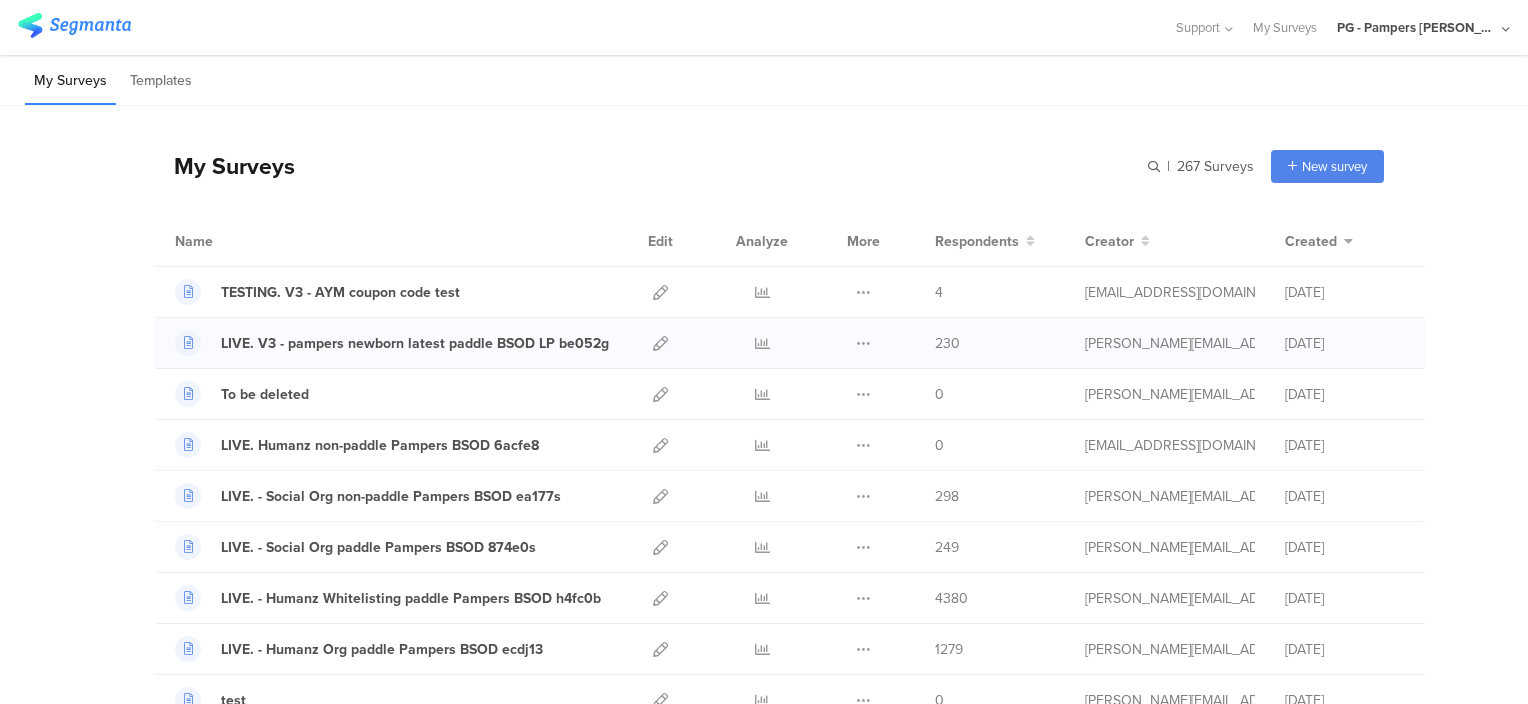 scroll, scrollTop: 0, scrollLeft: 0, axis: both 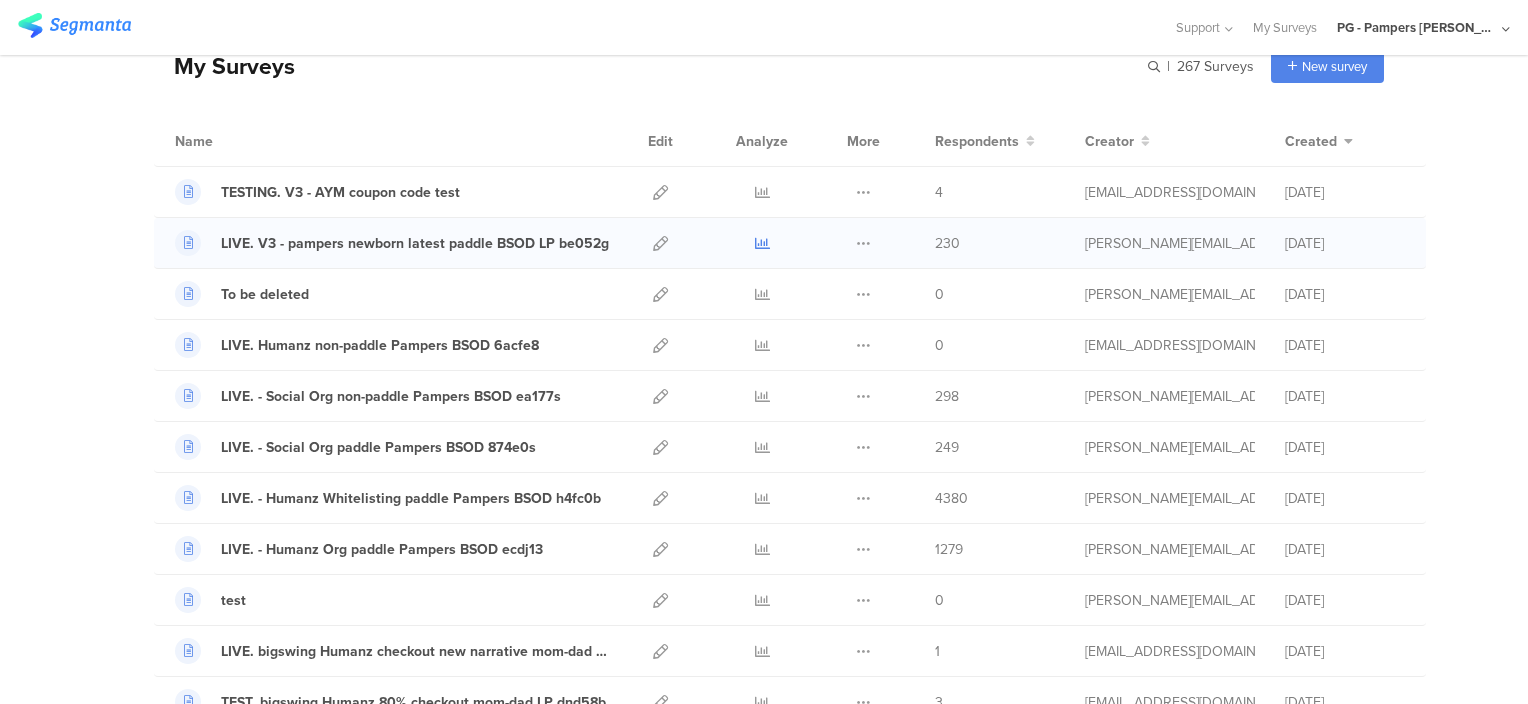 click at bounding box center [762, 243] 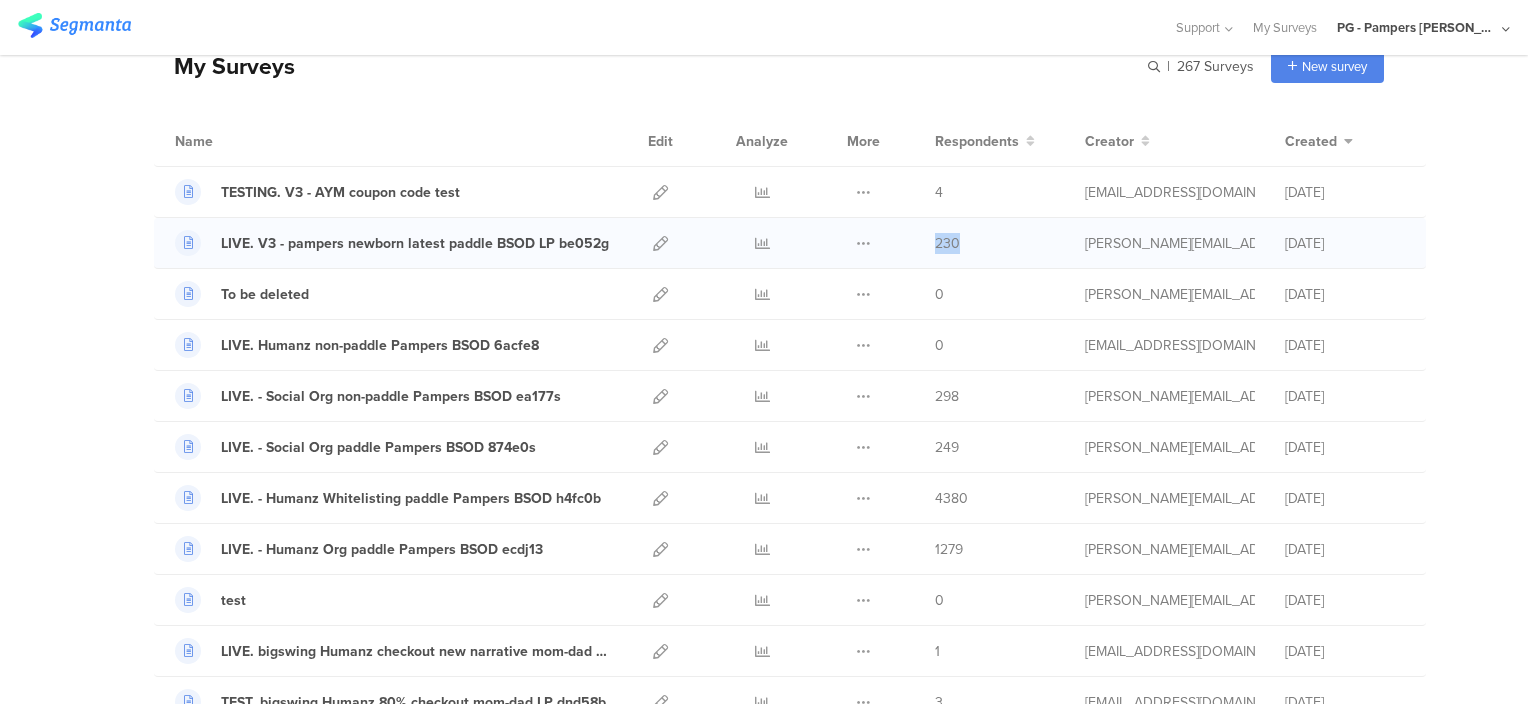 drag, startPoint x: 964, startPoint y: 244, endPoint x: 905, endPoint y: 243, distance: 59.008472 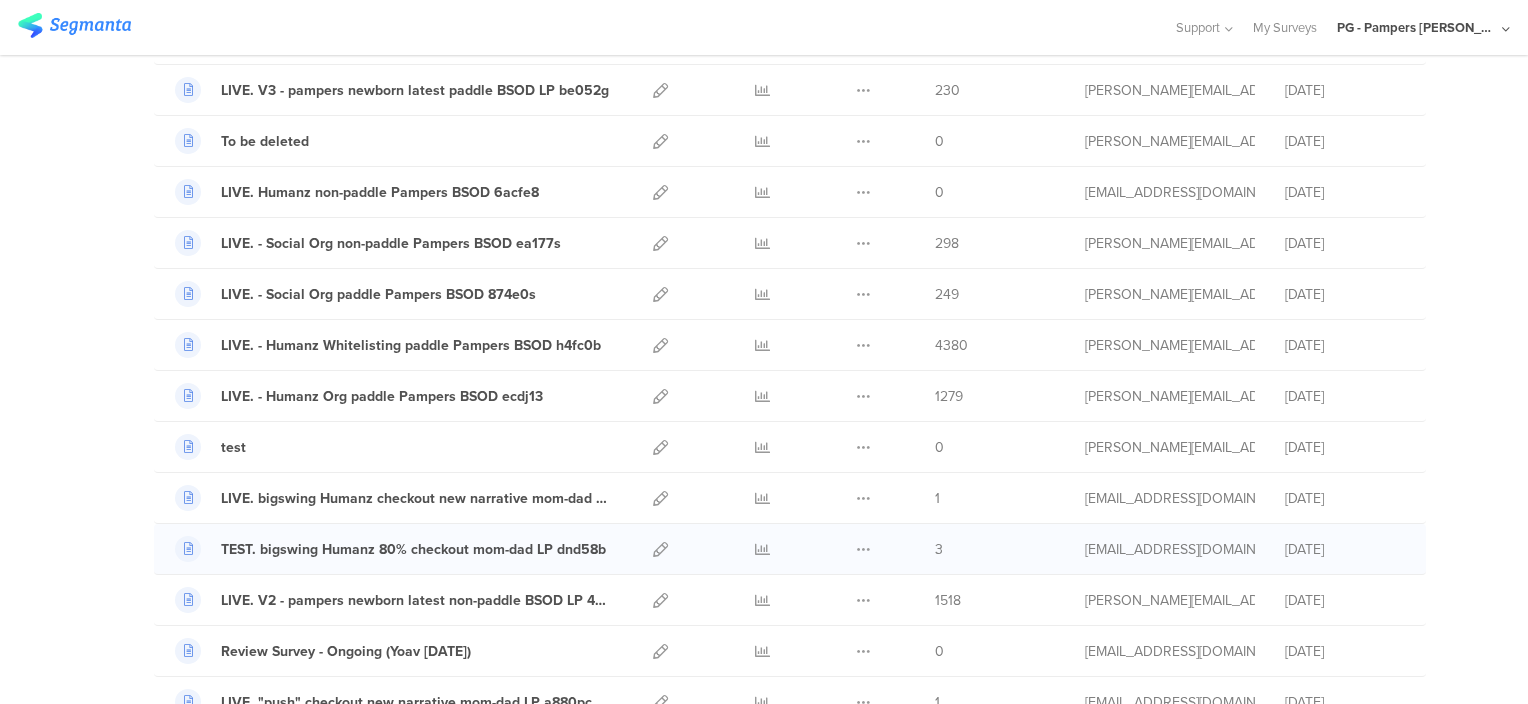 scroll, scrollTop: 300, scrollLeft: 0, axis: vertical 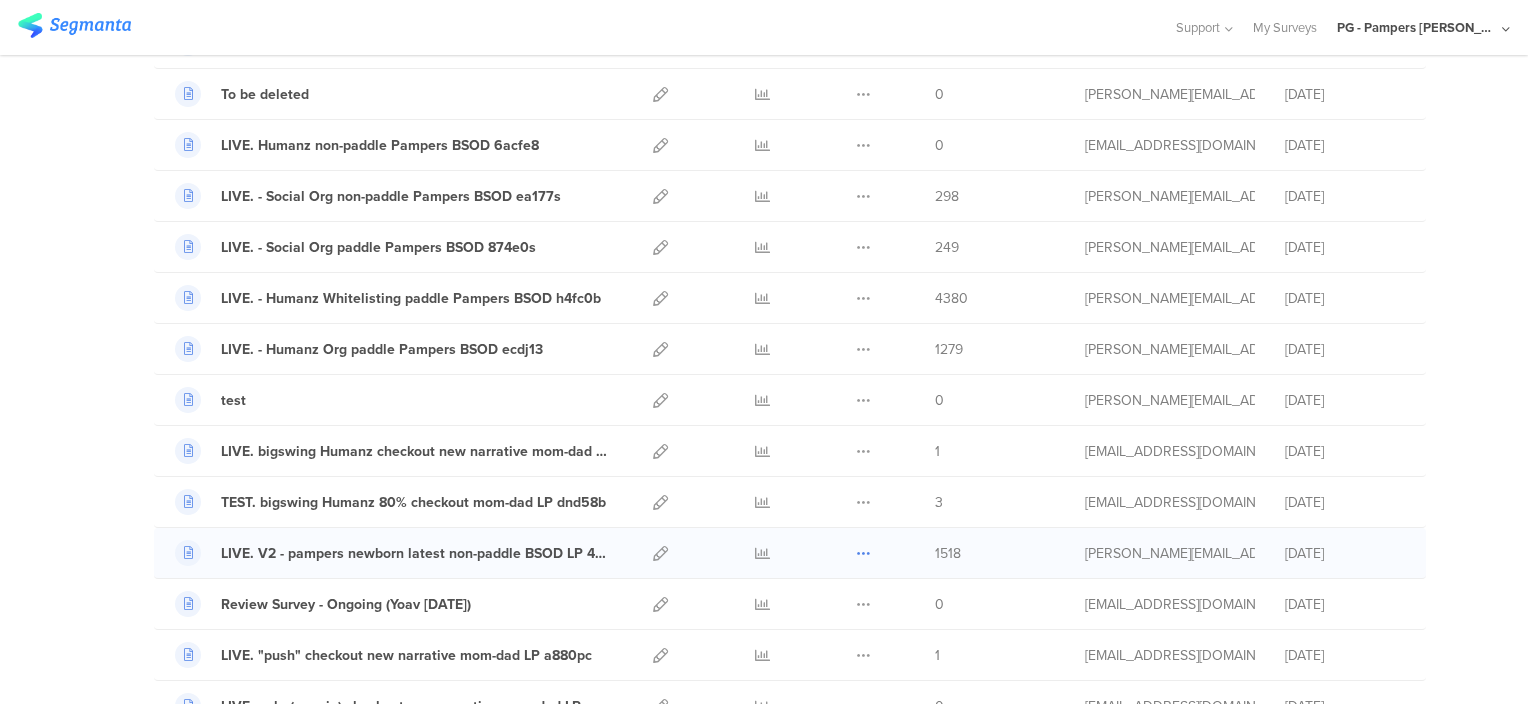 click at bounding box center [863, 553] 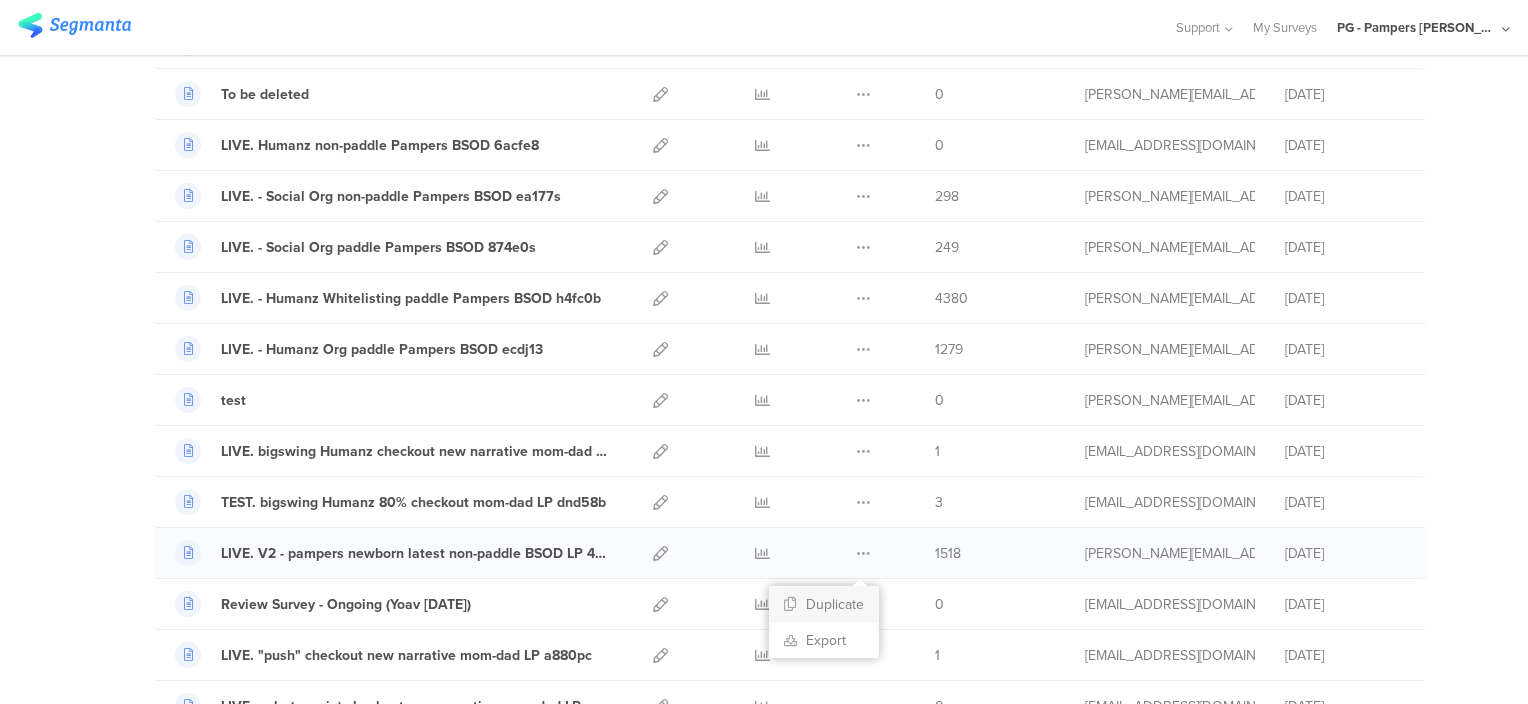 click on "Duplicate" at bounding box center (824, 604) 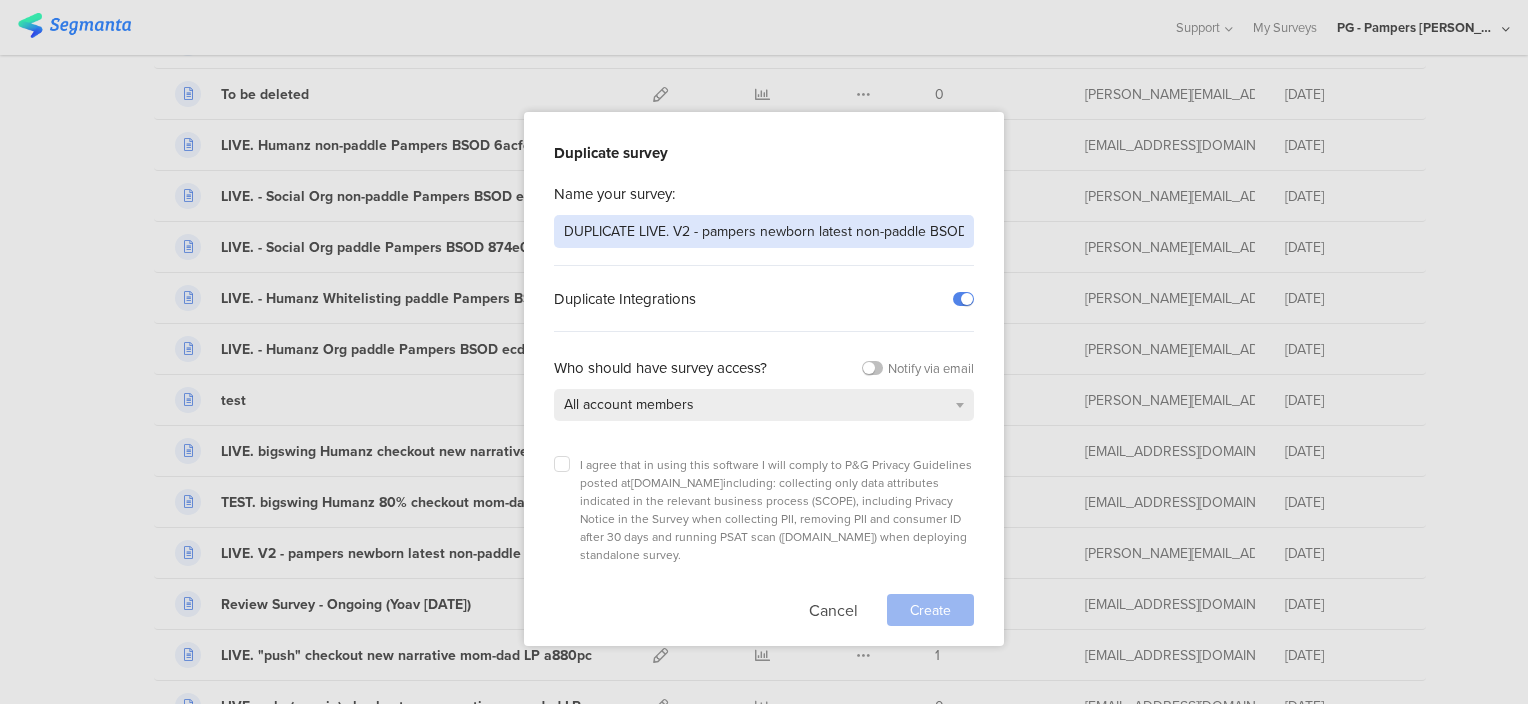 drag, startPoint x: 640, startPoint y: 230, endPoint x: 525, endPoint y: 228, distance: 115.01739 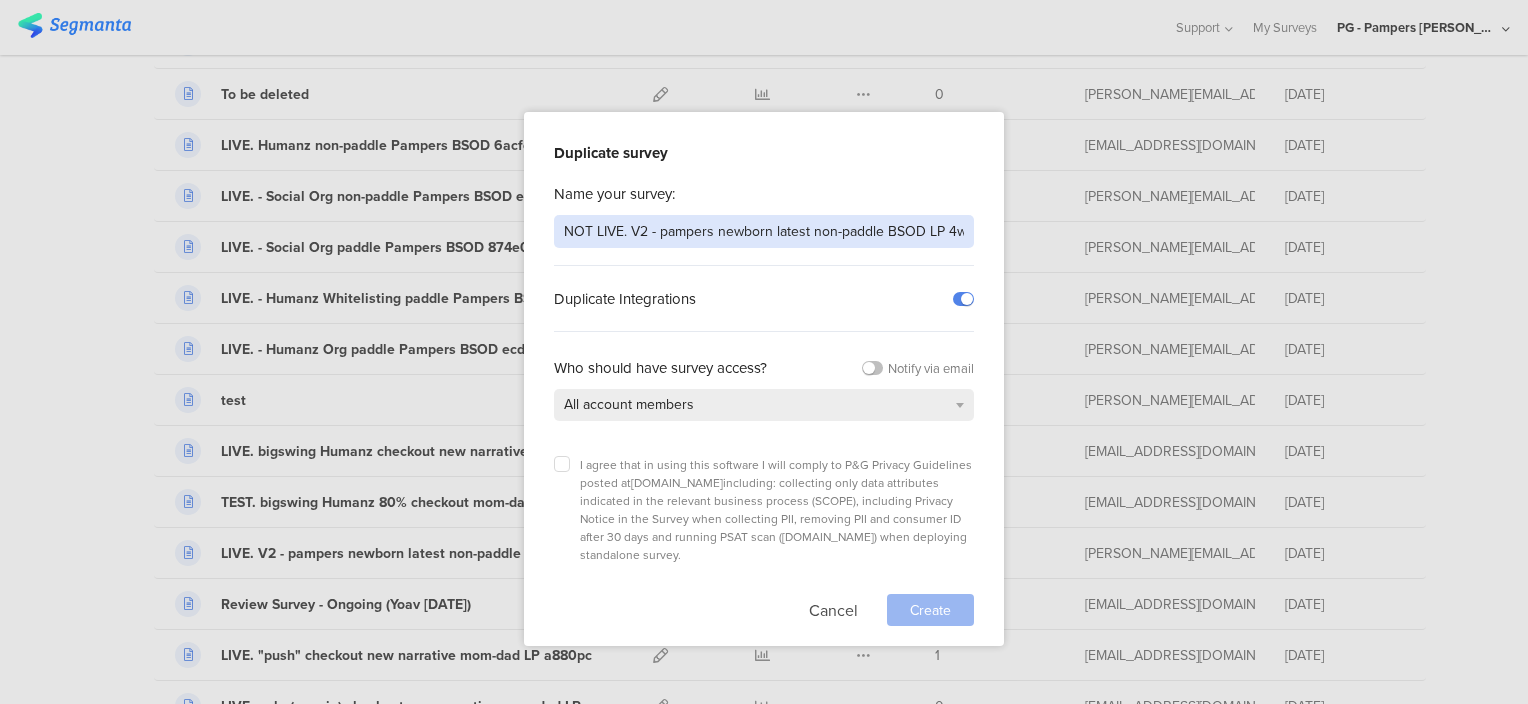 scroll, scrollTop: 0, scrollLeft: 30, axis: horizontal 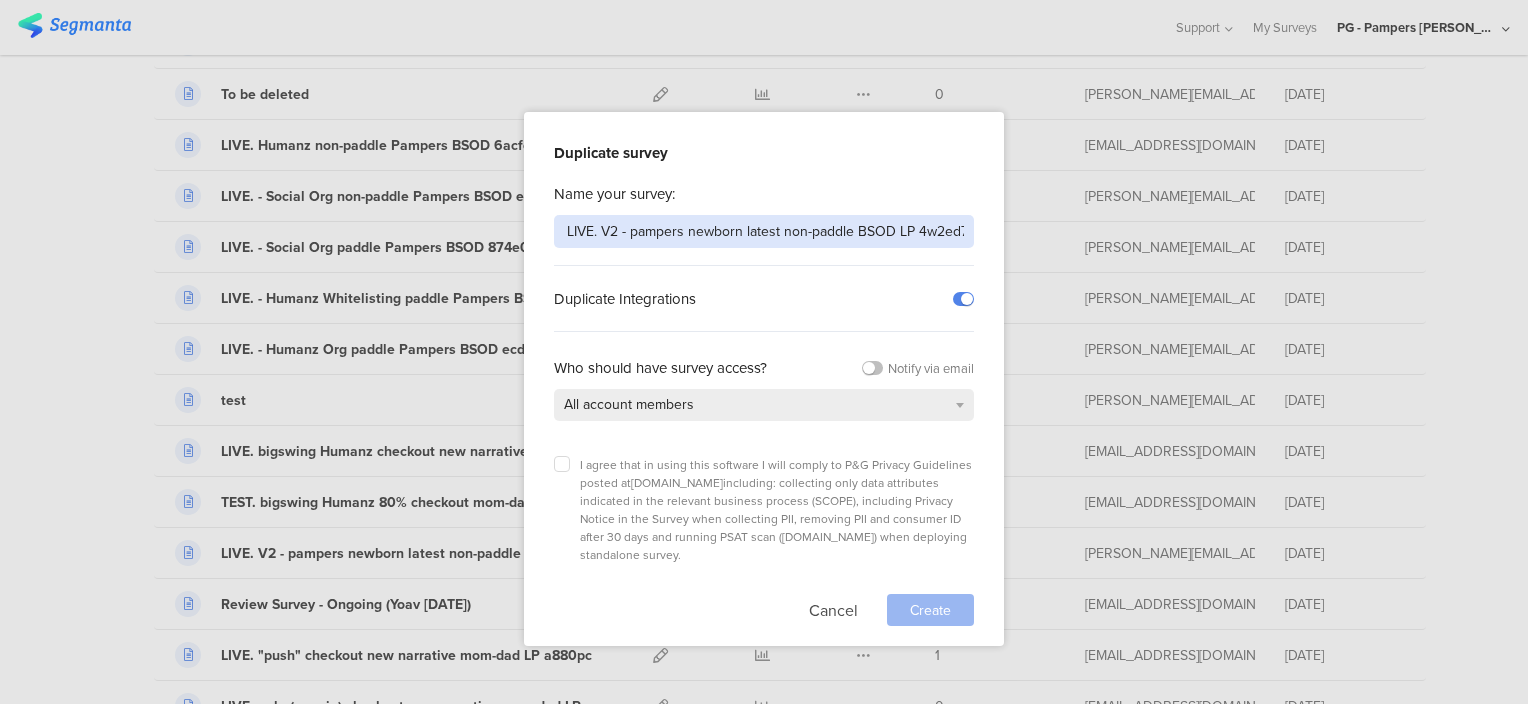 drag, startPoint x: 885, startPoint y: 228, endPoint x: 924, endPoint y: 233, distance: 39.319206 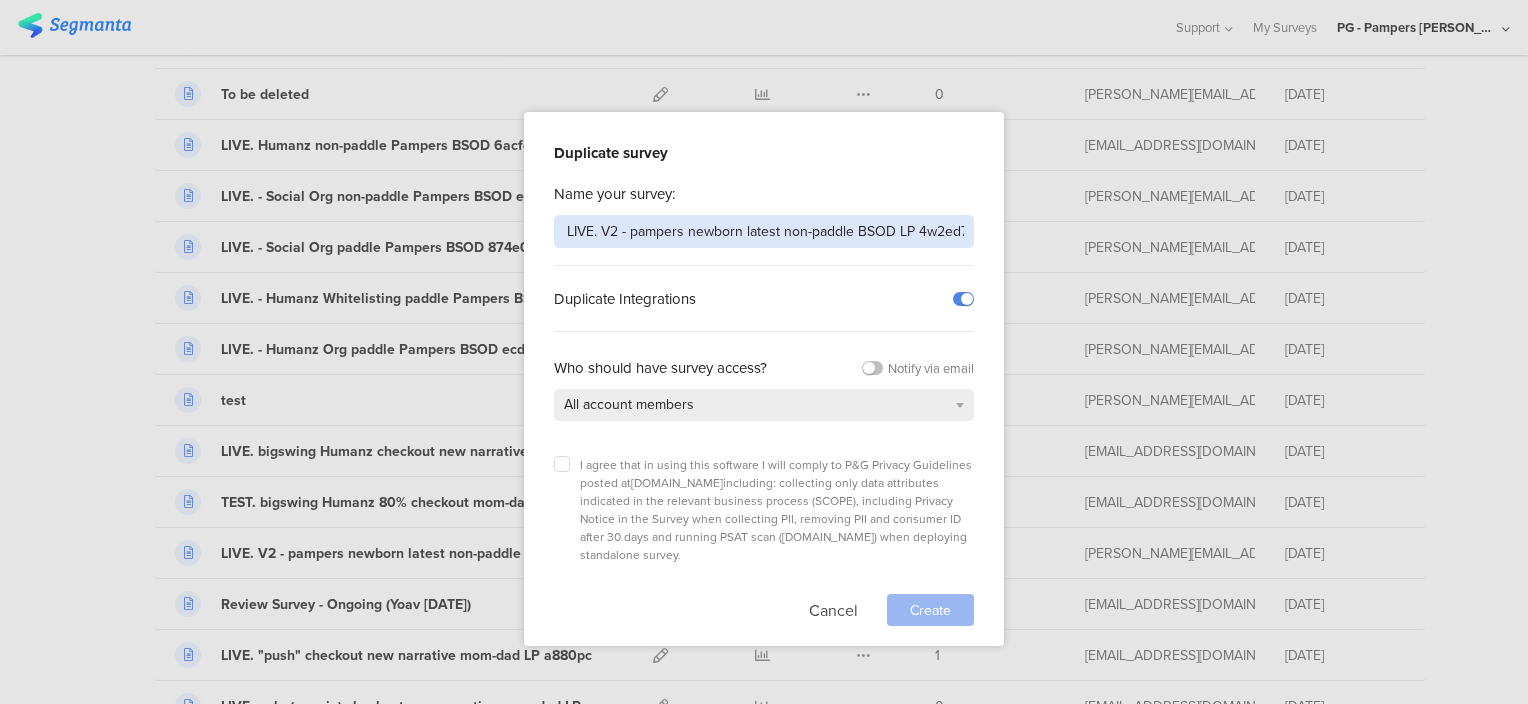 drag, startPoint x: 854, startPoint y: 228, endPoint x: 631, endPoint y: 222, distance: 223.0807 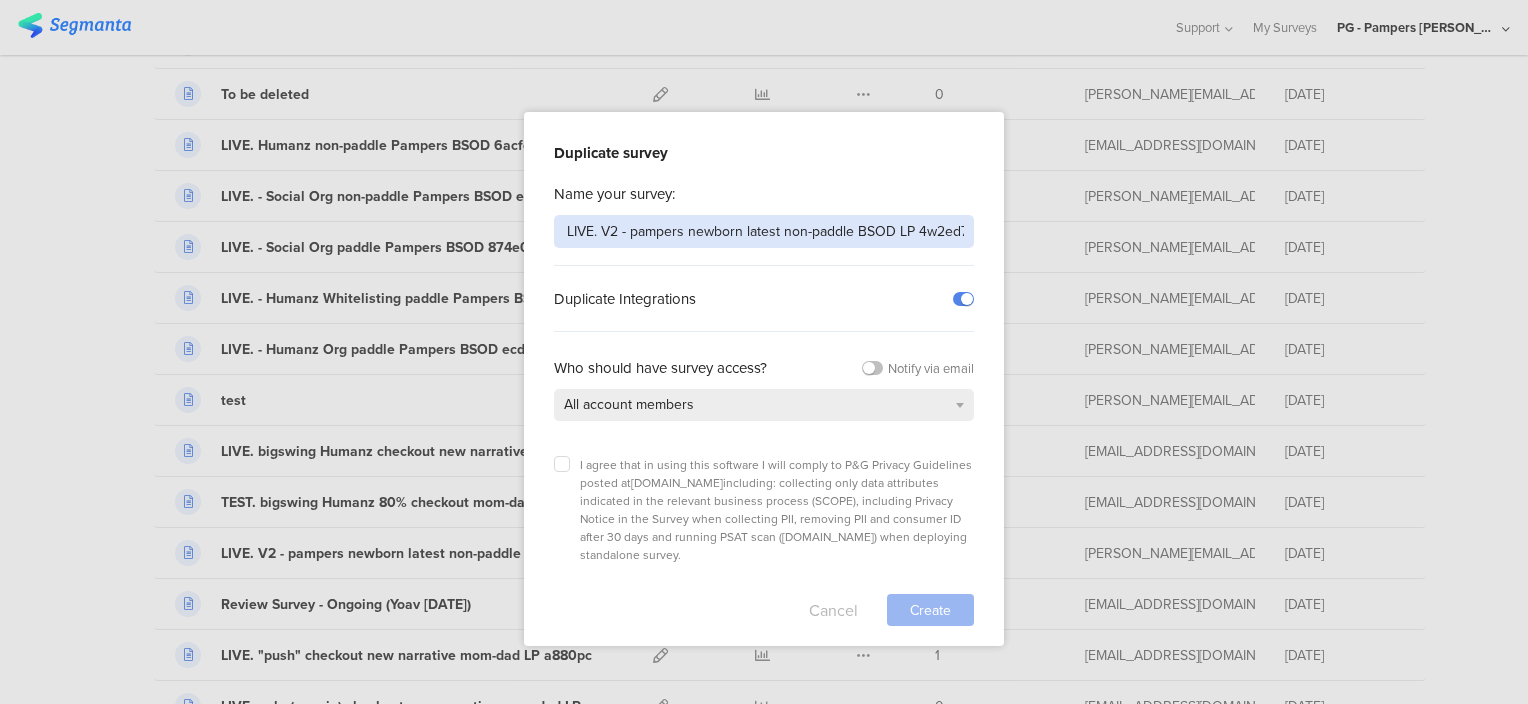 type on "NOT LIVE. V2 - pampers newborn latest non-paddle BSOD LP 4w2ed7" 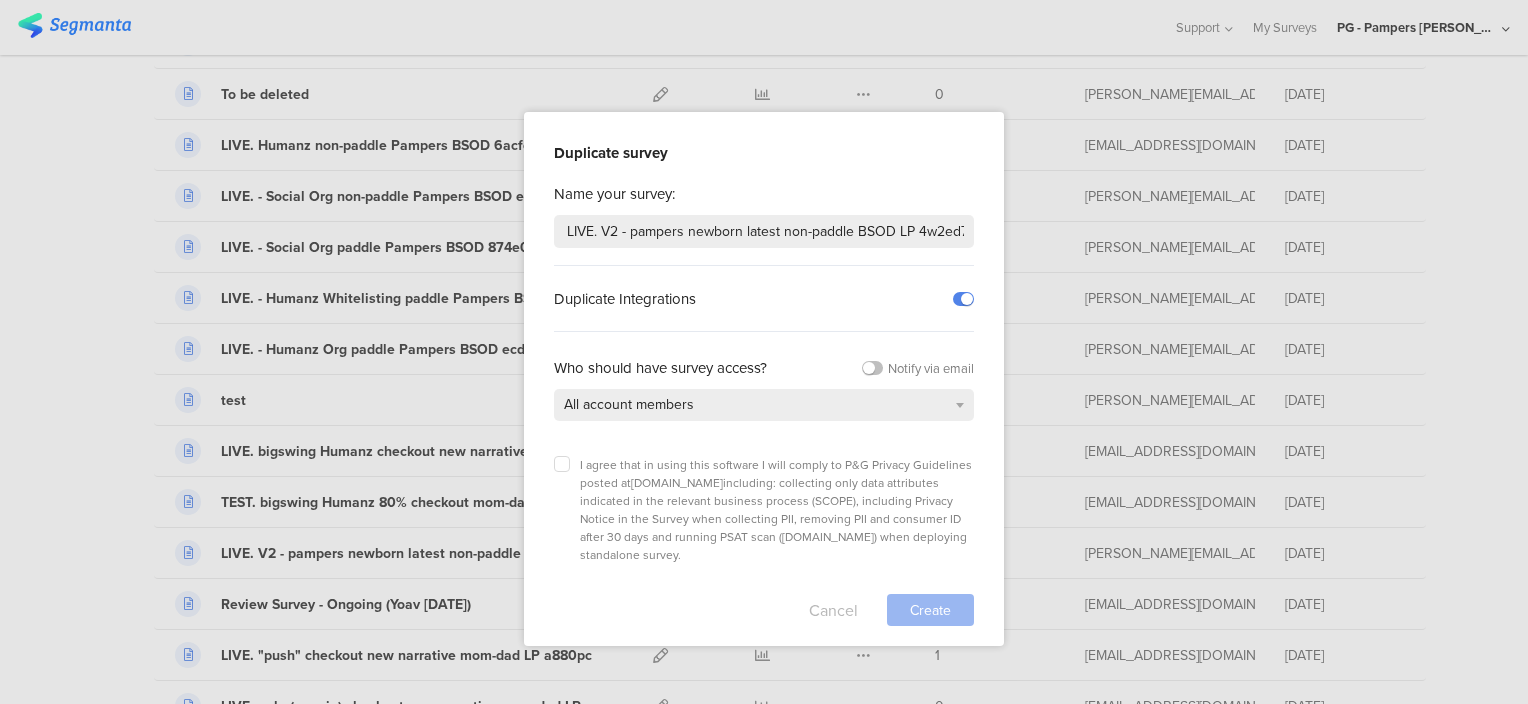 click on "Cancel" at bounding box center [833, 610] 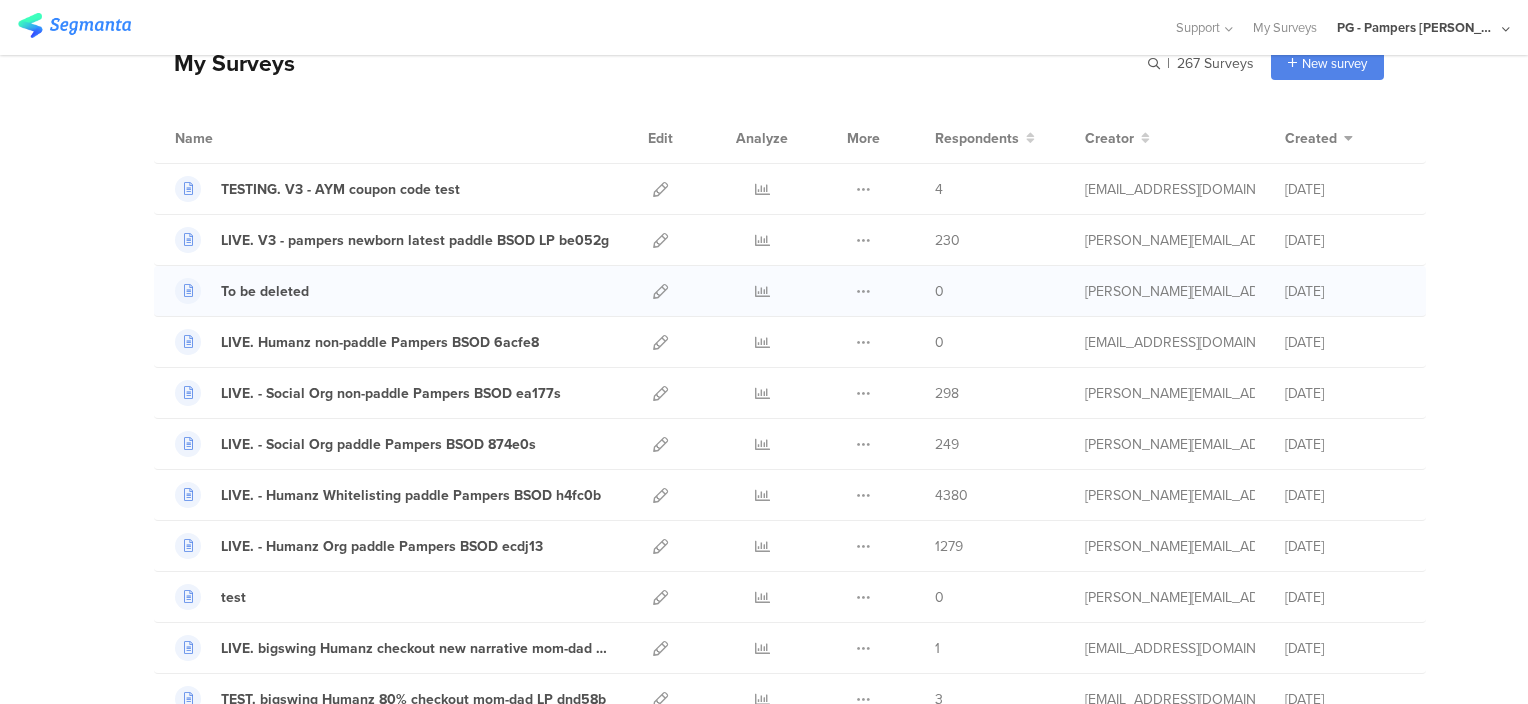scroll, scrollTop: 100, scrollLeft: 0, axis: vertical 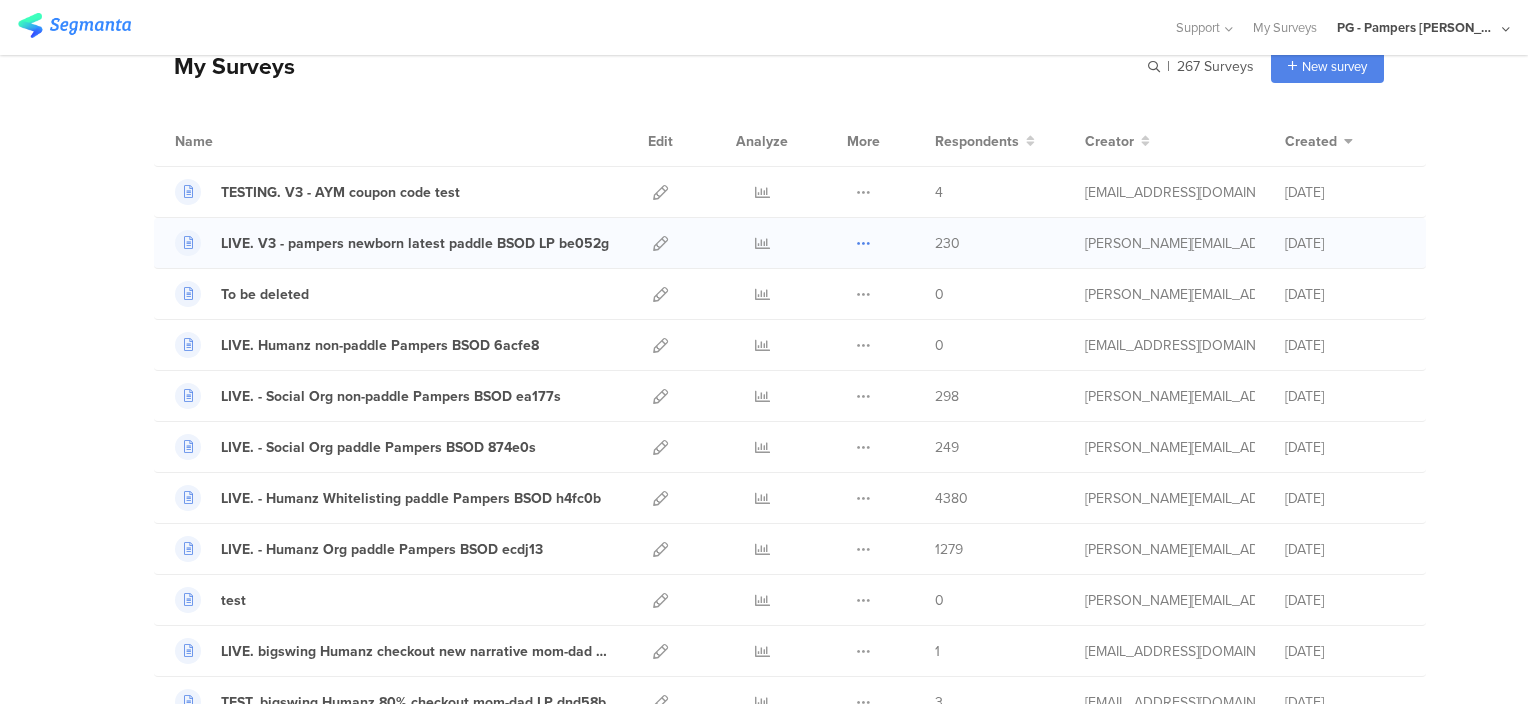 click at bounding box center [863, 243] 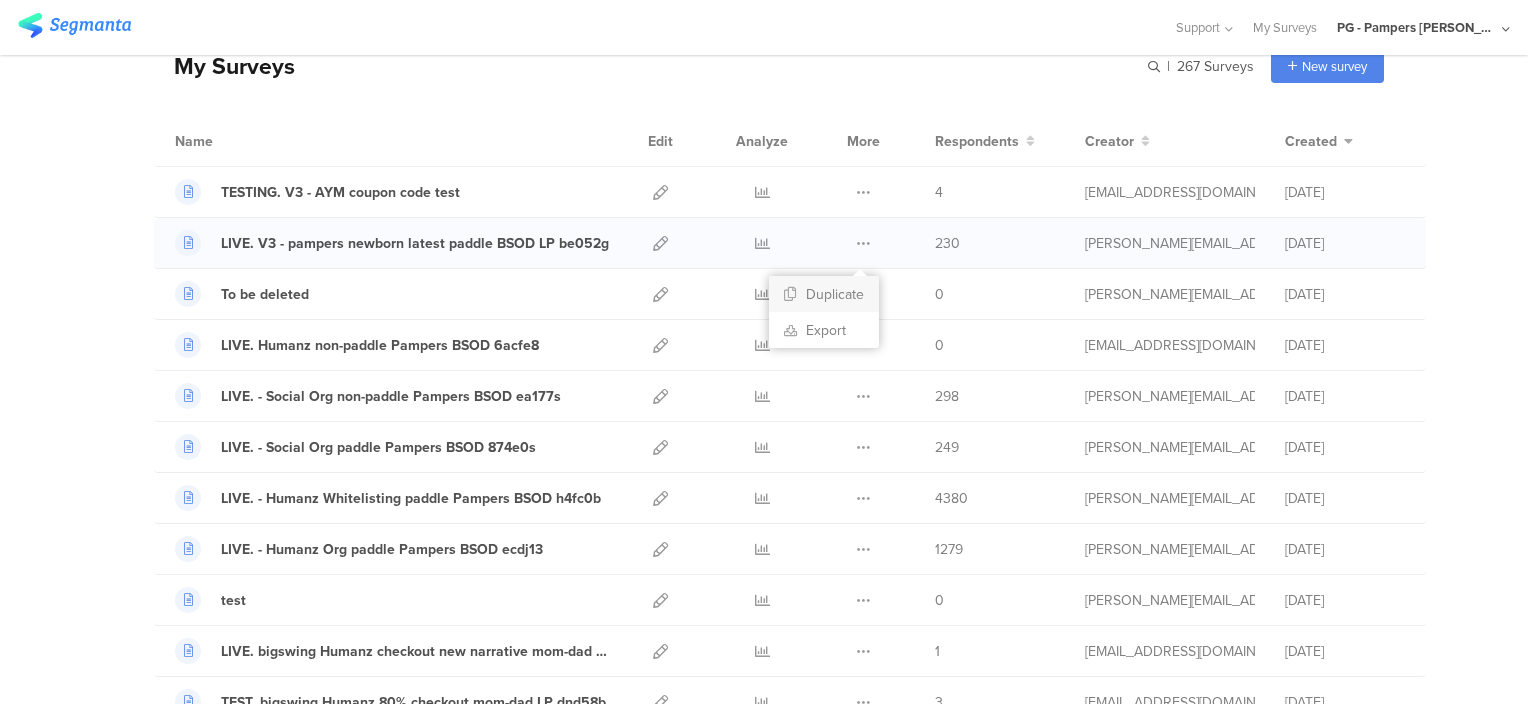 click on "Duplicate" at bounding box center (824, 294) 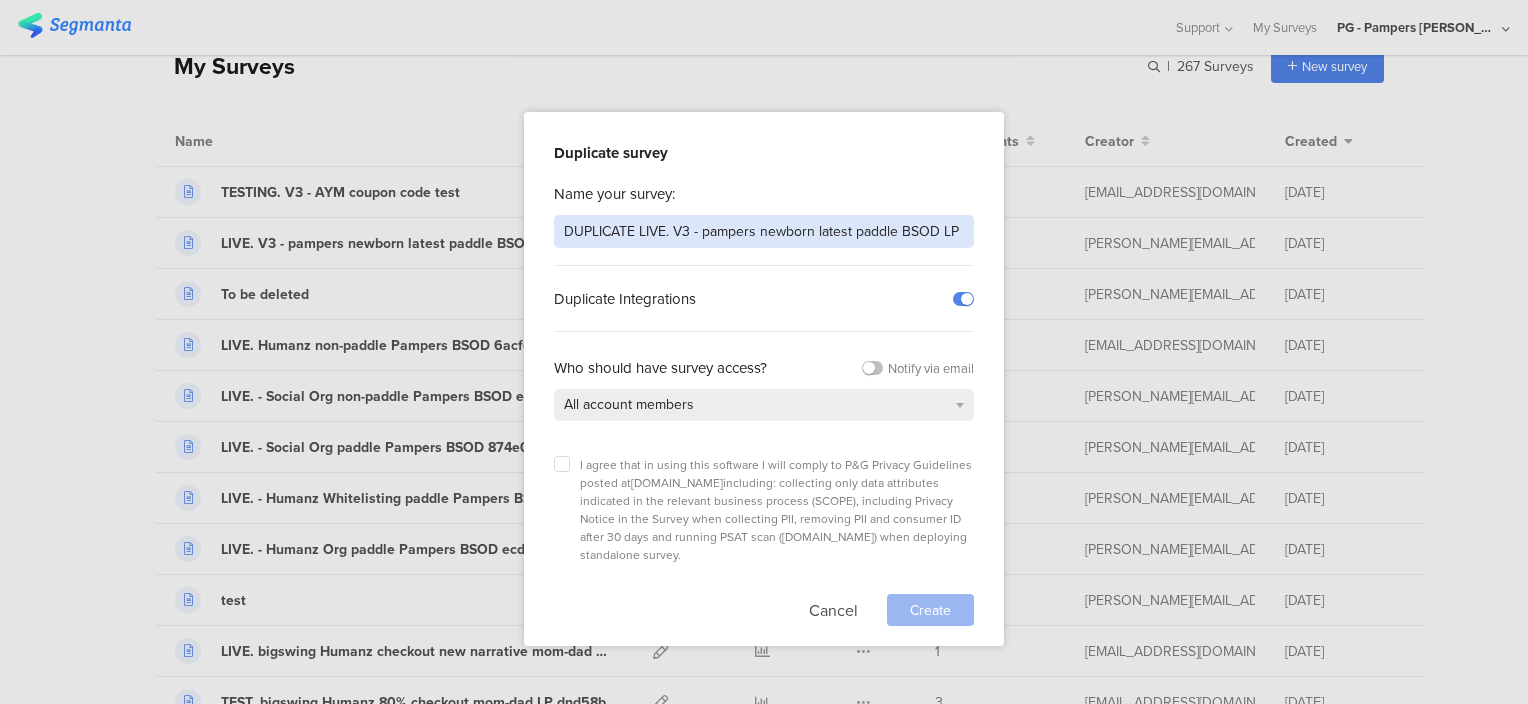 click on "DUPLICATE LIVE. V3 - pampers newborn latest paddle BSOD LP be052g" at bounding box center (764, 231) 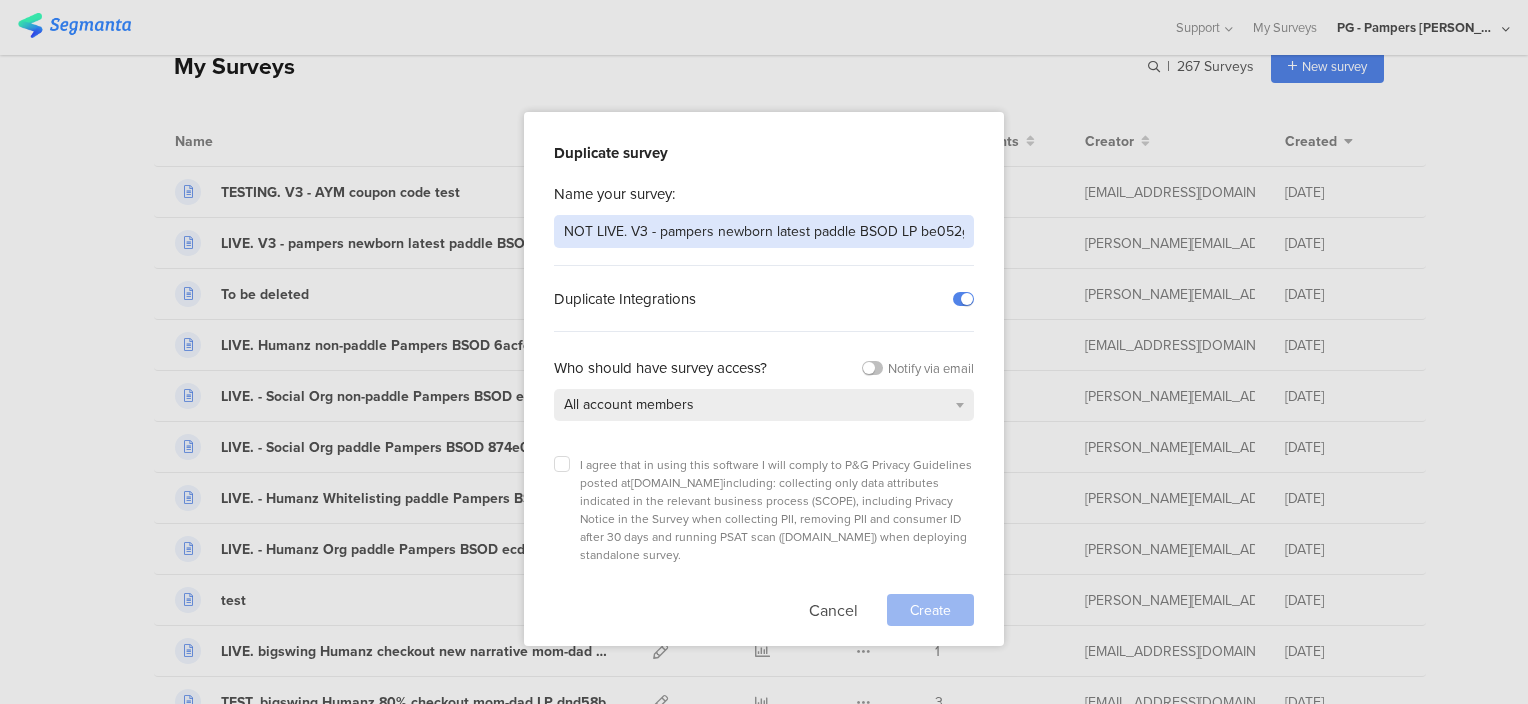 click on "NOT LIVE. V3 - pampers newborn latest paddle BSOD LP be052g" at bounding box center (764, 231) 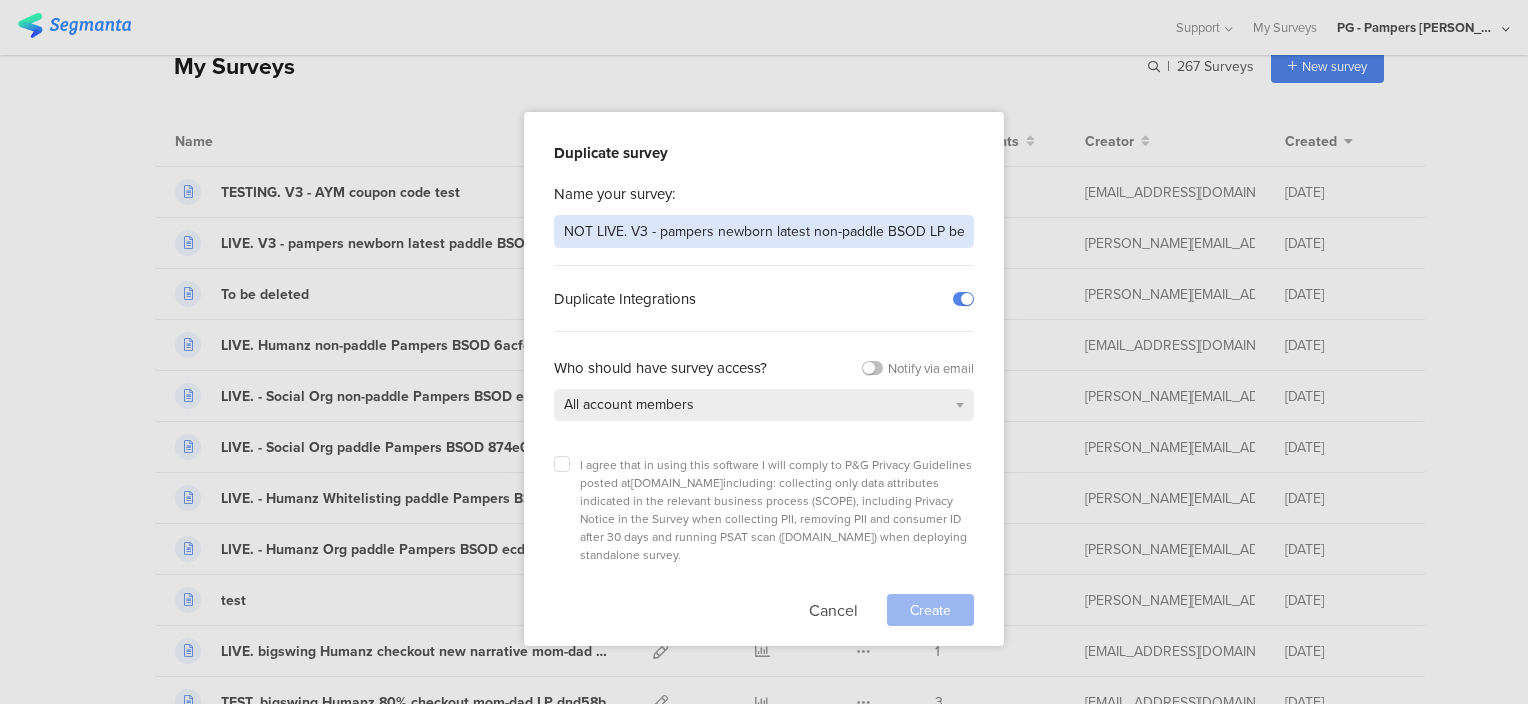 scroll, scrollTop: 0, scrollLeft: 29, axis: horizontal 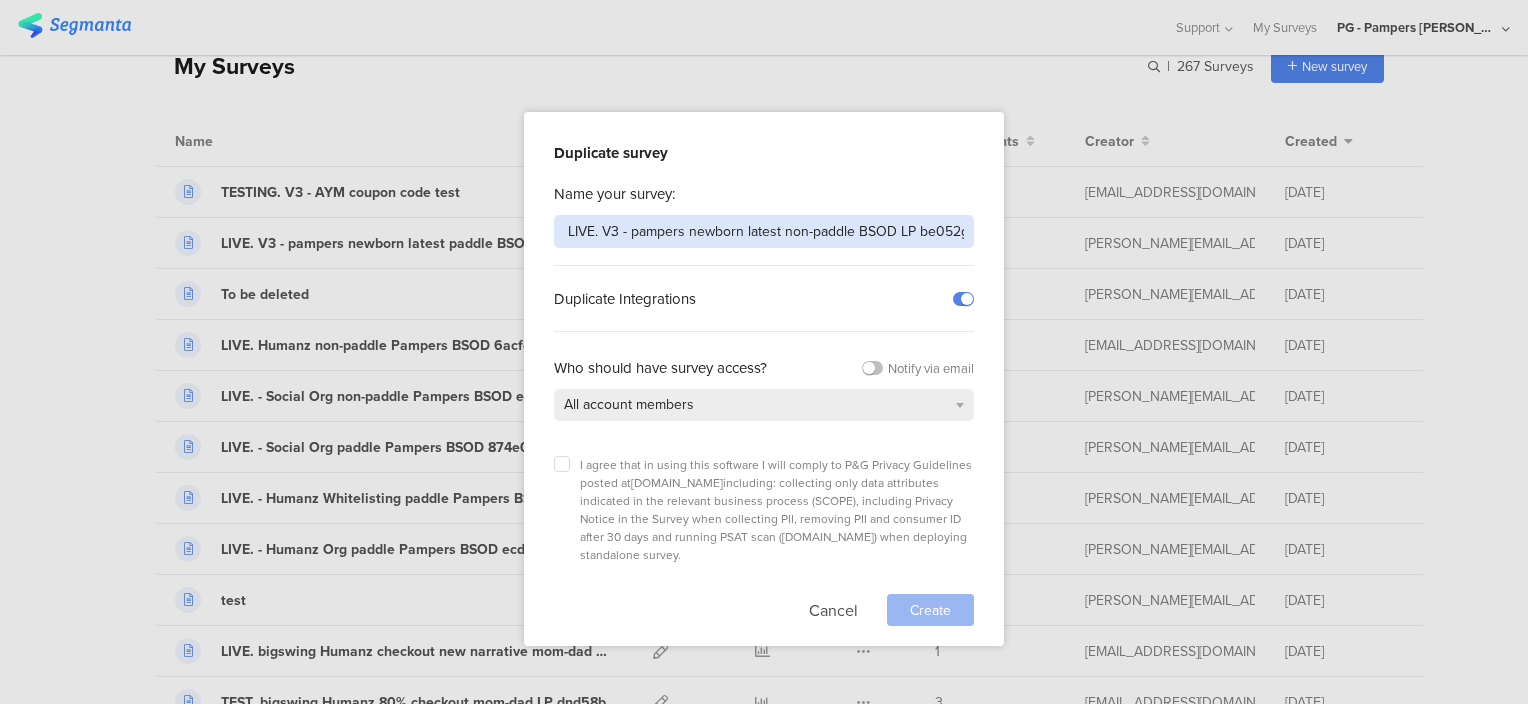 drag, startPoint x: 846, startPoint y: 231, endPoint x: 966, endPoint y: 226, distance: 120.10412 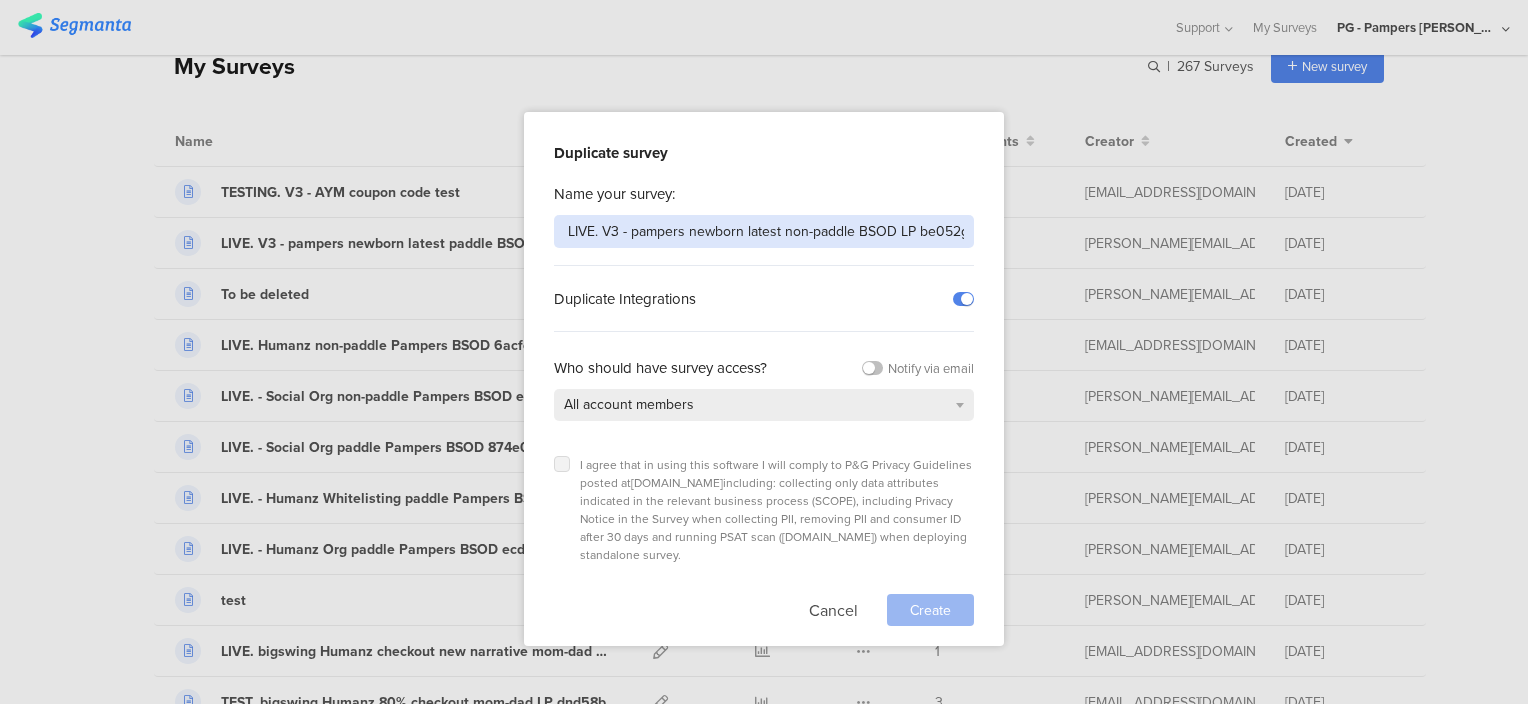 type on "NOT LIVE. V3 - pampers newborn latest non-paddle BSOD LP be052g" 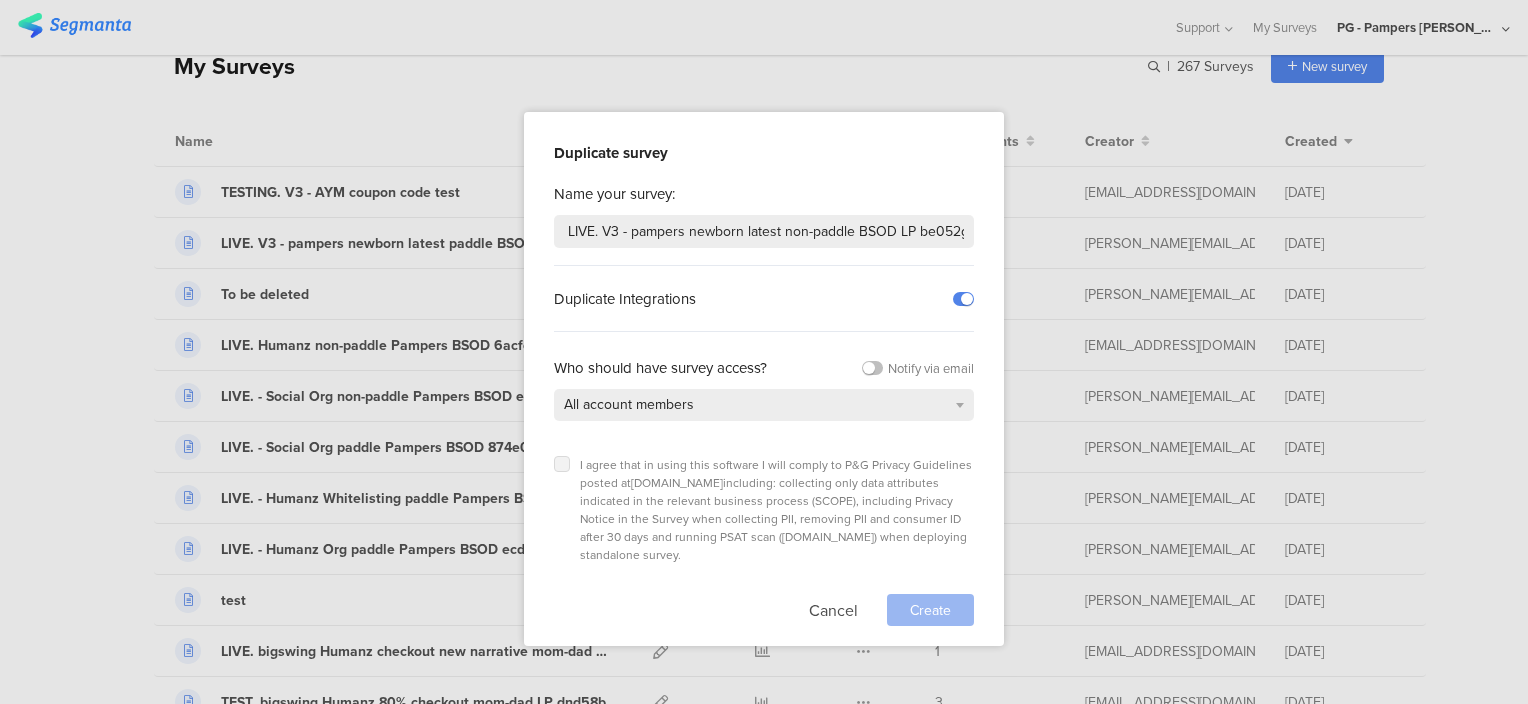 click at bounding box center (562, 464) 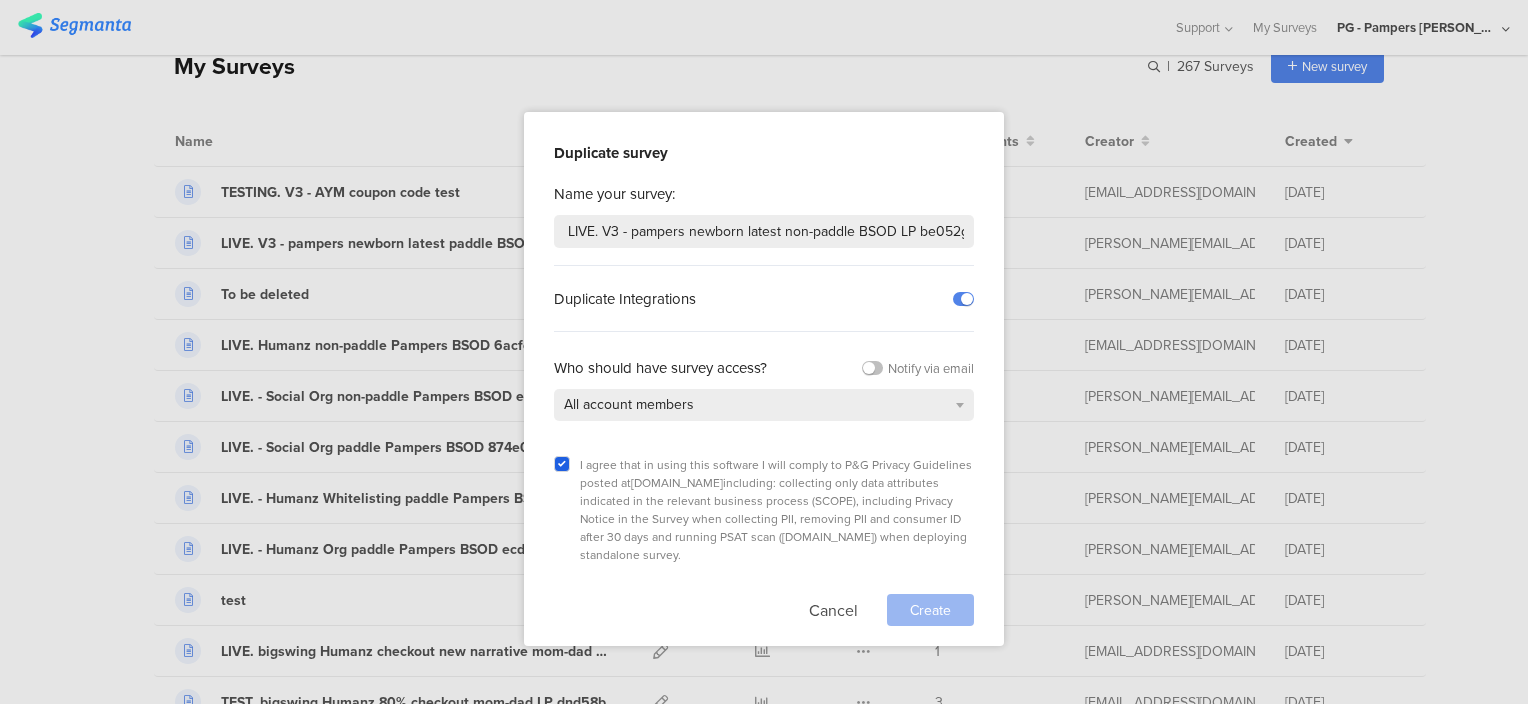 scroll, scrollTop: 0, scrollLeft: 0, axis: both 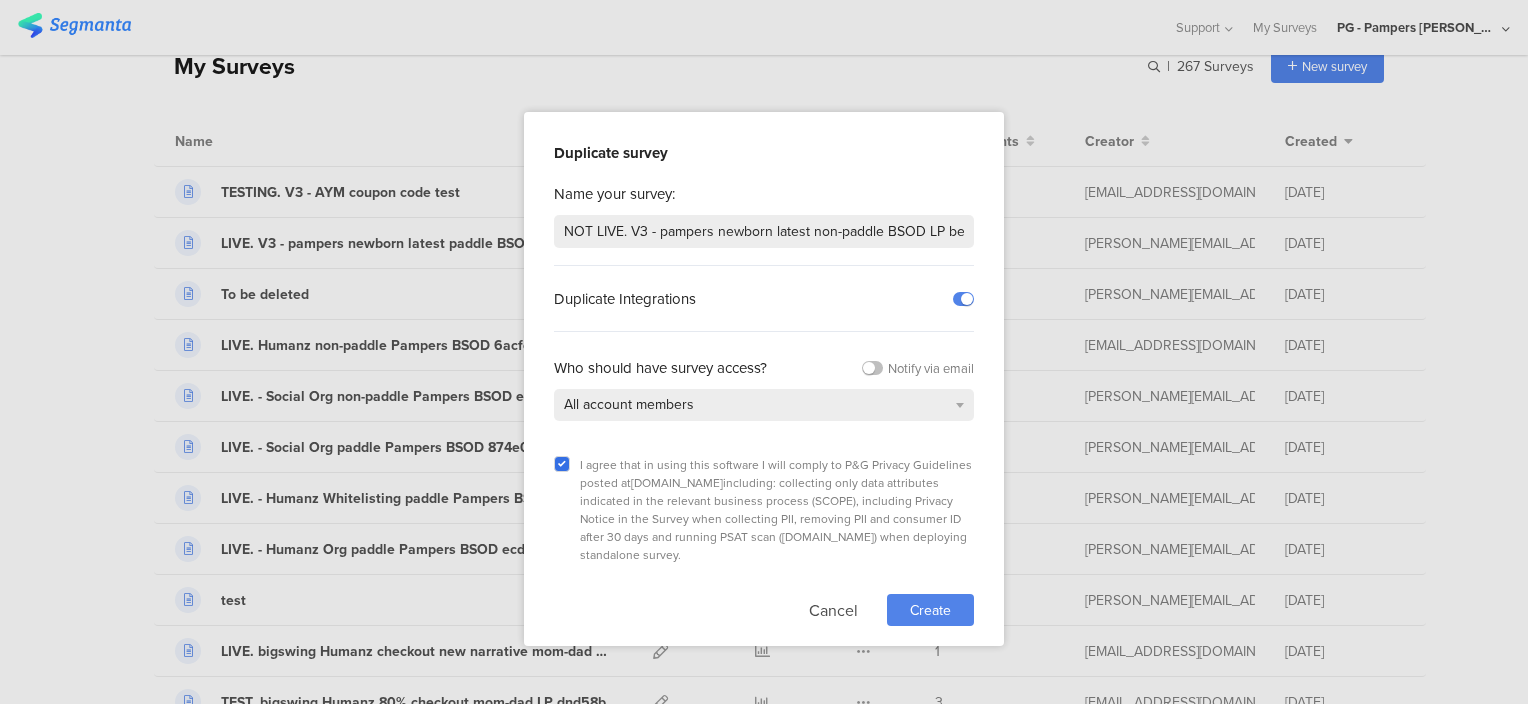 click on "Create" at bounding box center (930, 610) 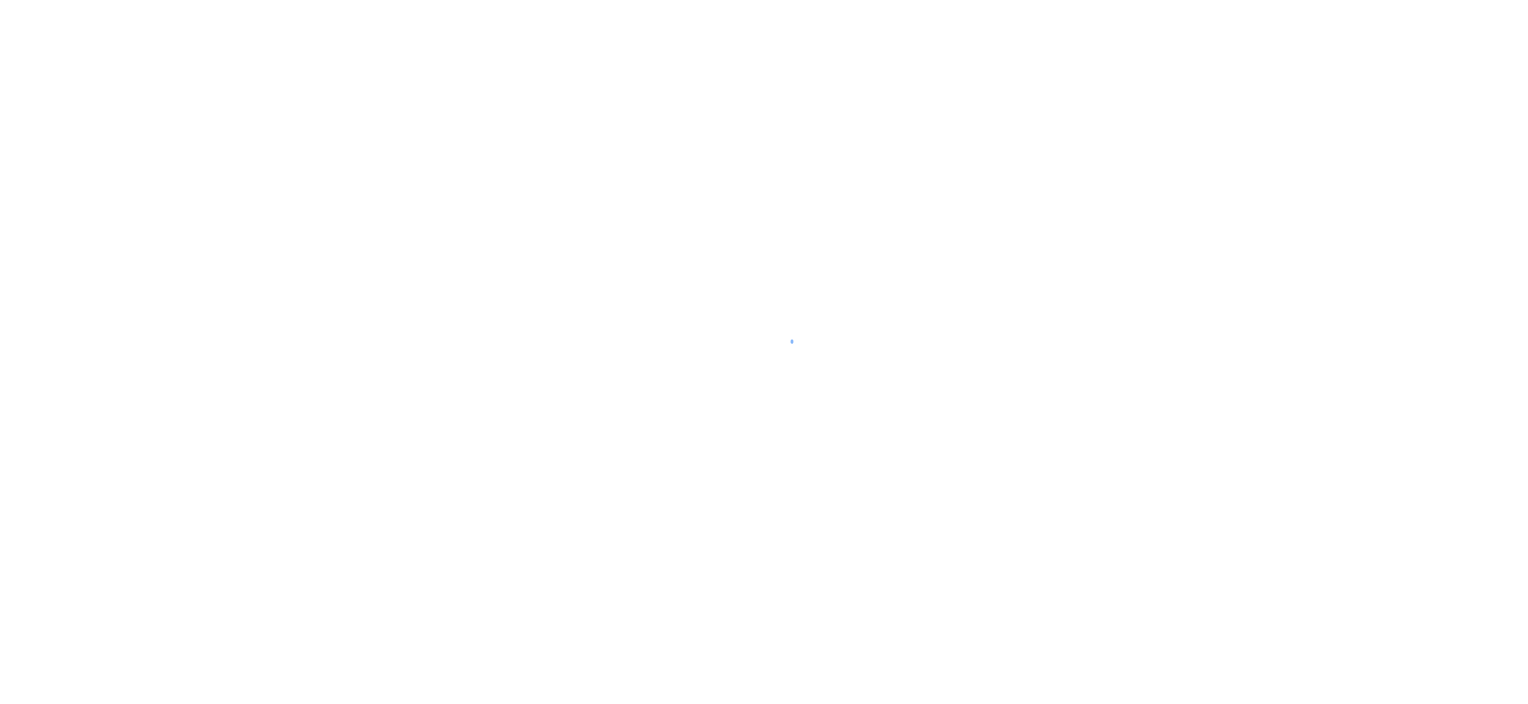 scroll, scrollTop: 0, scrollLeft: 0, axis: both 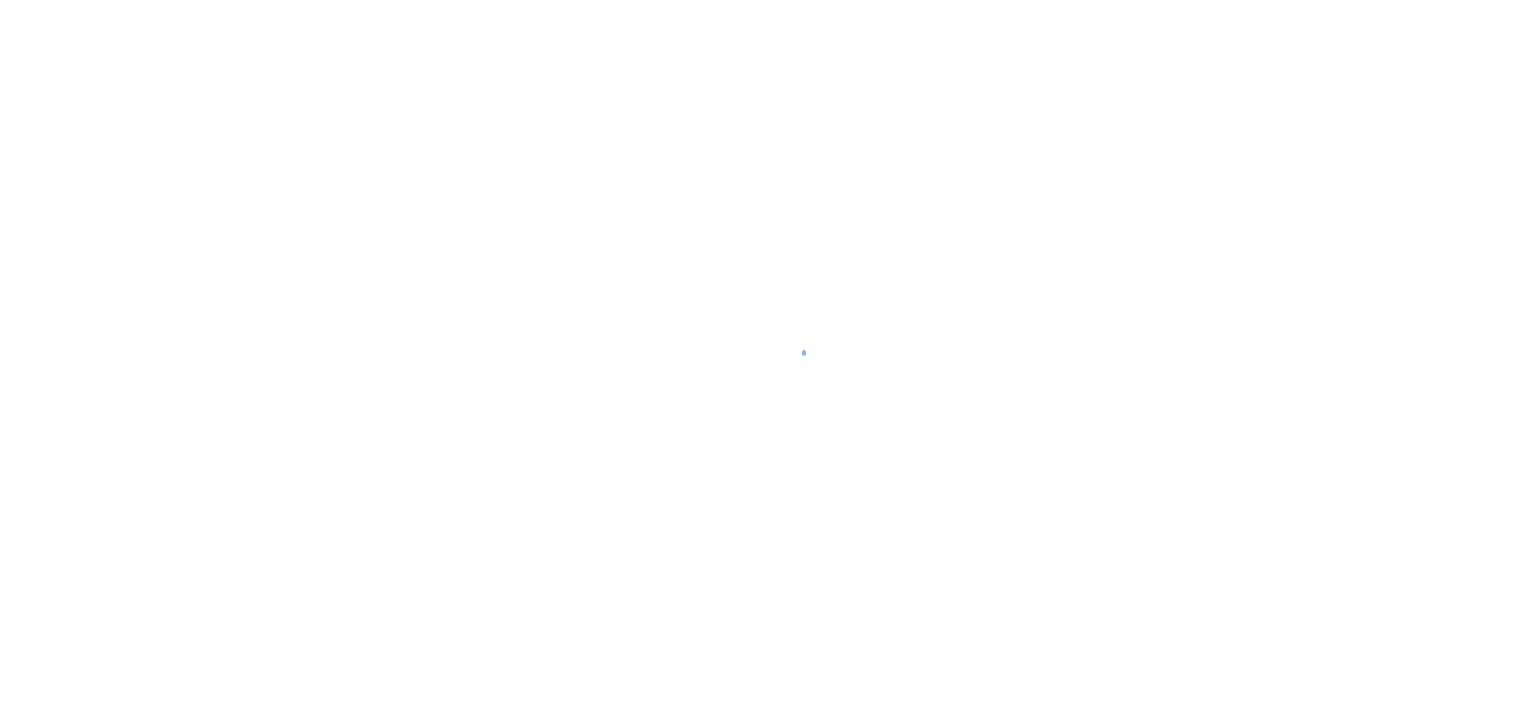 click at bounding box center [764, 352] 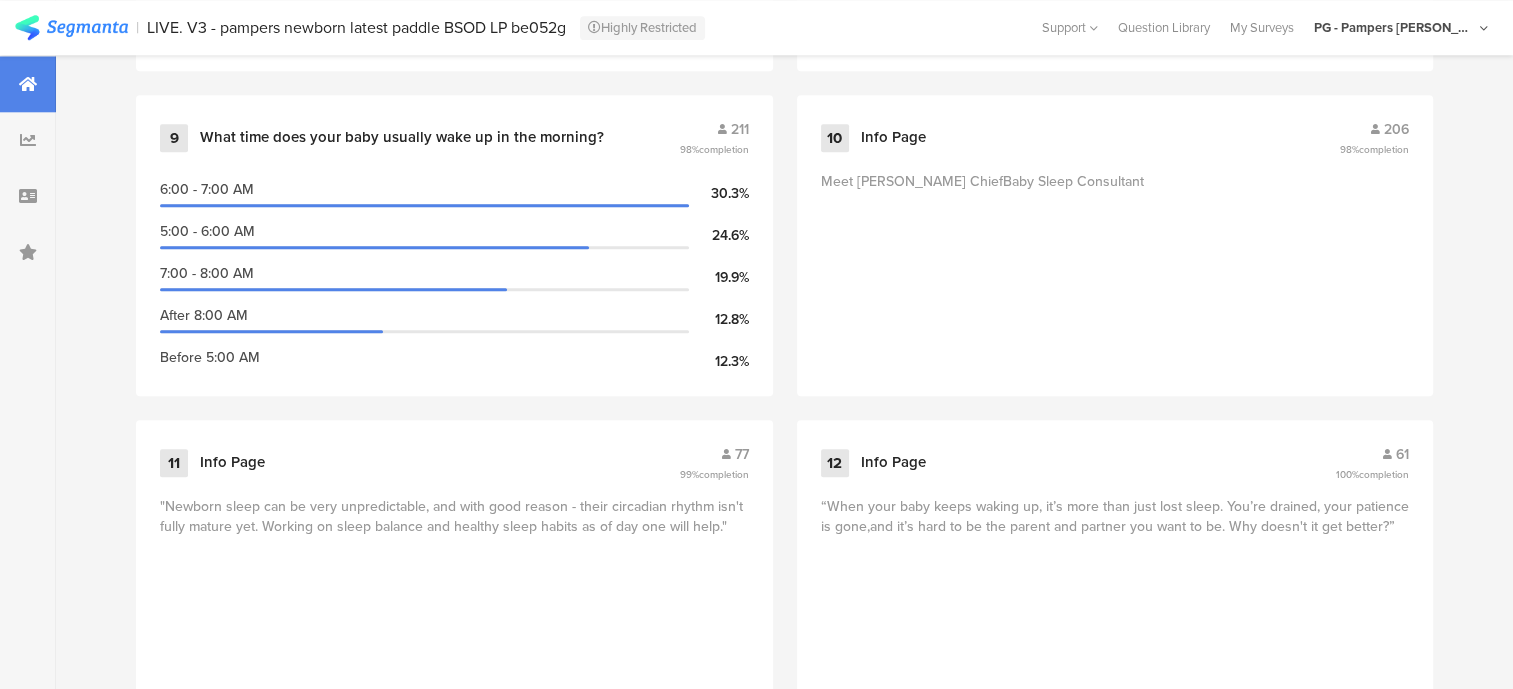 scroll, scrollTop: 2400, scrollLeft: 0, axis: vertical 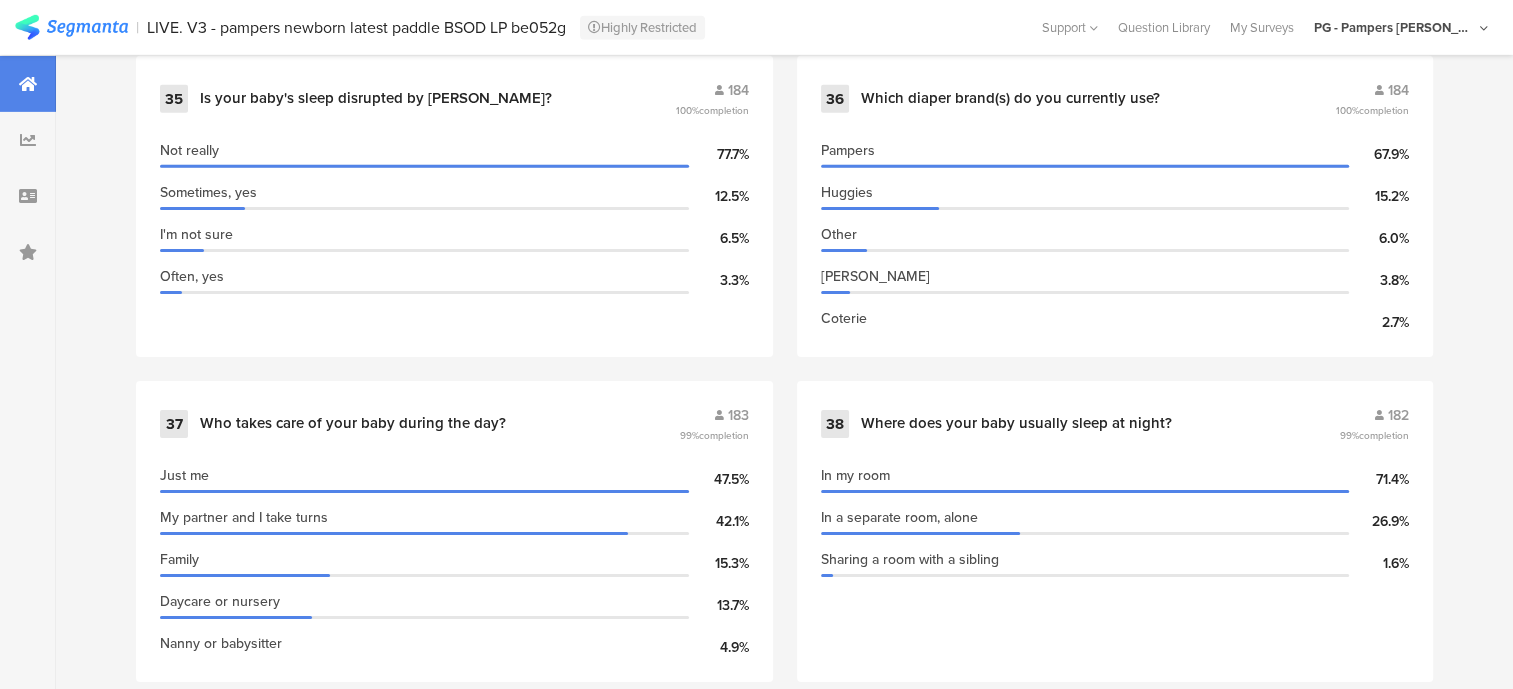 drag, startPoint x: 1476, startPoint y: 282, endPoint x: 1469, endPoint y: 644, distance: 362.0677 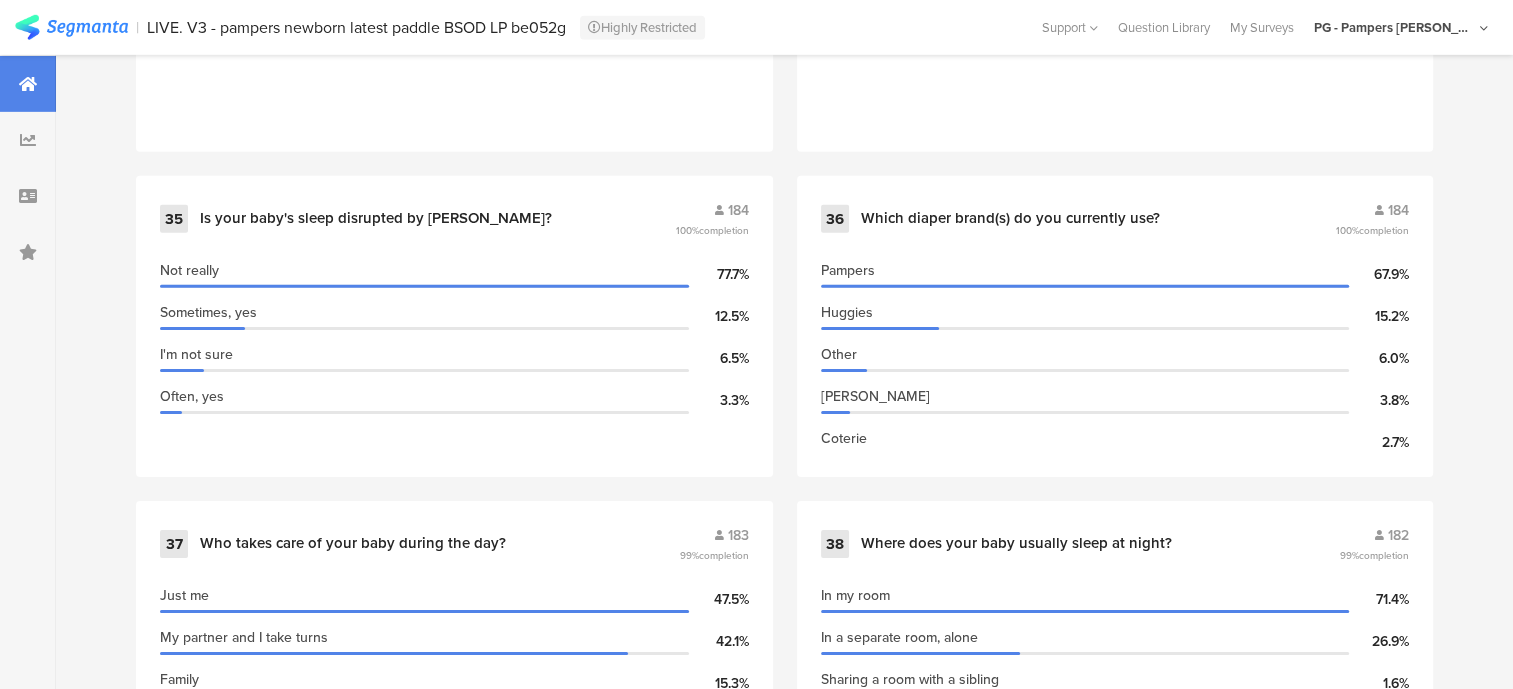 scroll, scrollTop: 6270, scrollLeft: 0, axis: vertical 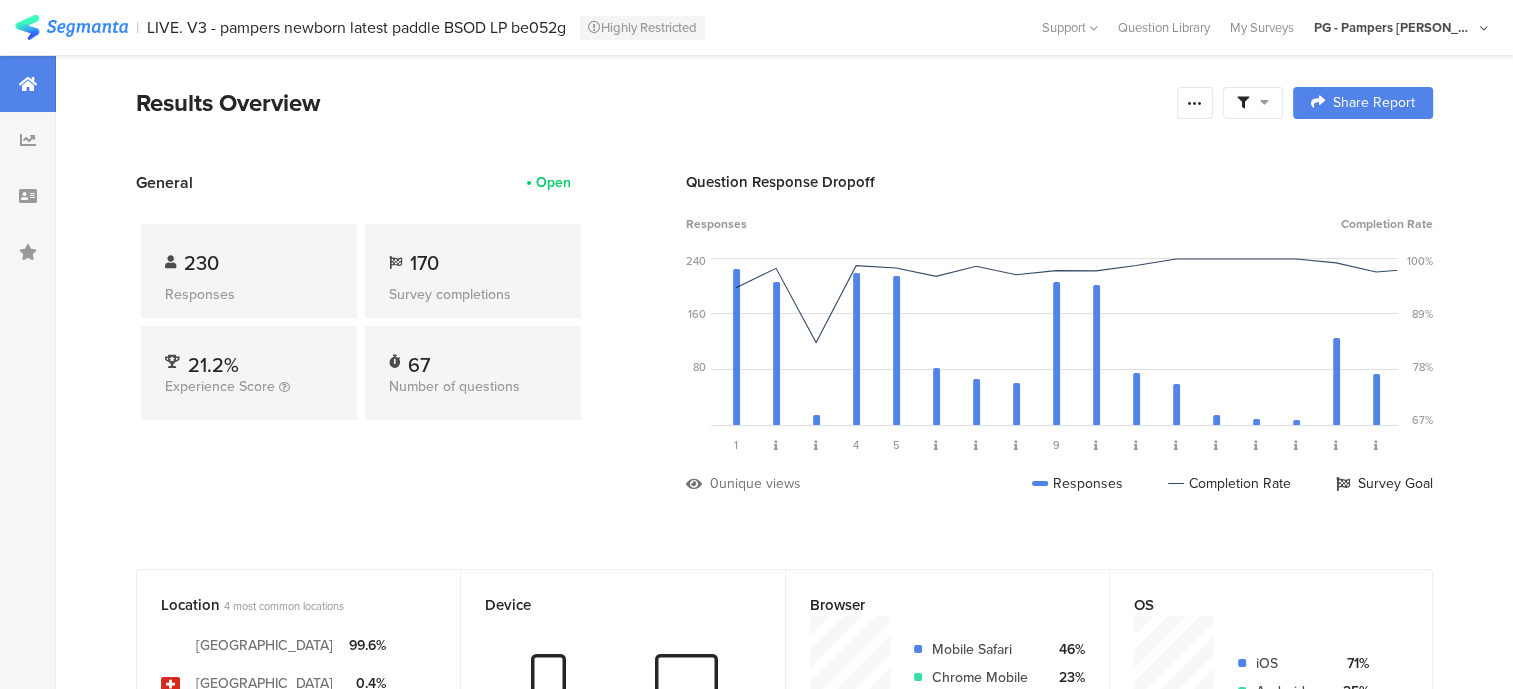 drag, startPoint x: 1472, startPoint y: 547, endPoint x: 1479, endPoint y: 198, distance: 349.0702 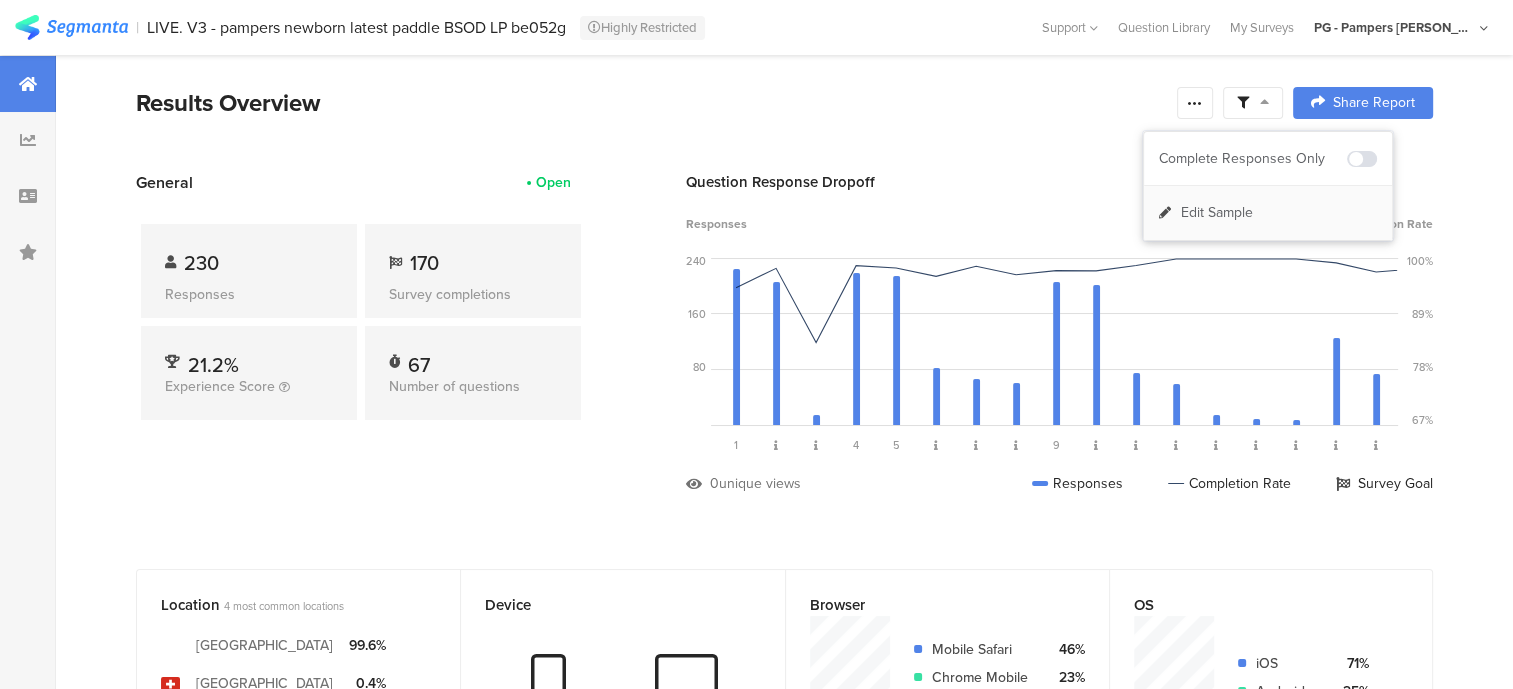 click on "Edit Sample" at bounding box center (1268, 213) 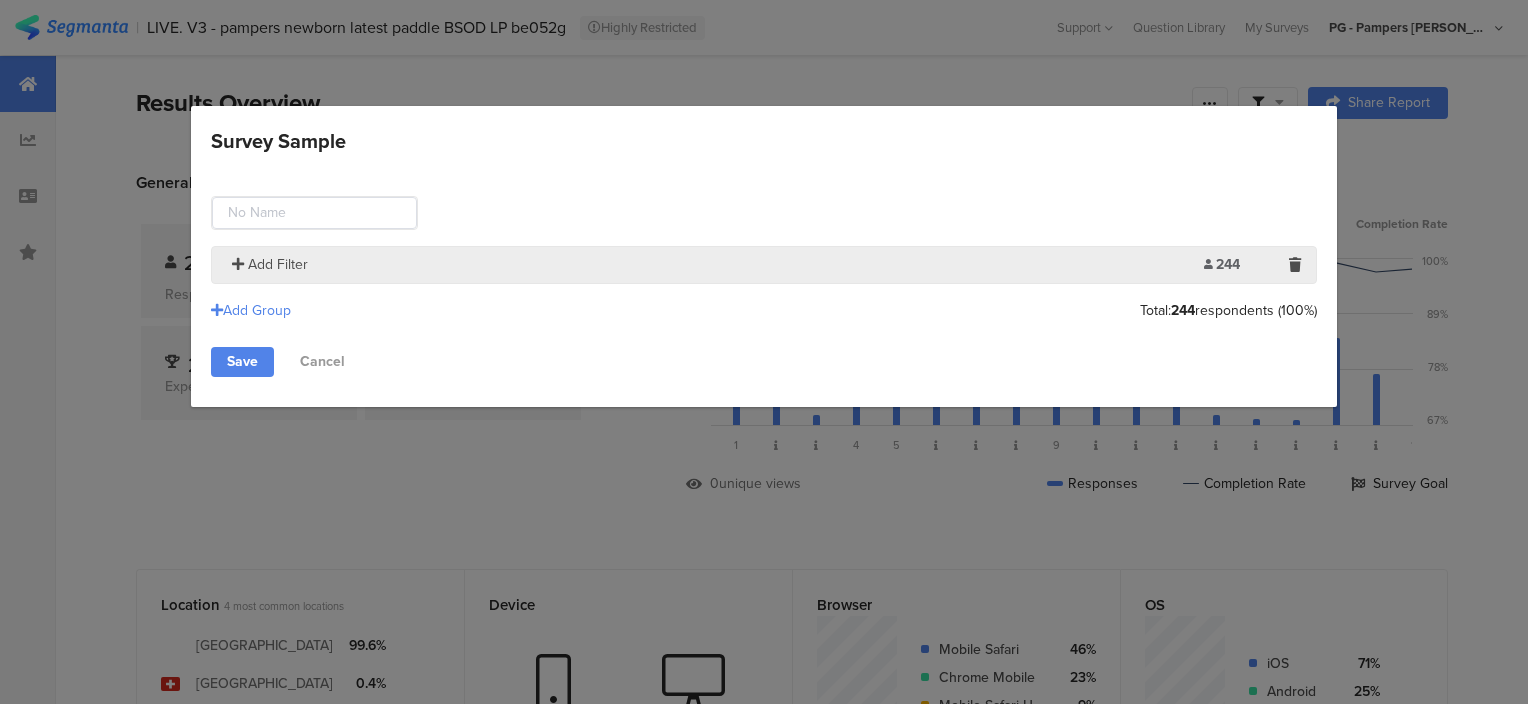 click on "Add Filter" at bounding box center [278, 264] 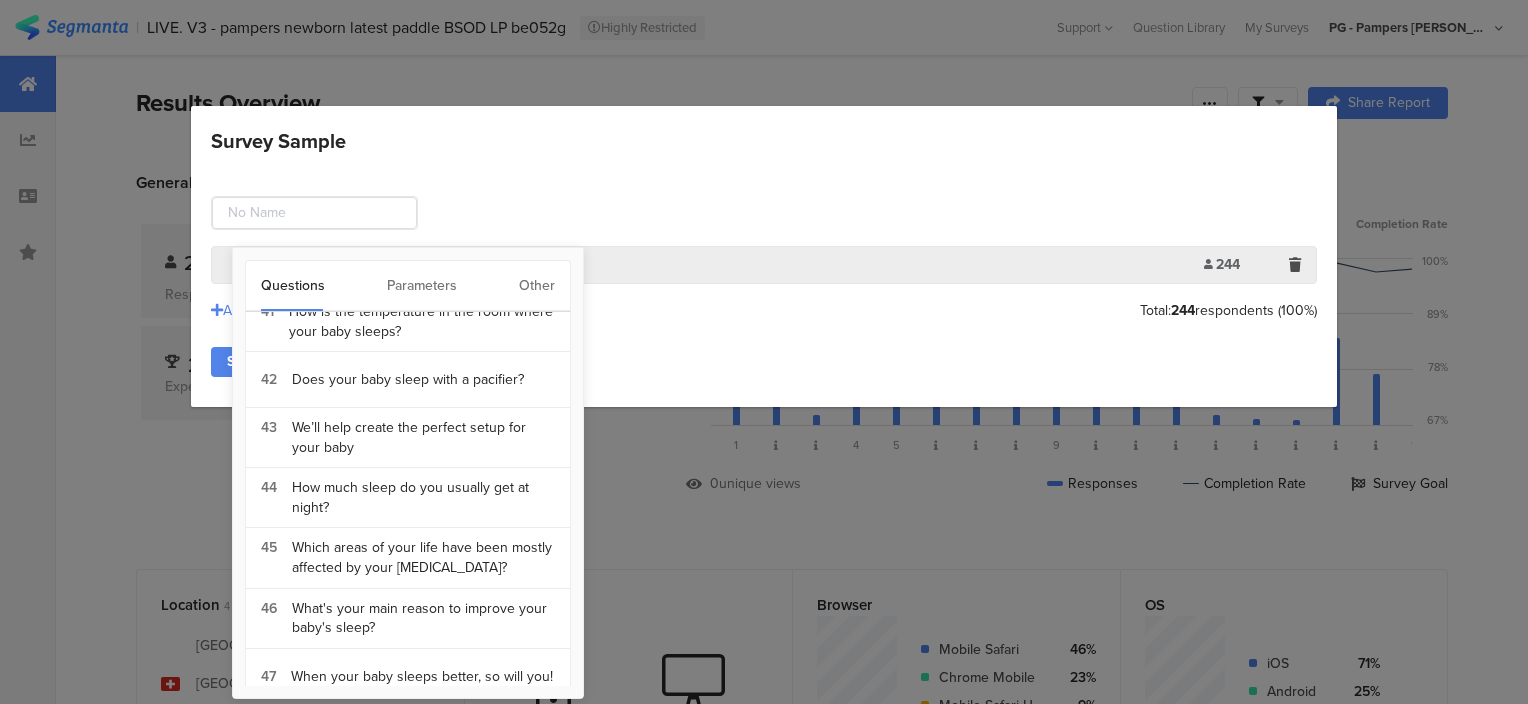 scroll, scrollTop: 2796, scrollLeft: 0, axis: vertical 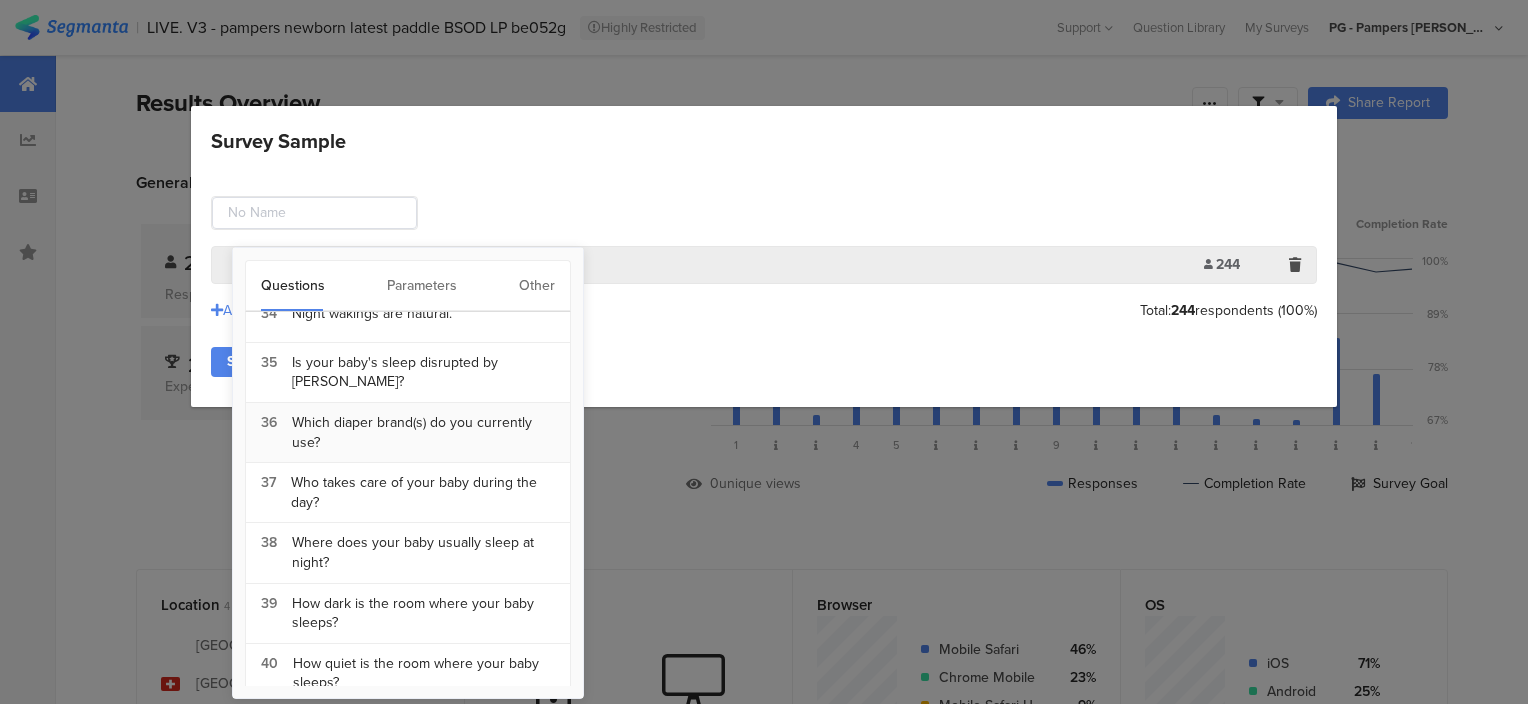 click on "Which diaper brand(s) do you currently use?" at bounding box center (423, 432) 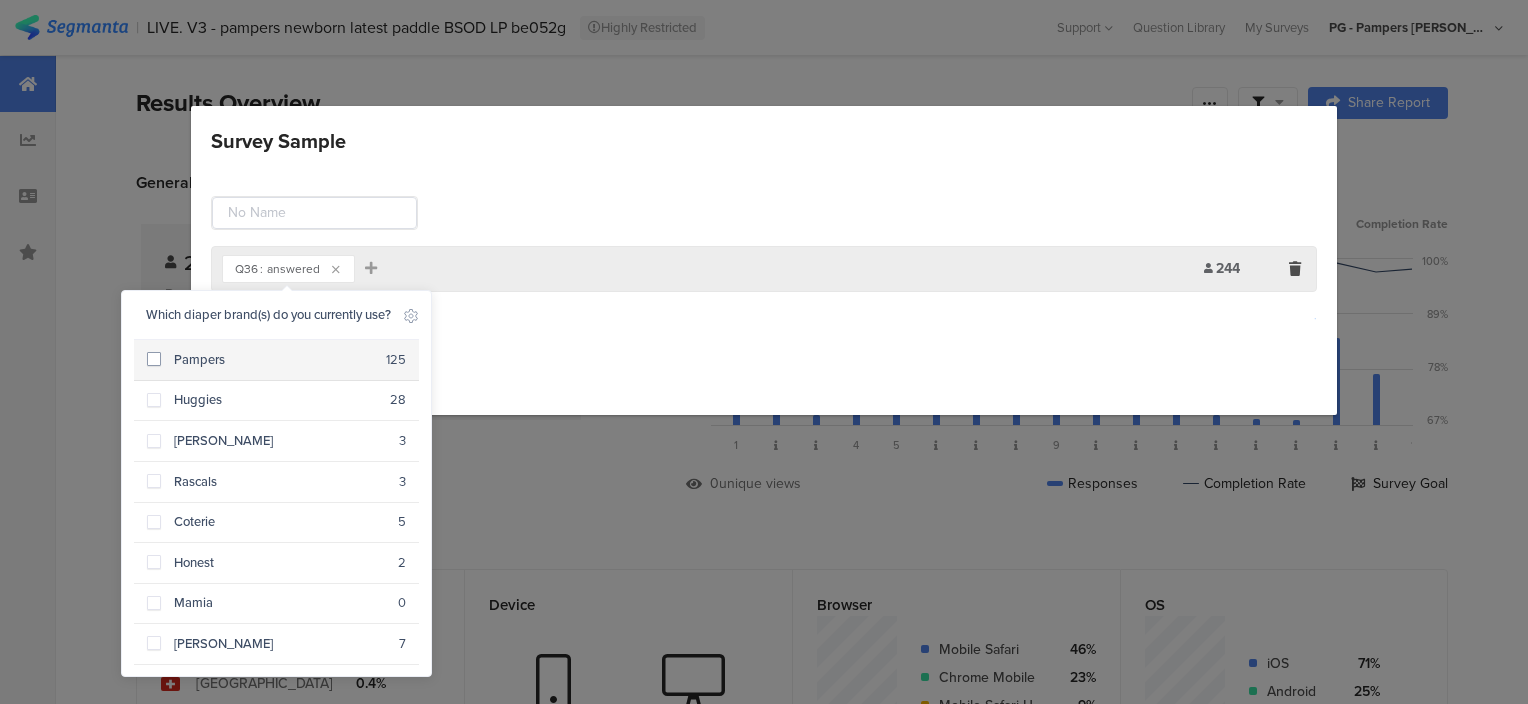 click on "Pampers" at bounding box center (273, 360) 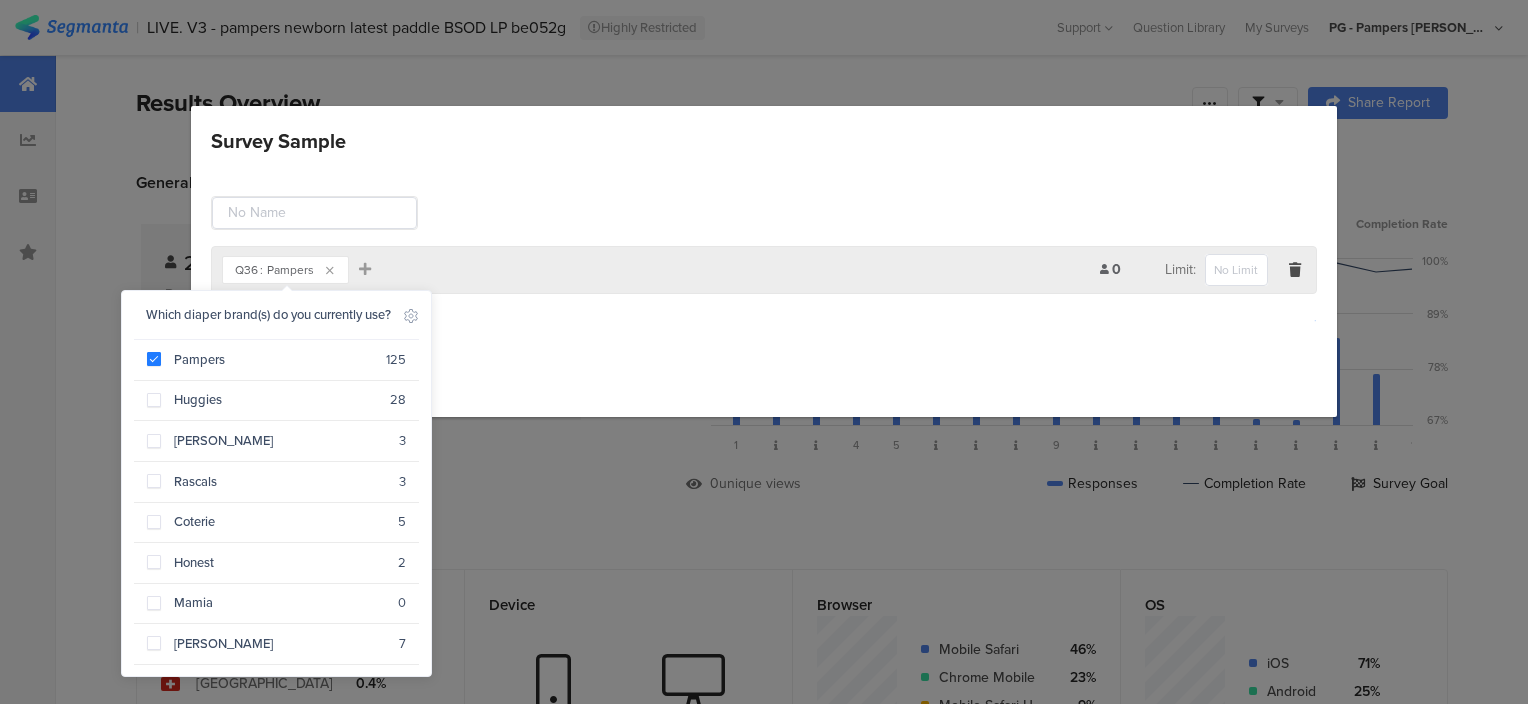click on "Q36
:   Pampers         Add Filter    0
Limit:
Add Group
Save   Cancel" at bounding box center [764, 291] 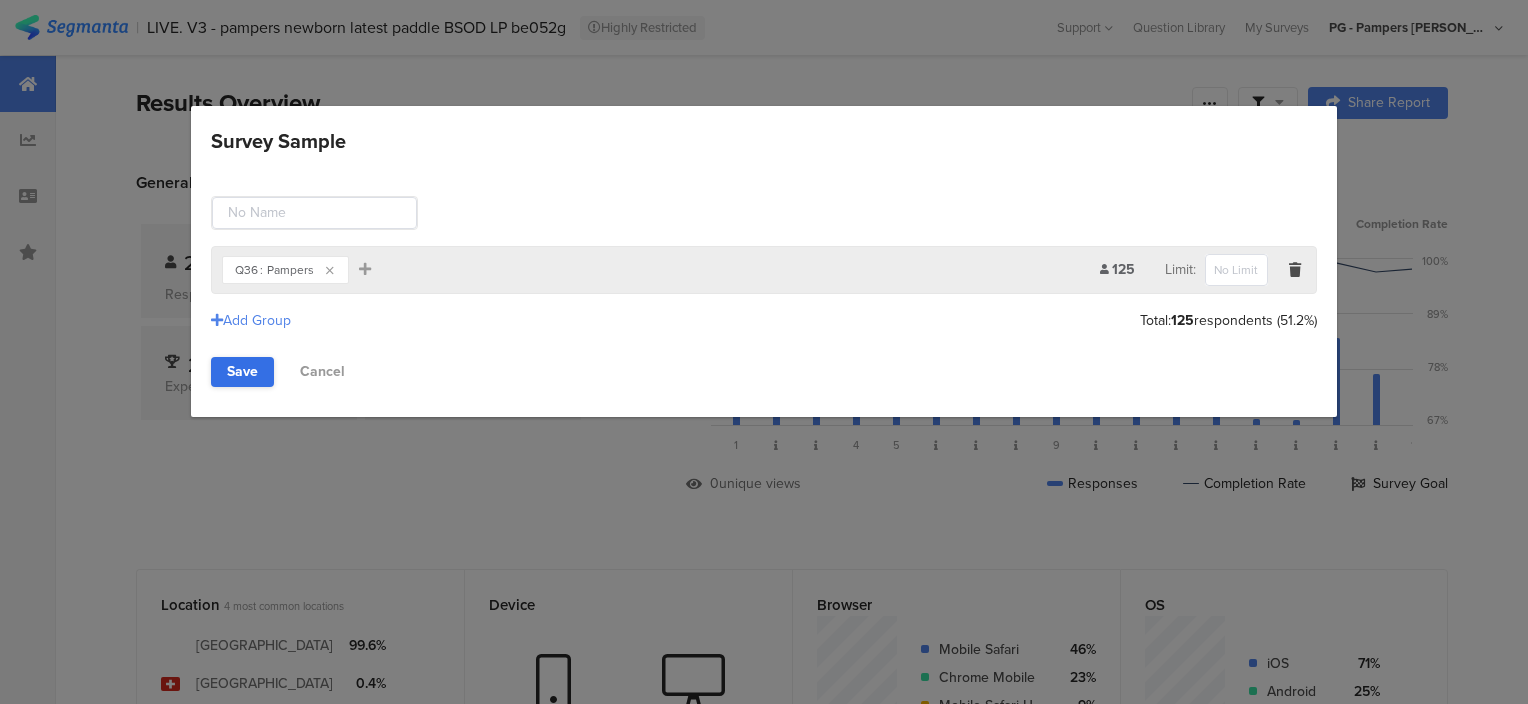 click on "Save" at bounding box center [242, 372] 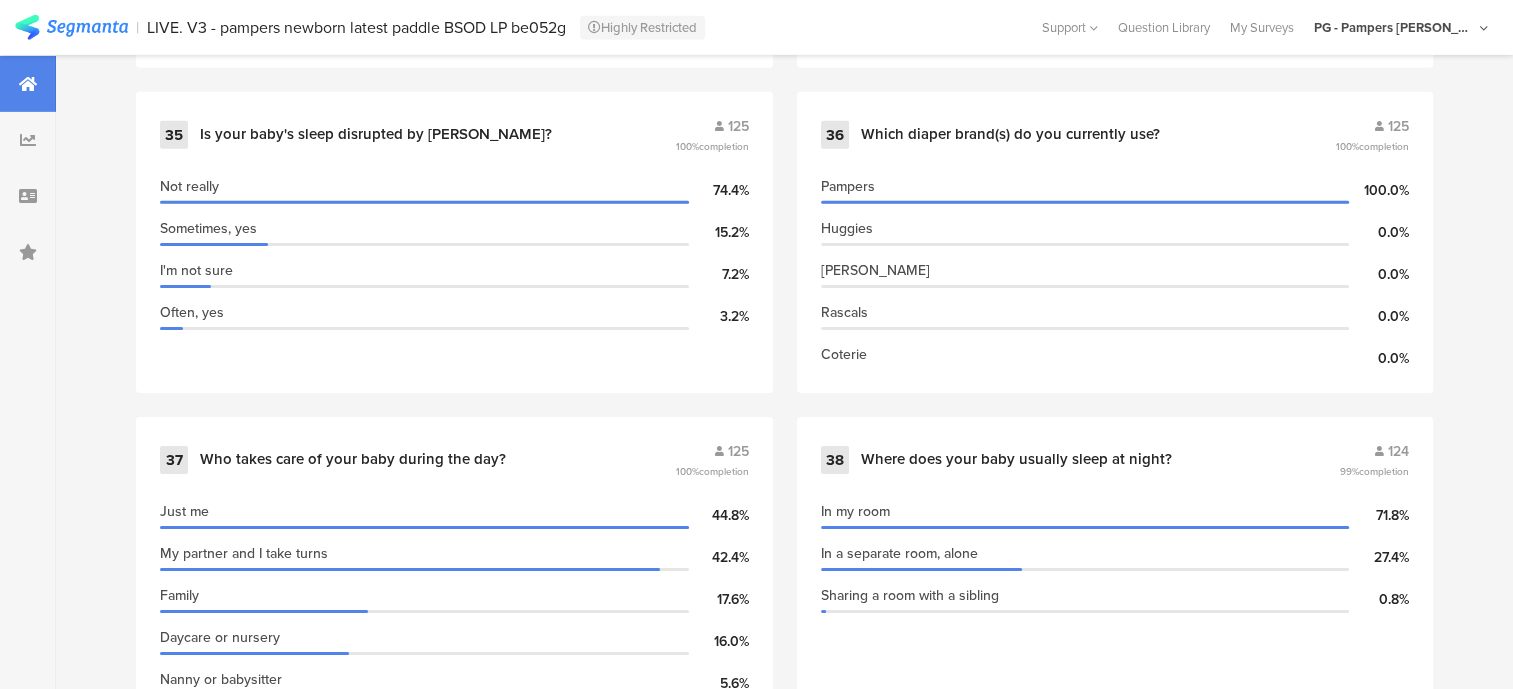 scroll, scrollTop: 6300, scrollLeft: 0, axis: vertical 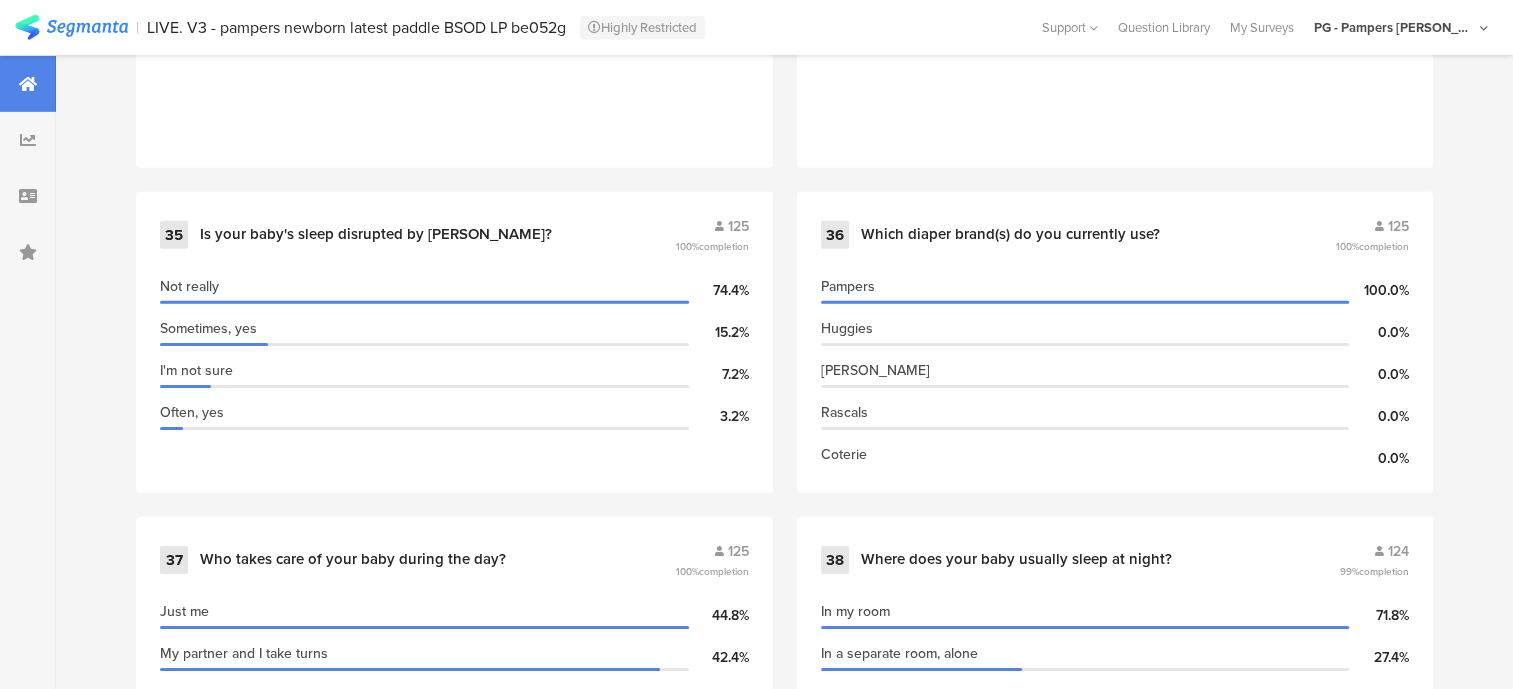 click on "1   I'm the...     125   100%  completion       Mom
94.4%
Dad
5.6%
2   Info Page     118   100%  completion
Over 850,000 moms
3   Info Page     7   100%  completion
Over 850,000 parents
4   What is your baby's gender?     125   100%  completion       Female
55.2%
Male
44.0%
Prefer not to say
0.8%
5   What is your main goal for your baby's sleep?     125   100%  completion       Less overnight wakeups
44.0%
Independent sleep
18.4%
Easier bedtime
12.0%
Consistent sleep schedule
12.0%
Better naps
8.8%
6   Info Page     49   98%  completion
We're glad you're here!
7   Info Page     37   100%  completion
We're glad you're here!
8   Info Page     37   97%  completion
We're glad you're here!
9       125   100%  completion" at bounding box center (784, 192) 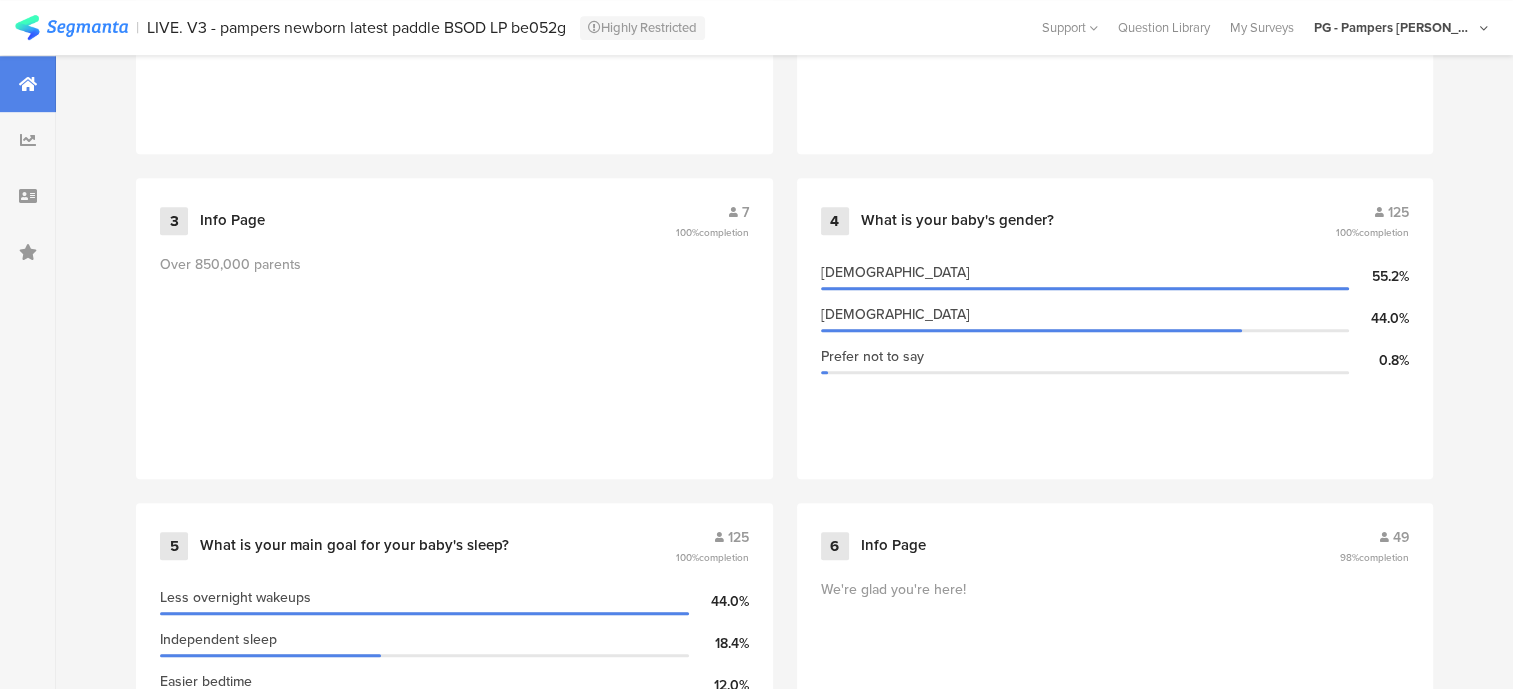 scroll, scrollTop: 0, scrollLeft: 13, axis: horizontal 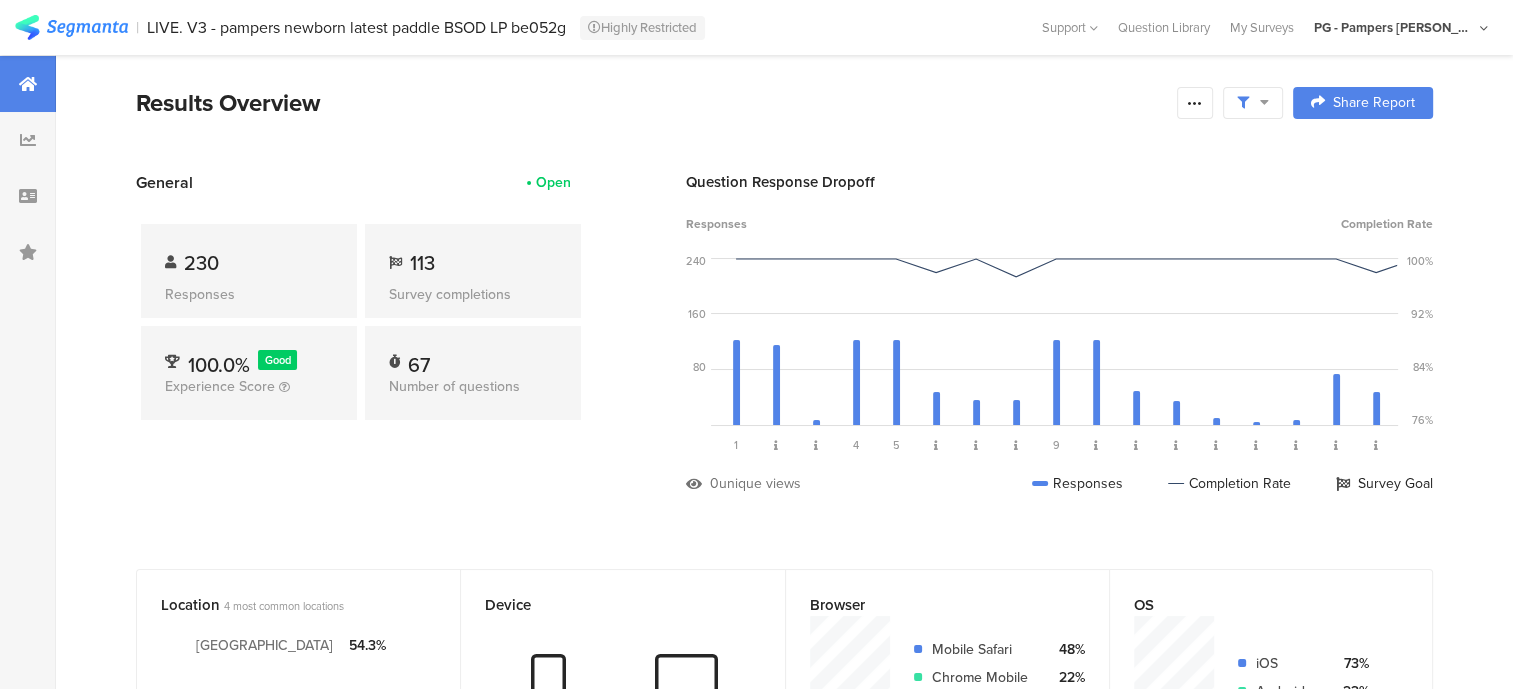 drag, startPoint x: 1476, startPoint y: 580, endPoint x: 1458, endPoint y: 235, distance: 345.46924 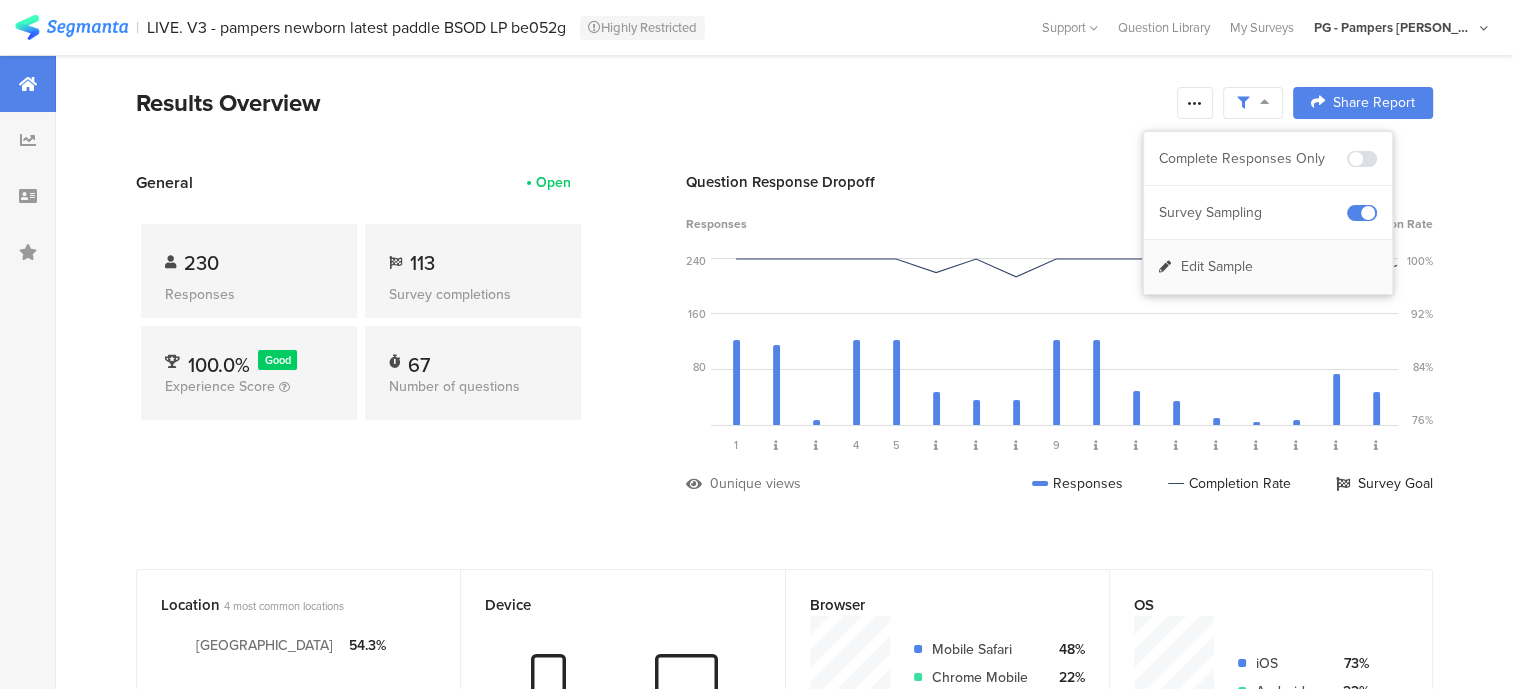 click on "Edit Sample" at bounding box center (1268, 267) 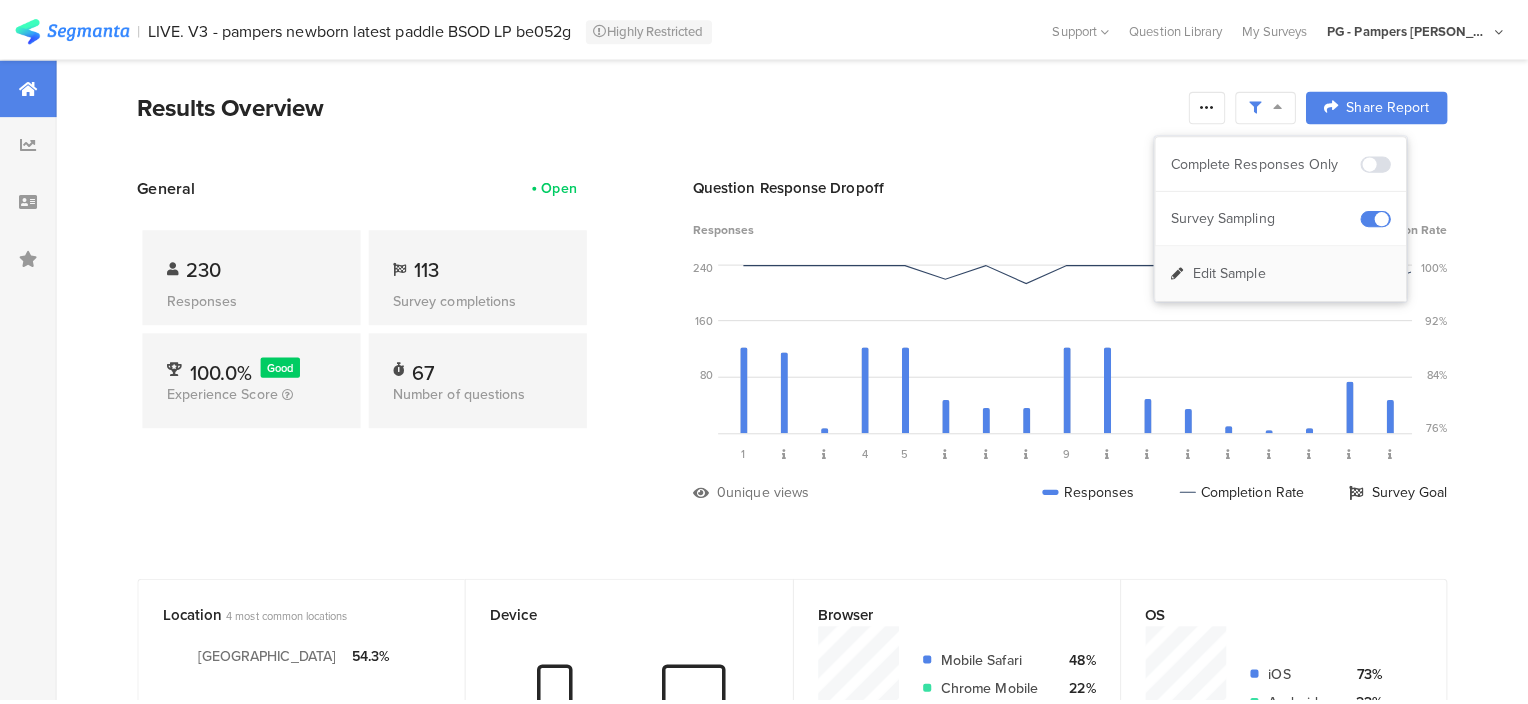 scroll, scrollTop: 0, scrollLeft: 0, axis: both 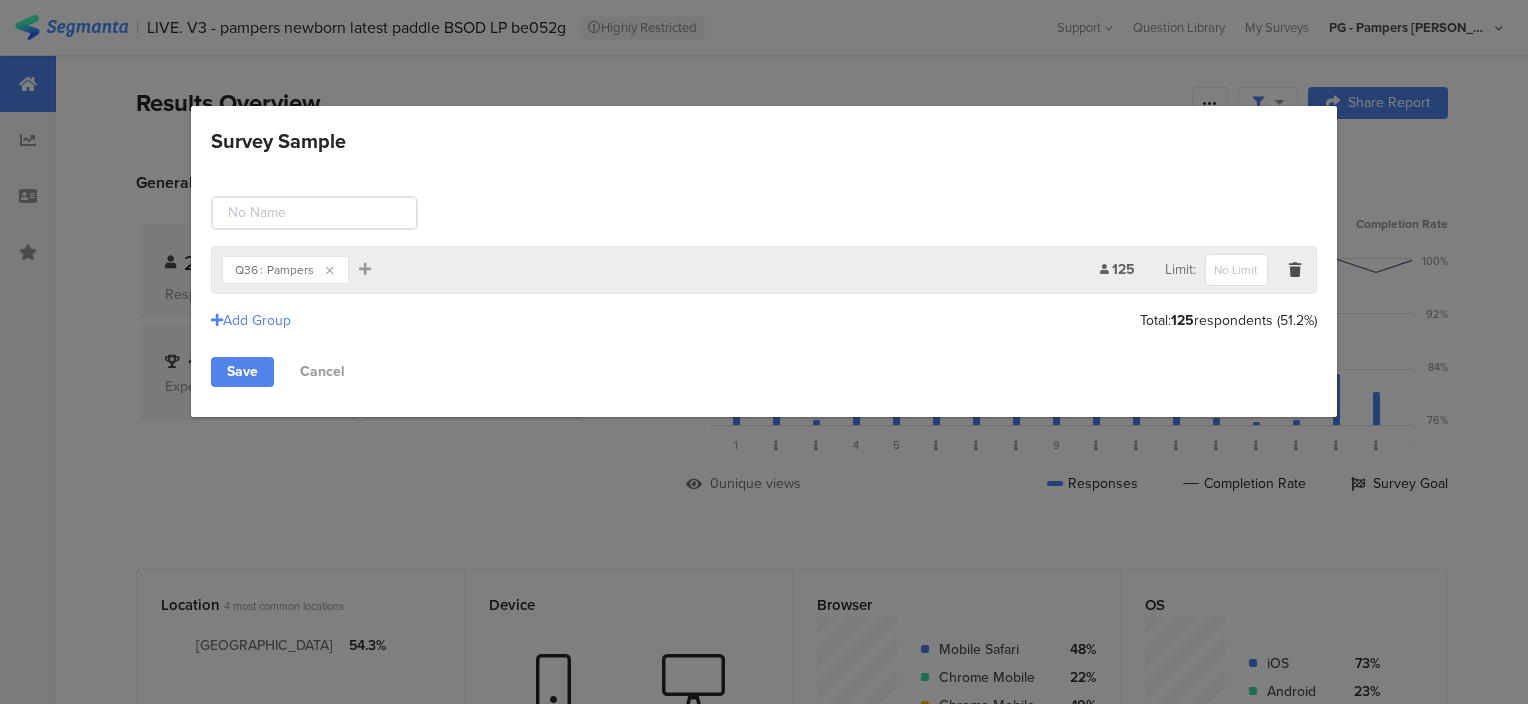 click on "Pampers" at bounding box center [290, 270] 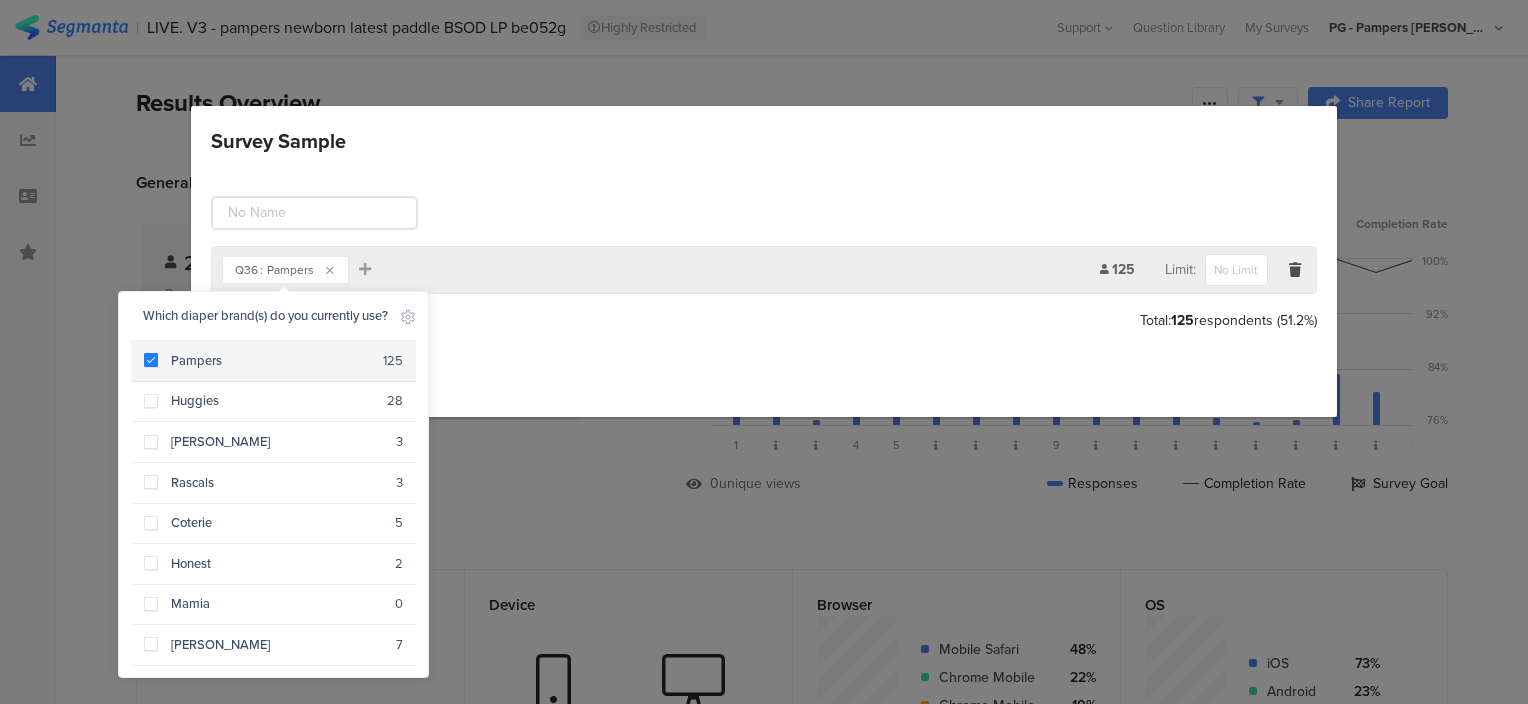 click on "Pampers" at bounding box center [270, 361] 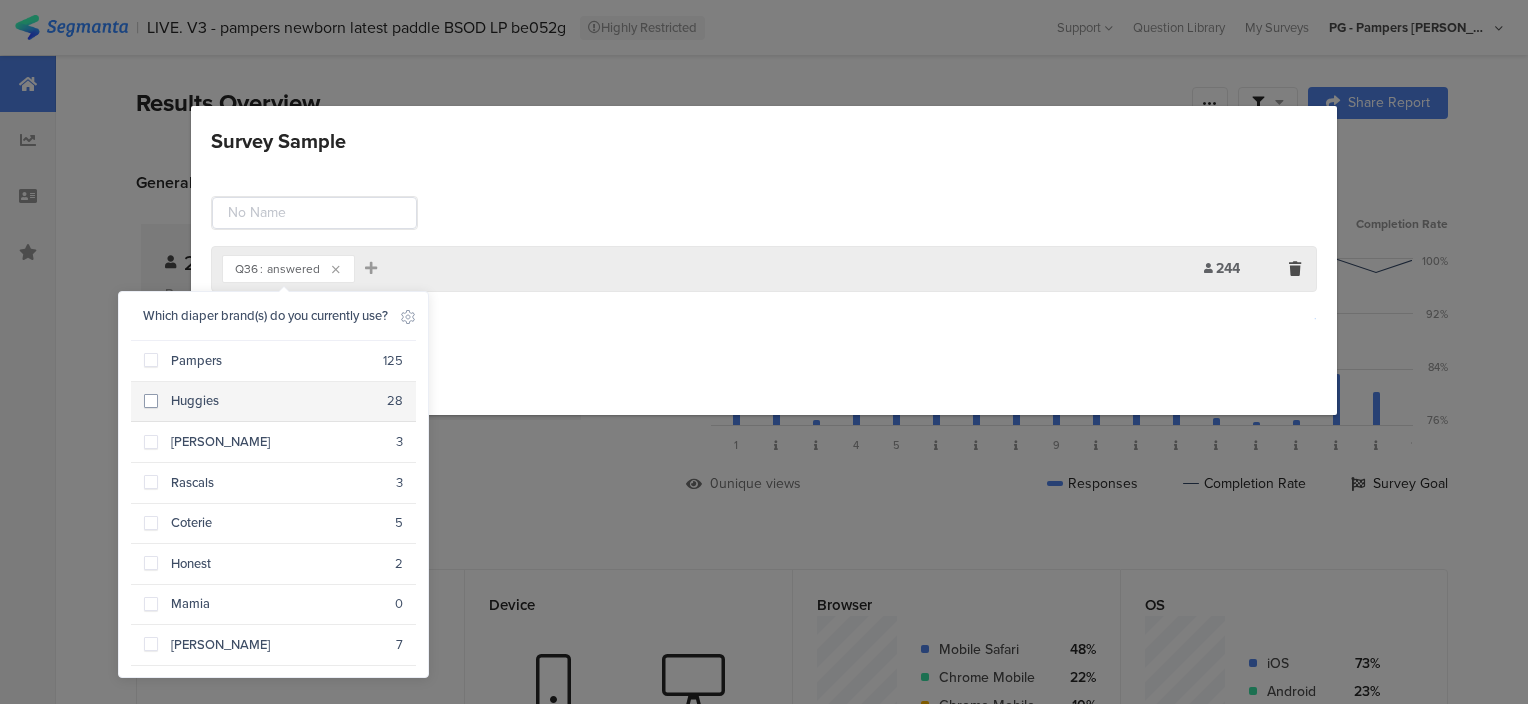 click on "Huggies" at bounding box center [272, 401] 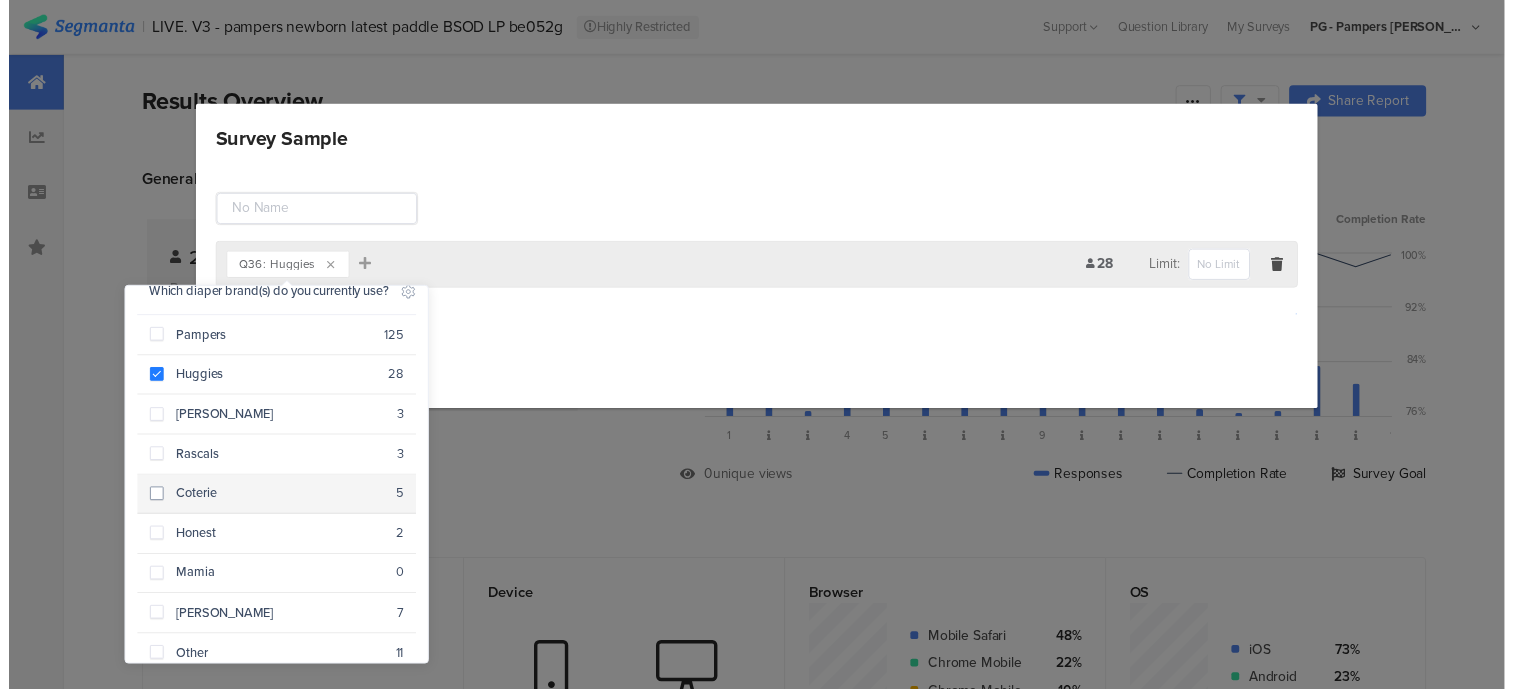 scroll, scrollTop: 0, scrollLeft: 0, axis: both 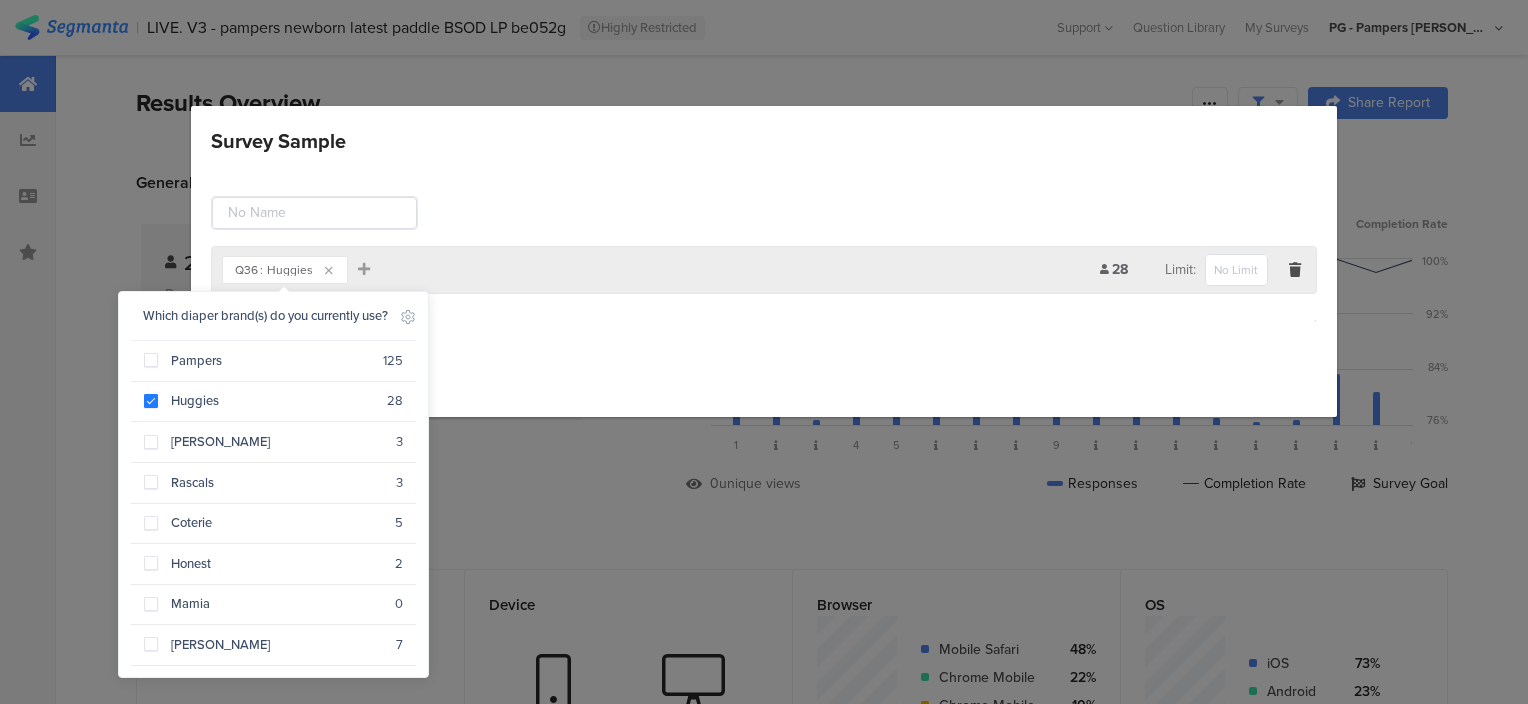 click on "Q36
:   Huggies         Add Filter    28
Limit:
Add Group
Save   Cancel" at bounding box center [764, 291] 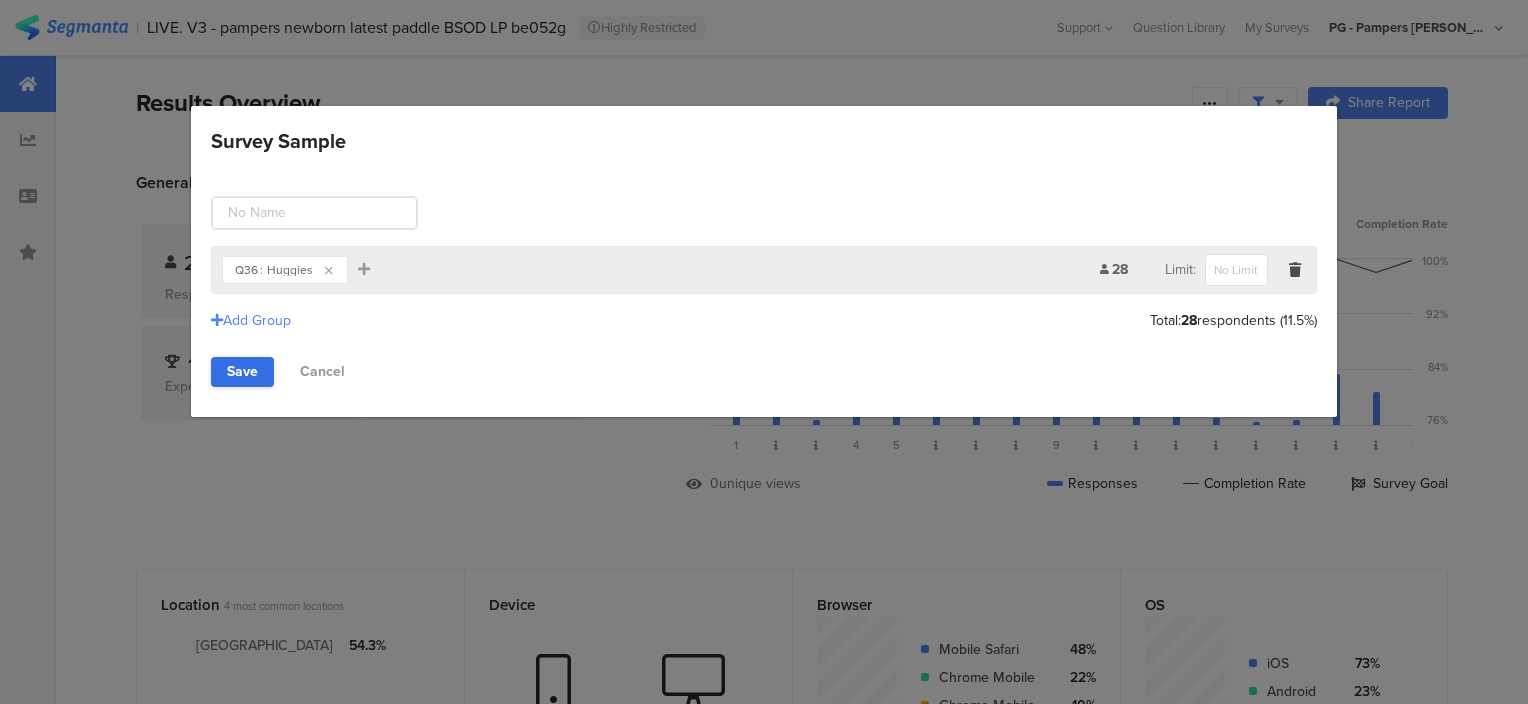 click on "Save" at bounding box center (242, 372) 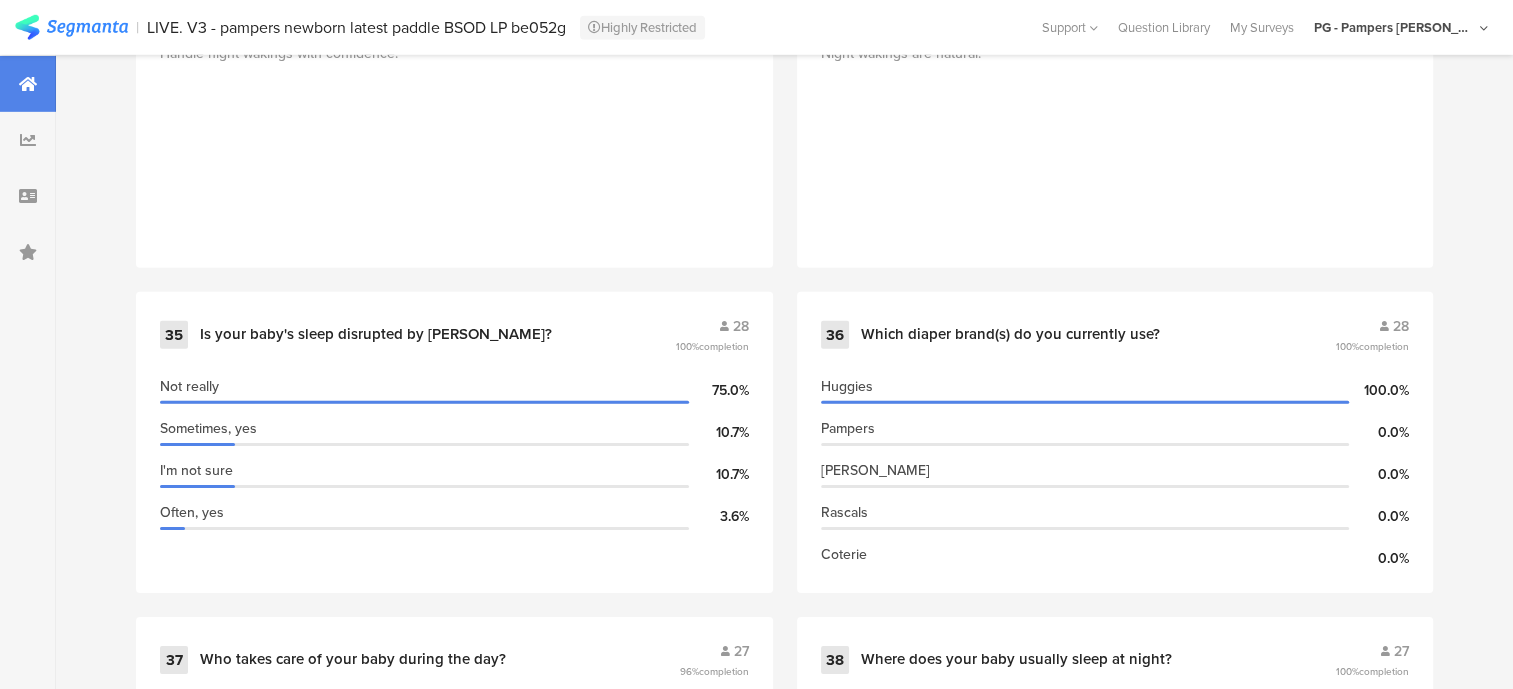scroll, scrollTop: 6200, scrollLeft: 15, axis: both 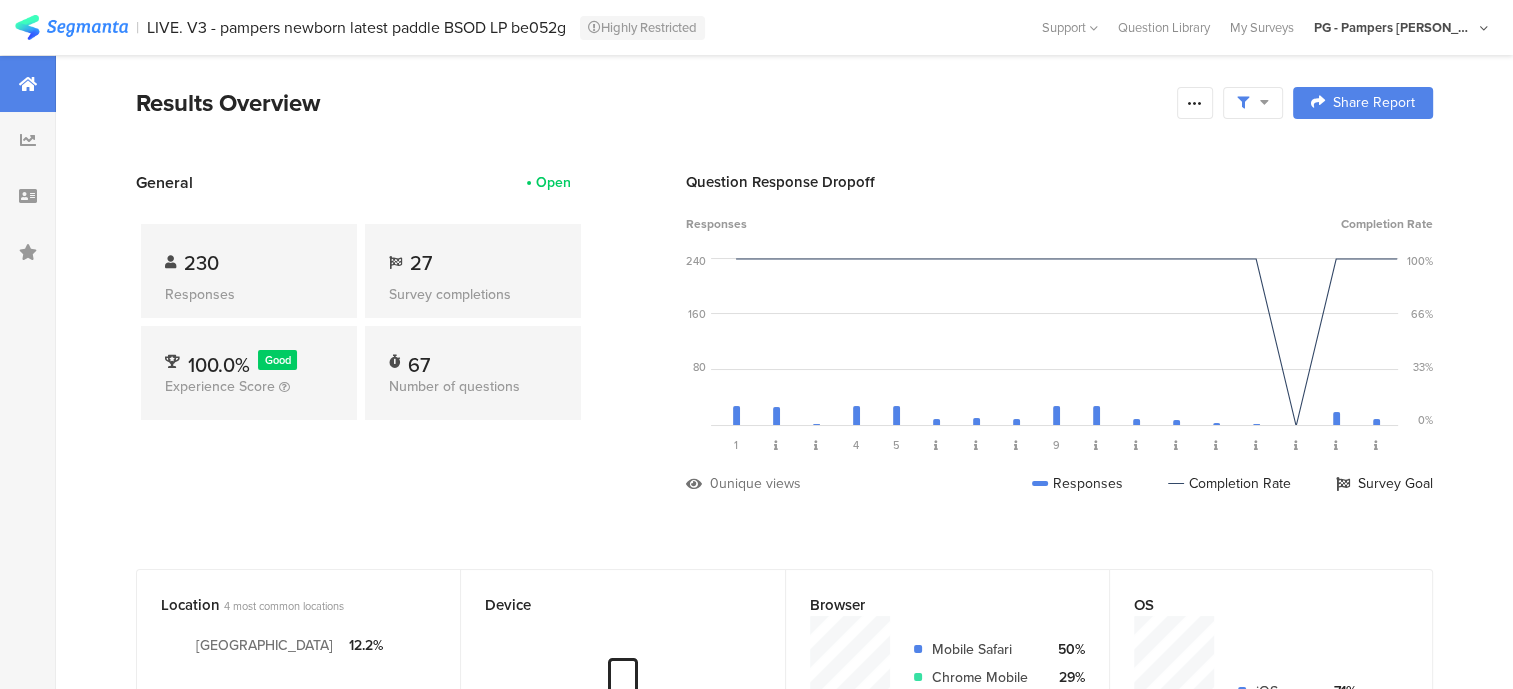 drag, startPoint x: 1469, startPoint y: 648, endPoint x: 1433, endPoint y: 305, distance: 344.88403 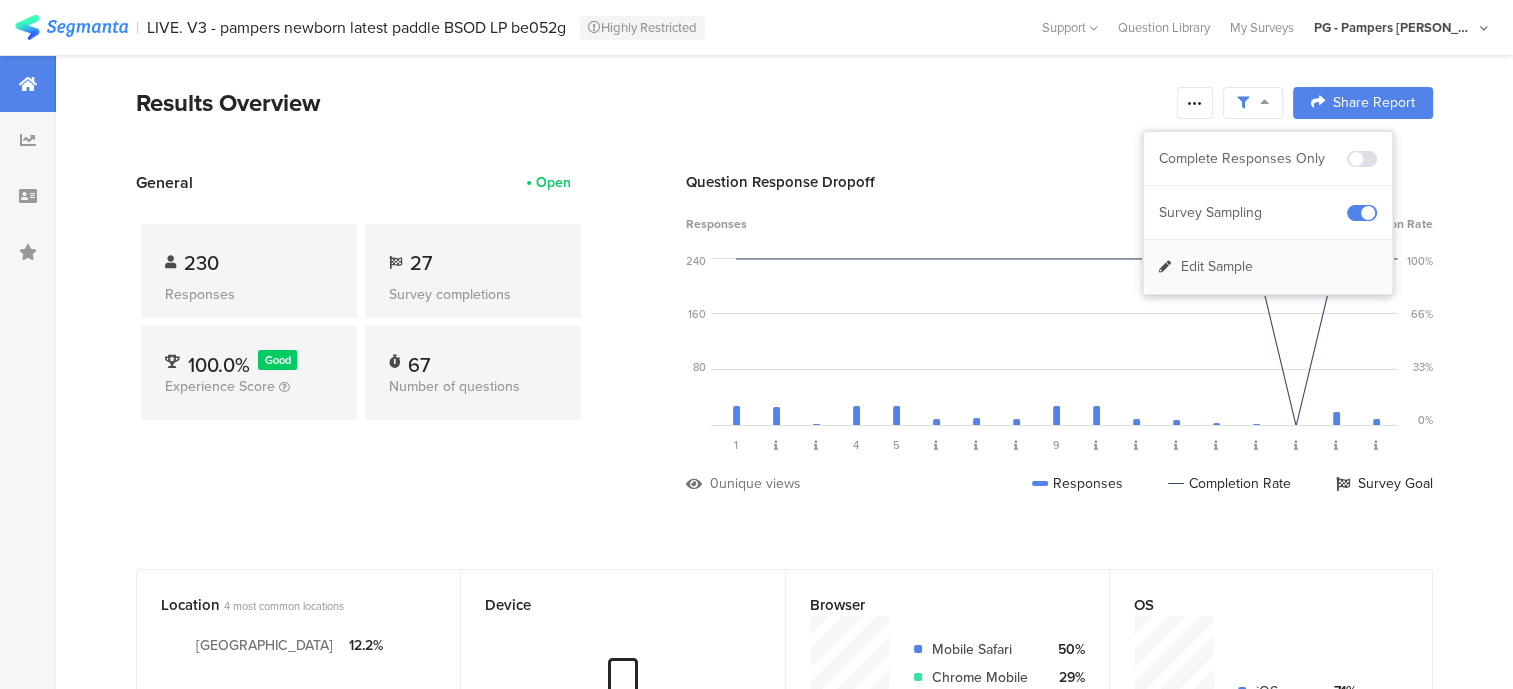 click on "Edit Sample" at bounding box center (1268, 267) 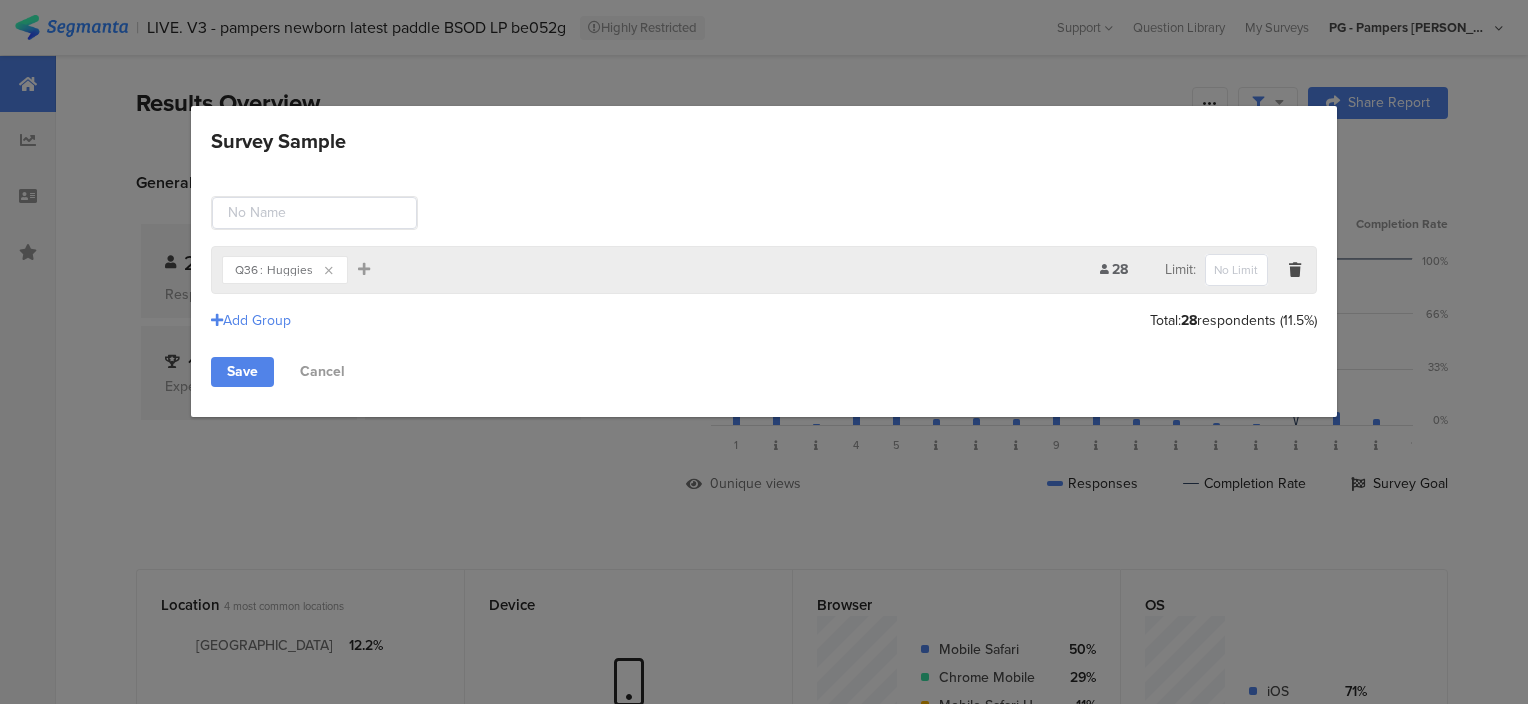 click on "Q36" at bounding box center [246, 270] 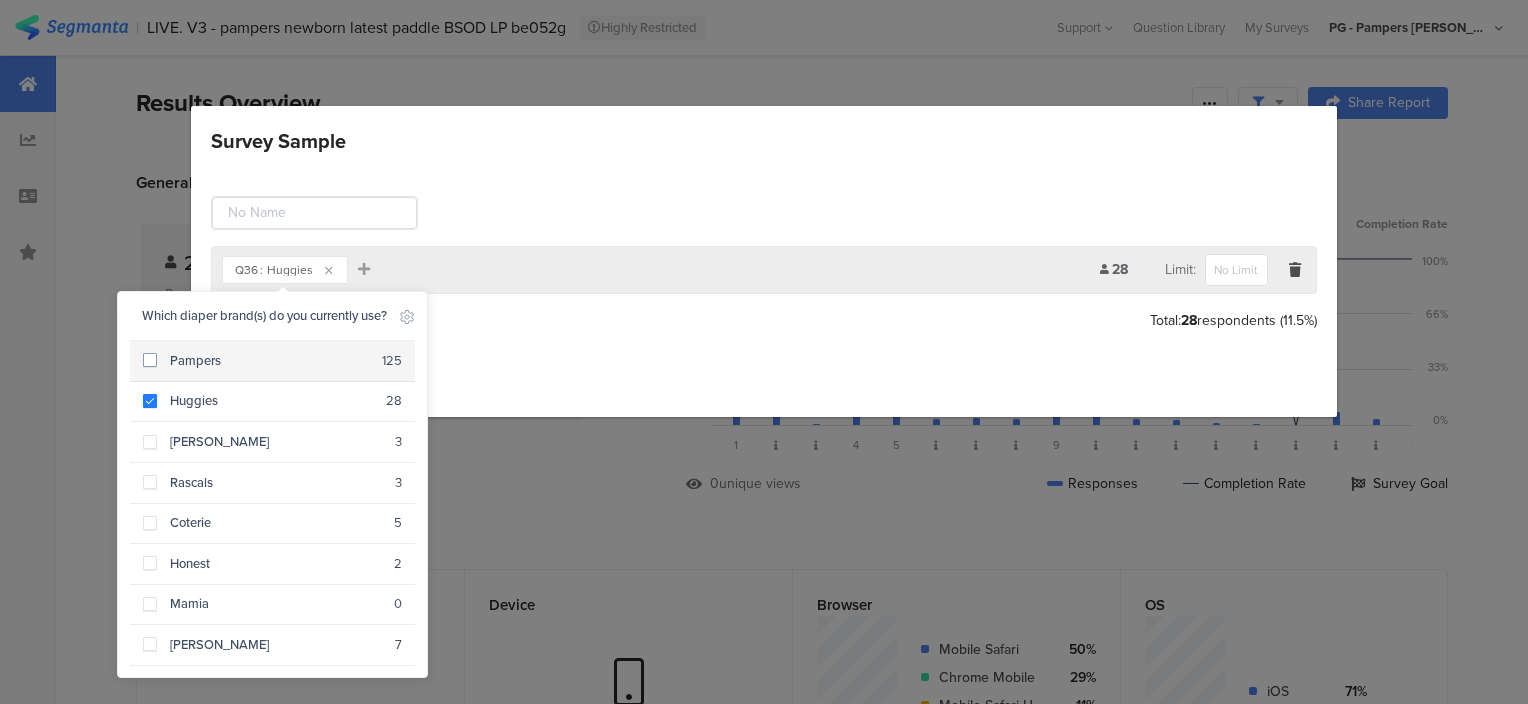click on "Pampers
125" at bounding box center (272, 361) 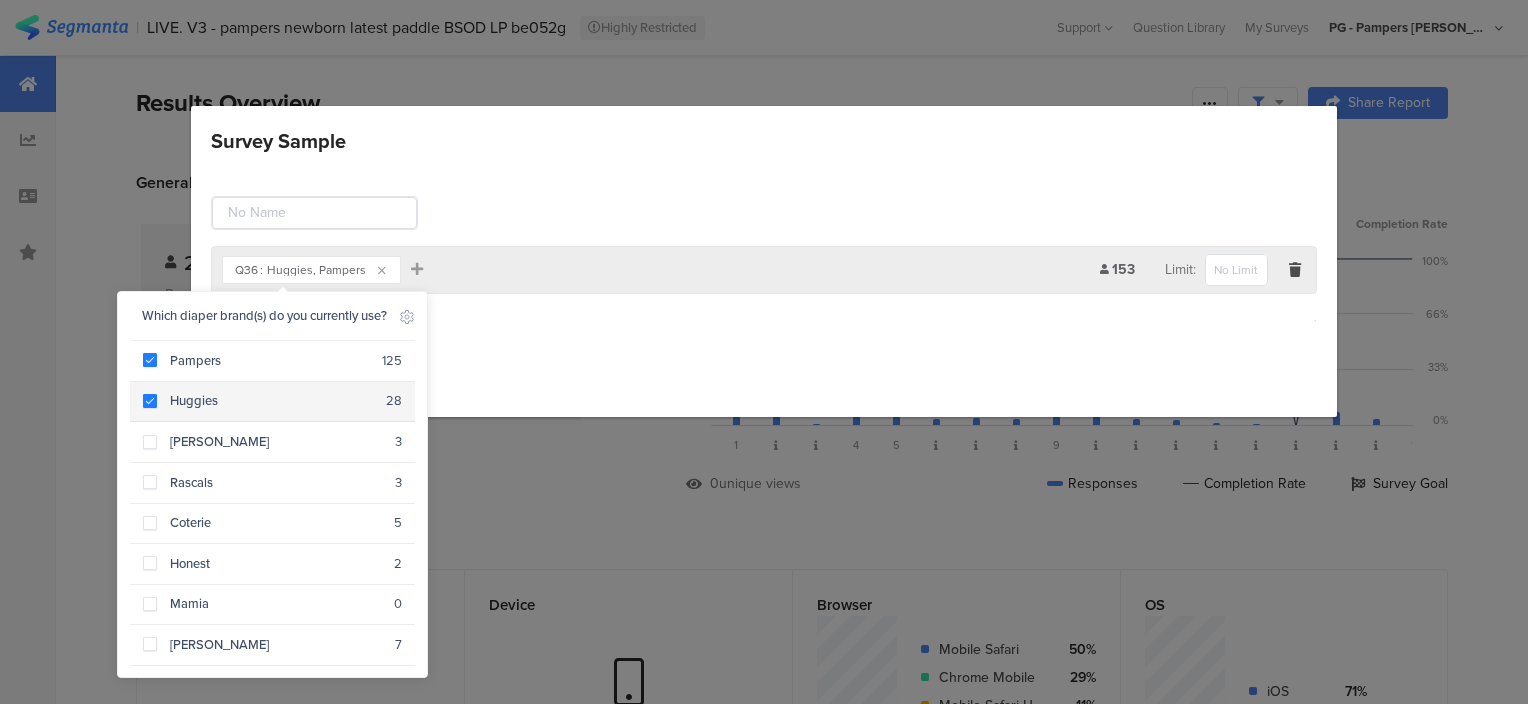 click on "Huggies" at bounding box center [271, 401] 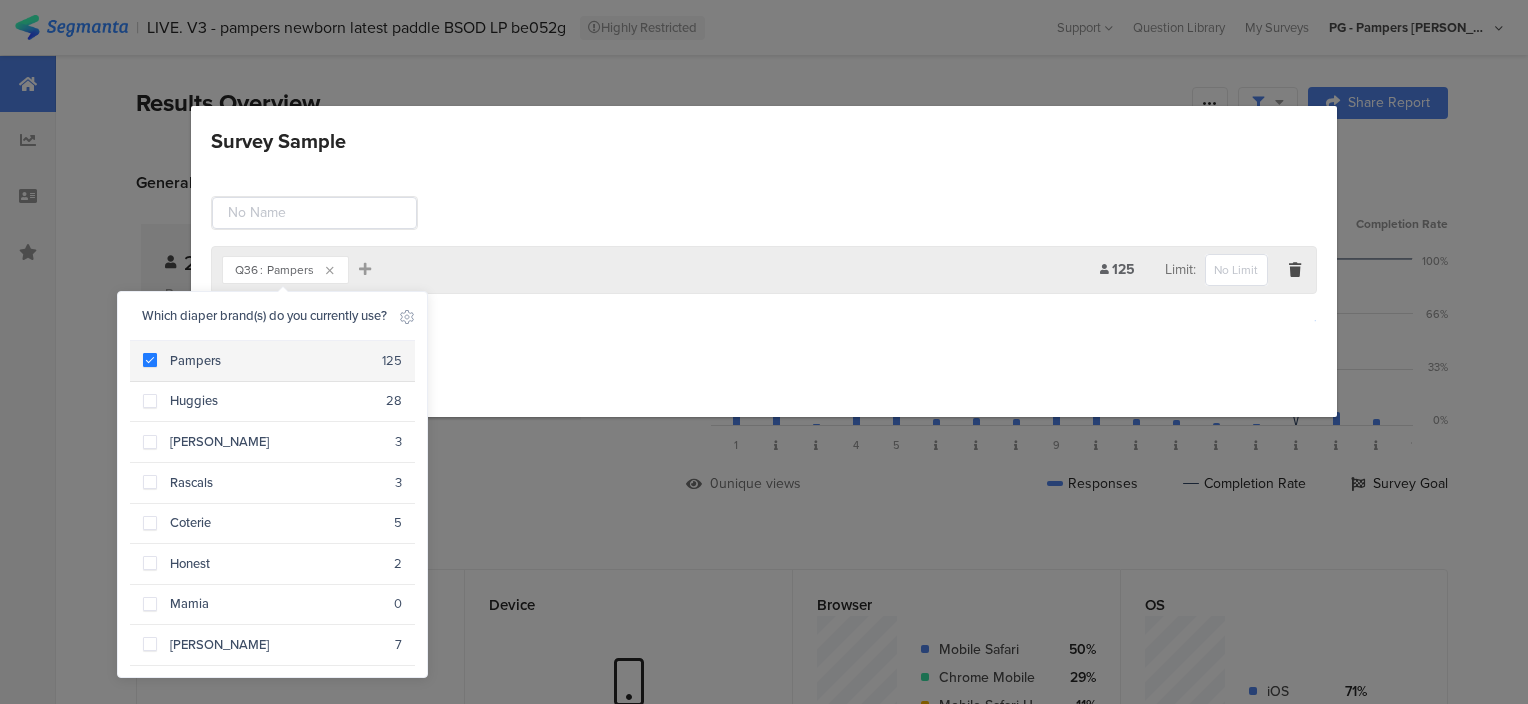 click on "Pampers" at bounding box center (269, 361) 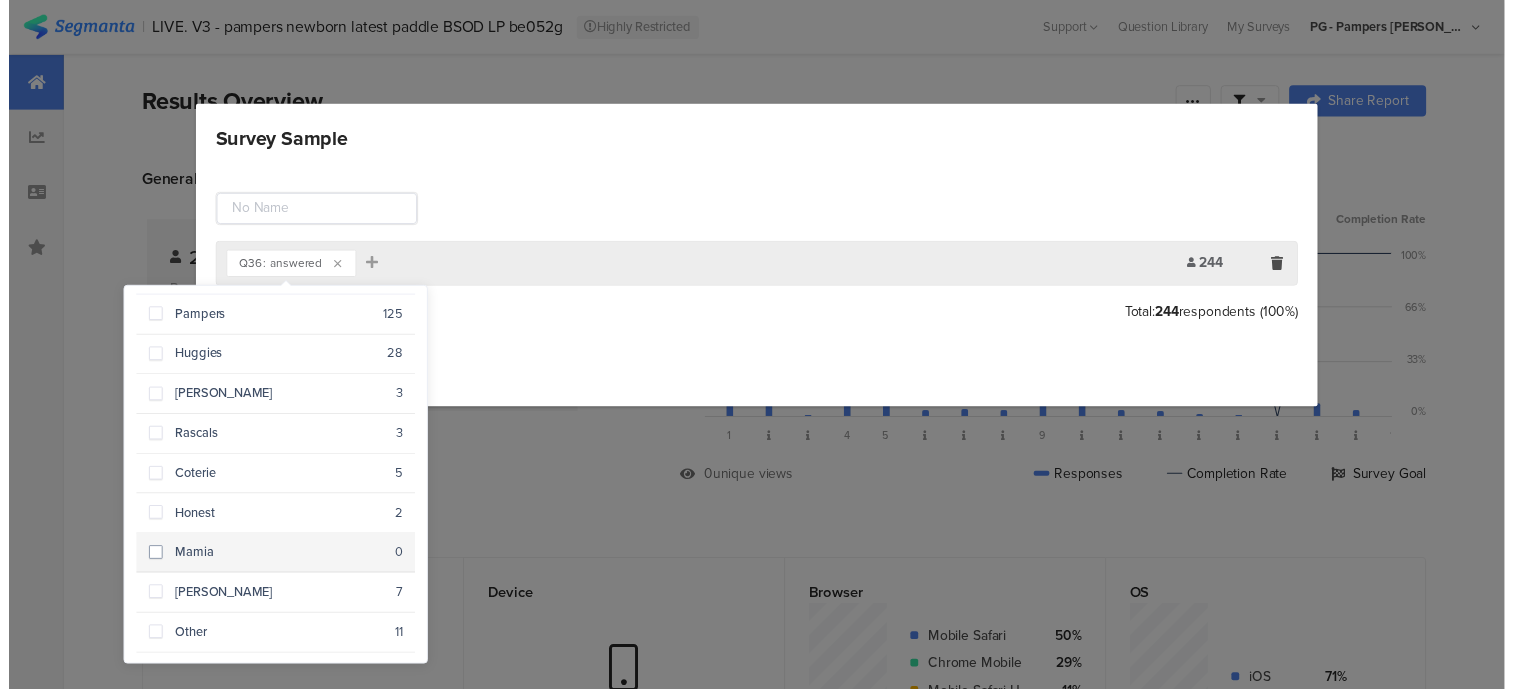 scroll, scrollTop: 0, scrollLeft: 0, axis: both 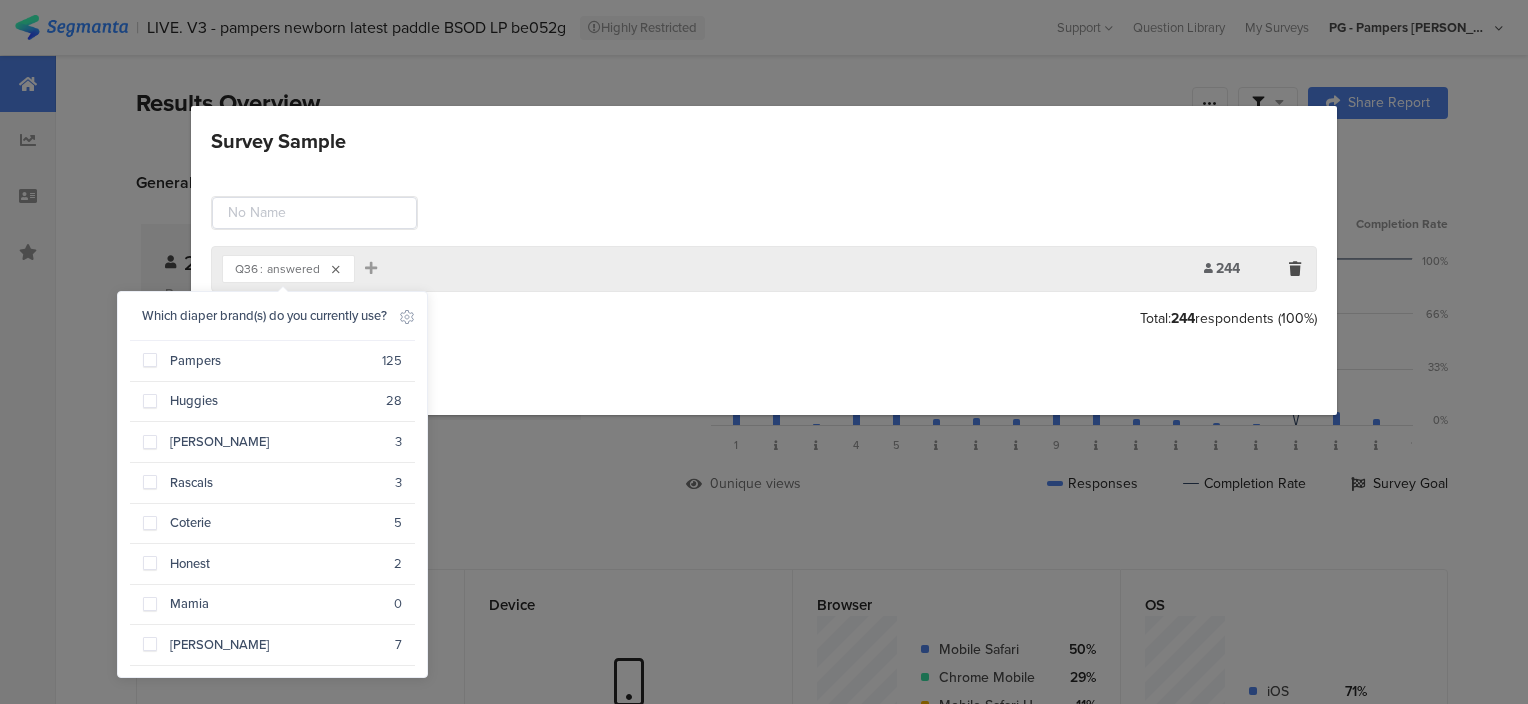 click at bounding box center (336, 270) 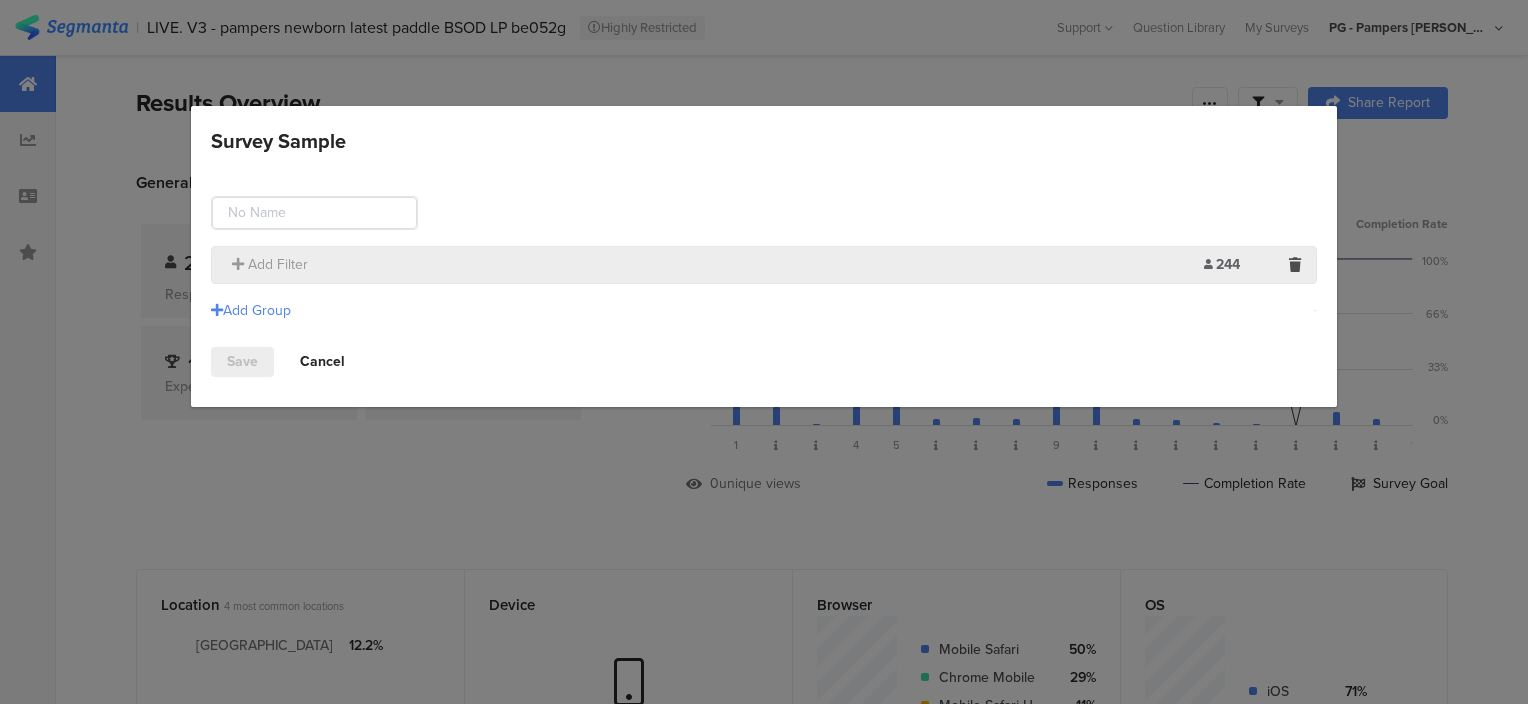 click on "Cancel" at bounding box center (322, 362) 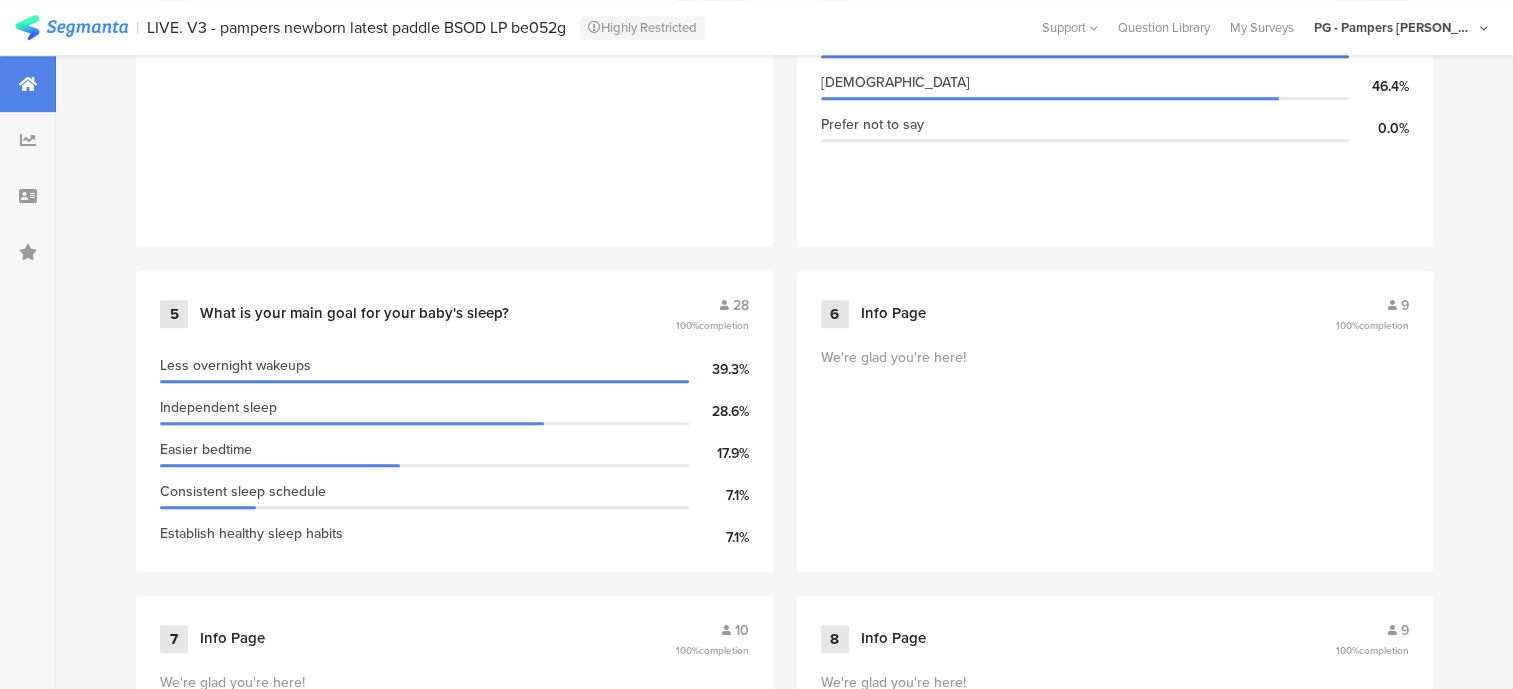 scroll, scrollTop: 1300, scrollLeft: 0, axis: vertical 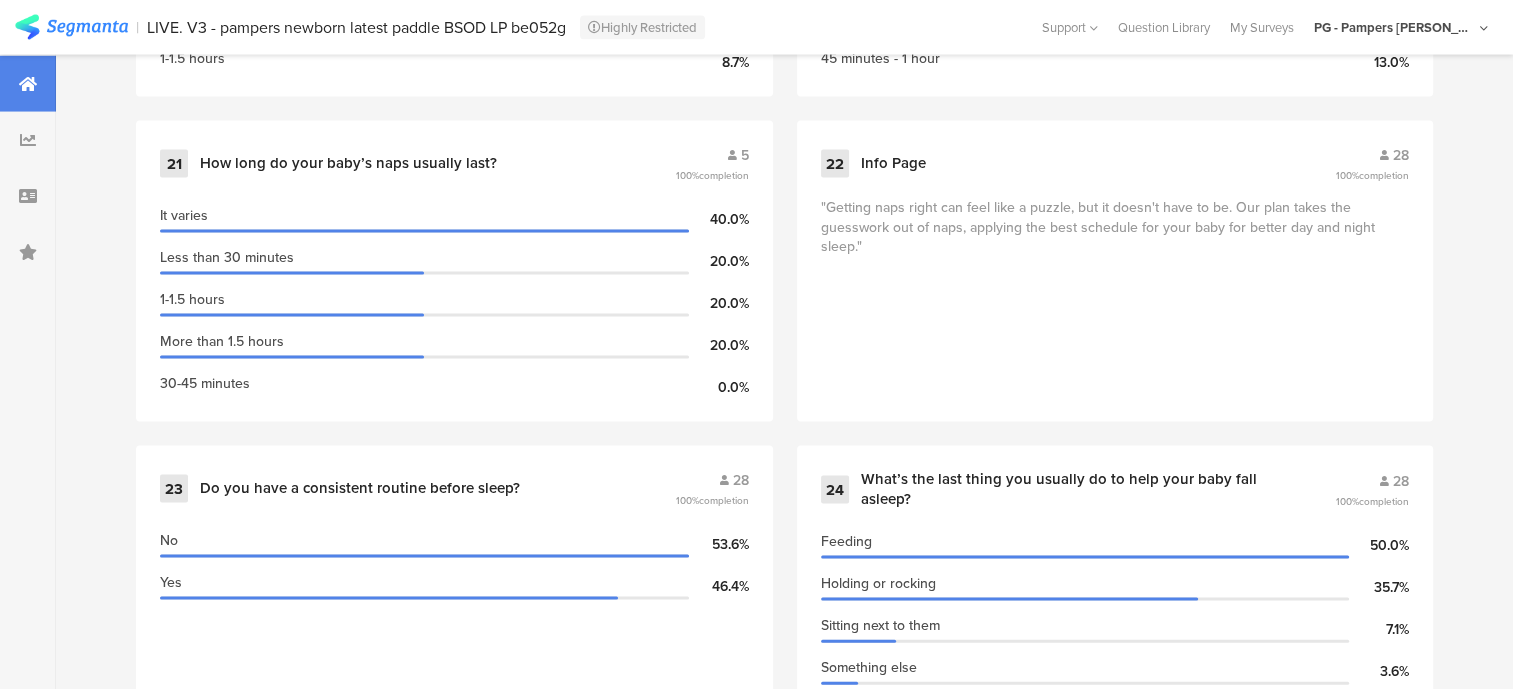 drag, startPoint x: 808, startPoint y: 365, endPoint x: 804, endPoint y: 565, distance: 200.04 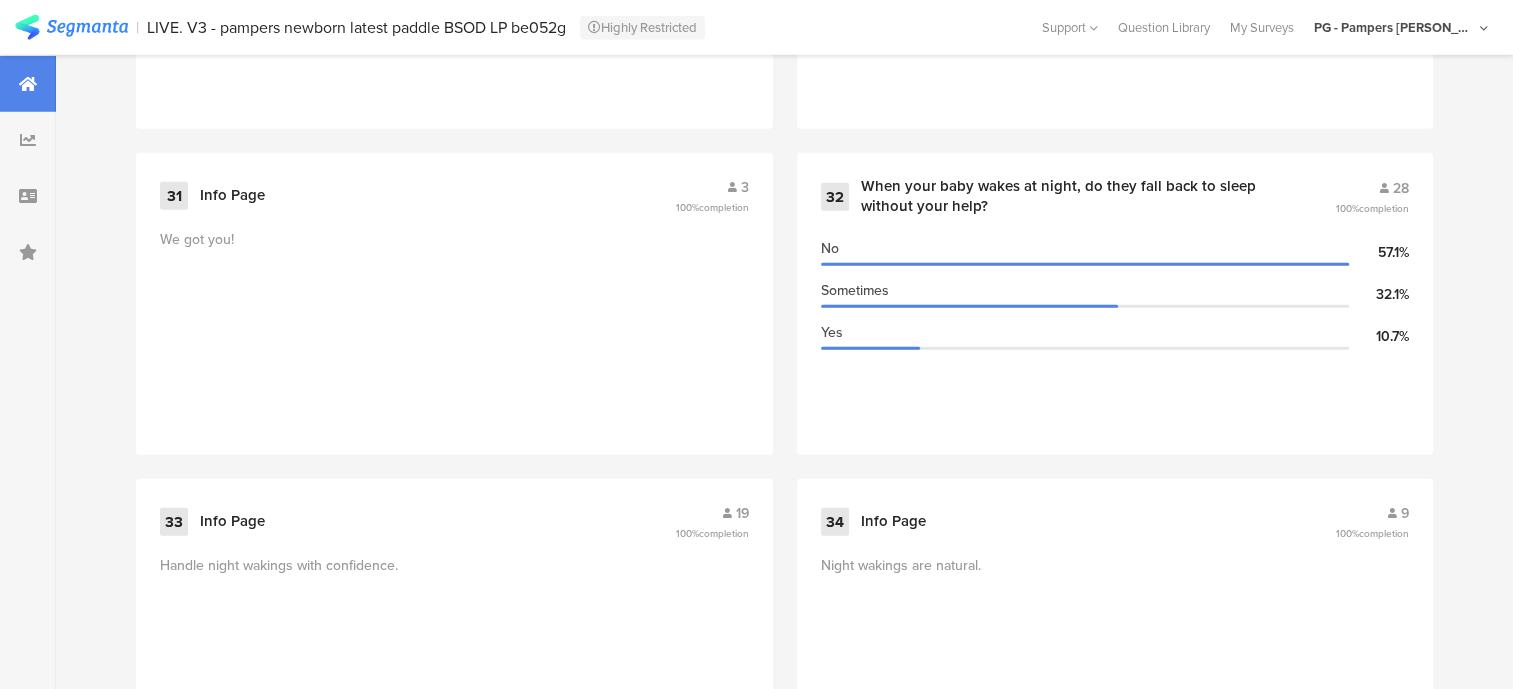scroll, scrollTop: 6288, scrollLeft: 0, axis: vertical 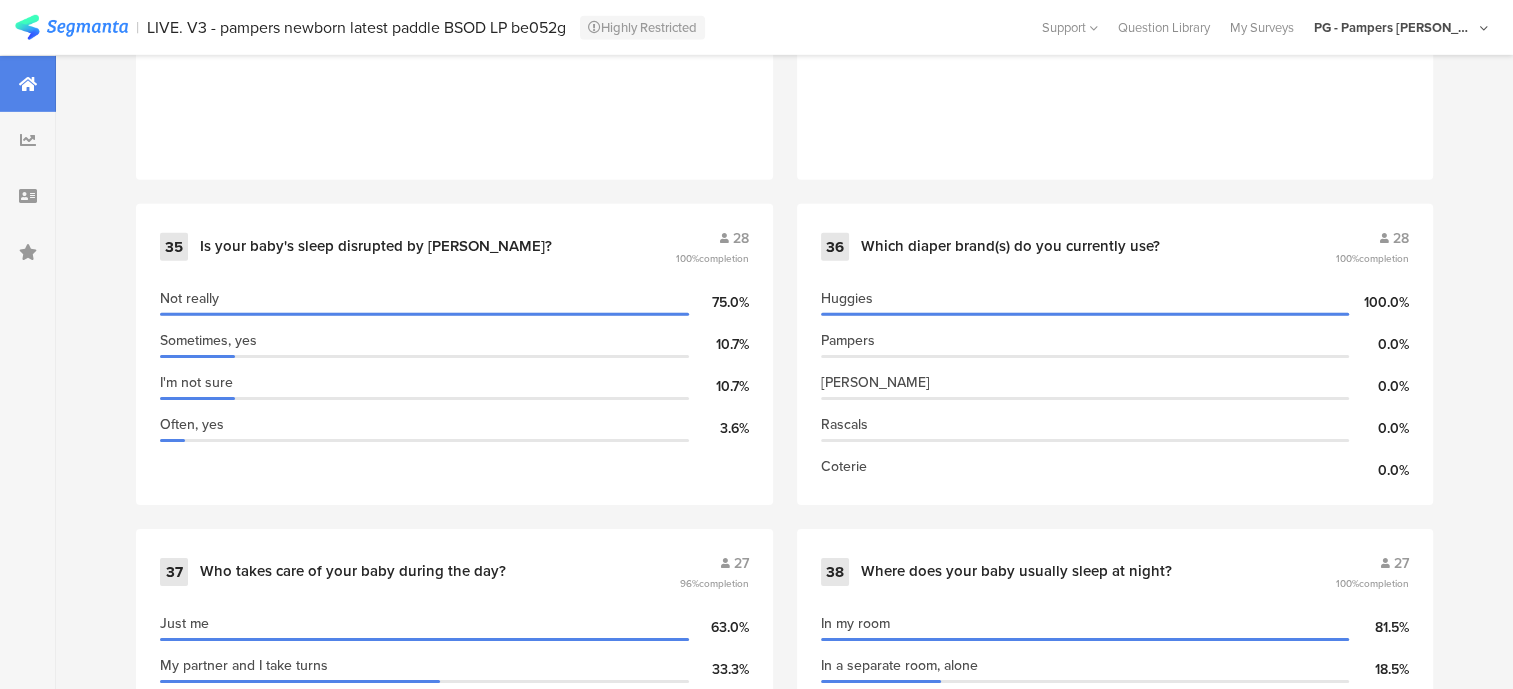 click on "1   I'm the...     28   100%  completion       Mom
96.4%
Dad
3.6%
2   Info Page     27   100%  completion
Over 850,000 moms
3   Info Page     1   100%  completion
Over 850,000 parents
4   What is your baby's gender?     28   100%  completion       Female
53.6%
Male
46.4%
Prefer not to say
0.0%
5   What is your main goal for your baby's sleep?     28   100%  completion       Less overnight wakeups
39.3%
Independent sleep
28.6%
Easier bedtime
17.9%
Consistent sleep schedule
7.1%
Establish healthy sleep habits
7.1%
6   Info Page     9   100%  completion
We're glad you're here!
7   Info Page     10   100%  completion
We're glad you're here!
8   Info Page     9   100%  completion
We're glad you're here!
9       28   100%" at bounding box center [784, 204] 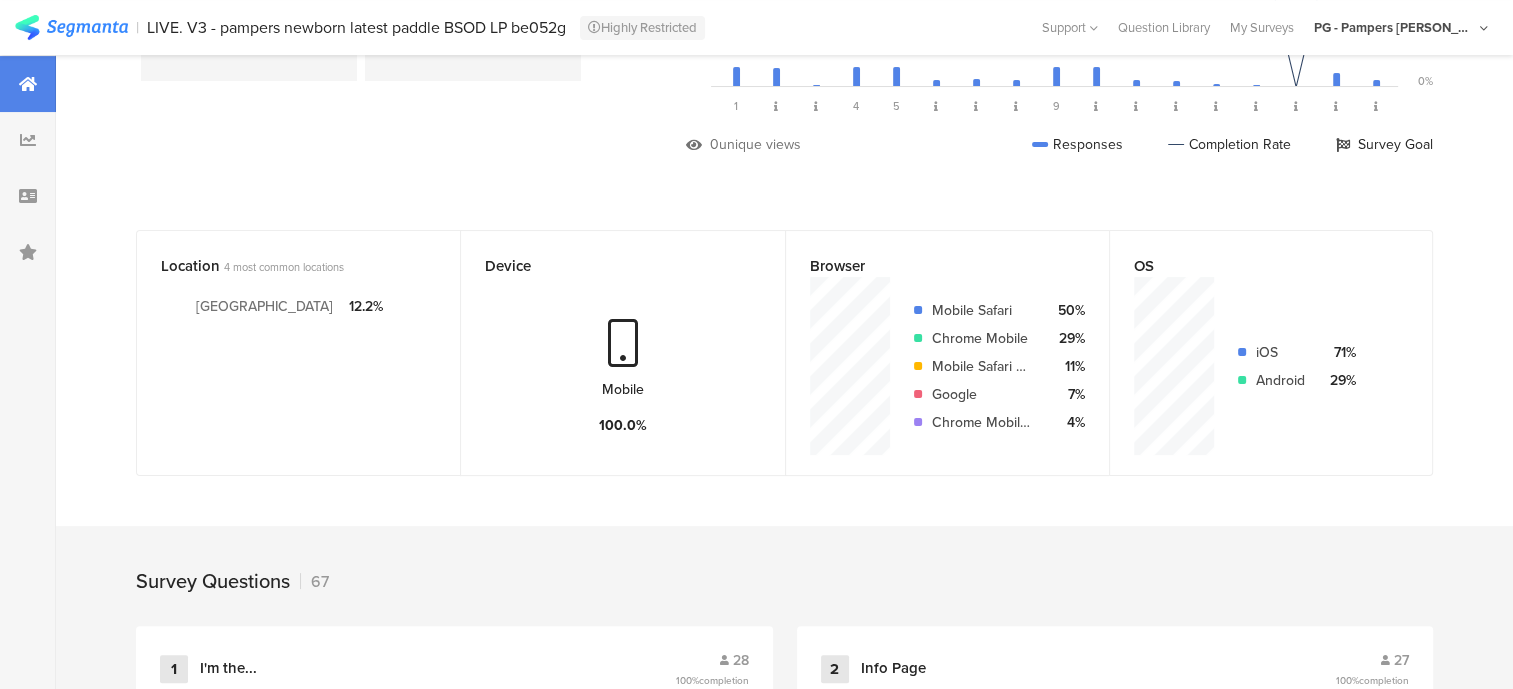 scroll, scrollTop: 0, scrollLeft: 0, axis: both 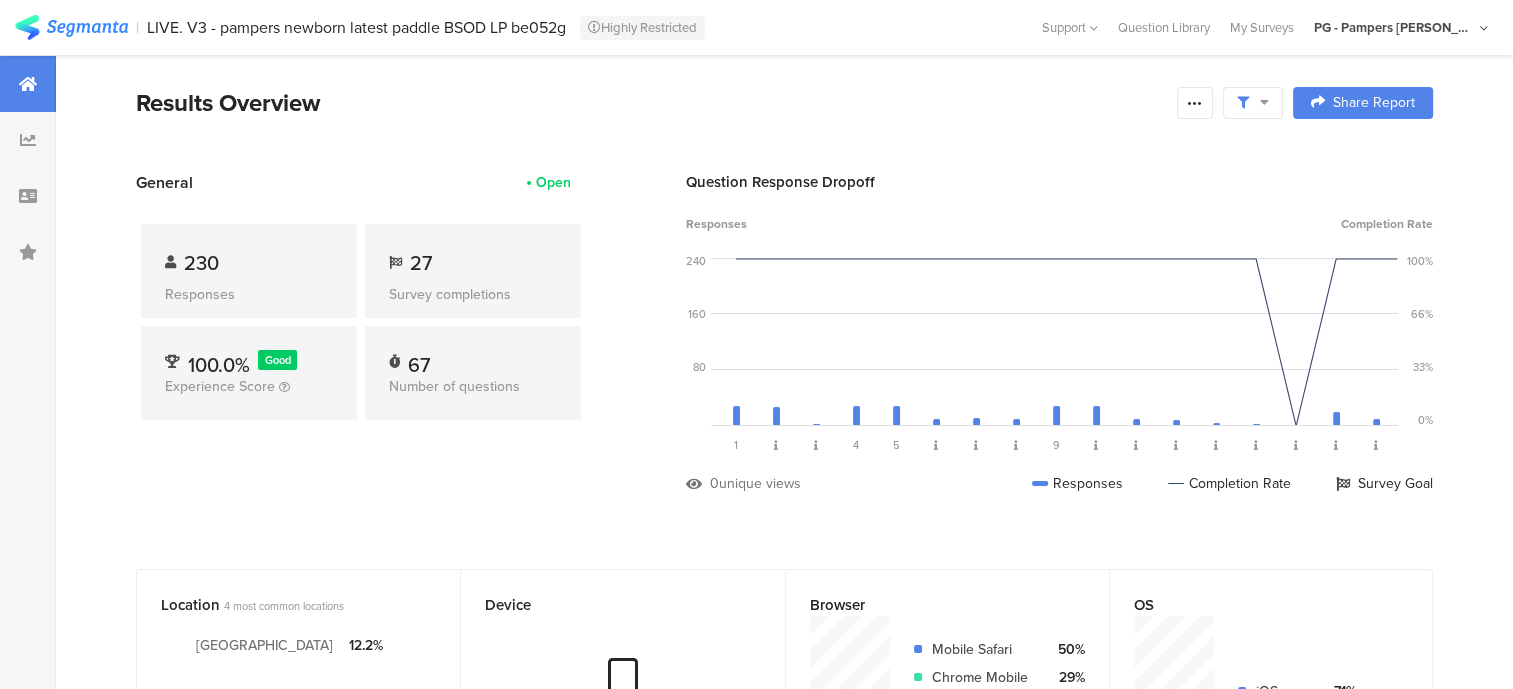 drag, startPoint x: 1478, startPoint y: 628, endPoint x: 1456, endPoint y: 156, distance: 472.51242 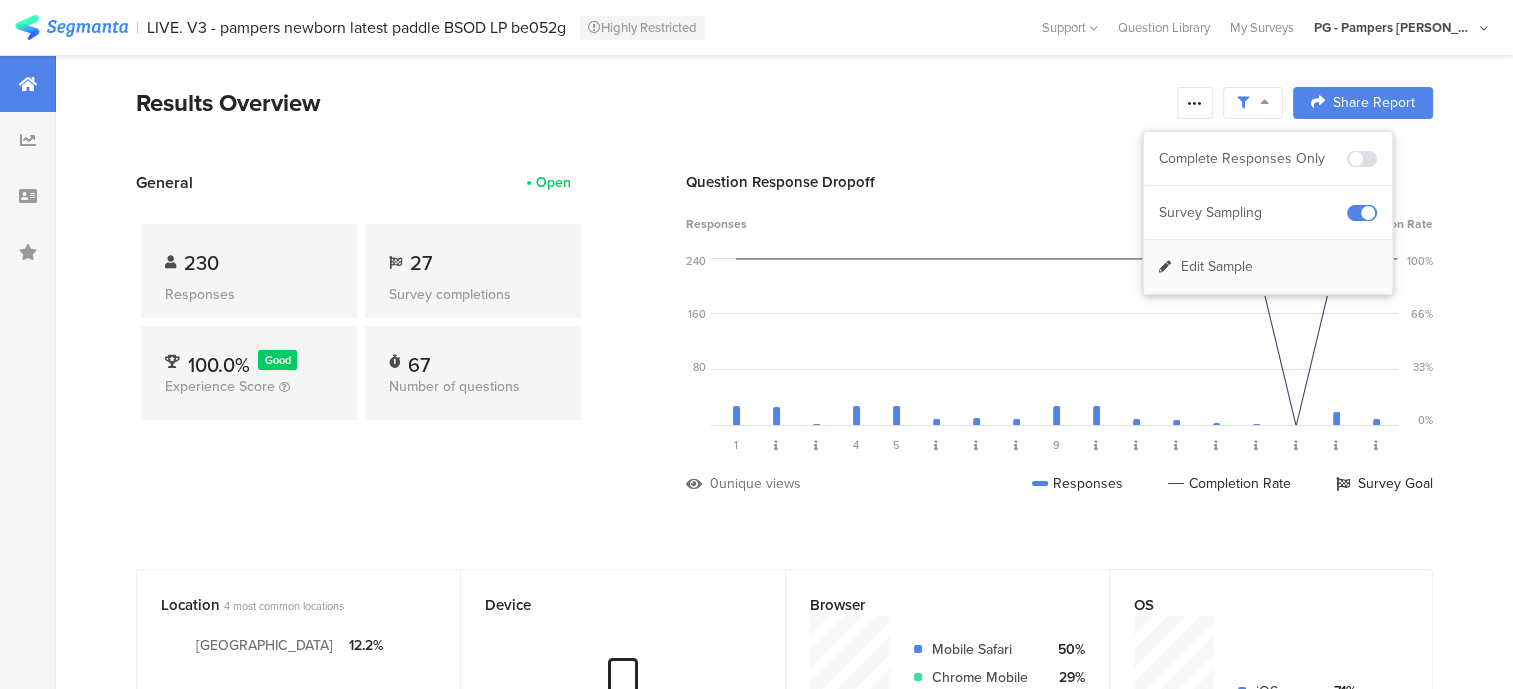 click on "Edit Sample" at bounding box center [1268, 267] 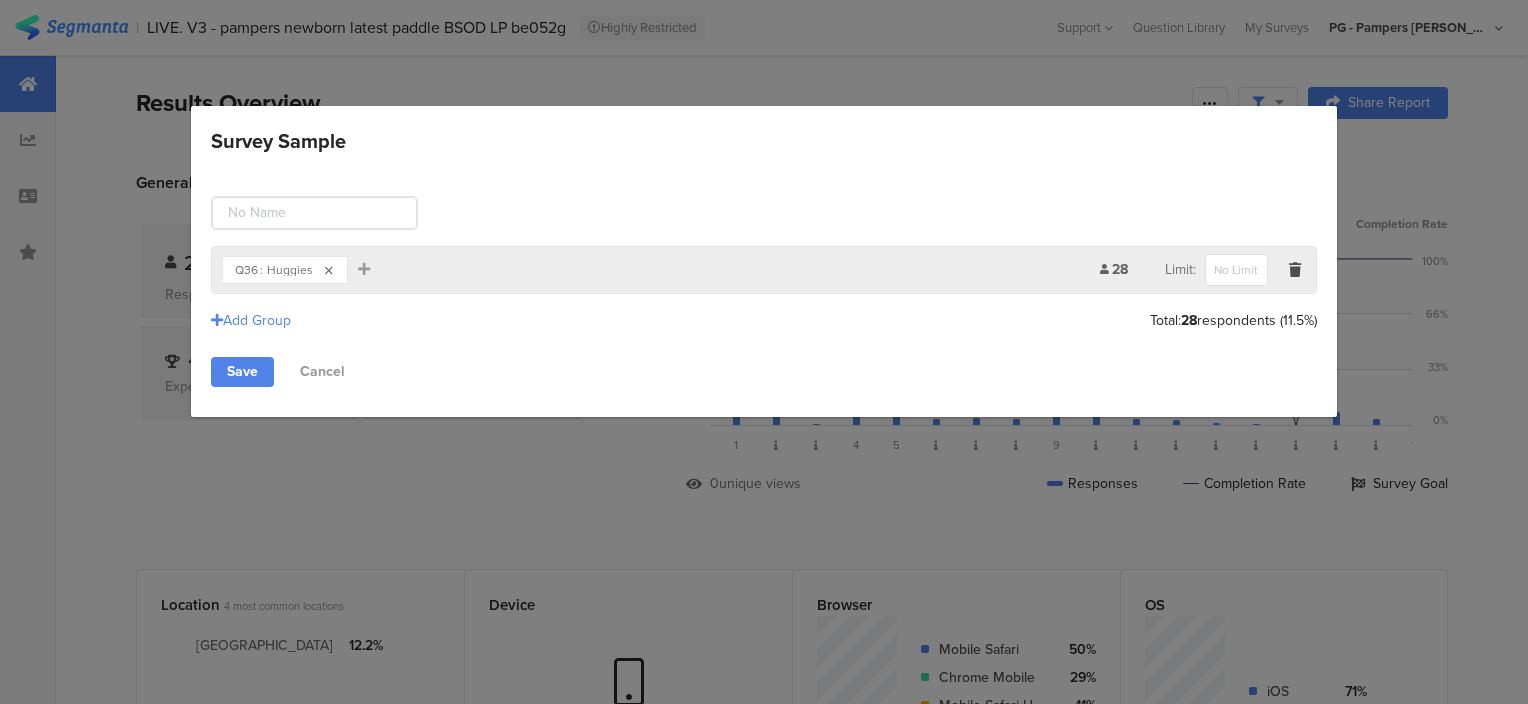 click at bounding box center [329, 271] 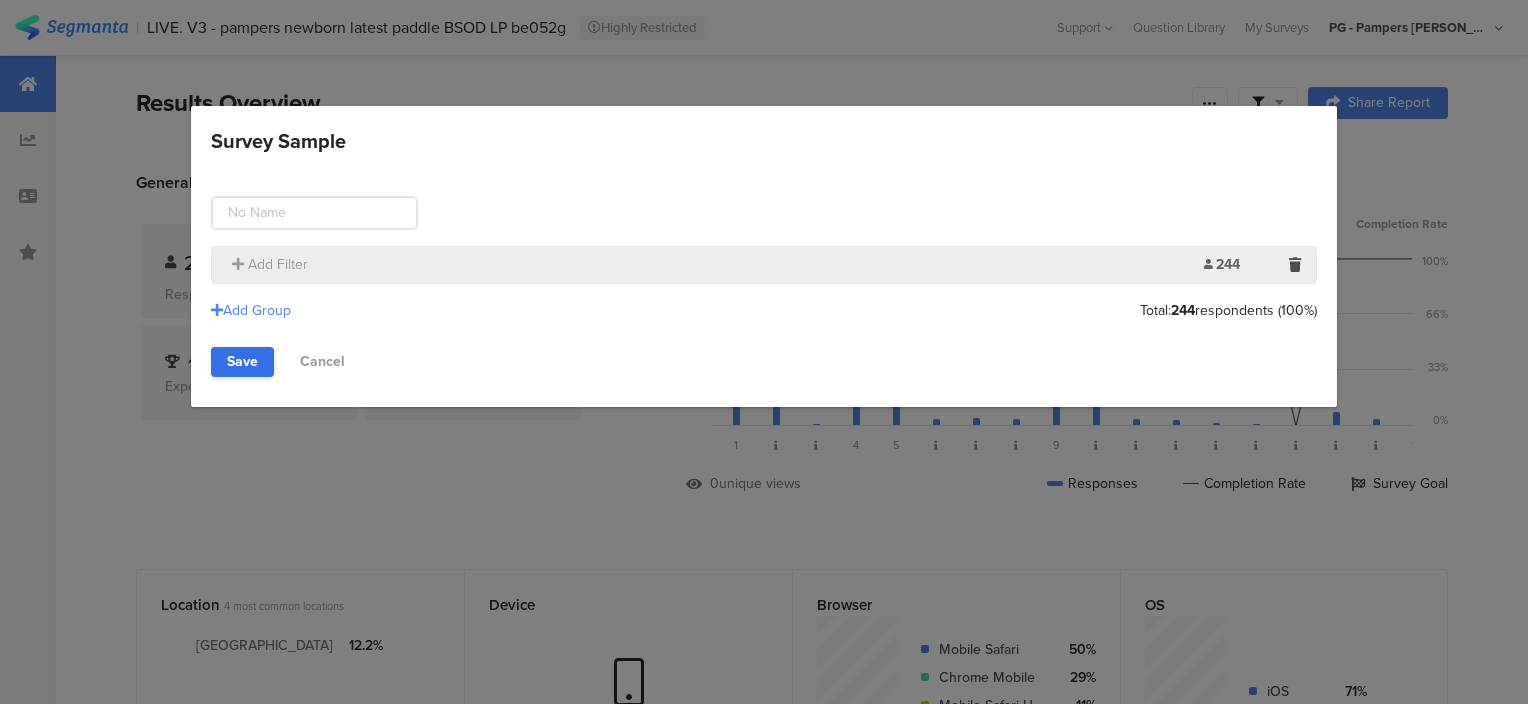 click on "Save" at bounding box center [242, 362] 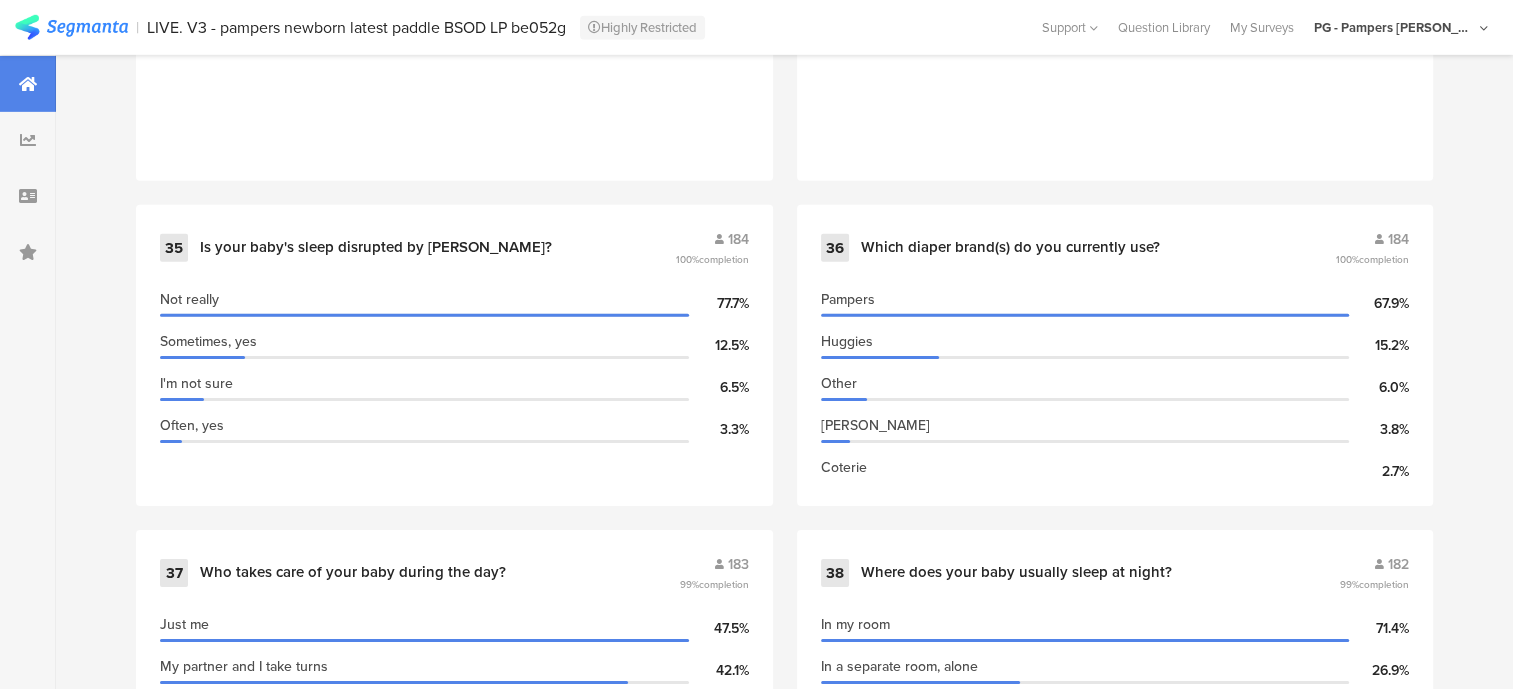 scroll, scrollTop: 6300, scrollLeft: 0, axis: vertical 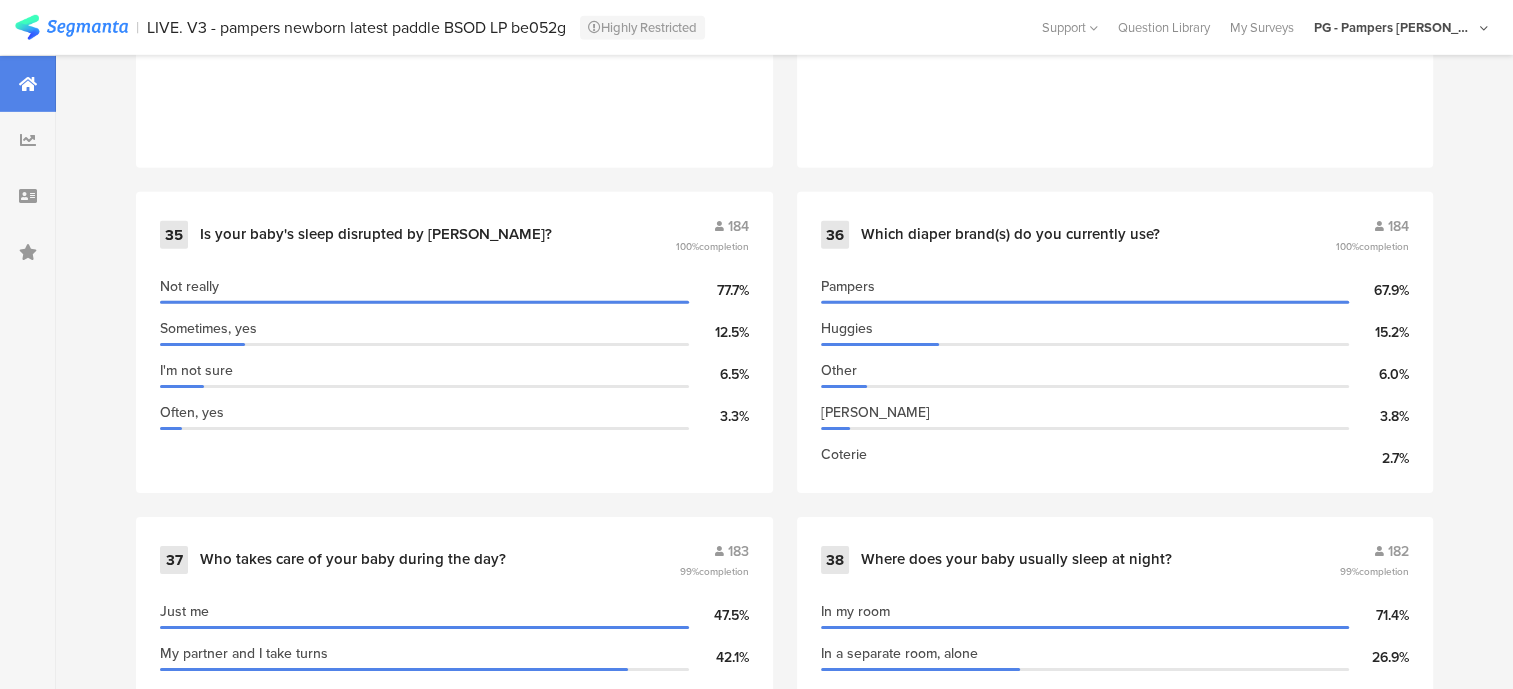click on "1   I'm the...     230   94%  completion       Mom
93.0%
Dad
7.0%
2   Info Page     211   98%  completion
Over 850,000 moms
3   Info Page     15   83%  completion
Over 850,000 parents
4   What is your baby's gender?     224   99%  completion       Female
53.6%
Male
44.6%
Prefer not to say
1.8%
5   What is your main goal for your baby's sleep?     220   98%  completion       Less overnight wakeups
42.3%
Independent sleep
18.6%
Easier bedtime
13.2%
Consistent sleep schedule
11.8%
Establish healthy sleep habits
7.3%
6   Info Page     84   97%  completion
We're glad you're here!
7   Info Page     68   99%  completion
We're glad you're here!
8   Info Page     62   97%  completion
We're glad you're here!
9       211   98%" at bounding box center (784, 192) 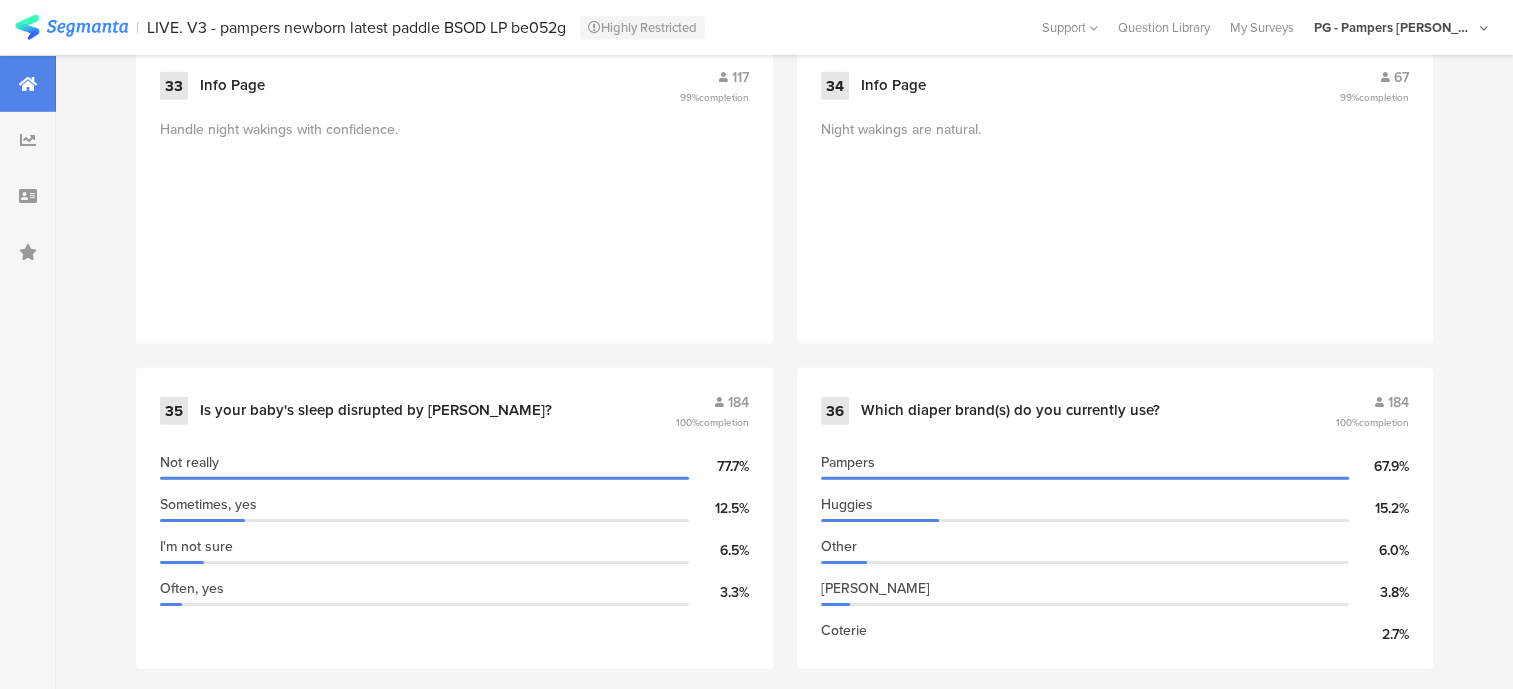scroll, scrollTop: 6100, scrollLeft: 0, axis: vertical 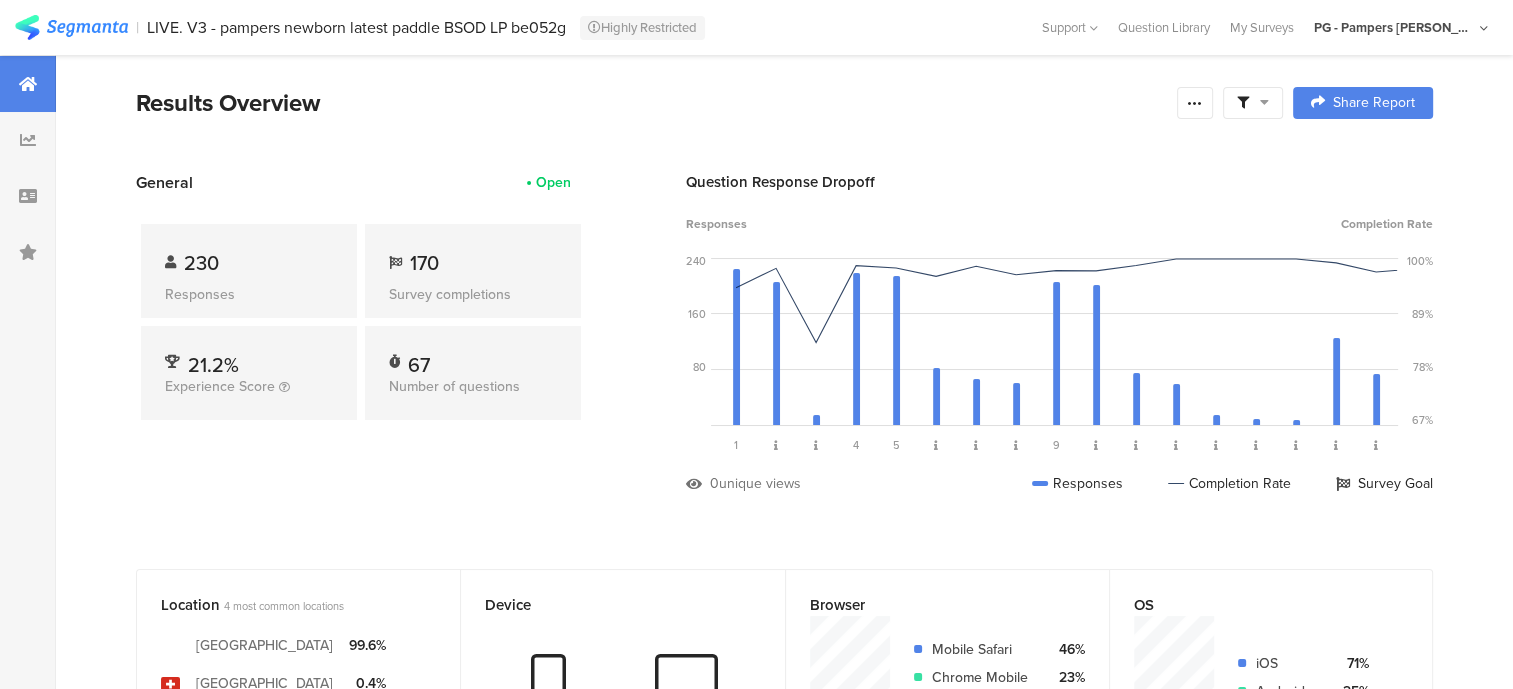 drag, startPoint x: 1484, startPoint y: 623, endPoint x: 1481, endPoint y: 303, distance: 320.01407 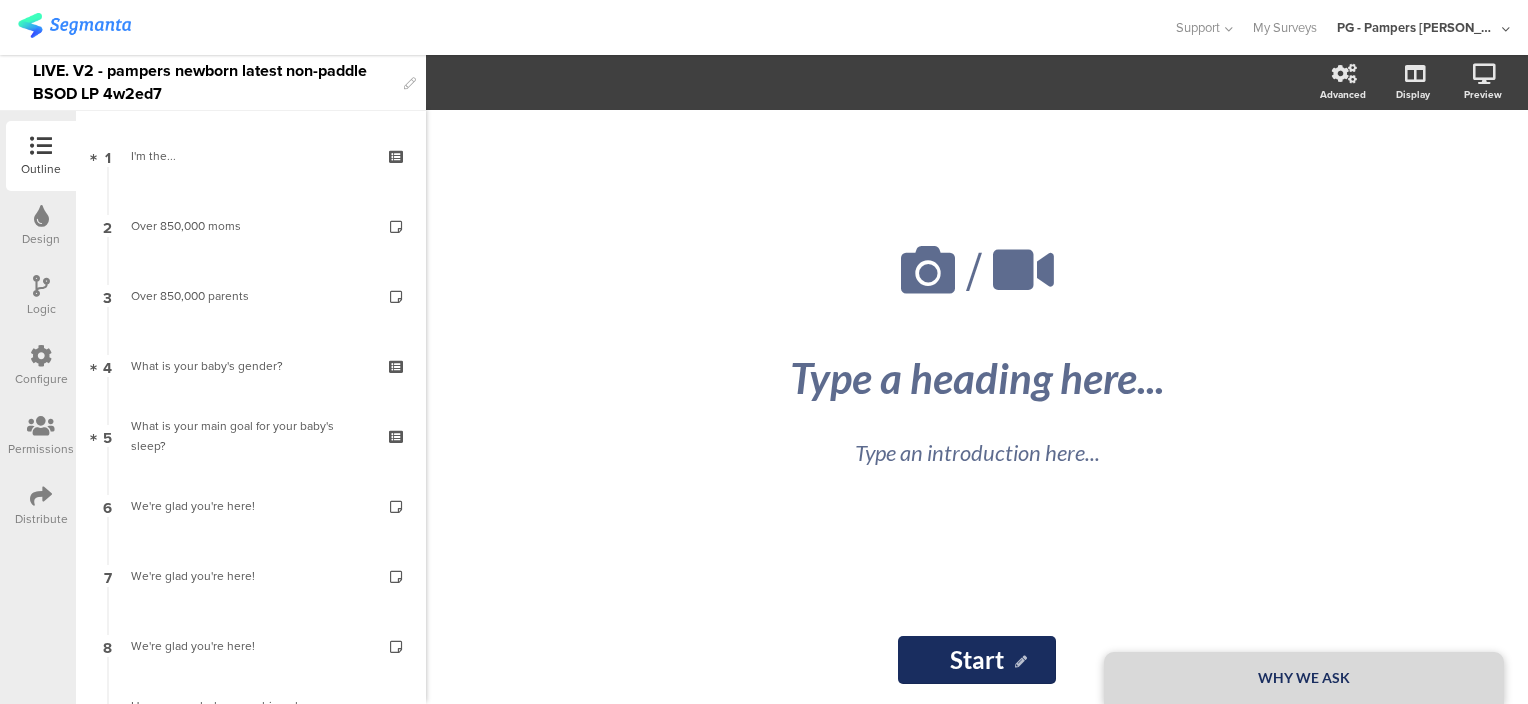 scroll, scrollTop: 0, scrollLeft: 0, axis: both 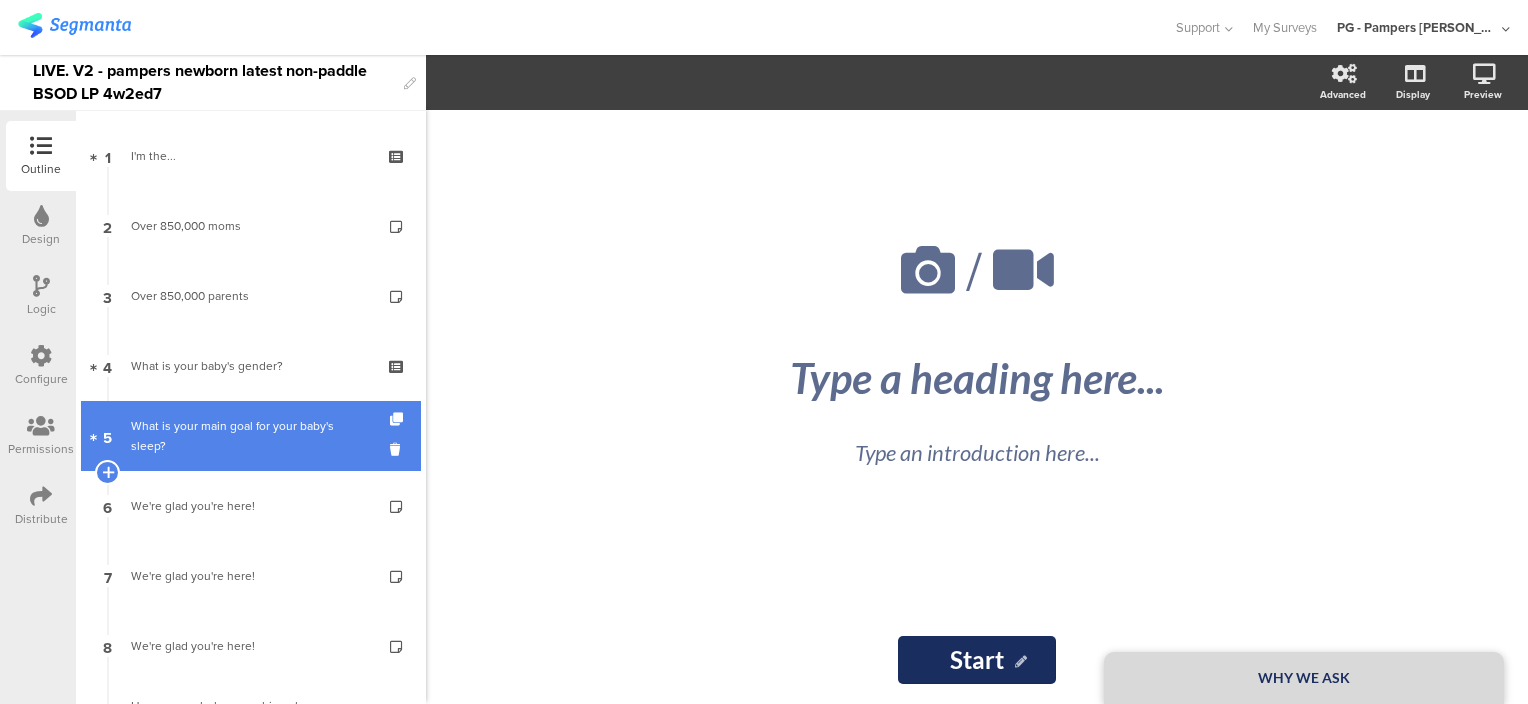 click on "What is your main goal for your baby's sleep?" at bounding box center (250, 436) 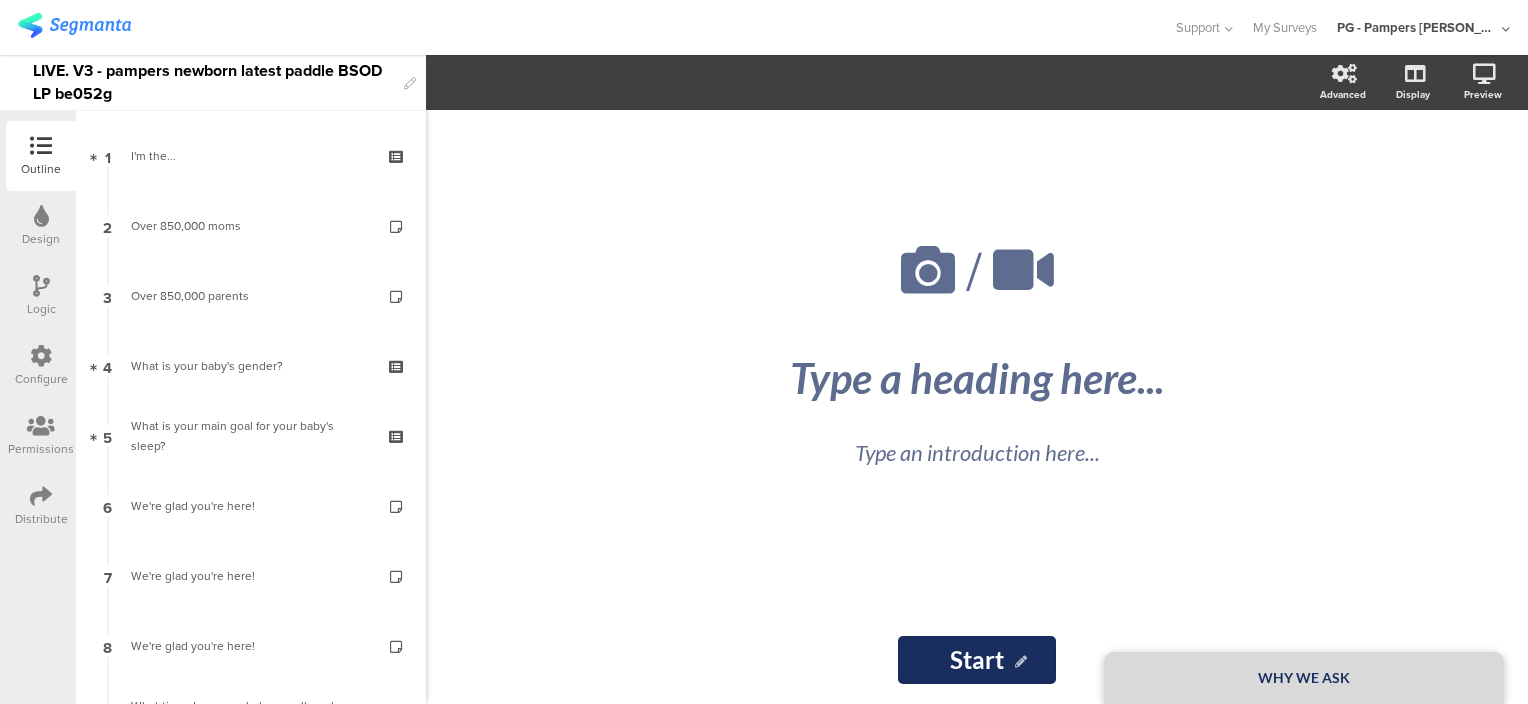 scroll, scrollTop: 0, scrollLeft: 0, axis: both 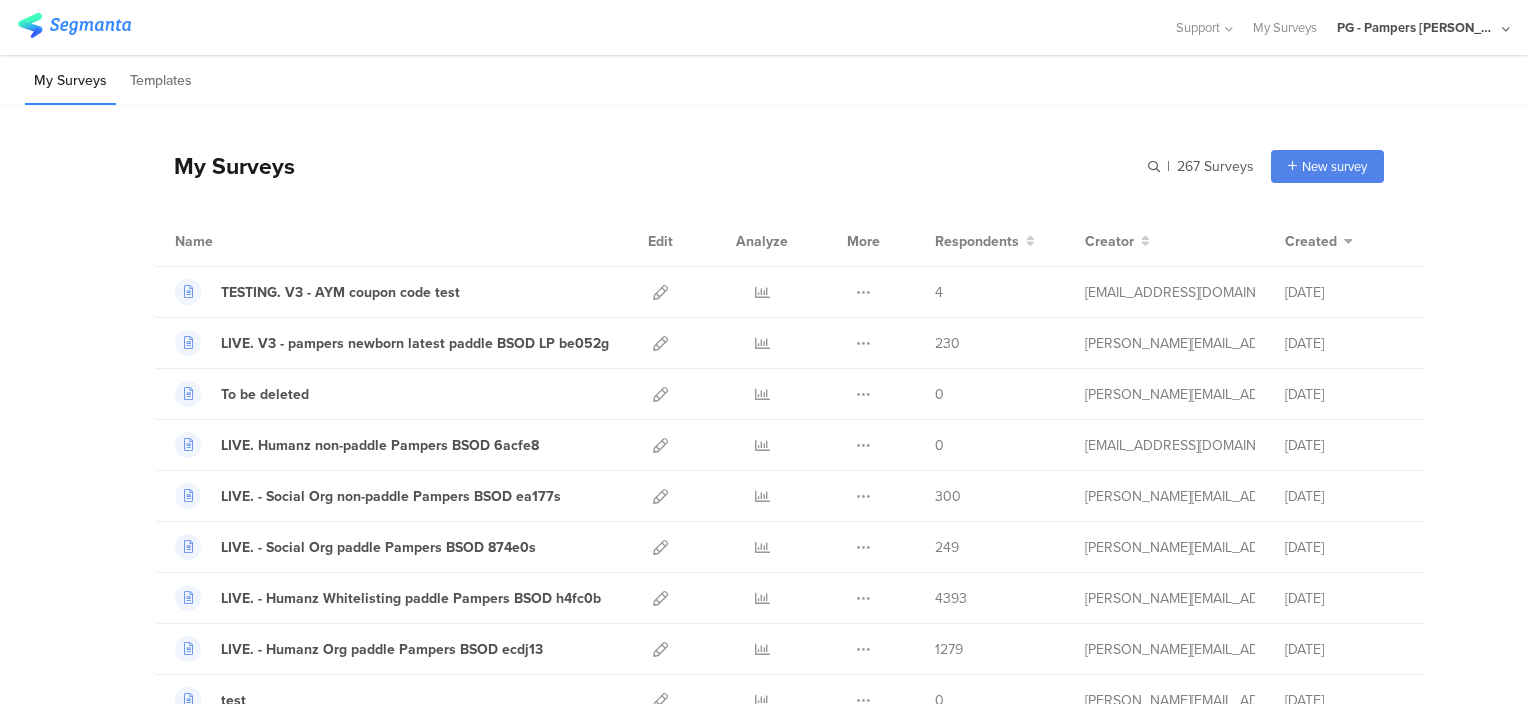 click on "My Surveys
|
267 Surveys
New survey
Start from scratch
Choose from templates
Name
Edit
Analyze
More
Respondents
Creator" at bounding box center (764, 1516) 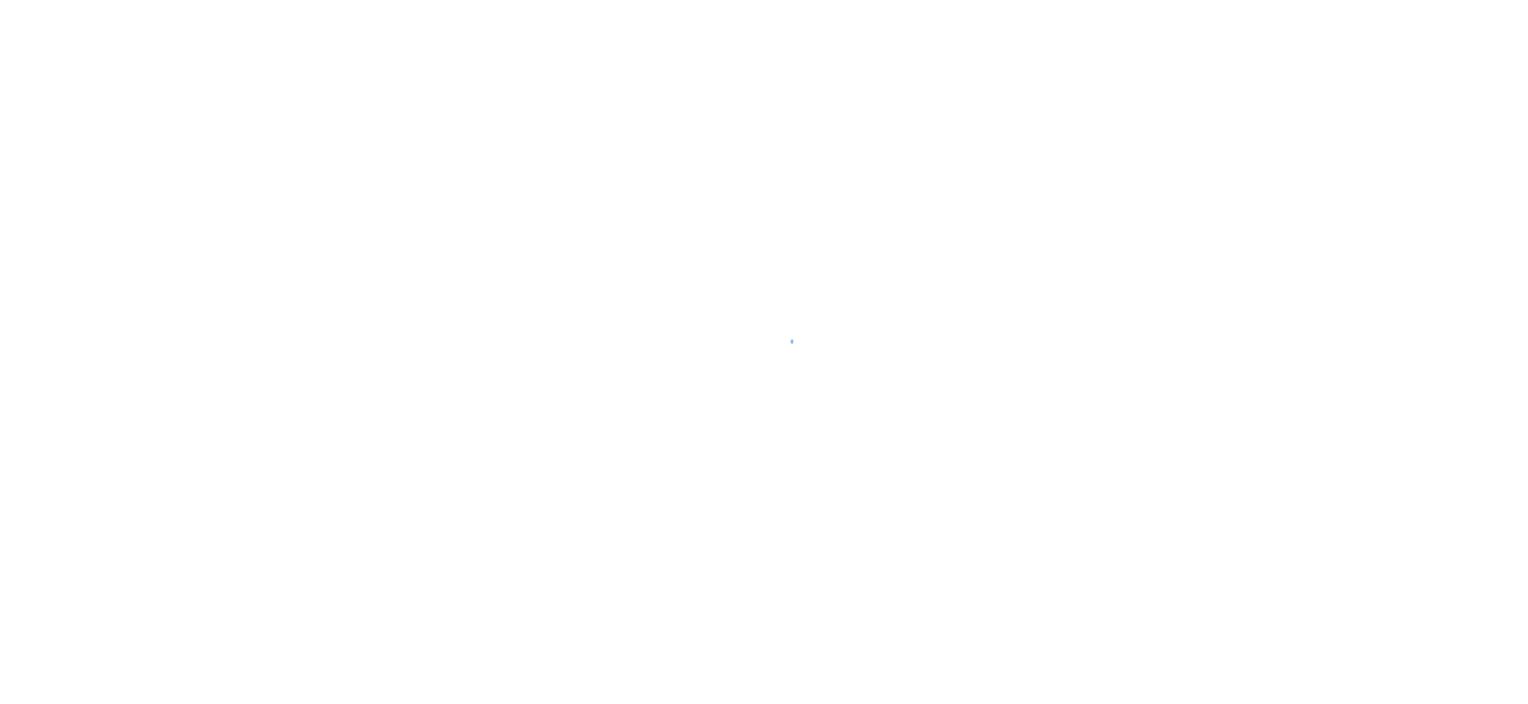 scroll, scrollTop: 0, scrollLeft: 0, axis: both 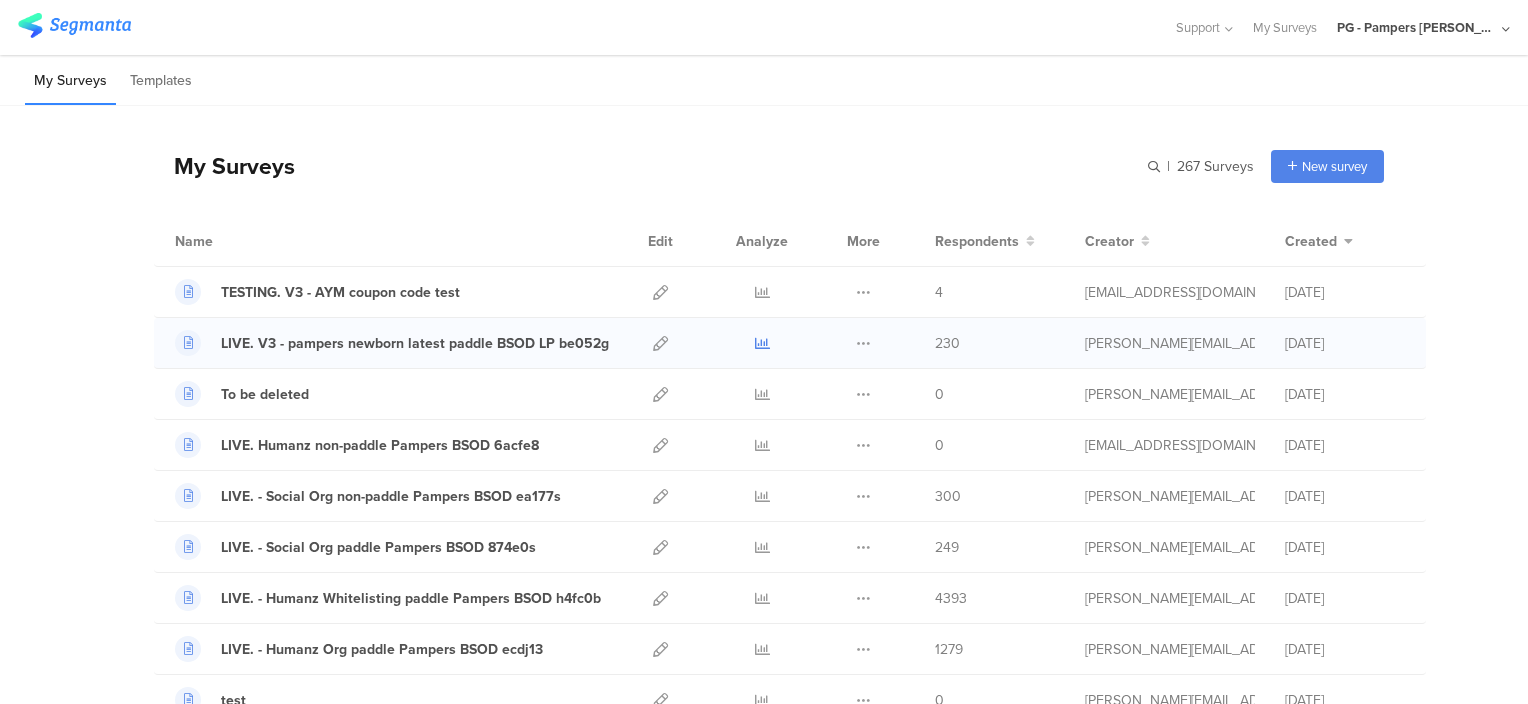 click at bounding box center (762, 343) 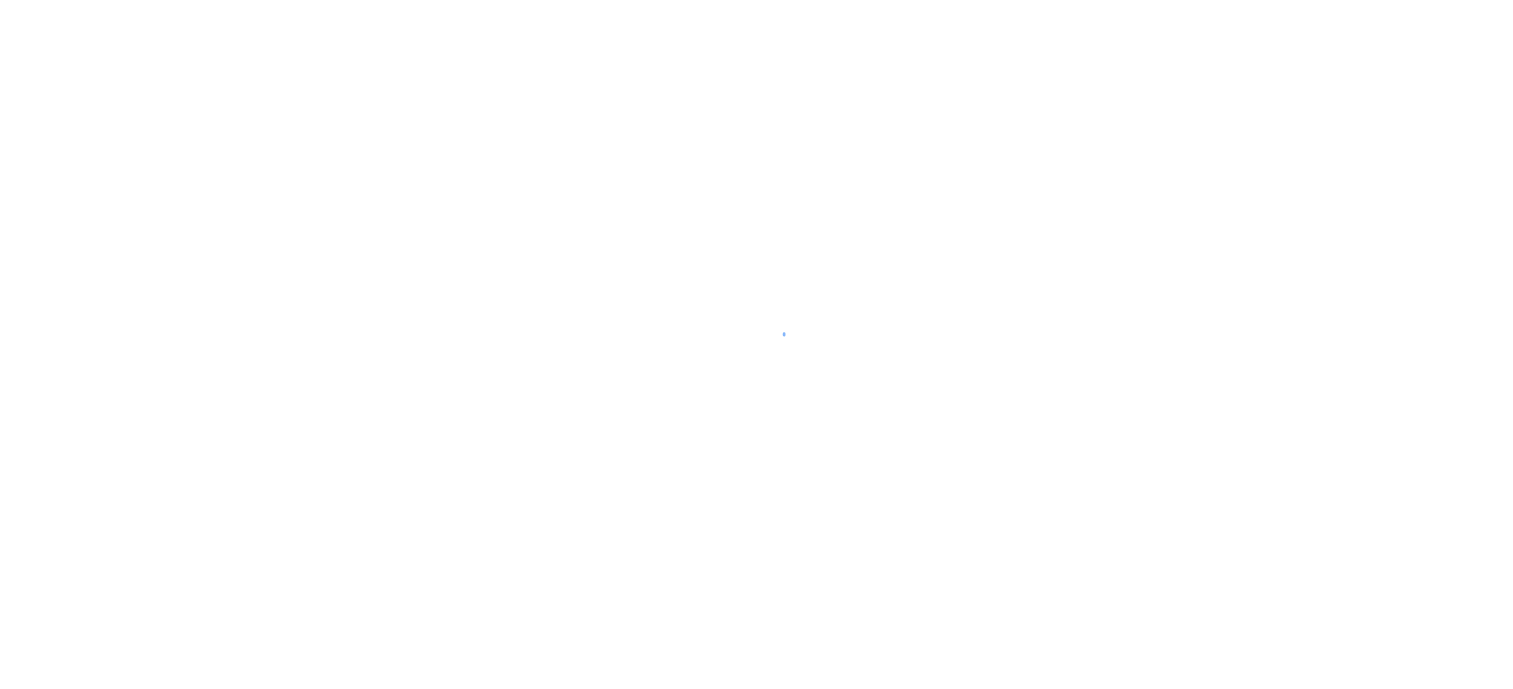 scroll, scrollTop: 0, scrollLeft: 0, axis: both 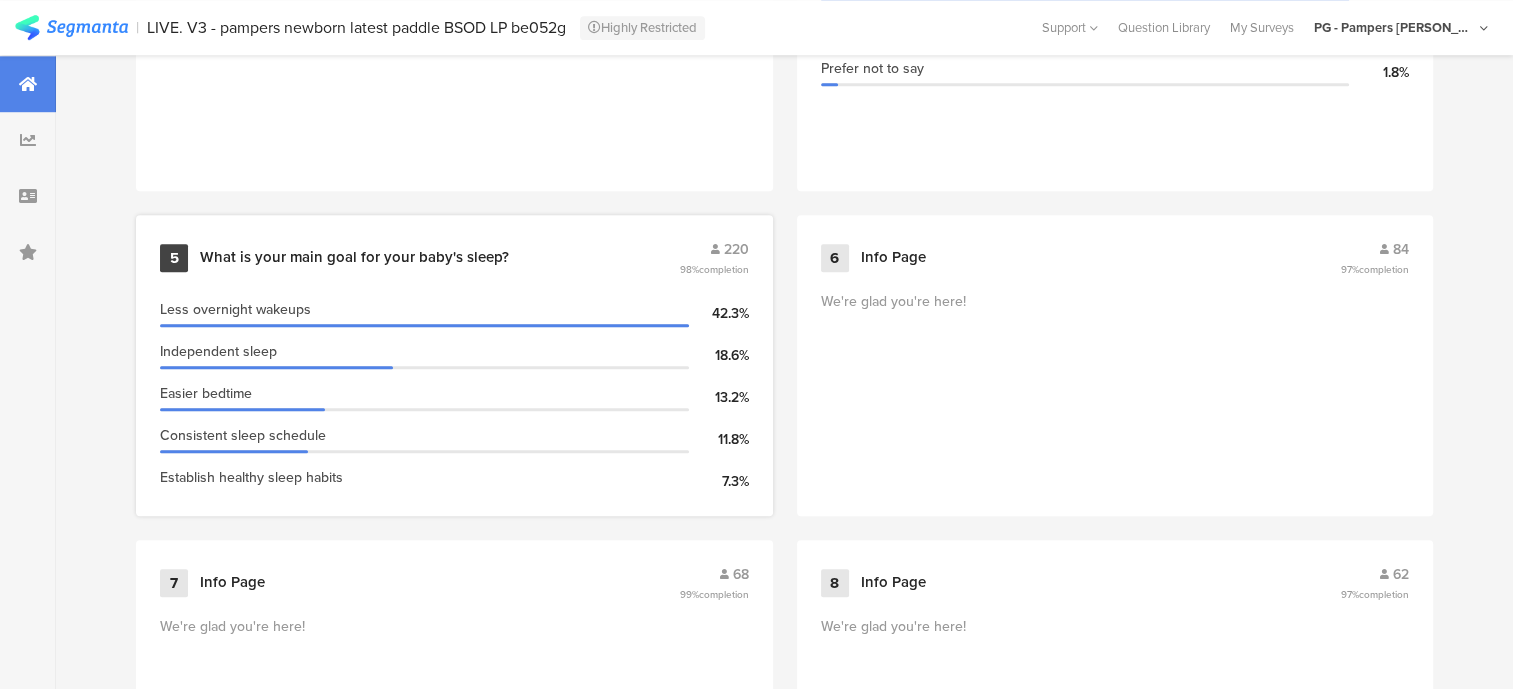 click on "What is your main goal for your baby's sleep?" at bounding box center (437, 258) 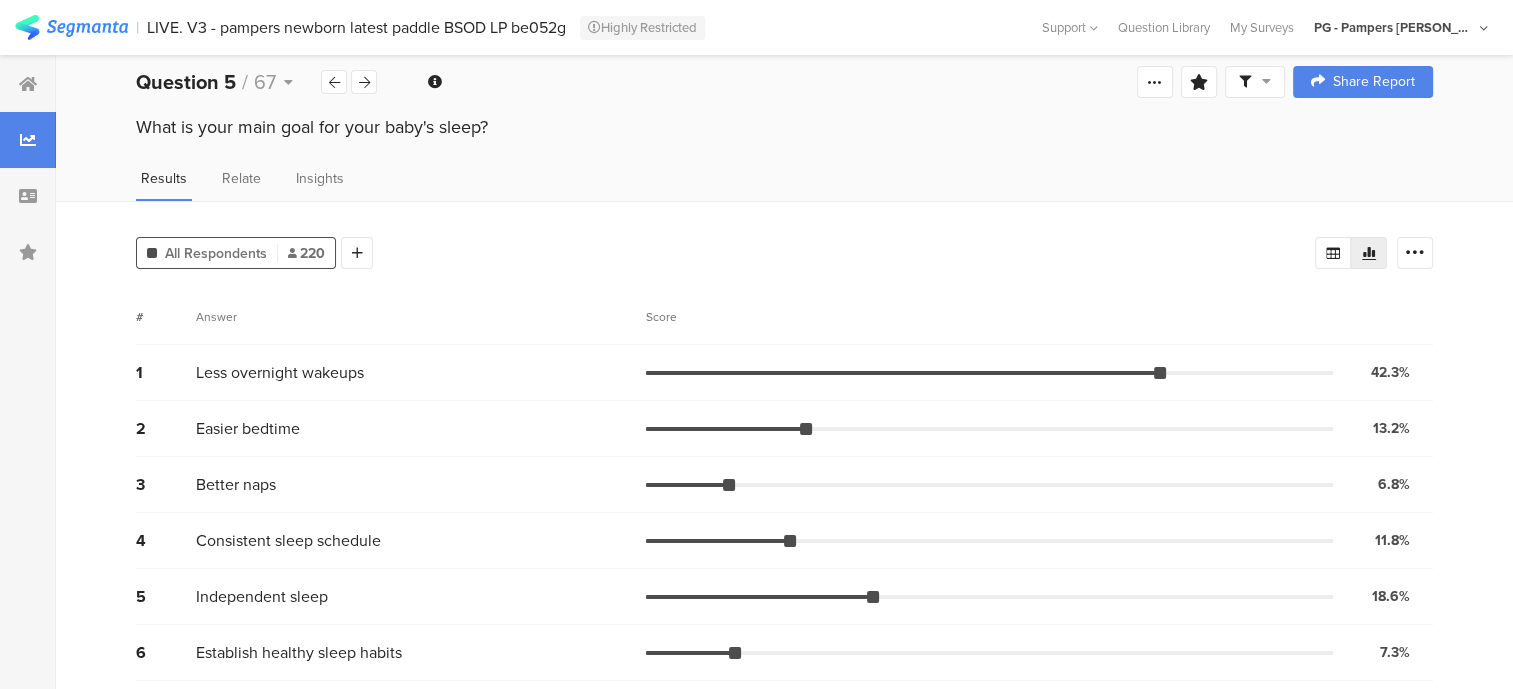 scroll, scrollTop: 22, scrollLeft: 0, axis: vertical 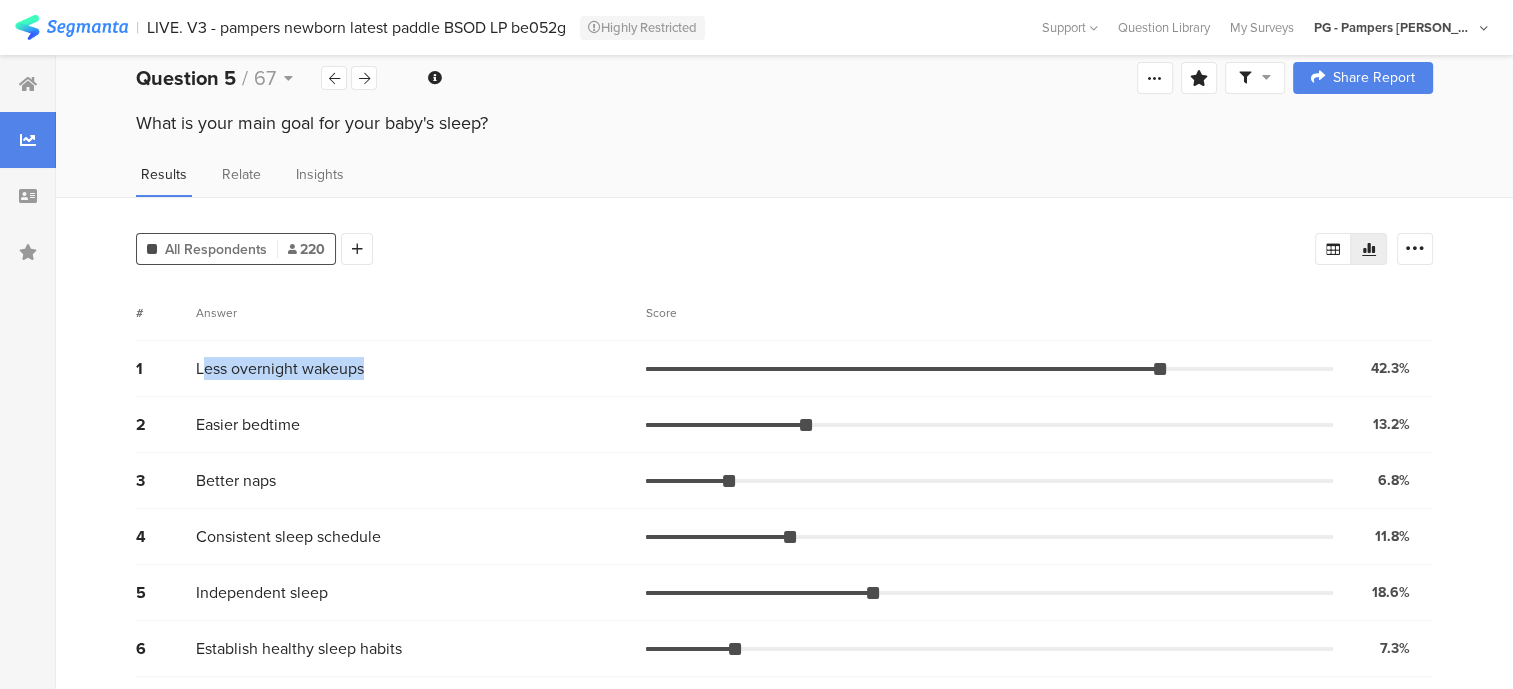 drag, startPoint x: 280, startPoint y: 372, endPoint x: 433, endPoint y: 370, distance: 153.01308 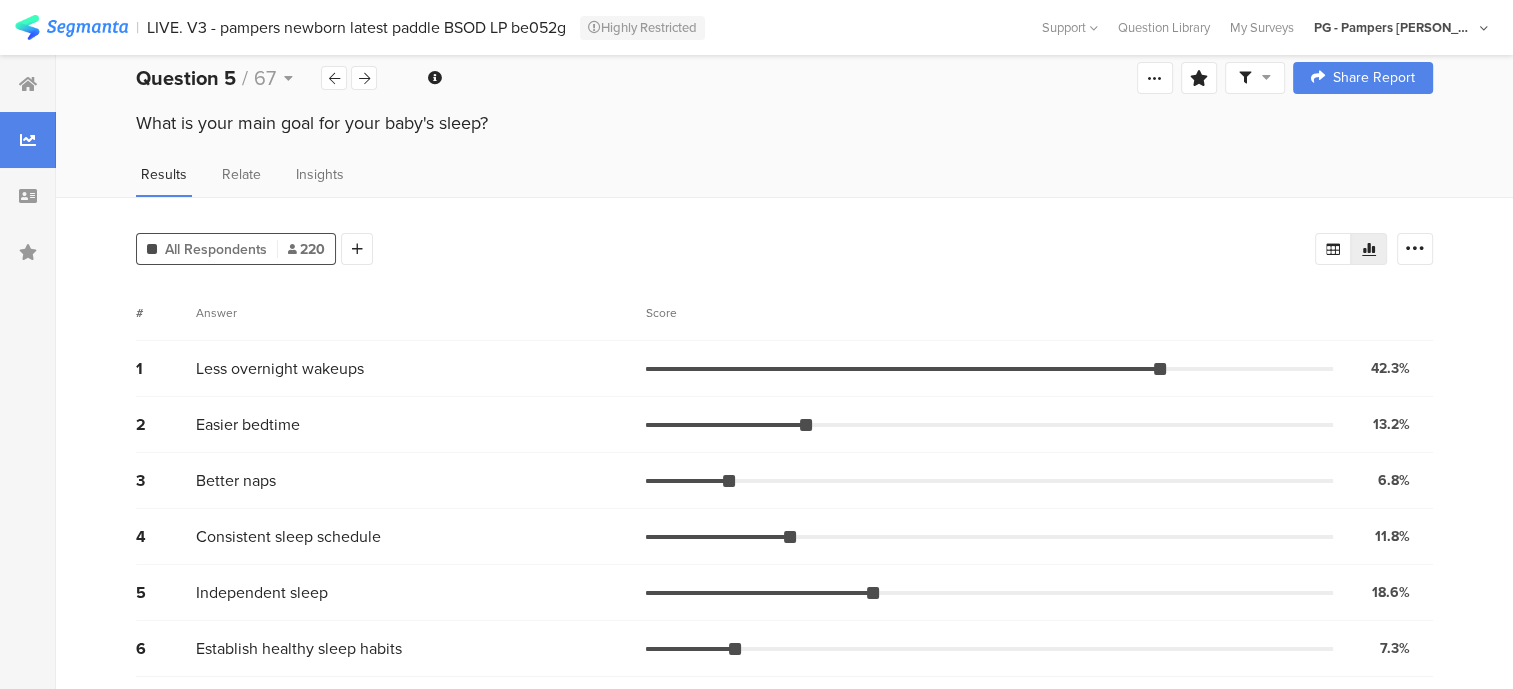 drag, startPoint x: 433, startPoint y: 370, endPoint x: 421, endPoint y: 405, distance: 37 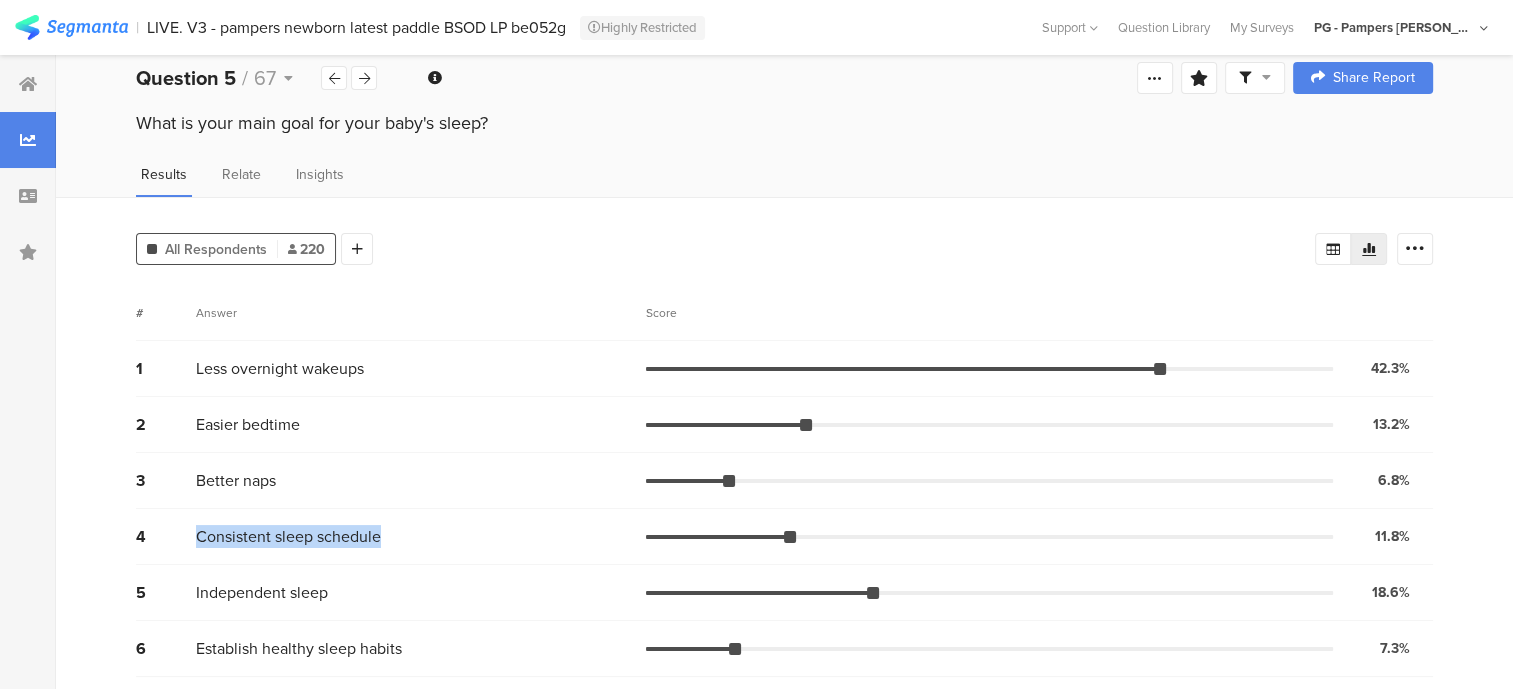 drag, startPoint x: 196, startPoint y: 528, endPoint x: 427, endPoint y: 528, distance: 231 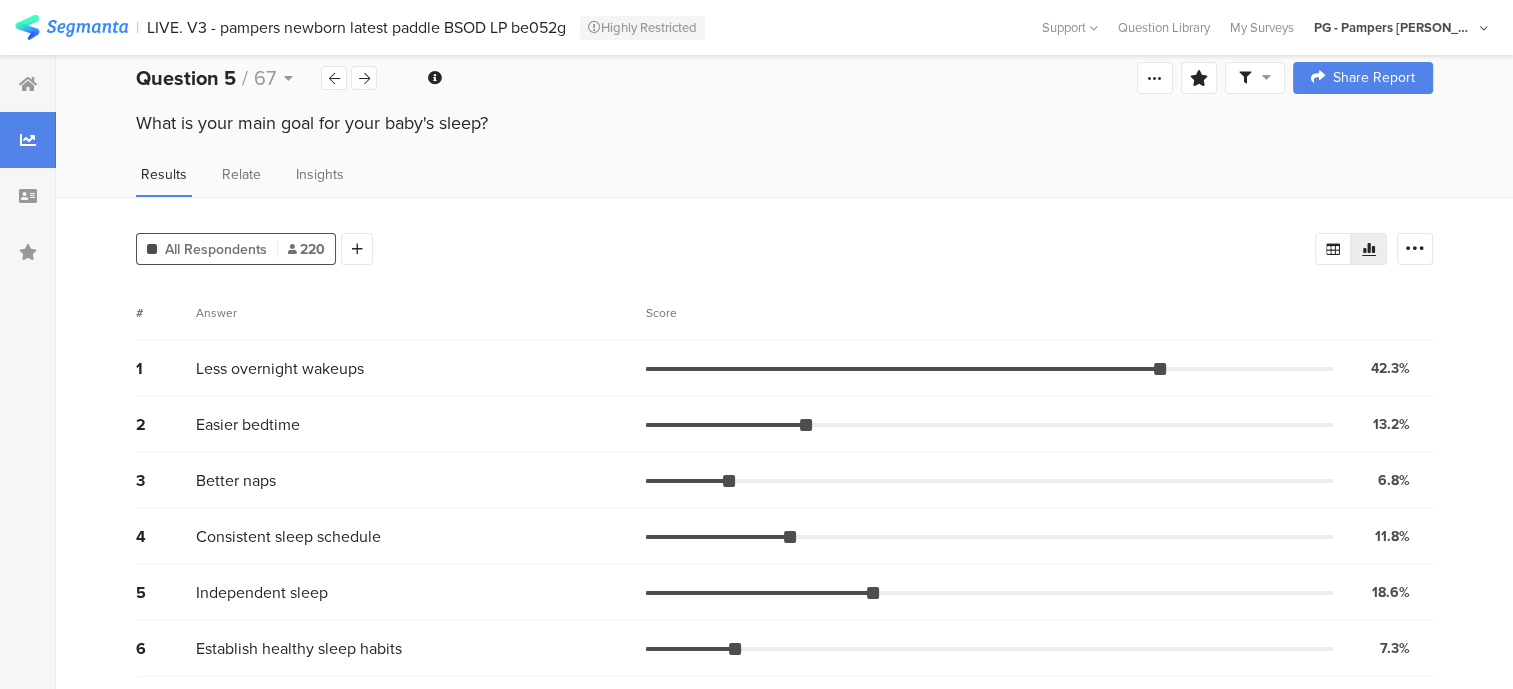 drag, startPoint x: 427, startPoint y: 528, endPoint x: 372, endPoint y: 564, distance: 65.734314 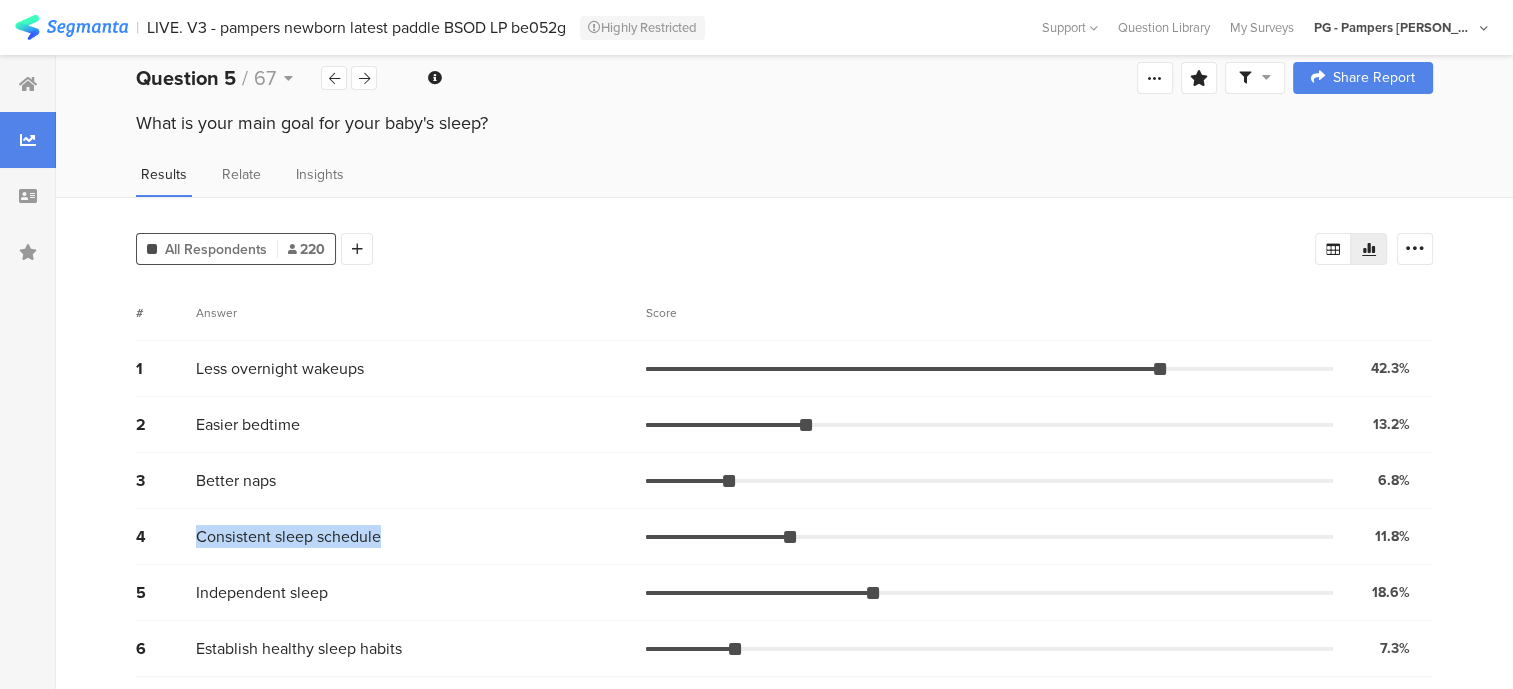 drag, startPoint x: 452, startPoint y: 546, endPoint x: 193, endPoint y: 524, distance: 259.93268 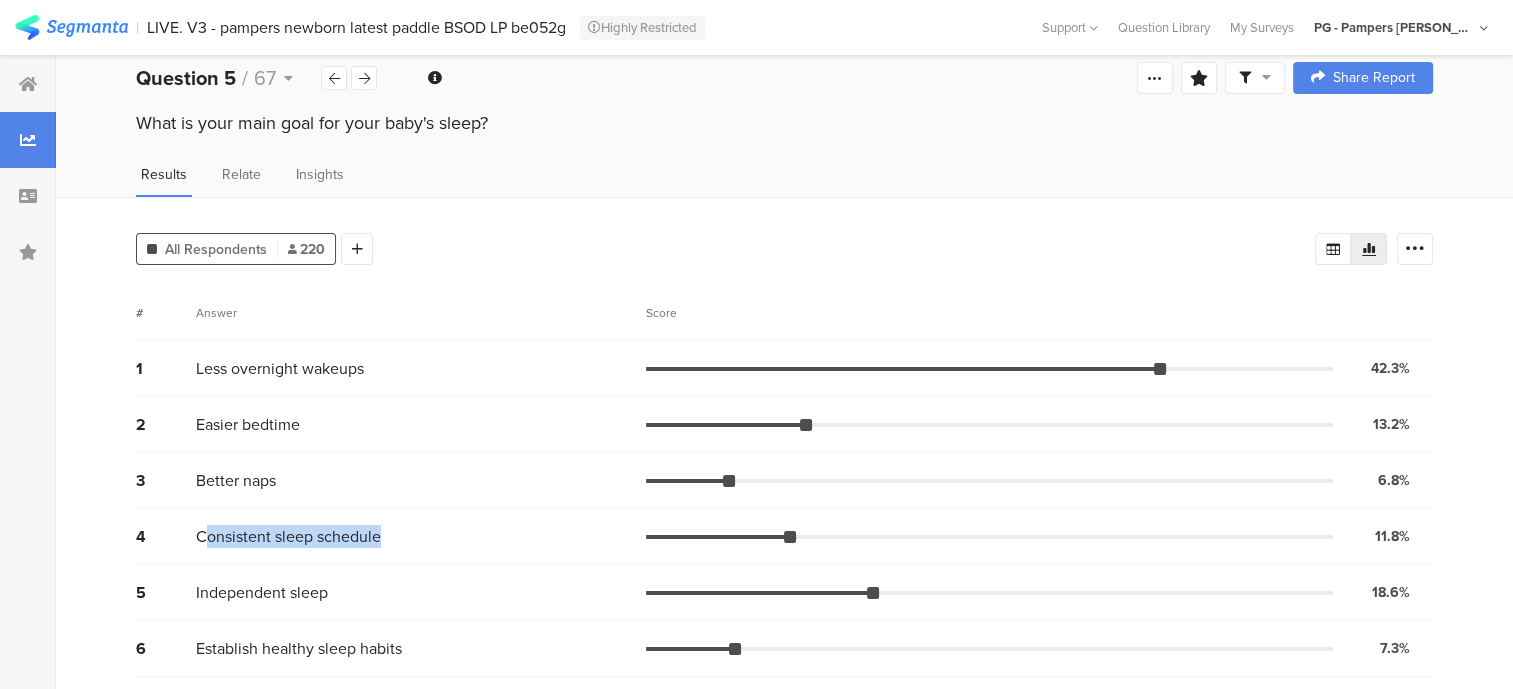 drag, startPoint x: 416, startPoint y: 525, endPoint x: 206, endPoint y: 533, distance: 210.15233 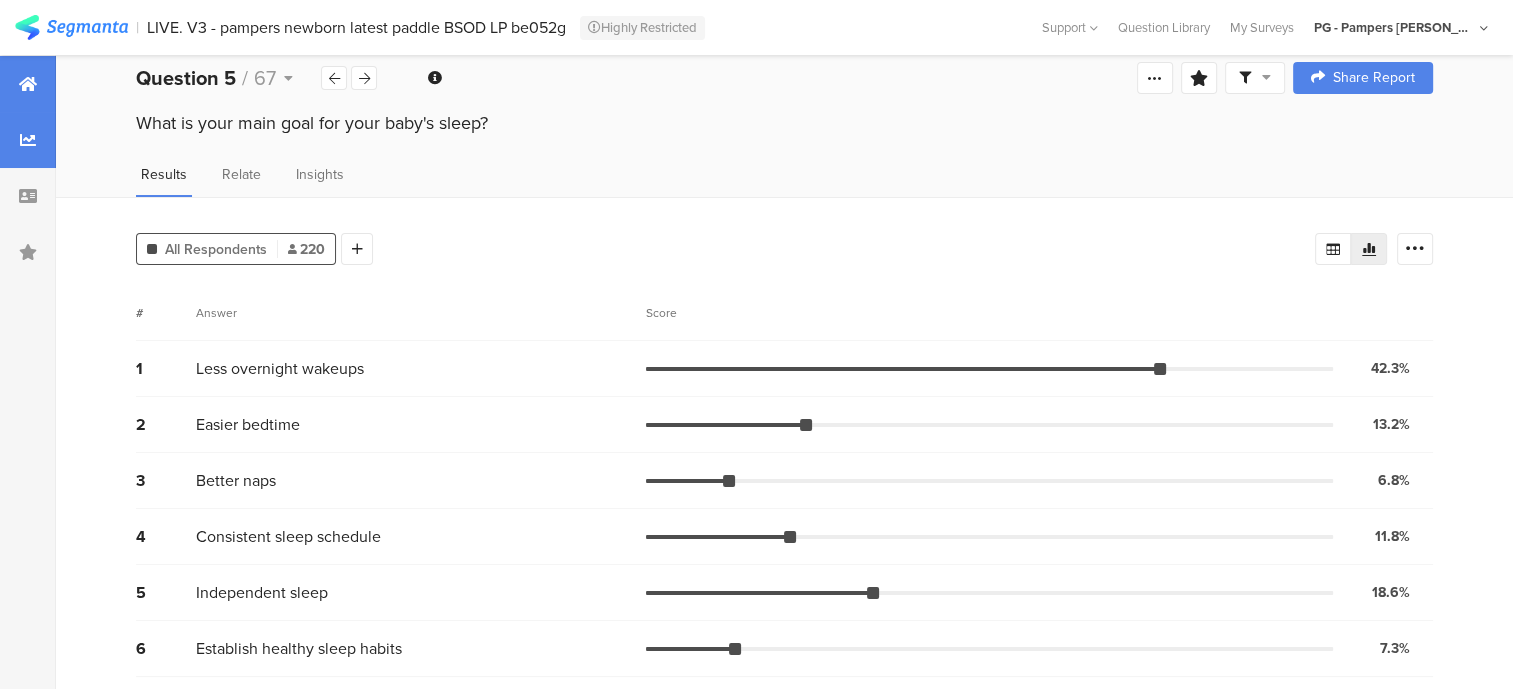 click at bounding box center (28, 84) 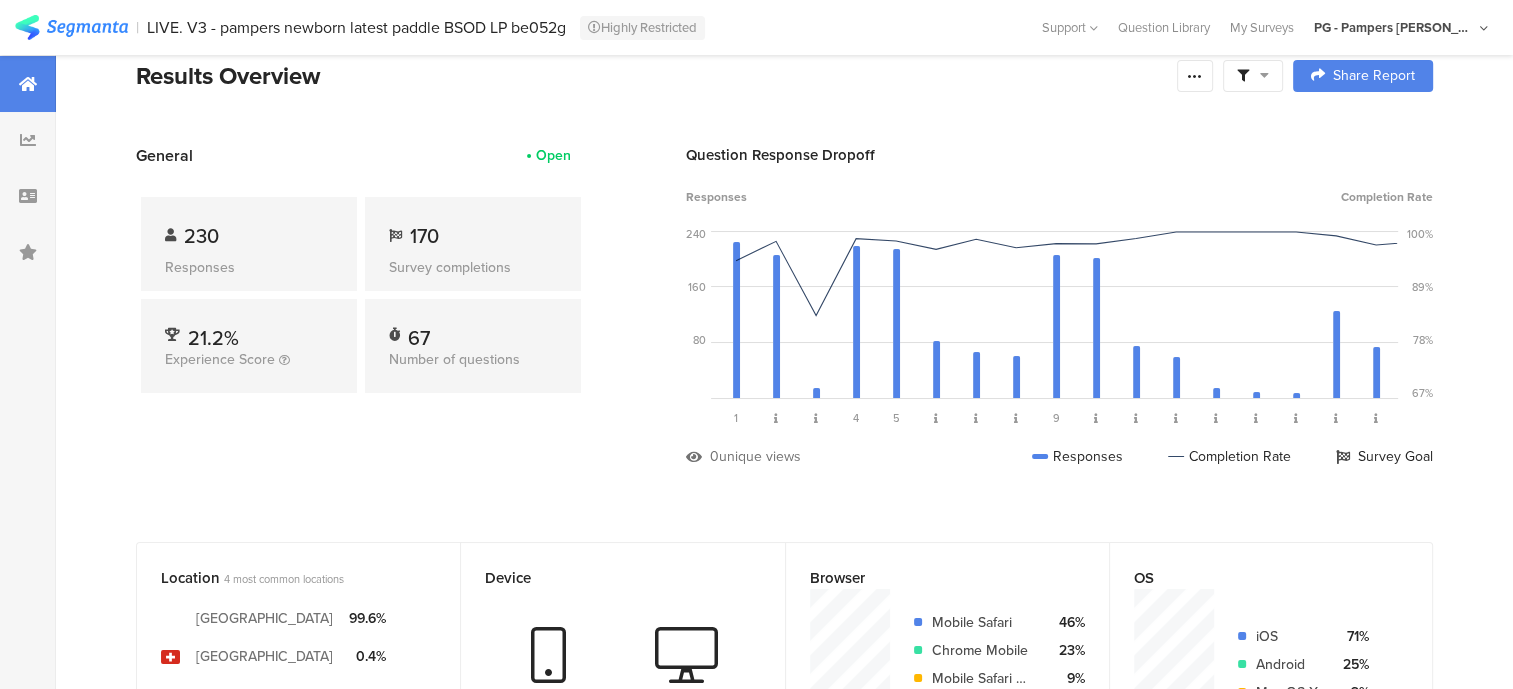 scroll, scrollTop: 0, scrollLeft: 0, axis: both 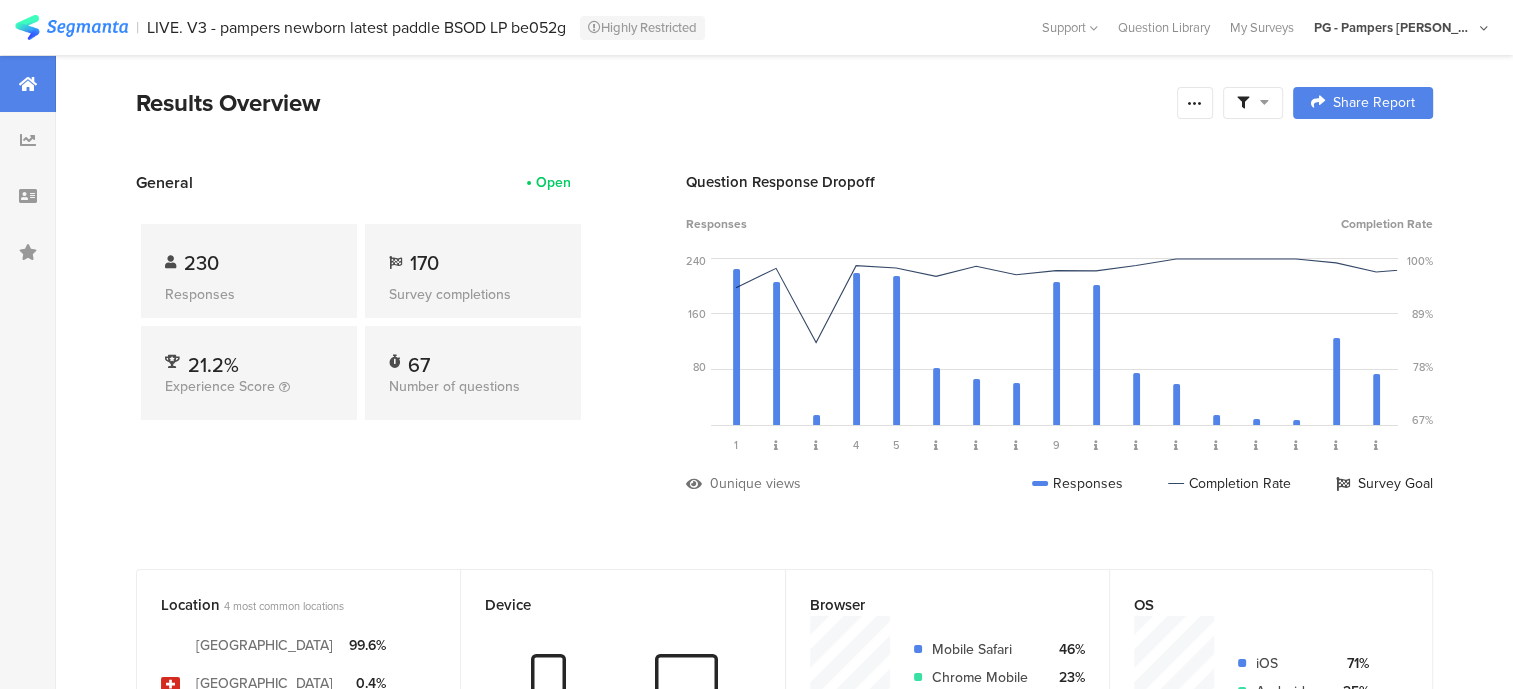 click at bounding box center [71, 27] 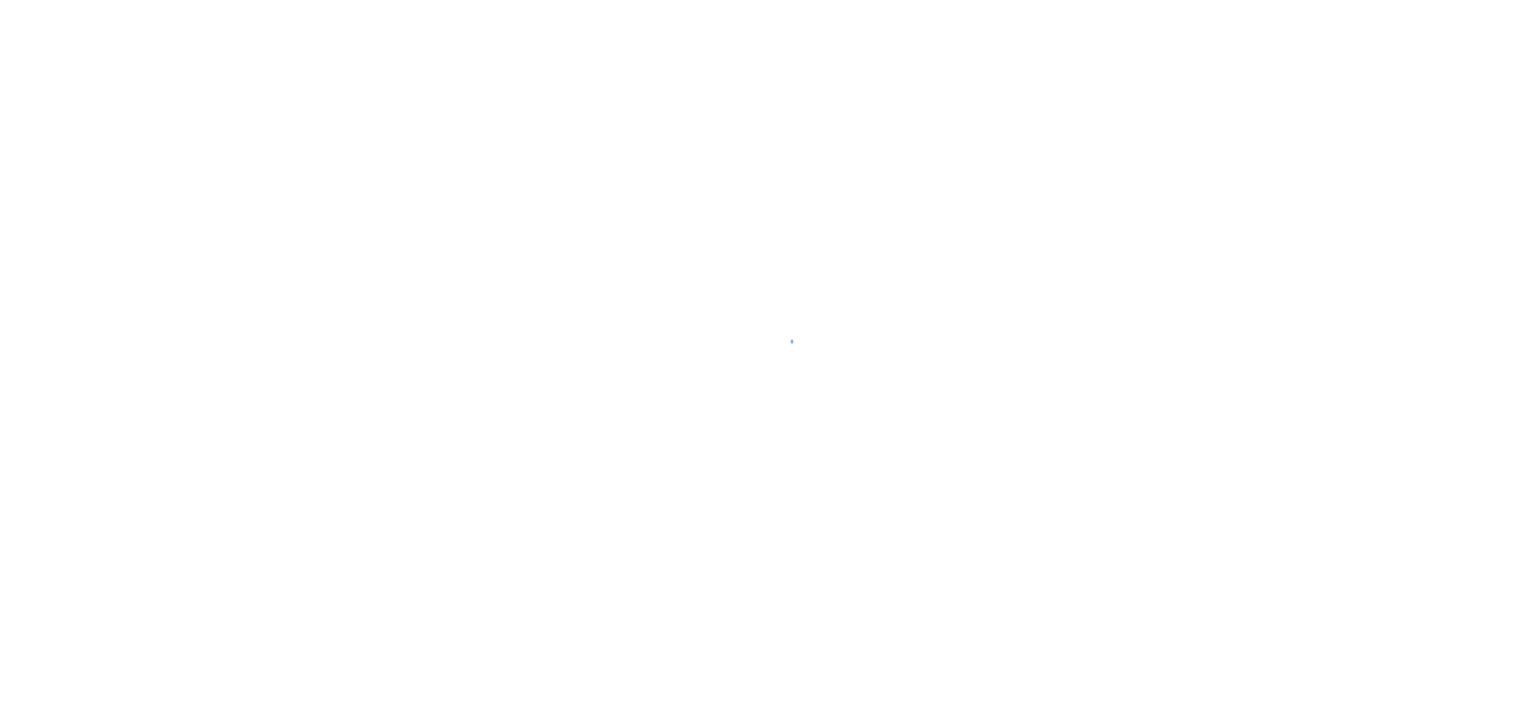 scroll, scrollTop: 0, scrollLeft: 0, axis: both 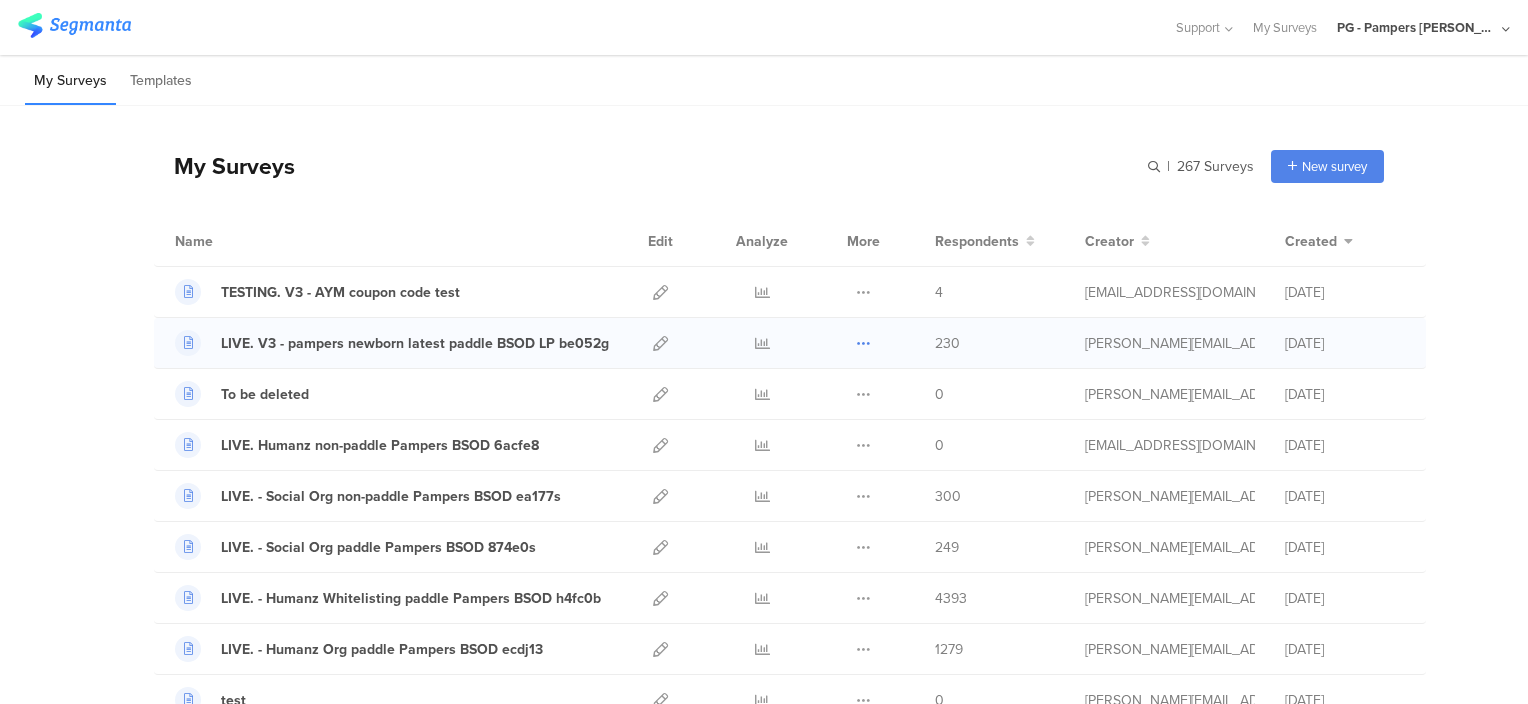 click at bounding box center (863, 343) 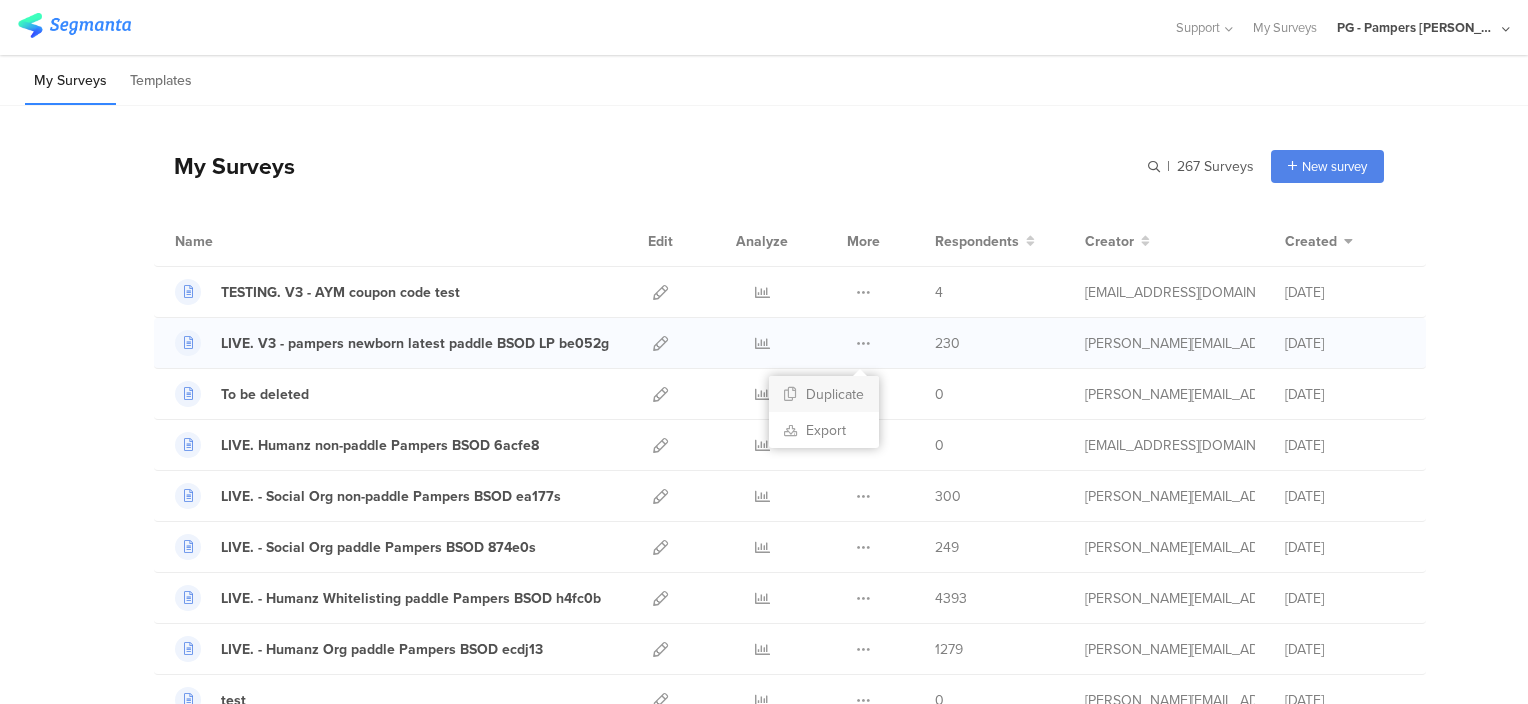 click on "Duplicate" at bounding box center [824, 394] 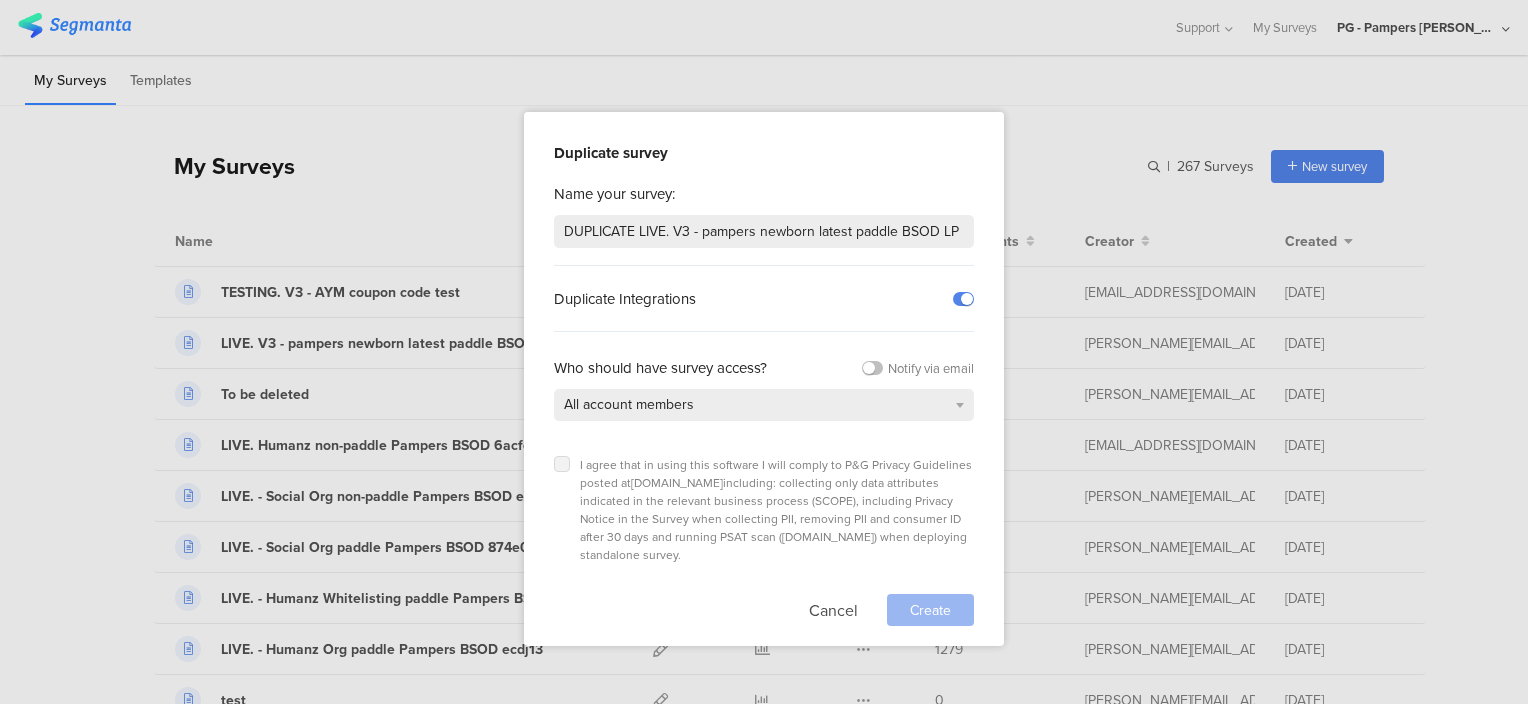 click at bounding box center [562, 464] 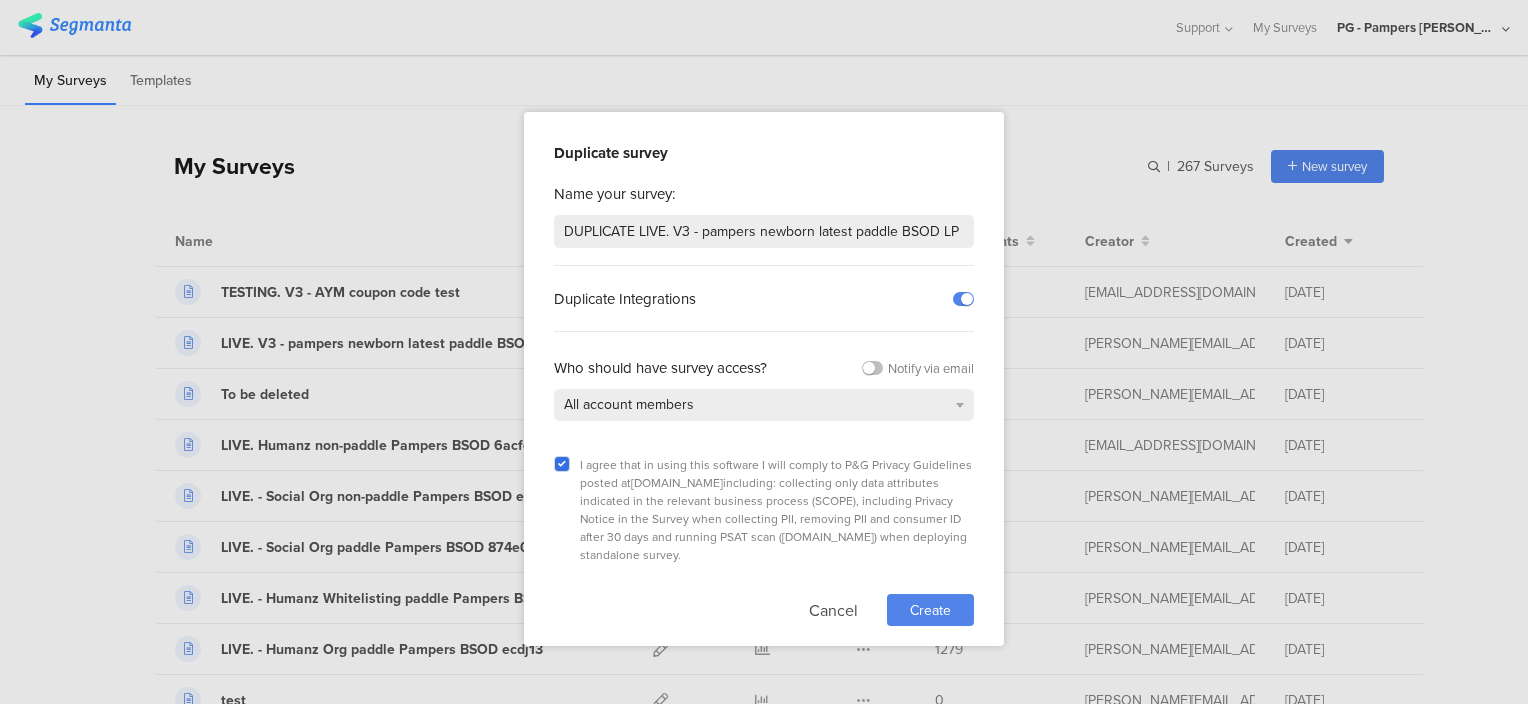 click on "Create" at bounding box center (930, 610) 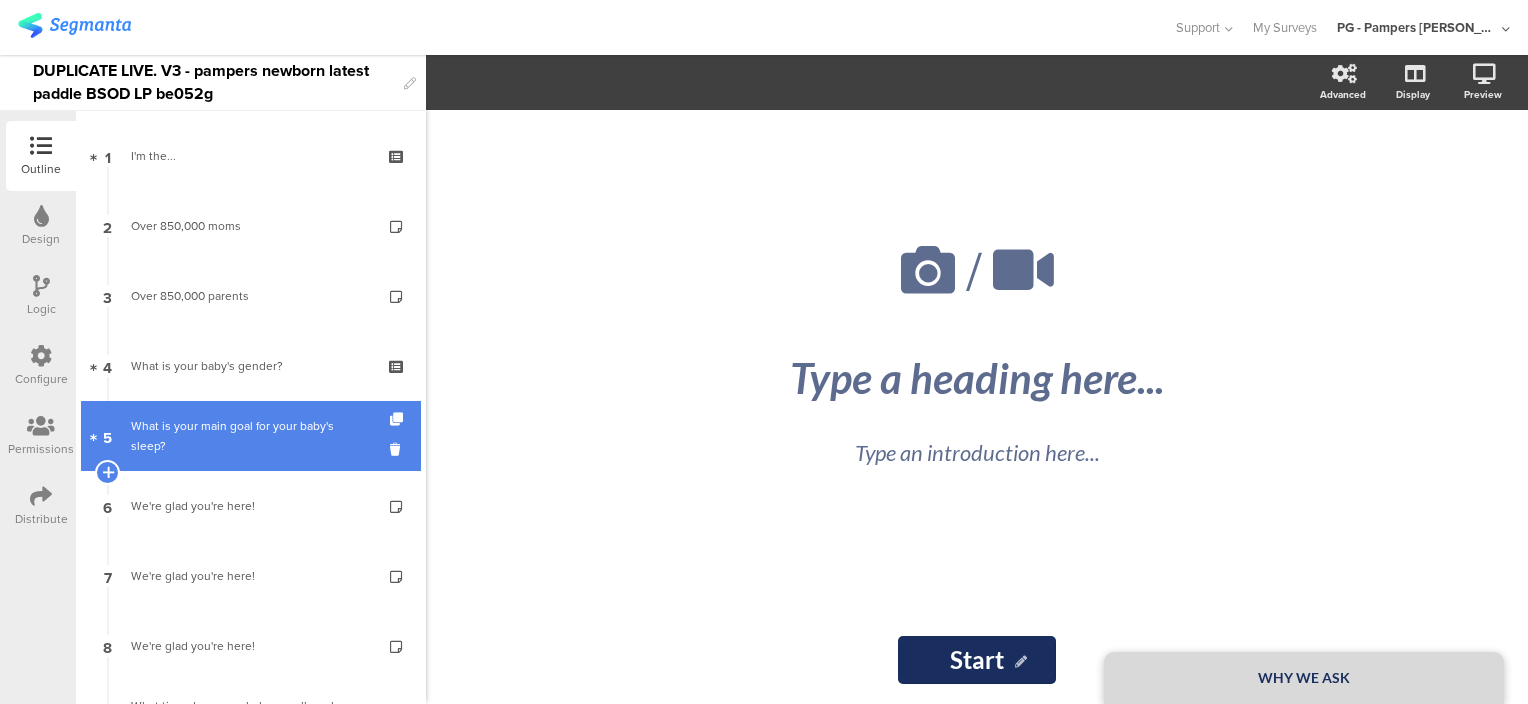 click on "What is your main goal for your baby's sleep?" at bounding box center (250, 436) 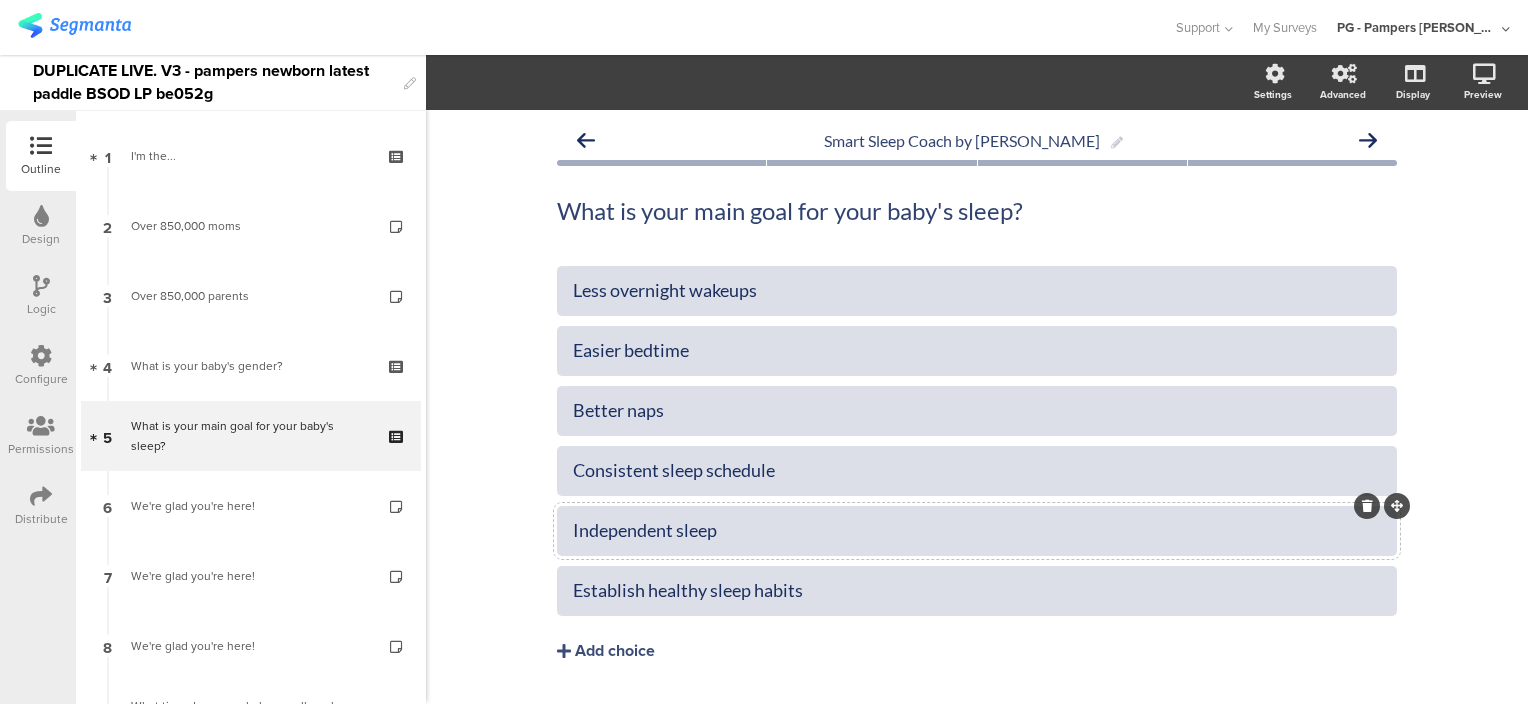 click on "Independent sleep" 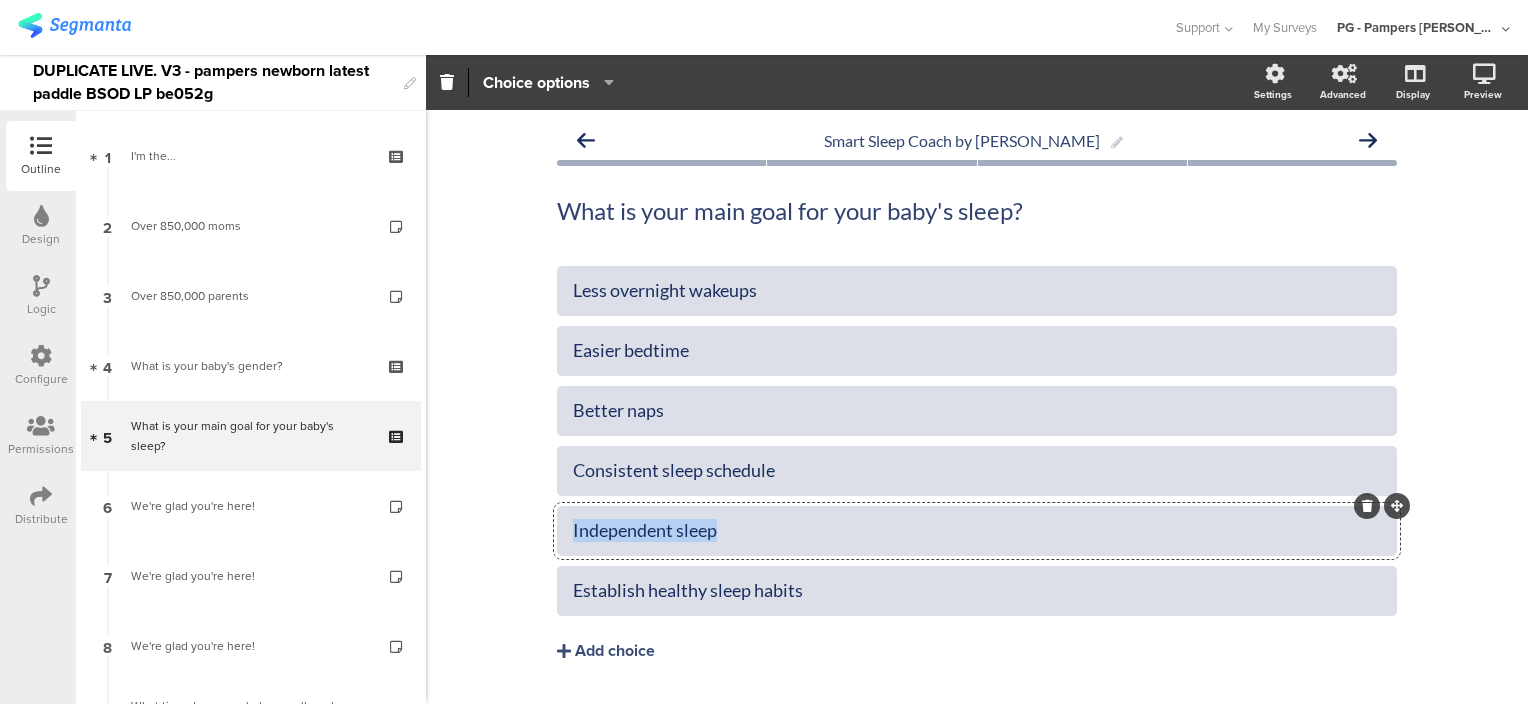 click on "Independent sleep" 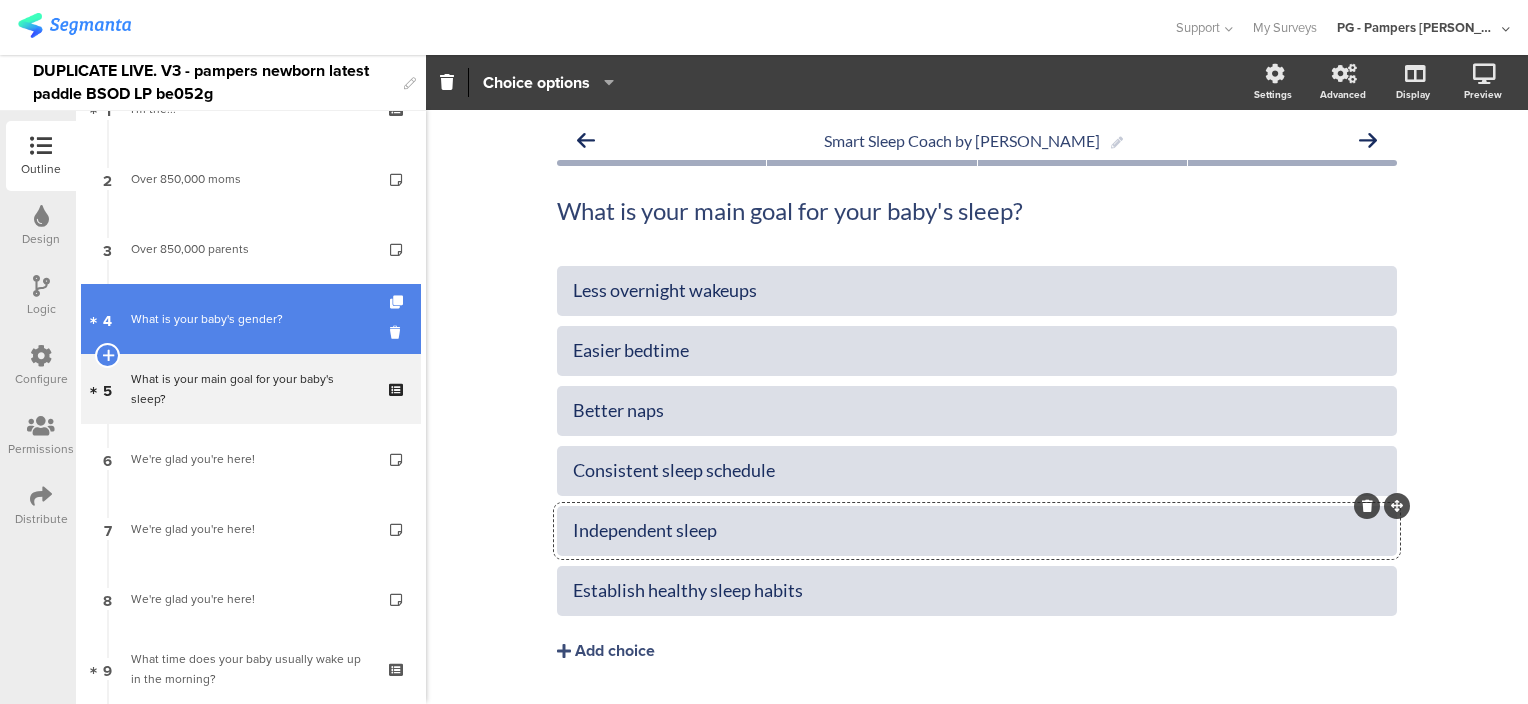 scroll, scrollTop: 100, scrollLeft: 0, axis: vertical 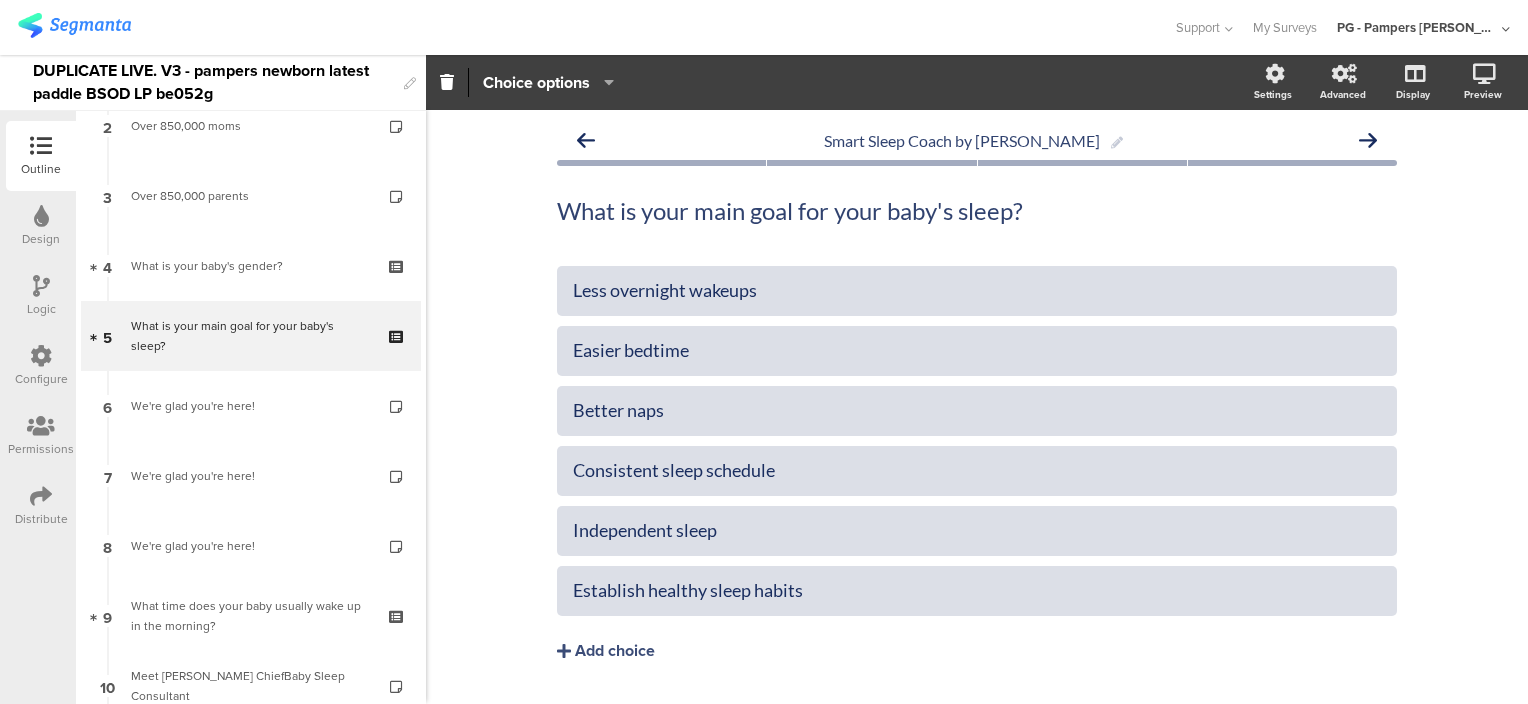 click on "Smart Sleep Coach by Pampers
What is your main goal for your baby's sleep?
What is your main goal for your baby's sleep?" 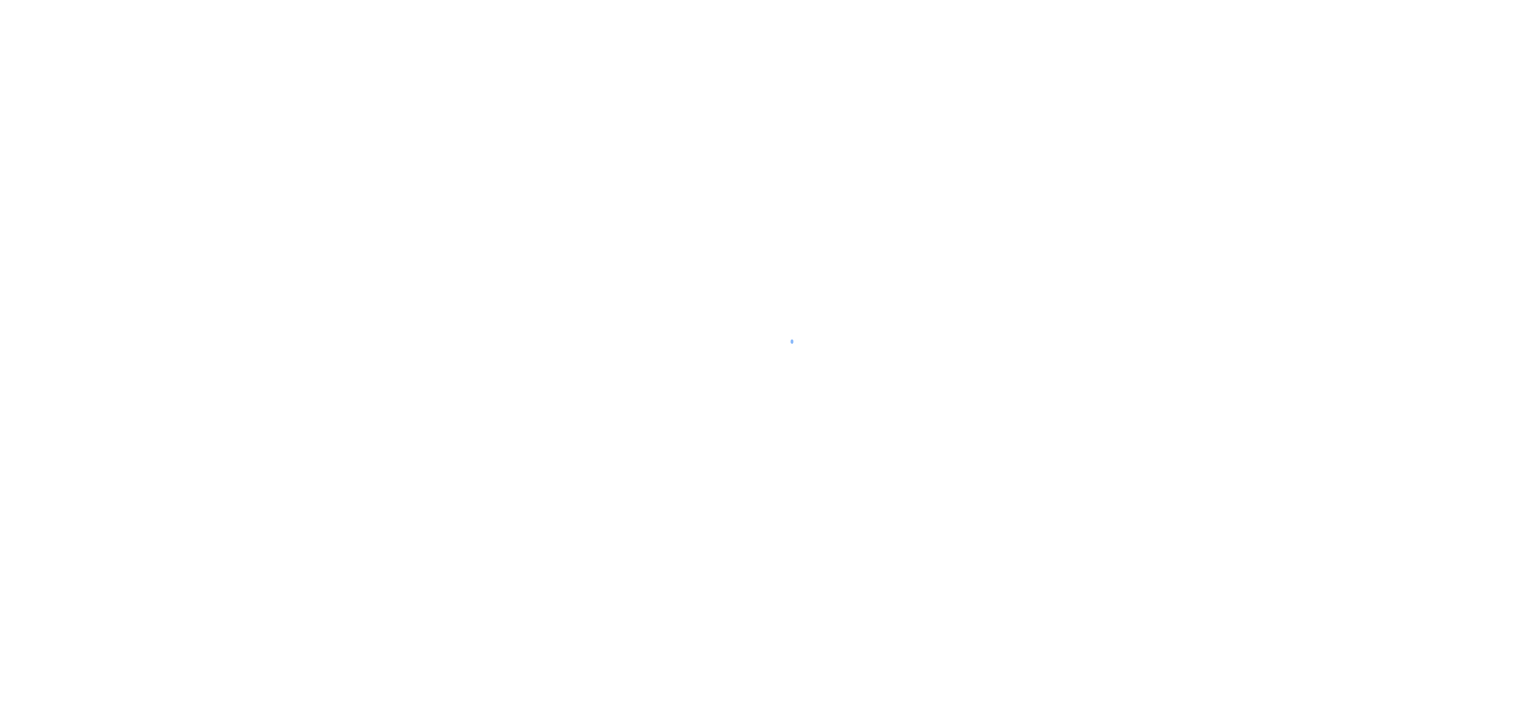 scroll, scrollTop: 0, scrollLeft: 0, axis: both 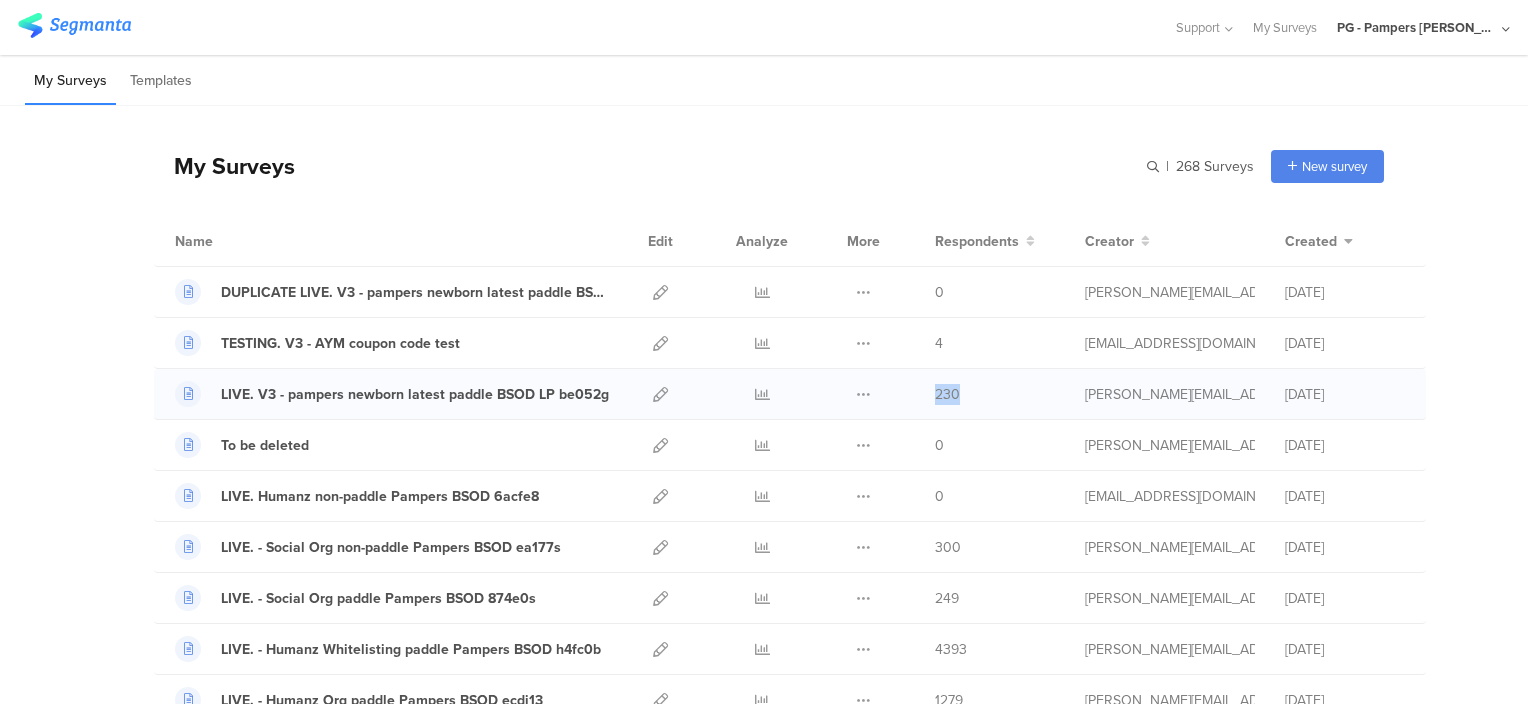 drag, startPoint x: 956, startPoint y: 391, endPoint x: 925, endPoint y: 391, distance: 31 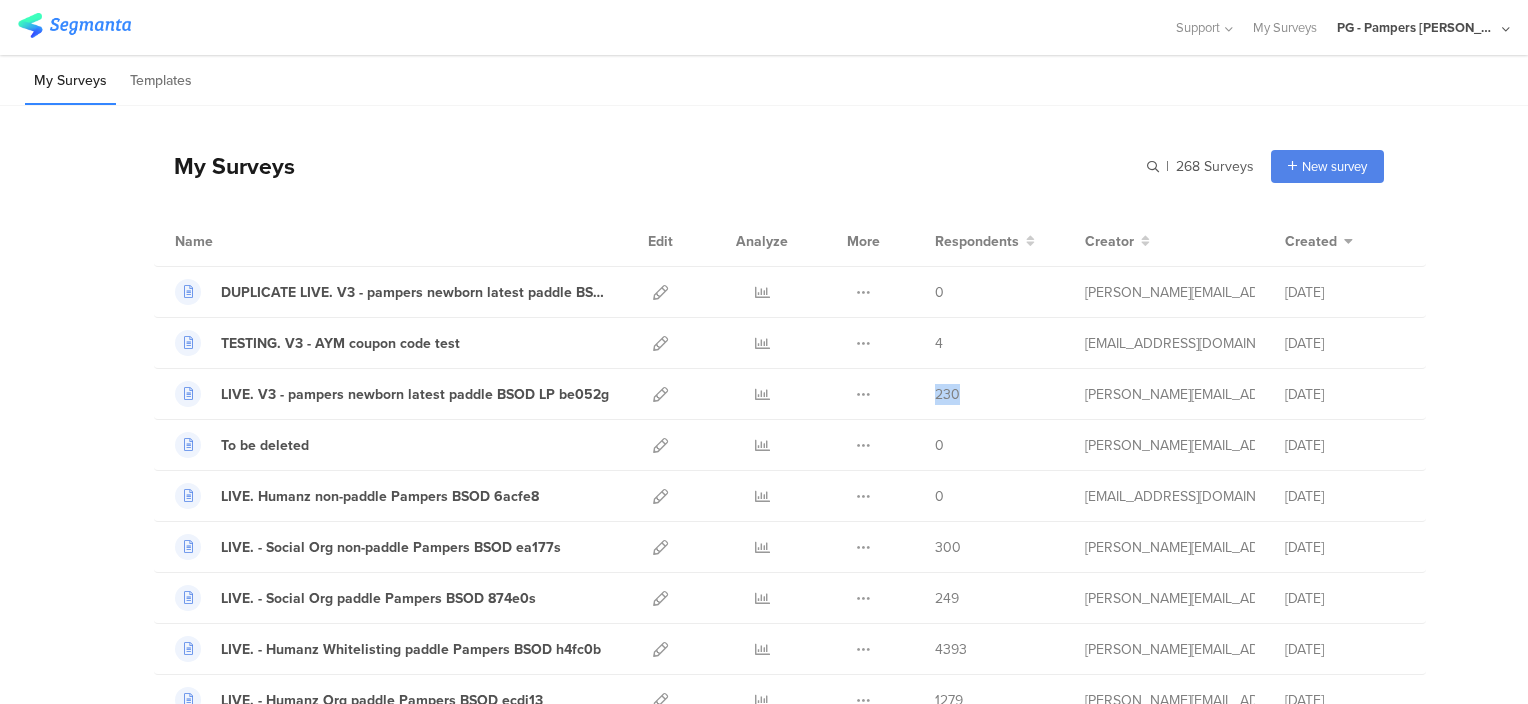 click on "My Surveys
|
268 Surveys
New survey
Start from scratch
Choose from templates
Name
Edit
Analyze
More
Respondents
Creator" at bounding box center [764, 1516] 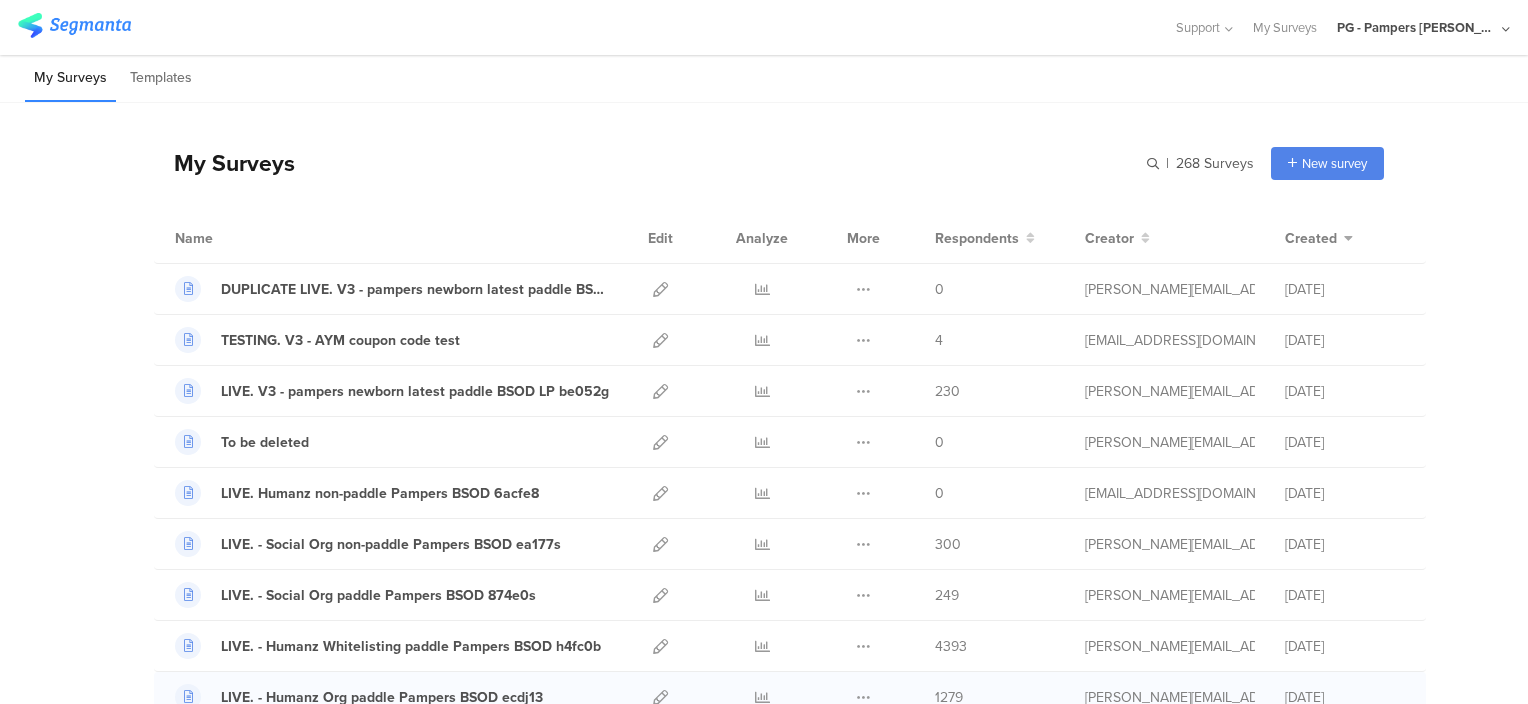 scroll, scrollTop: 0, scrollLeft: 0, axis: both 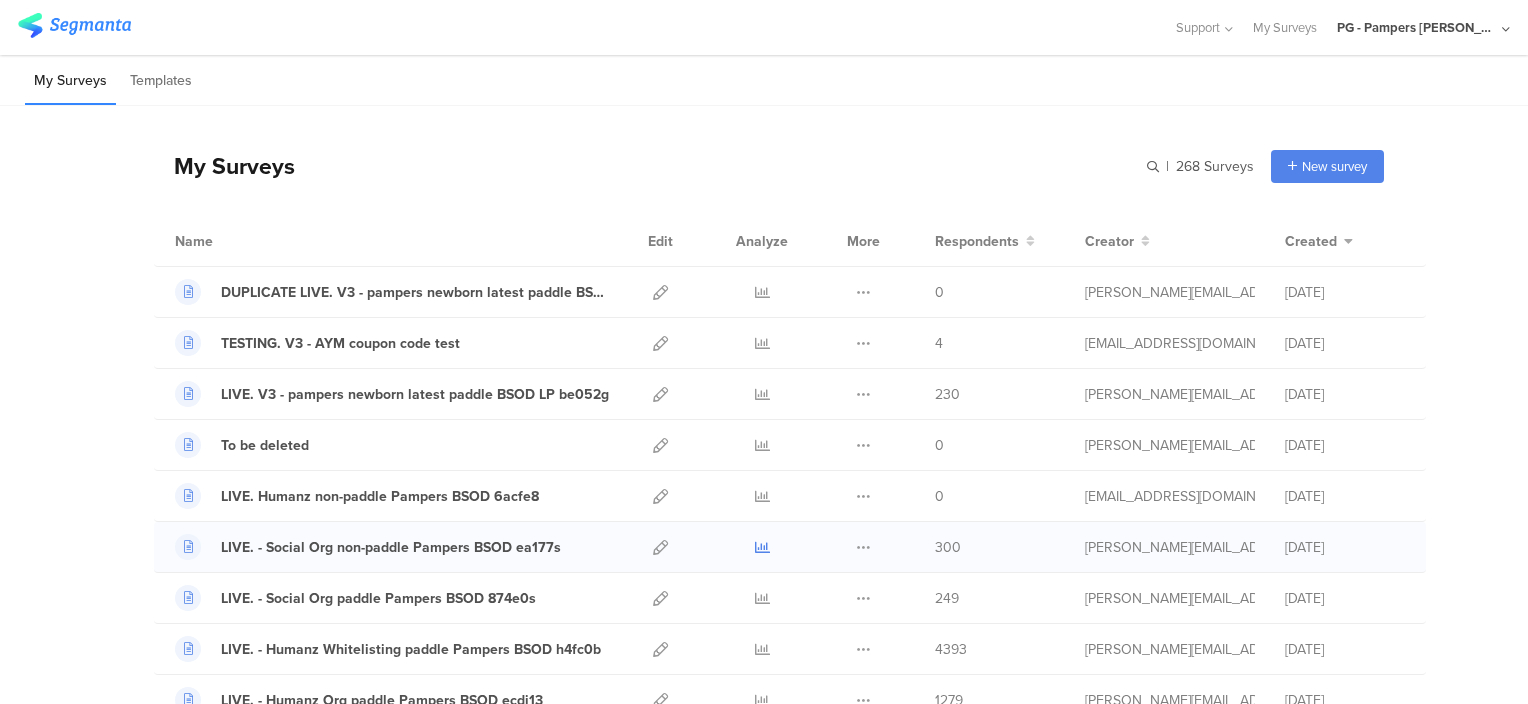 click at bounding box center (762, 547) 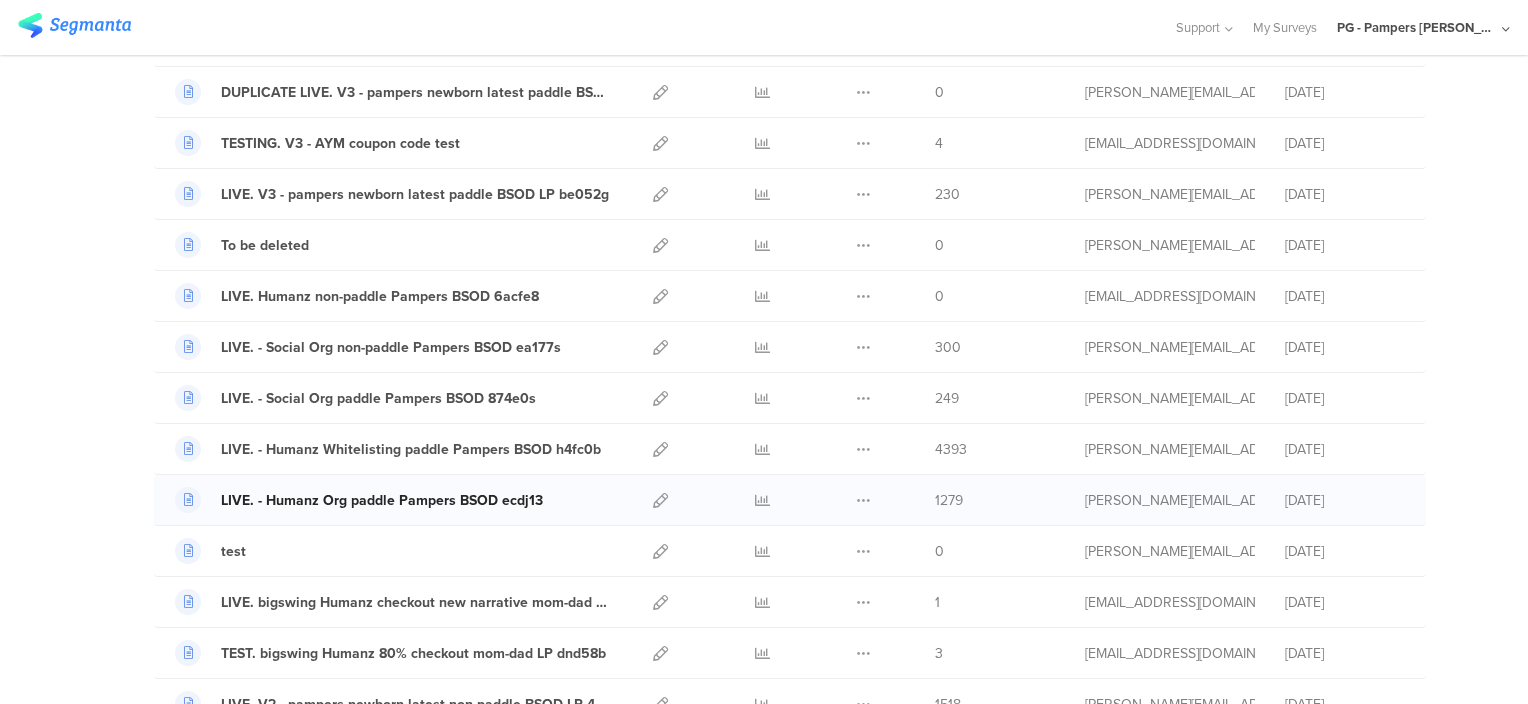 scroll, scrollTop: 300, scrollLeft: 0, axis: vertical 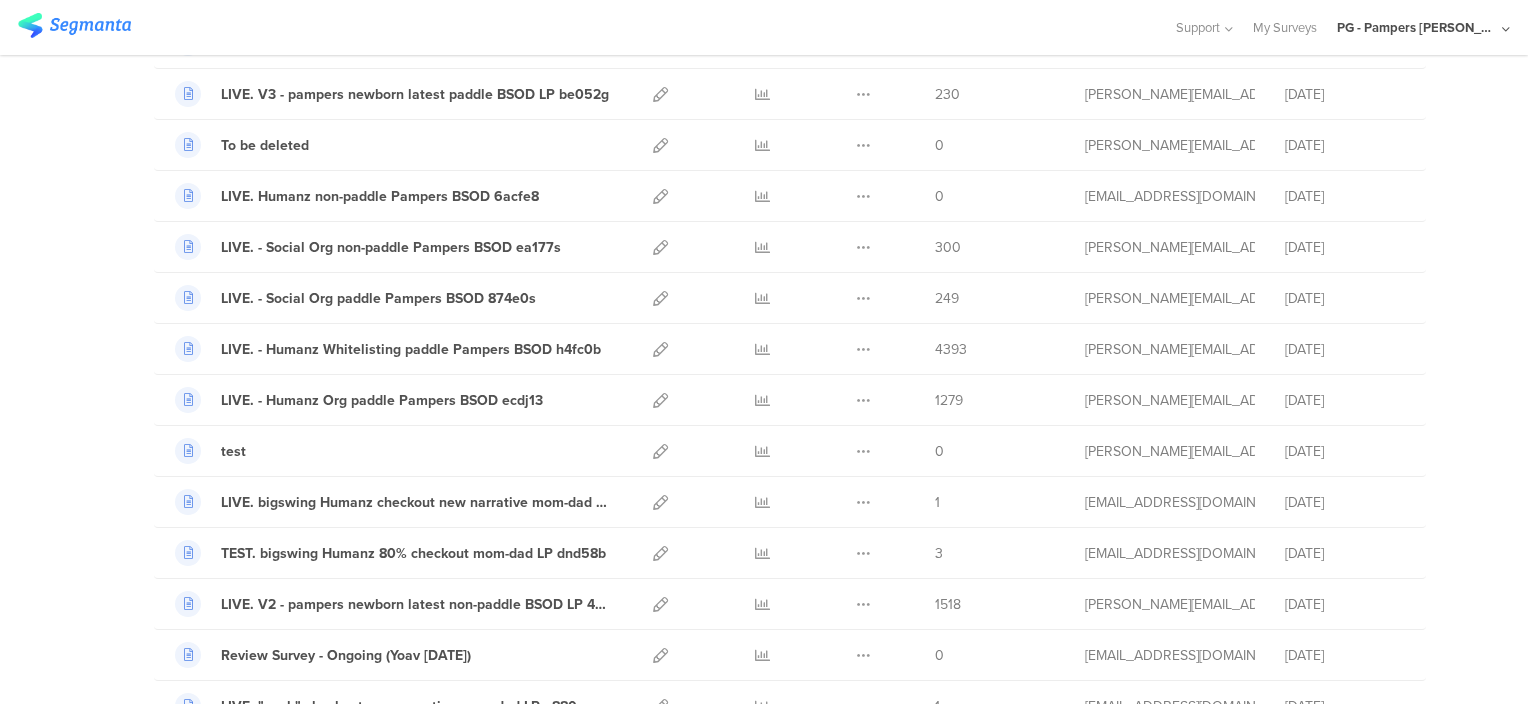 click on "My Surveys
|
268 Surveys
New survey
Start from scratch
Choose from templates
Name
Edit
Analyze
More
Respondents
Creator" at bounding box center (764, 1216) 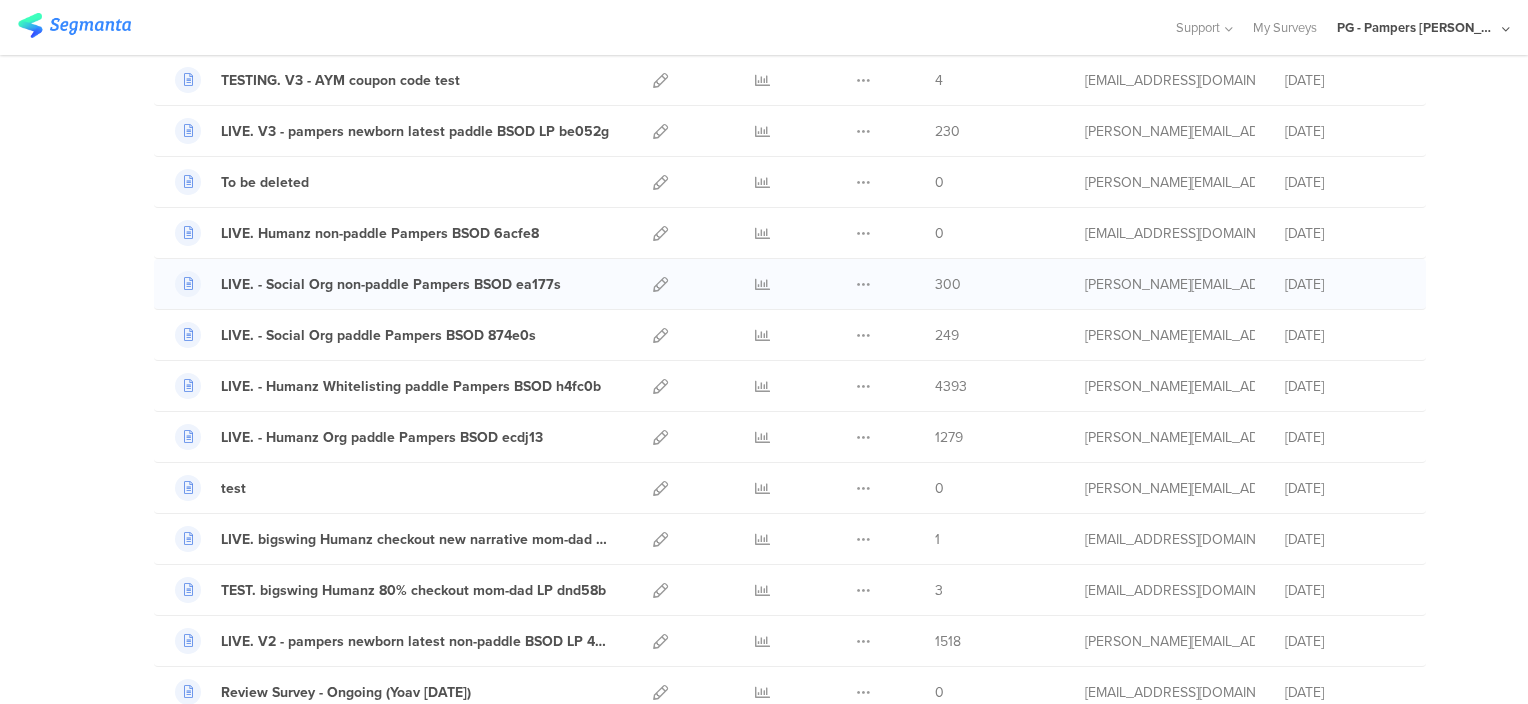 scroll, scrollTop: 300, scrollLeft: 0, axis: vertical 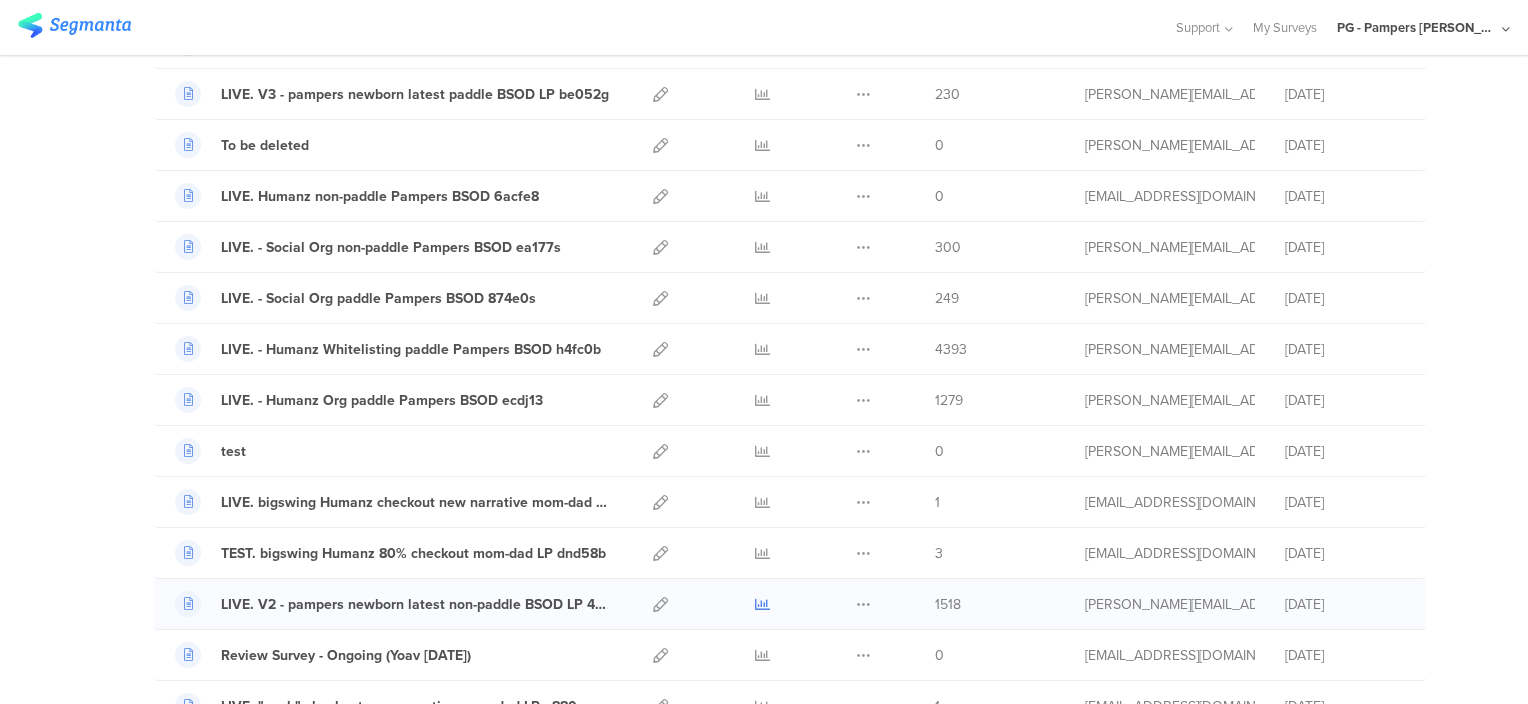 click at bounding box center [762, 604] 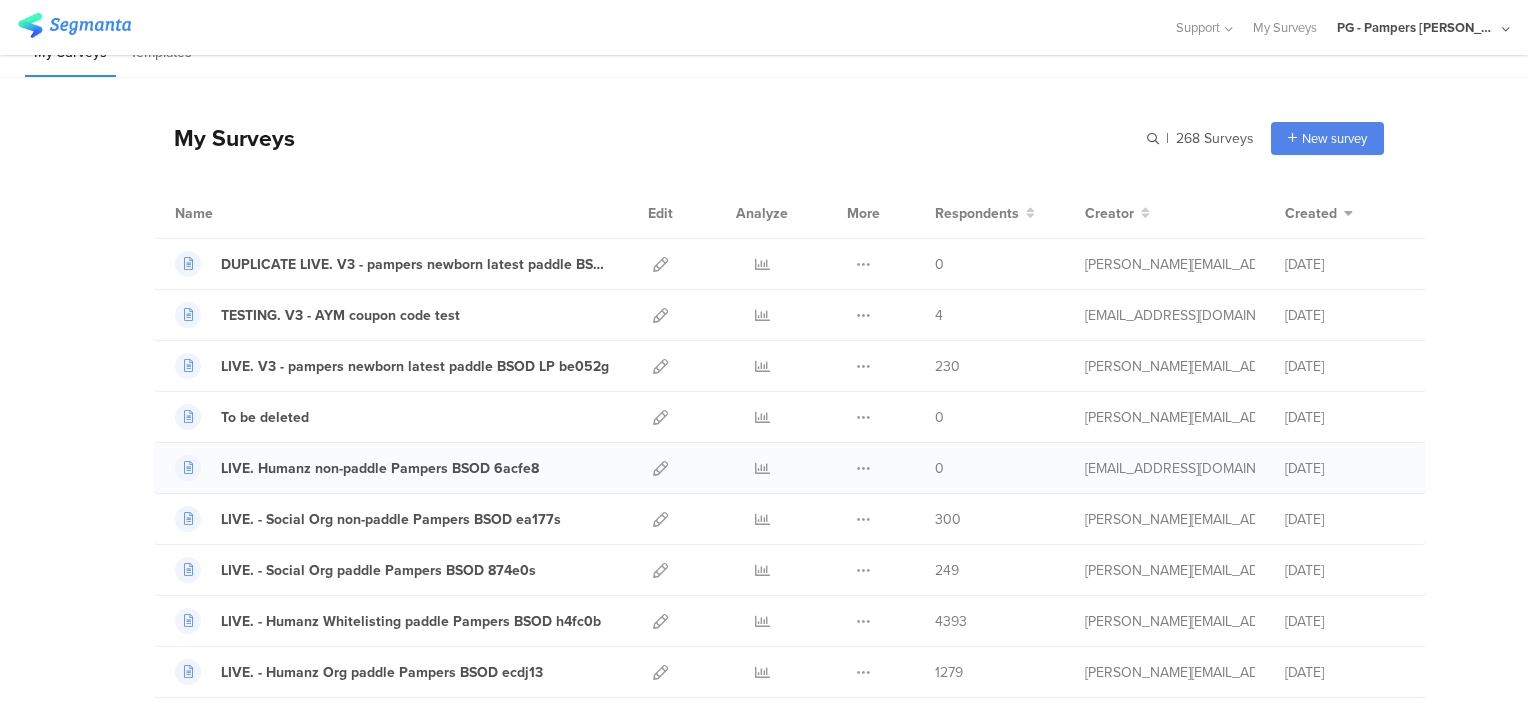 scroll, scrollTop: 0, scrollLeft: 0, axis: both 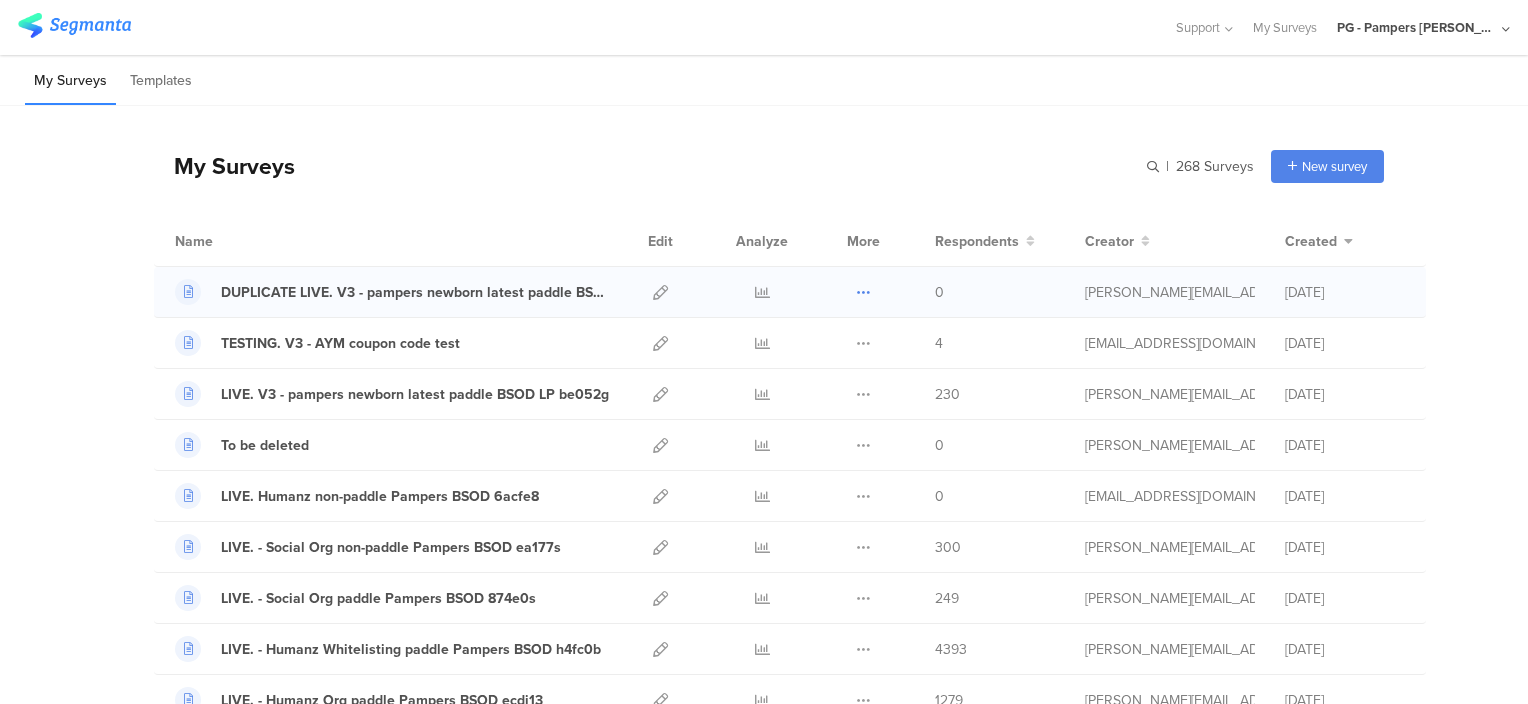 click at bounding box center [863, 292] 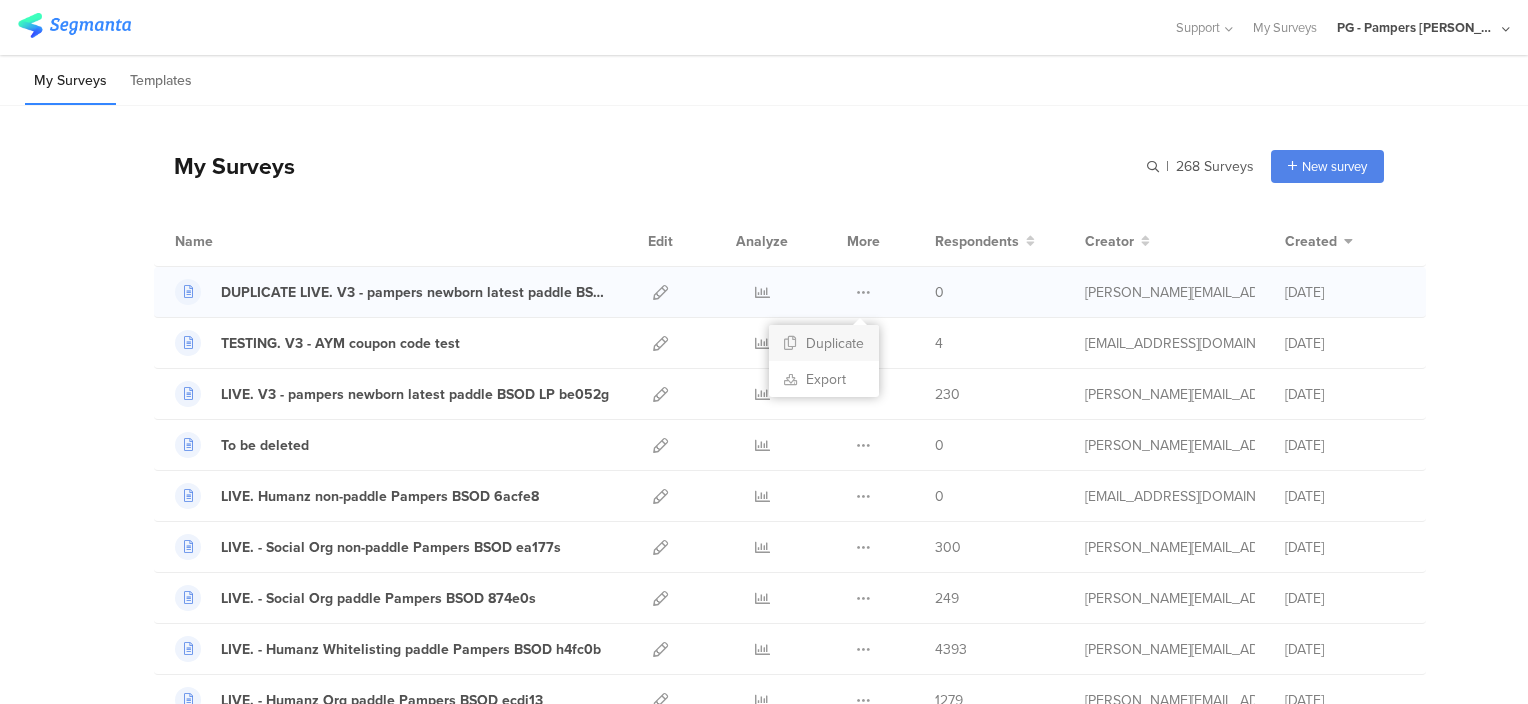 click on "Duplicate" at bounding box center (824, 343) 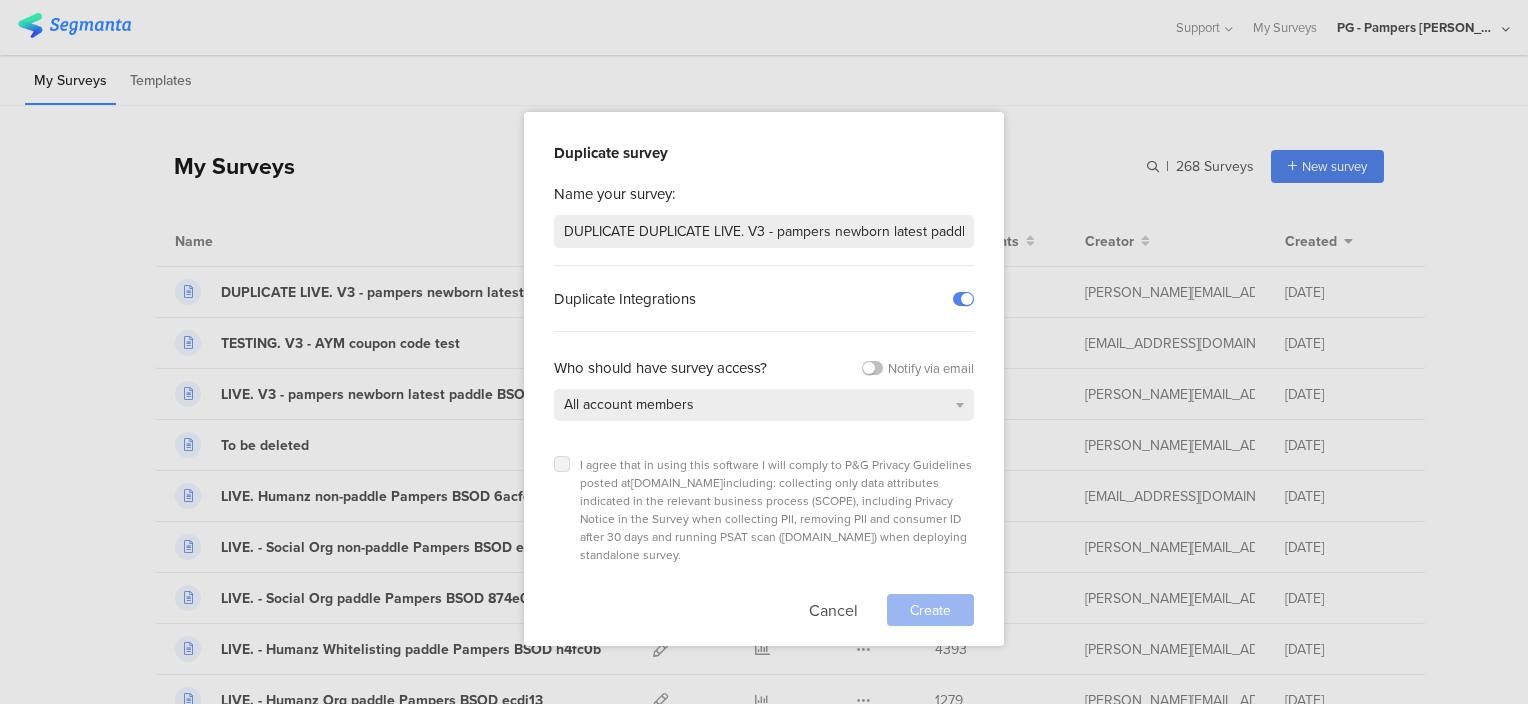 click at bounding box center (562, 464) 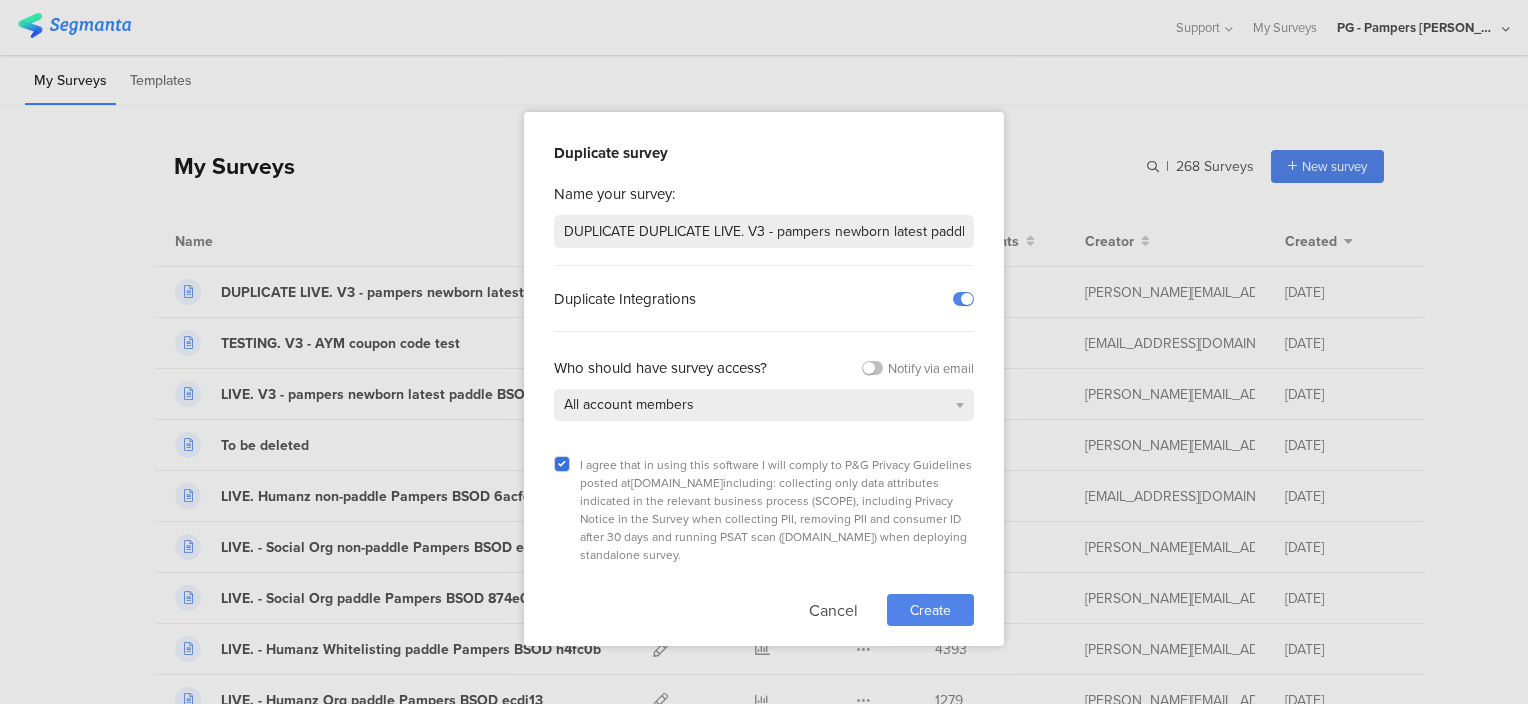click on "Create" at bounding box center (930, 610) 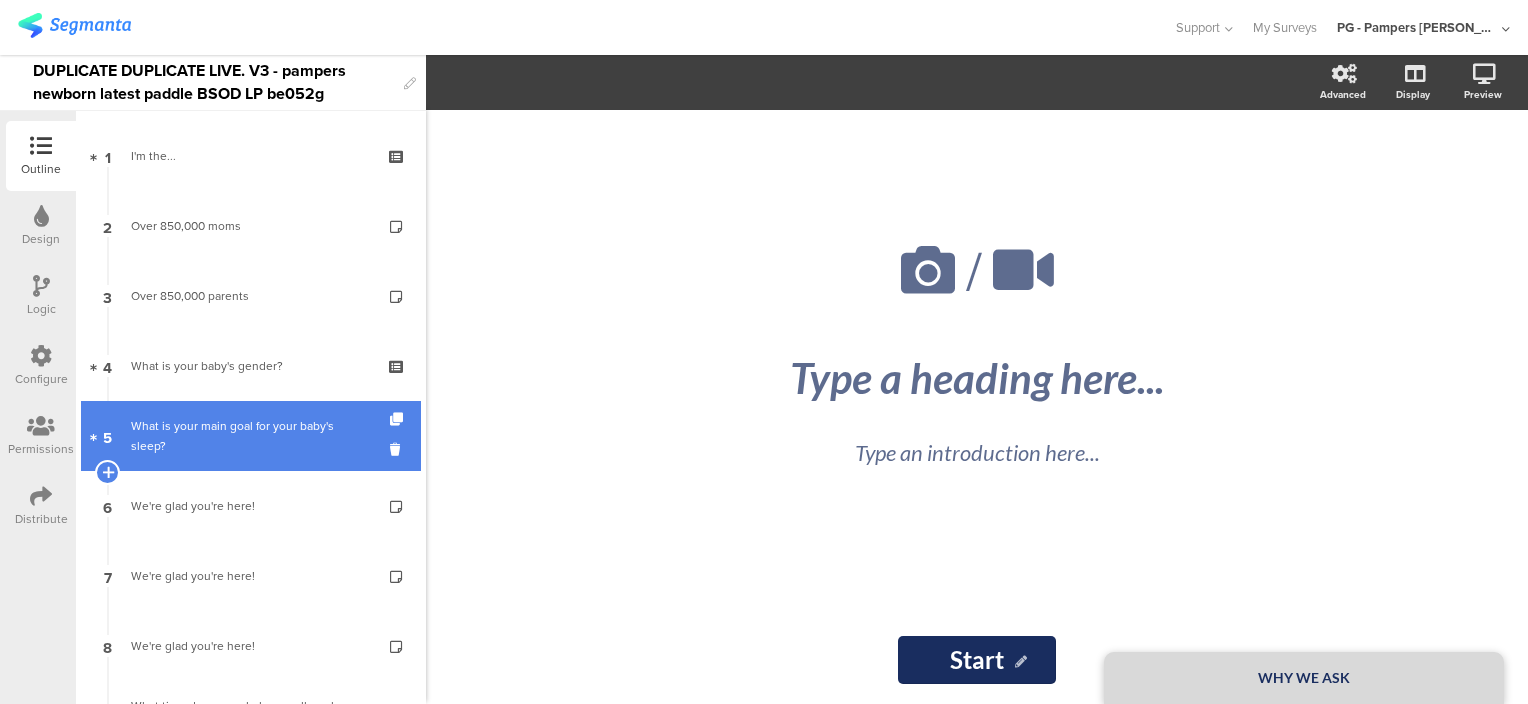 drag, startPoint x: 175, startPoint y: 424, endPoint x: 228, endPoint y: 426, distance: 53.037724 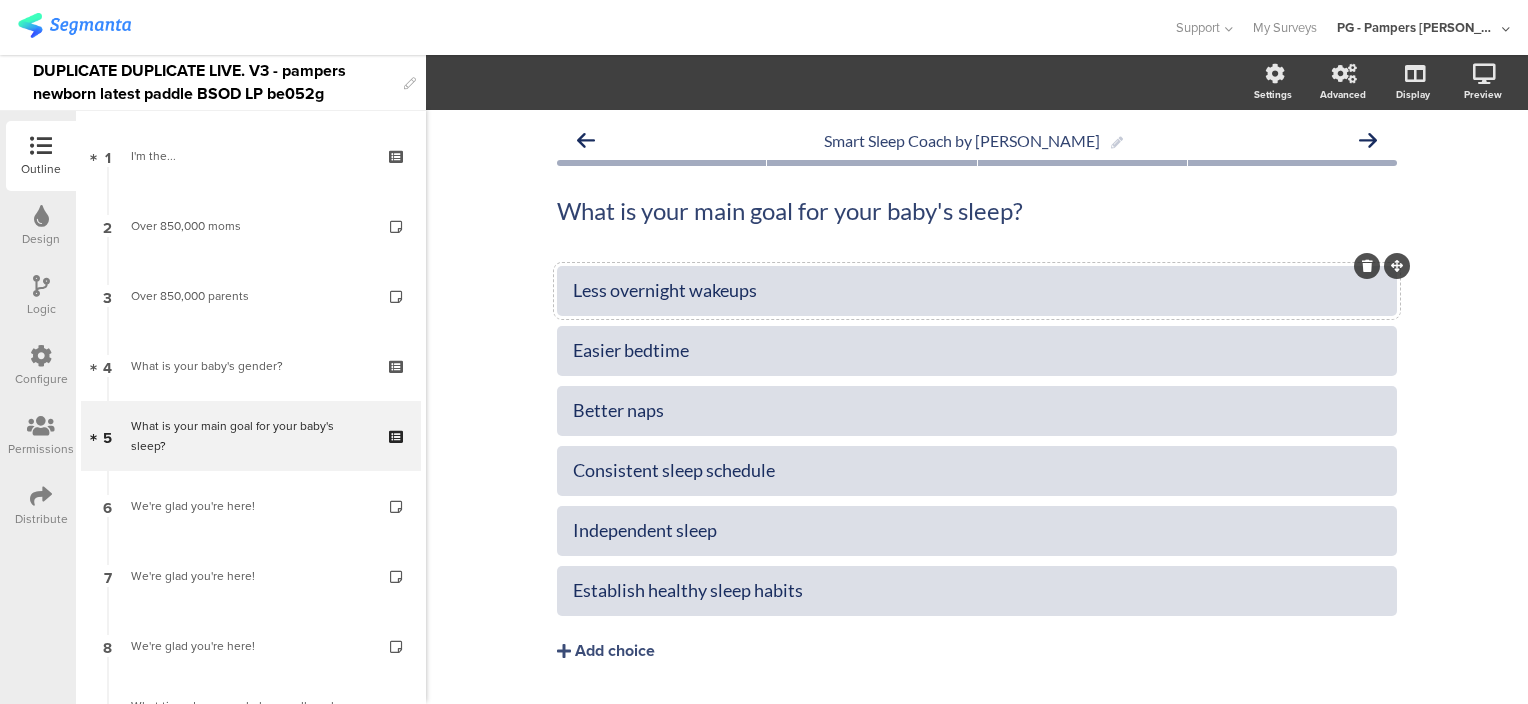 click 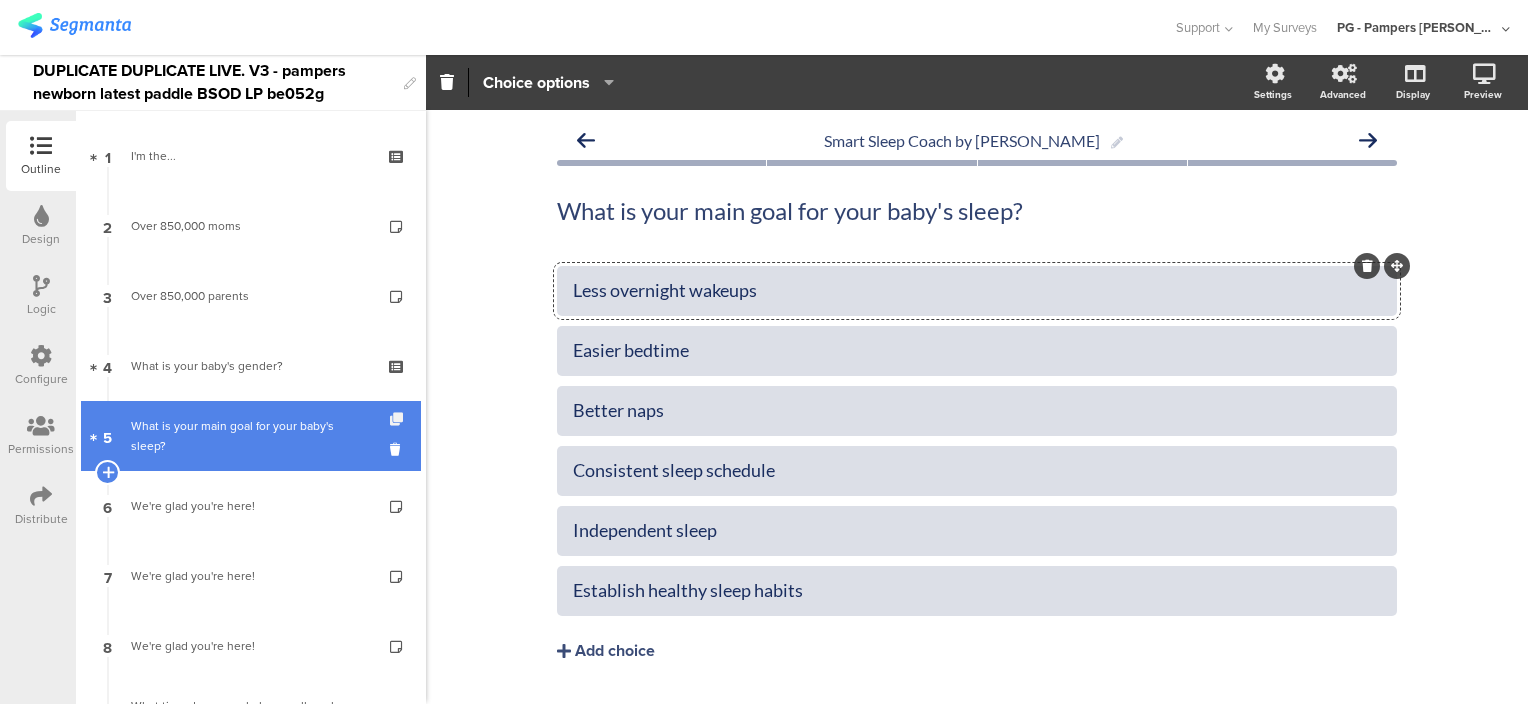 click at bounding box center [398, 419] 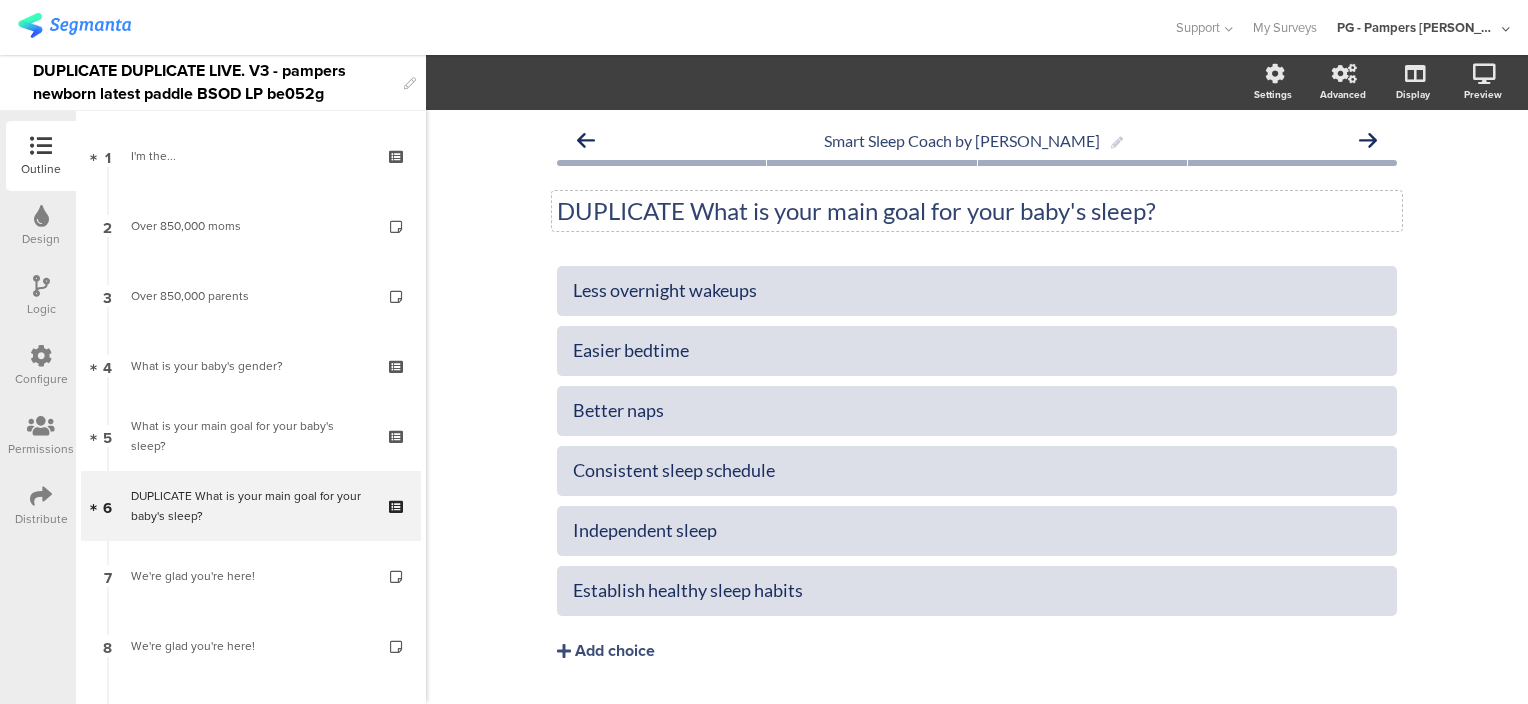 click on "DUPLICATE What is your main goal for your baby's sleep?" 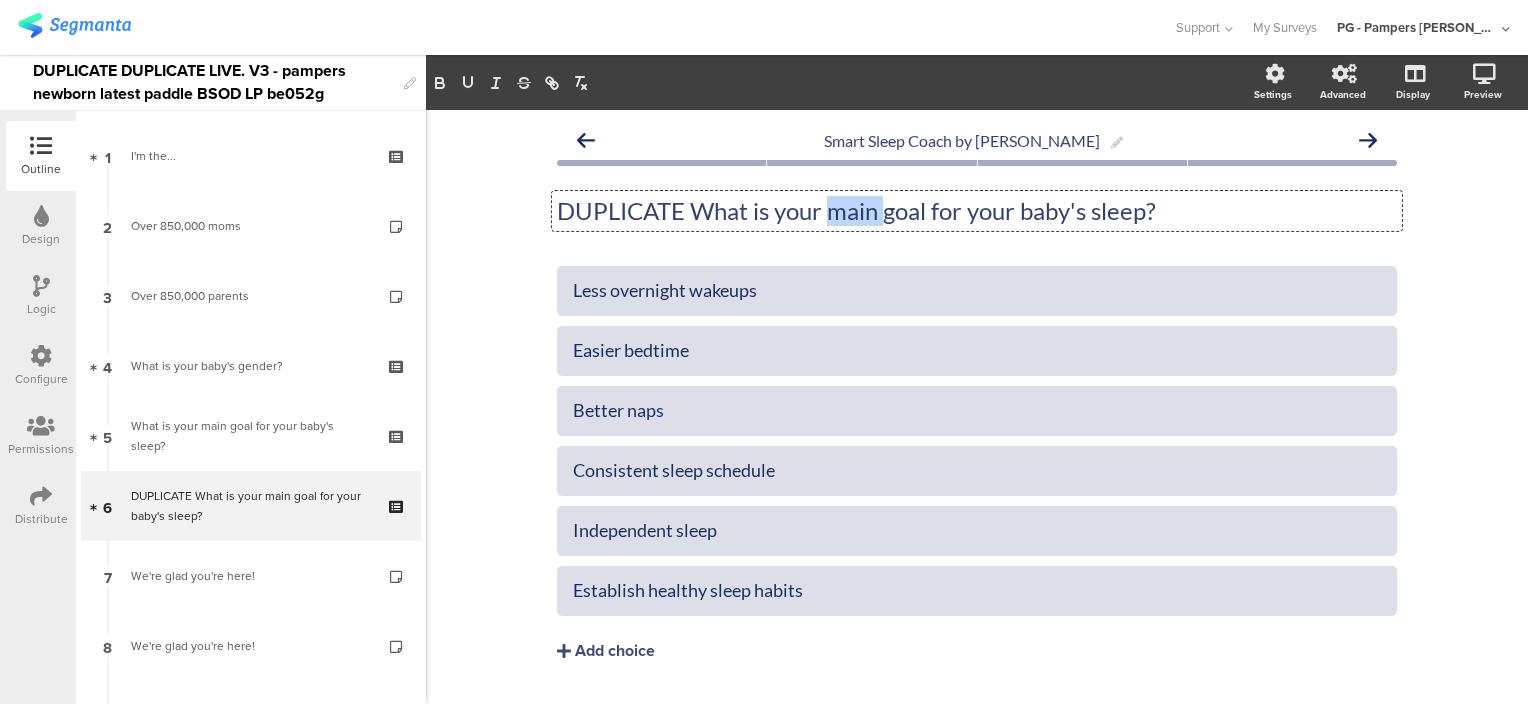 click on "DUPLICATE What is your main goal for your baby's sleep?" 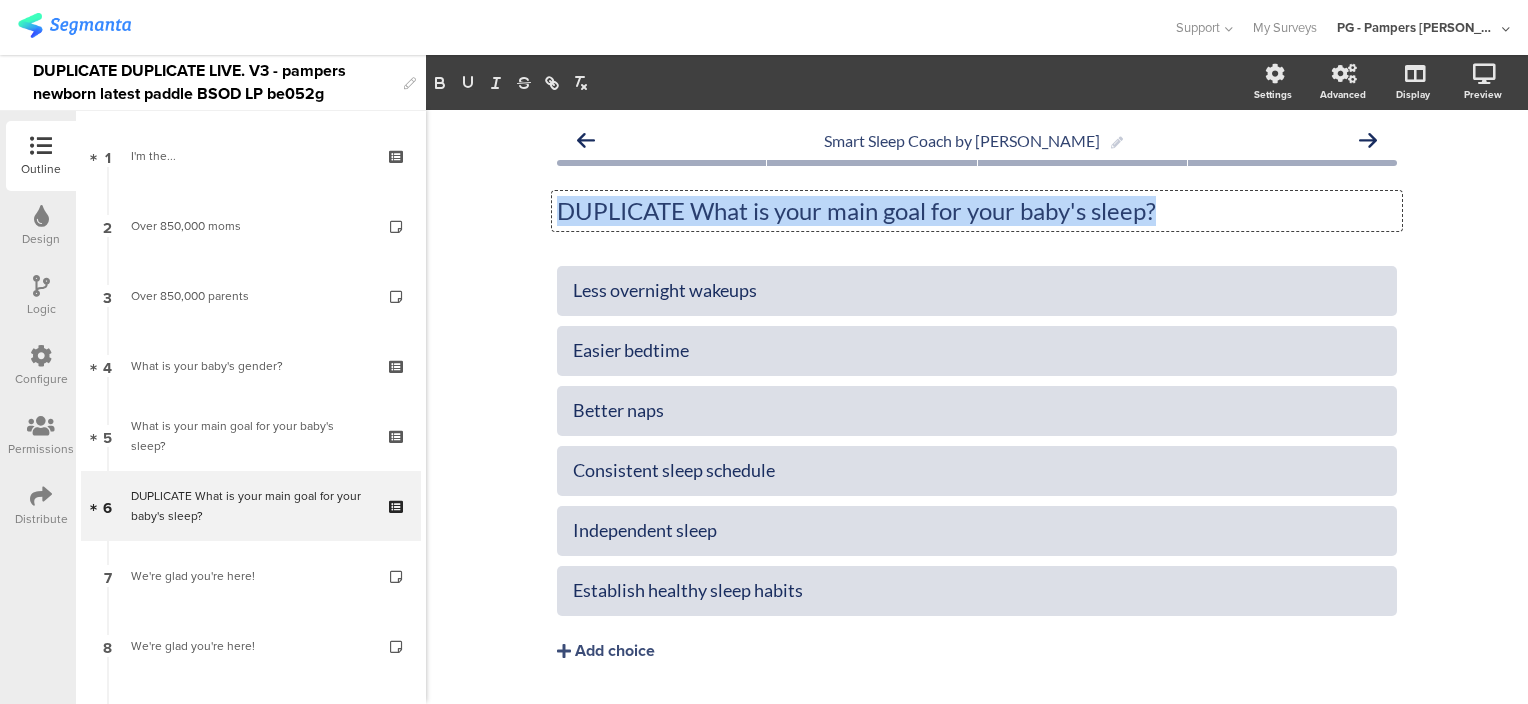 click on "DUPLICATE What is your main goal for your baby's sleep?" 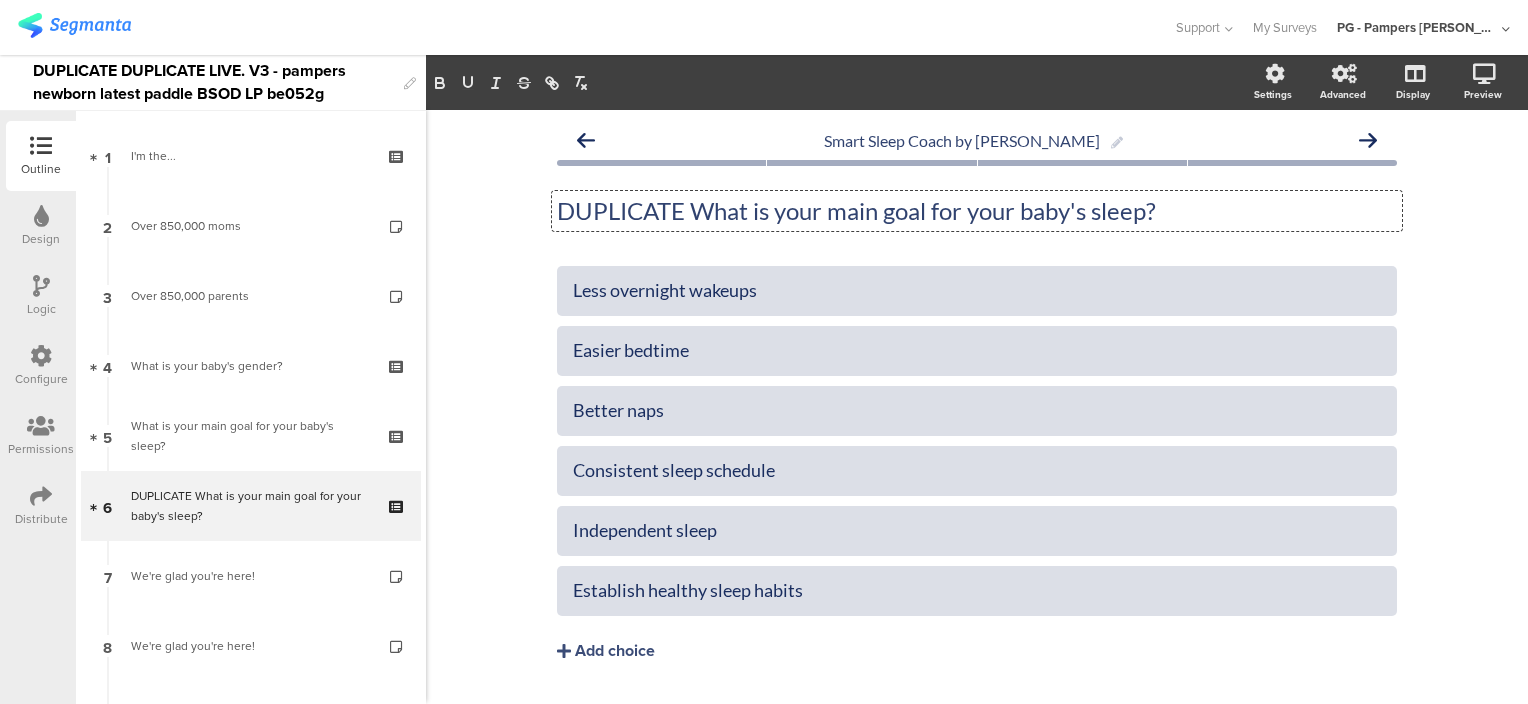 click on "DUPLICATE What is your main goal for your baby's sleep?" 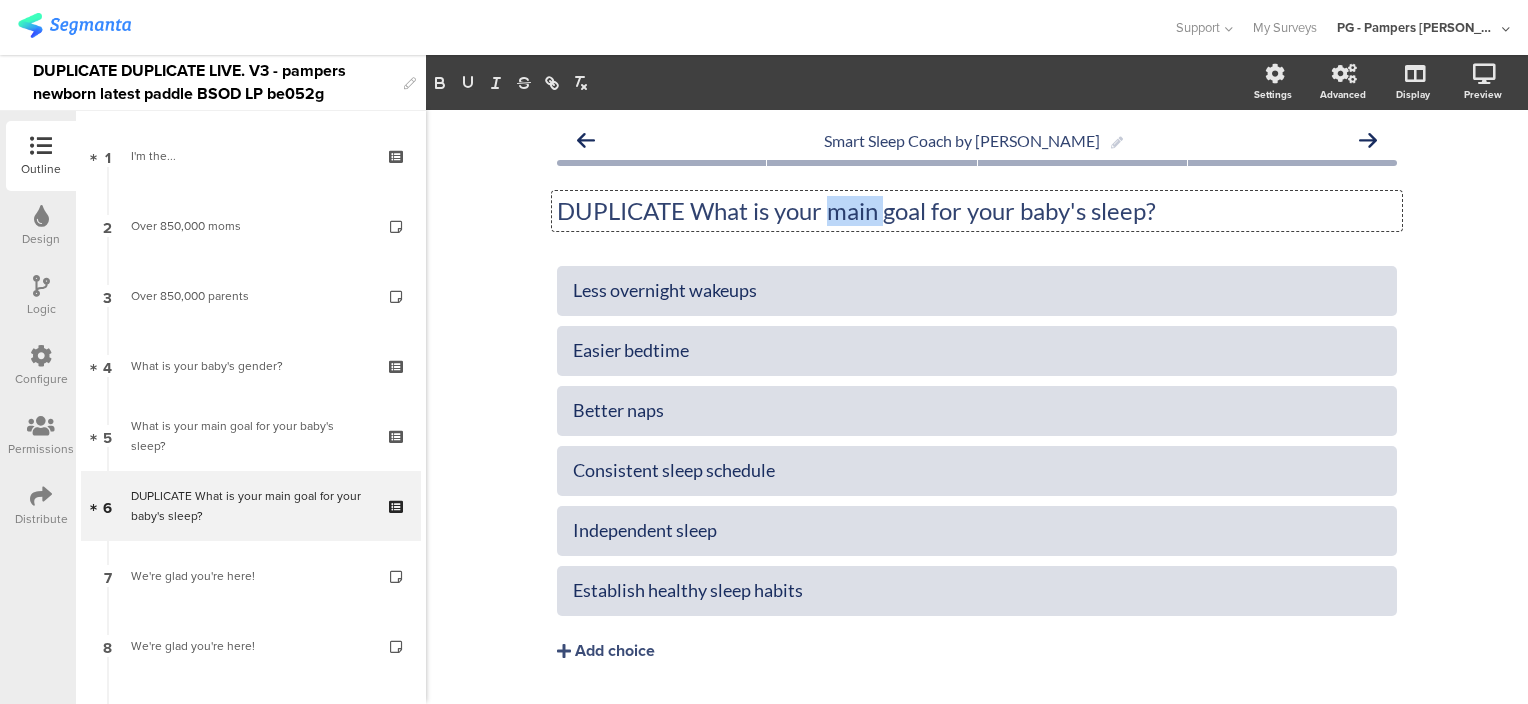 click on "DUPLICATE What is your main goal for your baby's sleep?" 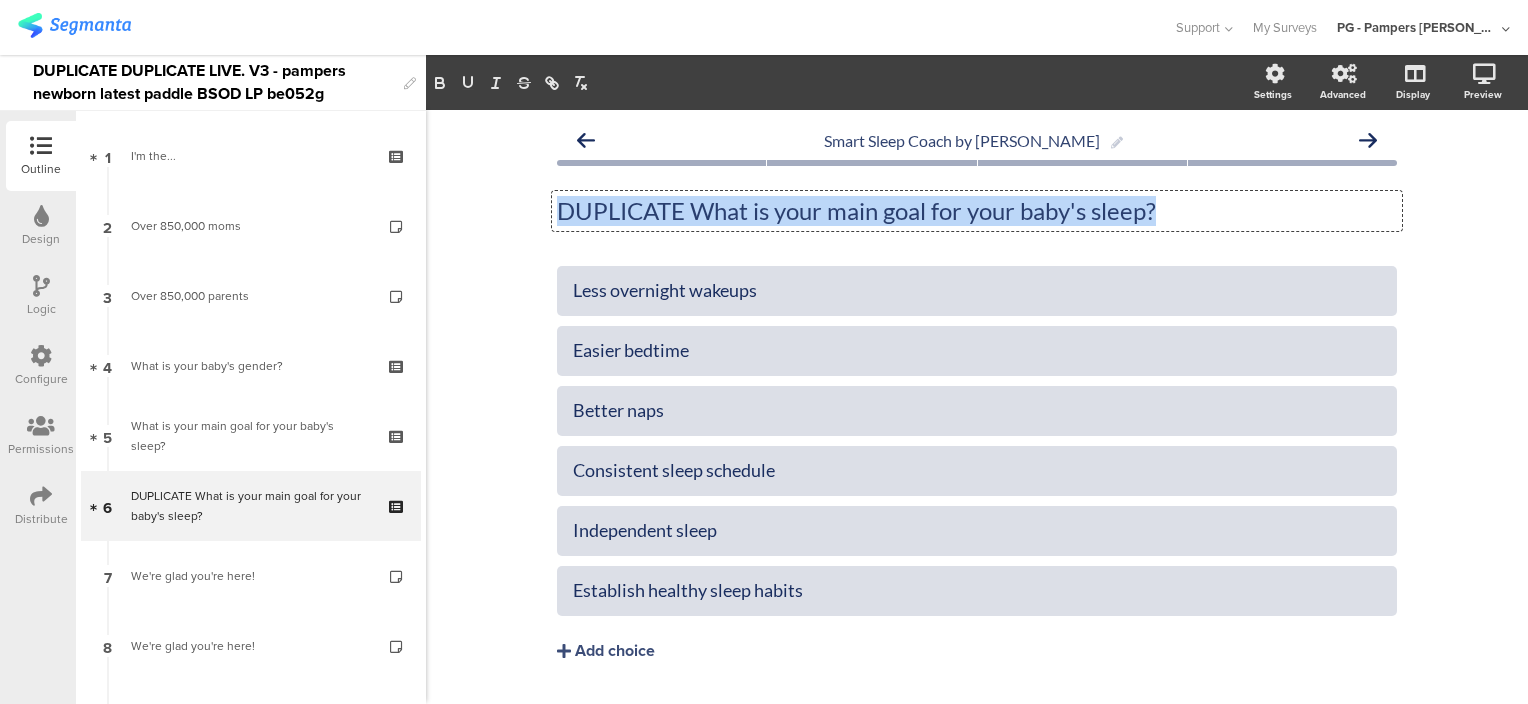 click on "DUPLICATE What is your main goal for your baby's sleep?" 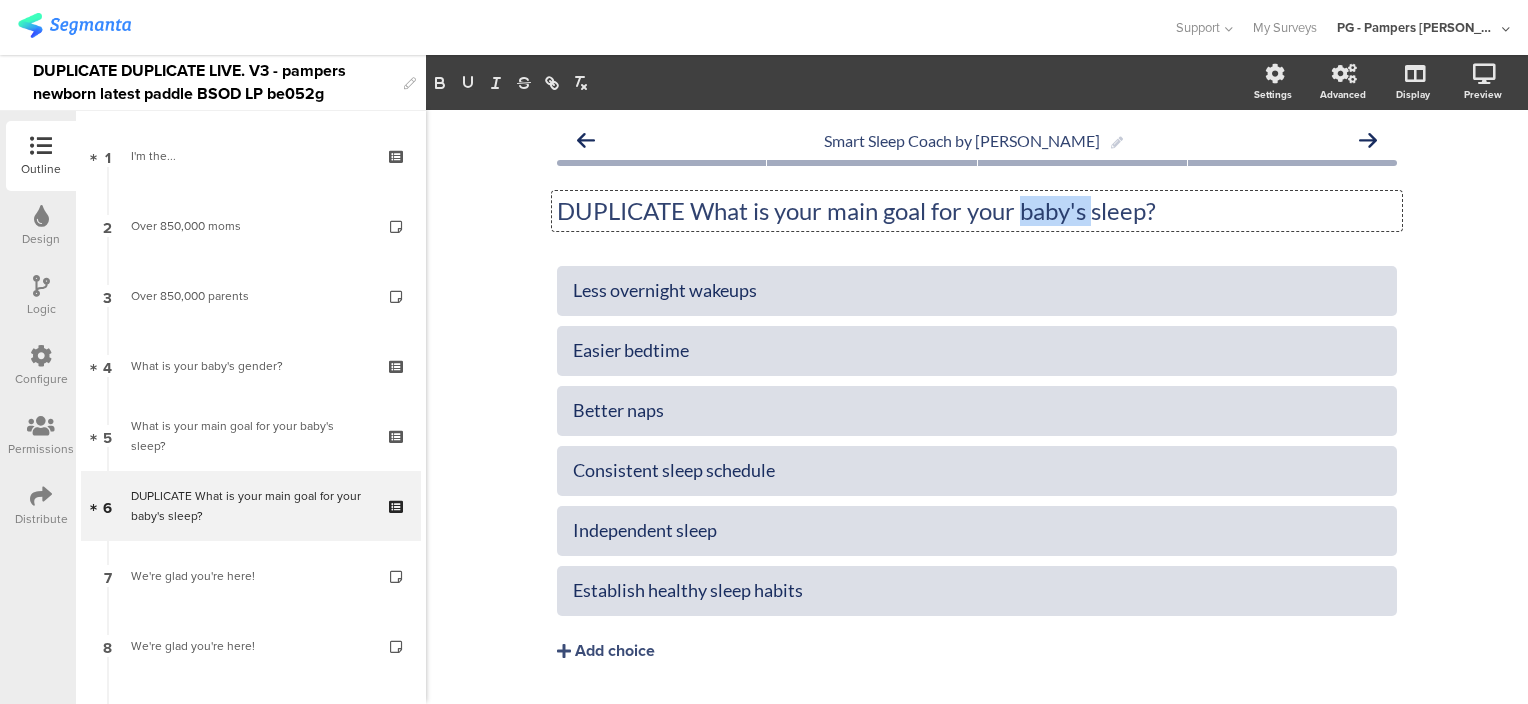 click on "DUPLICATE What is your main goal for your baby's sleep?" 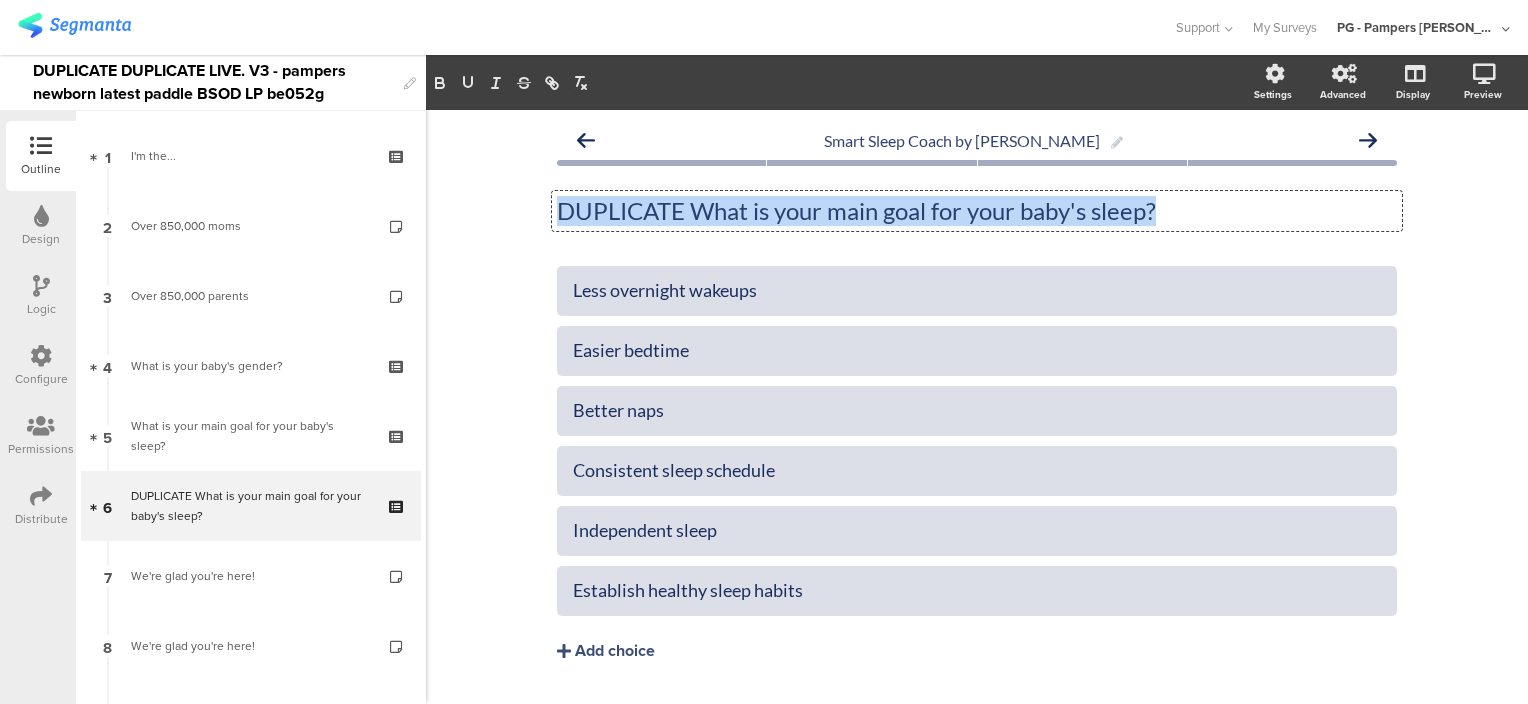click on "DUPLICATE What is your main goal for your baby's sleep?" 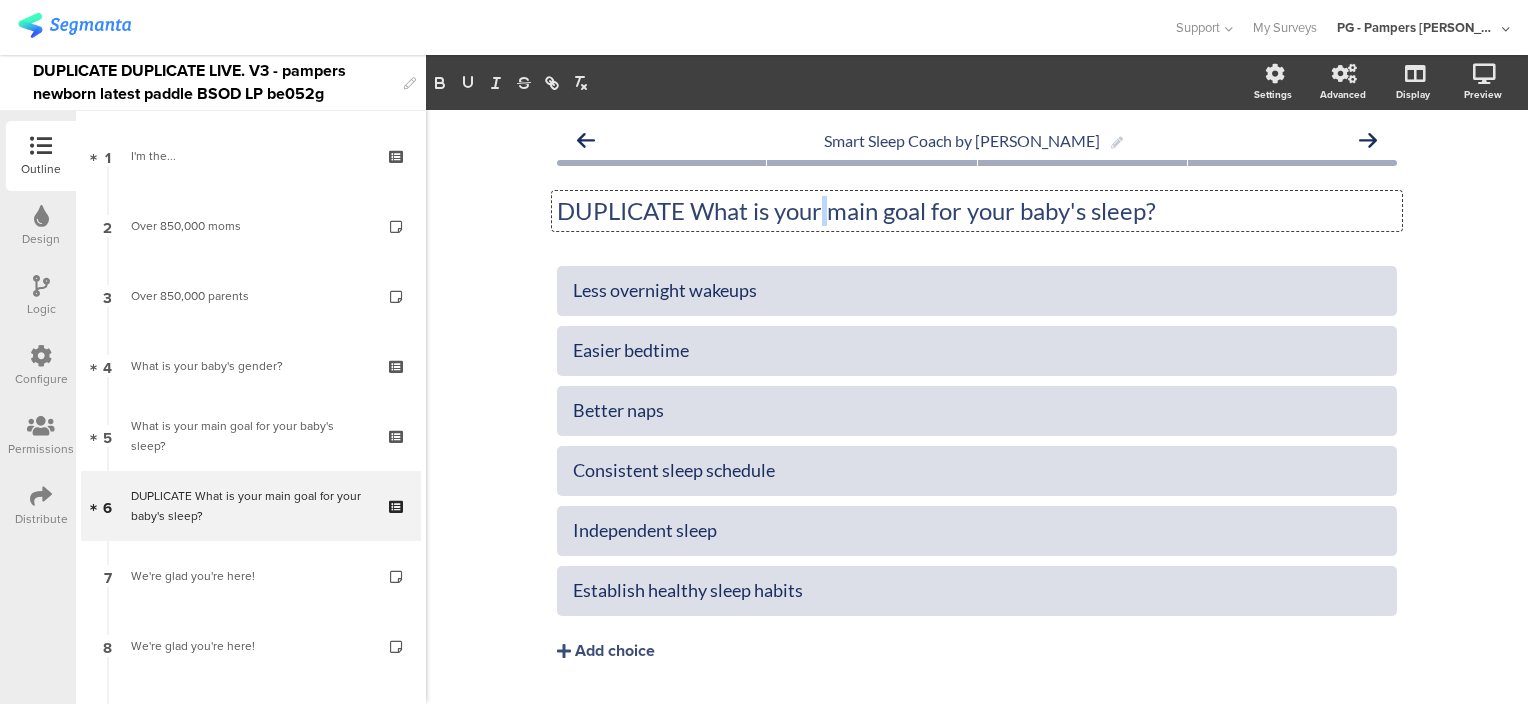 click on "DUPLICATE What is your main goal for your baby's sleep?" 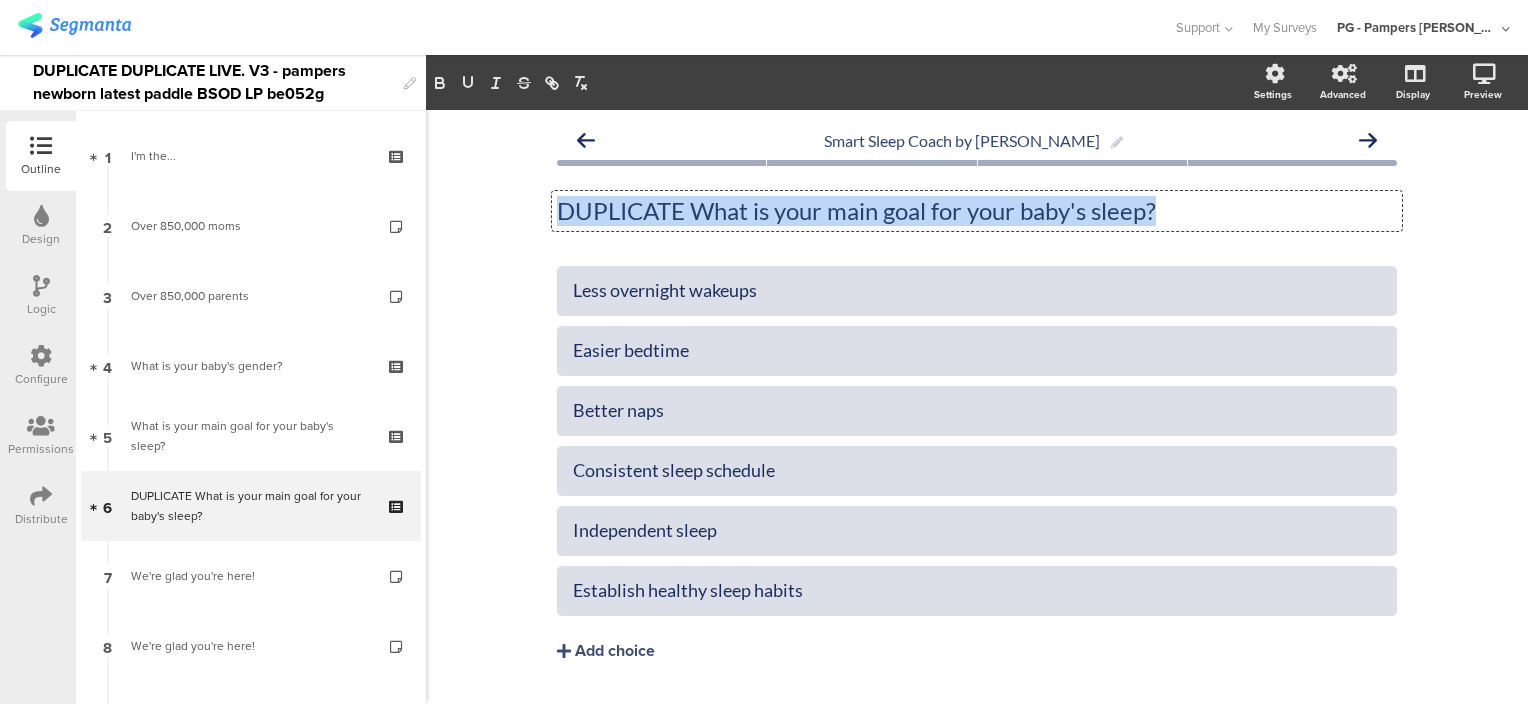 click on "DUPLICATE What is your main goal for your baby's sleep?" 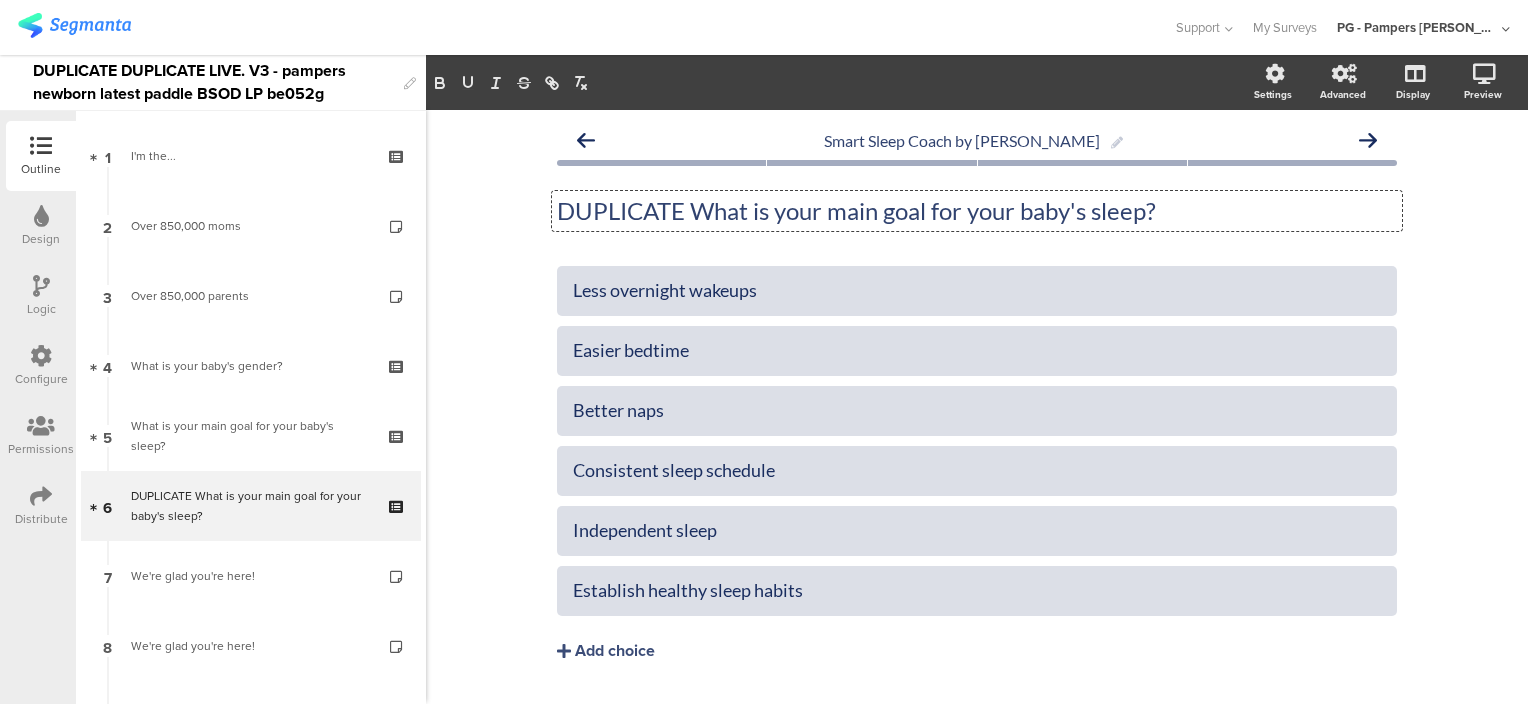 click on "DUPLICATE What is your main goal for your baby's sleep?" 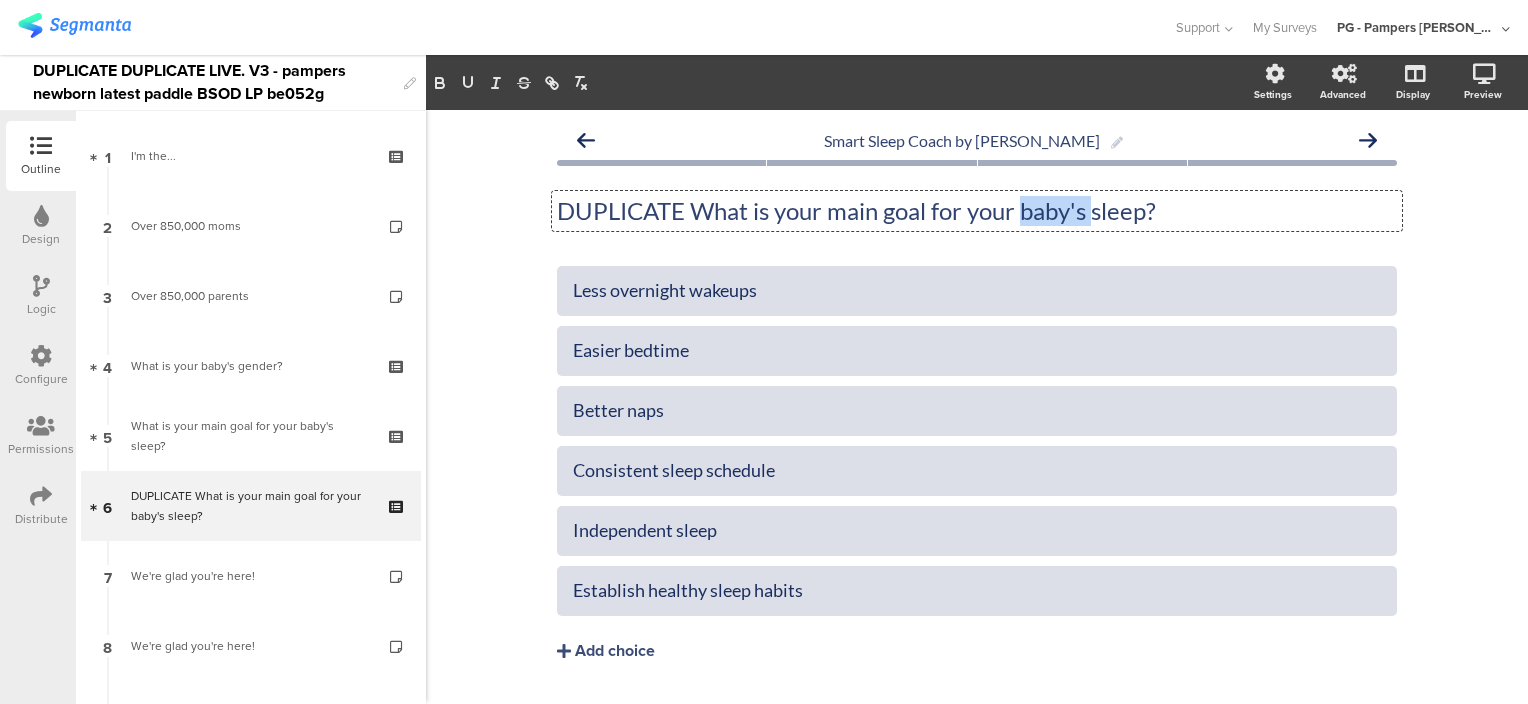 click on "DUPLICATE What is your main goal for your baby's sleep?" 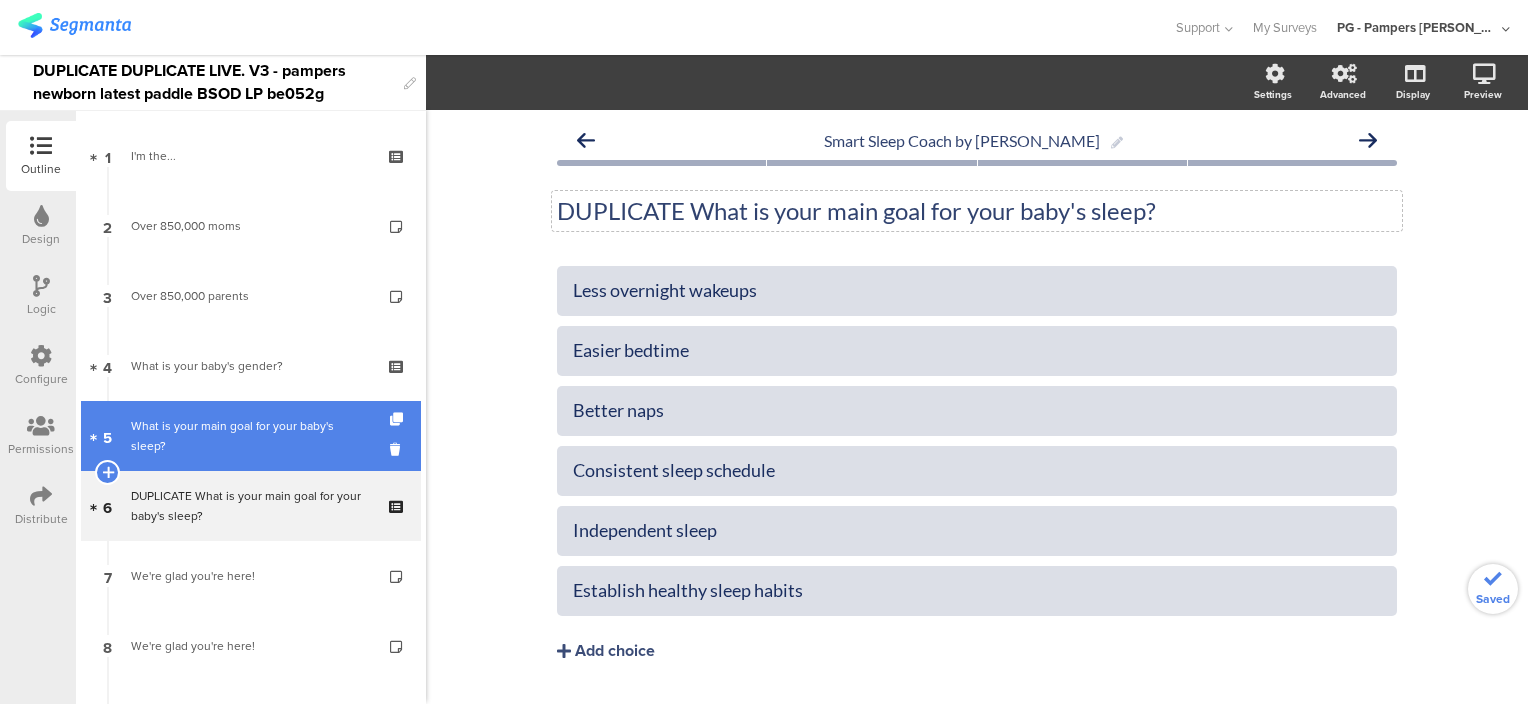 click on "What is your main goal for your baby's sleep?" at bounding box center (250, 436) 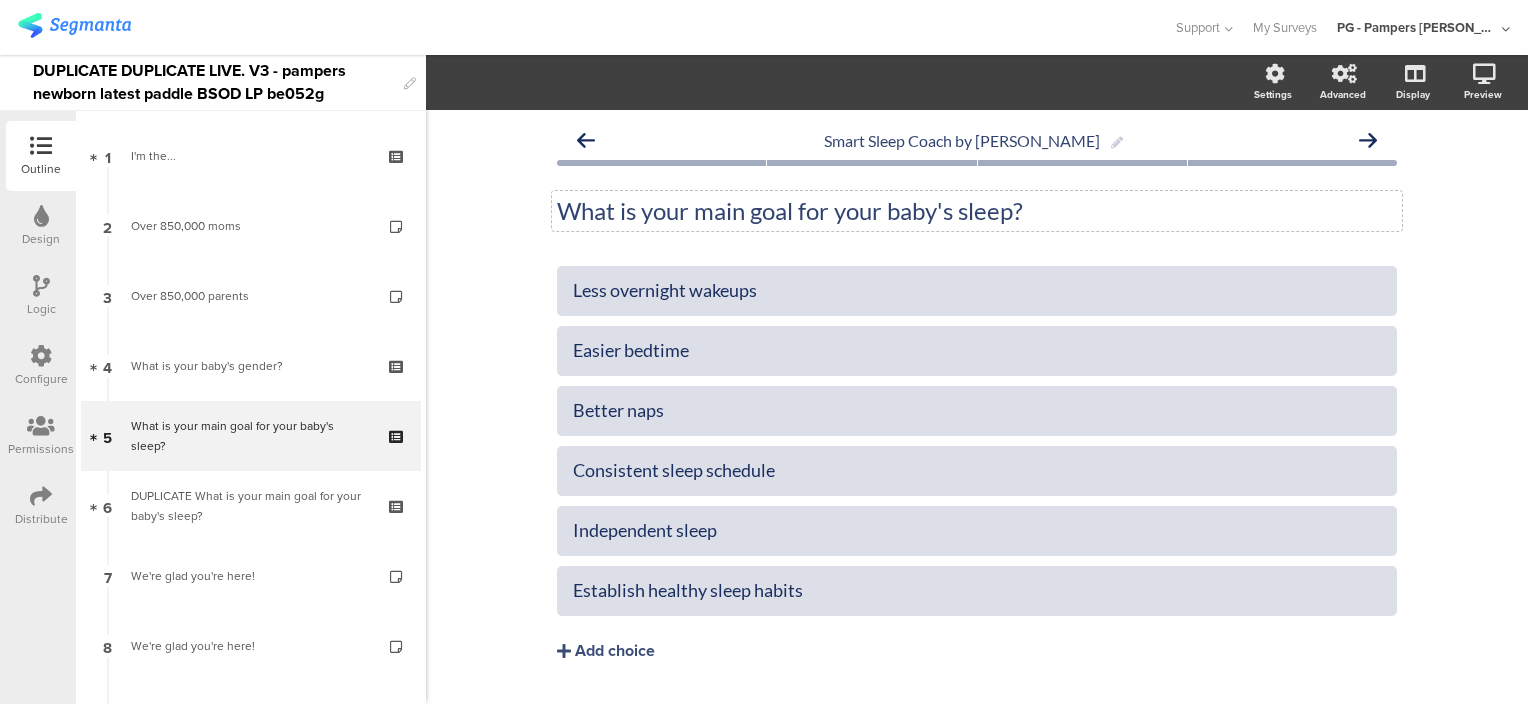 click on "What is your main goal for your baby's sleep?" 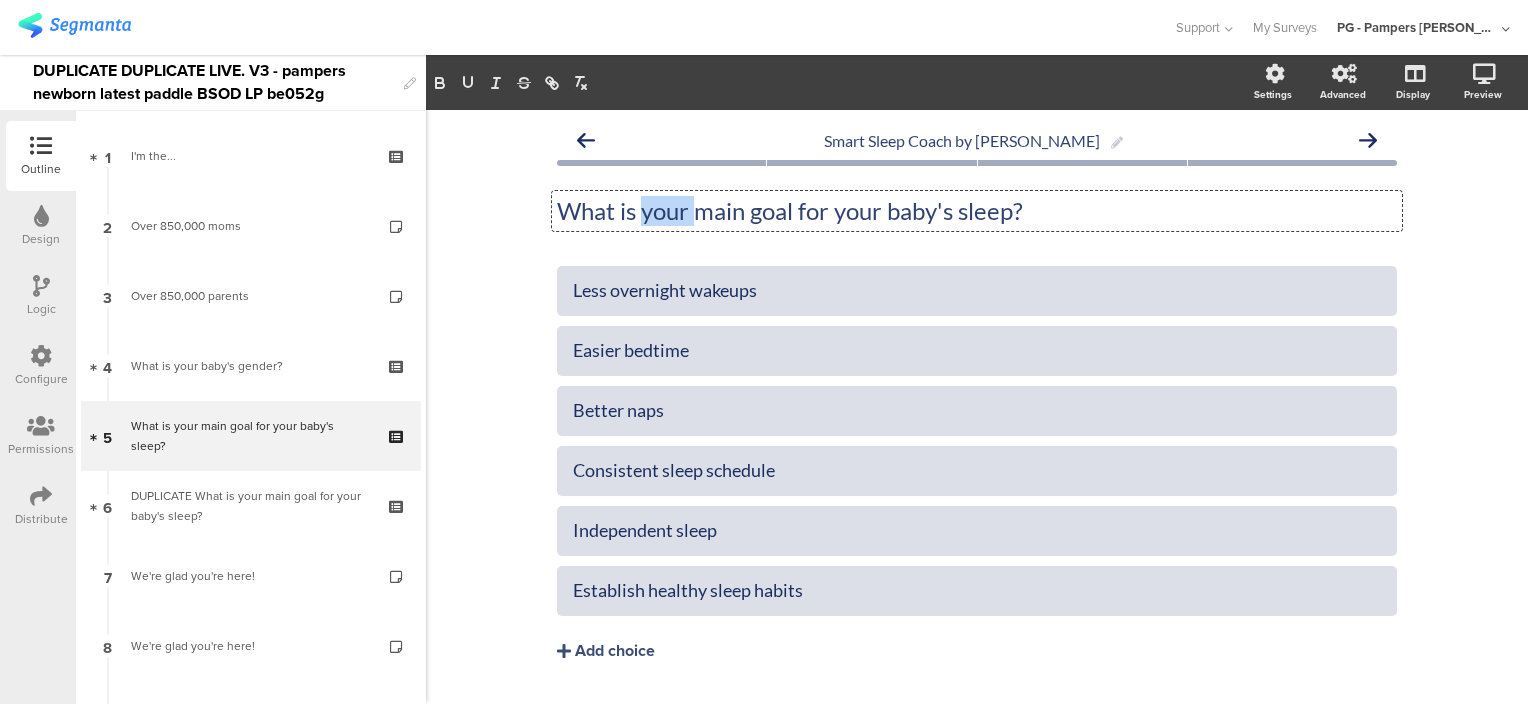 click on "What is your main goal for your baby's sleep?" 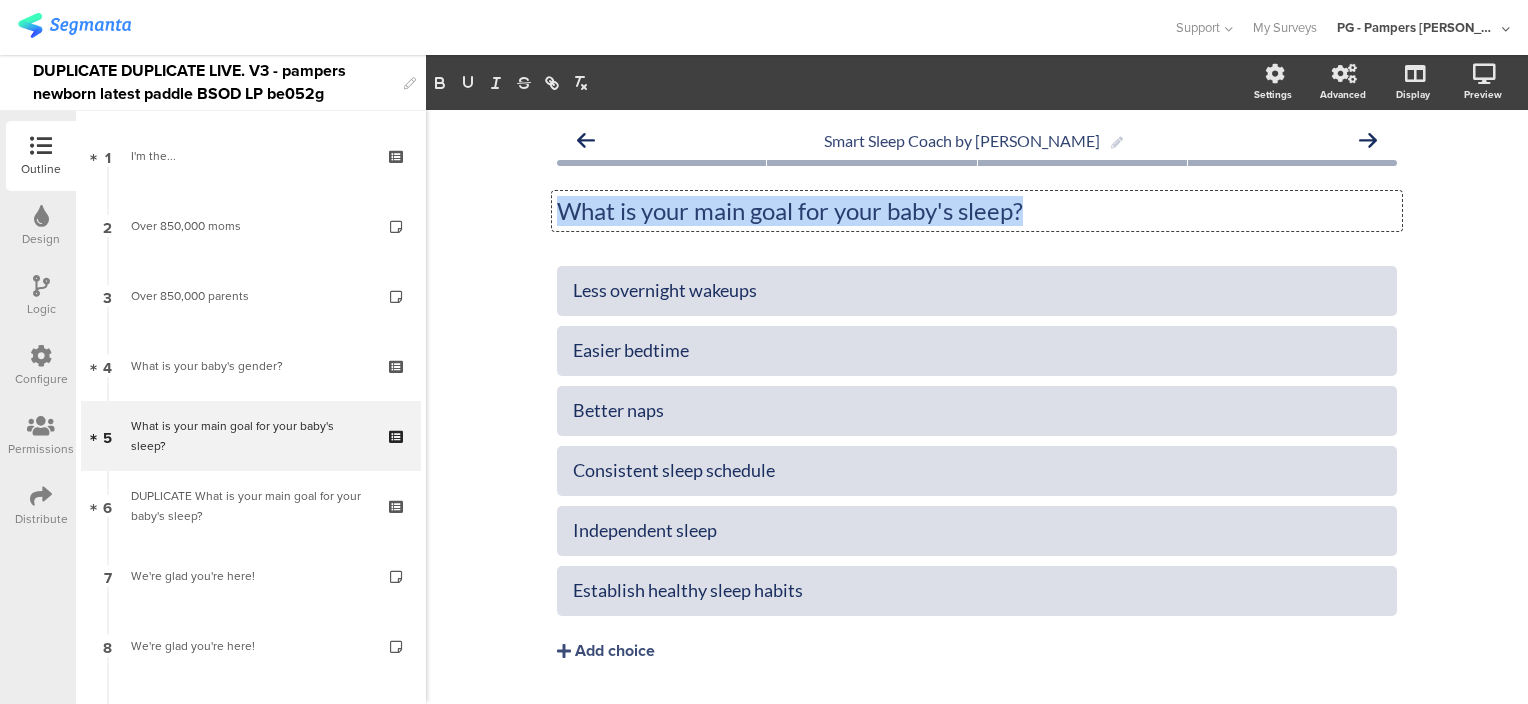 click on "What is your main goal for your baby's sleep?" 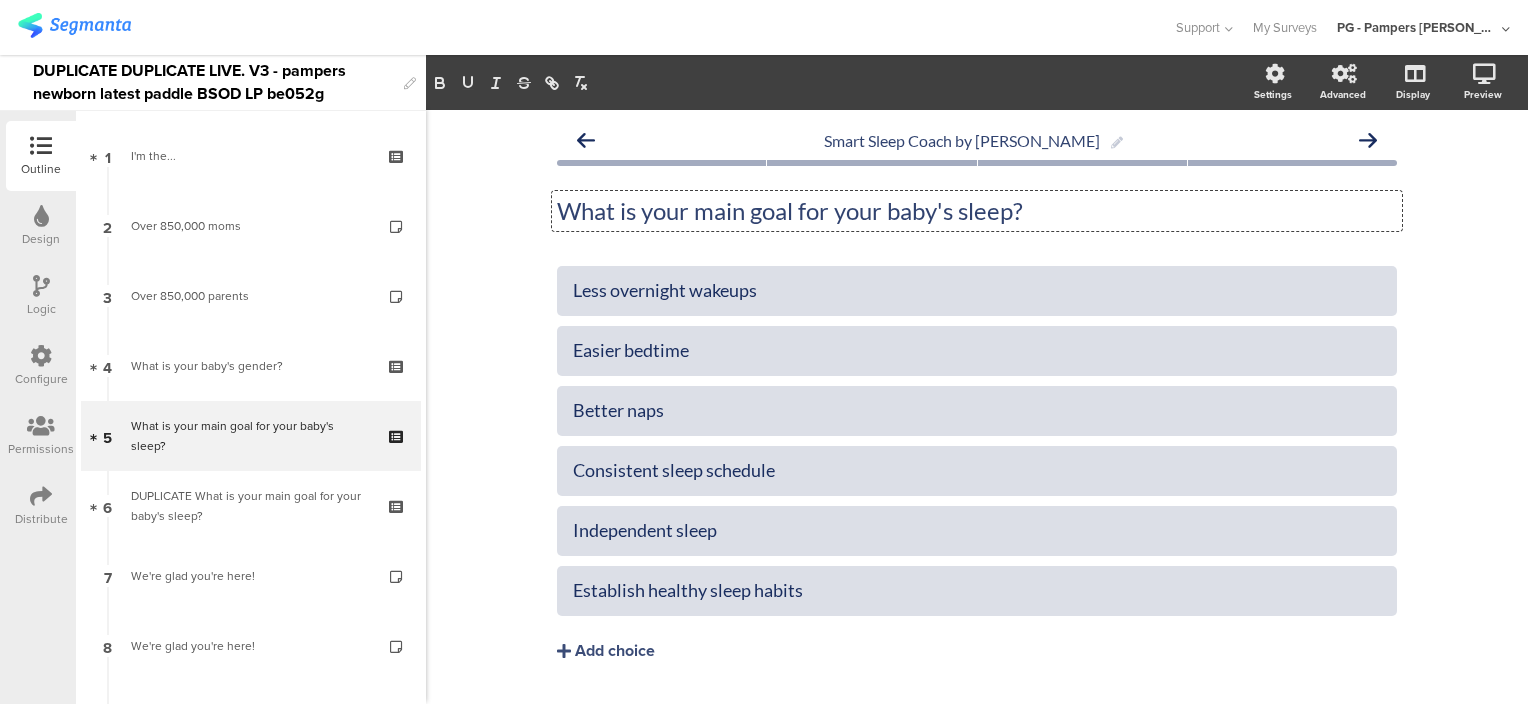 click on "Smart Sleep Coach by Pampers
What is your main goal for your baby's sleep?
What is your main goal for your baby's sleep?
What is your main goal for your baby's sleep?" 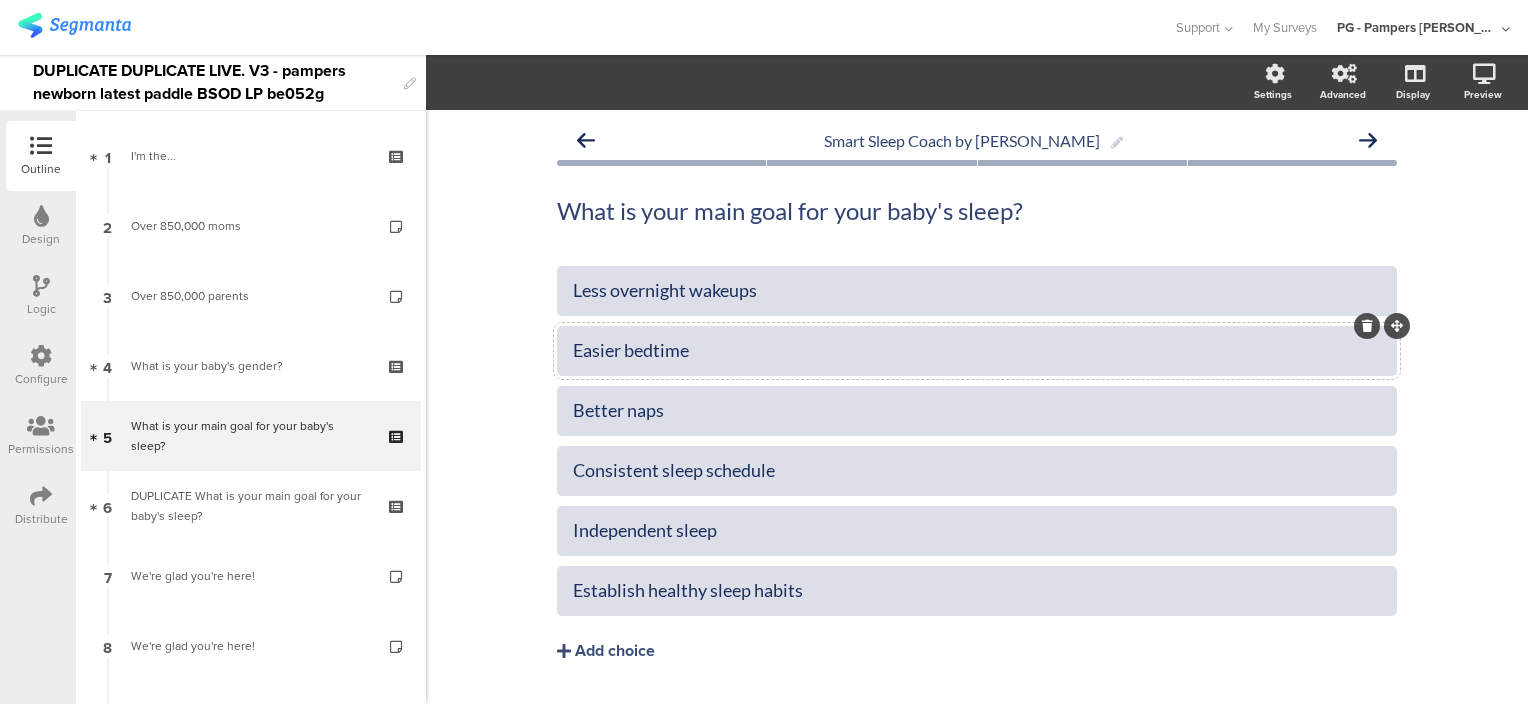 click on "Easier bedtime" 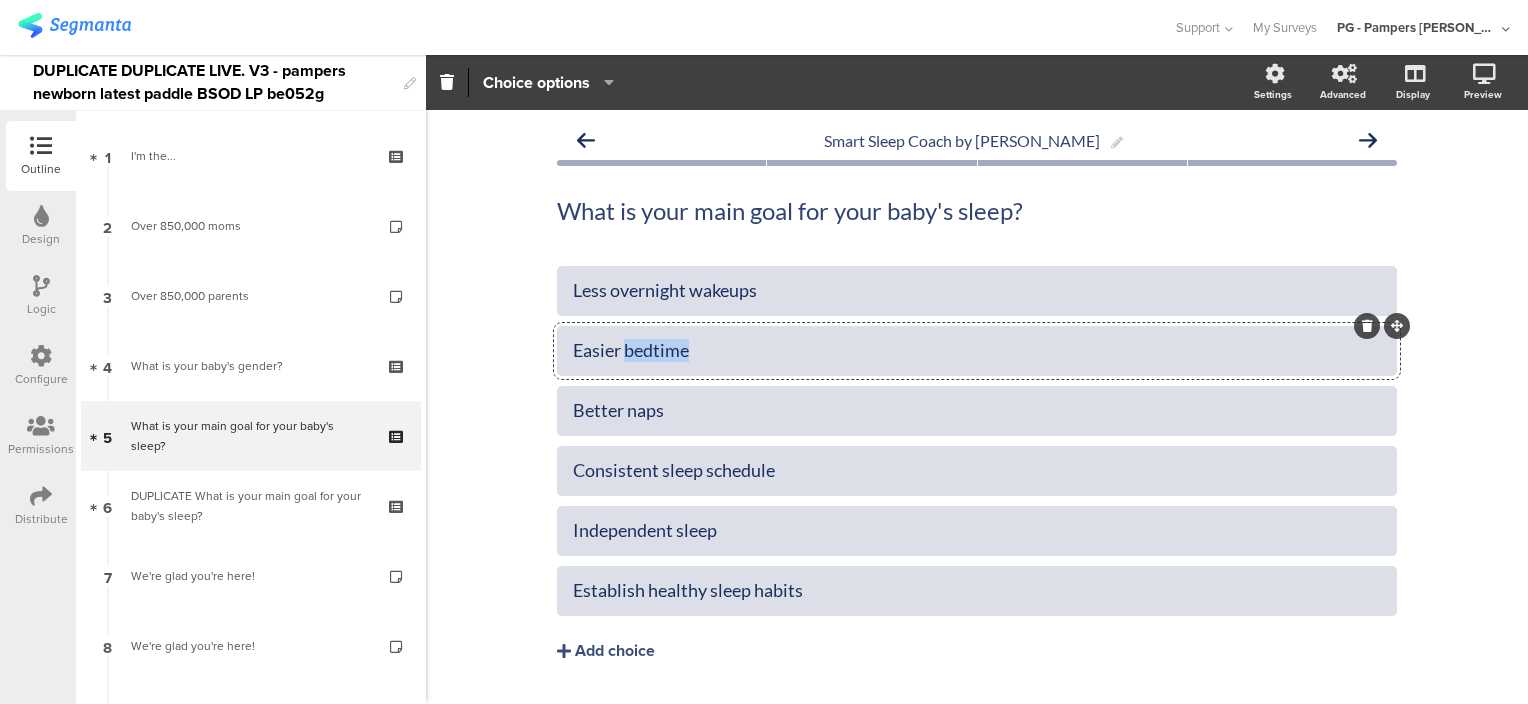 click on "Easier bedtime" 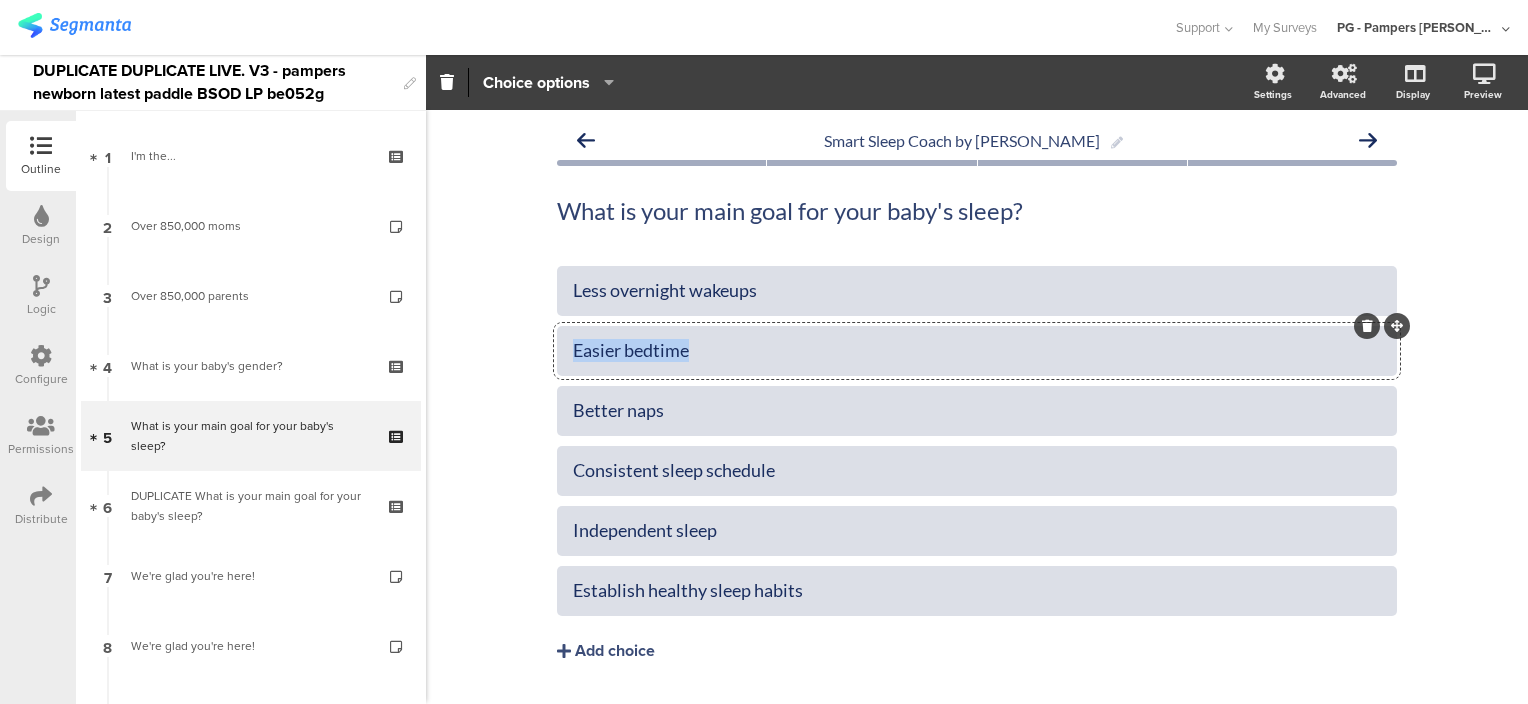 click on "Easier bedtime" 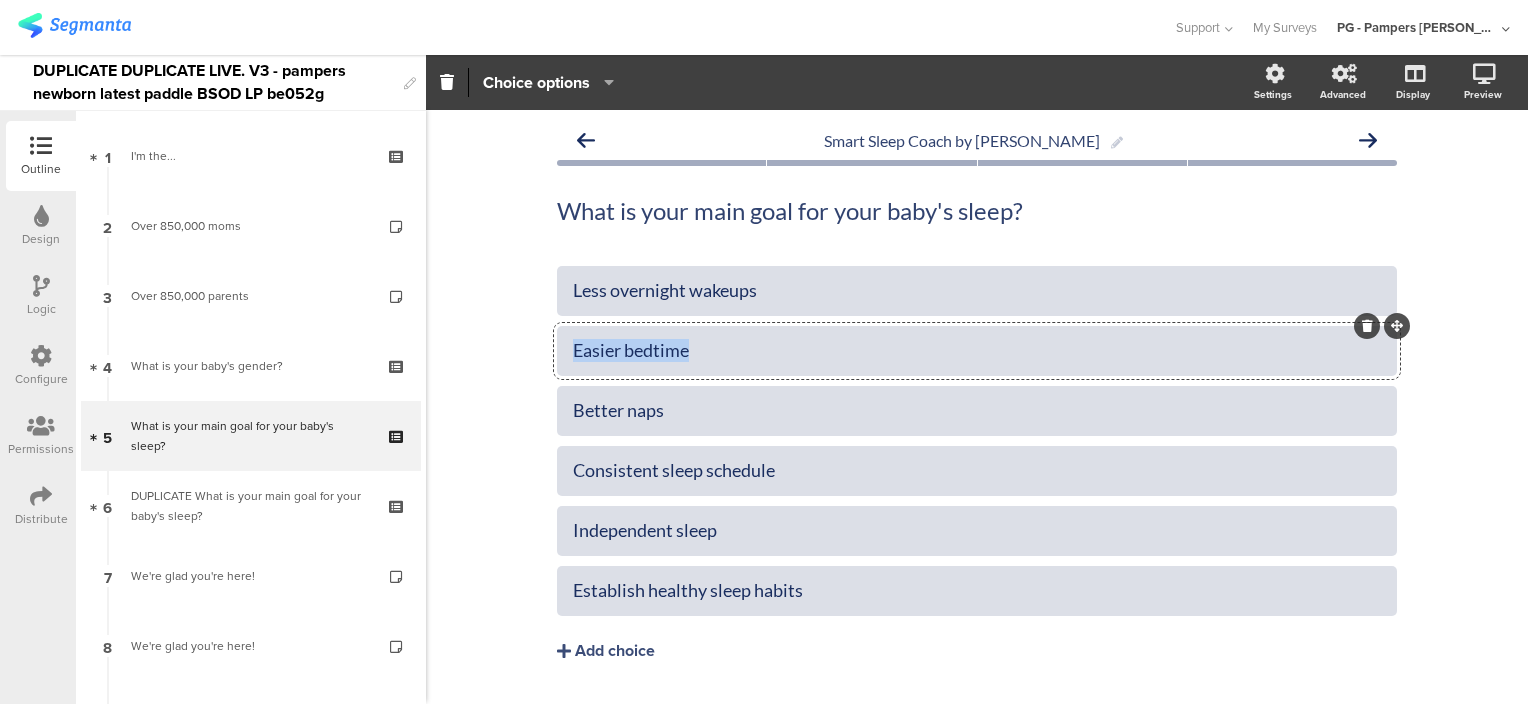 click on "Easier bedtime" 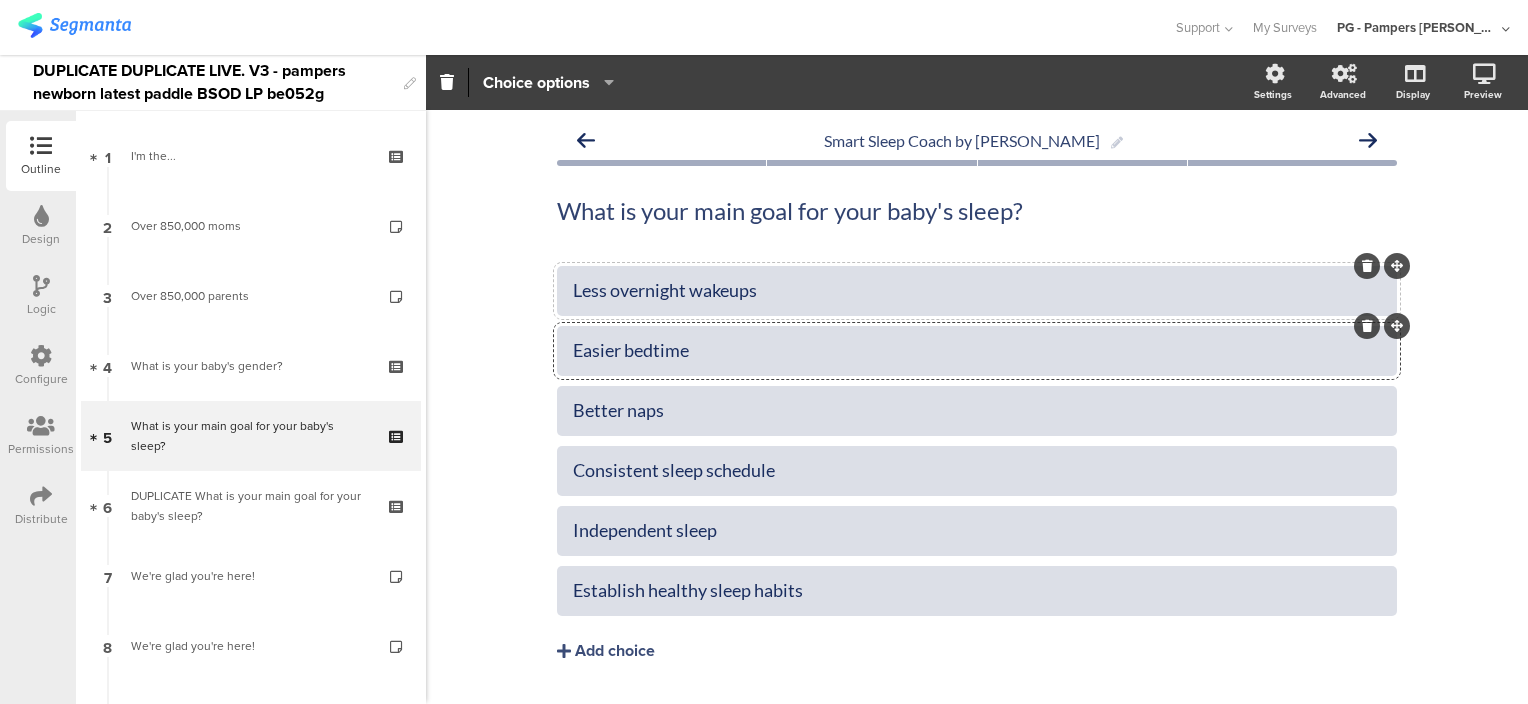 click on "Less overnight wakeups" 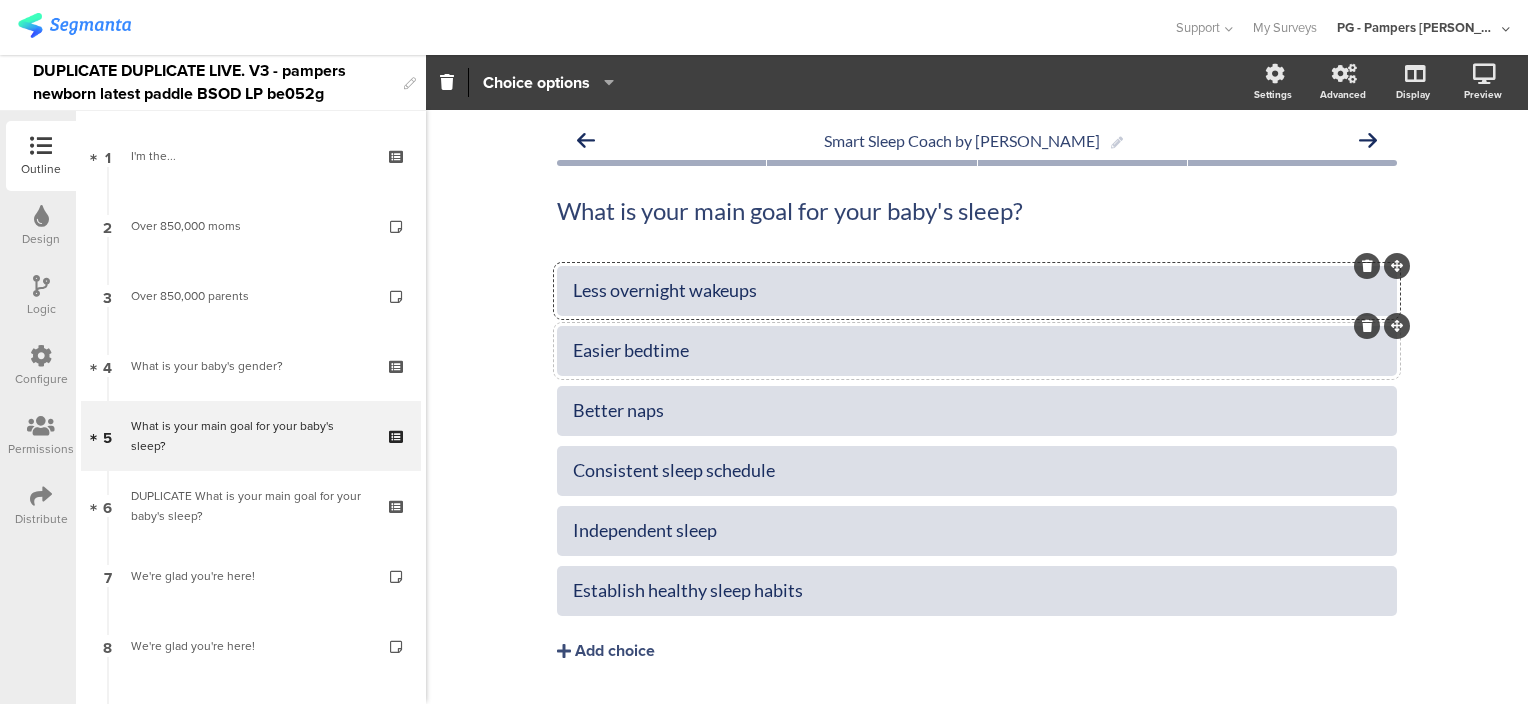 click on "Easier bedtime" 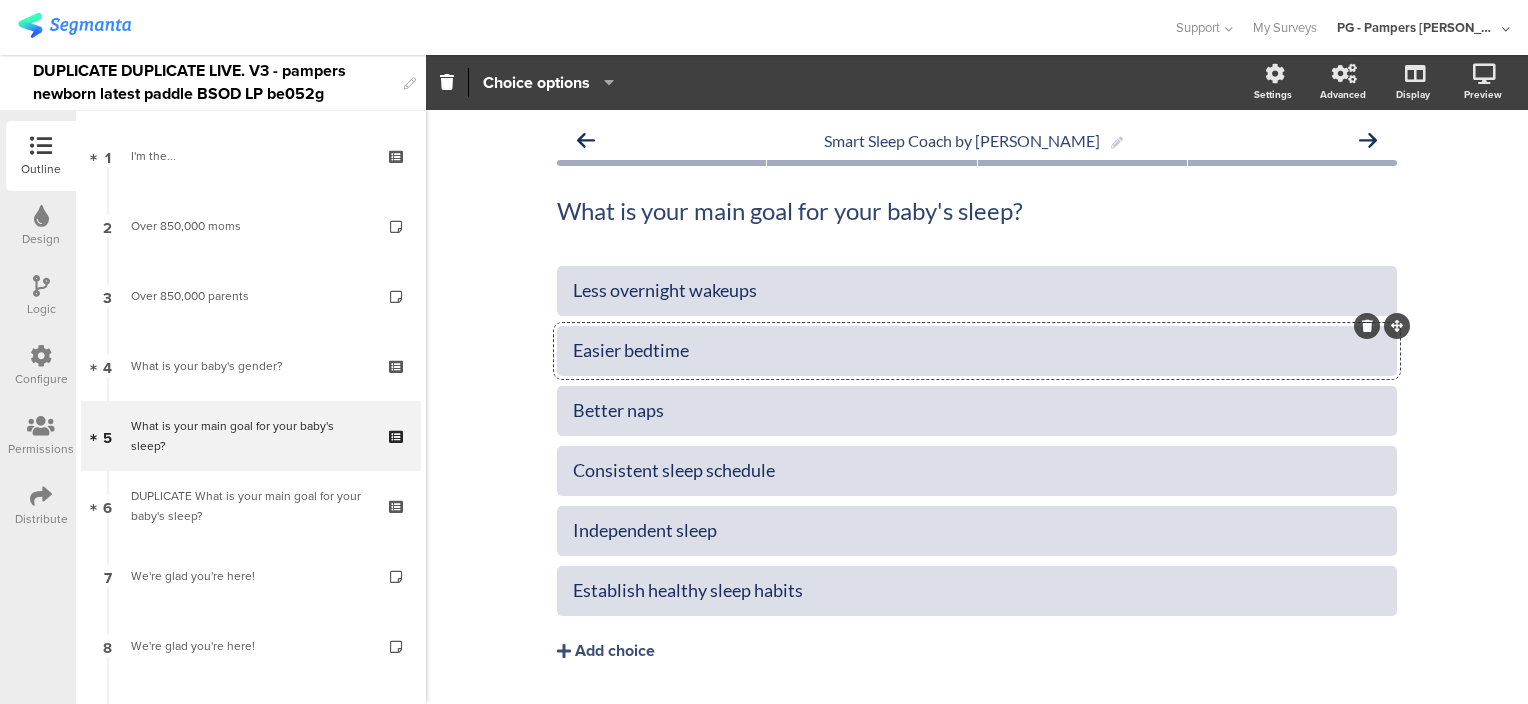 click on "Easier bedtime" 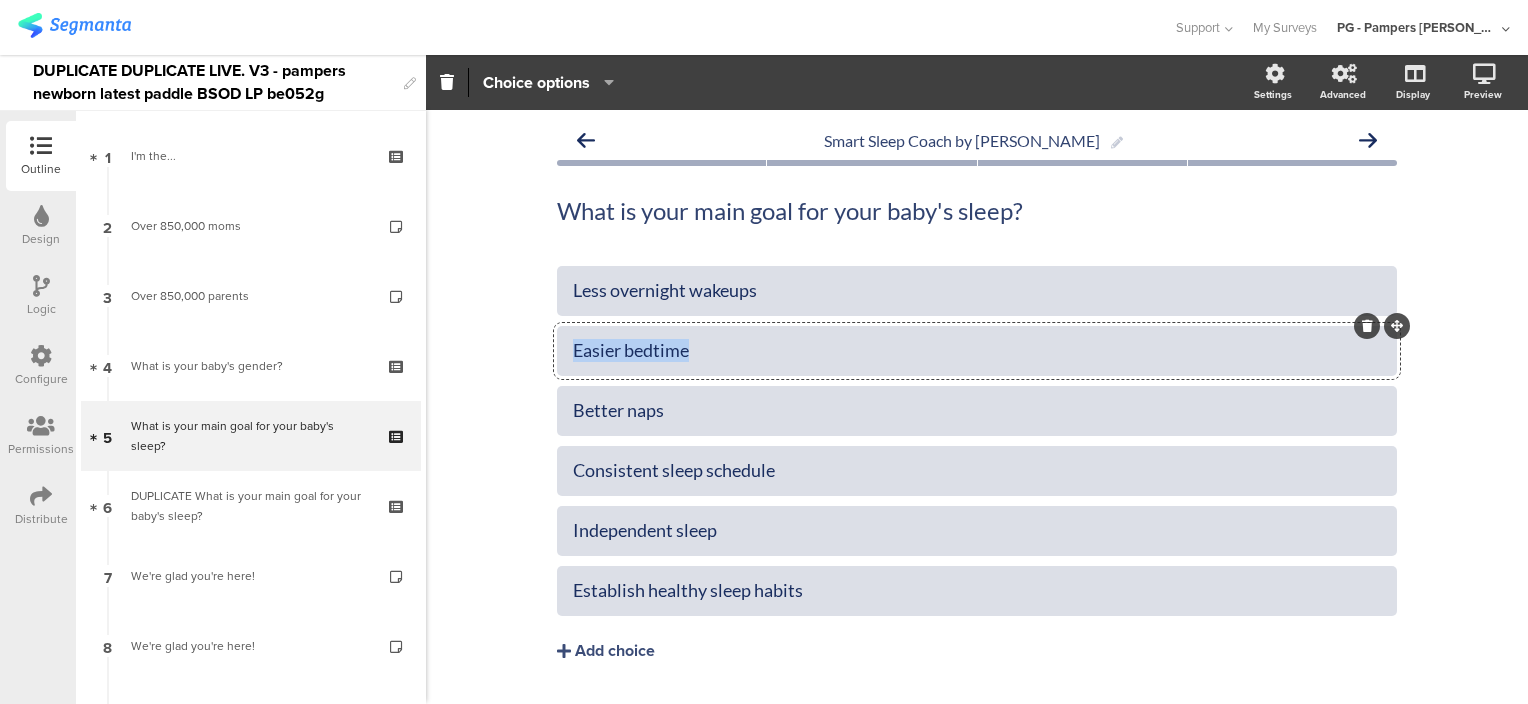 click on "Easier bedtime" 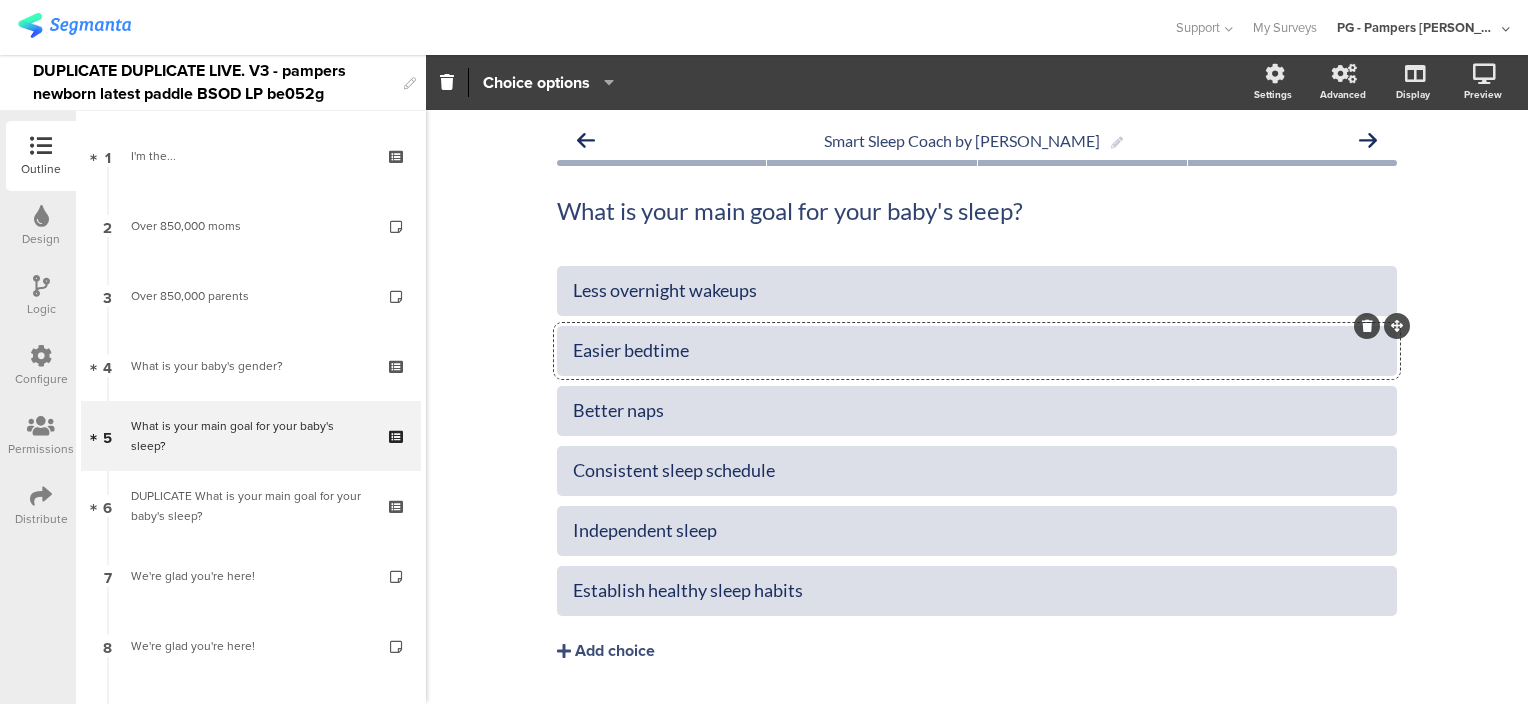click 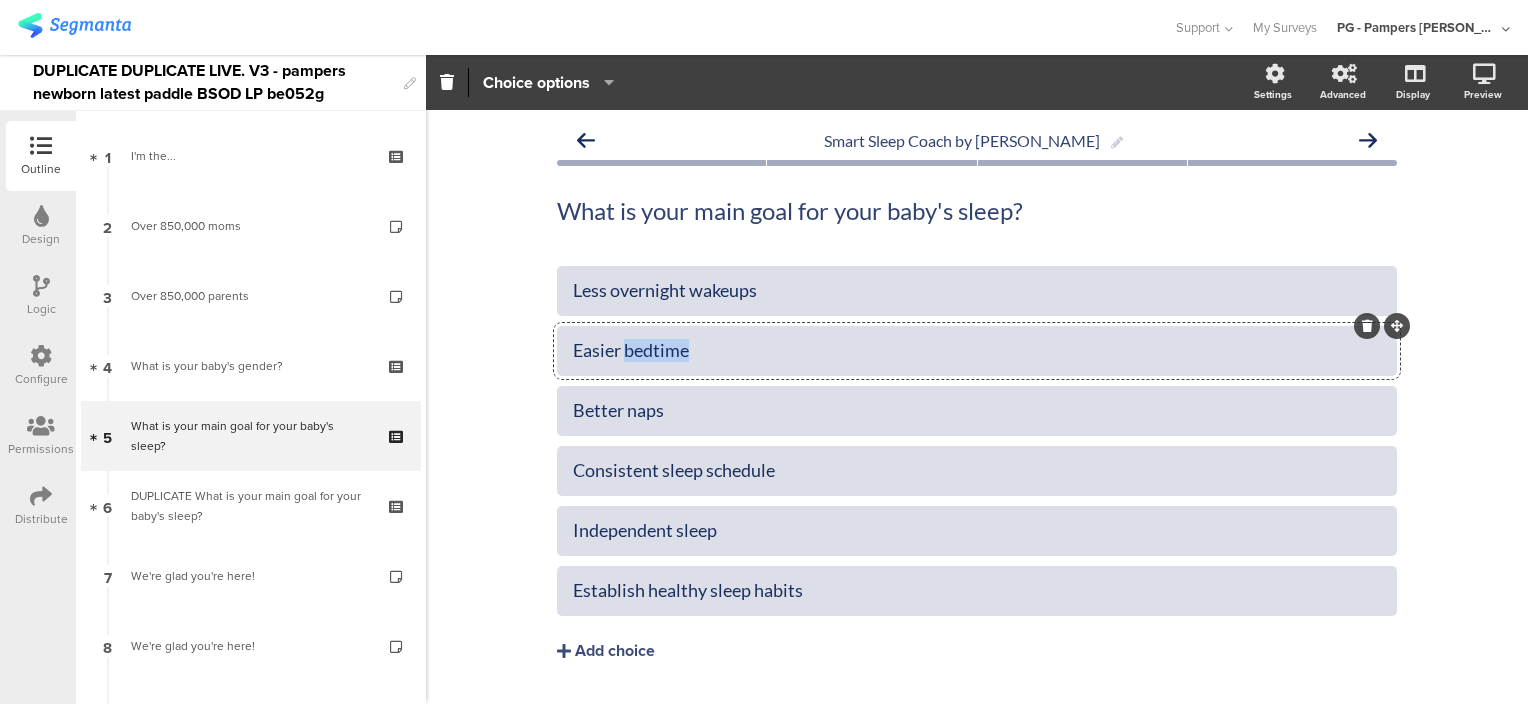 click on "Easier bedtime" 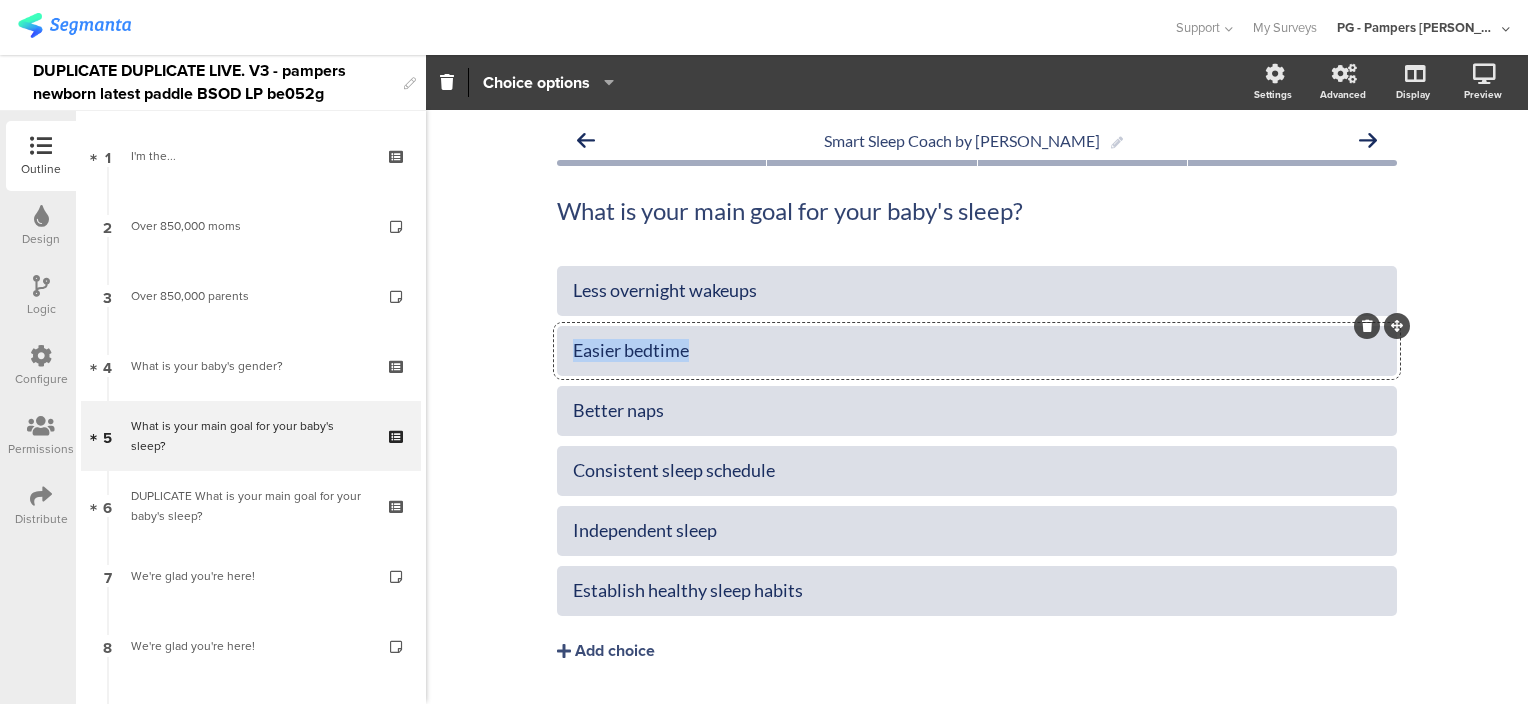 click on "Easier bedtime" 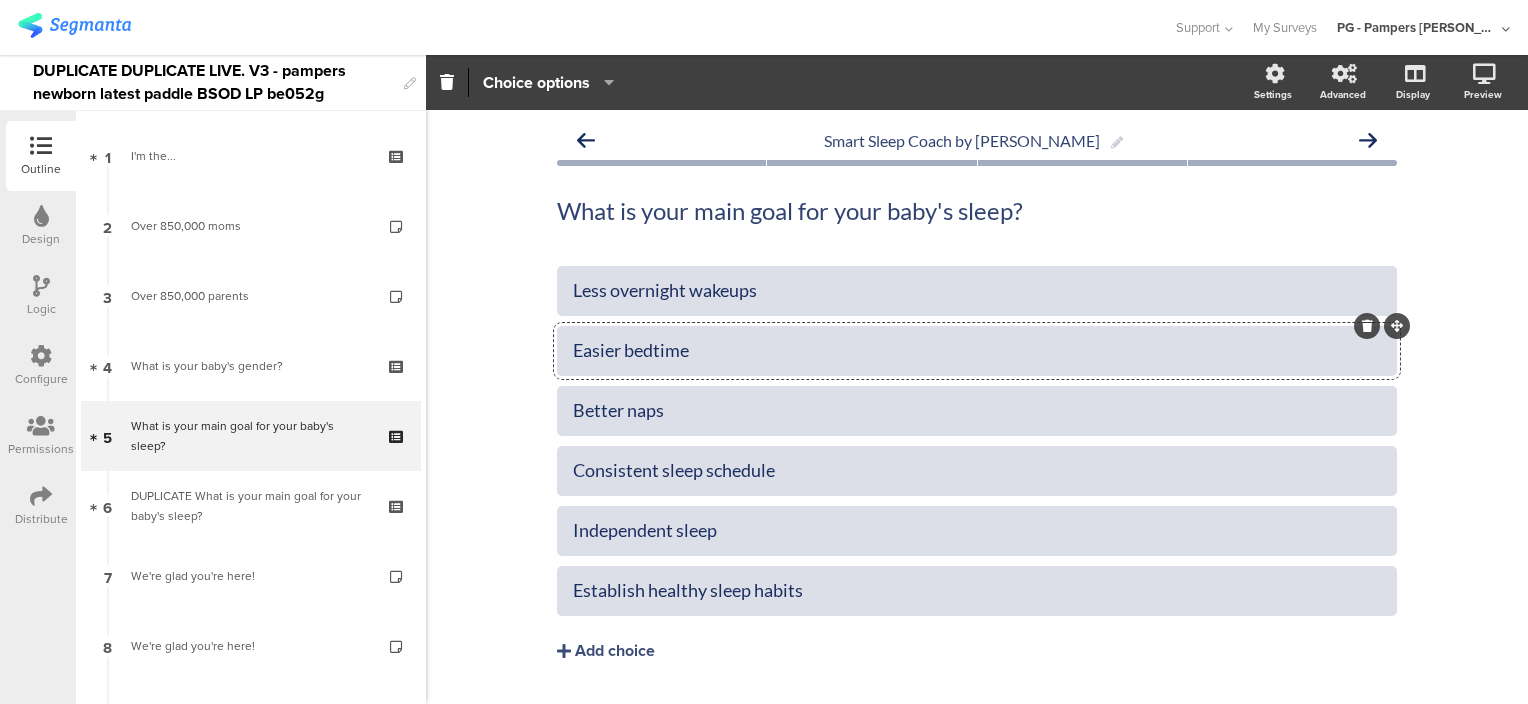 click on "Easier bedtime" 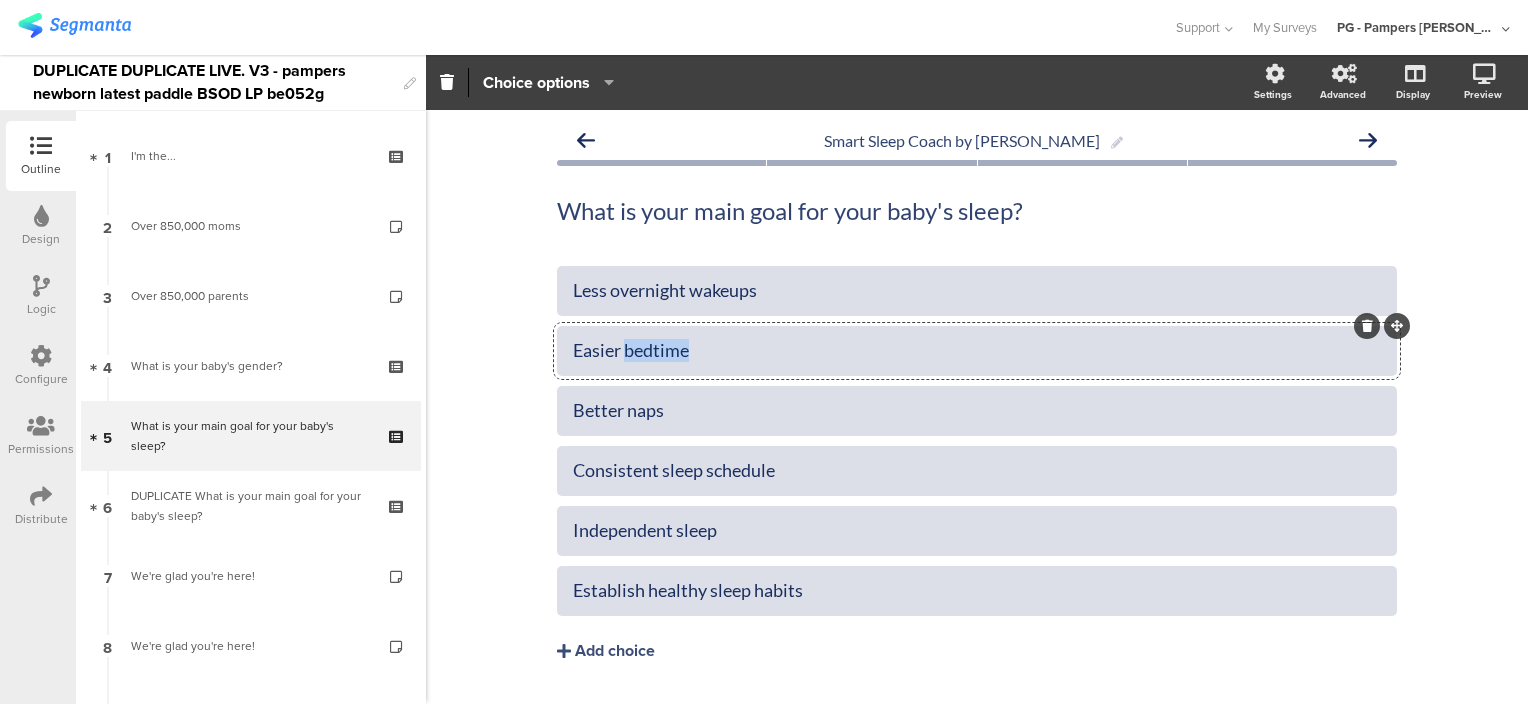 click on "Easier bedtime" 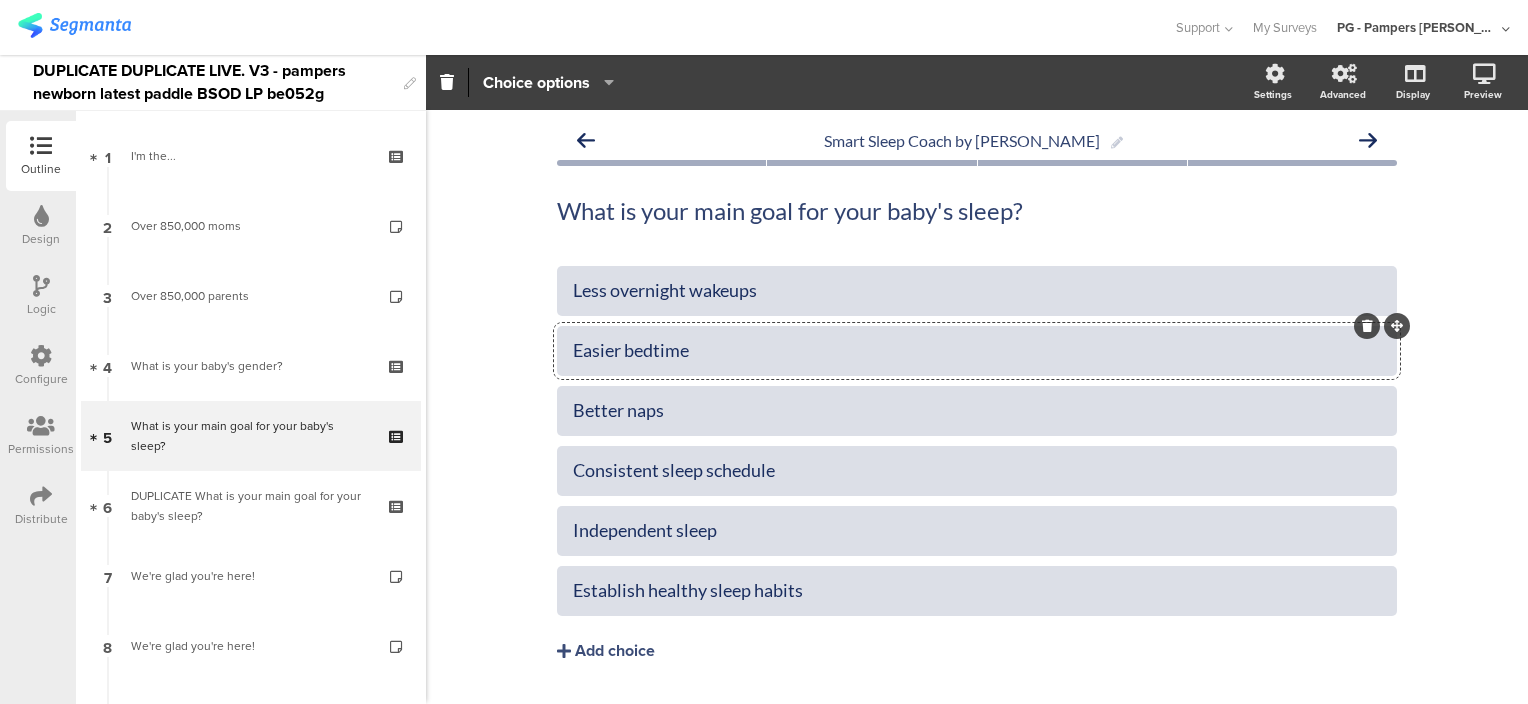 click on "Easier bedtime" 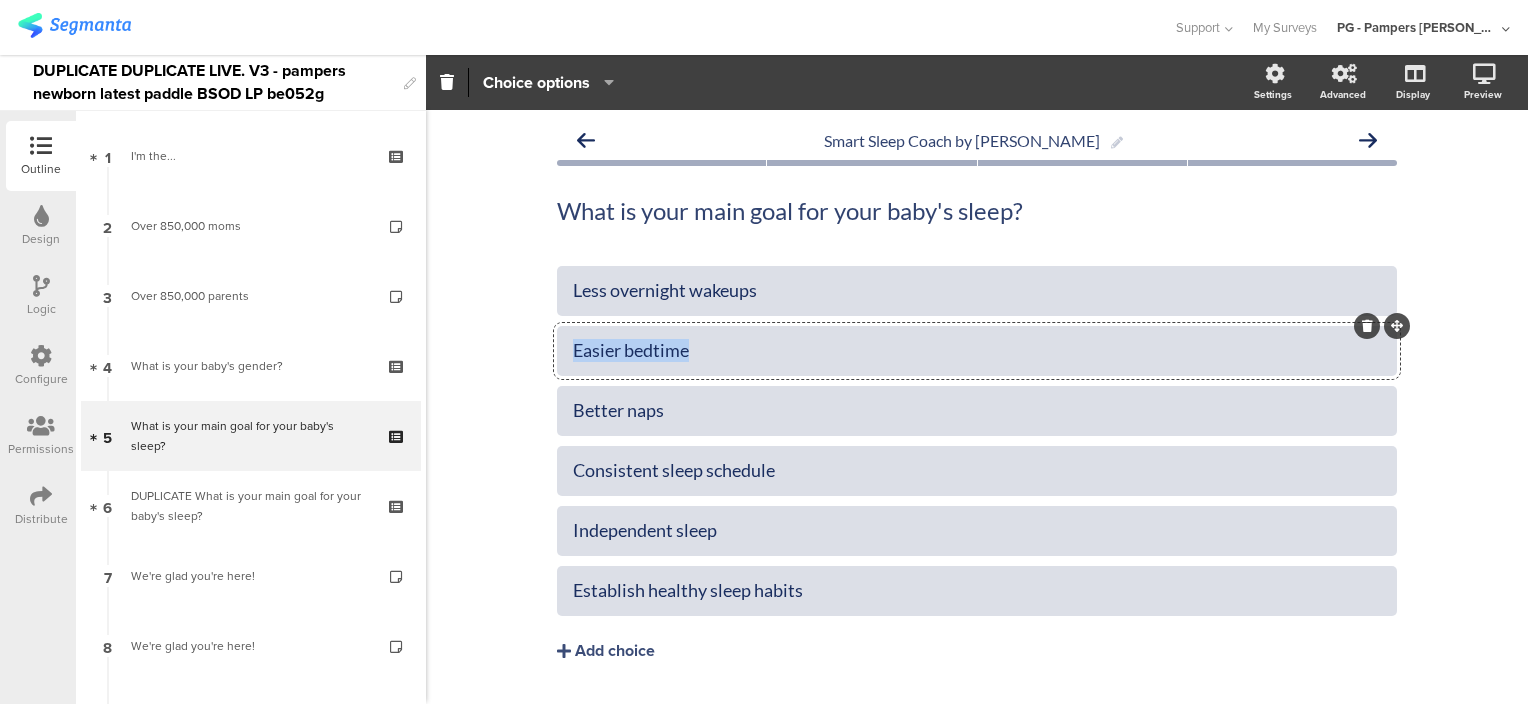 click on "Easier bedtime" 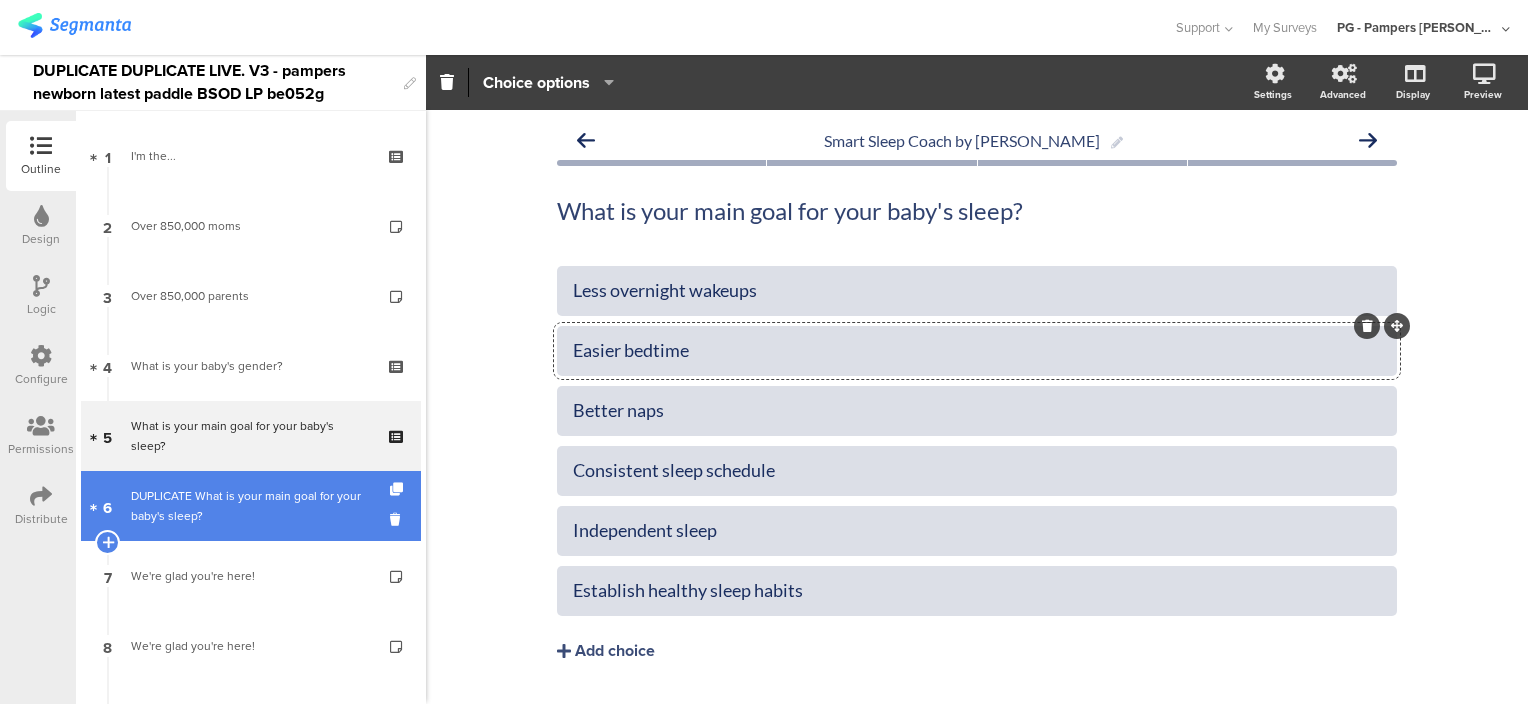 click on "DUPLICATE What is your main goal for your baby's sleep?" at bounding box center (250, 506) 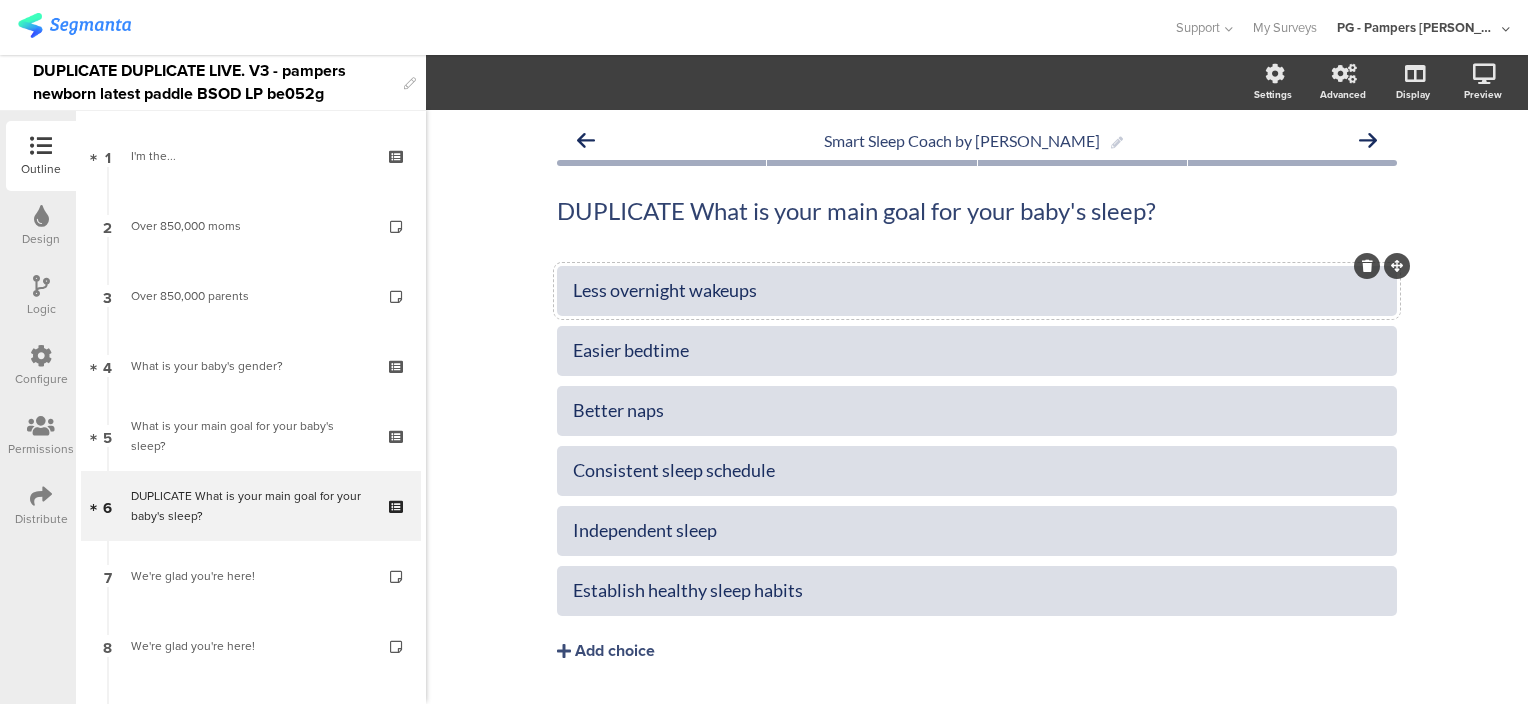 click on "Less overnight wakeups" 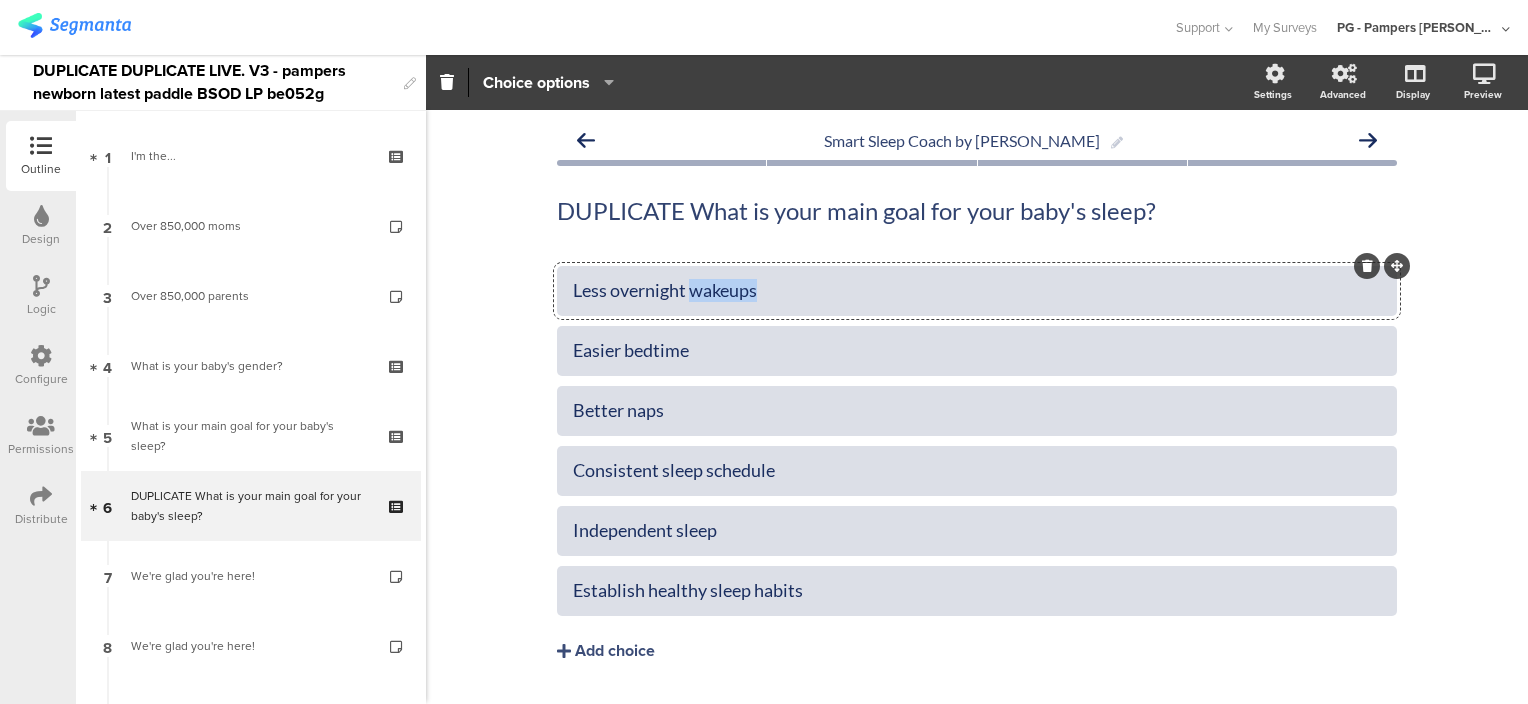 click on "Less overnight wakeups" 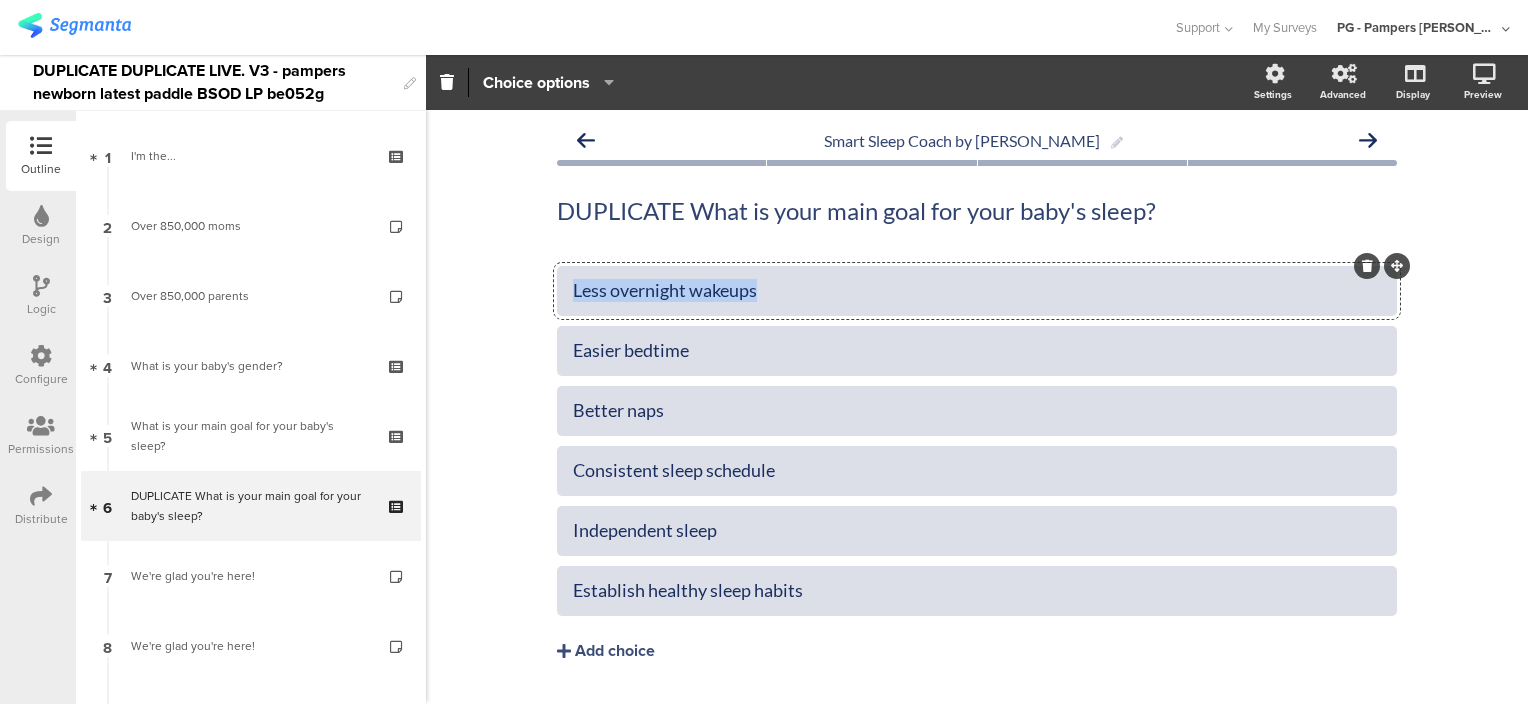 click on "Less overnight wakeups" 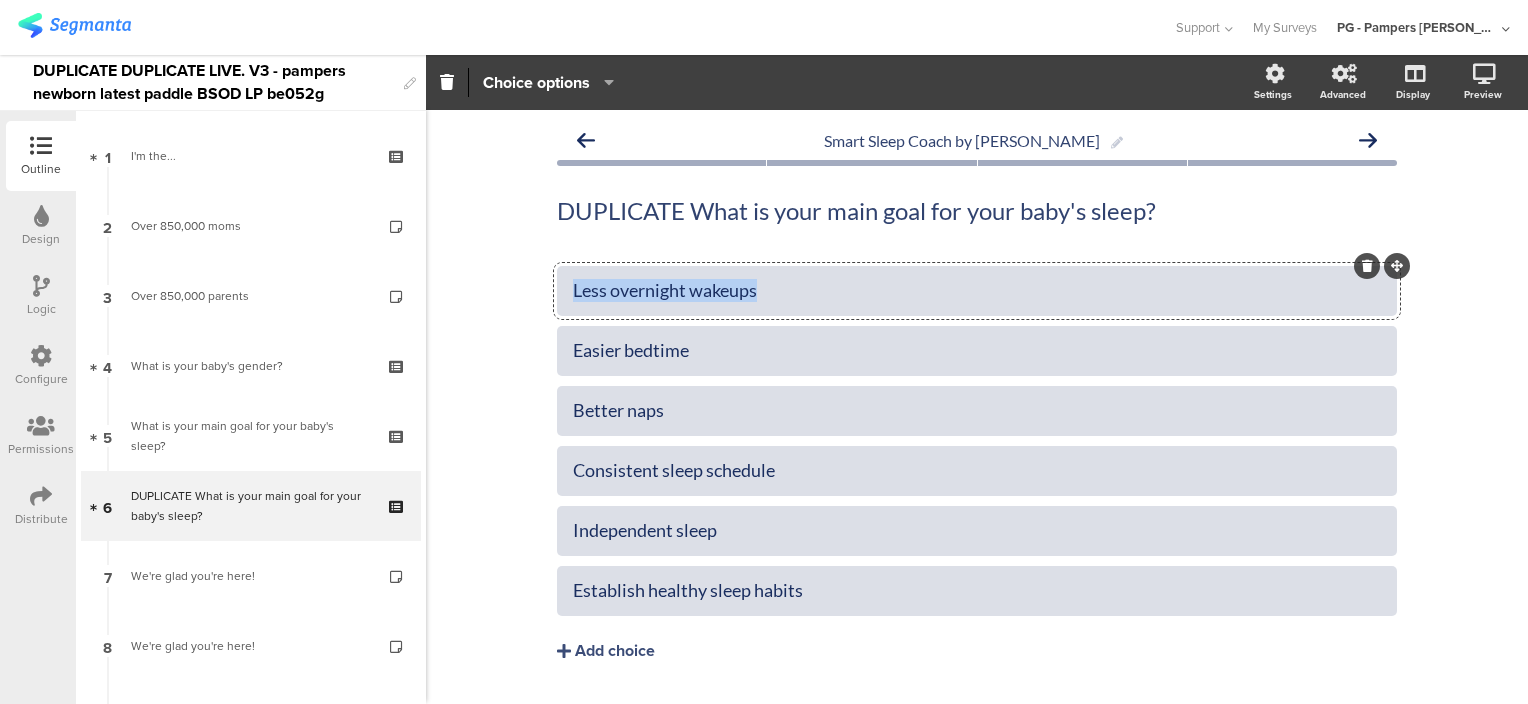type 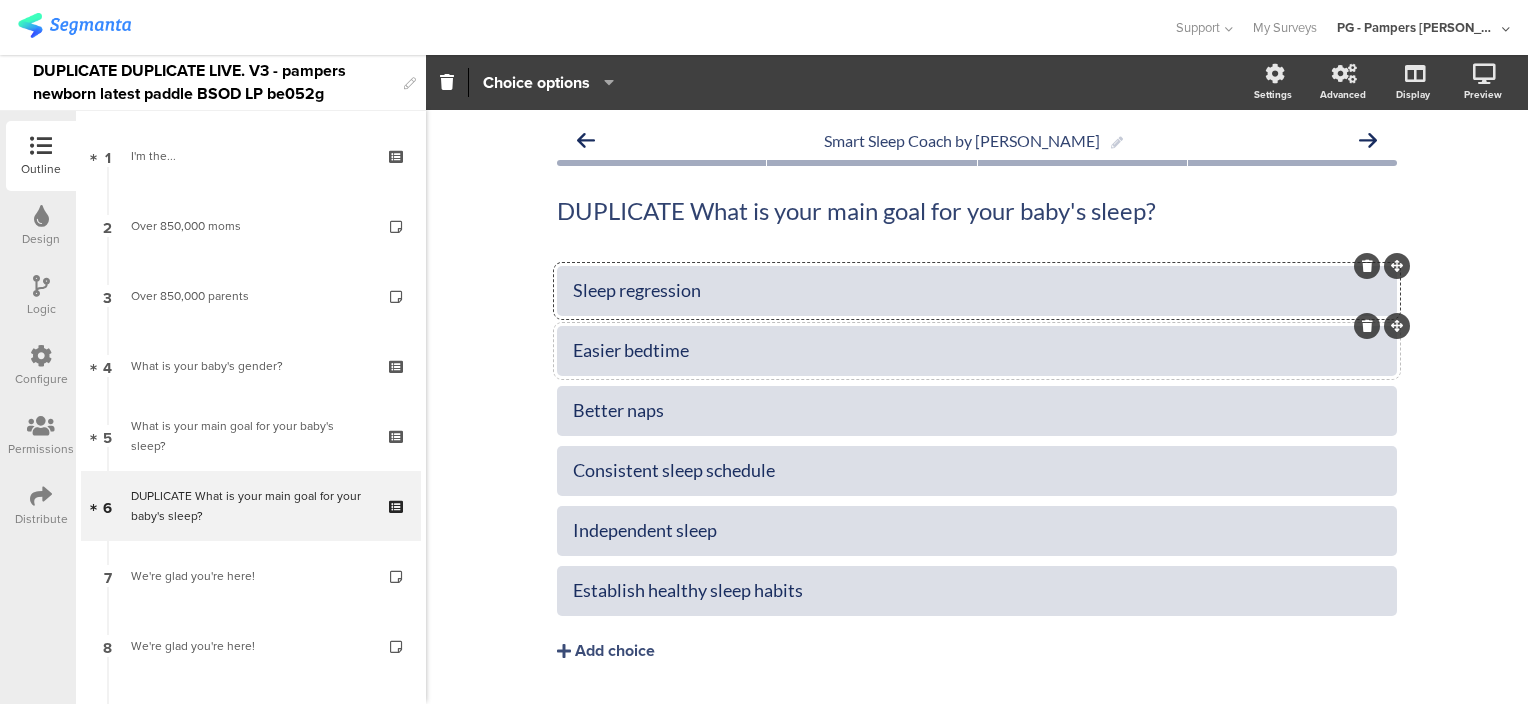 click on "Easier bedtime" 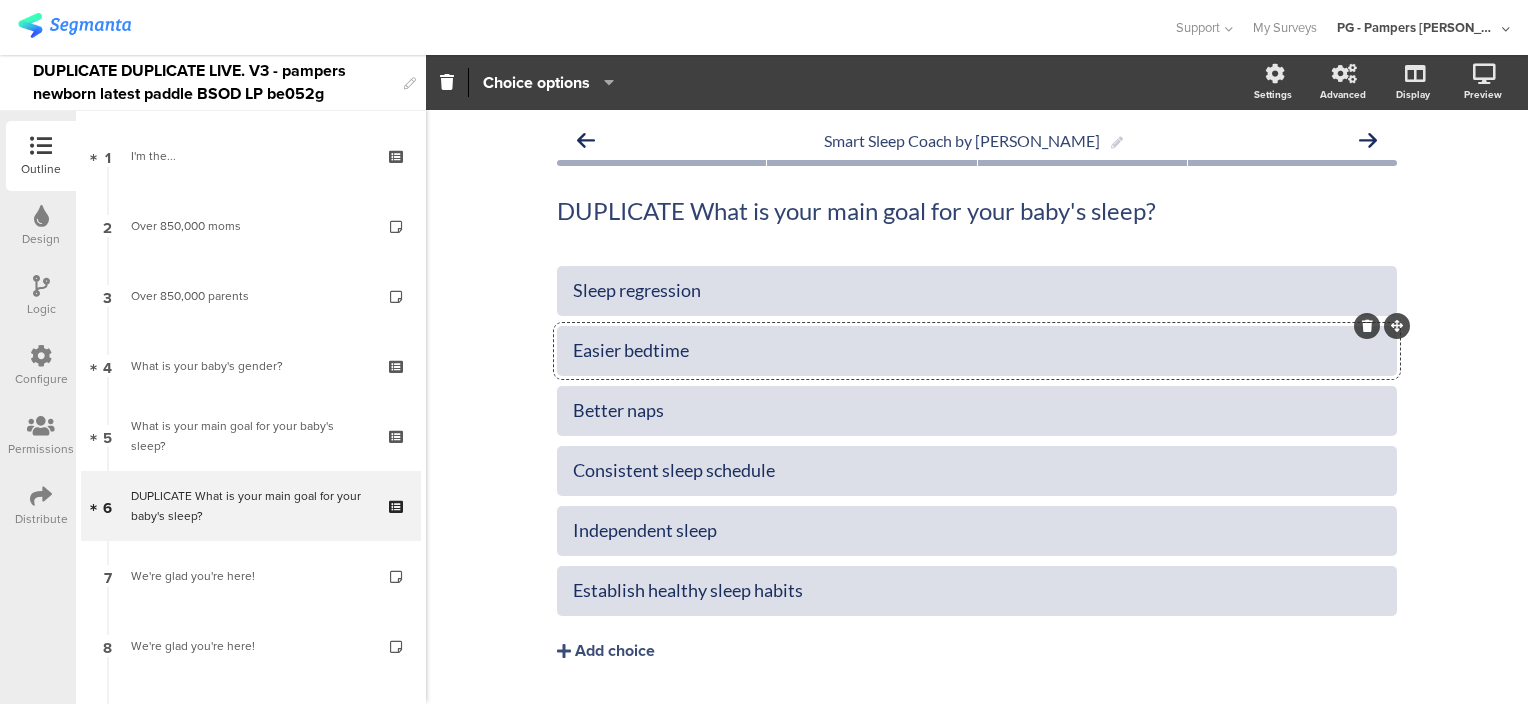 click on "Easier bedtime" 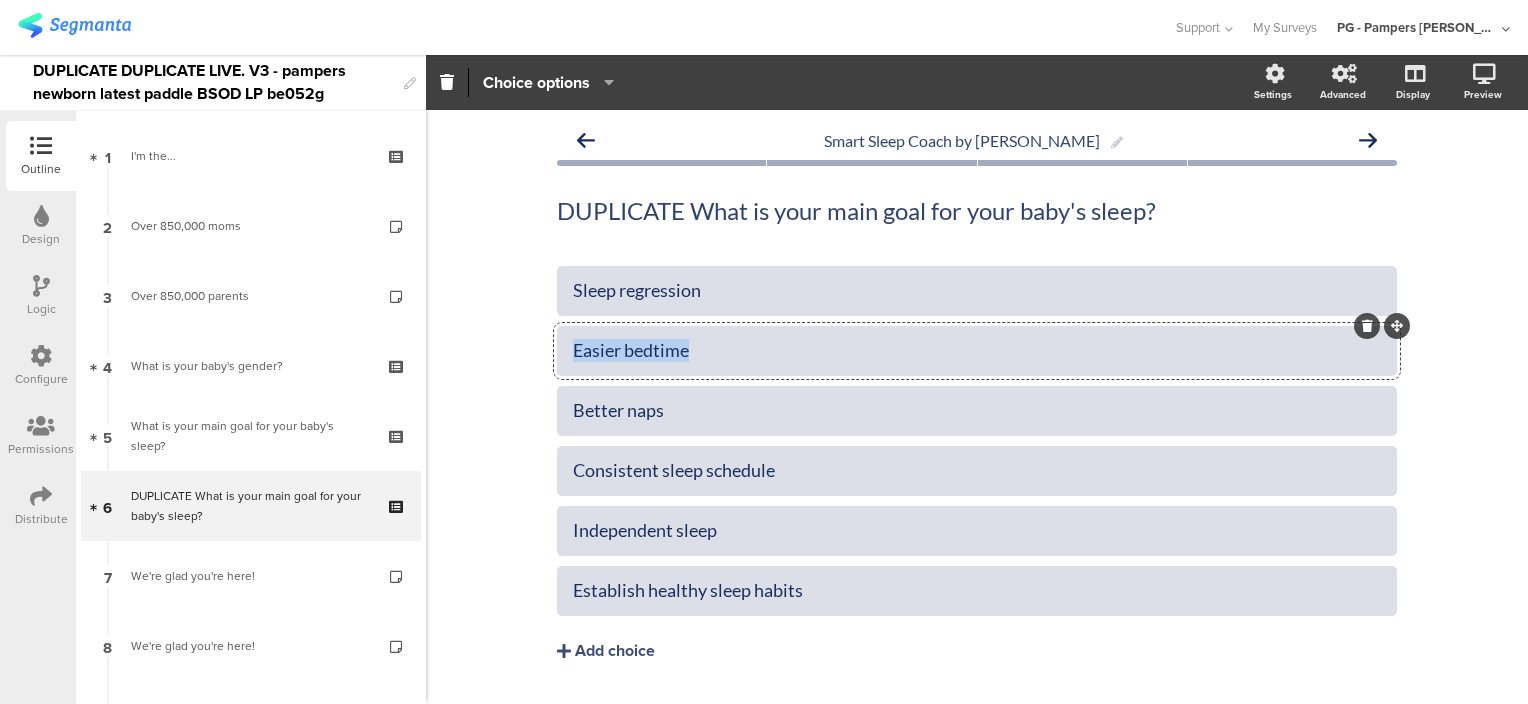 click on "Easier bedtime" 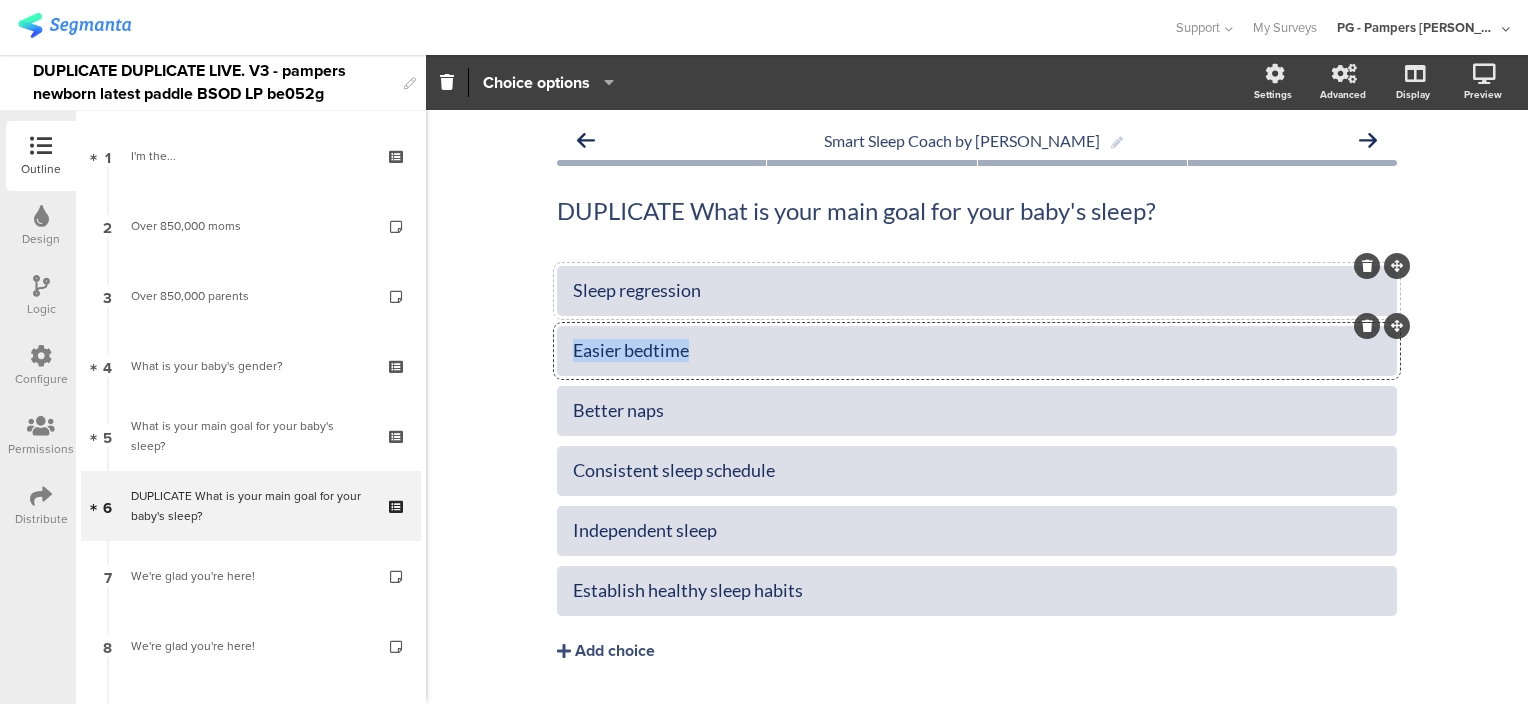 click on "Sleep regression" 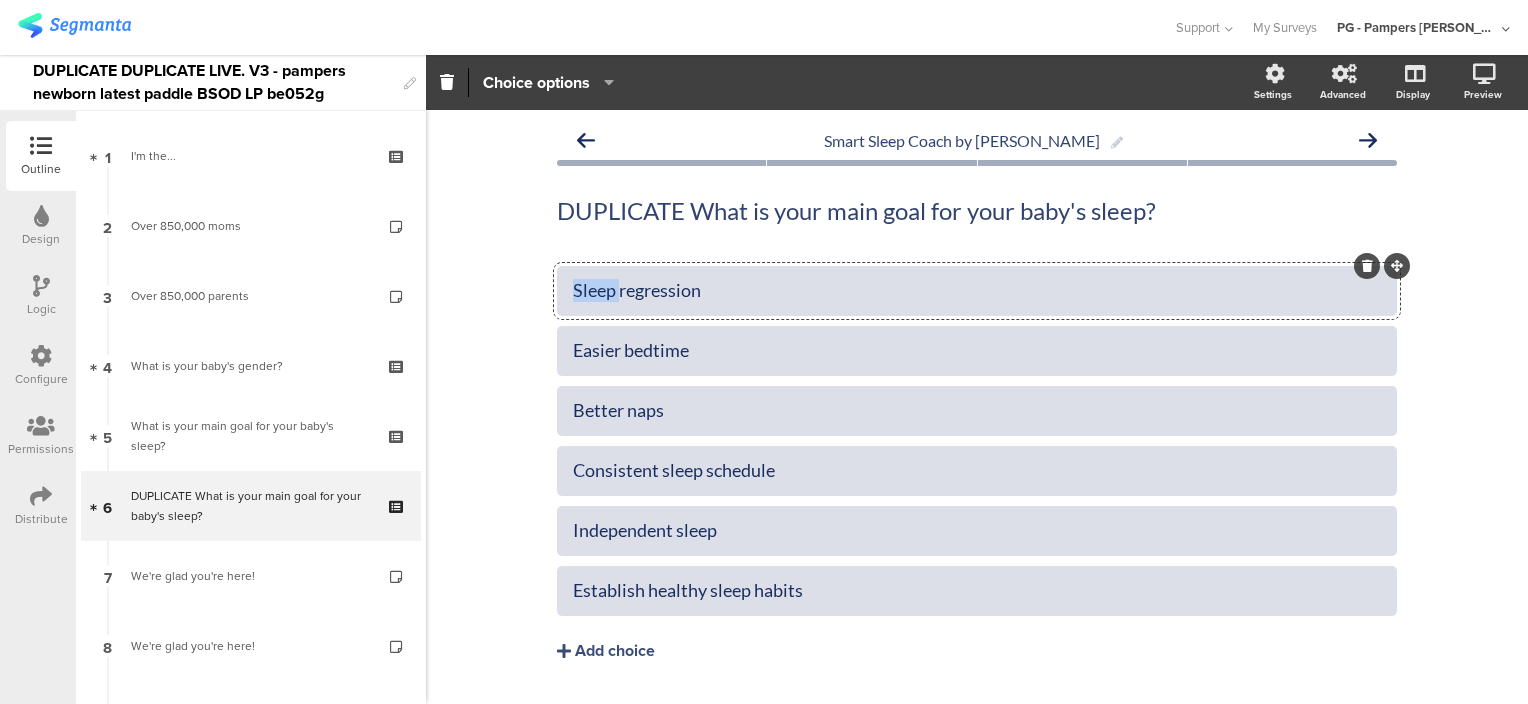 click on "Sleep regression" 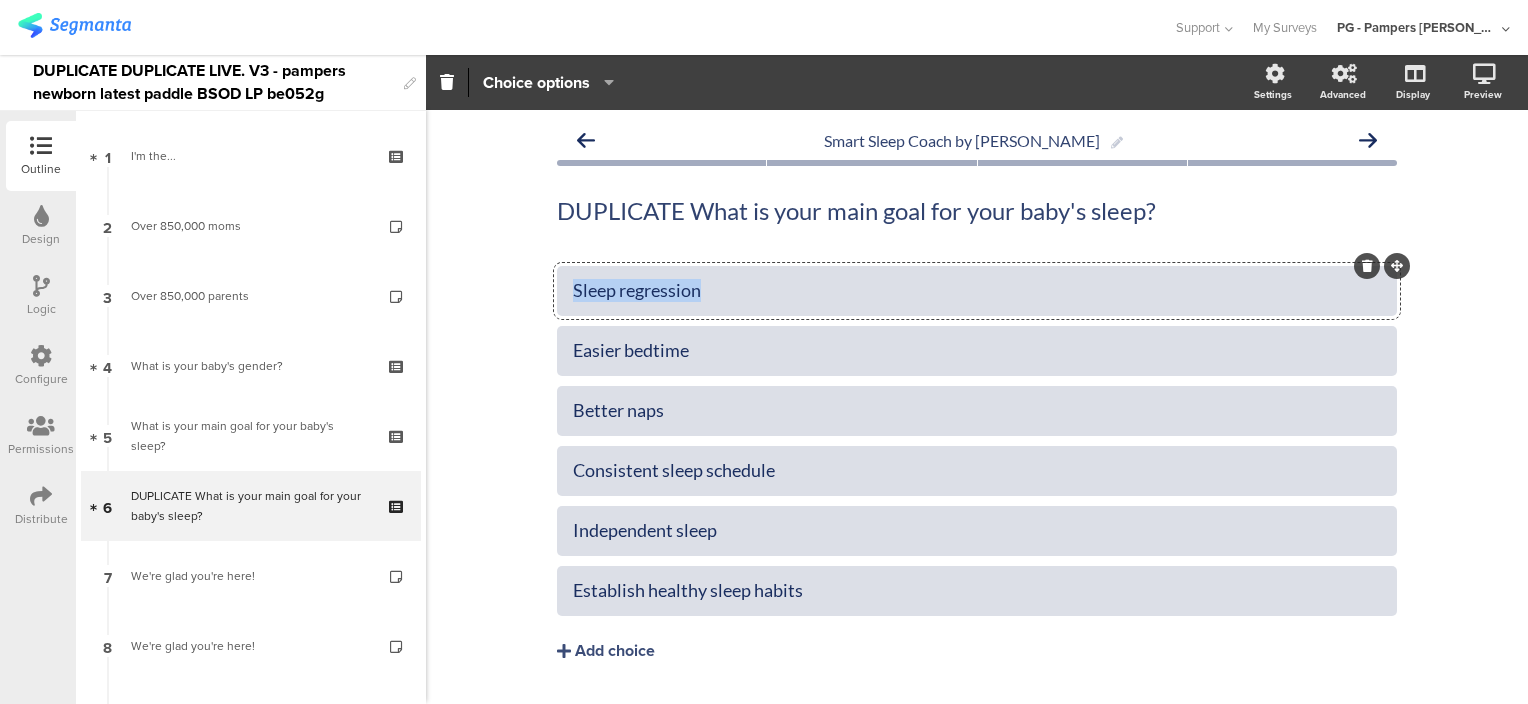 click on "Sleep regression" 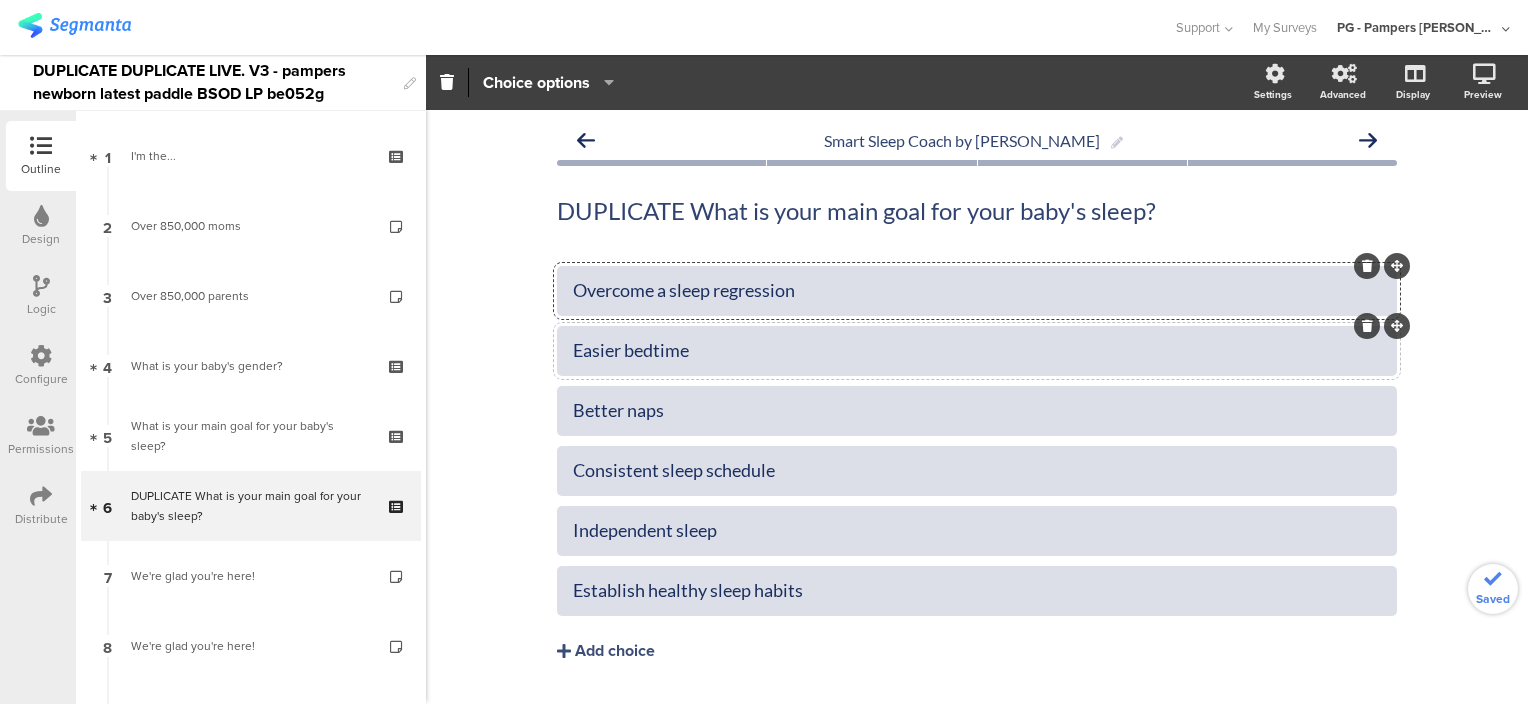 click on "Easier bedtime" 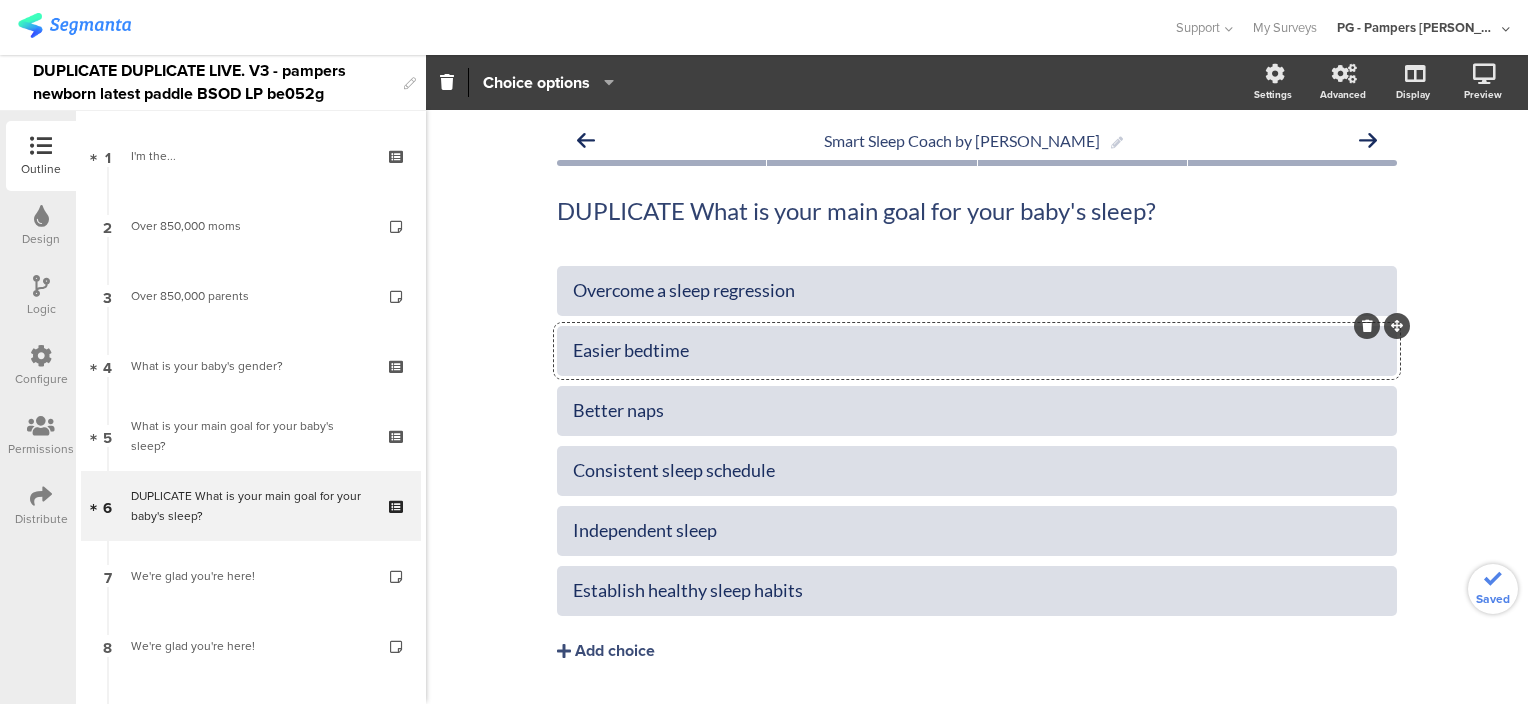 click on "Easier bedtime" 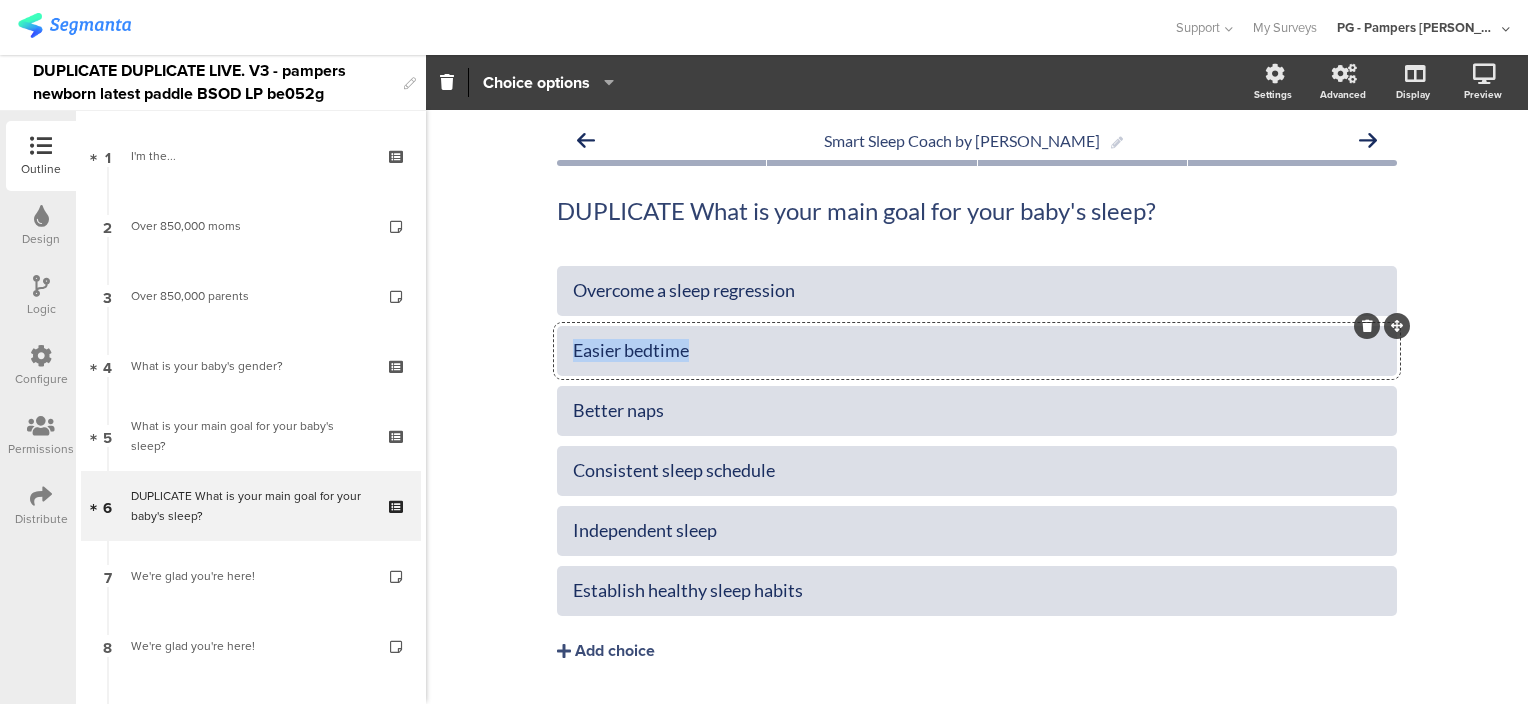 click on "Easier bedtime" 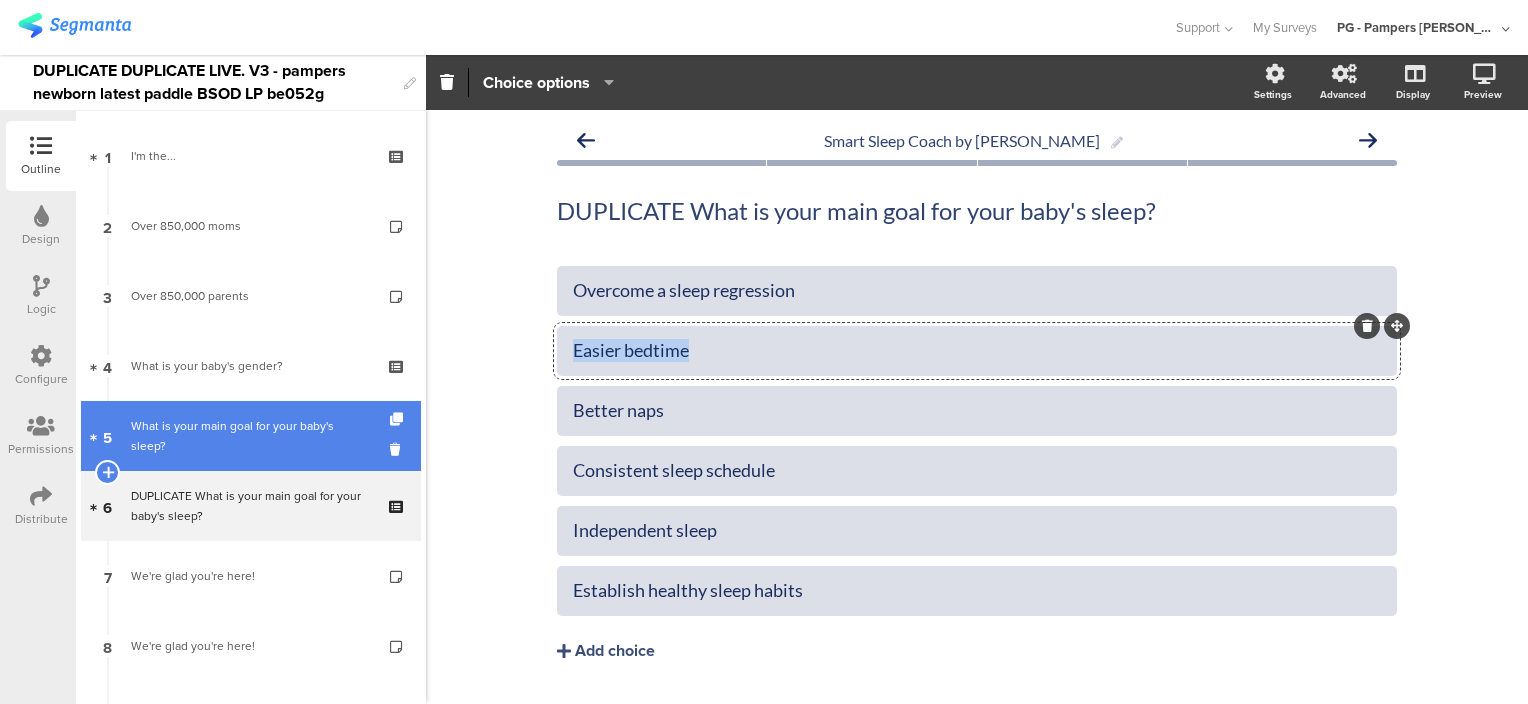 click on "What is your main goal for your baby's sleep?" at bounding box center [250, 436] 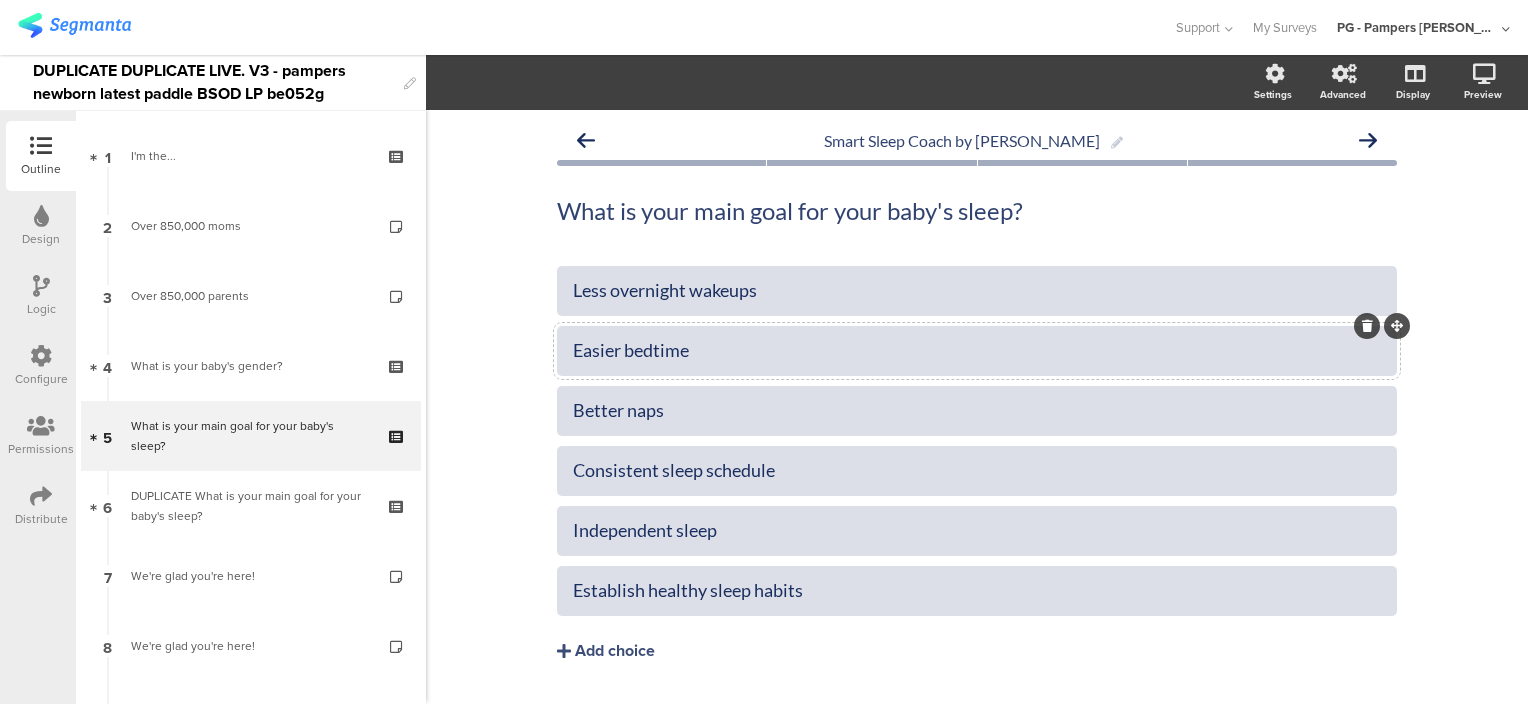 click on "Easier bedtime" 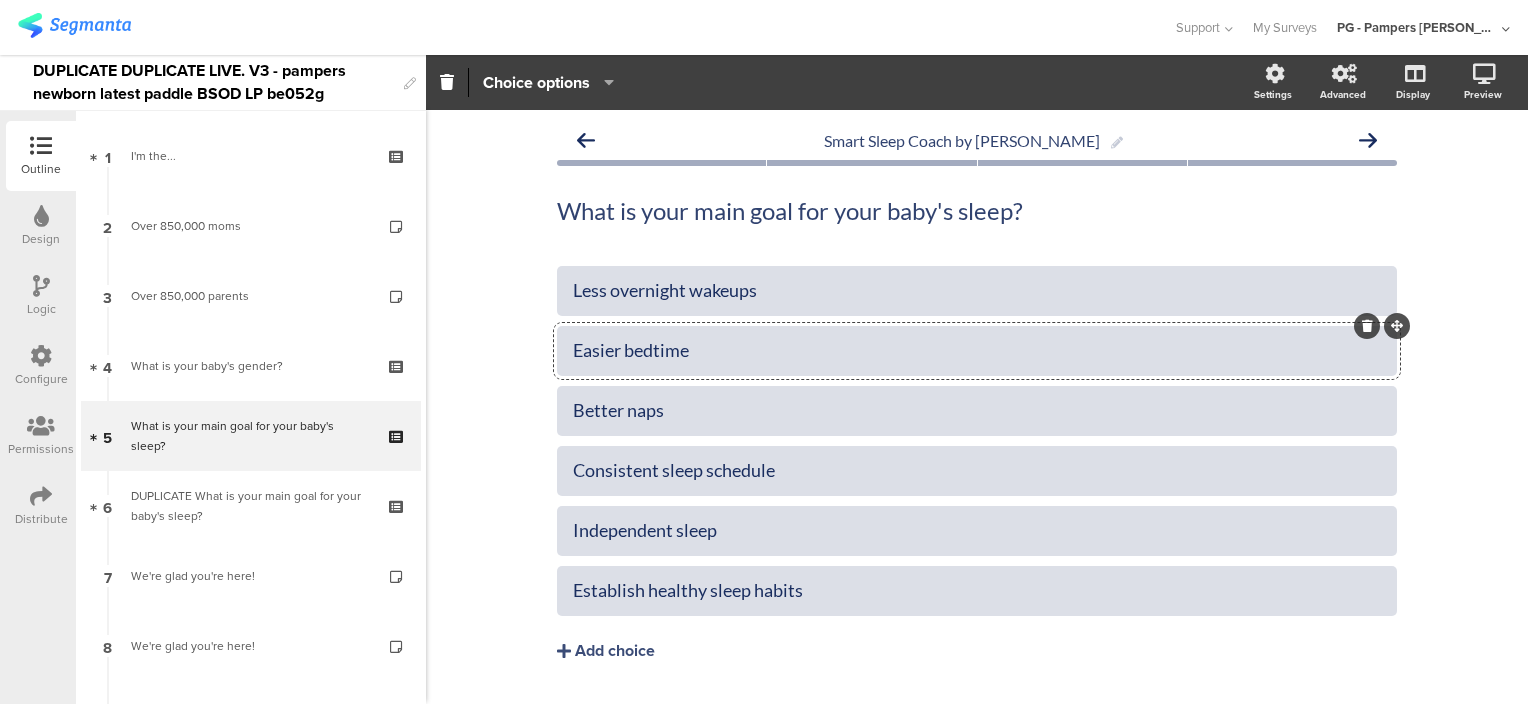 click on "Easier bedtime" 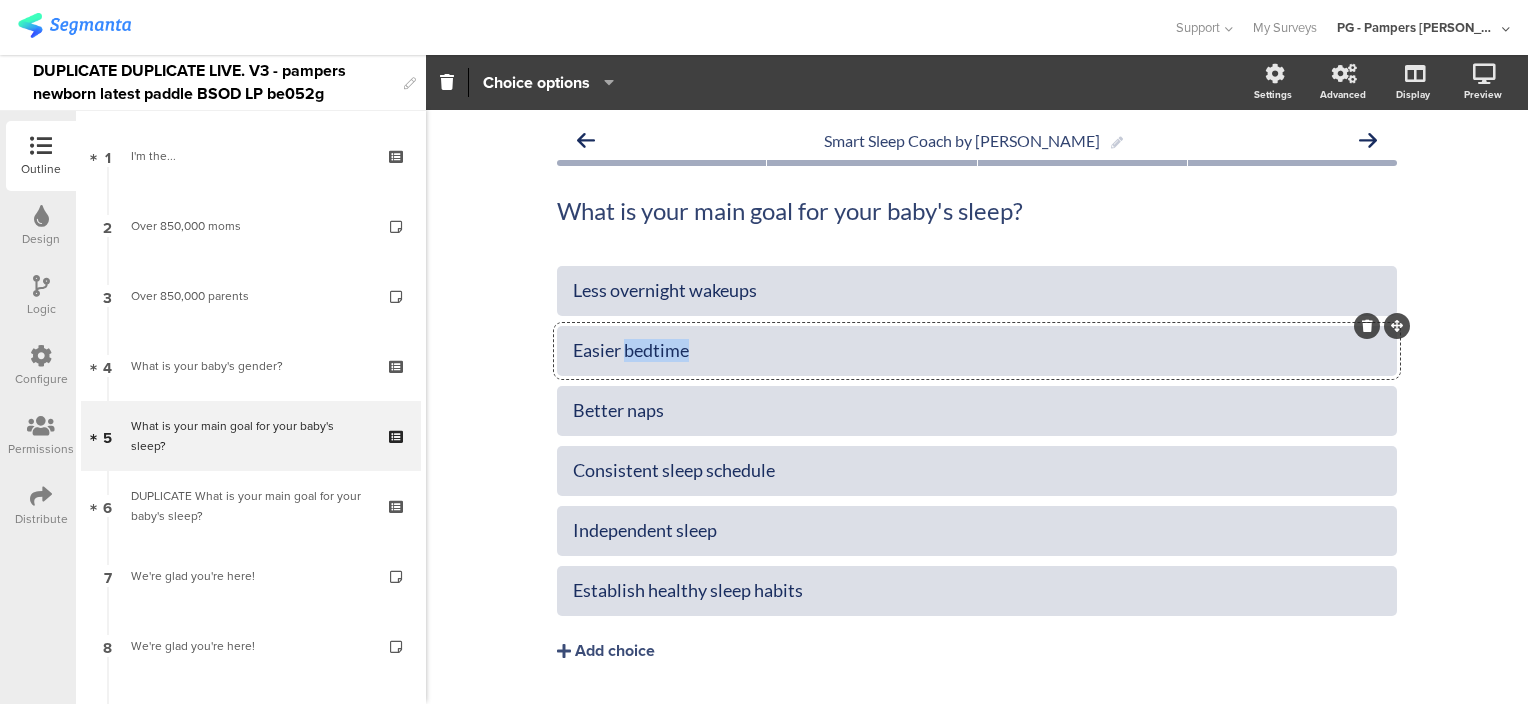 click on "Easier bedtime" 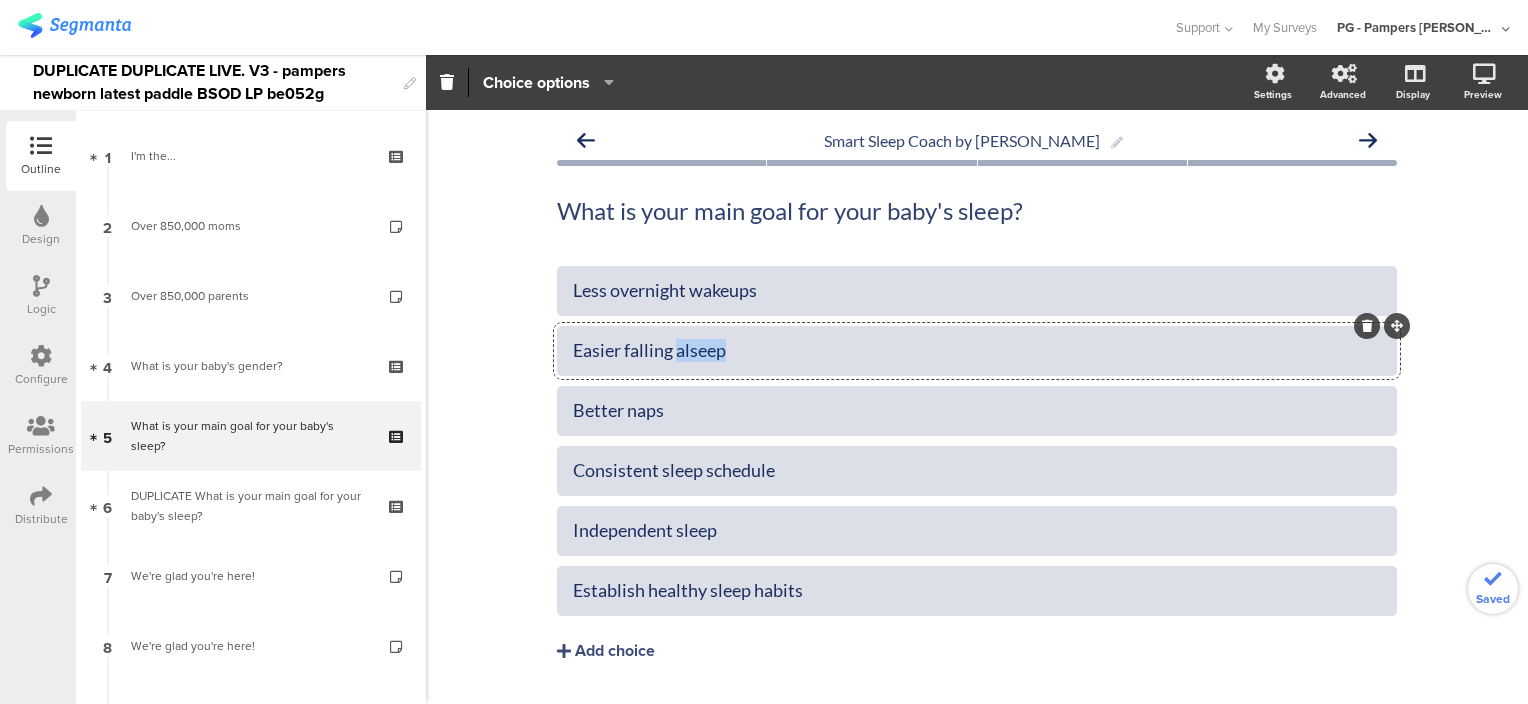 click on "Easier falling alseep" 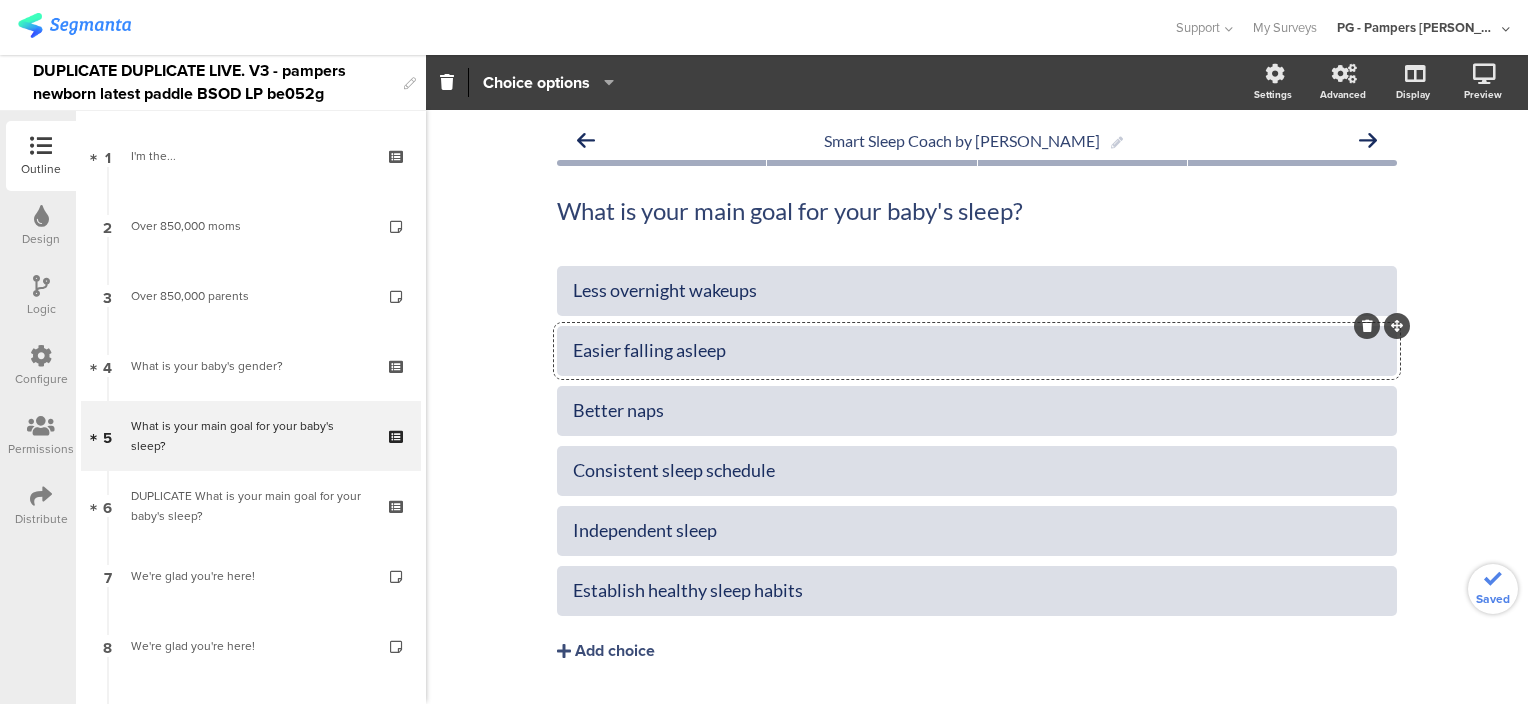 click on "Smart Sleep Coach by Pampers
What is your main goal for your baby's sleep?
What is your main goal for your baby's sleep?" 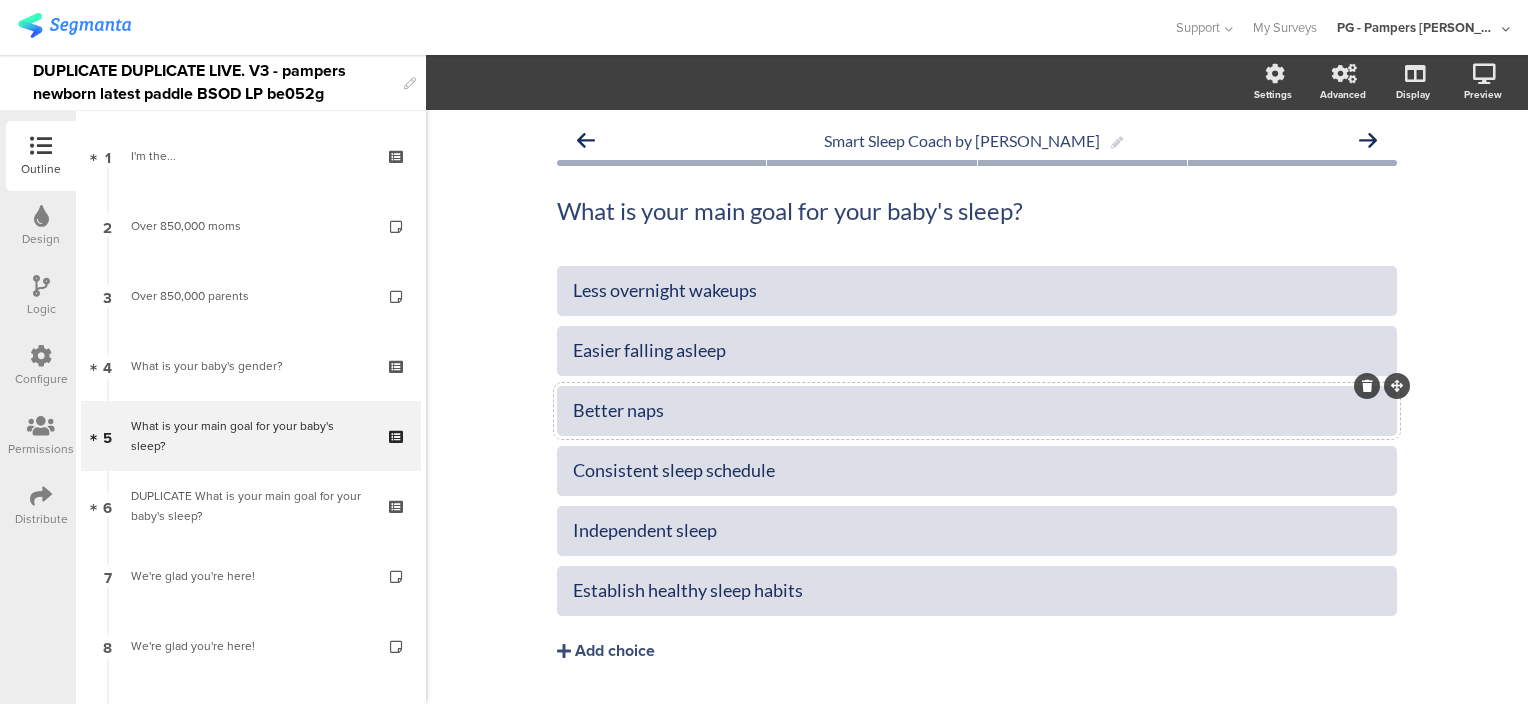 click on "Better naps" 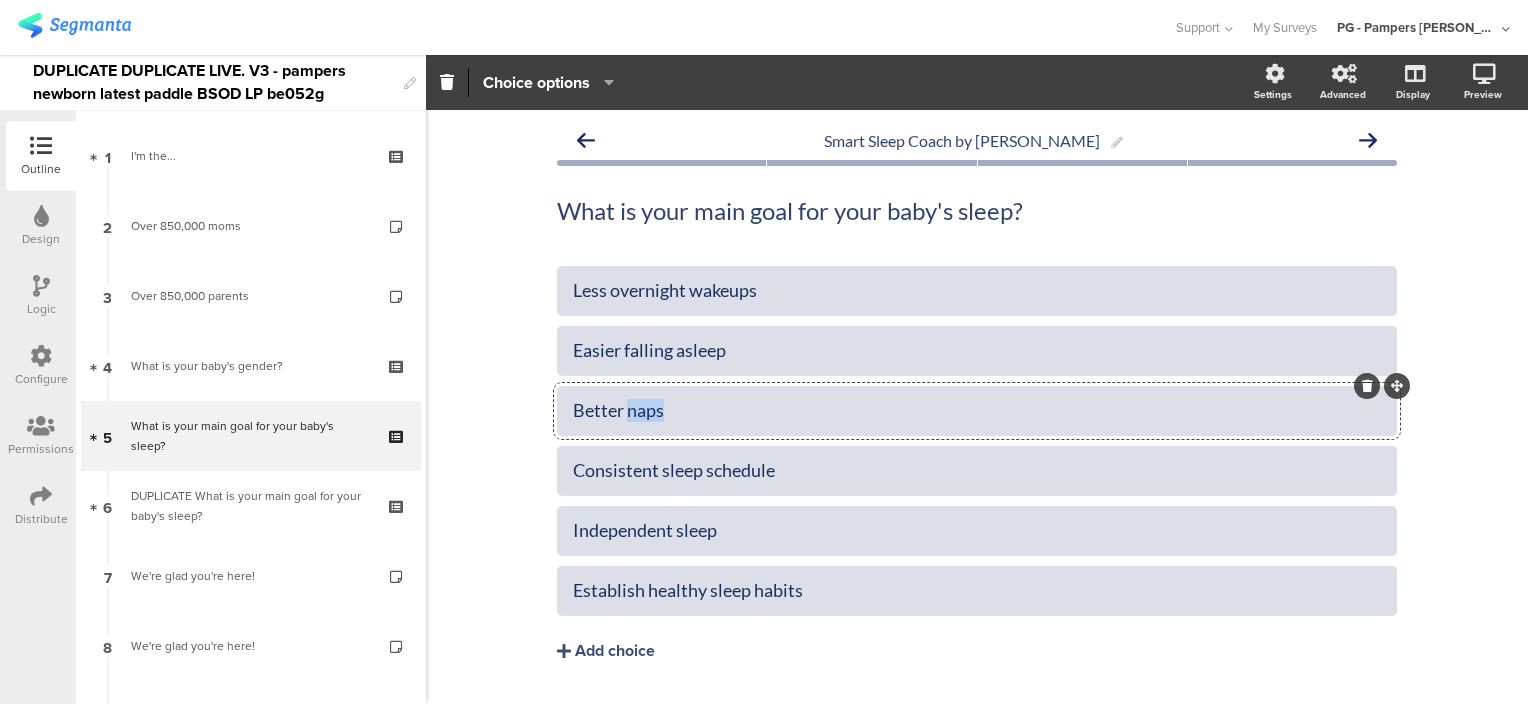 click on "Better naps" 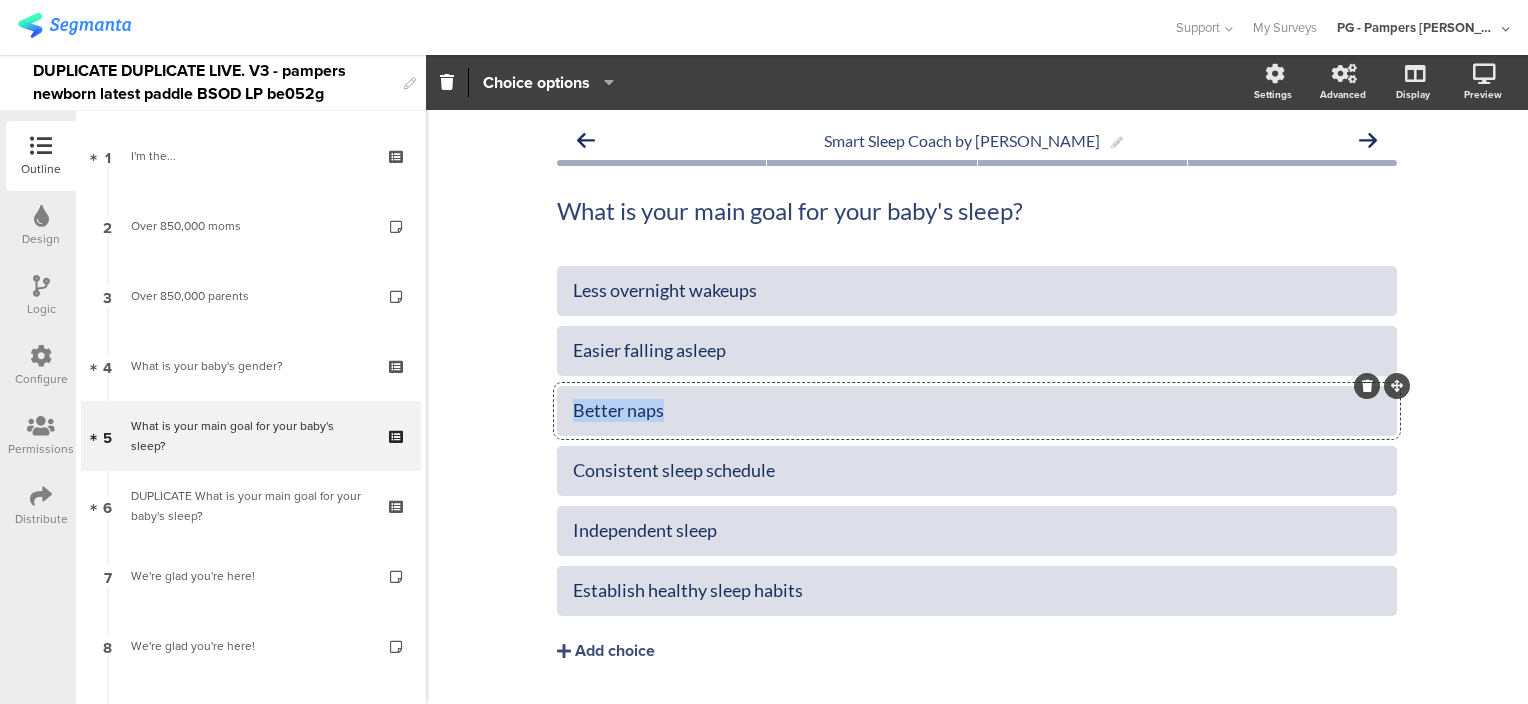 click on "Better naps" 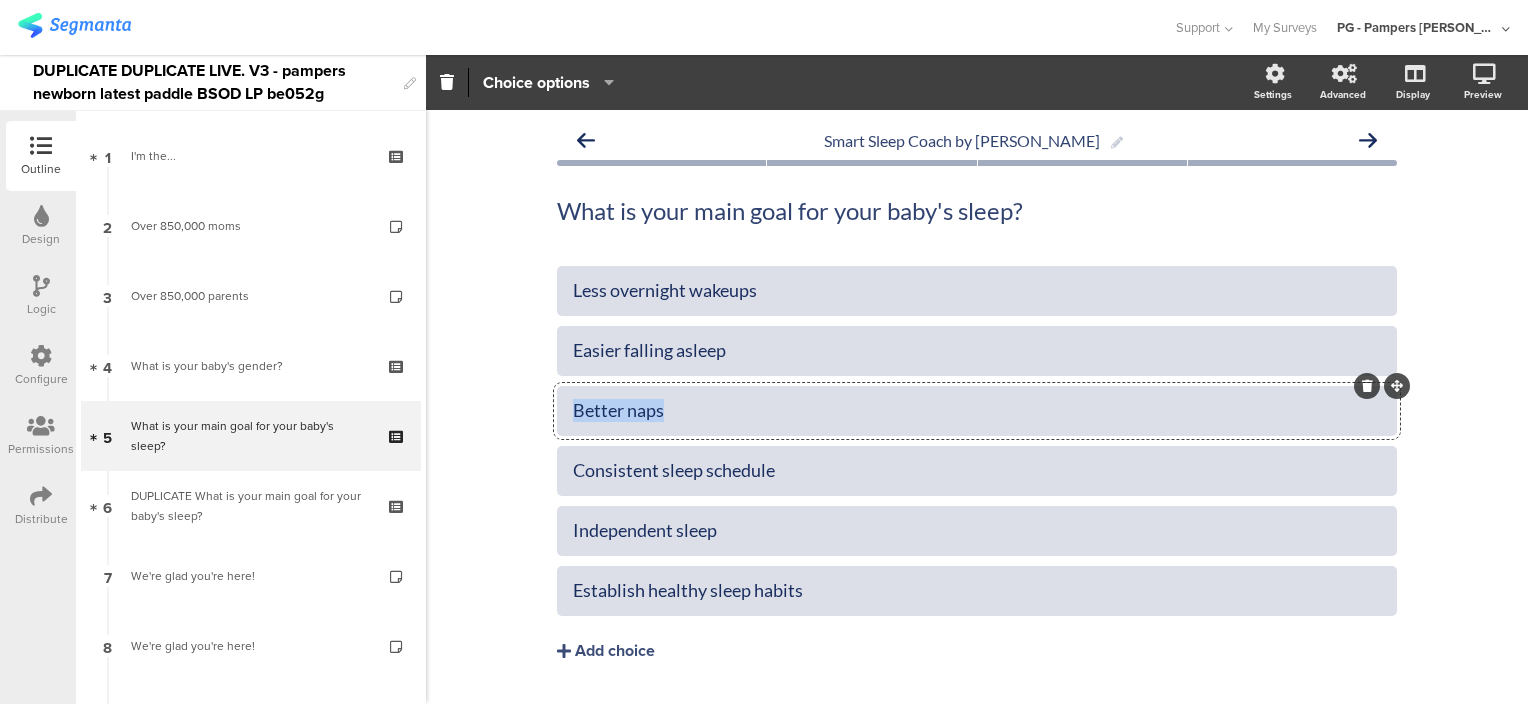 click on "Better naps" 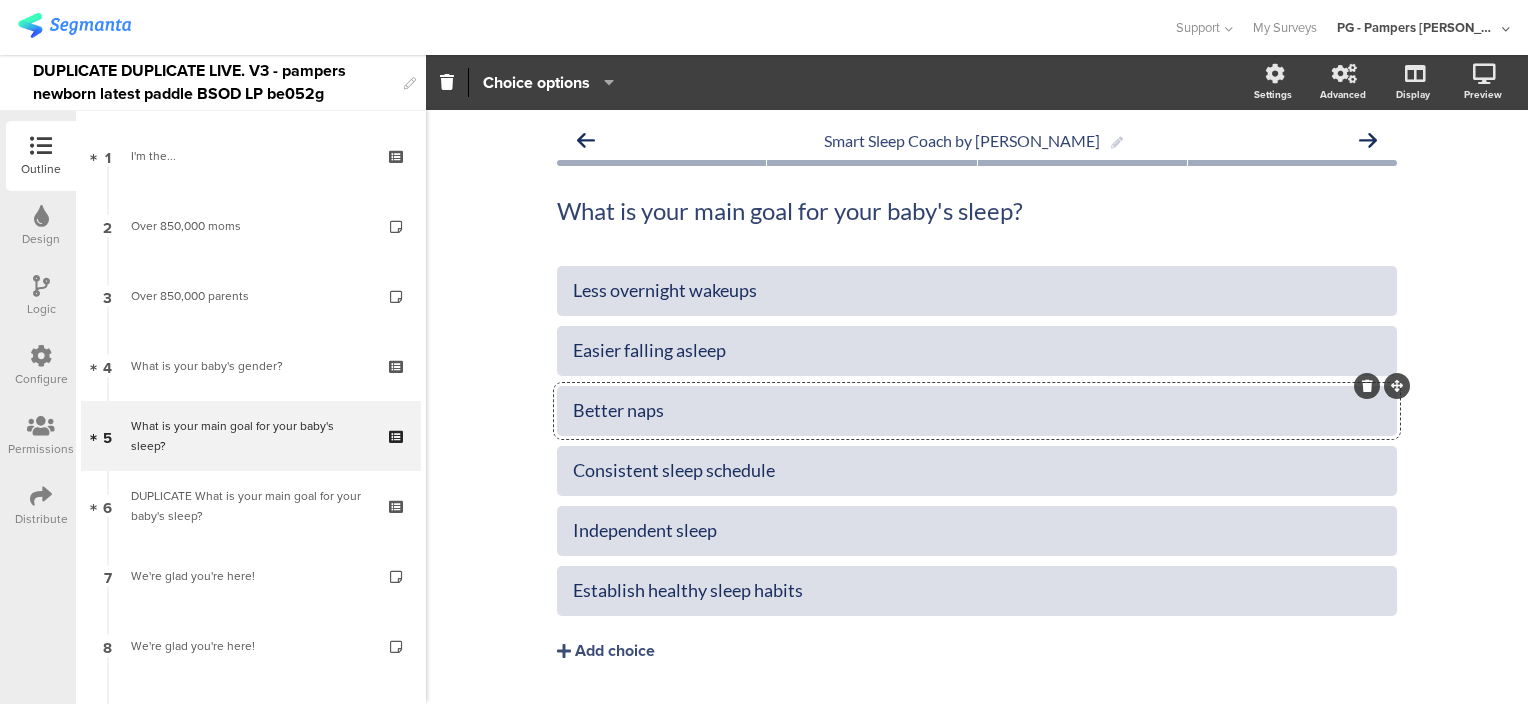 click on "Better naps" 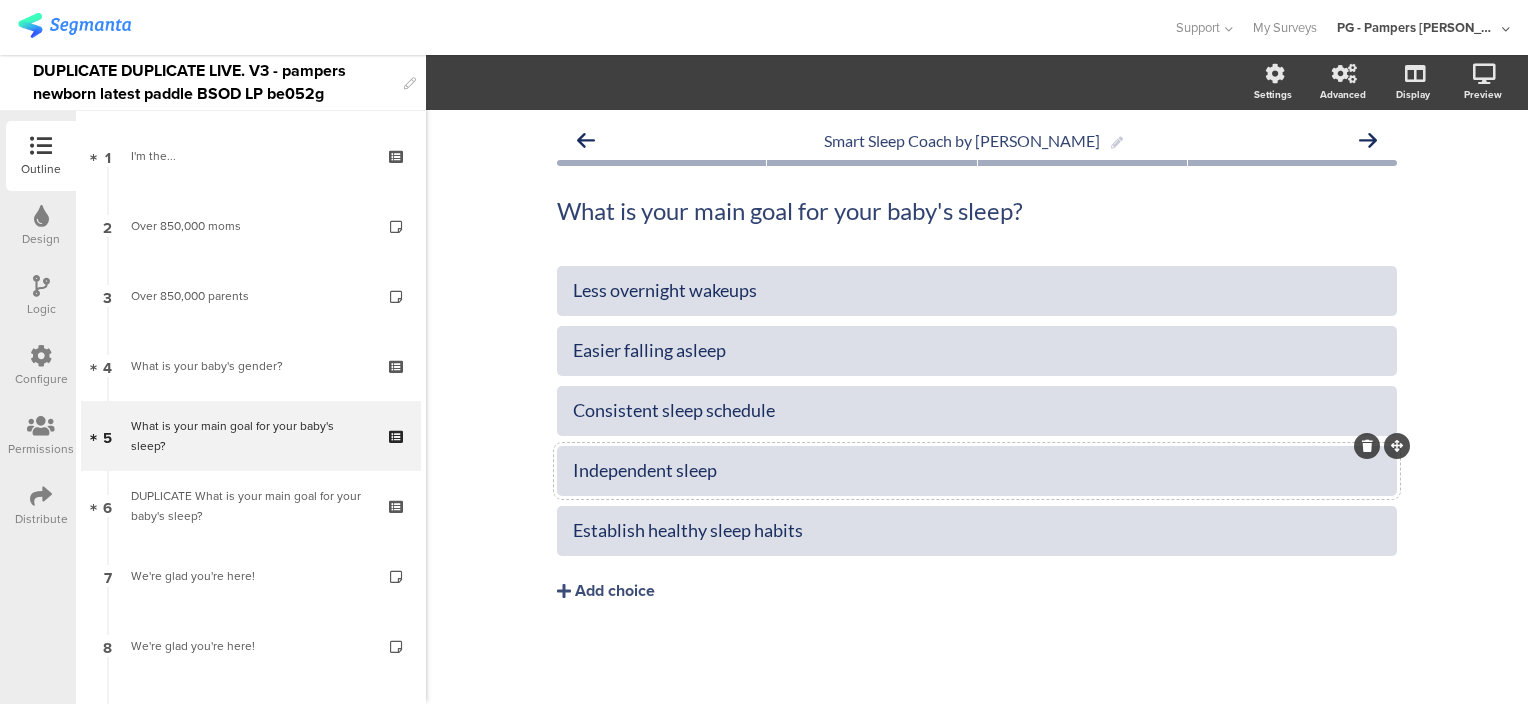 click 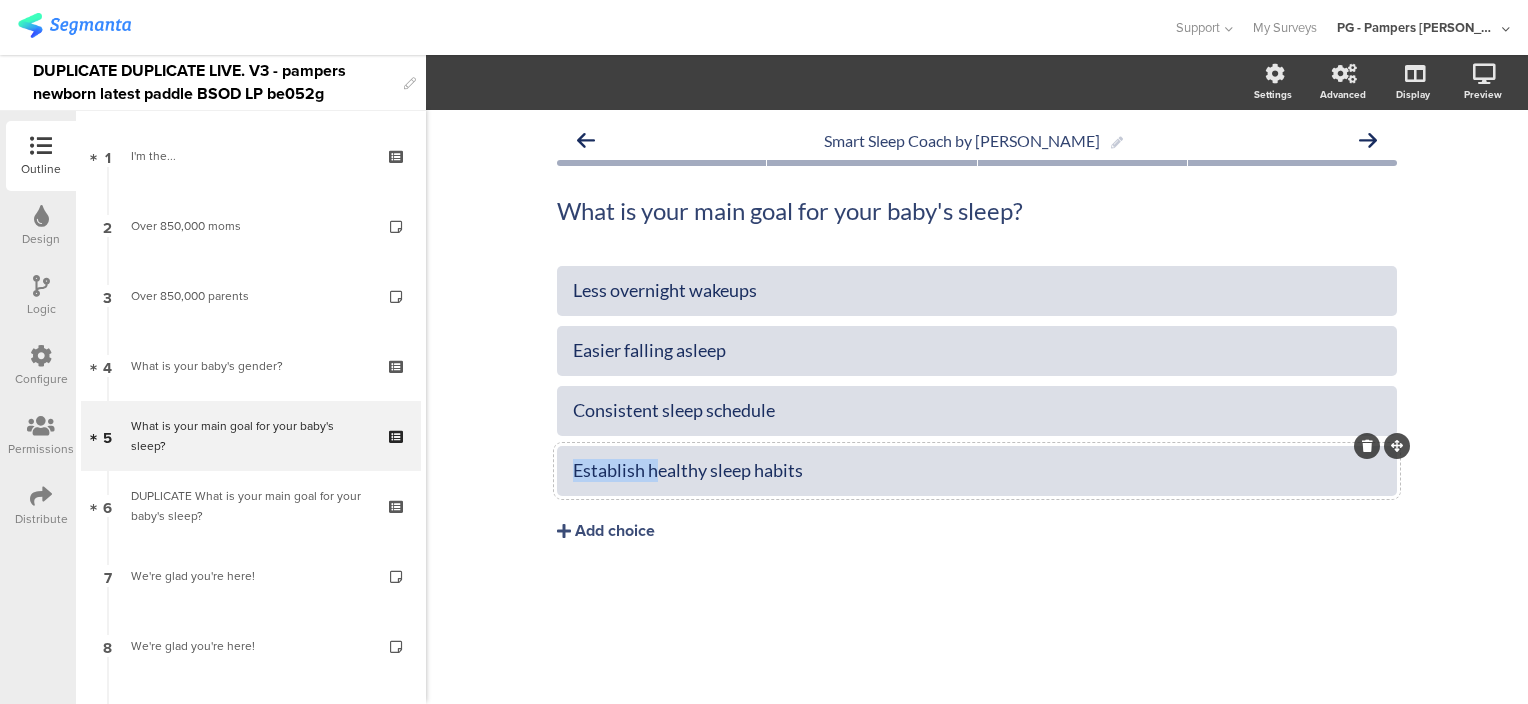 drag, startPoint x: 658, startPoint y: 472, endPoint x: 572, endPoint y: 469, distance: 86.05231 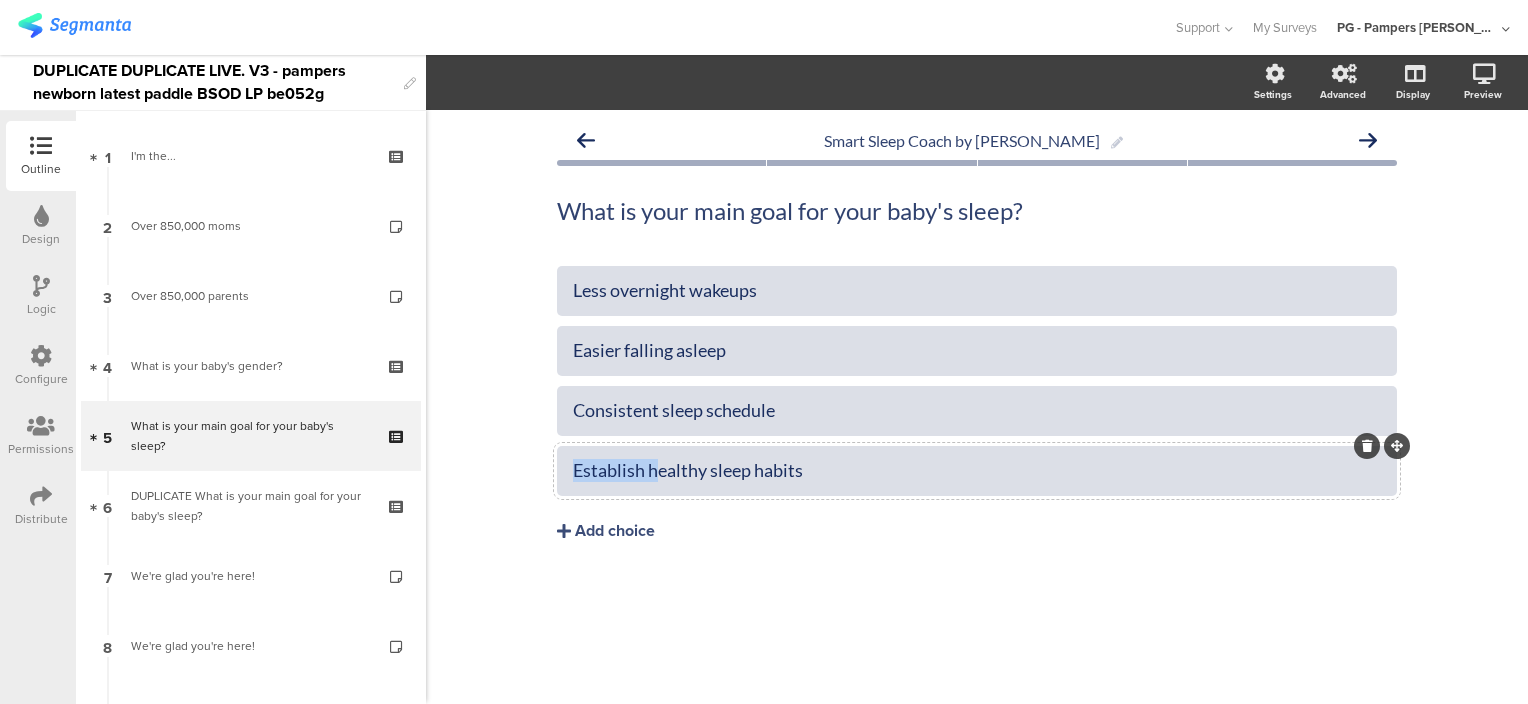 click on "Establish healthy sleep habits" 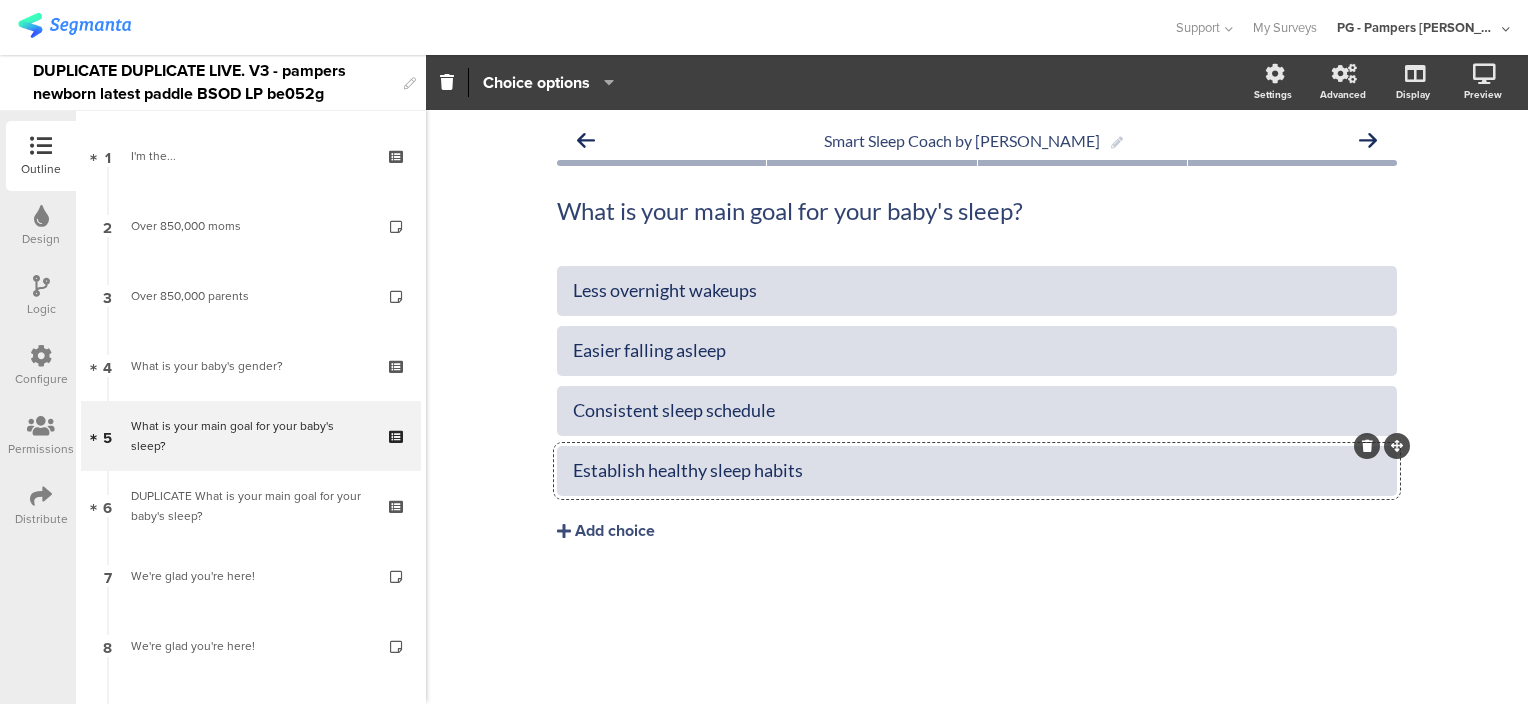 click on "Establish healthy sleep habits" 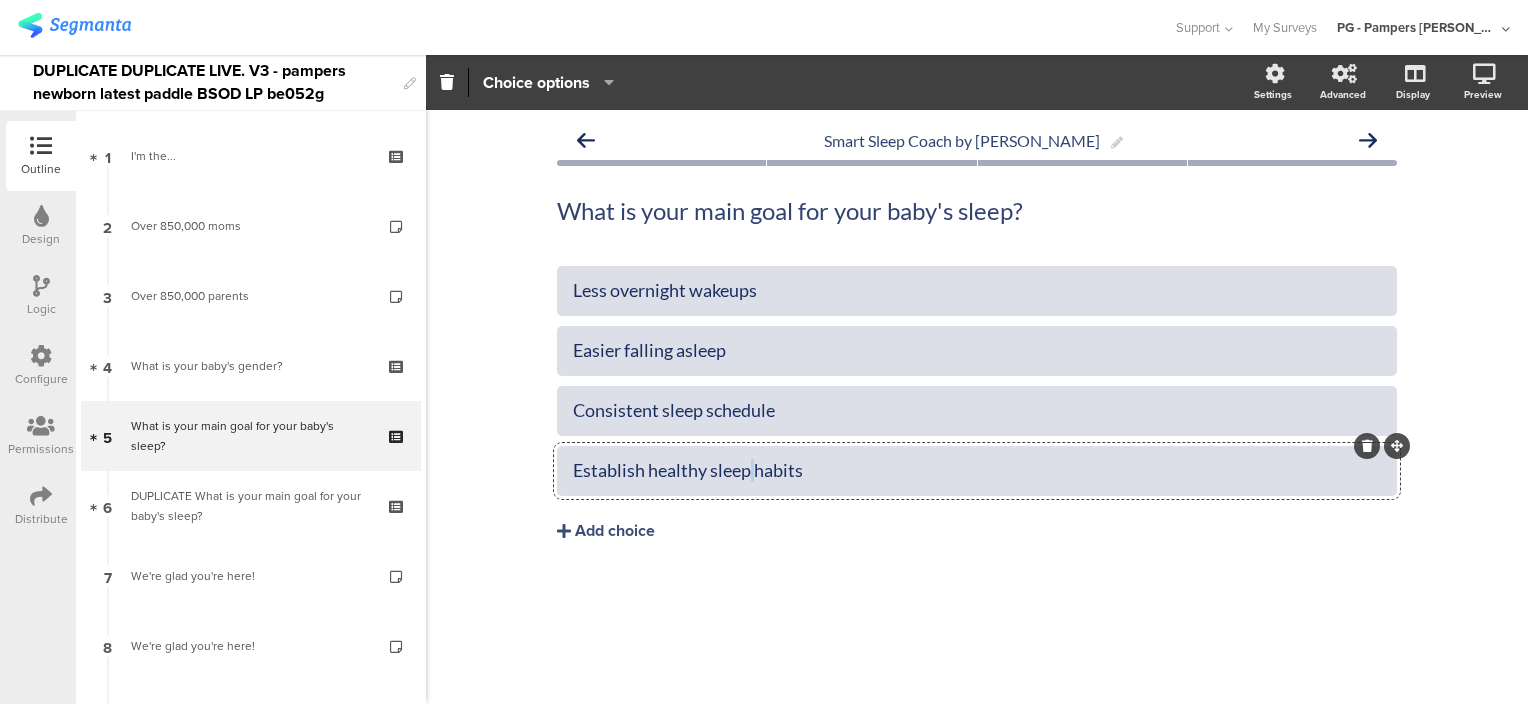 click on "Establish healthy sleep habits" 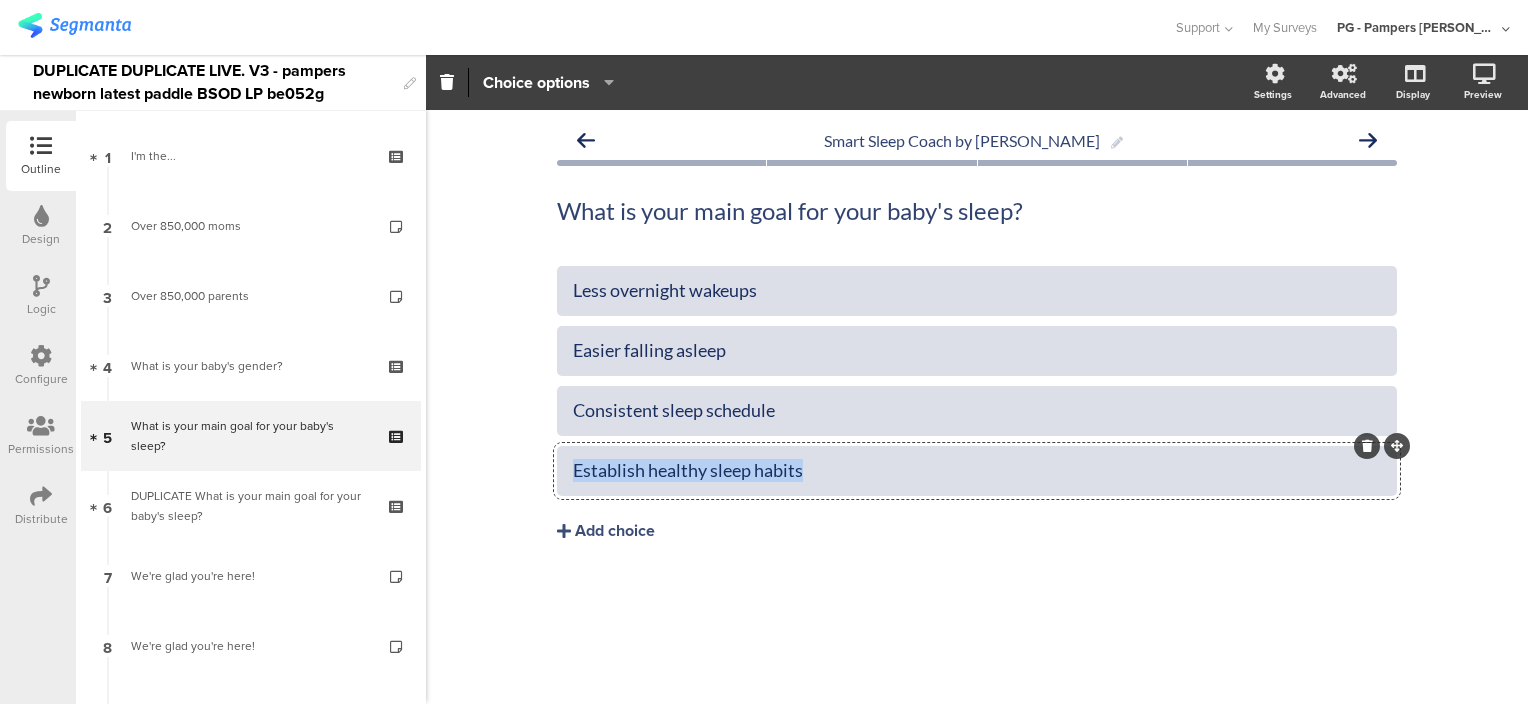 click on "Establish healthy sleep habits" 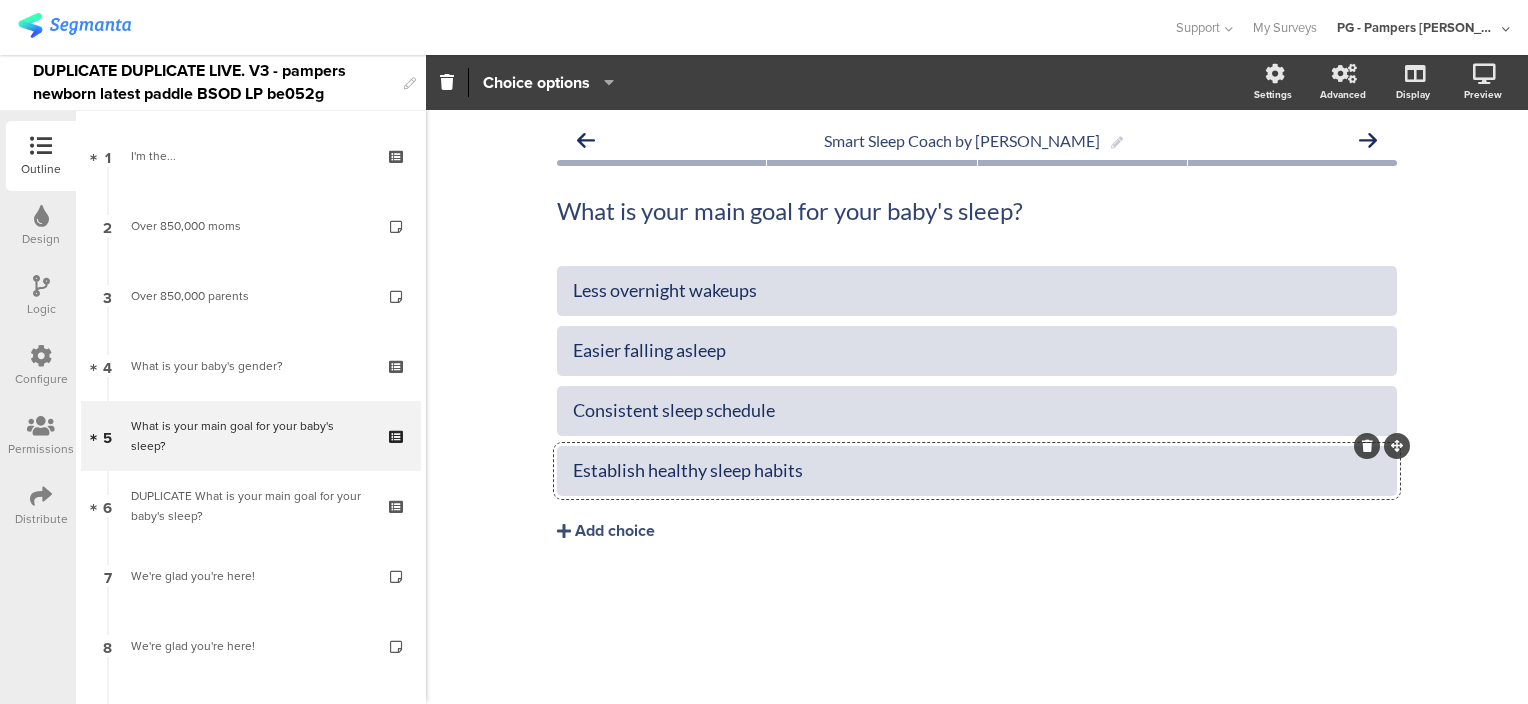 click on "Establish healthy sleep habits" 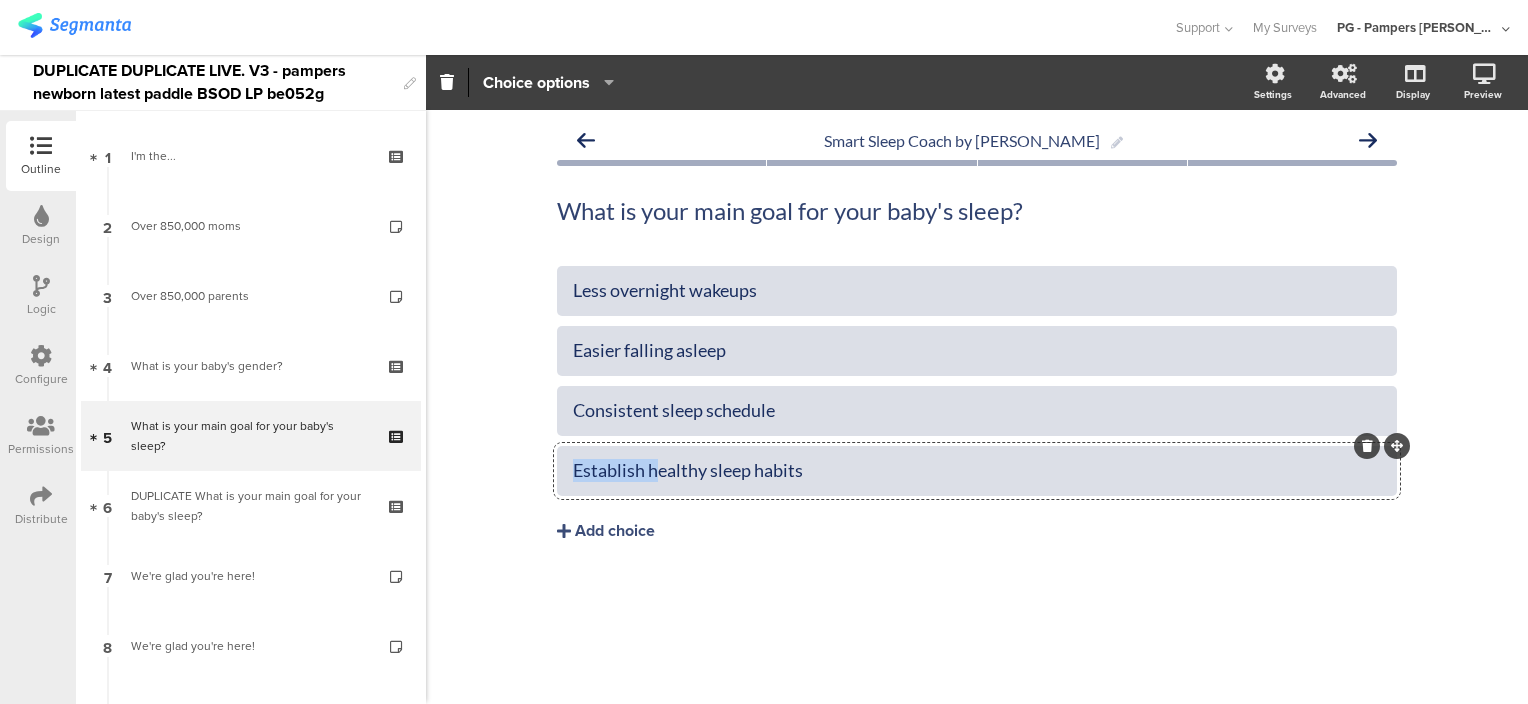 drag, startPoint x: 653, startPoint y: 472, endPoint x: 576, endPoint y: 468, distance: 77.10383 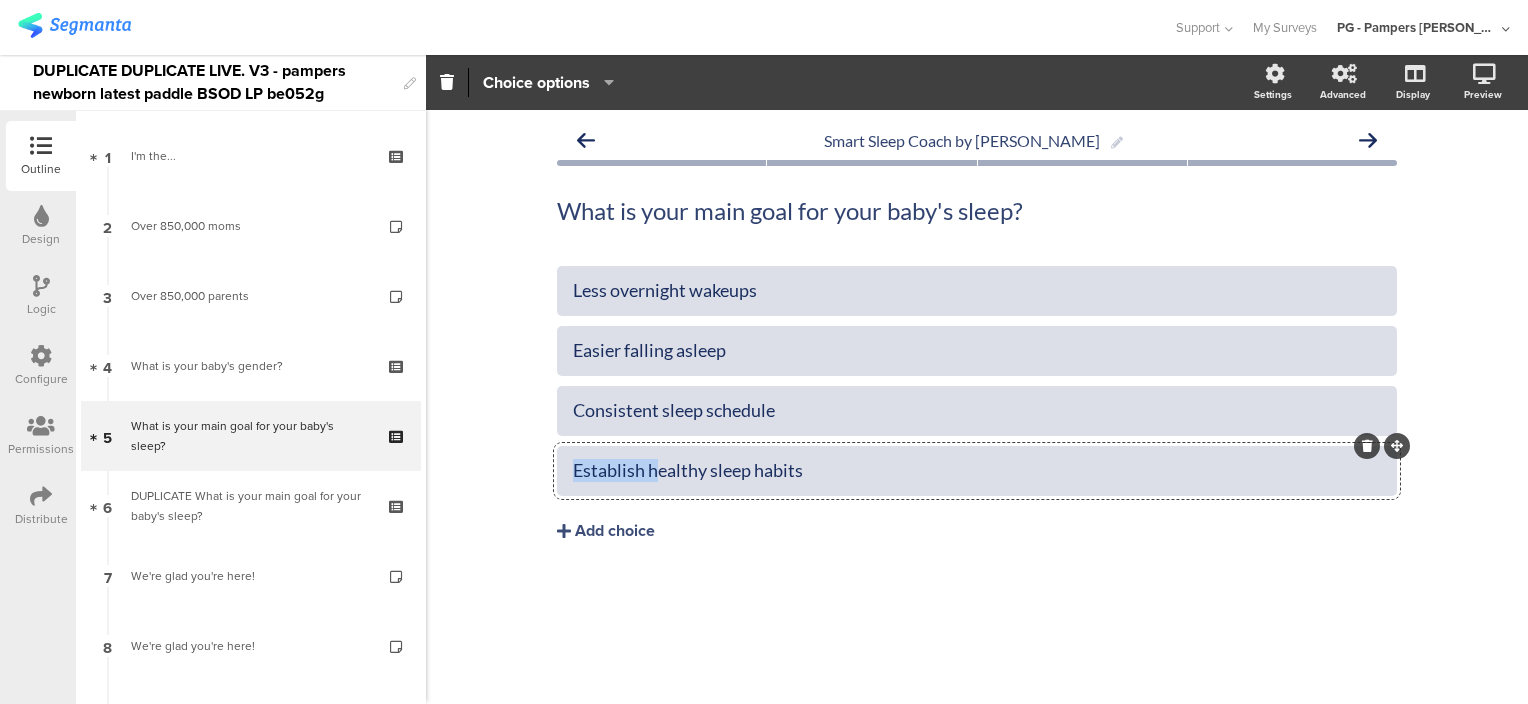 click on "Establish healthy sleep habits" 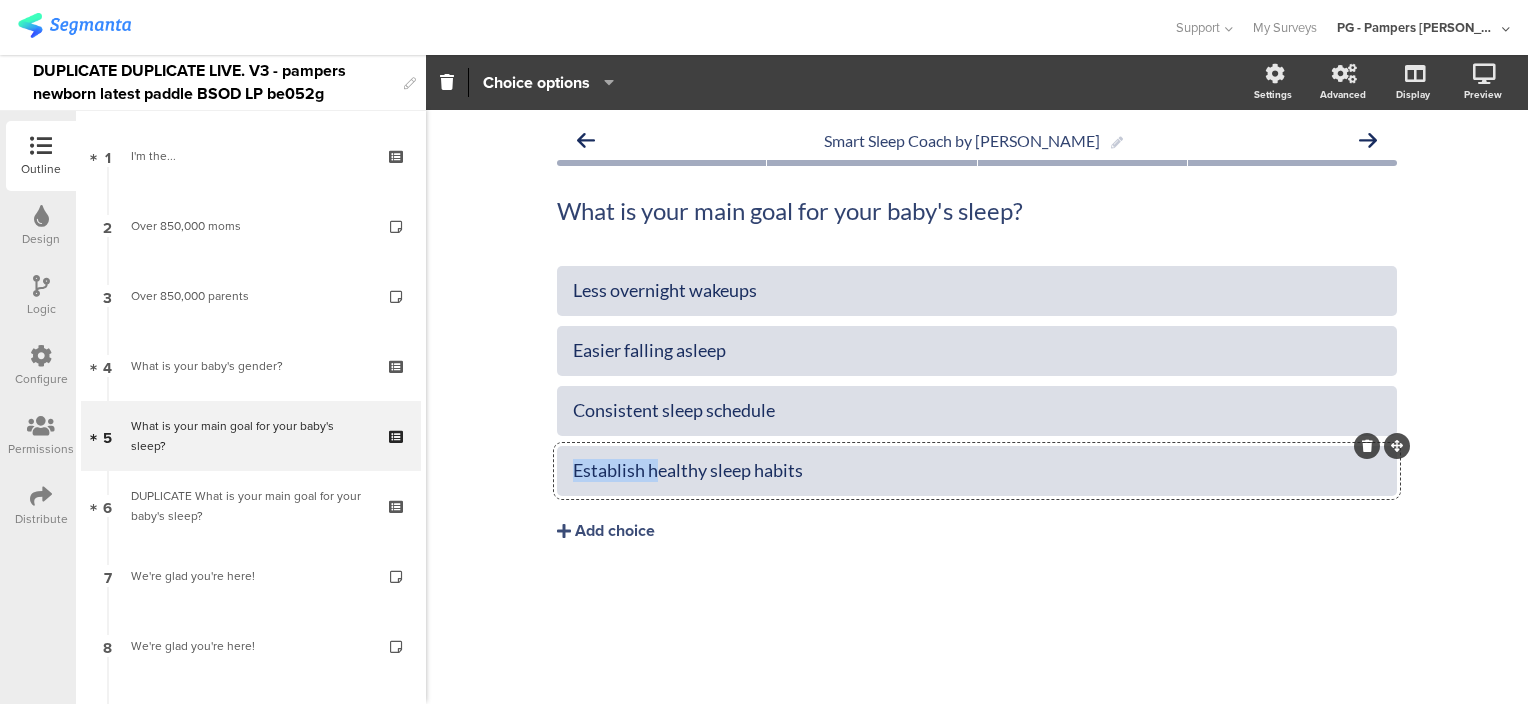 type 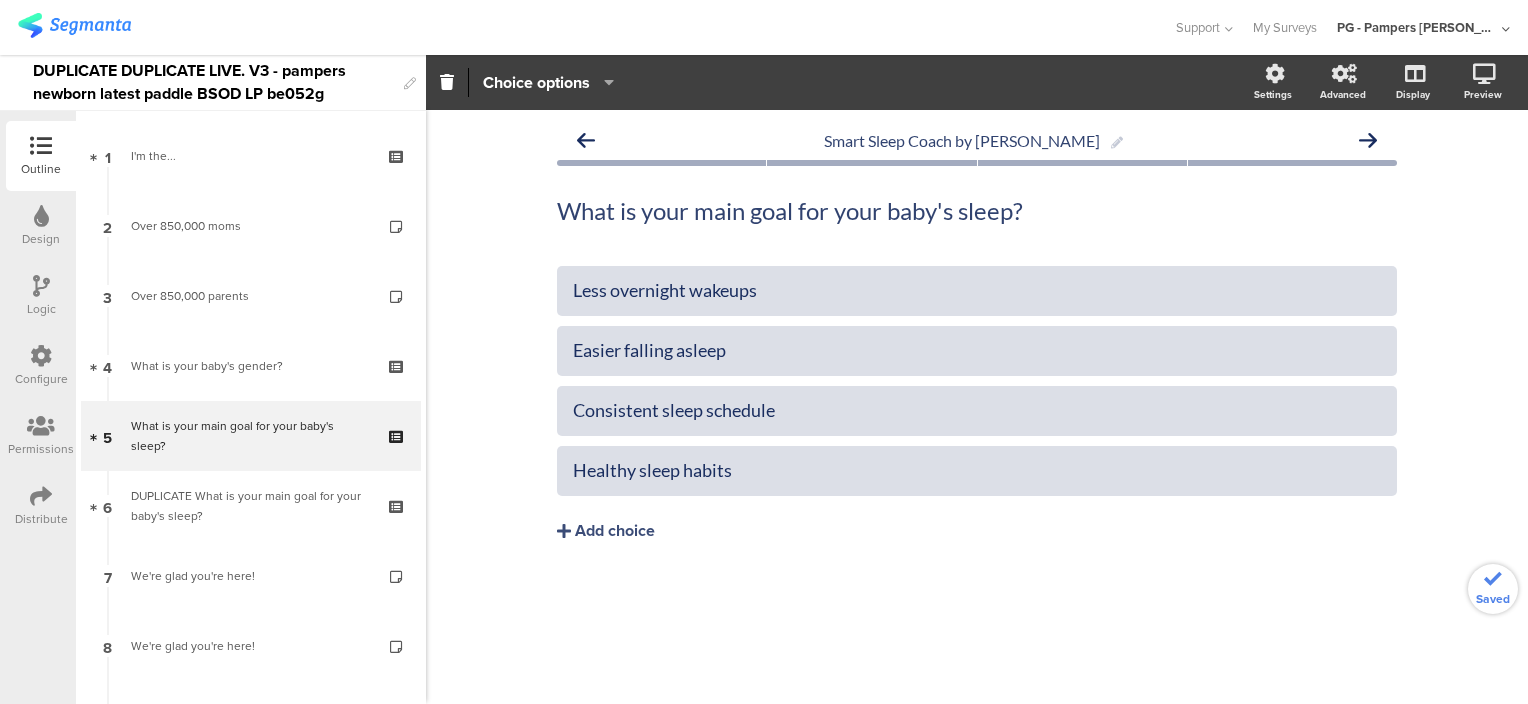 click on "Smart Sleep Coach by Pampers
What is your main goal for your baby's sleep?
What is your main goal for your baby's sleep?" 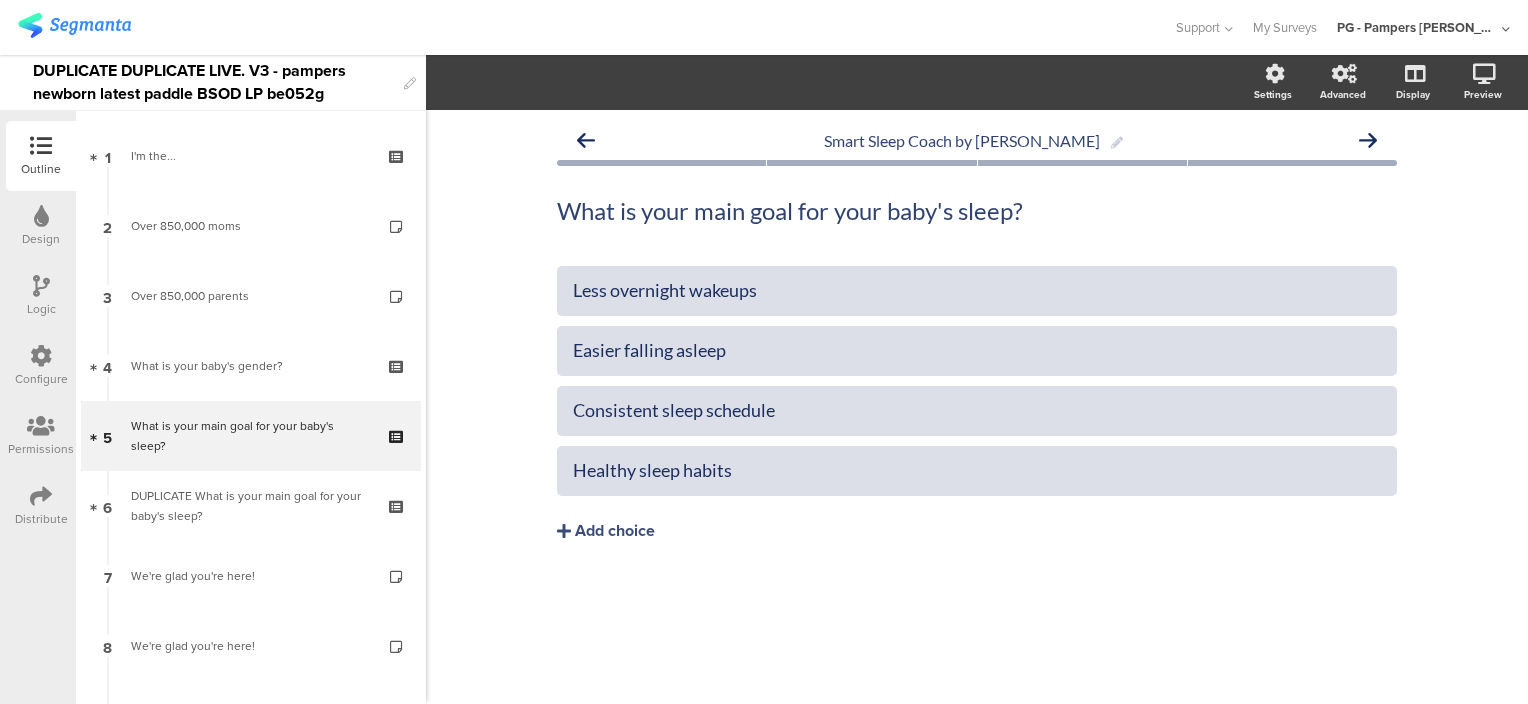 click on "Smart Sleep Coach by Pampers
What is your main goal for your baby's sleep?
What is your main goal for your baby's sleep?" 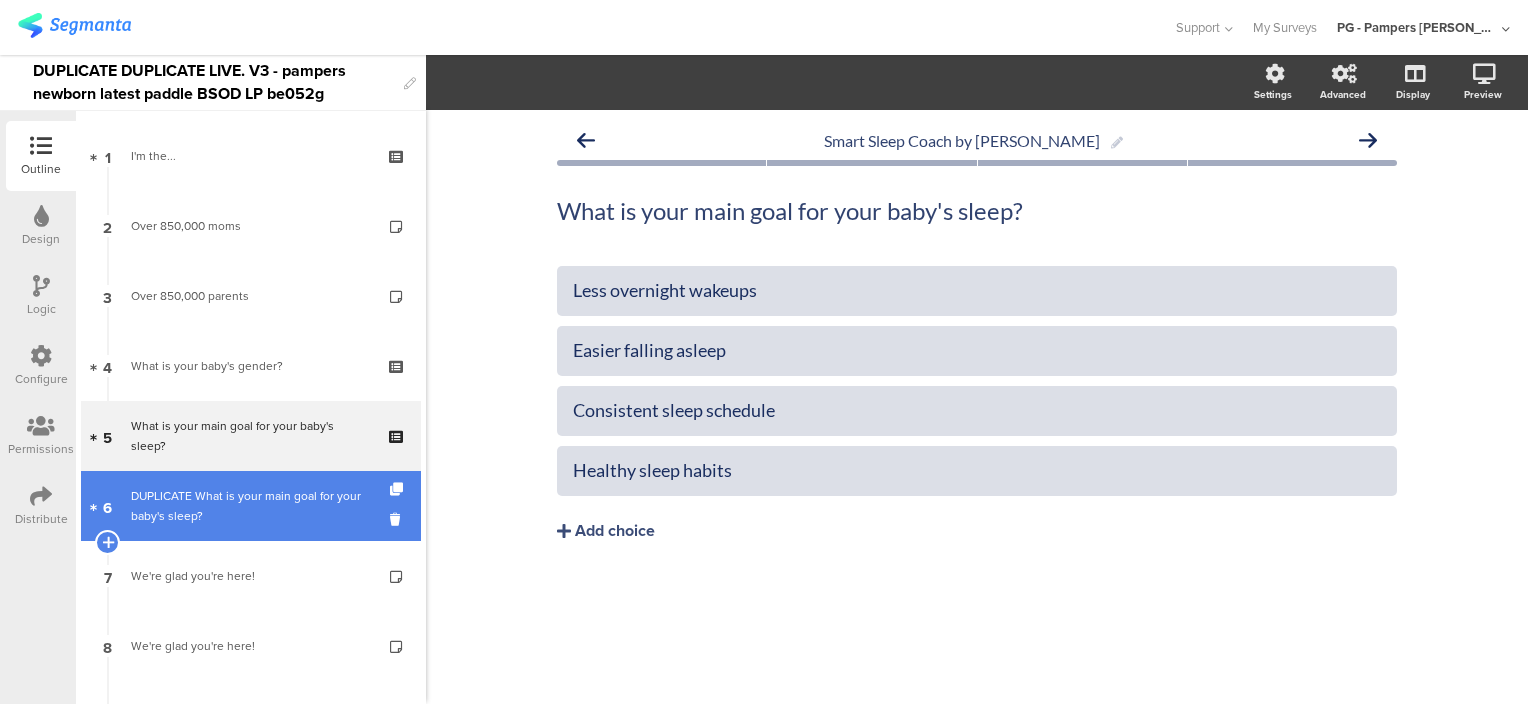 click on "DUPLICATE What is your main goal for your baby's sleep?" at bounding box center (250, 506) 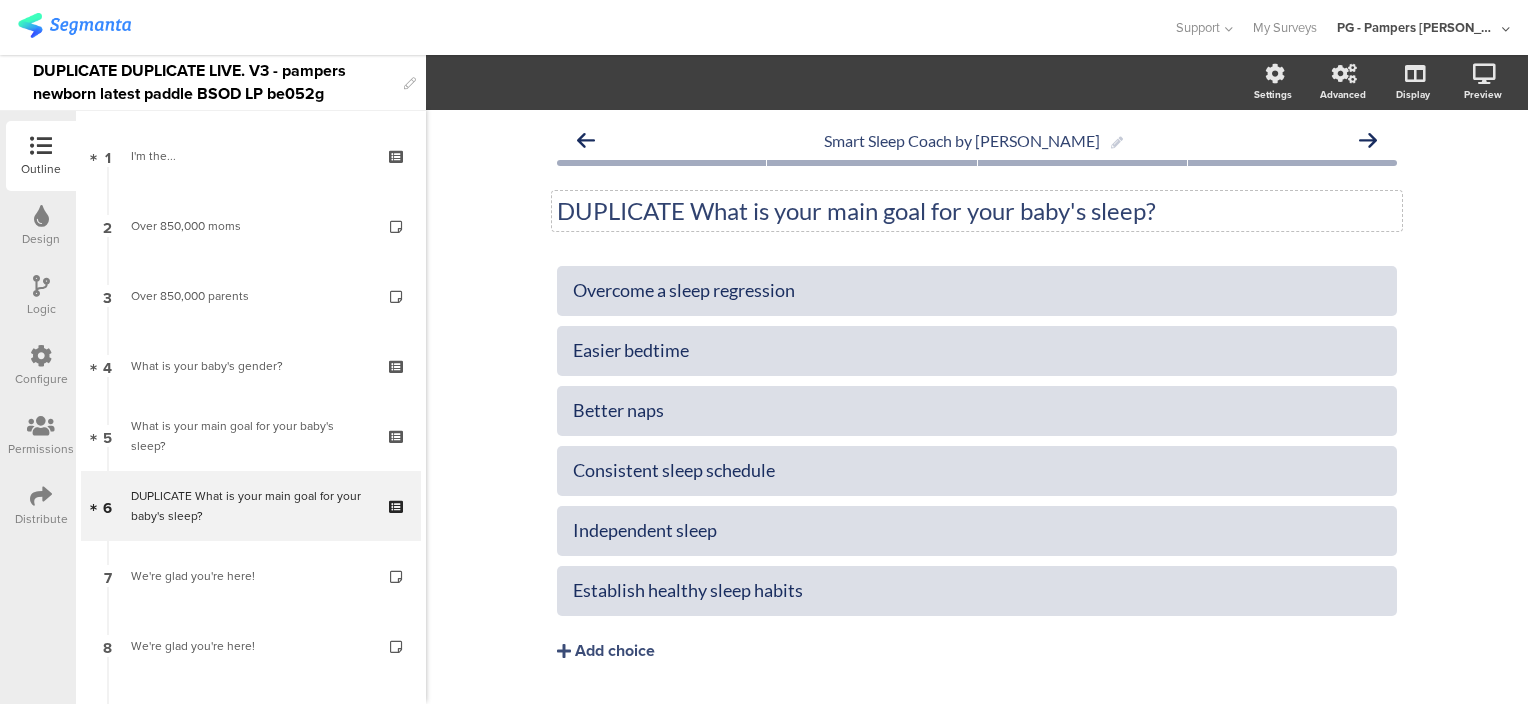 click on "DUPLICATE What is your main goal for your baby's sleep?" 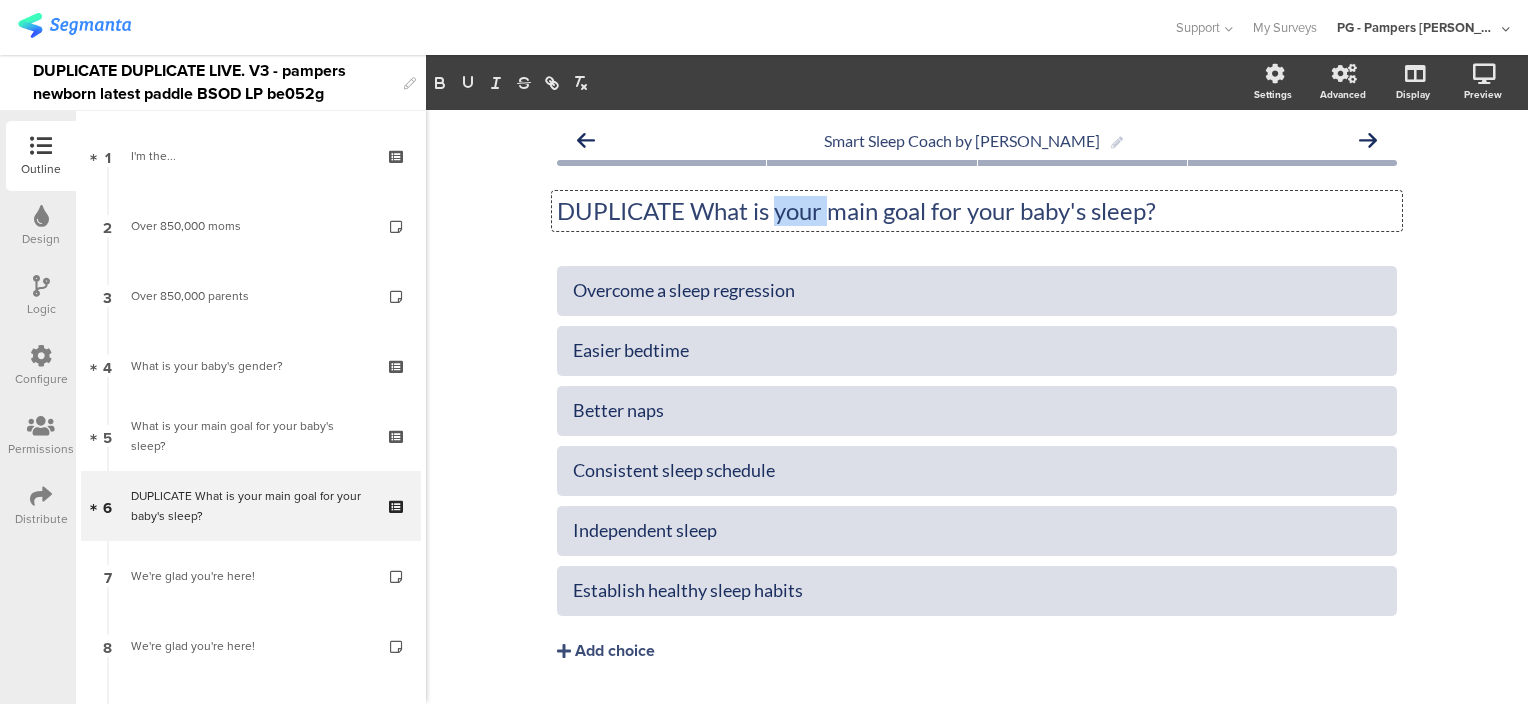 click on "DUPLICATE What is your main goal for your baby's sleep?" 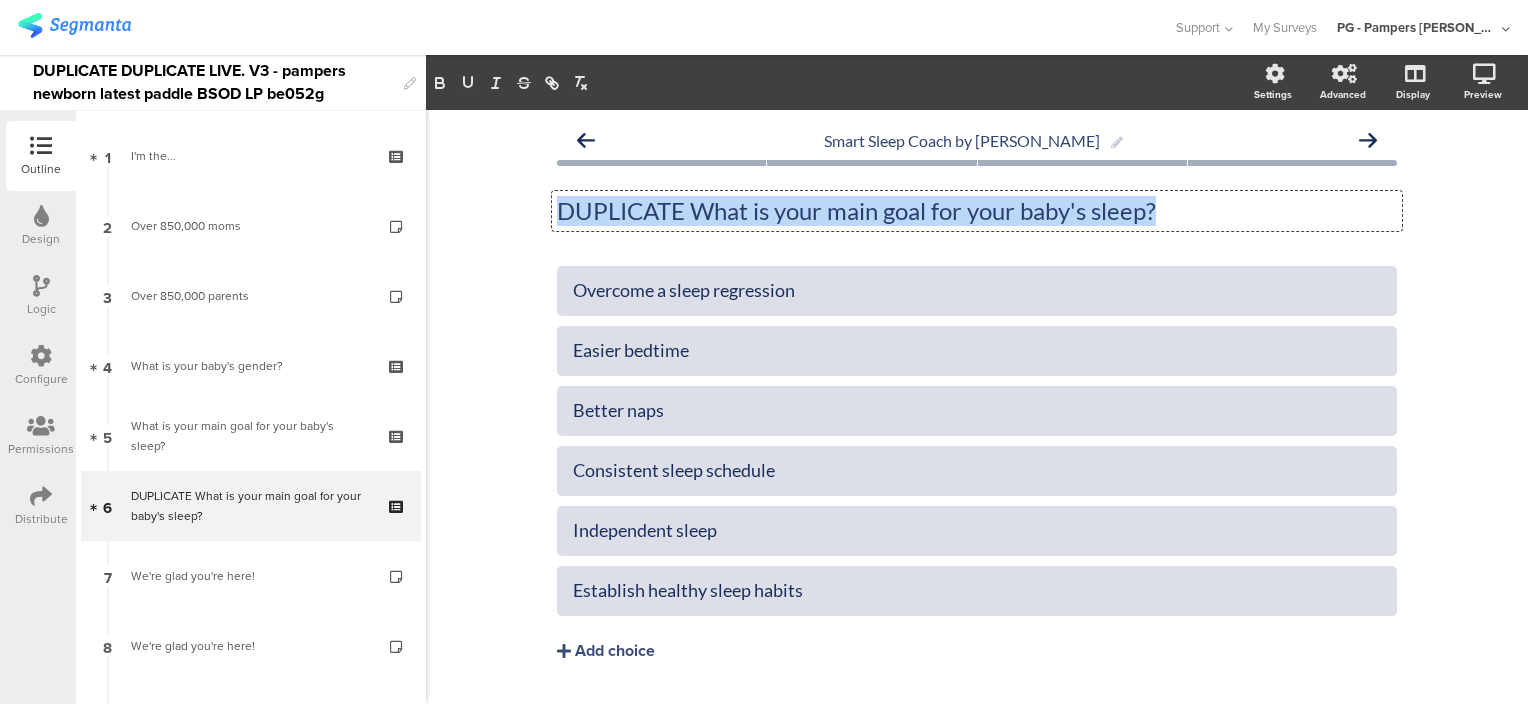 click on "DUPLICATE What is your main goal for your baby's sleep?" 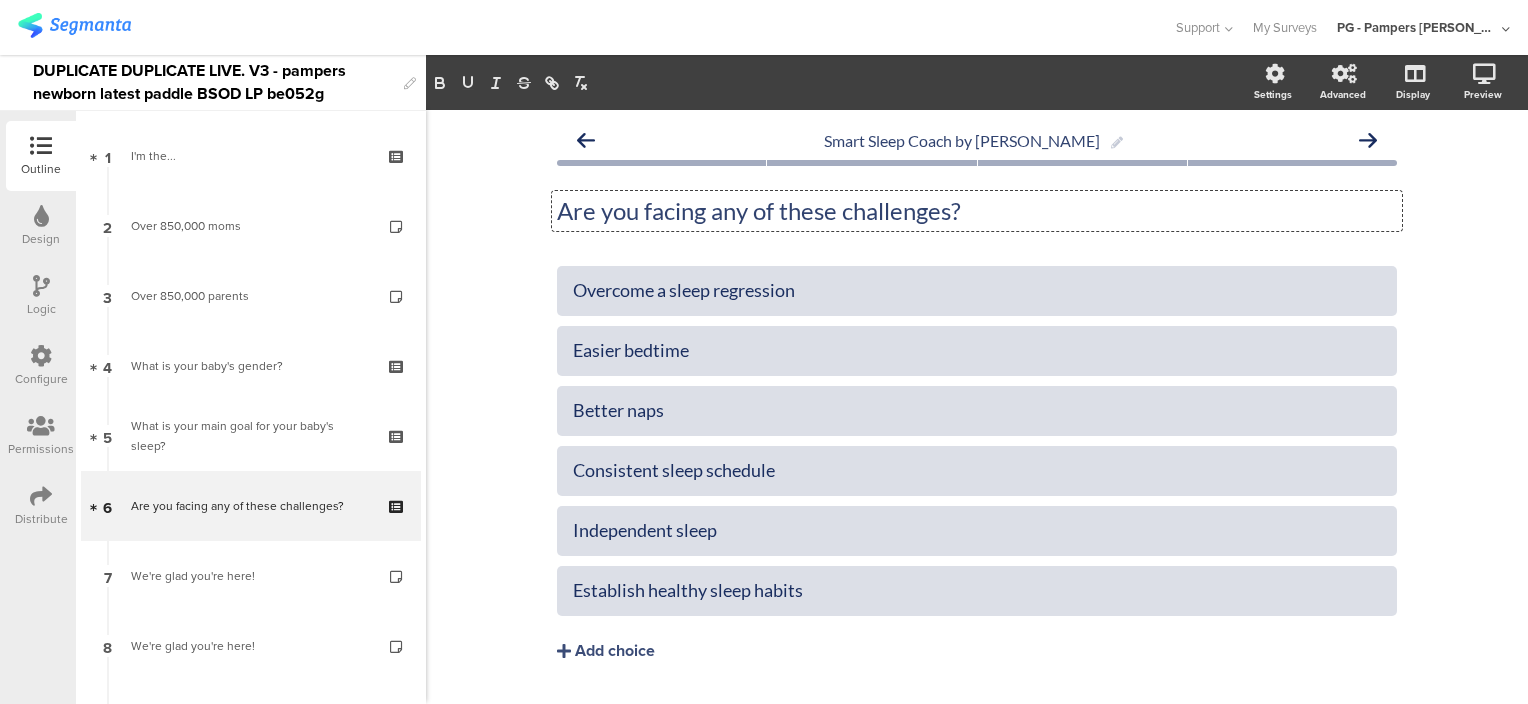 click on "Are you facing any of these challenges?" 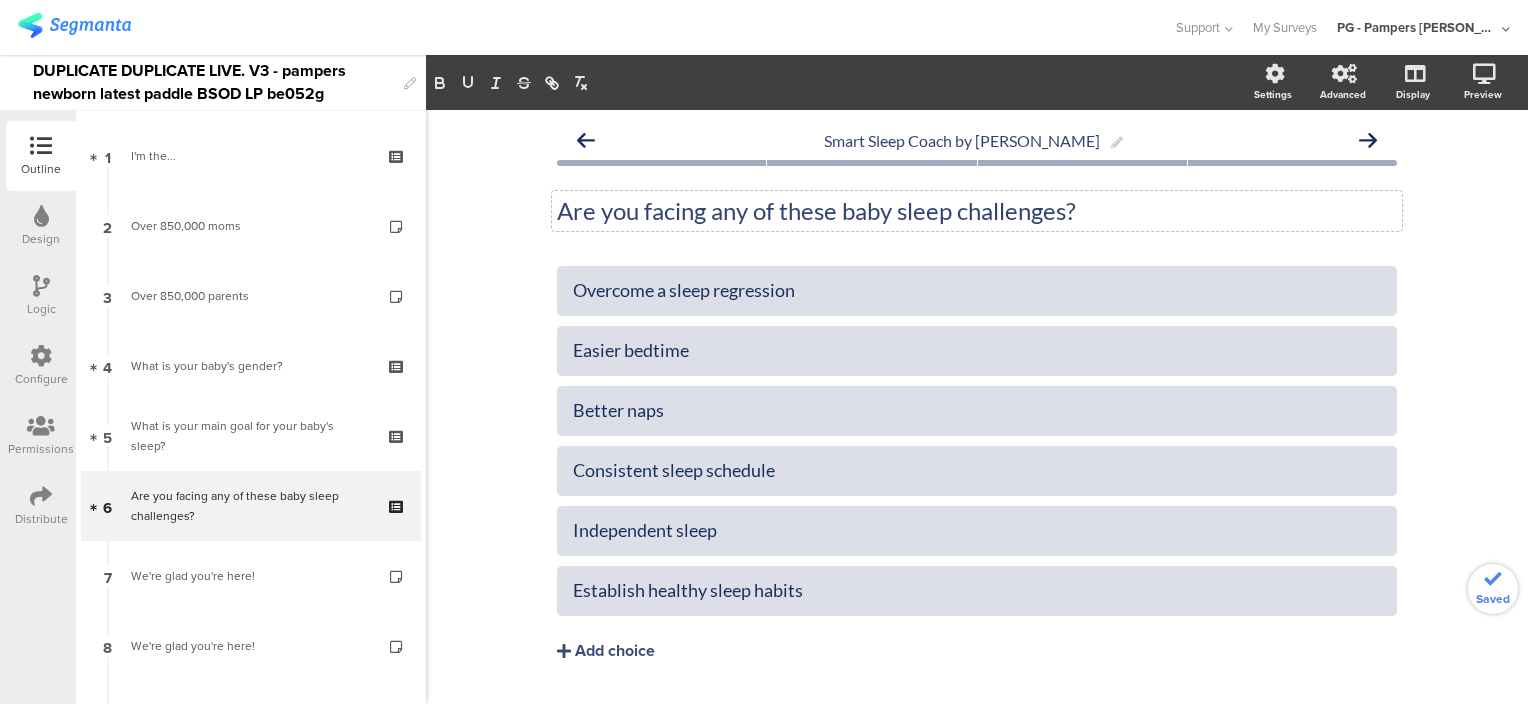 click on "DUPLICATE DUPLICATE LIVE. V3 - pampers newborn latest paddle BSOD LP be052g" at bounding box center [213, 82] 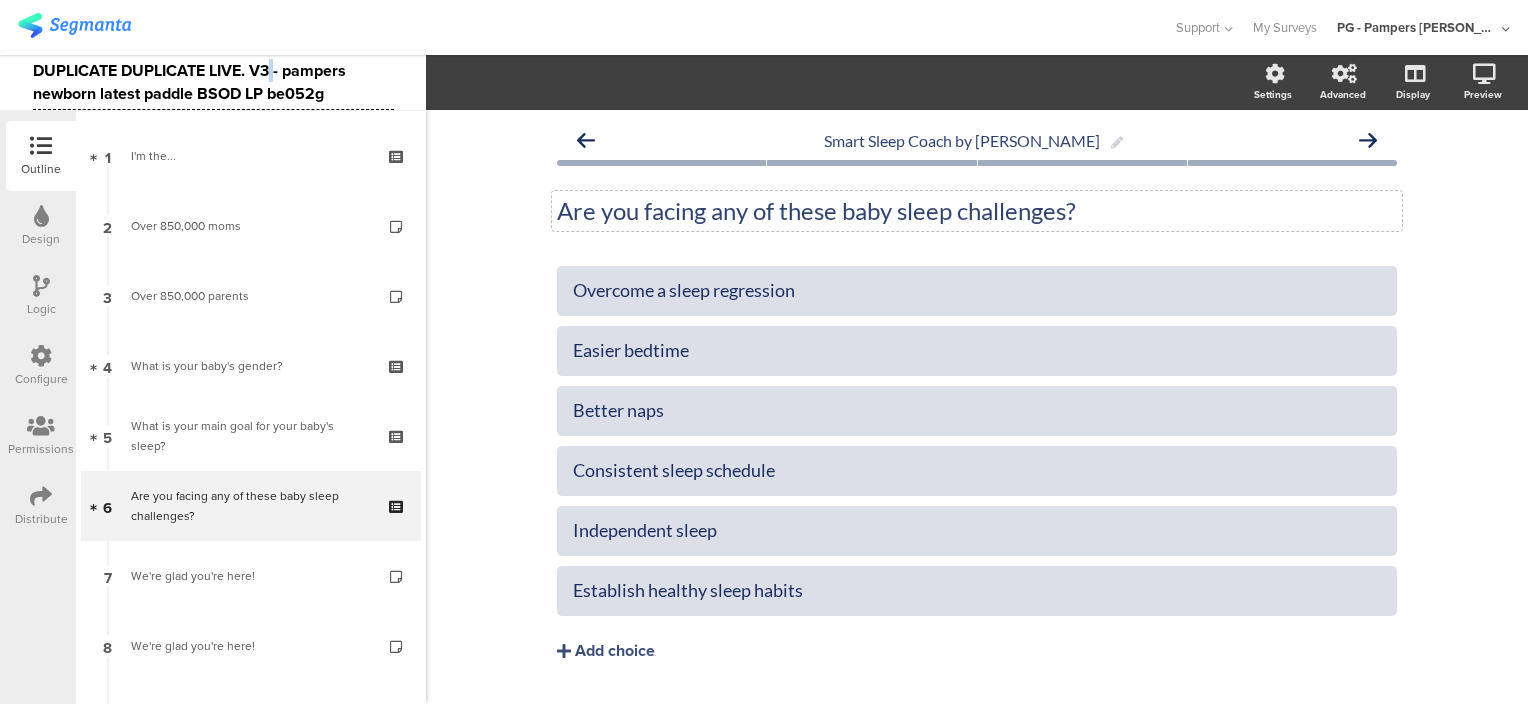 click on "DUPLICATE DUPLICATE LIVE. V3 - pampers newborn latest paddle BSOD LP be052g" at bounding box center [213, 82] 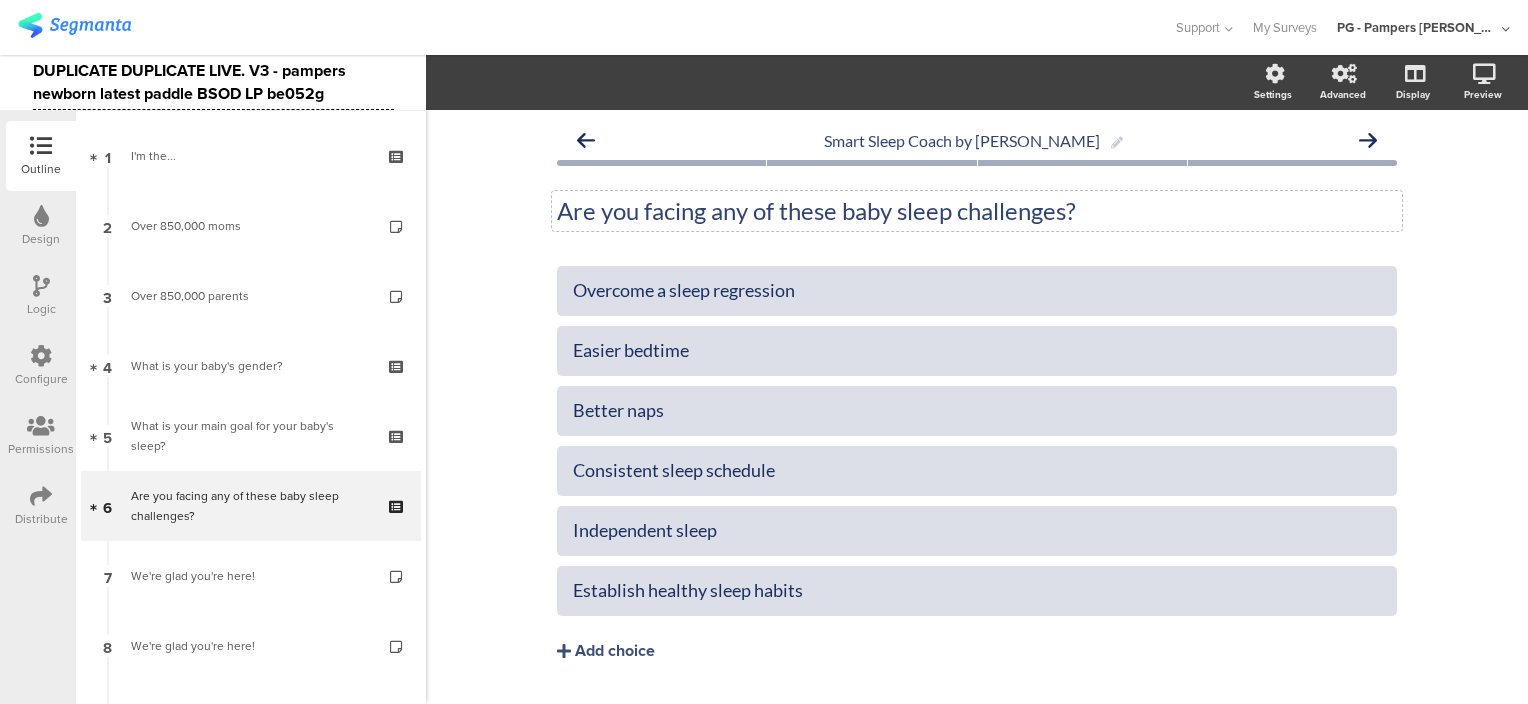 click on "DUPLICATE DUPLICATE LIVE. V3 - pampers newborn latest paddle BSOD LP be052g" at bounding box center [213, 82] 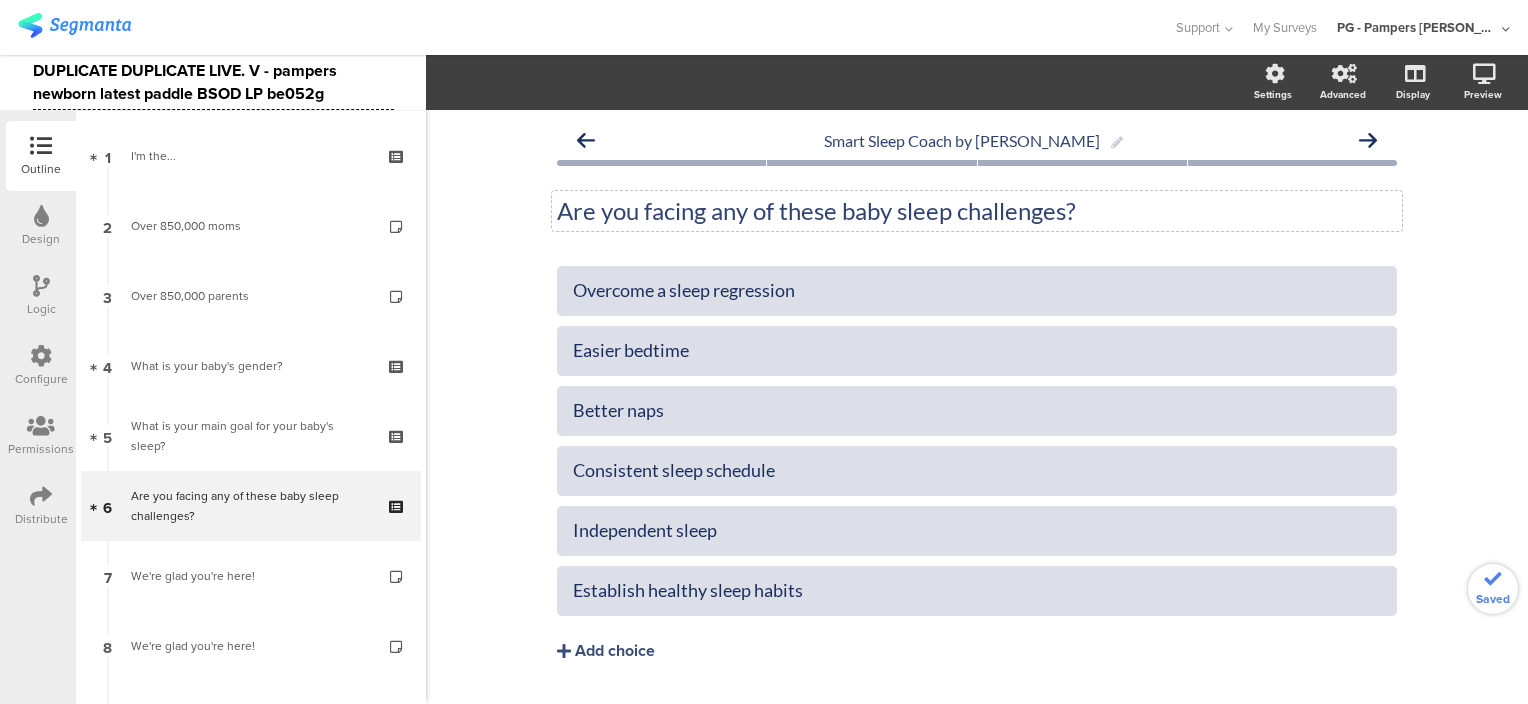 click on "DUPLICATE DUPLICATE LIVE. V - pampers newborn latest paddle BSOD LP be052g" at bounding box center (213, 82) 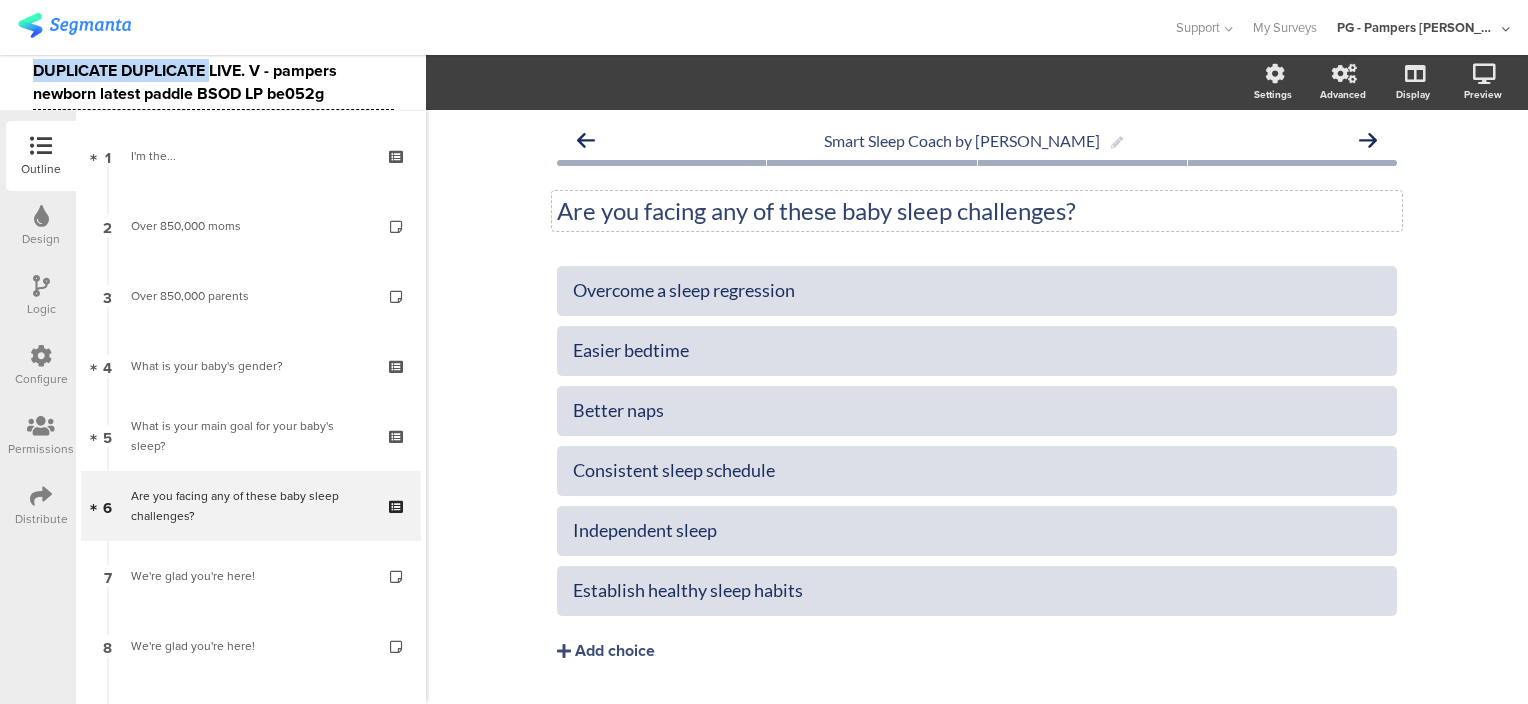 drag, startPoint x: 213, startPoint y: 72, endPoint x: 36, endPoint y: 75, distance: 177.02542 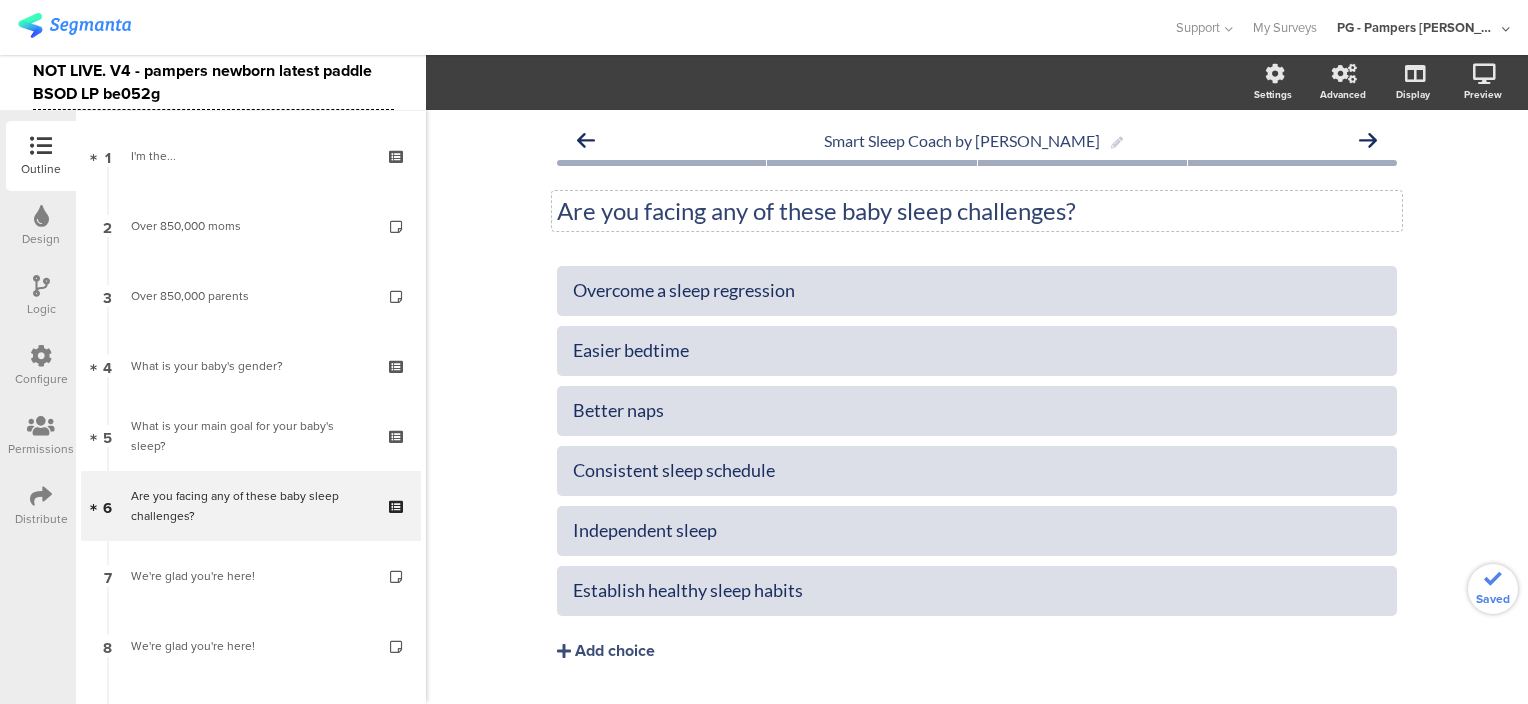 click on "NOT LIVE. V4 - pampers newborn latest paddle BSOD LP be052g" at bounding box center [213, 82] 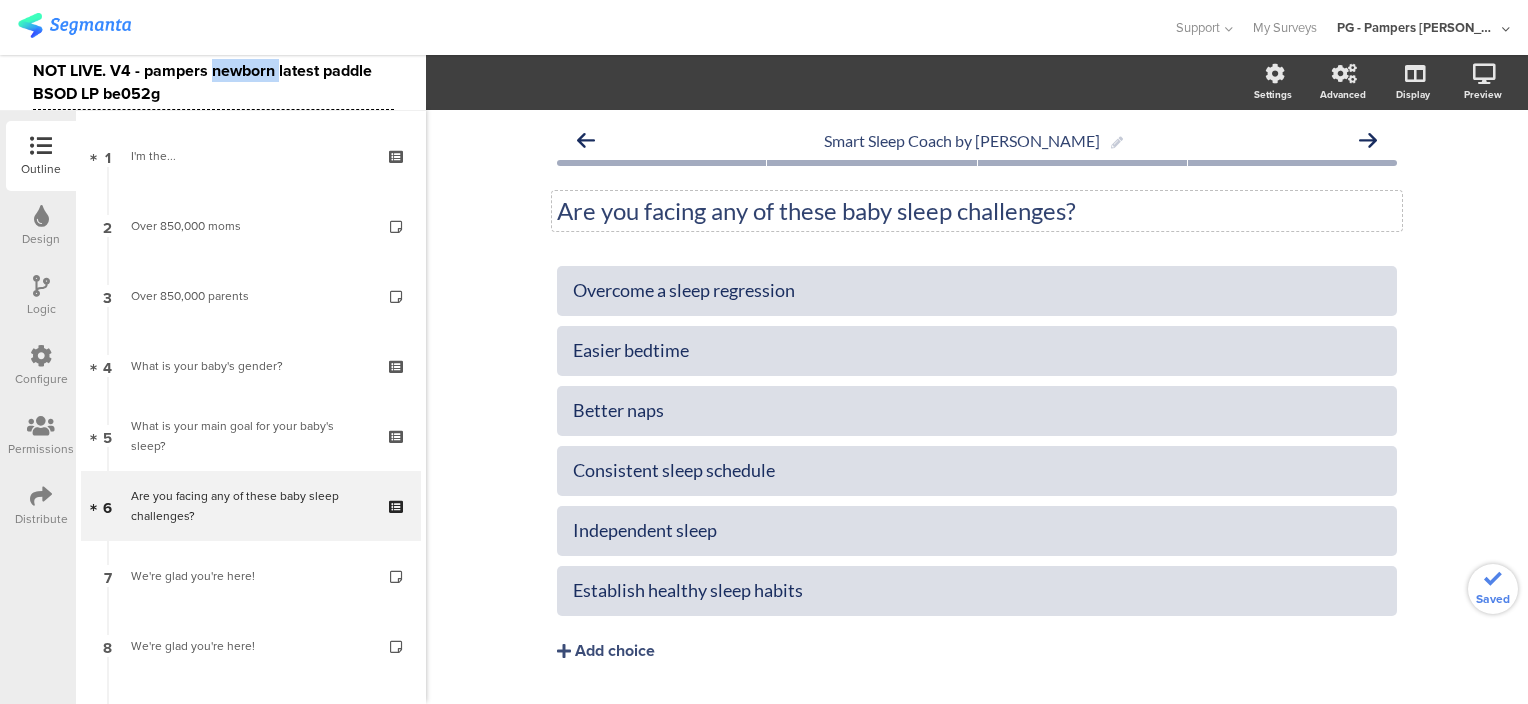 click on "NOT LIVE. V4 - pampers newborn latest paddle BSOD LP be052g" at bounding box center [213, 82] 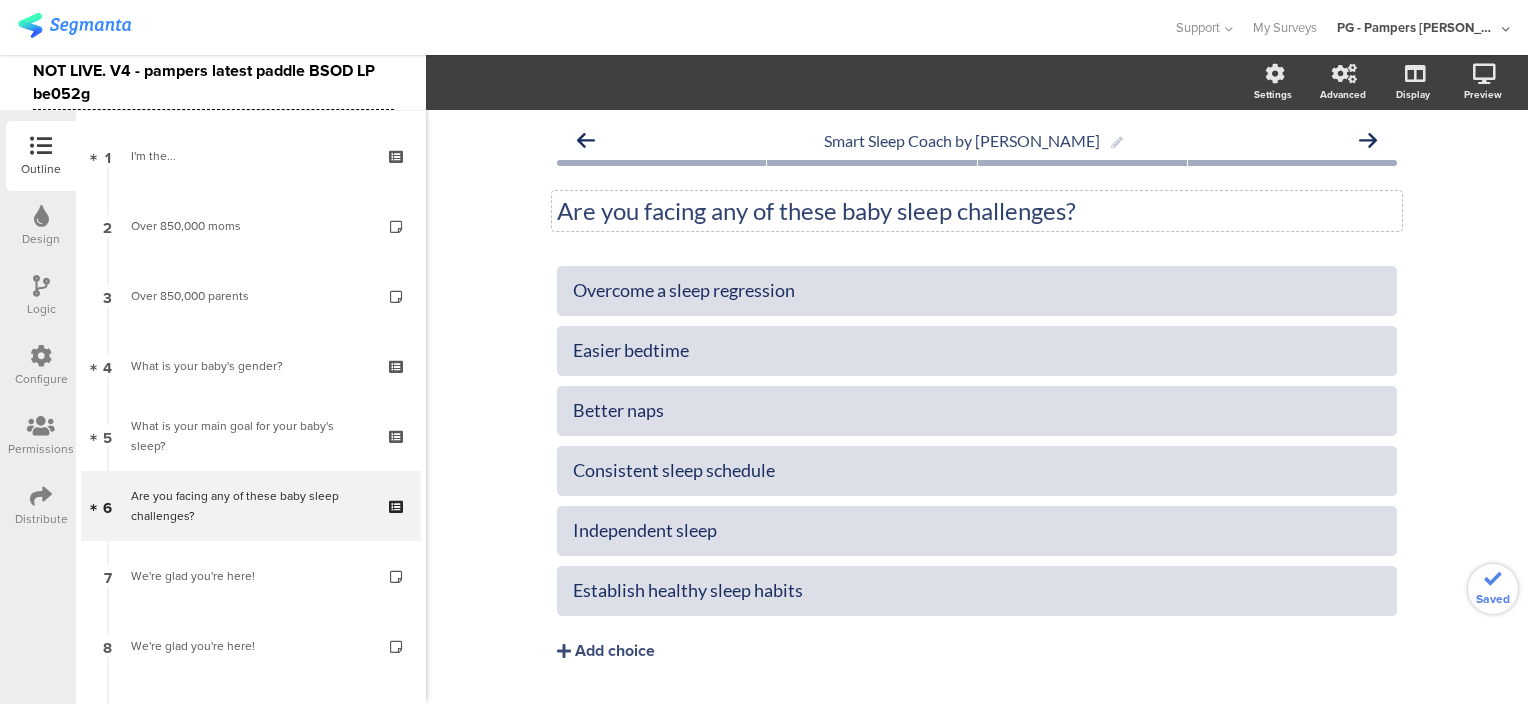 click on "NOT LIVE. V4 - pampers latest paddle BSOD LP be052g" at bounding box center [213, 82] 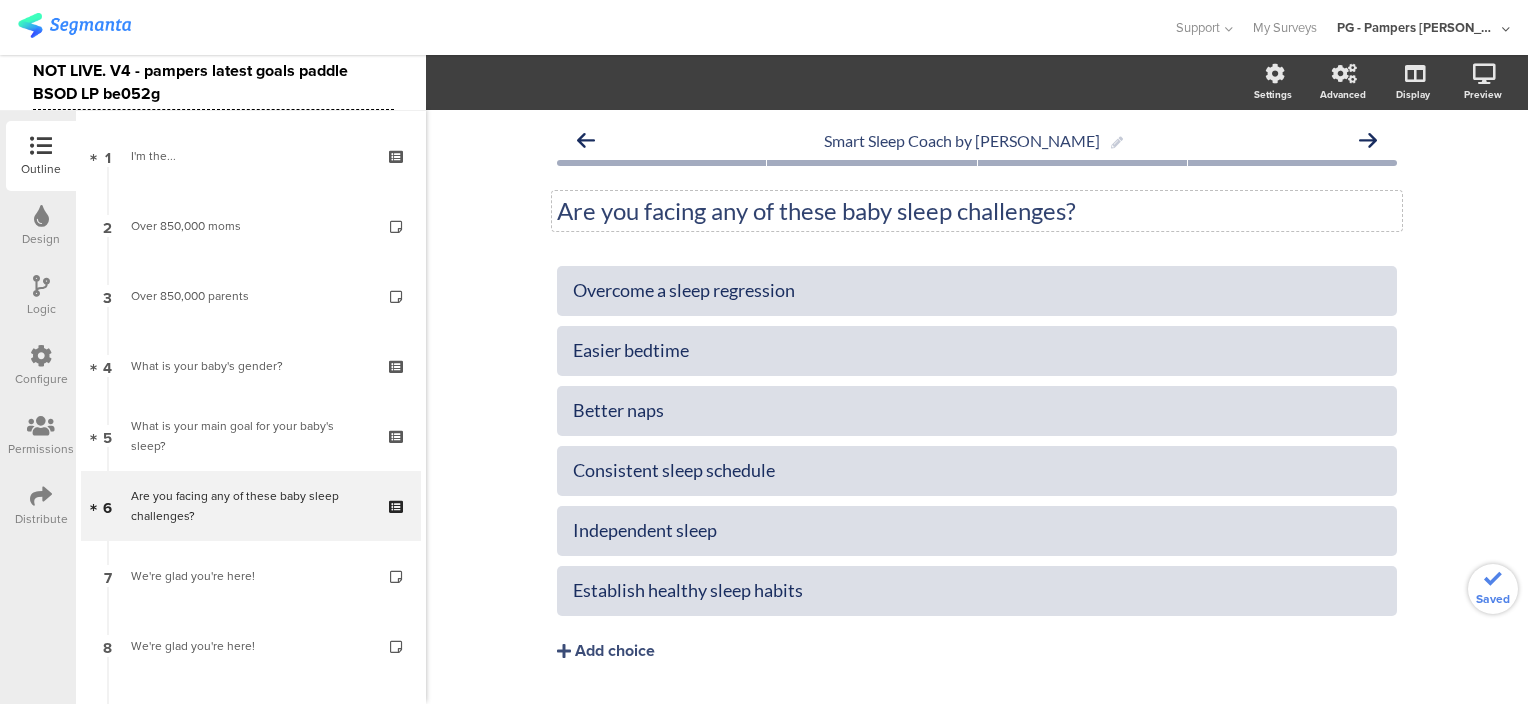 click at bounding box center (586, 27) 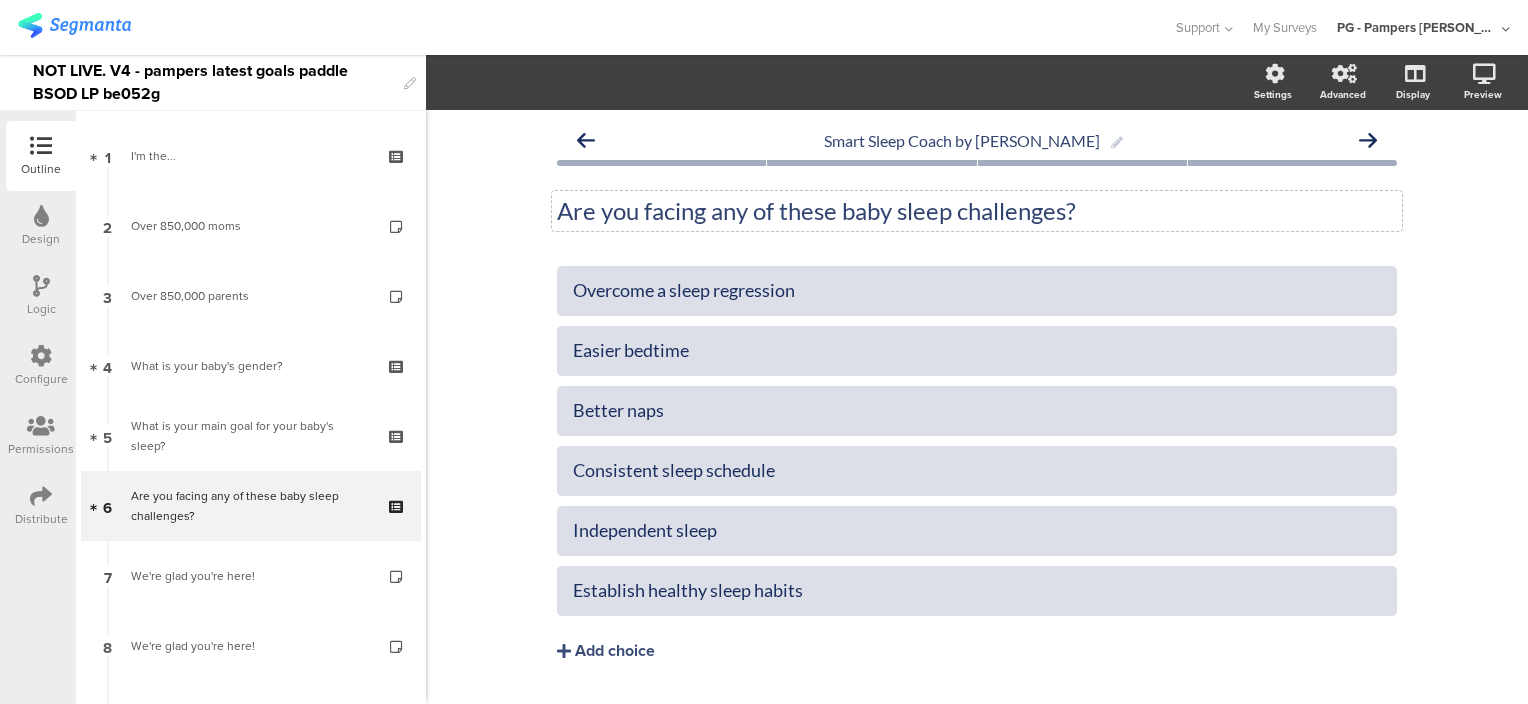 click on "Smart Sleep Coach by Pampers
Are you facing any of these baby sleep challenges?
Are you facing any of these baby sleep challenges?" 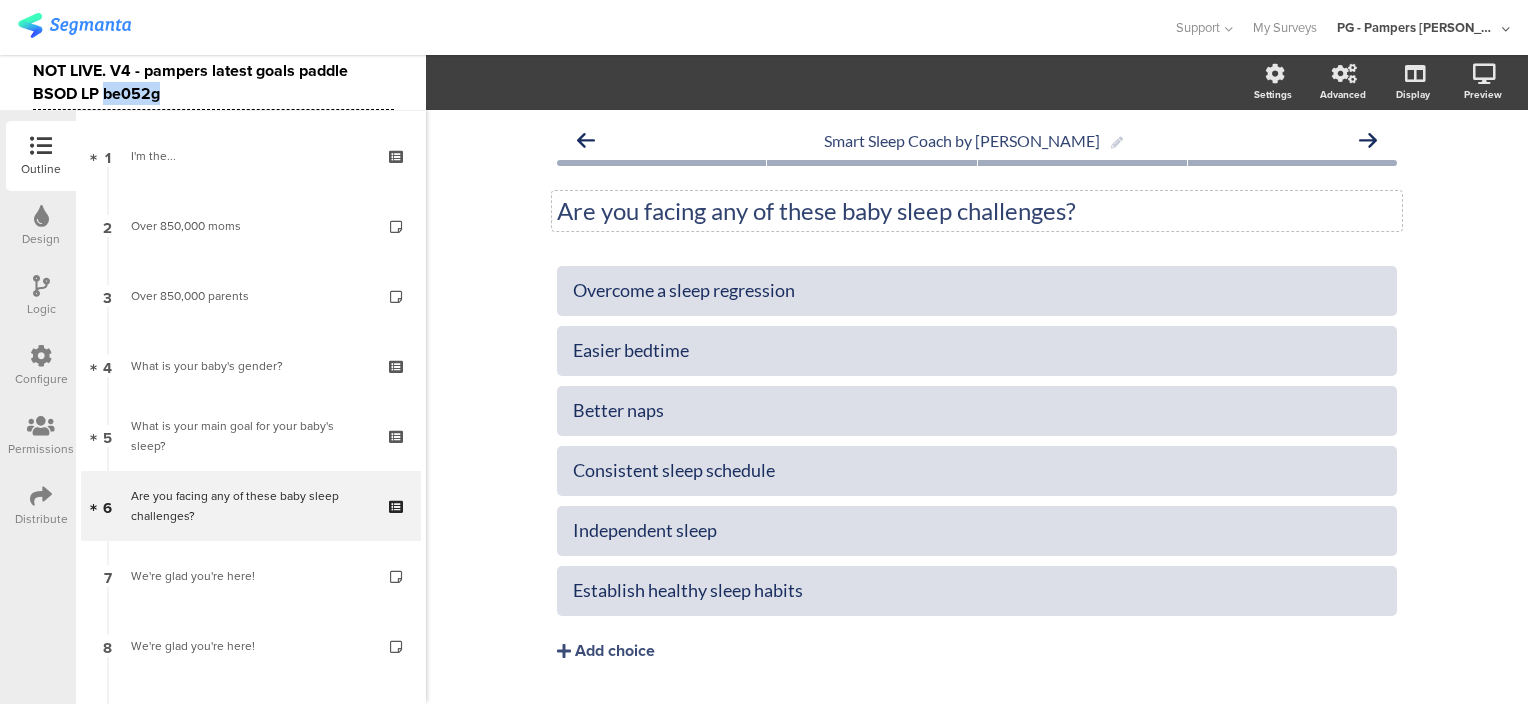 click on "NOT LIVE. V4 - pampers latest goals paddle BSOD LP be052g" at bounding box center (213, 82) 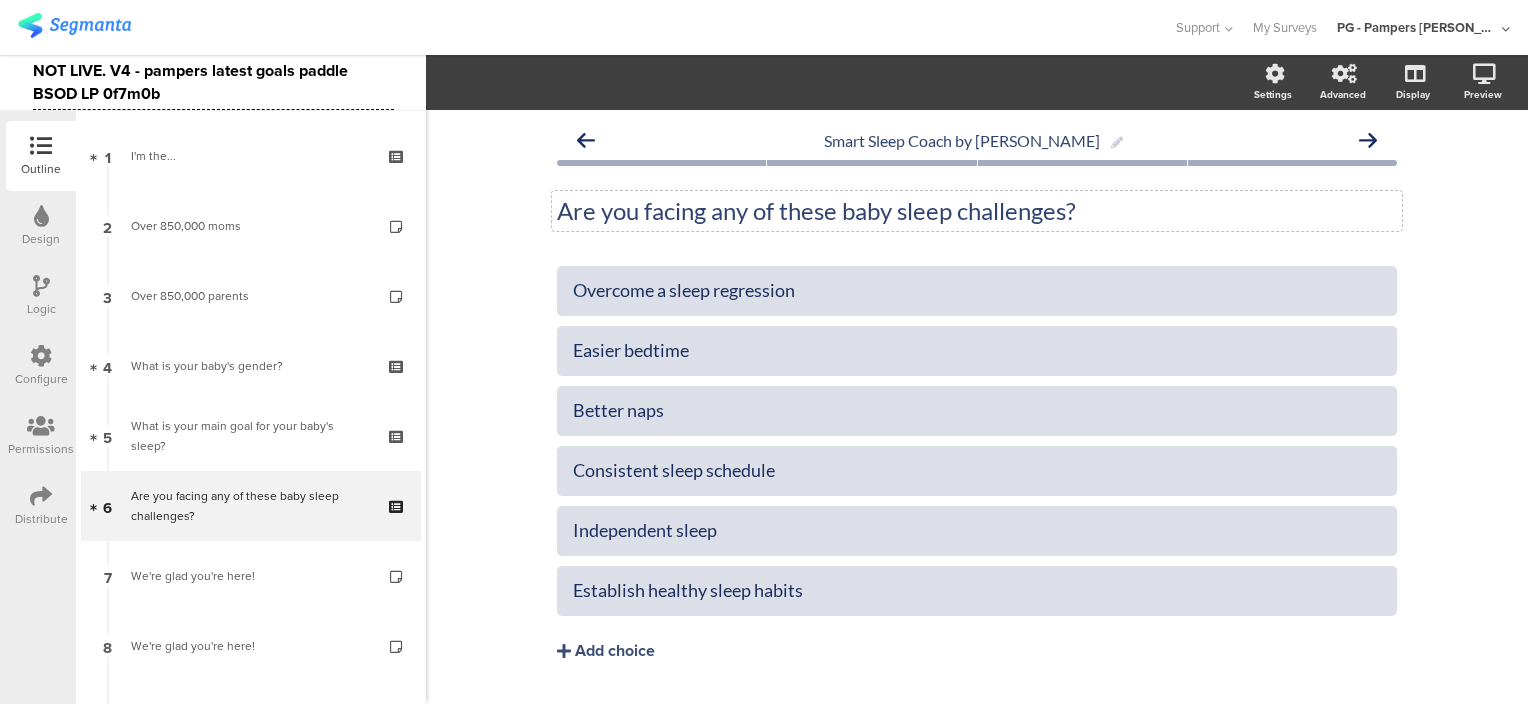 click on "Smart Sleep Coach by Pampers
Are you facing any of these baby sleep challenges?
Are you facing any of these baby sleep challenges?" 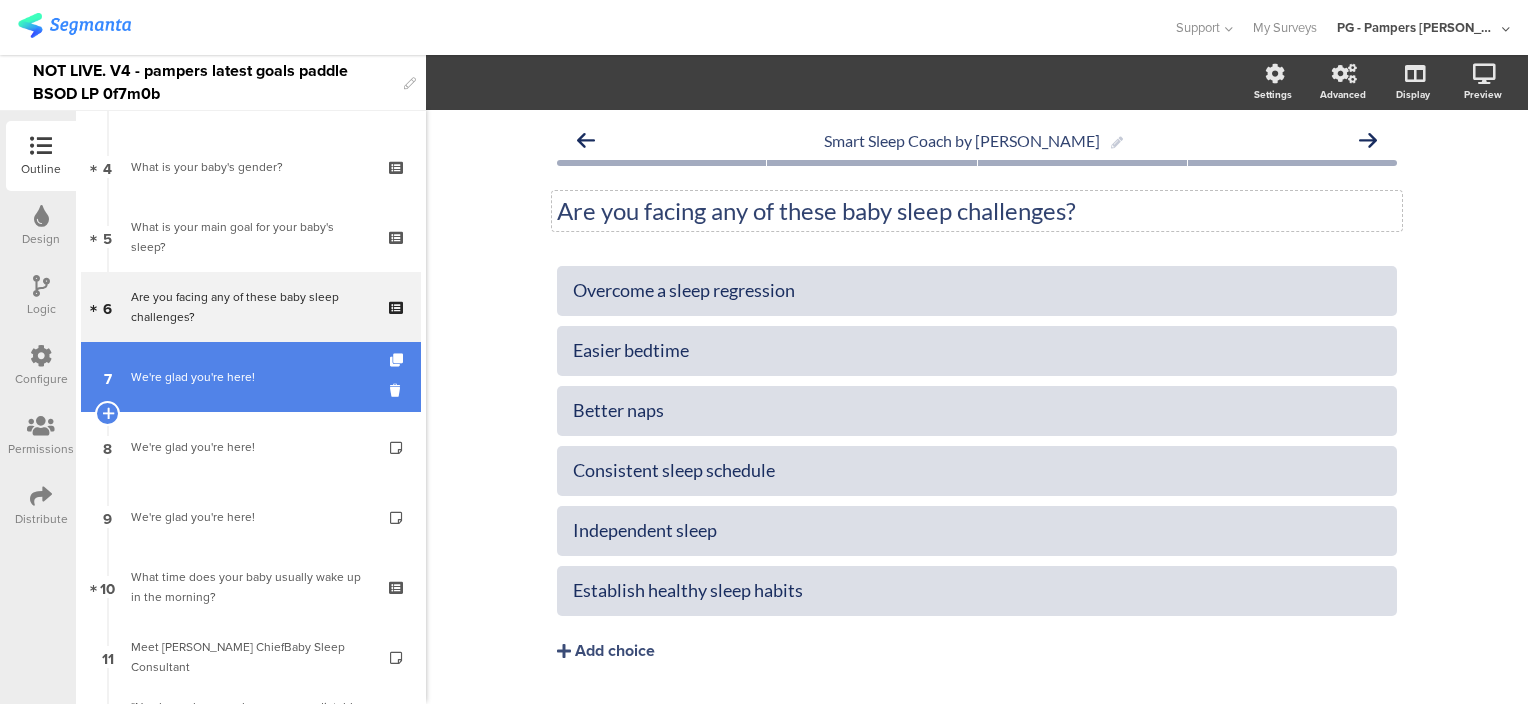 scroll, scrollTop: 200, scrollLeft: 0, axis: vertical 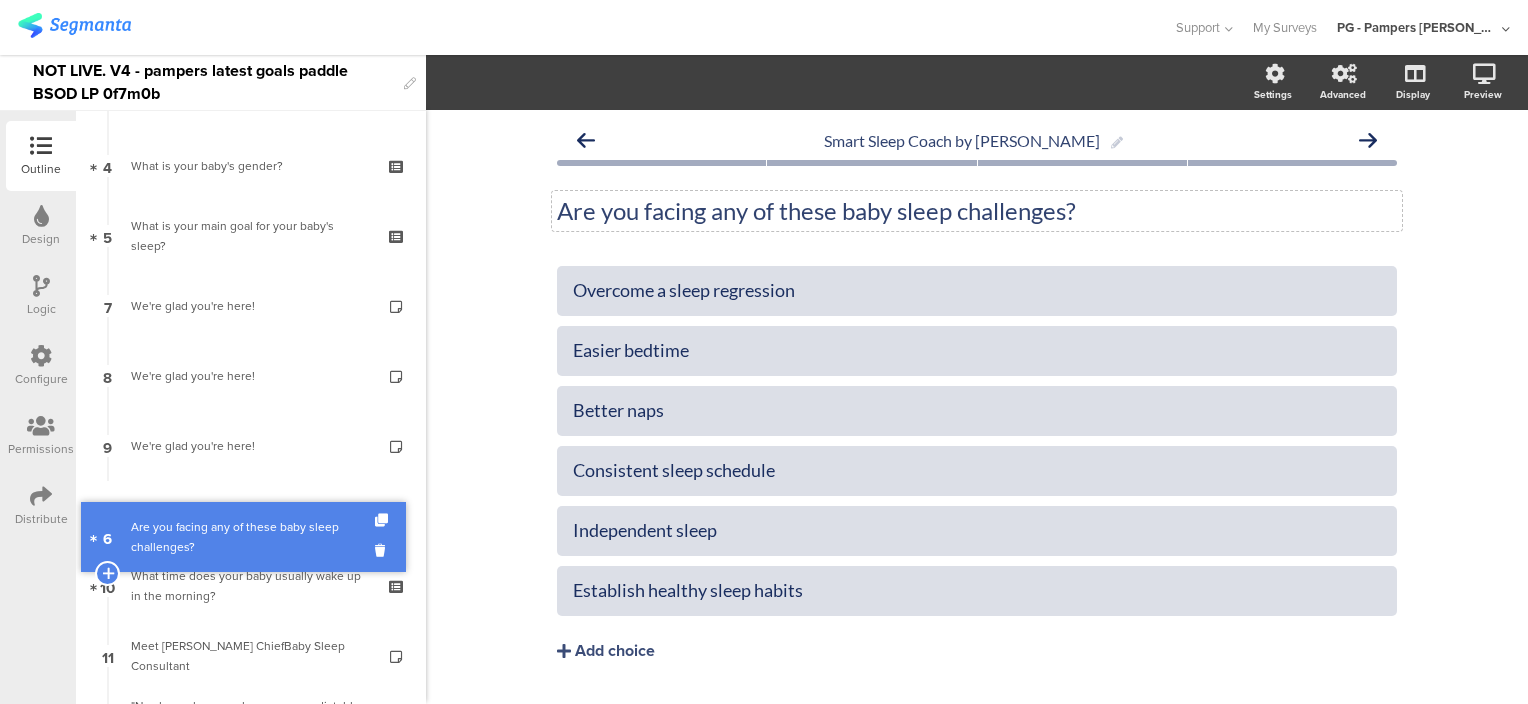 drag, startPoint x: 220, startPoint y: 325, endPoint x: 229, endPoint y: 520, distance: 195.20758 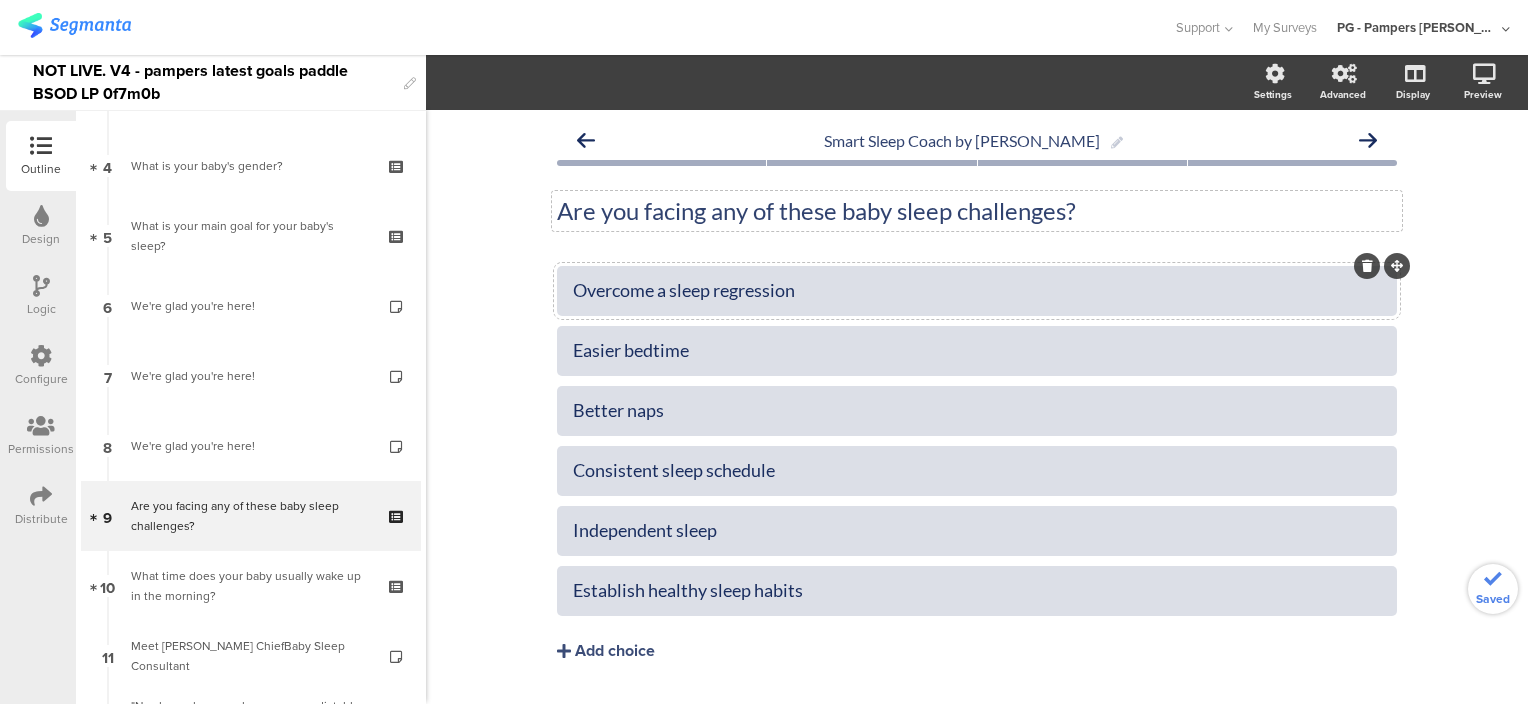 click on "Overcome a sleep regression" 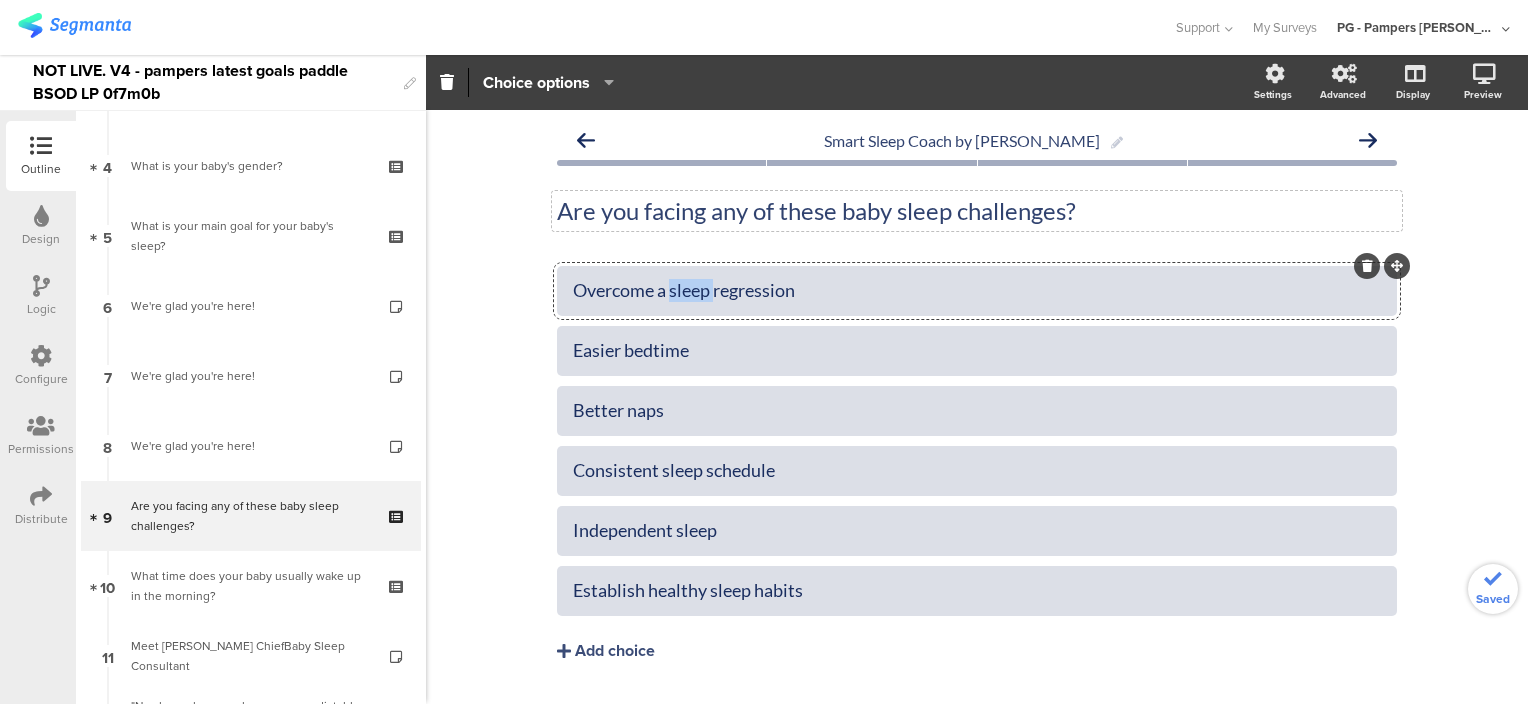 click on "Overcome a sleep regression" 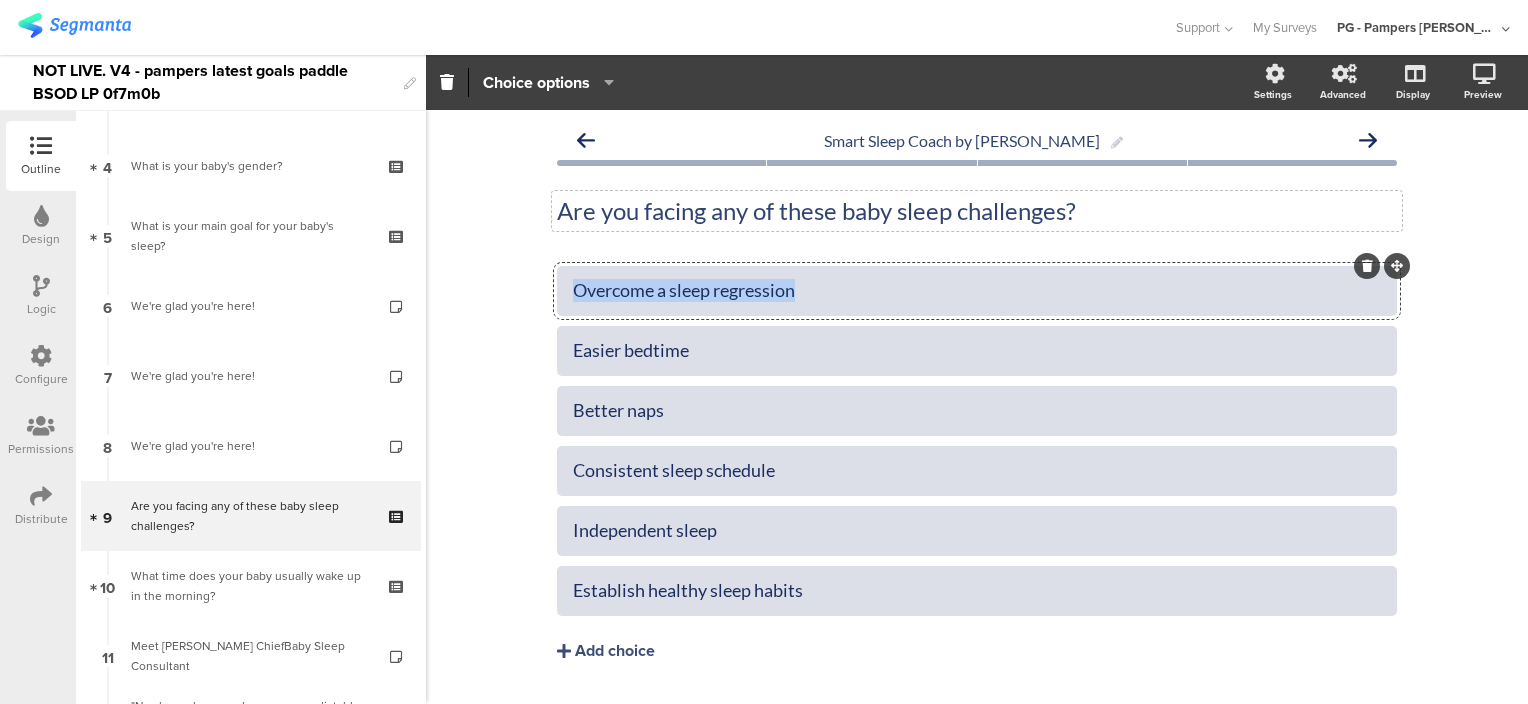 click on "Overcome a sleep regression" 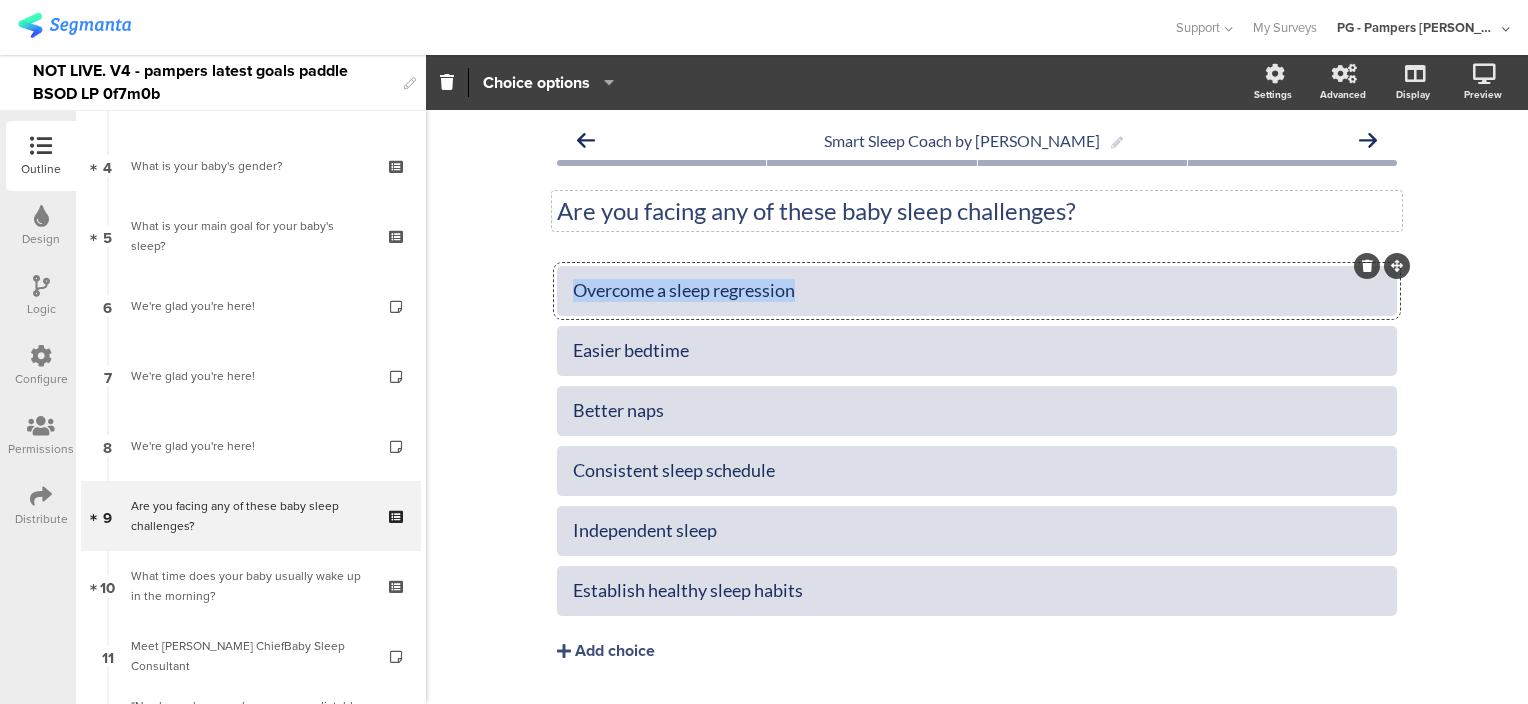 type 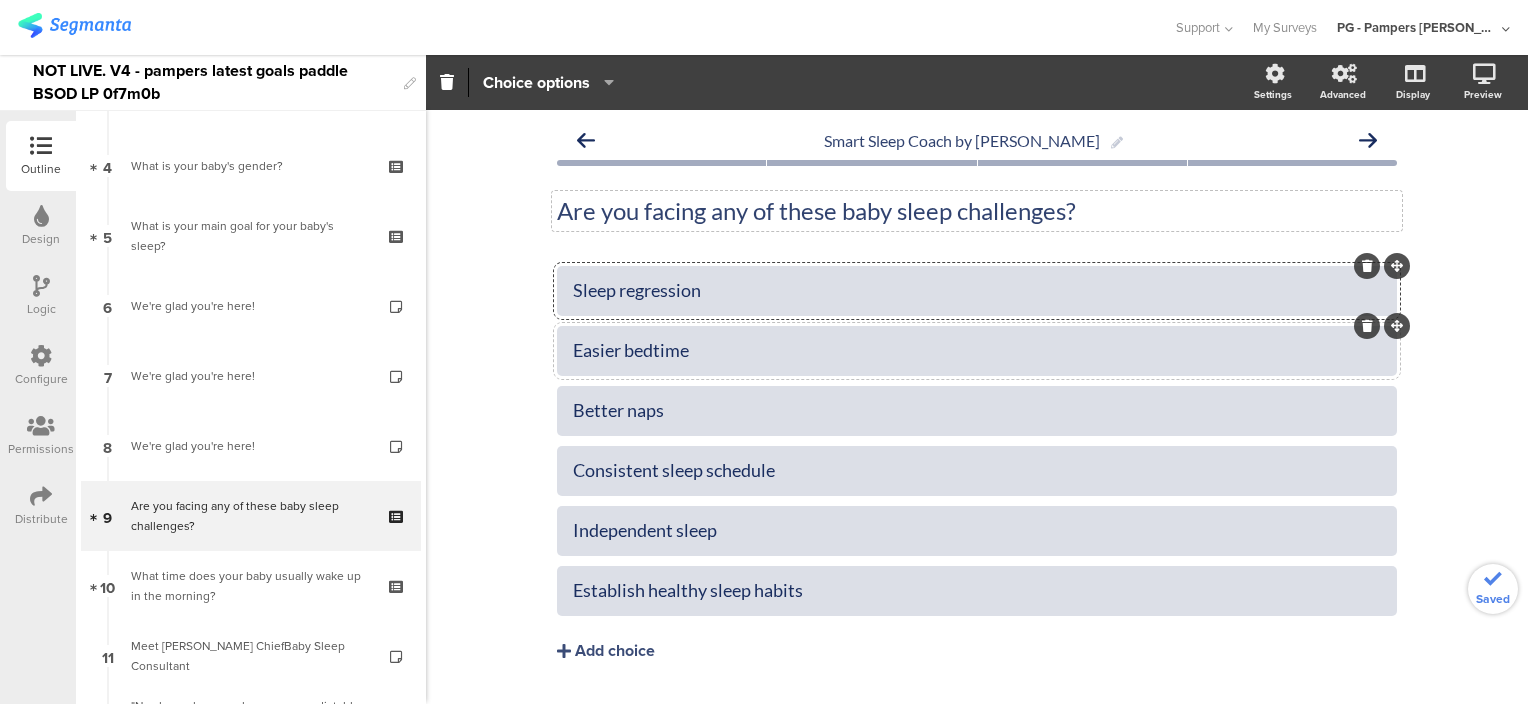 click on "Easier bedtime" 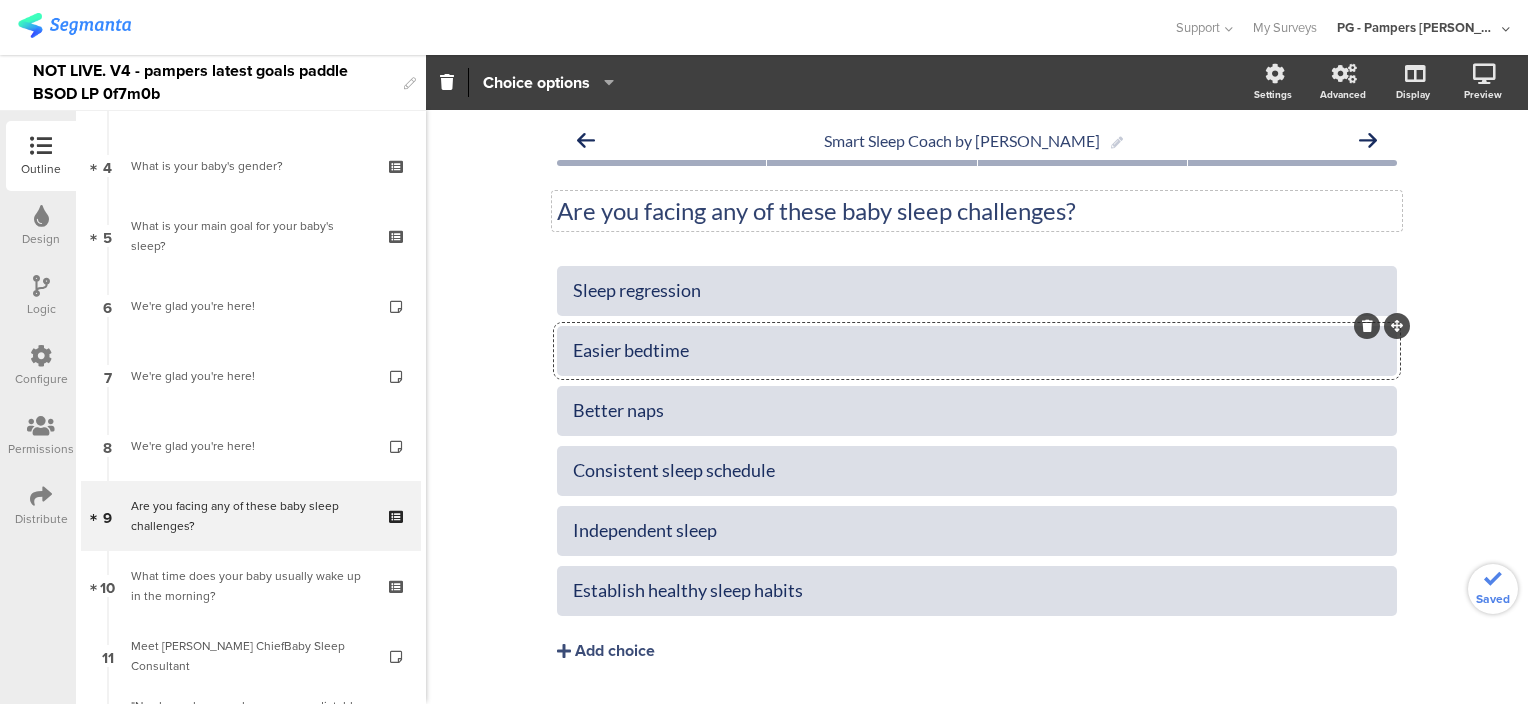 click on "Easier bedtime" 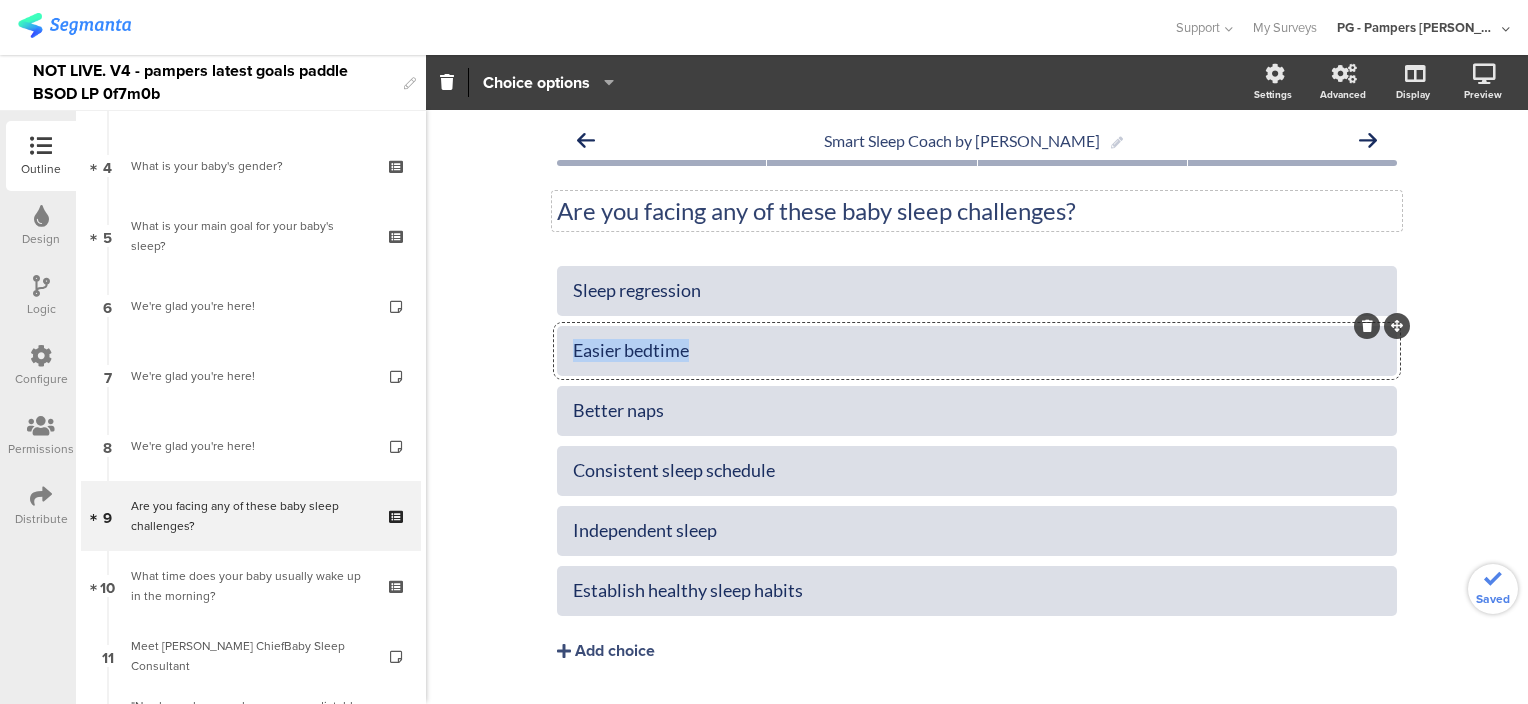 click on "Easier bedtime" 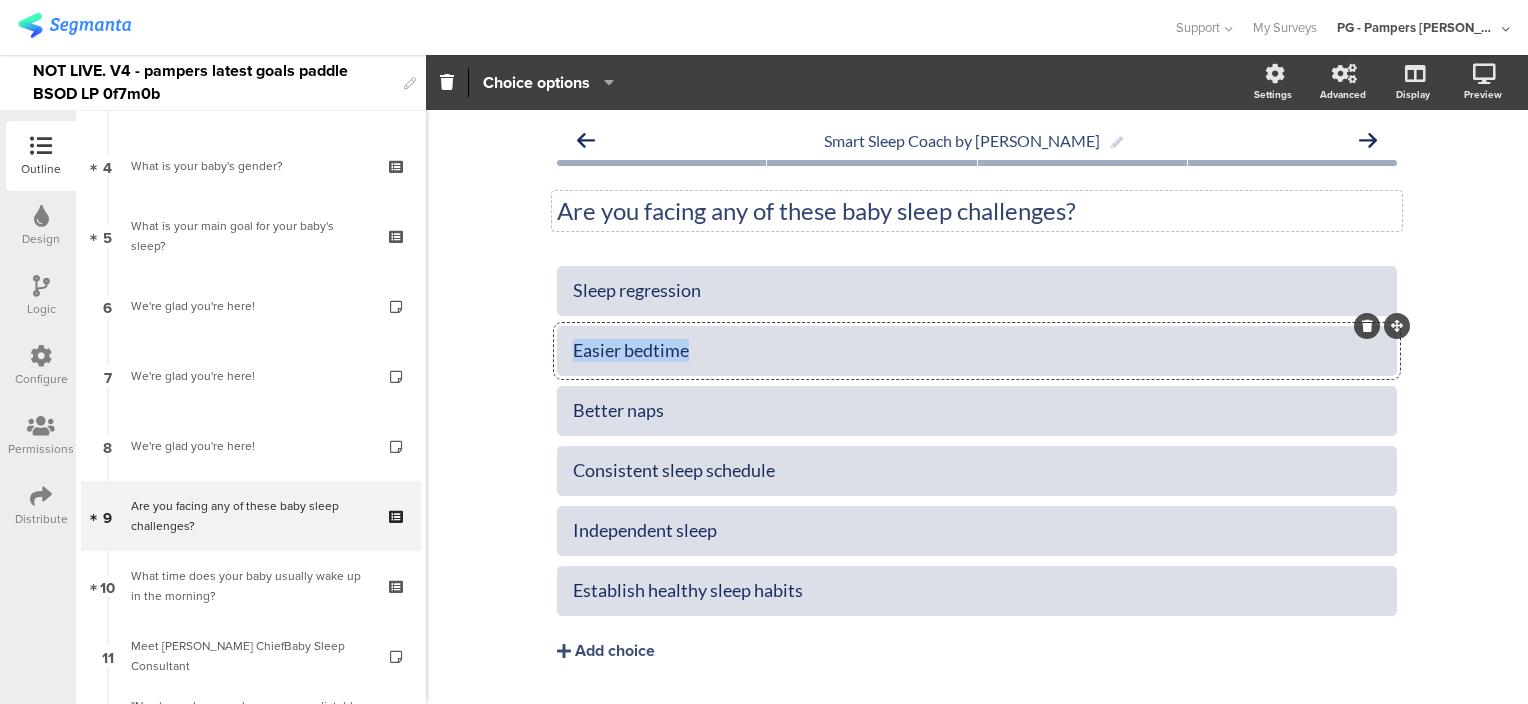 type 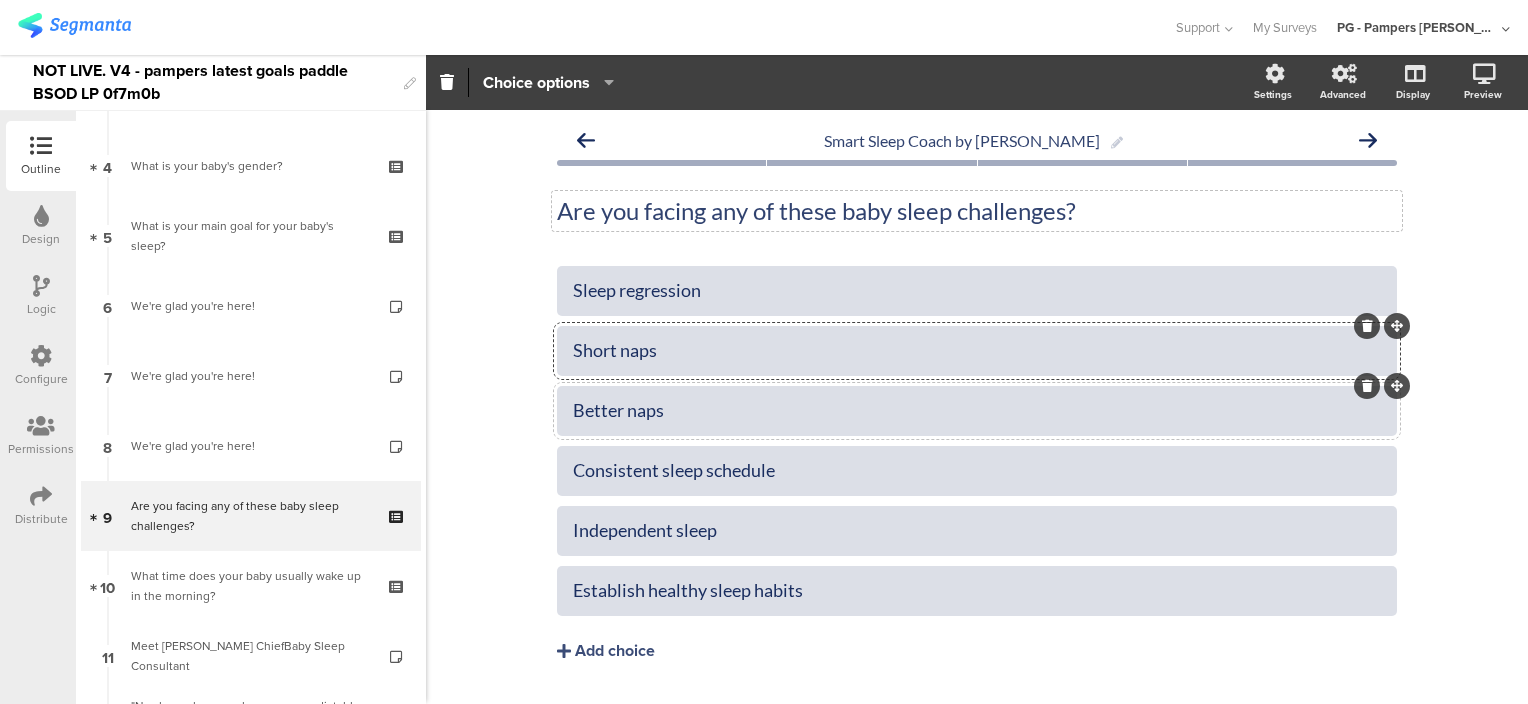 click on "Better naps" 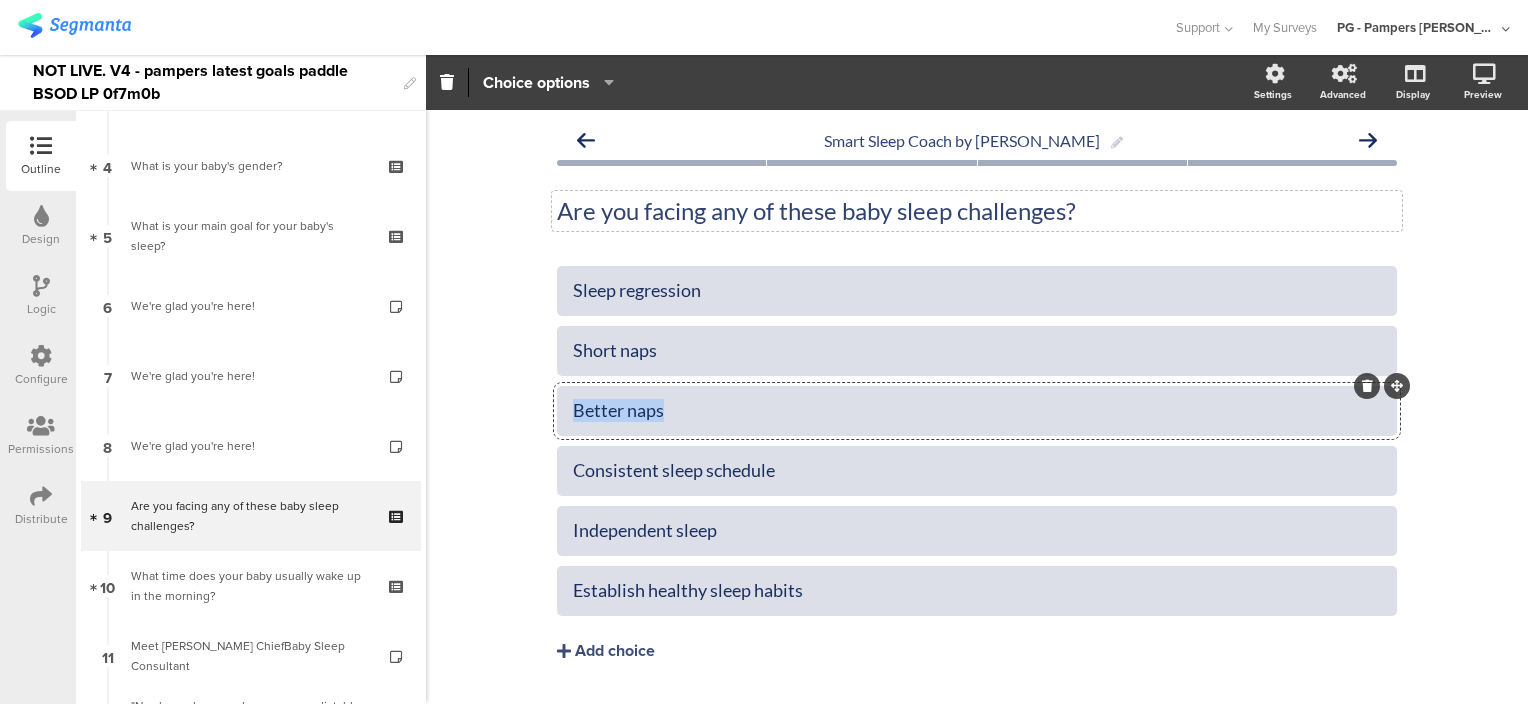 click on "Better naps" 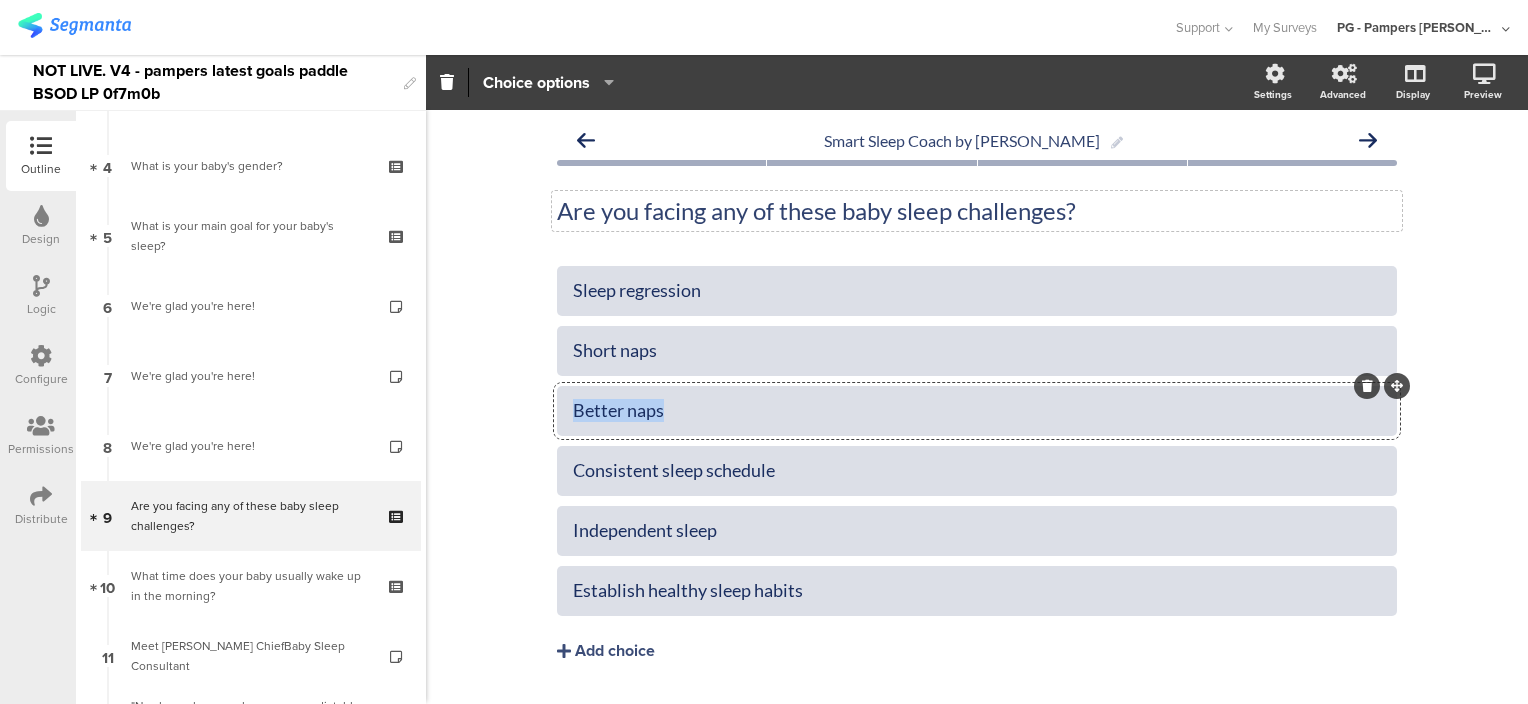 type 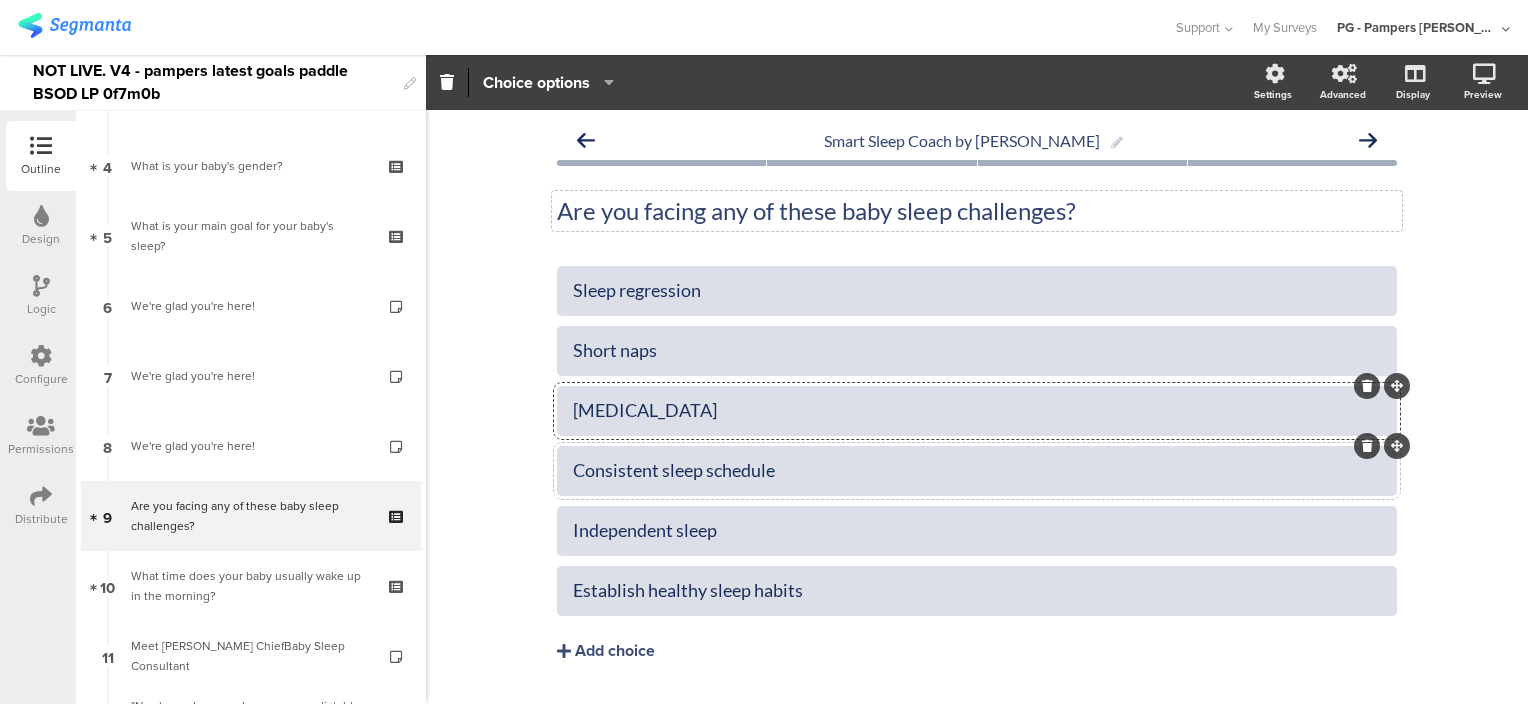 click 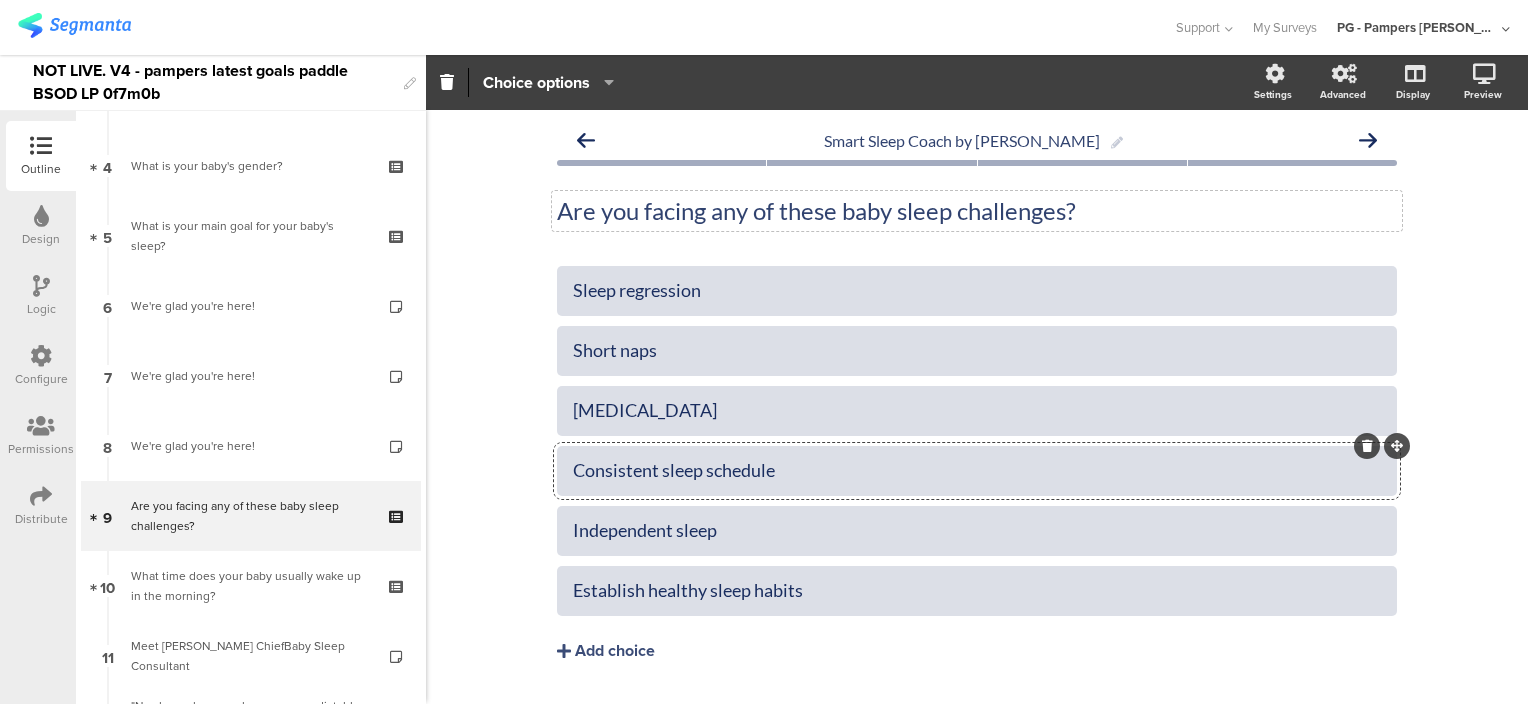click on "Consistent sleep schedule" 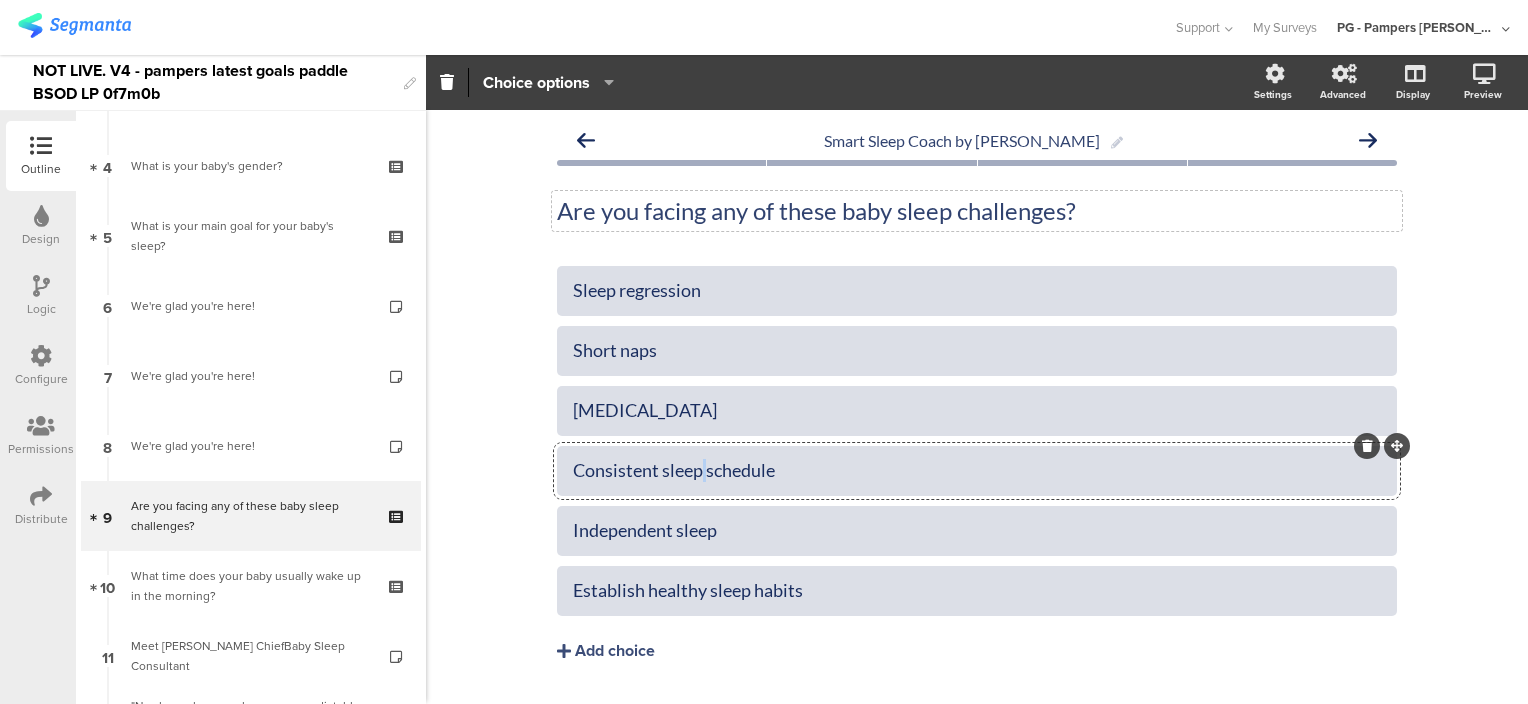 click on "Consistent sleep schedule" 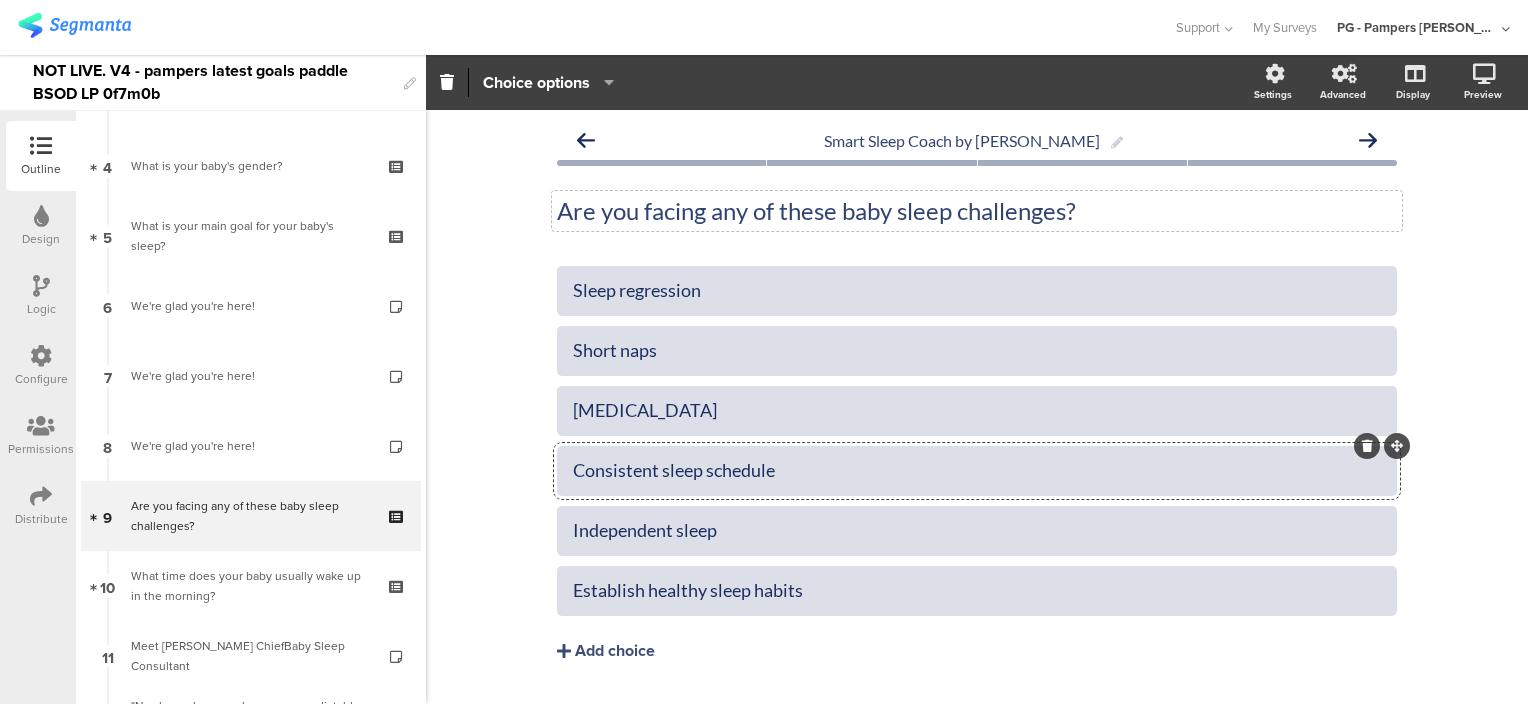 click on "Consistent sleep schedule" 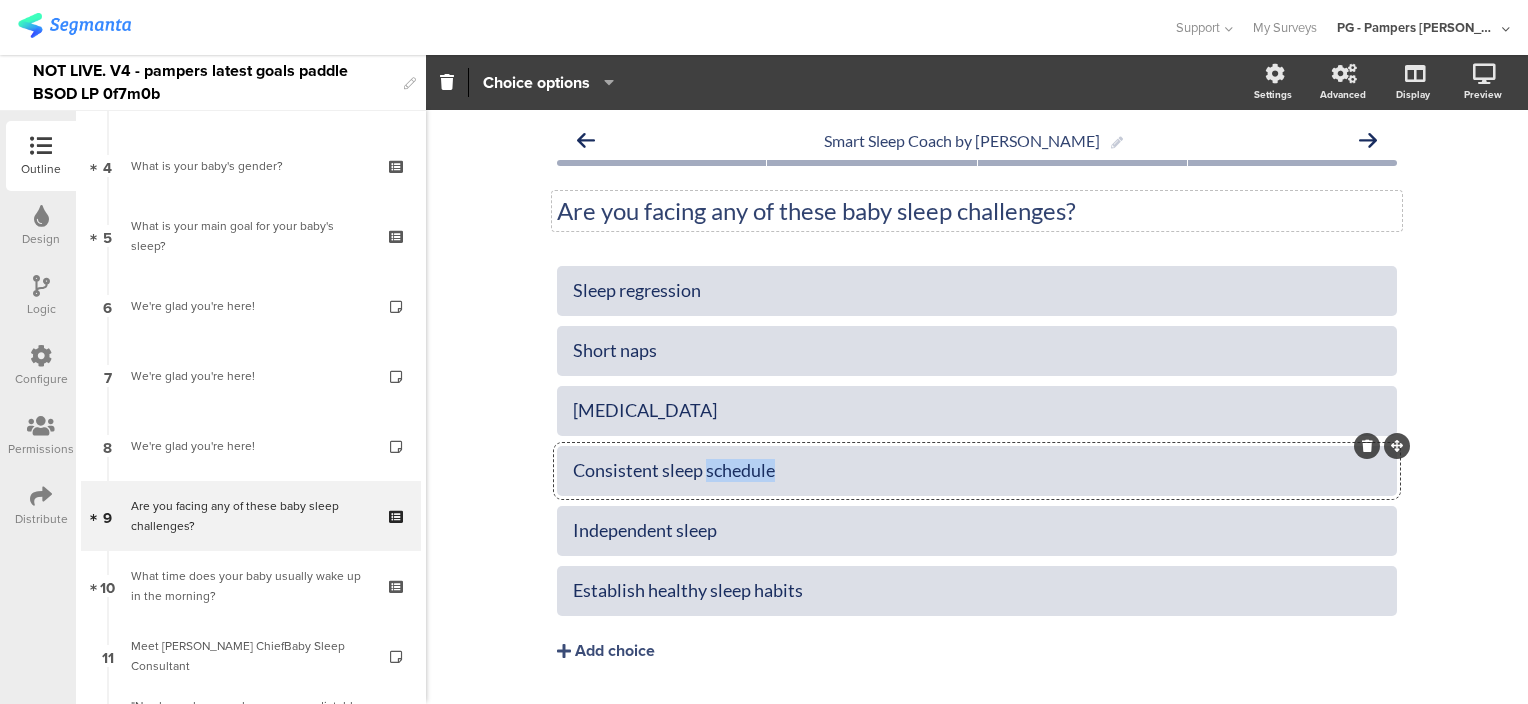 click on "Consistent sleep schedule" 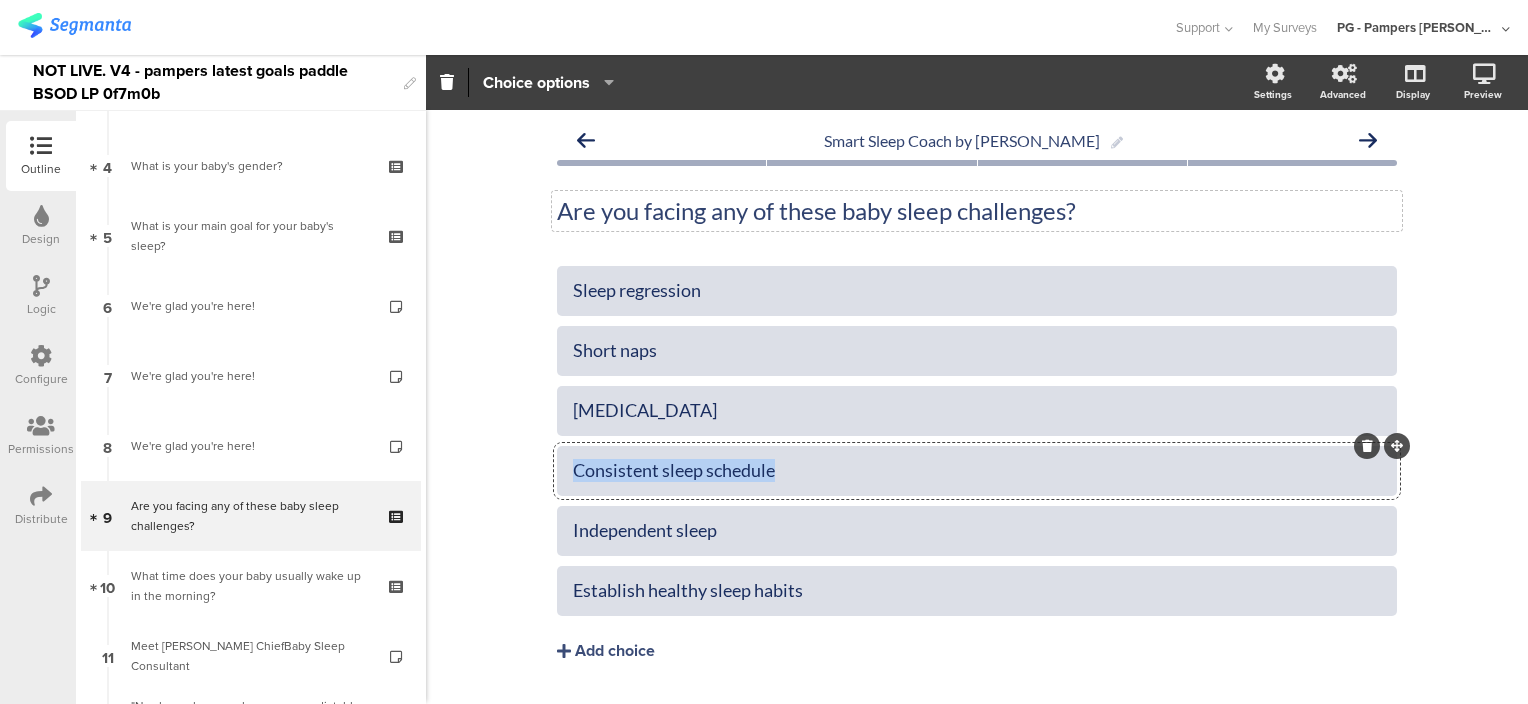 click on "Consistent sleep schedule" 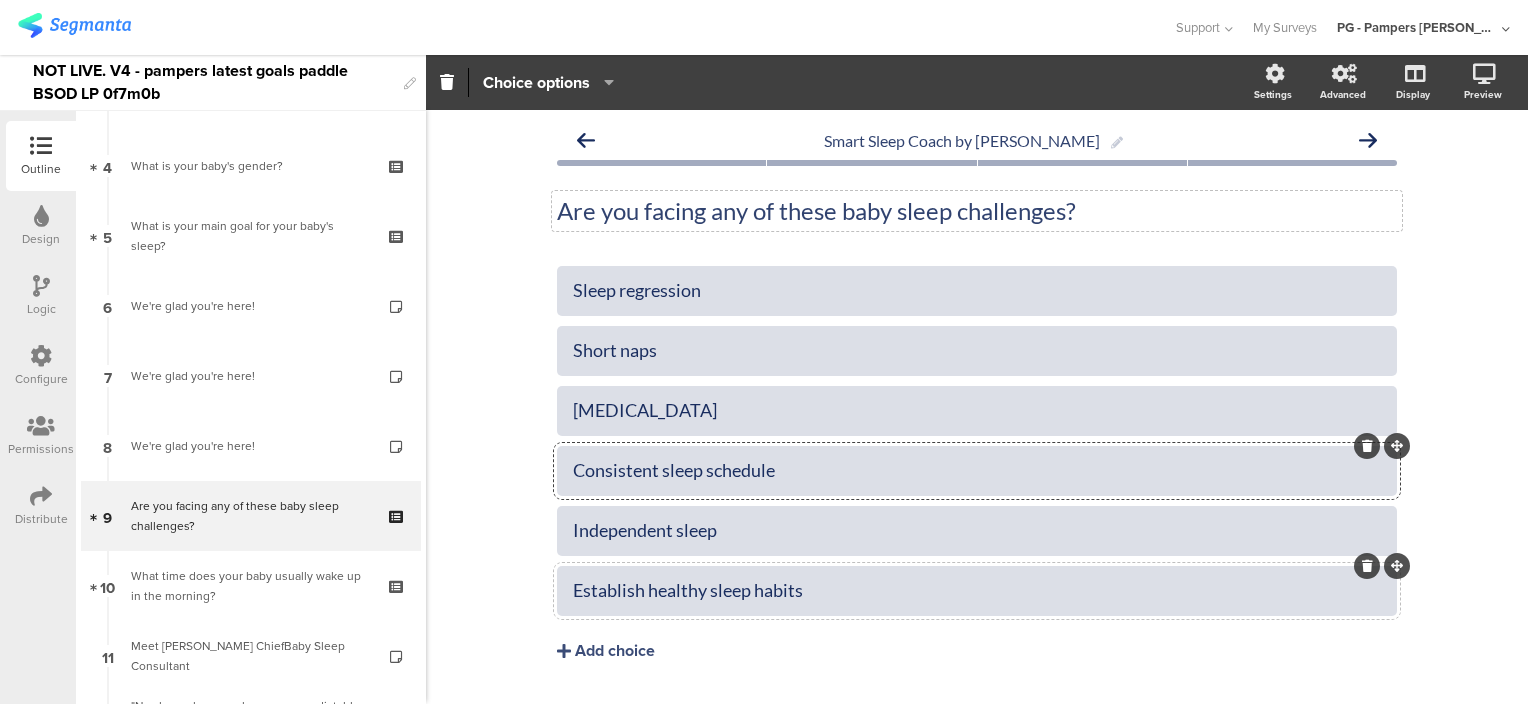 click 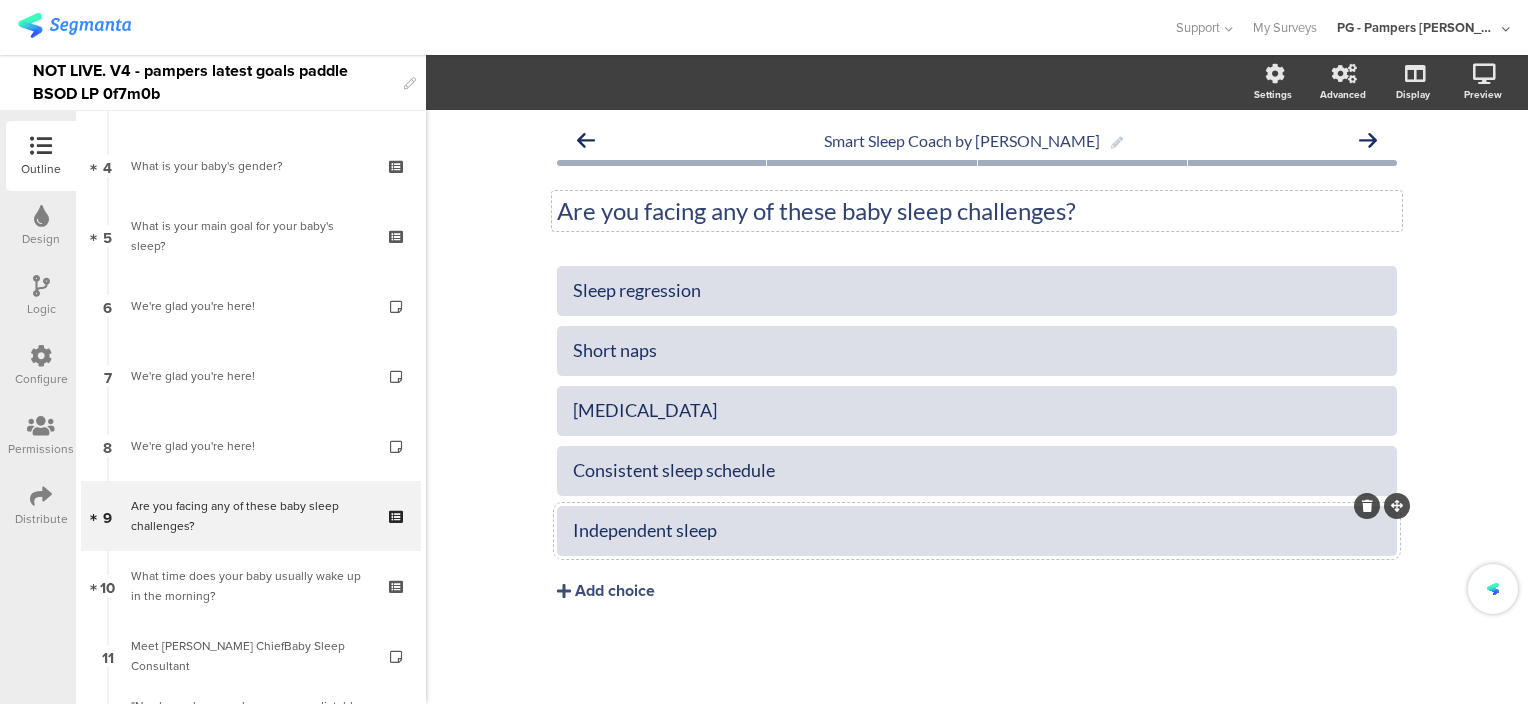 click on "Independent sleep" 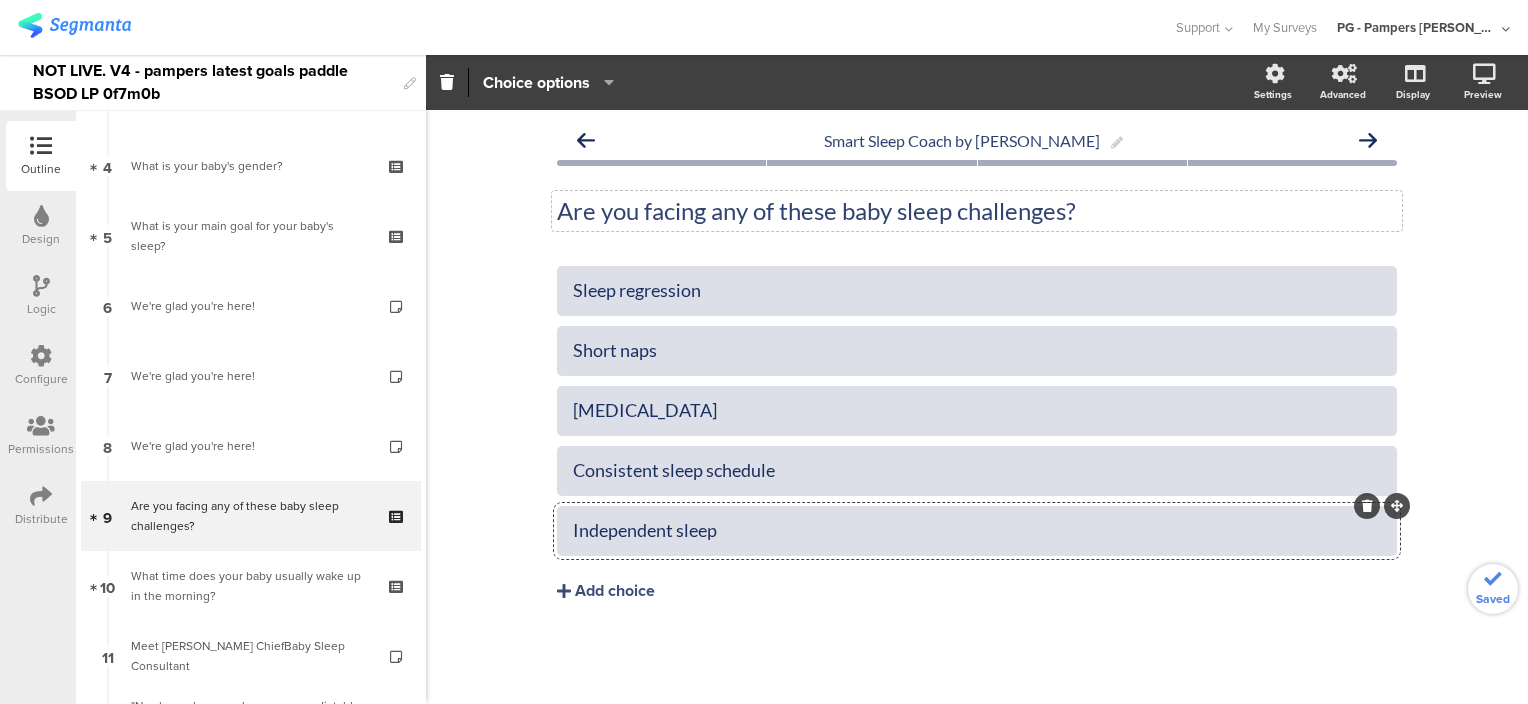 click on "Independent sleep" 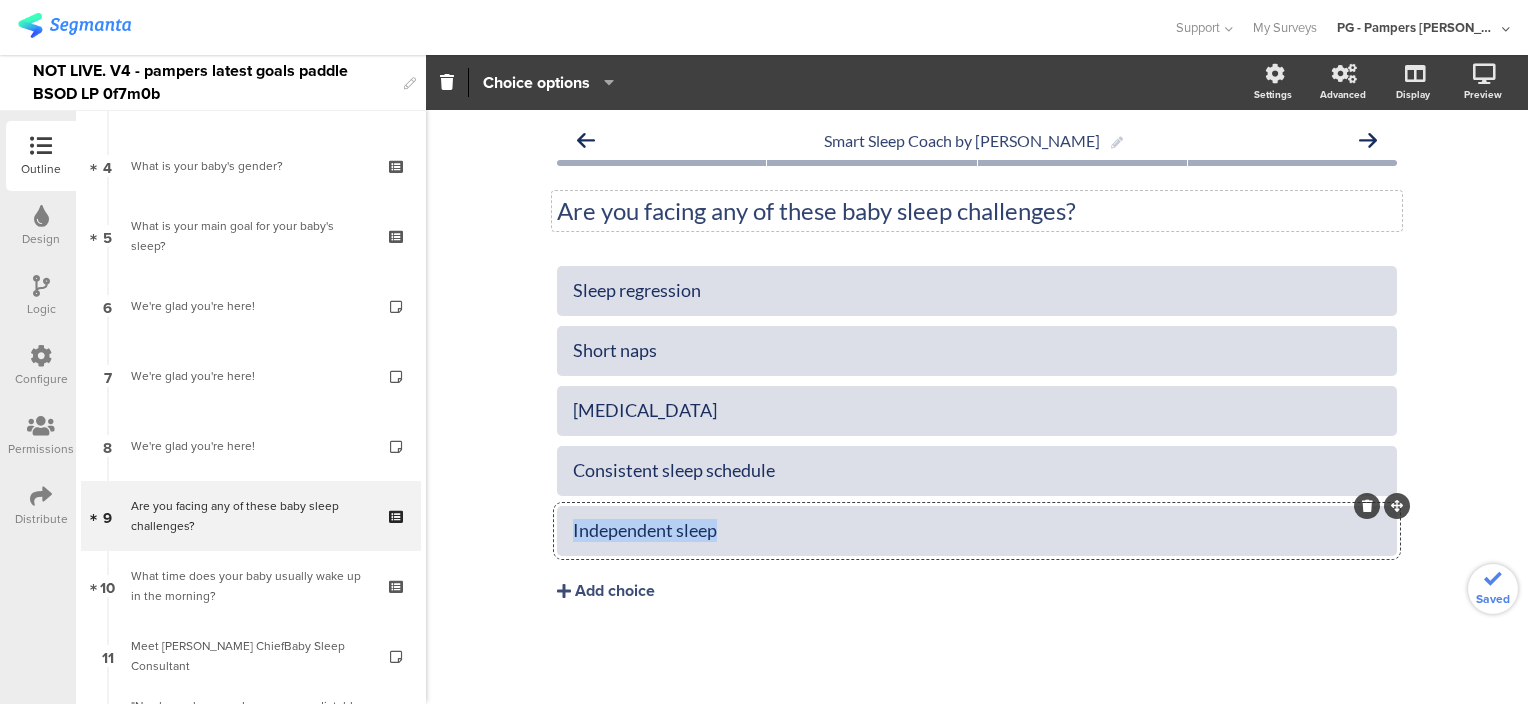 click on "Independent sleep" 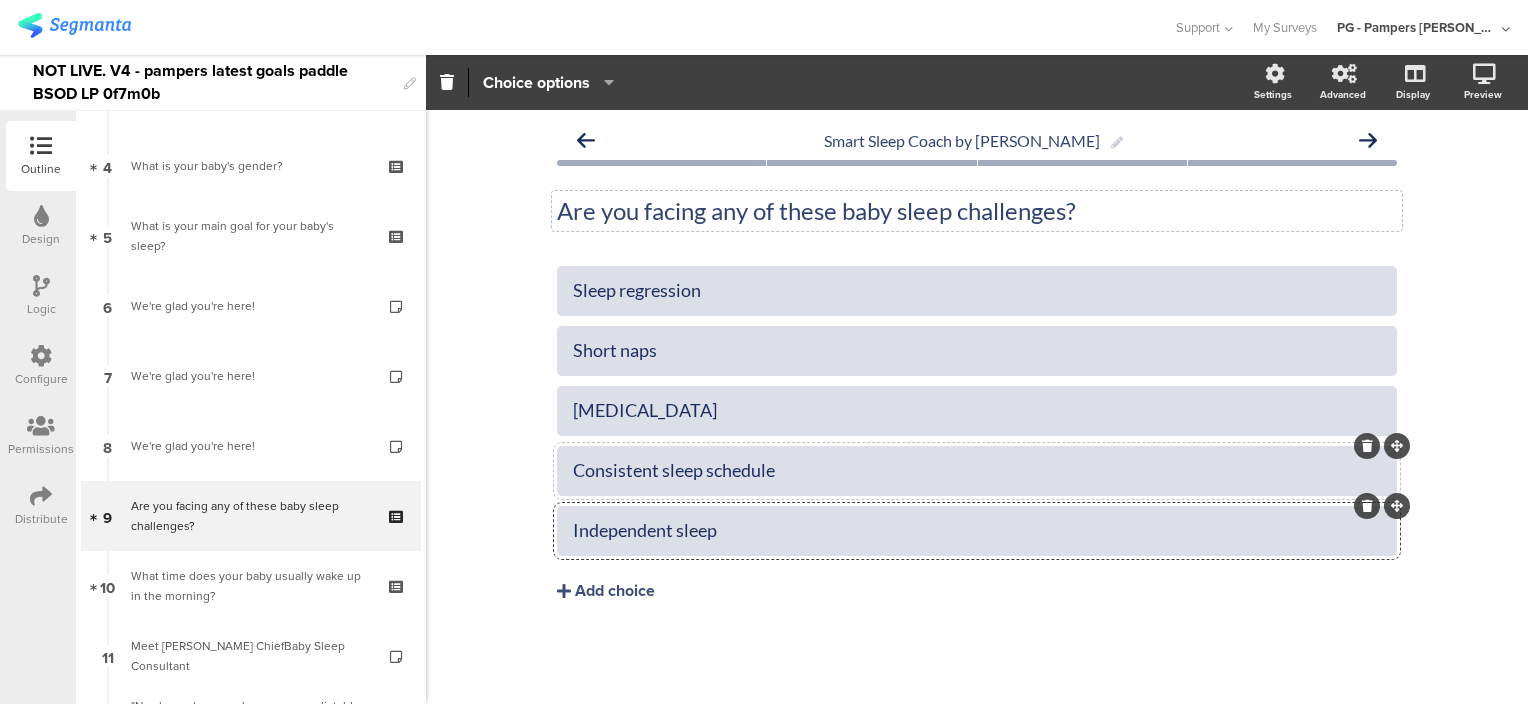 click on "Consistent sleep schedule" 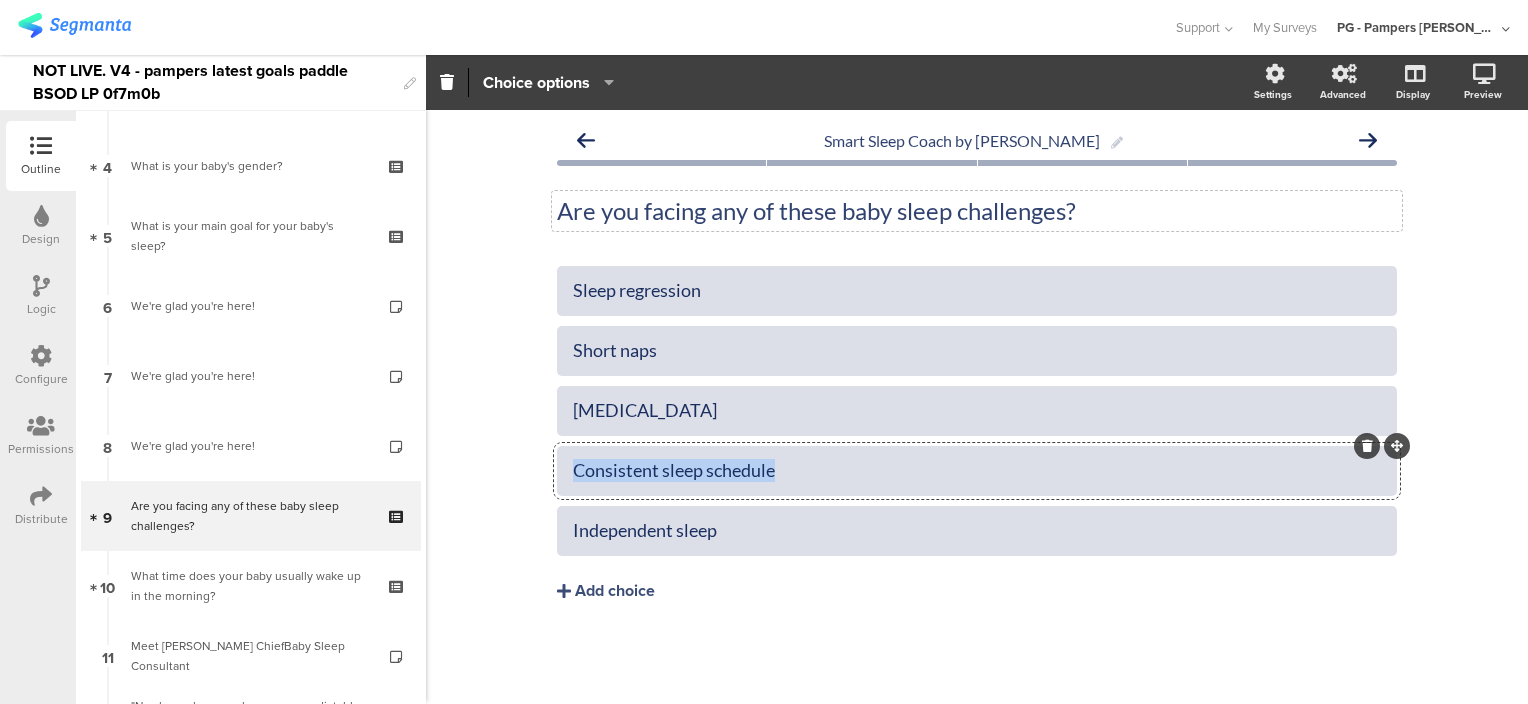 click on "Consistent sleep schedule" 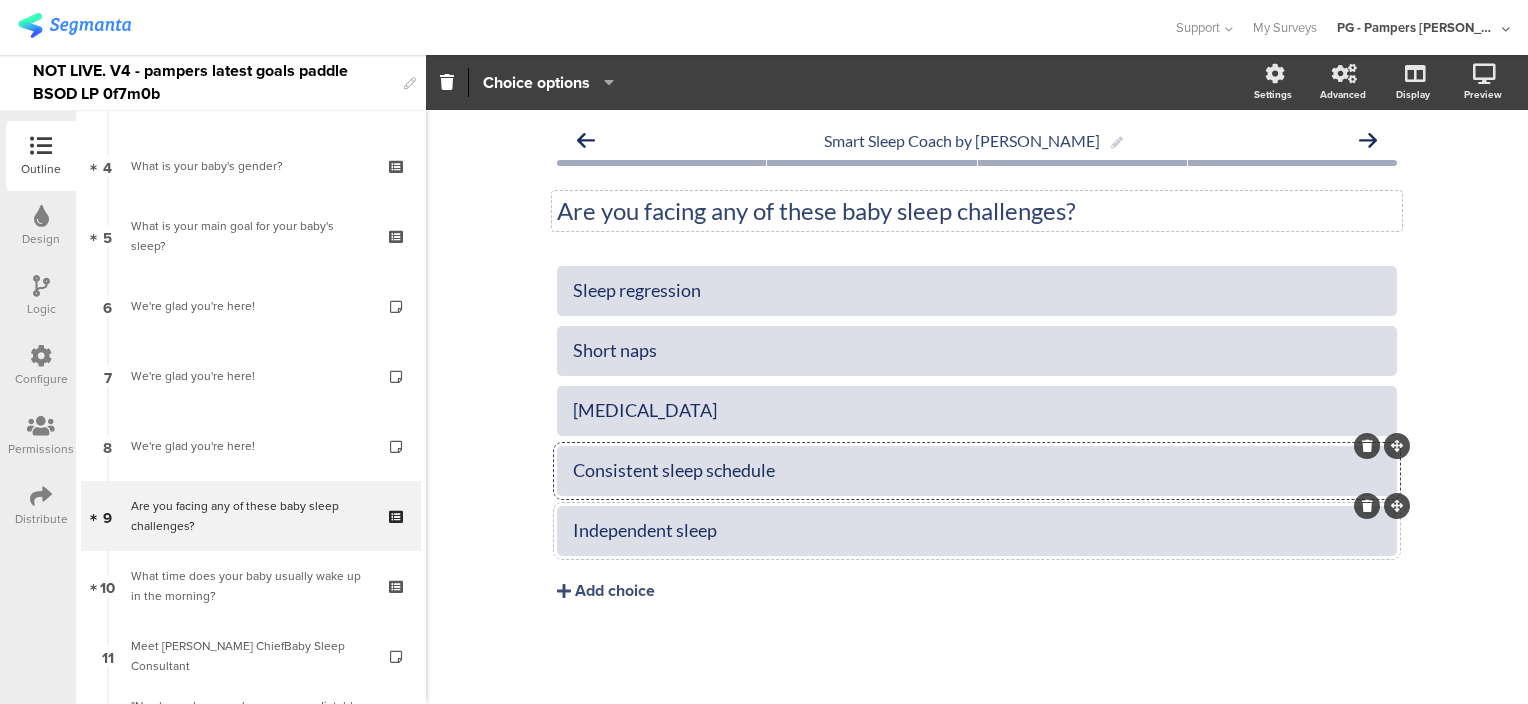 click on "Independent sleep" 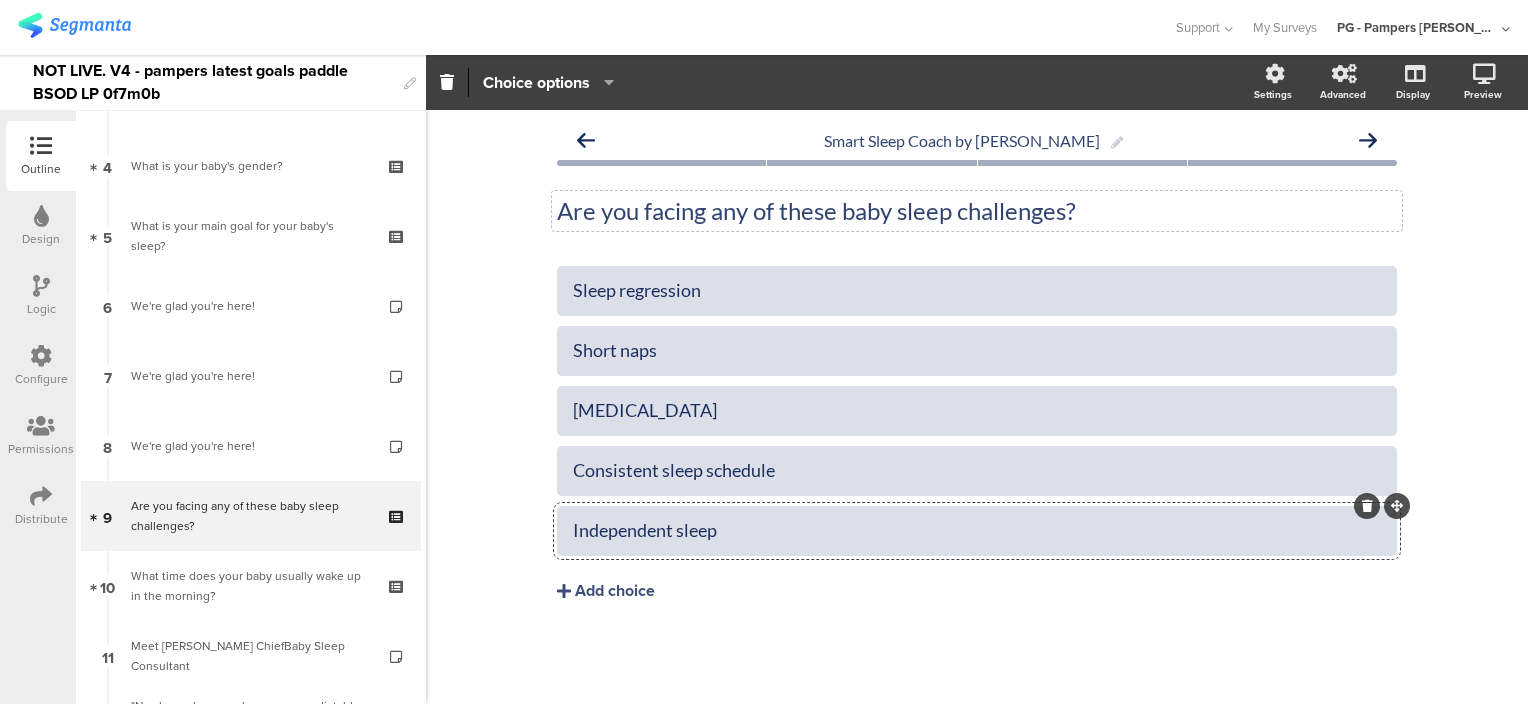 click on "Independent sleep" 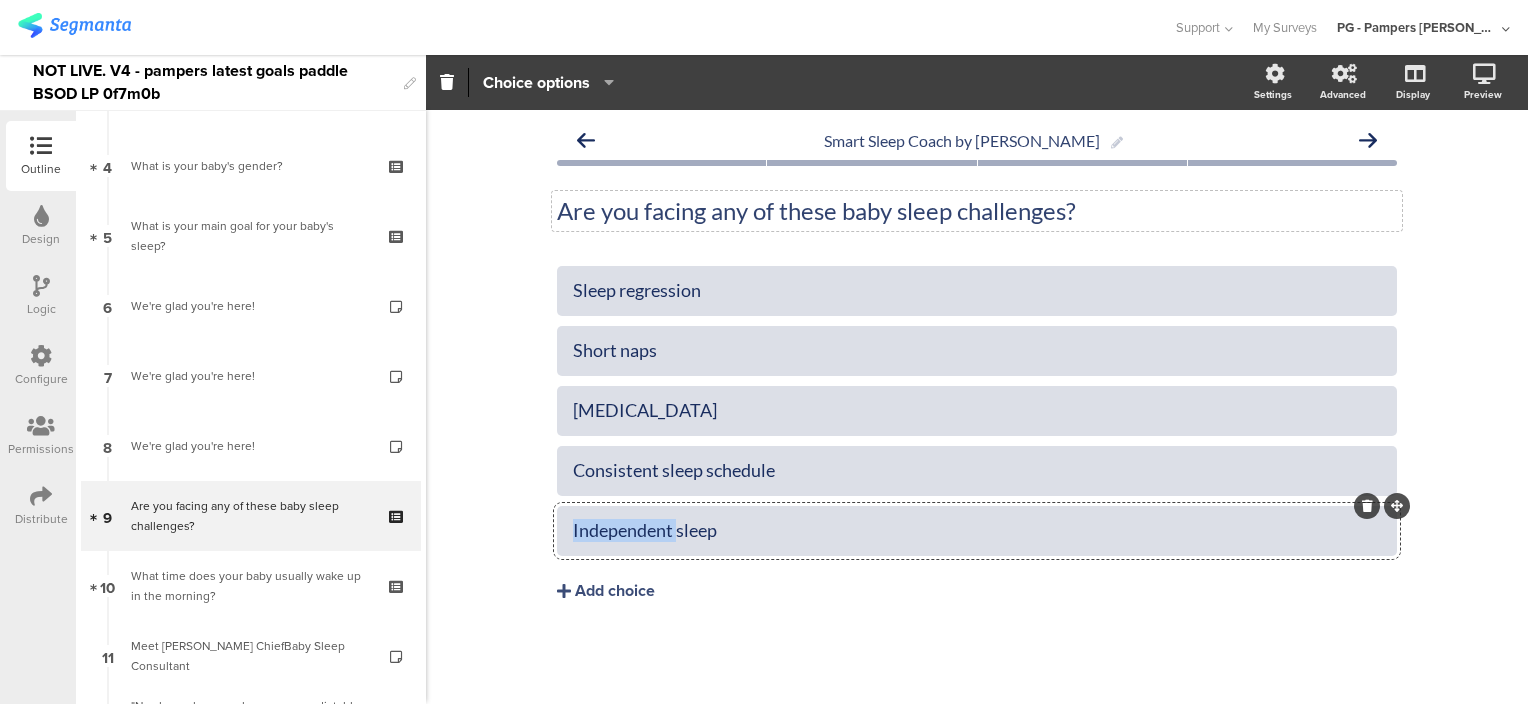 click on "Independent sleep" 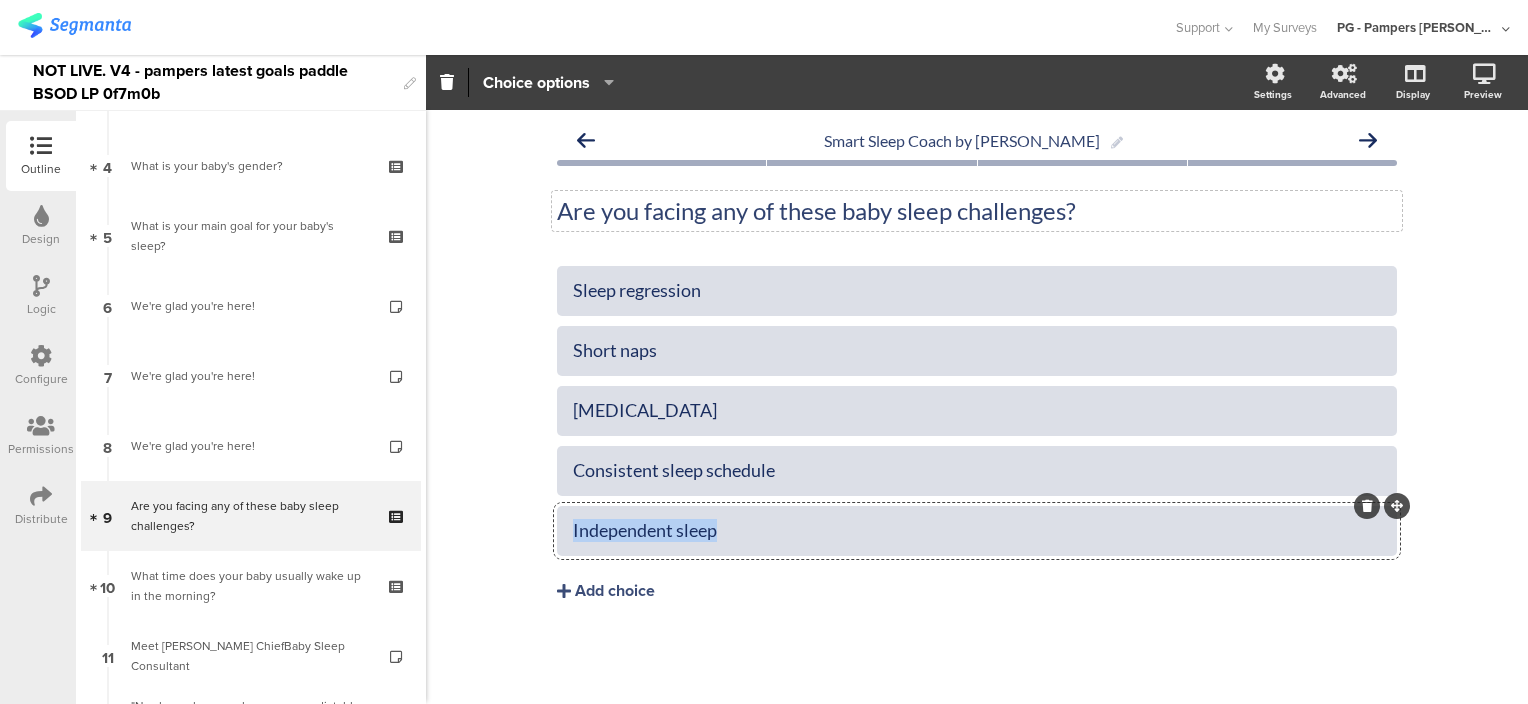click on "Independent sleep" 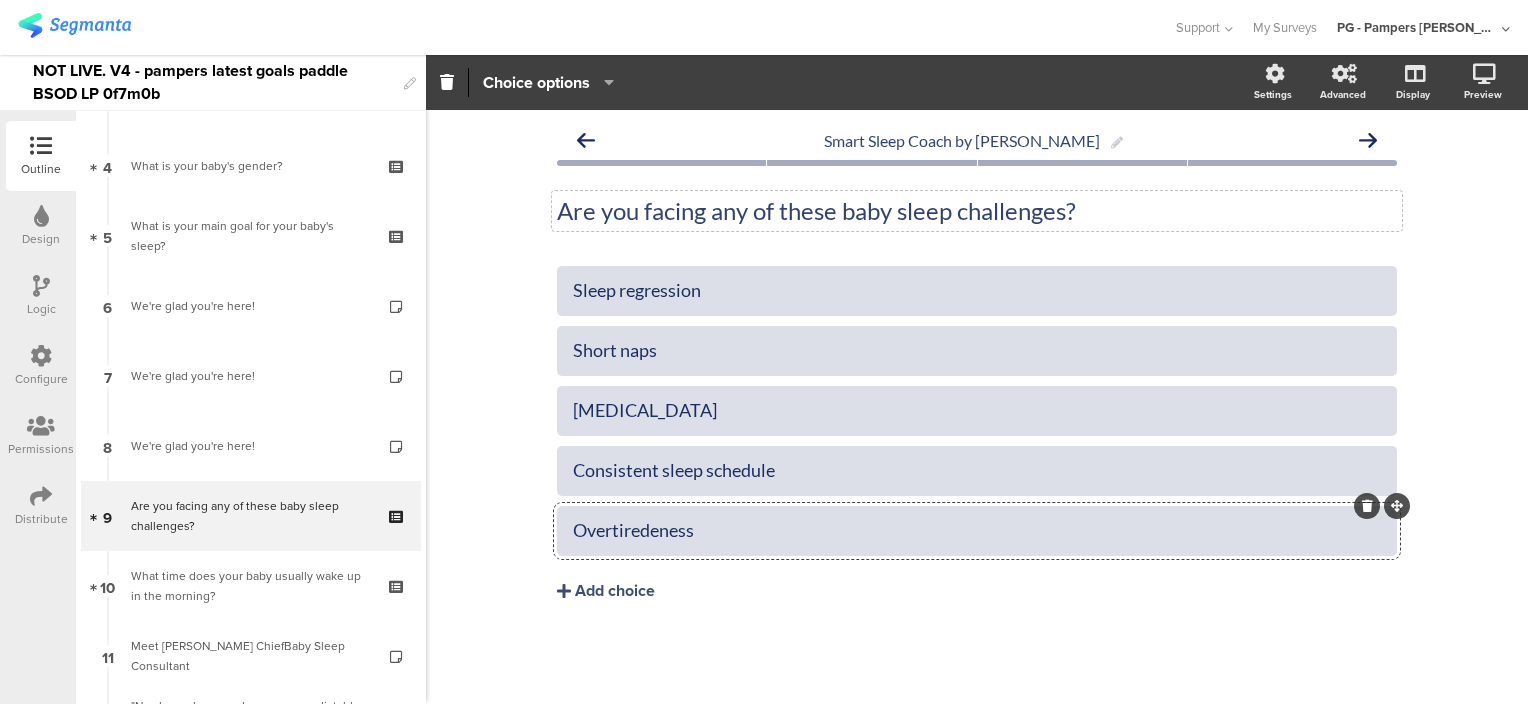 click on "Smart Sleep Coach by Pampers
Are you facing any of these baby sleep challenges?
Are you facing any of these baby sleep challenges?" 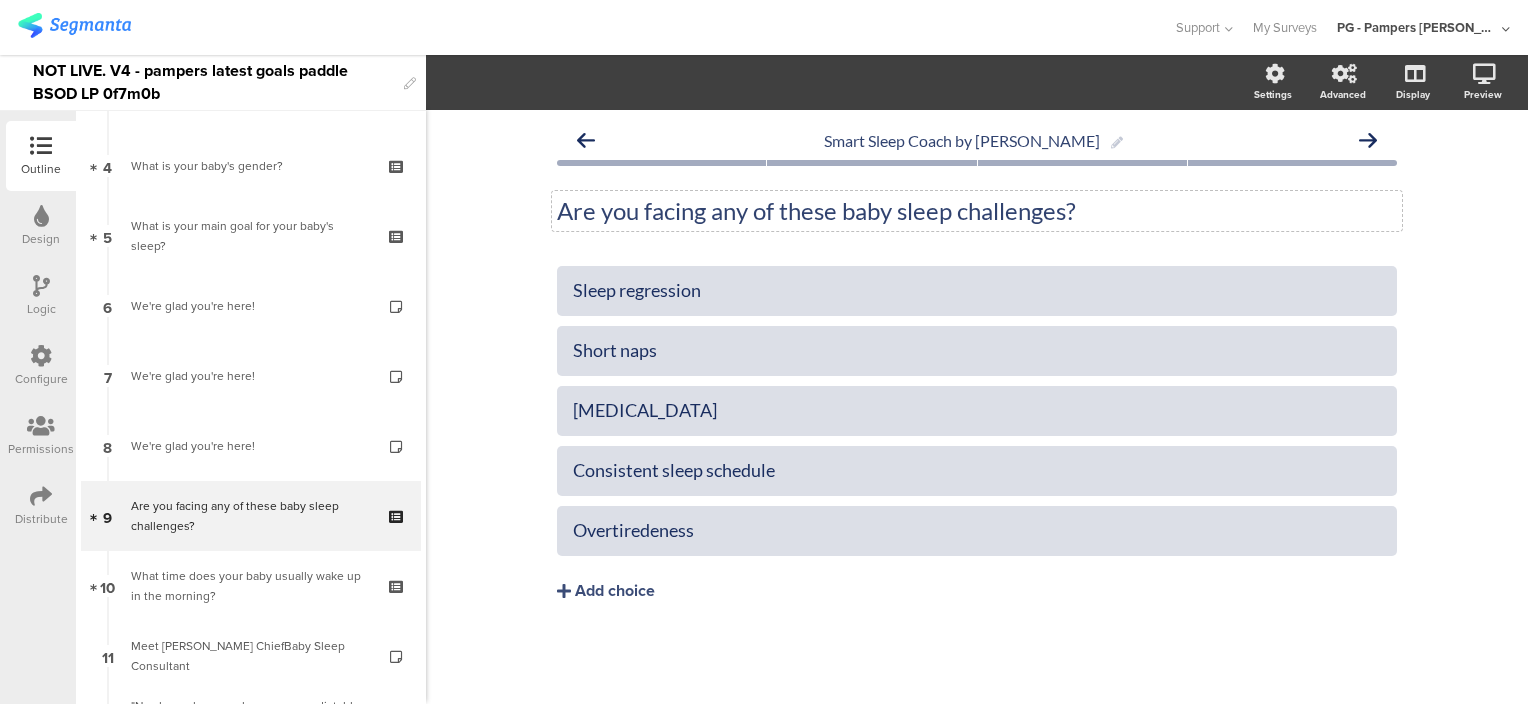 click on "Smart Sleep Coach by Pampers
Are you facing any of these baby sleep challenges?
Are you facing any of these baby sleep challenges?" 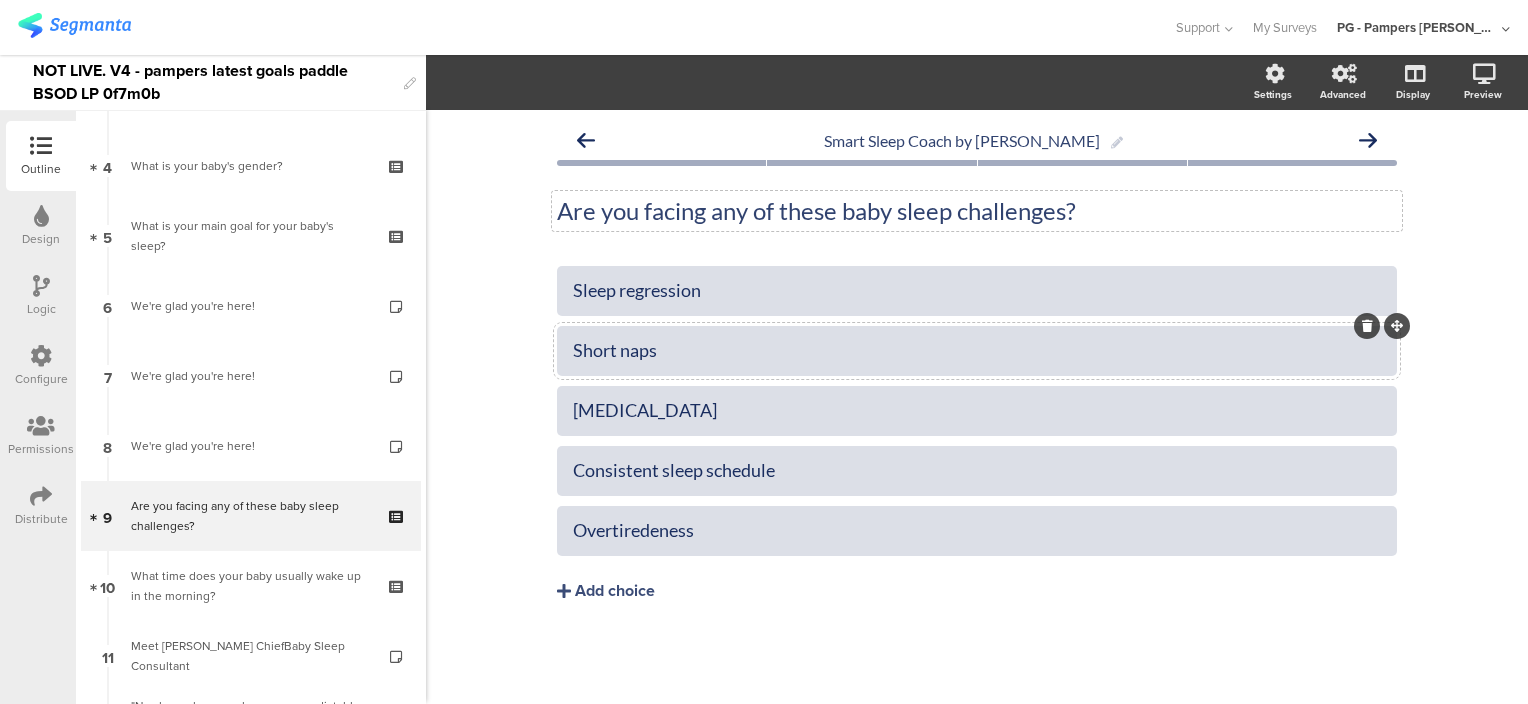 click on "Short naps" 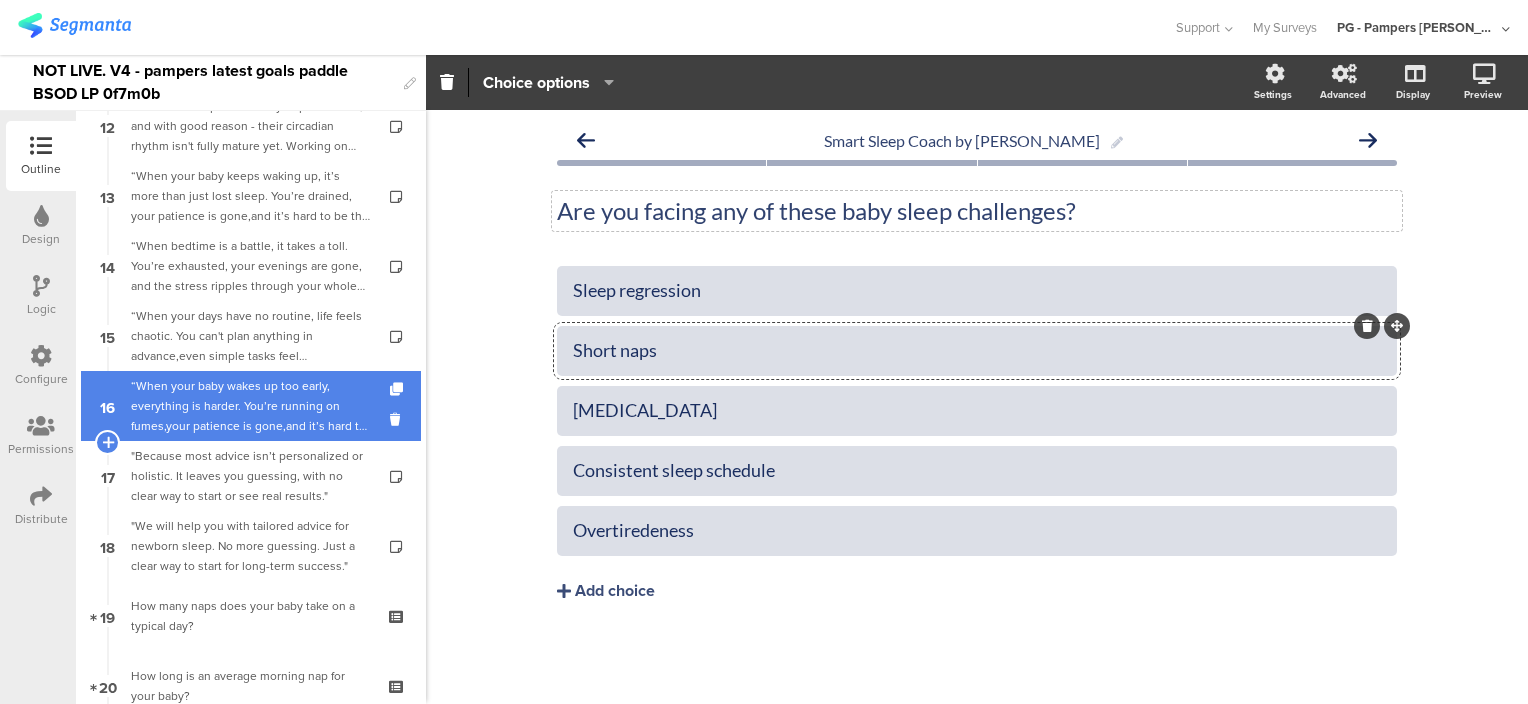 scroll, scrollTop: 600, scrollLeft: 0, axis: vertical 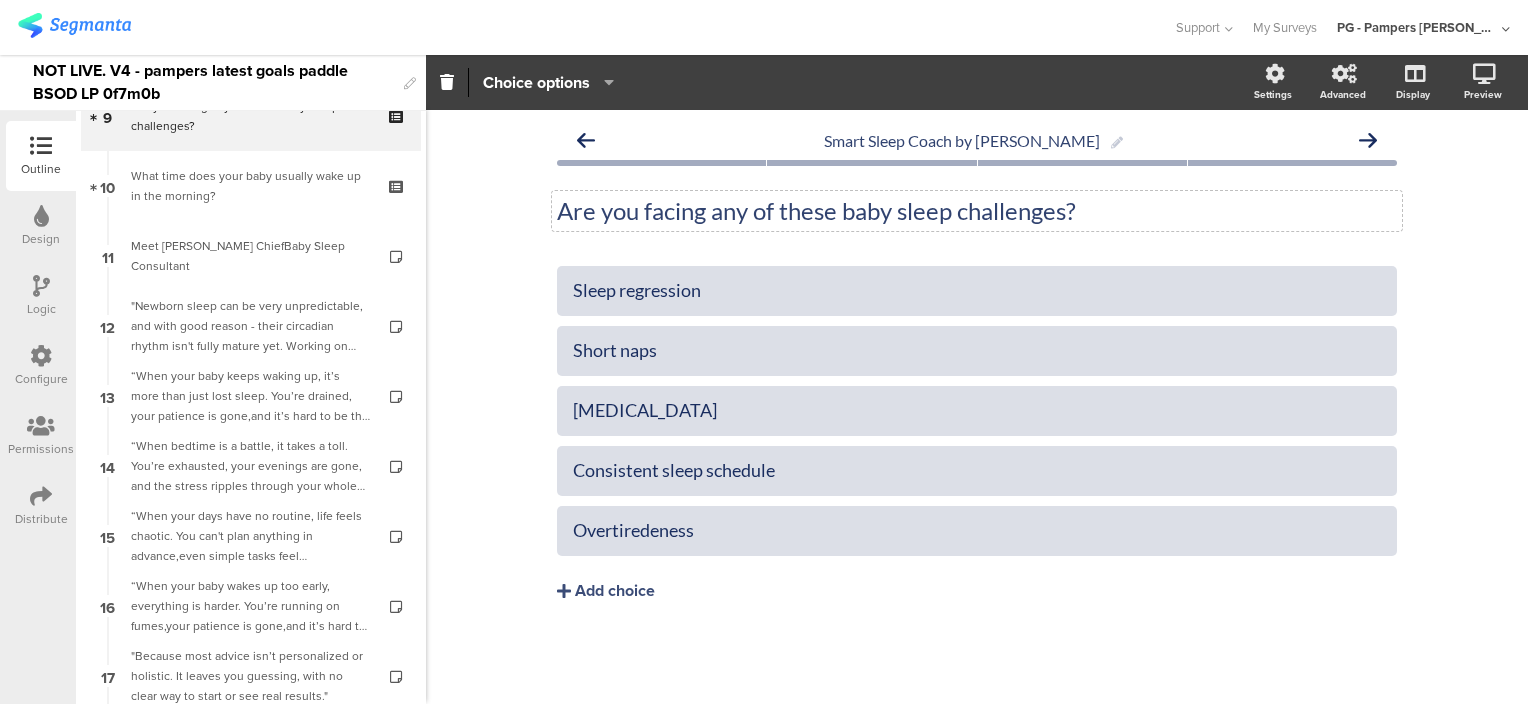 click on "NOT LIVE. V4 - pampers latest goals paddle BSOD LP 0f7m0b" at bounding box center [213, 82] 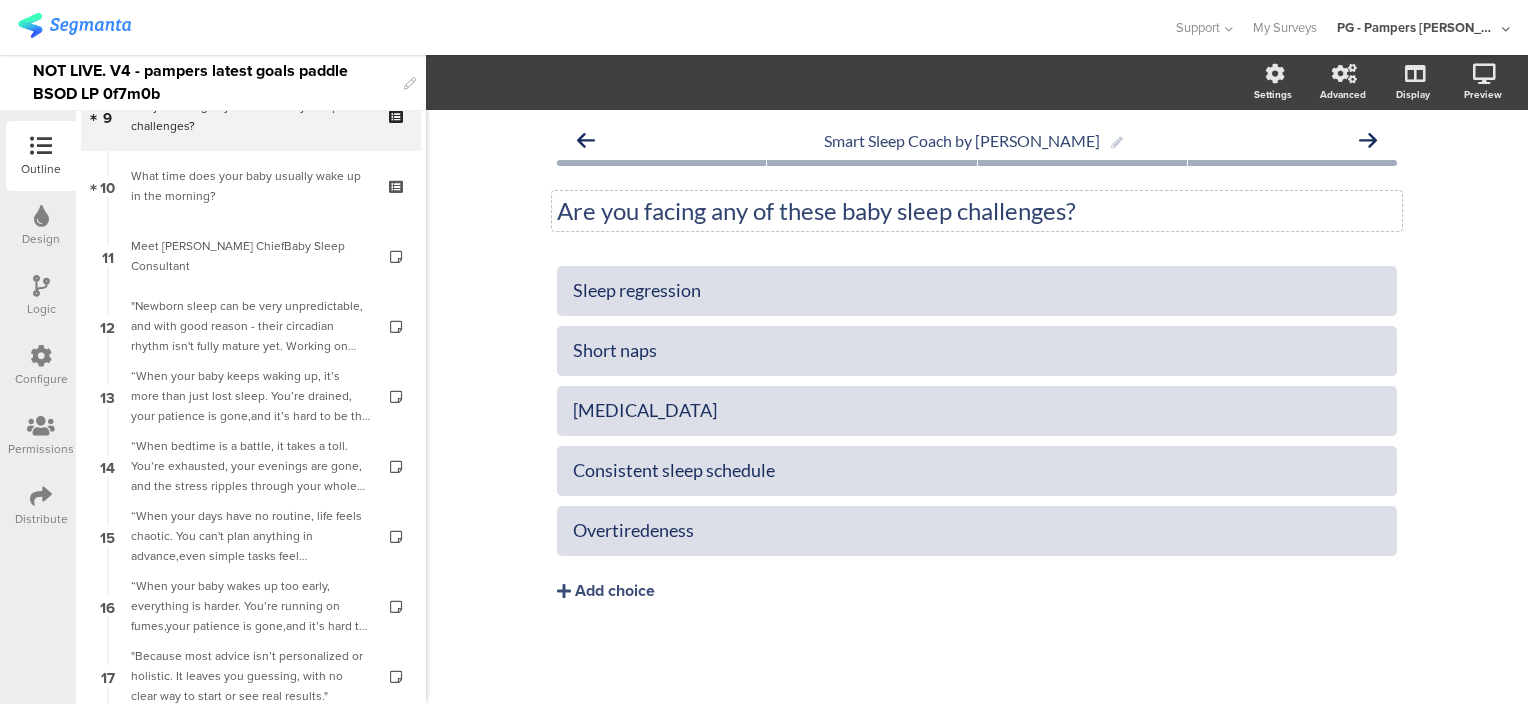 click on "Smart Sleep Coach by Pampers
Are you facing any of these baby sleep challenges?
Are you facing any of these baby sleep challenges?" 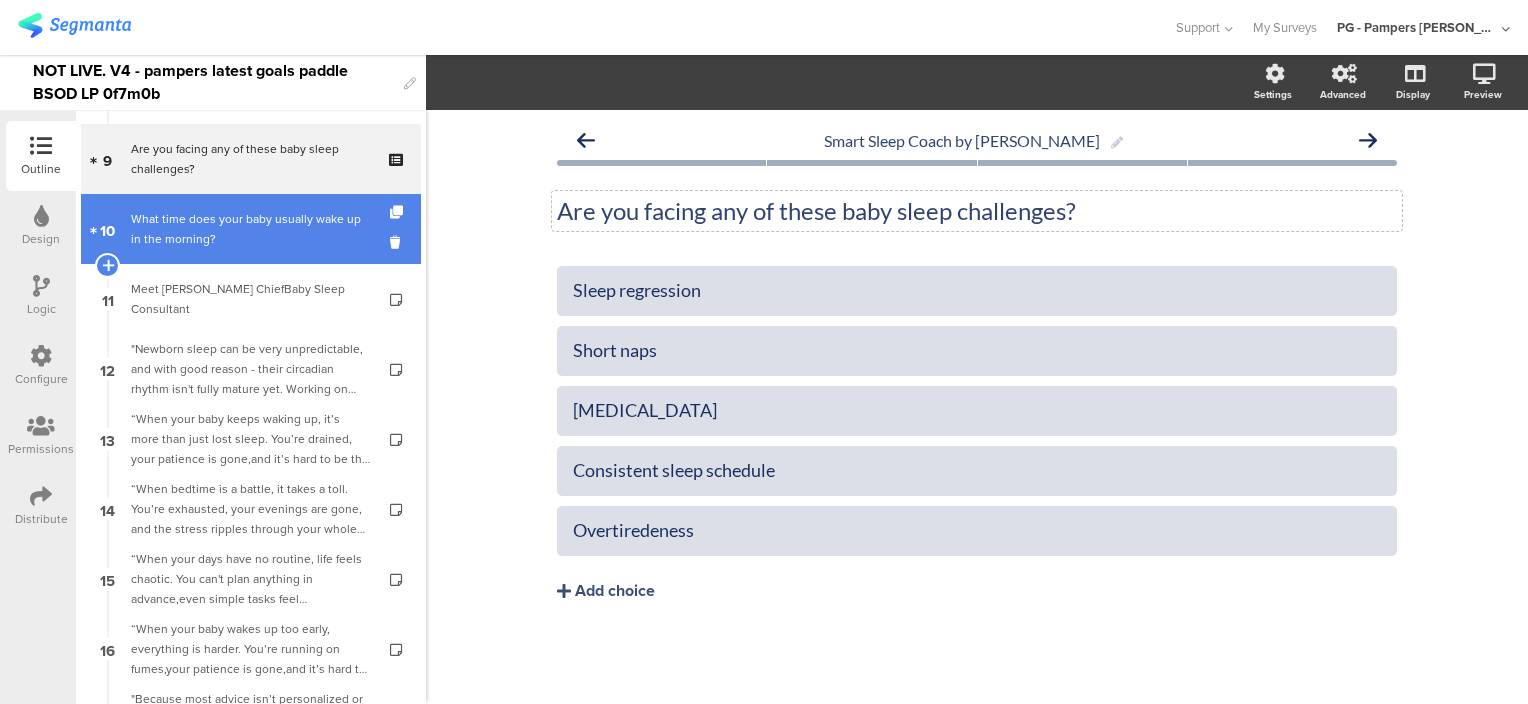 scroll, scrollTop: 600, scrollLeft: 0, axis: vertical 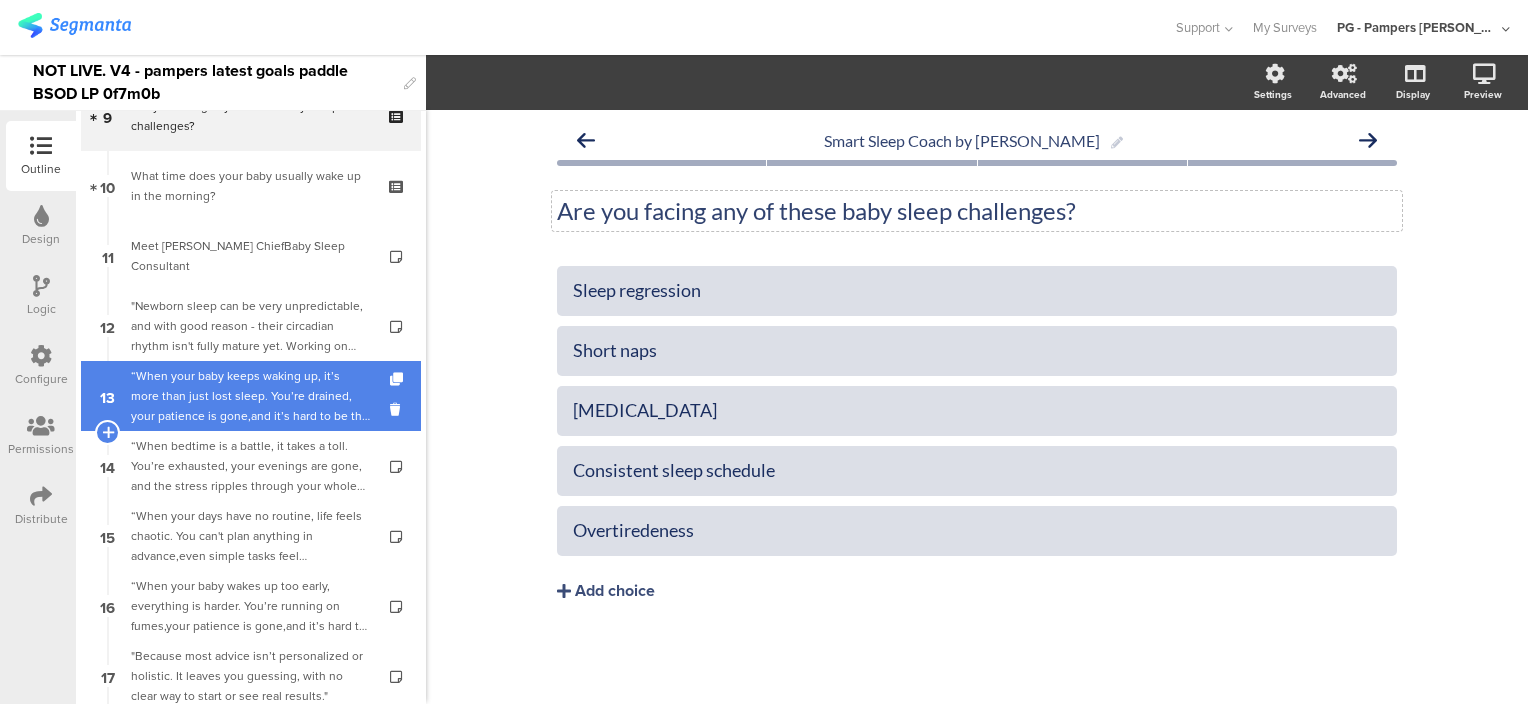 click on "“When your baby keeps waking up, it’s more than just lost sleep. You’re drained, your patience is gone,and it’s hard to be the parent and partner you want to be. Why doesn't it get better?”" at bounding box center [250, 396] 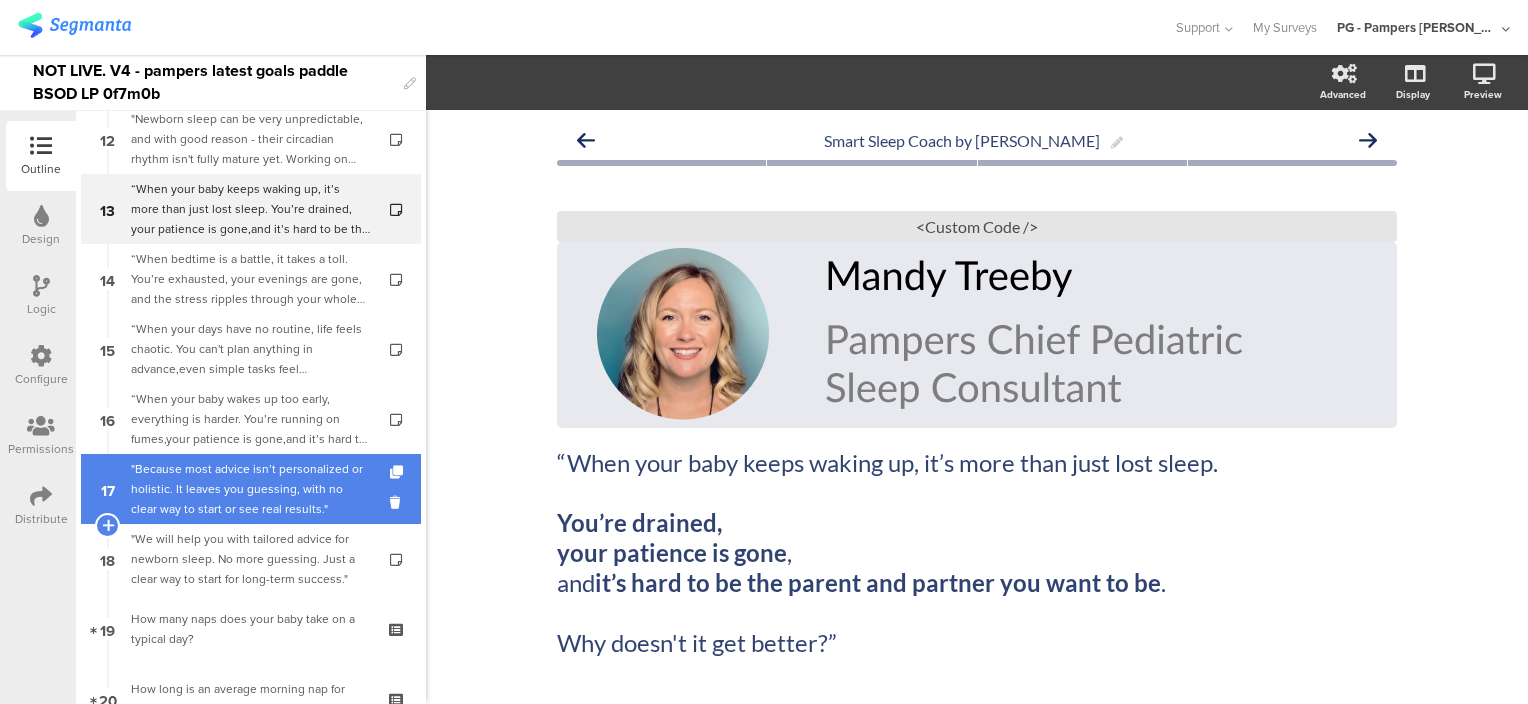 scroll, scrollTop: 800, scrollLeft: 0, axis: vertical 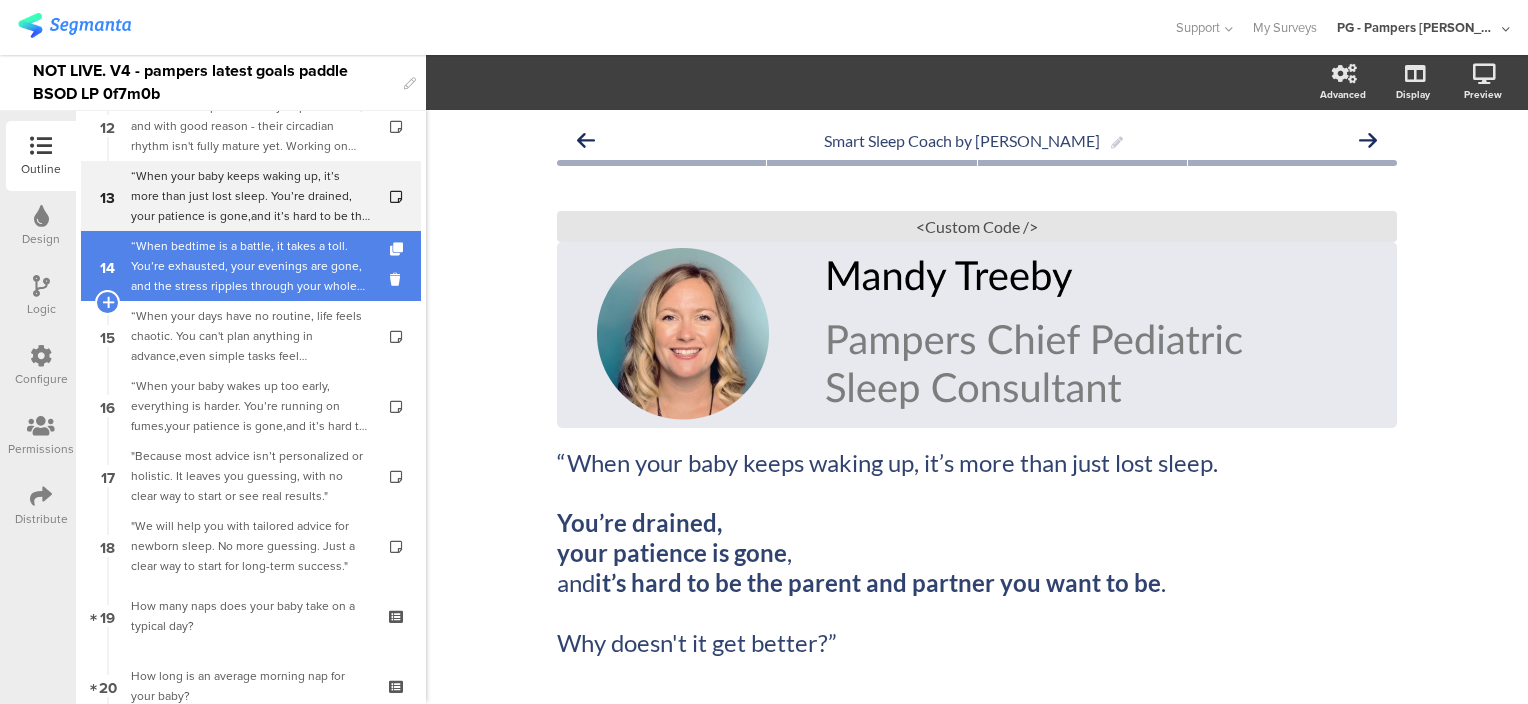 click on "“When bedtime is a battle, it takes a toll. You’re exhausted, your evenings are gone, and the stress ripples through your whole day. Why doesn't it improve?"" at bounding box center [250, 266] 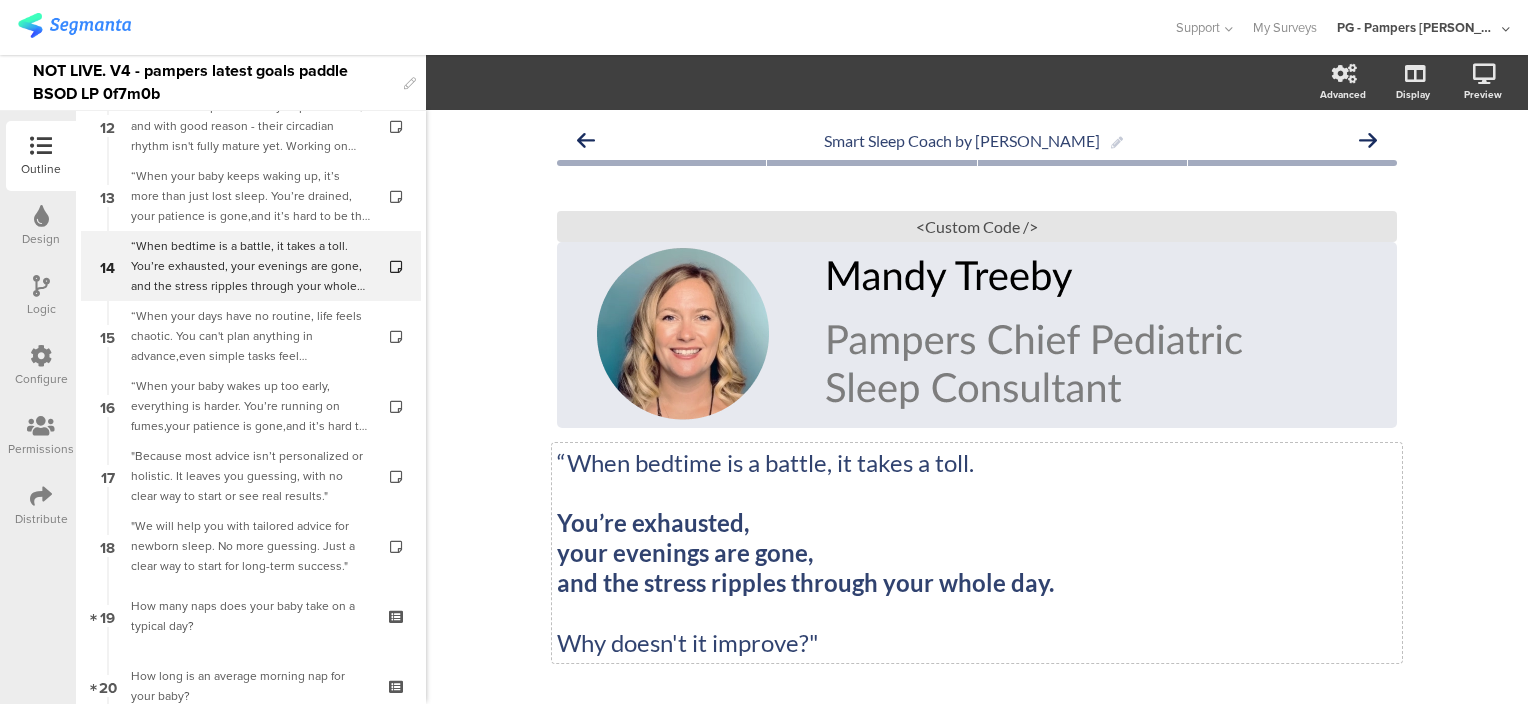 click on "“When bedtime is a battle, it takes a toll. You’re exhausted,  your evenings are gone,  and the stress ripples through your whole day. Why doesn't it improve?"
“When bedtime is a battle, it takes a toll. You’re exhausted,  your evenings are gone,  and the stress ripples through your whole day. Why doesn't it improve?"" 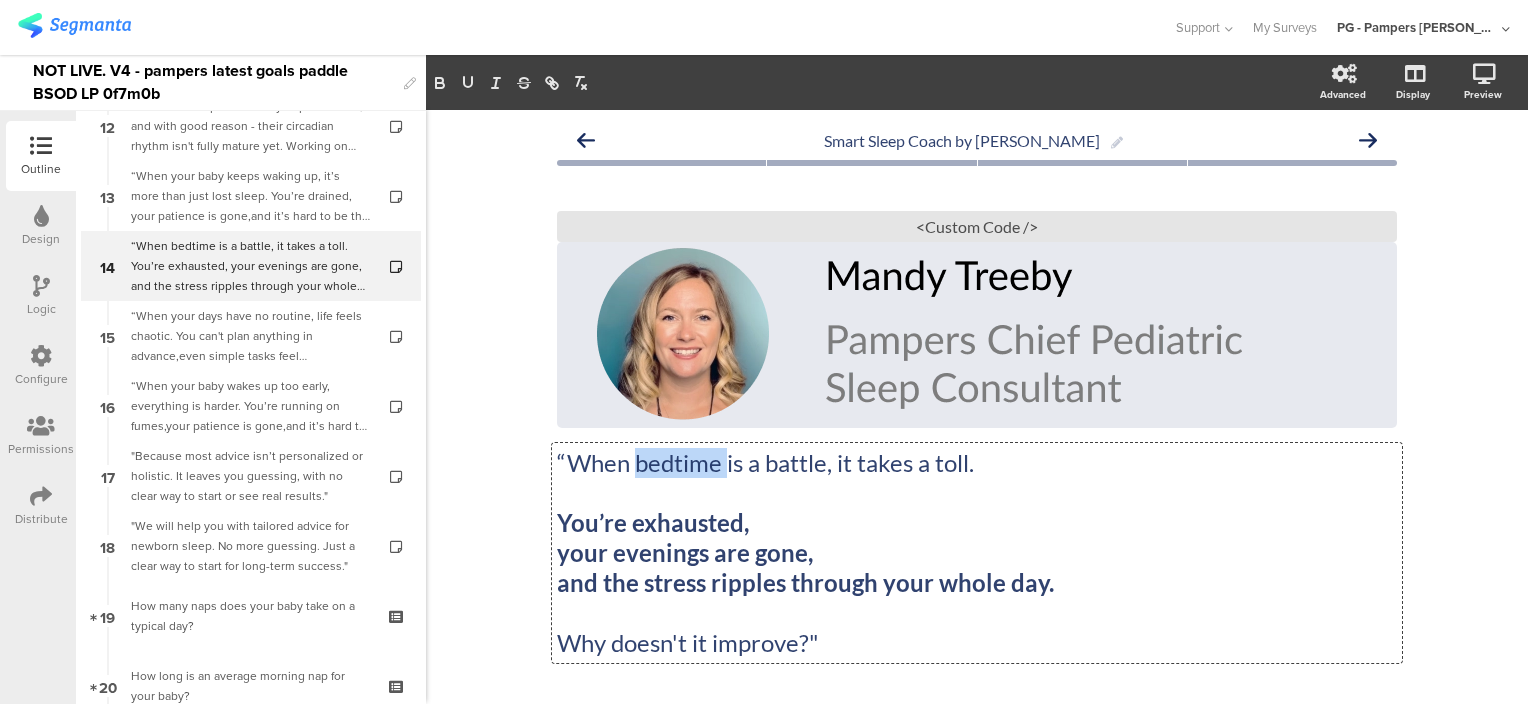 click on "“When bedtime is a battle, it takes a toll." 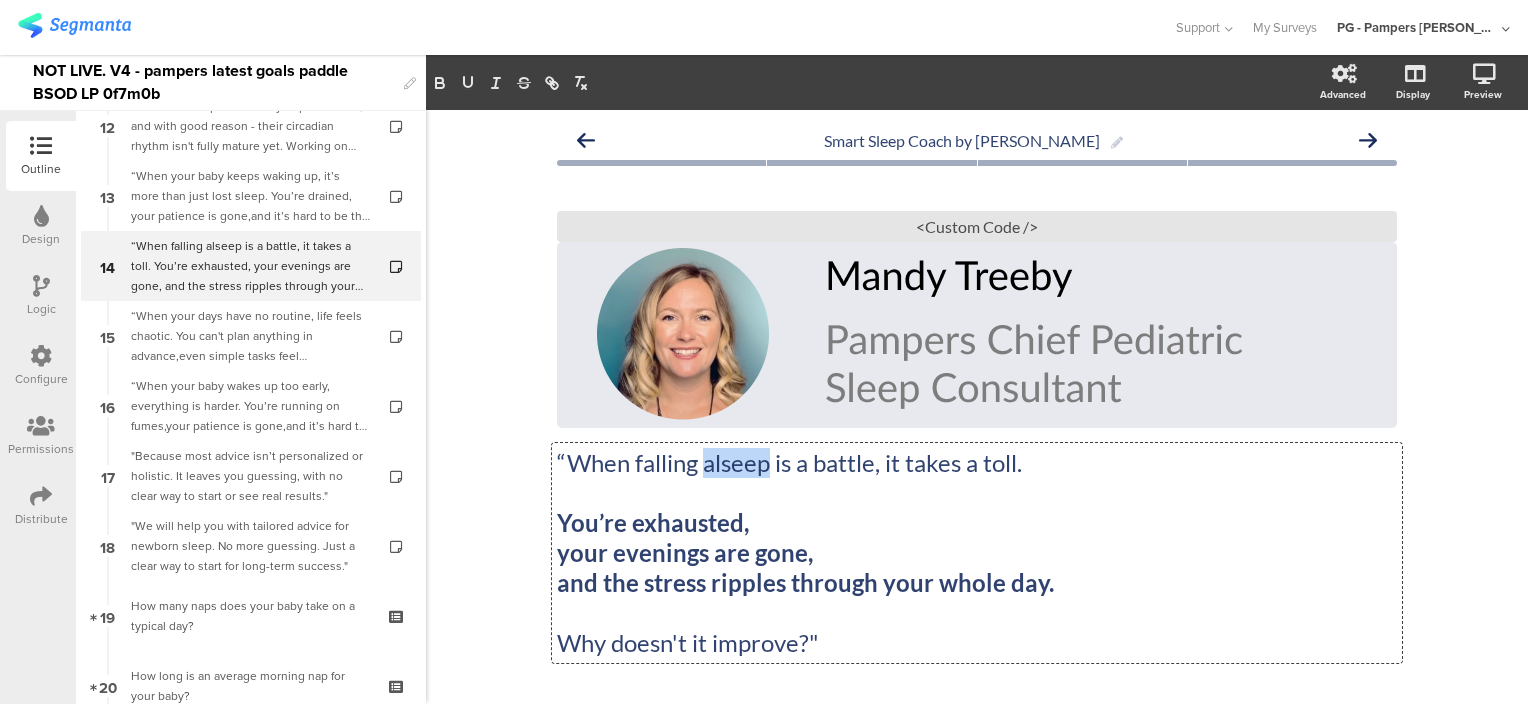click on "“When falling alseep is a battle, it takes a toll." 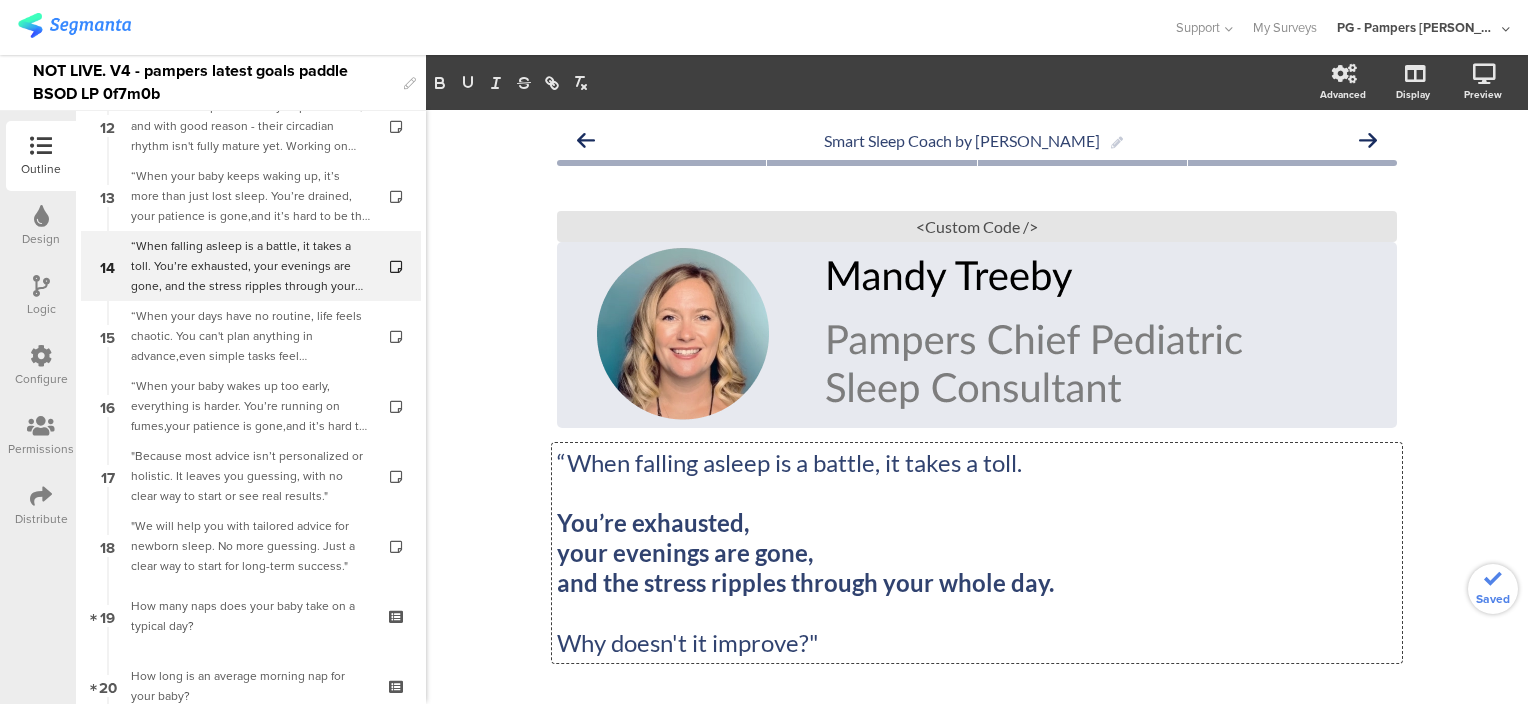 click on "You’re exhausted," 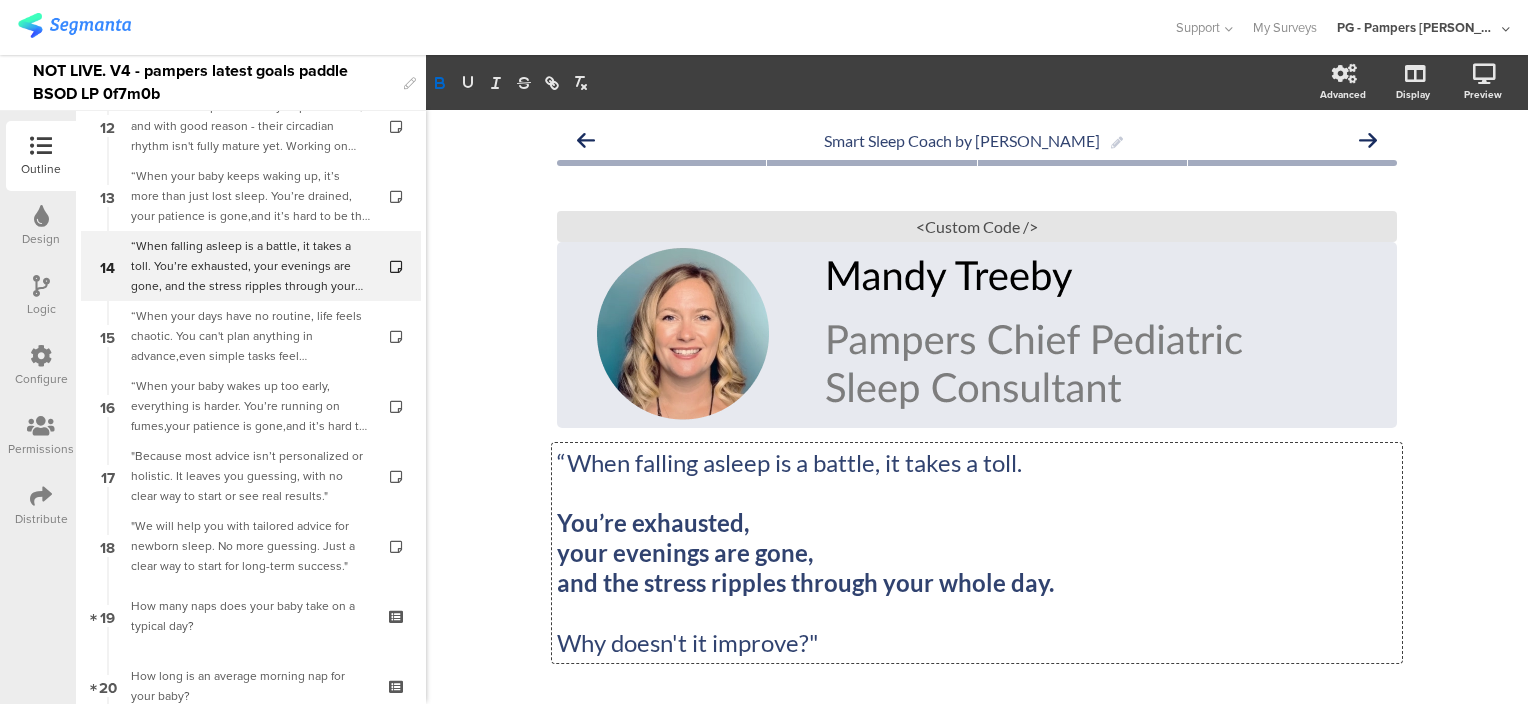click 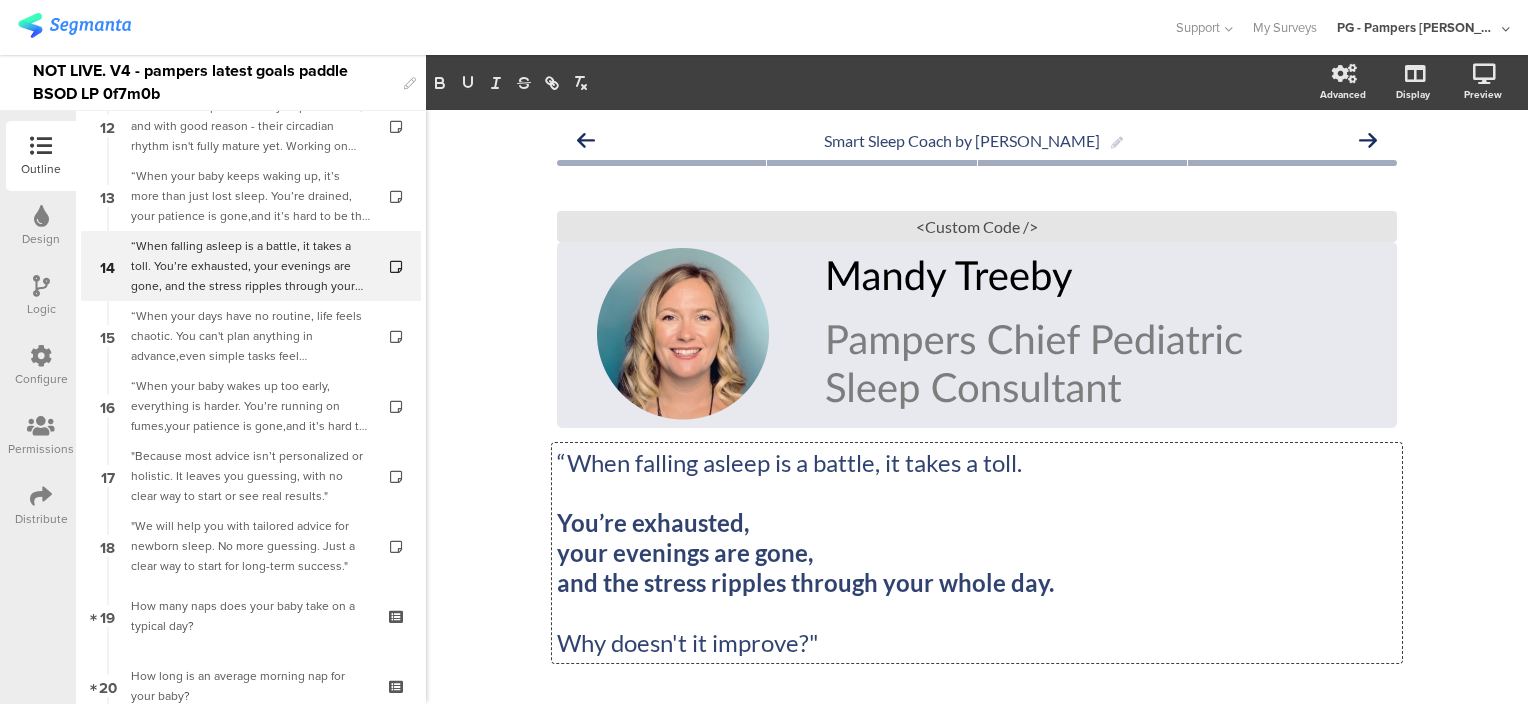 click on "“When falling asleep is a battle, it takes a toll." 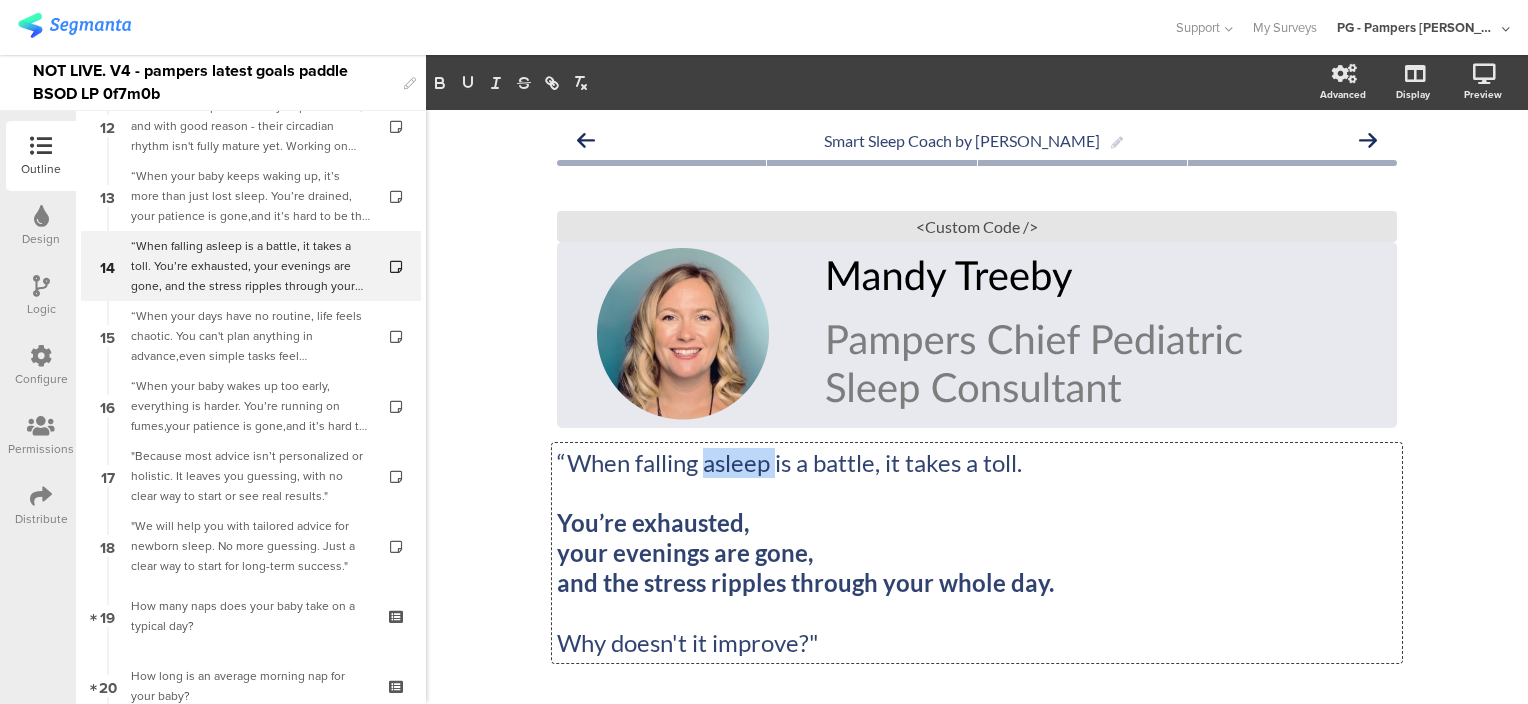 click on "“When falling asleep is a battle, it takes a toll." 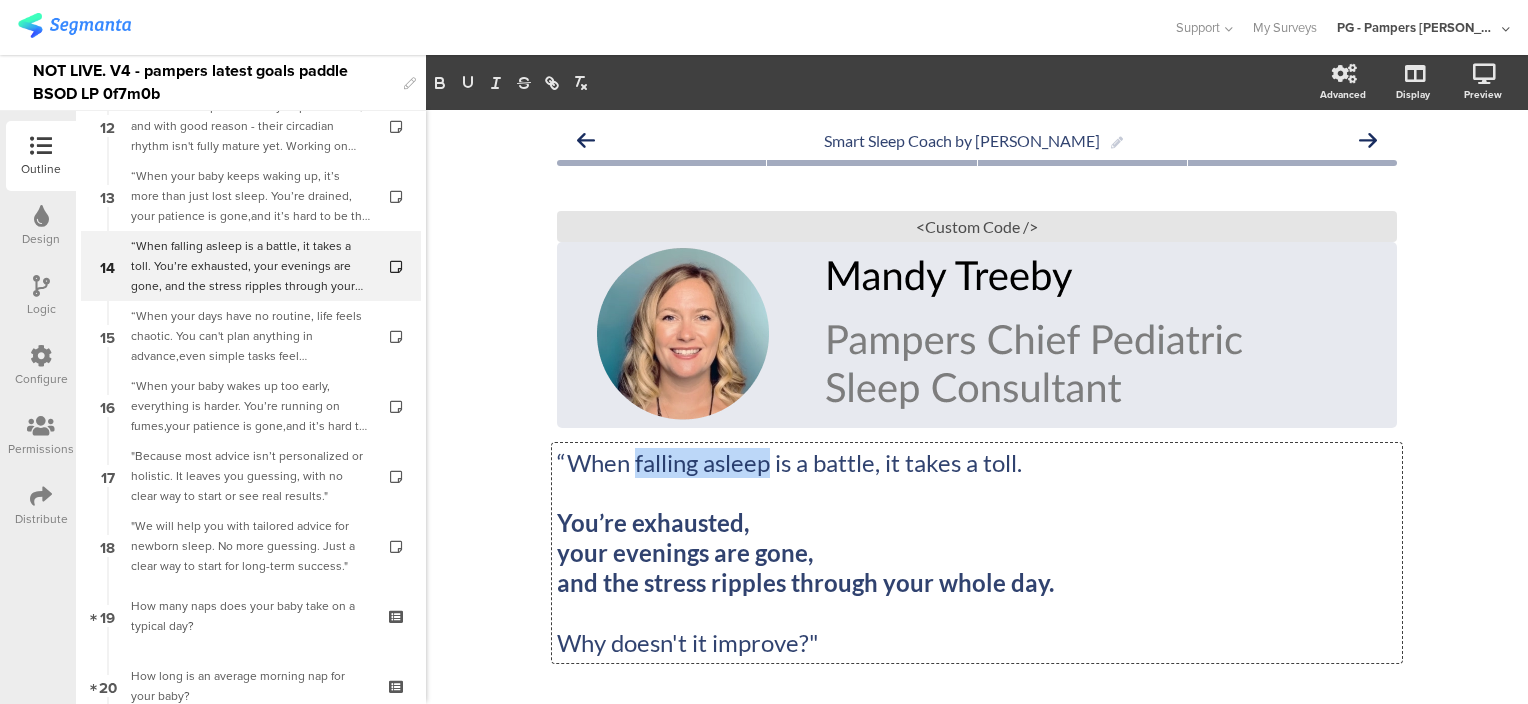 drag, startPoint x: 629, startPoint y: 462, endPoint x: 763, endPoint y: 460, distance: 134.01492 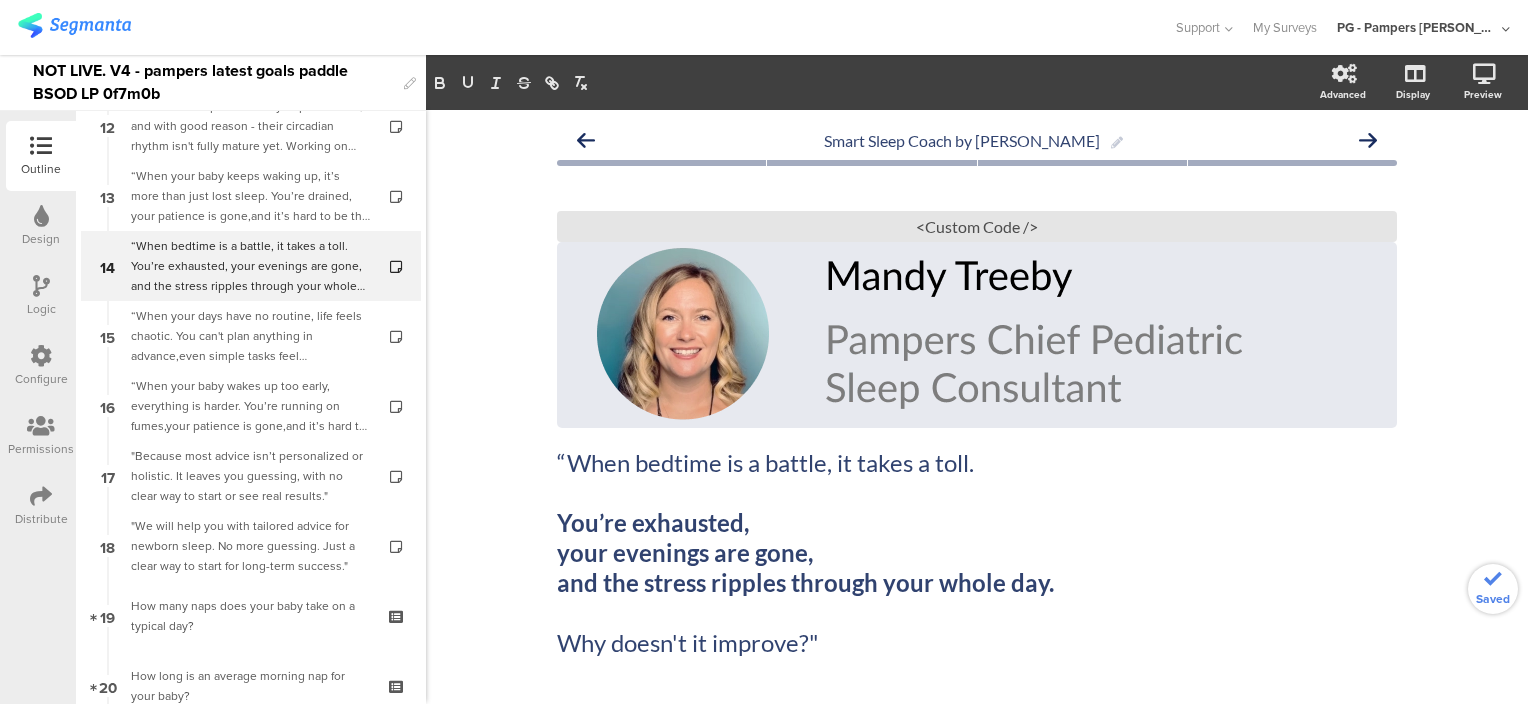 click on "Smart Sleep Coach by Pampers
“When bedtime is a battle, it takes a toll. You’re exhausted,  your evenings are gone,  and the stress ripples through your whole day. Why doesn't it improve?"
“When bedtime is a battle, it takes a toll. You’re exhausted,  your evenings are gone,  and the stress ripples through your whole day. Why doesn't it improve?"
/" 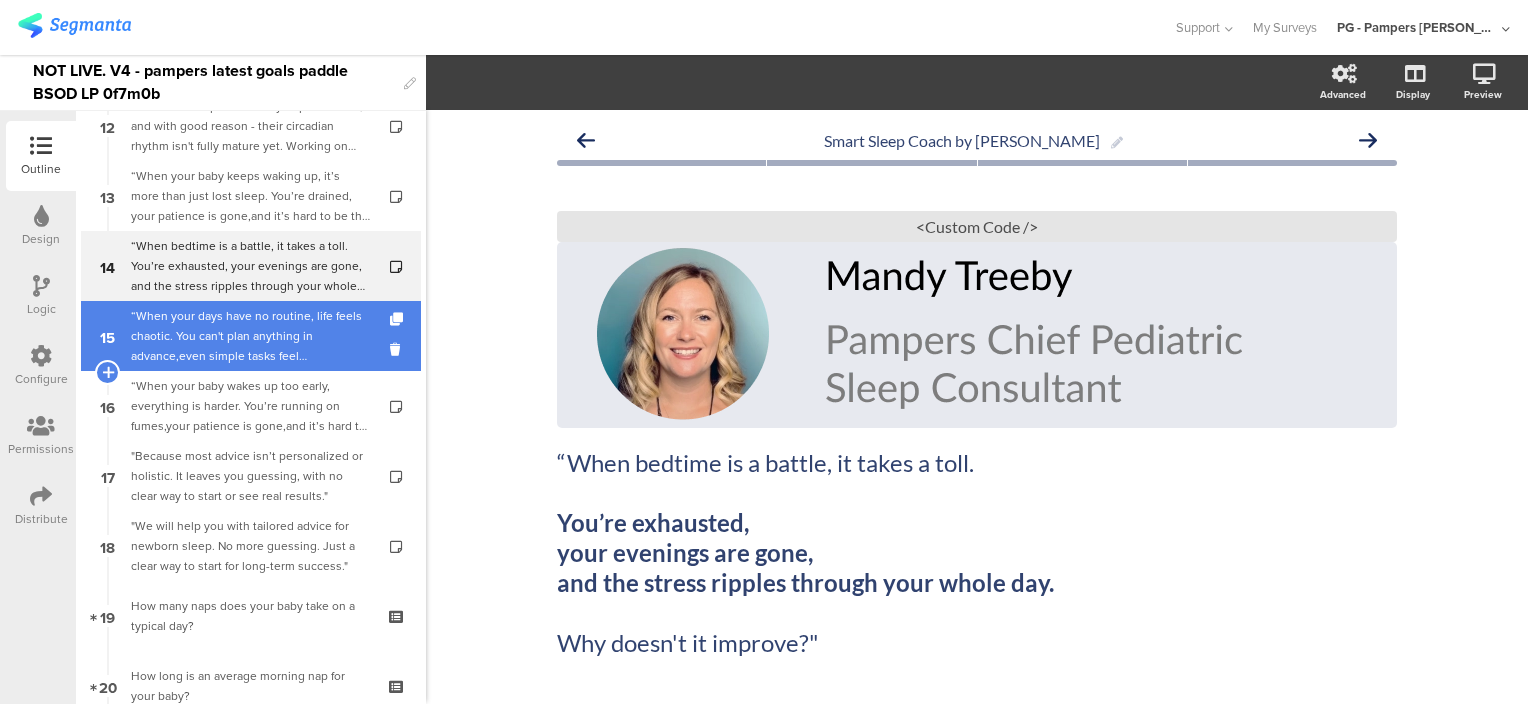 click on "“When your days have no routine, life feels chaotic. You can't plan anything in advance,even simple tasks feel overwhelming,and the stress affects your baby and your whole family. Why is it so hard to find balance?"" at bounding box center [250, 336] 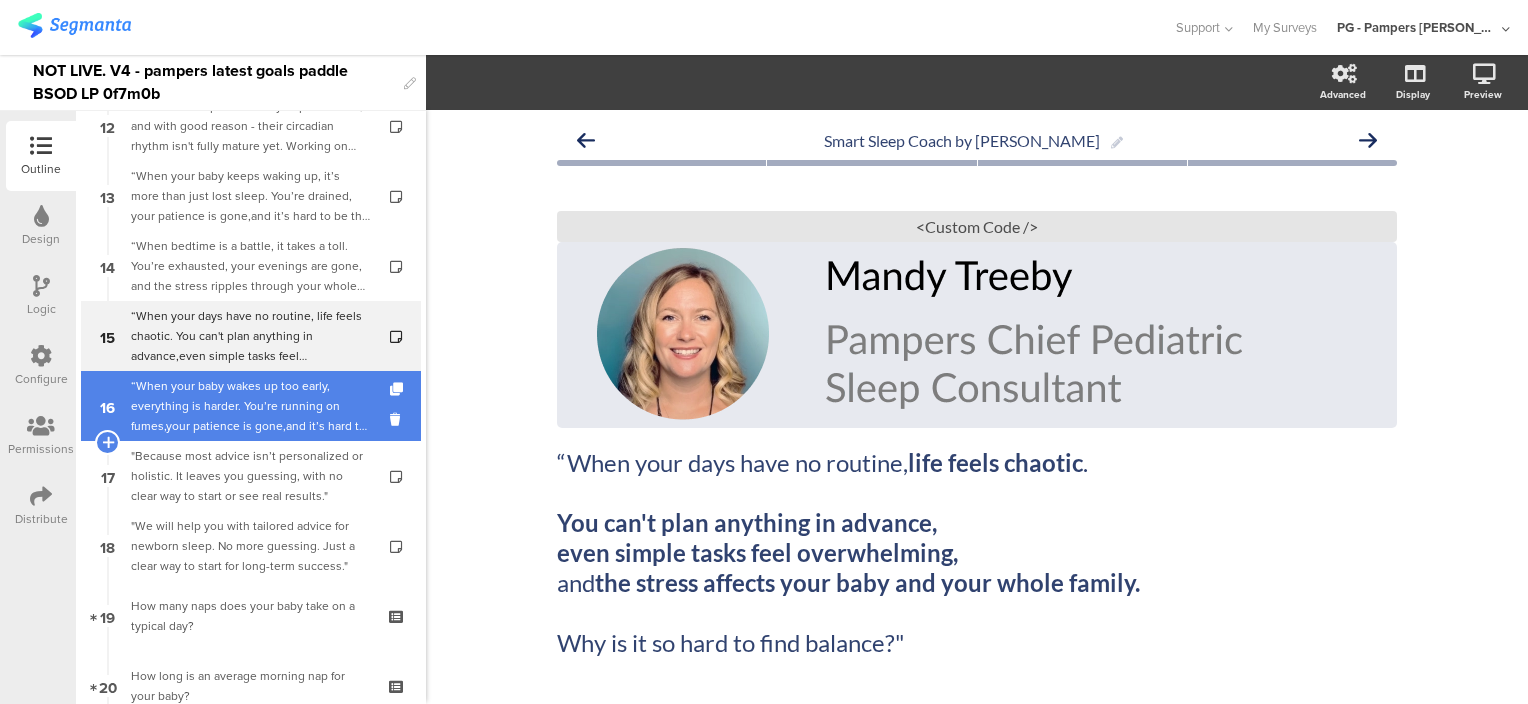 click on "“When your baby wakes up too early, everything is harder. You’re running on fumes,your patience is gone,and it’s hard to be the parent and partner you want to be. Why doesn't it improve?"" at bounding box center (250, 406) 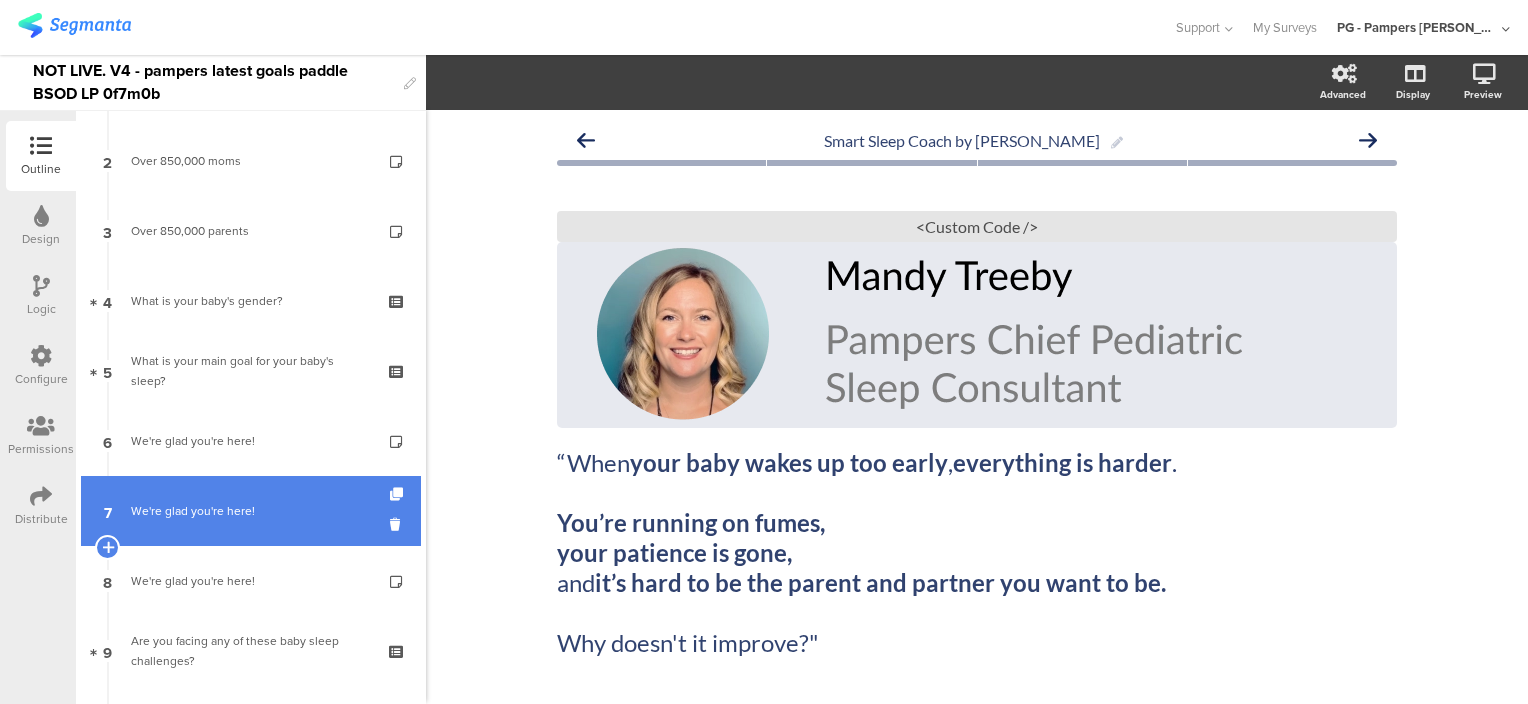 scroll, scrollTop: 200, scrollLeft: 0, axis: vertical 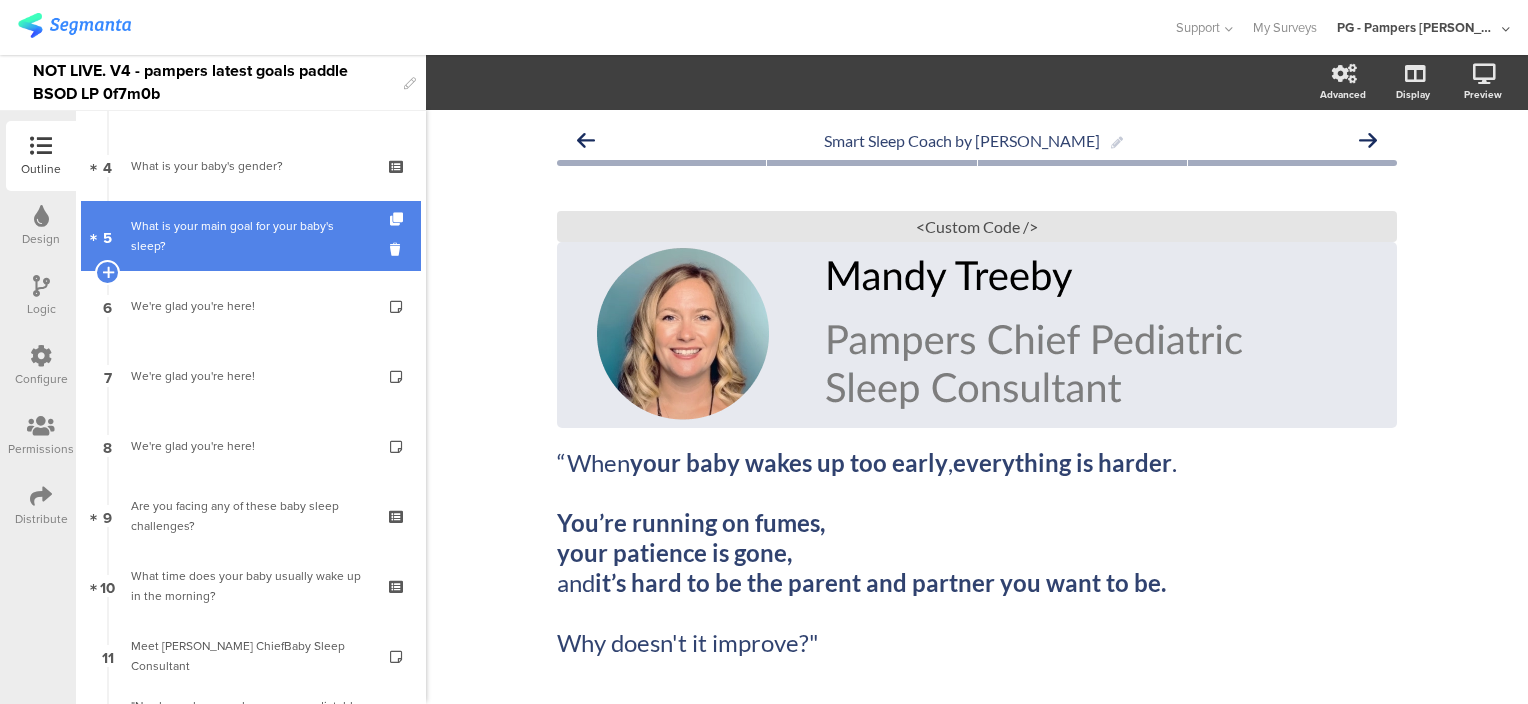 click on "What is your main goal for your baby's sleep?" at bounding box center (250, 236) 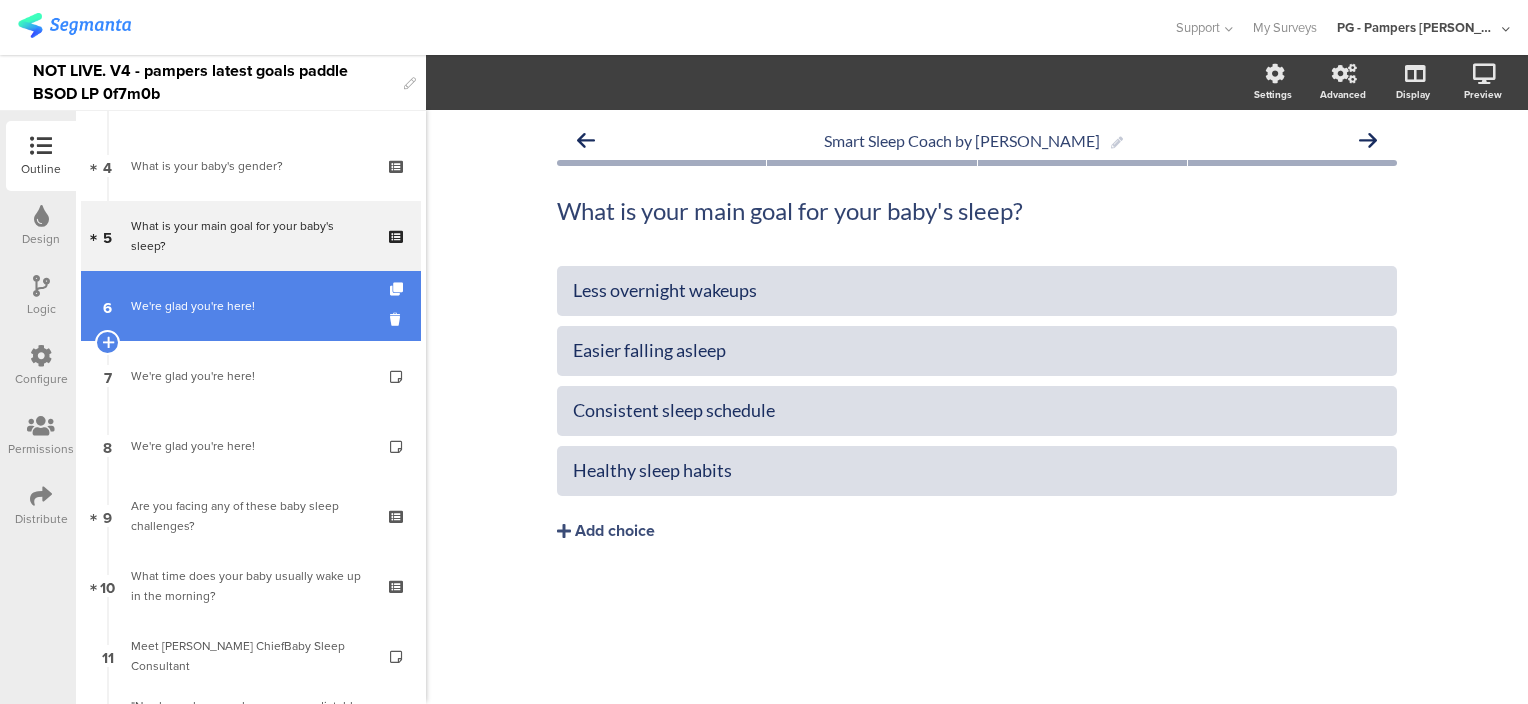 click on "We're glad you're here!" at bounding box center [250, 306] 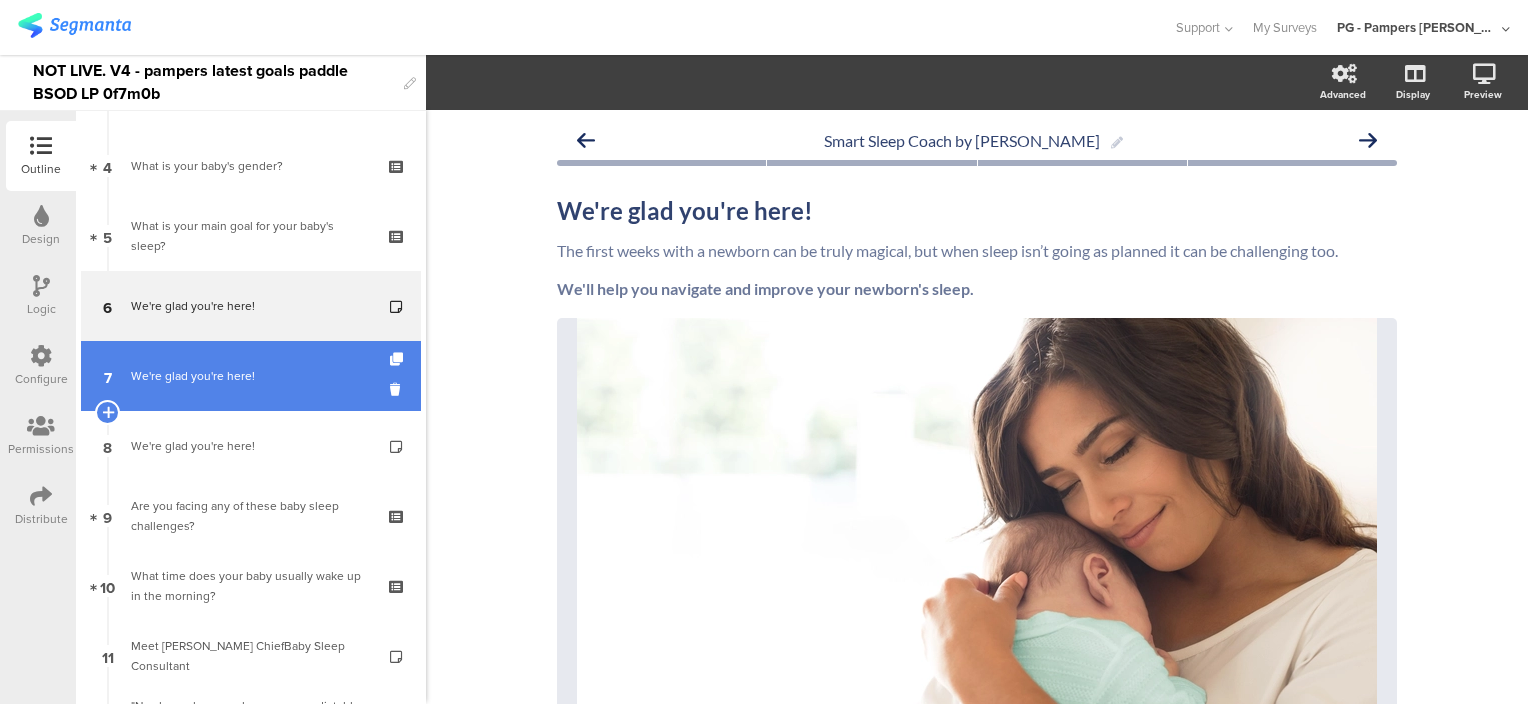click on "7
We're glad you're here!" at bounding box center [251, 376] 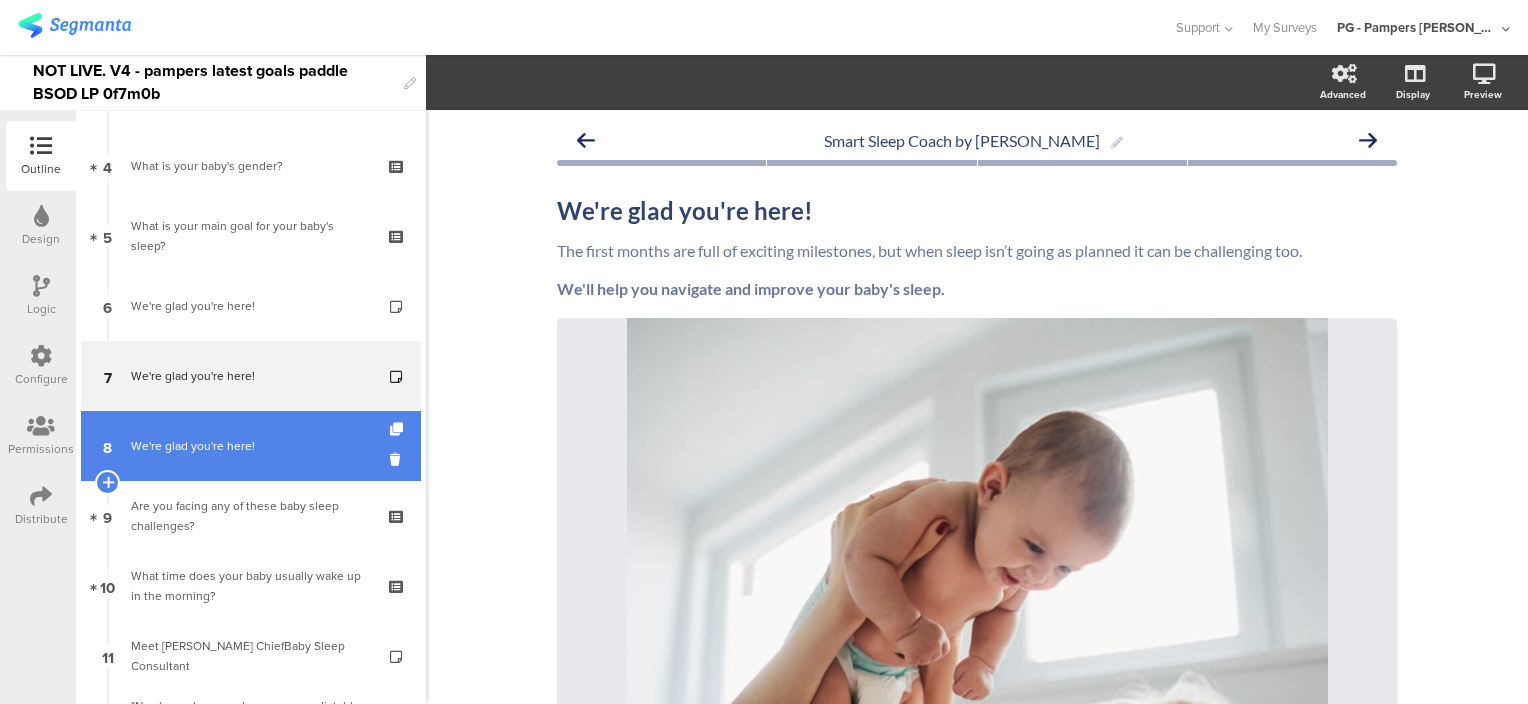 click on "8
We're glad you're here!" at bounding box center (251, 446) 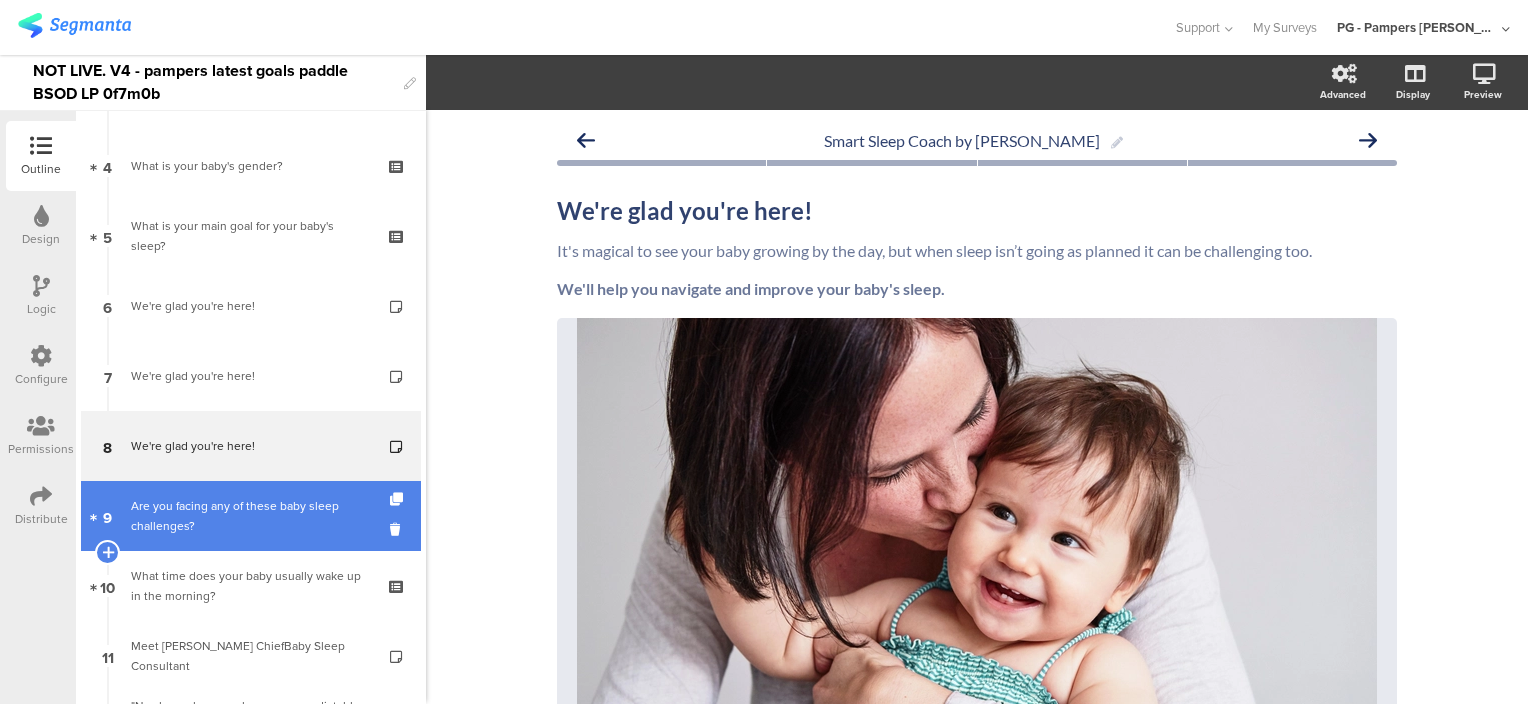 click on "Are you facing any of these baby sleep challenges?" at bounding box center (250, 516) 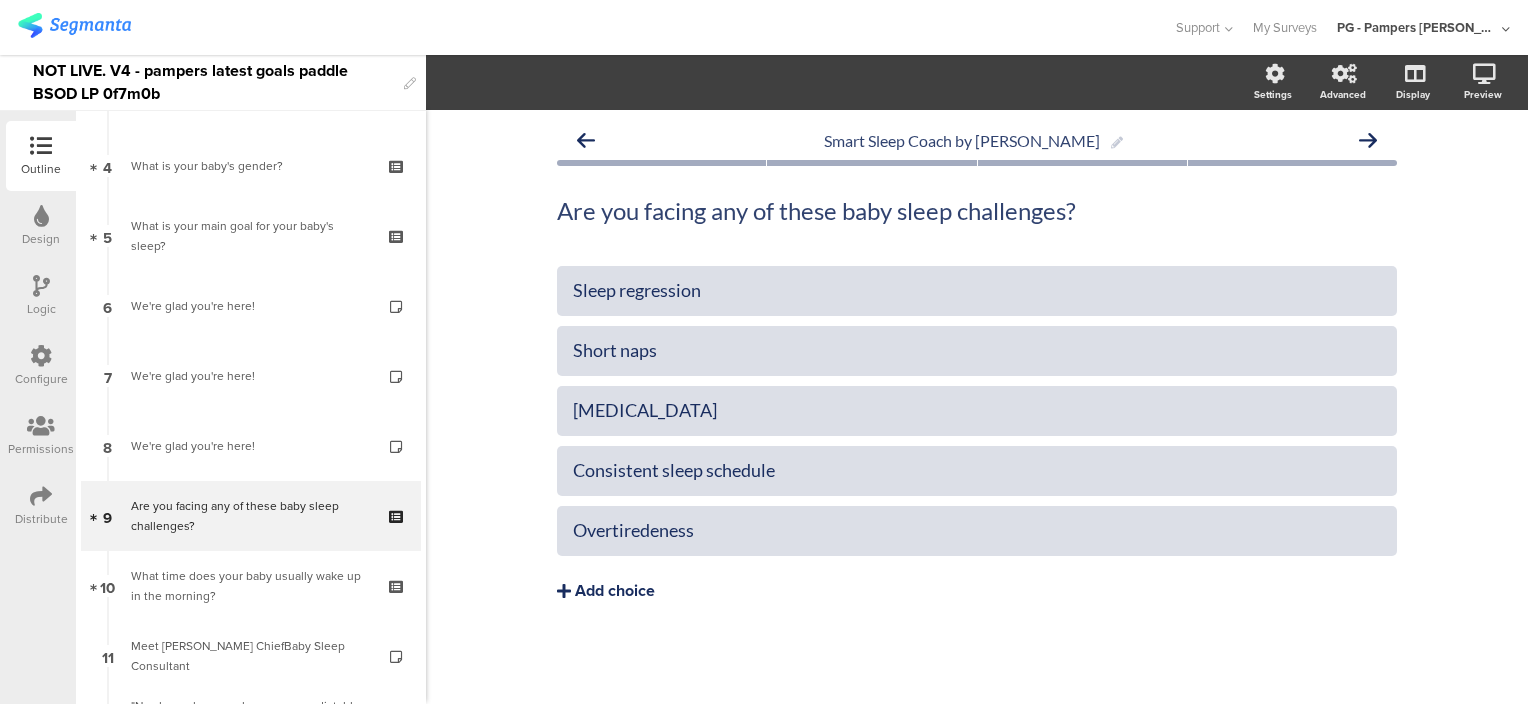 click on "Add choice" 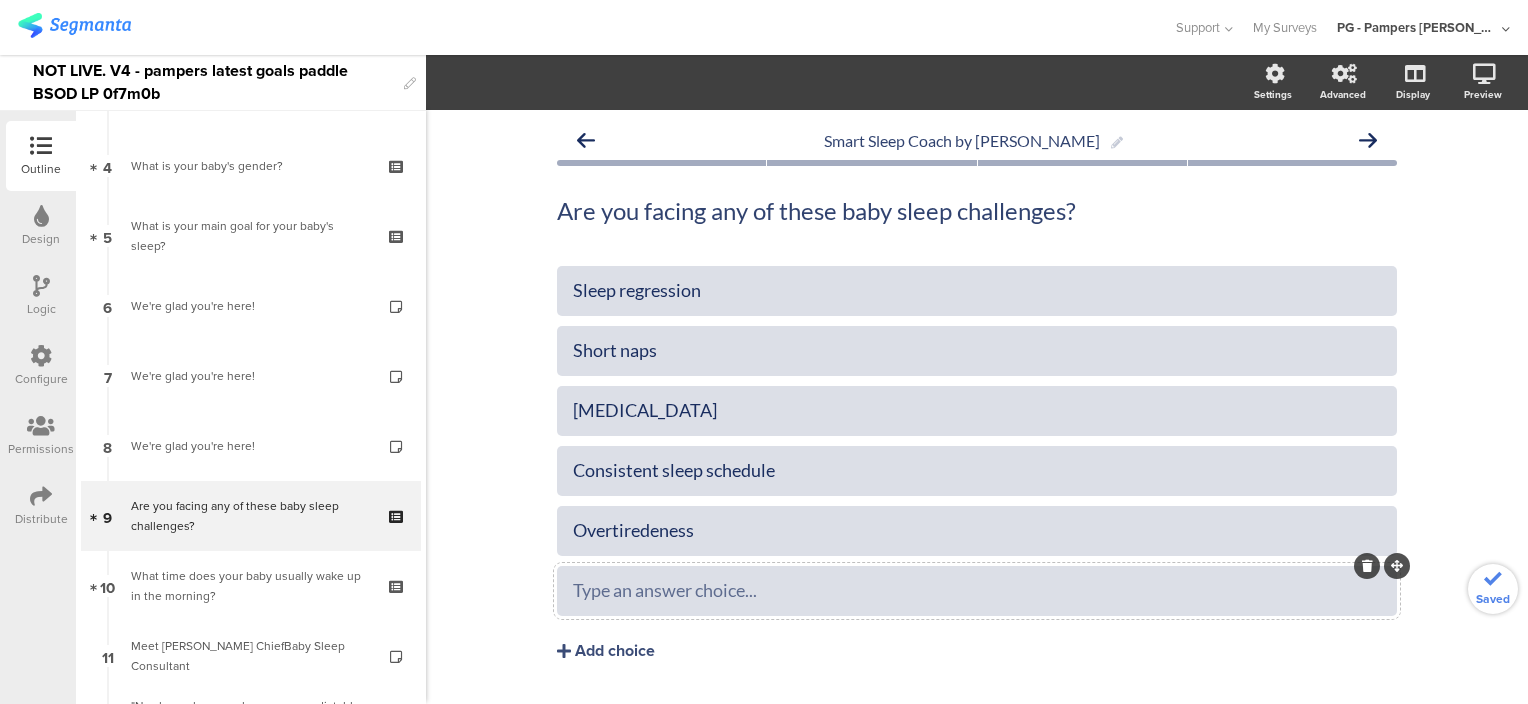 type 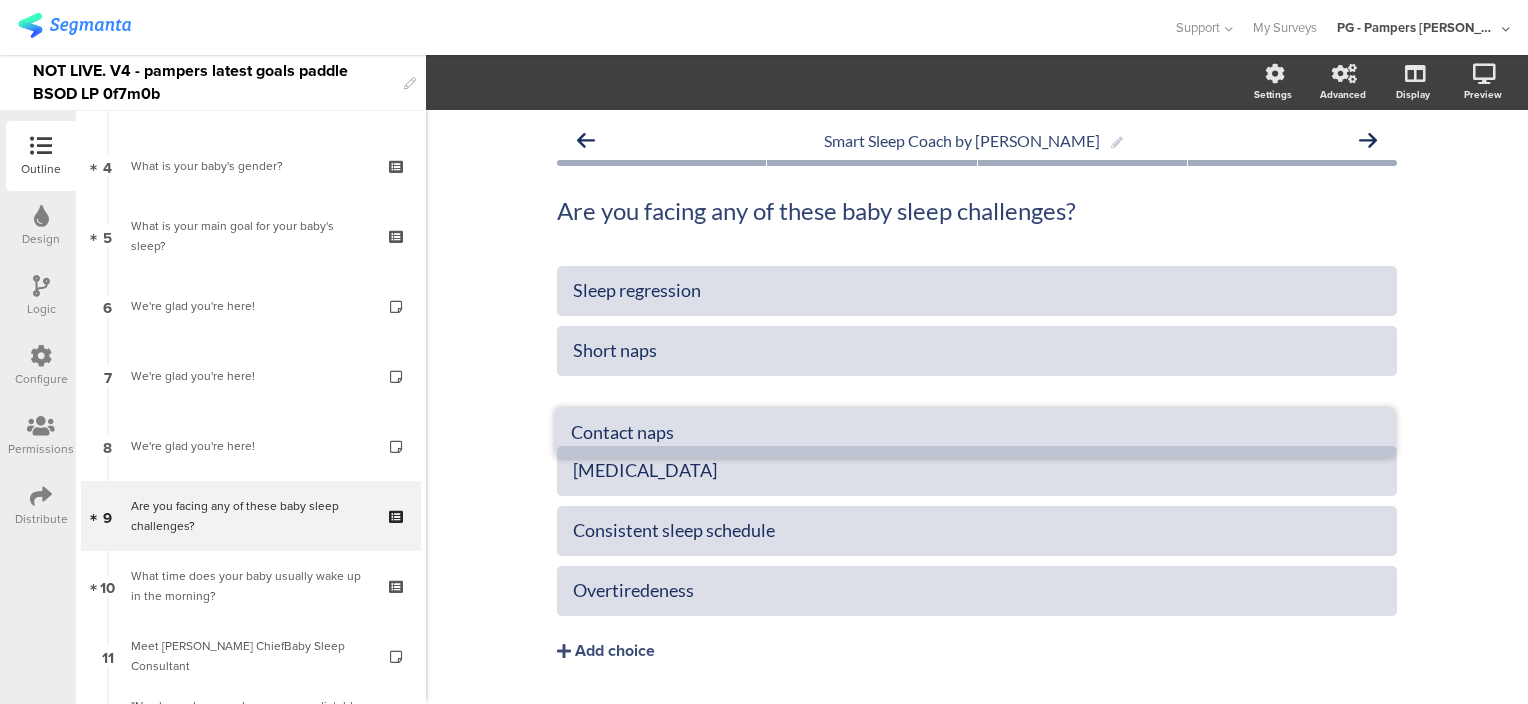 drag, startPoint x: 1391, startPoint y: 569, endPoint x: 1391, endPoint y: 402, distance: 167 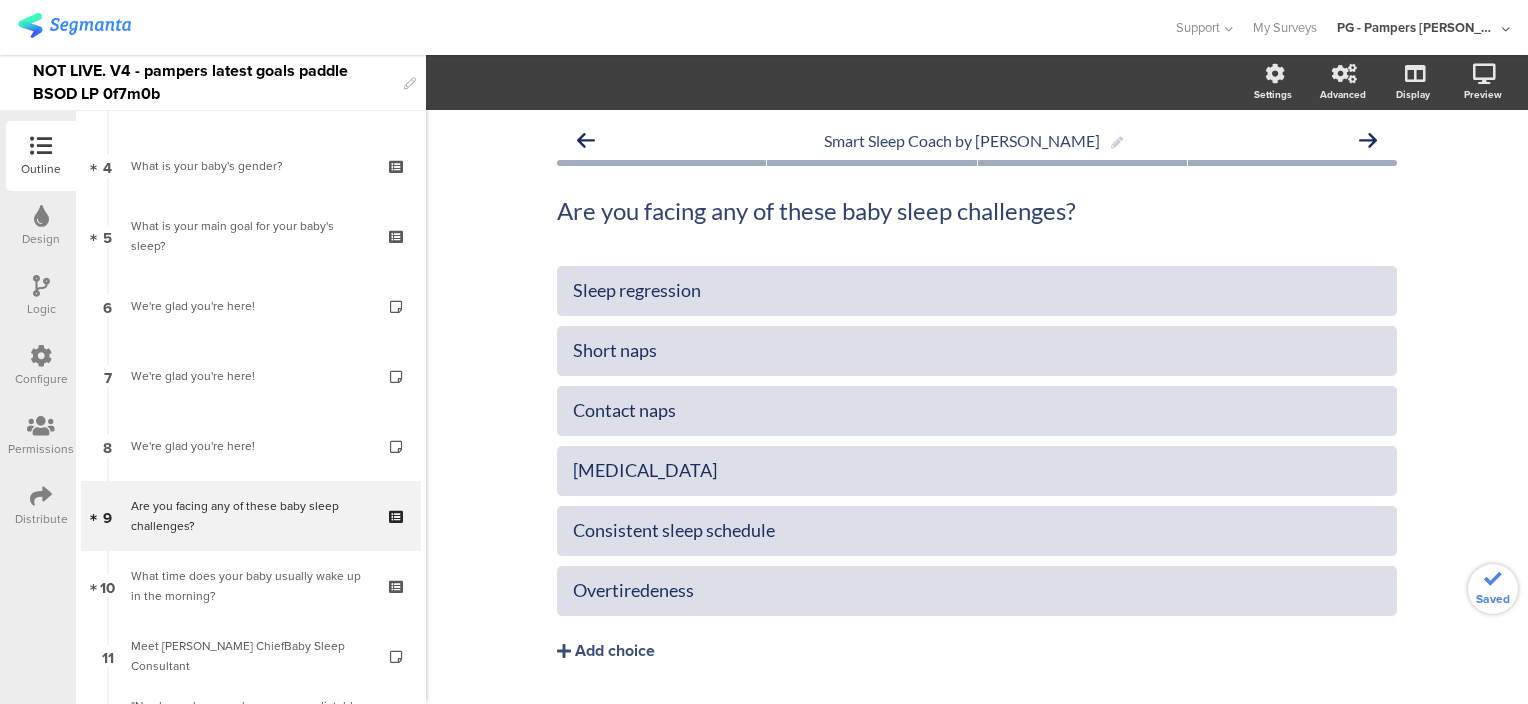 click on "Smart Sleep Coach by Pampers
Are you facing any of these baby sleep challenges?
Are you facing any of these baby sleep challenges?" 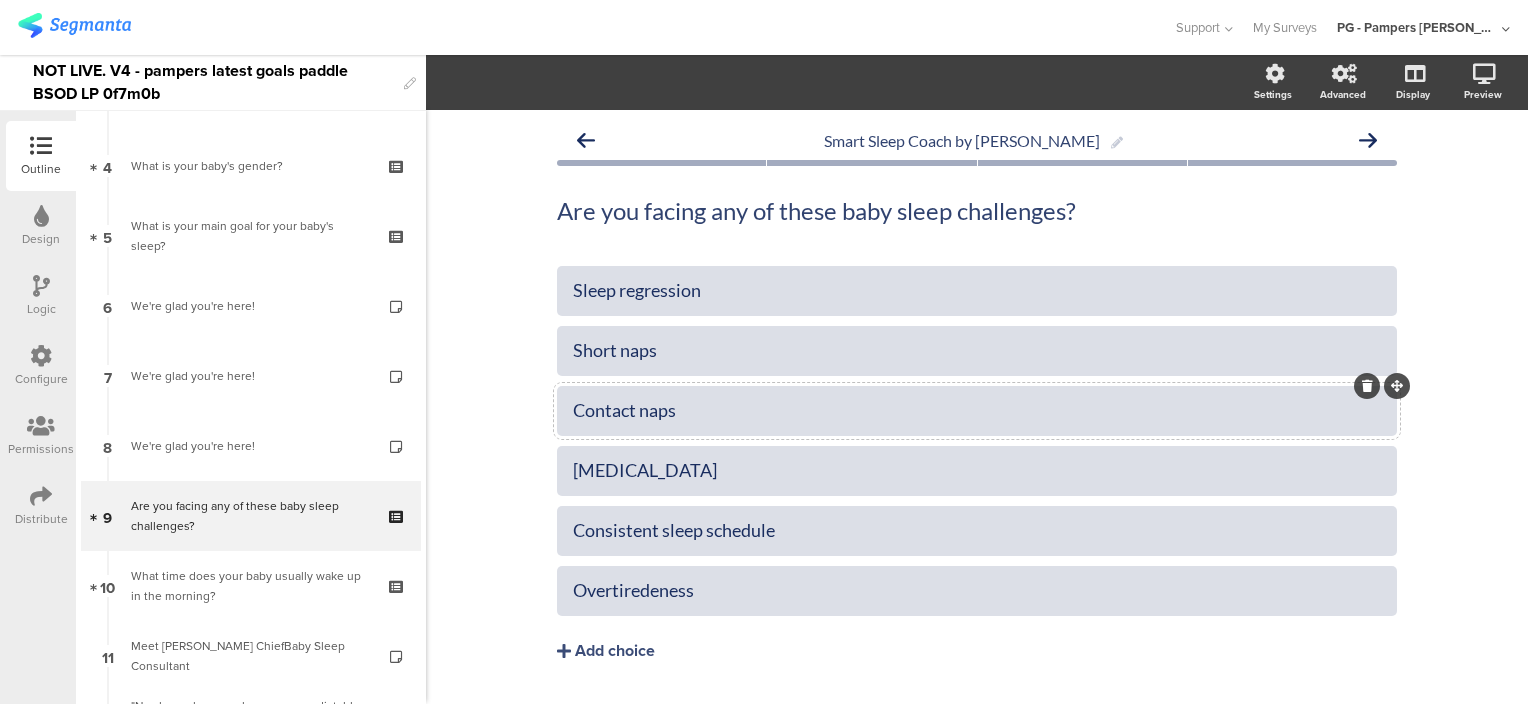 click on "Contact naps" 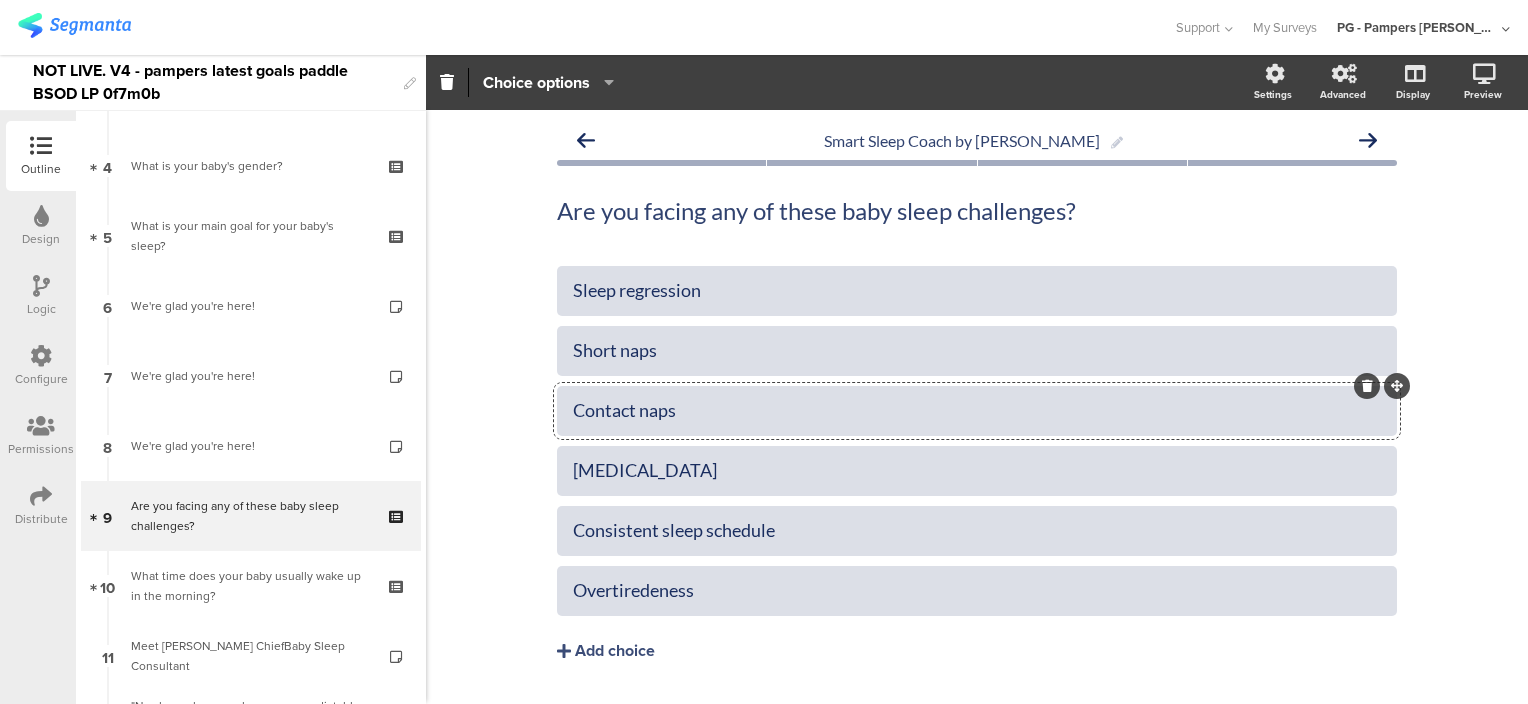 click on "Contact naps" 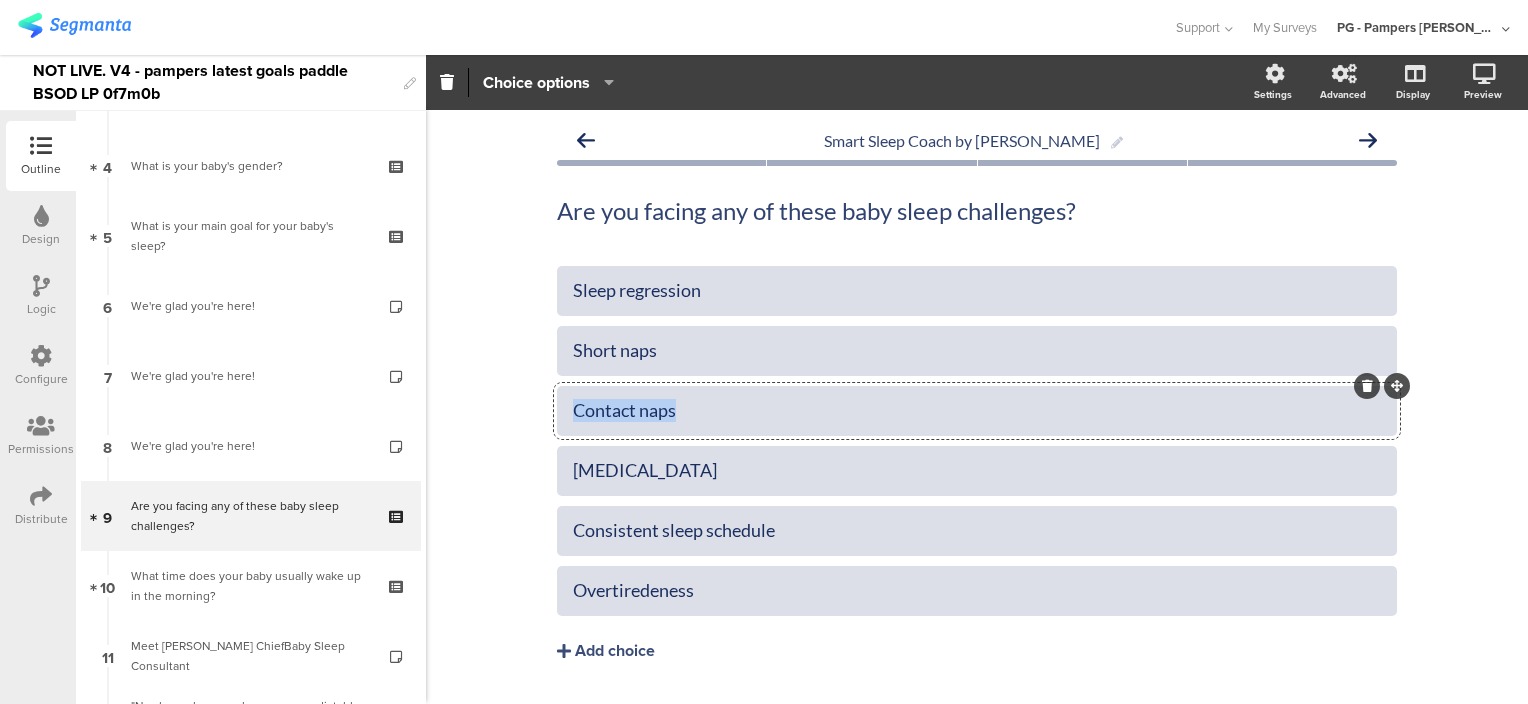 click on "Contact naps" 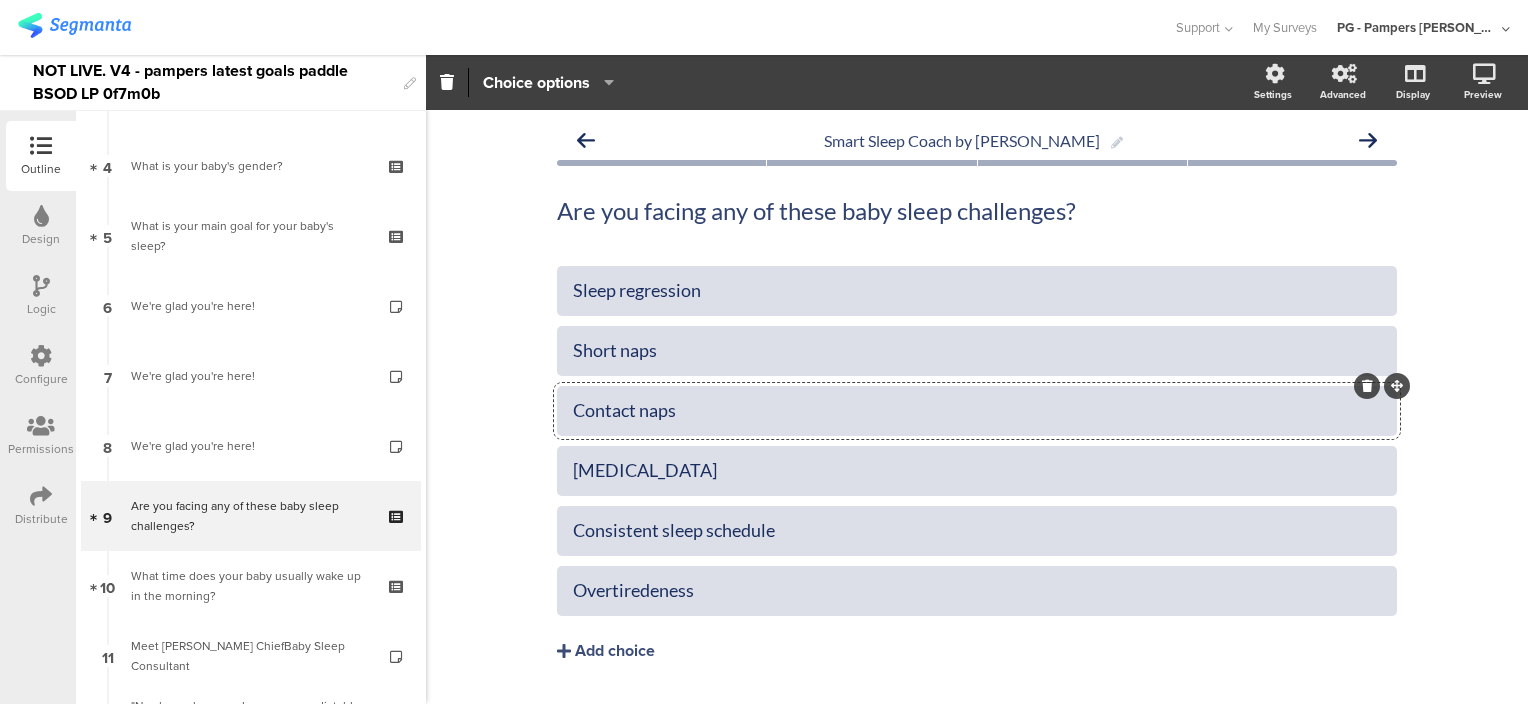 click 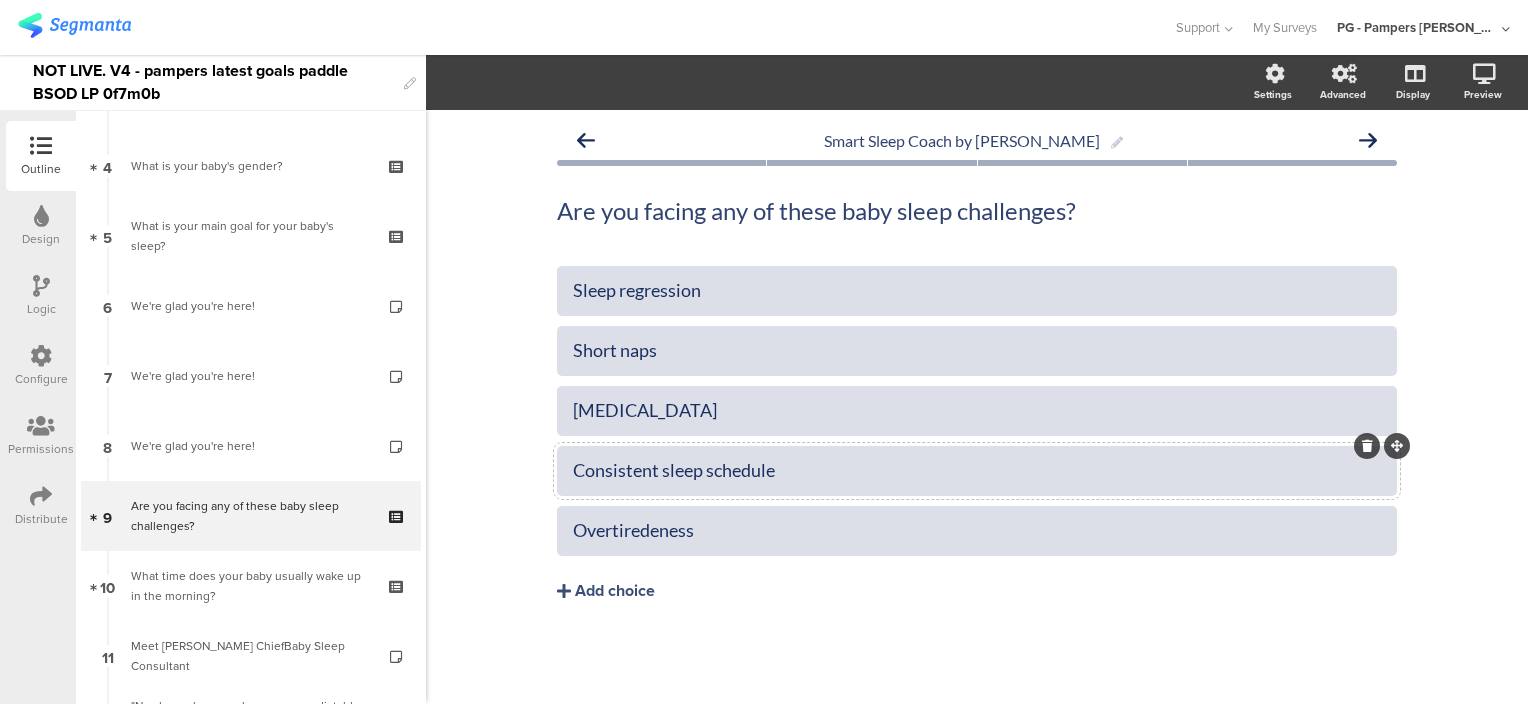 click on "Consistent sleep schedule" 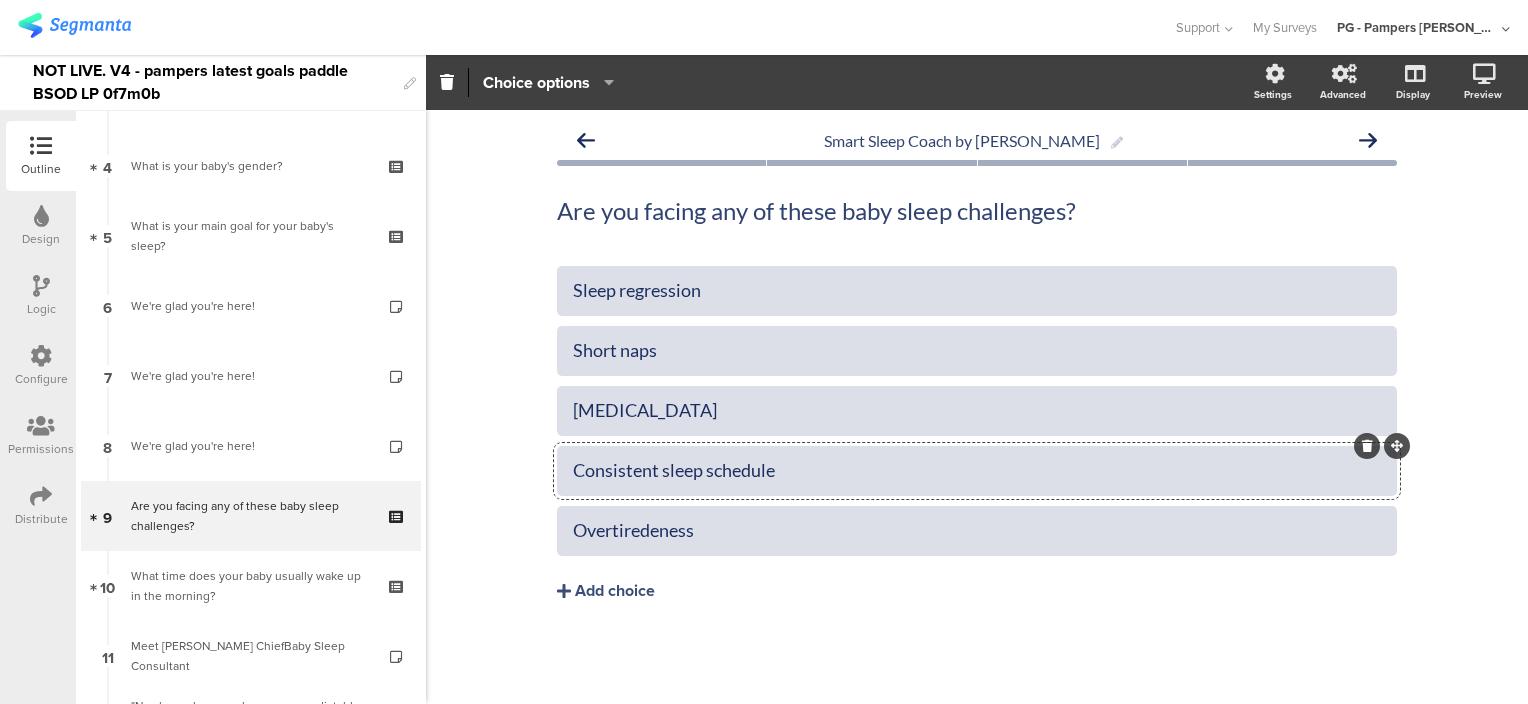 click on "Consistent sleep schedule" 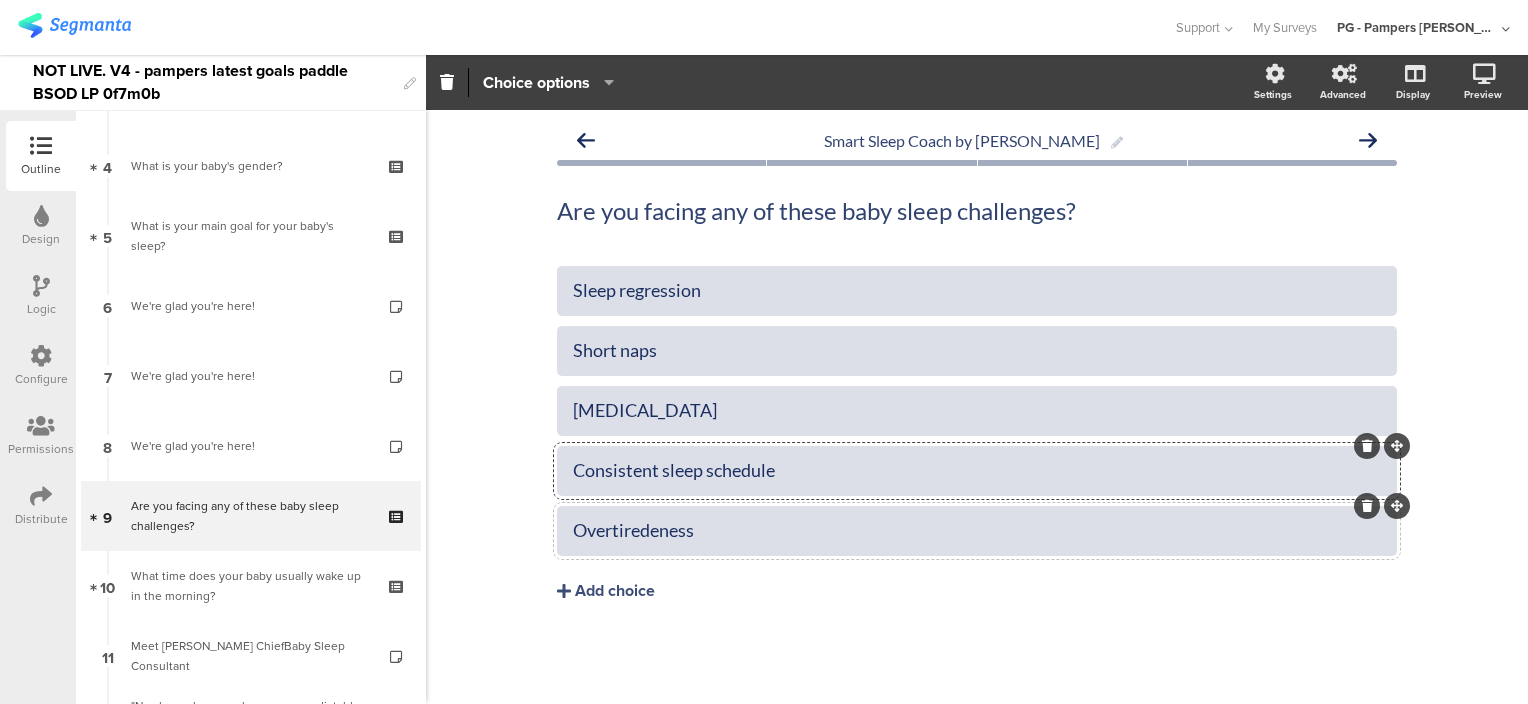 click on "Overtiredeness" 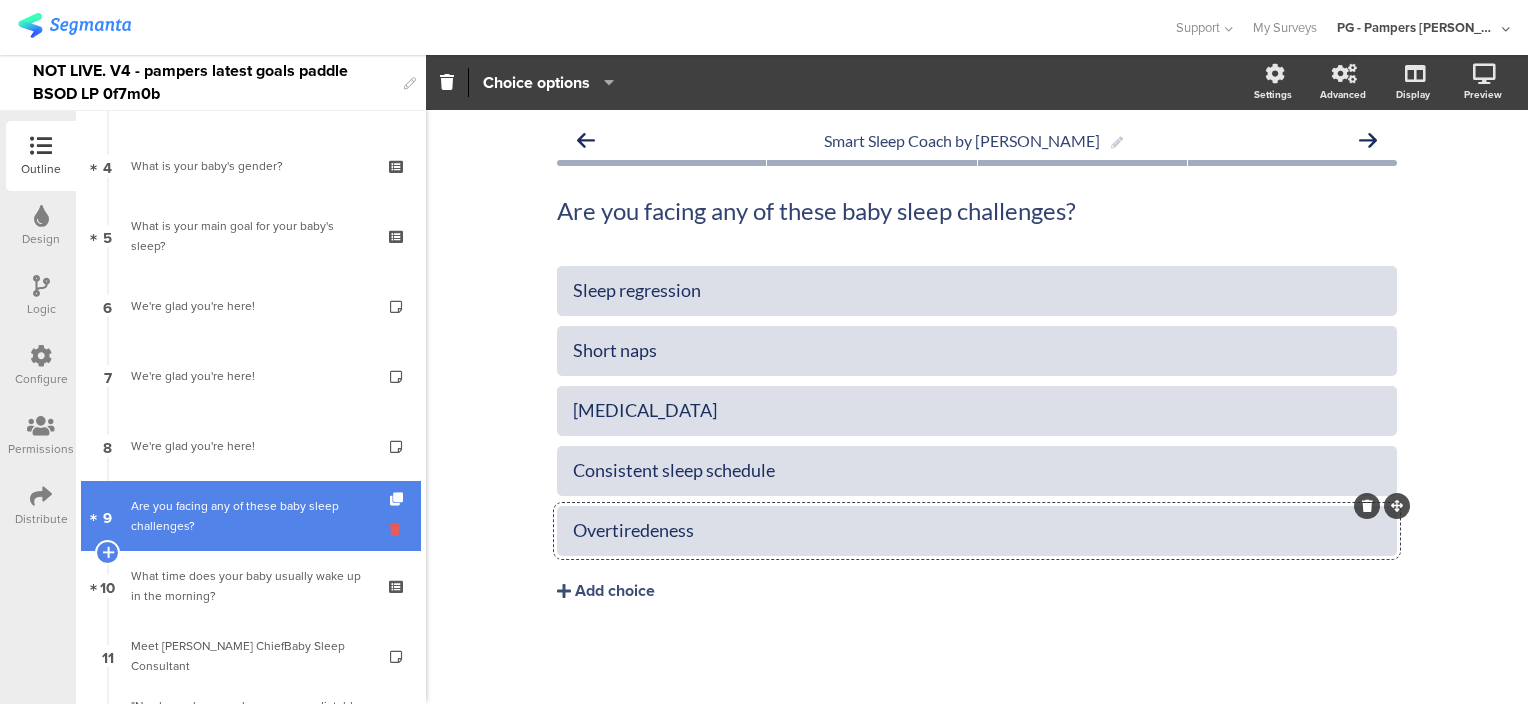 click at bounding box center [398, 529] 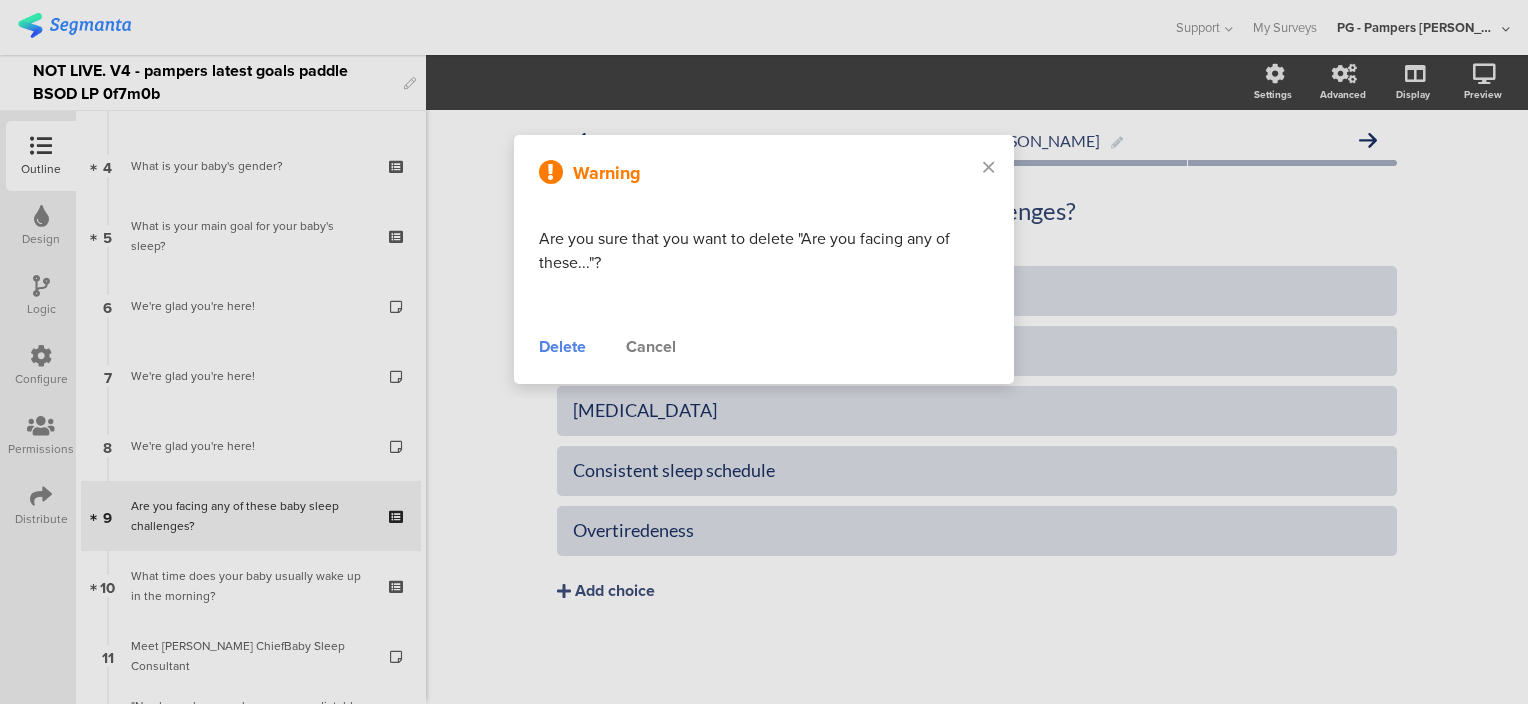 click on "Delete" at bounding box center (562, 347) 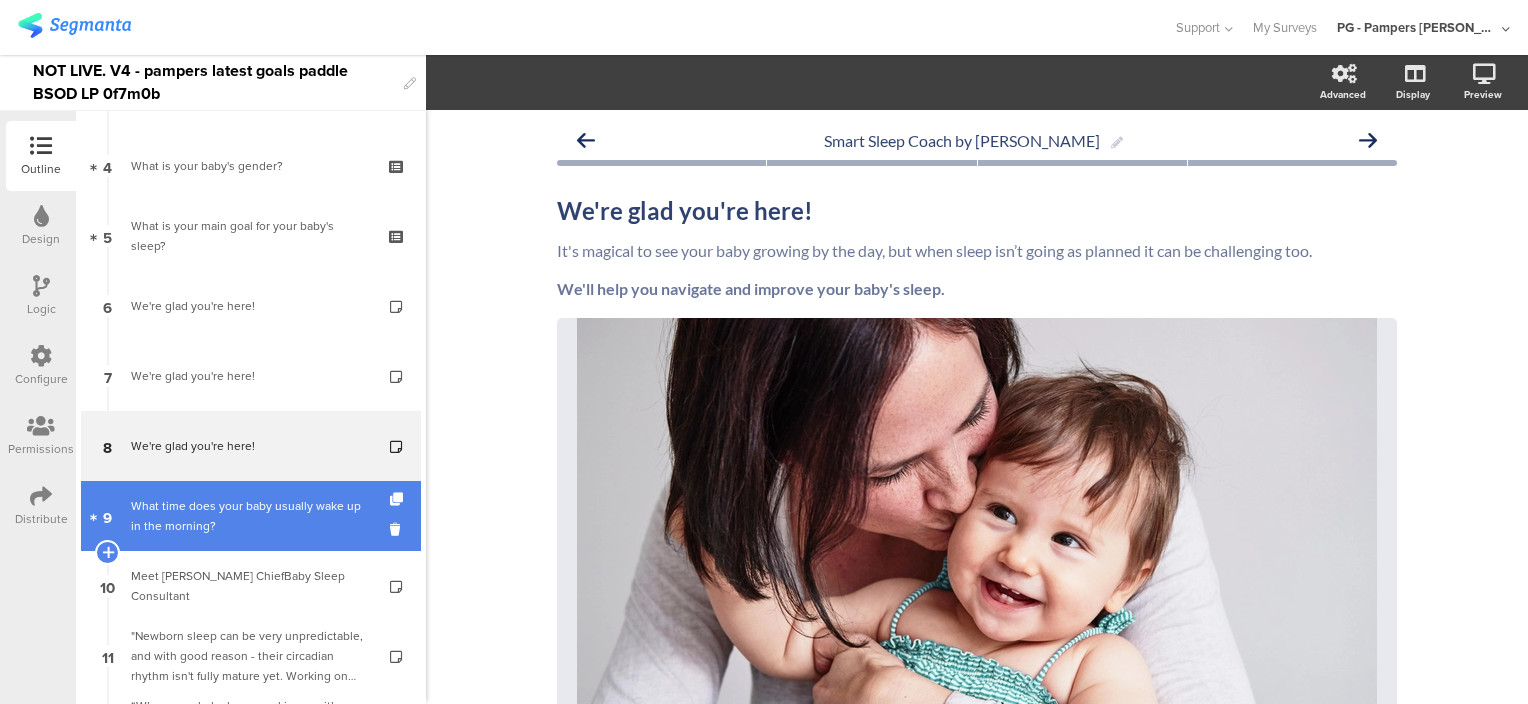 click on "What time does your baby usually wake up in the morning?​" at bounding box center [250, 516] 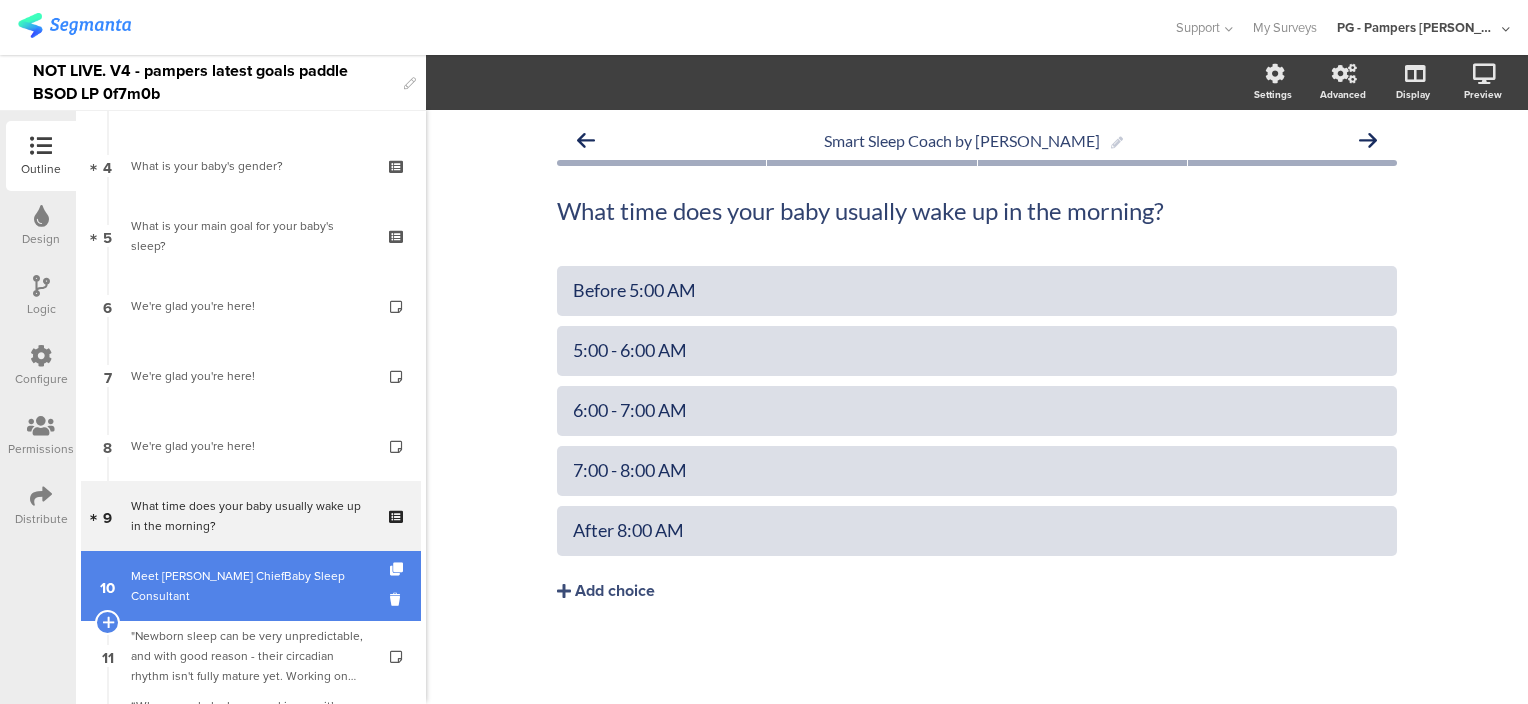 click on "Meet [PERSON_NAME] ChiefBaby Sleep Consultant" at bounding box center (250, 586) 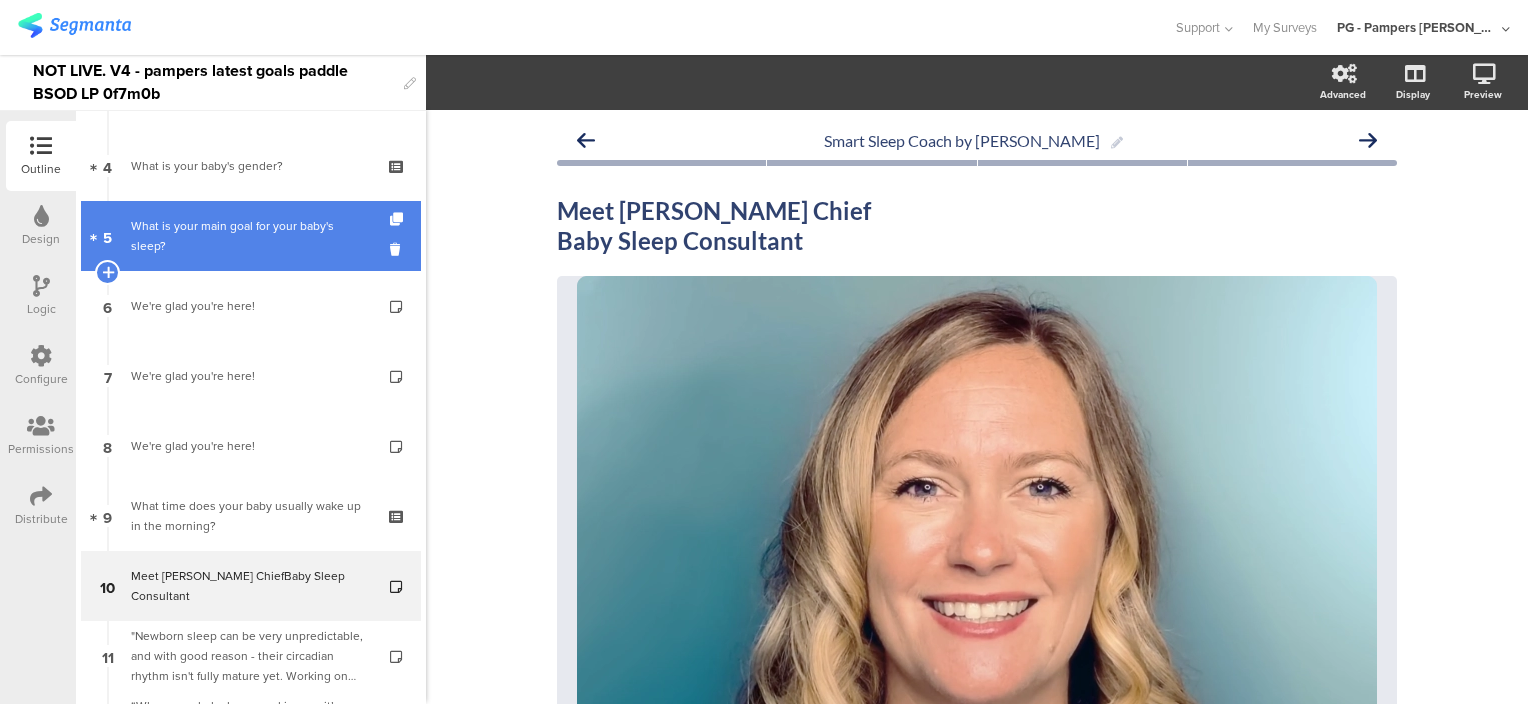 click on "What is your main goal for your baby's sleep?" at bounding box center (250, 236) 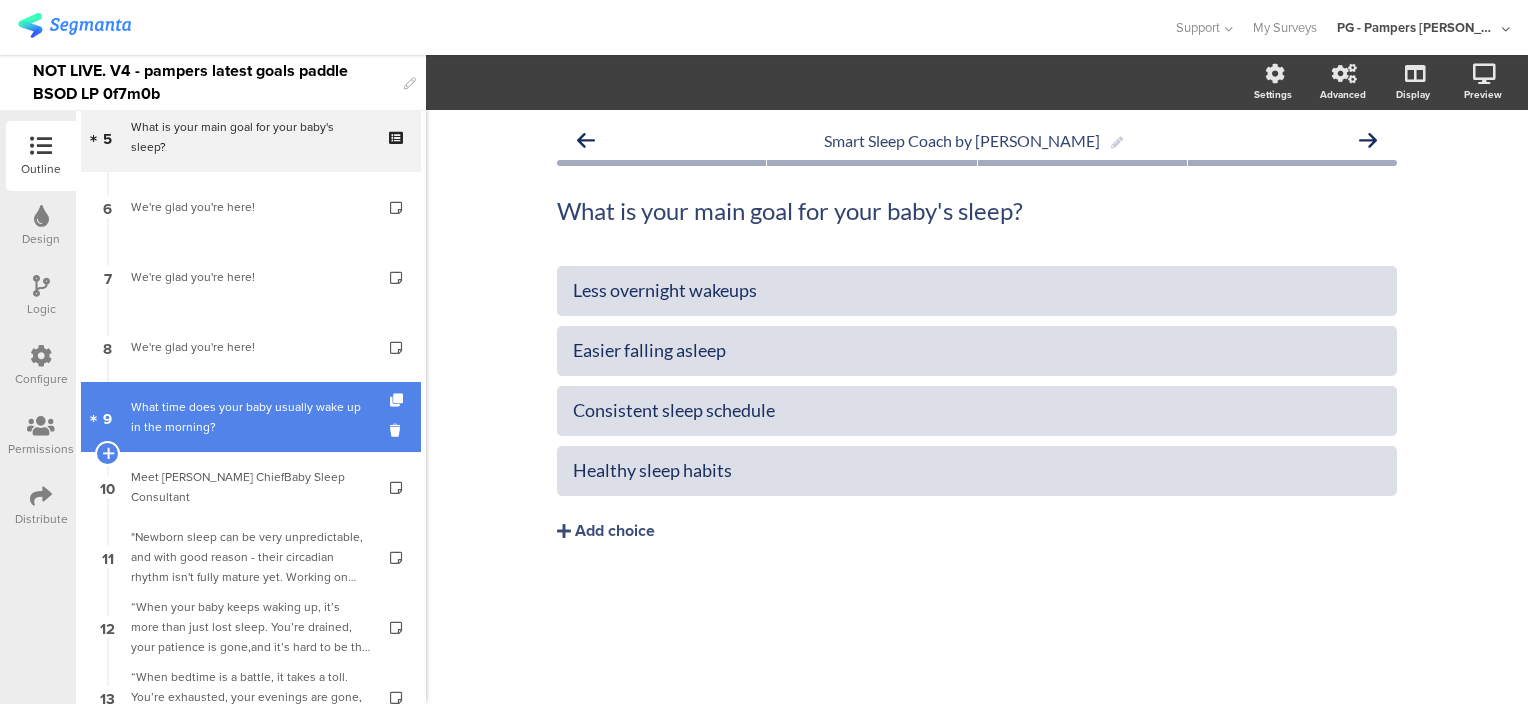 scroll, scrollTop: 400, scrollLeft: 0, axis: vertical 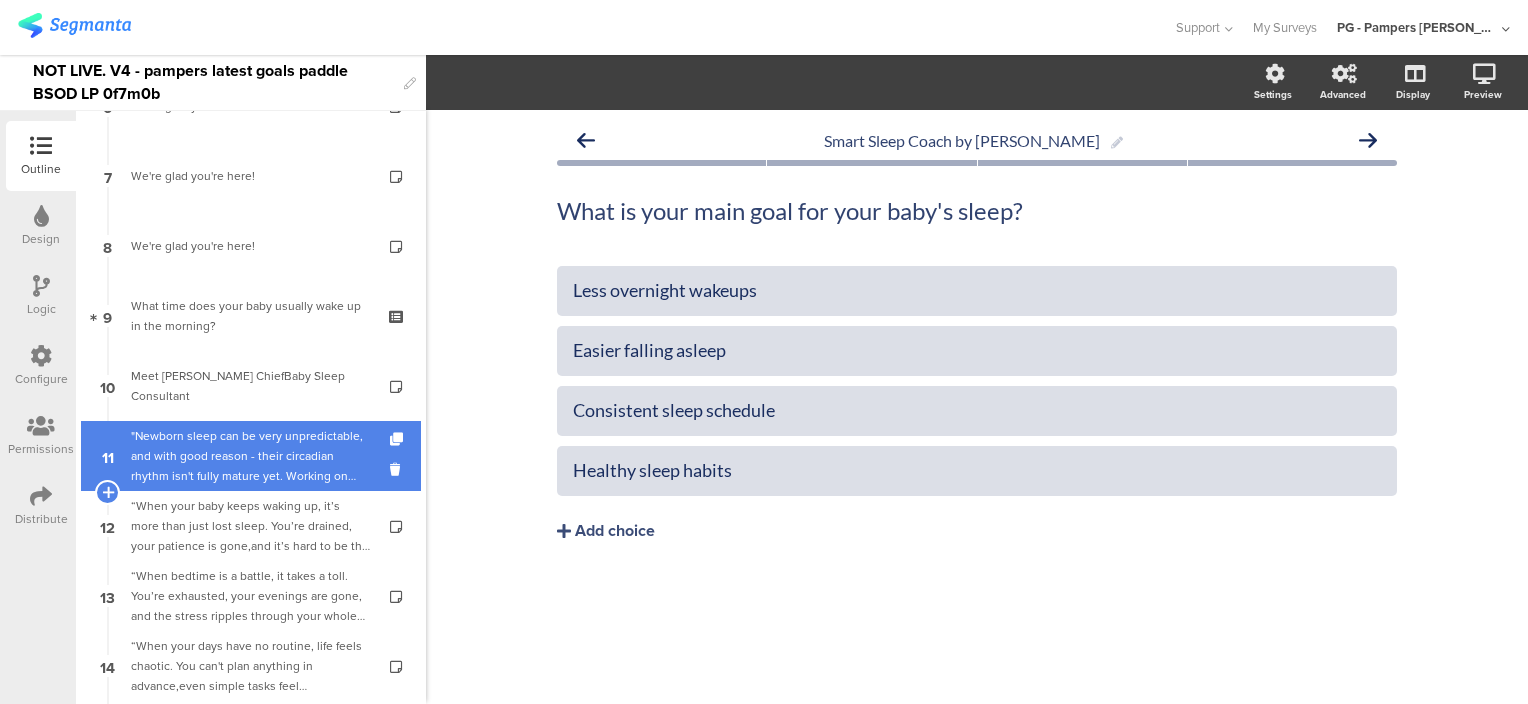 click on ""Newborn sleep can be very unpredictable, and with good reason - their circadian rhythm isn't fully mature yet. Working on sleep balance and healthy sleep habits as of day one will help."" at bounding box center (250, 456) 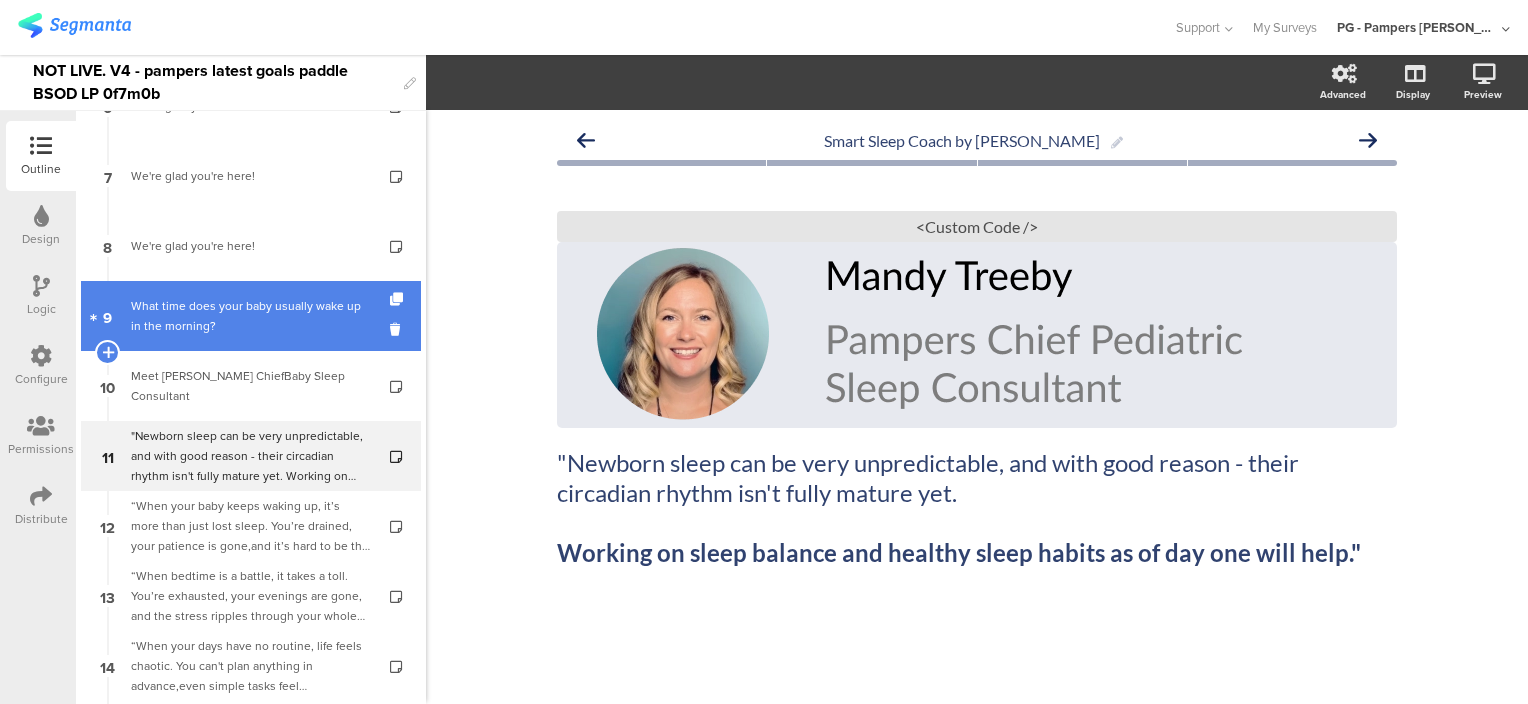 scroll, scrollTop: 0, scrollLeft: 0, axis: both 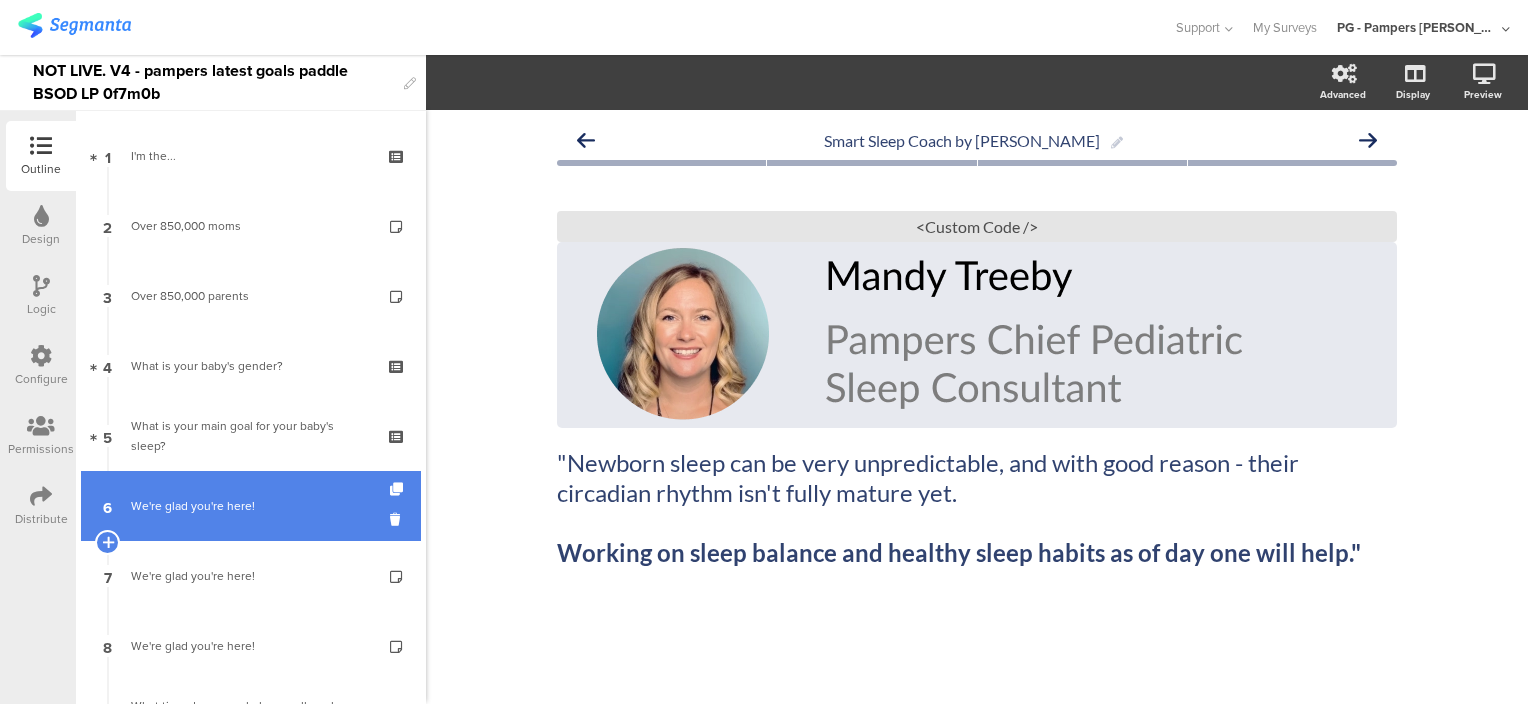 click on "6
We're glad you're here!" at bounding box center (251, 506) 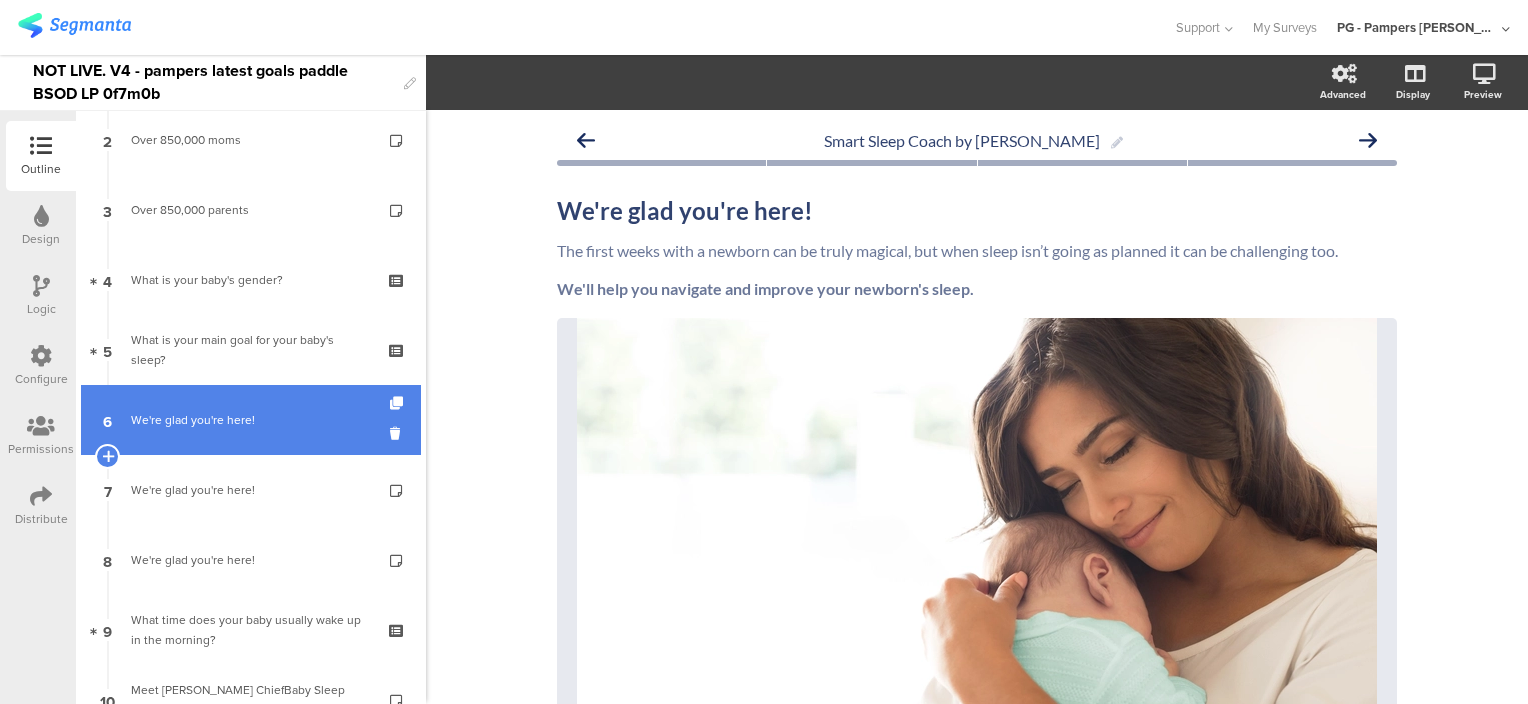 scroll, scrollTop: 200, scrollLeft: 0, axis: vertical 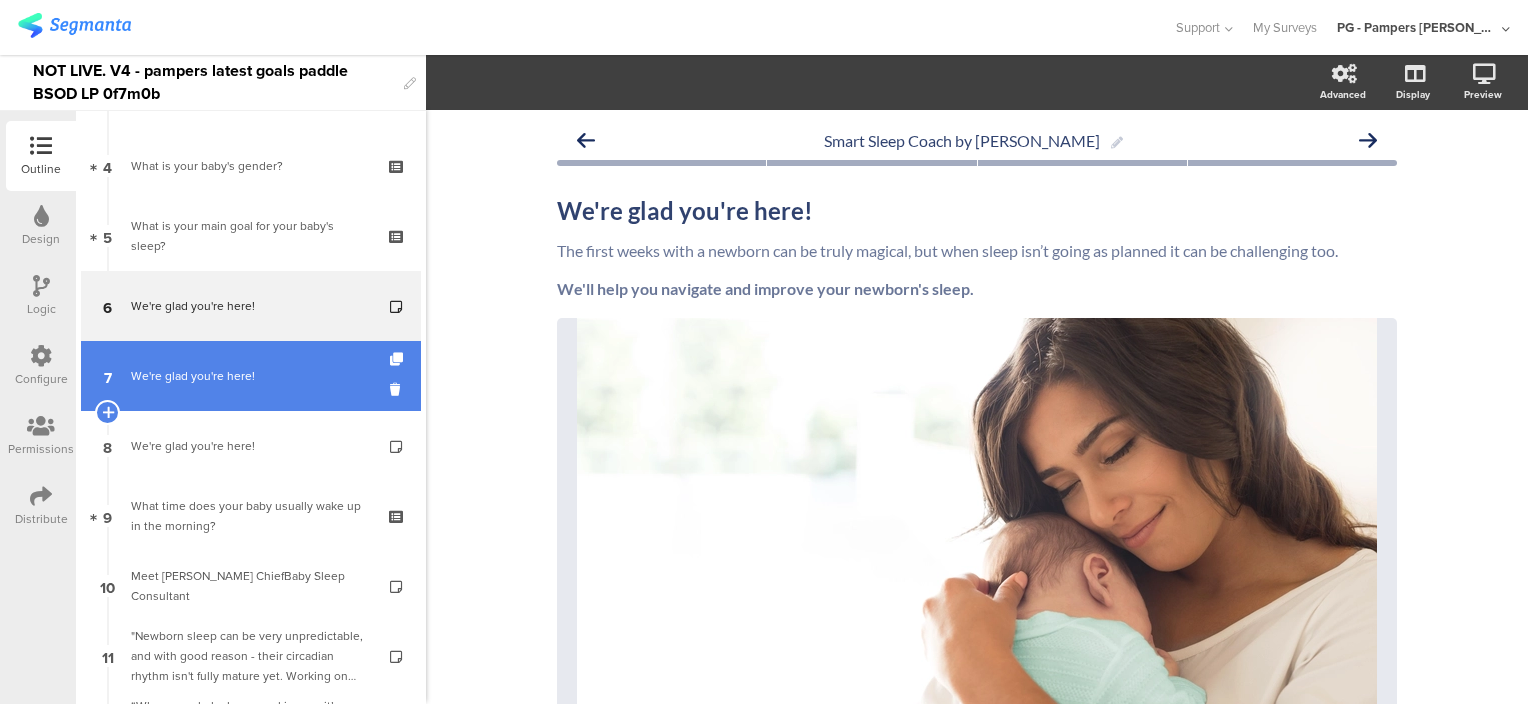 click on "We're glad you're here!" at bounding box center (250, 376) 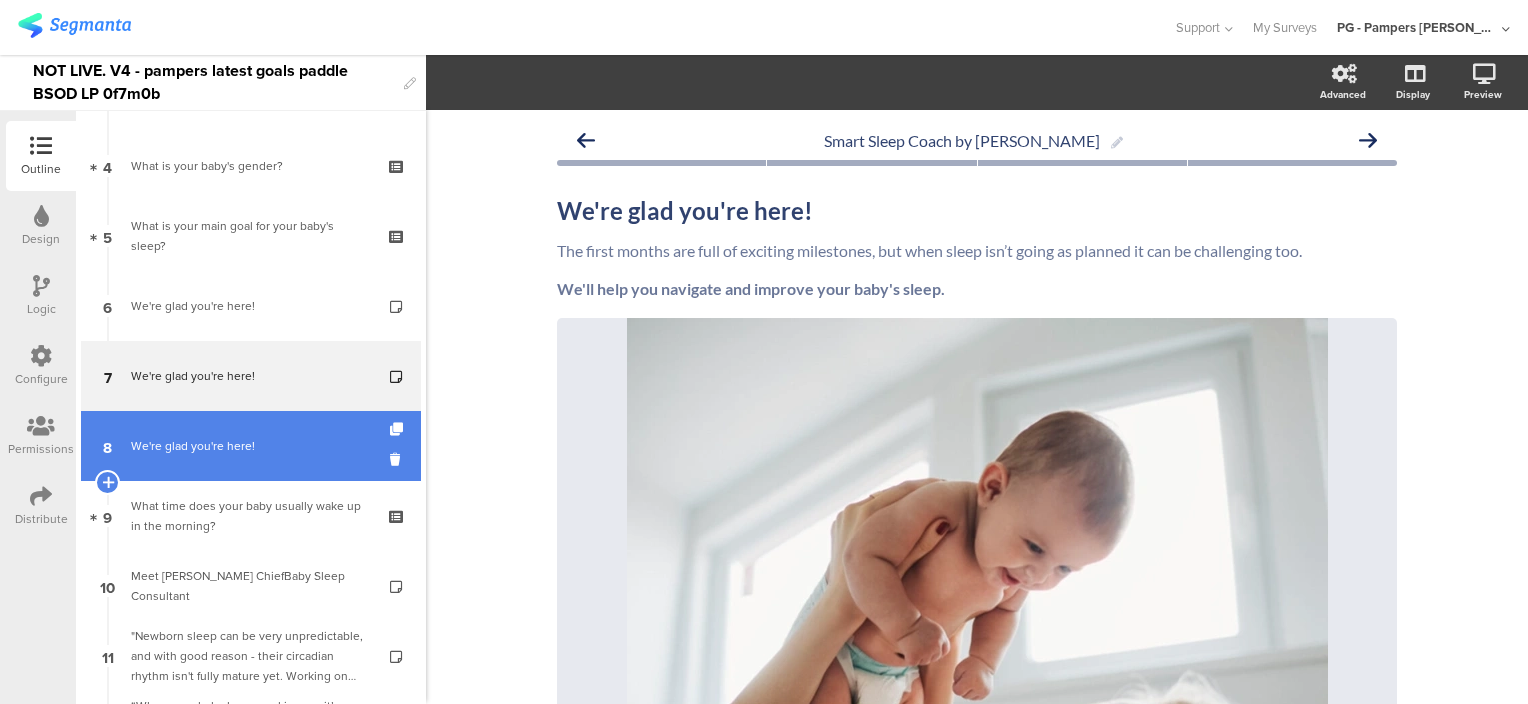 click on "We're glad you're here!" at bounding box center [250, 446] 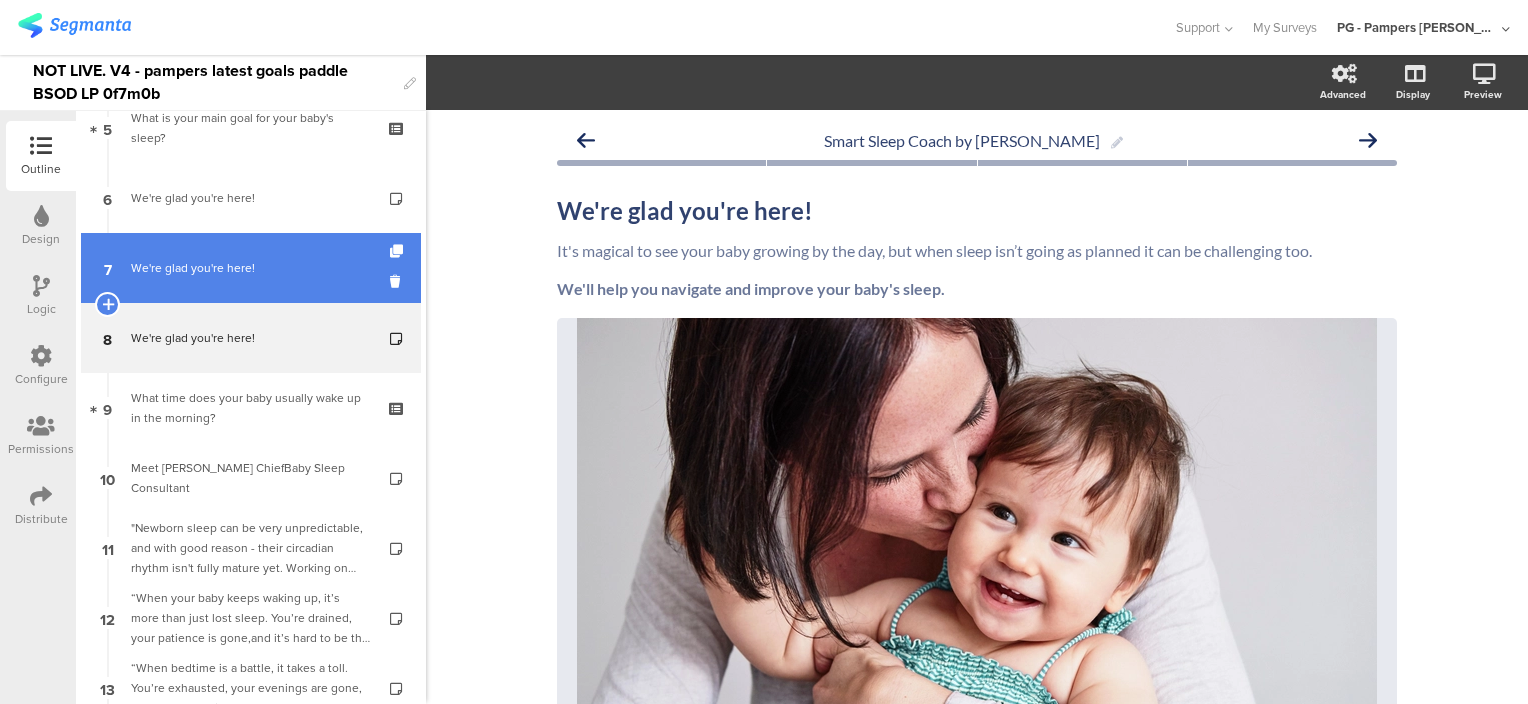 scroll, scrollTop: 300, scrollLeft: 0, axis: vertical 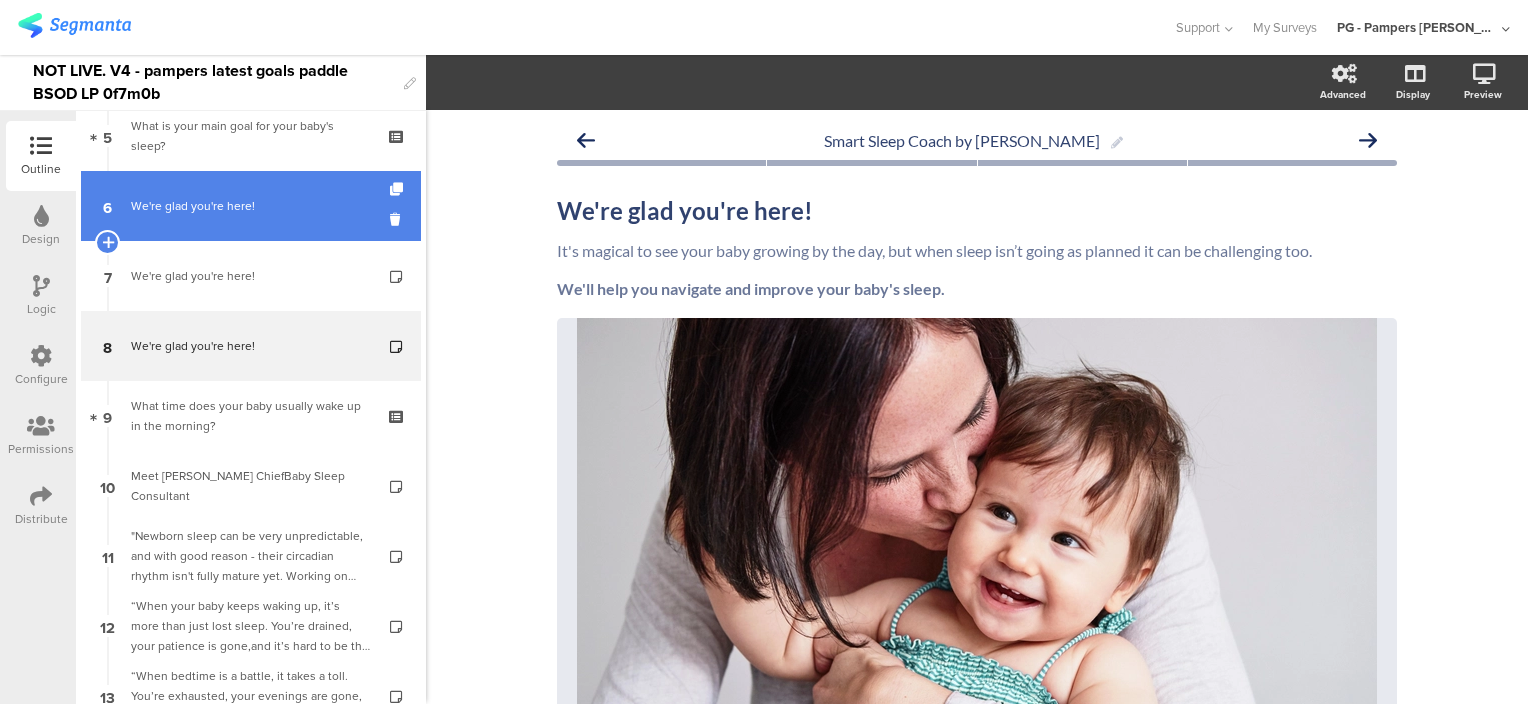 click on "6
We're glad you're here!" at bounding box center (251, 206) 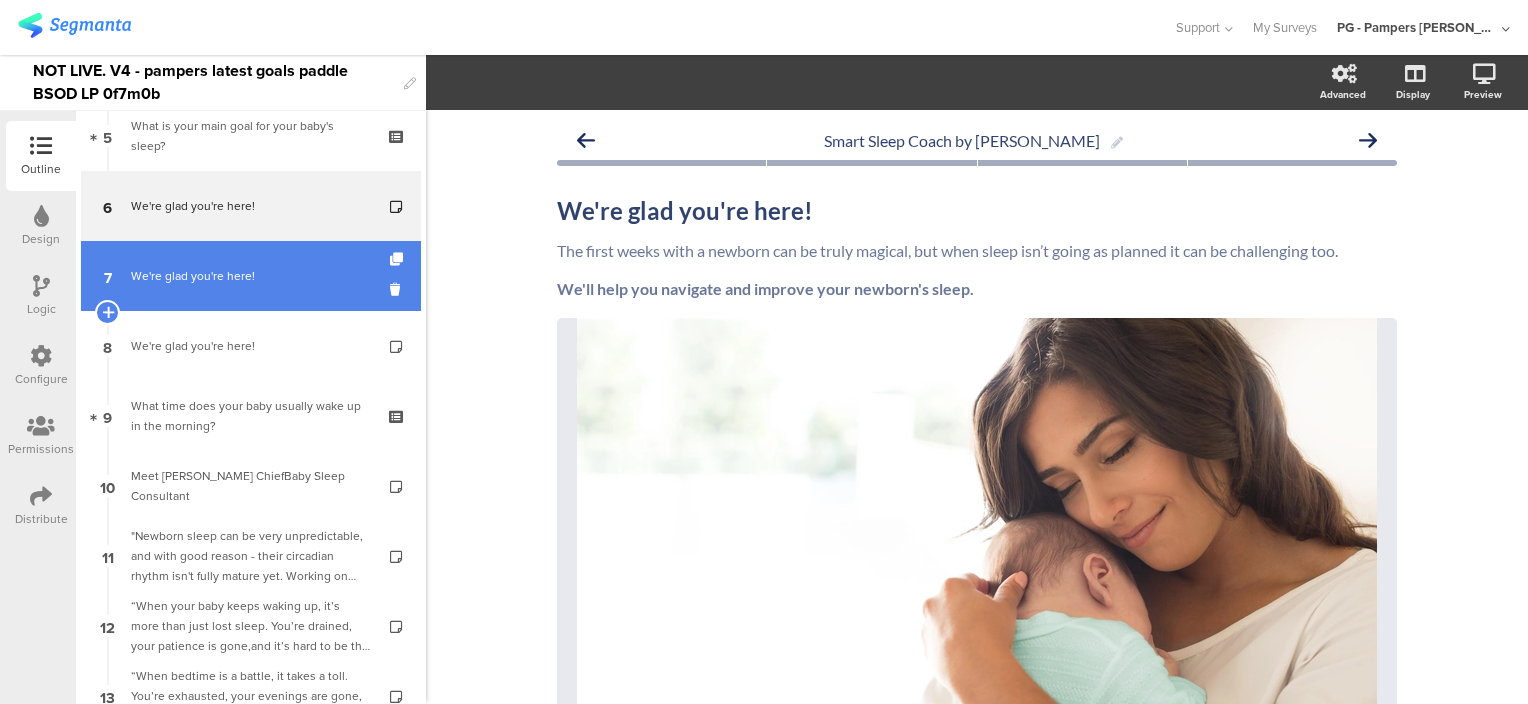 click on "7
We're glad you're here!" at bounding box center (251, 276) 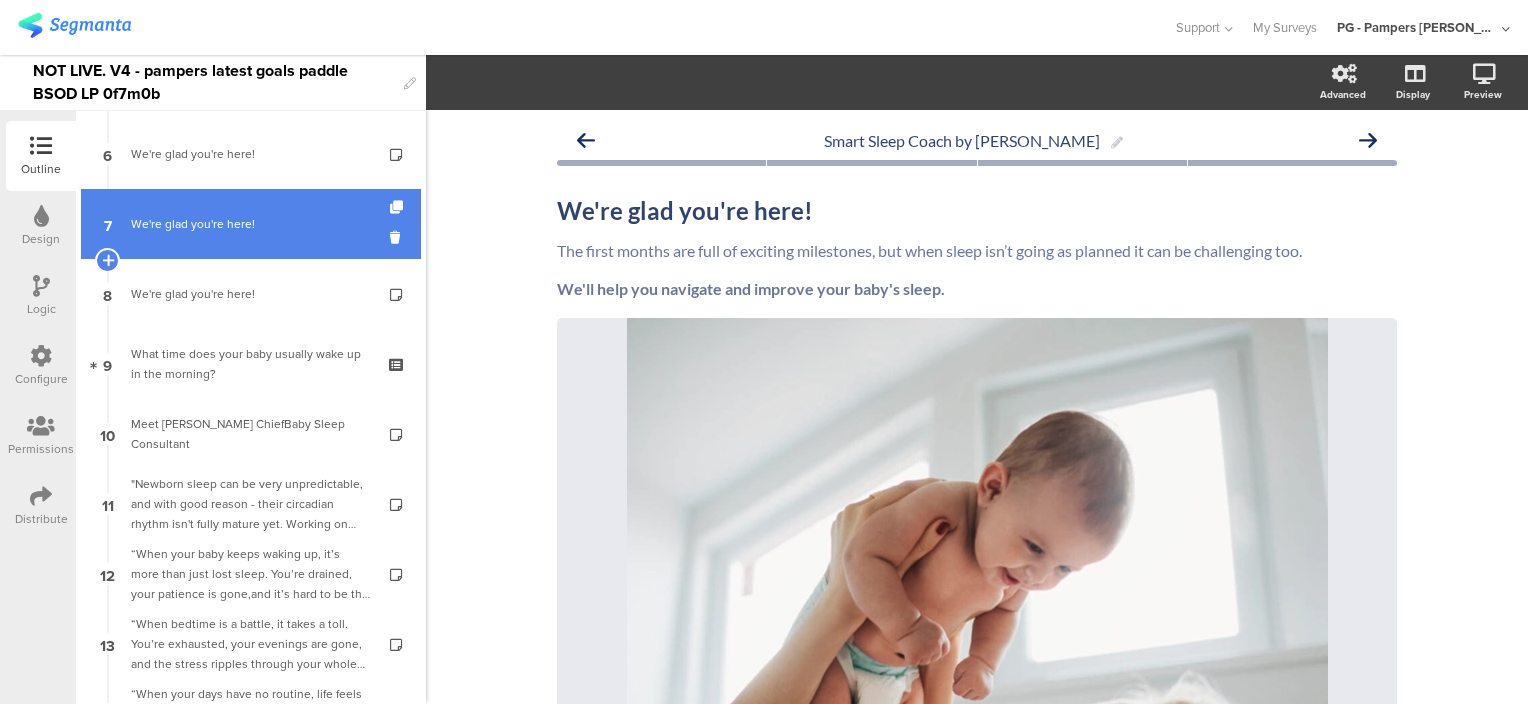 scroll, scrollTop: 400, scrollLeft: 0, axis: vertical 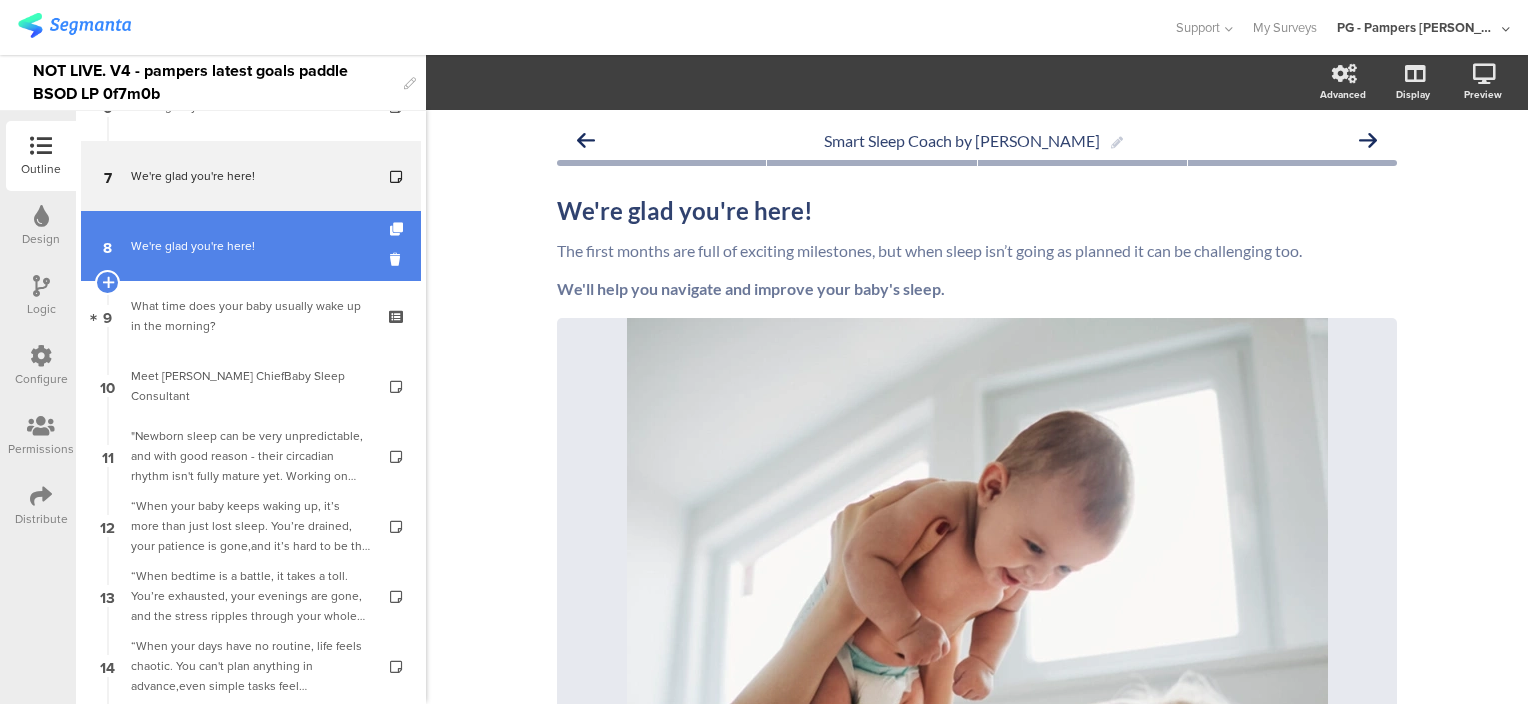 click on "8
We're glad you're here!" at bounding box center [251, 246] 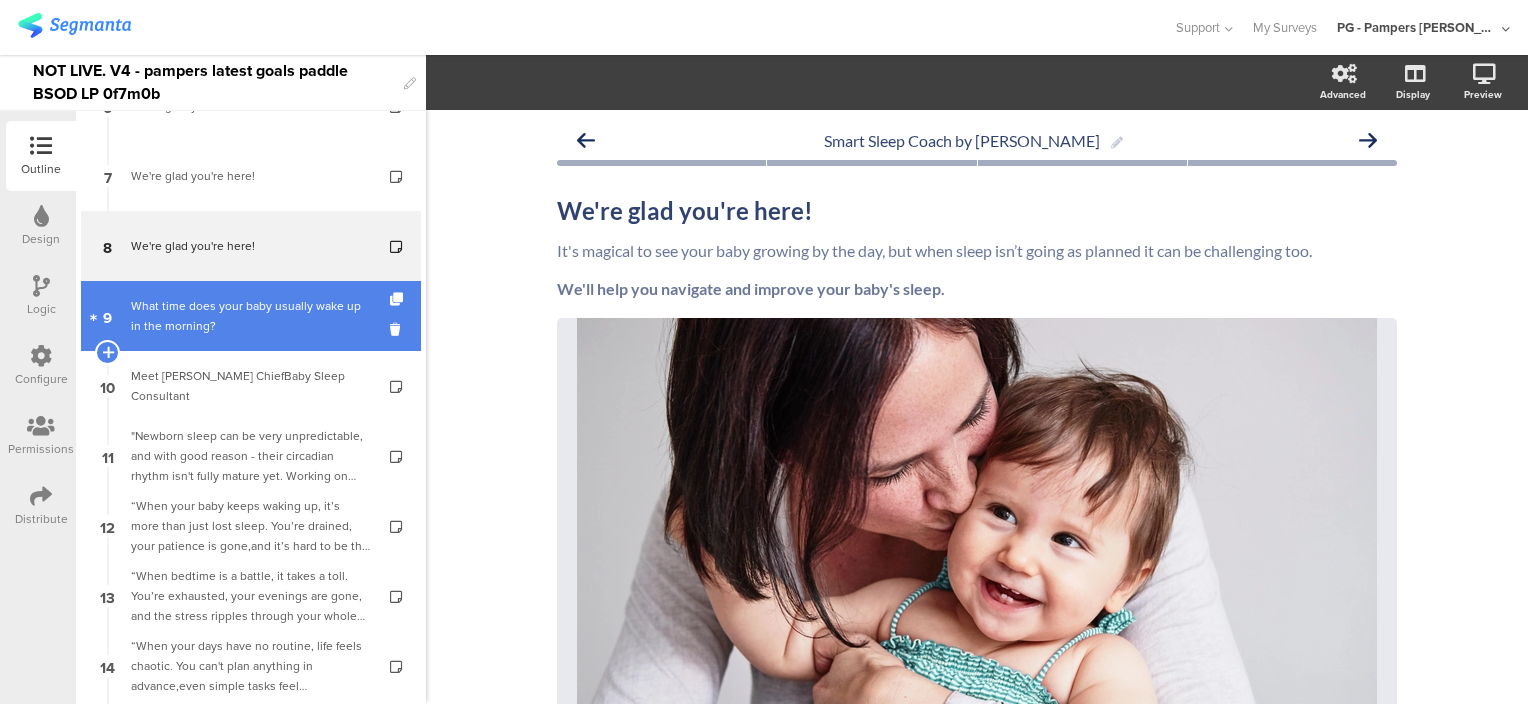 click on "What time does your baby usually wake up in the morning?​" at bounding box center [250, 316] 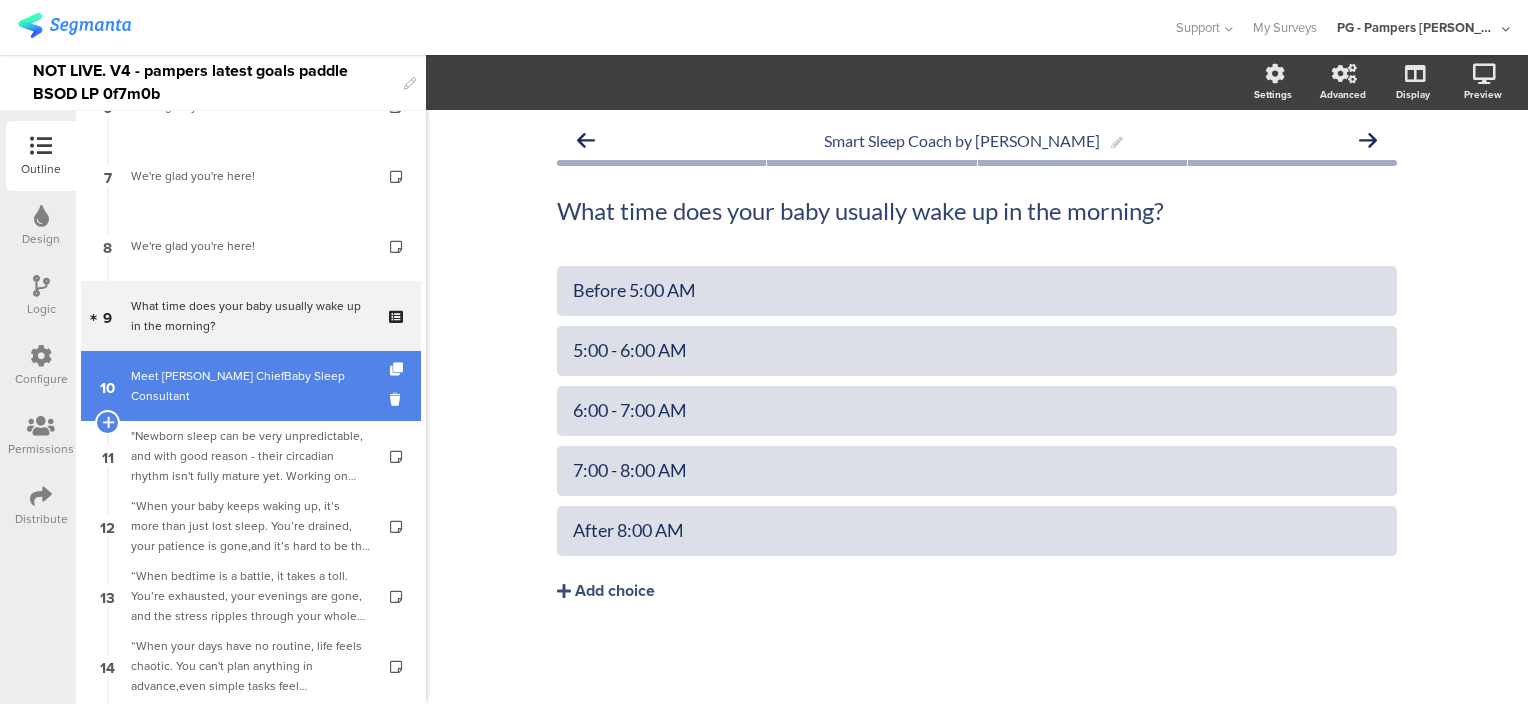 click on "10
Meet Pampers ChiefBaby Sleep Consultant" at bounding box center [251, 386] 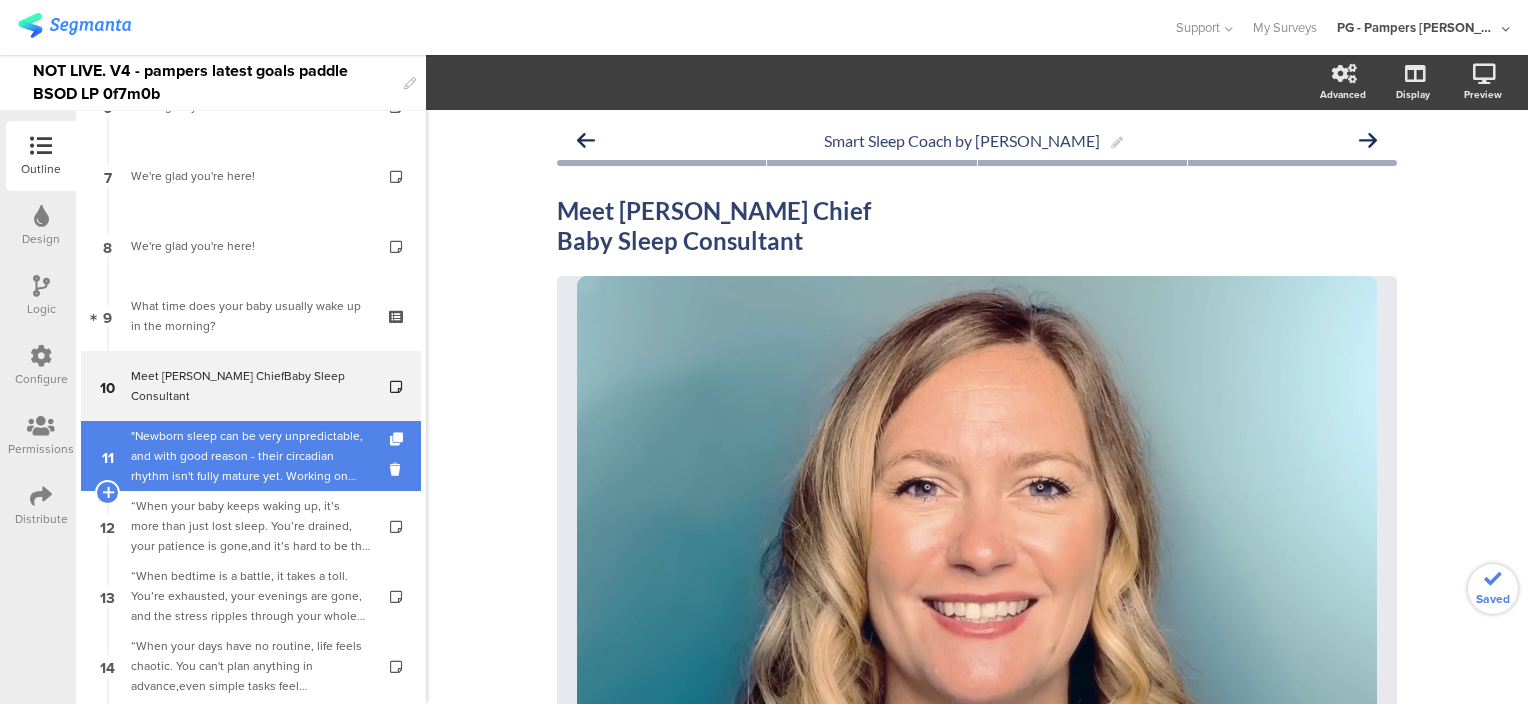 click on ""Newborn sleep can be very unpredictable, and with good reason - their circadian rhythm isn't fully mature yet. Working on sleep balance and healthy sleep habits as of day one will help."" at bounding box center (250, 456) 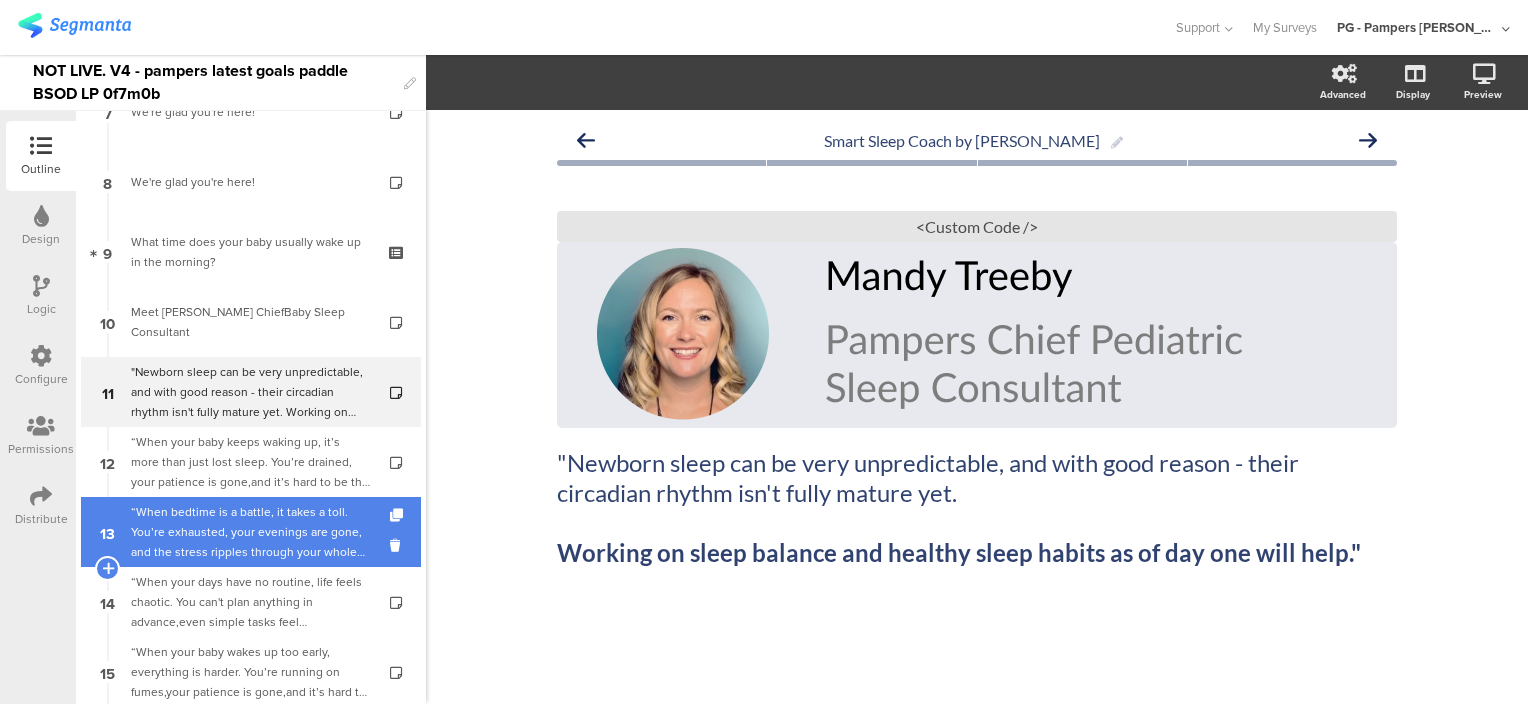 scroll, scrollTop: 500, scrollLeft: 0, axis: vertical 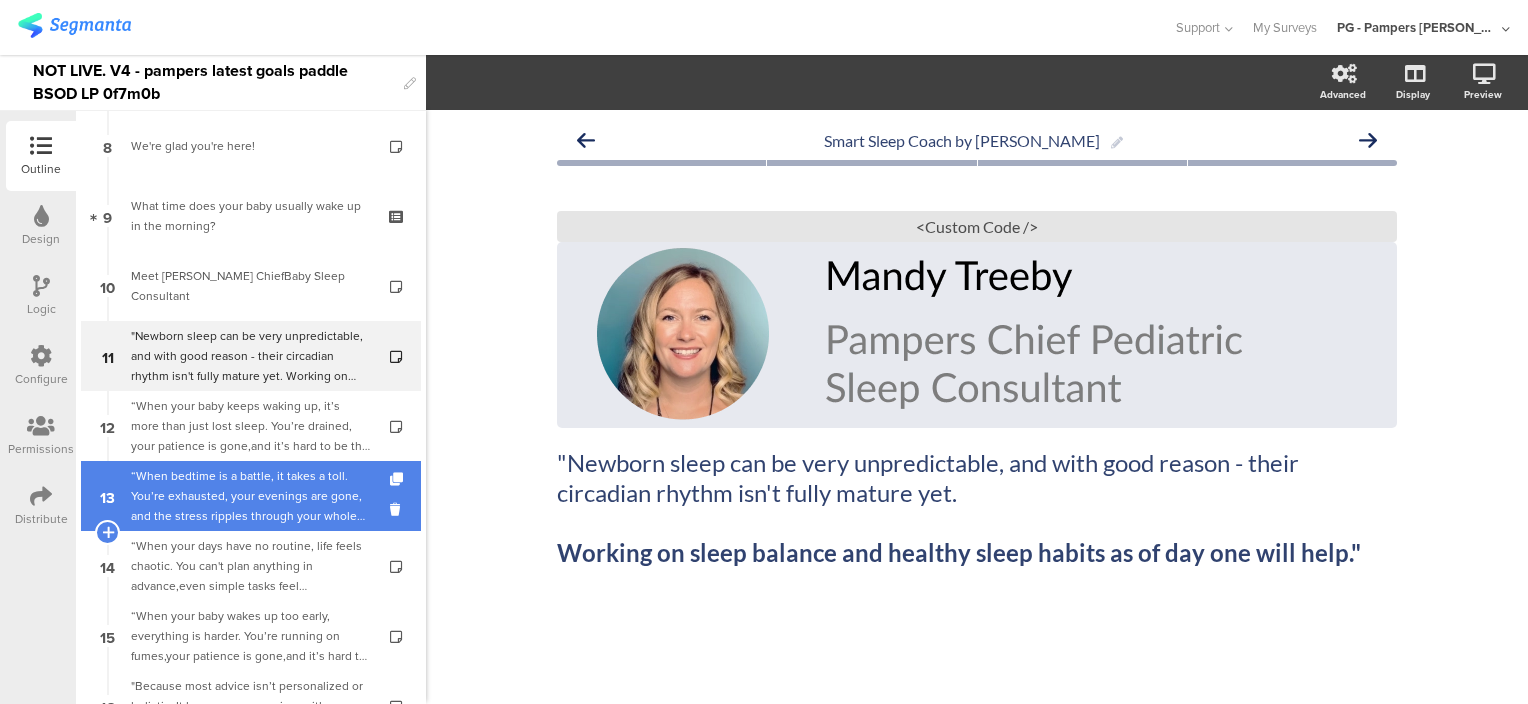 click on "“When bedtime is a battle, it takes a toll. You’re exhausted, your evenings are gone, and the stress ripples through your whole day. Why doesn't it improve?"" at bounding box center (250, 496) 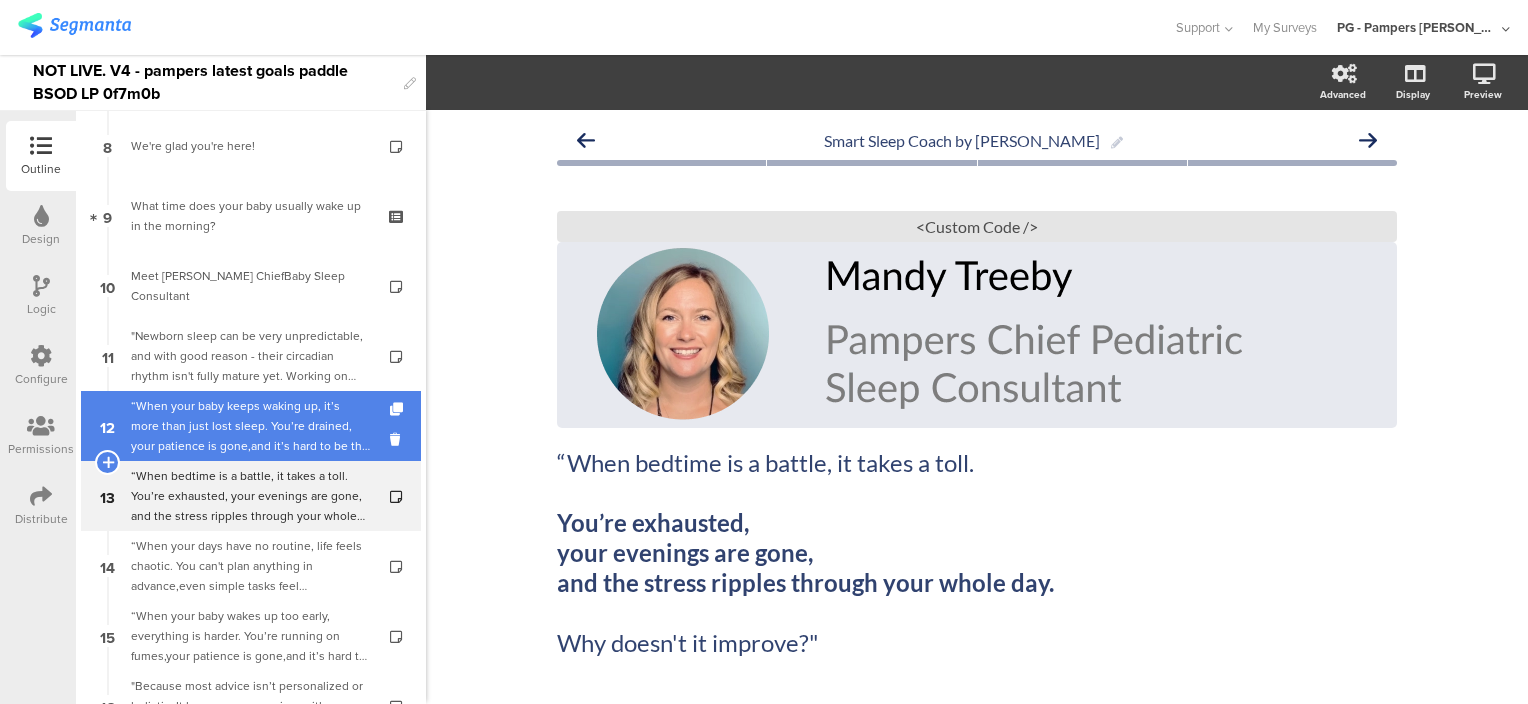 click on "“When your baby keeps waking up, it’s more than just lost sleep. You’re drained, your patience is gone,and it’s hard to be the parent and partner you want to be. Why doesn't it get better?”" at bounding box center [250, 426] 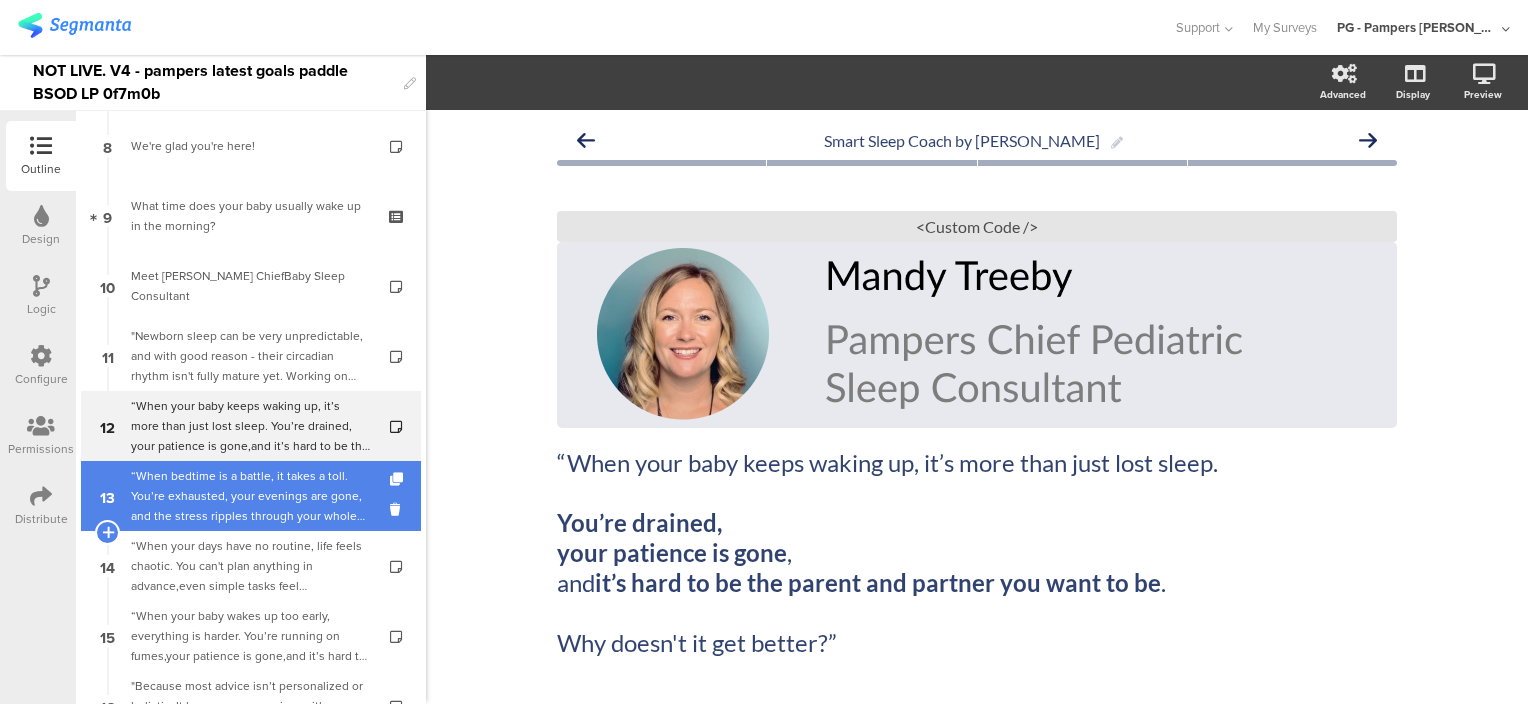 click on "“When bedtime is a battle, it takes a toll. You’re exhausted, your evenings are gone, and the stress ripples through your whole day. Why doesn't it improve?"" at bounding box center (250, 496) 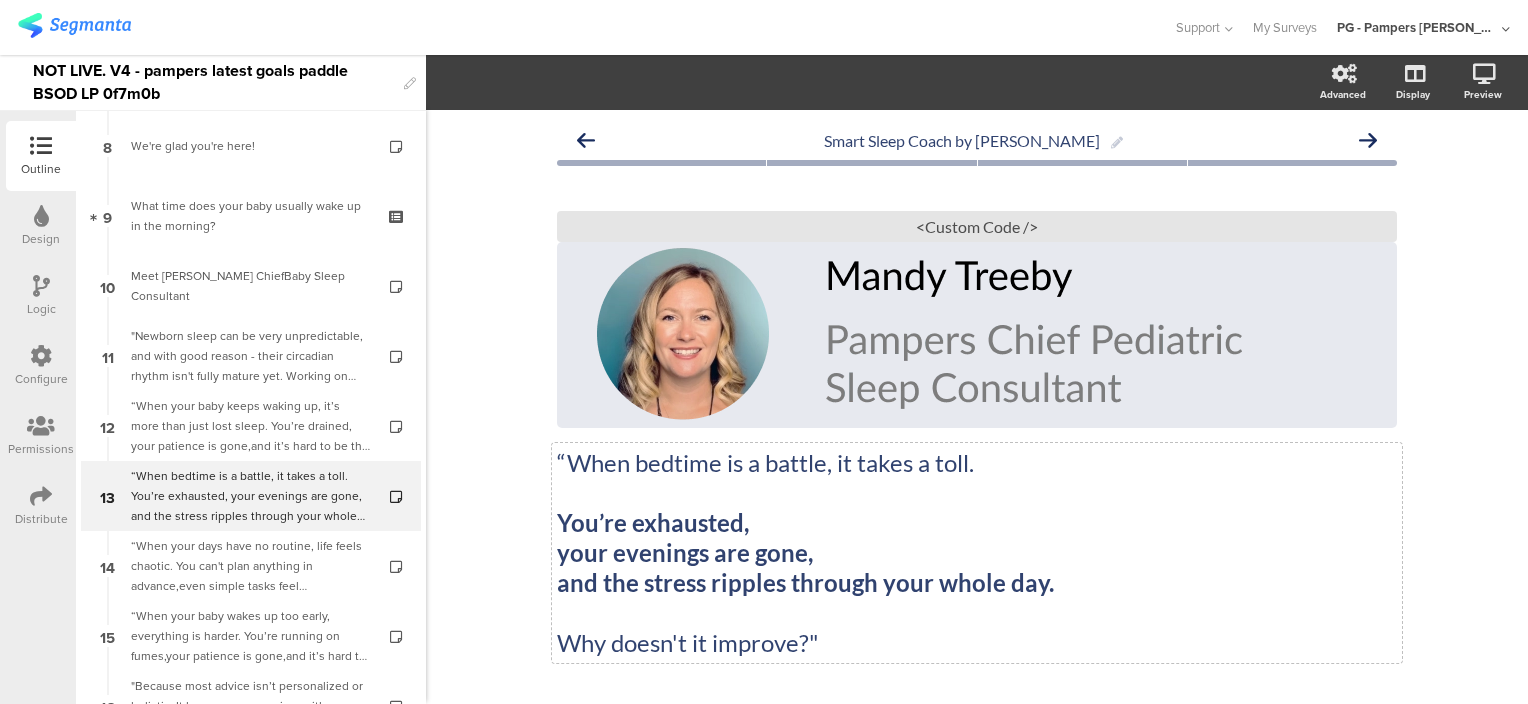 click on "“When bedtime is a battle, it takes a toll." 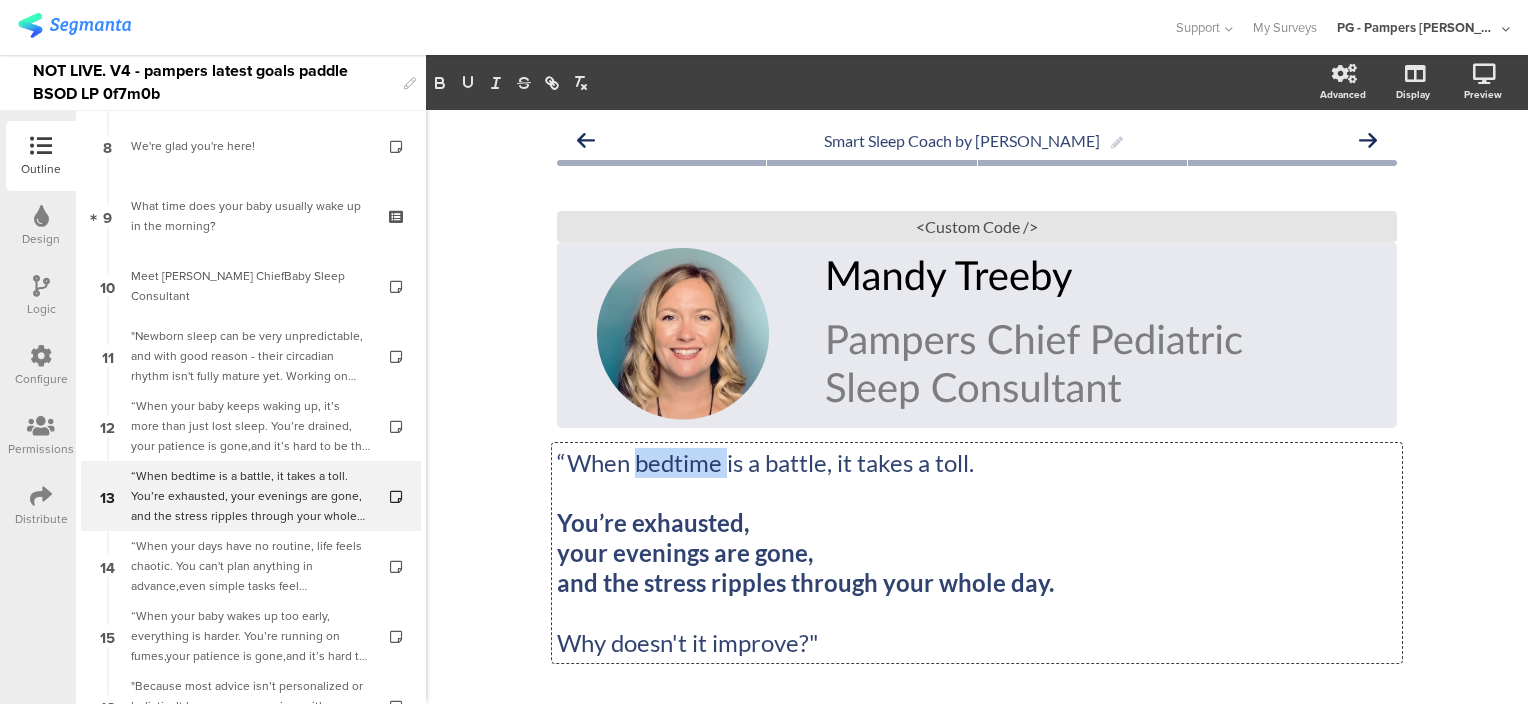 click on "“When bedtime is a battle, it takes a toll." 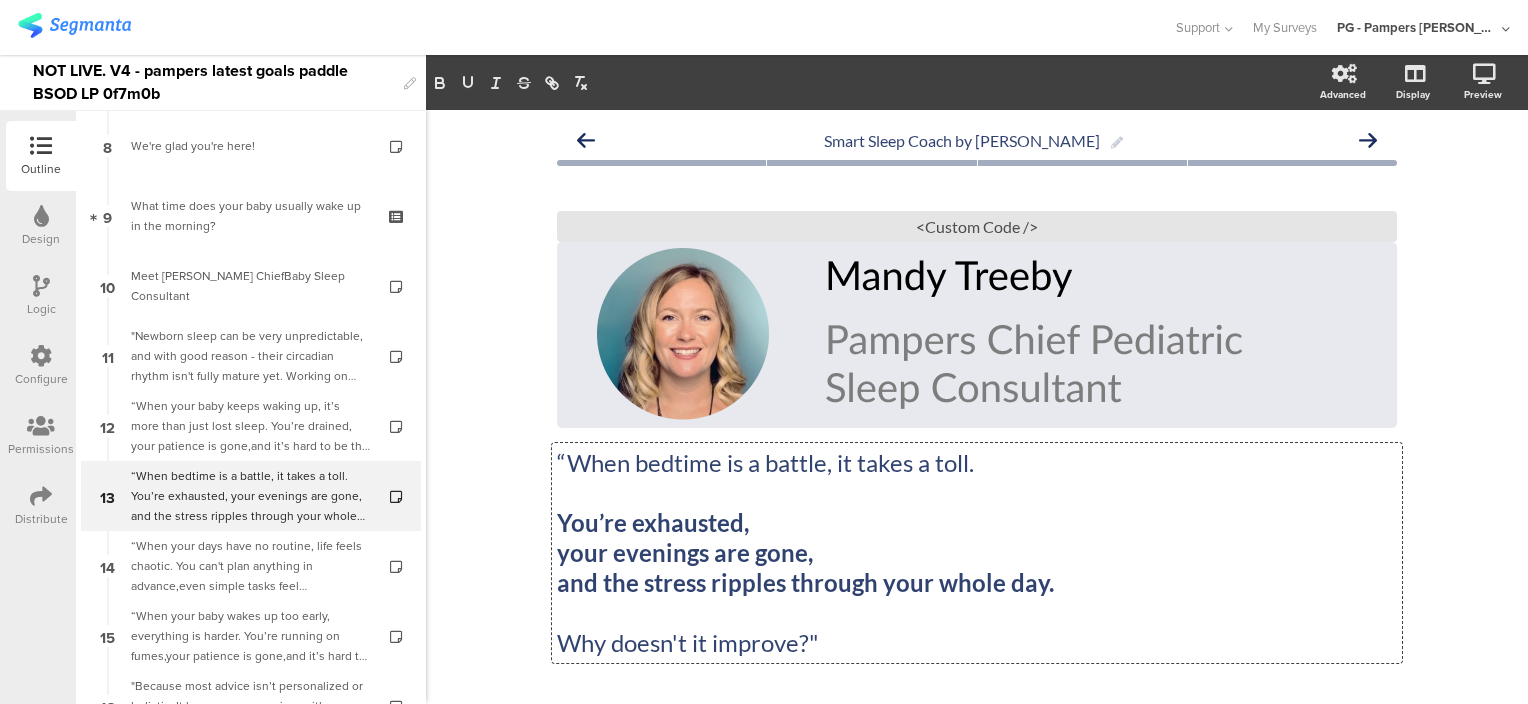 click on "“When bedtime is a battle, it takes a toll." 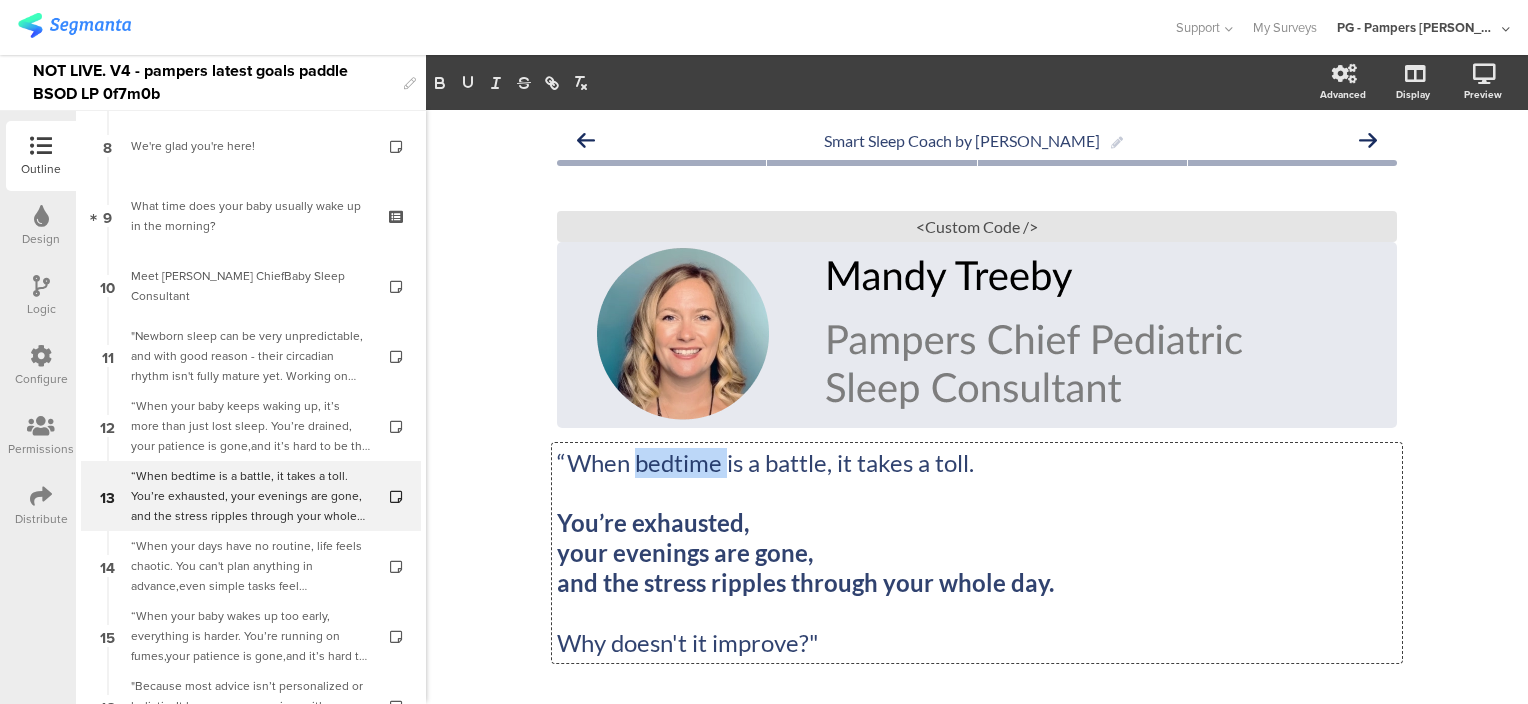 click on "“When bedtime is a battle, it takes a toll." 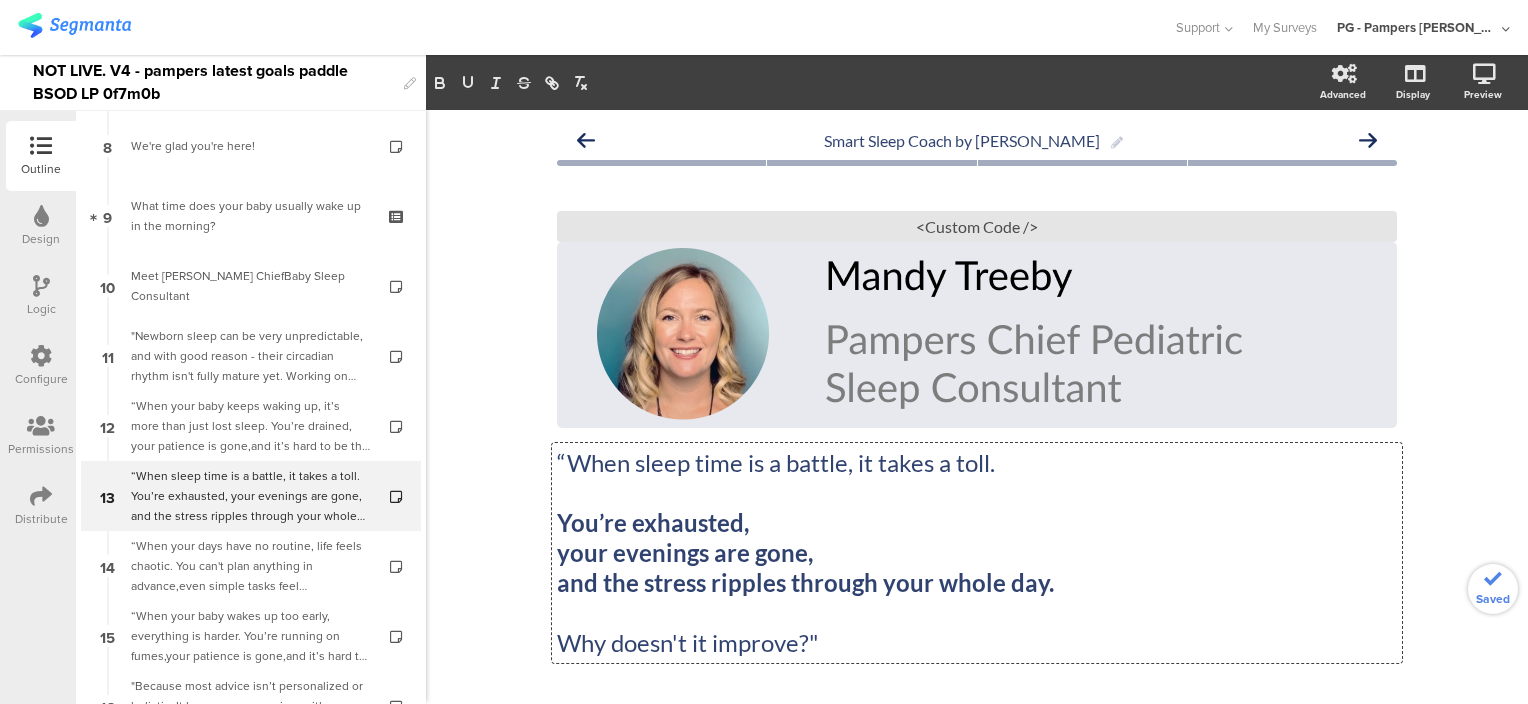 click on "Smart Sleep Coach by Pampers
“When sleep time is a battle, it takes a toll. You’re exhausted,  your evenings are gone,  and the stress ripples through your whole day. Why doesn't it improve?"
“When sleep time is a battle, it takes a toll. You’re exhausted,  your evenings are gone,  and the stress ripples through your whole day. Why doesn't it improve?"
You’re exhausted,
/" 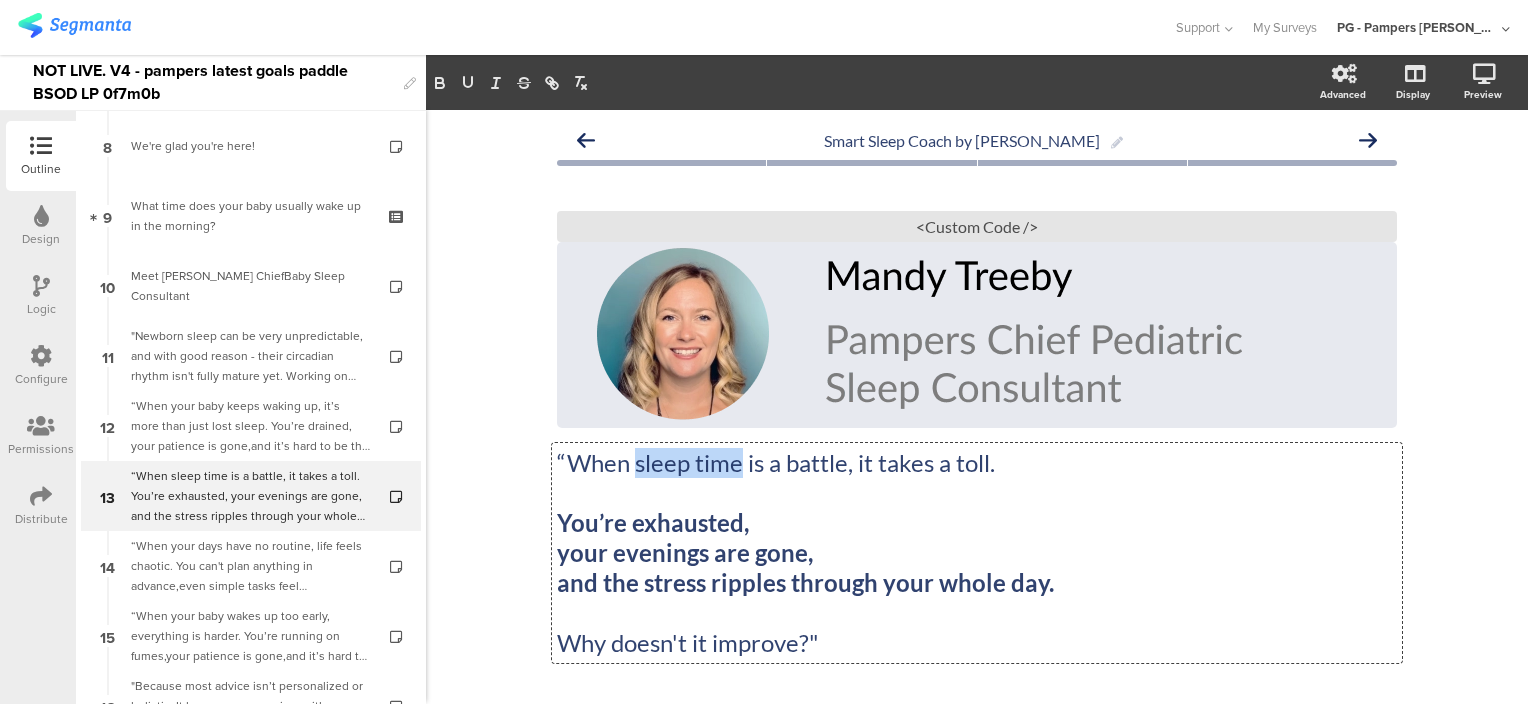 drag, startPoint x: 730, startPoint y: 462, endPoint x: 628, endPoint y: 460, distance: 102.01961 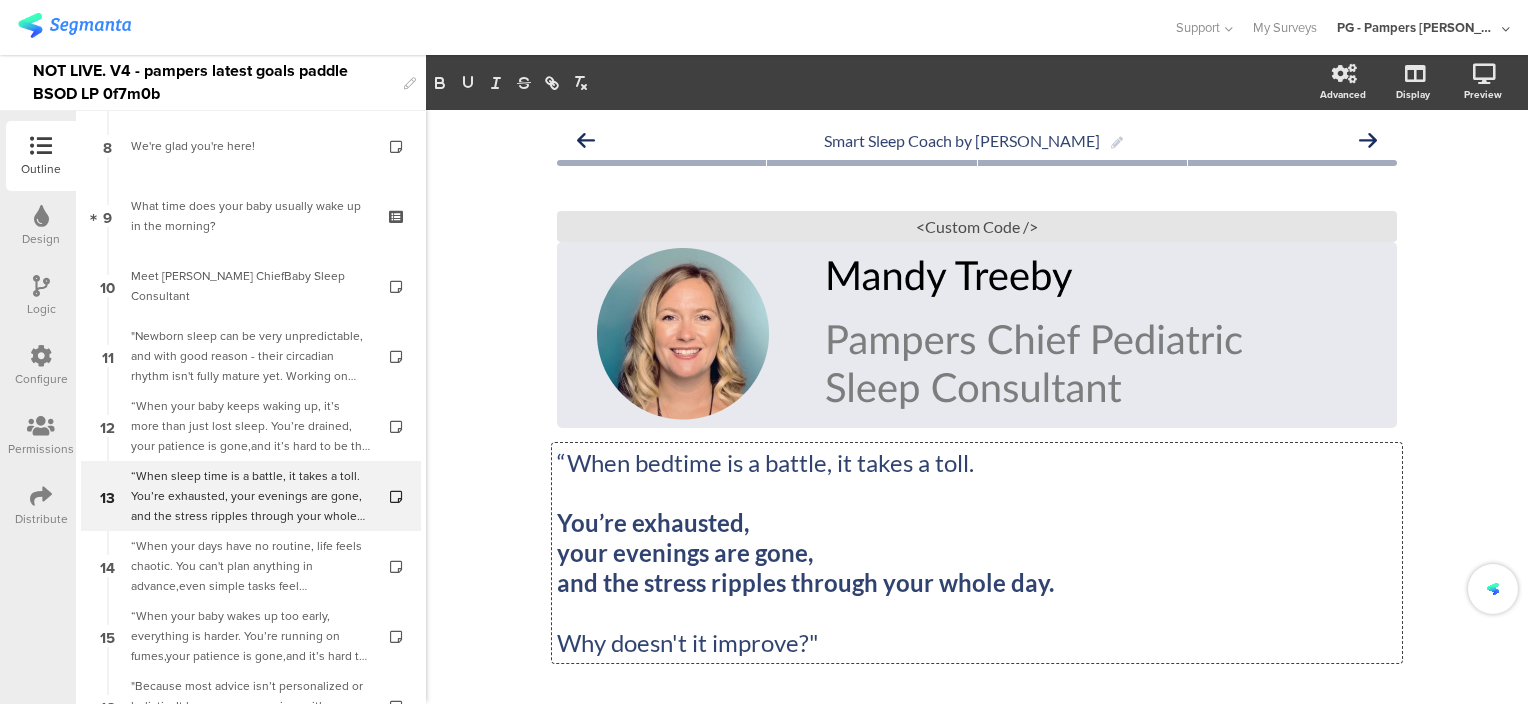 click on "Smart Sleep Coach by Pampers
“When bedtime is a battle, it takes a toll. You’re exhausted,  your evenings are gone,  and the stress ripples through your whole day. Why doesn't it improve?"
“When bedtime is a battle, it takes a toll. You’re exhausted,  your evenings are gone,  and the stress ripples through your whole day. Why doesn't it improve?"
“When bedtime is a battle, it takes a toll." 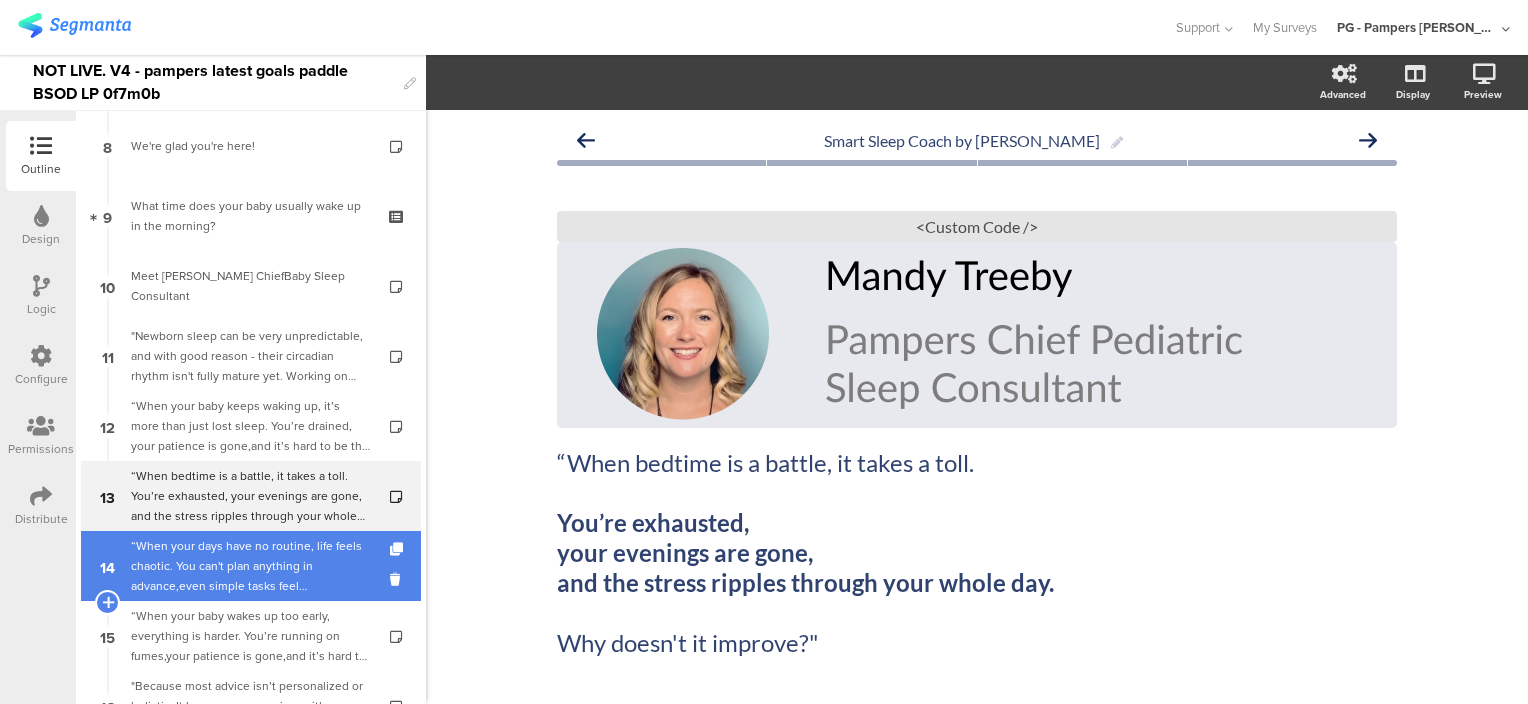 click on "“When your days have no routine, life feels chaotic. You can't plan anything in advance,even simple tasks feel overwhelming,and the stress affects your baby and your whole family. Why is it so hard to find balance?"" at bounding box center [250, 566] 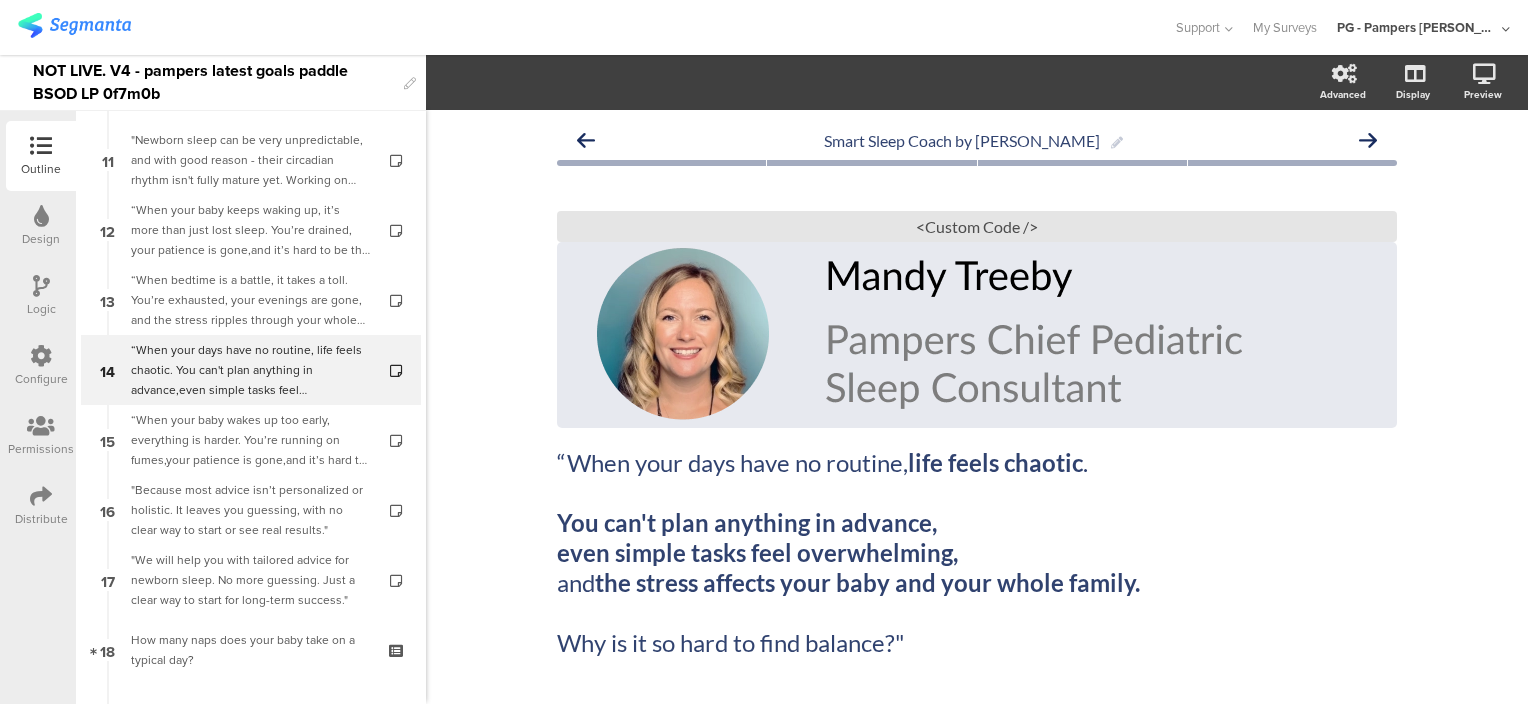 scroll, scrollTop: 700, scrollLeft: 0, axis: vertical 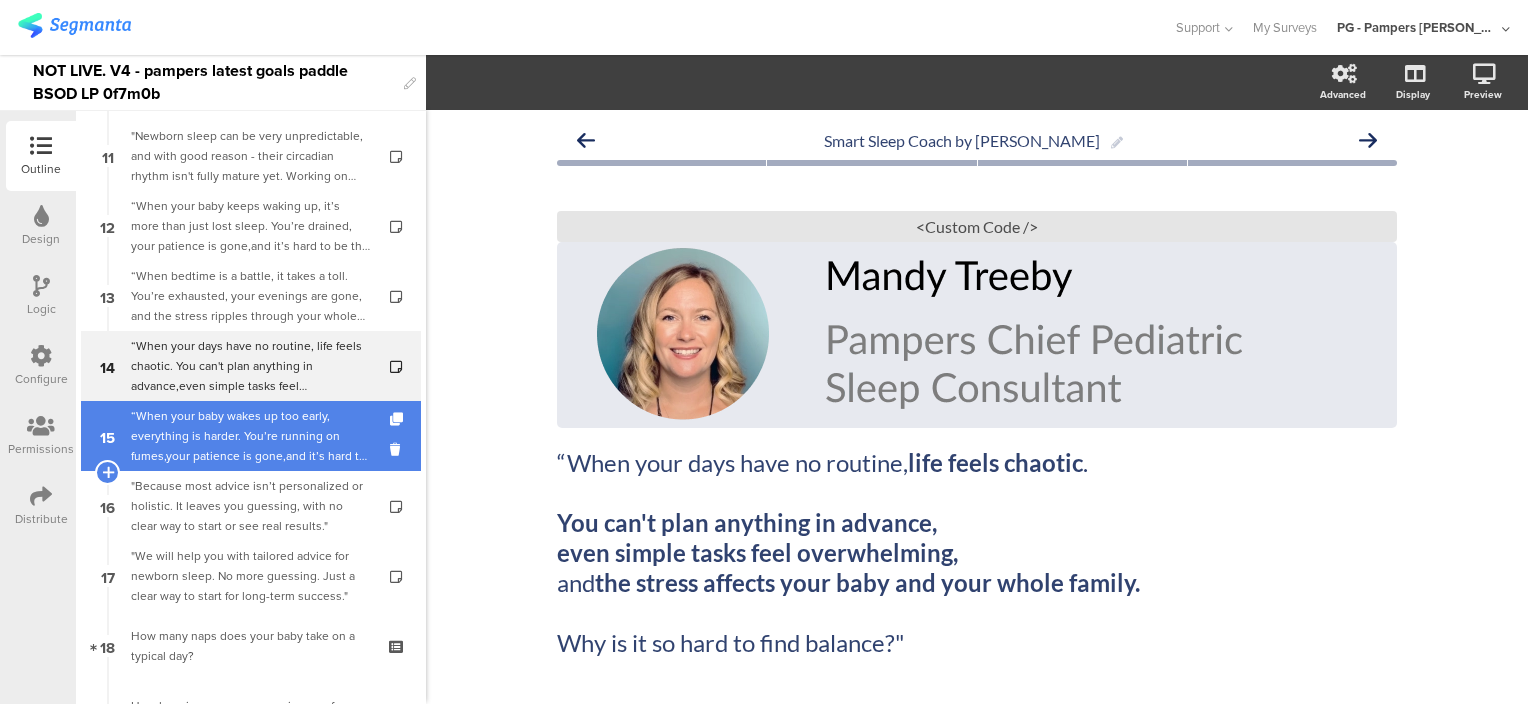 click on "“When your baby wakes up too early, everything is harder. You’re running on fumes,your patience is gone,and it’s hard to be the parent and partner you want to be. Why doesn't it improve?"" at bounding box center (250, 436) 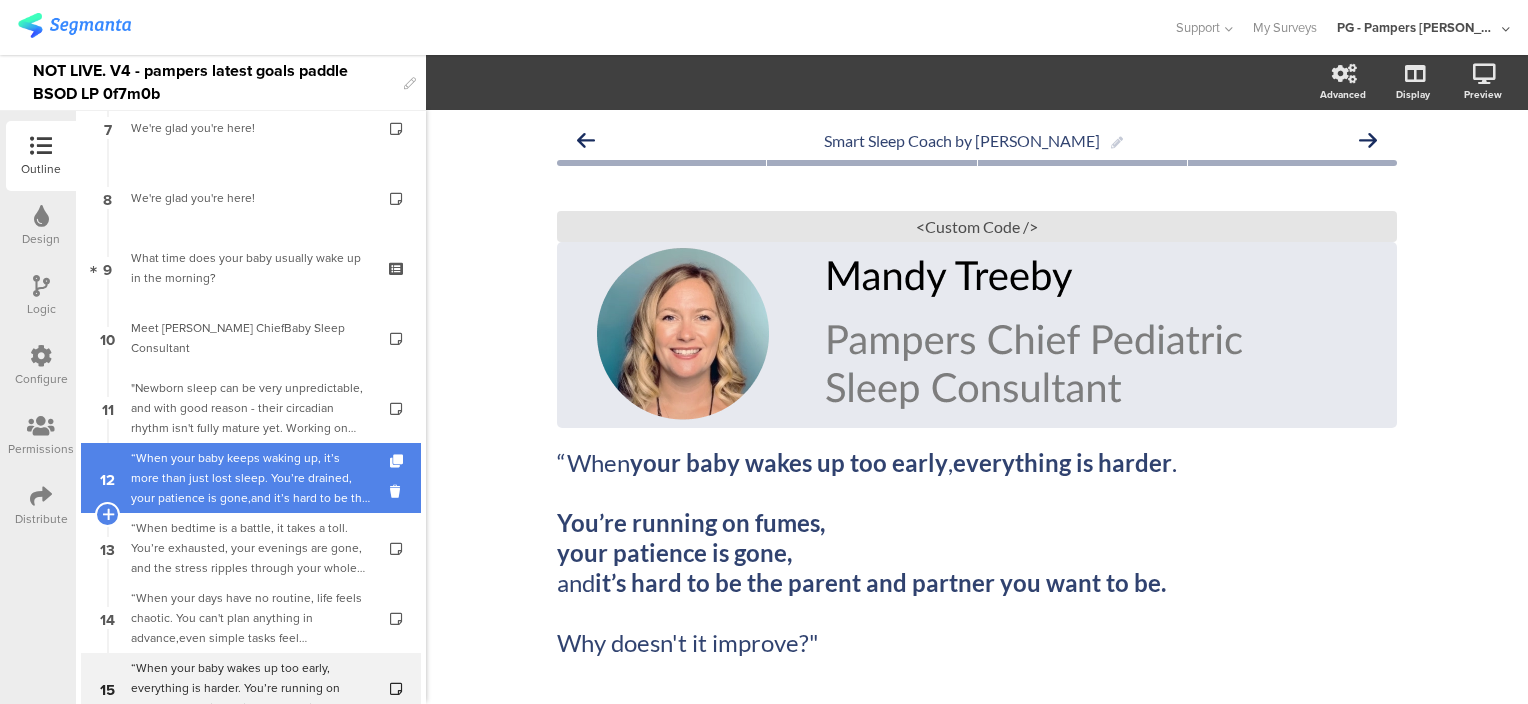scroll, scrollTop: 400, scrollLeft: 0, axis: vertical 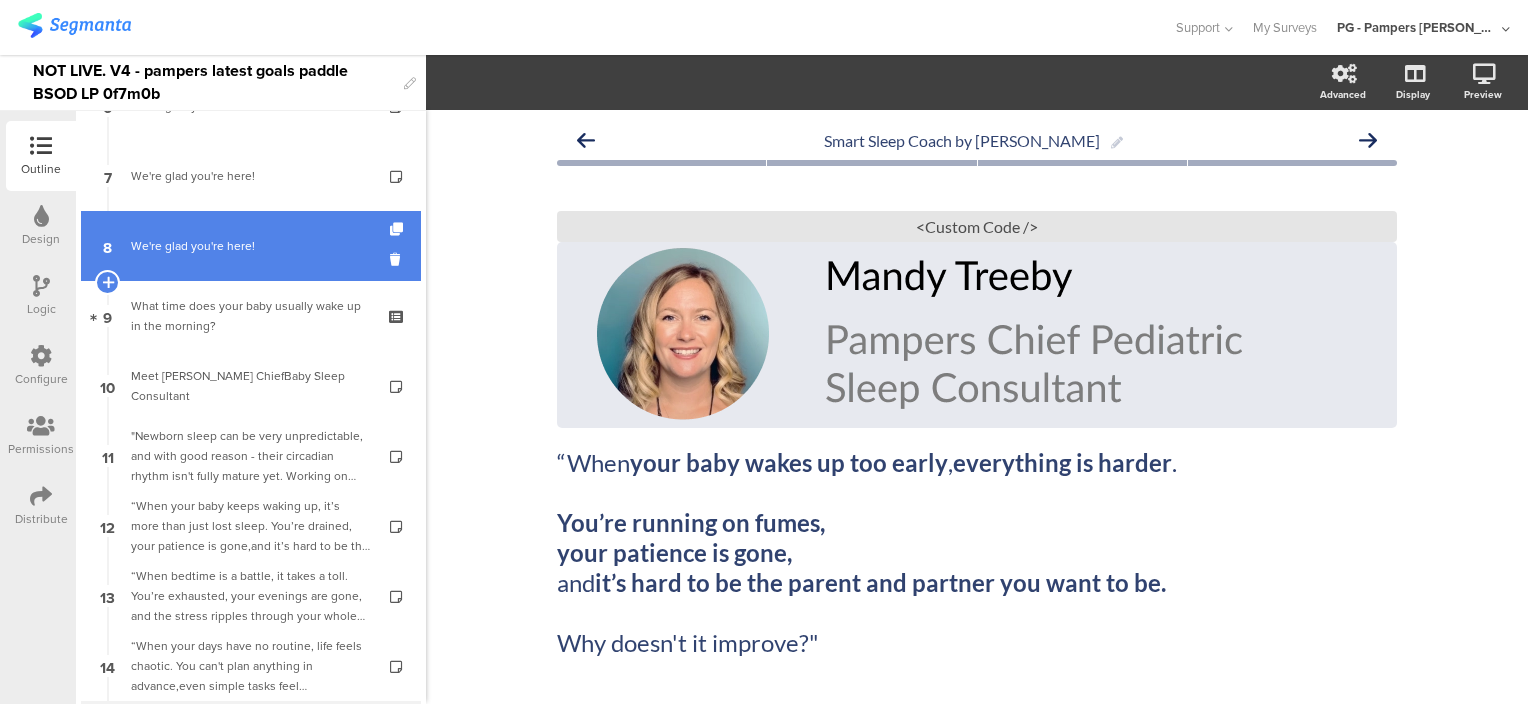click on "8
We're glad you're here!" at bounding box center (251, 246) 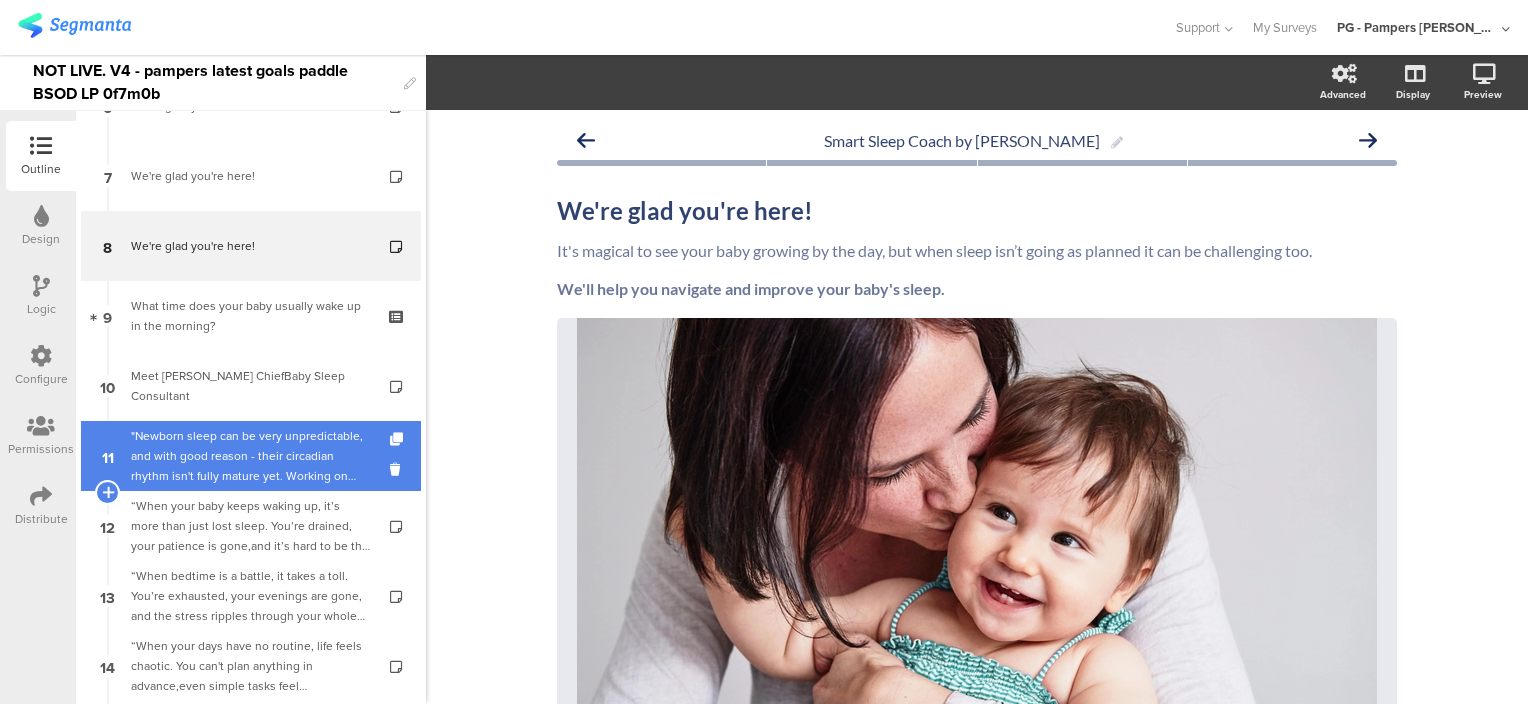 scroll, scrollTop: 200, scrollLeft: 0, axis: vertical 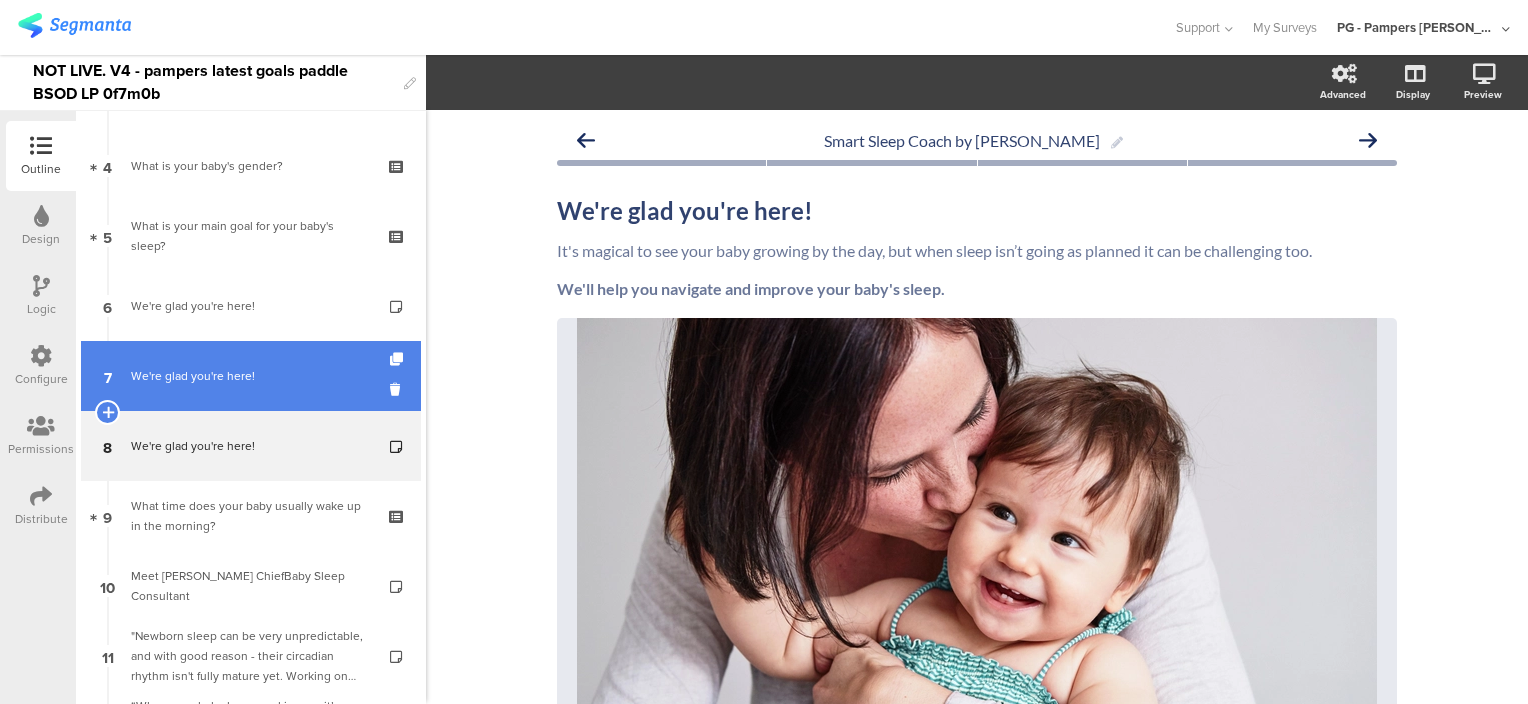 click on "We're glad you're here!" at bounding box center [250, 376] 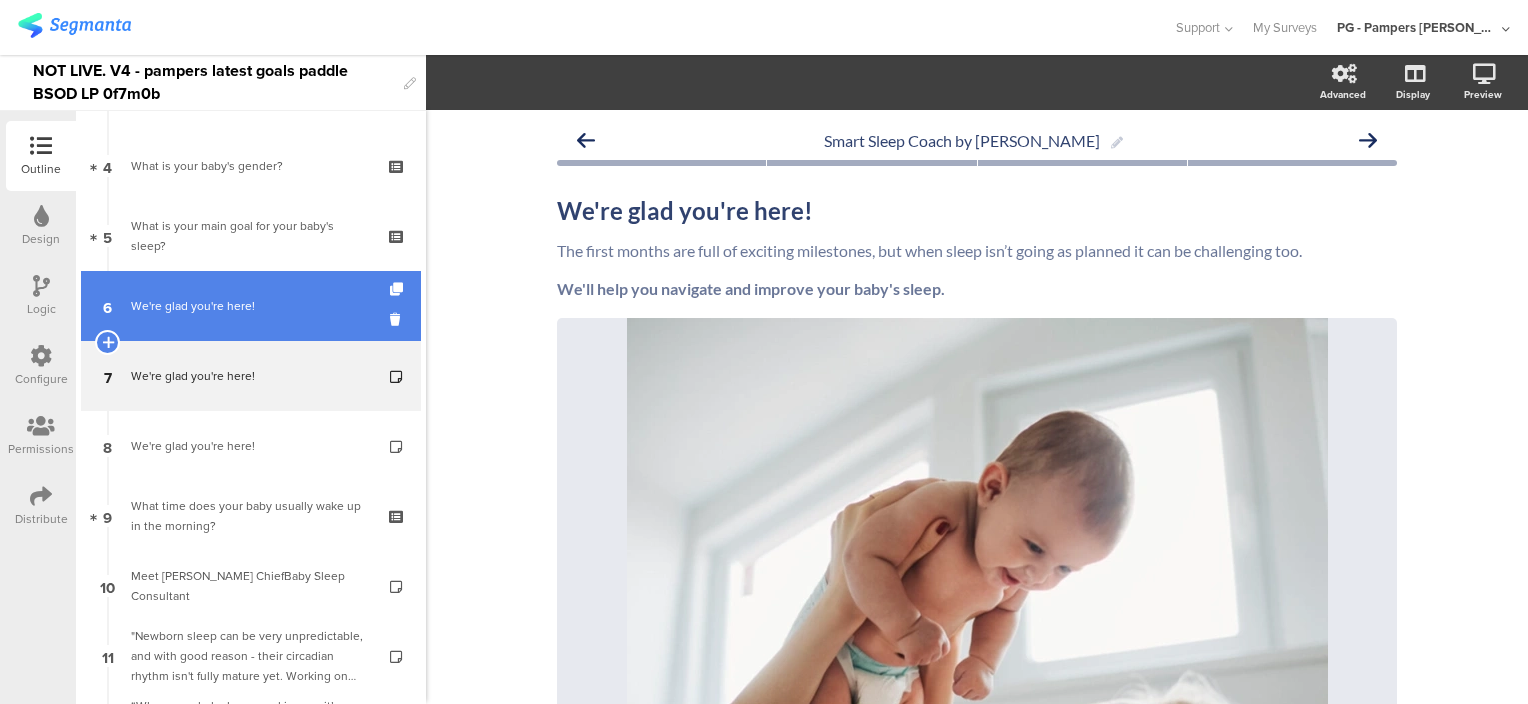 click on "6
We're glad you're here!" at bounding box center (251, 306) 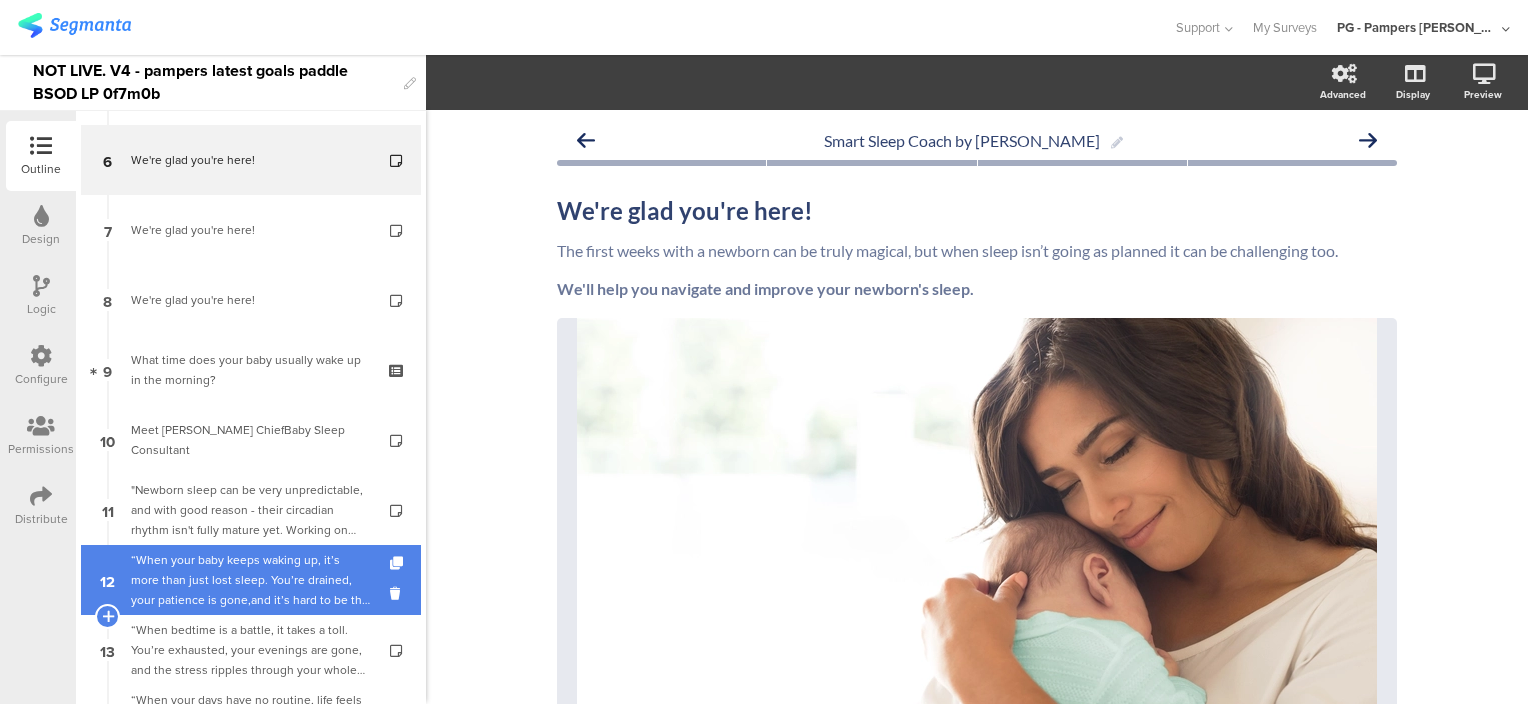 scroll, scrollTop: 500, scrollLeft: 0, axis: vertical 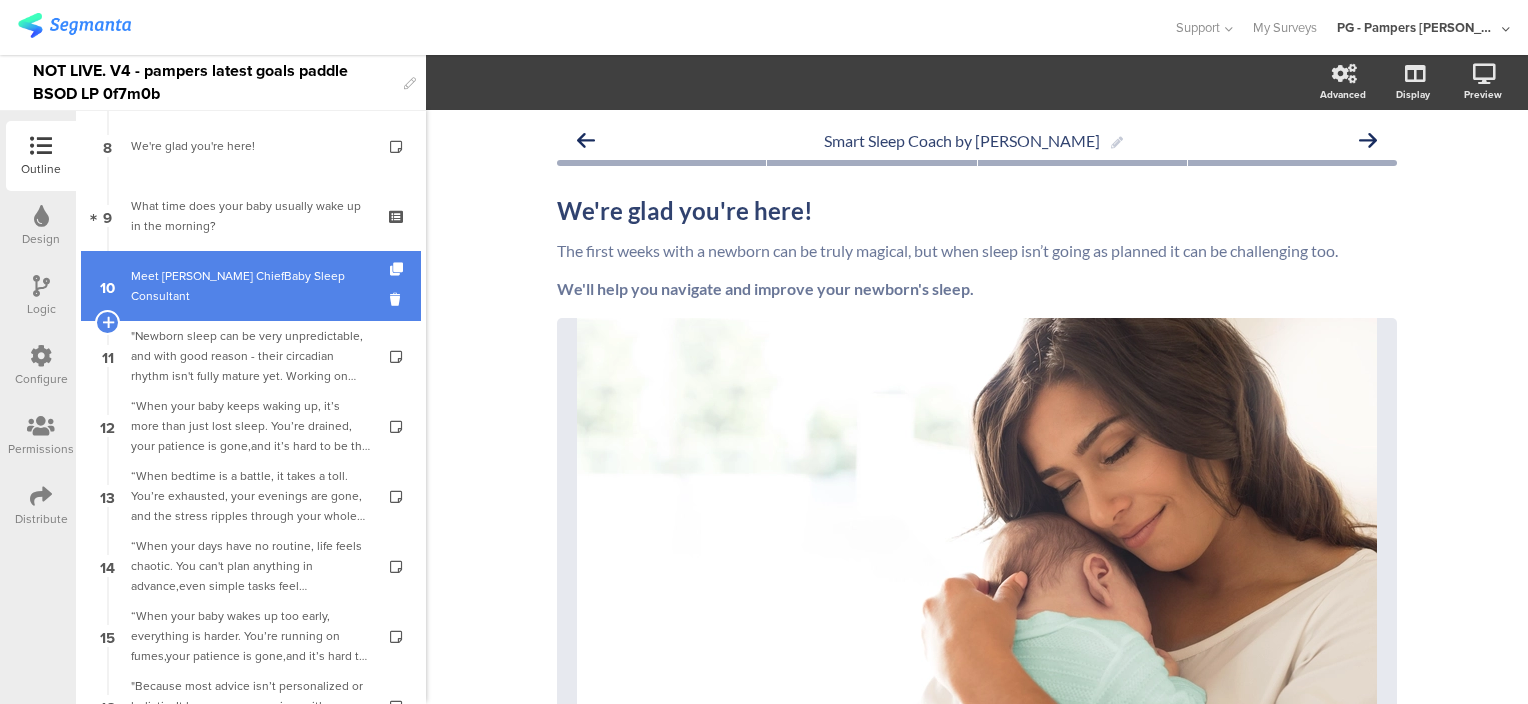 click on "Meet [PERSON_NAME] ChiefBaby Sleep Consultant" at bounding box center (250, 286) 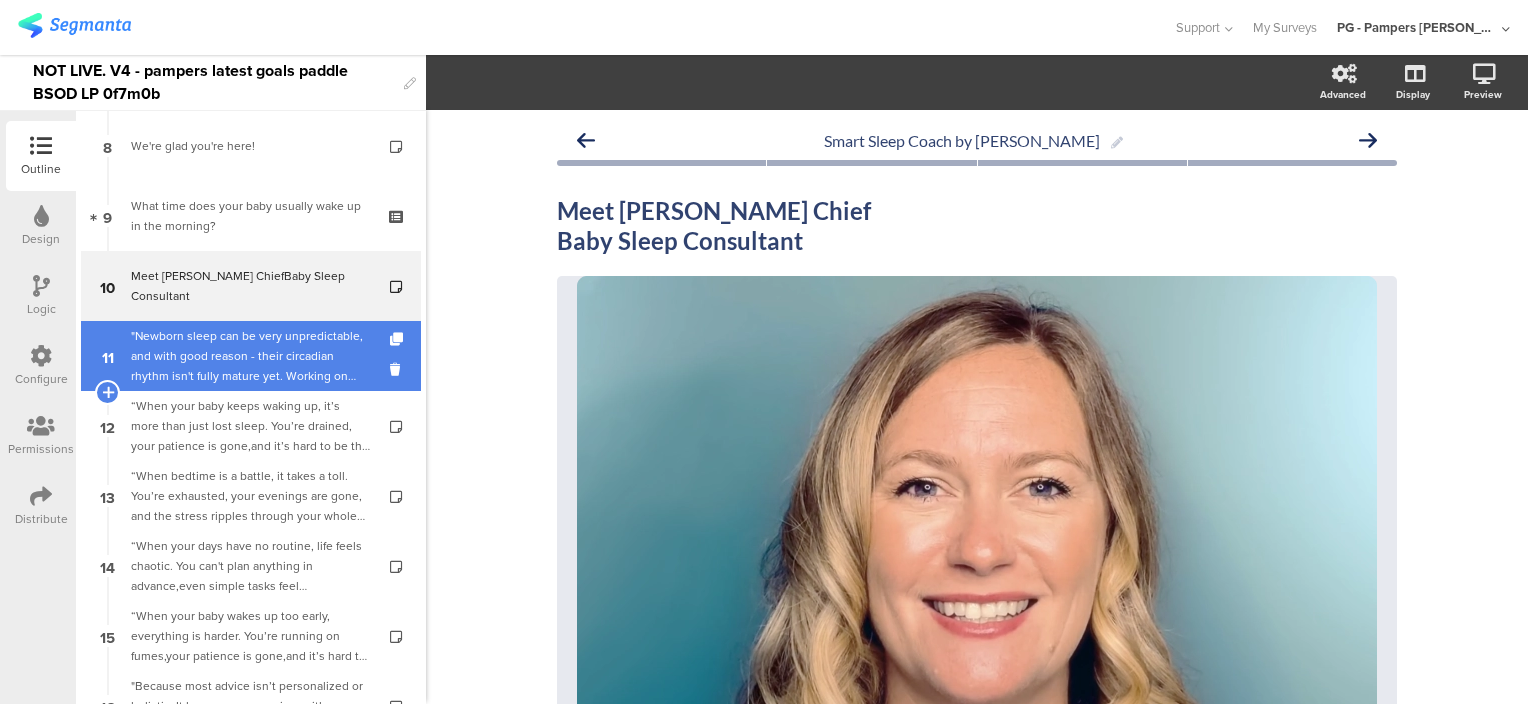 click on ""Newborn sleep can be very unpredictable, and with good reason - their circadian rhythm isn't fully mature yet. Working on sleep balance and healthy sleep habits as of day one will help."" at bounding box center (250, 356) 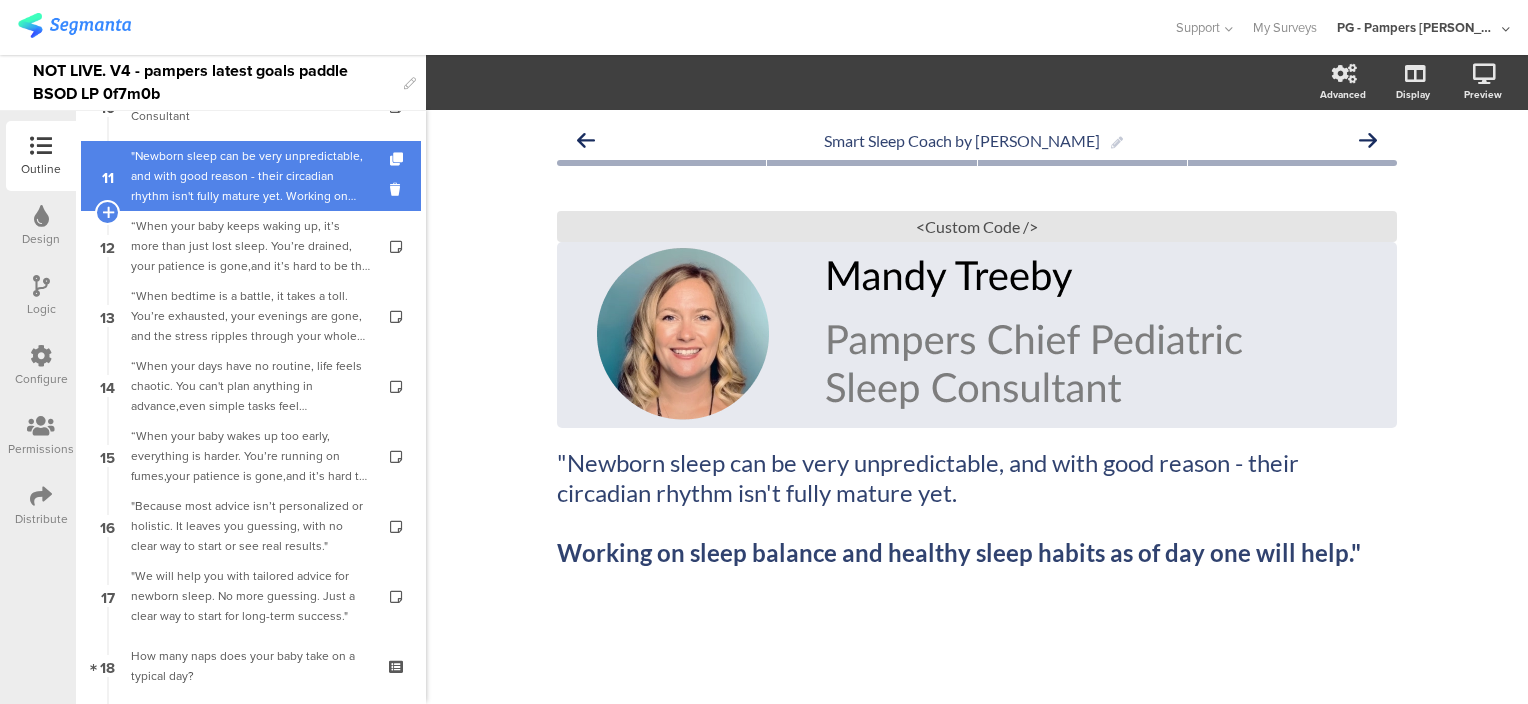scroll, scrollTop: 700, scrollLeft: 0, axis: vertical 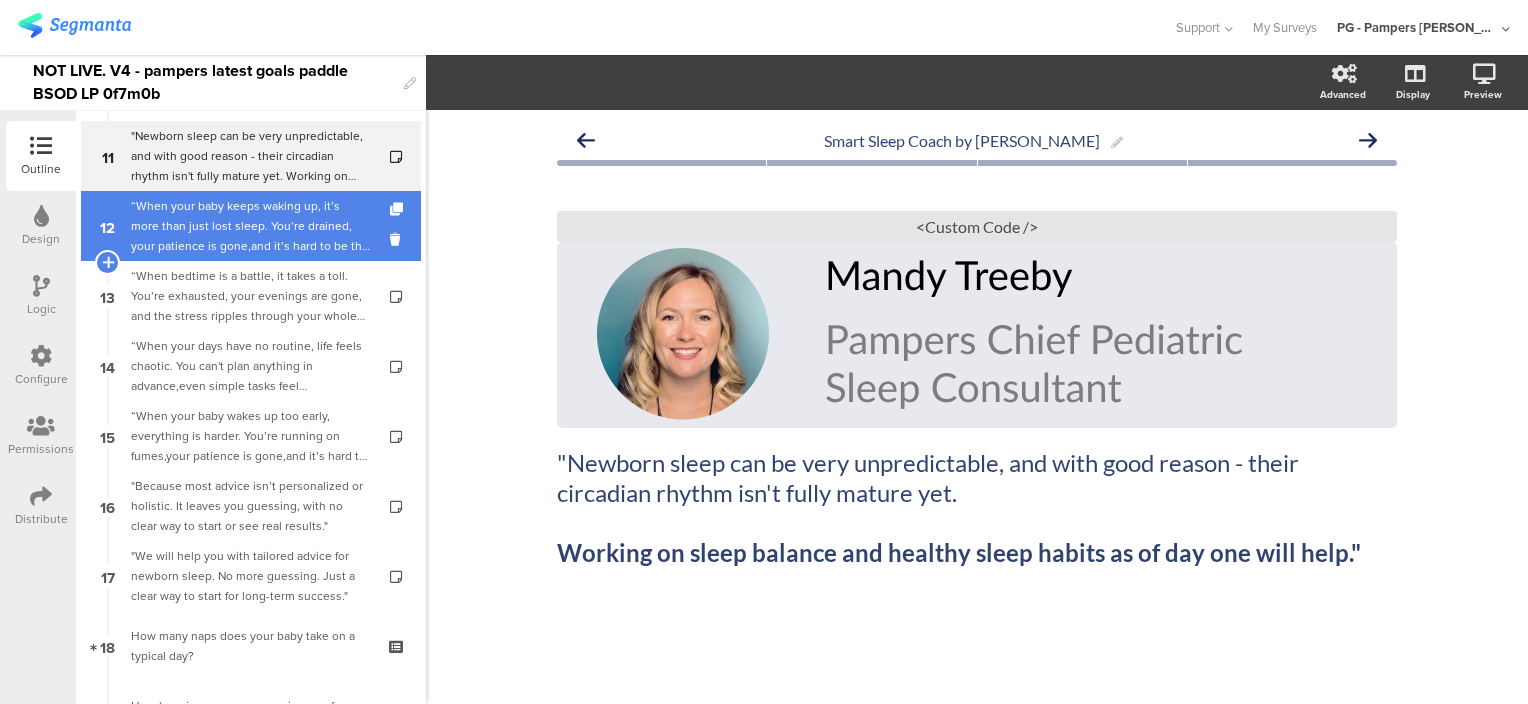 click on "“When your baby keeps waking up, it’s more than just lost sleep. You’re drained, your patience is gone,and it’s hard to be the parent and partner you want to be. Why doesn't it get better?”" at bounding box center [250, 226] 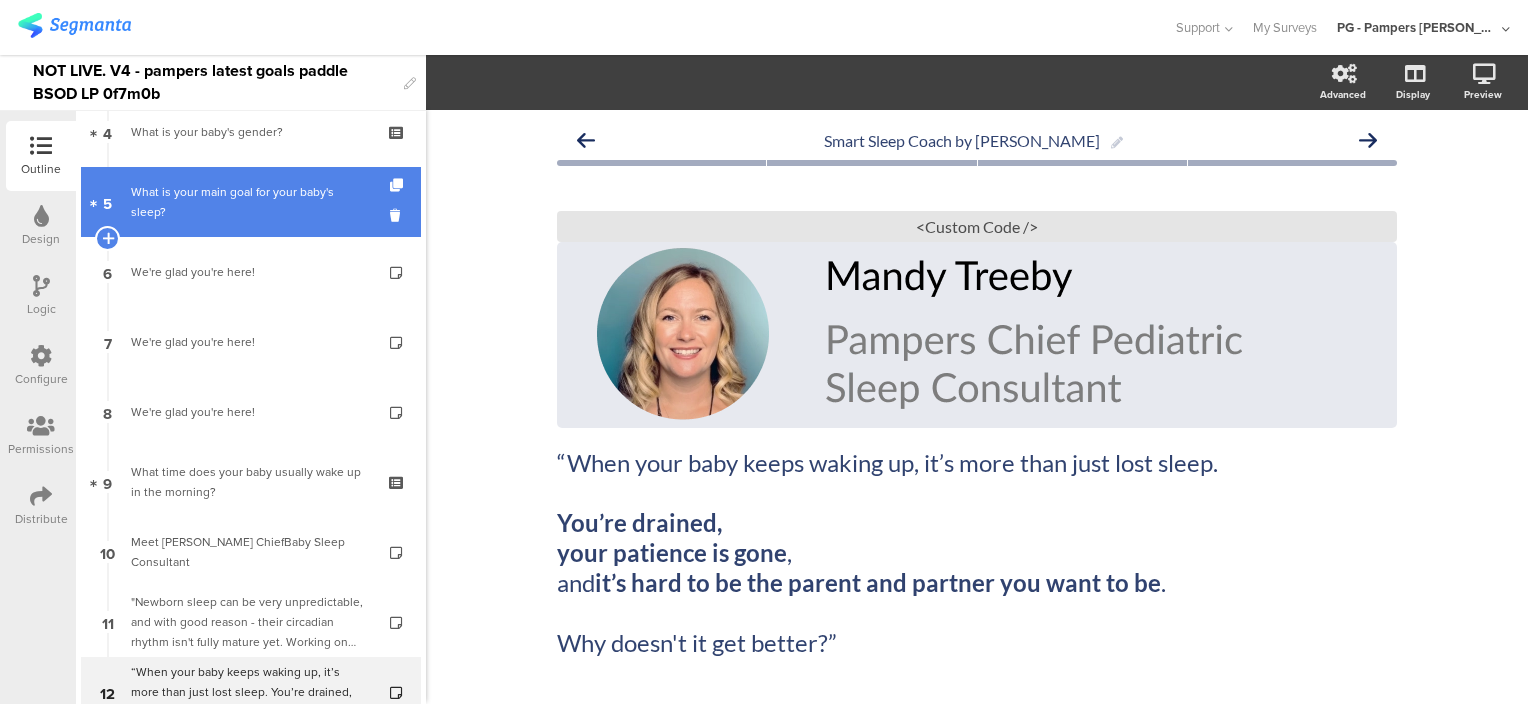 scroll, scrollTop: 200, scrollLeft: 0, axis: vertical 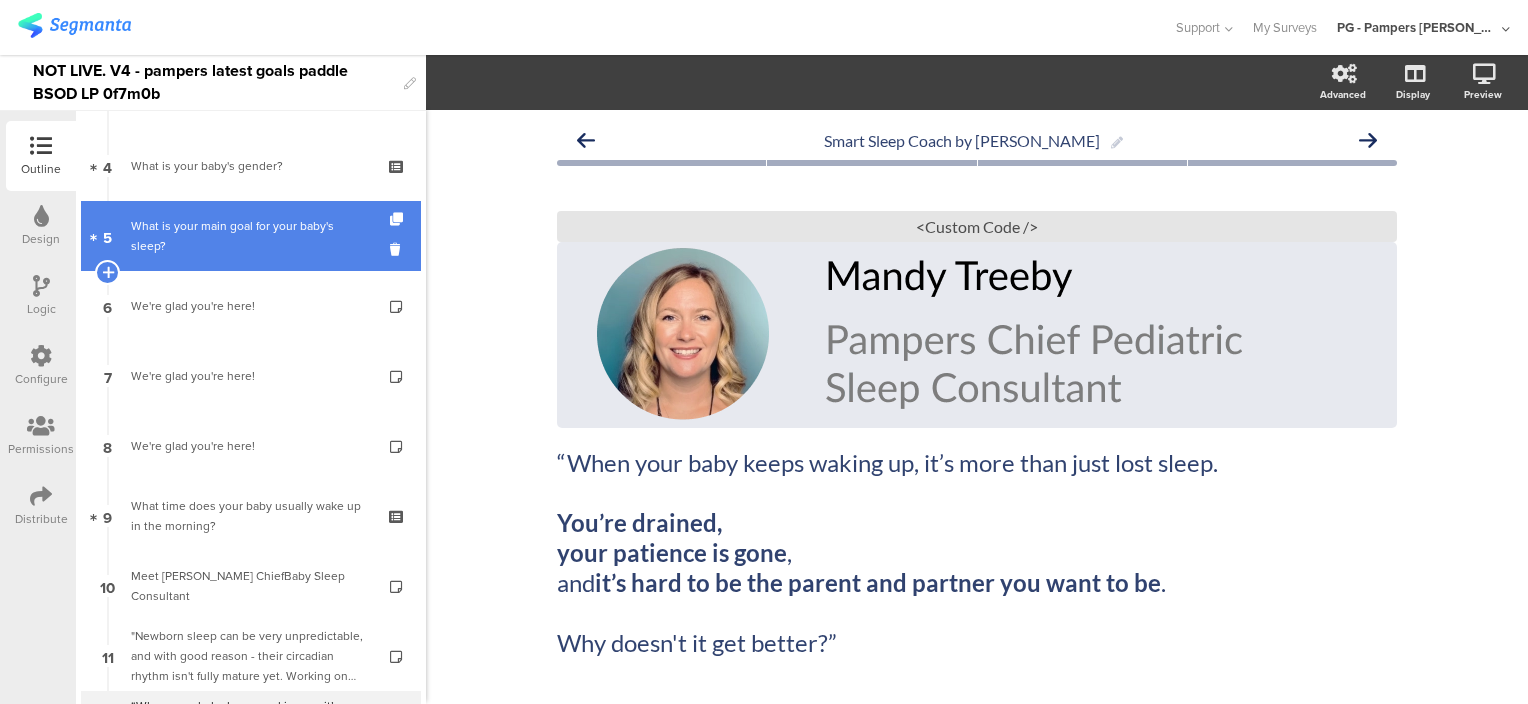 click on "What is your main goal for your baby's sleep?" at bounding box center (250, 236) 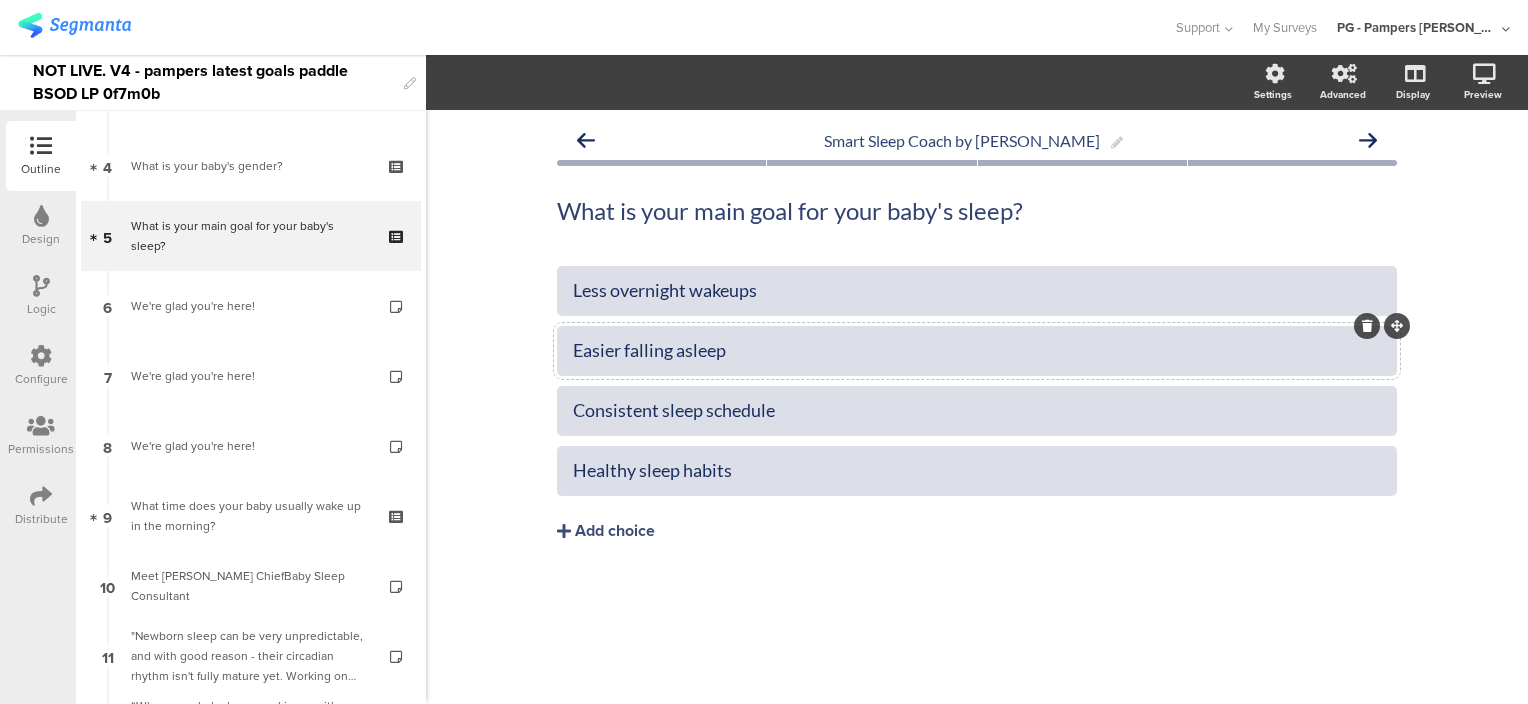 click on "Easier falling asleep" 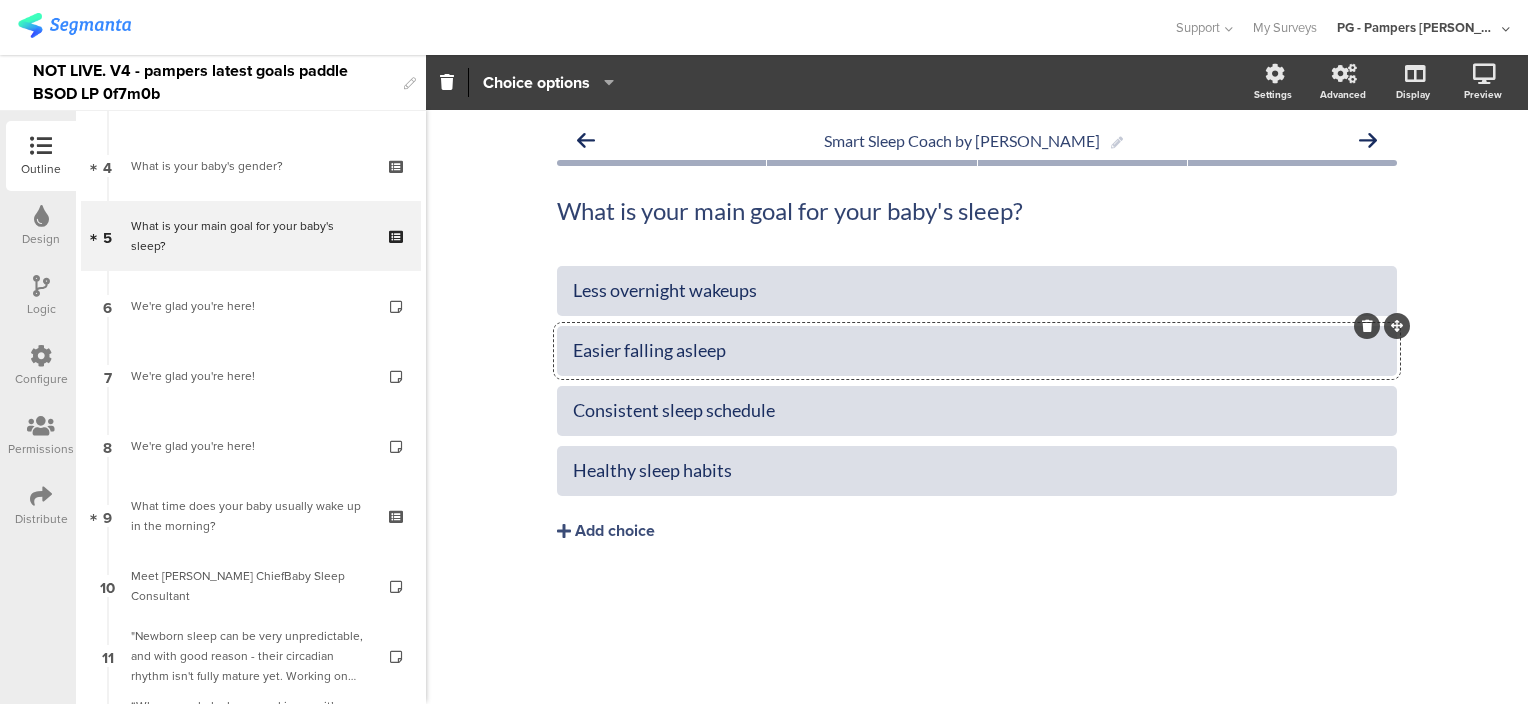 click on "Easier falling asleep" 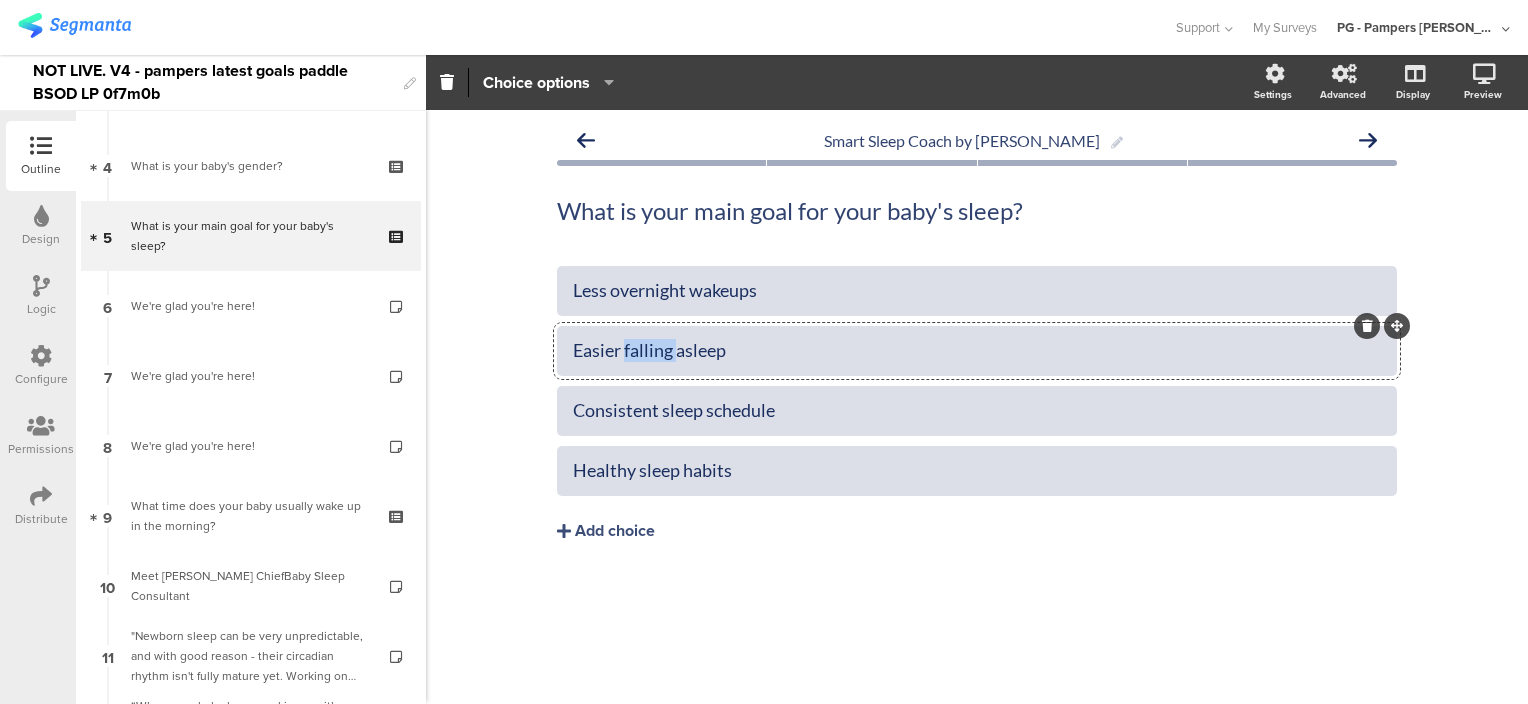 click on "Easier falling asleep" 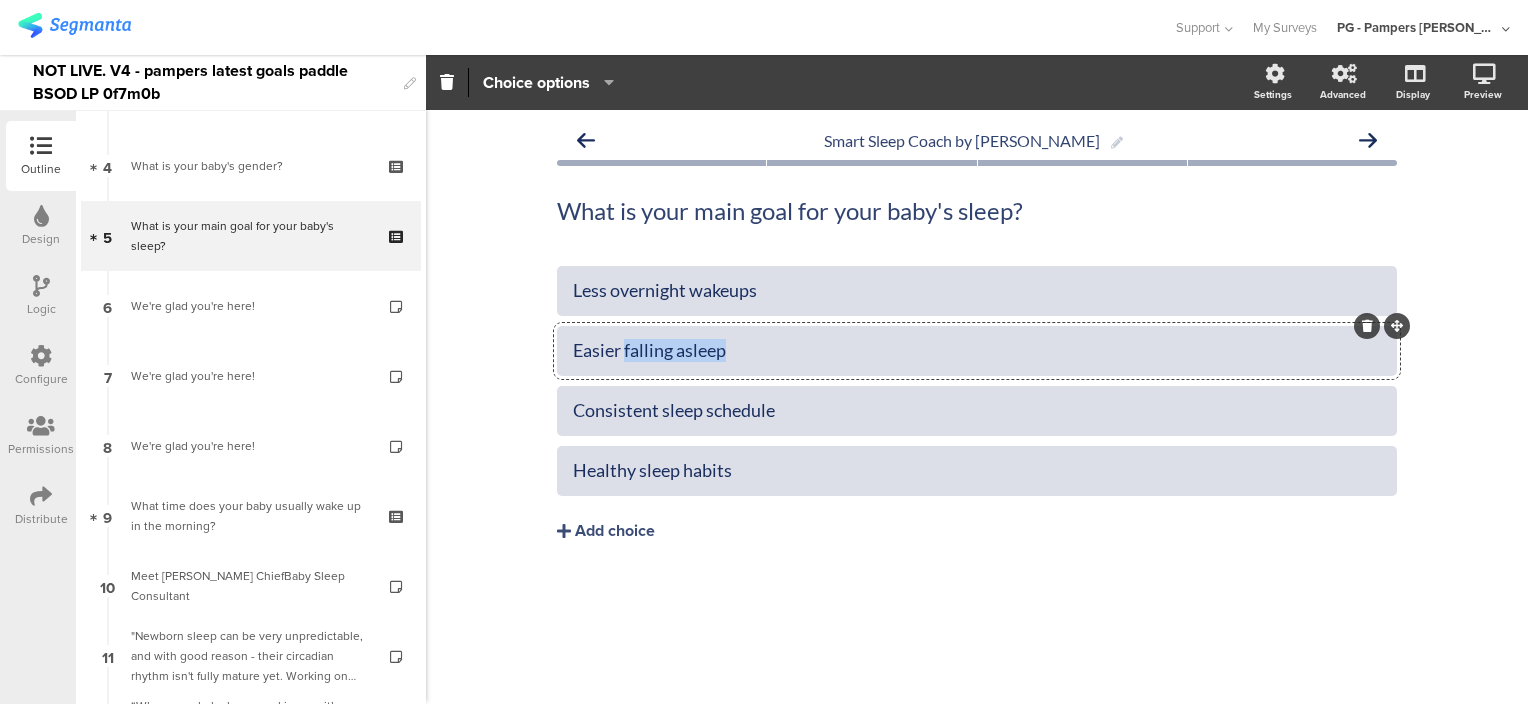 drag, startPoint x: 756, startPoint y: 351, endPoint x: 627, endPoint y: 350, distance: 129.00388 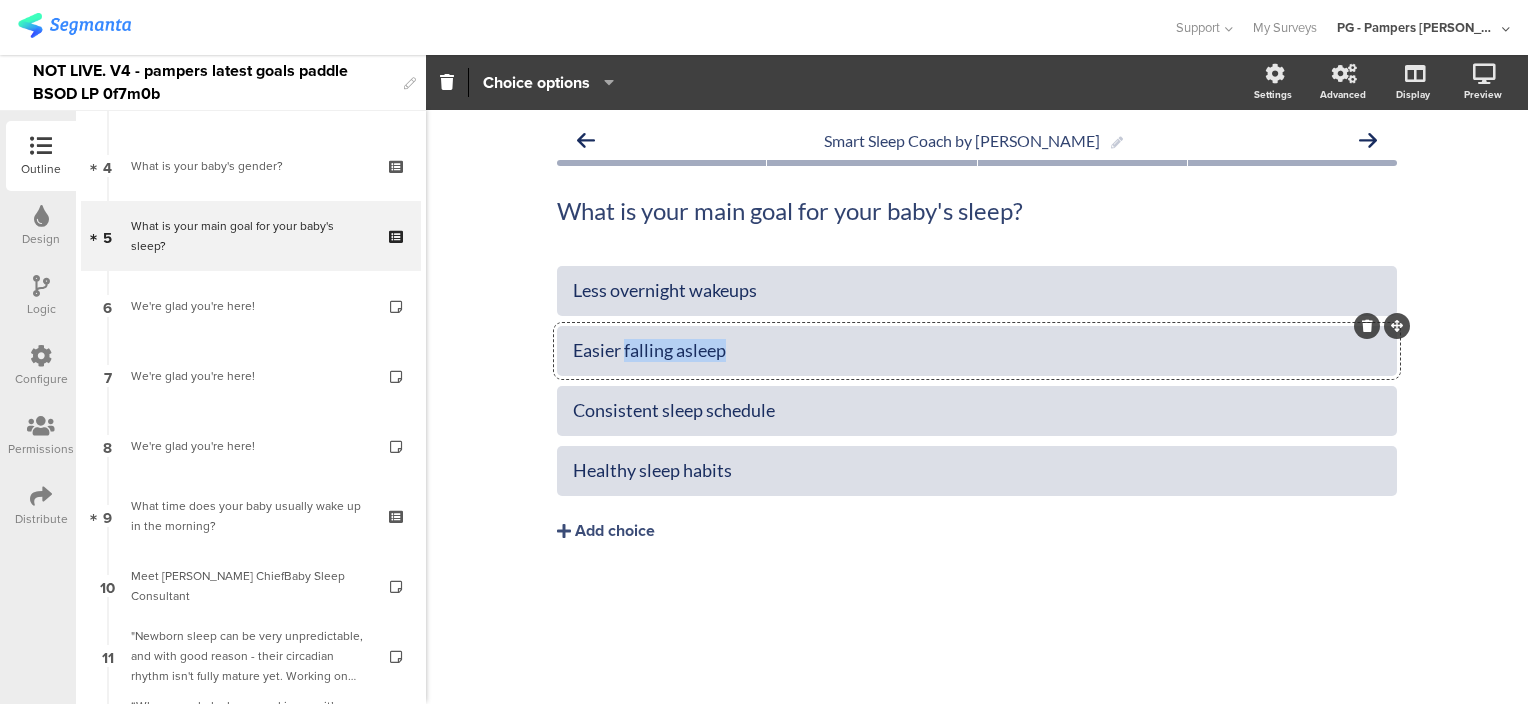 click on "Easier falling asleep" 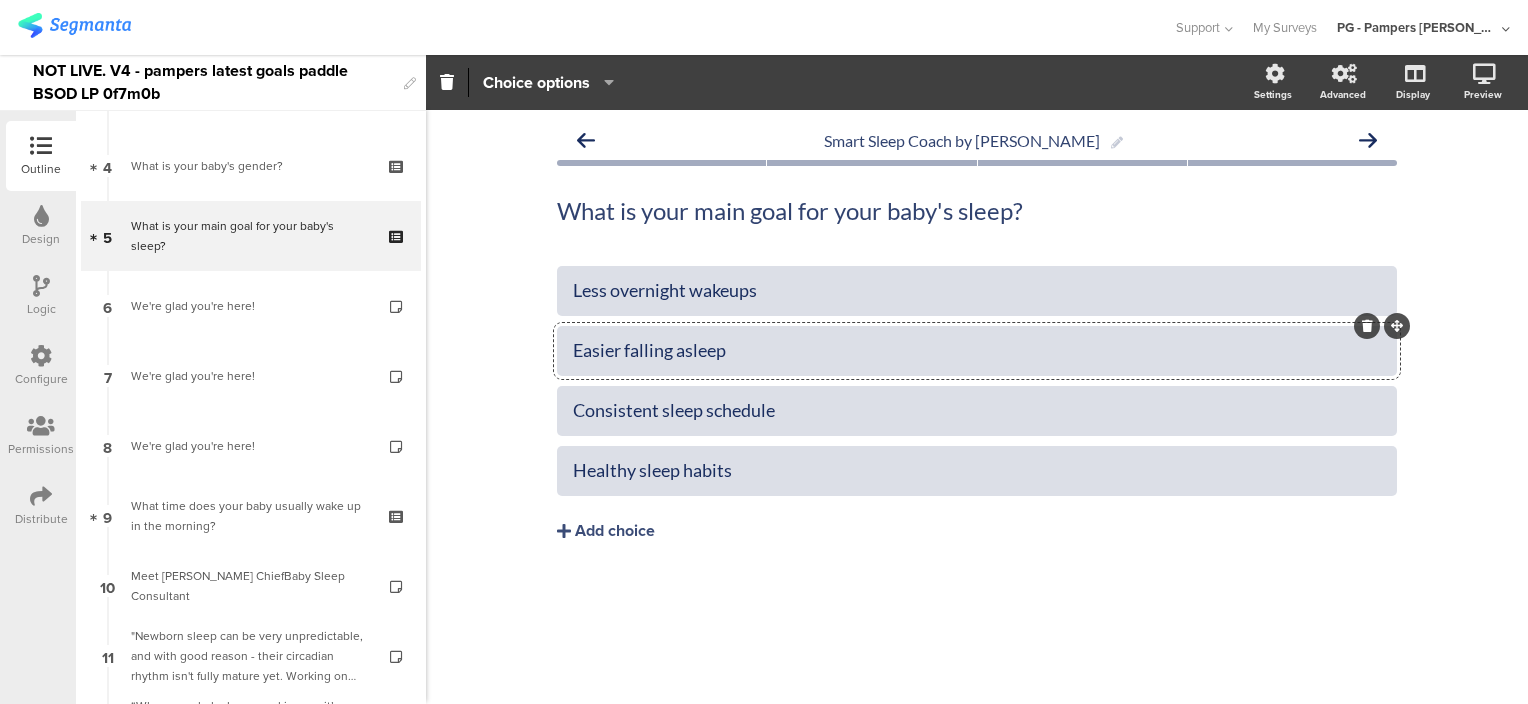 click on "Easier falling asleep" 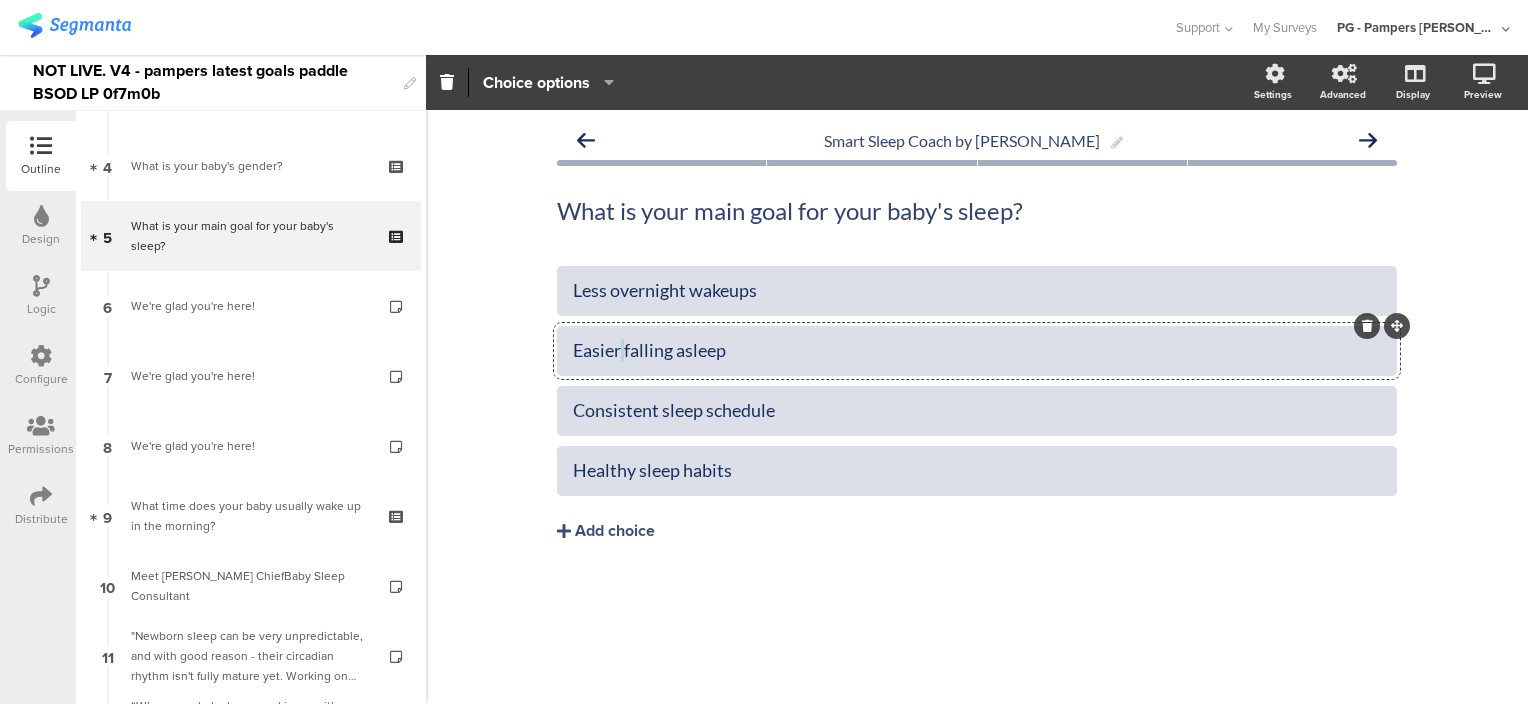 click on "Easier falling asleep" 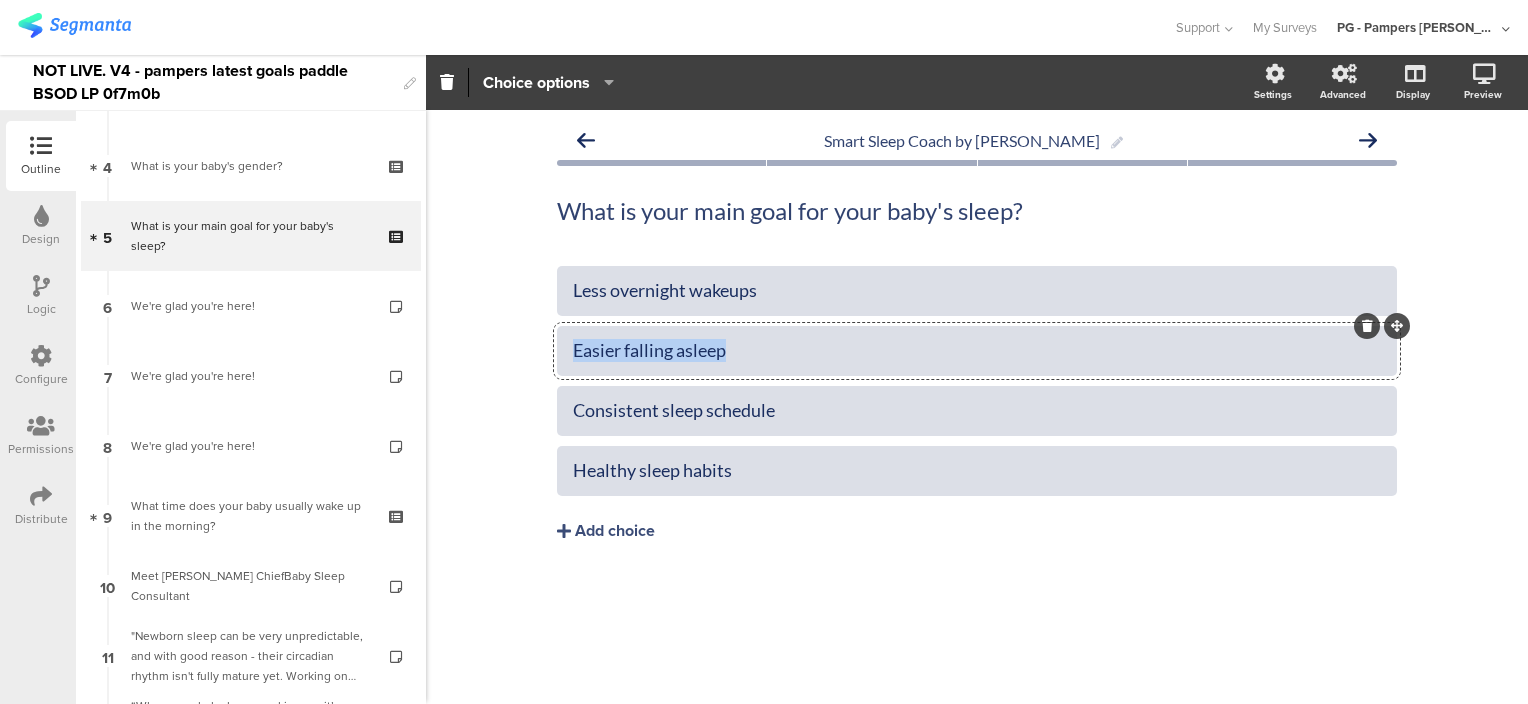 click on "Easier falling asleep" 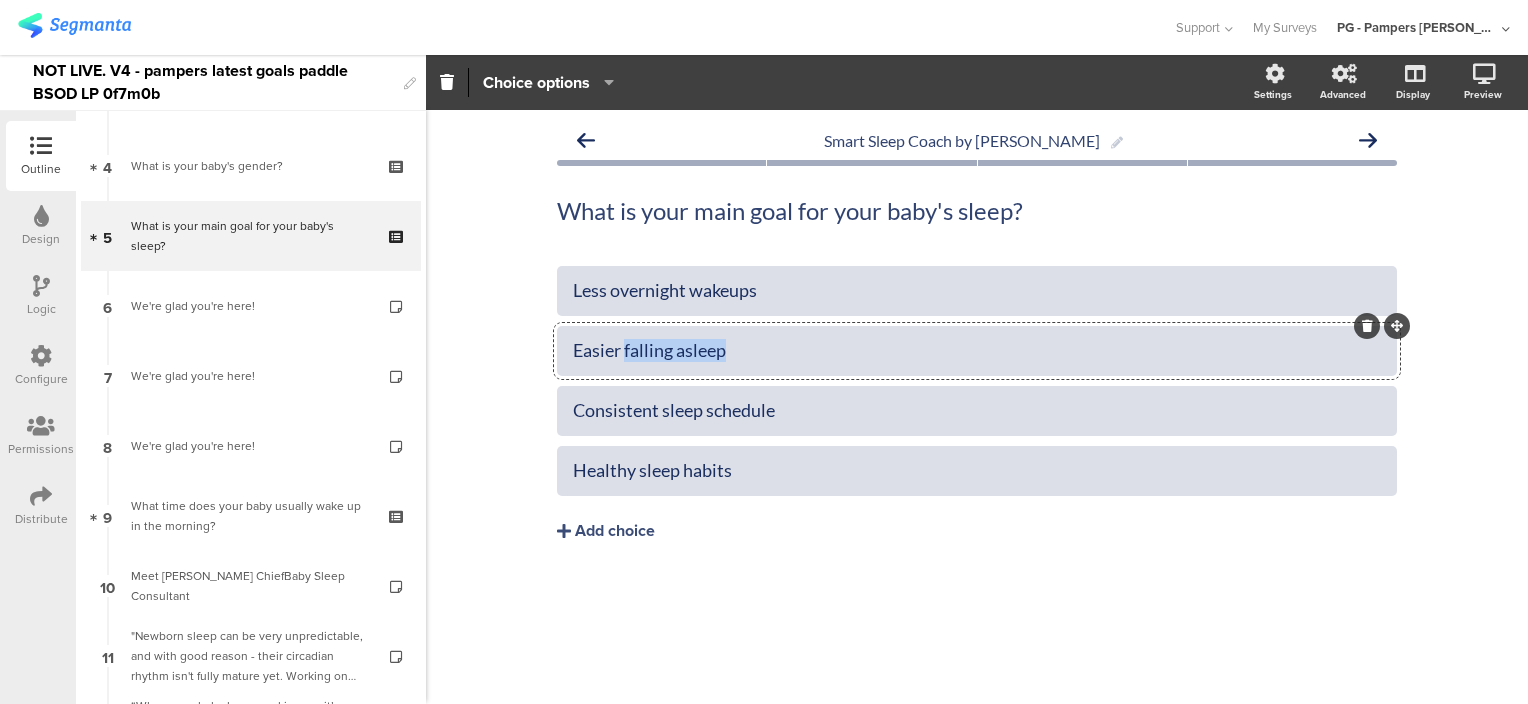 drag, startPoint x: 765, startPoint y: 354, endPoint x: 626, endPoint y: 353, distance: 139.0036 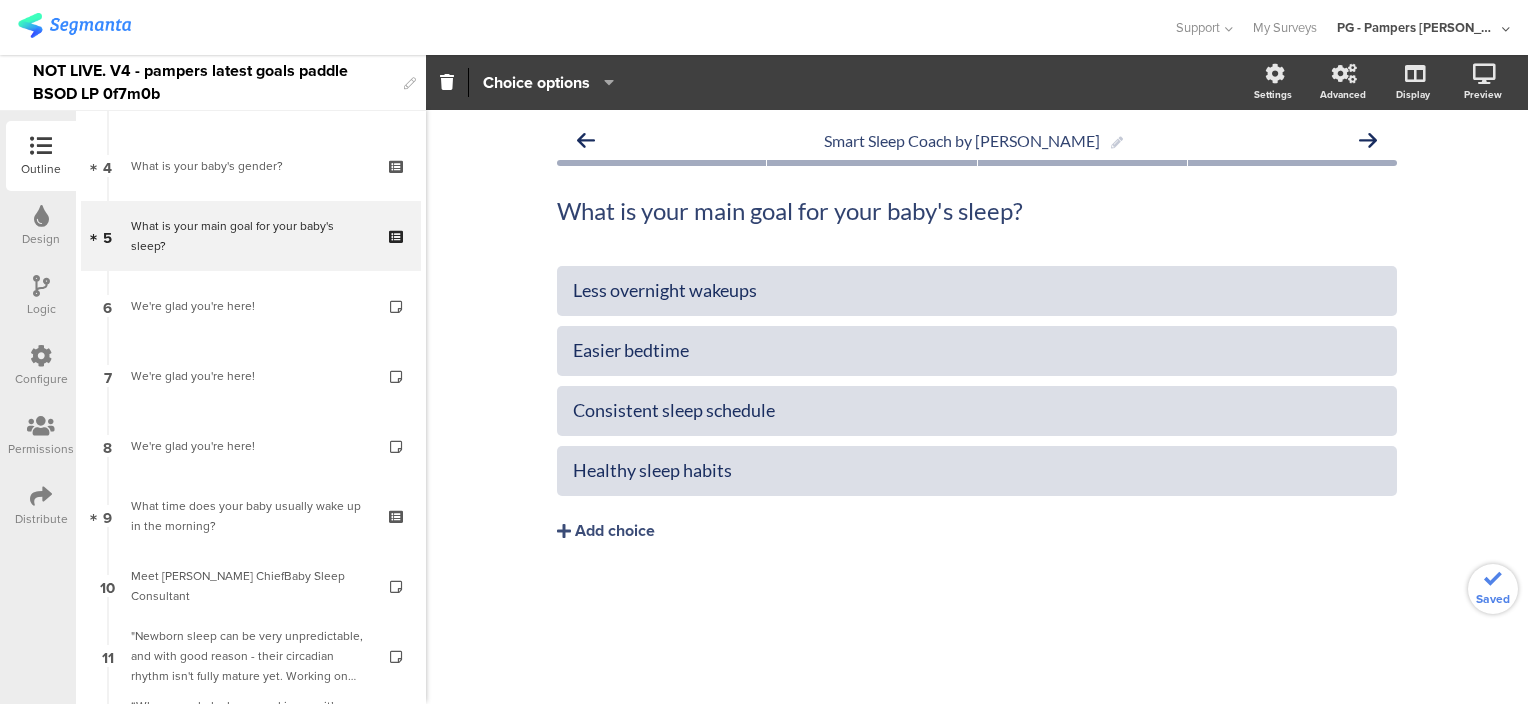 click on "Smart Sleep Coach by Pampers
What is your main goal for your baby's sleep?
What is your main goal for your baby's sleep?" 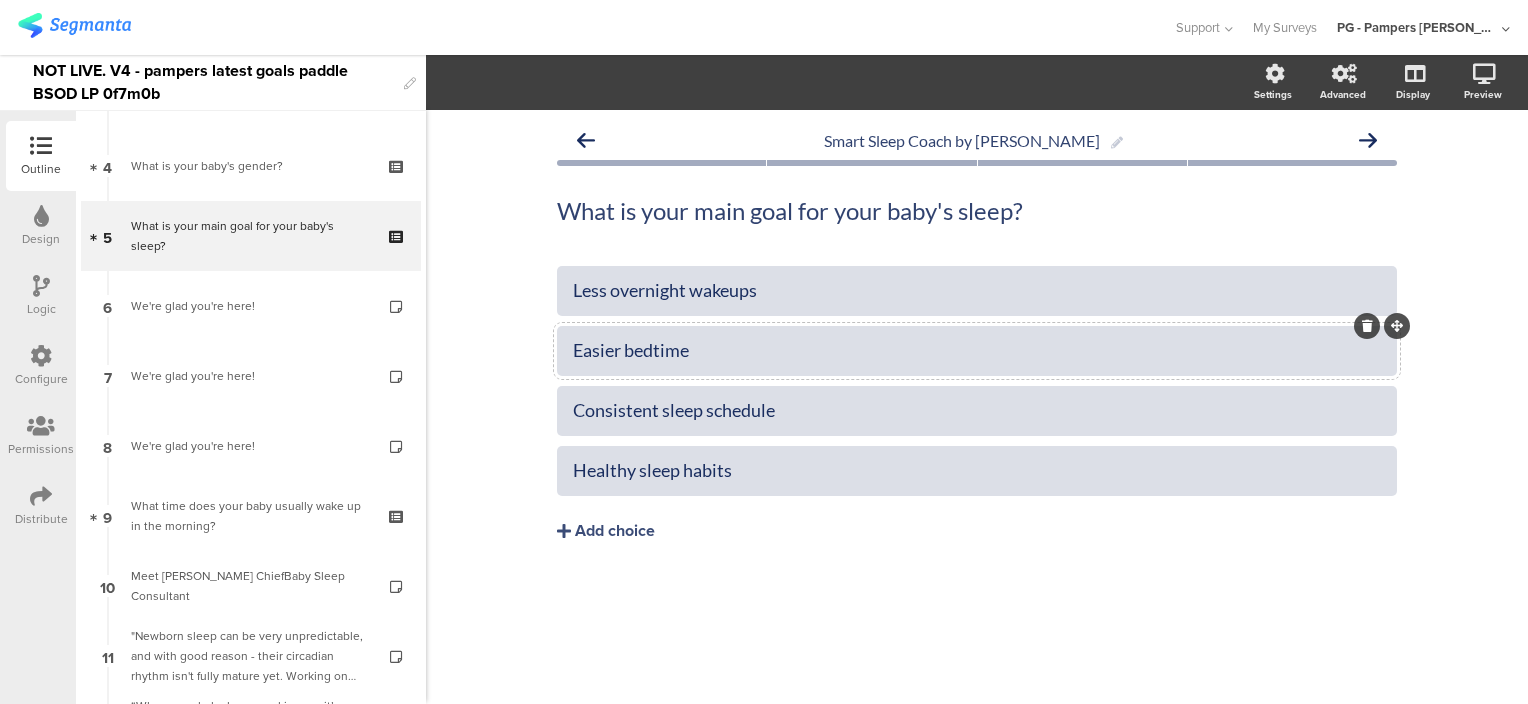 click on "Easier bedtime" 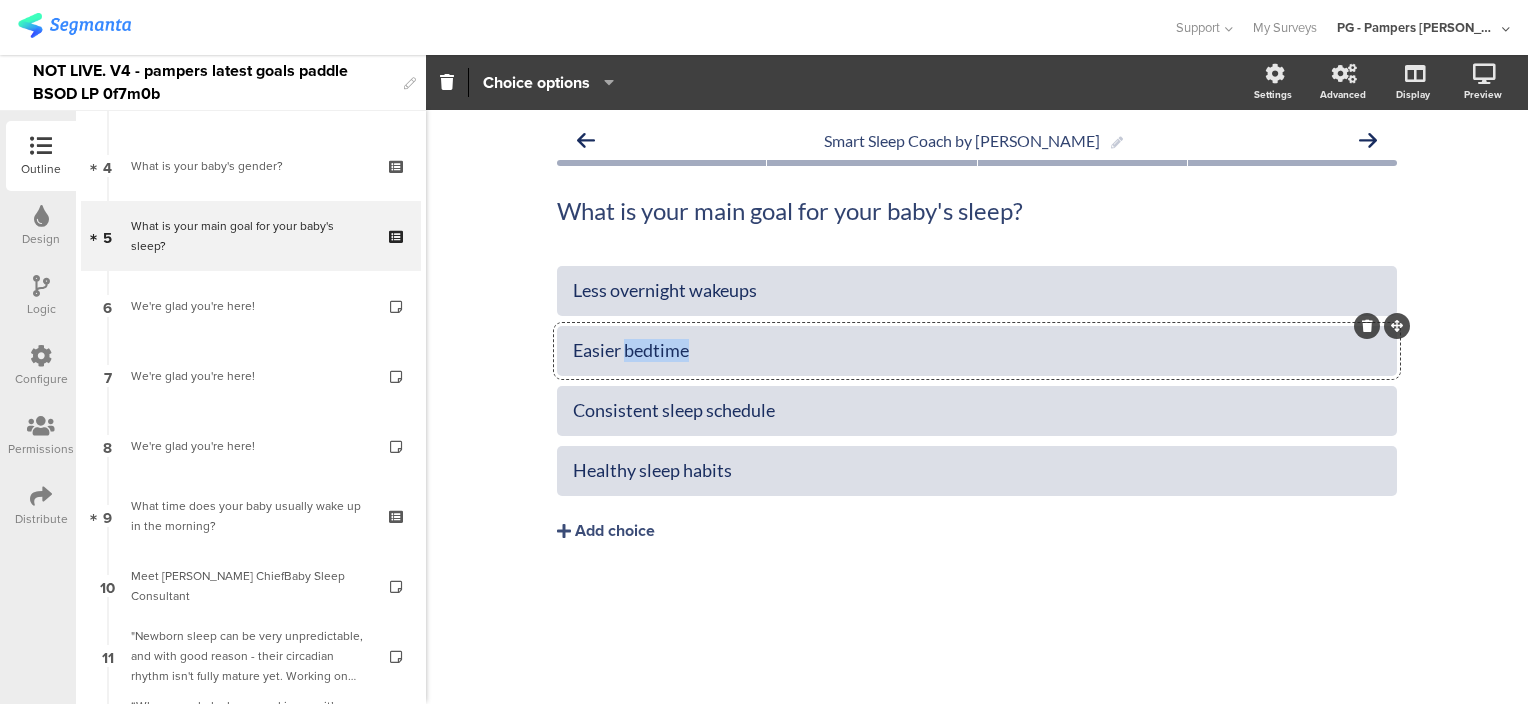 click on "Easier bedtime" 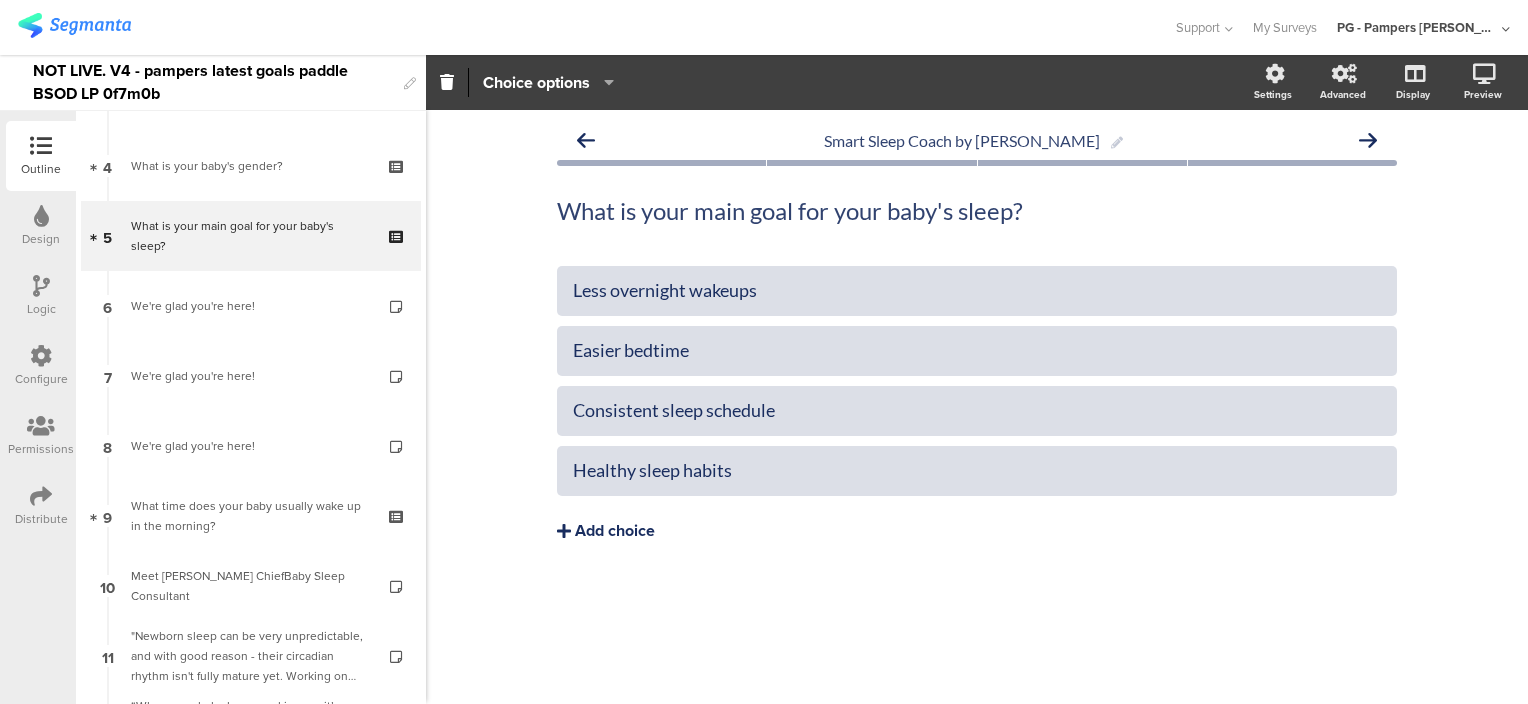 click on "Add choice" 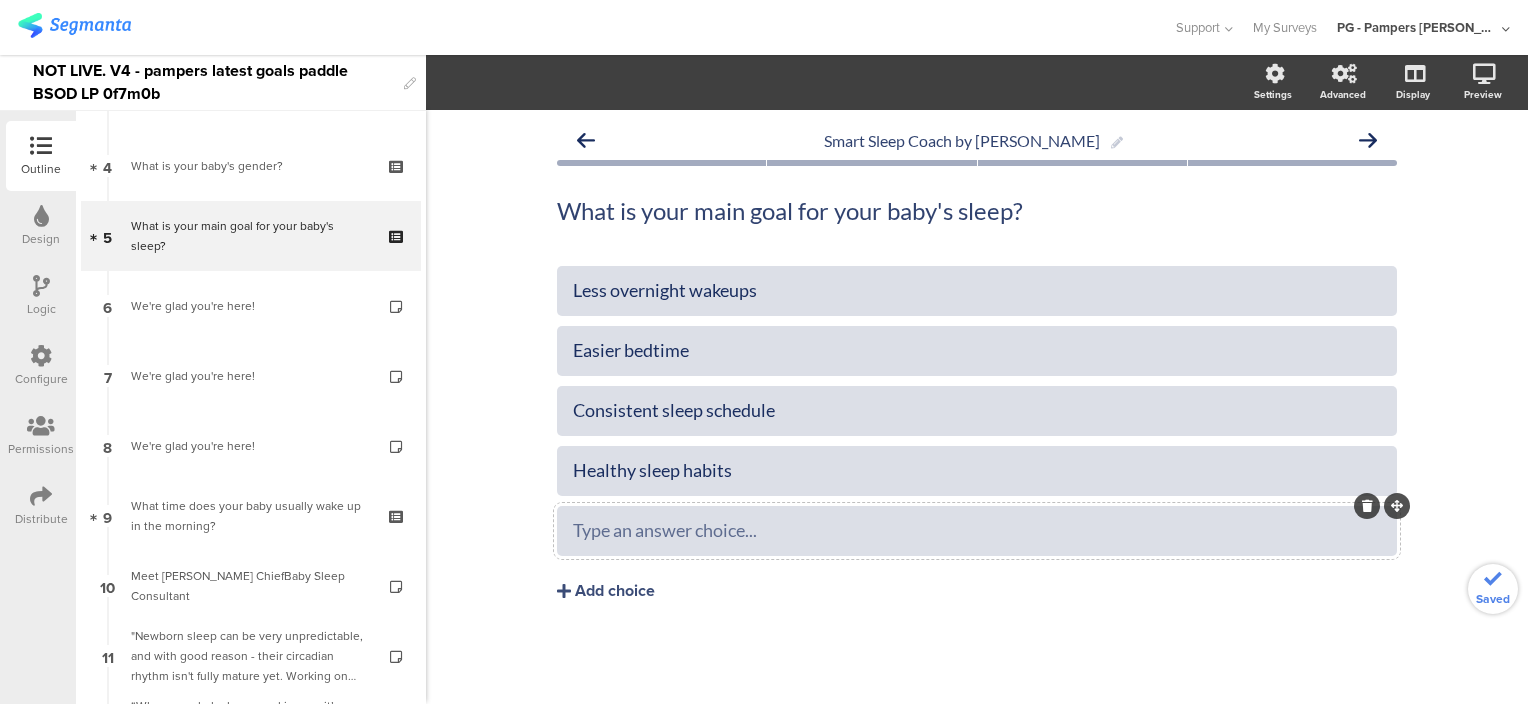 type 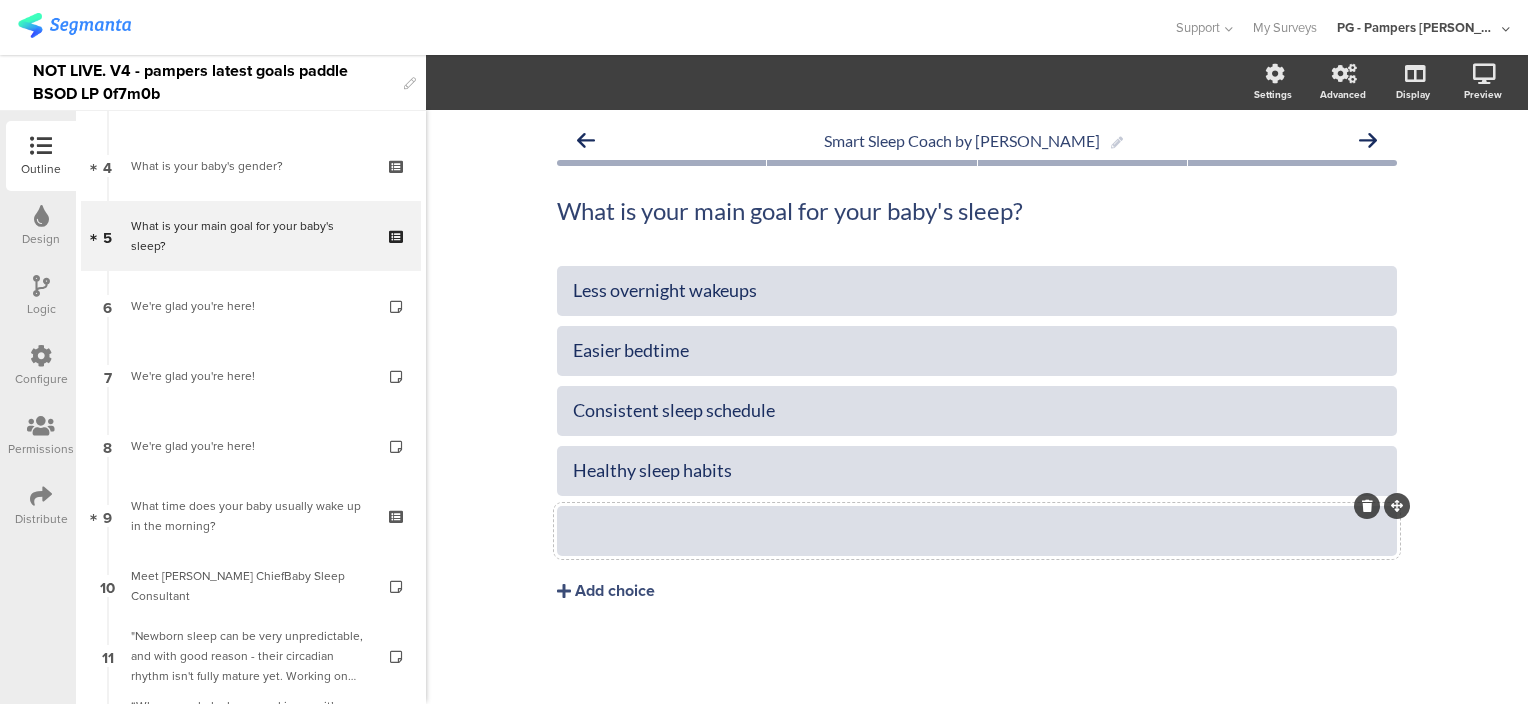 click 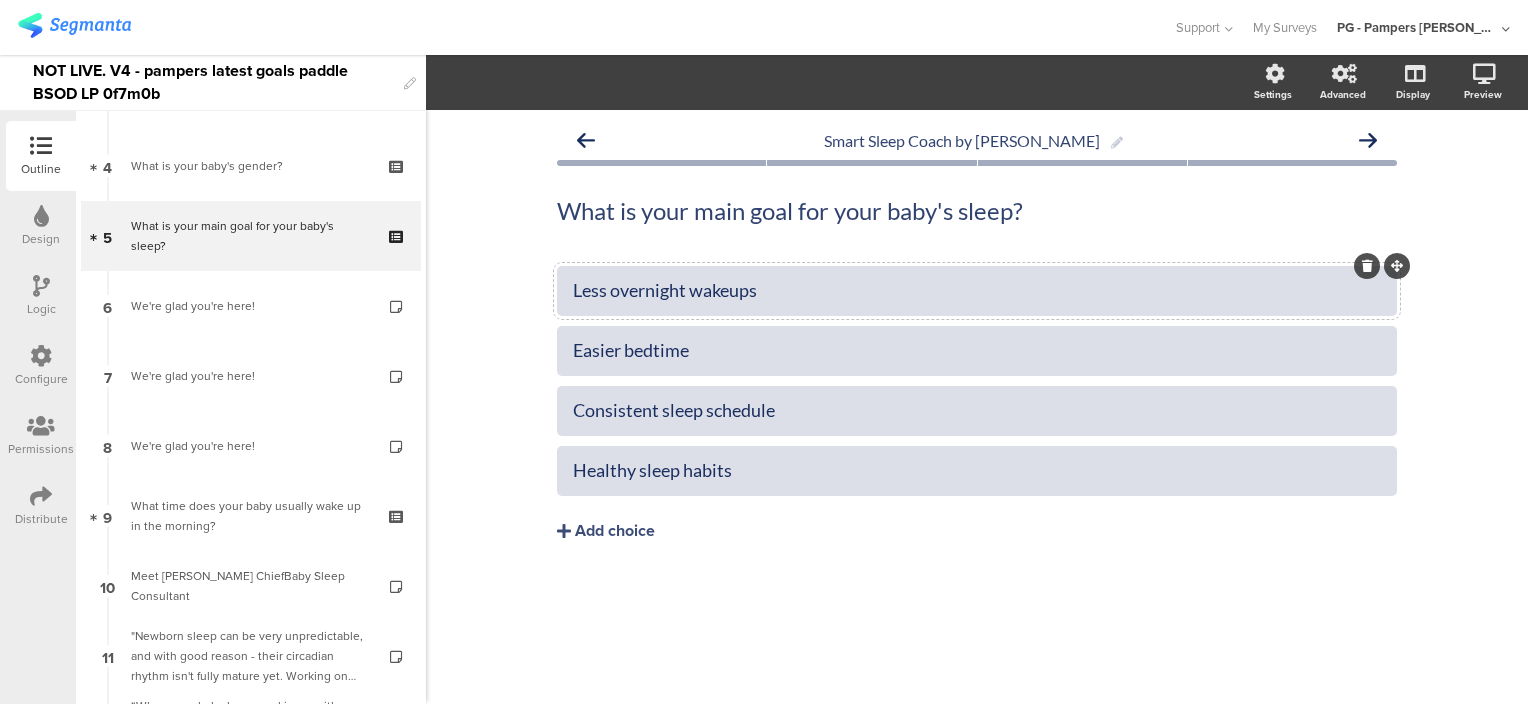 drag, startPoint x: 568, startPoint y: 288, endPoint x: 804, endPoint y: 292, distance: 236.03389 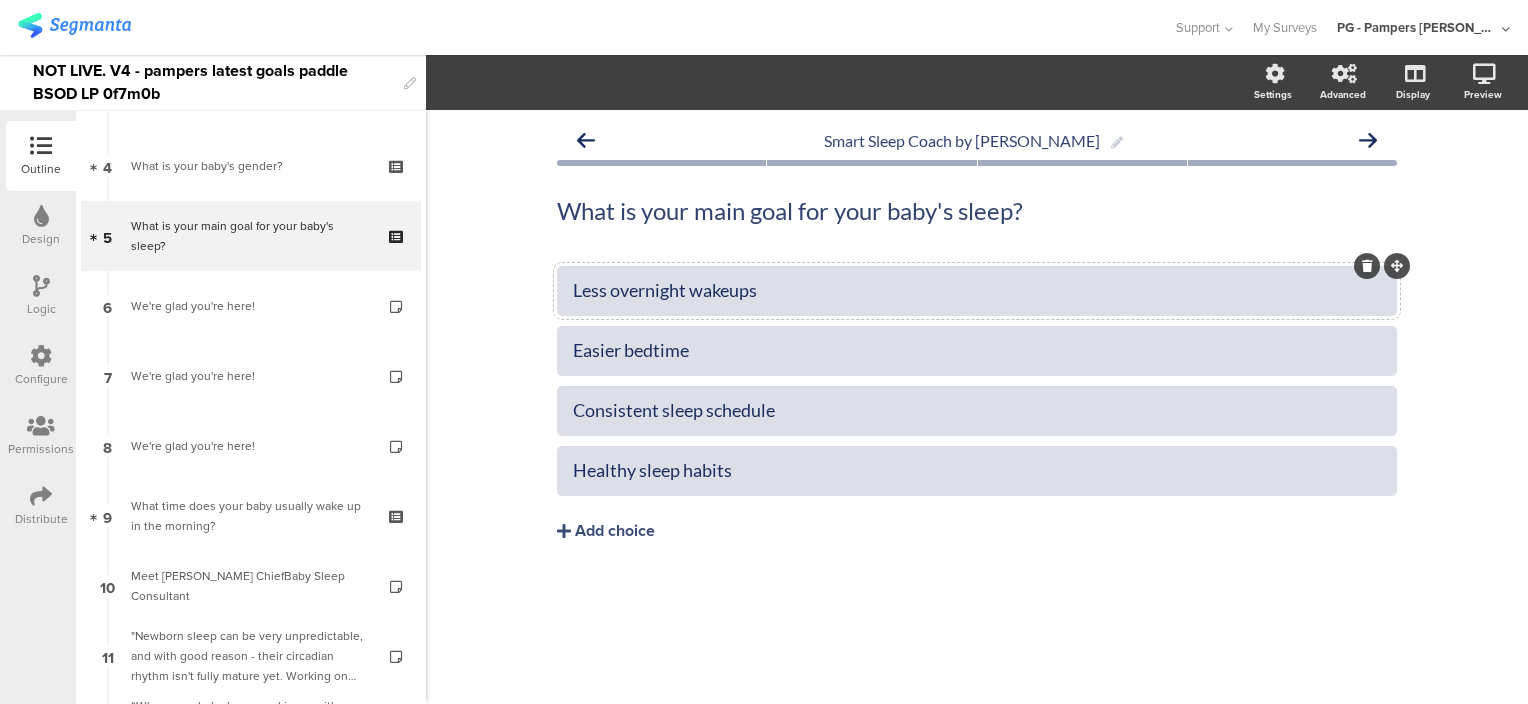 click on "Less overnight wakeups" 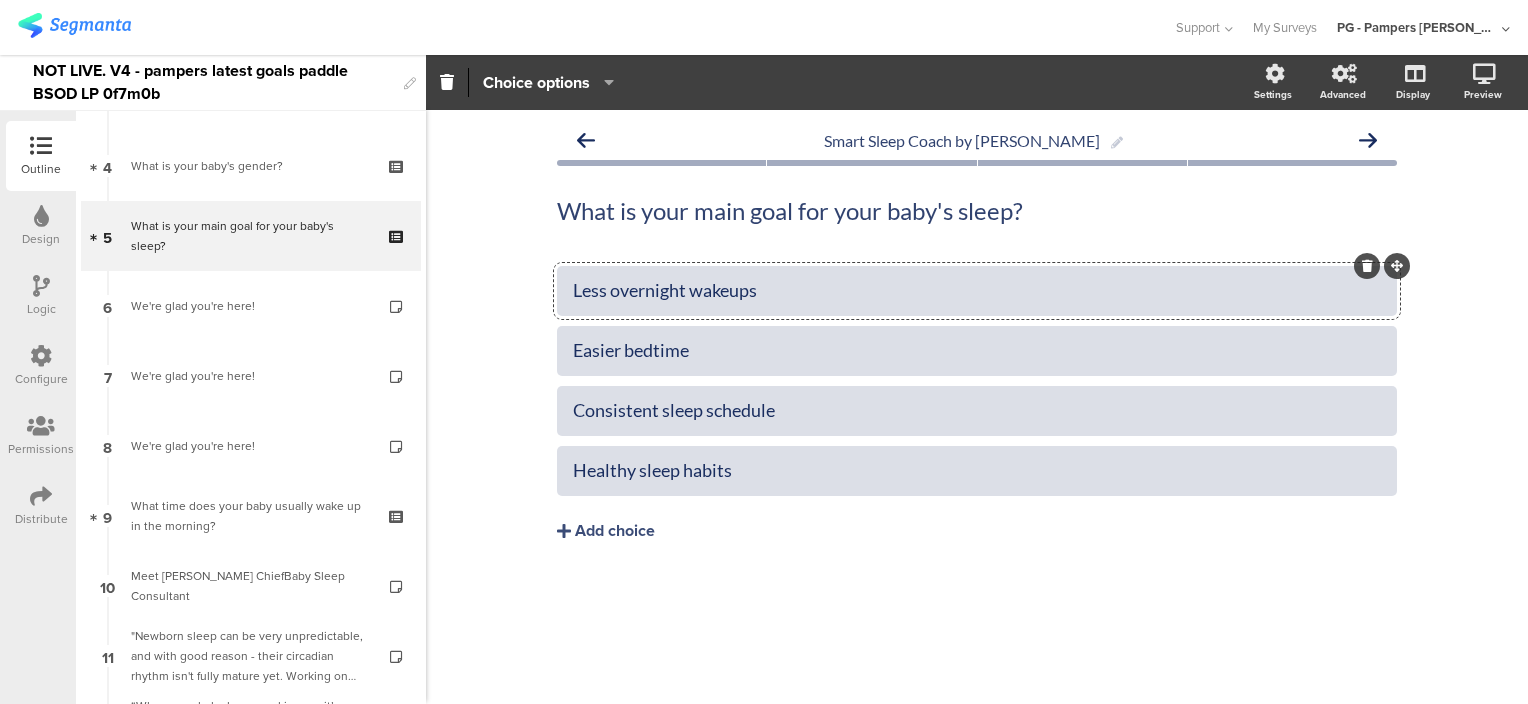 click on "Less overnight wakeups" 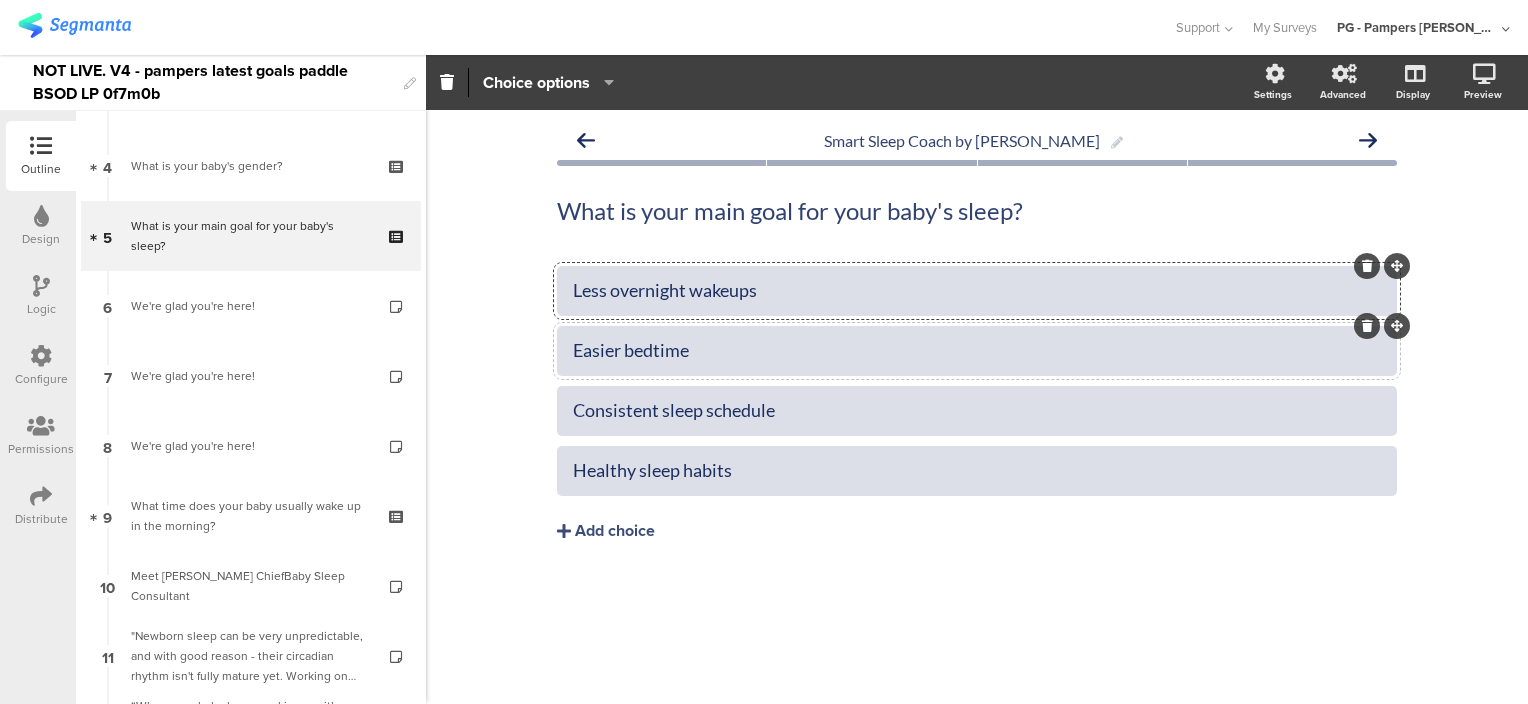 click 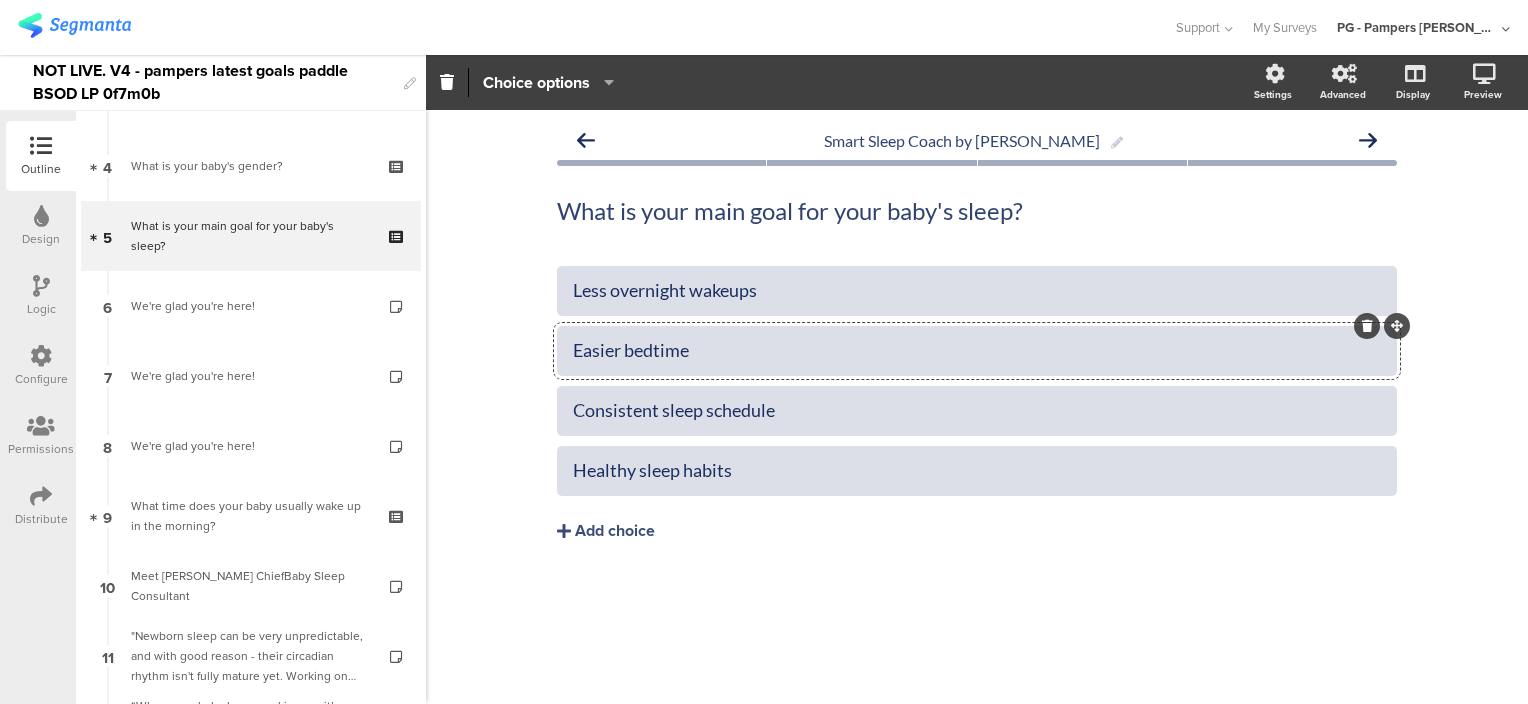 click on "Easier bedtime" 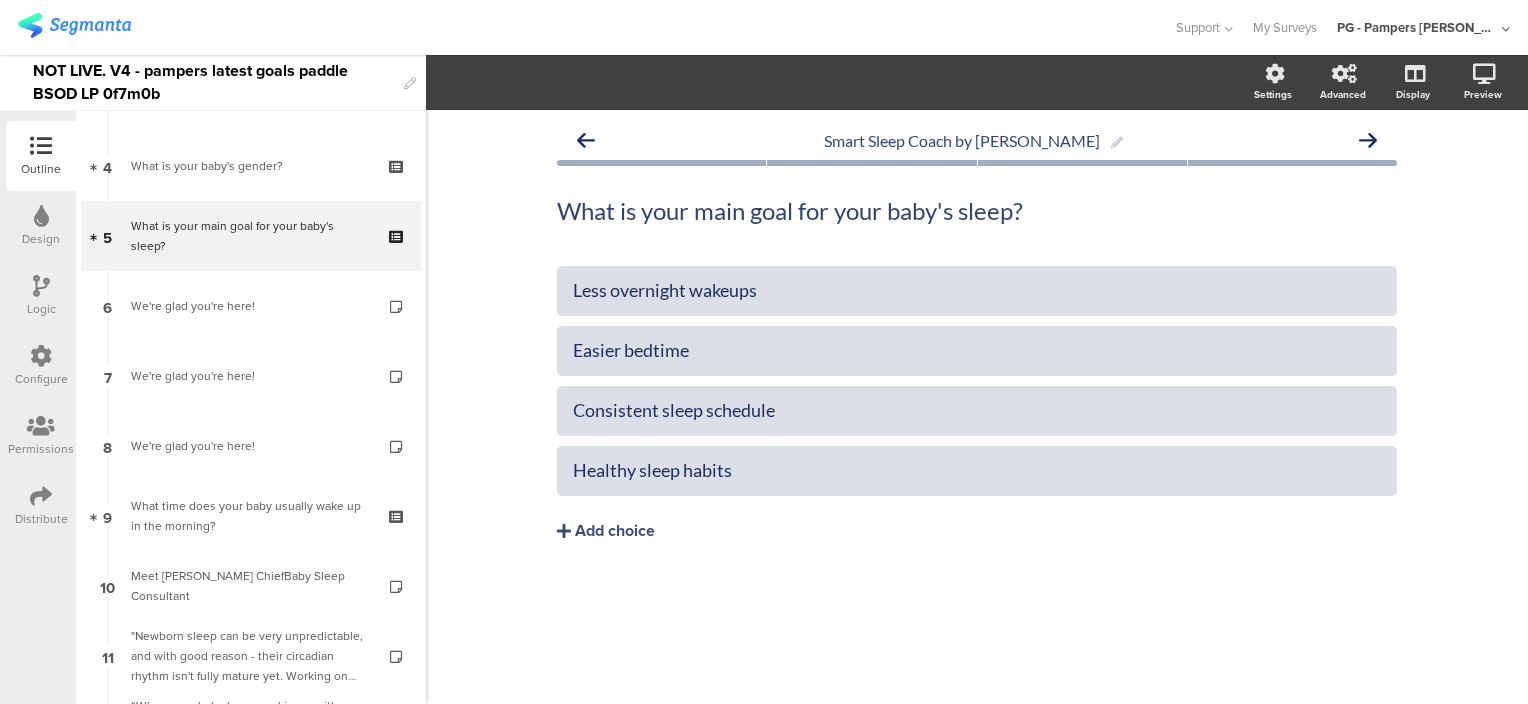 click on "Less overnight wakeups
Easier bedtime
Consistent sleep schedule" 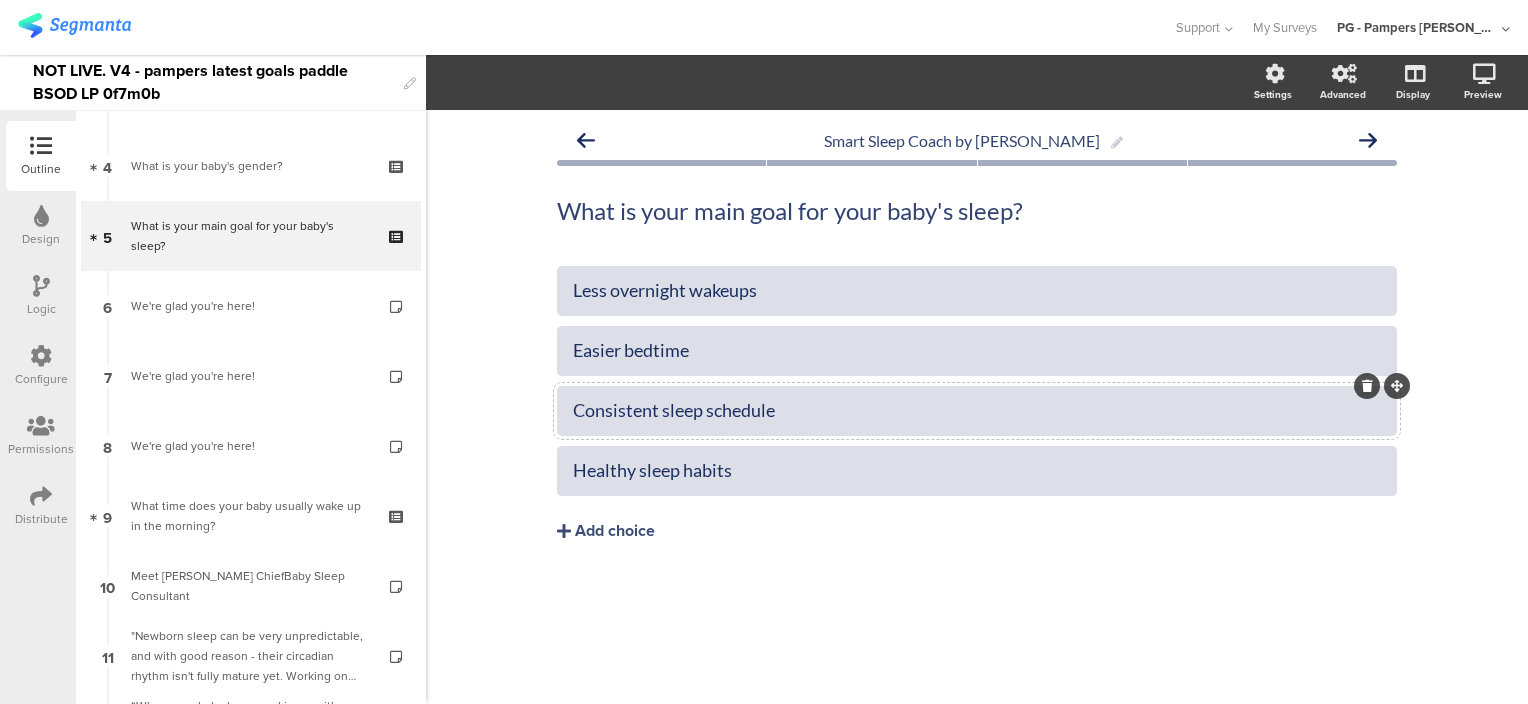 click on "Consistent sleep schedule" 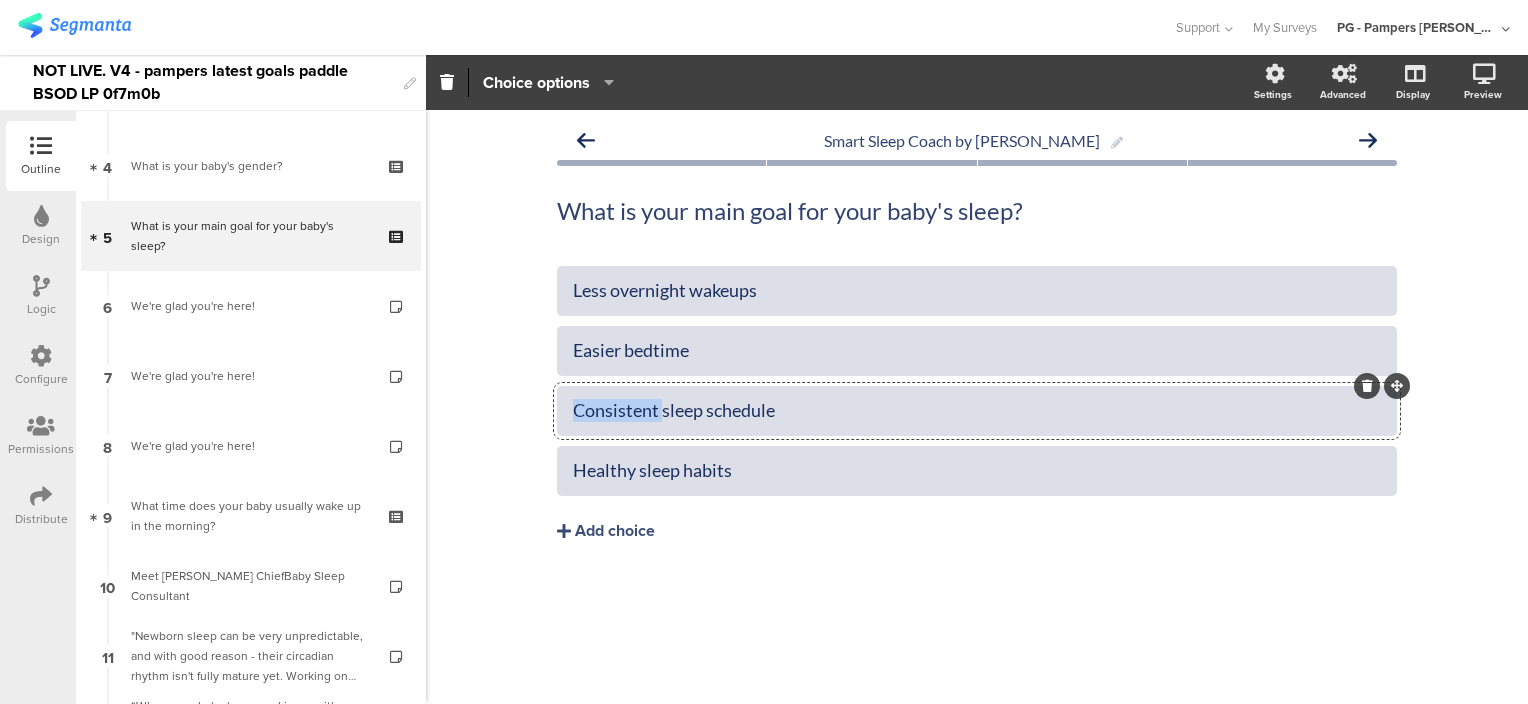click on "Consistent sleep schedule" 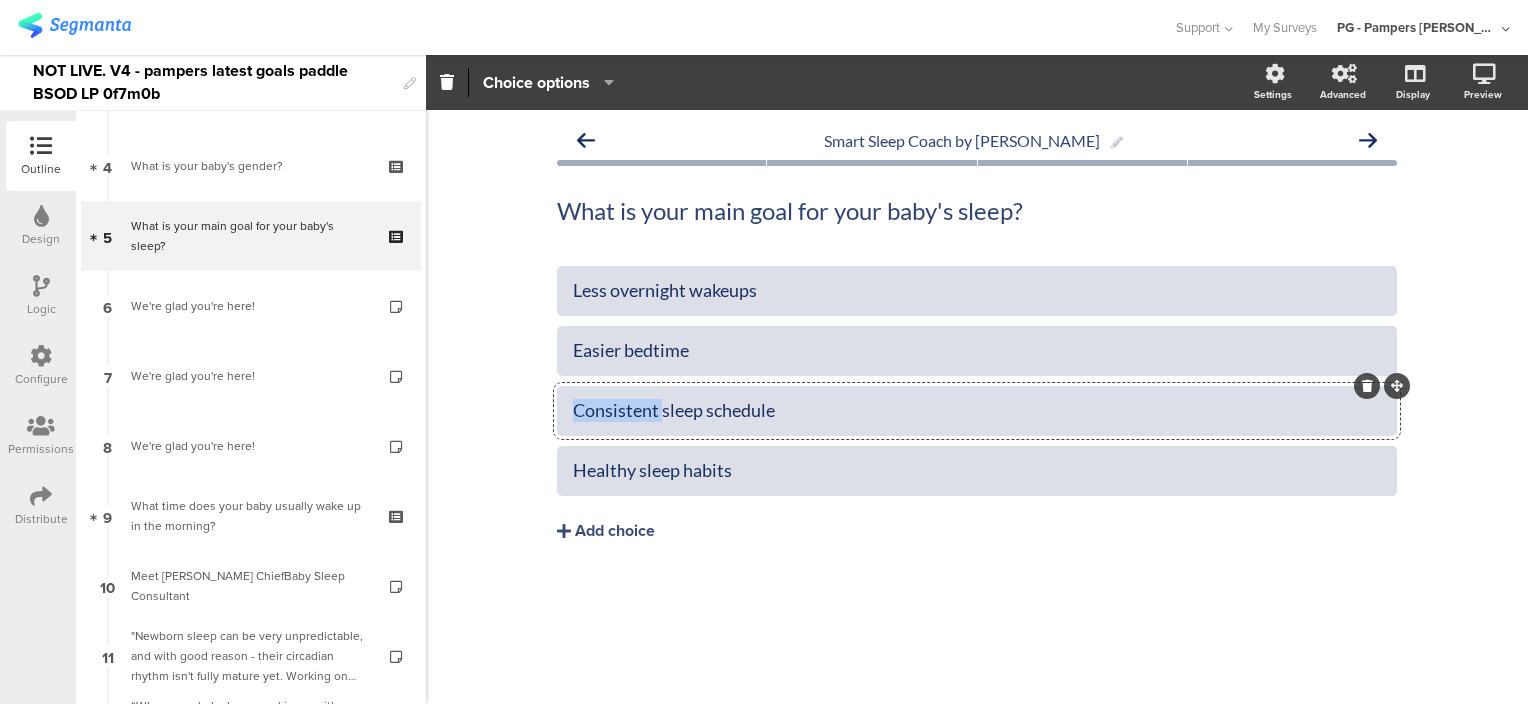 type 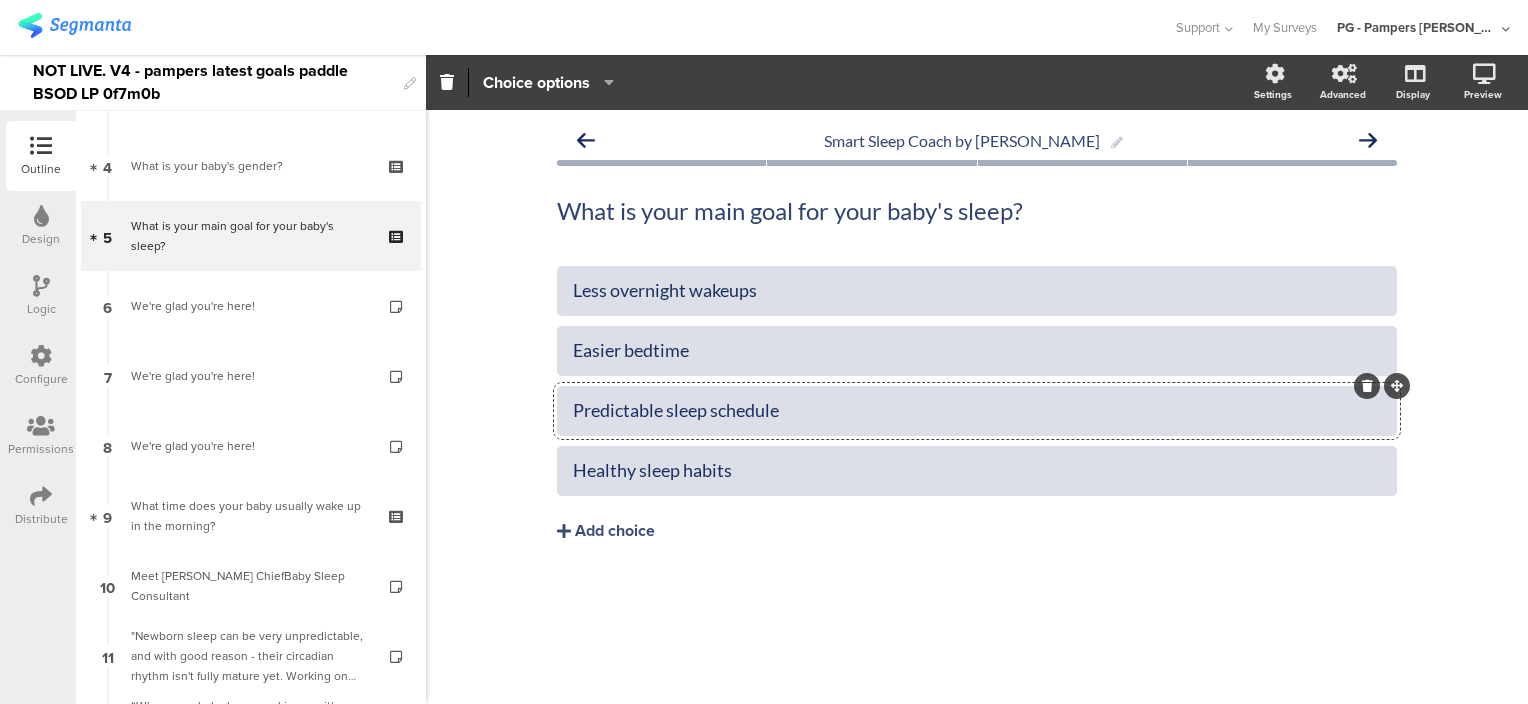 click on "Smart Sleep Coach by Pampers
What is your main goal for your baby's sleep?
What is your main goal for your baby's sleep?" 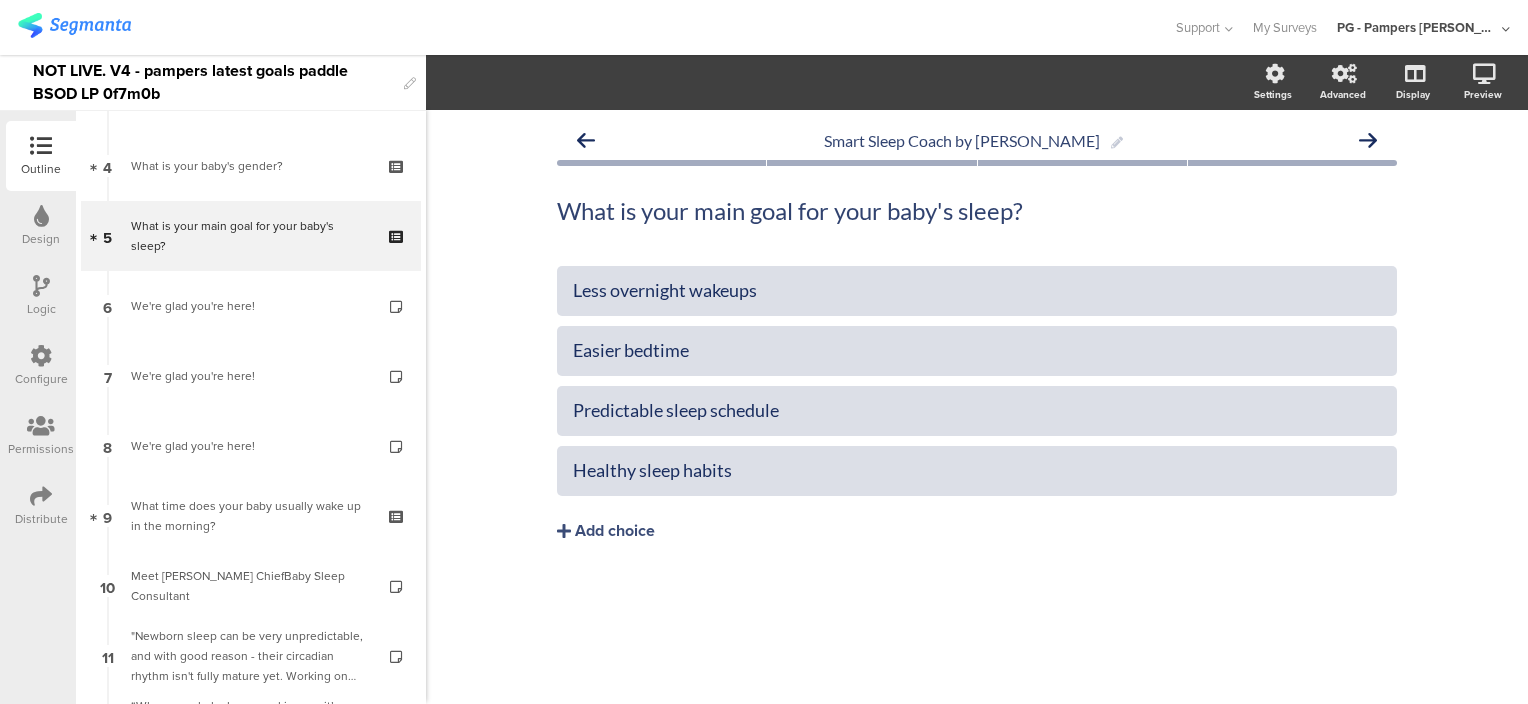 click on "Smart Sleep Coach by Pampers
What is your main goal for your baby's sleep?
What is your main goal for your baby's sleep?" 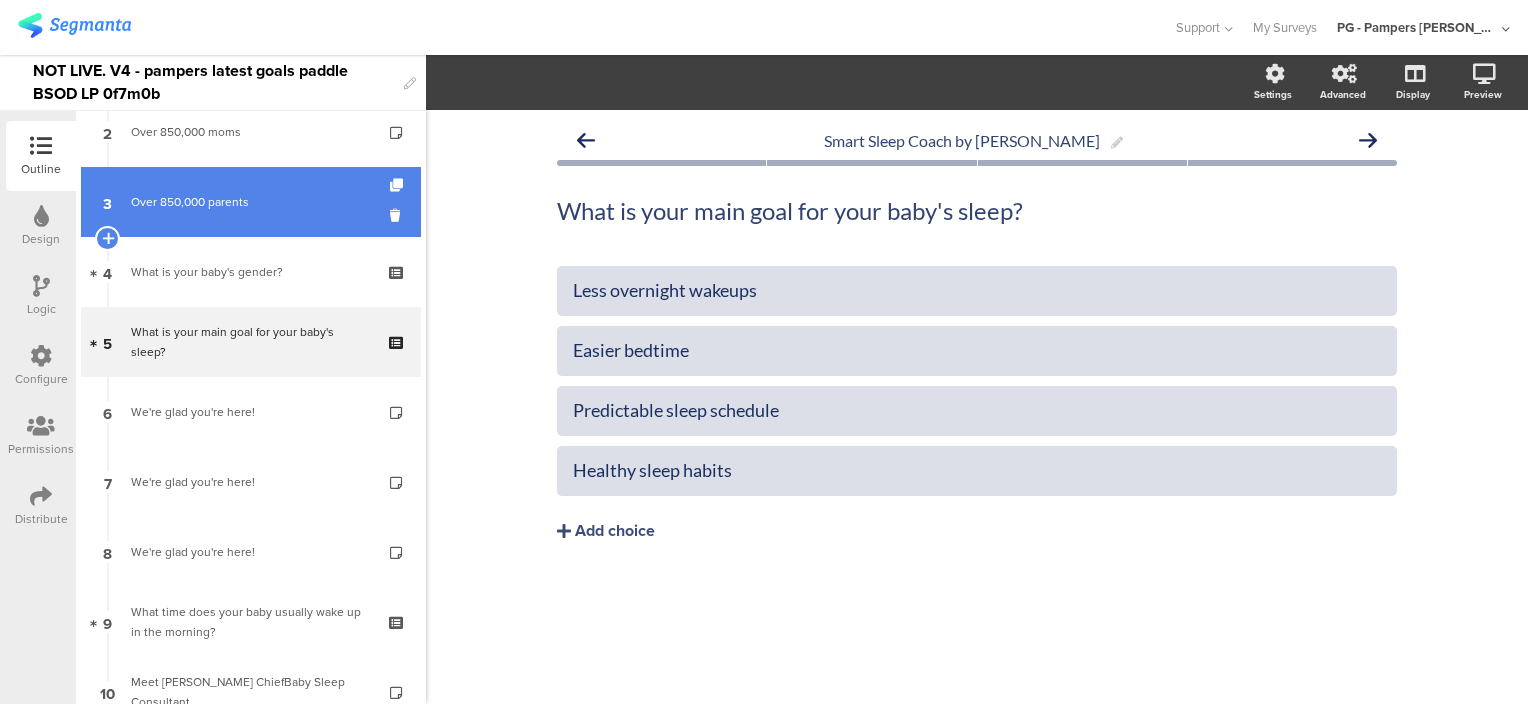 scroll, scrollTop: 0, scrollLeft: 0, axis: both 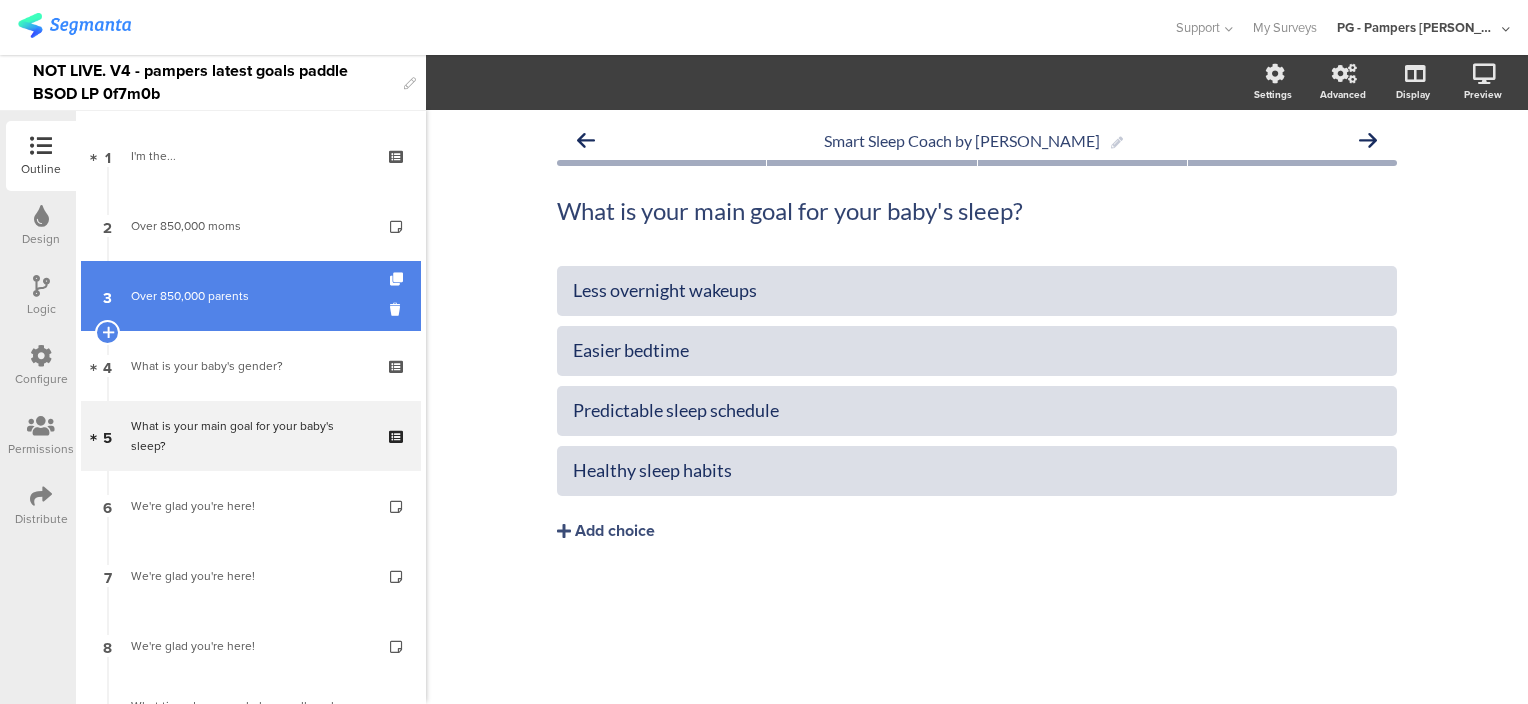 click on "Over 850,000 parents" at bounding box center (250, 296) 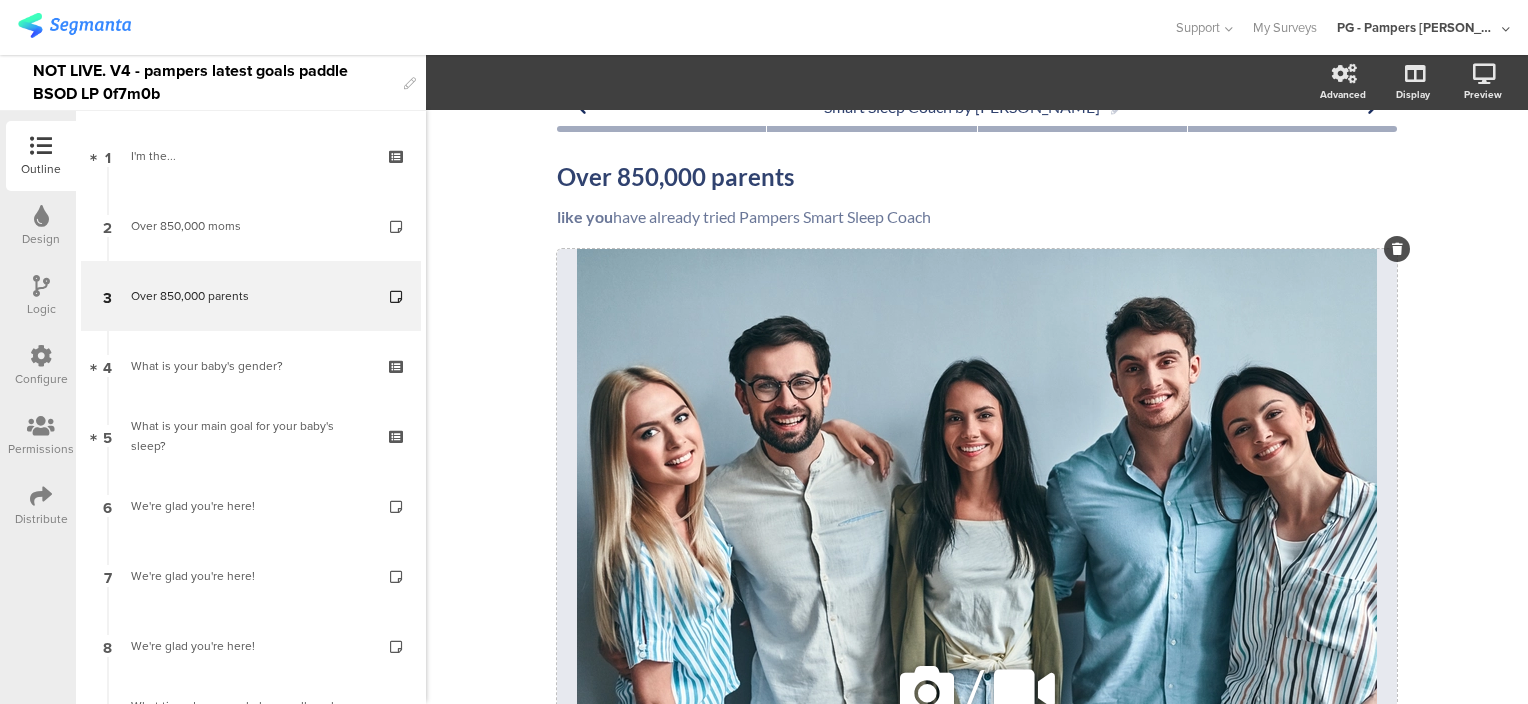 scroll, scrollTop: 0, scrollLeft: 0, axis: both 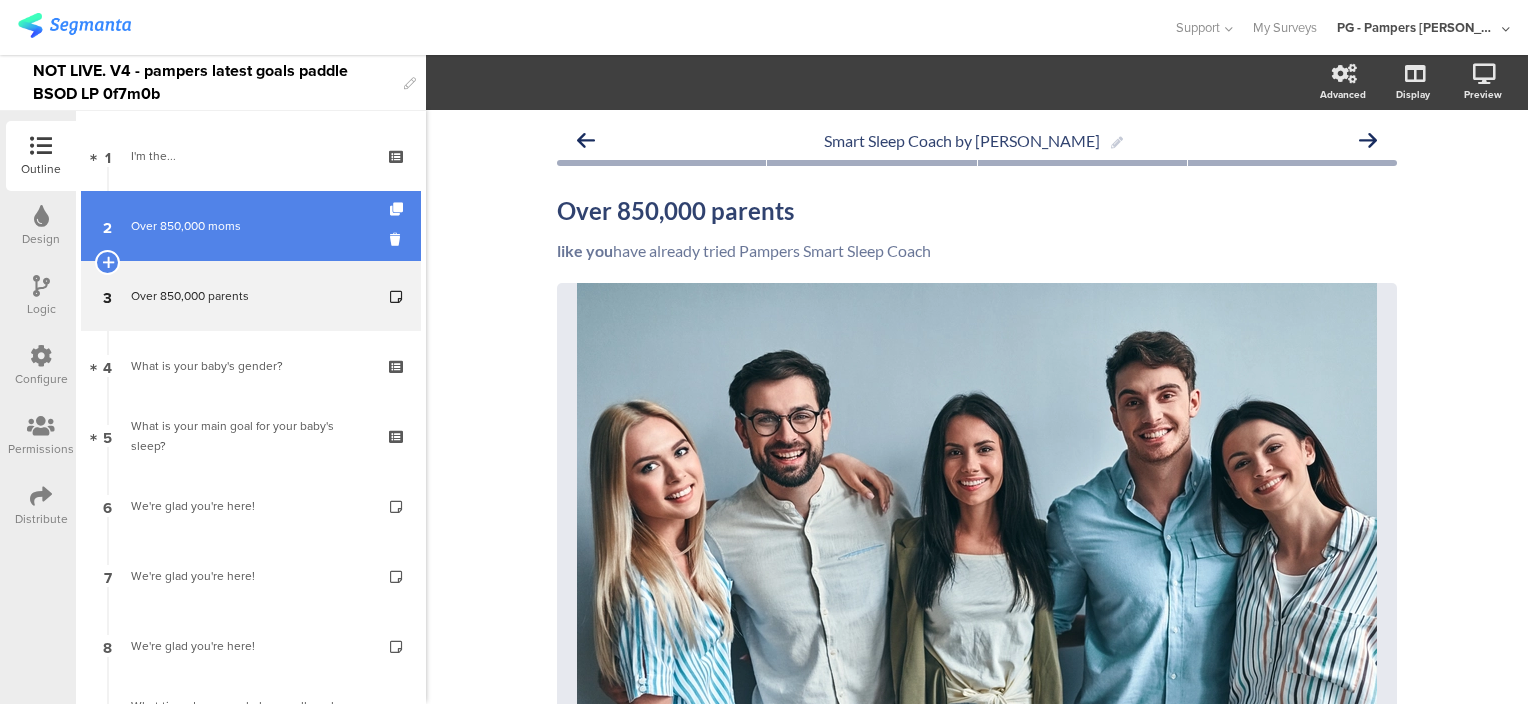 click on "Over 850,000 moms" at bounding box center [250, 226] 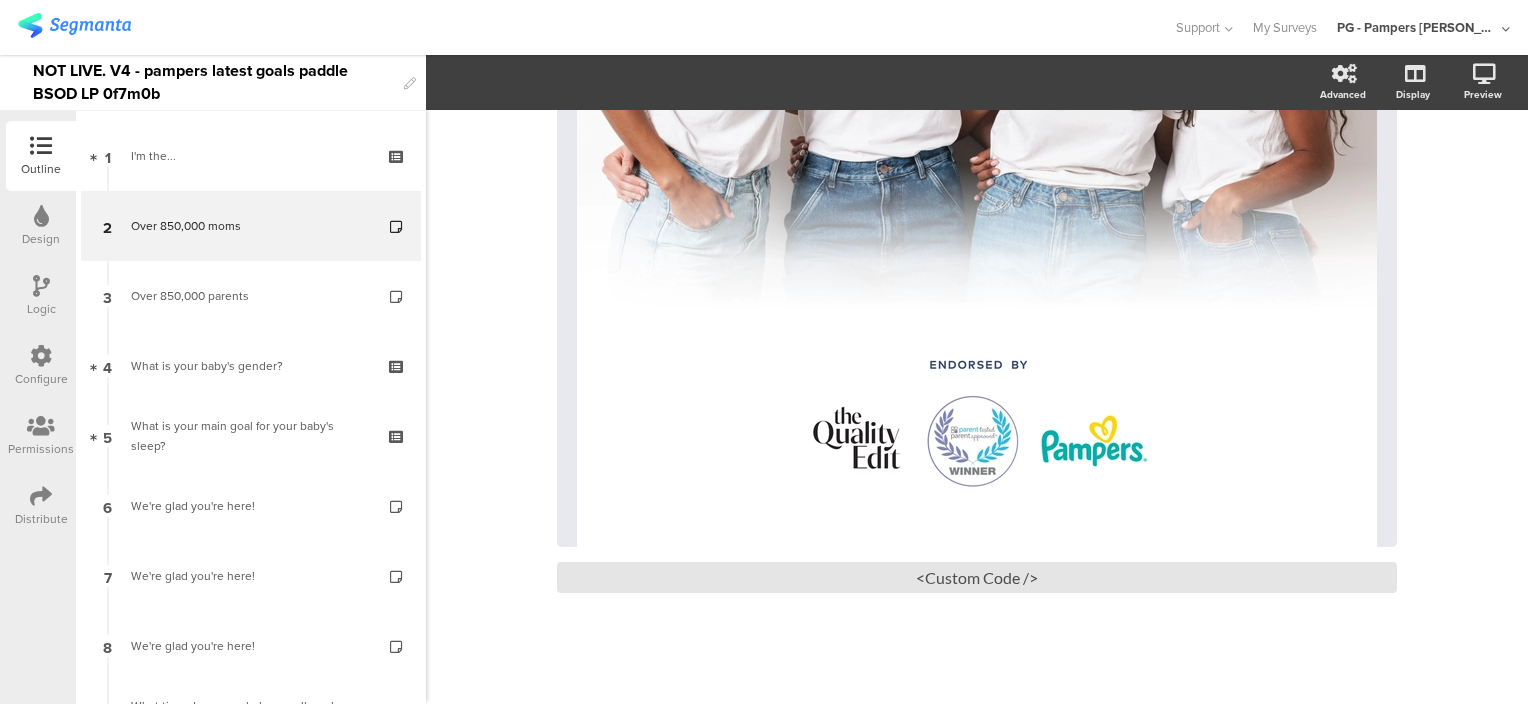 scroll, scrollTop: 626, scrollLeft: 0, axis: vertical 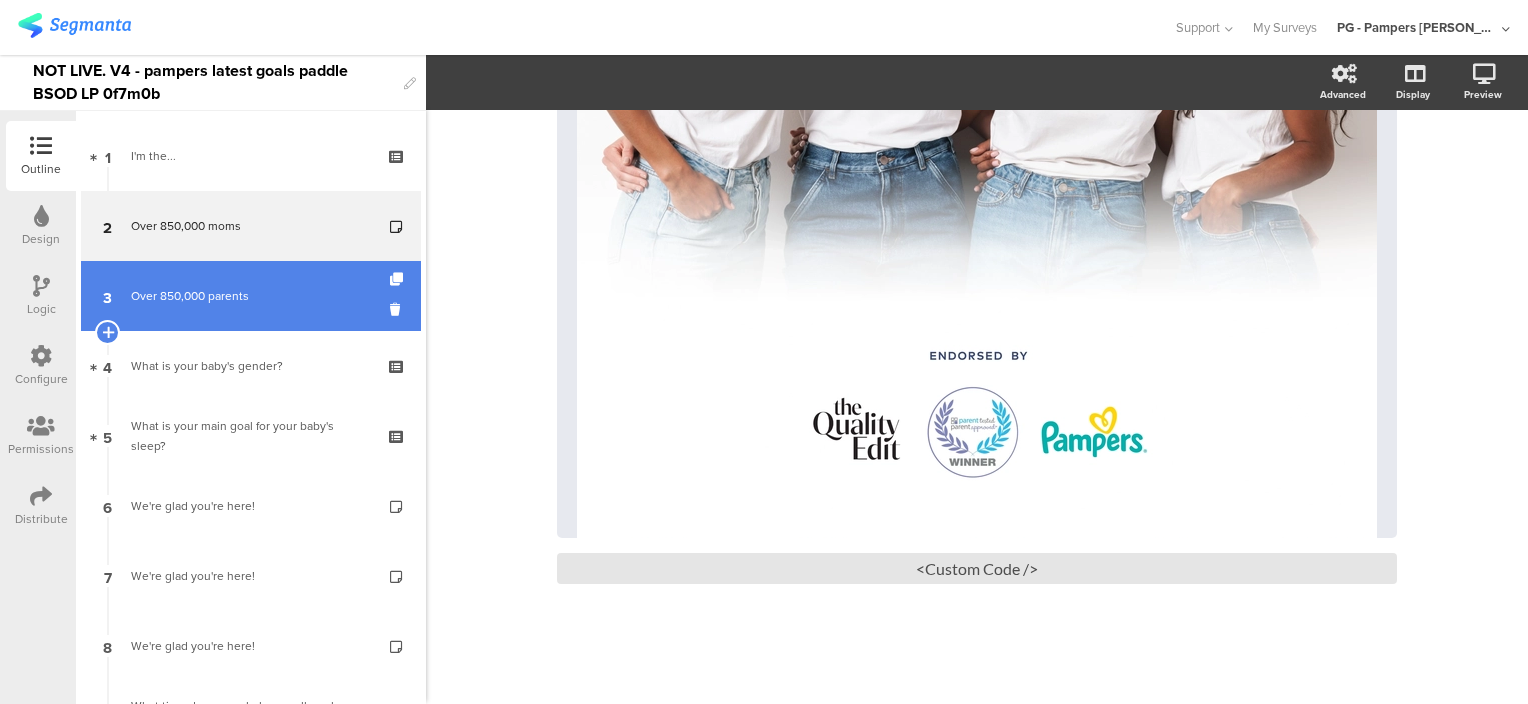 click on "Over 850,000 parents" at bounding box center (250, 296) 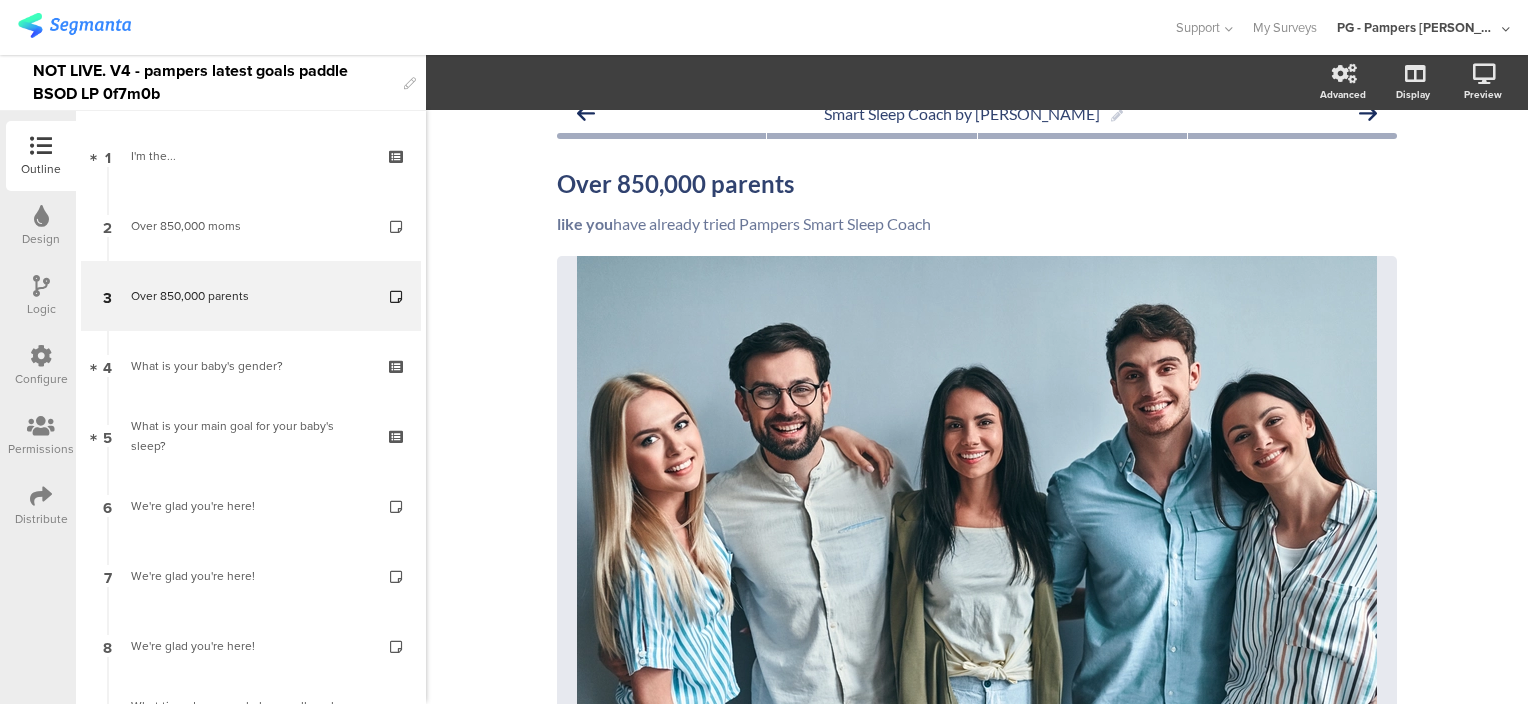 scroll, scrollTop: 0, scrollLeft: 0, axis: both 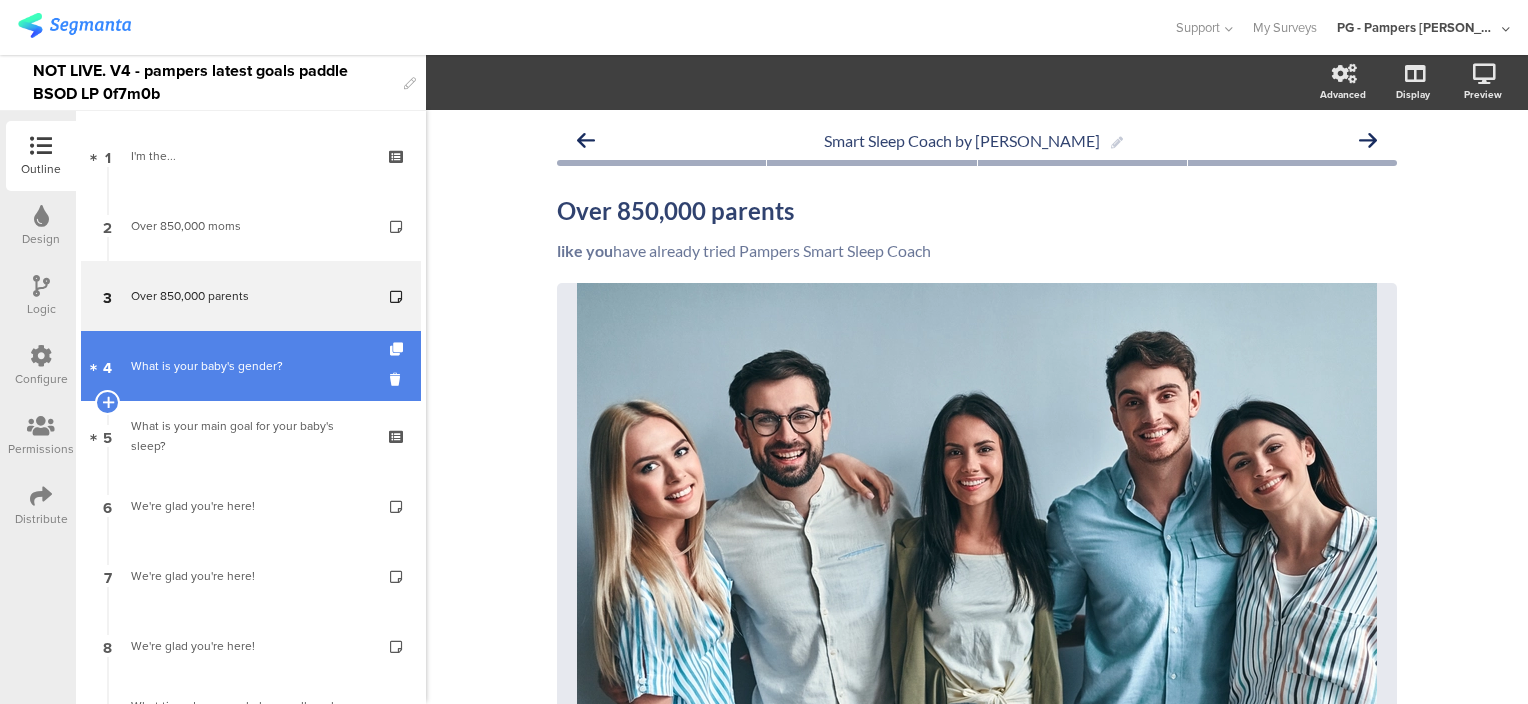 click on "What is your baby's gender?" at bounding box center [250, 366] 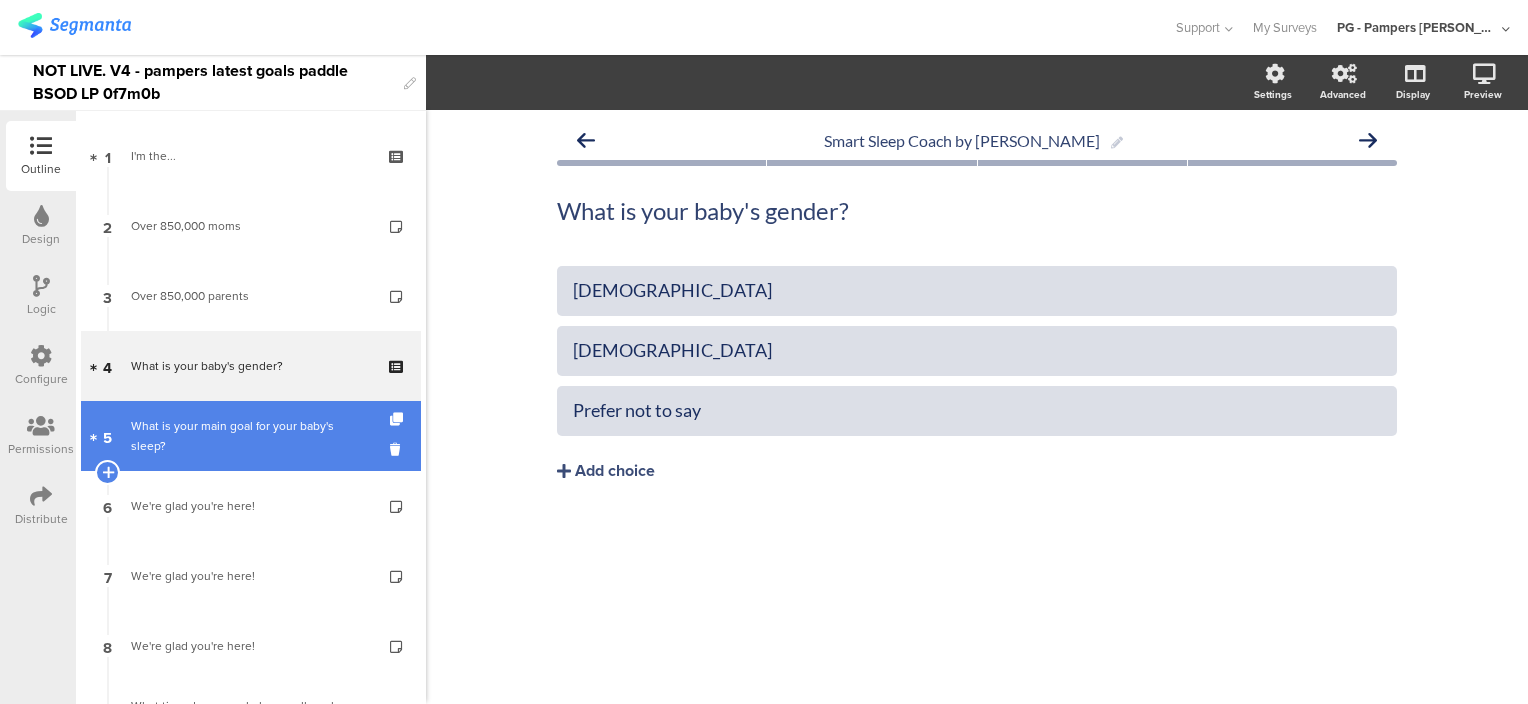 click on "What is your main goal for your baby's sleep?" at bounding box center [250, 436] 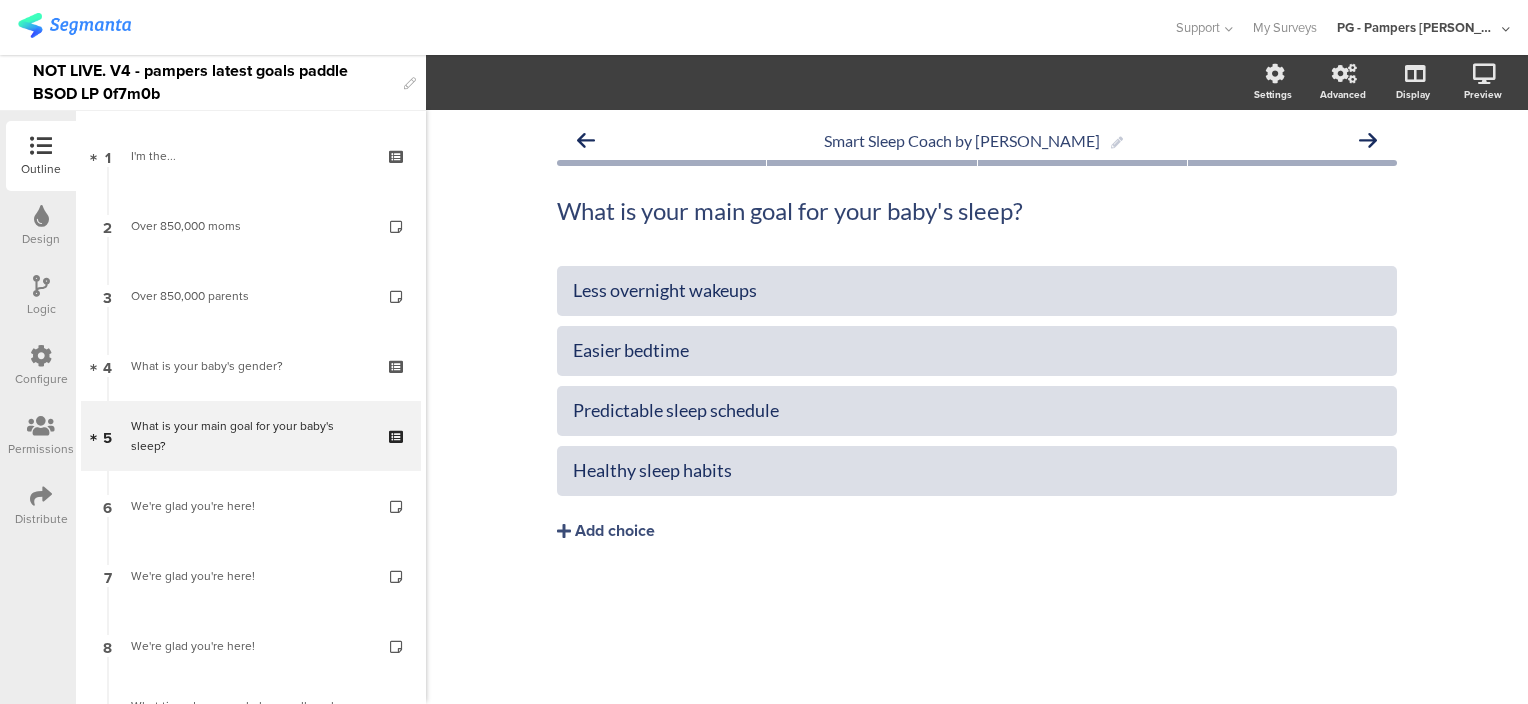 click on "NOT LIVE. V4 - pampers latest goals paddle BSOD LP 0f7m0b" at bounding box center (213, 82) 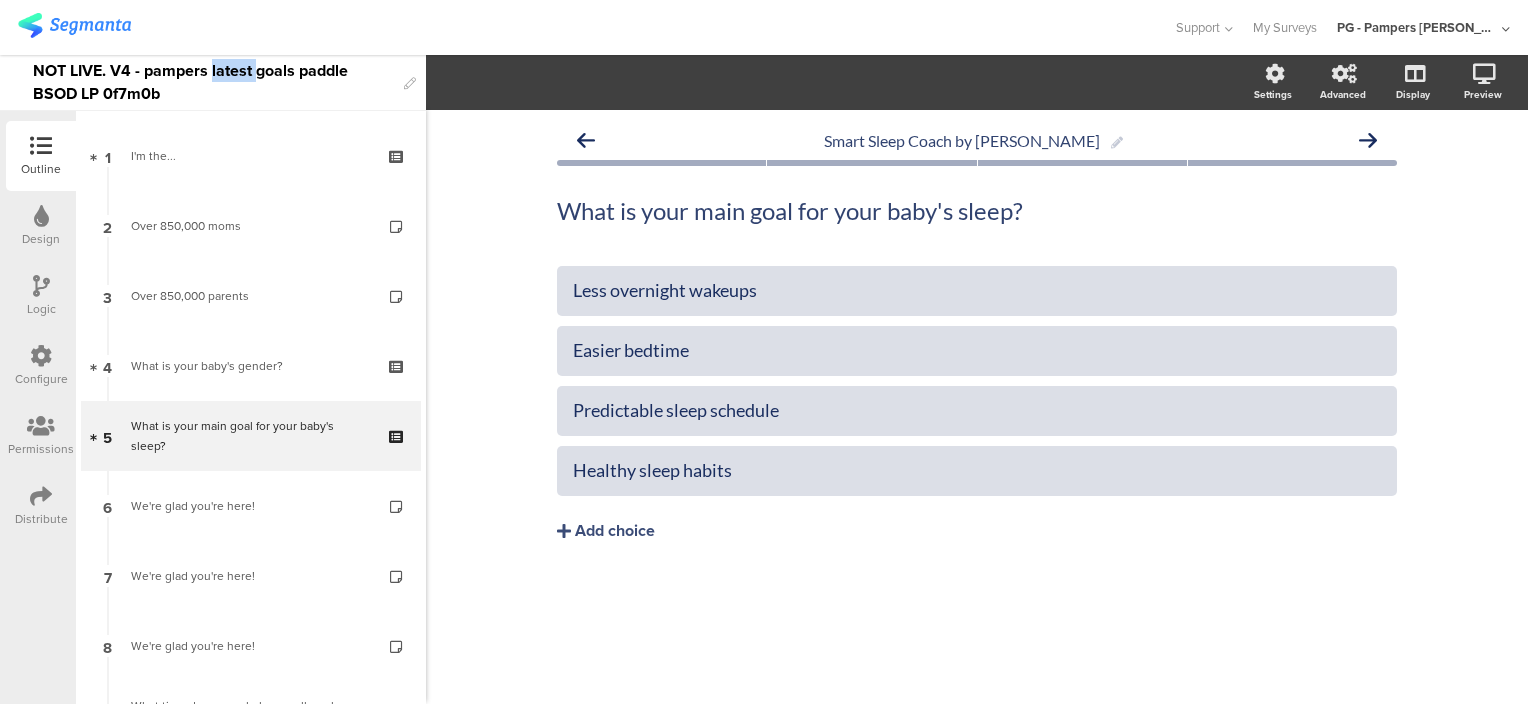 click on "NOT LIVE. V4 - pampers latest goals paddle BSOD LP 0f7m0b" at bounding box center [213, 82] 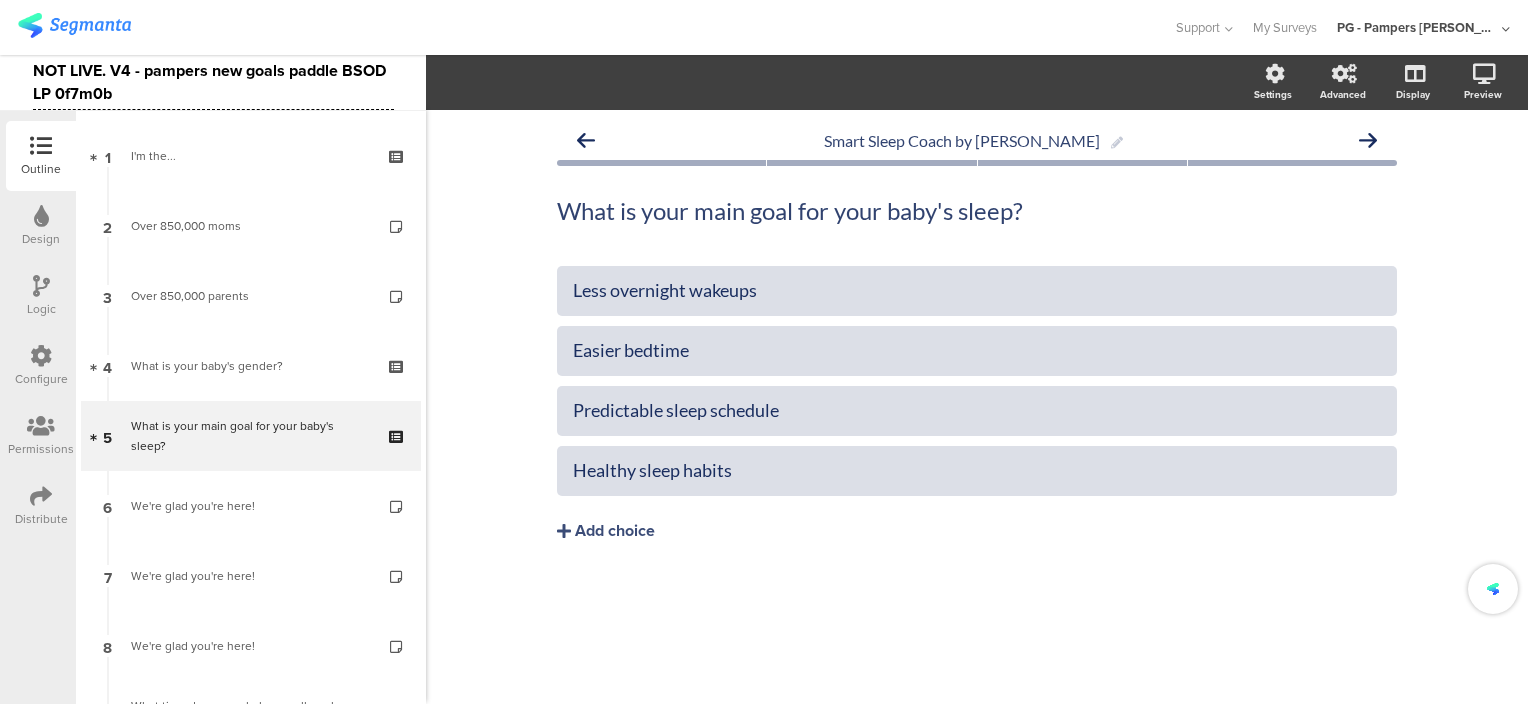 click on "Support
Help Center
Live Chat
My Surveys
PG - Pampers Lumi Janrain
ACCOUNTS
PG - Pampers Lumi Janrain
Member
PG - Pampers US Janrain
Member
Create a new account
My Profile
Help Center
Live Chat" at bounding box center [764, 27] 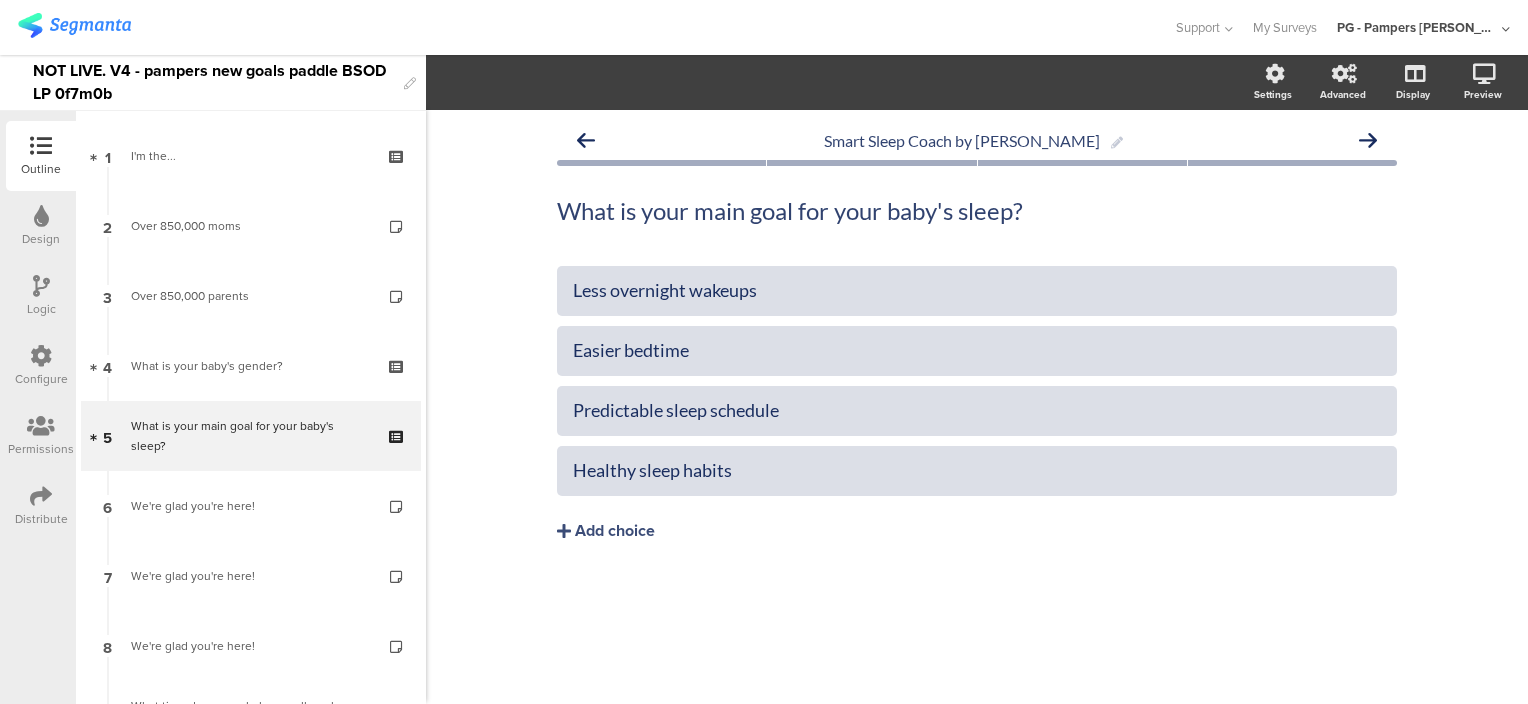 click on "Settings
Advanced
Display
Preview" 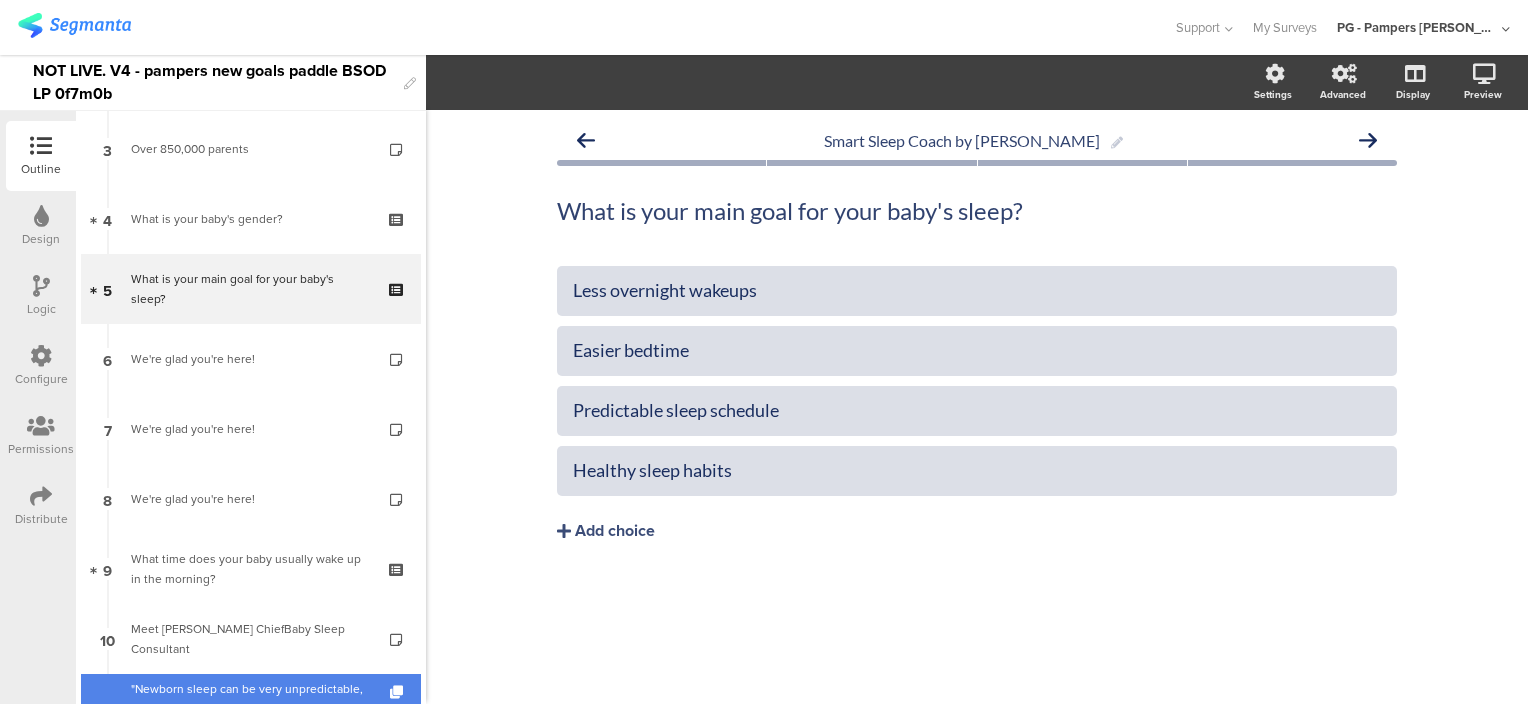 scroll, scrollTop: 400, scrollLeft: 0, axis: vertical 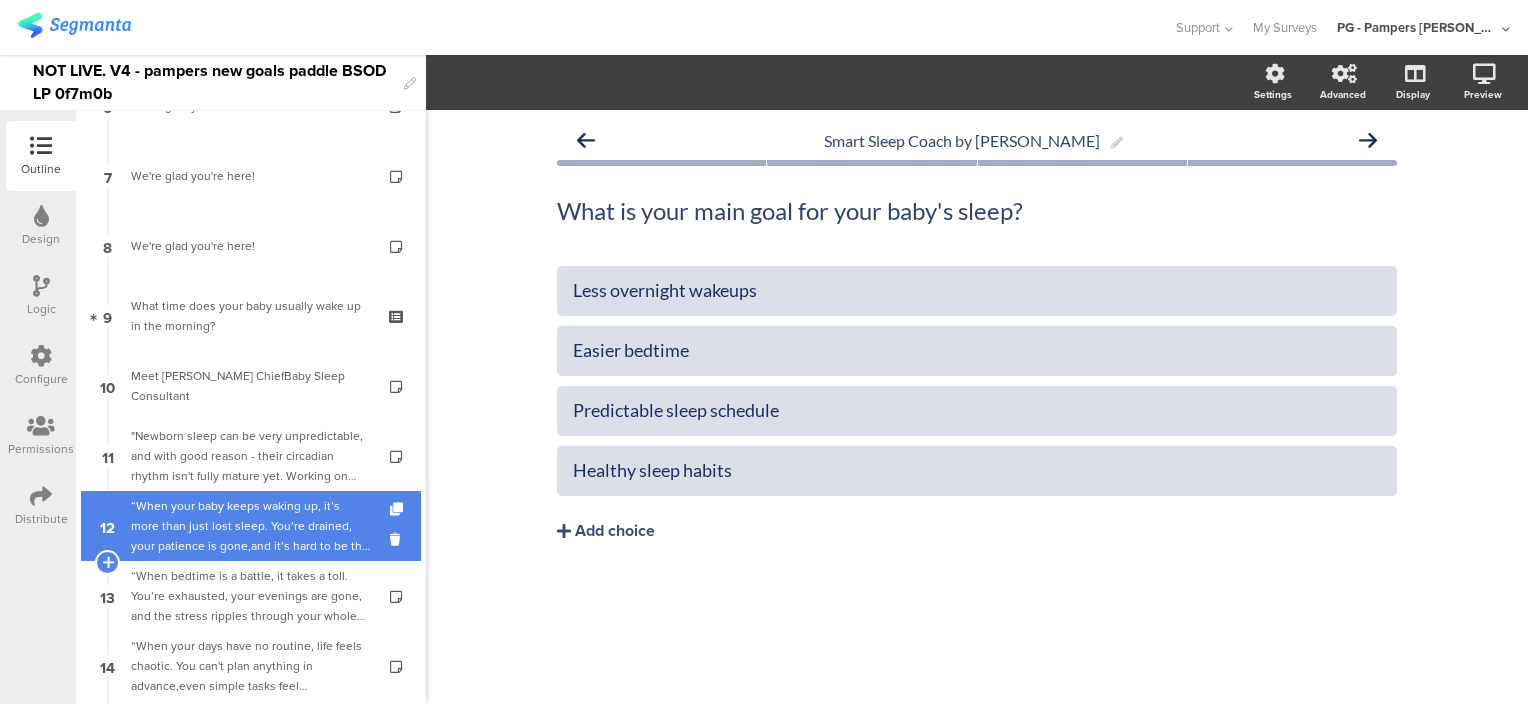 click on "“When your baby keeps waking up, it’s more than just lost sleep. You’re drained, your patience is gone,and it’s hard to be the parent and partner you want to be. Why doesn't it get better?”" at bounding box center [250, 526] 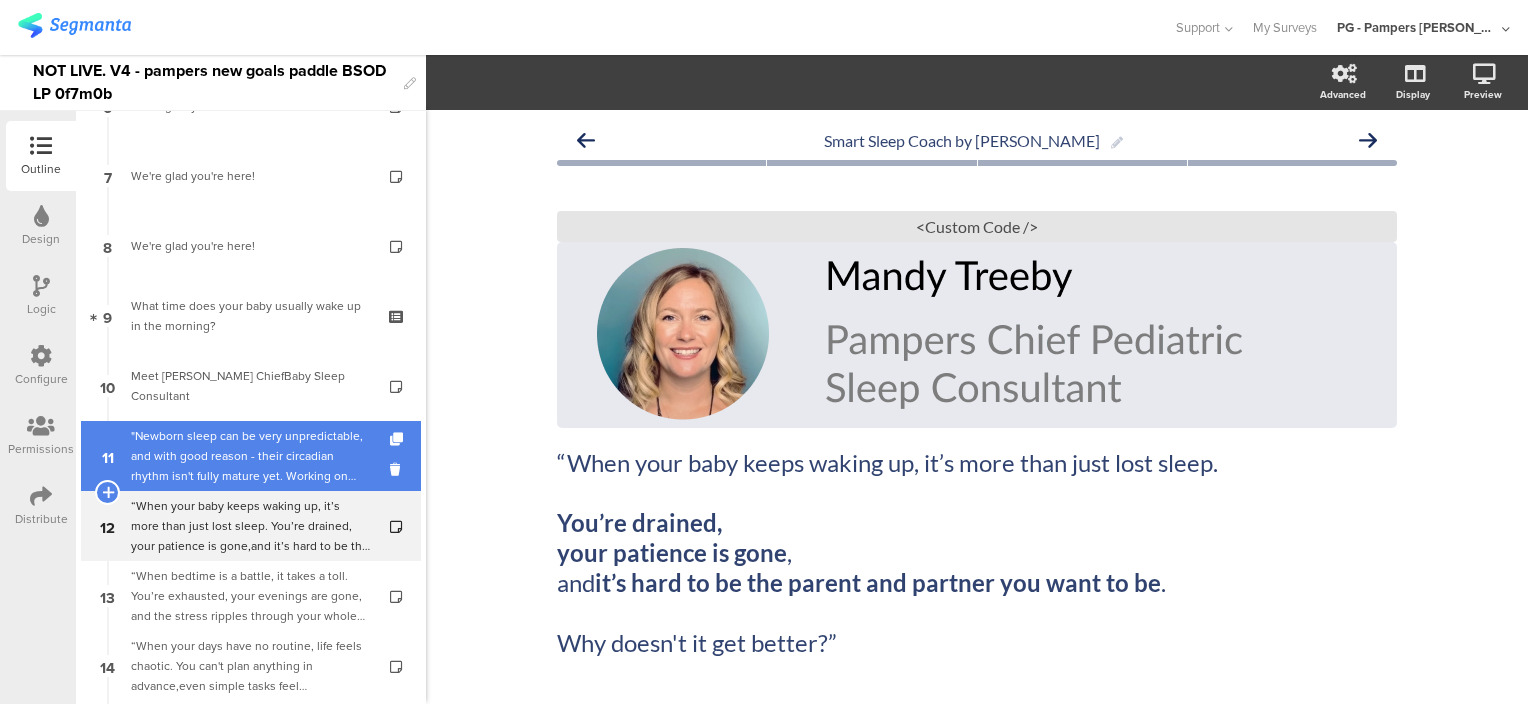 scroll, scrollTop: 500, scrollLeft: 0, axis: vertical 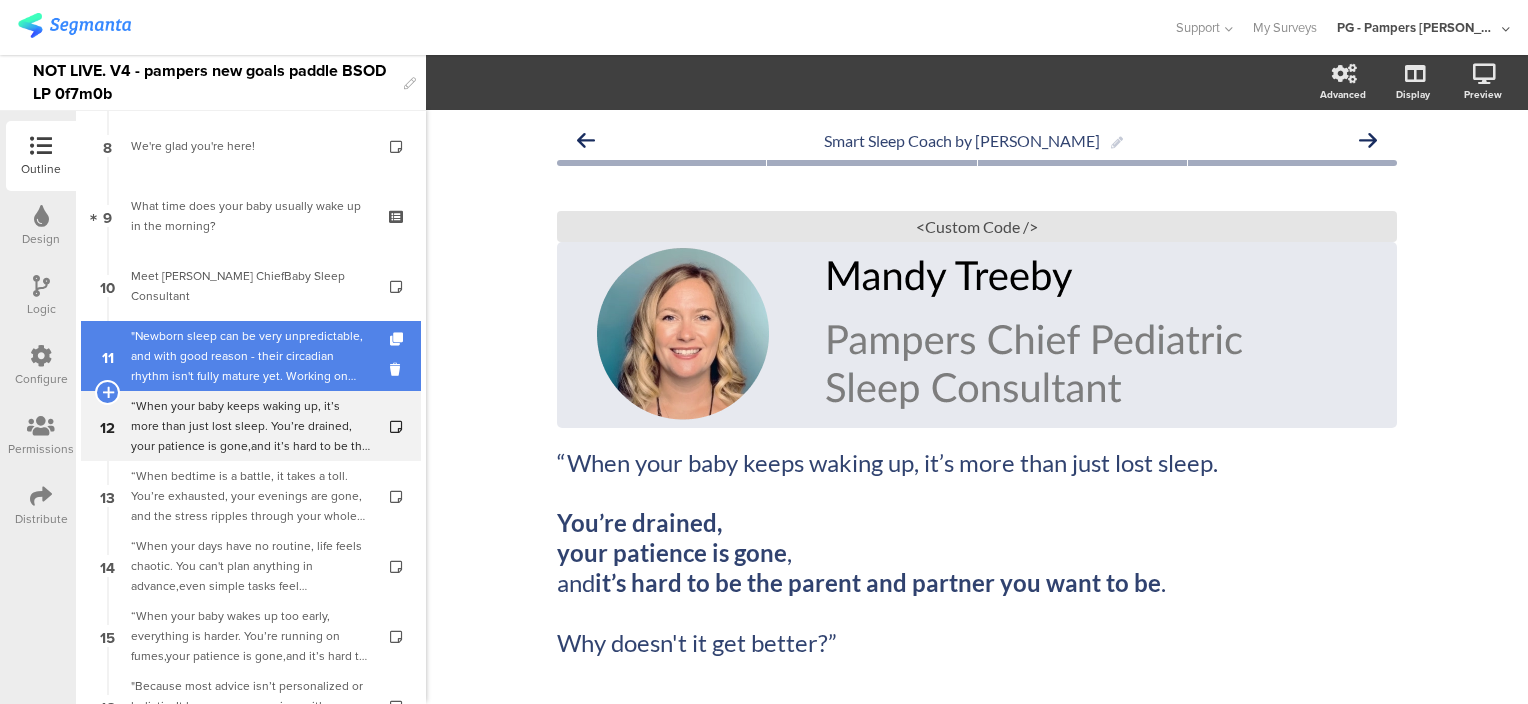 click on ""Newborn sleep can be very unpredictable, and with good reason - their circadian rhythm isn't fully mature yet. Working on sleep balance and healthy sleep habits as of day one will help."" at bounding box center (250, 356) 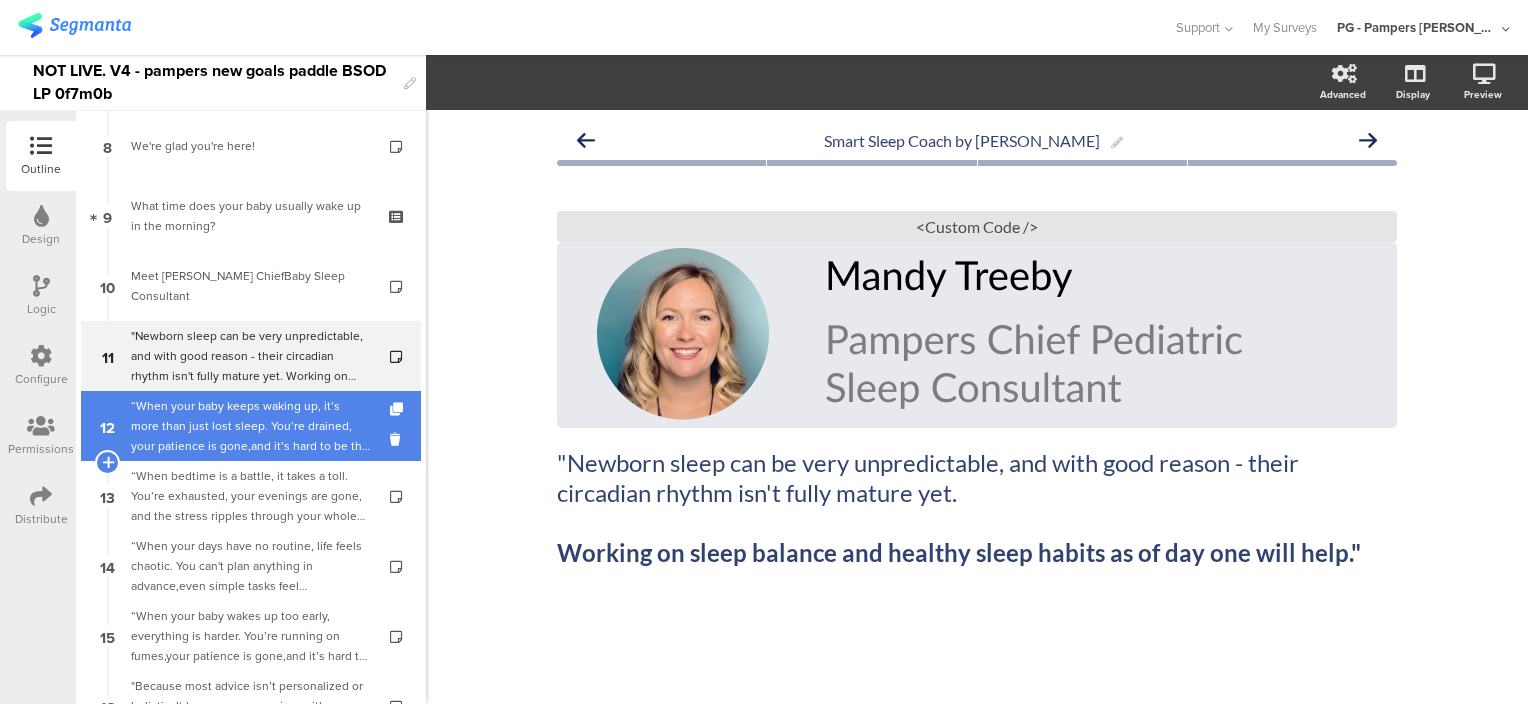 click on "“When your baby keeps waking up, it’s more than just lost sleep. You’re drained, your patience is gone,and it’s hard to be the parent and partner you want to be. Why doesn't it get better?”" at bounding box center [250, 426] 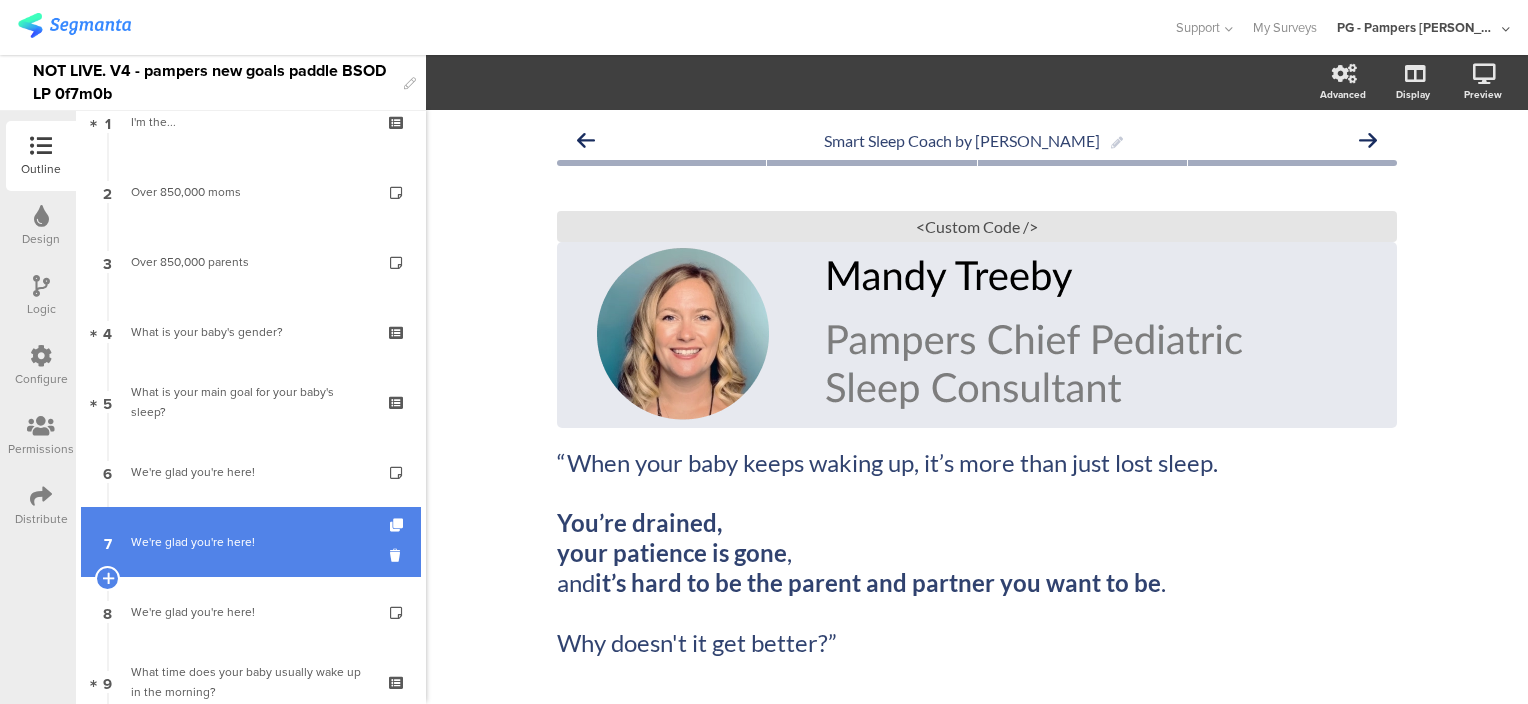 scroll, scrollTop: 0, scrollLeft: 0, axis: both 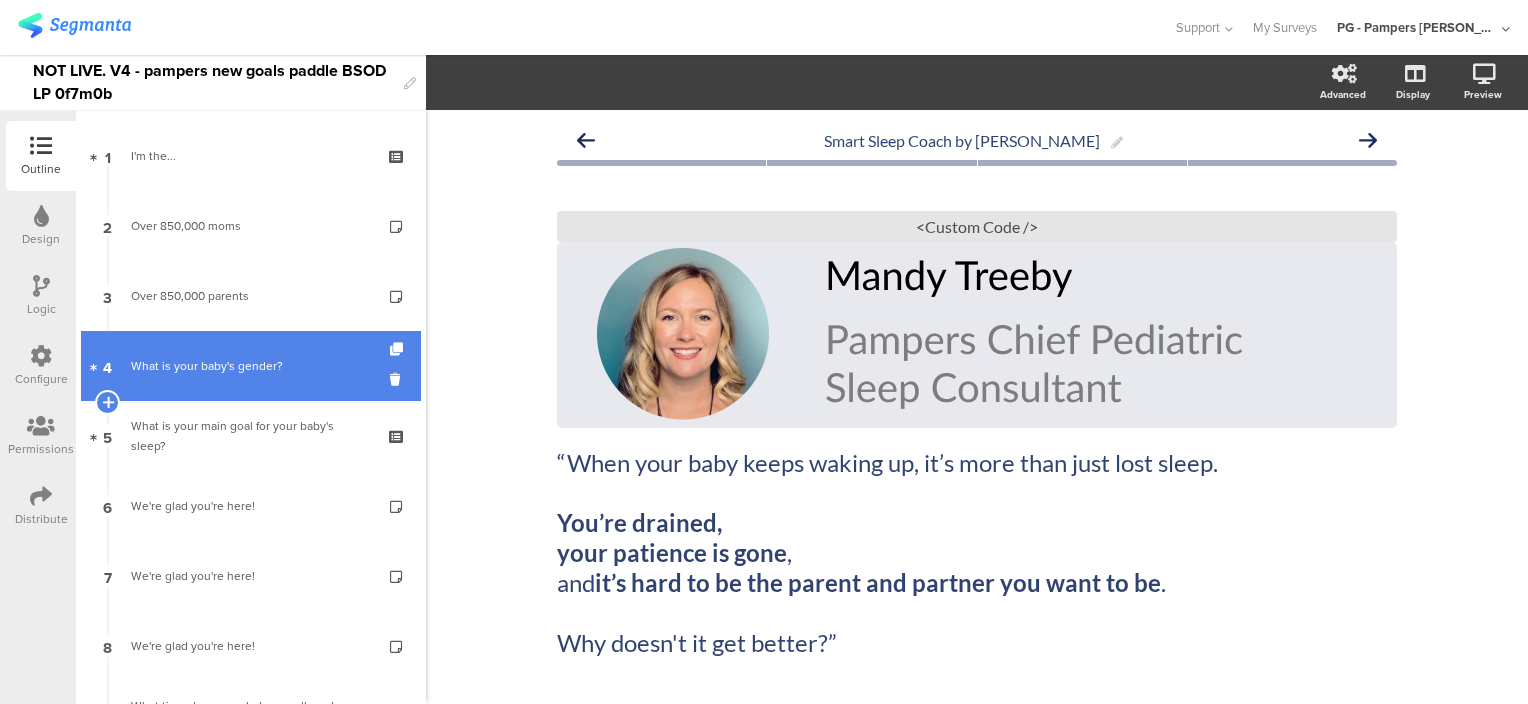 click on "What is your baby's gender?" at bounding box center [250, 366] 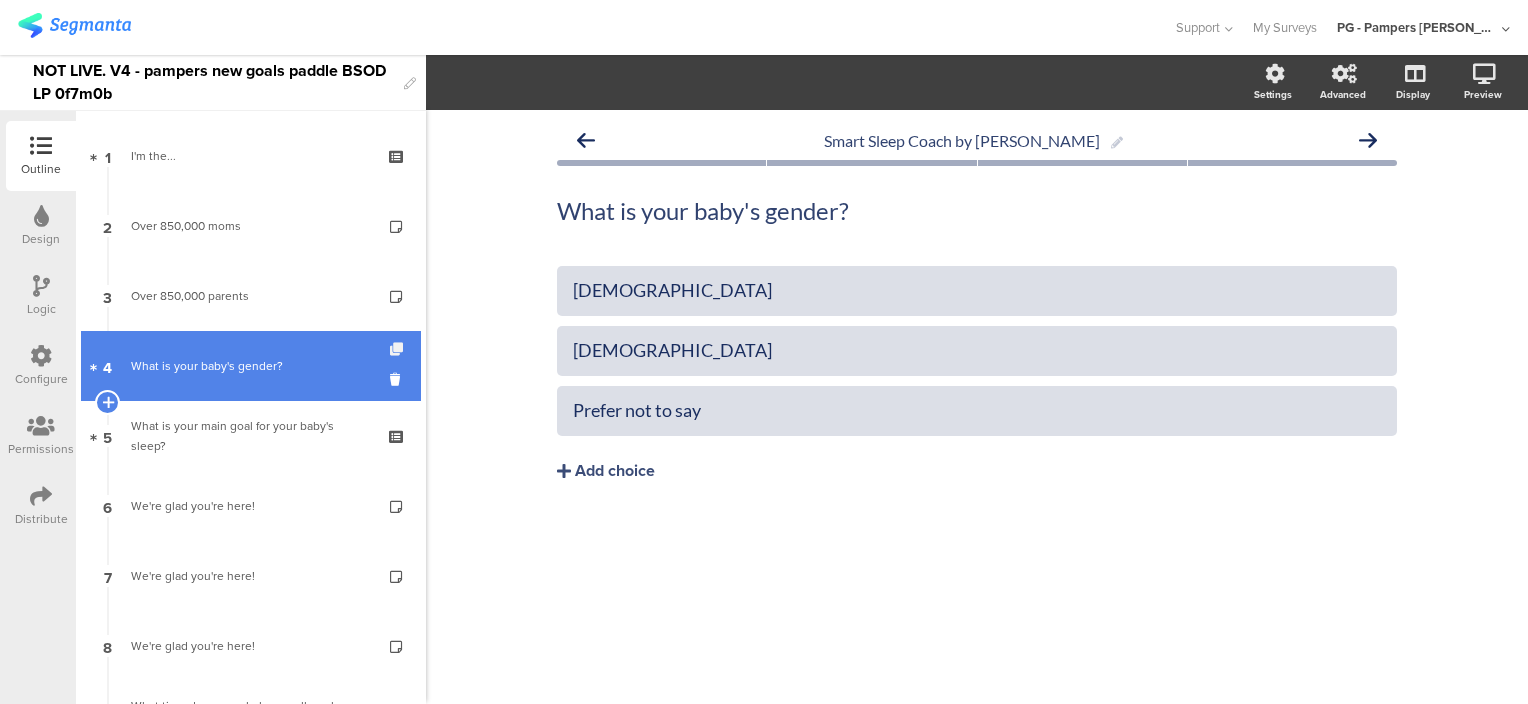 click at bounding box center [398, 349] 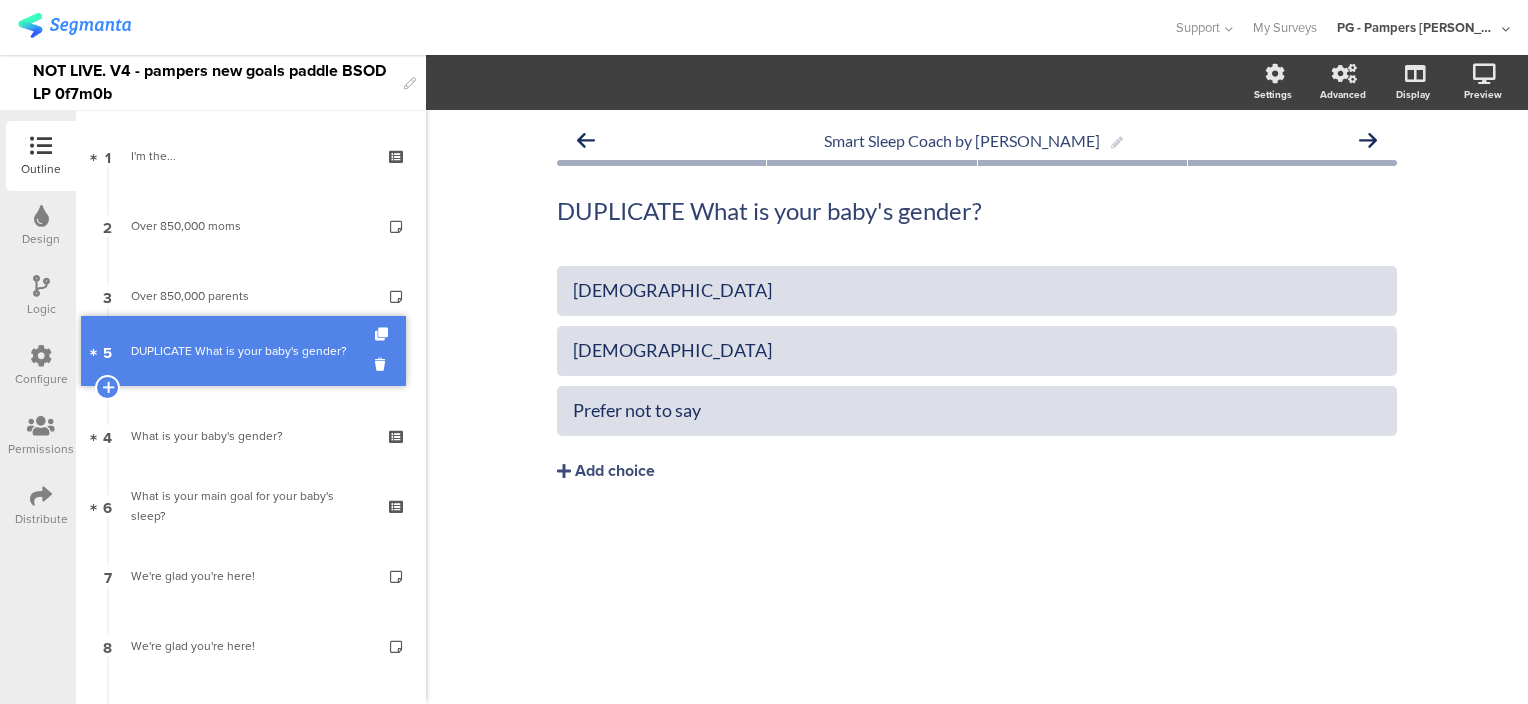 drag, startPoint x: 250, startPoint y: 441, endPoint x: 253, endPoint y: 361, distance: 80.05623 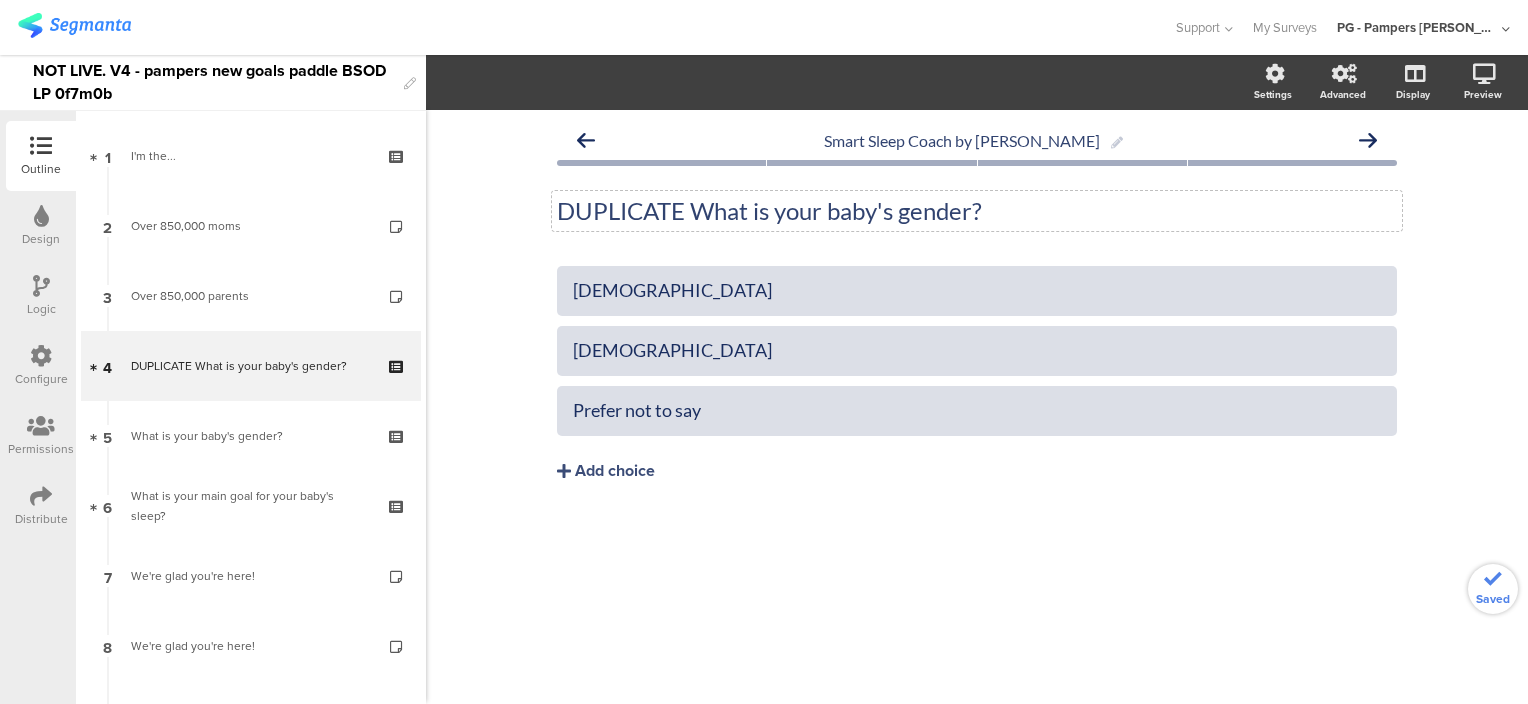 click on "DUPLICATE What is your baby's gender?" 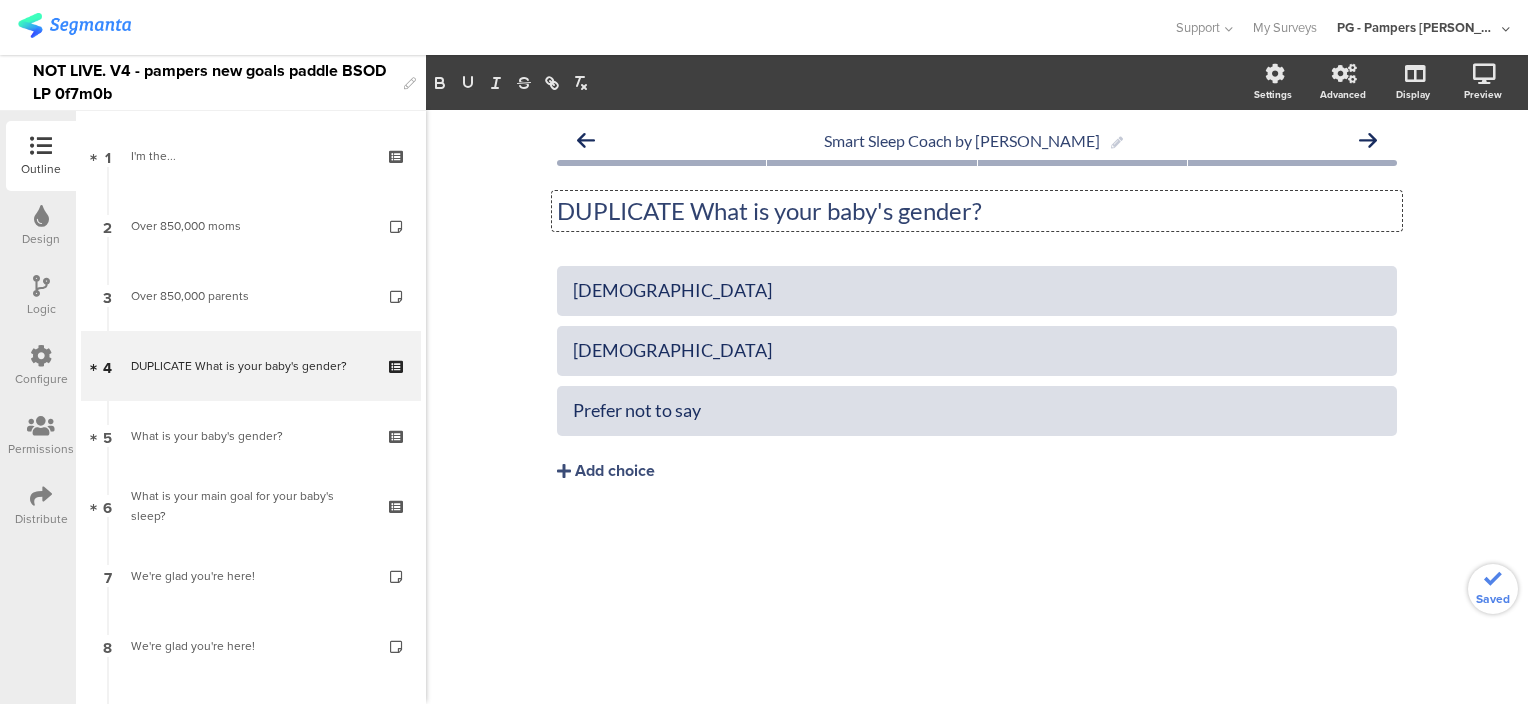 click on "DUPLICATE What is your baby's gender?" 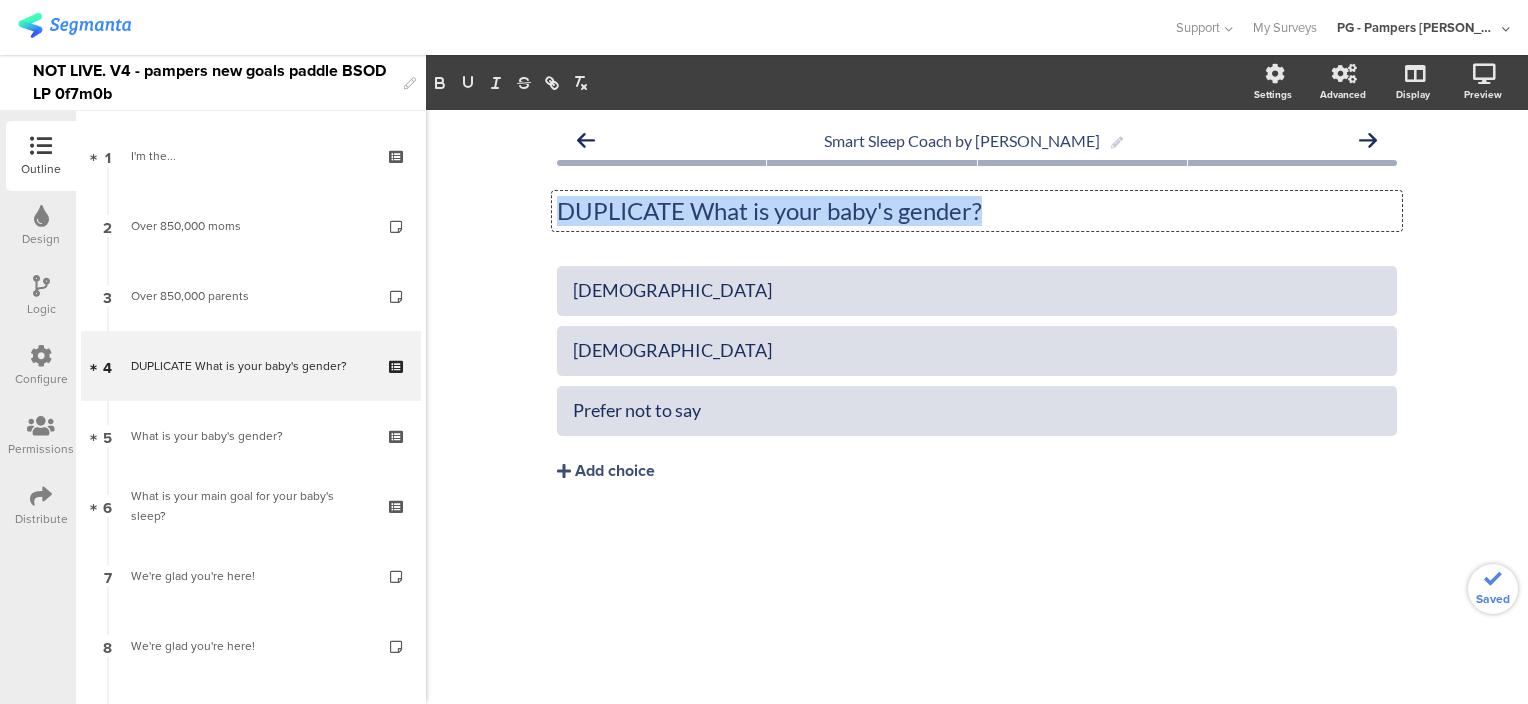click on "DUPLICATE What is your baby's gender?" 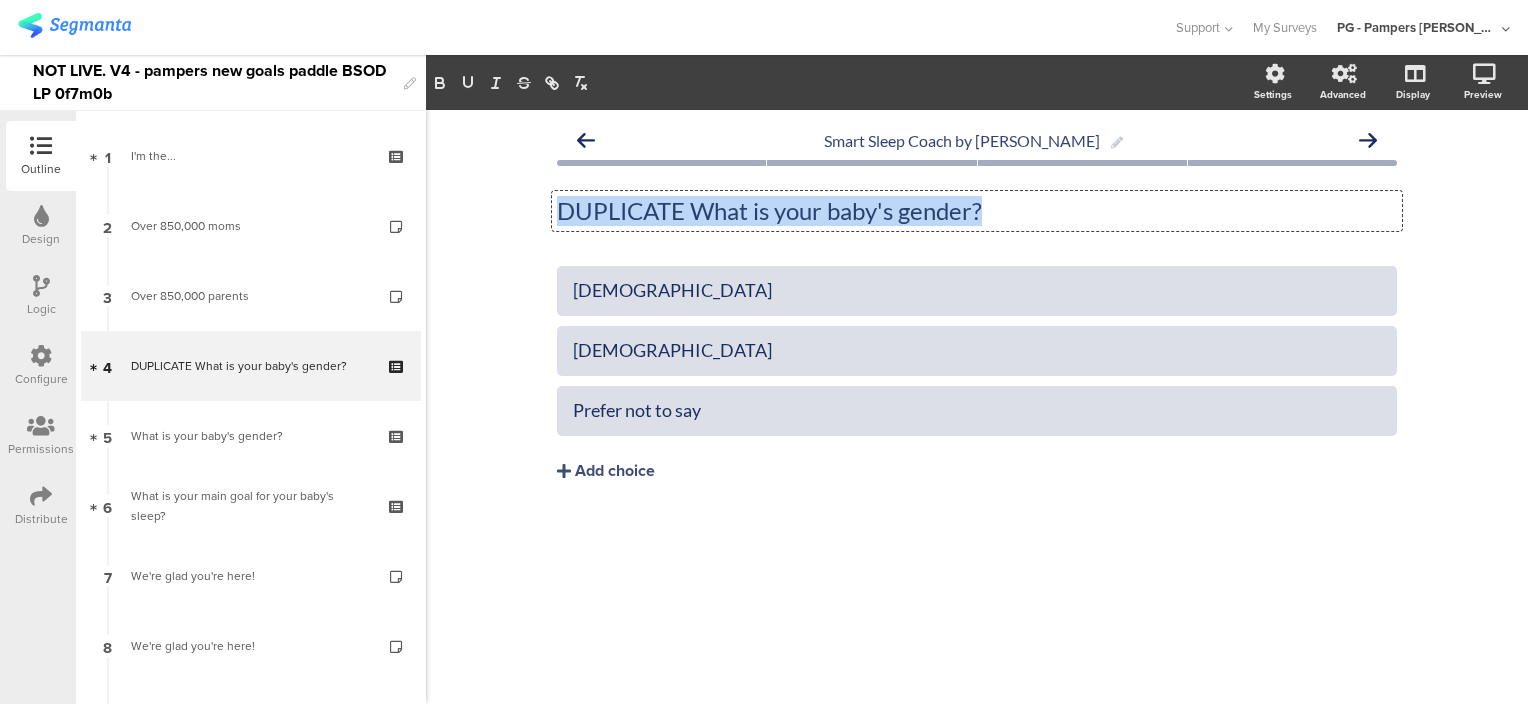type 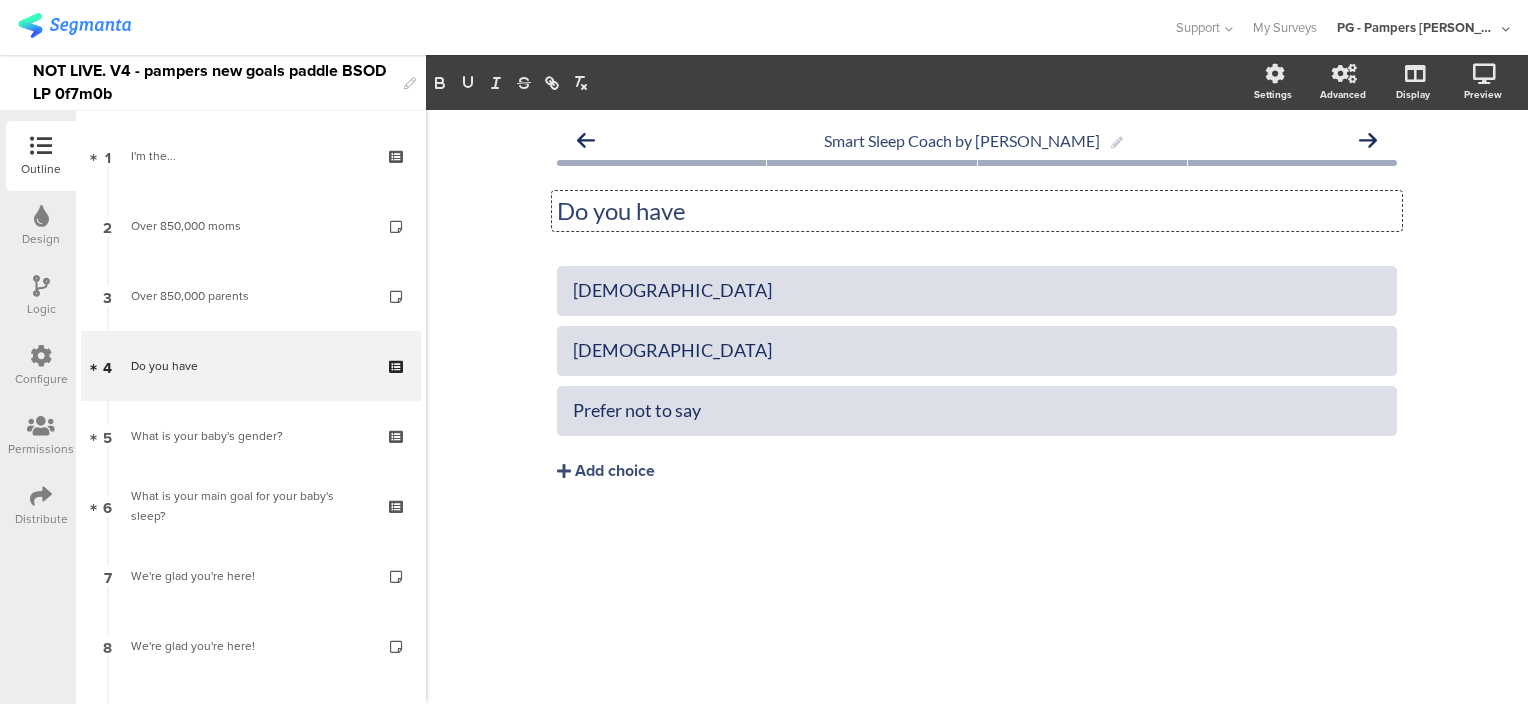 click on "Do you have" 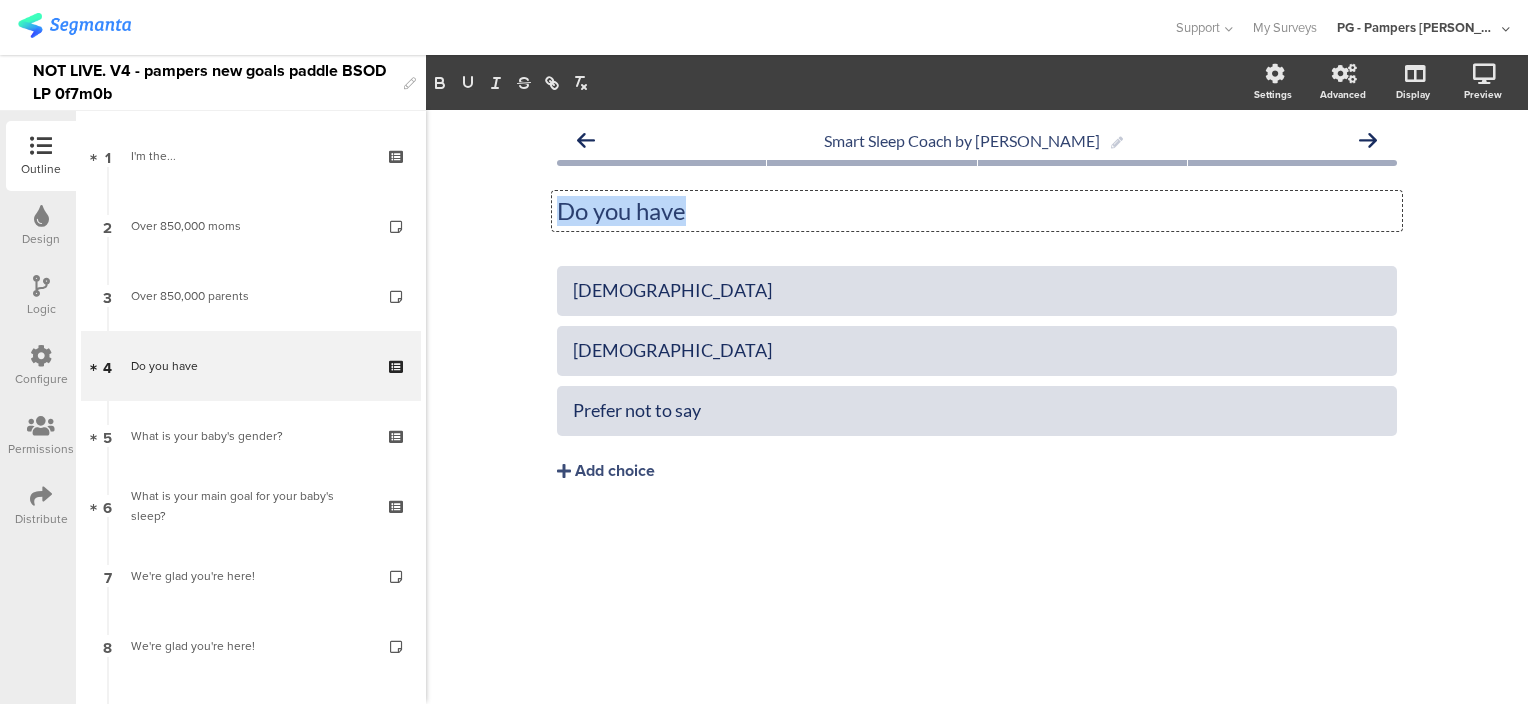 click on "Do you have" 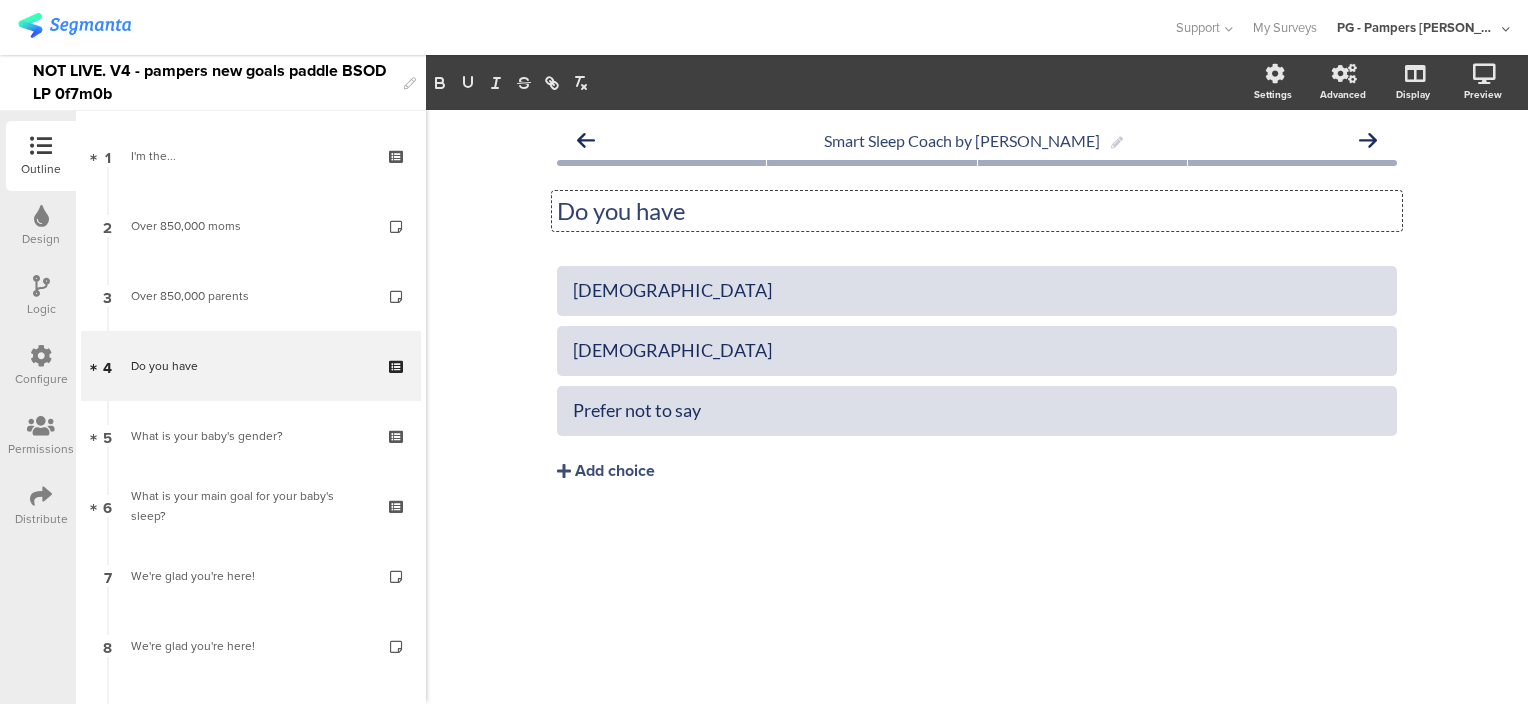 click on "Do you have" 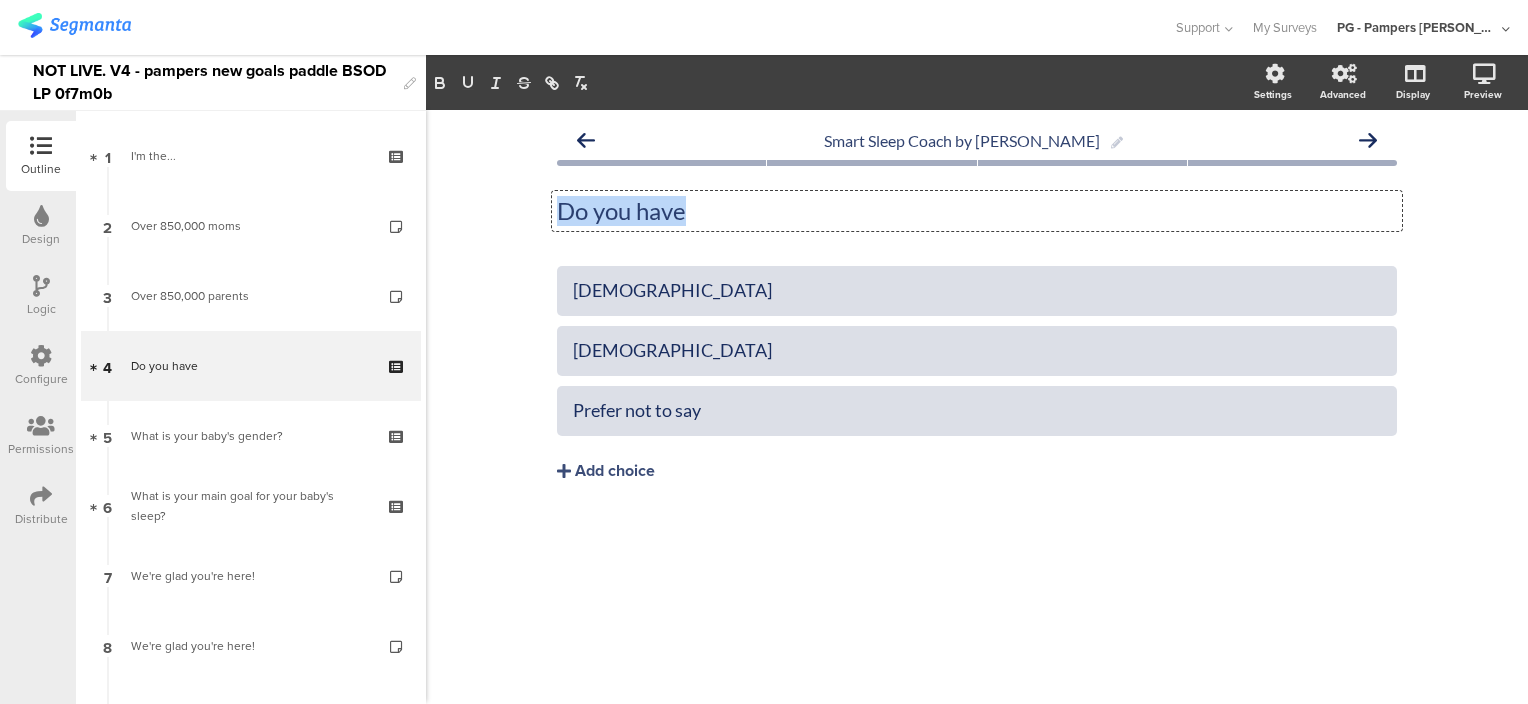 click on "Do you have" 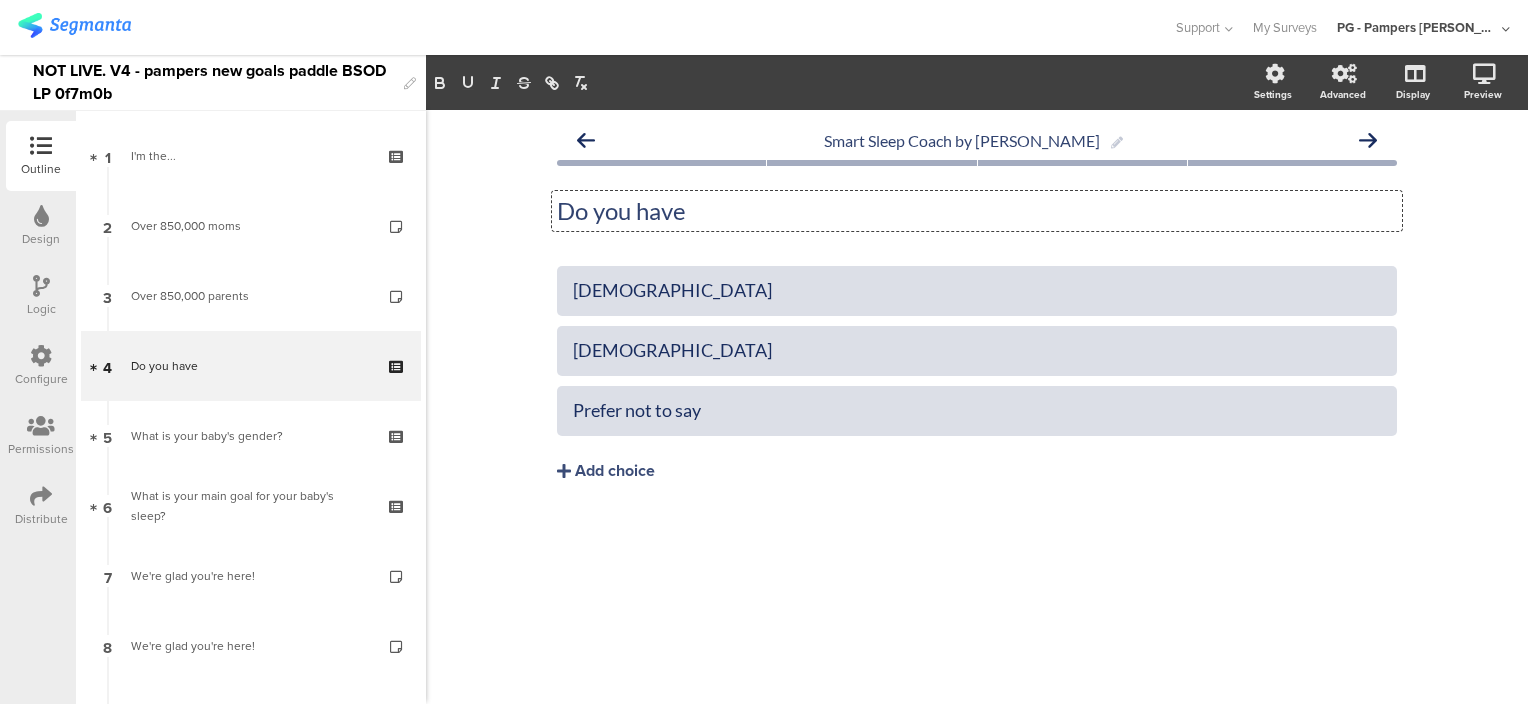 click on "Do you have" 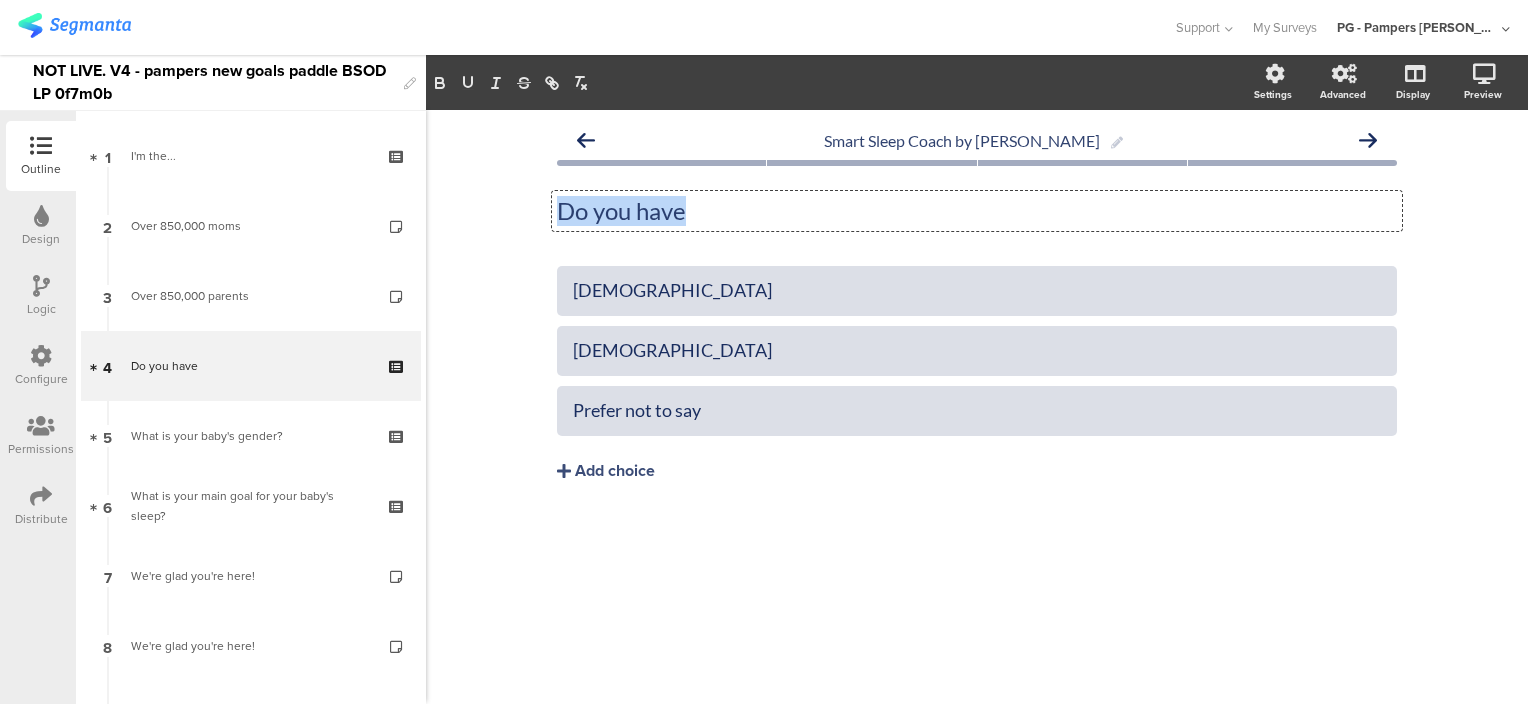 click on "Do you have" 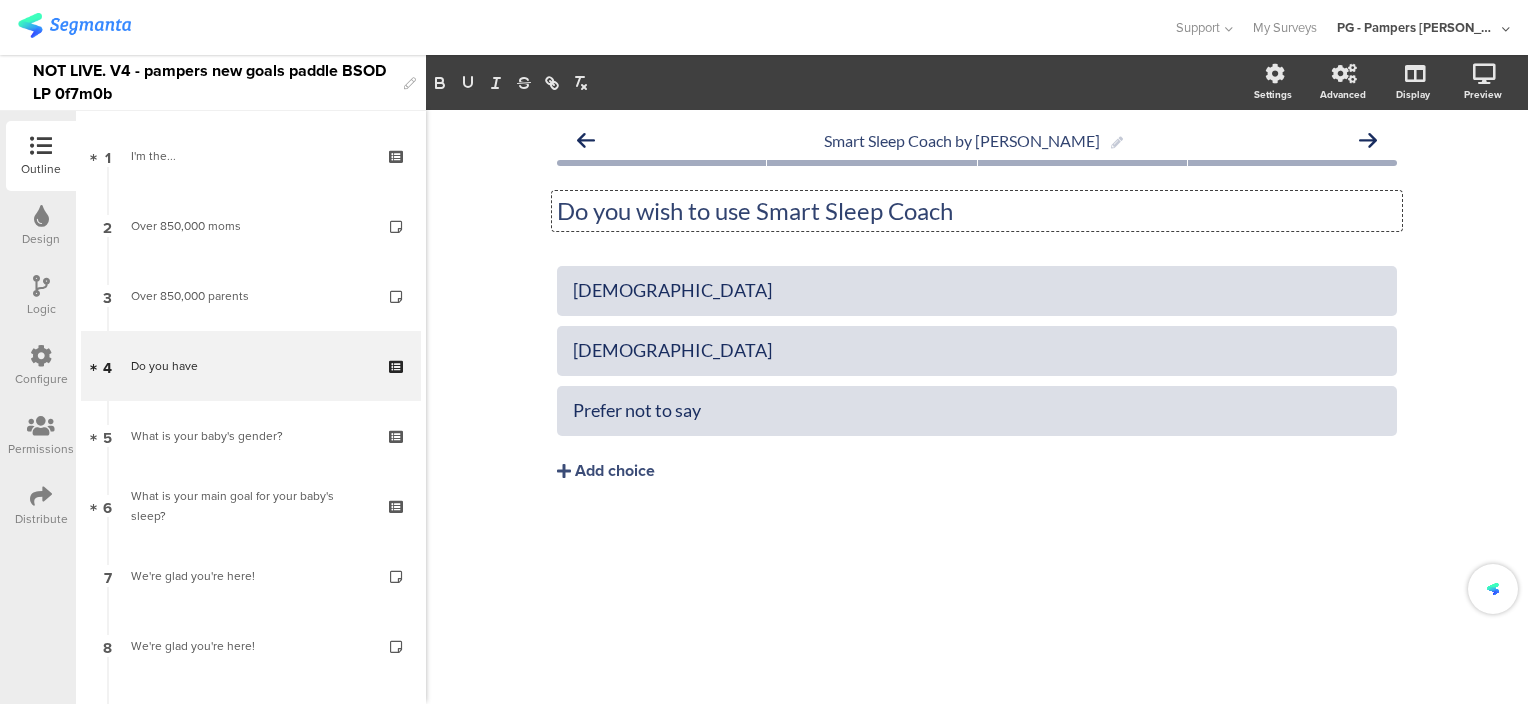 click on "Do you wish to use Smart Sleep Coach" 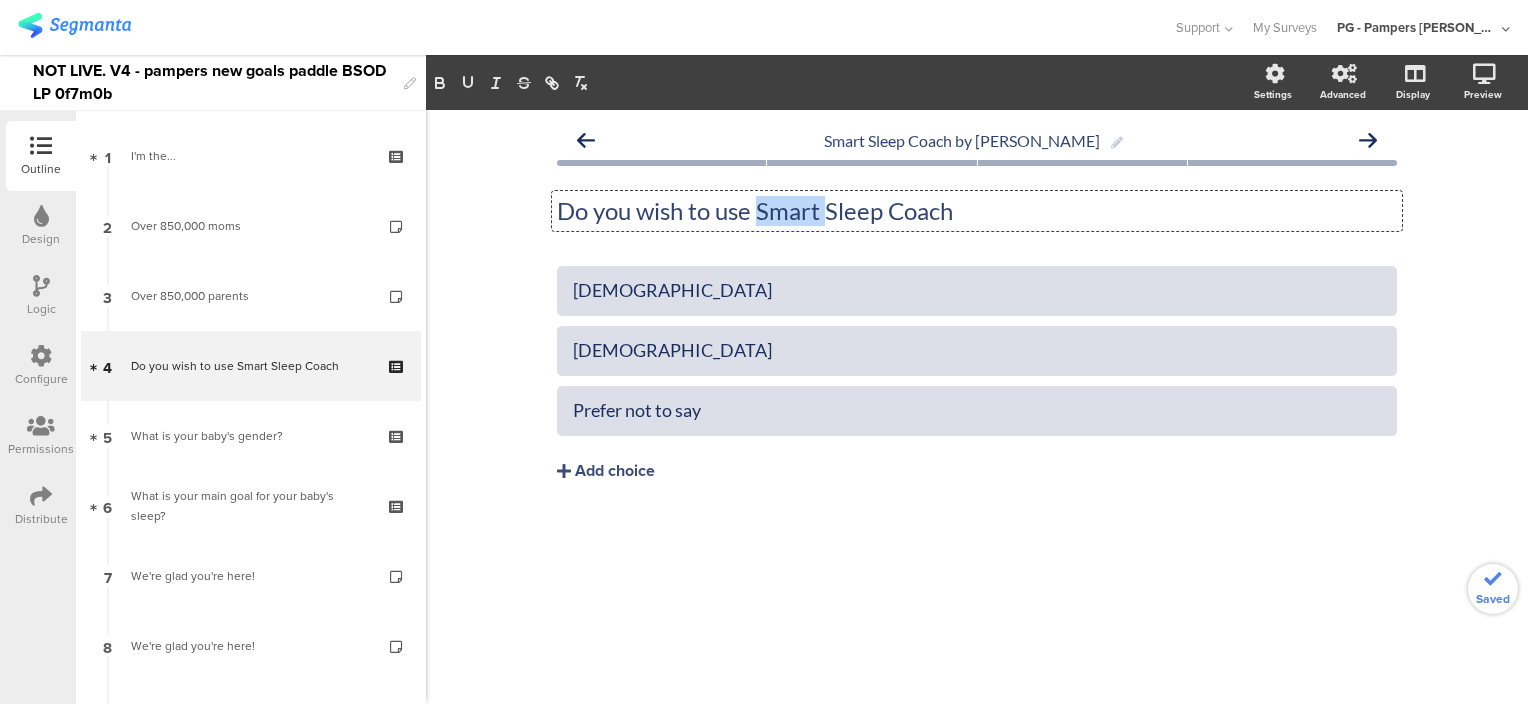 click on "Do you wish to use Smart Sleep Coach" 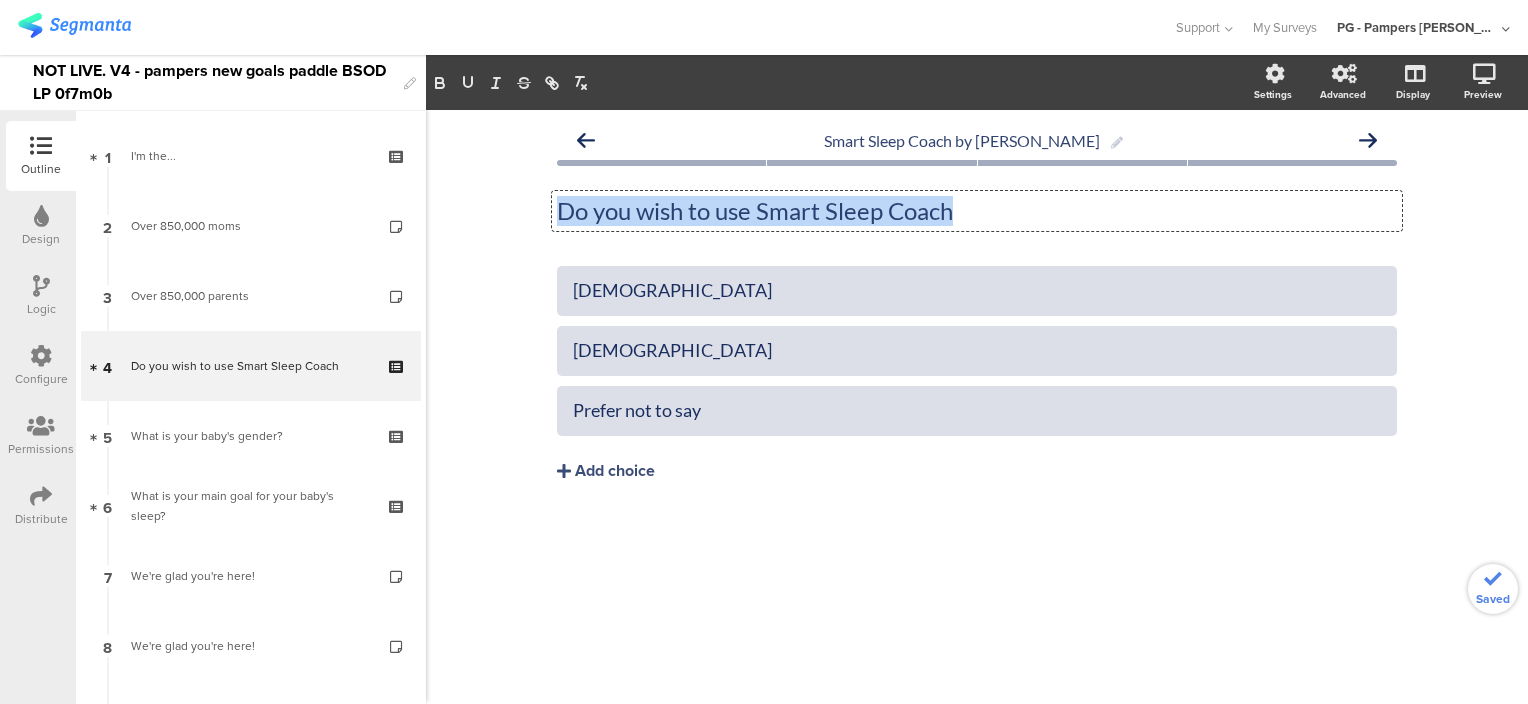 click on "Do you wish to use Smart Sleep Coach" 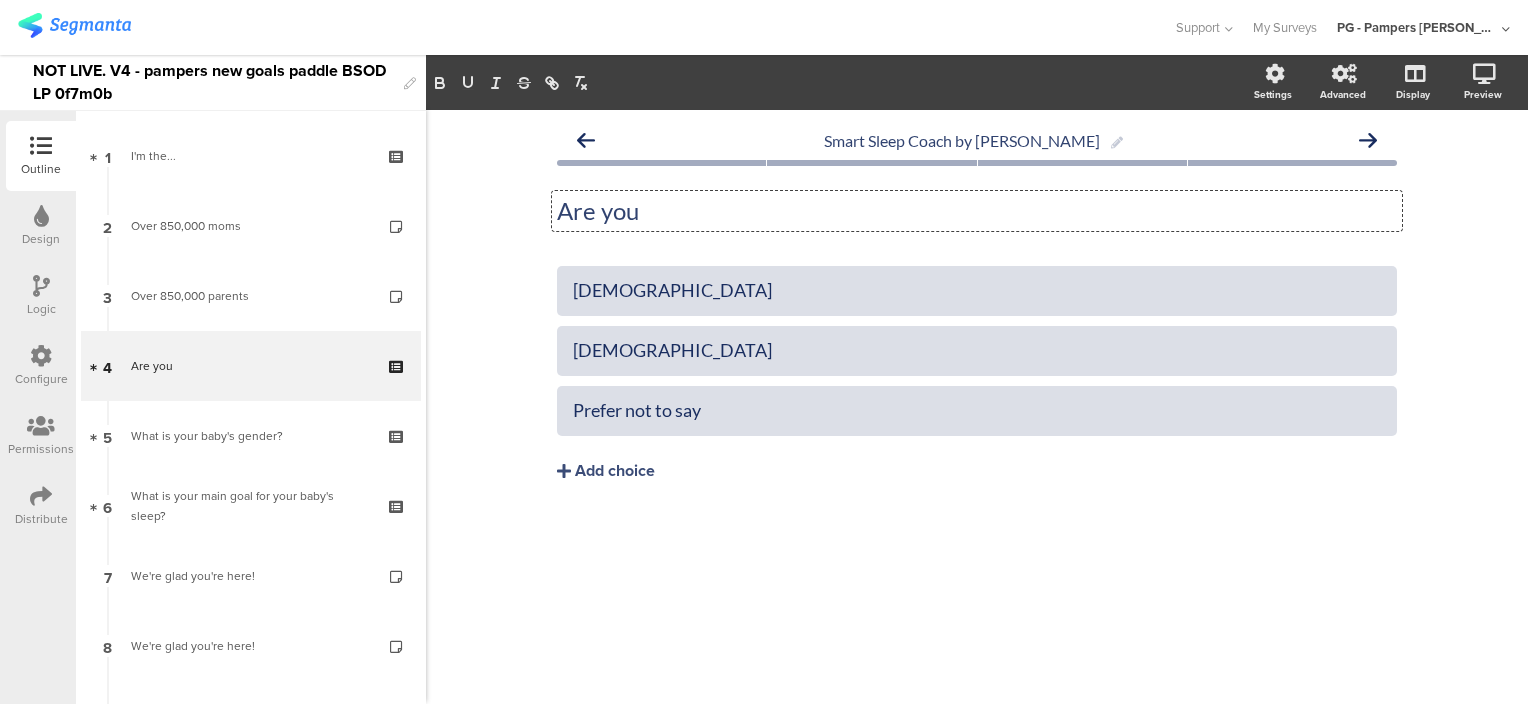 click on "Are you" 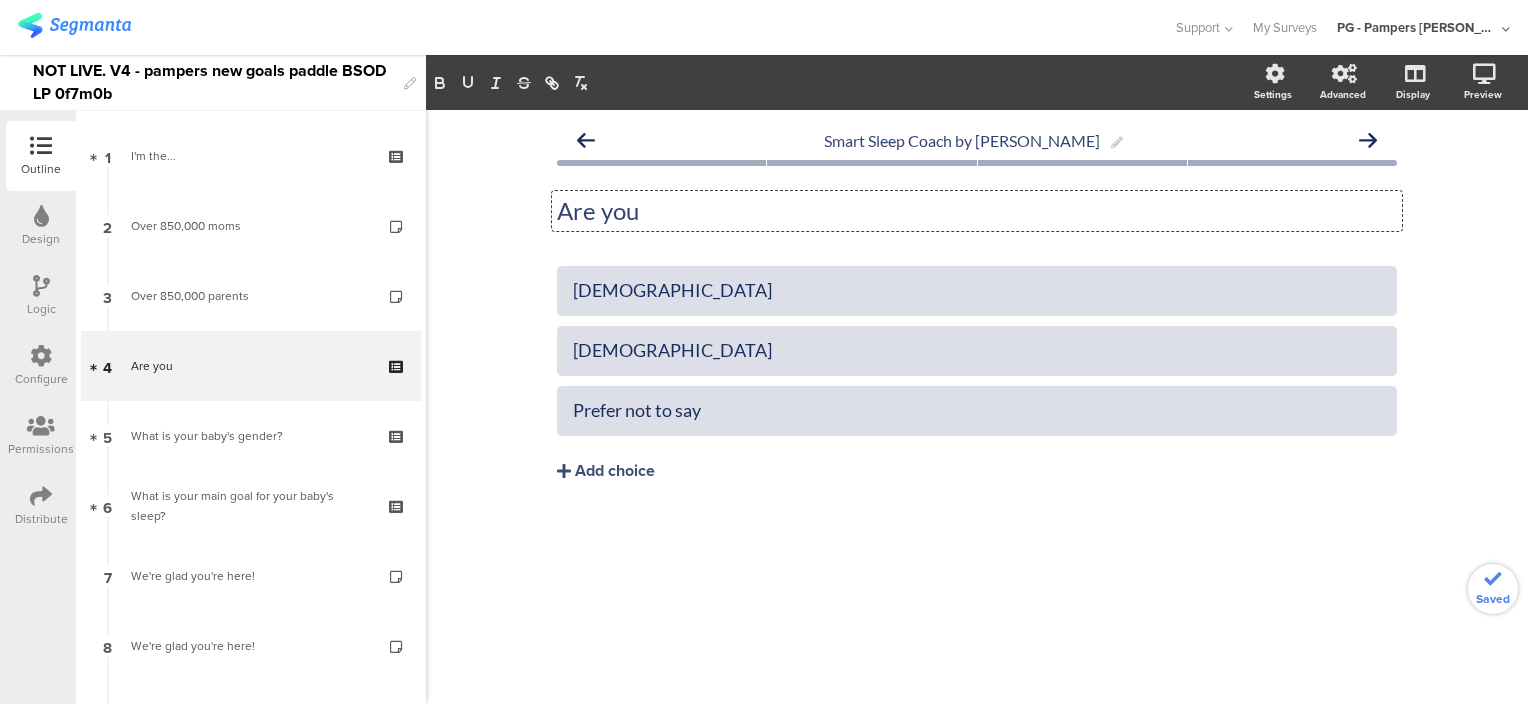 click on "Are you" 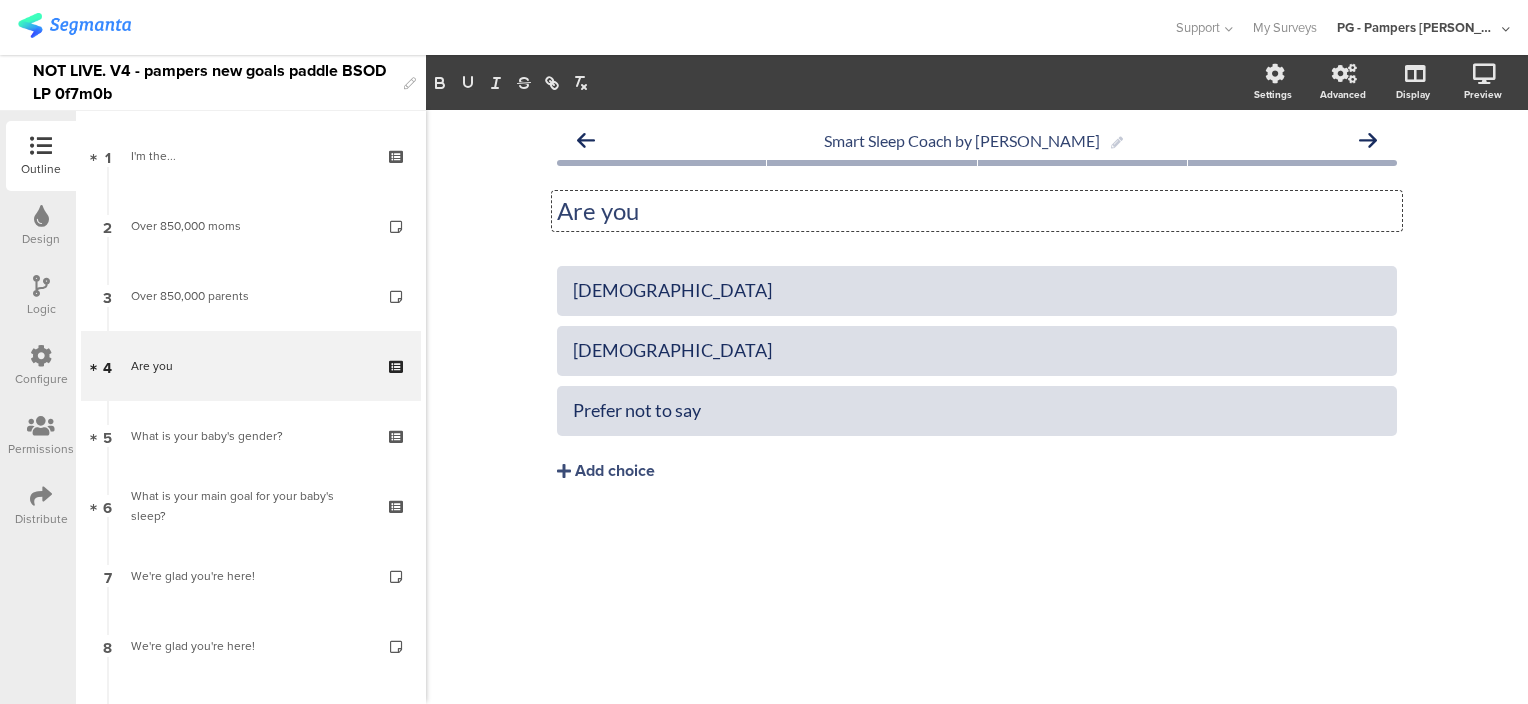 click on "Are you" 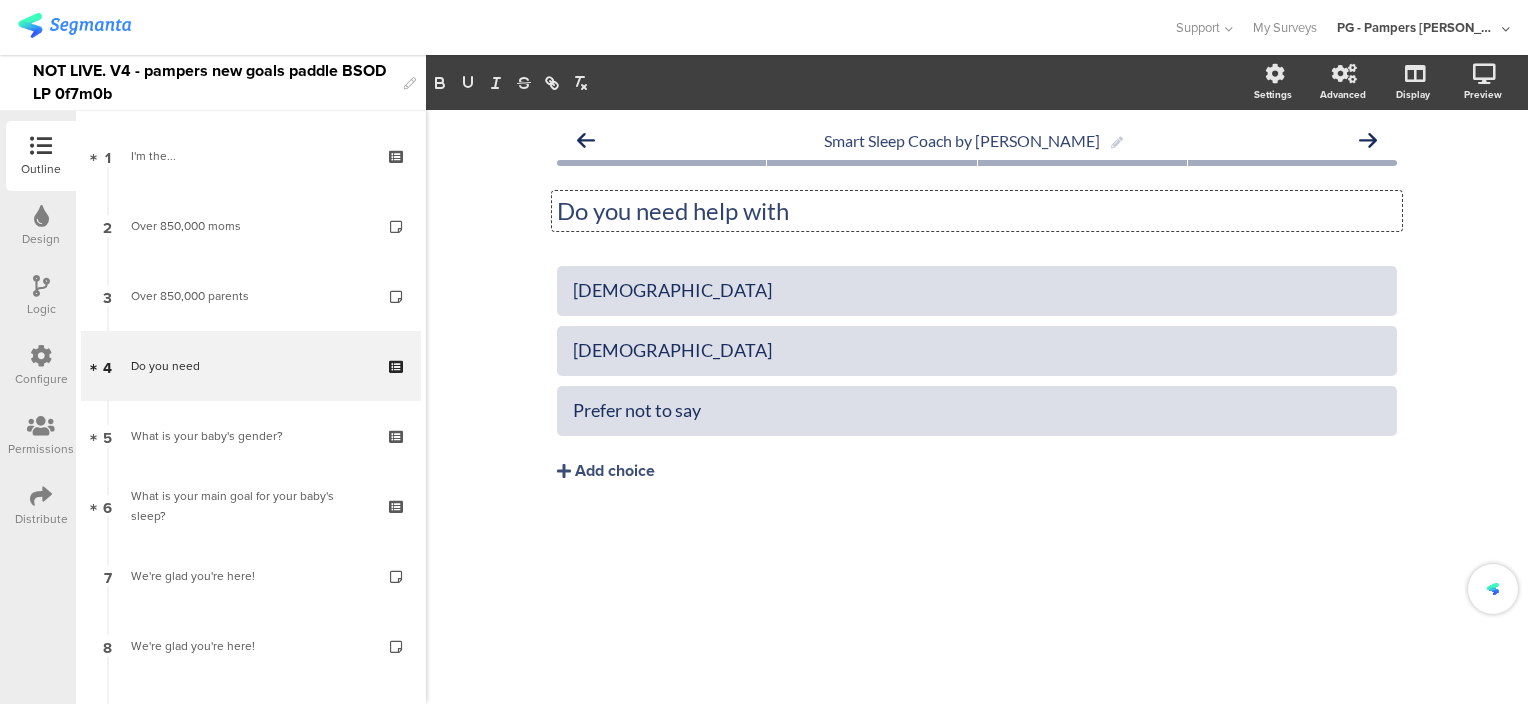click on "Do you need help with" 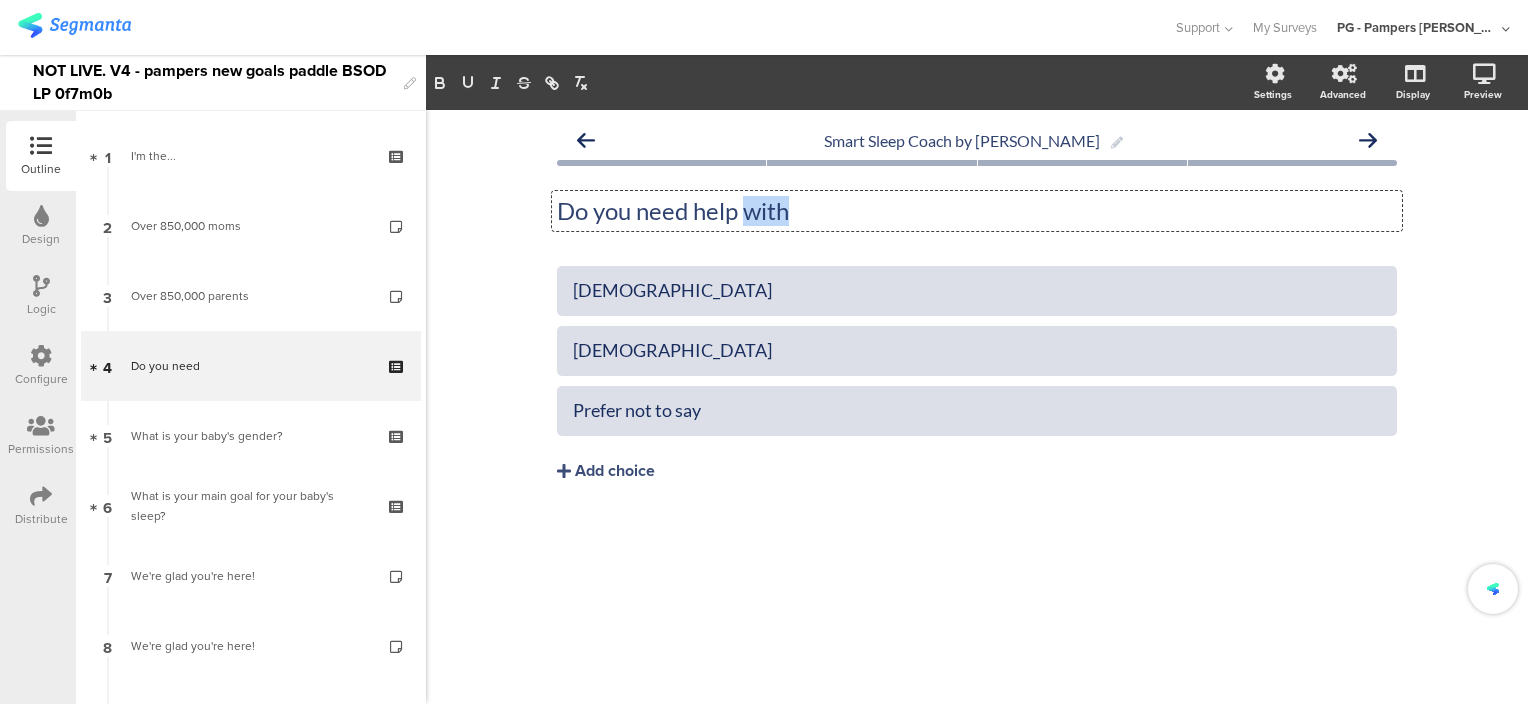 click on "Do you need help with" 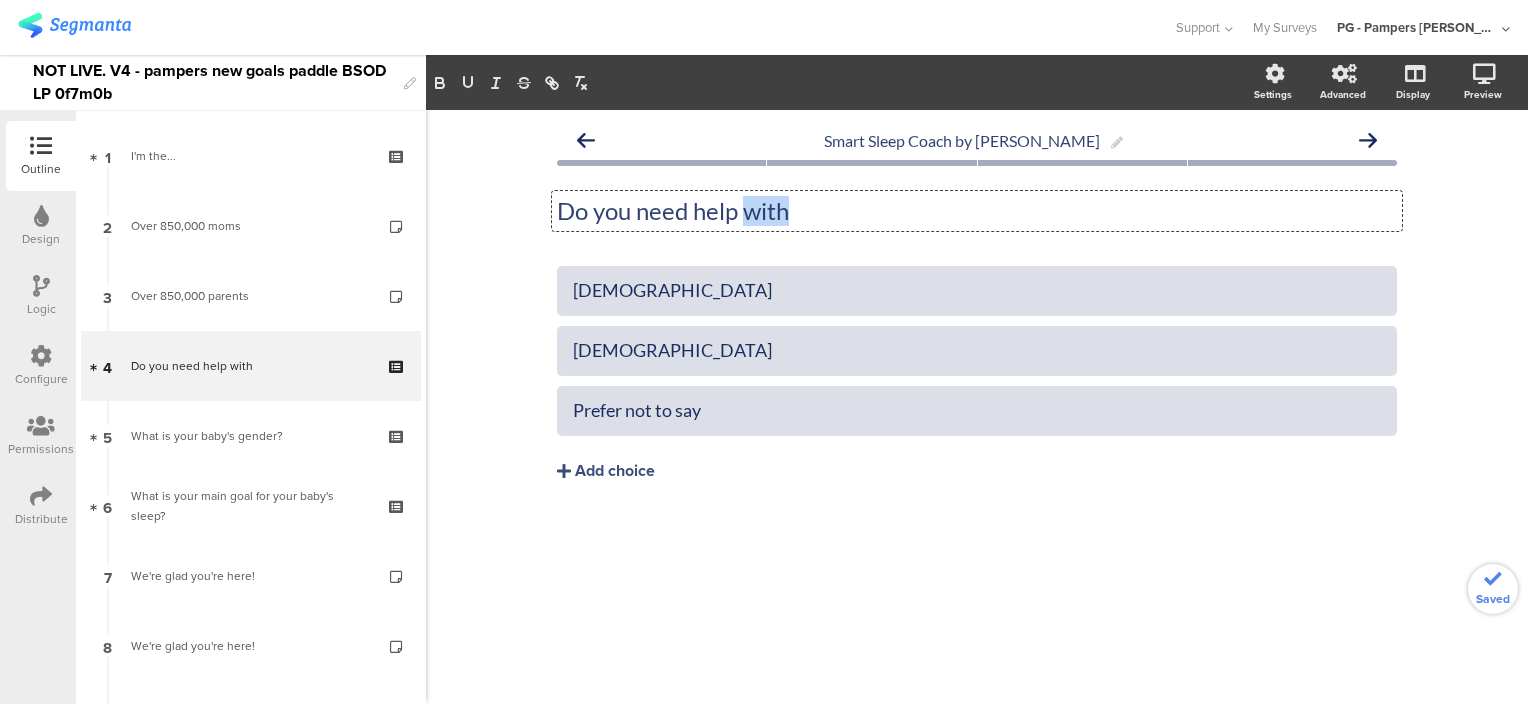click on "Do you need help with" 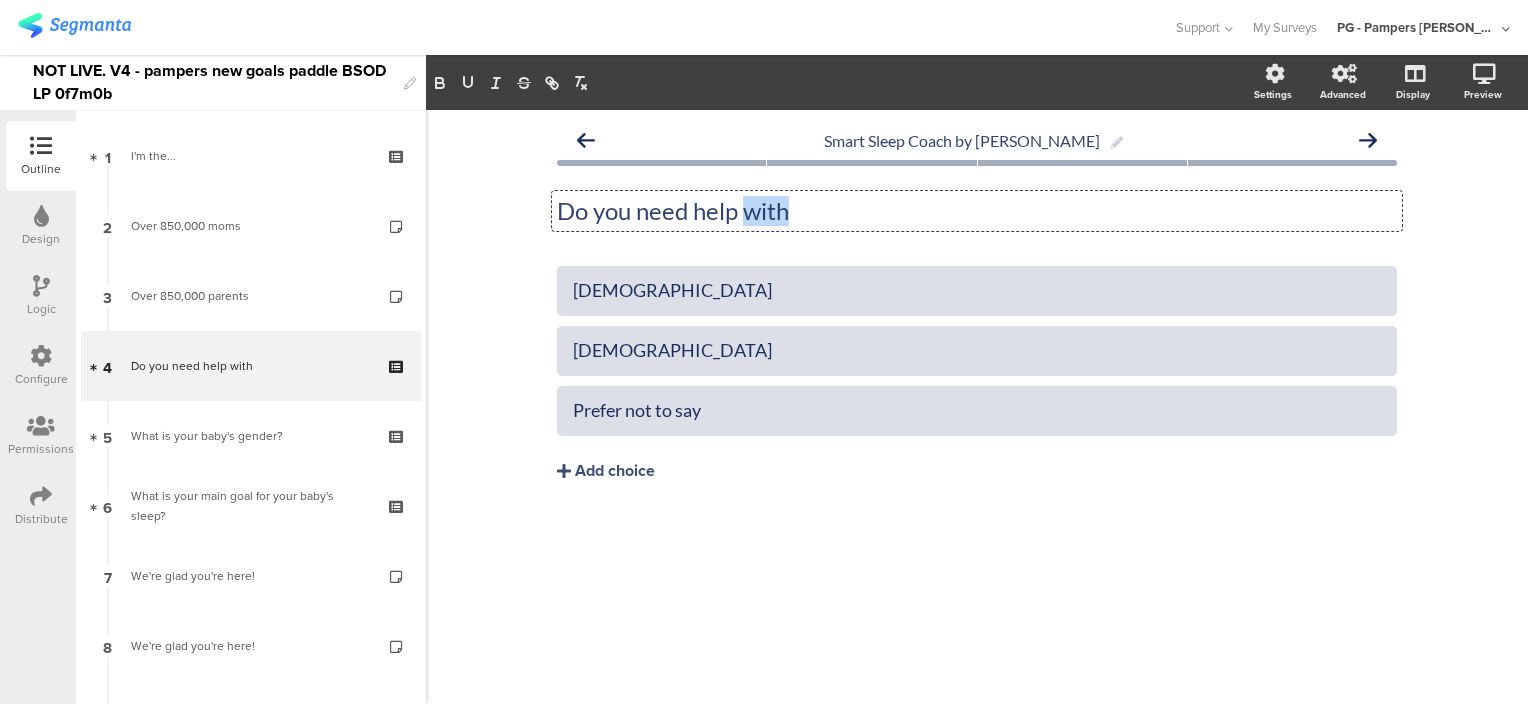 click on "Do you need help with" 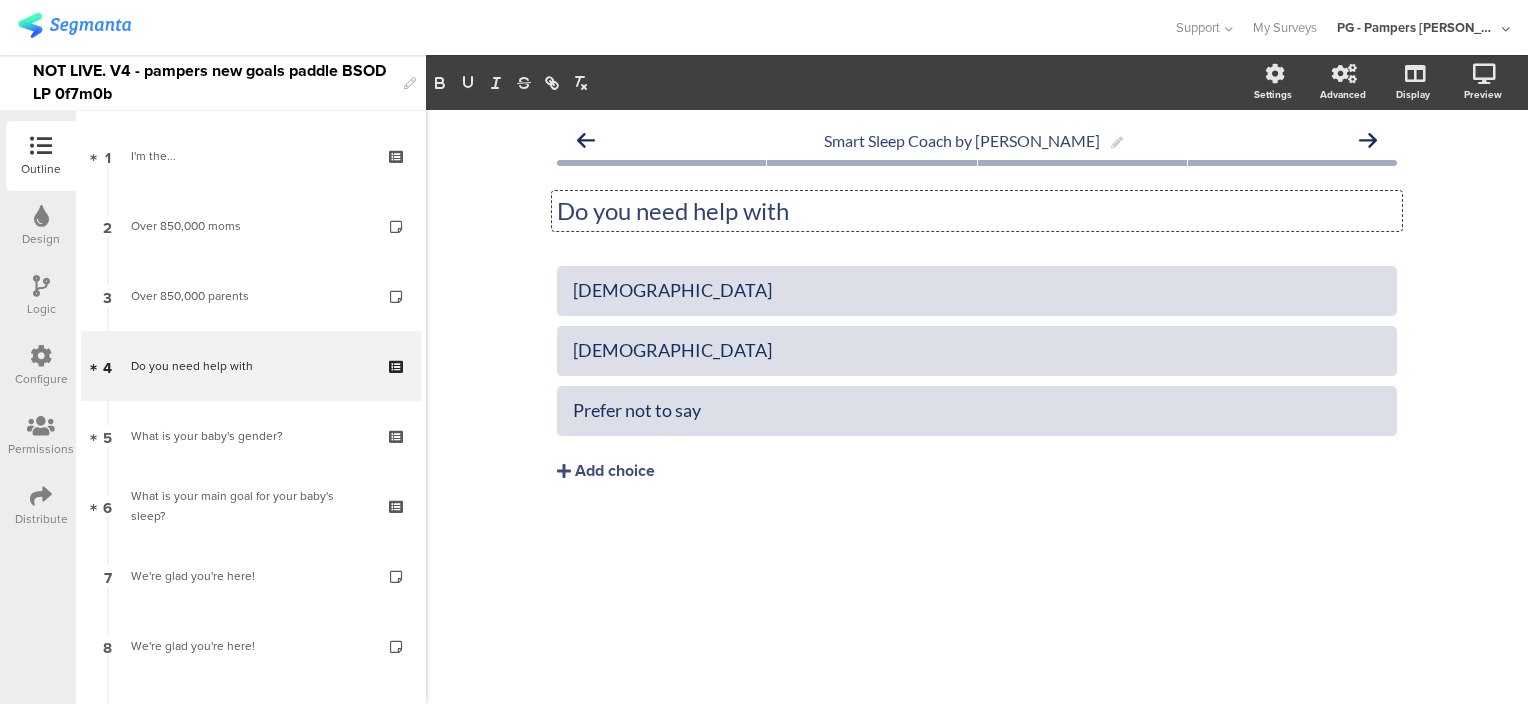 click on "Do you need help with" 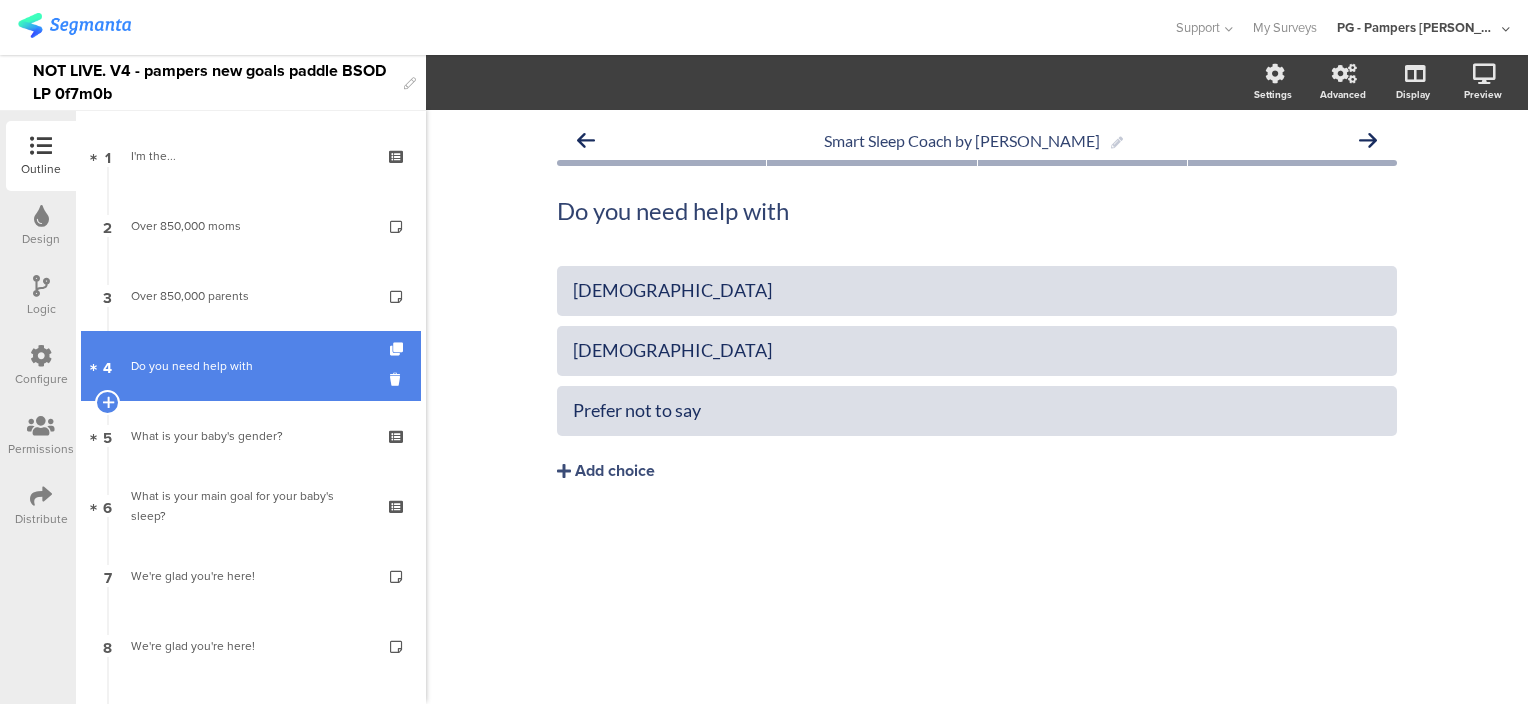 click on "Do you need help with" at bounding box center (250, 366) 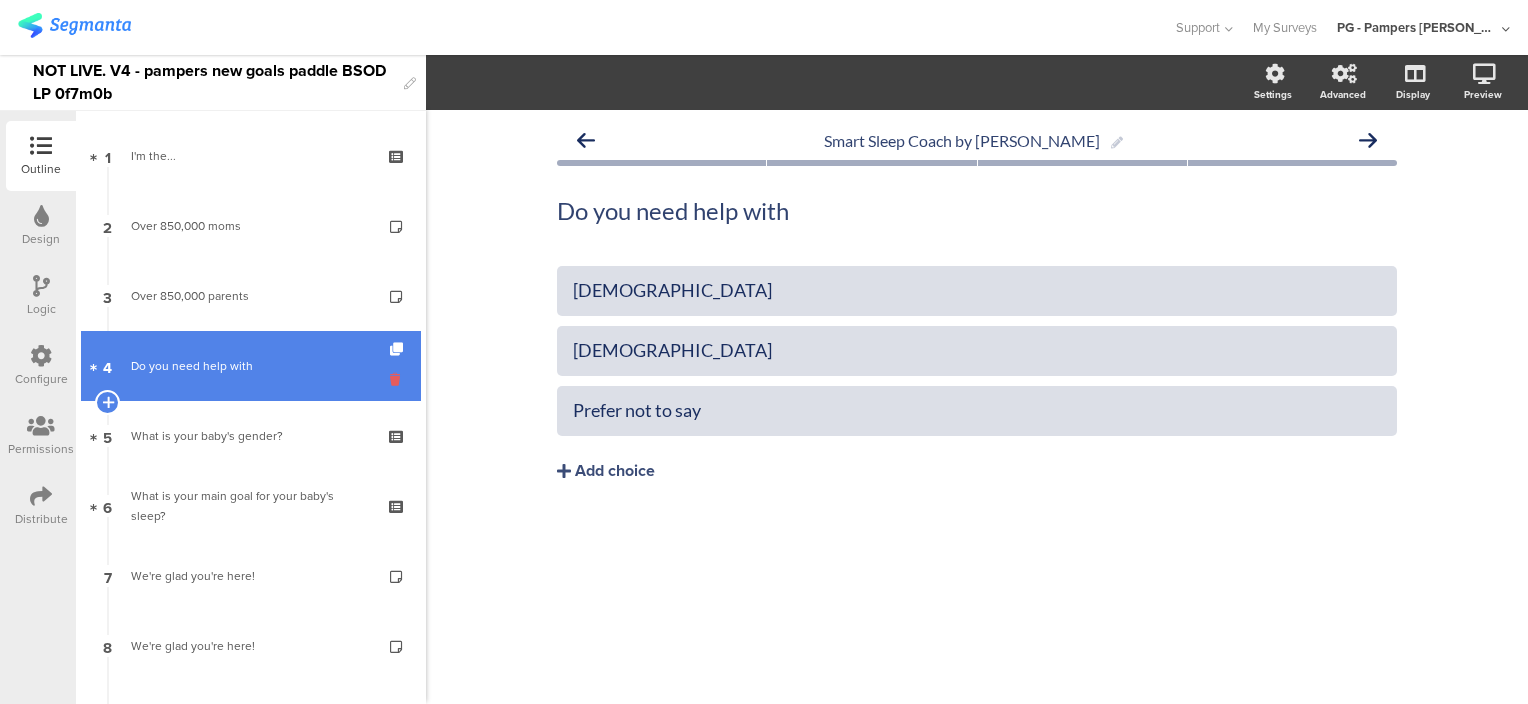 click at bounding box center [398, 379] 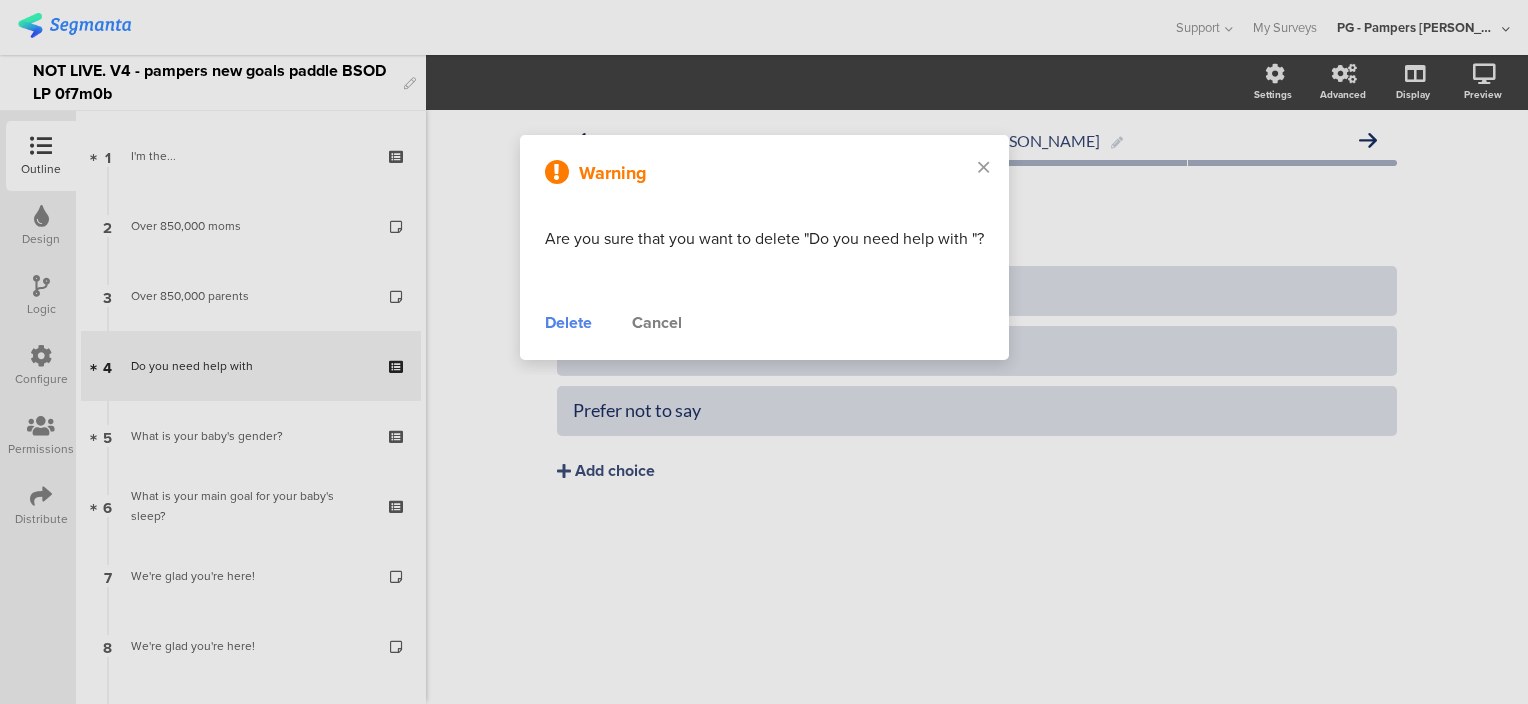 click on "Delete" at bounding box center (568, 323) 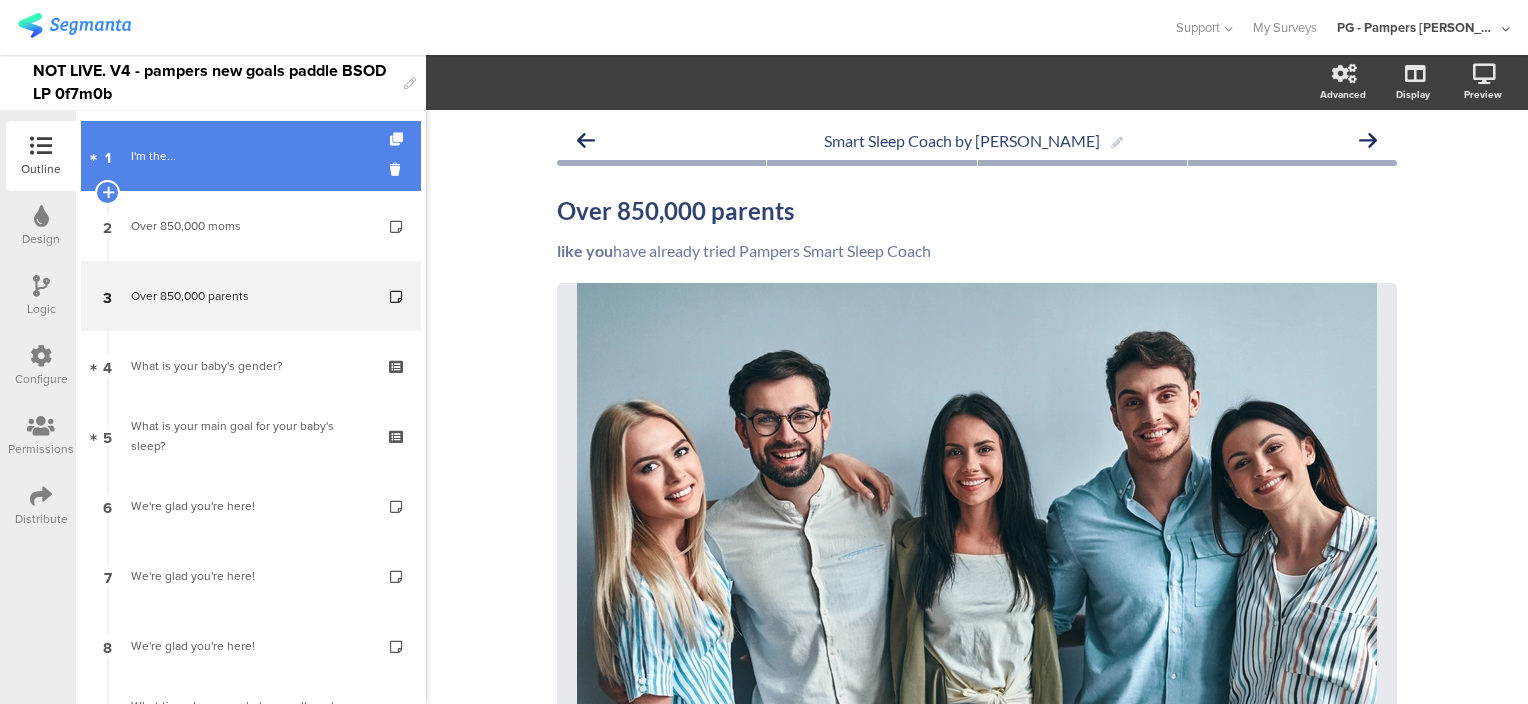 click on "I'm the..." at bounding box center (250, 156) 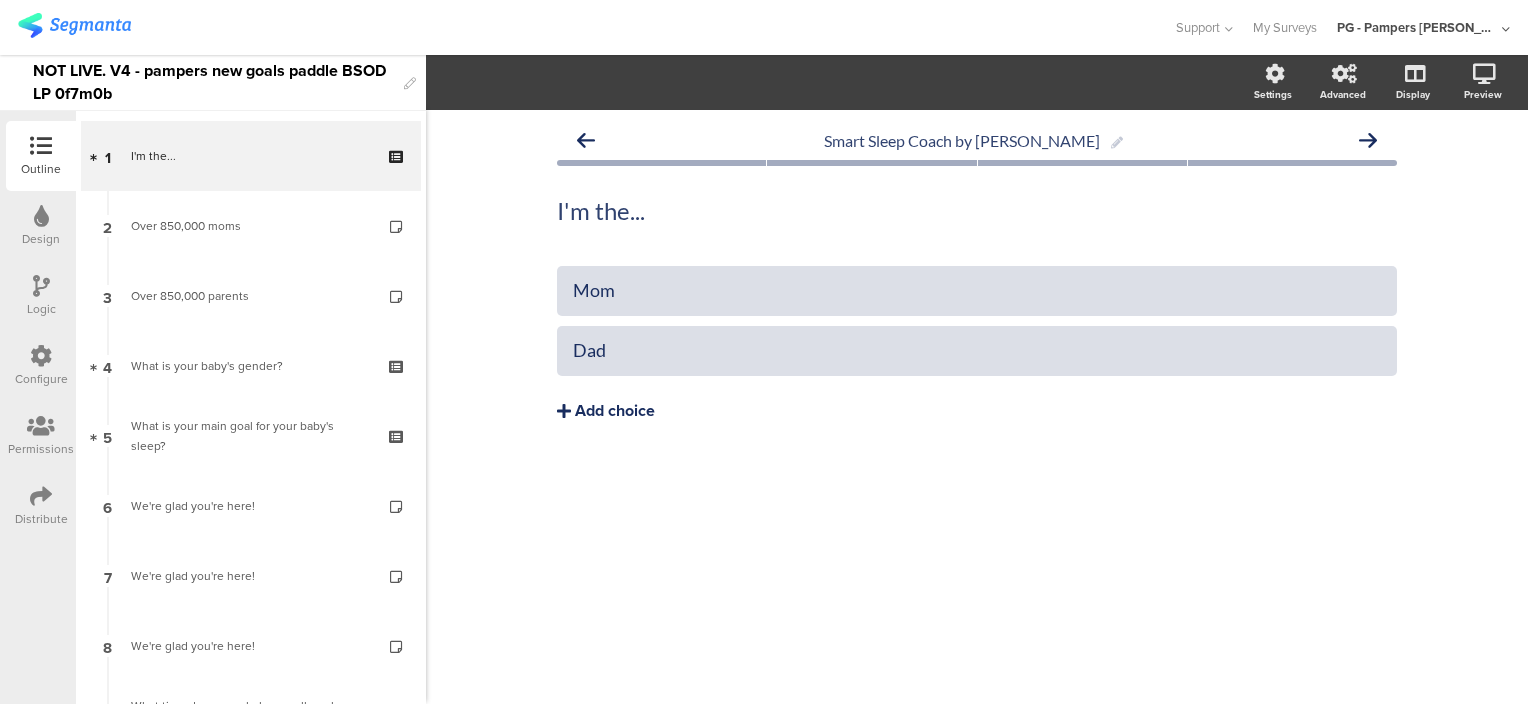 click on "Add choice" 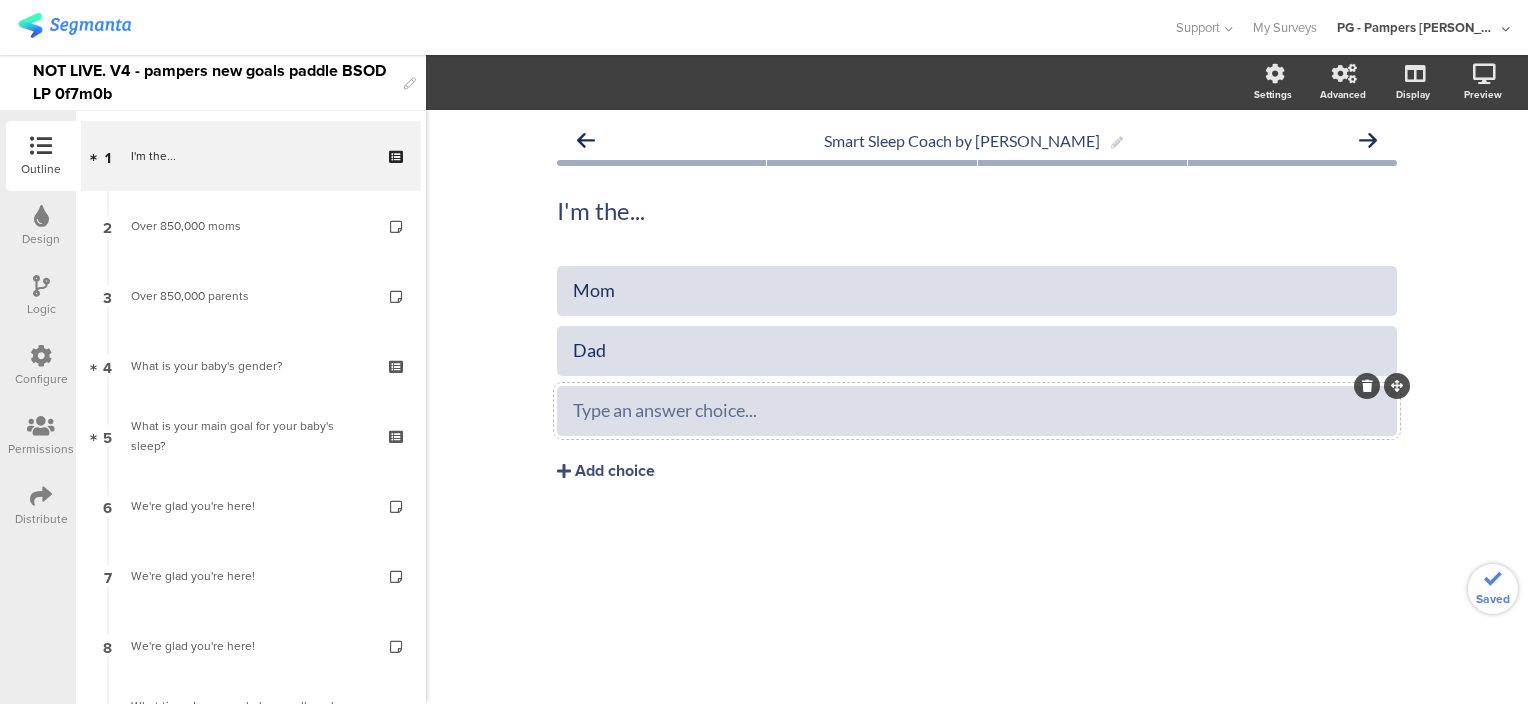 type 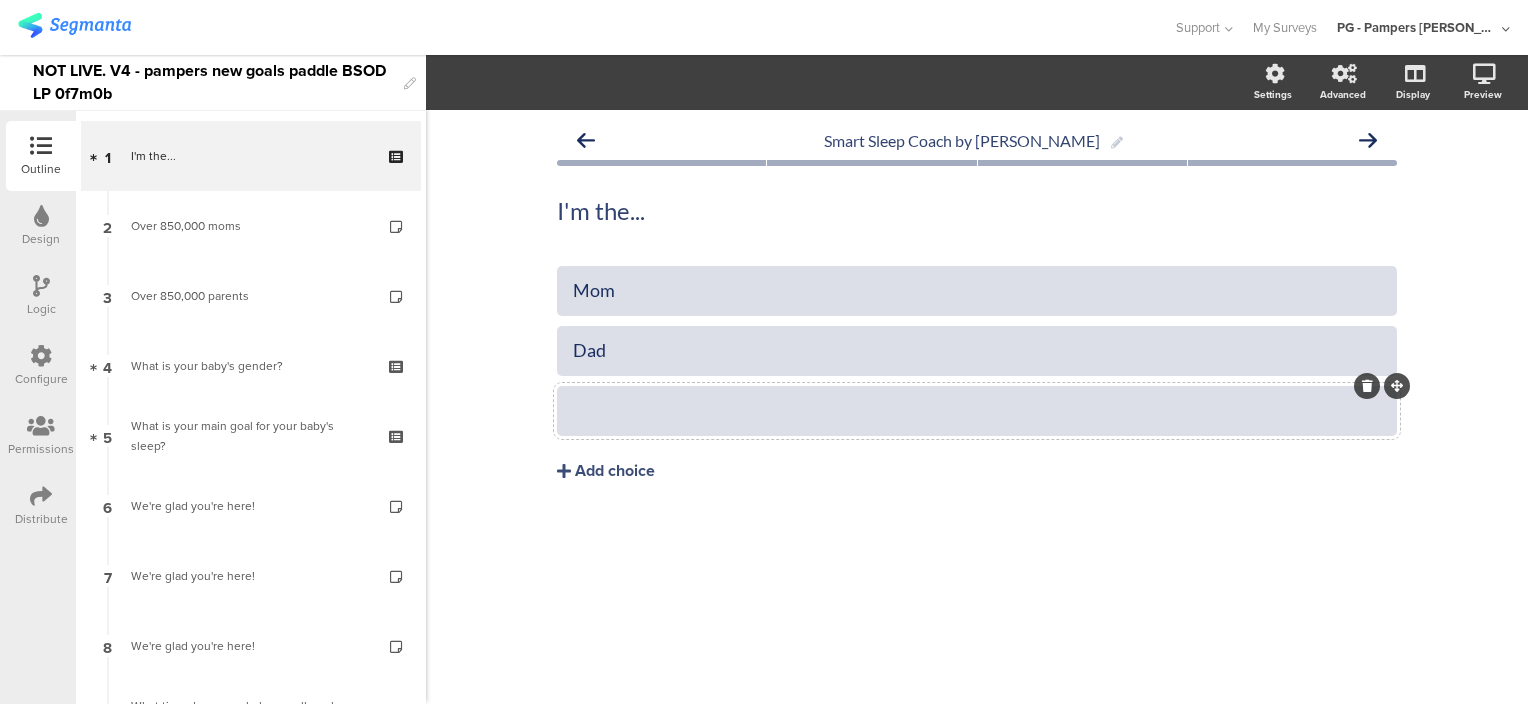 click 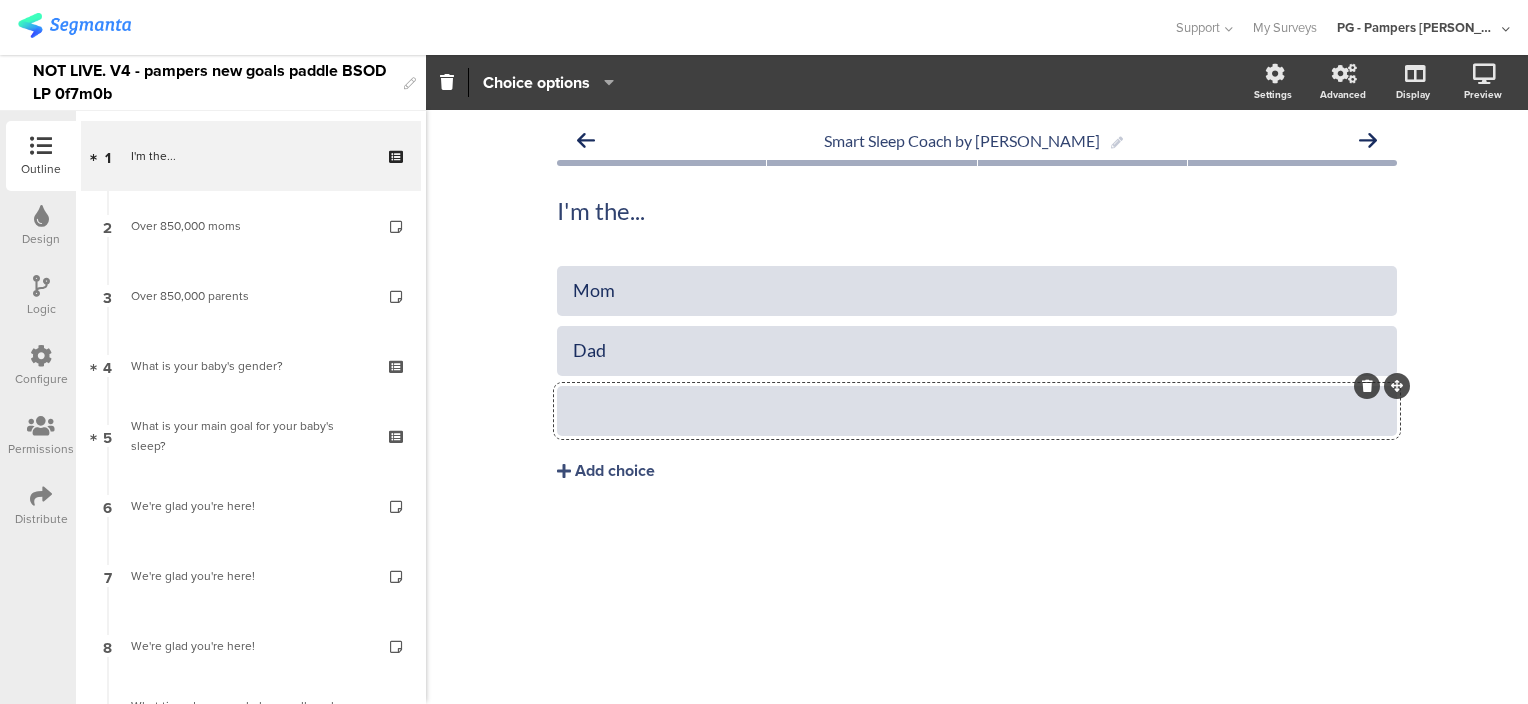click 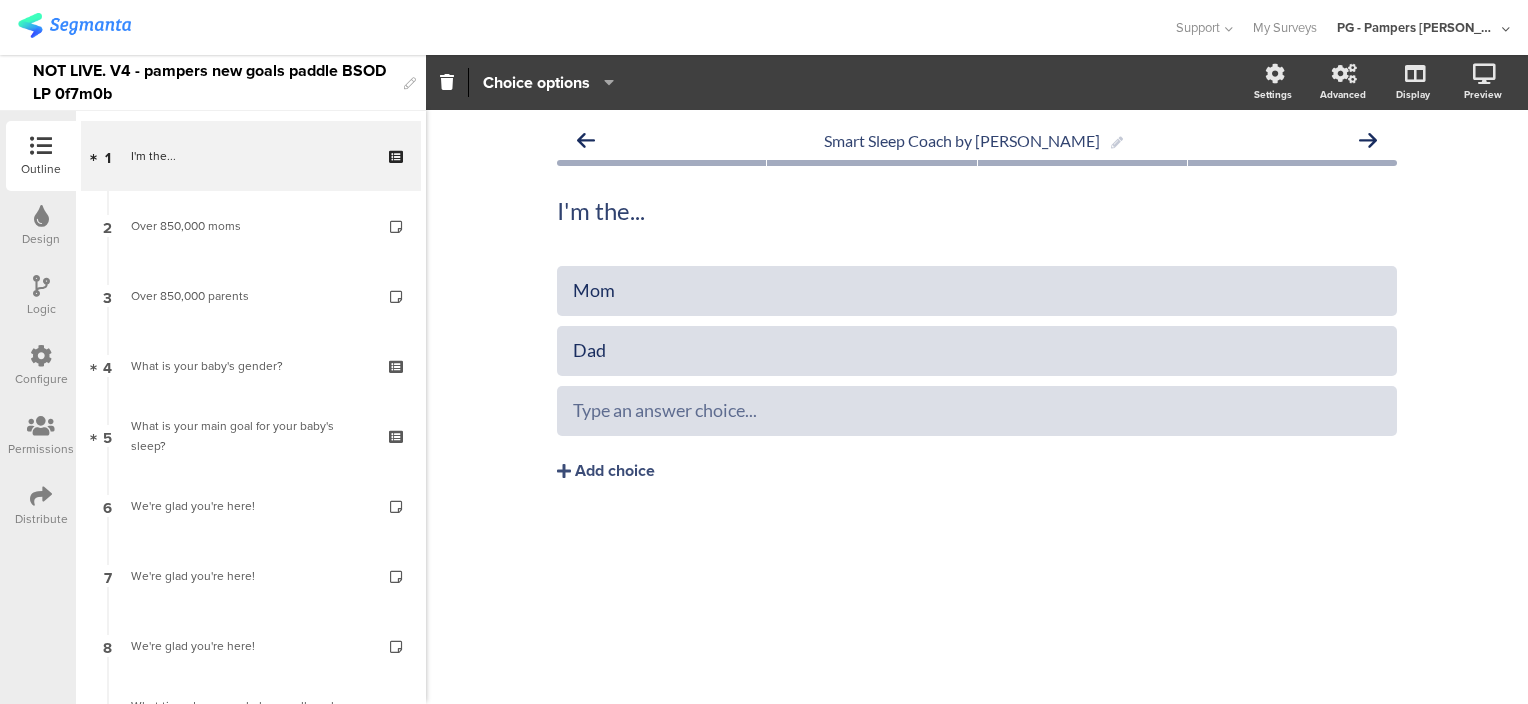 click on "NOT LIVE. V4 - pampers new goals paddle BSOD LP 0f7m0b" at bounding box center (213, 82) 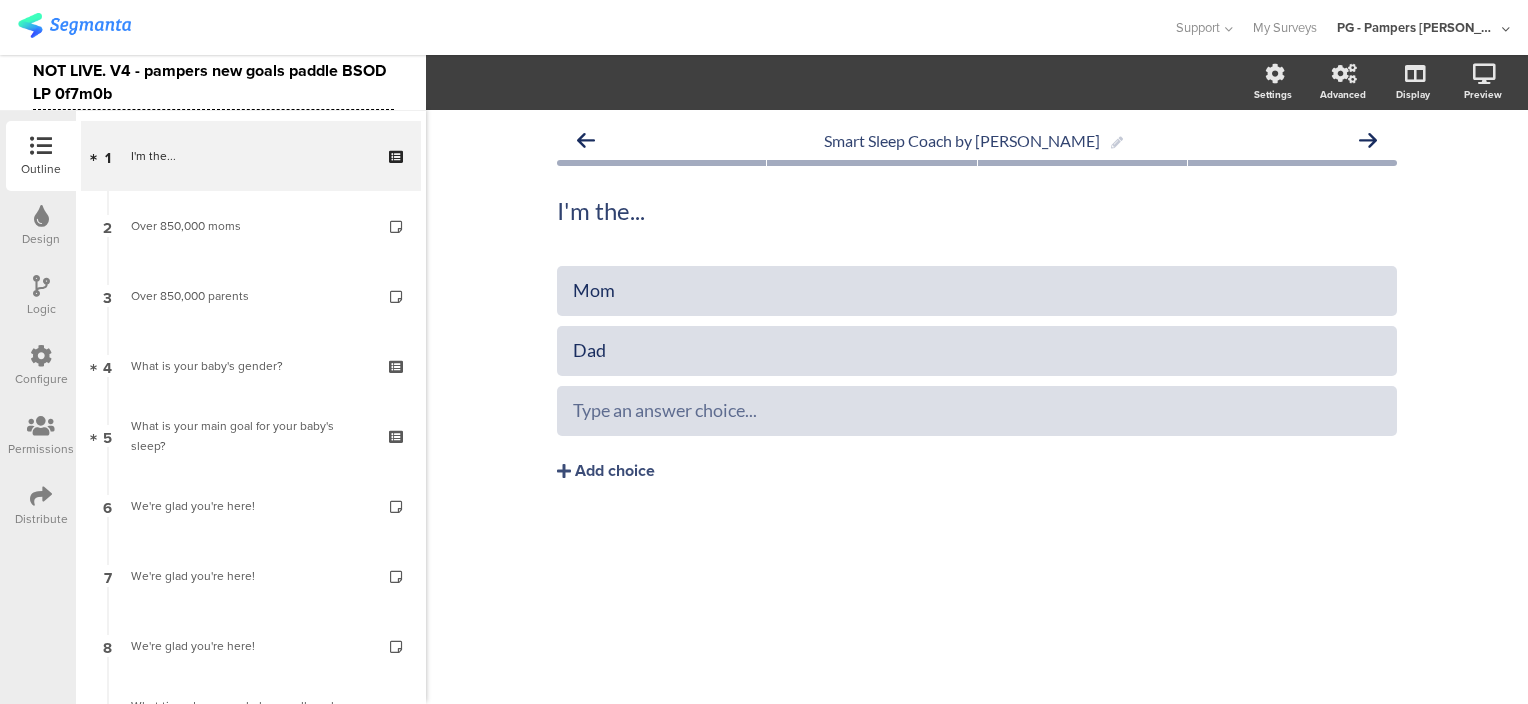 click on "NOT LIVE. V4 - pampers new goals paddle BSOD LP 0f7m0b" at bounding box center (213, 82) 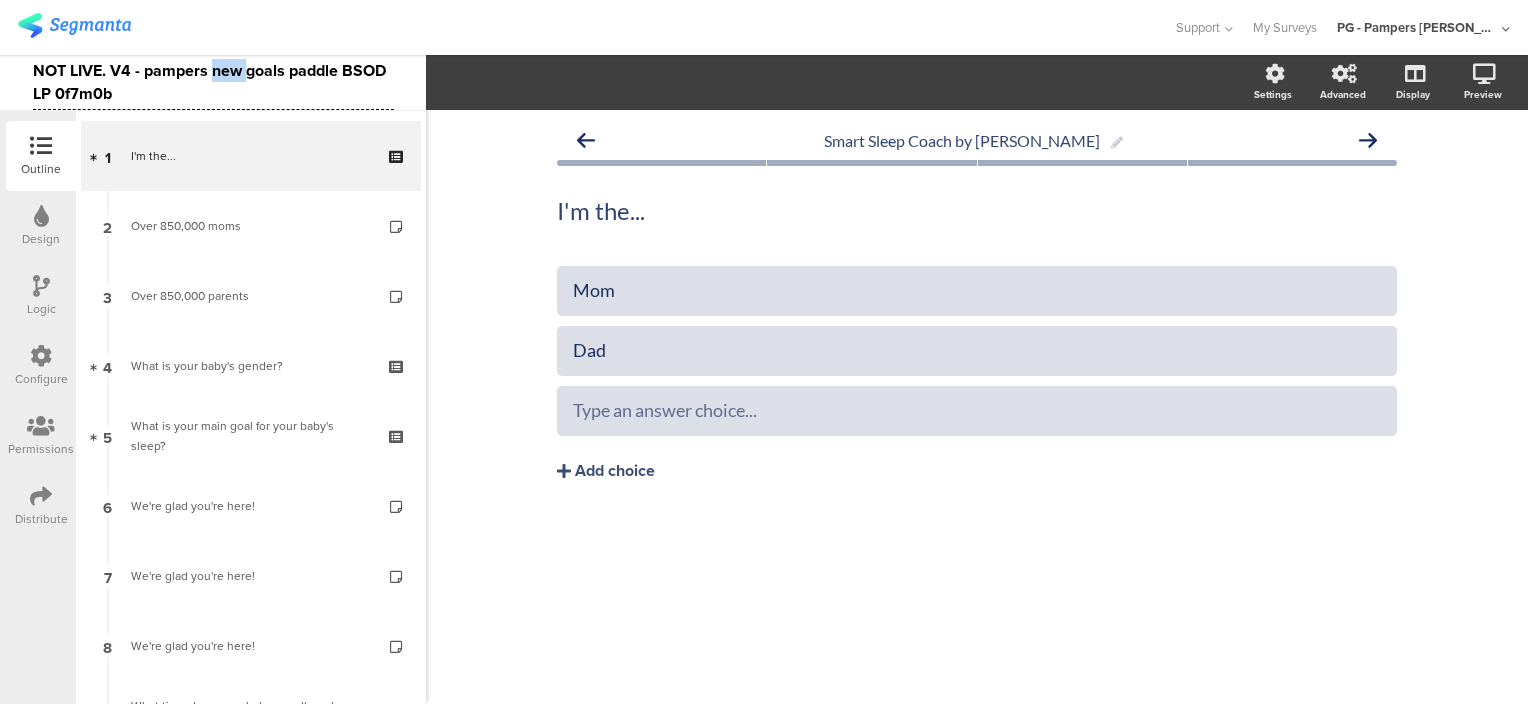 click on "NOT LIVE. V4 - pampers new goals paddle BSOD LP 0f7m0b" at bounding box center [213, 82] 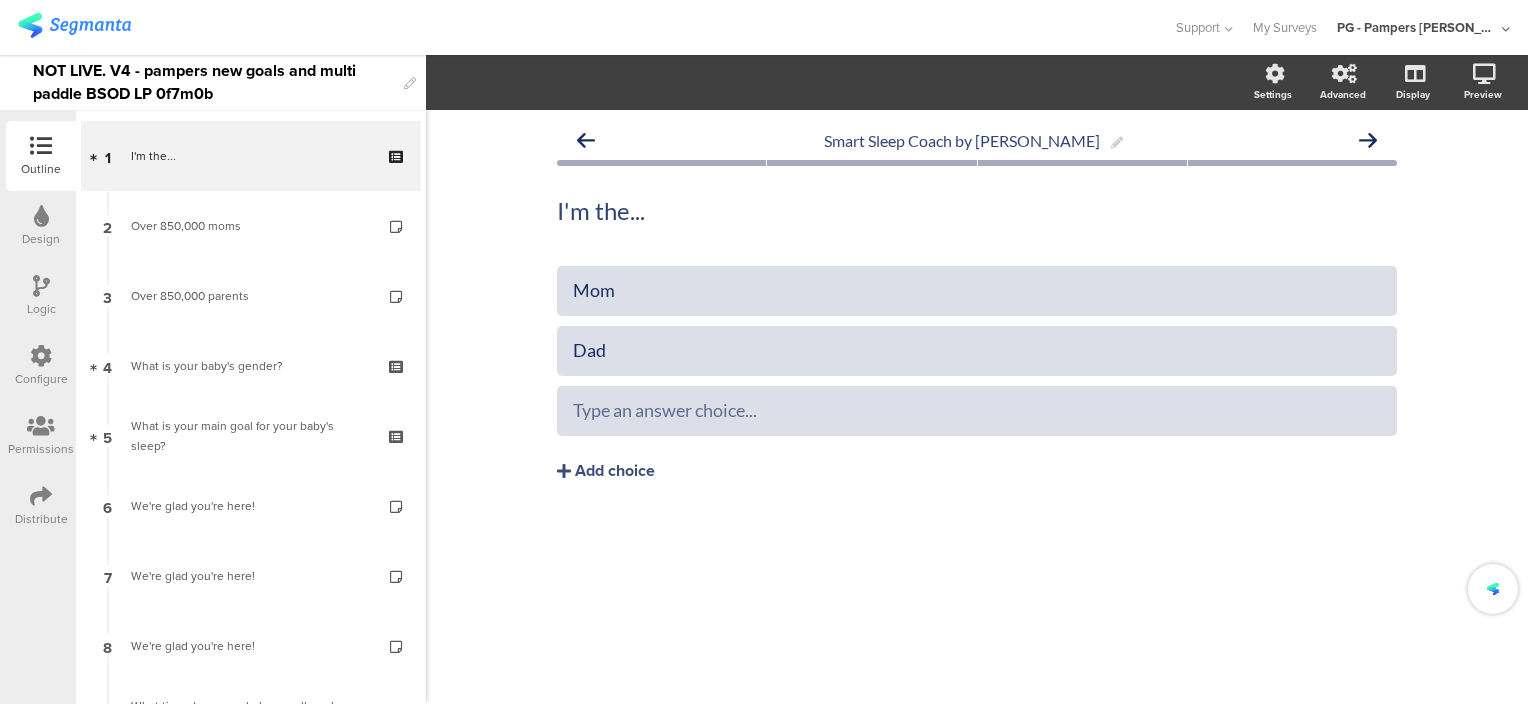 click on "Settings
Advanced
Display
Preview" 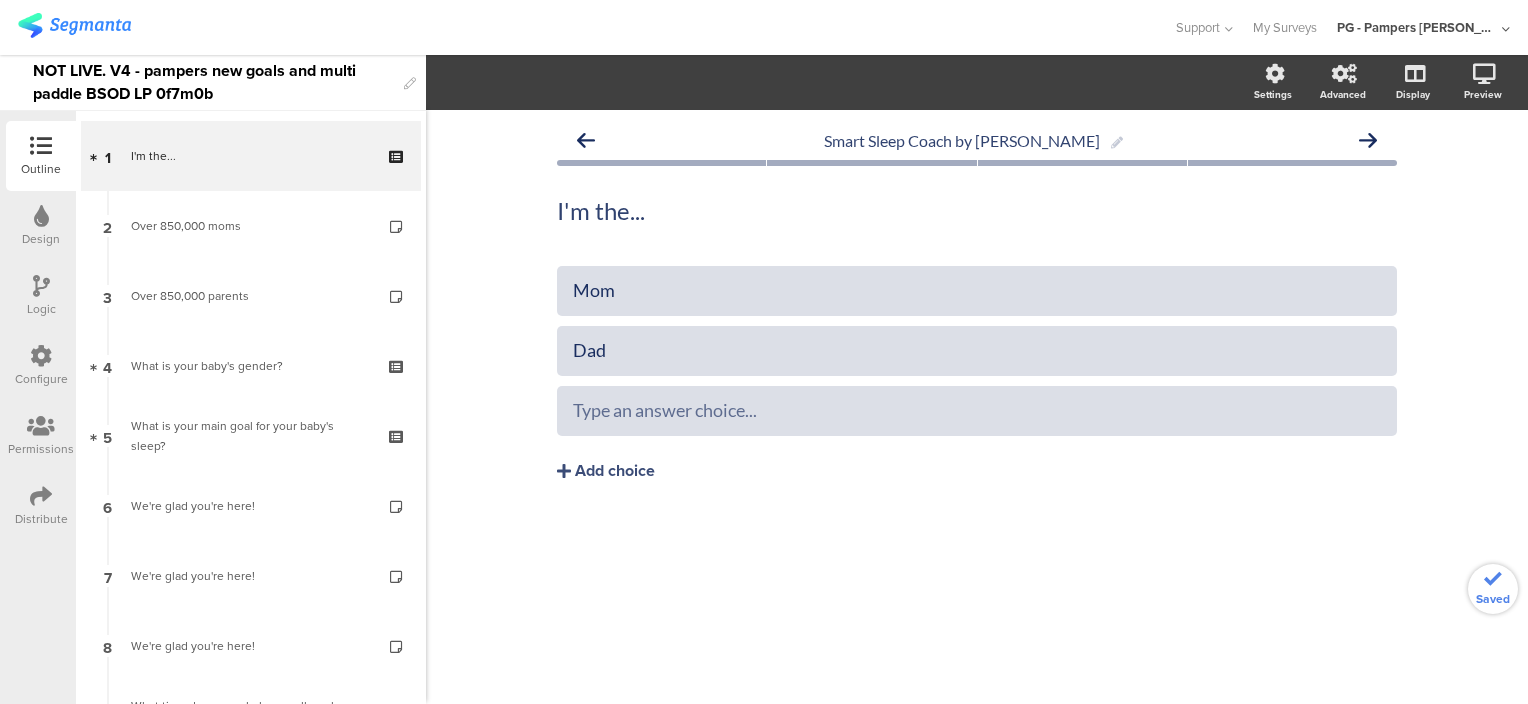 click at bounding box center [586, 27] 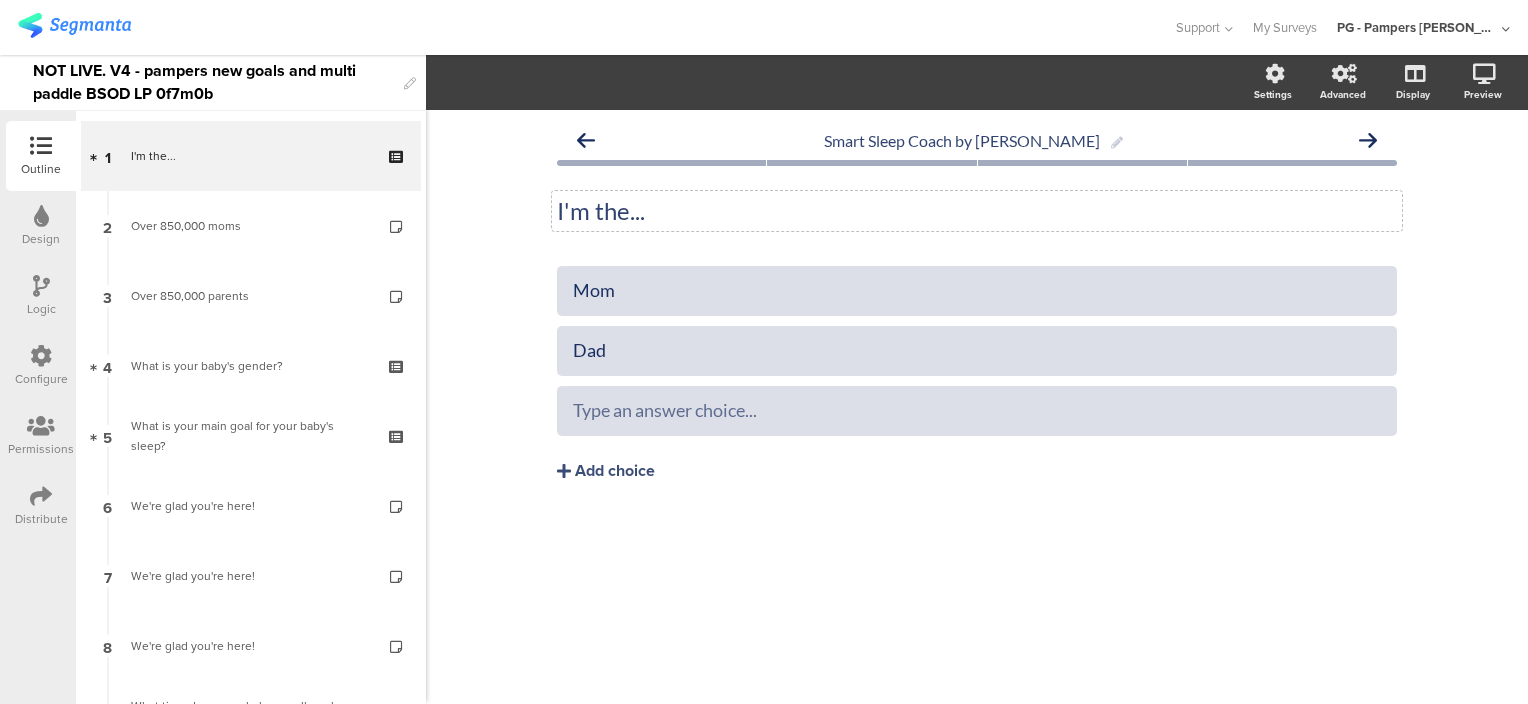 click on "I'm the...
I'm the..." 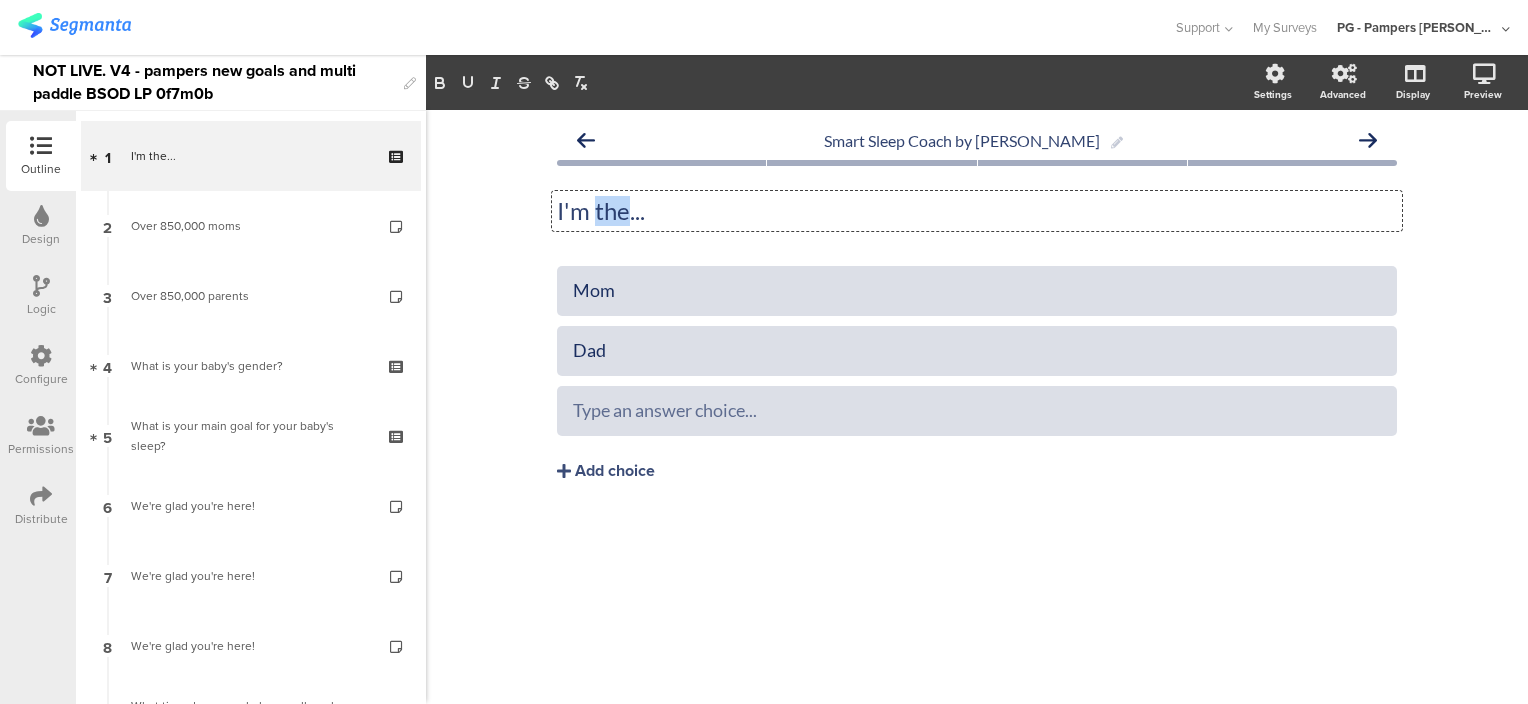 click on "I'm the..." 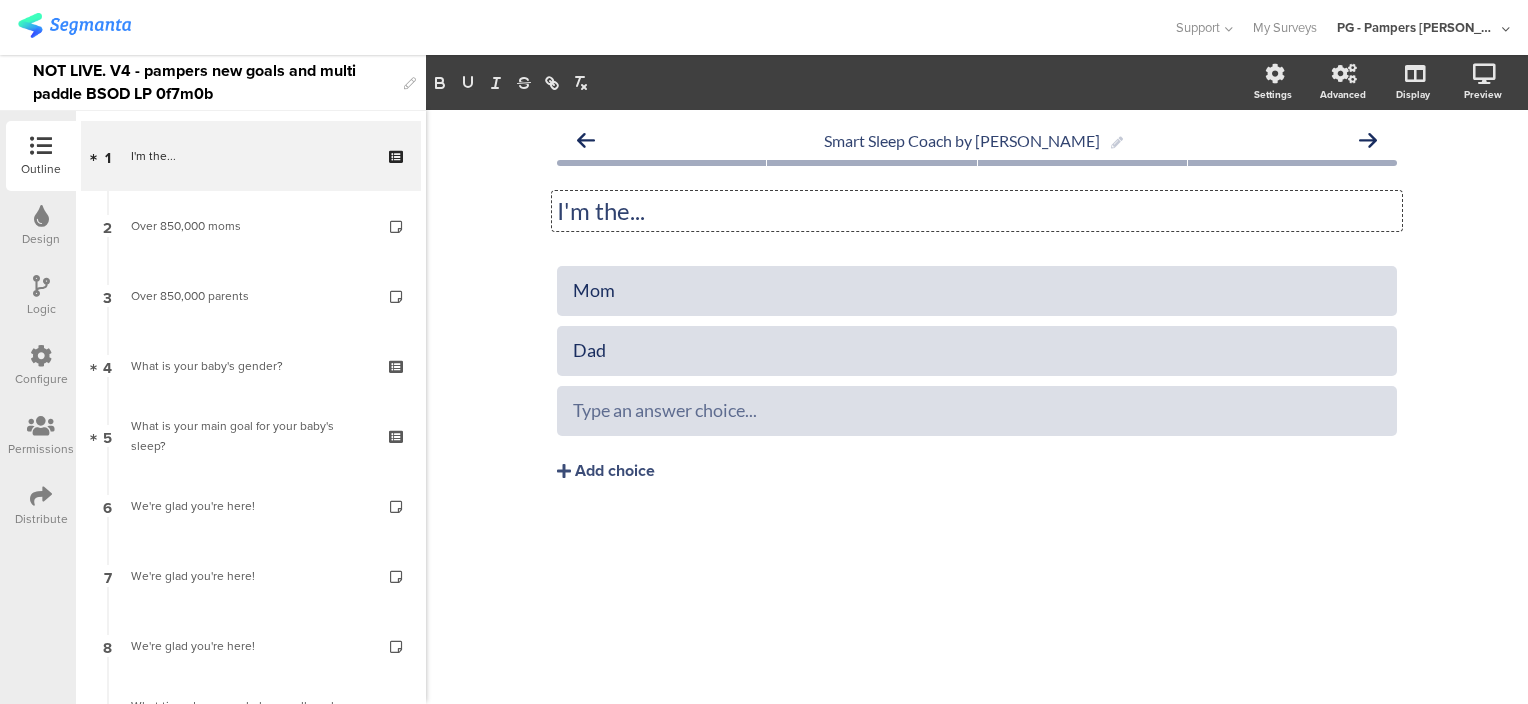 click on "I'm the..." 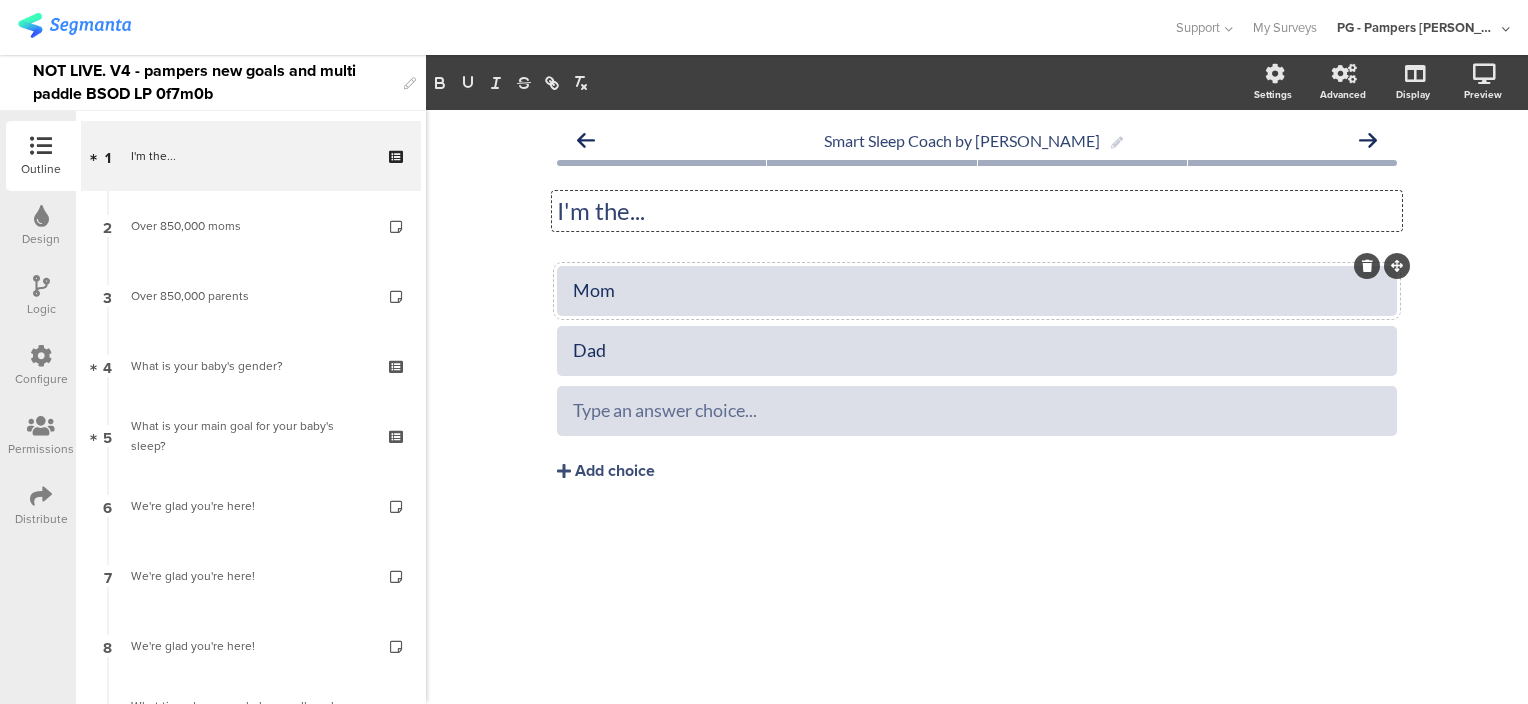 click on "Mom" 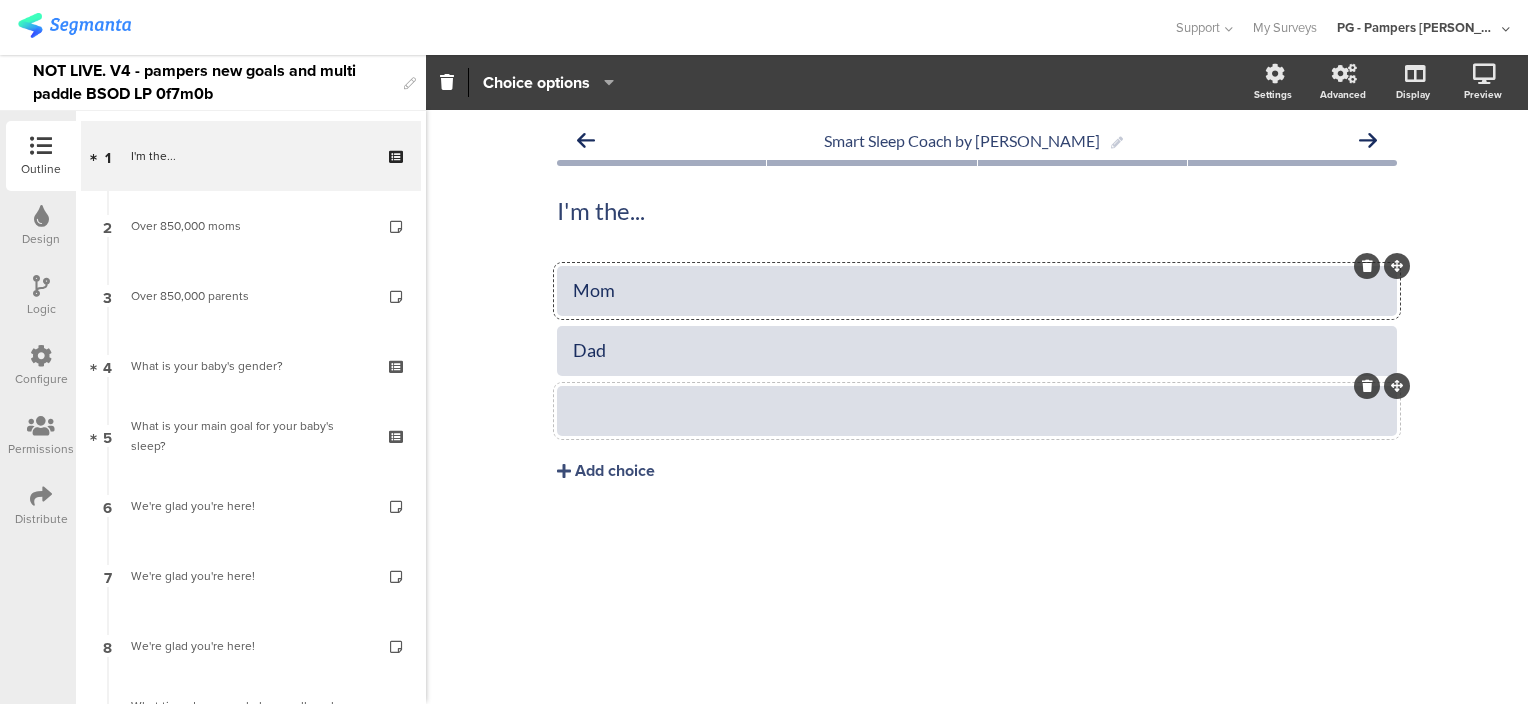 click 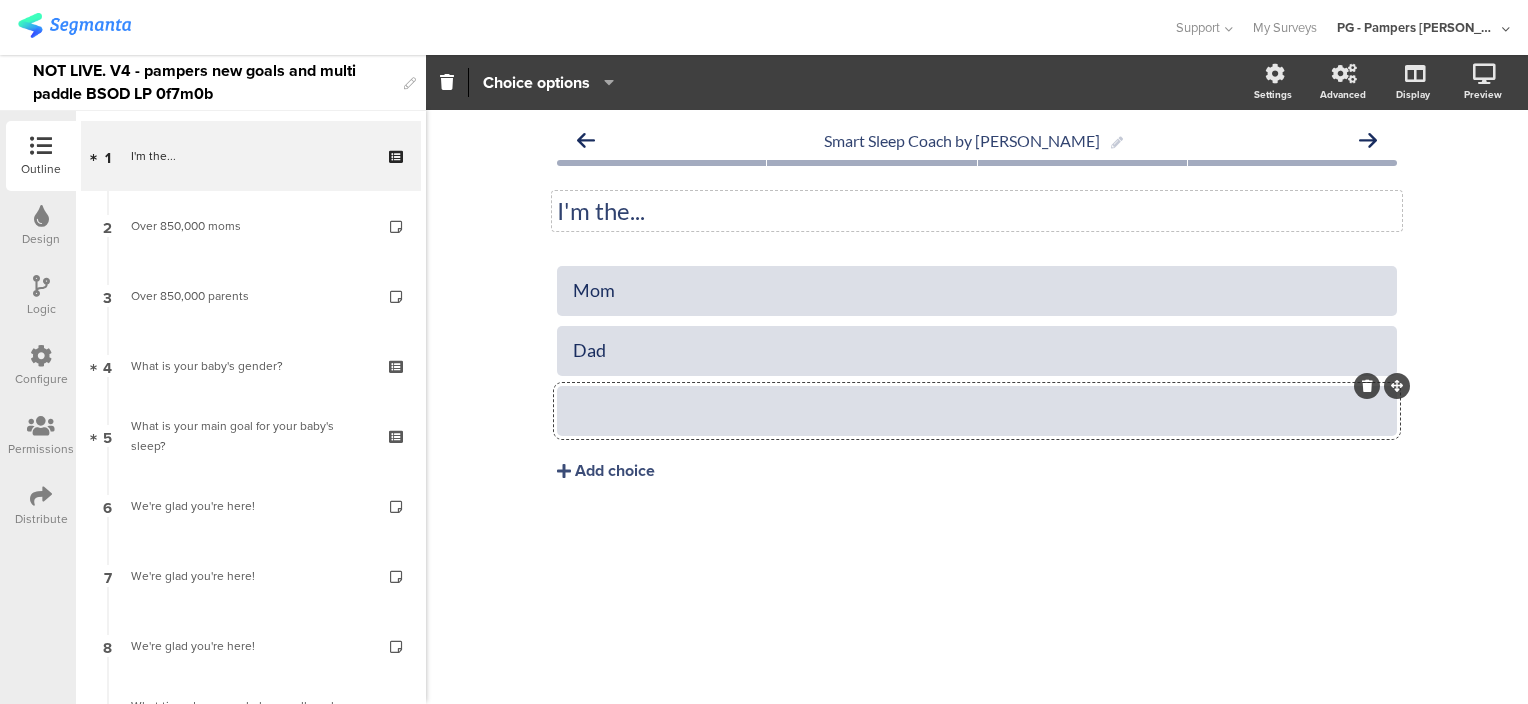 click on "I'm the..." 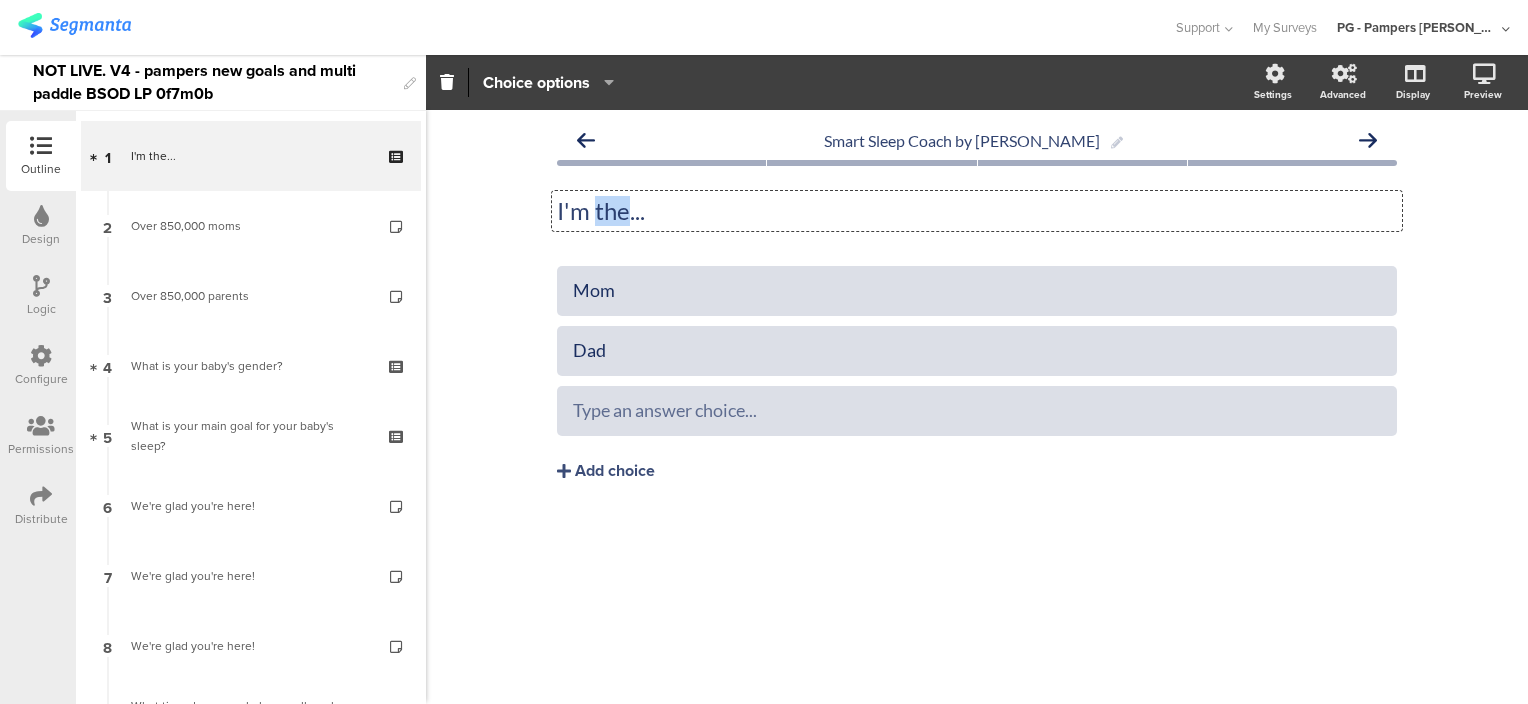 click on "I'm the..." 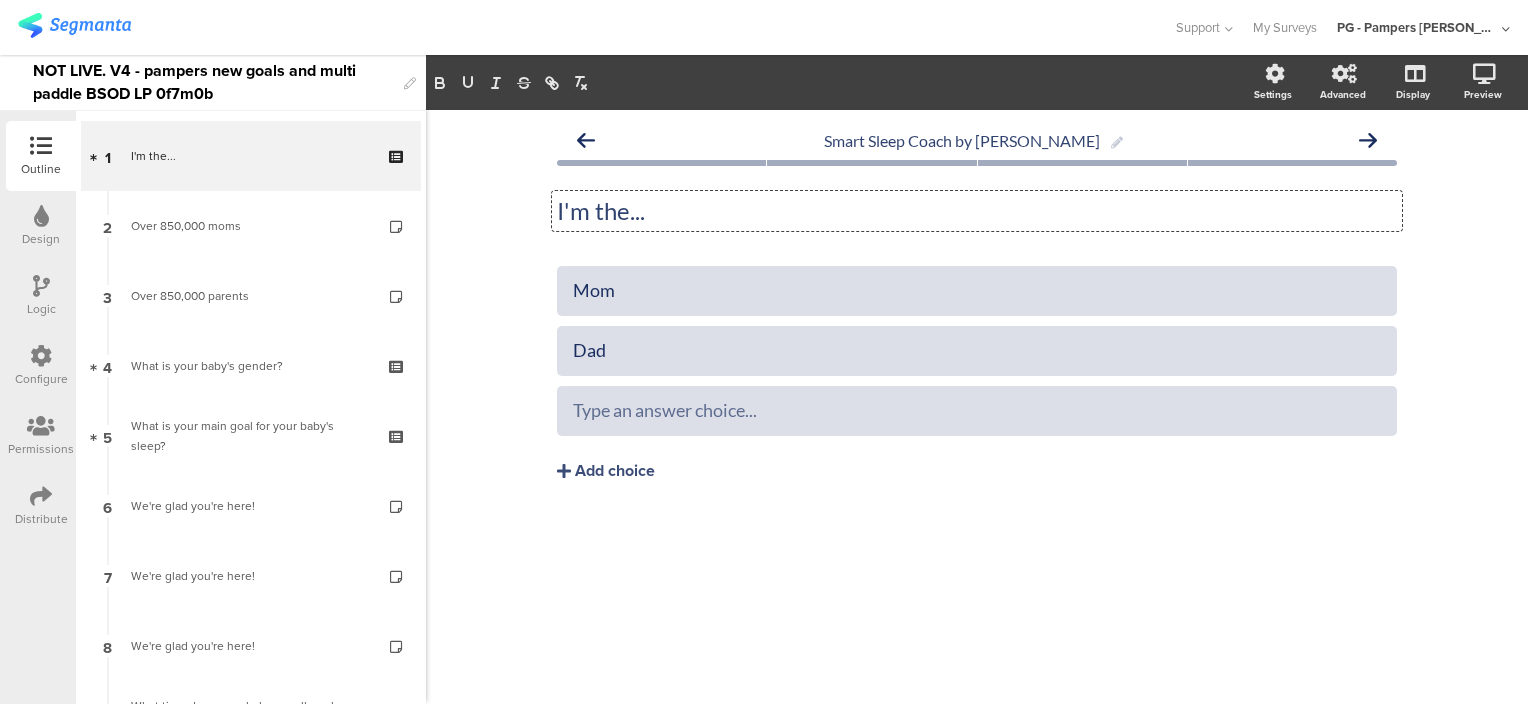 drag, startPoint x: 604, startPoint y: 205, endPoint x: 670, endPoint y: 213, distance: 66.48308 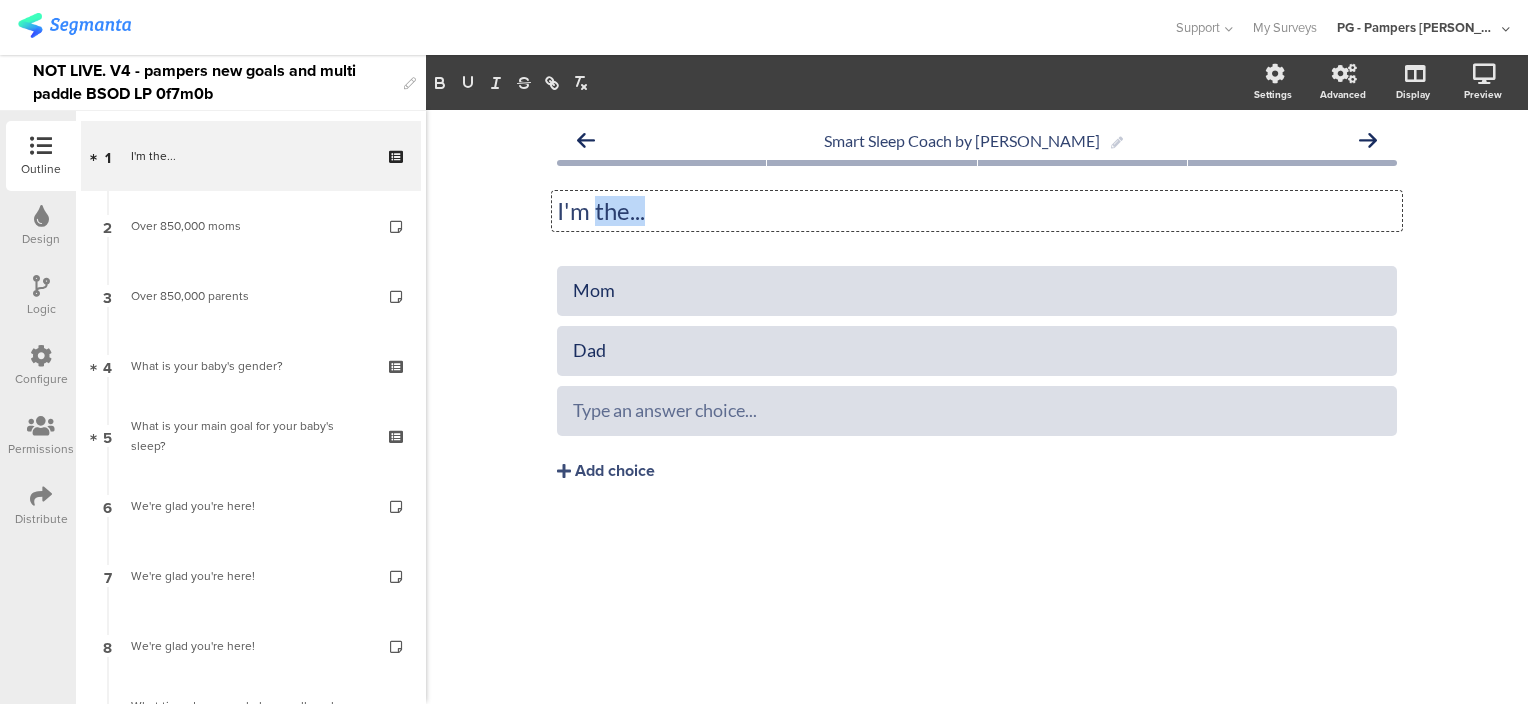 drag, startPoint x: 686, startPoint y: 214, endPoint x: 595, endPoint y: 212, distance: 91.02197 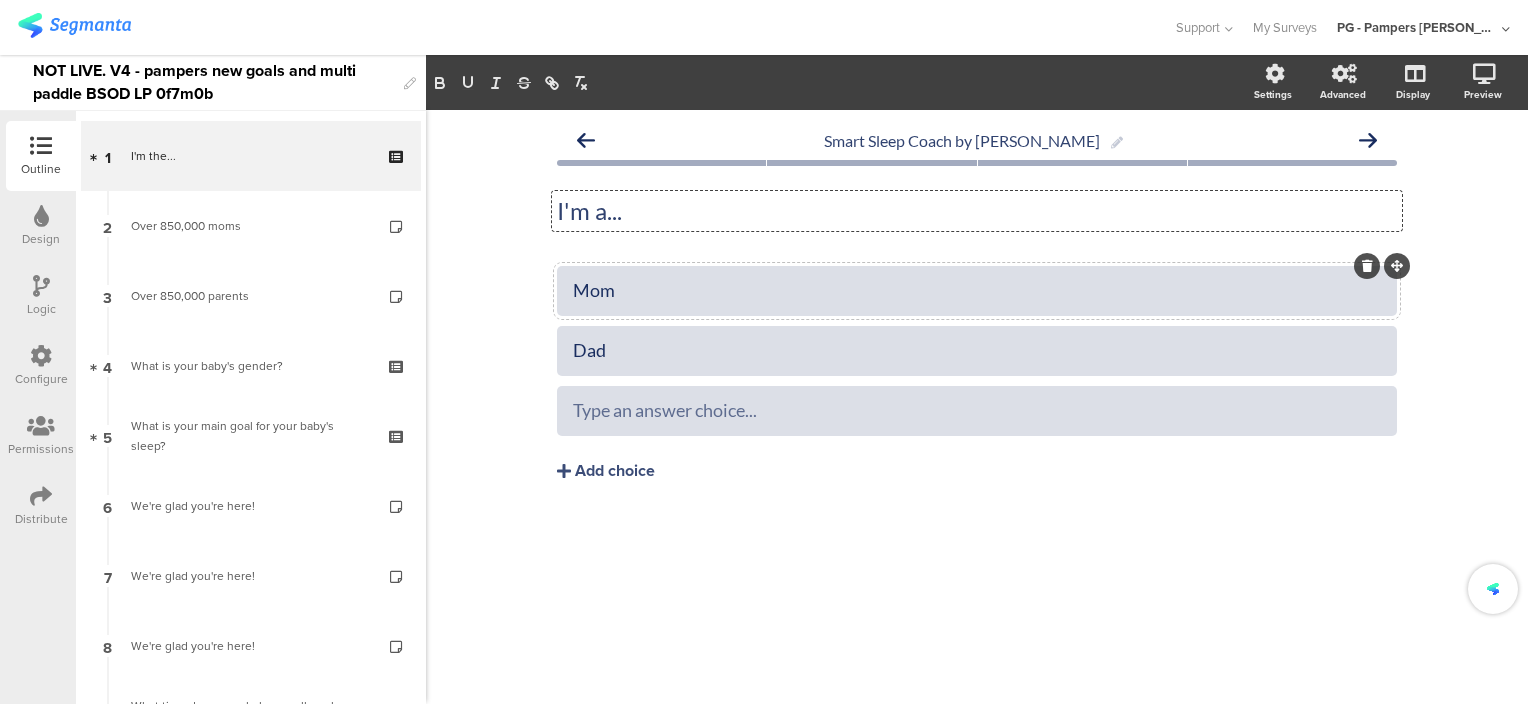 click on "Mom" 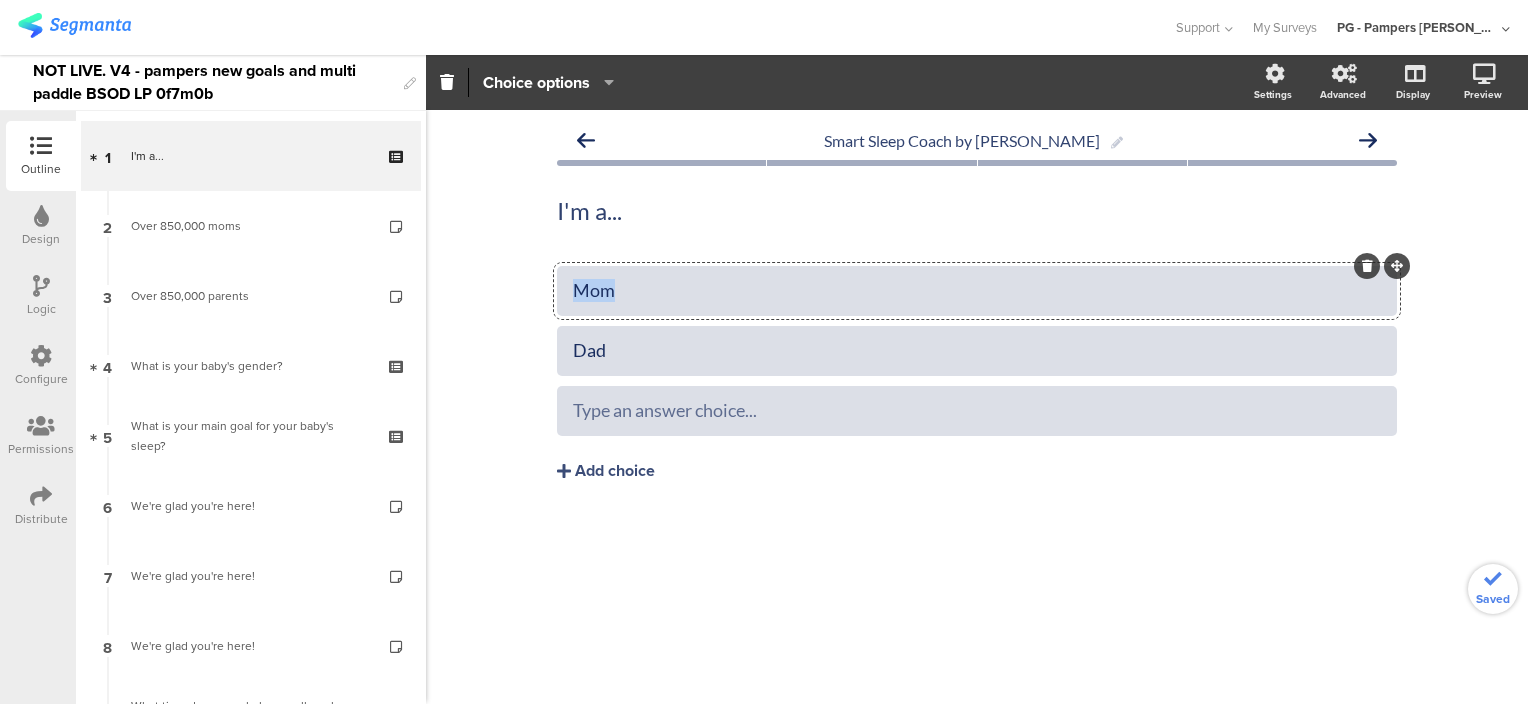 click on "Mom" 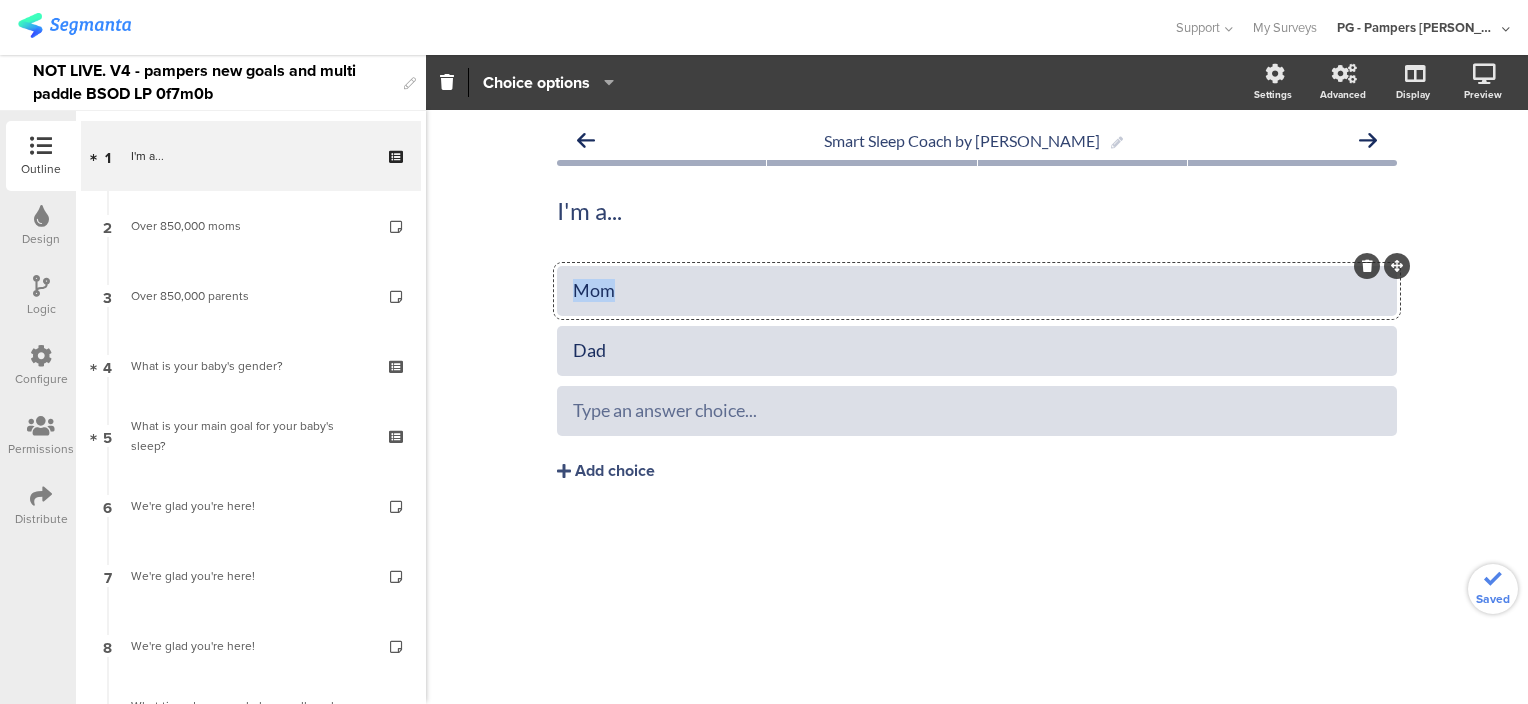 type 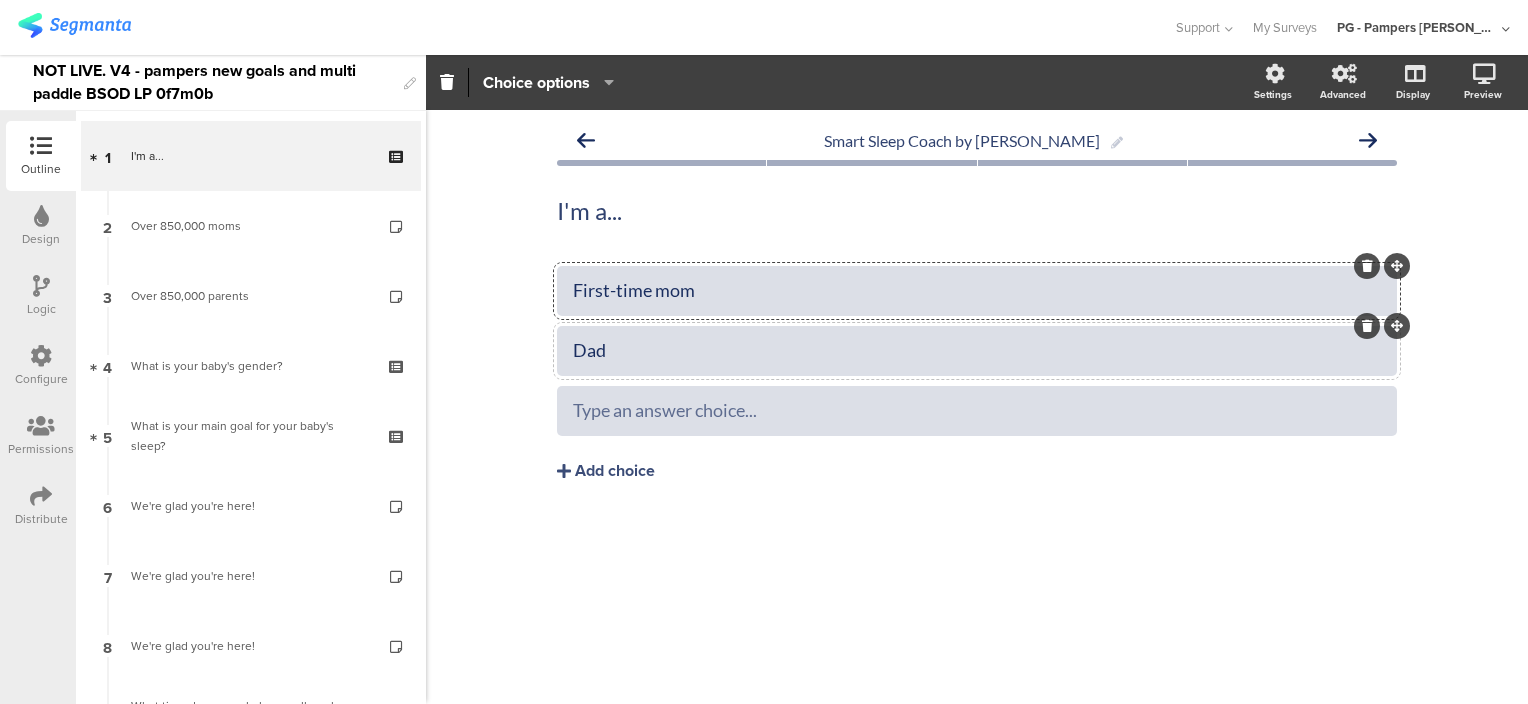 click on "Dad" 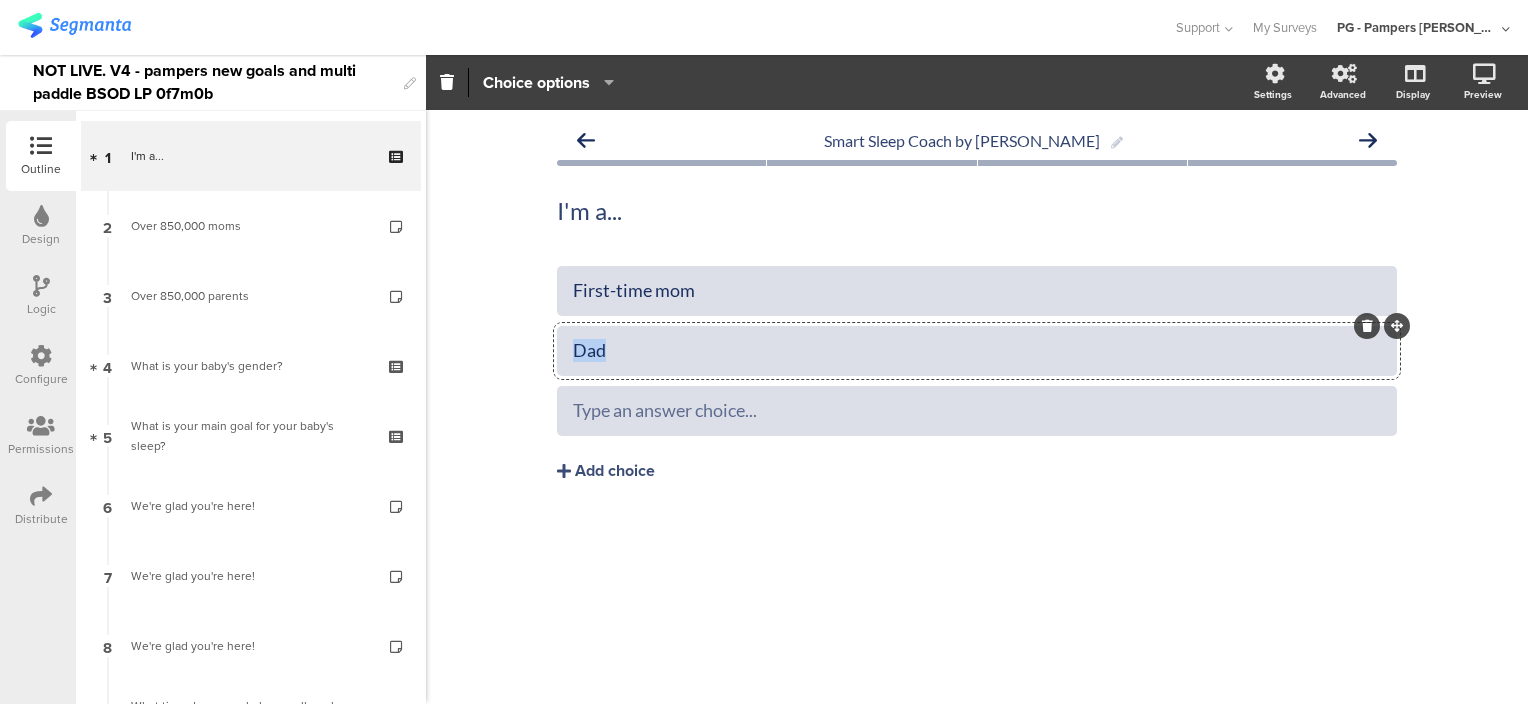 click on "Dad" 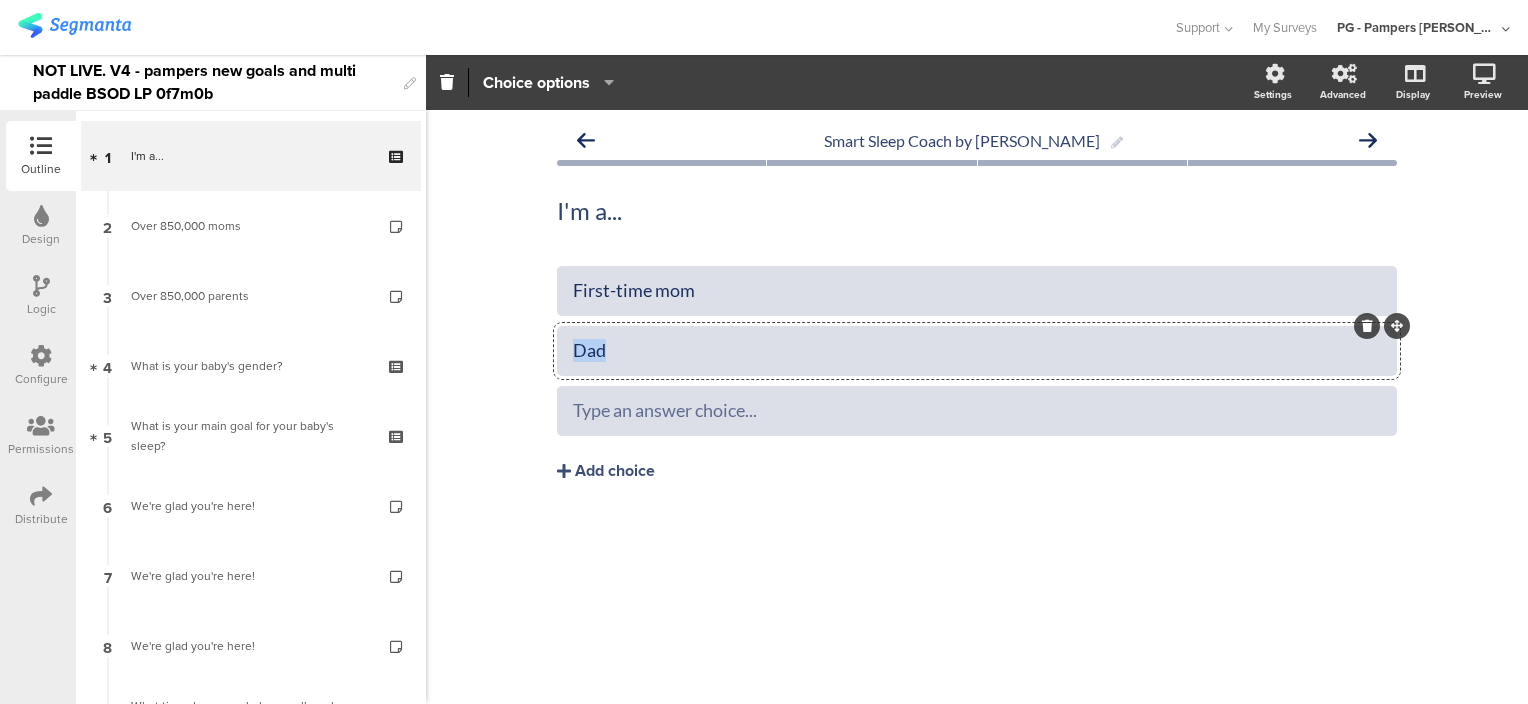 type 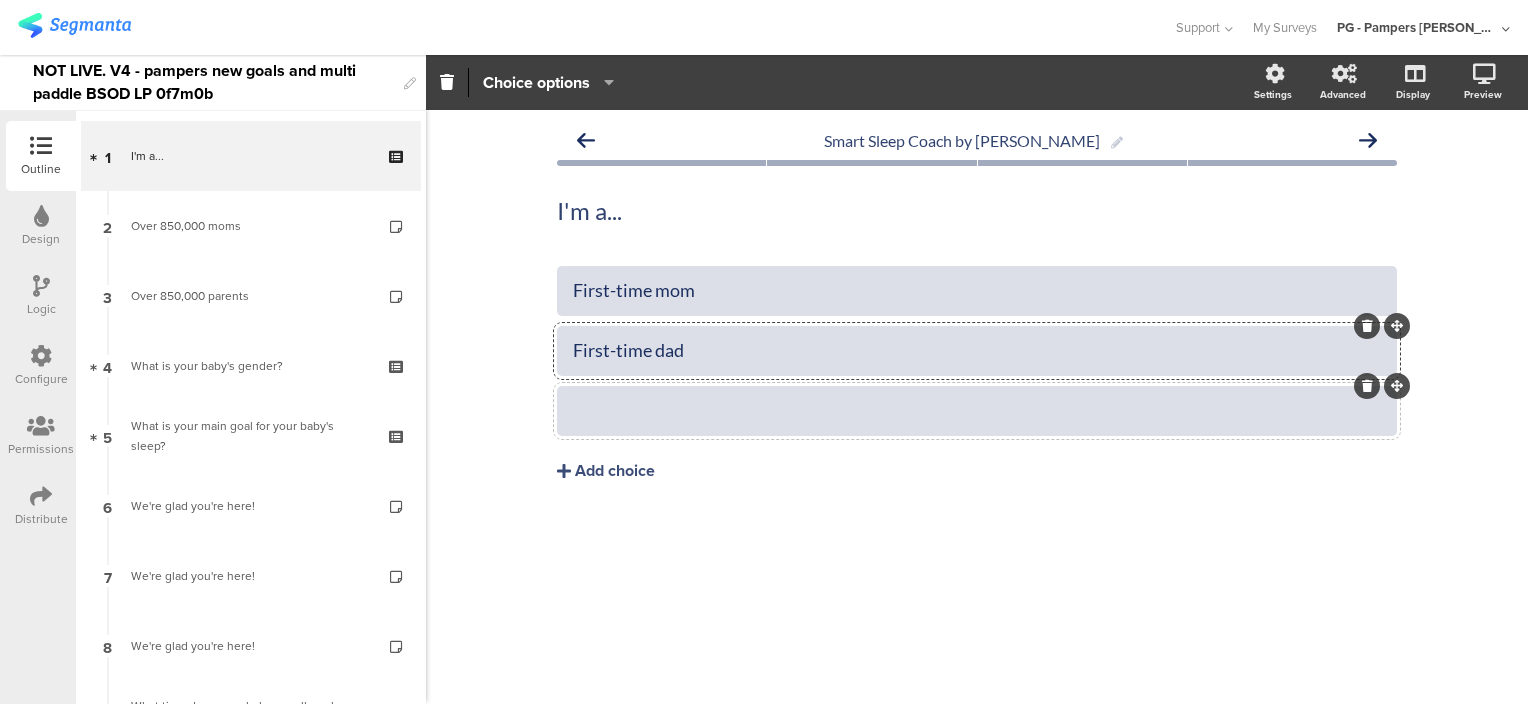 click 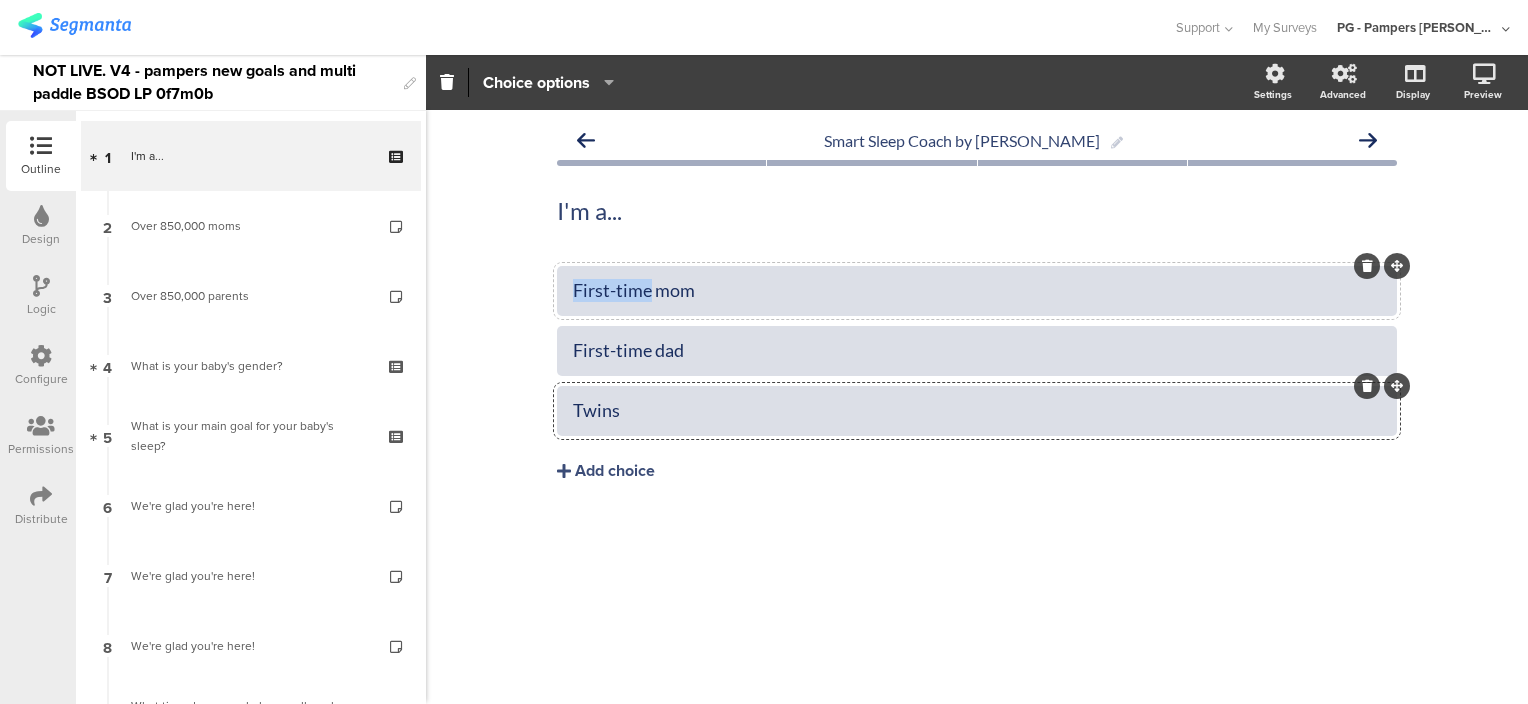 drag, startPoint x: 650, startPoint y: 294, endPoint x: 573, endPoint y: 282, distance: 77.92946 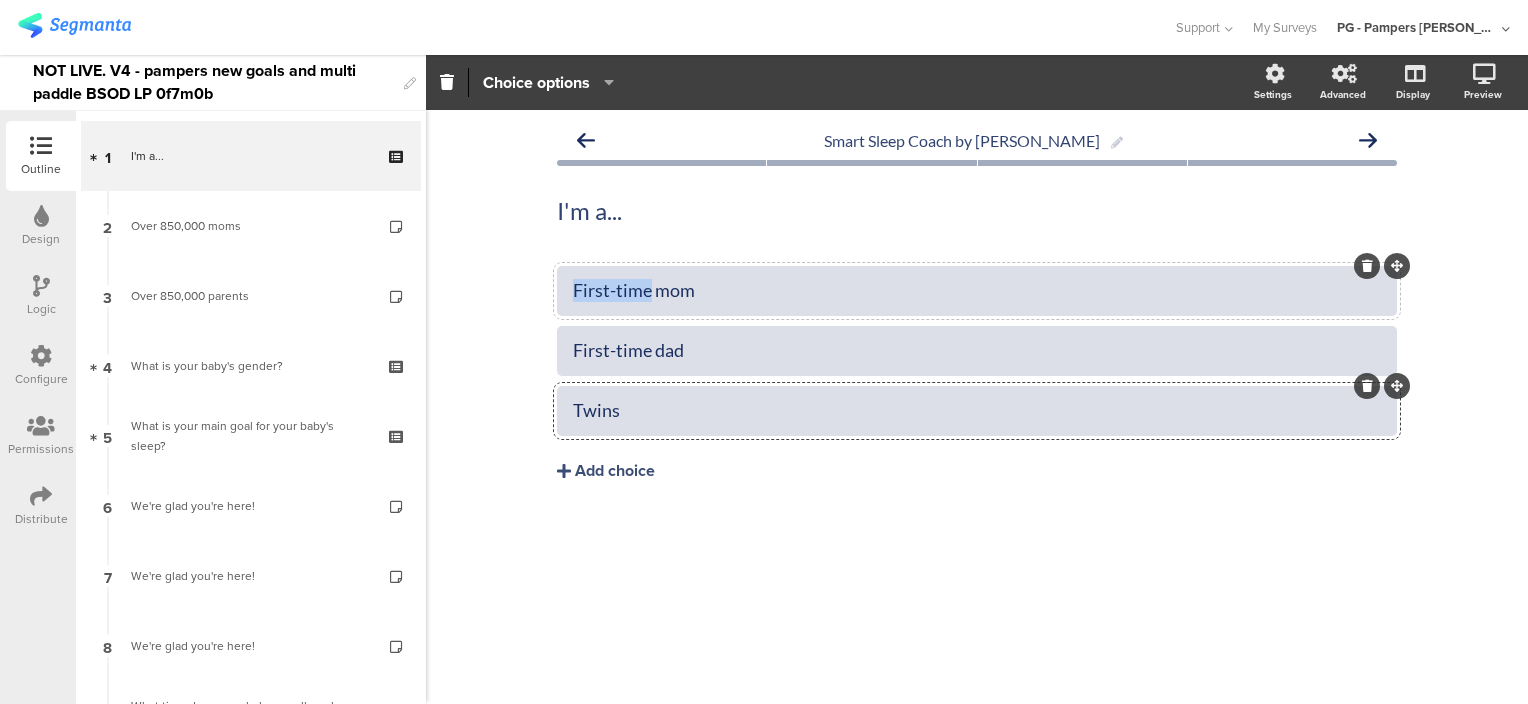 click on "First-time mom" 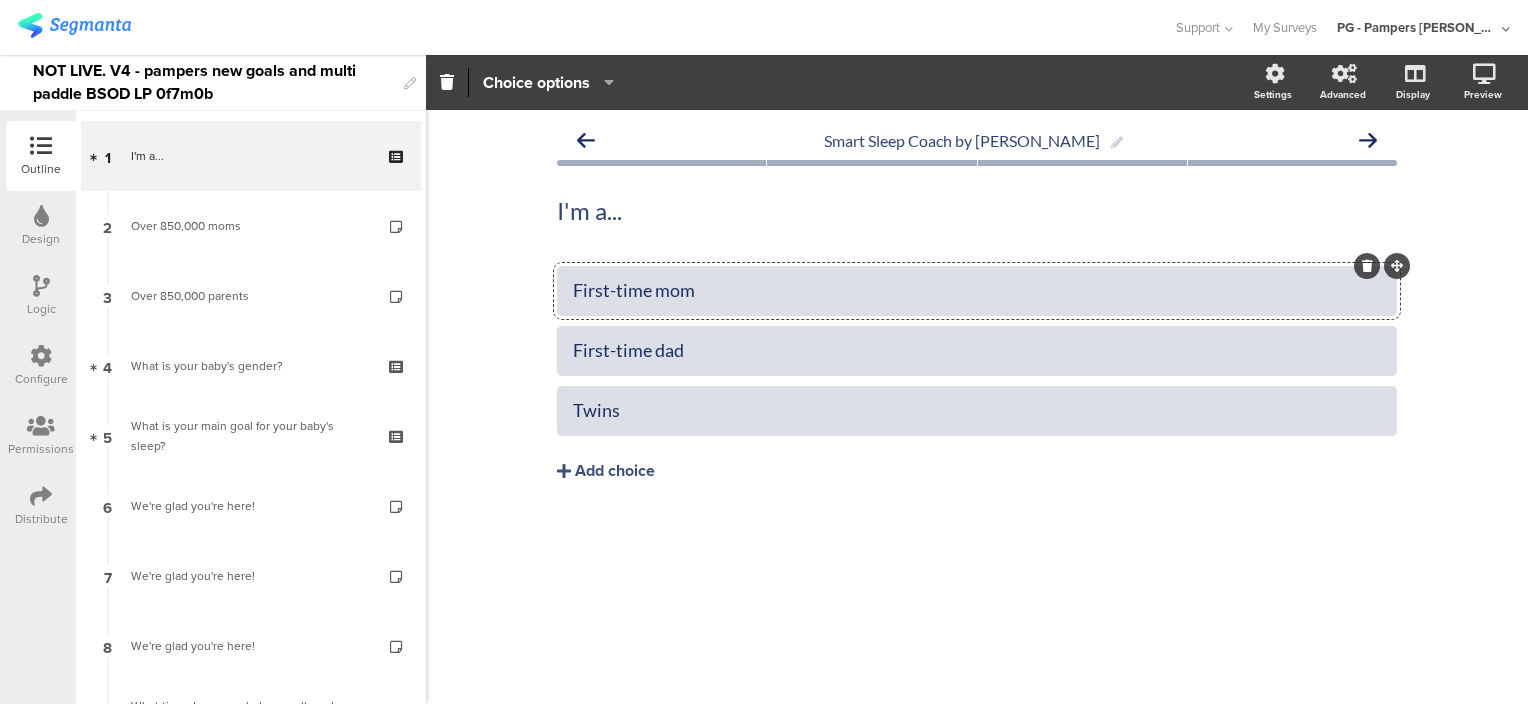 click on "First-time mom" 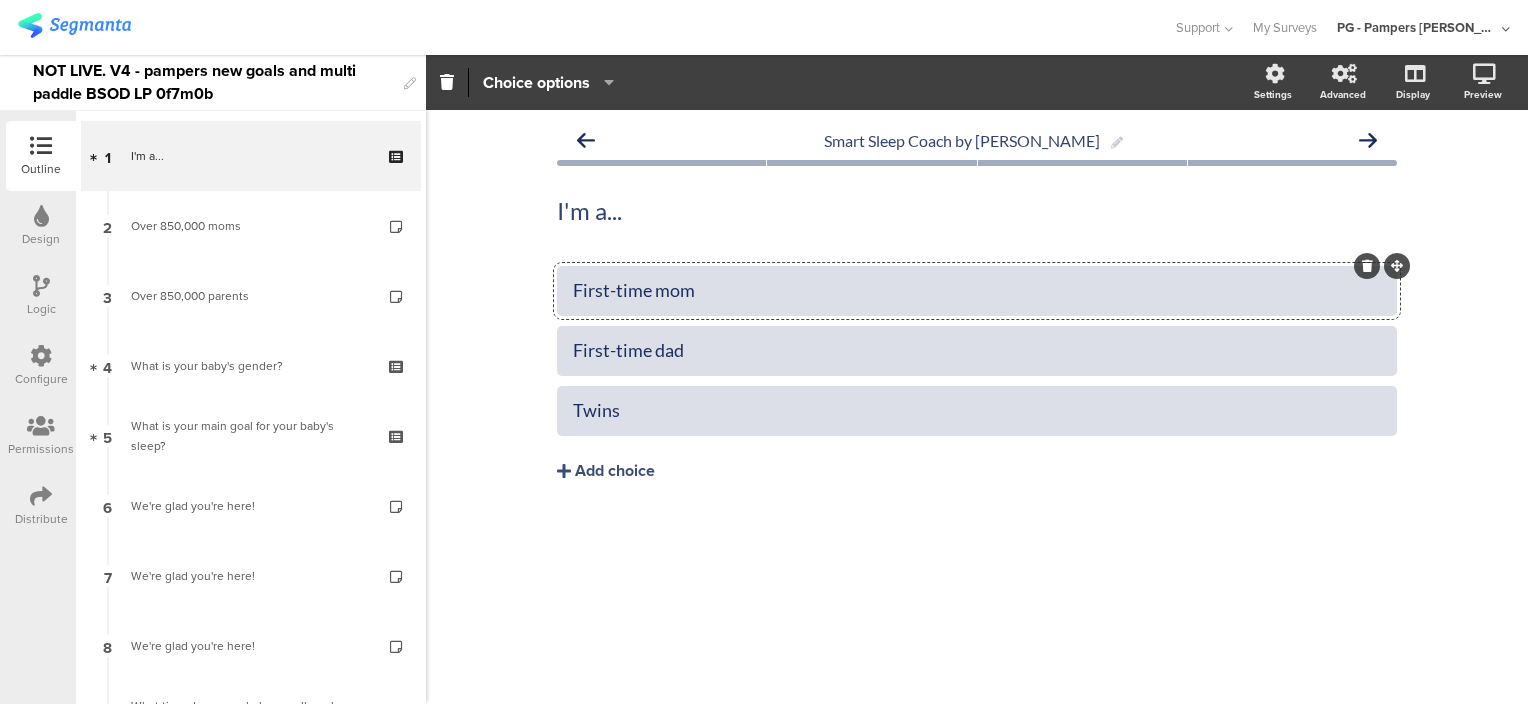 click on "First-time mom" 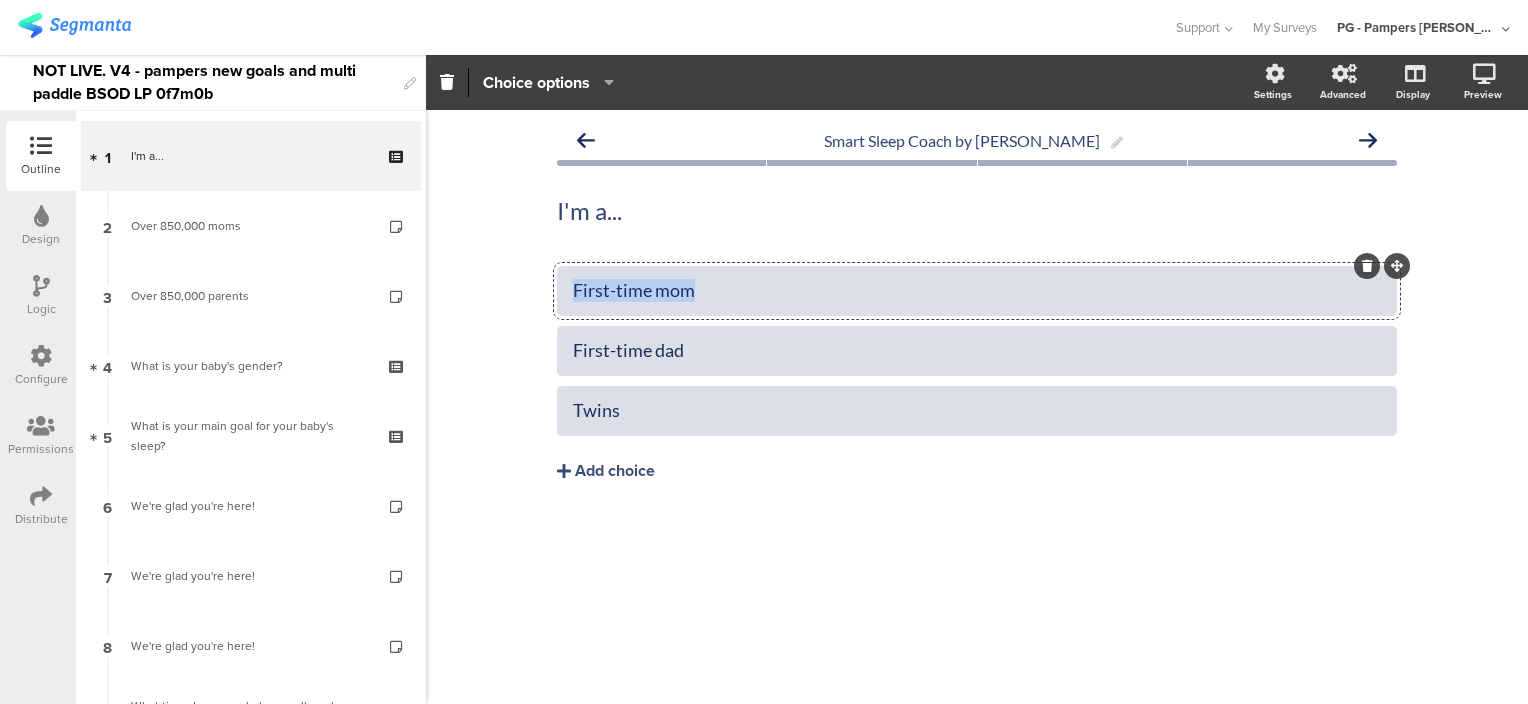 click on "First-time mom" 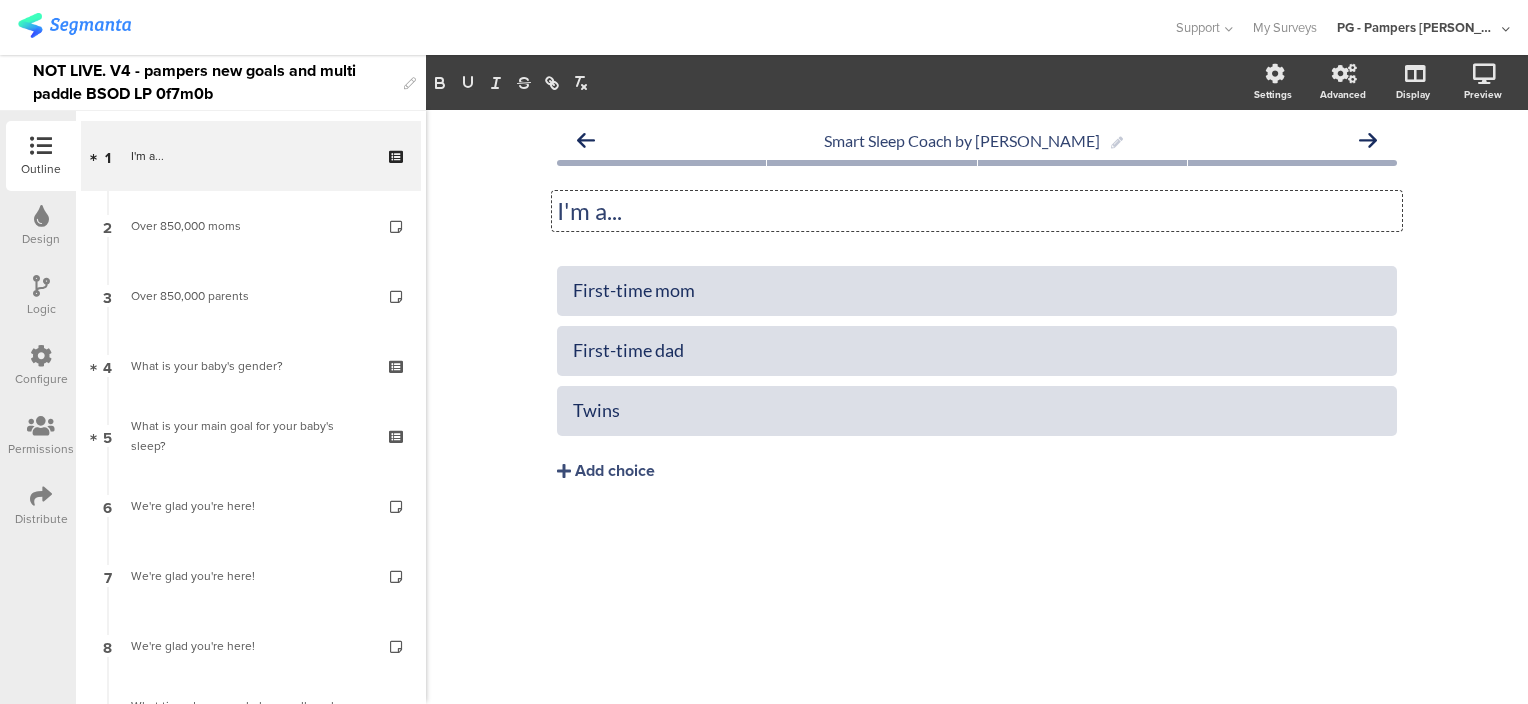 drag, startPoint x: 670, startPoint y: 208, endPoint x: 652, endPoint y: 207, distance: 18.027756 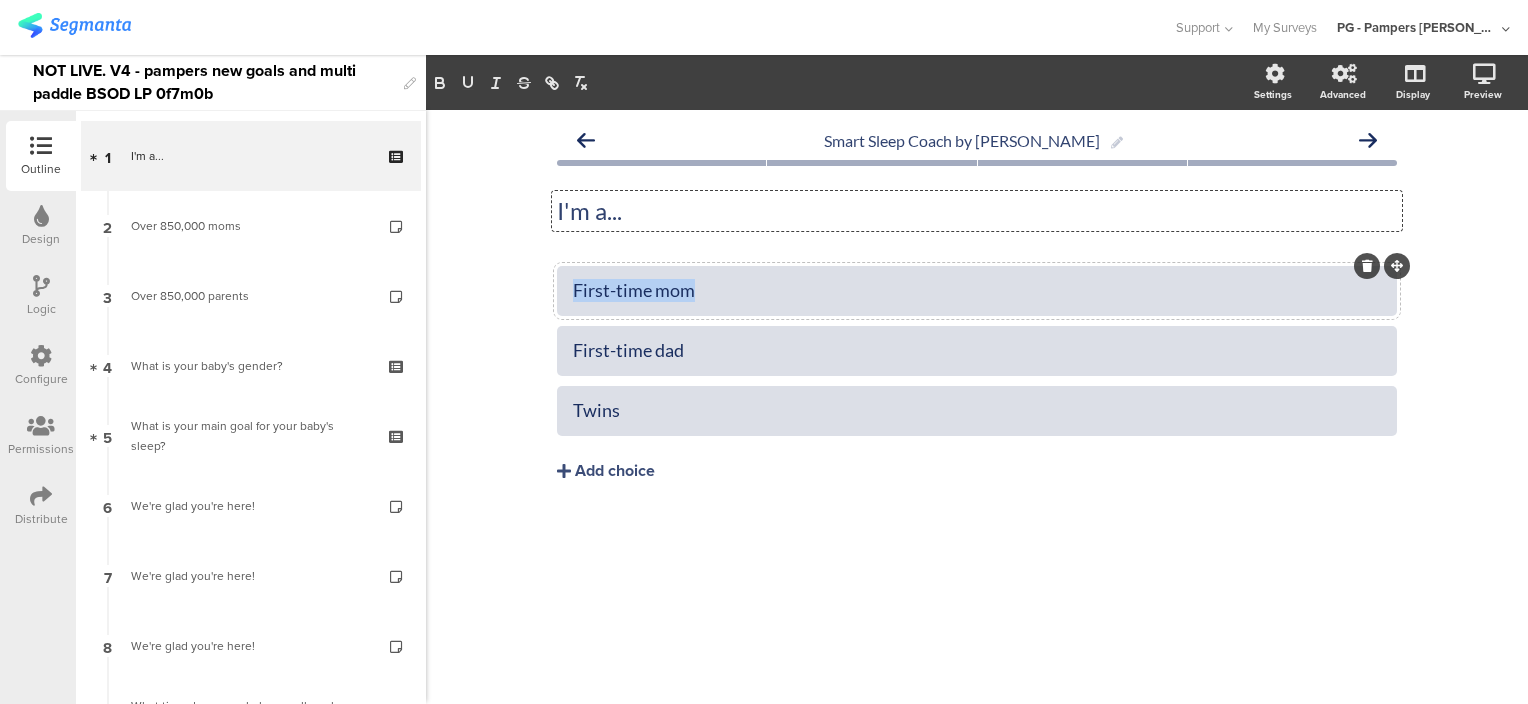 drag, startPoint x: 743, startPoint y: 294, endPoint x: 569, endPoint y: 295, distance: 174.00287 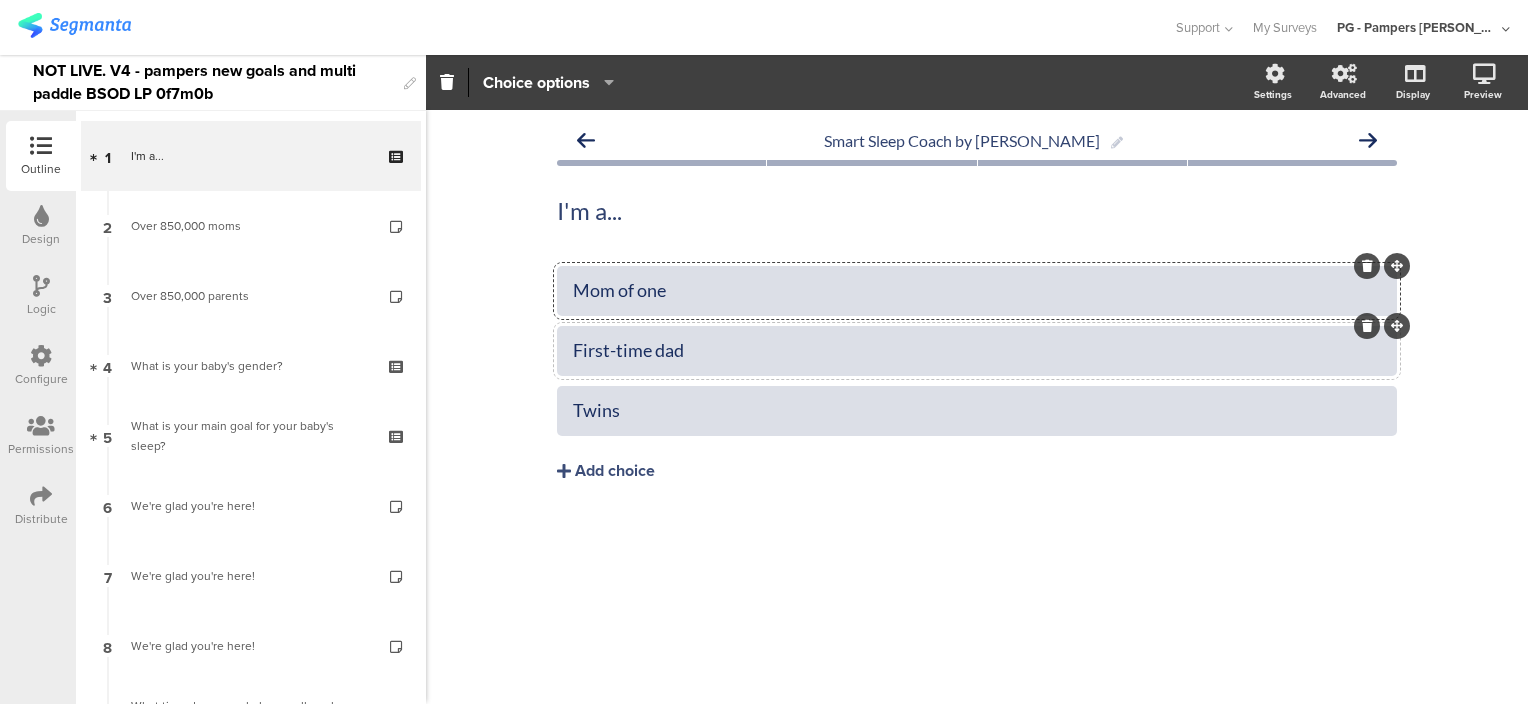 click on "First-time dad" 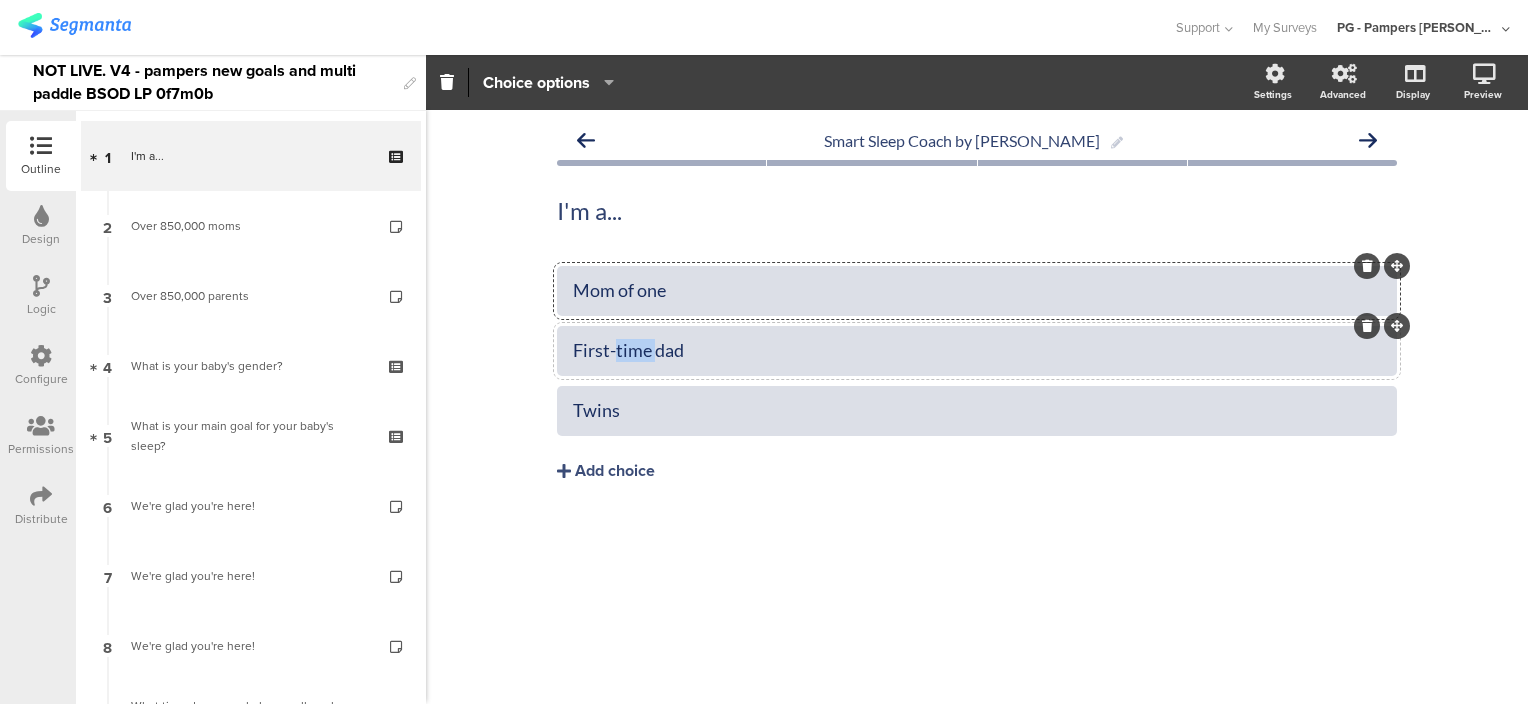 click on "First-time dad" 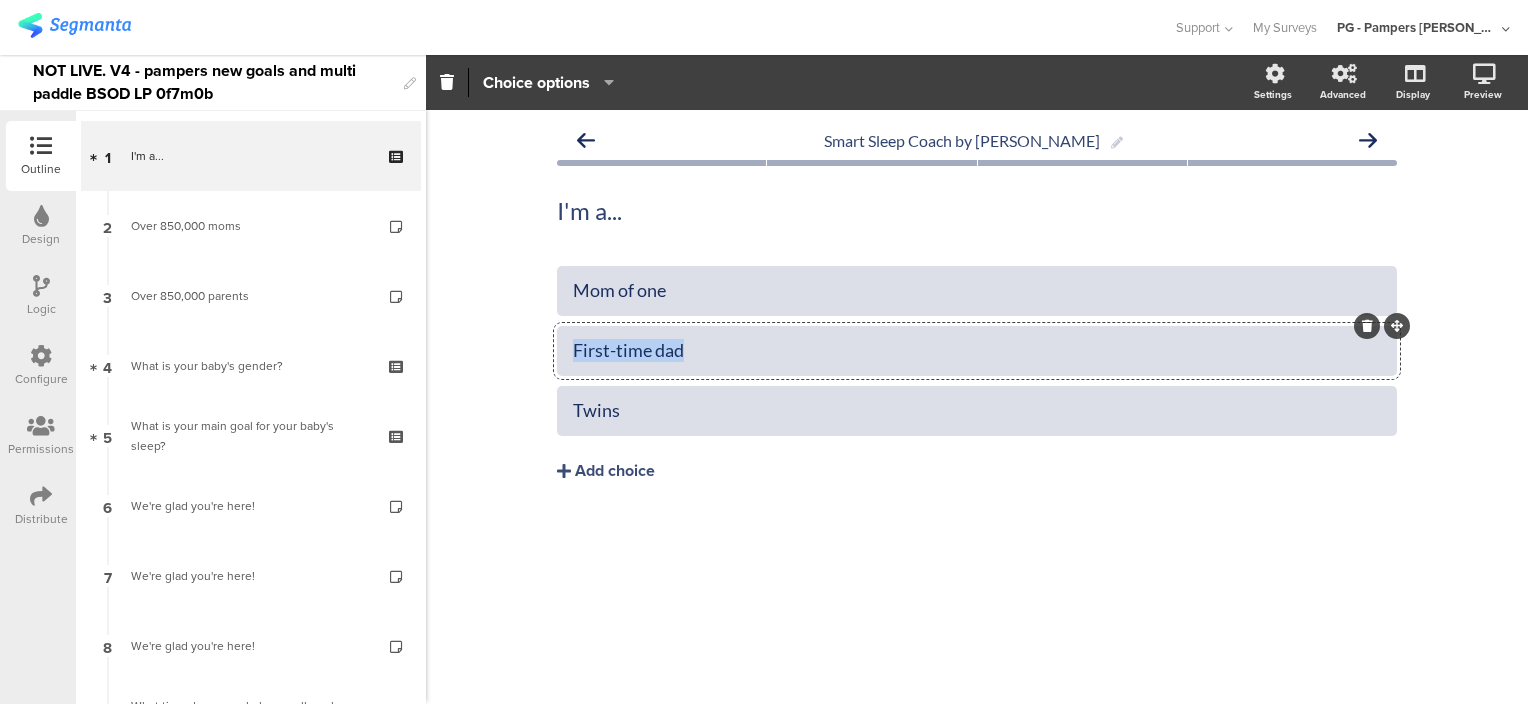 click on "First-time dad" 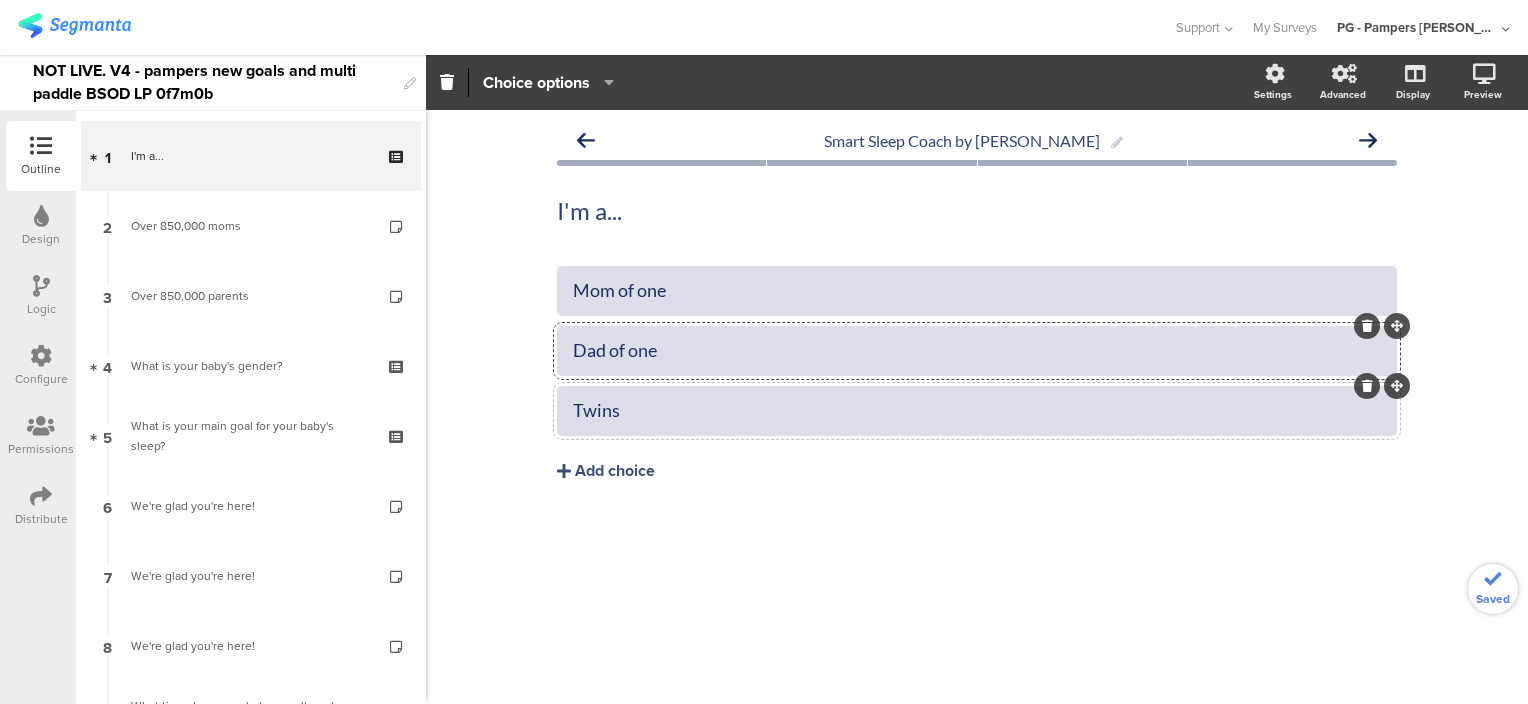 click on "Twins" 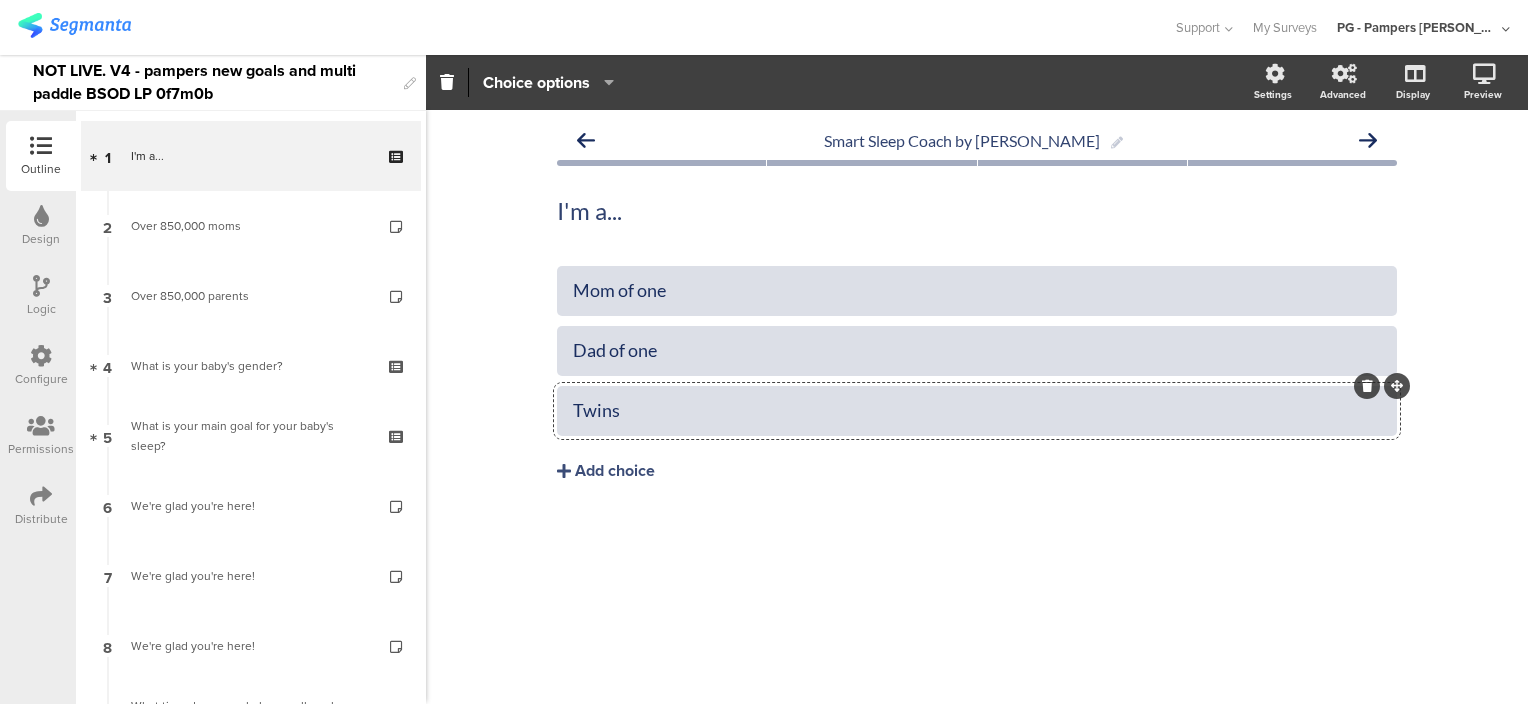 click on "Twins" 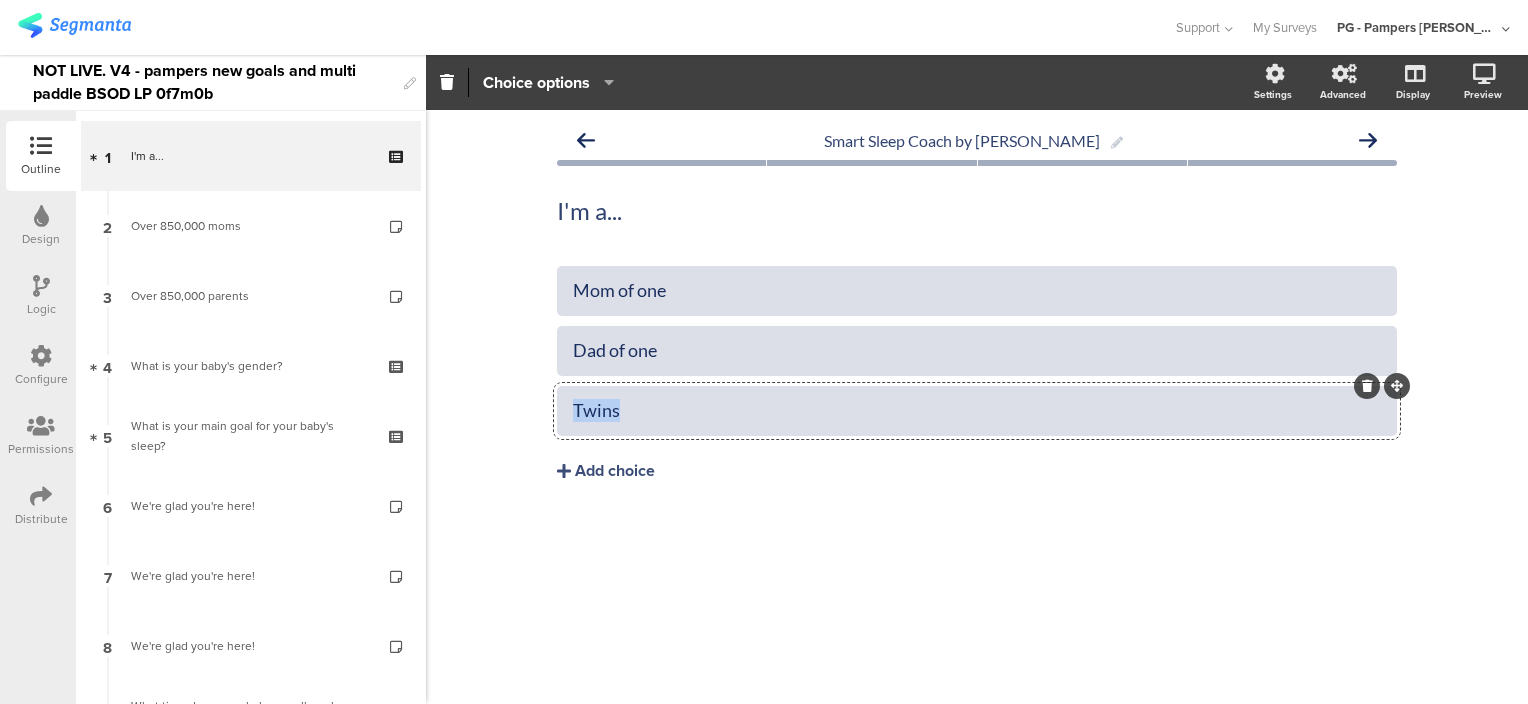 click on "Twins" 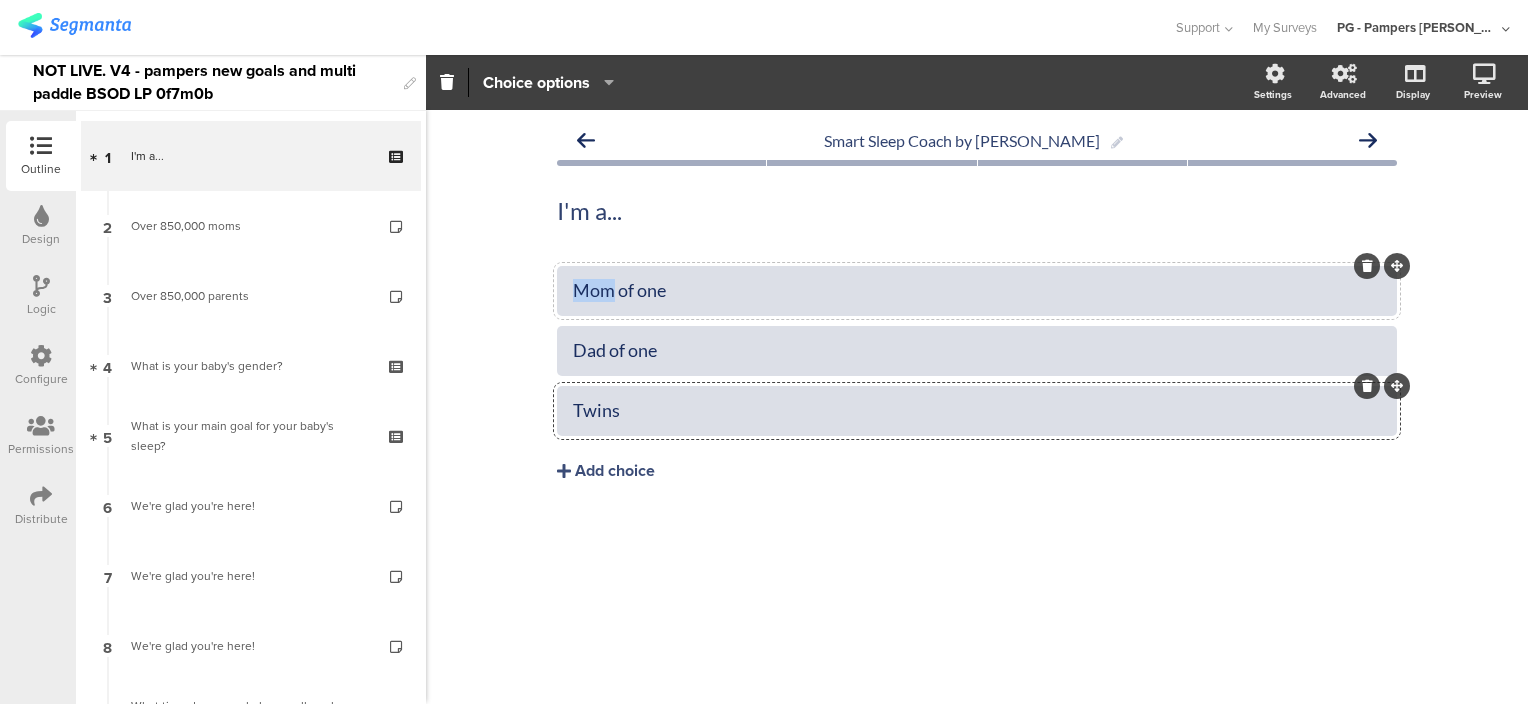 drag, startPoint x: 611, startPoint y: 289, endPoint x: 577, endPoint y: 288, distance: 34.0147 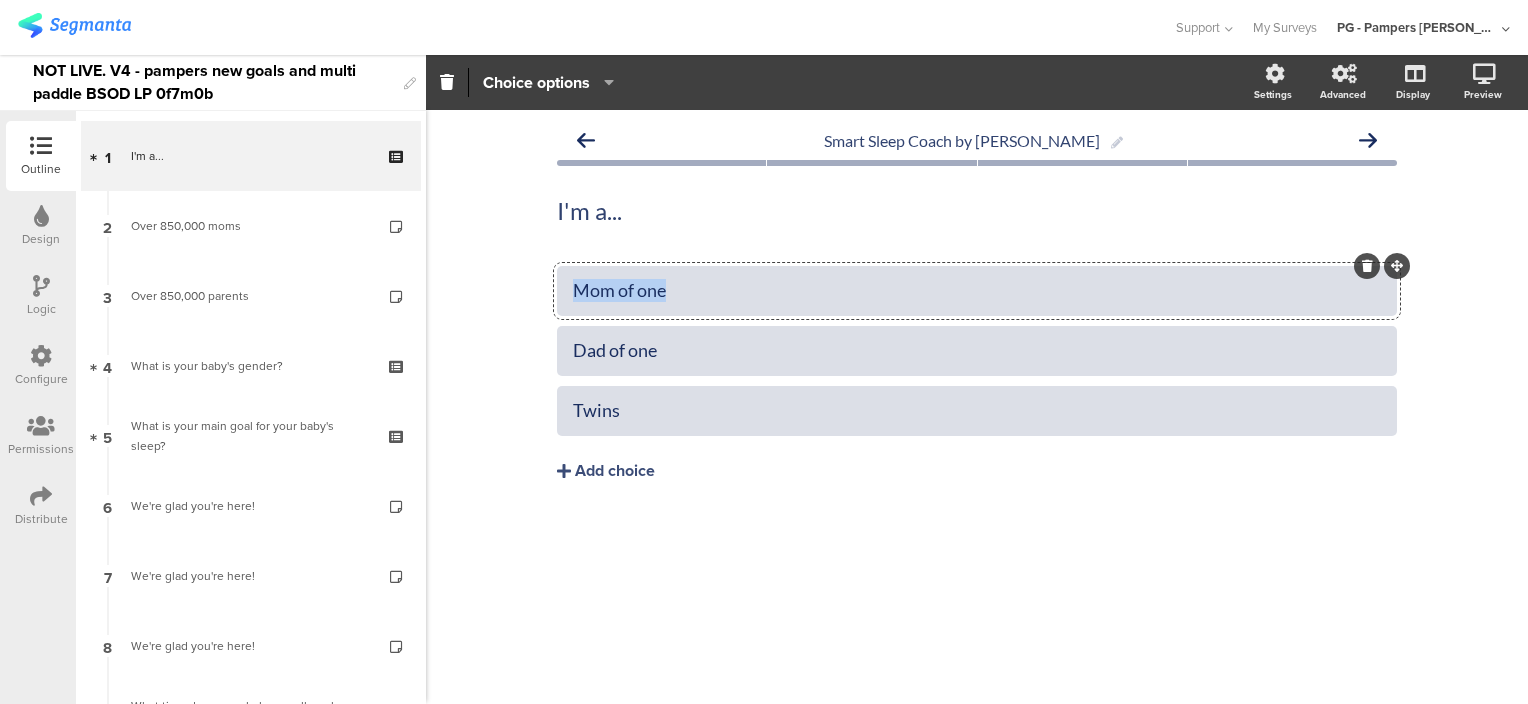 drag, startPoint x: 708, startPoint y: 292, endPoint x: 573, endPoint y: 292, distance: 135 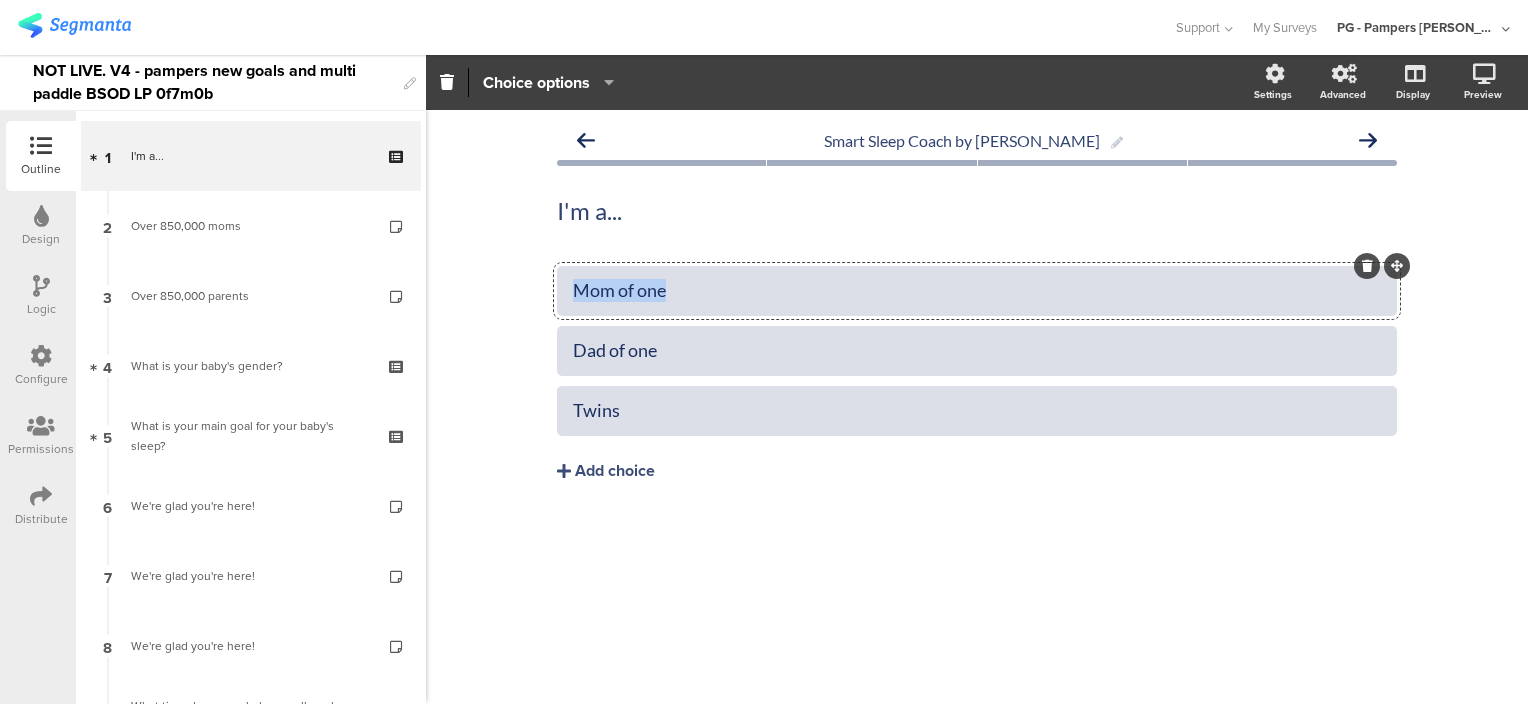 click on "Mom of one" 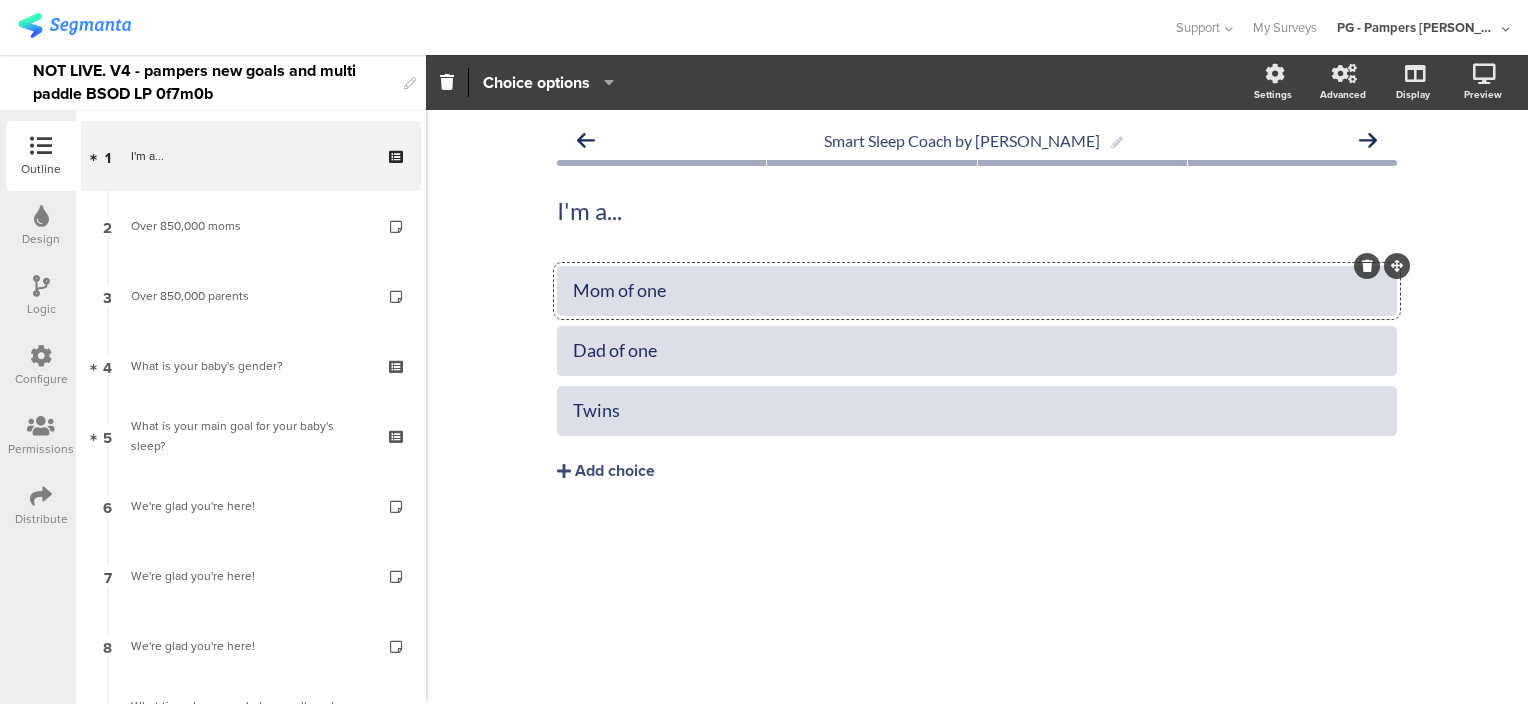 click on "Mom of one" 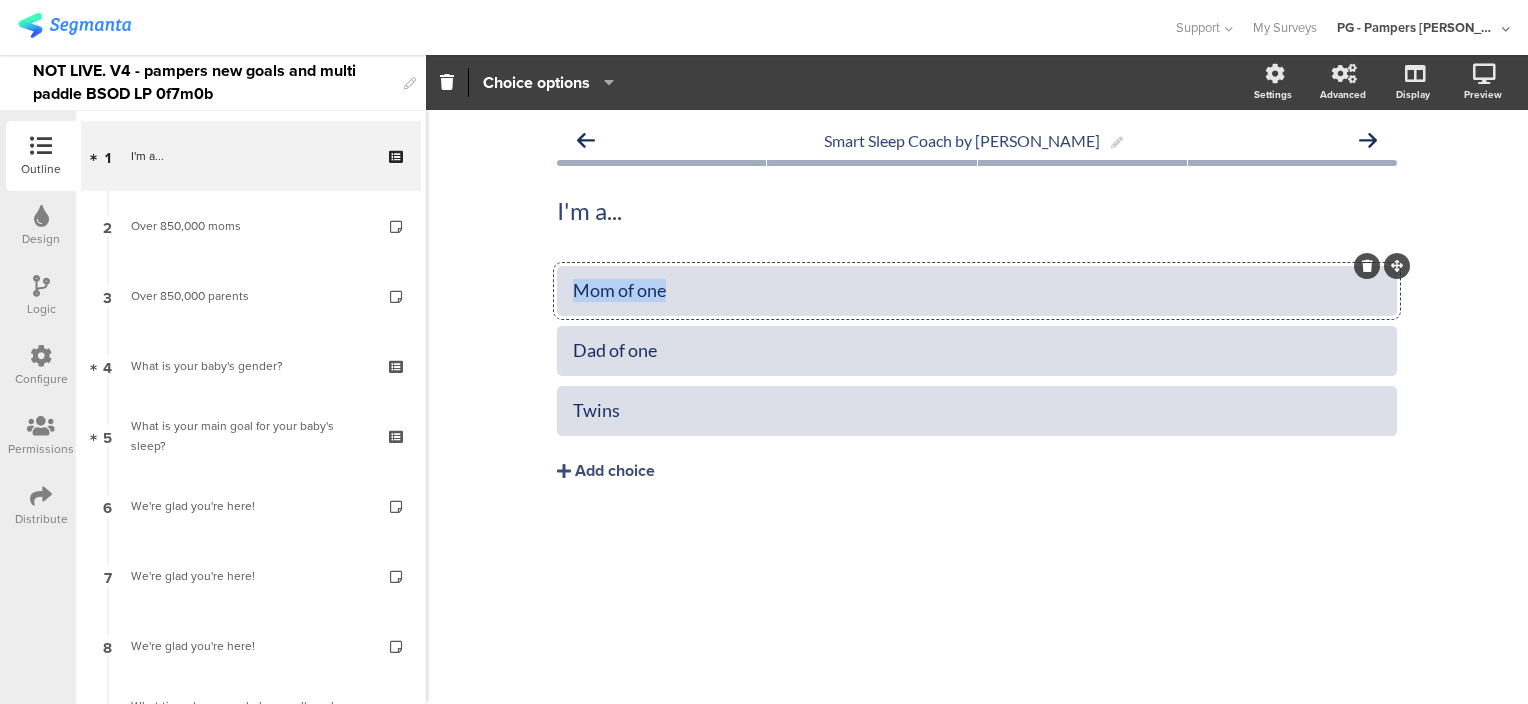click on "Mom of one" 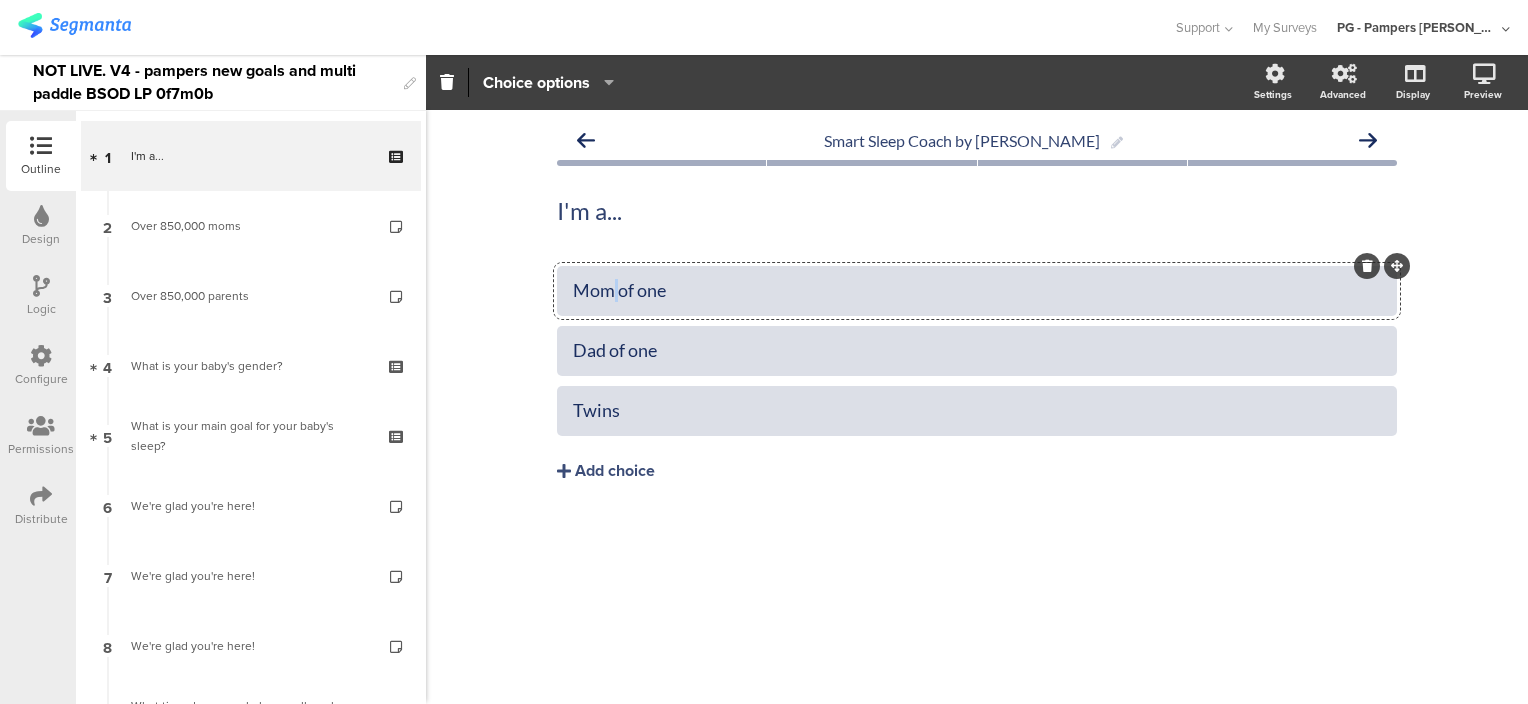 click on "Mom of one" 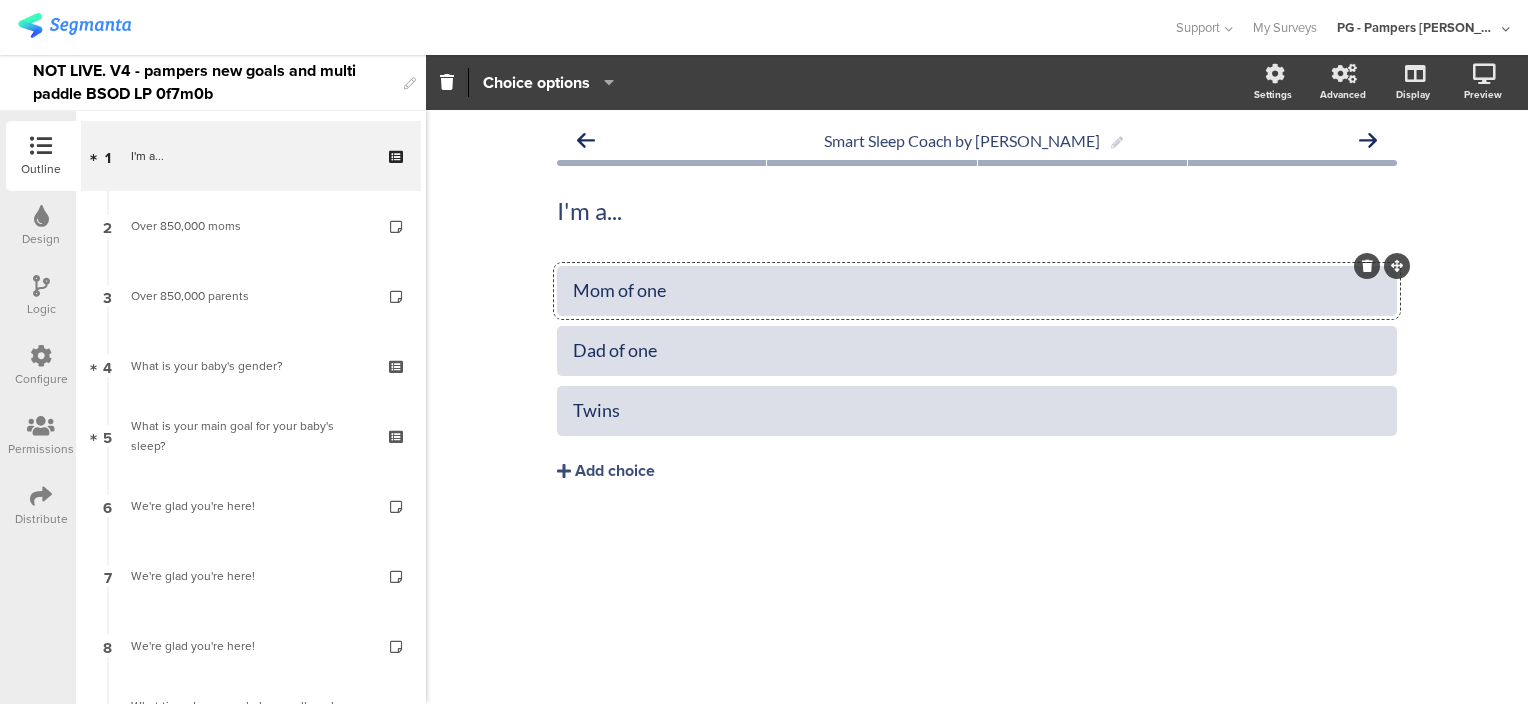 click on "Mom of one" 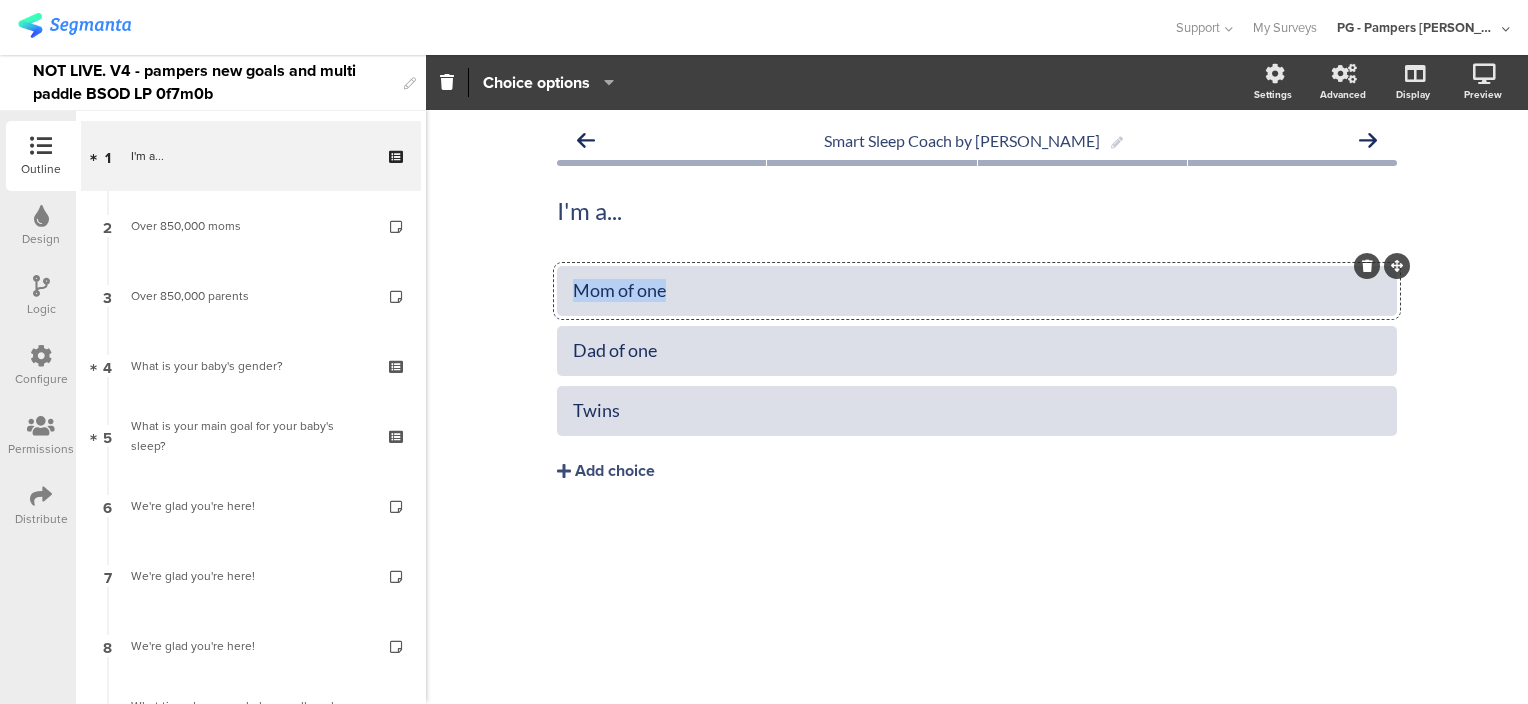 drag, startPoint x: 724, startPoint y: 290, endPoint x: 553, endPoint y: 292, distance: 171.01169 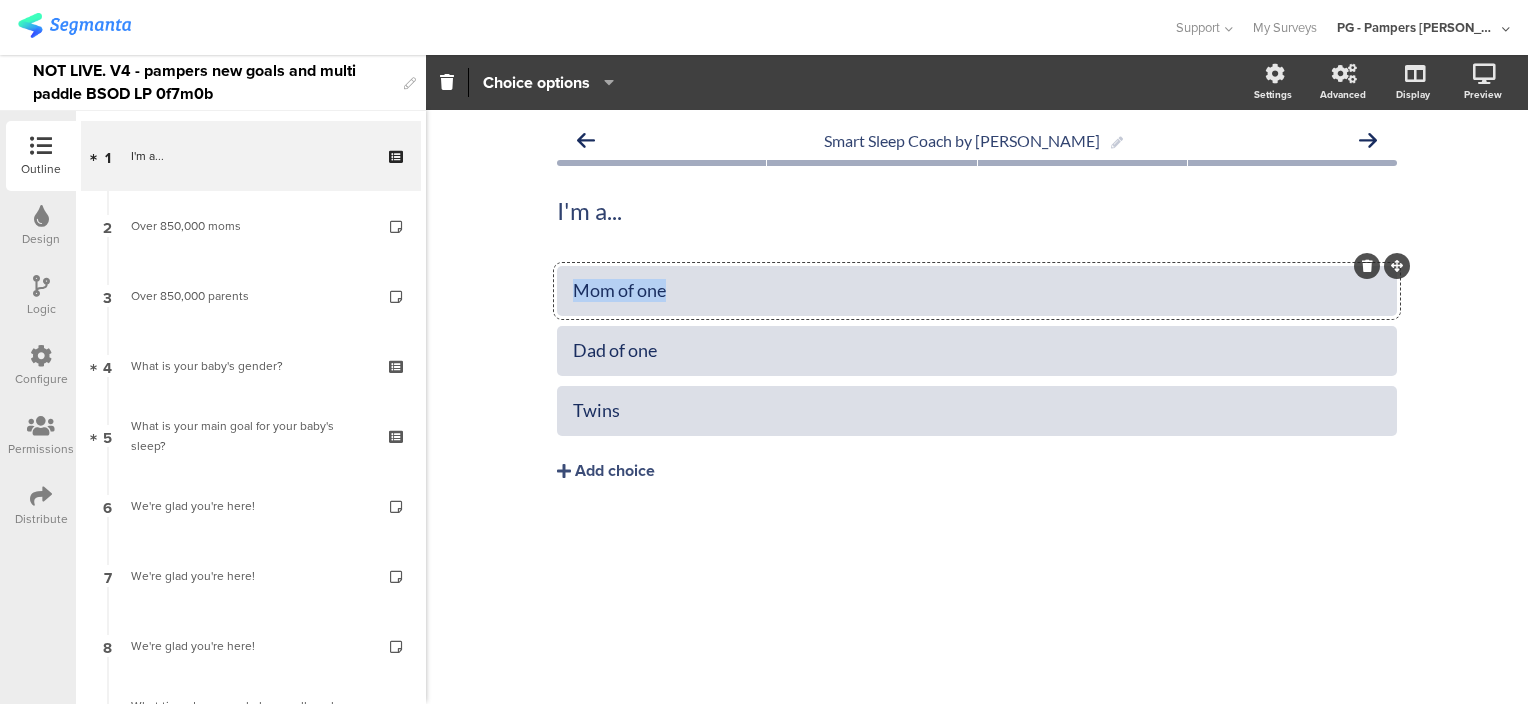 click on "Smart Sleep Coach by Pampers
I'm a...
I'm a...
Mom of one" 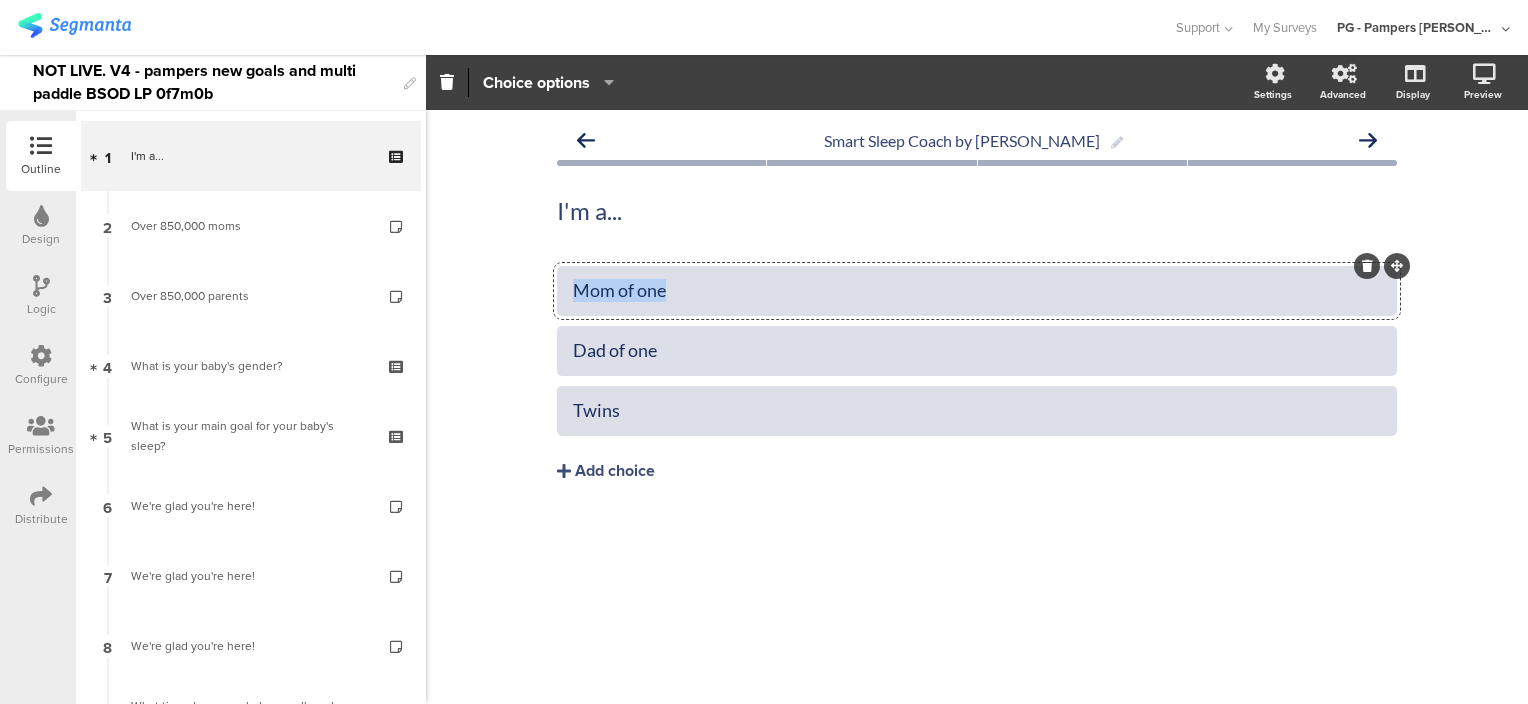click on "Mom of one" 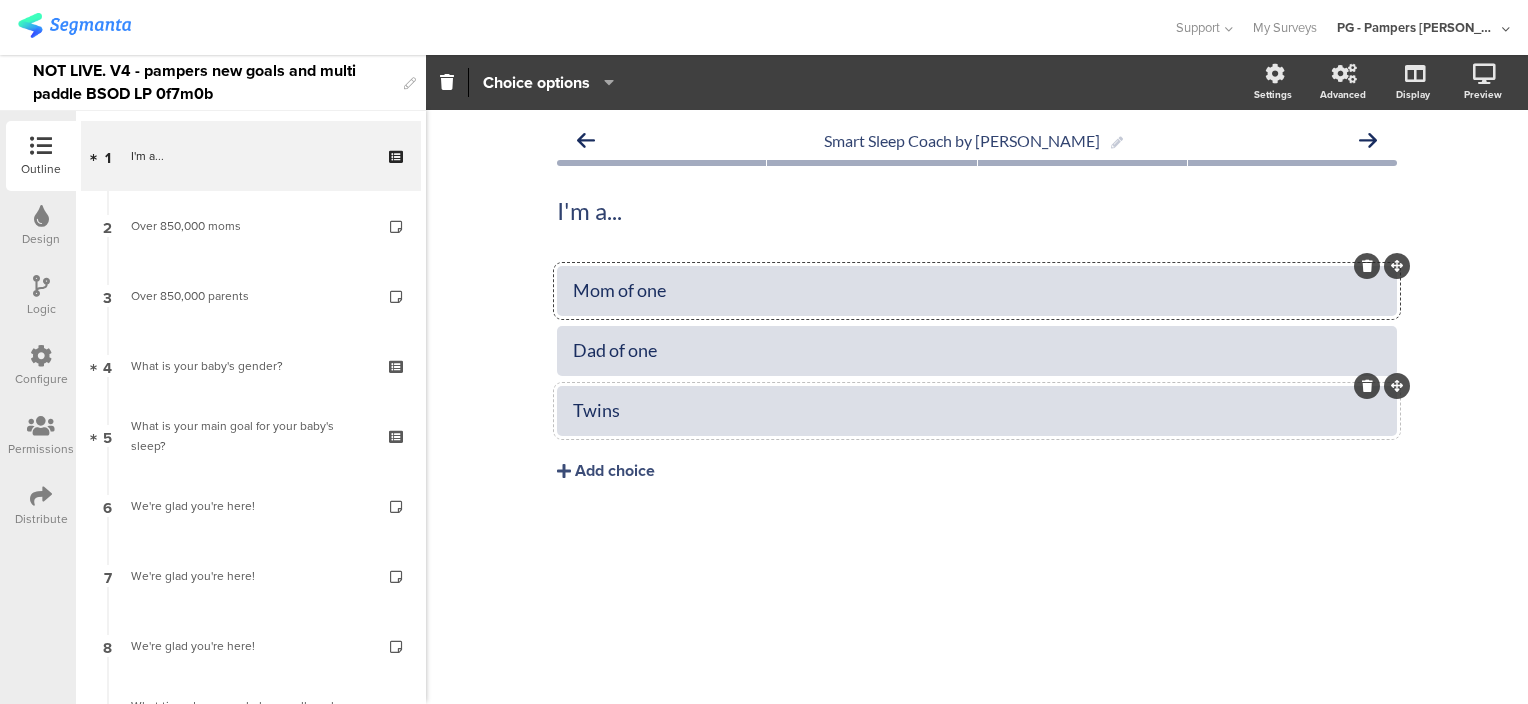click on "Twins" 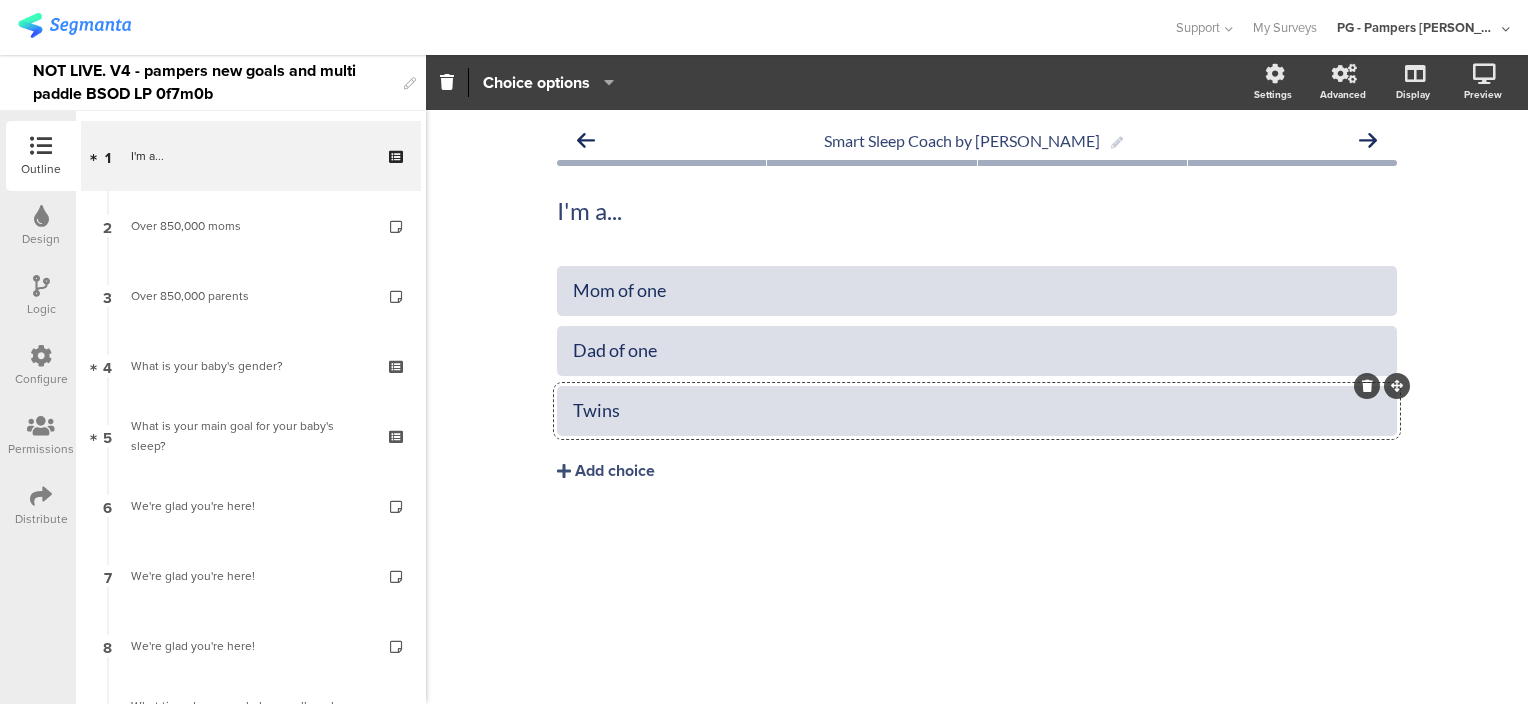 click on "Twins" 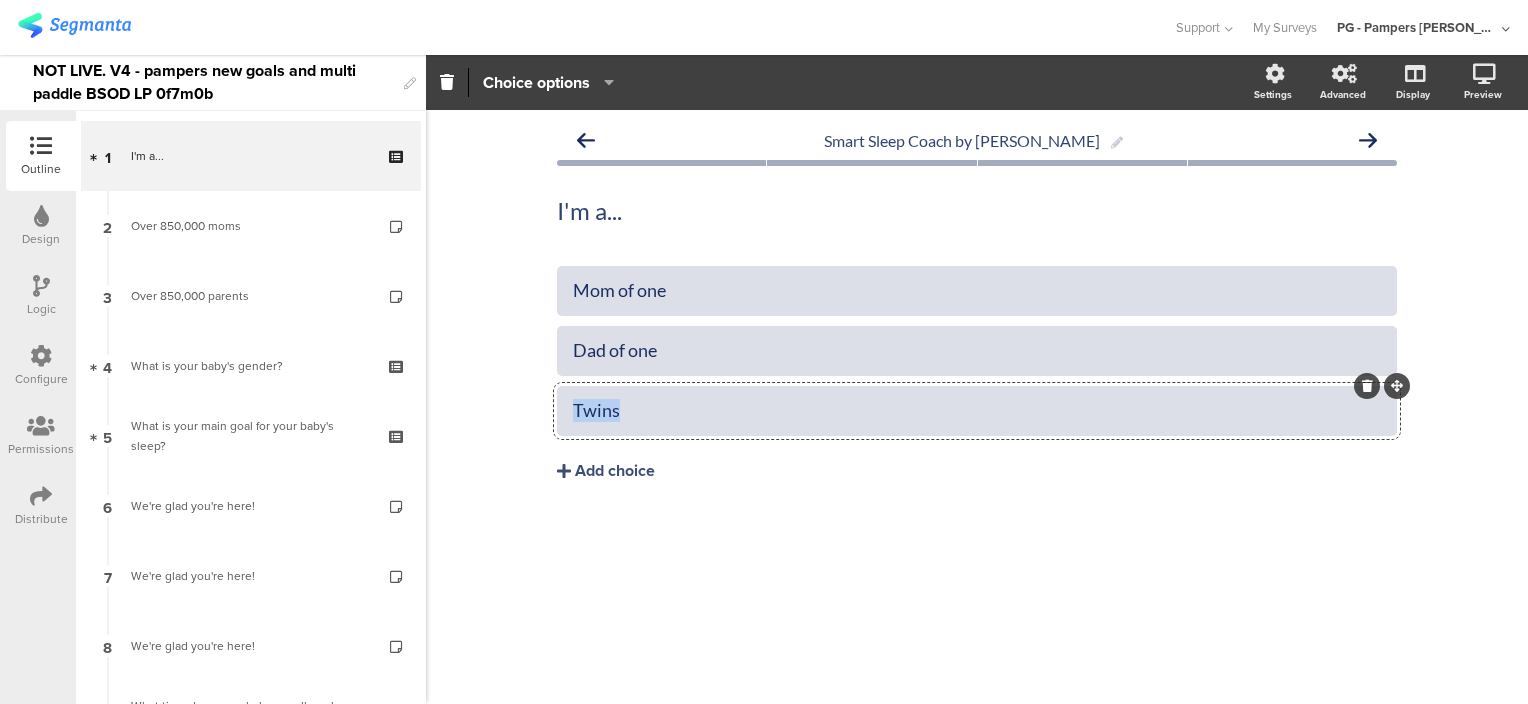 click on "Twins" 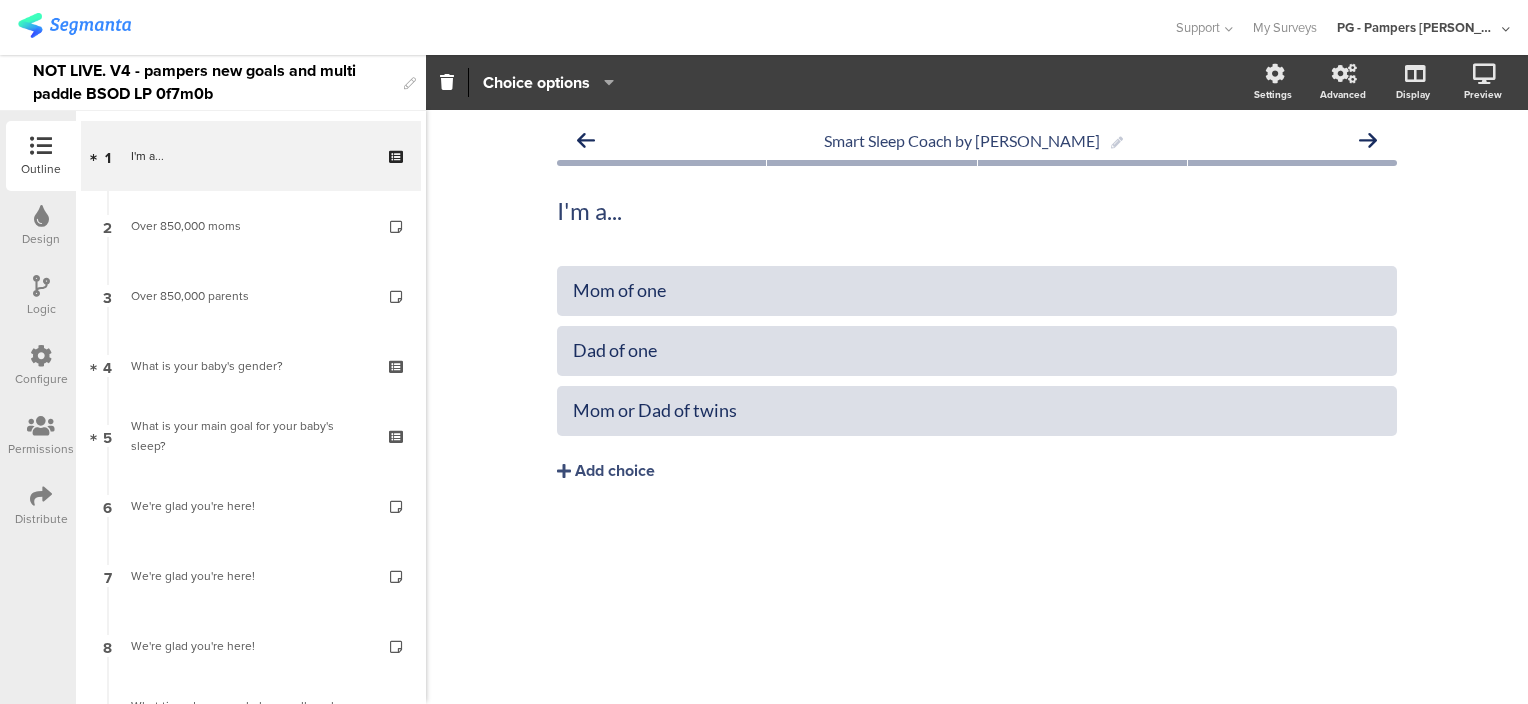 click on "Smart Sleep Coach by Pampers
I'm a...
I'm a...
Mom of one" 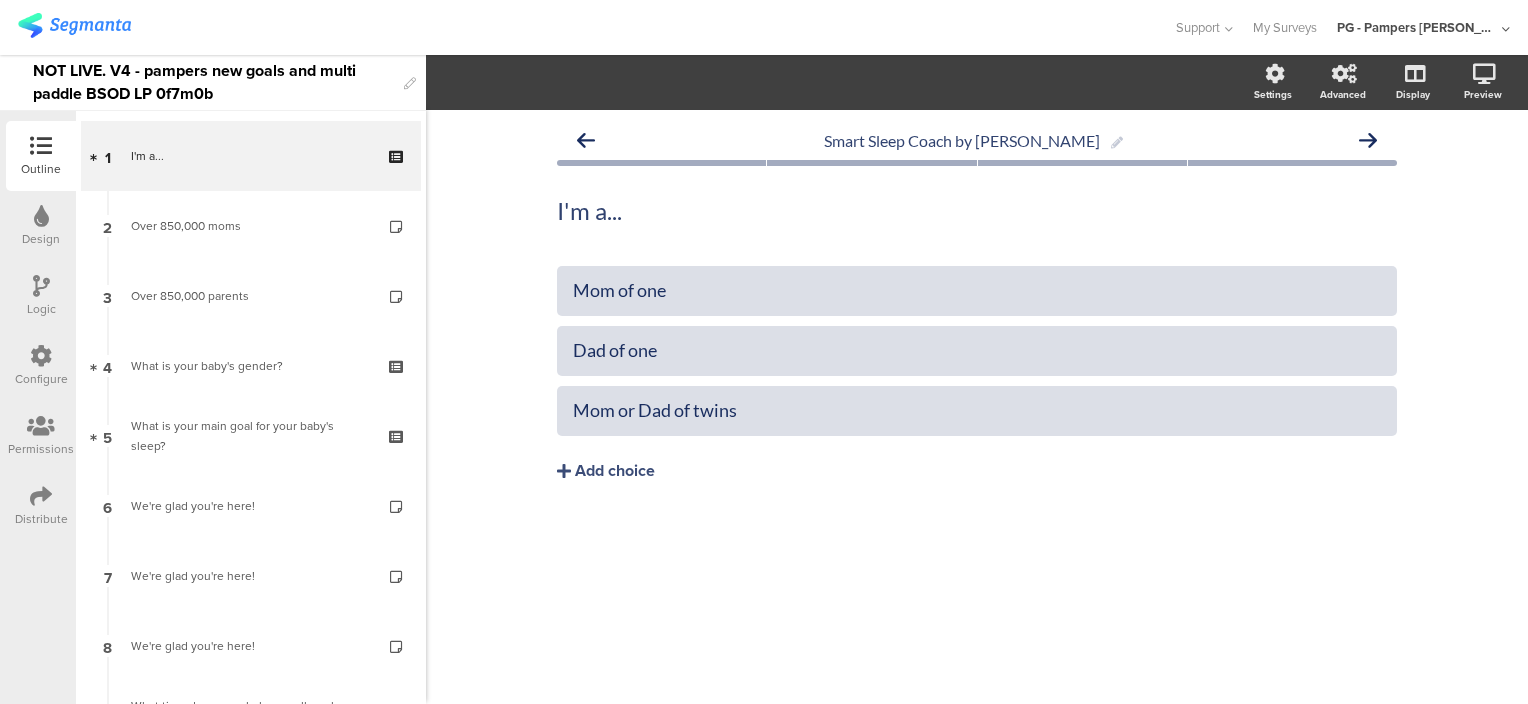 click on "Smart Sleep Coach by Pampers
I'm a...
I'm a...
Mom of one" 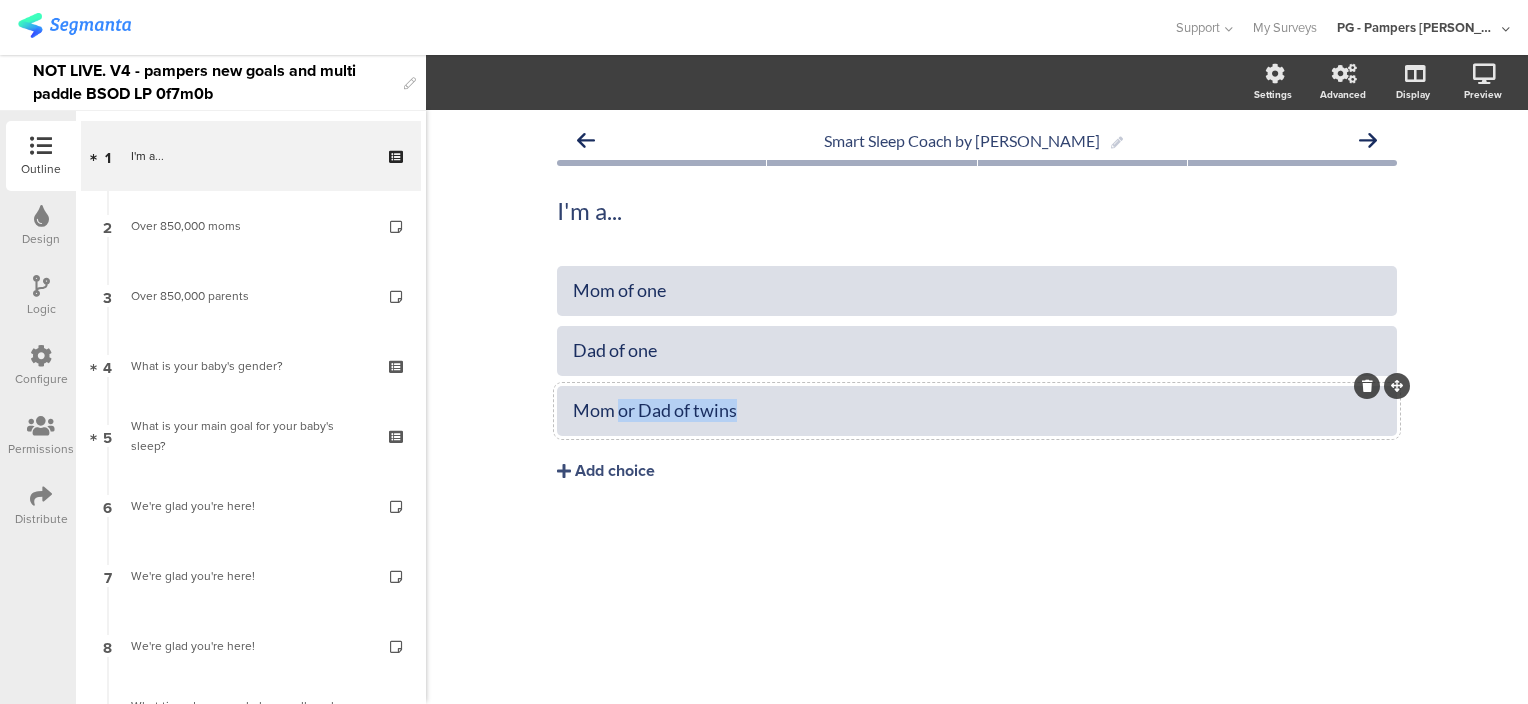 drag, startPoint x: 760, startPoint y: 416, endPoint x: 621, endPoint y: 408, distance: 139.23003 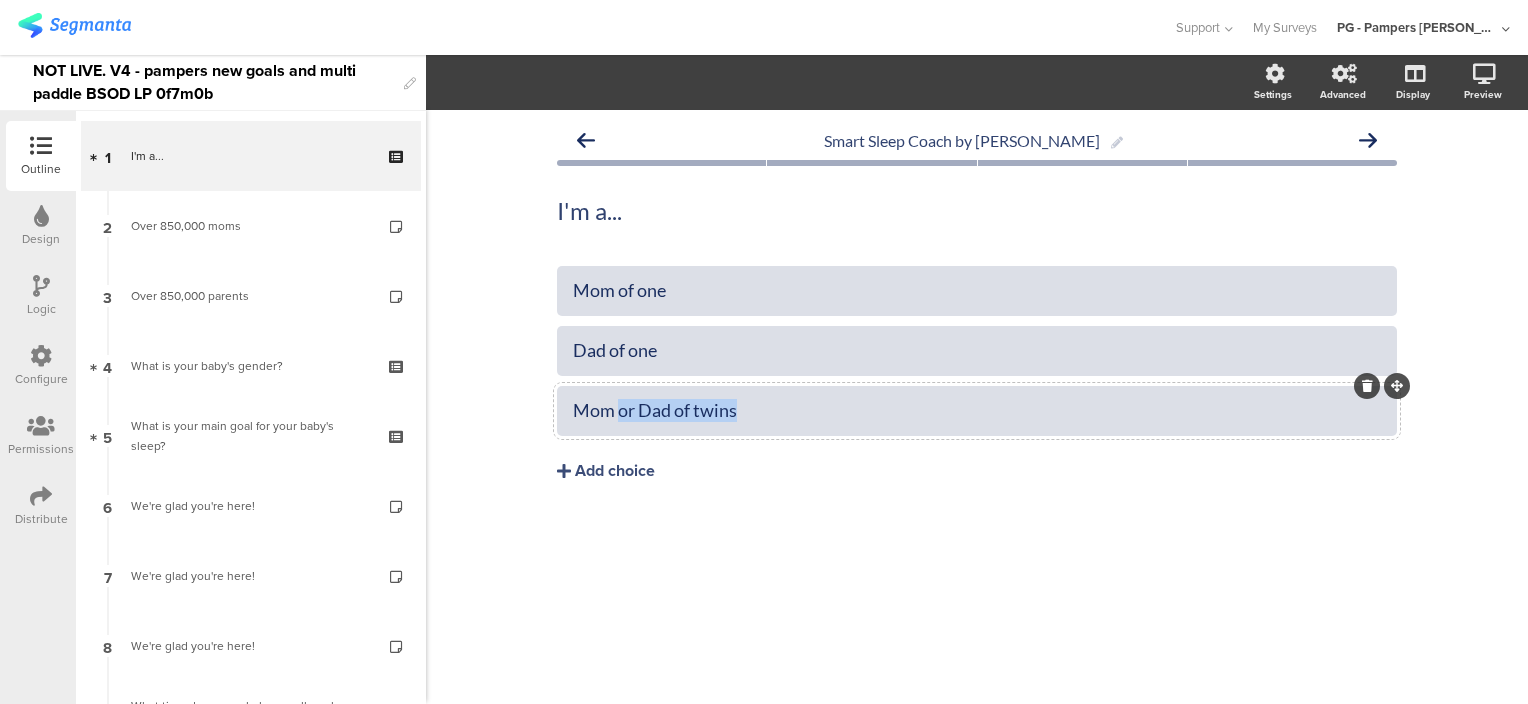 click on "Mom or Dad of twins" 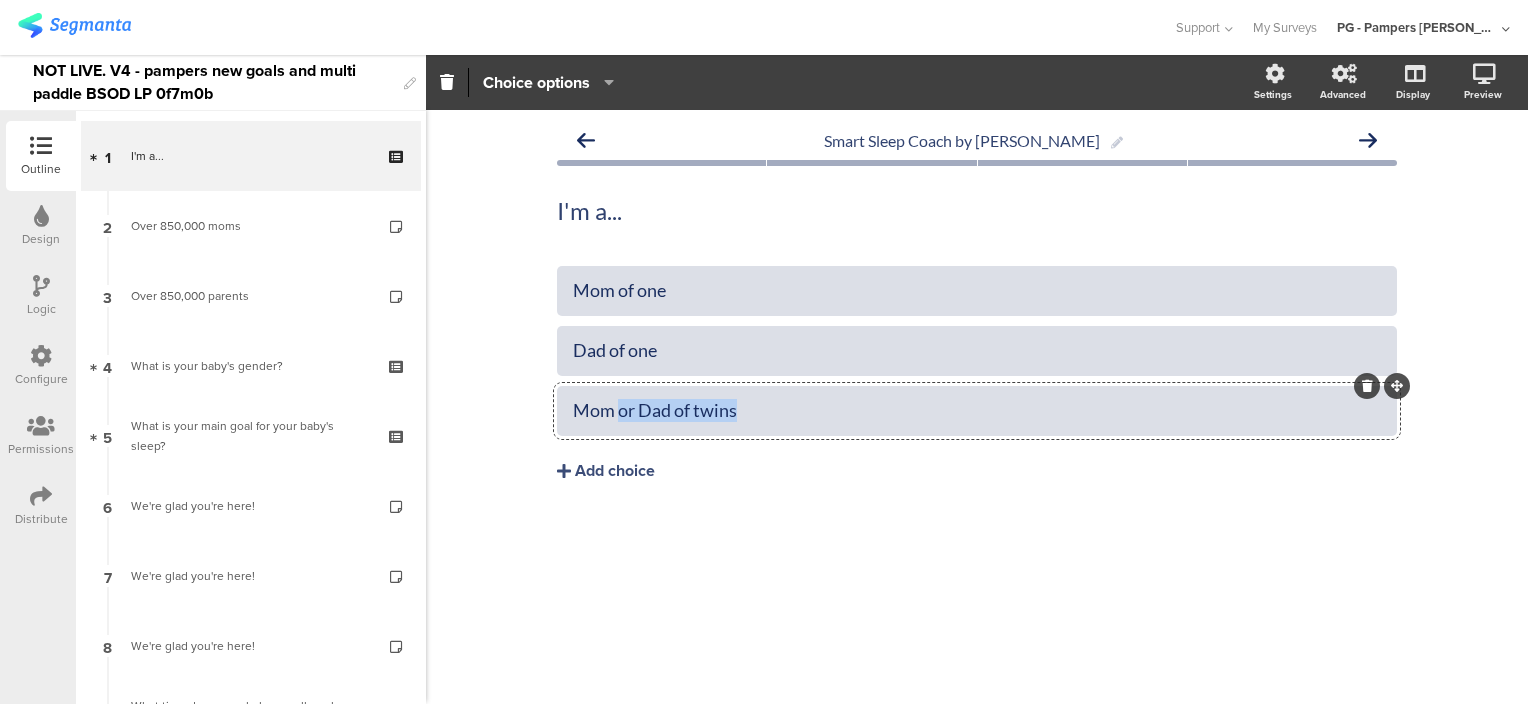 click on "Mom or Dad of twins" 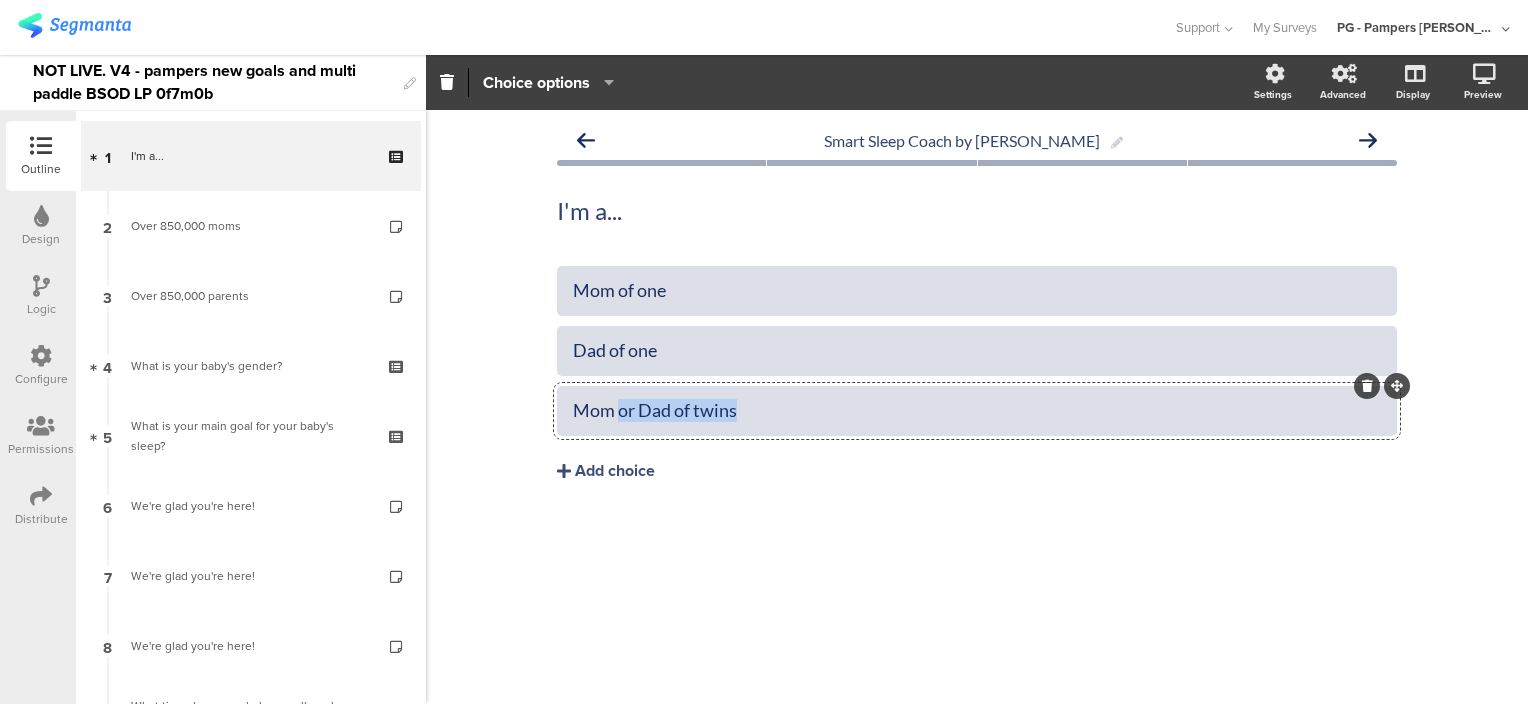 click on "Mom or Dad of twins" 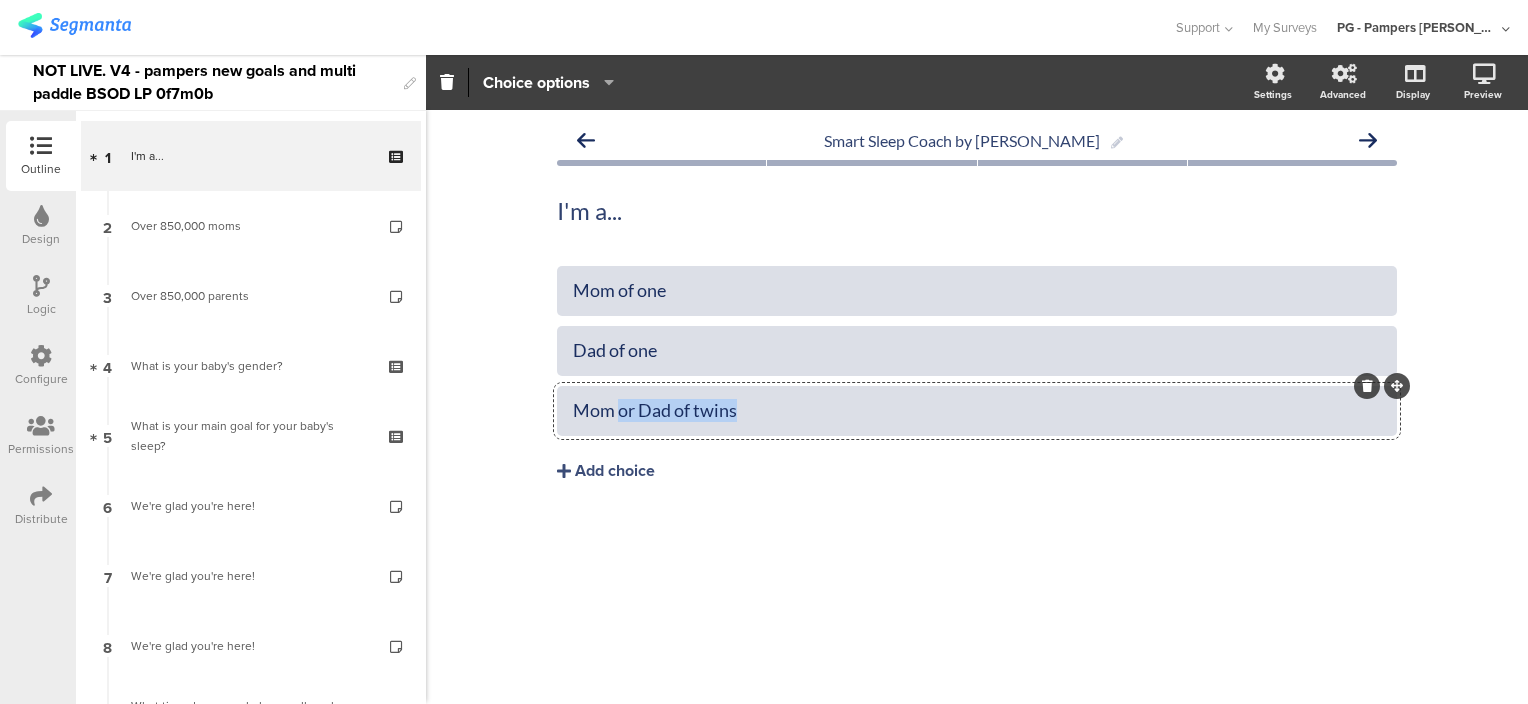 click on "Mom or Dad of twins" 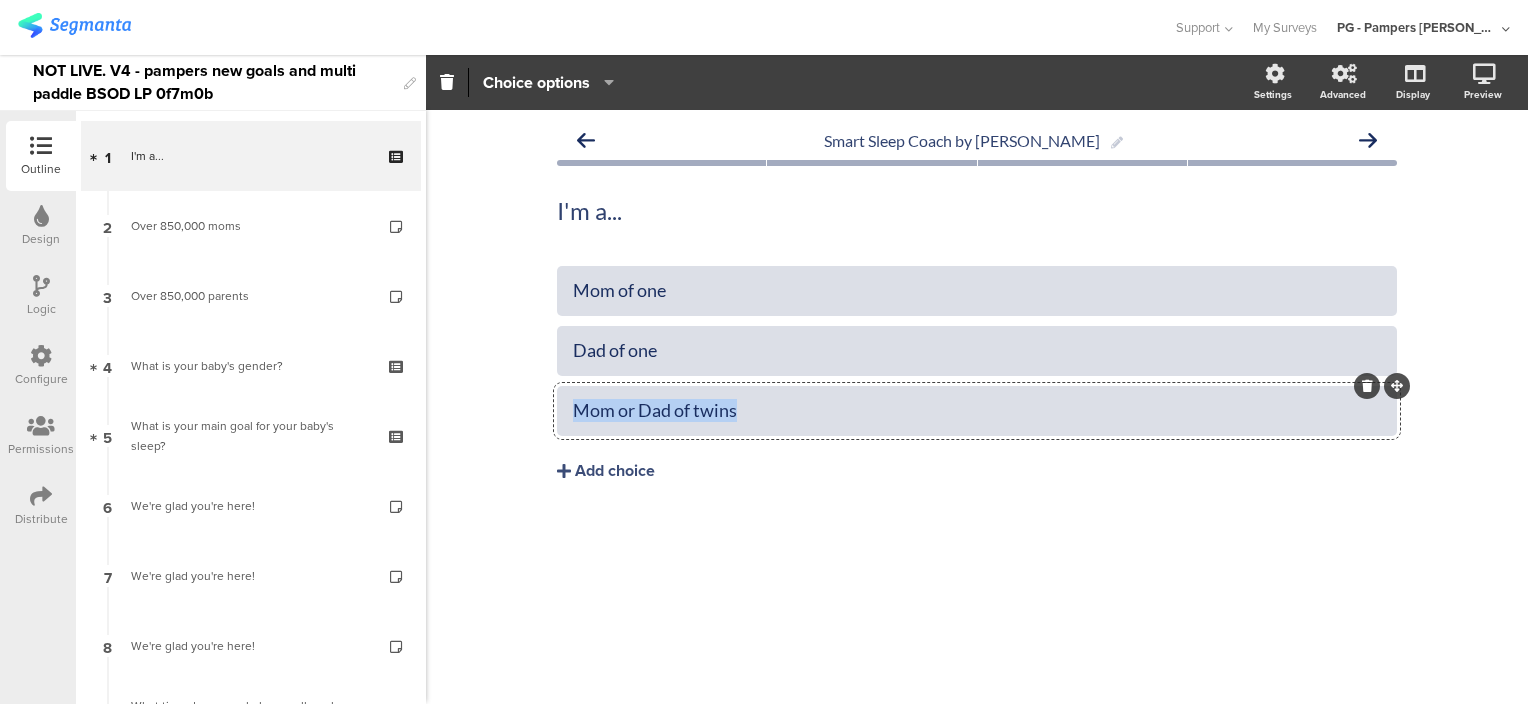 drag, startPoint x: 816, startPoint y: 413, endPoint x: 556, endPoint y: 418, distance: 260.04807 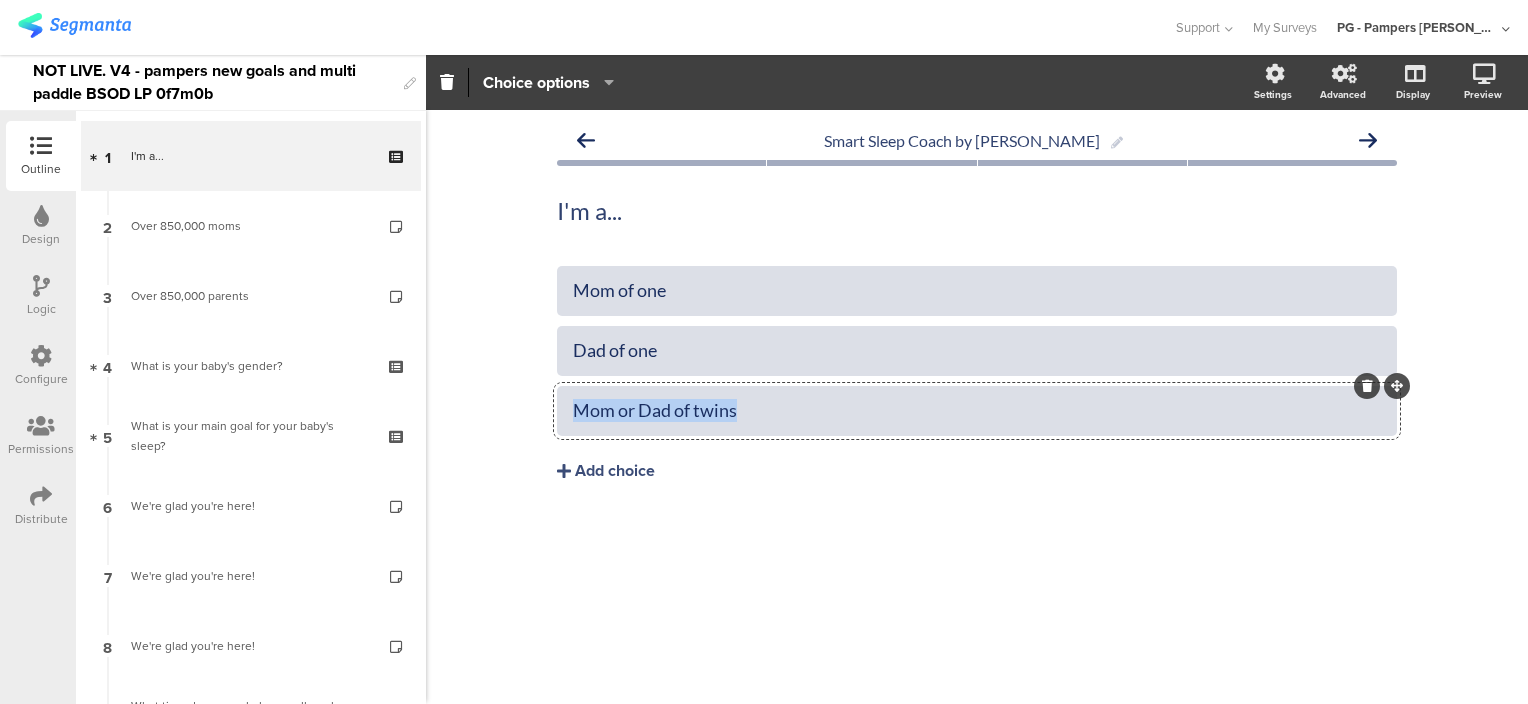 click on "Mom or Dad of twins" 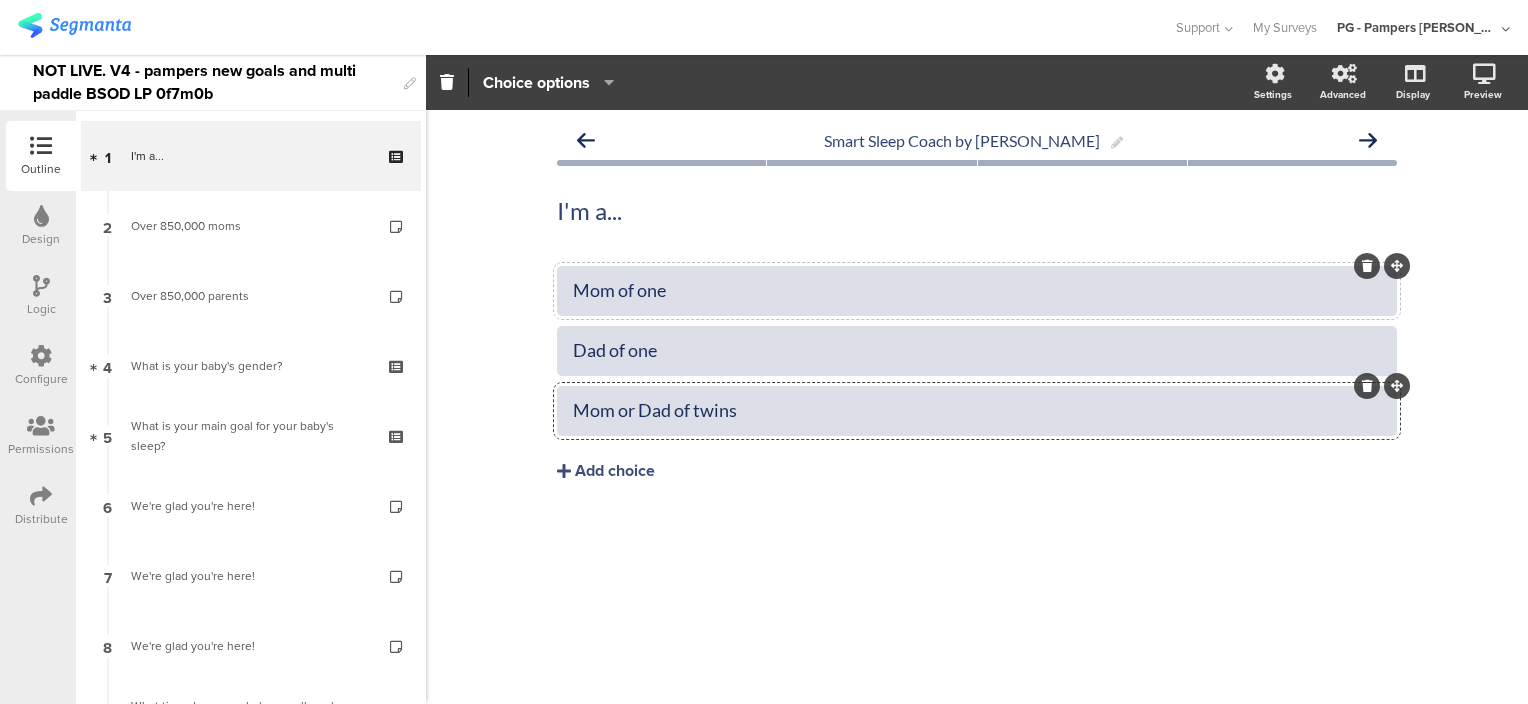 click on "Mom of one" 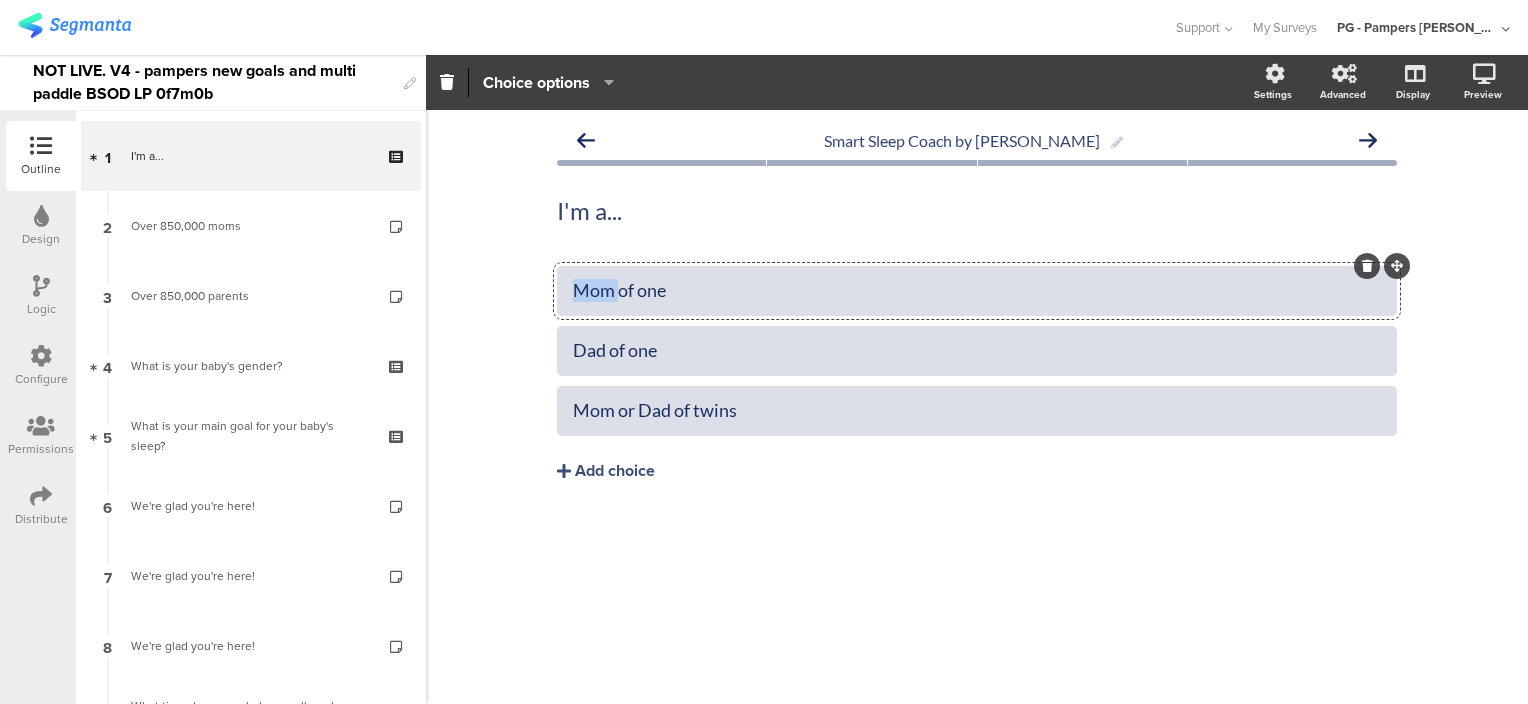 click on "Mom of one" 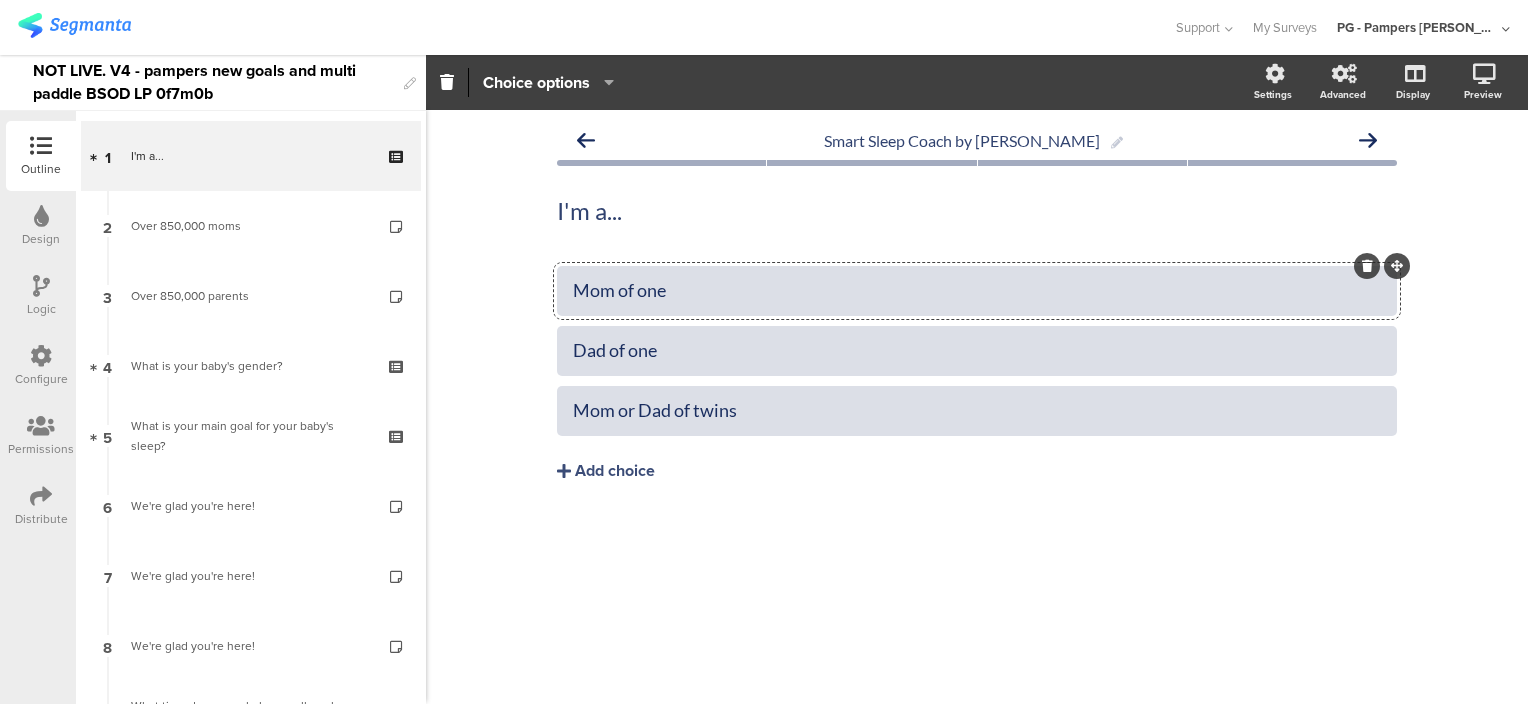 click on "Mom of one" 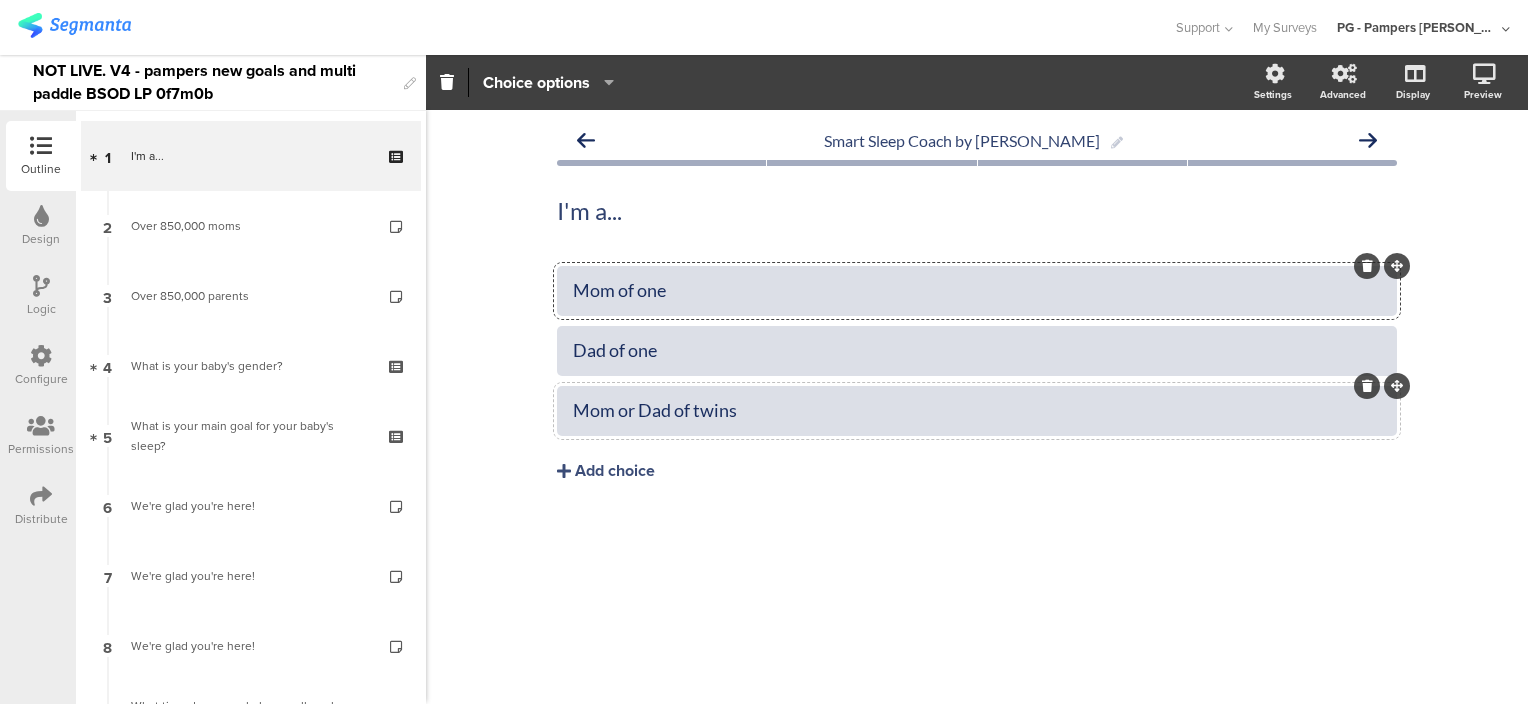 click on "Mom or Dad of twins" 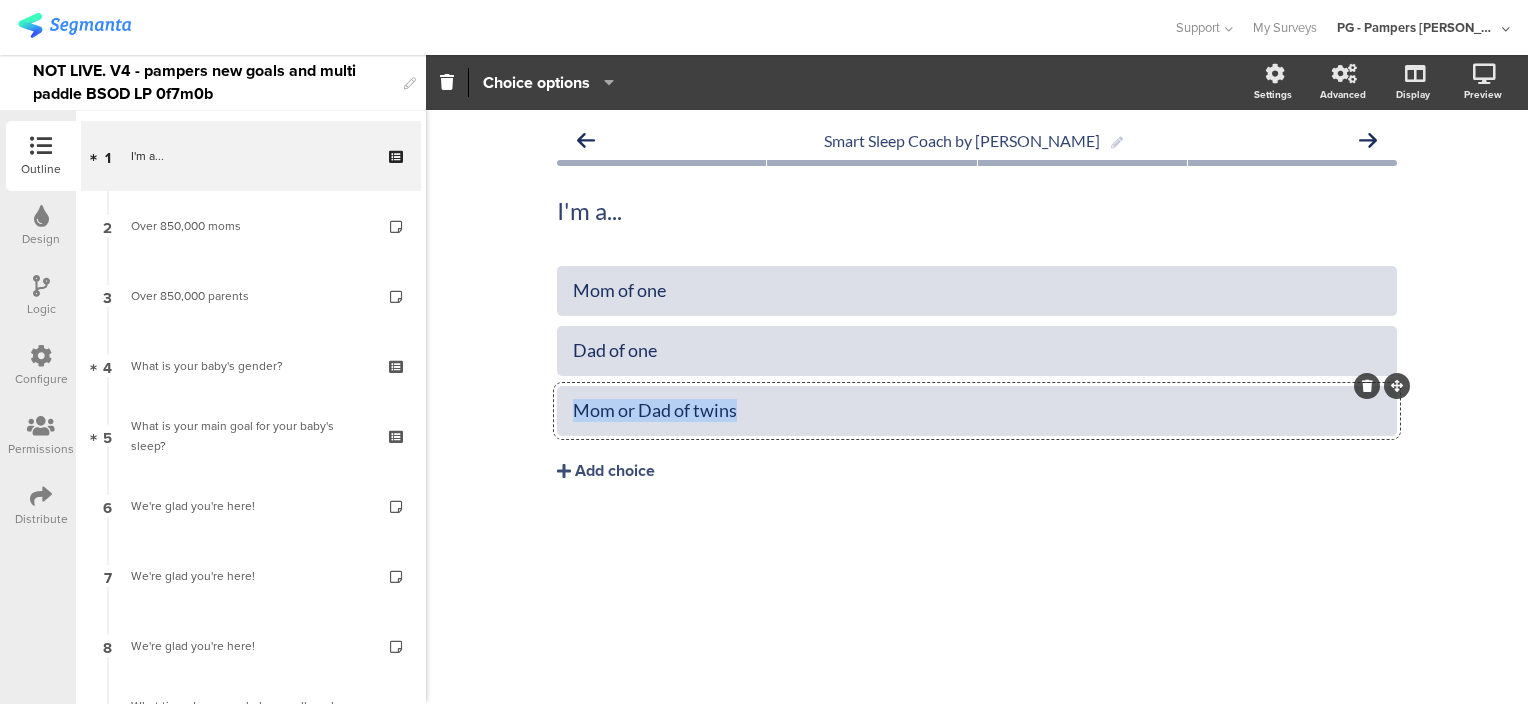 click on "Mom or Dad of twins" 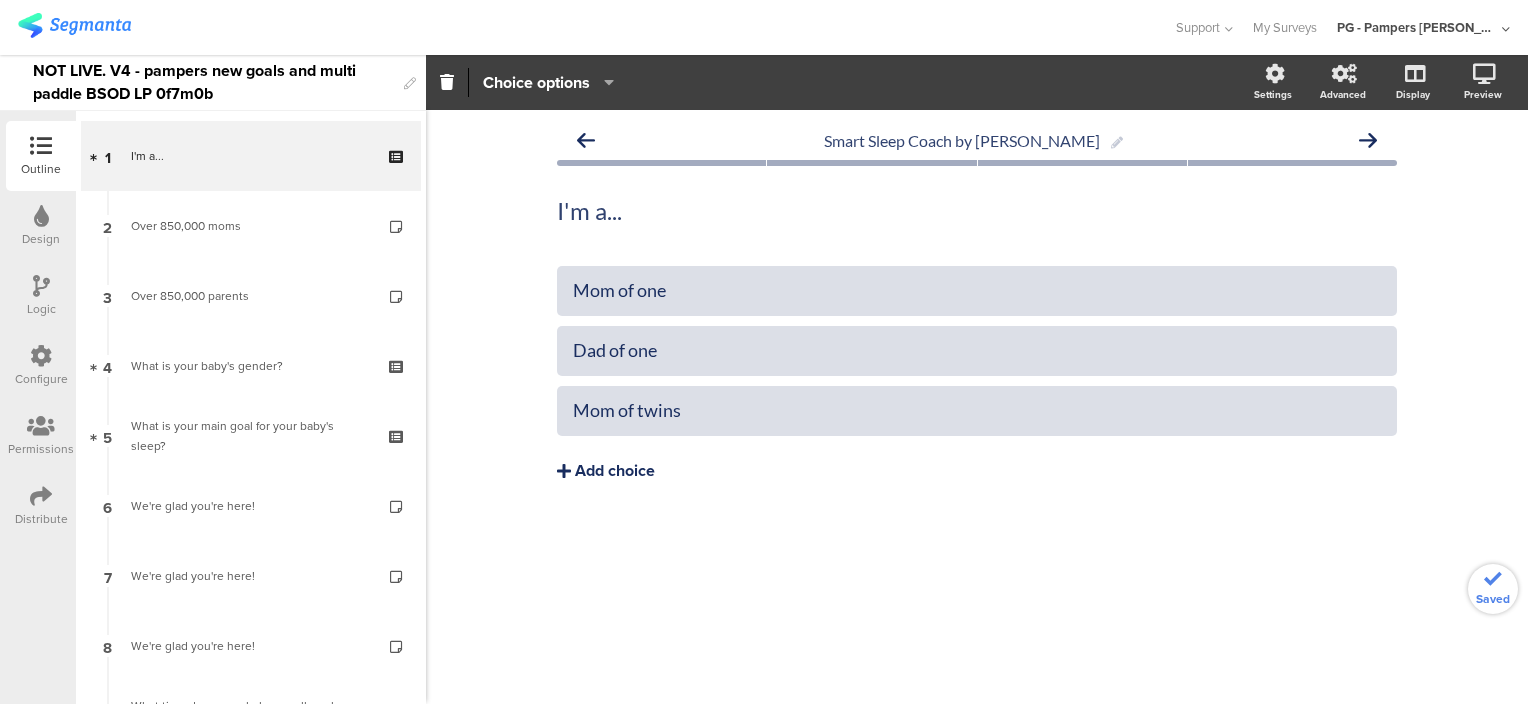 click on "Add choice" 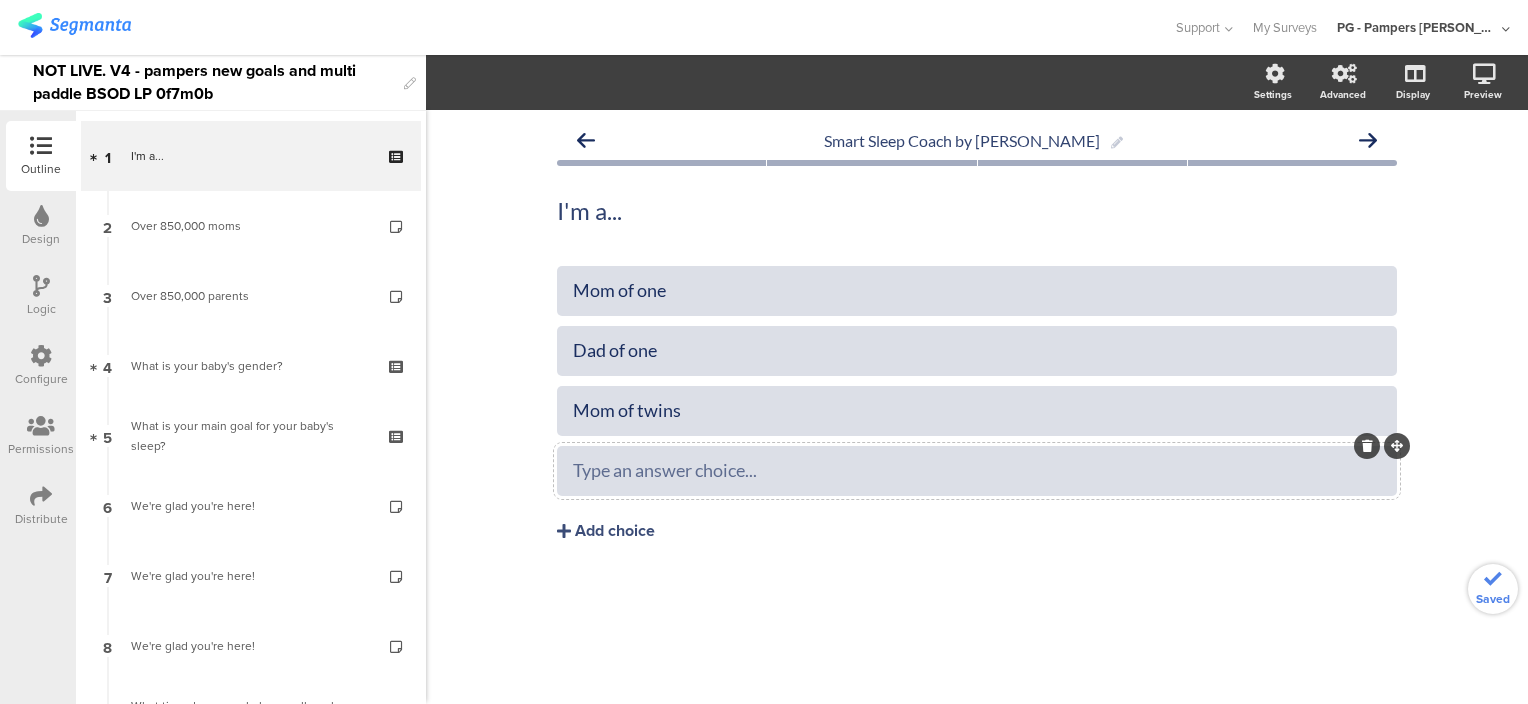 type 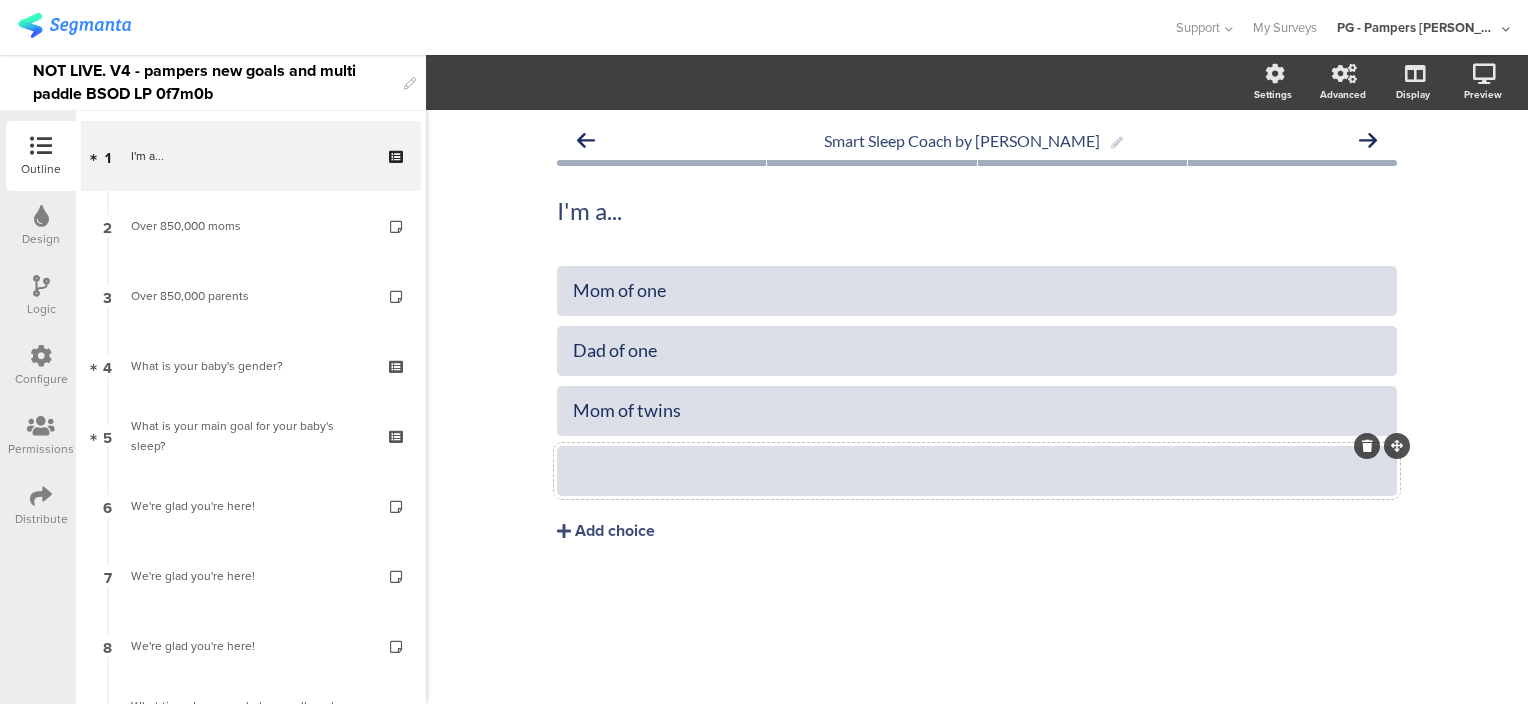 click 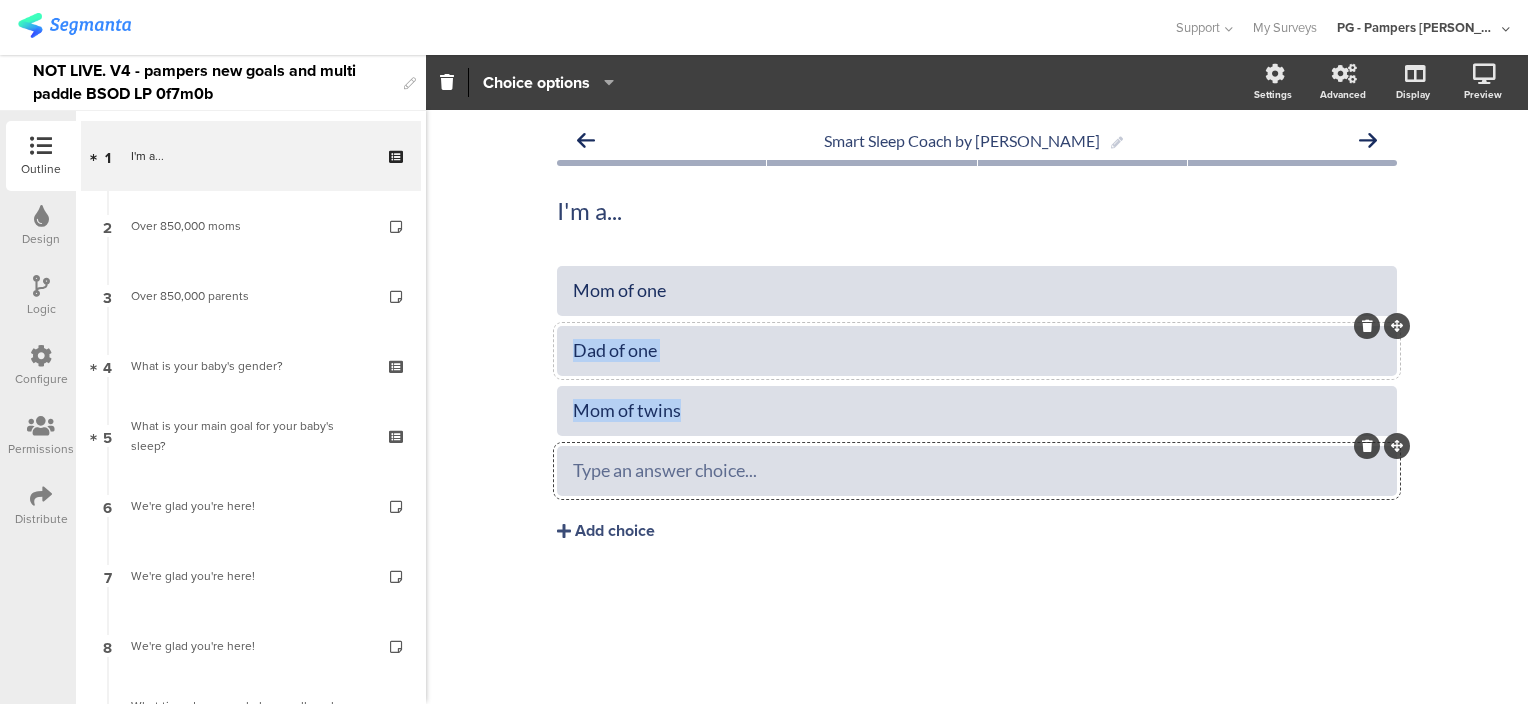 drag, startPoint x: 1404, startPoint y: 388, endPoint x: 1389, endPoint y: 330, distance: 59.908264 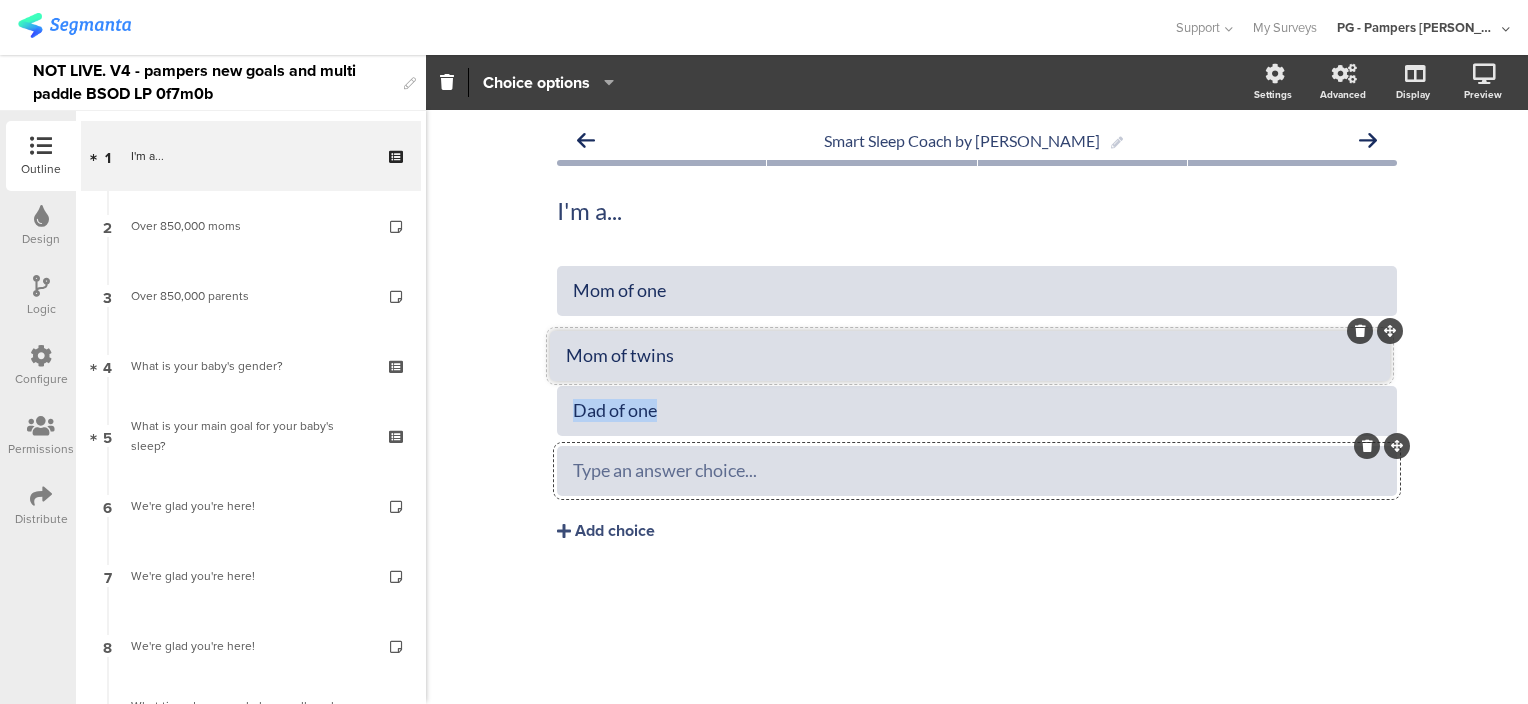 drag, startPoint x: 1395, startPoint y: 388, endPoint x: 1388, endPoint y: 333, distance: 55.443665 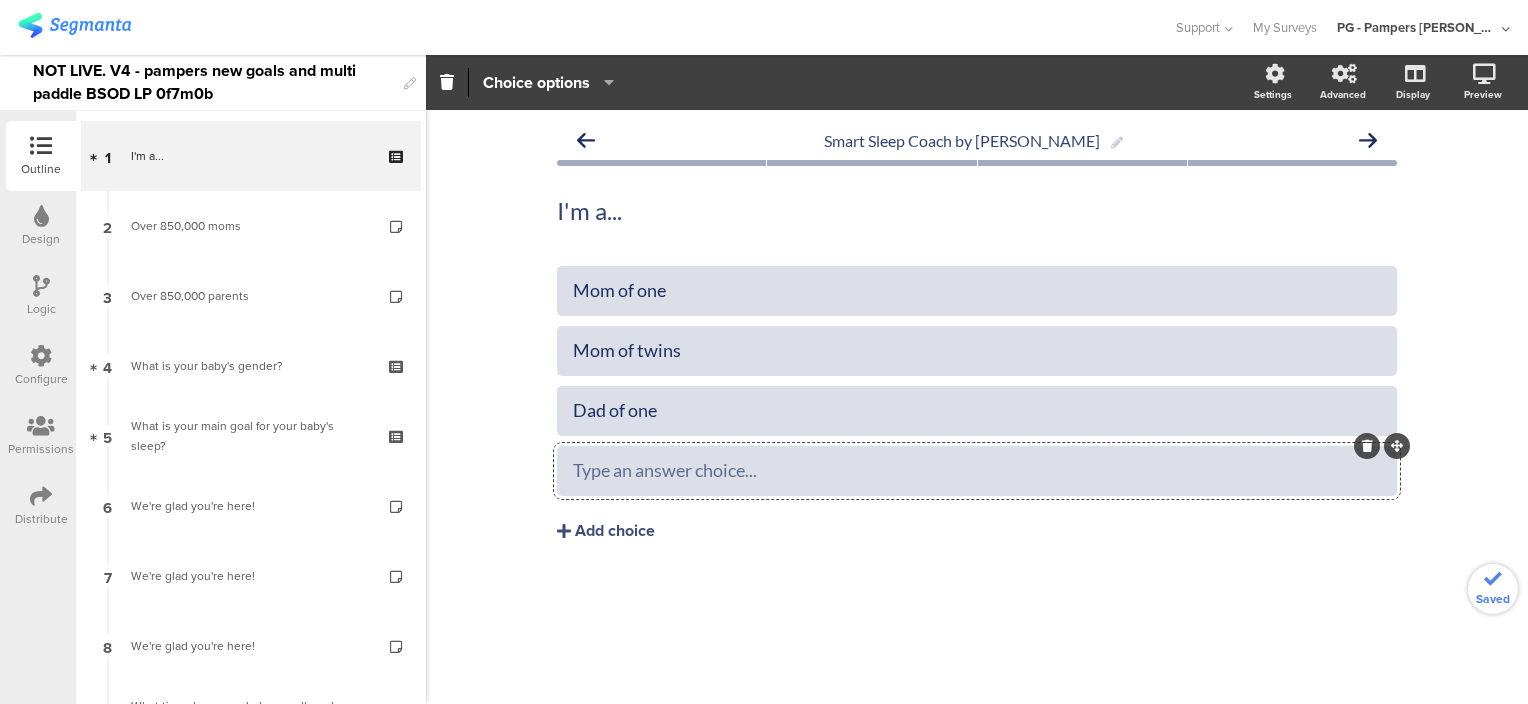 type 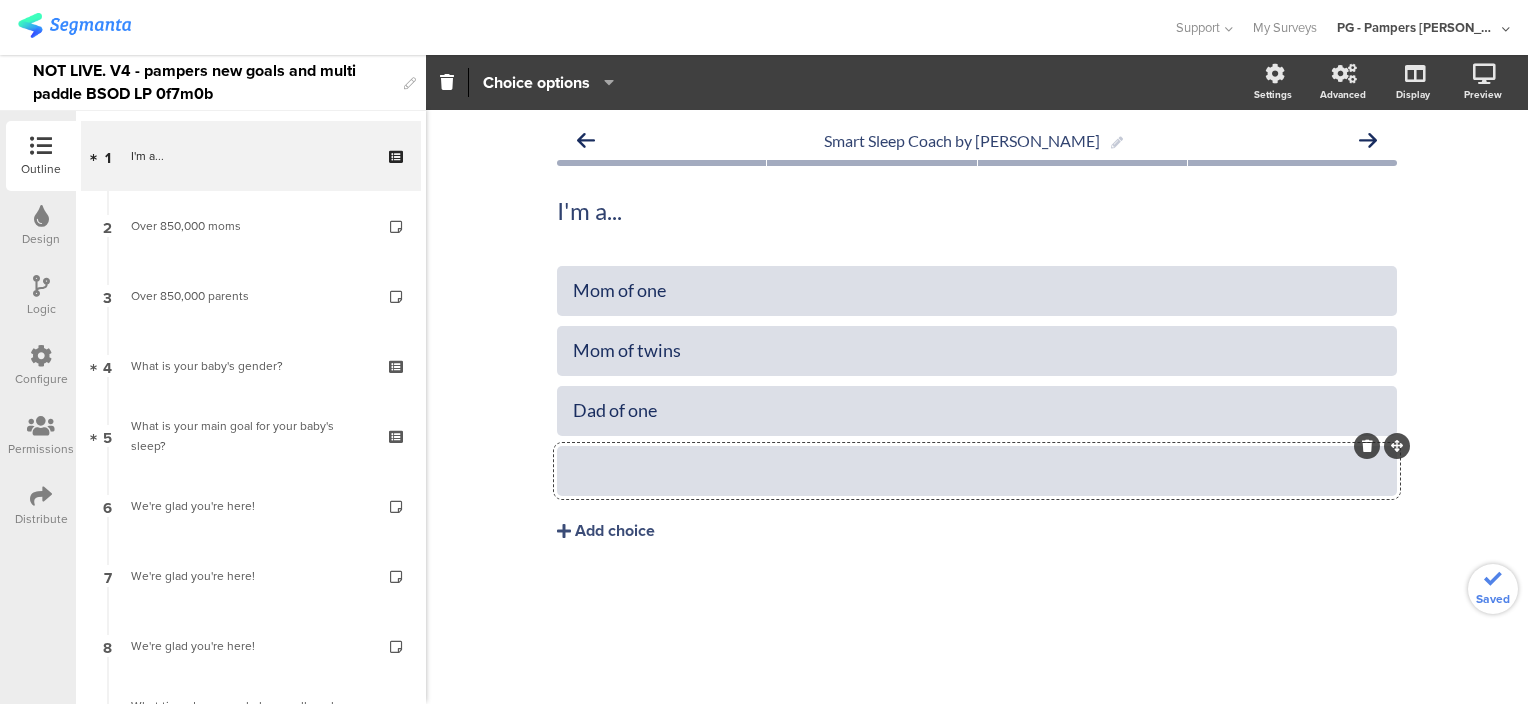click 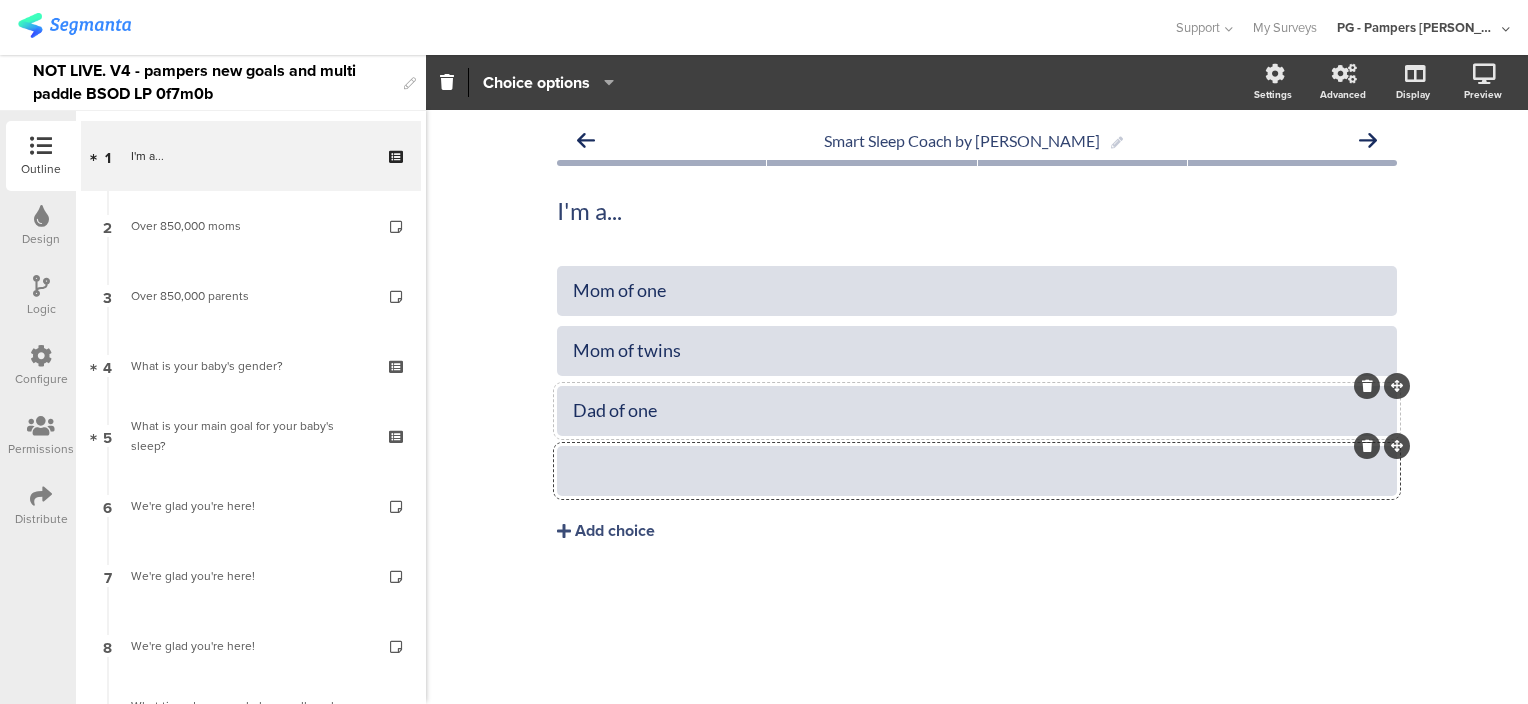 click on "Dad of one" 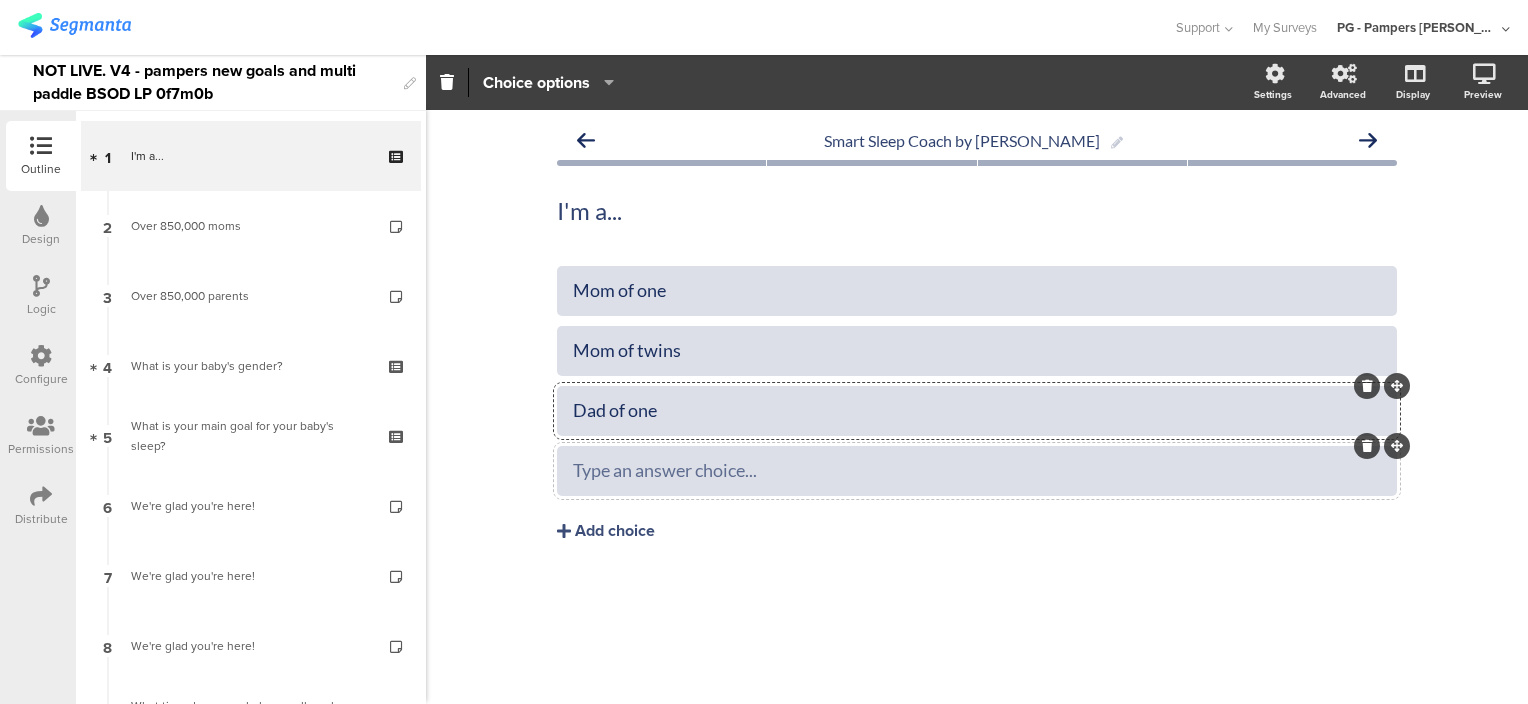 click on "Type an answer choice..." 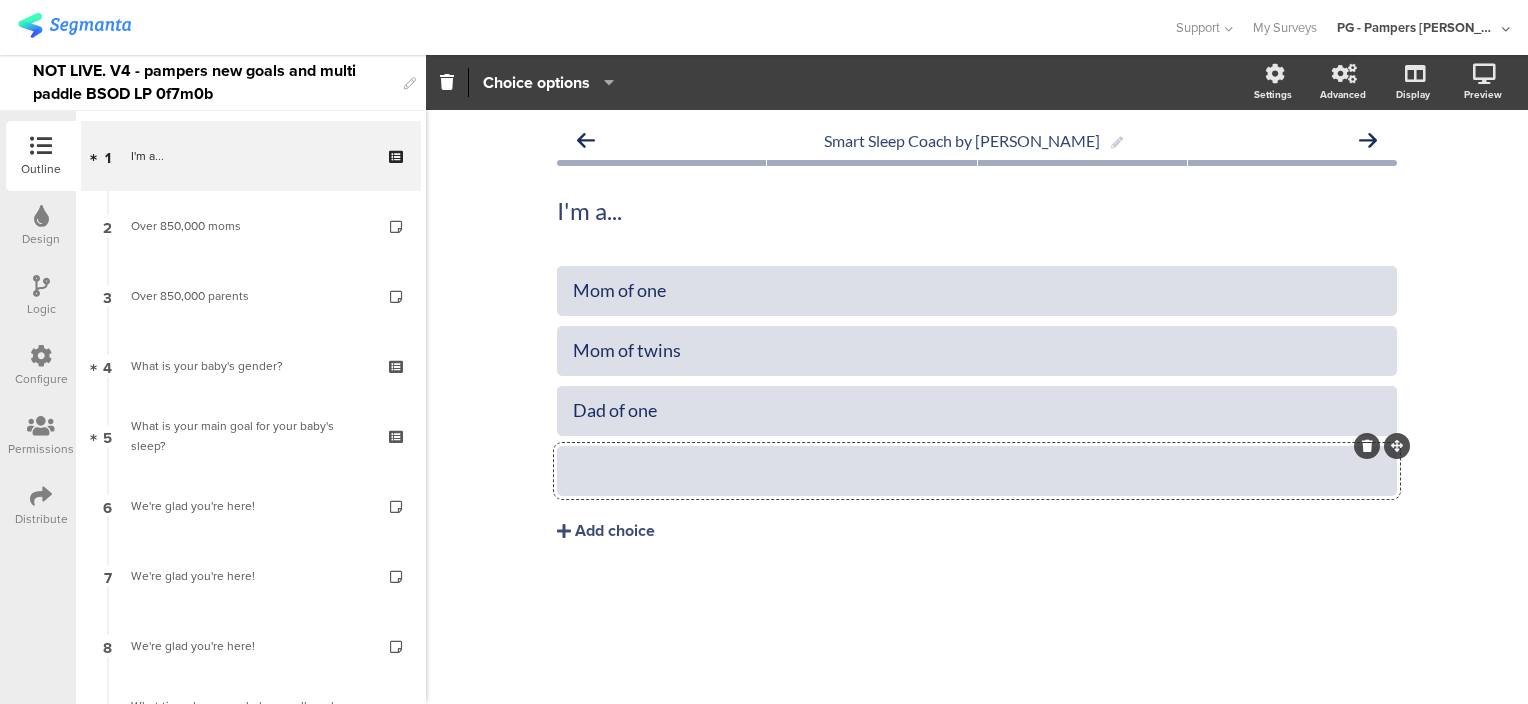 click 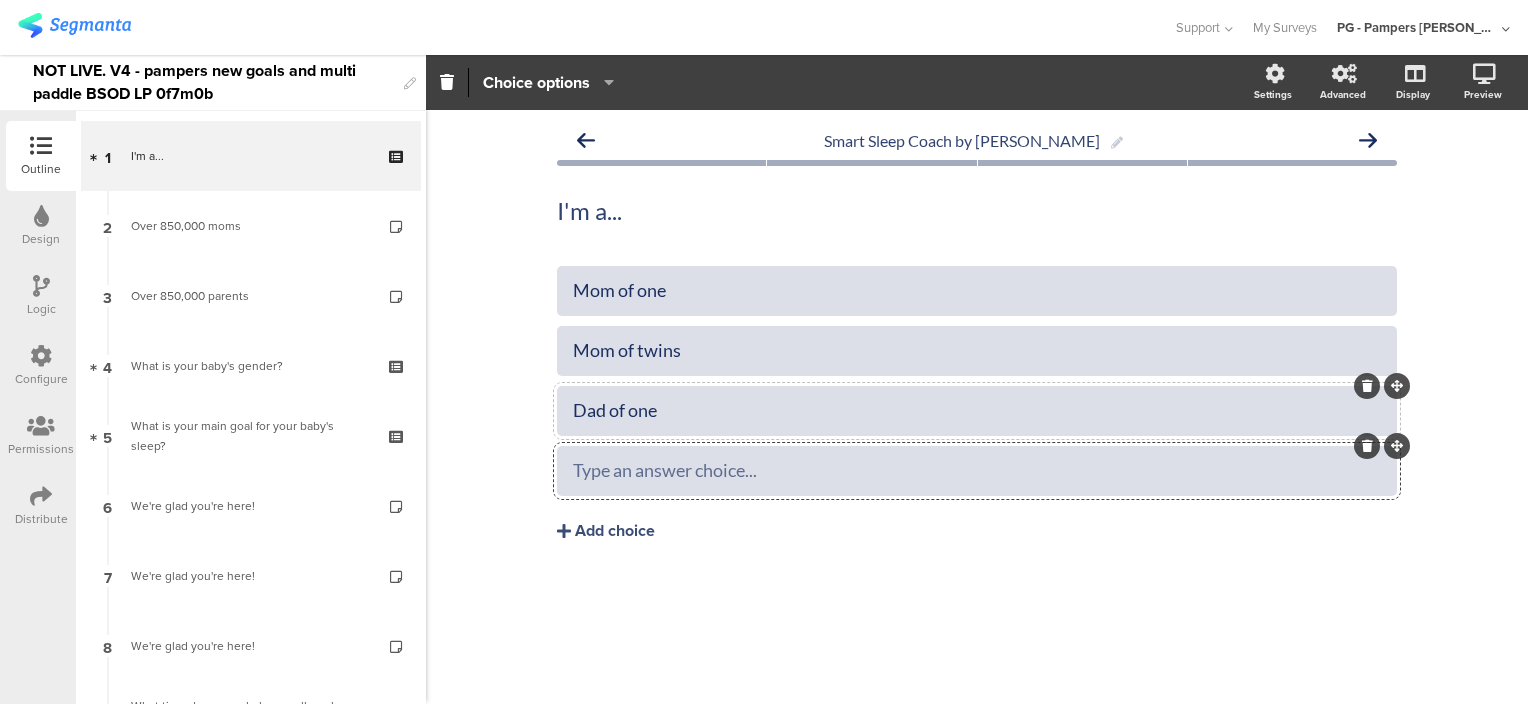 click on "Dad of one" 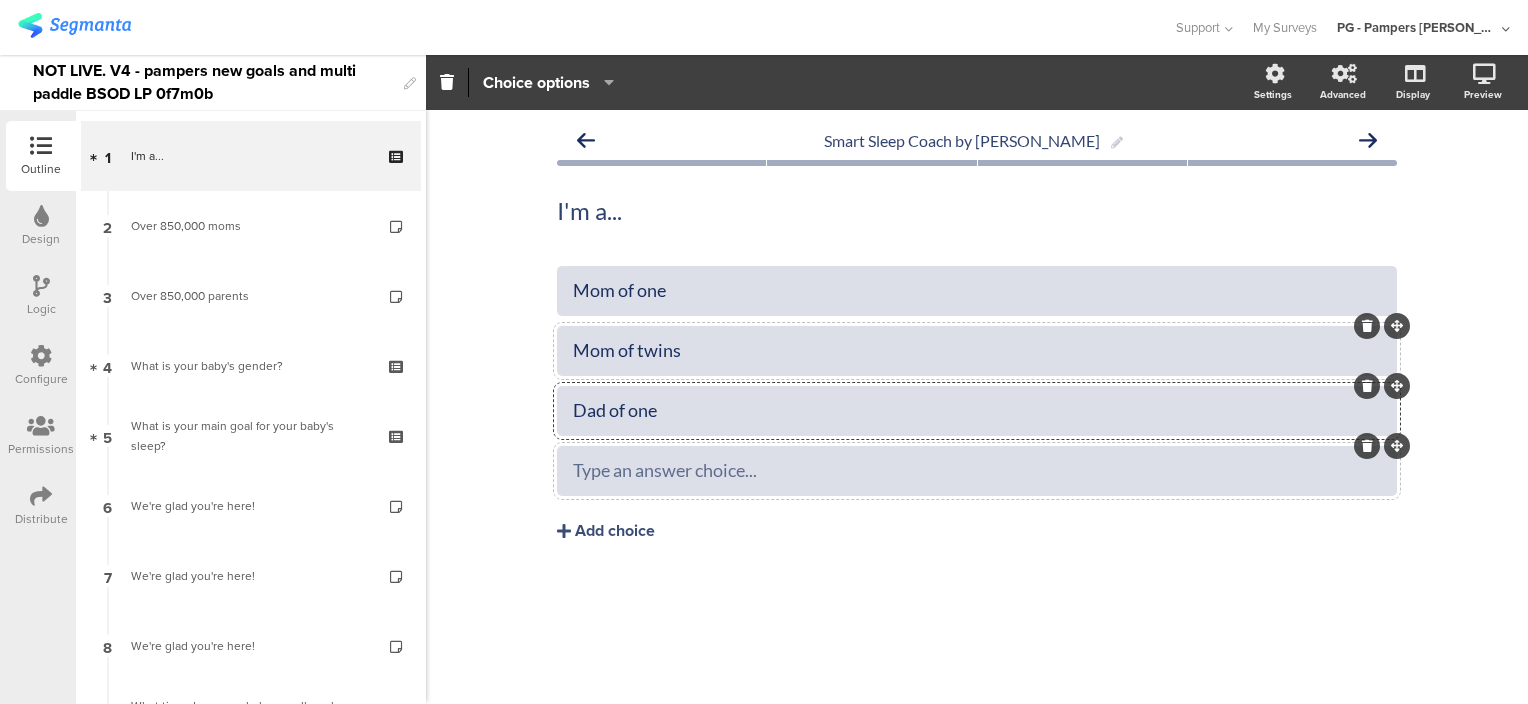 click on "Mom of twins" 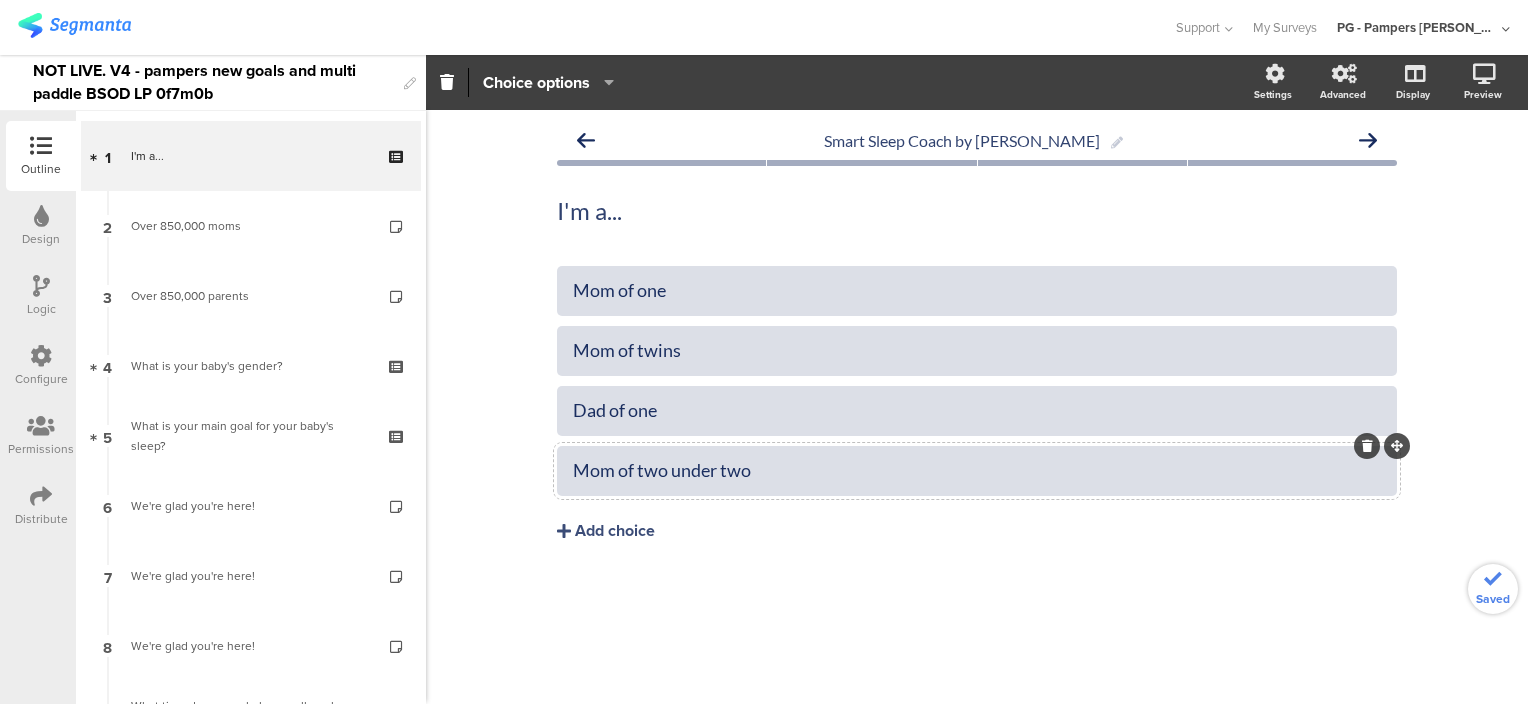 click on "Smart Sleep Coach by Pampers
I'm a...
I'm a...
Mom of one" 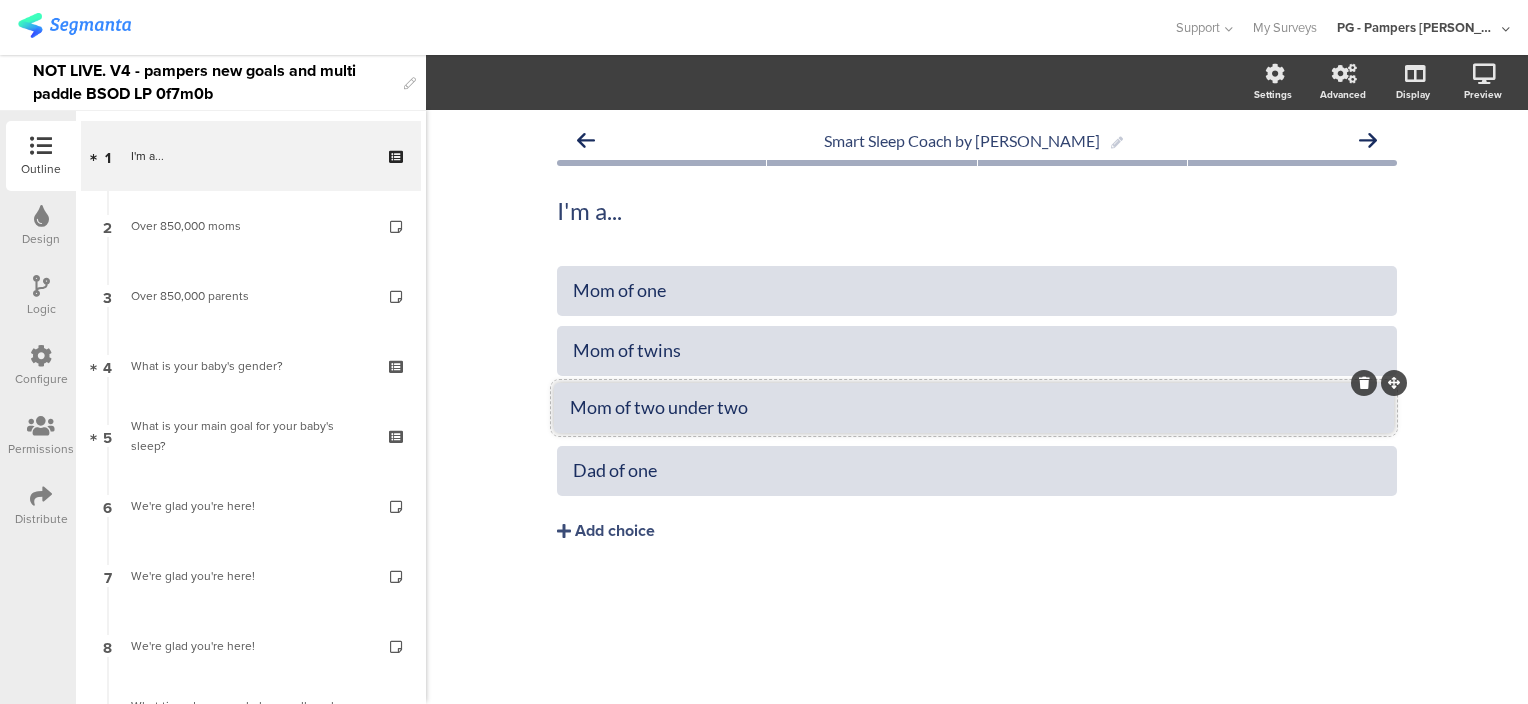 drag, startPoint x: 1396, startPoint y: 445, endPoint x: 1393, endPoint y: 382, distance: 63.07139 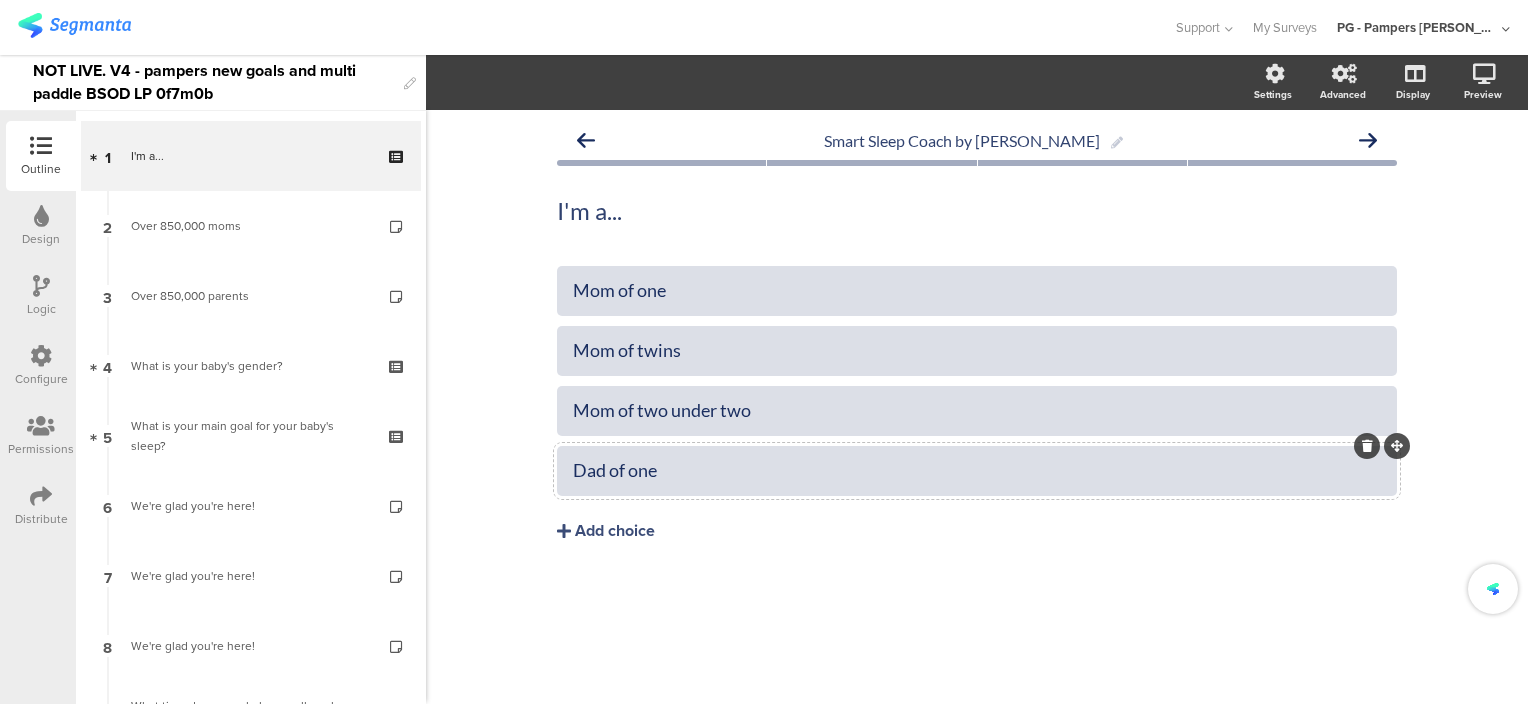 click on "Dad of one" 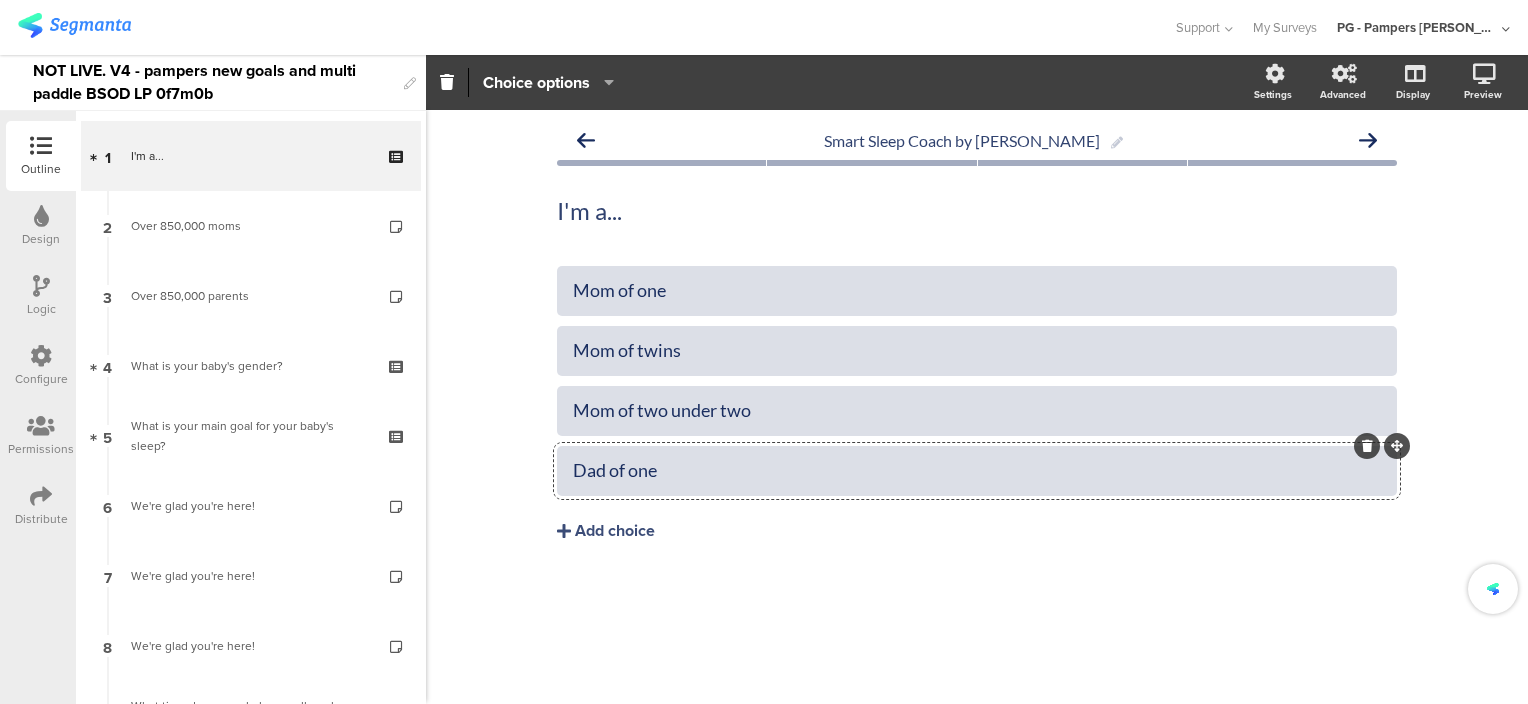 click on "Dad of one" 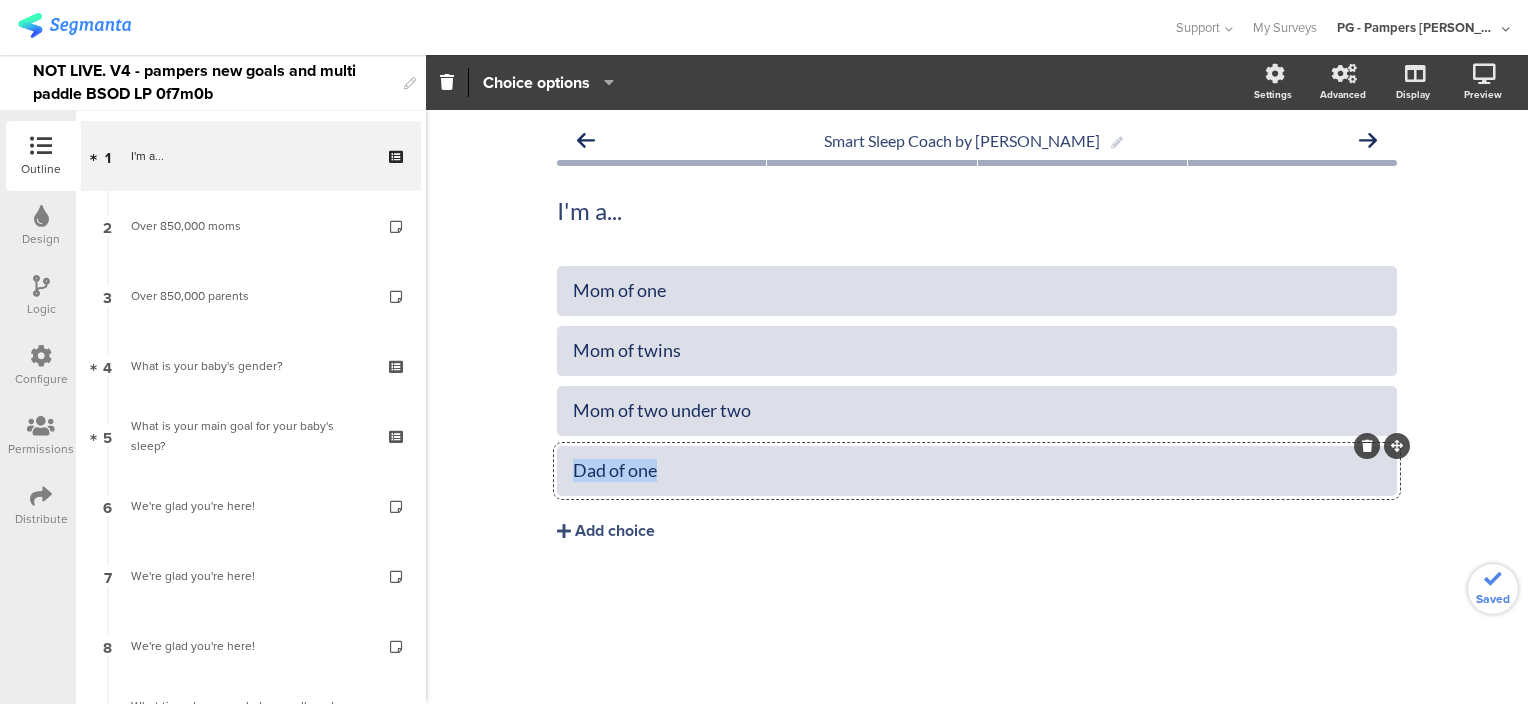 click on "Dad of one" 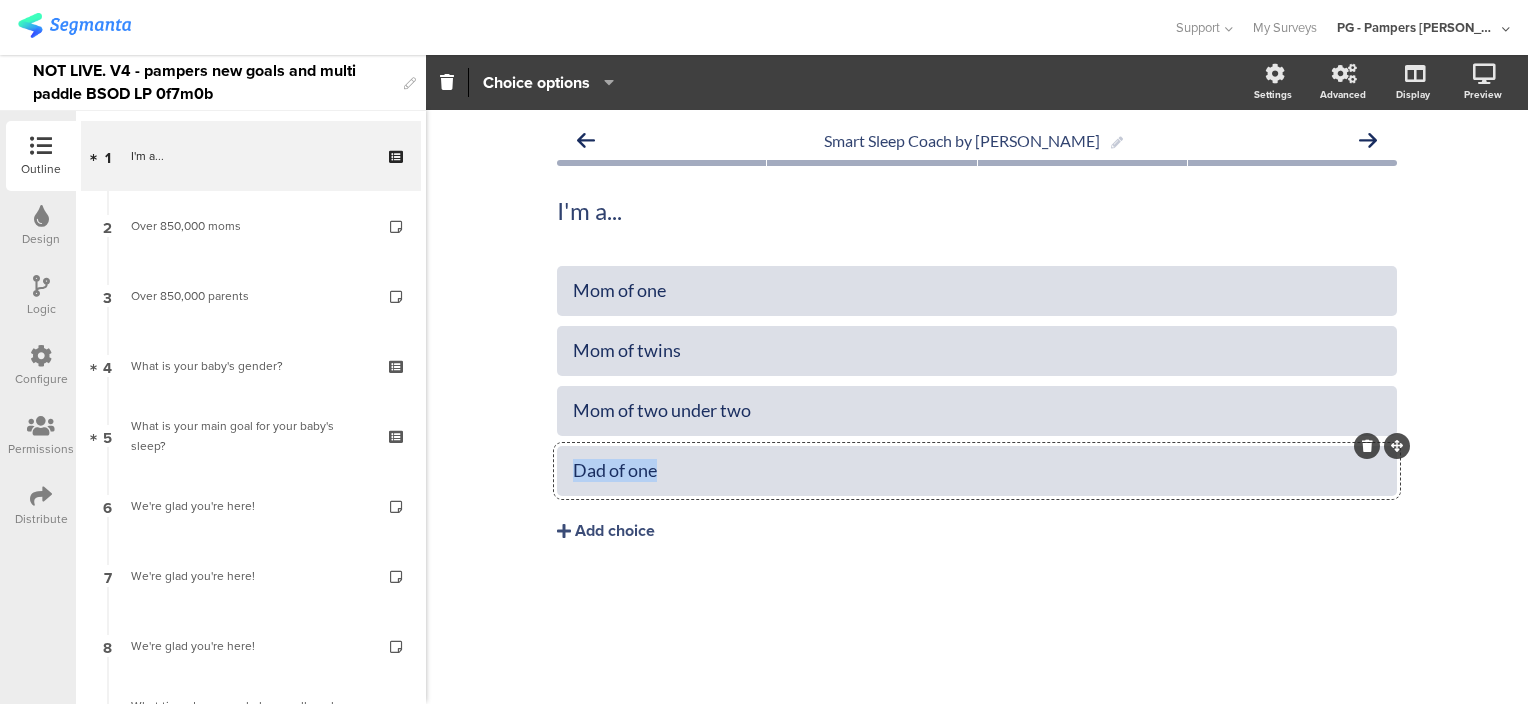 click on "Dad of one" 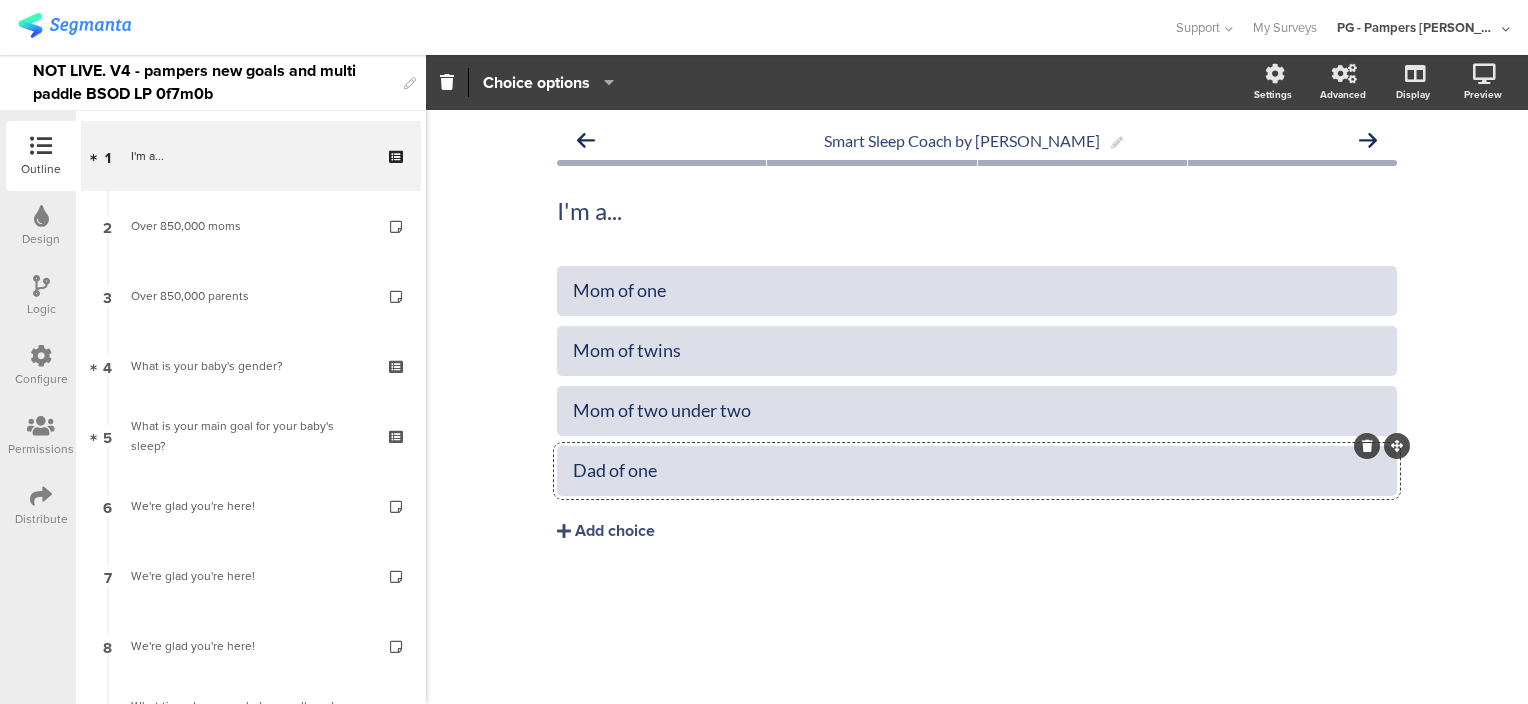 click on "Dad of one" 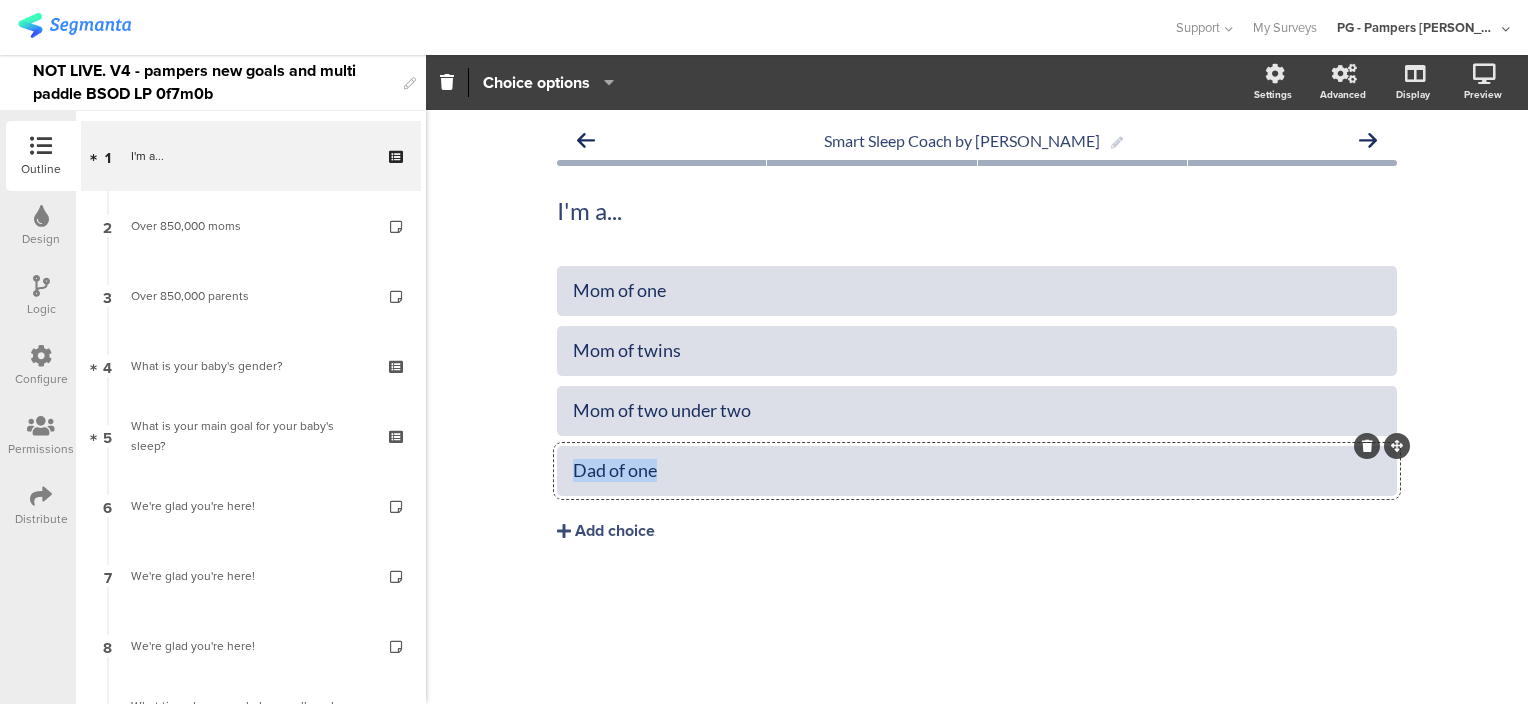 click on "Dad of one" 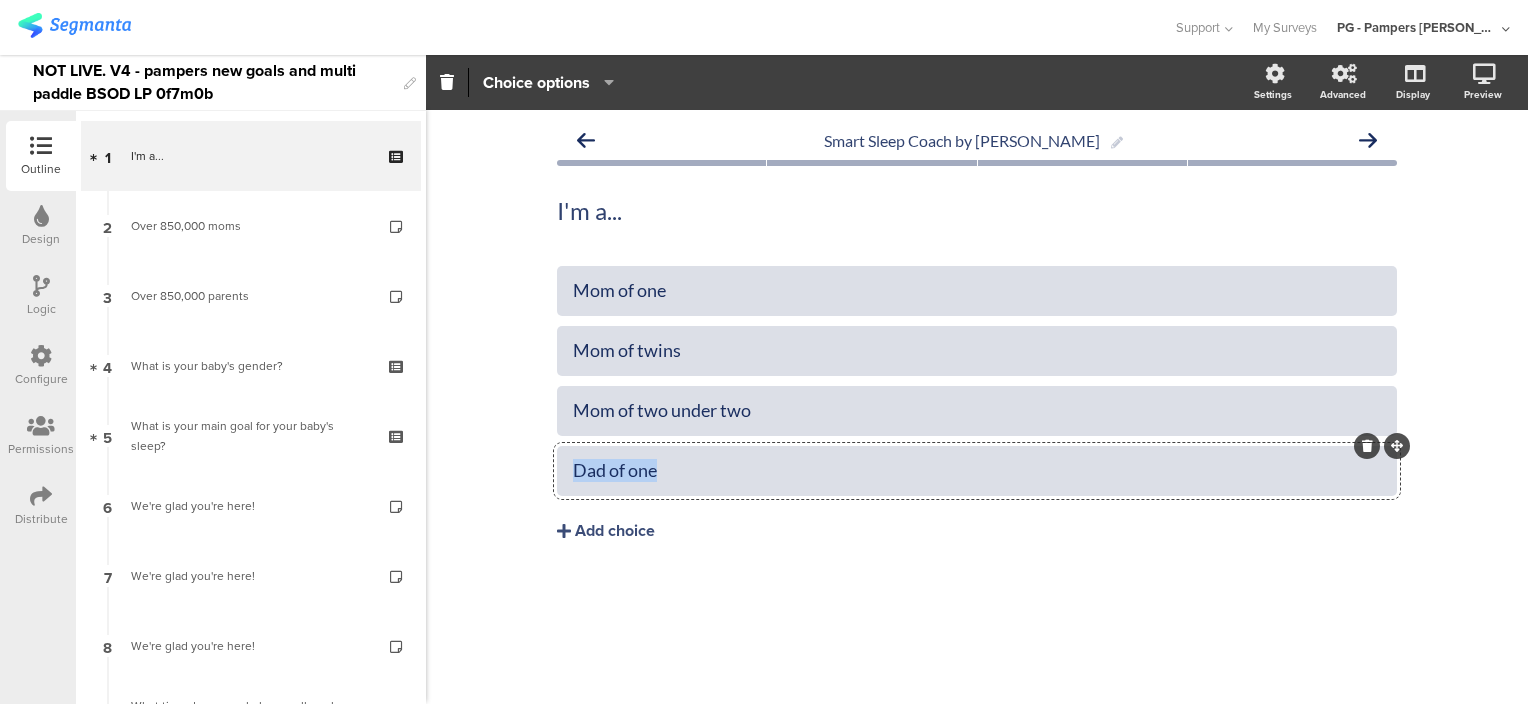 click on "Dad of one" 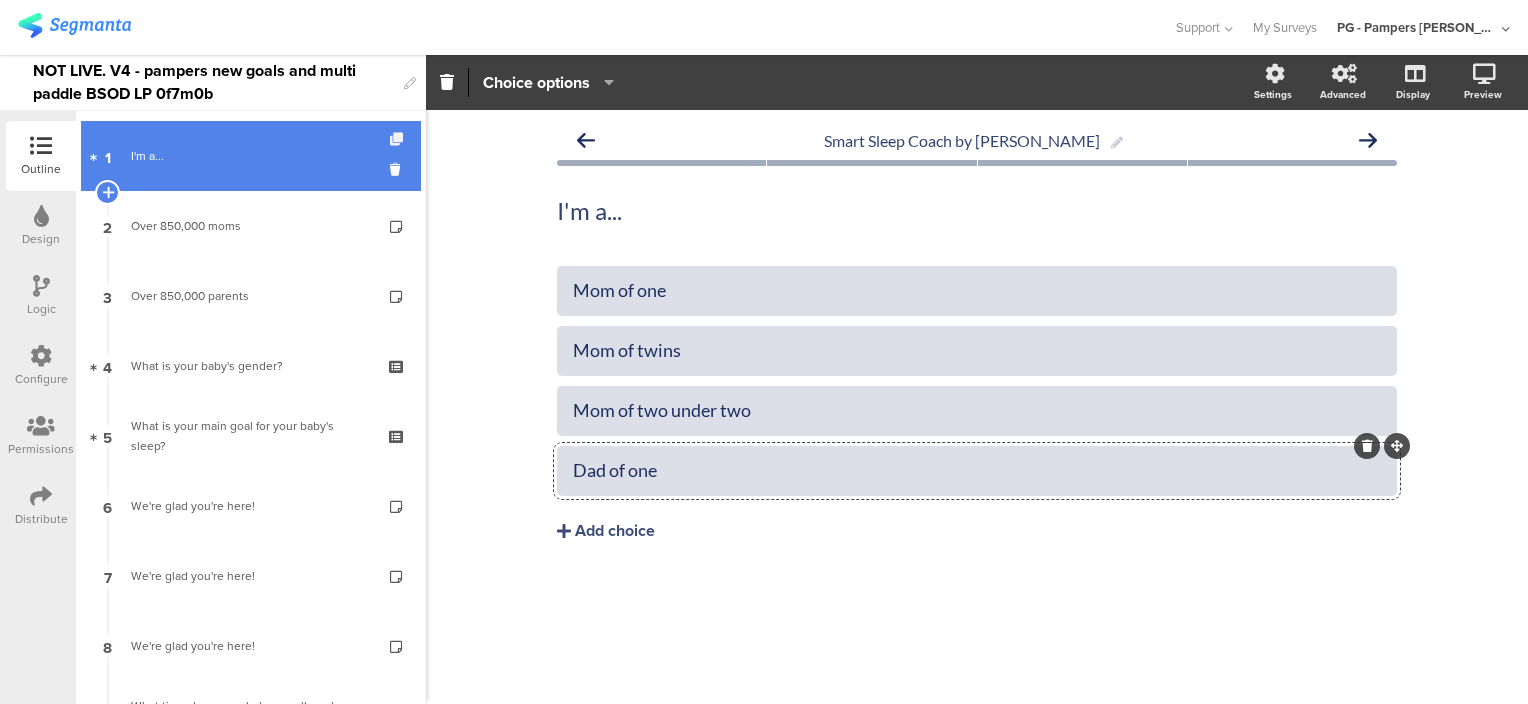 click at bounding box center (398, 139) 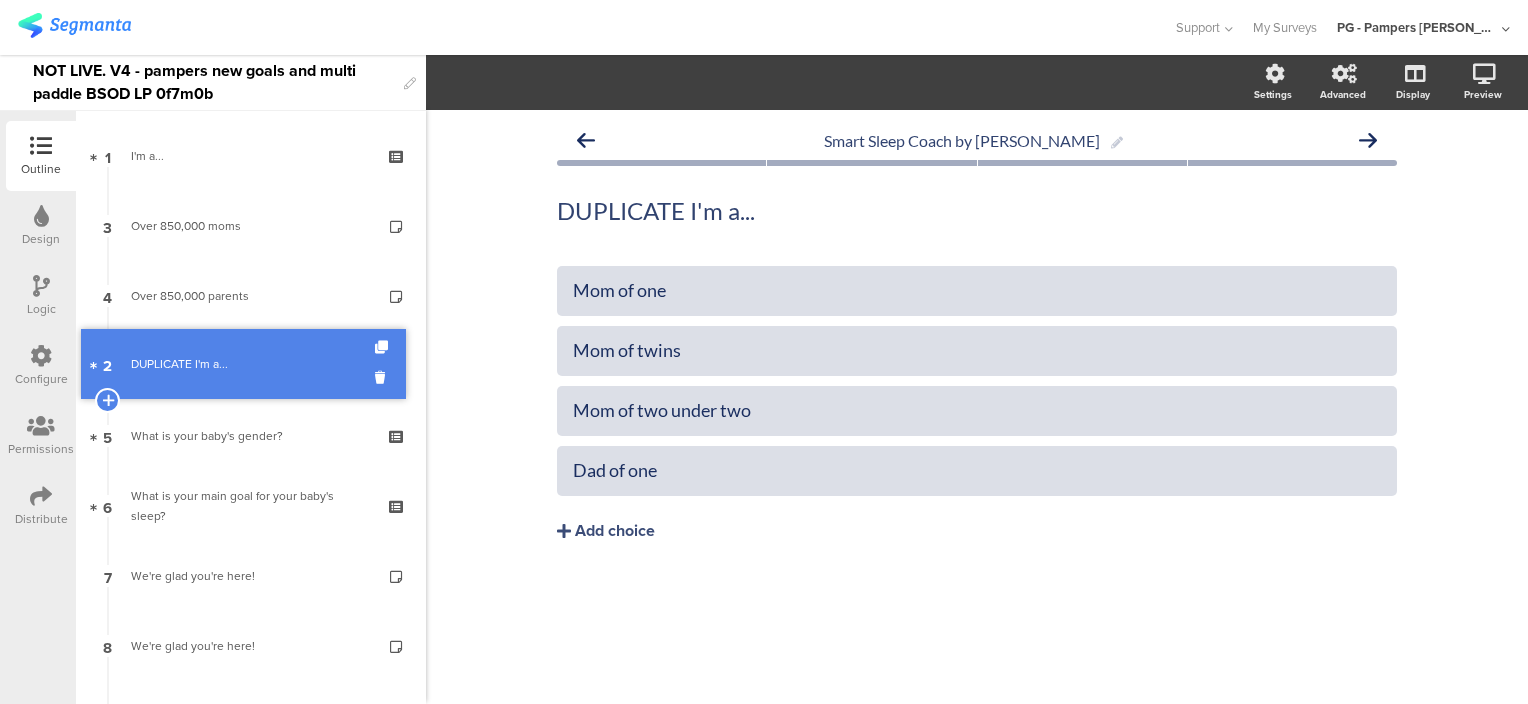 drag, startPoint x: 256, startPoint y: 219, endPoint x: 252, endPoint y: 357, distance: 138.05795 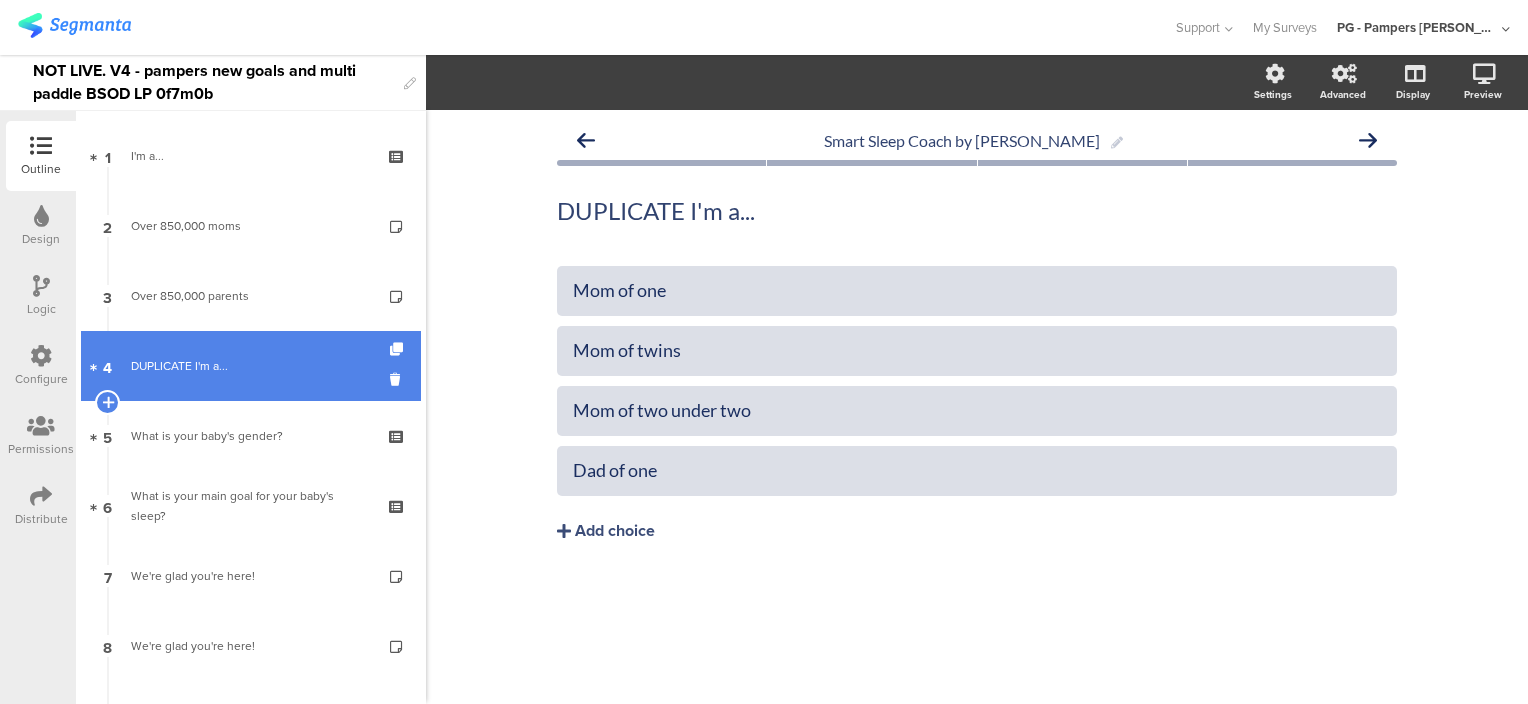click on "DUPLICATE I'm a..." at bounding box center [250, 366] 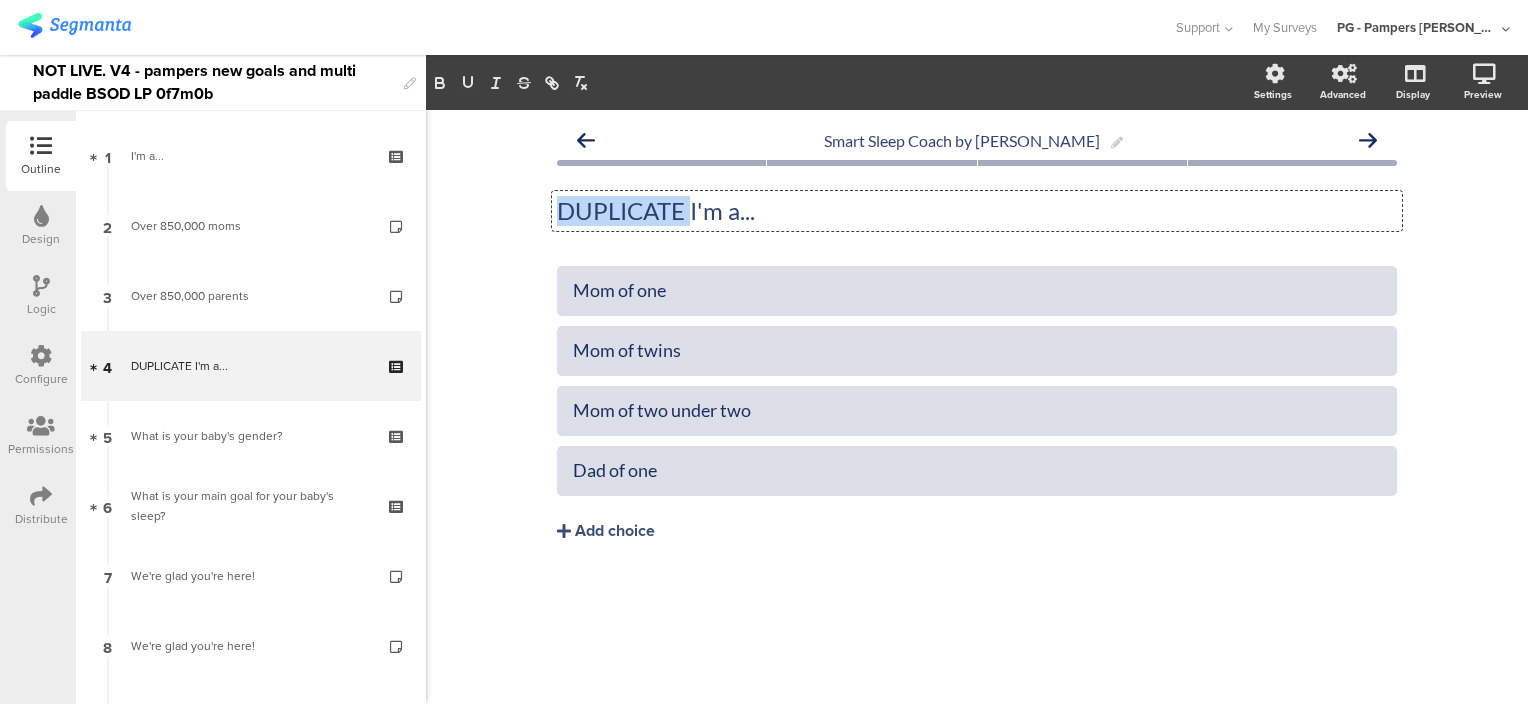 drag, startPoint x: 690, startPoint y: 212, endPoint x: 560, endPoint y: 212, distance: 130 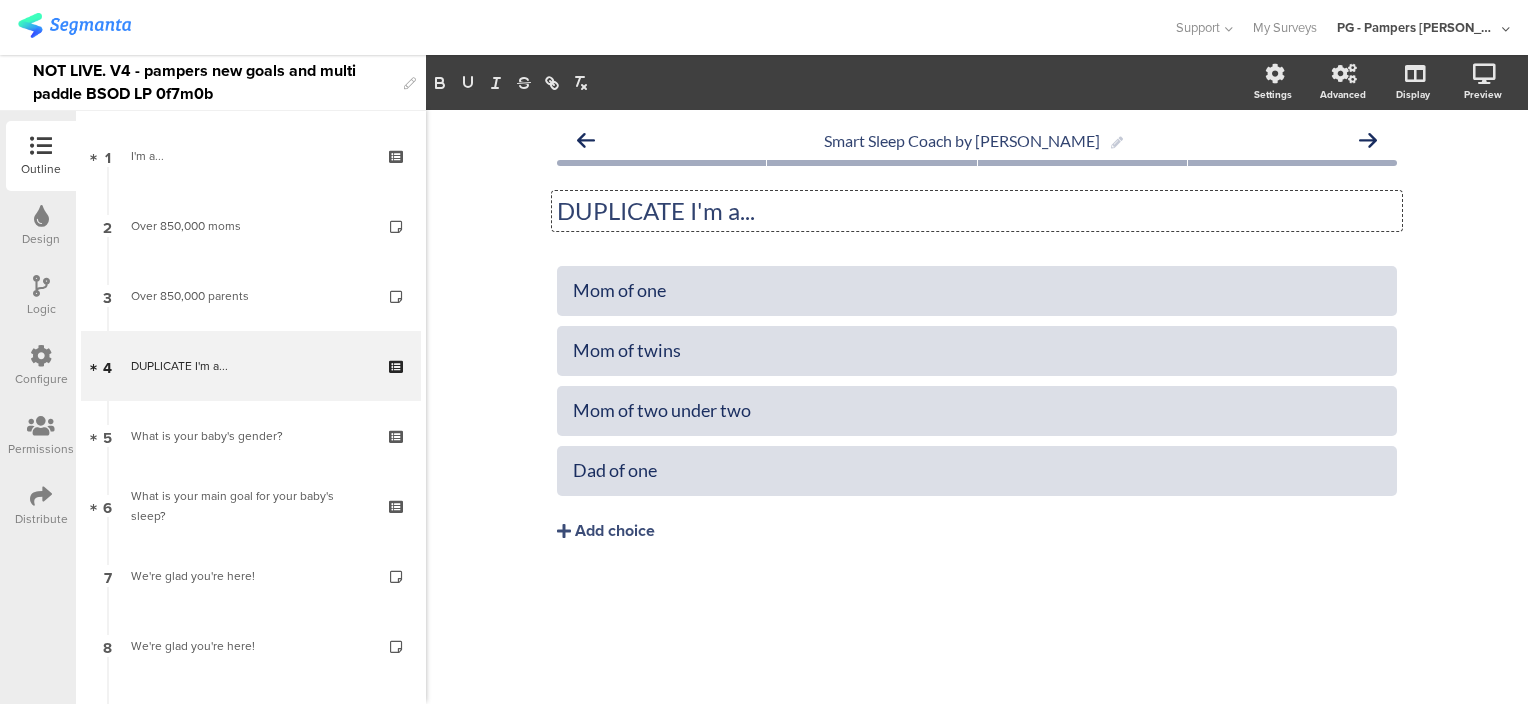 click on "DUPLICATE I'm a..." 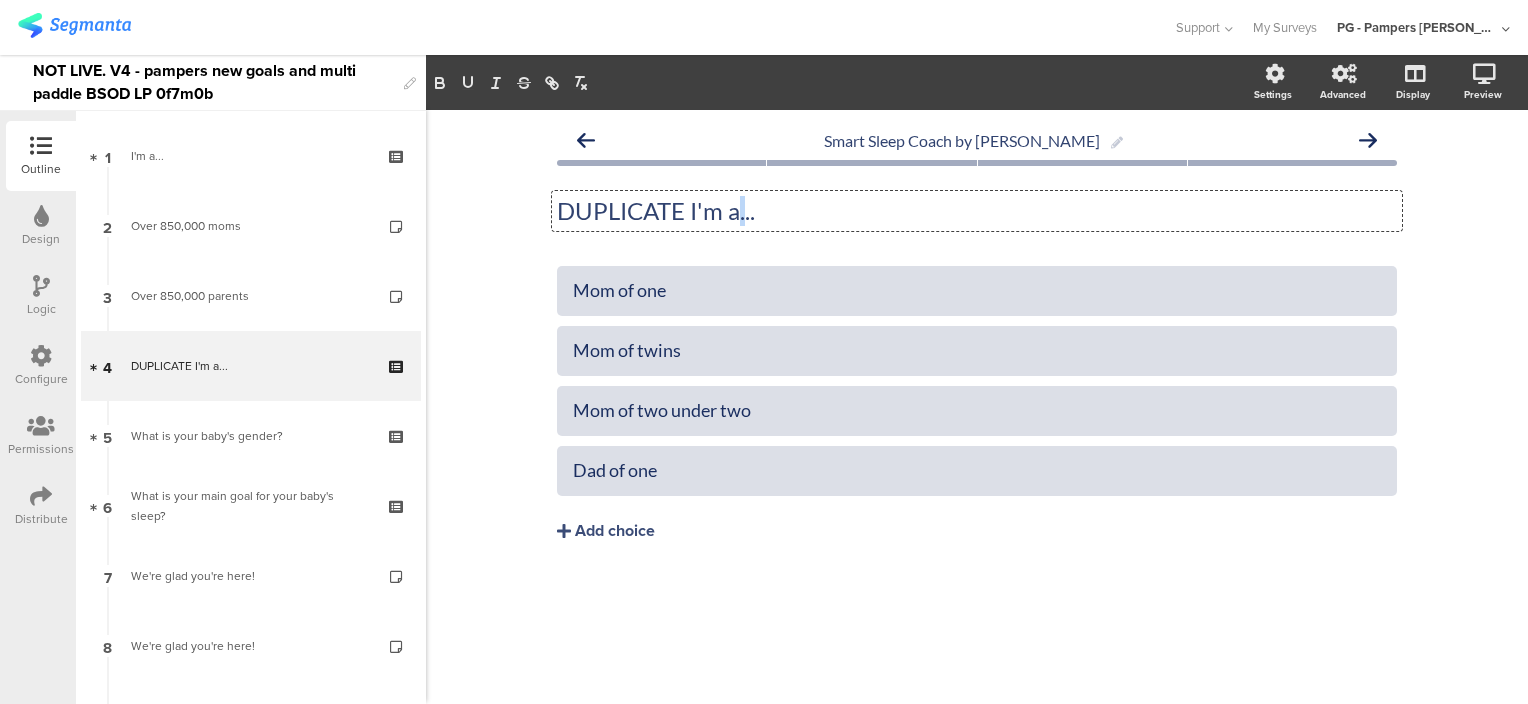 click on "DUPLICATE I'm a..." 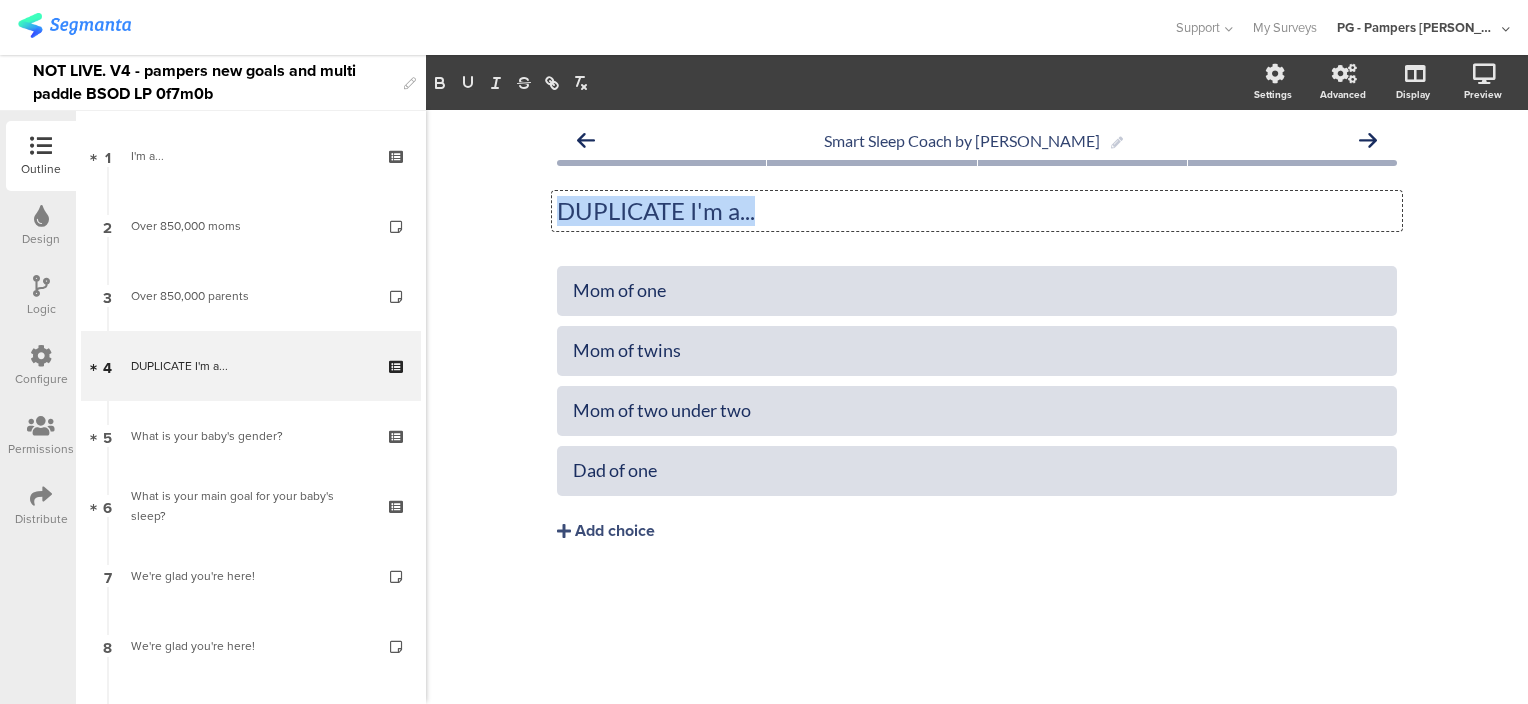 click on "DUPLICATE I'm a..." 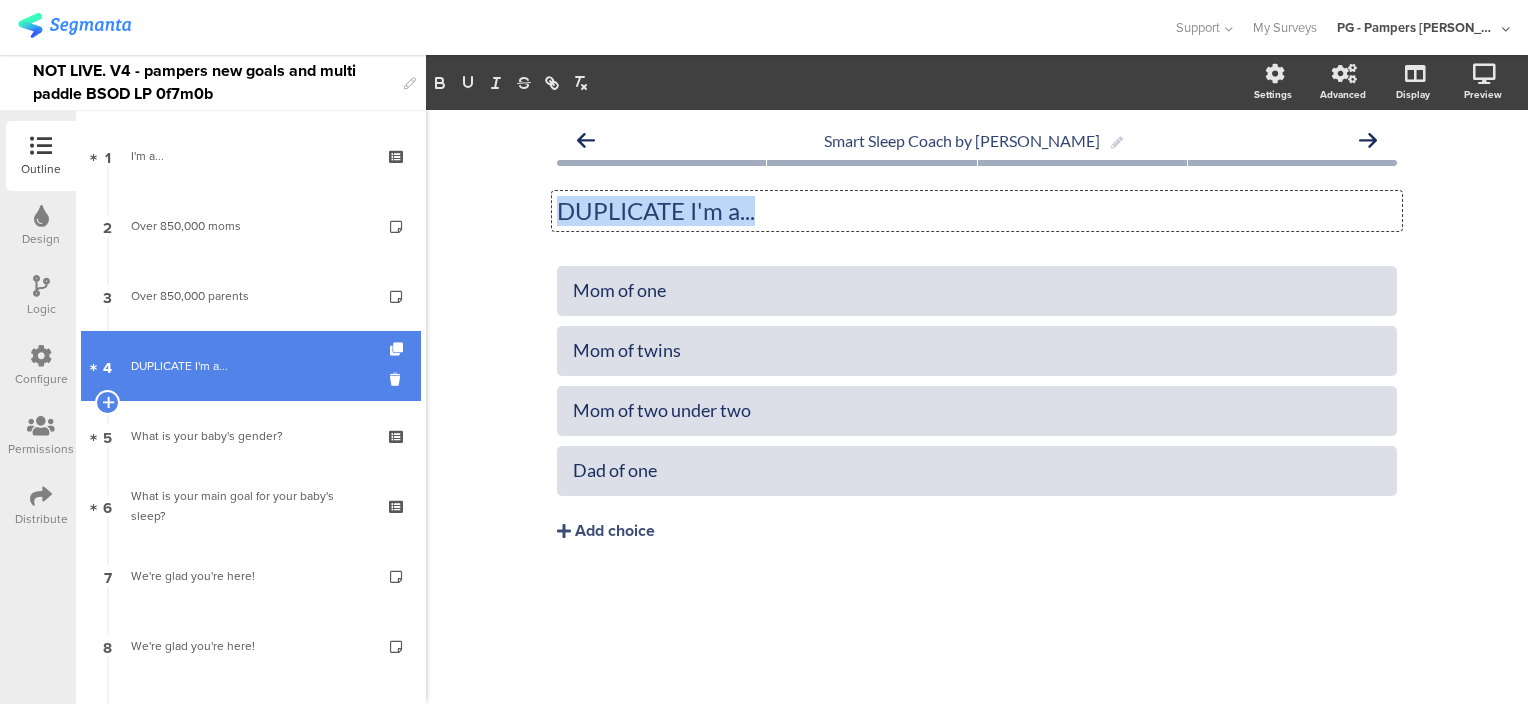 click on "DUPLICATE I'm a..." at bounding box center [250, 366] 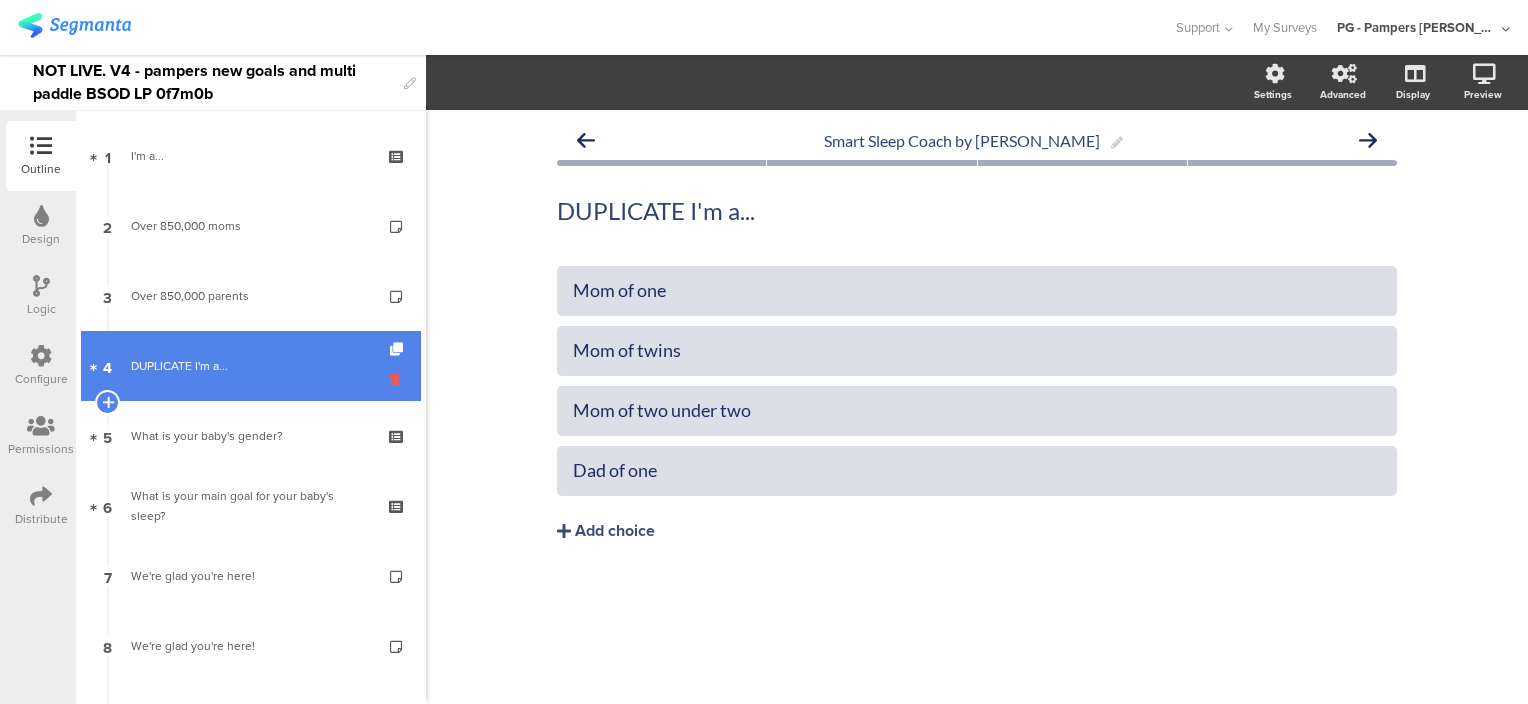 click at bounding box center [398, 379] 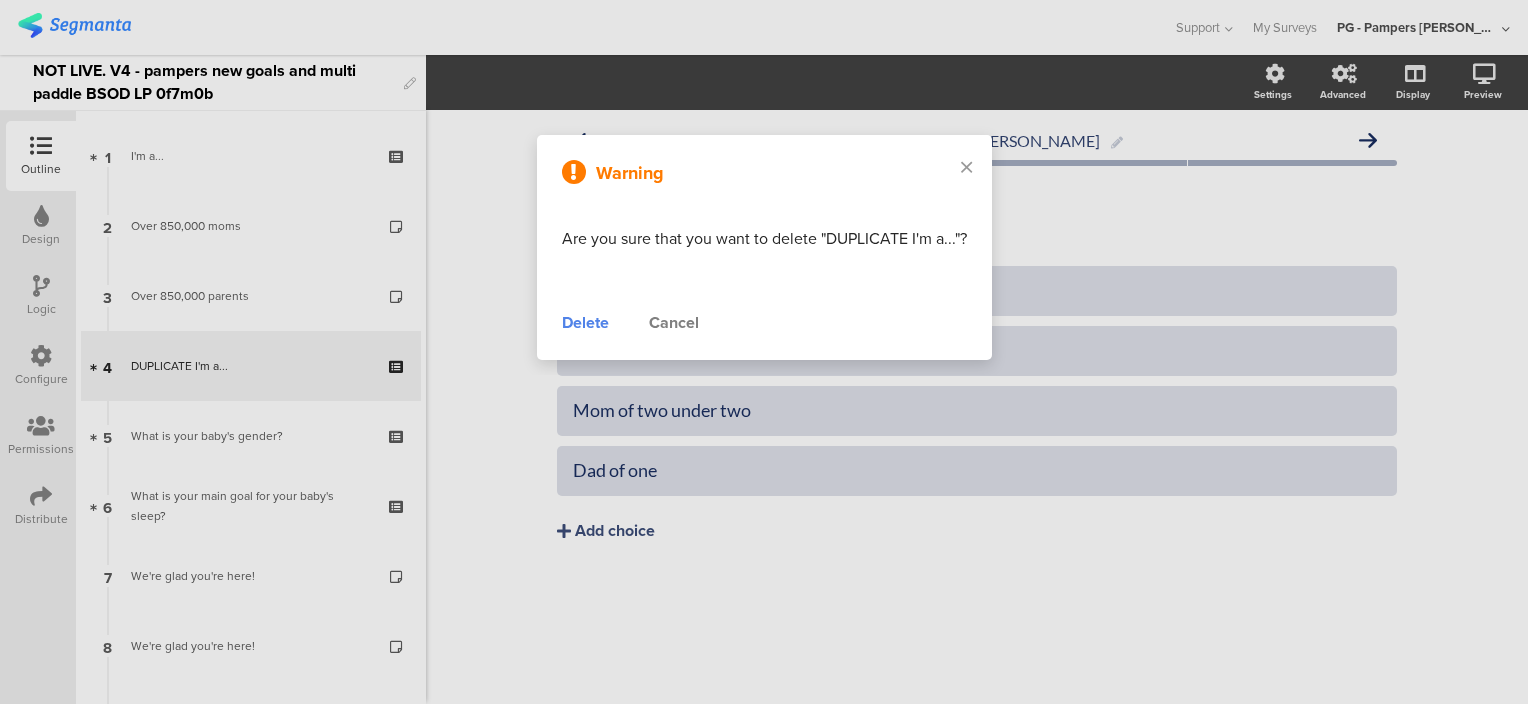 click on "Delete" at bounding box center [585, 323] 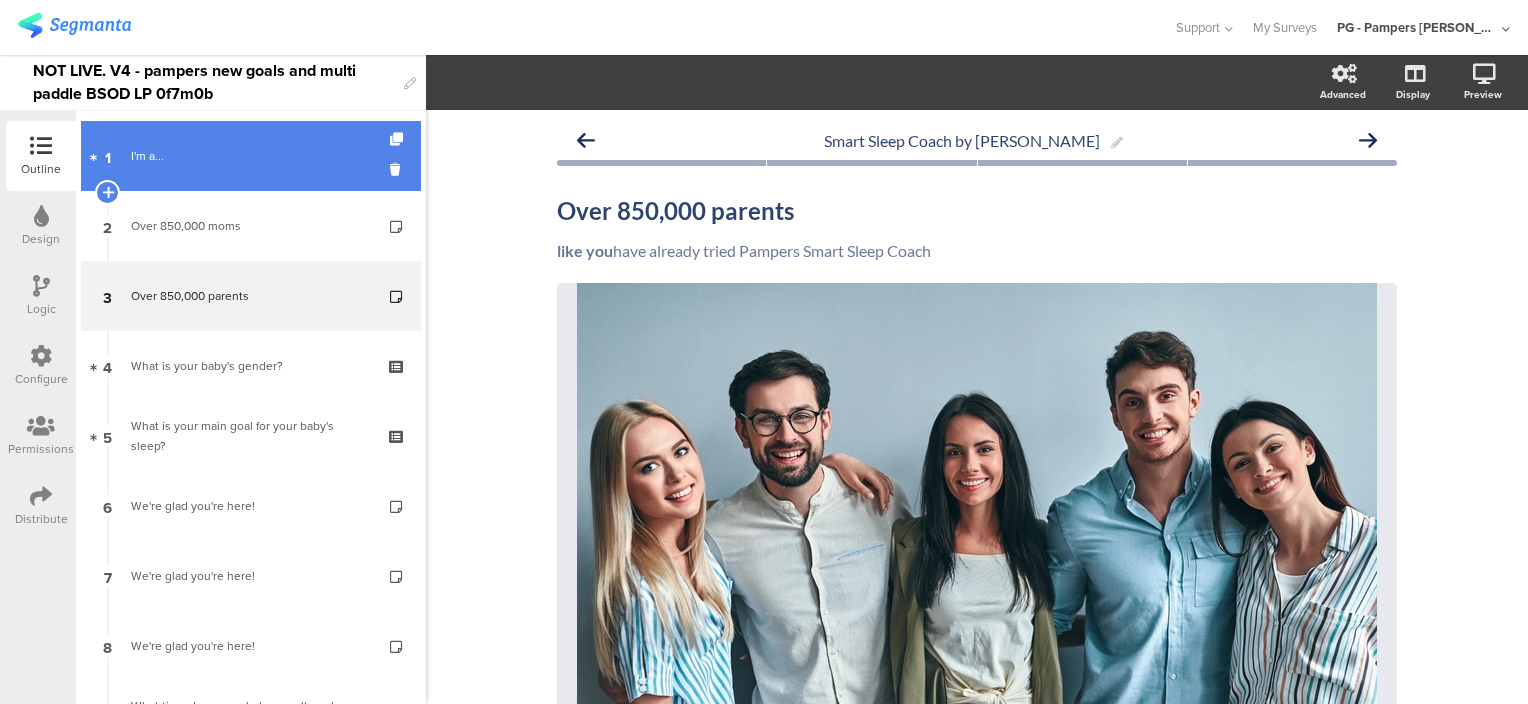 click on "I'm a..." at bounding box center (250, 156) 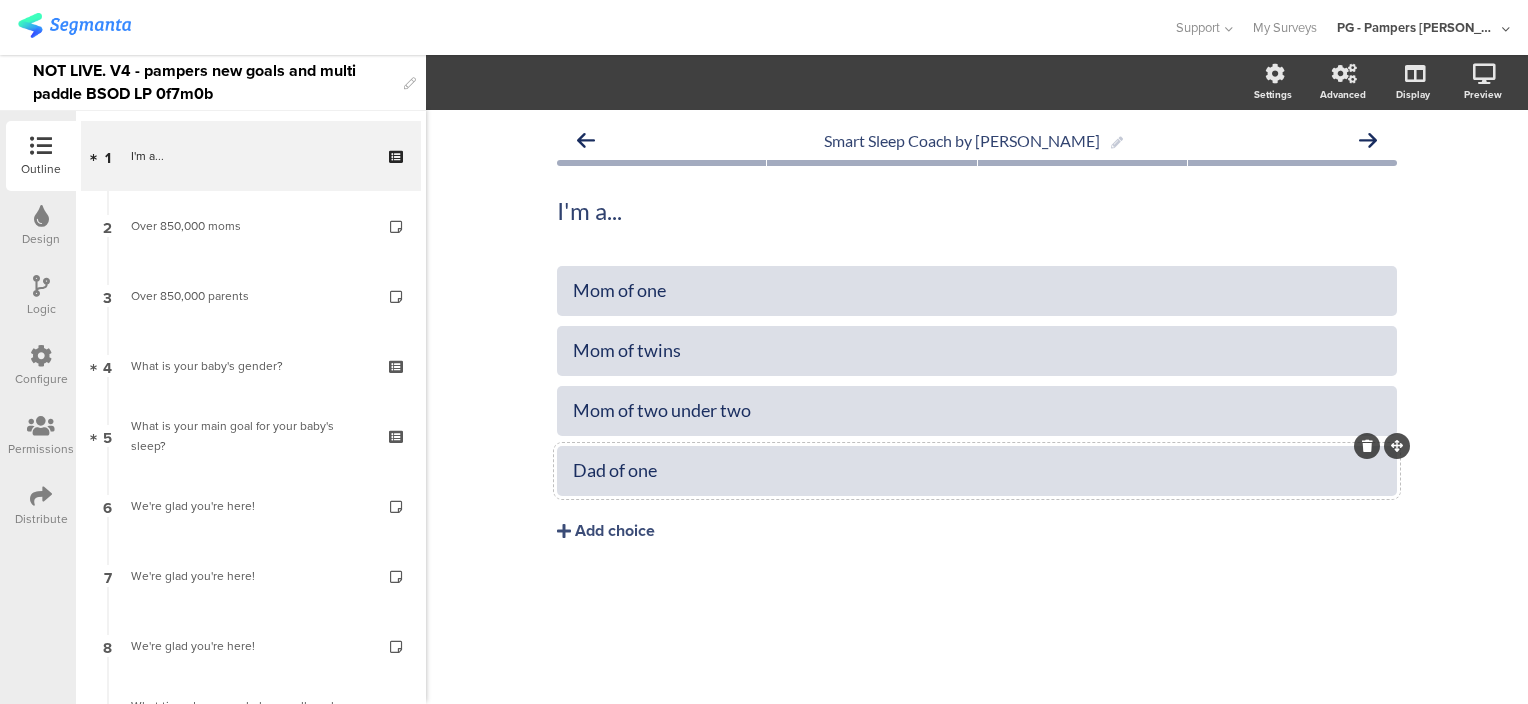 click on "Dad of one" 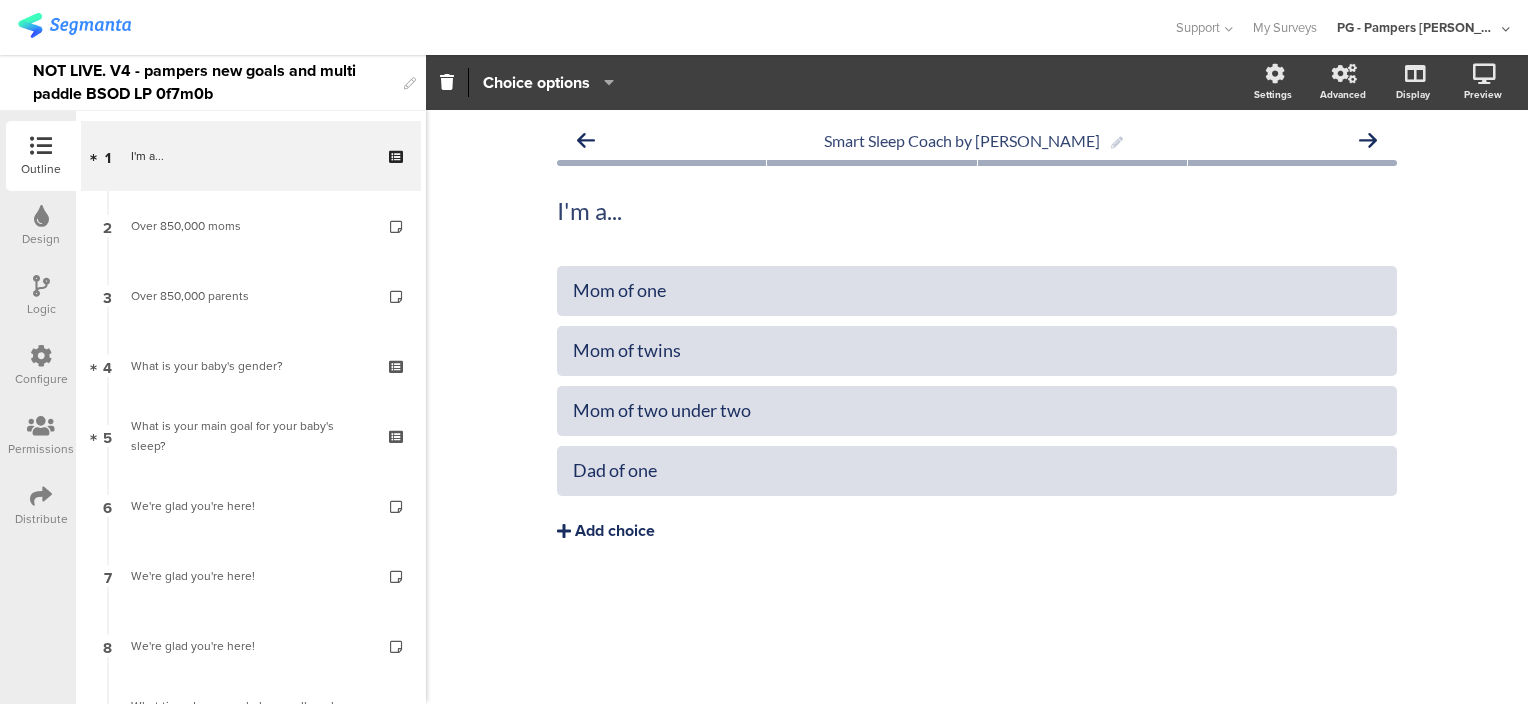 click on "Add choice" 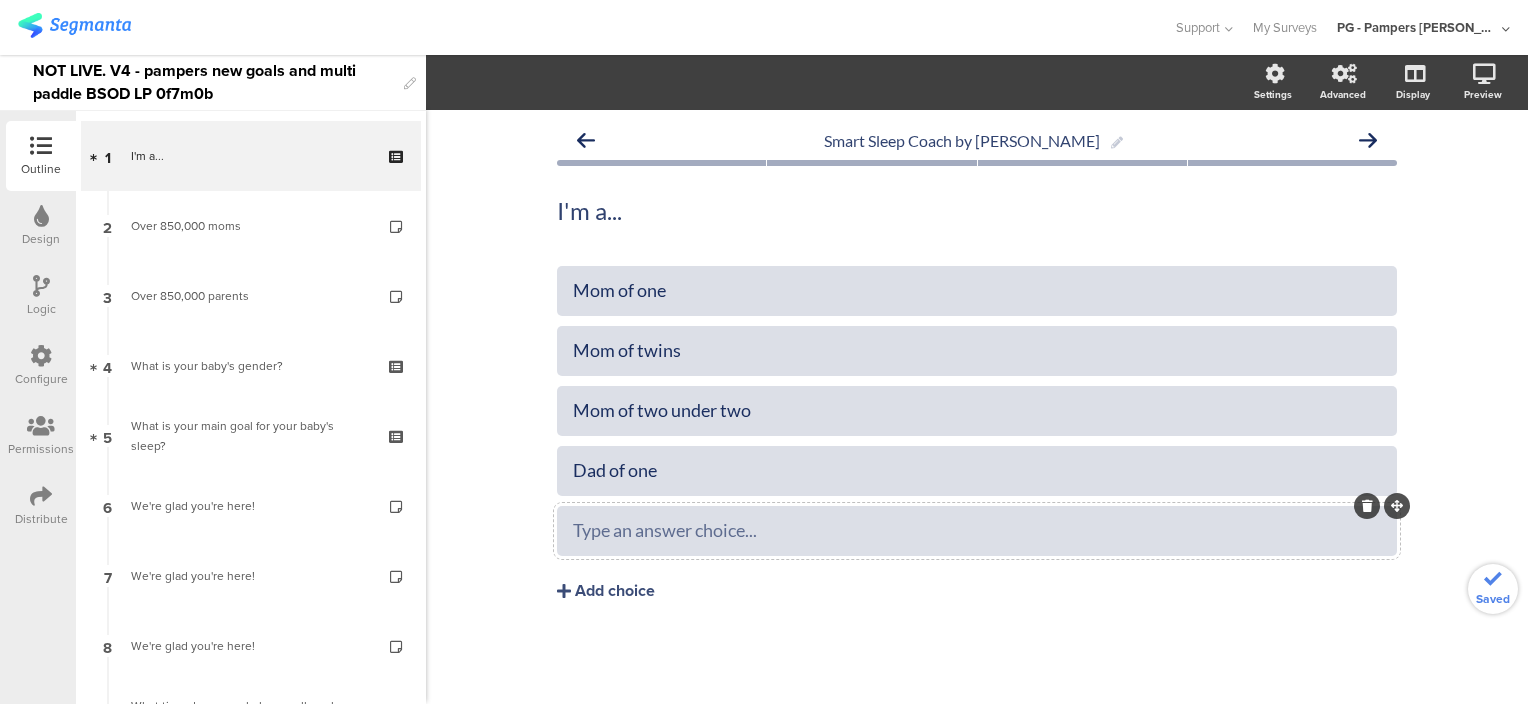 type 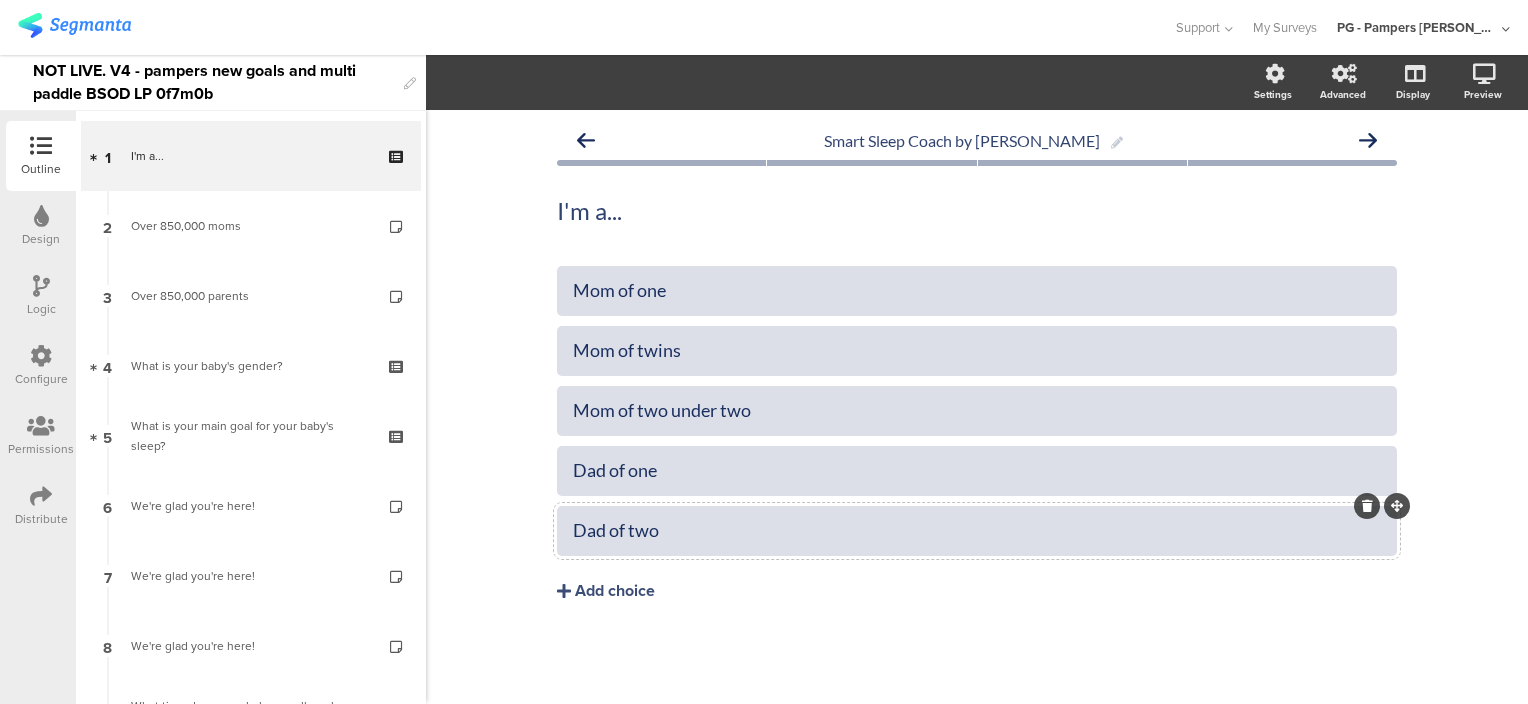 click on "Dad of two" 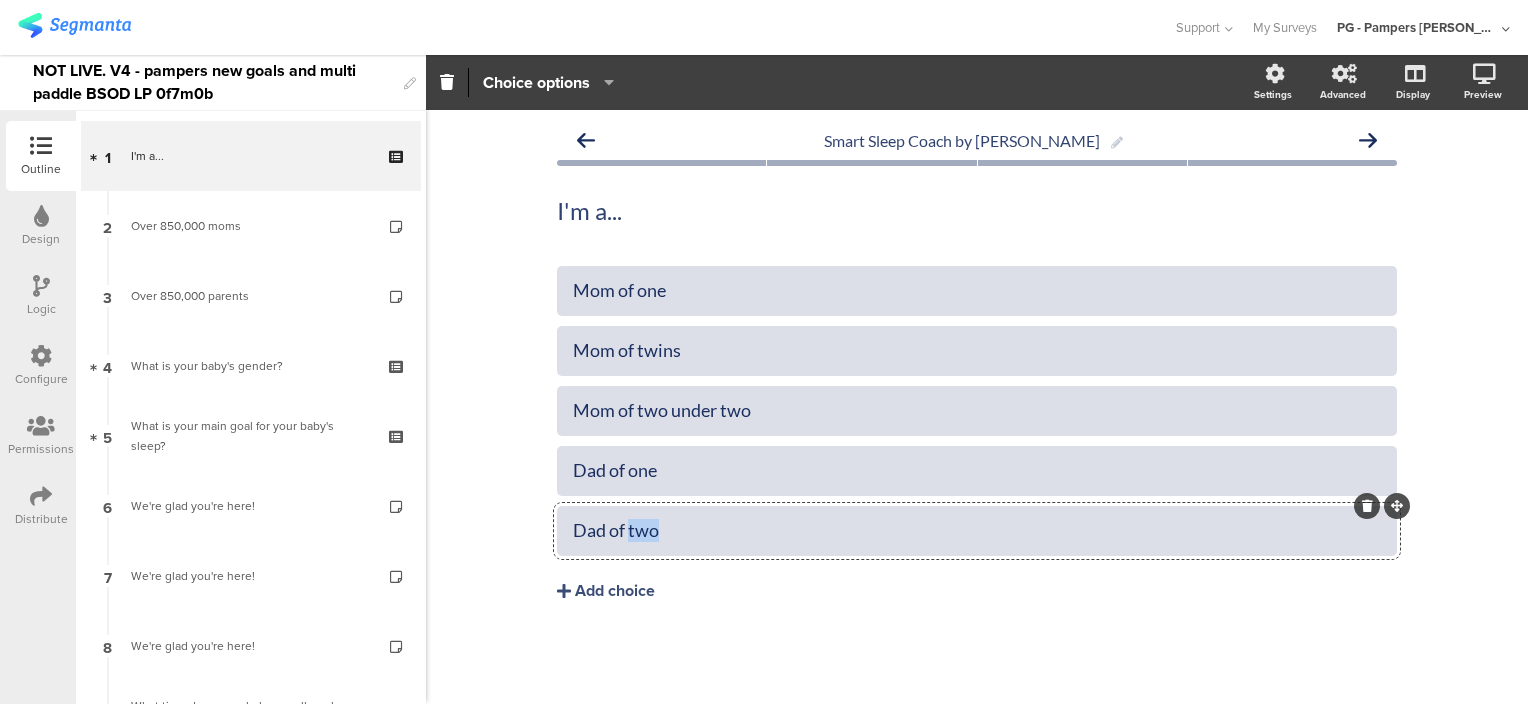 click on "Dad of two" 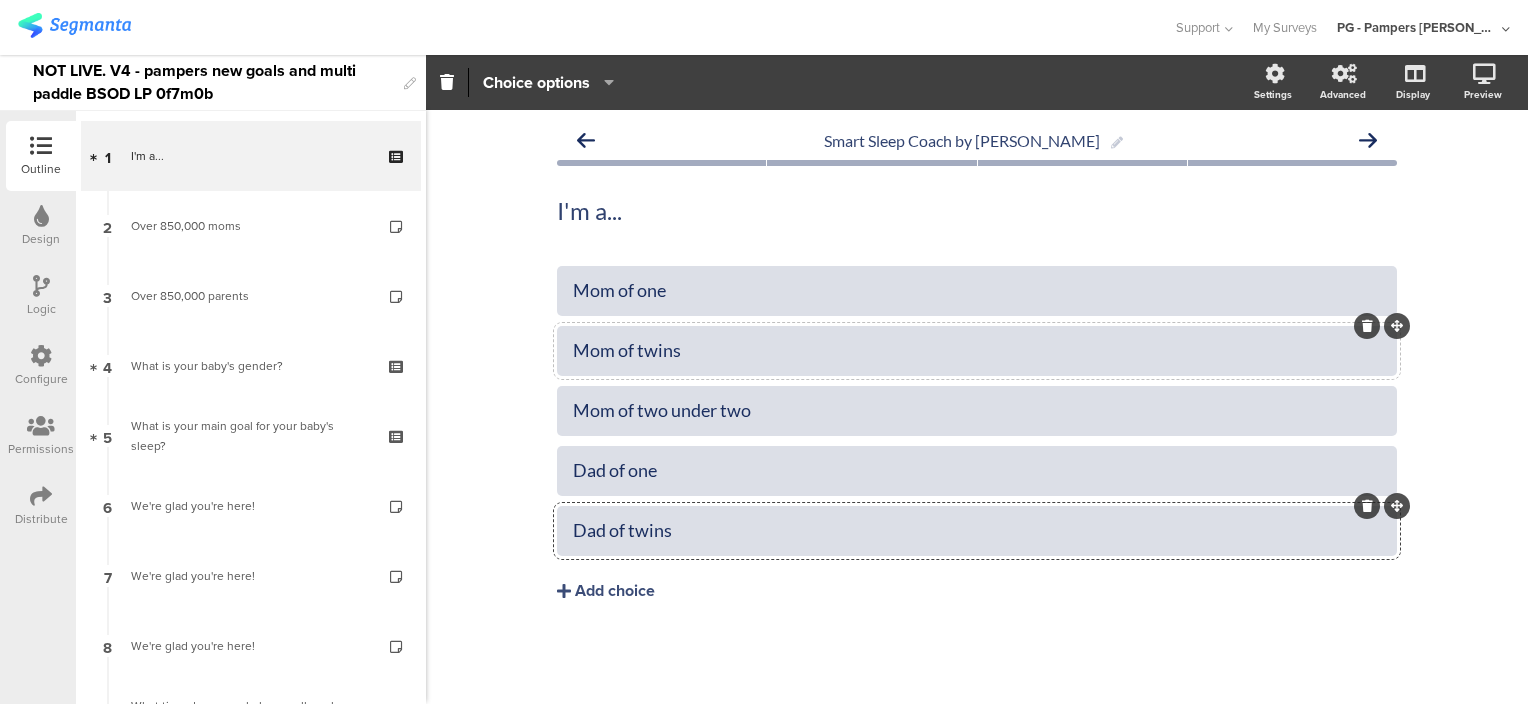 click on "Mom of twins" 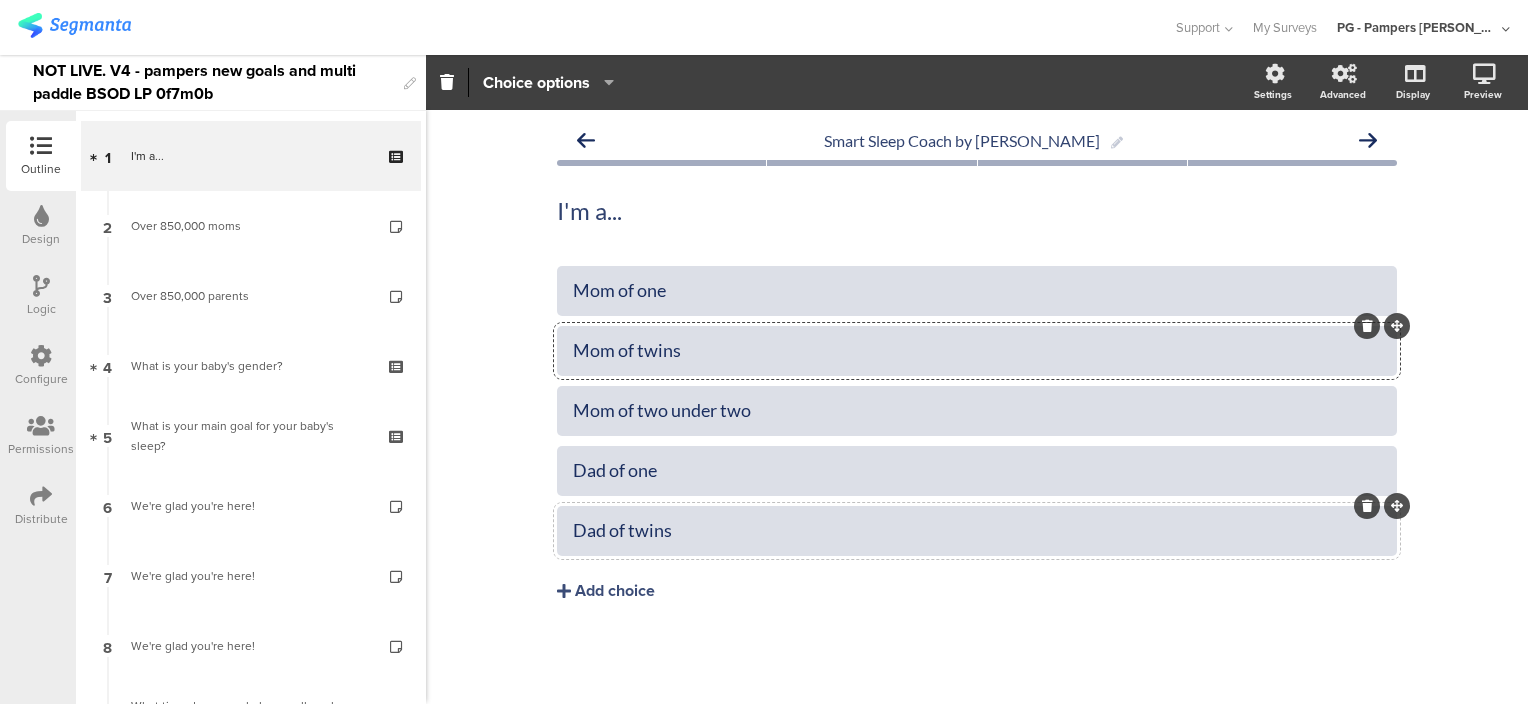click on "Dad of twins" 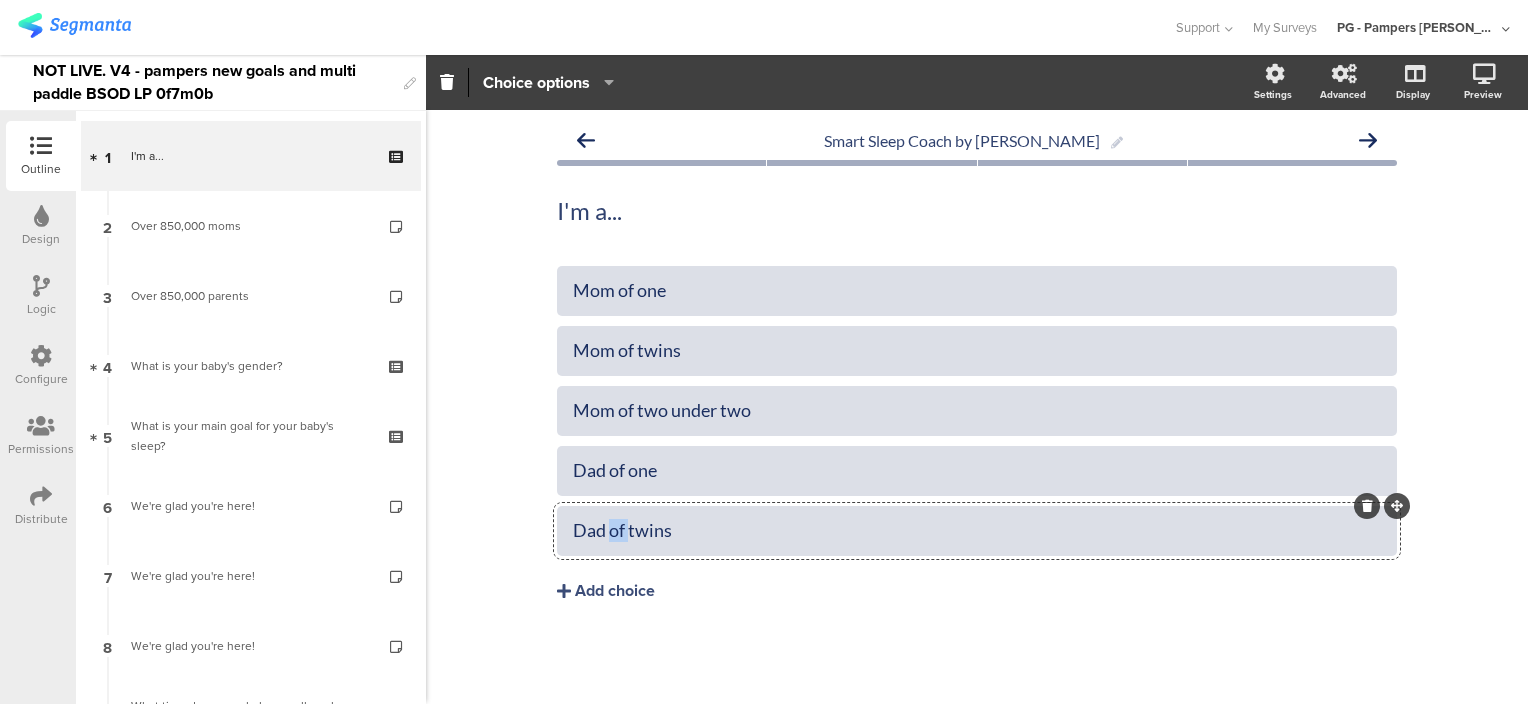 click on "Dad of twins" 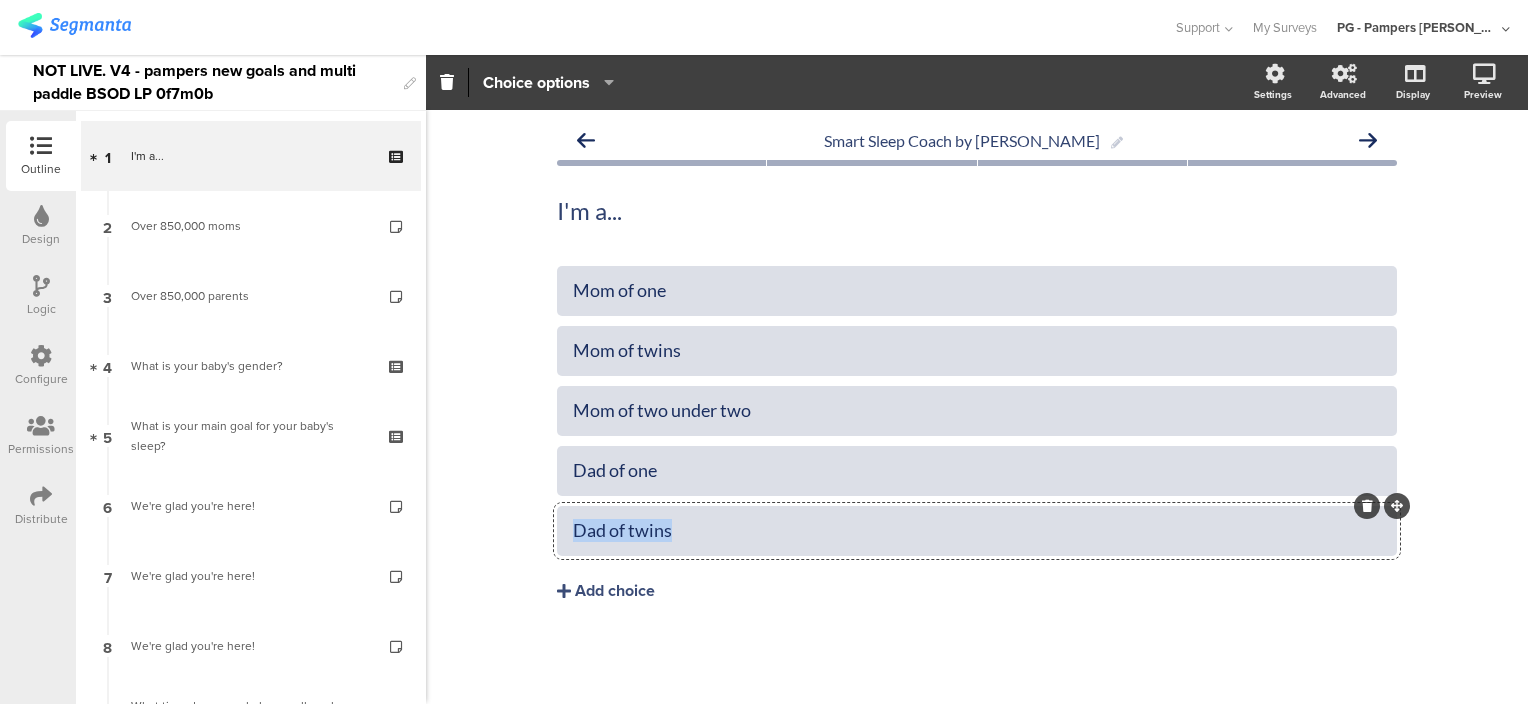 click on "Dad of twins" 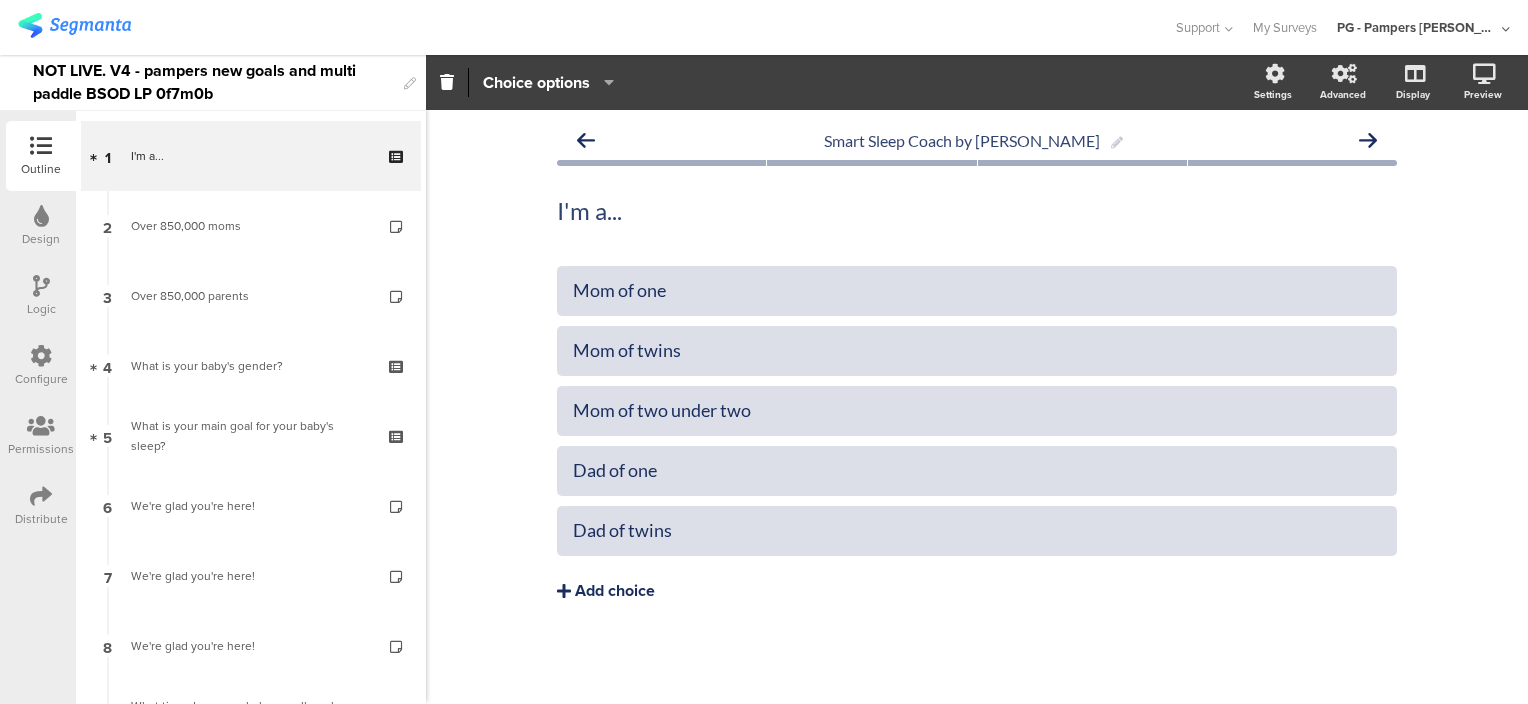 click on "Add choice" 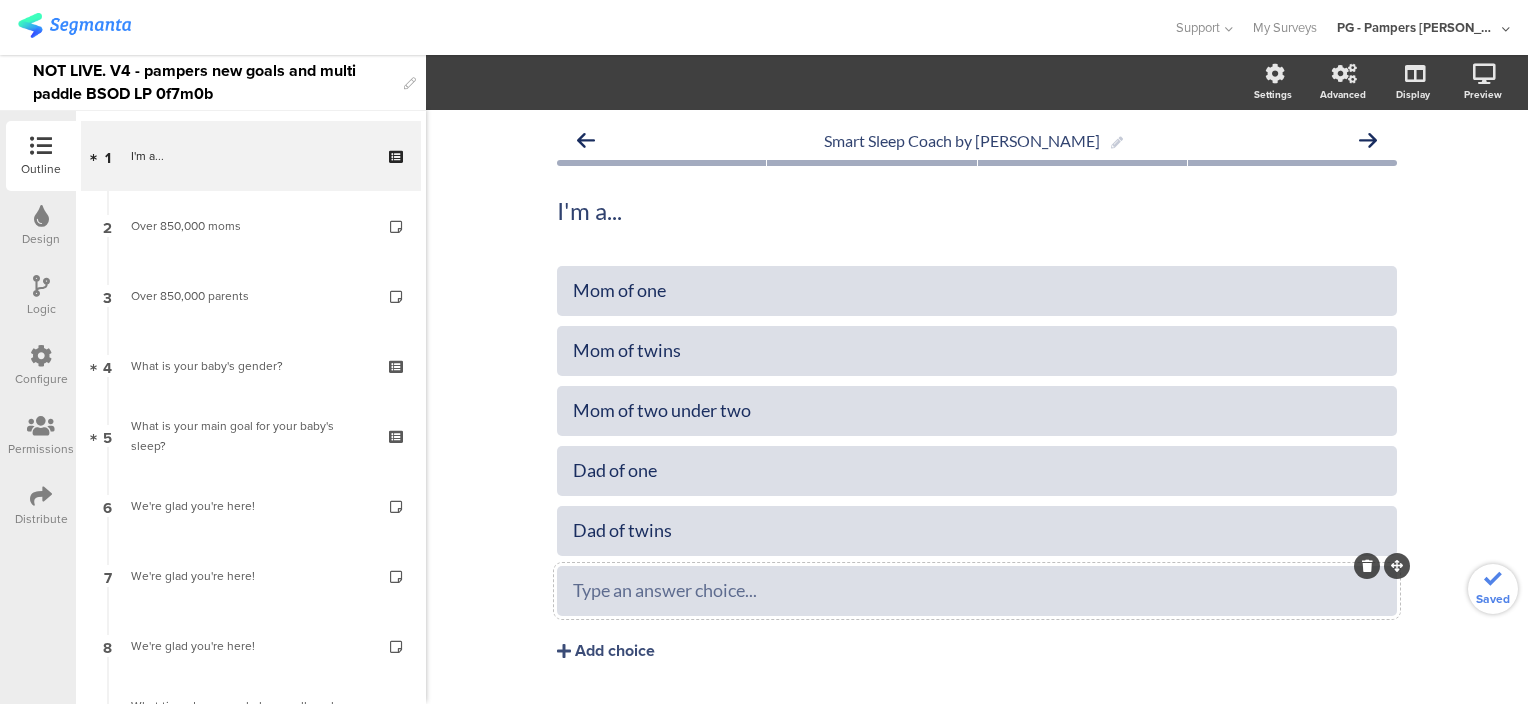 type 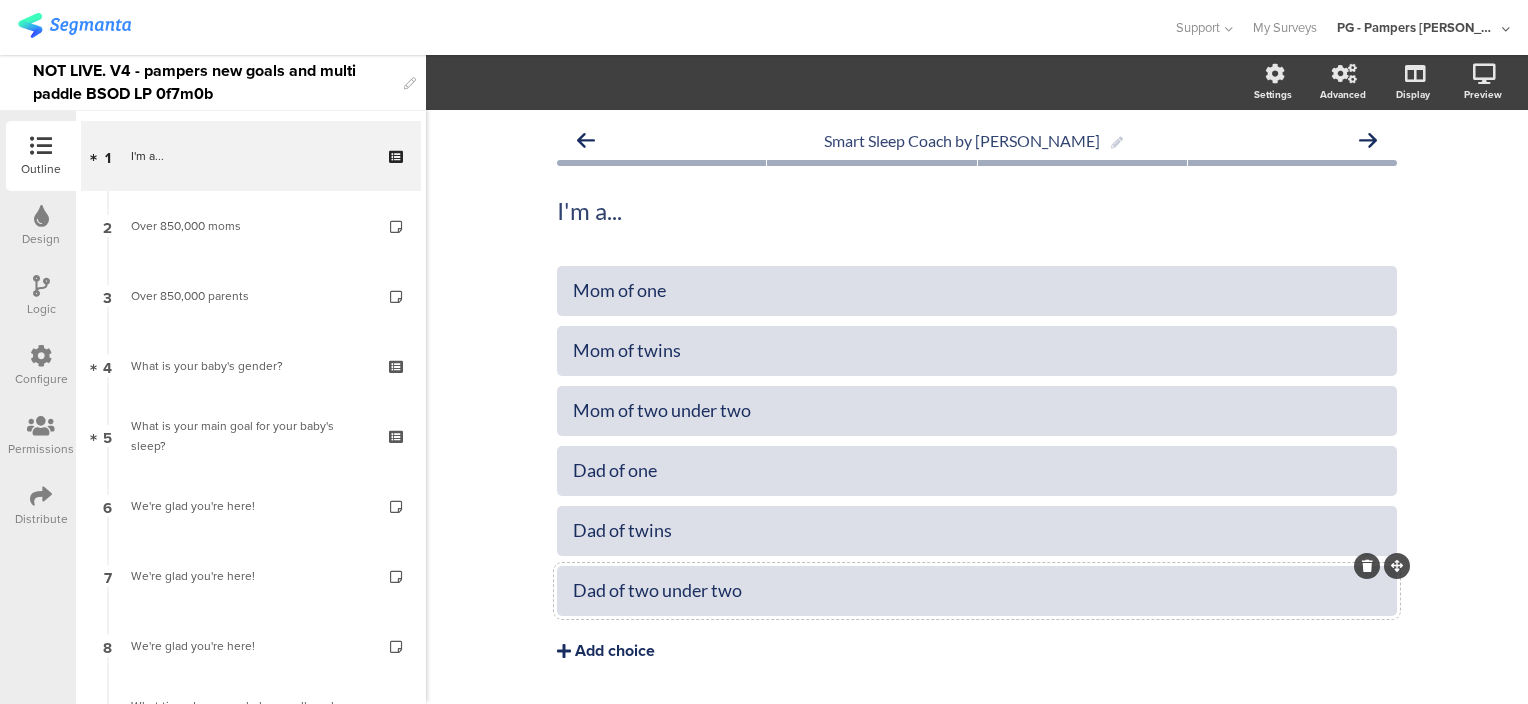 click on "Add choice" 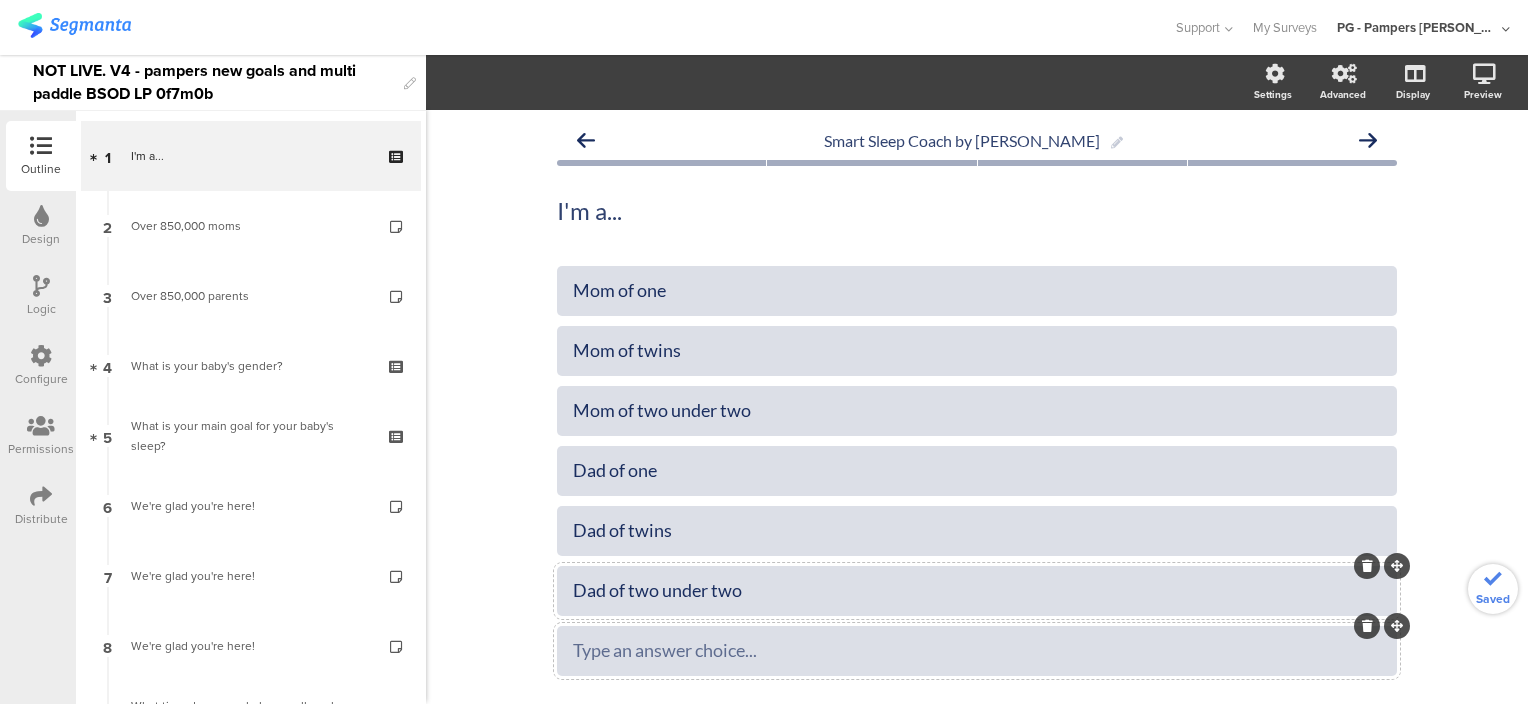 type 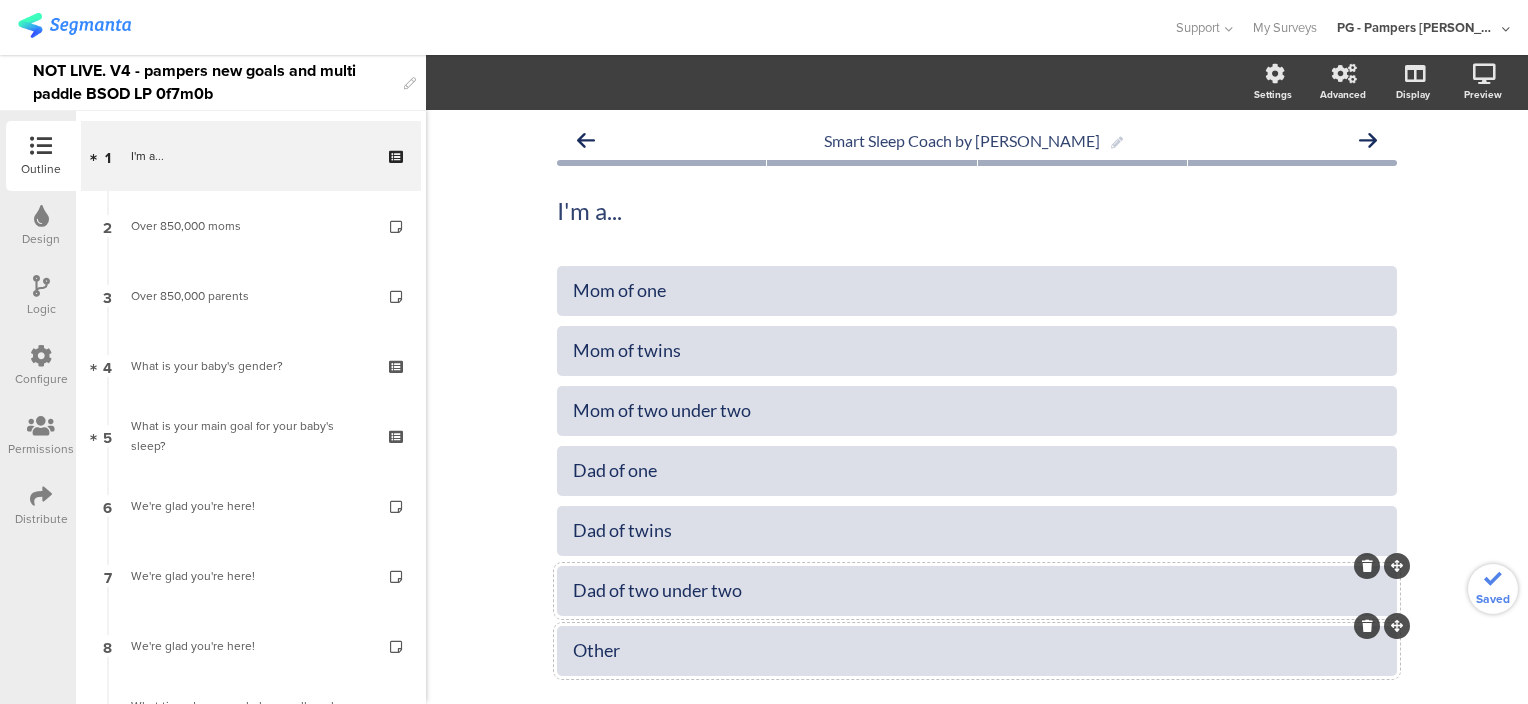 click on "Smart Sleep Coach by Pampers
I'm a...
I'm a...
Mom of one" 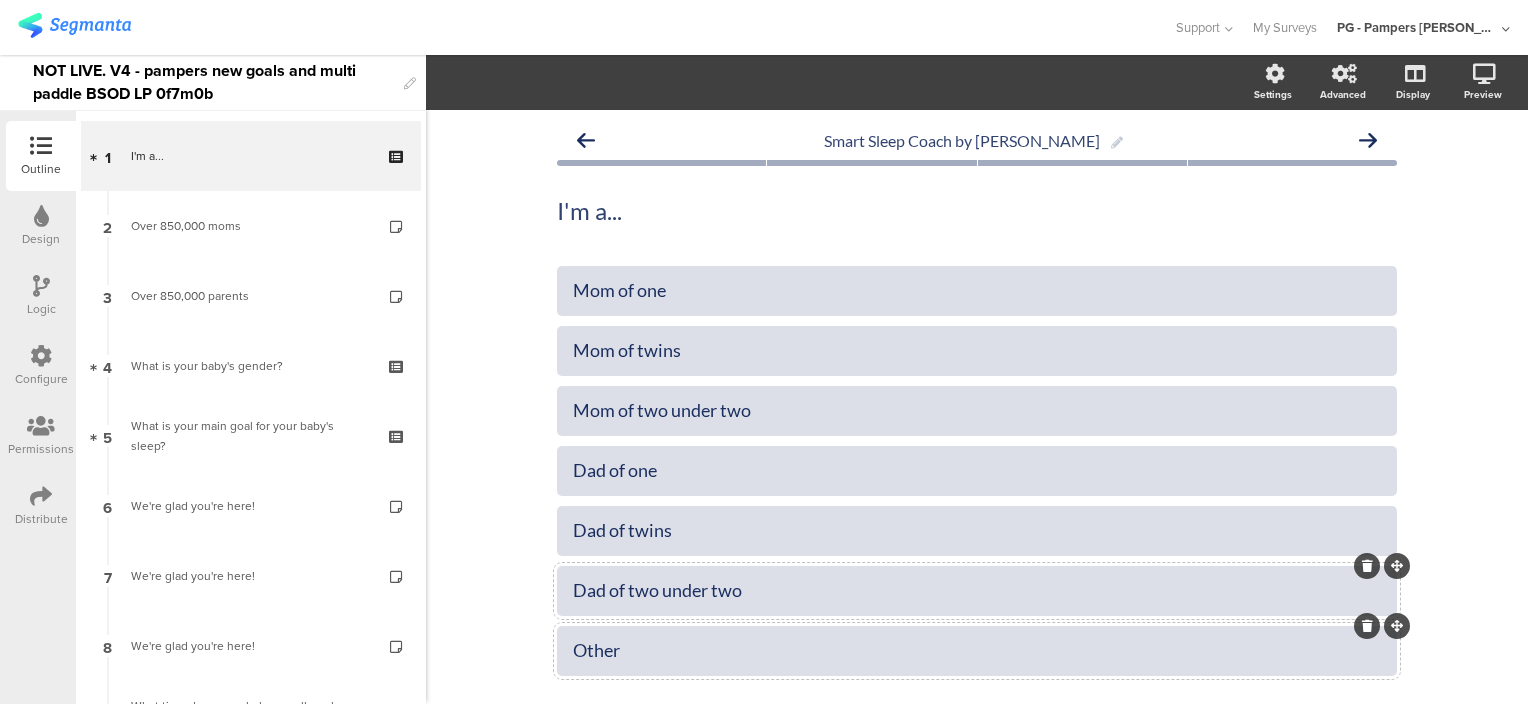 click on "Other" 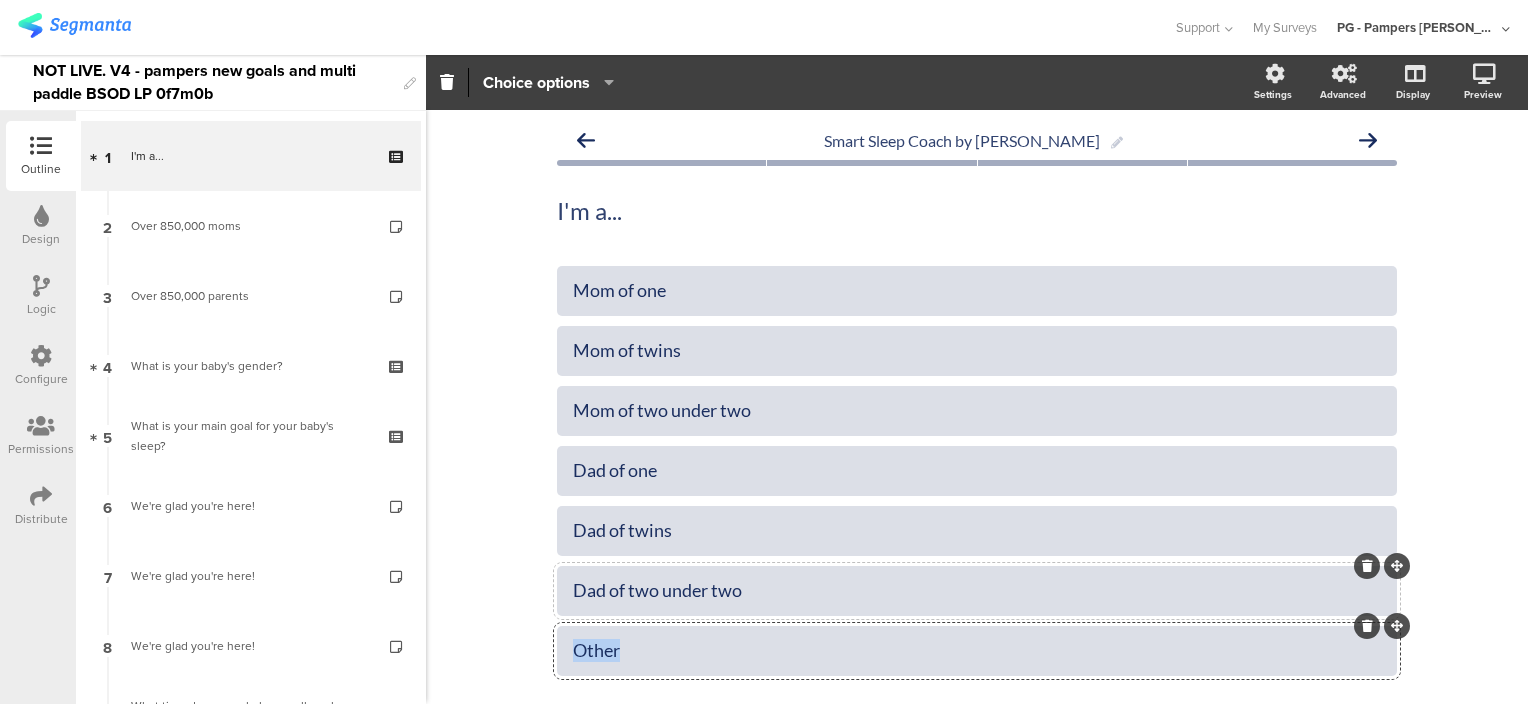 drag, startPoint x: 748, startPoint y: 651, endPoint x: 563, endPoint y: 647, distance: 185.04324 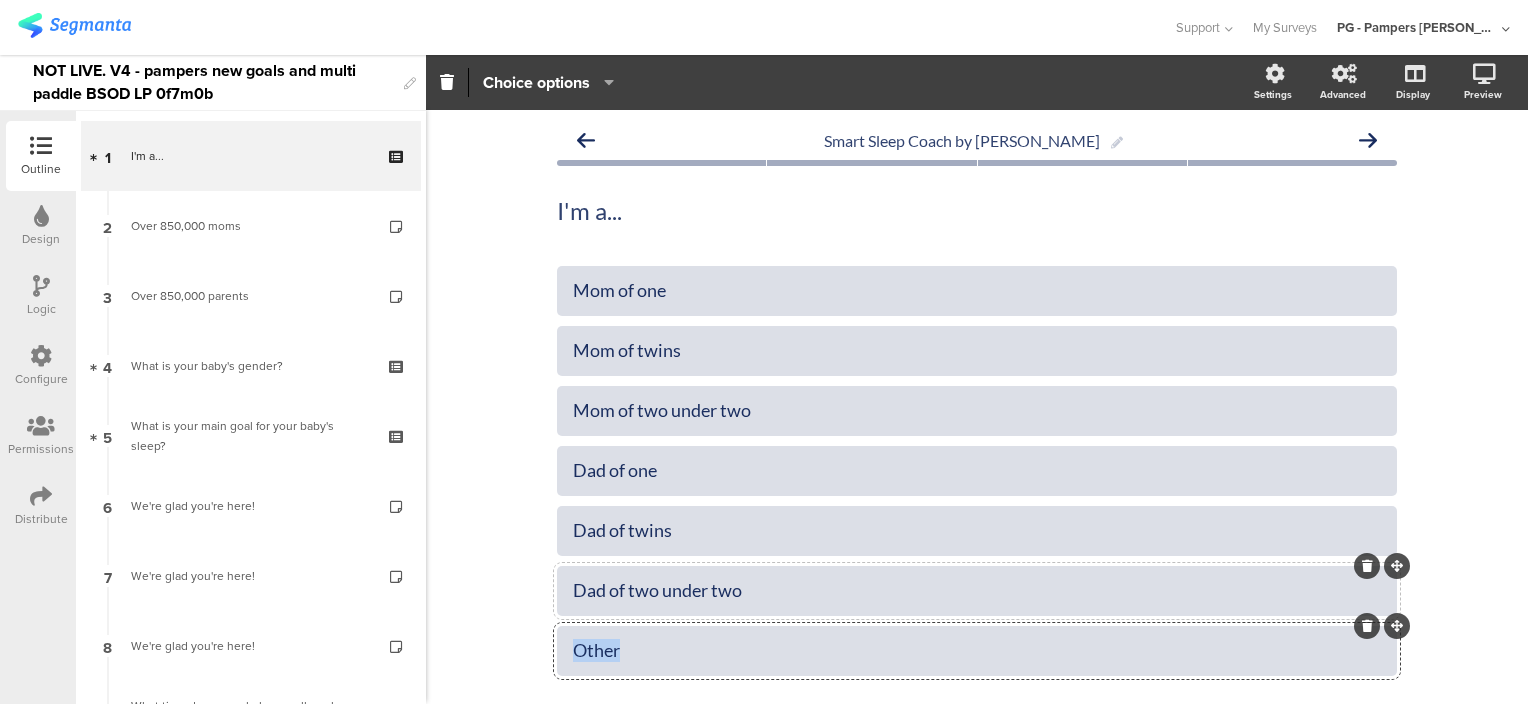 click on "Other" 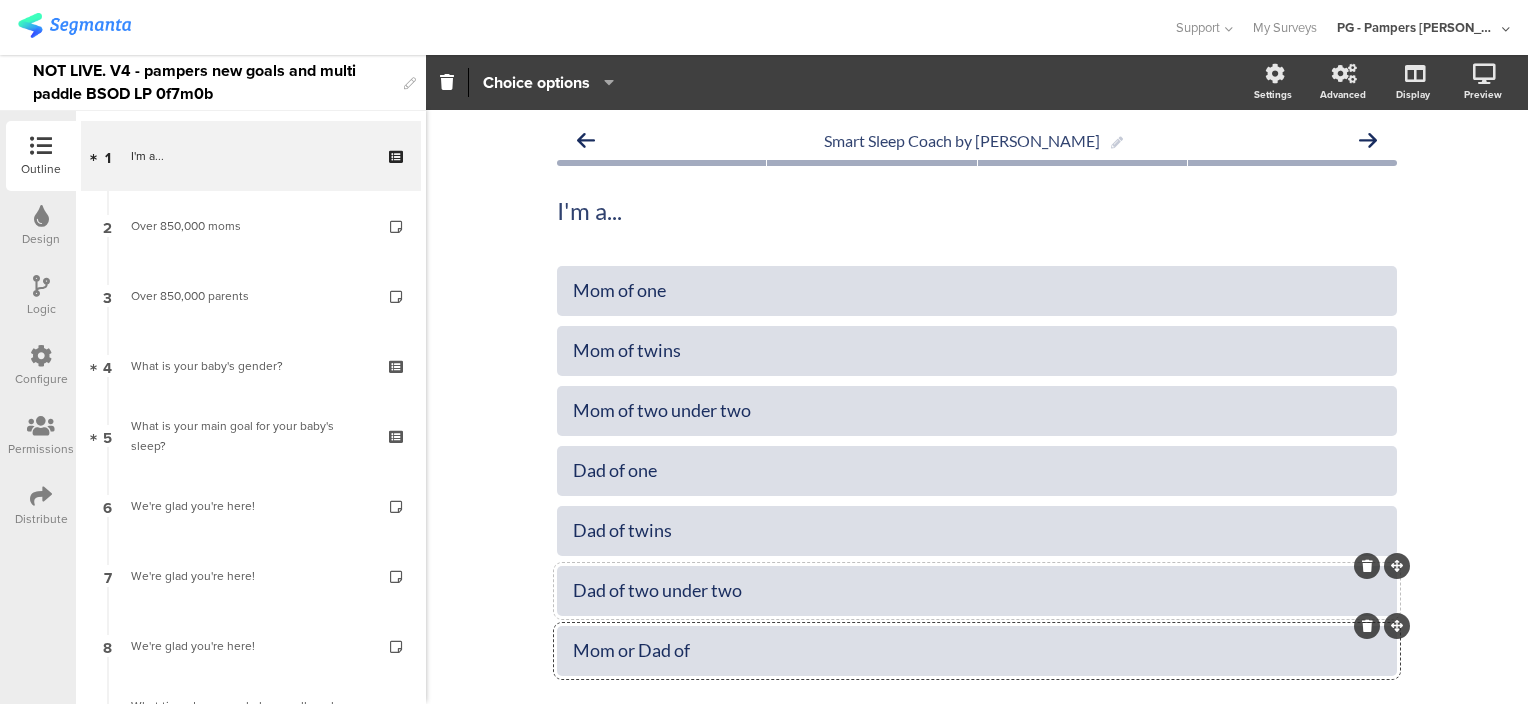 click on "Mom or Dad of" 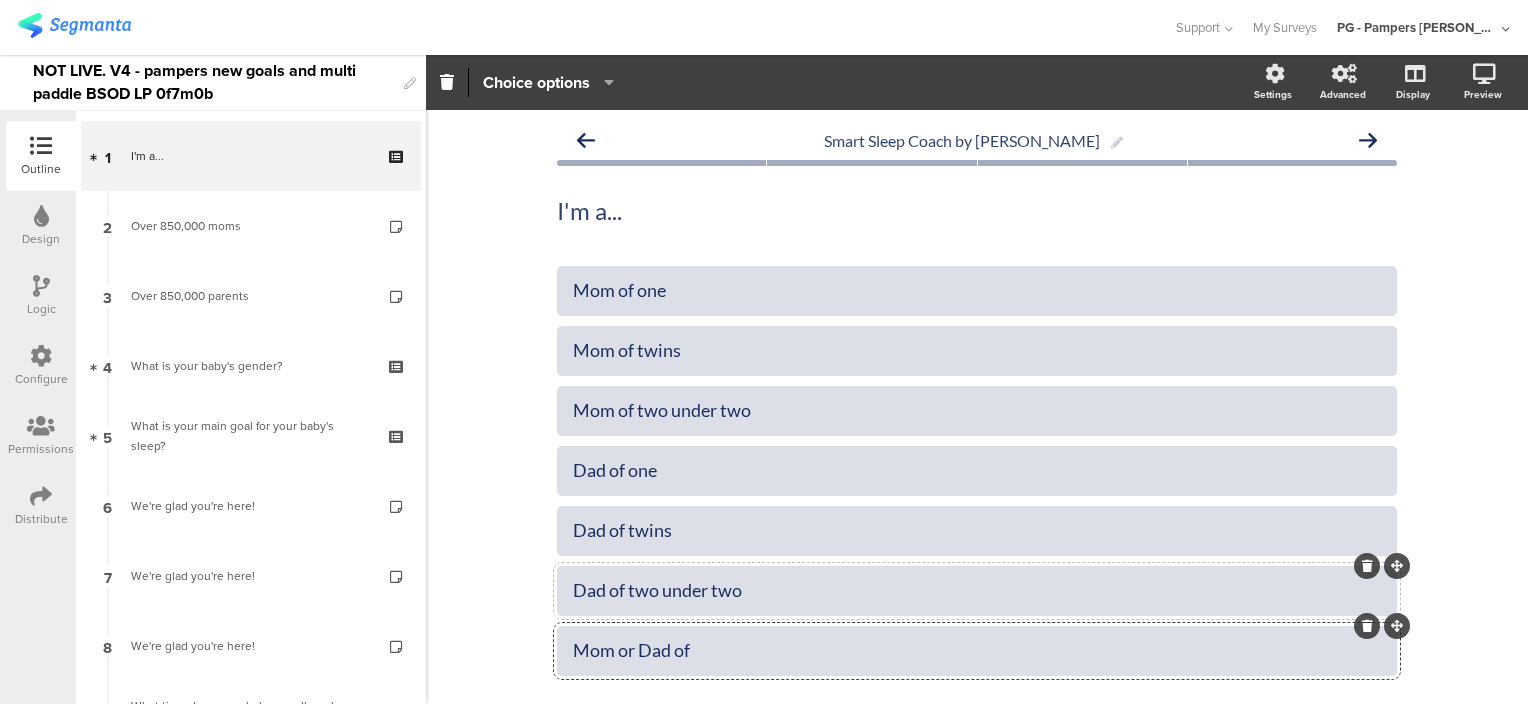 click on "Mom or Dad of" 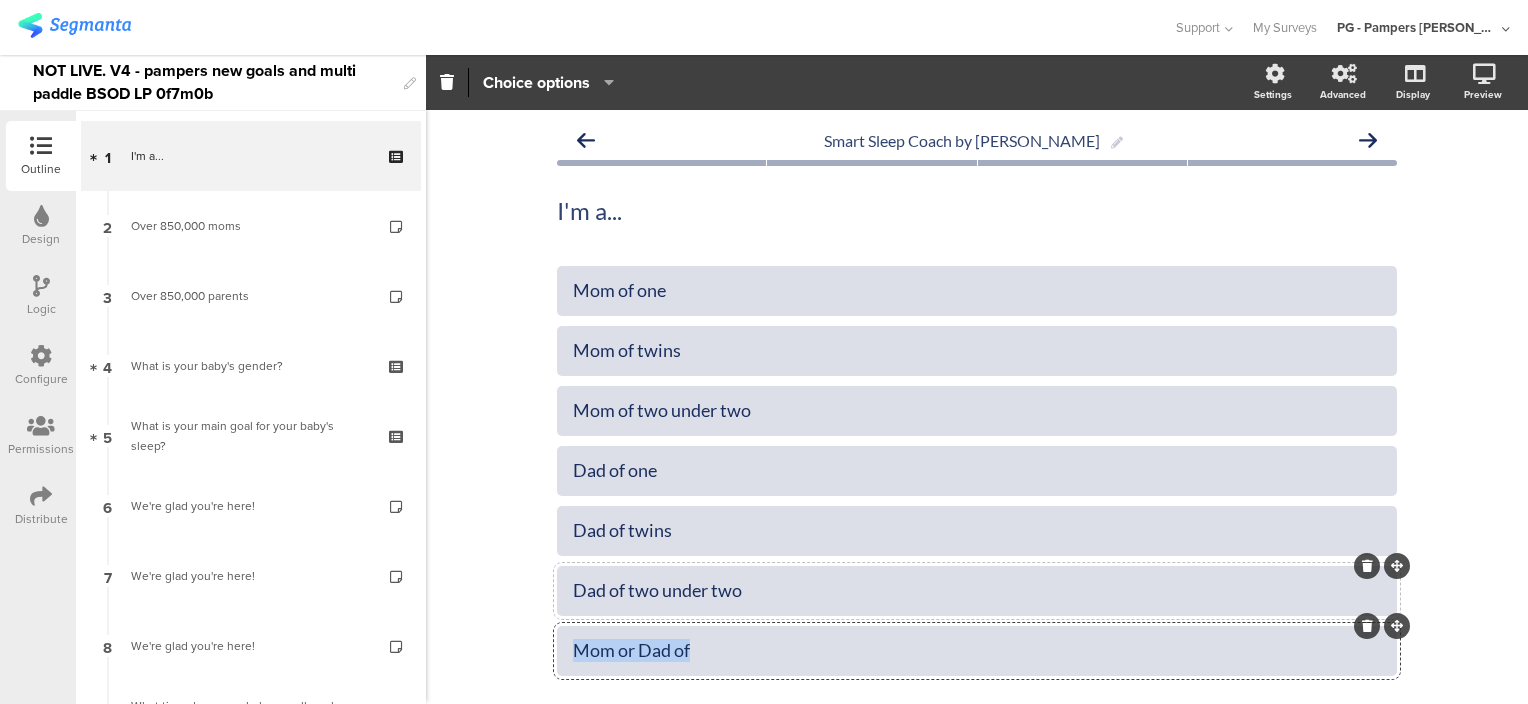 click on "Mom or Dad of" 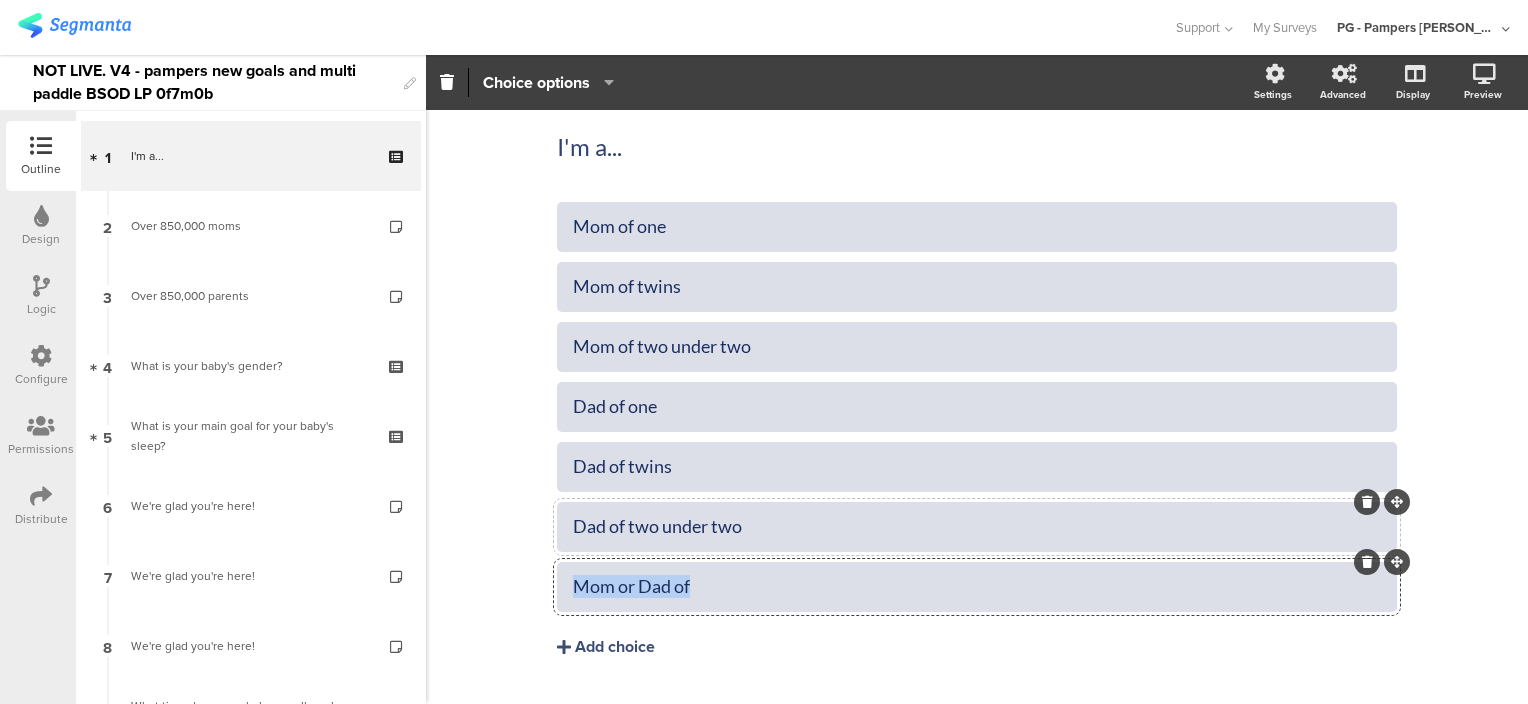 scroll, scrollTop: 112, scrollLeft: 0, axis: vertical 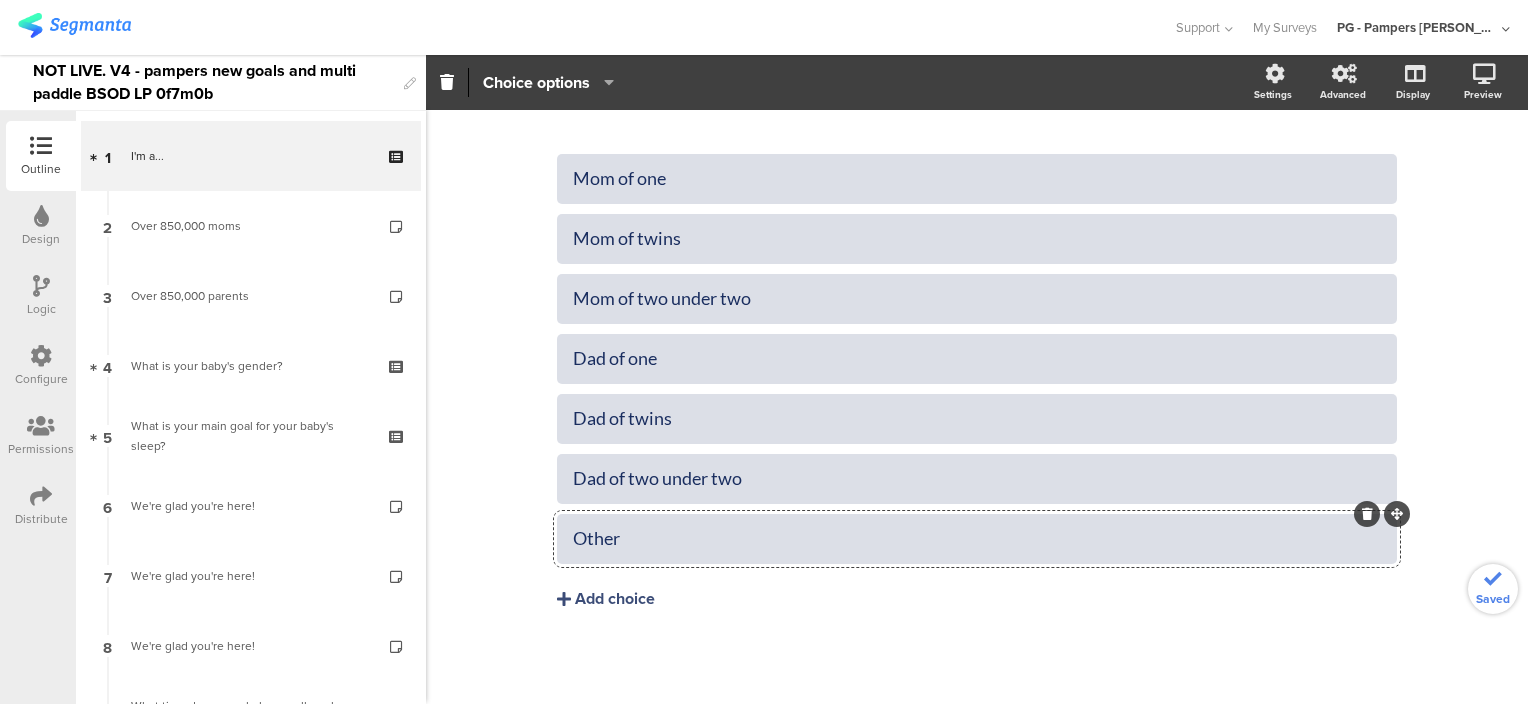 click on "Smart Sleep Coach by Pampers
I'm a...
I'm a...
Mom of one" 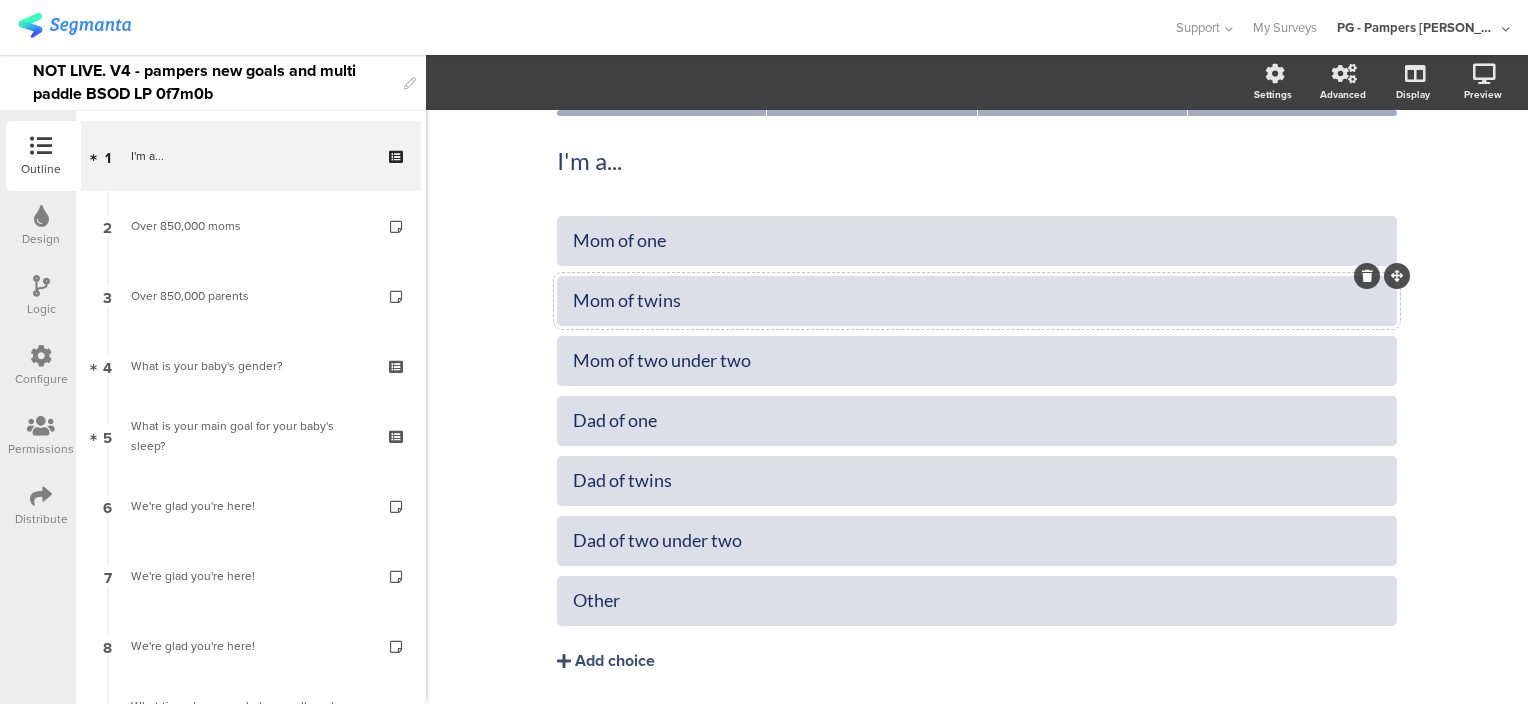 scroll, scrollTop: 0, scrollLeft: 0, axis: both 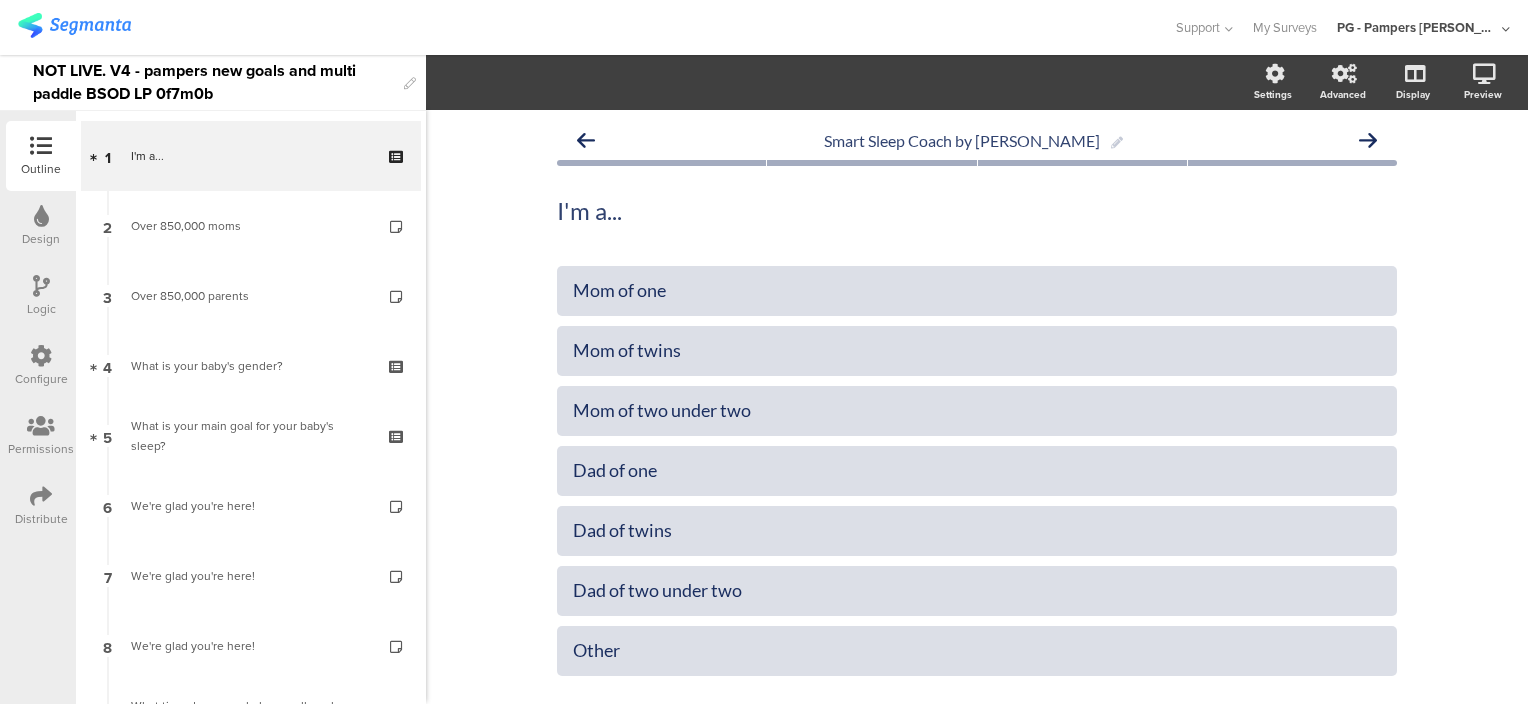 click on "I'm a...
I'm a..." 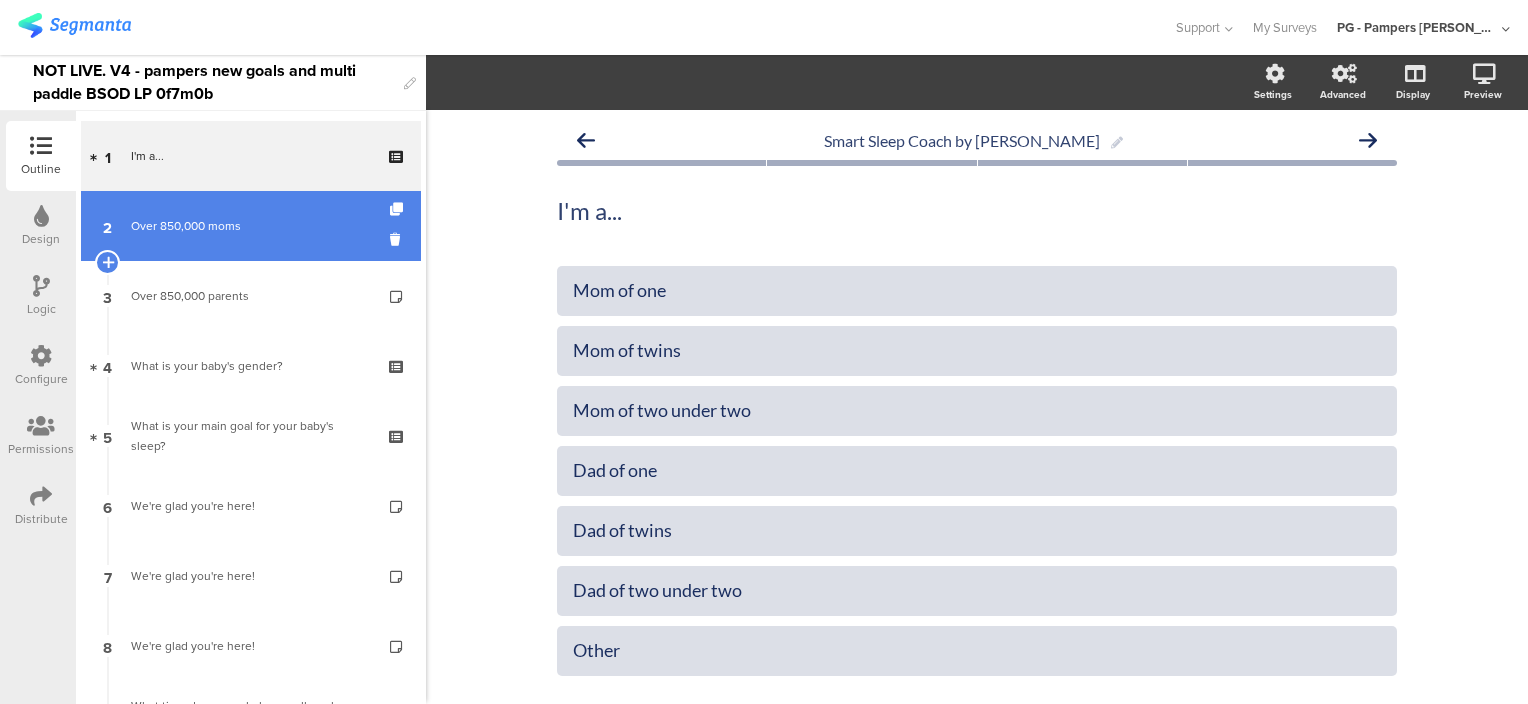 click on "Over 850,000 moms" at bounding box center [250, 226] 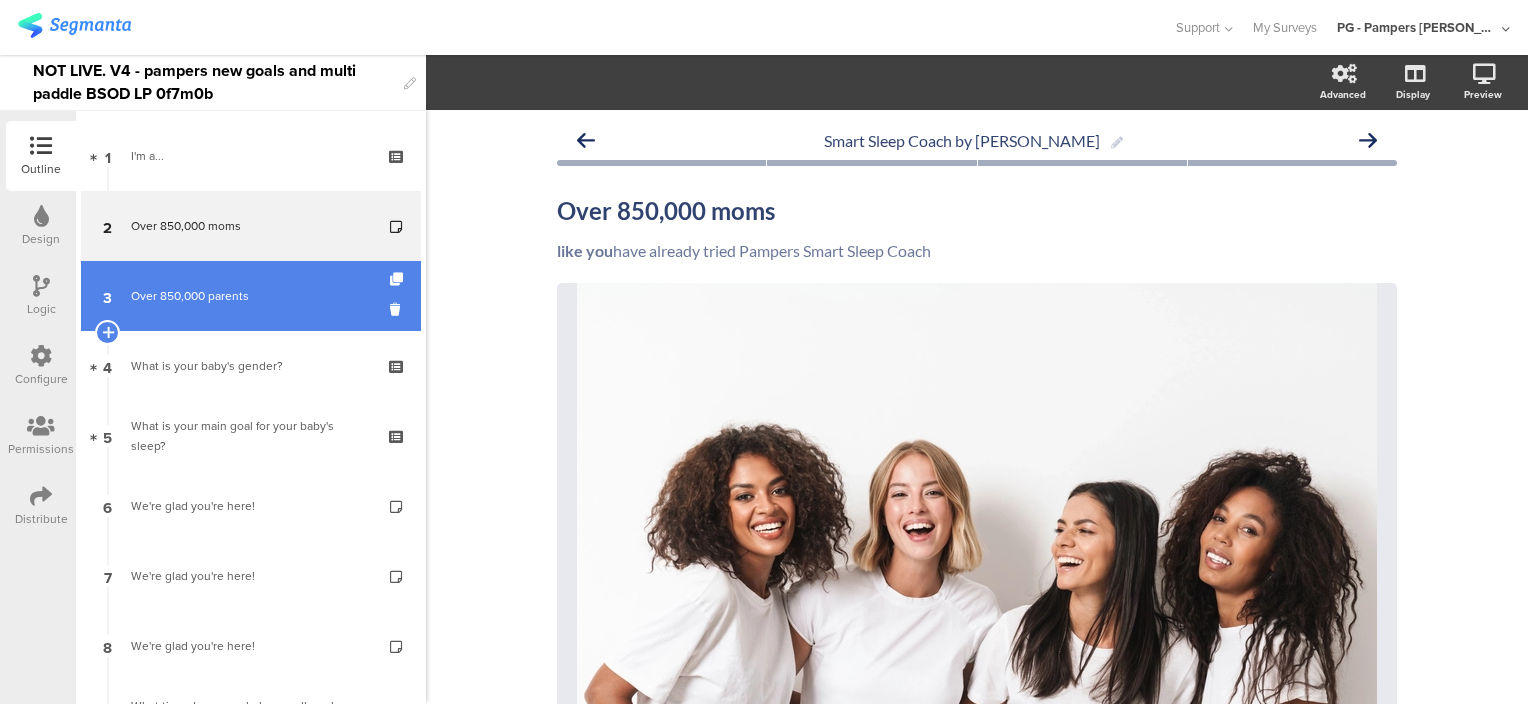 click on "Over 850,000 parents" at bounding box center (250, 296) 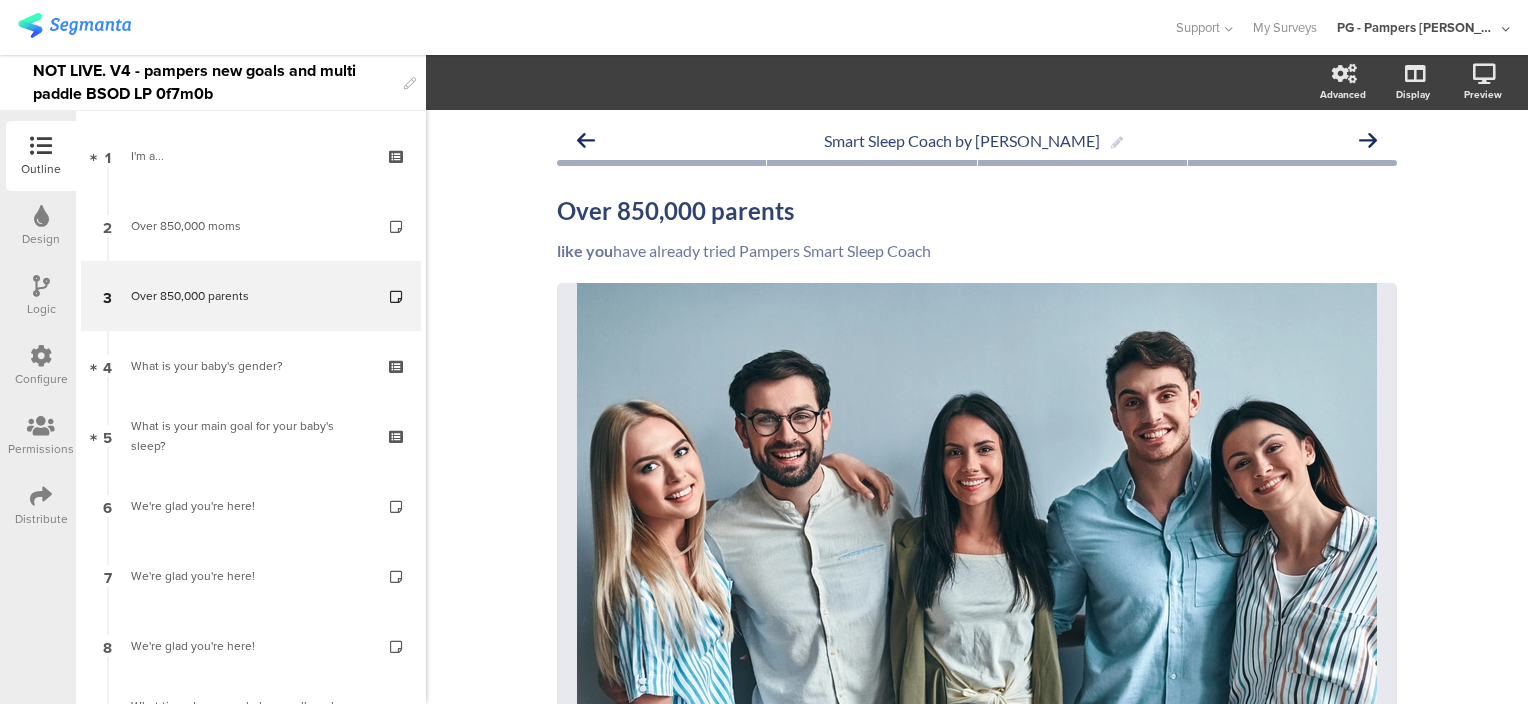 click at bounding box center [41, 286] 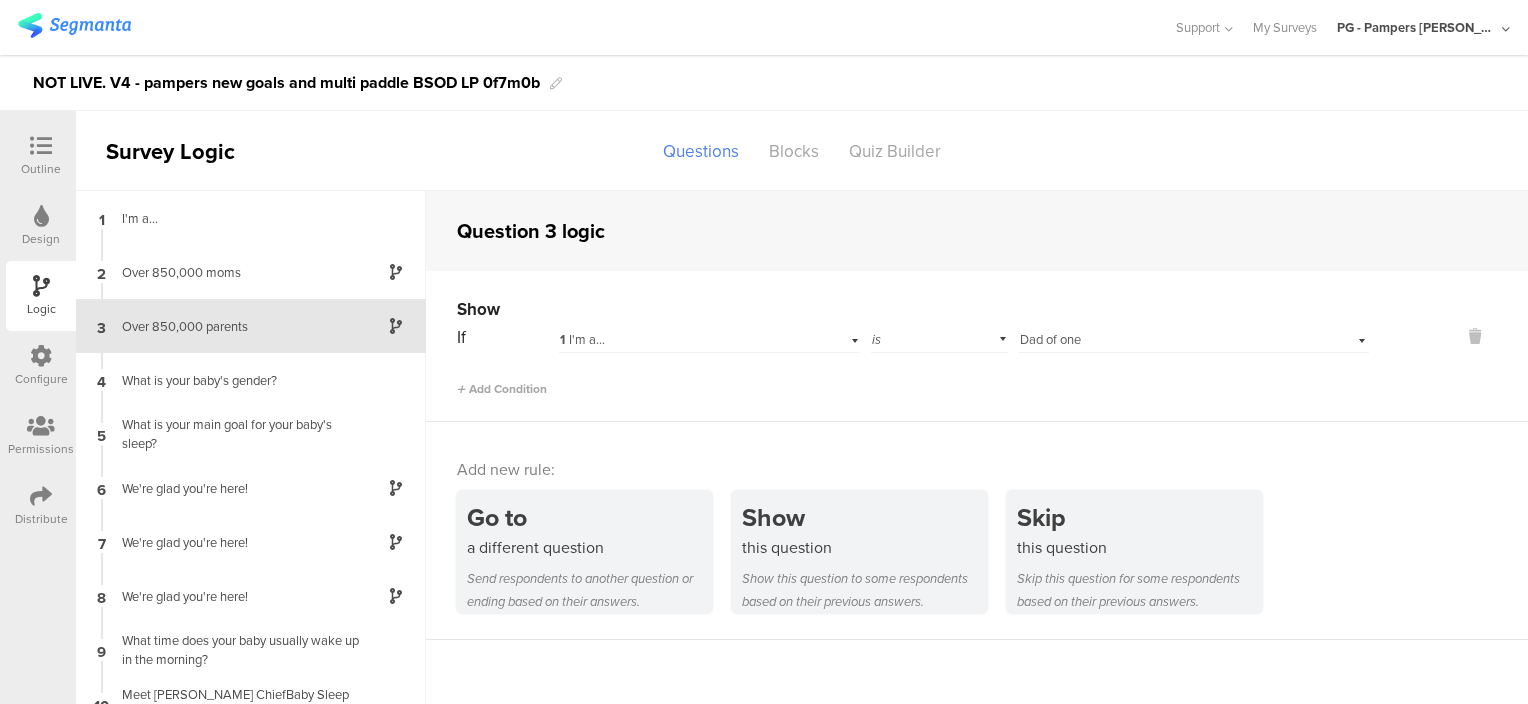 click on "Select answer...   Dad of one" at bounding box center (1165, 340) 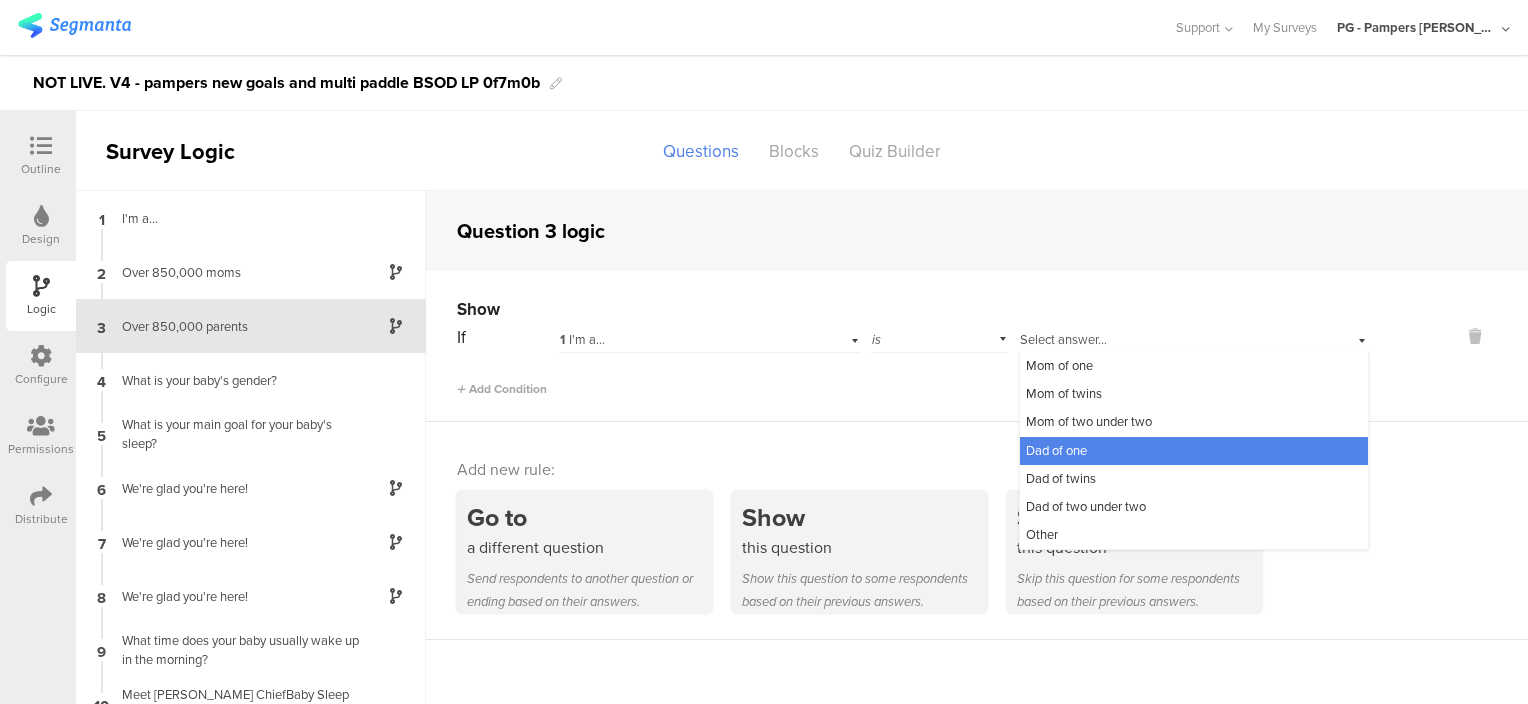 click on "Add Condition" at bounding box center (913, 380) 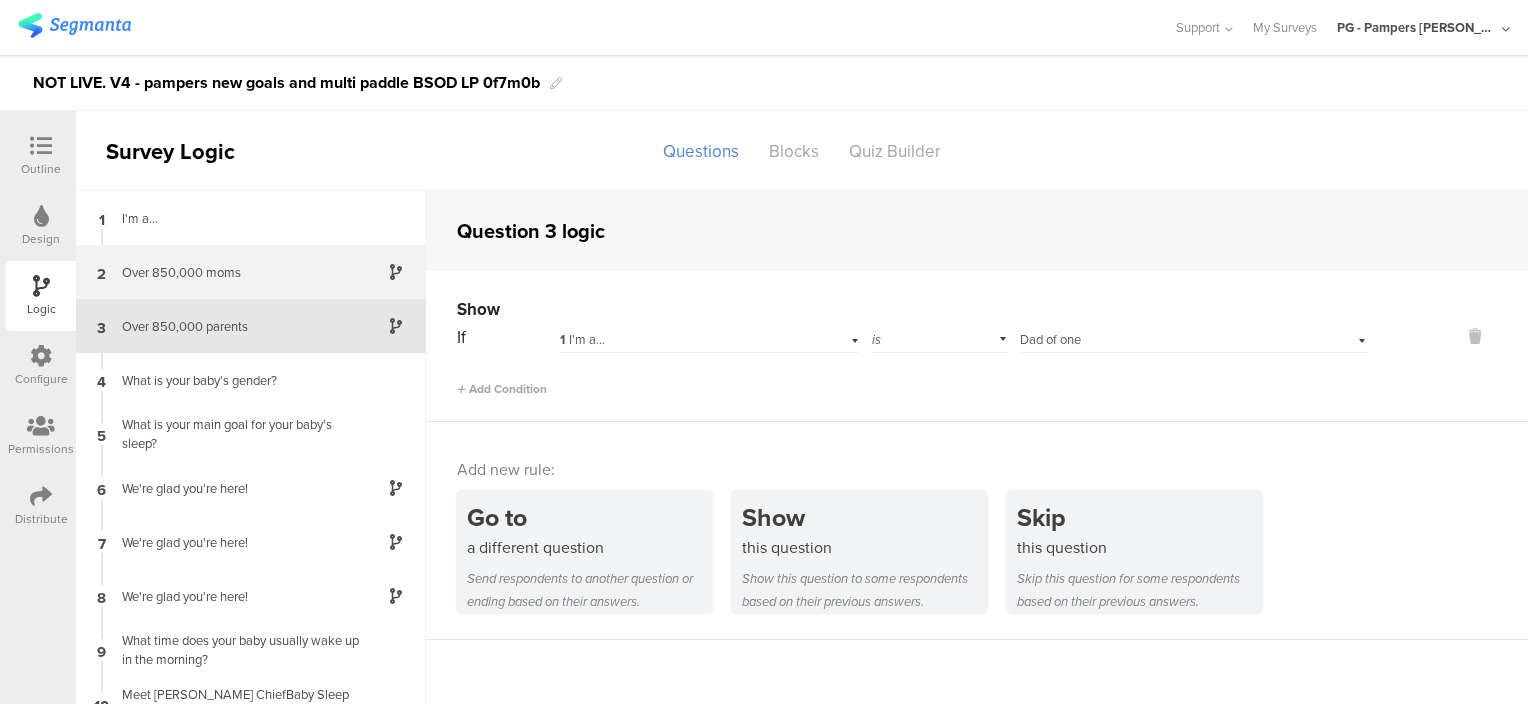 click on "2
Over 850,000 moms" at bounding box center [251, 272] 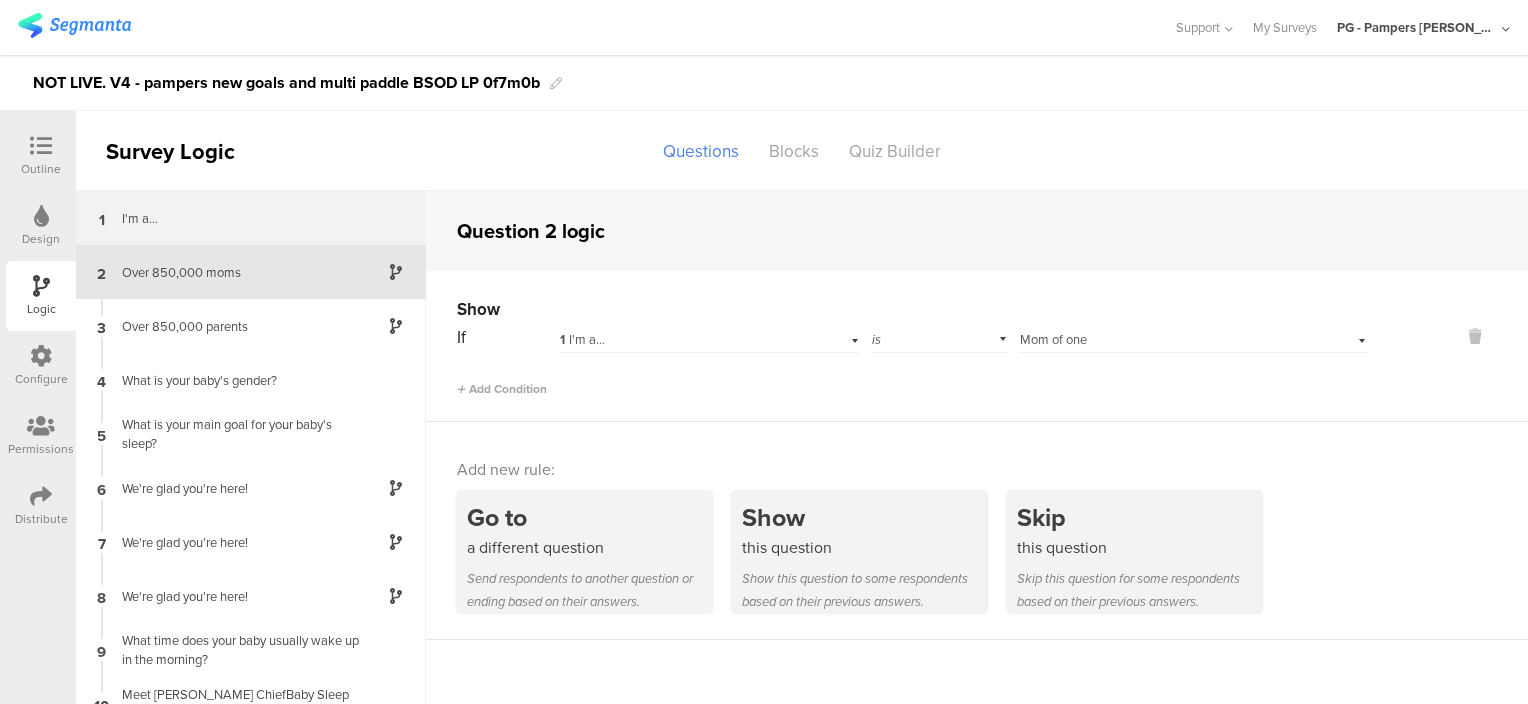 click on "1
I'm a..." at bounding box center [251, 218] 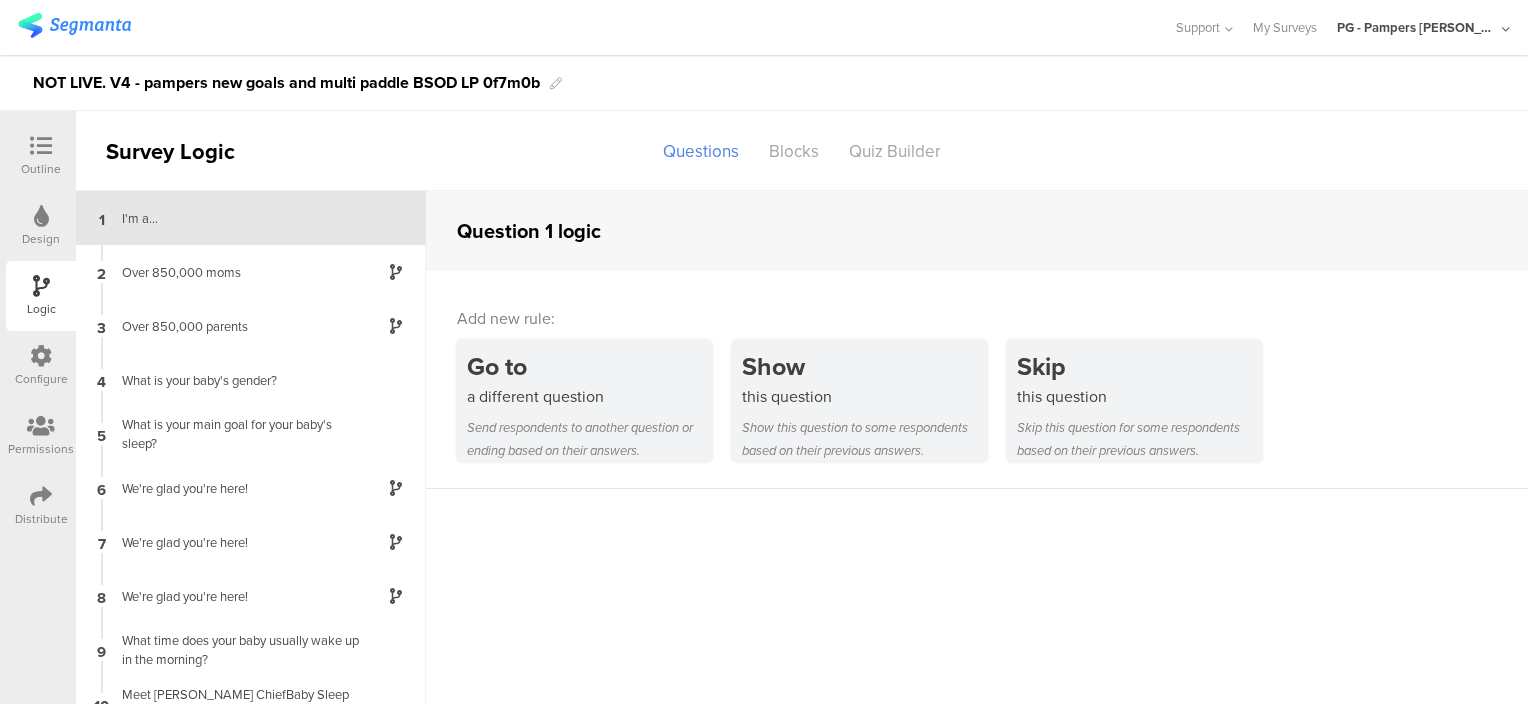 click at bounding box center [41, 216] 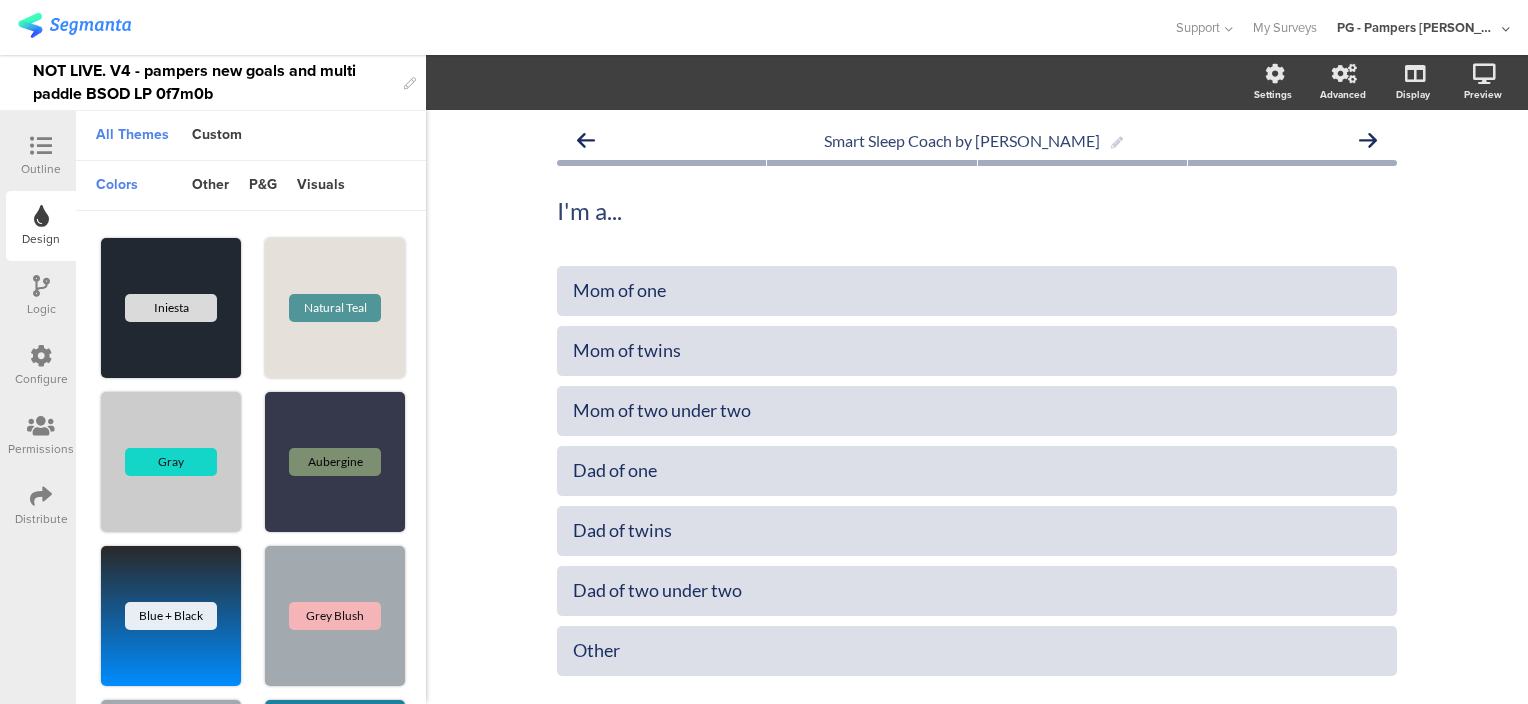 click at bounding box center [41, 147] 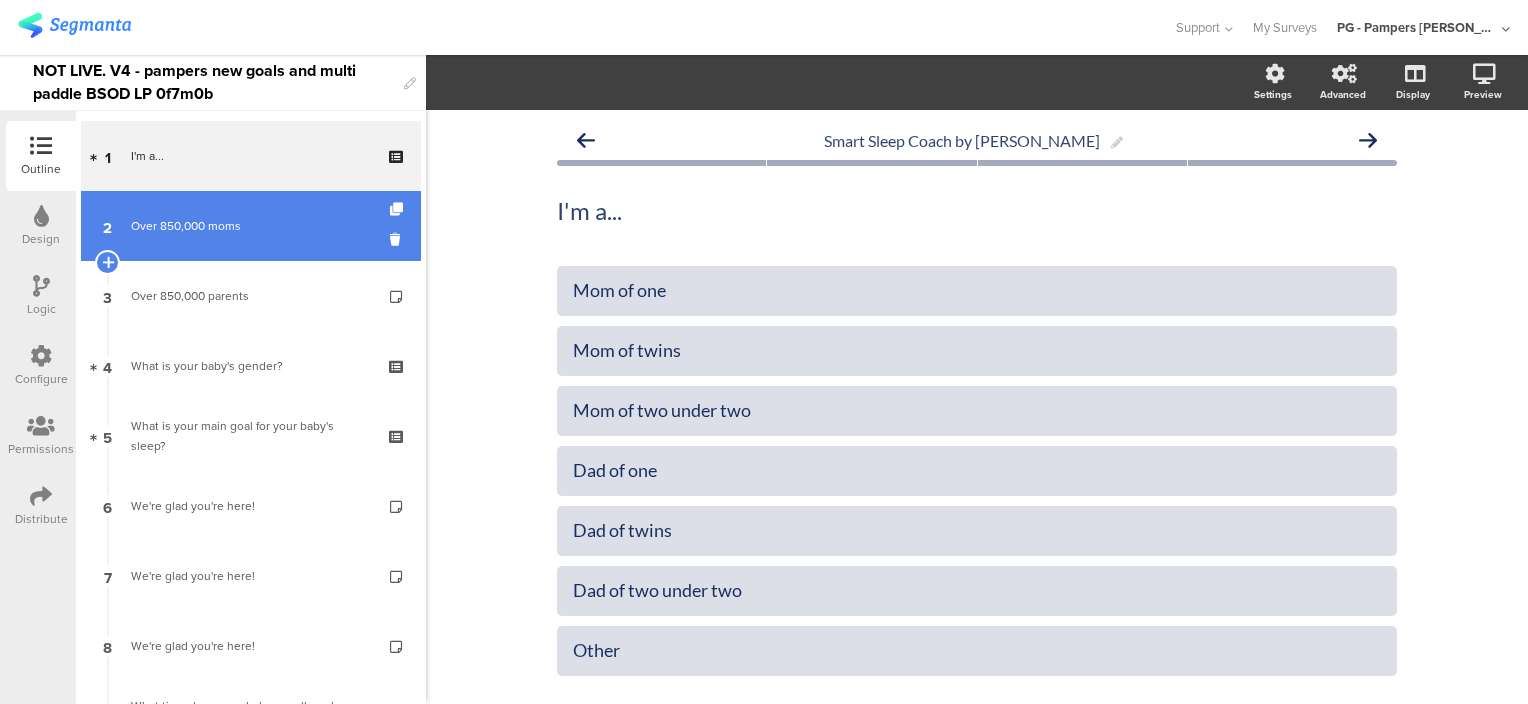 click on "Over 850,000 moms" at bounding box center (250, 226) 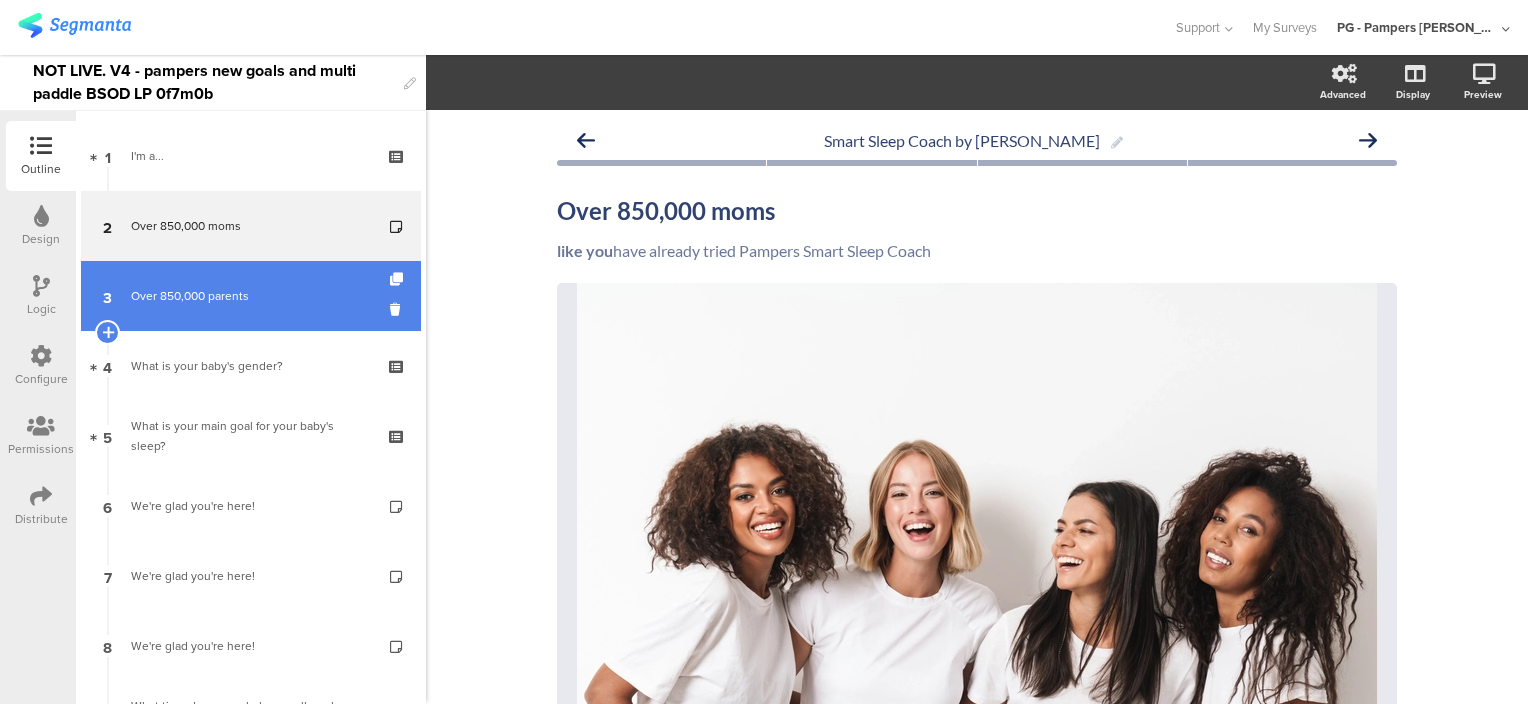 click on "Over 850,000 parents" at bounding box center [250, 296] 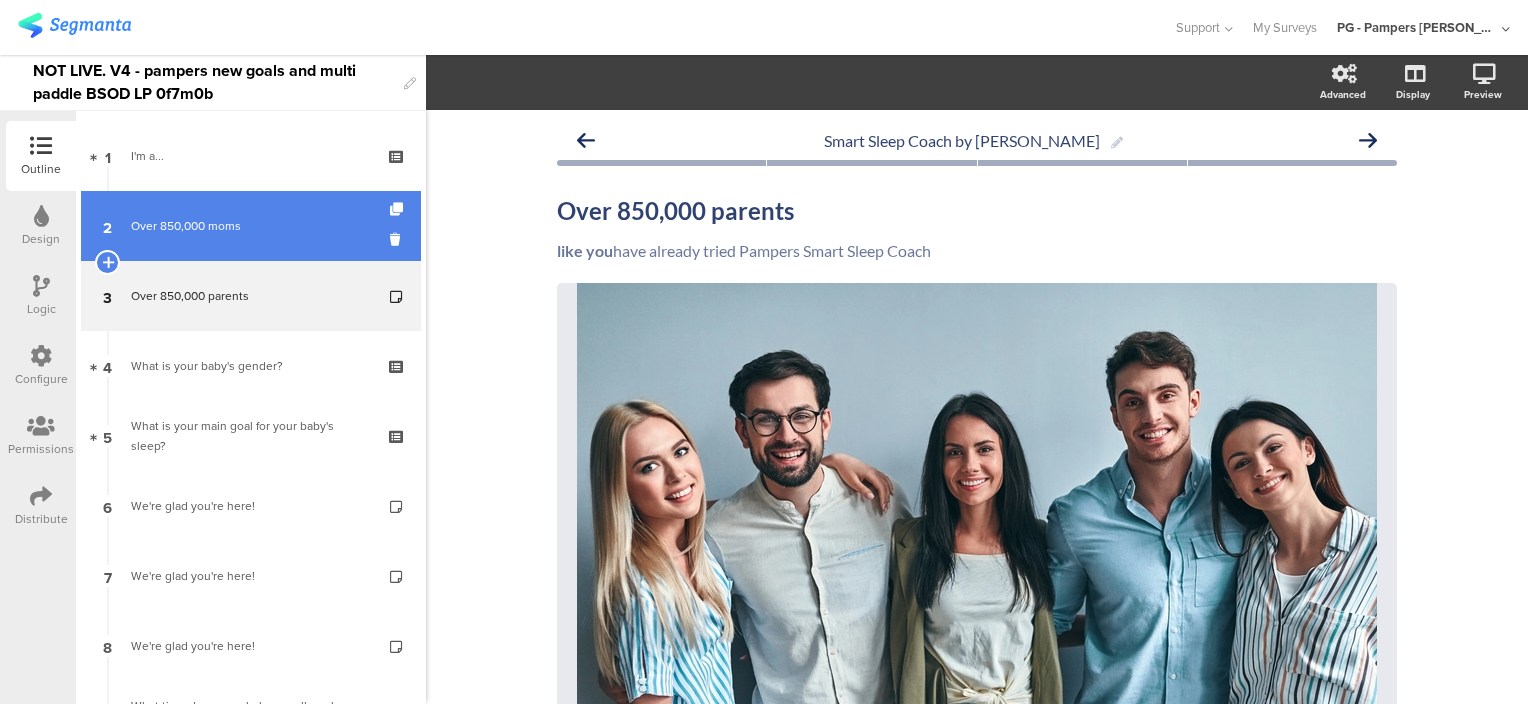 click on "2
Over 850,000 moms" at bounding box center [251, 226] 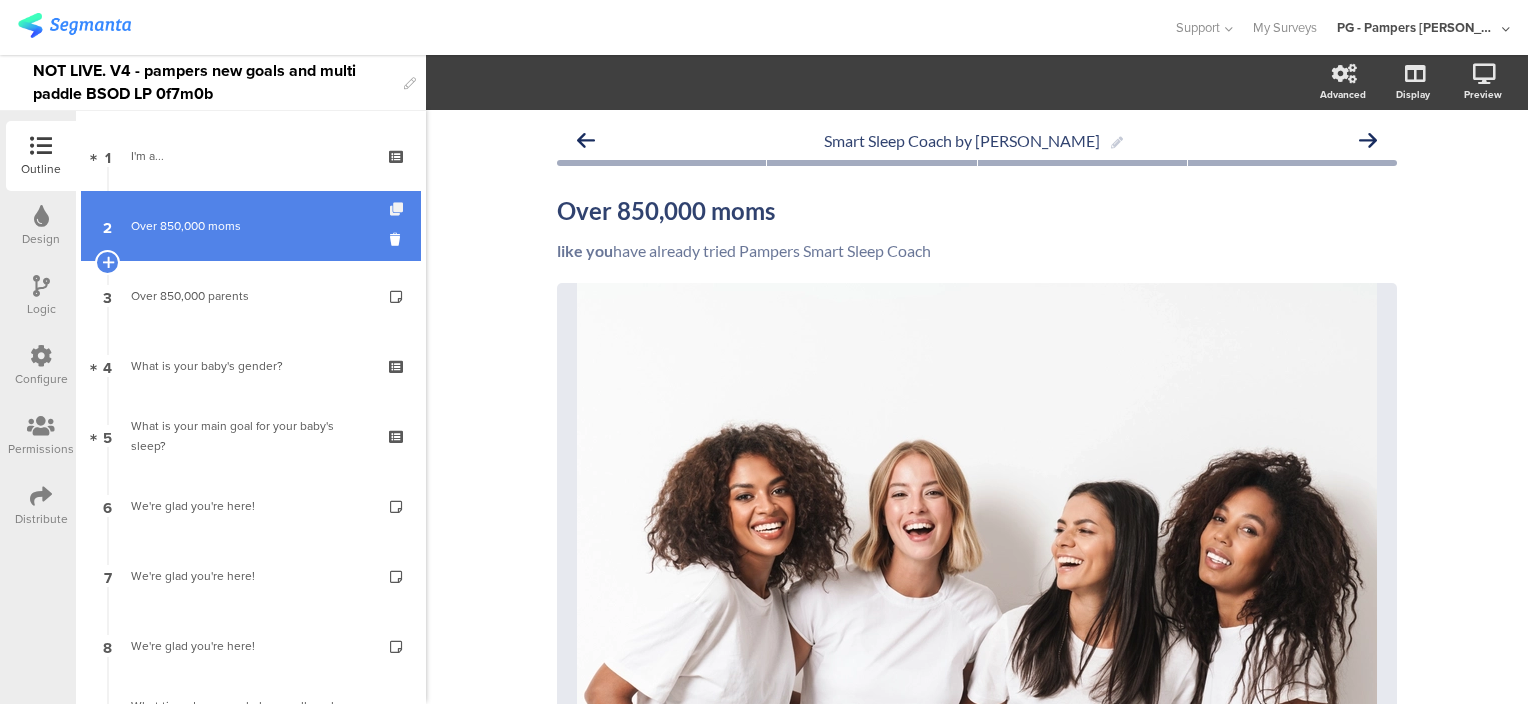 click at bounding box center [398, 209] 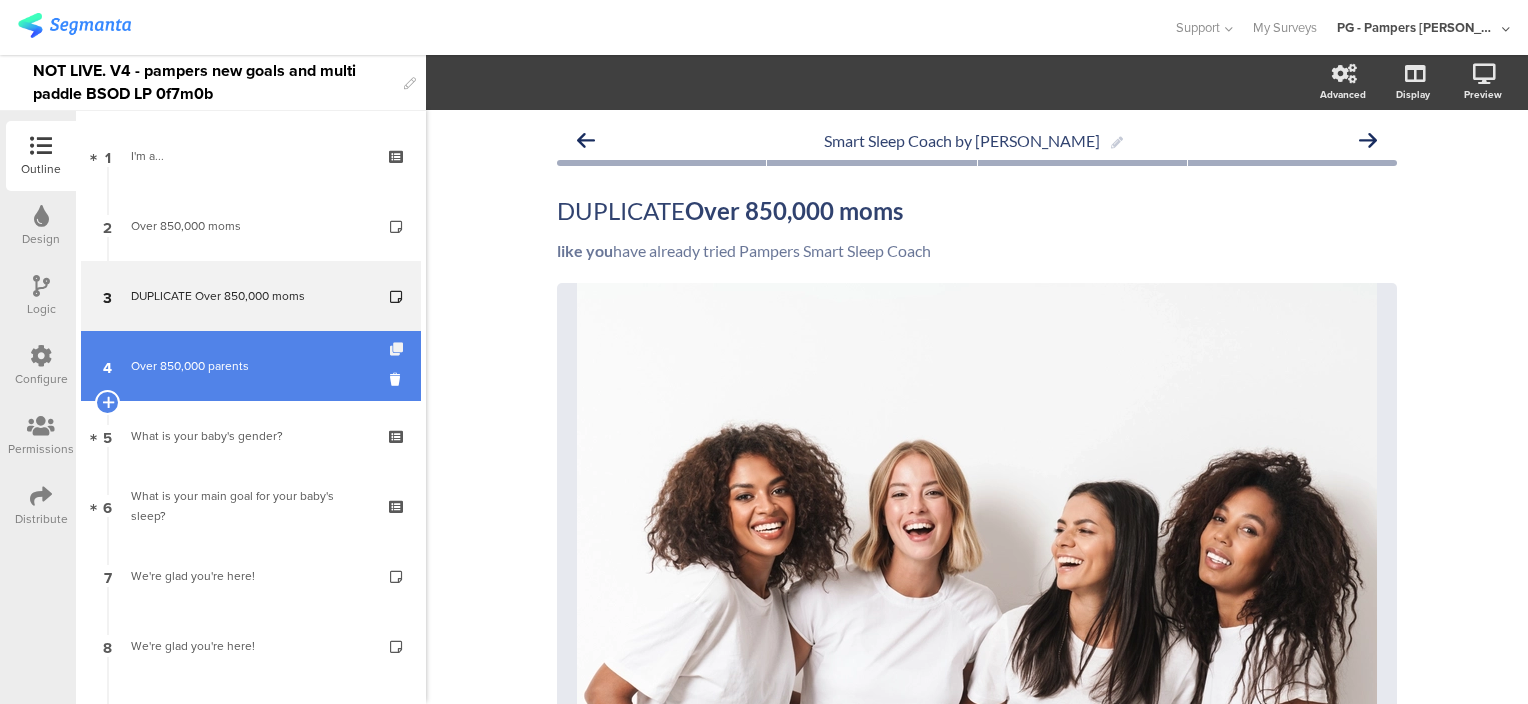 click at bounding box center (398, 349) 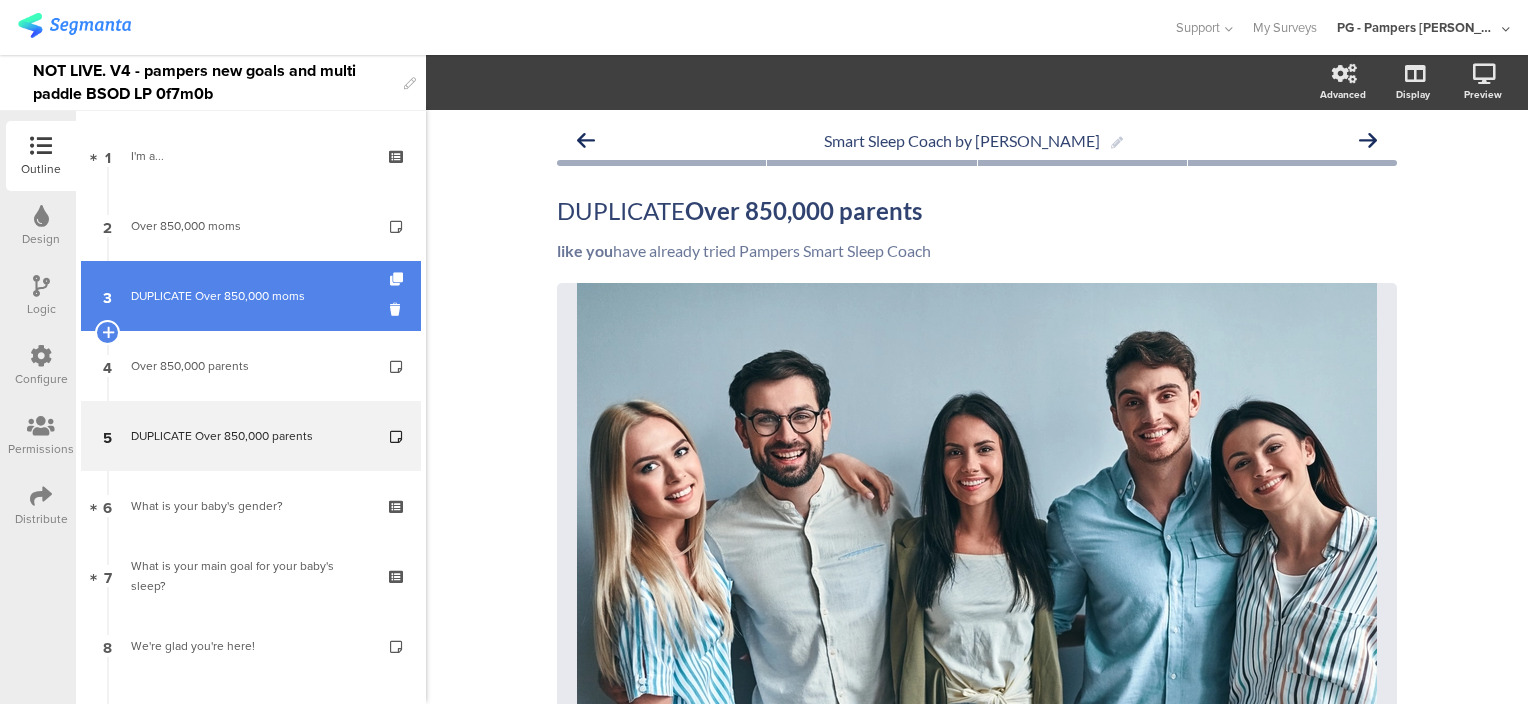 click on "3
DUPLICATE Over 850,000 moms" at bounding box center [251, 296] 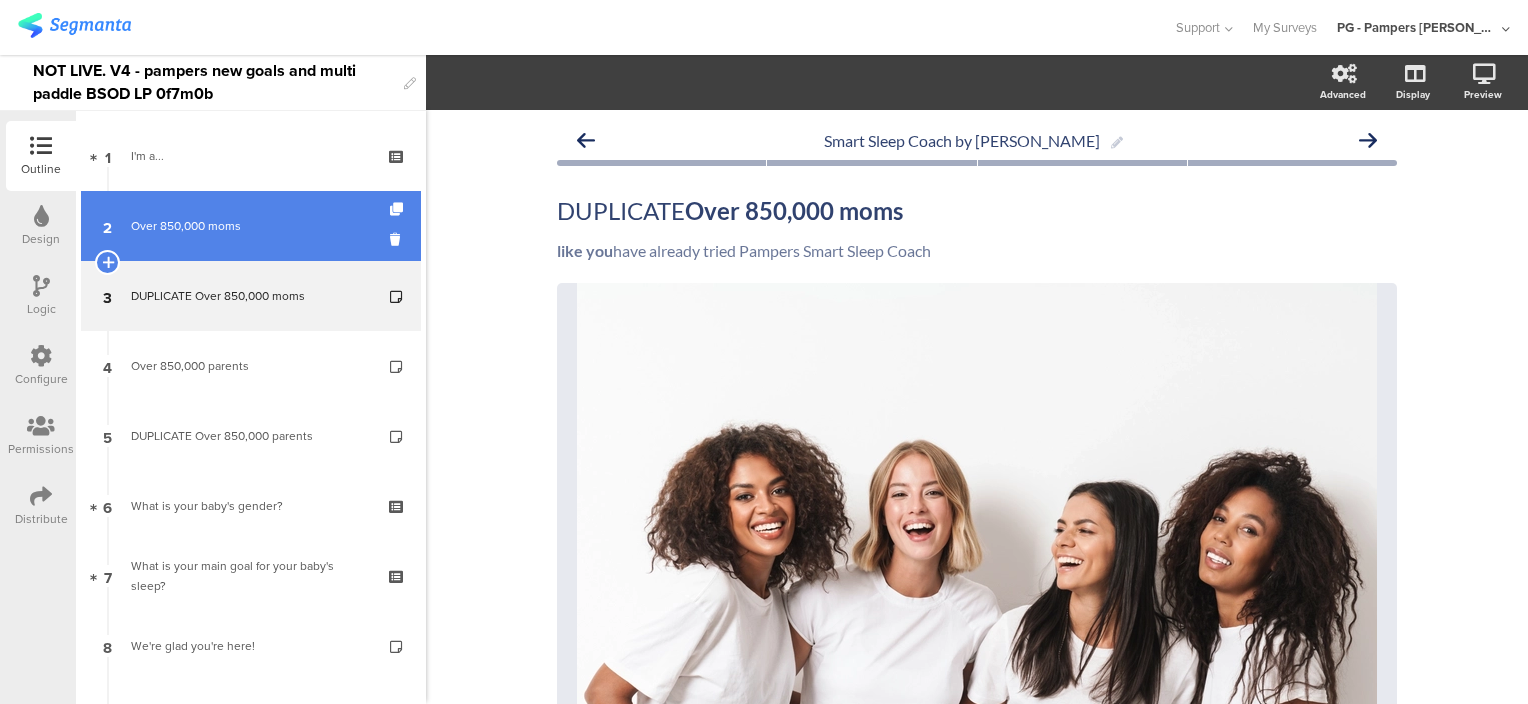 click on "Over 850,000 moms" at bounding box center [250, 226] 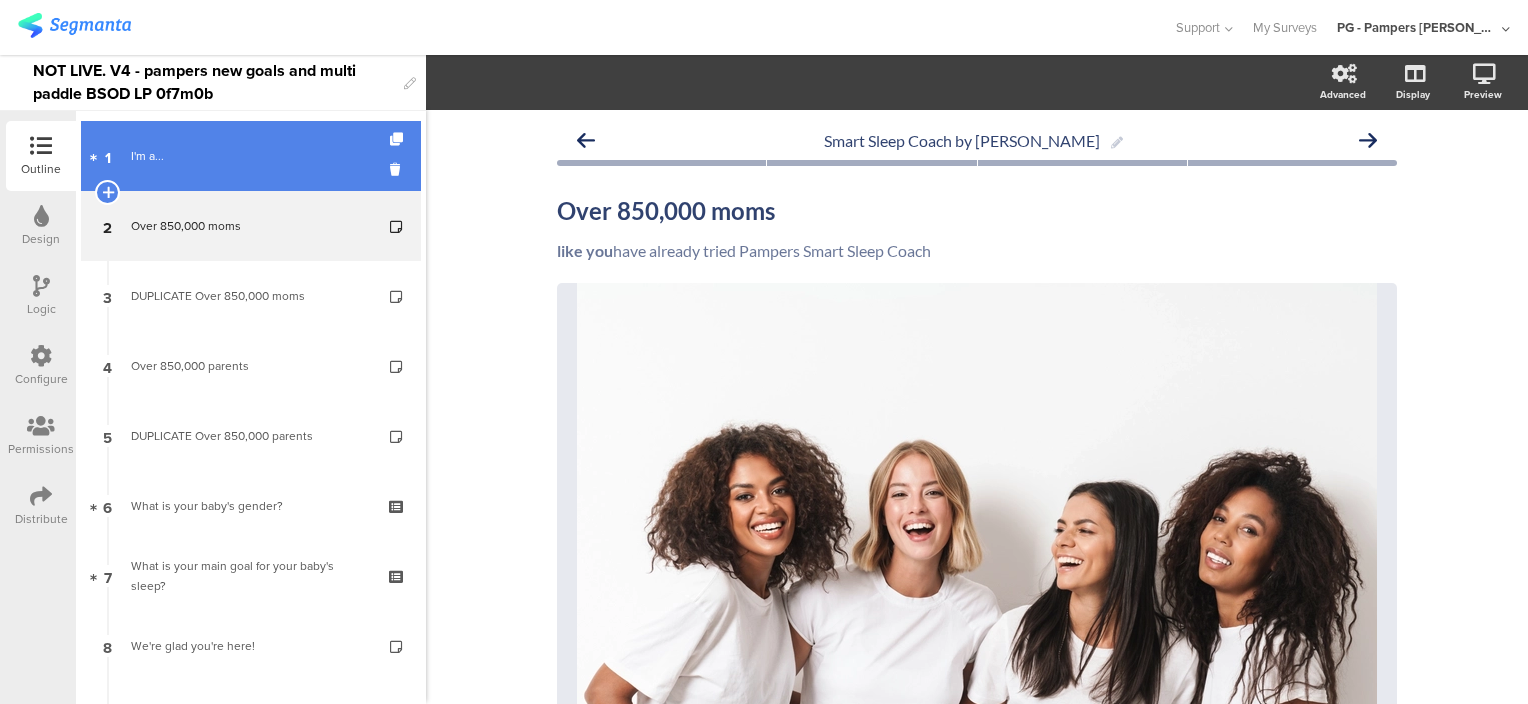 click on "I'm a..." at bounding box center [250, 156] 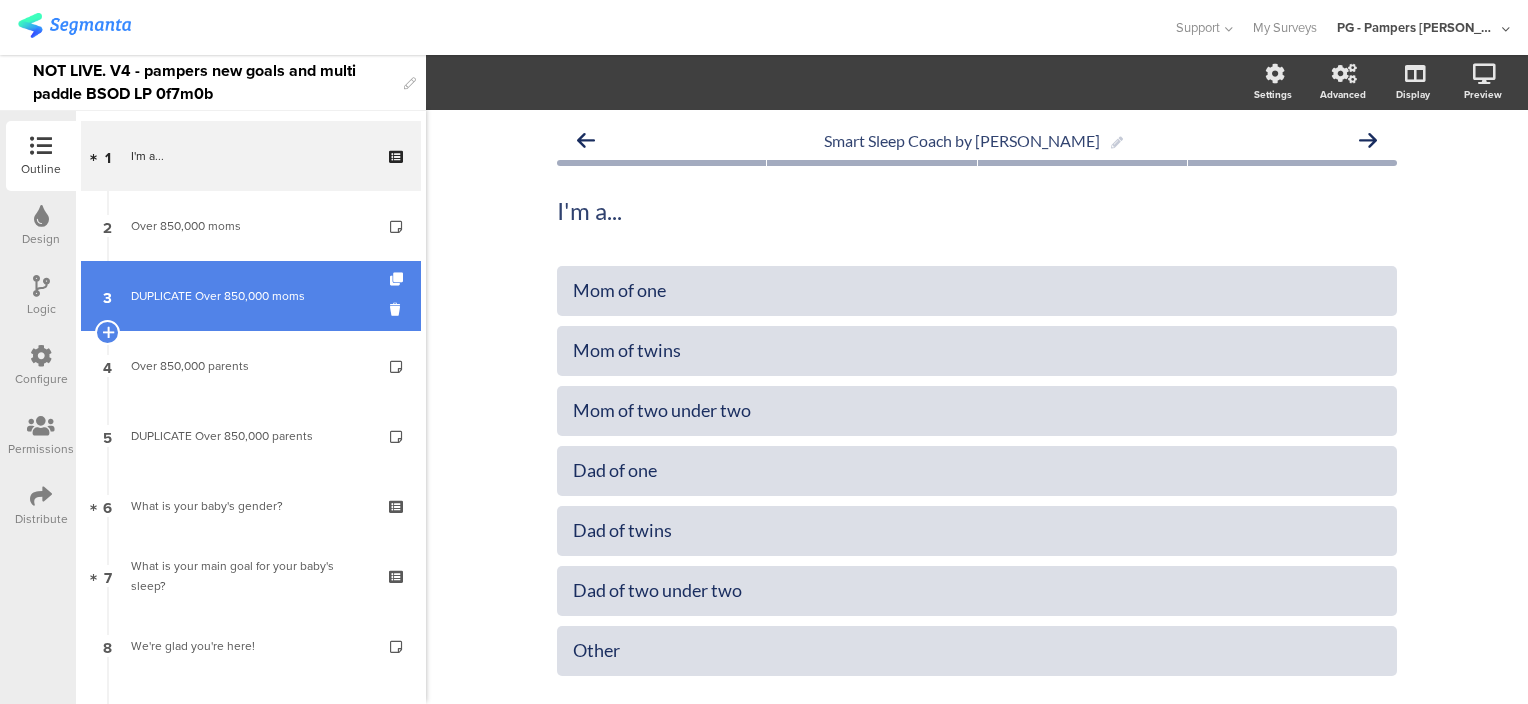 click on "DUPLICATE Over 850,000 moms" at bounding box center (250, 296) 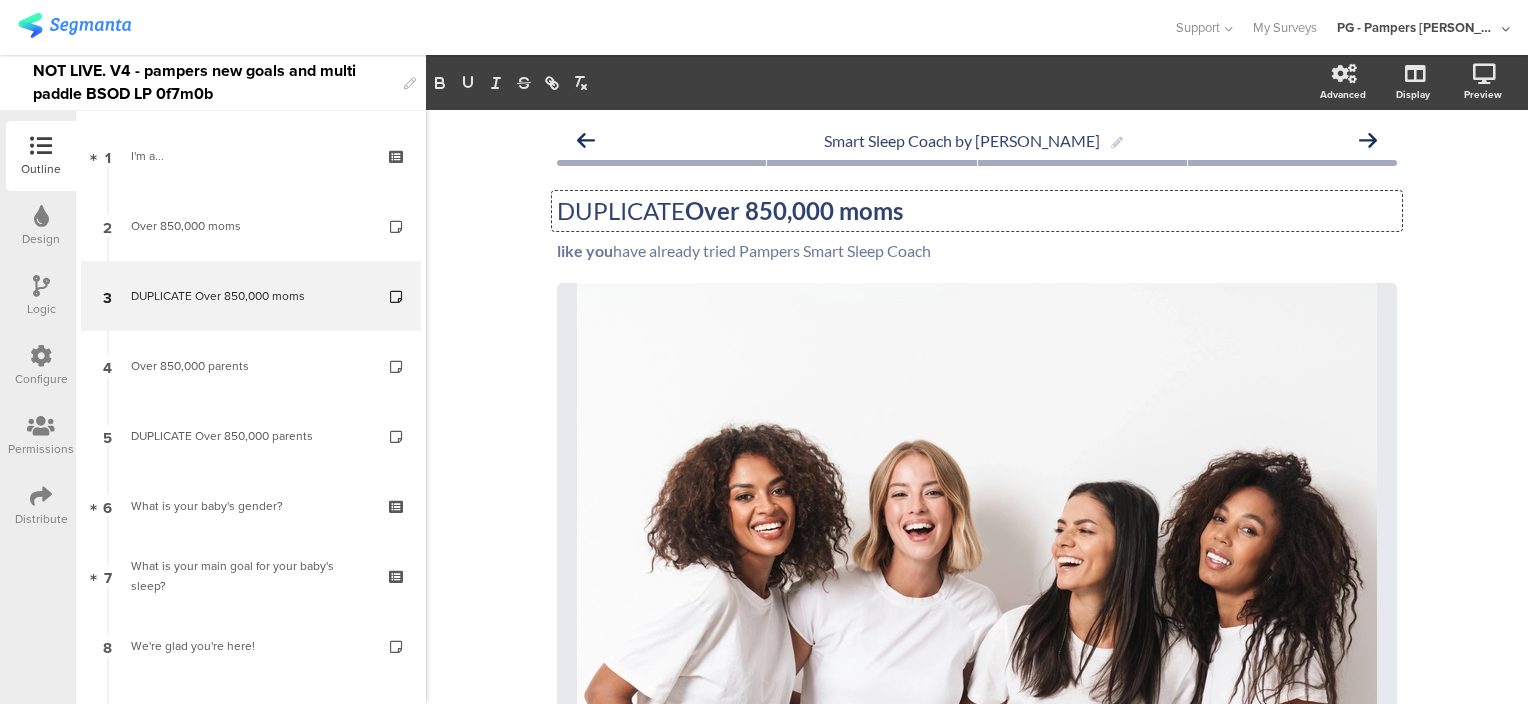 drag, startPoint x: 685, startPoint y: 212, endPoint x: 555, endPoint y: 208, distance: 130.06152 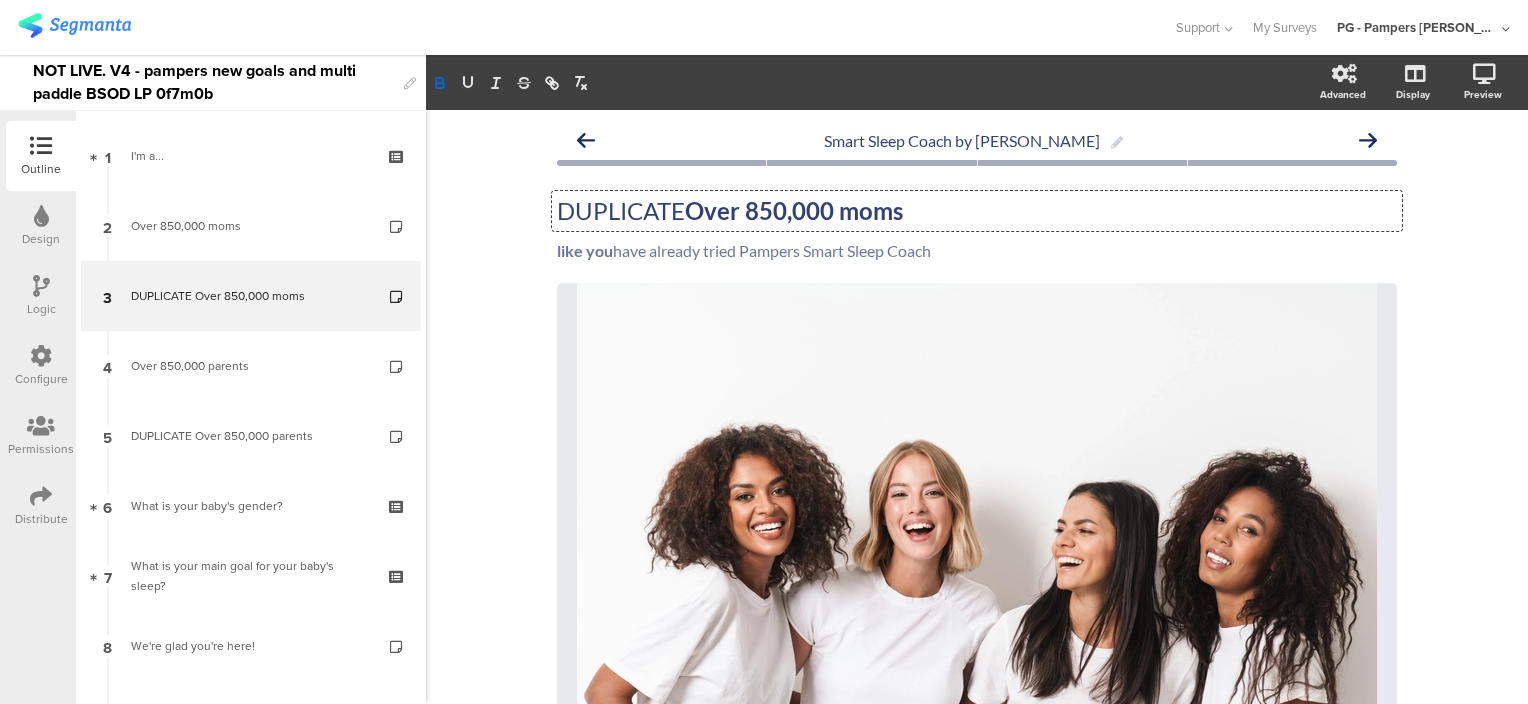 drag, startPoint x: 688, startPoint y: 213, endPoint x: 552, endPoint y: 212, distance: 136.00368 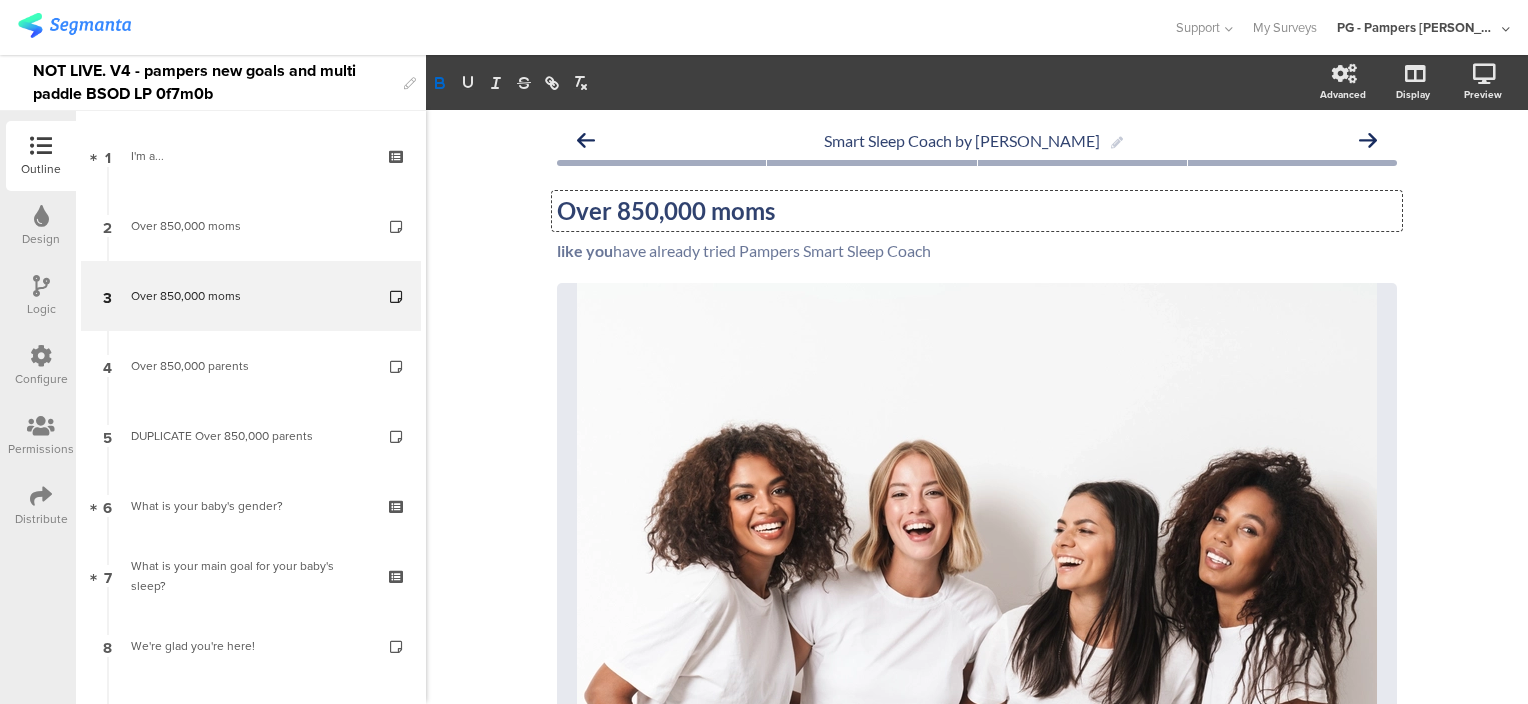 click on "Over 850,000 moms" 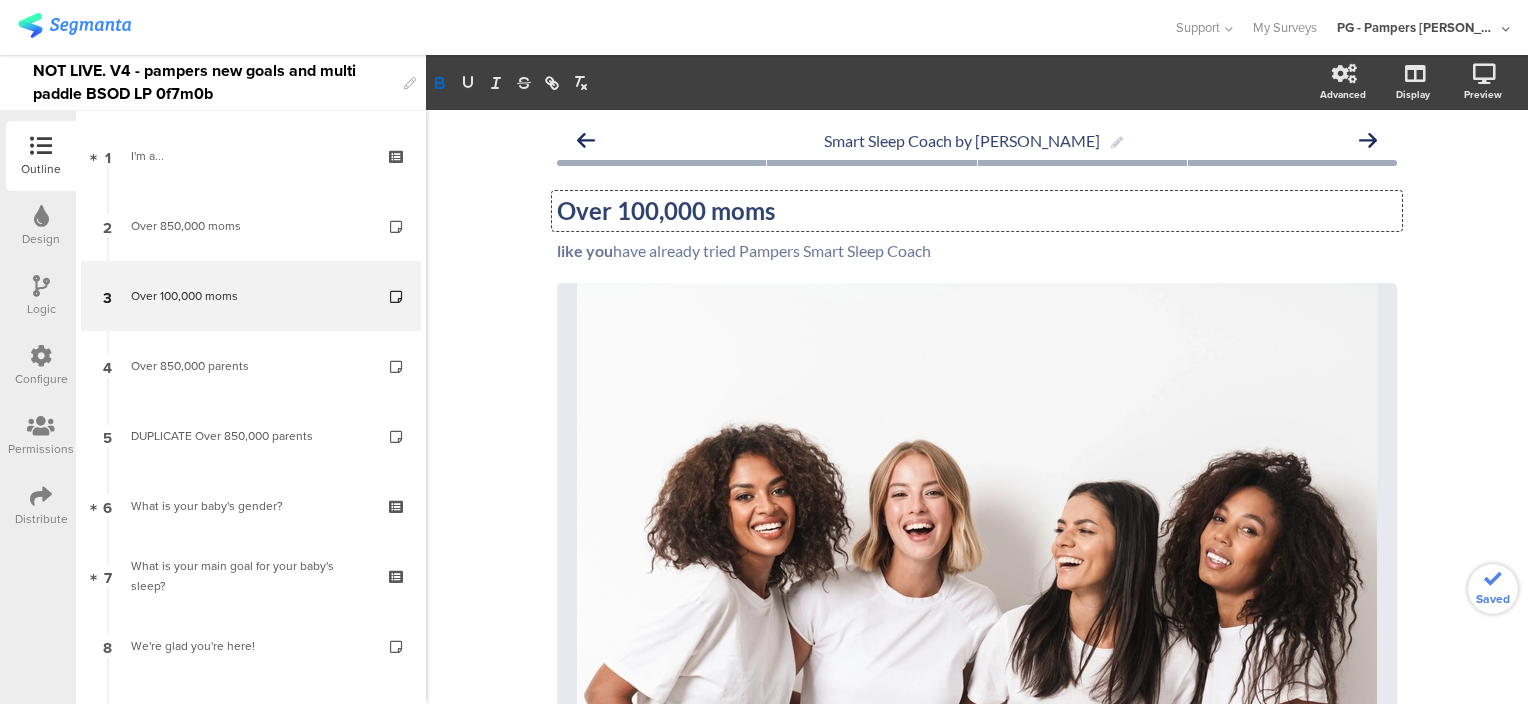 click on "Over 100,000 moms" 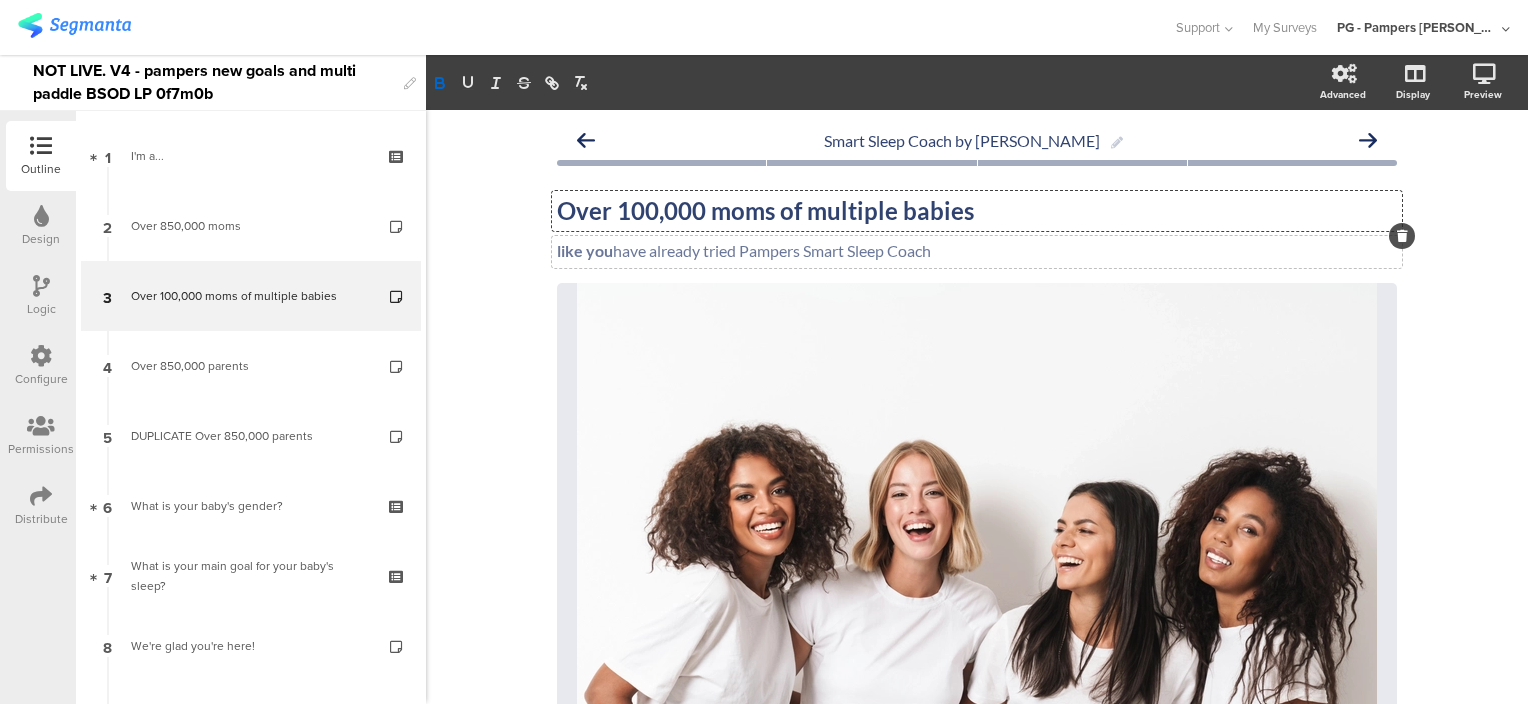 click on "like you  have already tried Pampers Smart Sleep Coach
like you  have already tried Pampers Smart Sleep Coach" 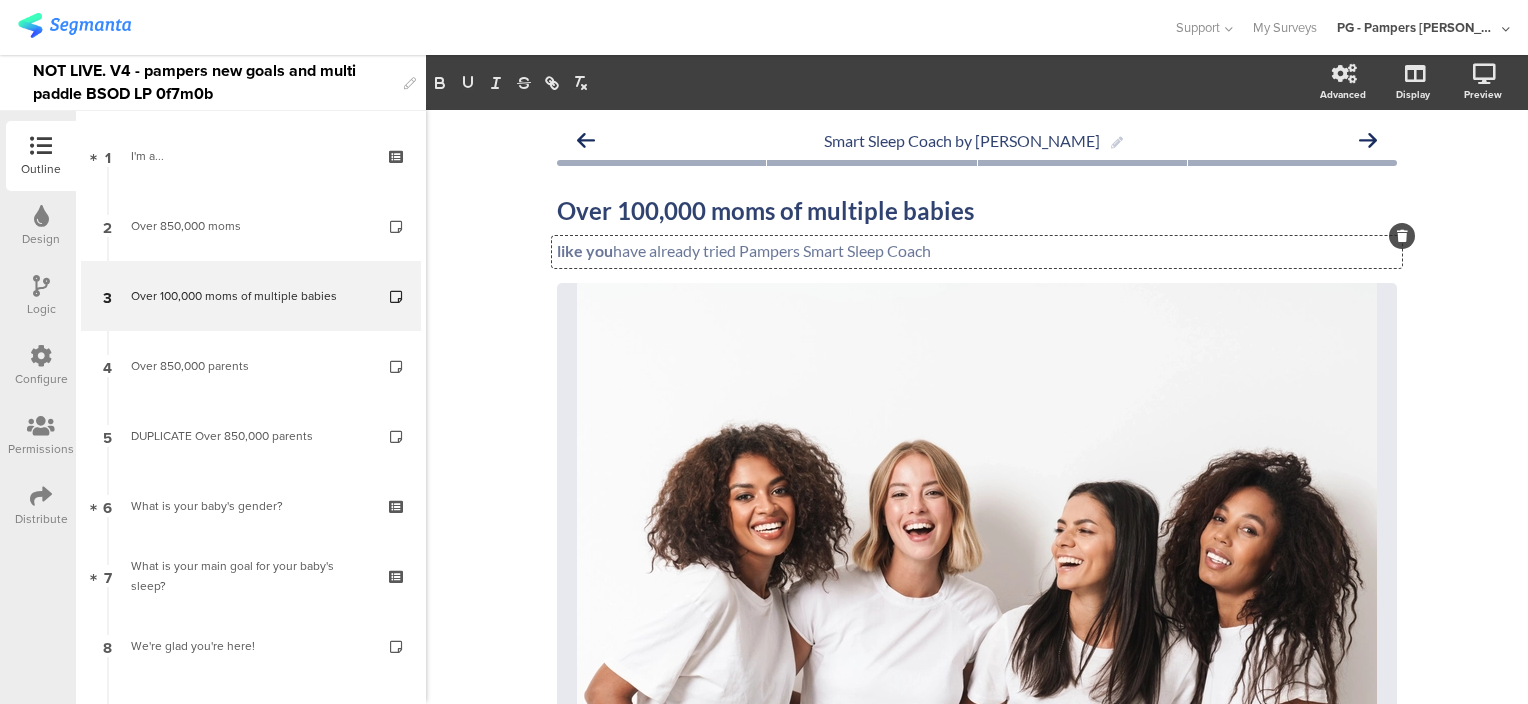 drag, startPoint x: 631, startPoint y: 256, endPoint x: 841, endPoint y: 256, distance: 210 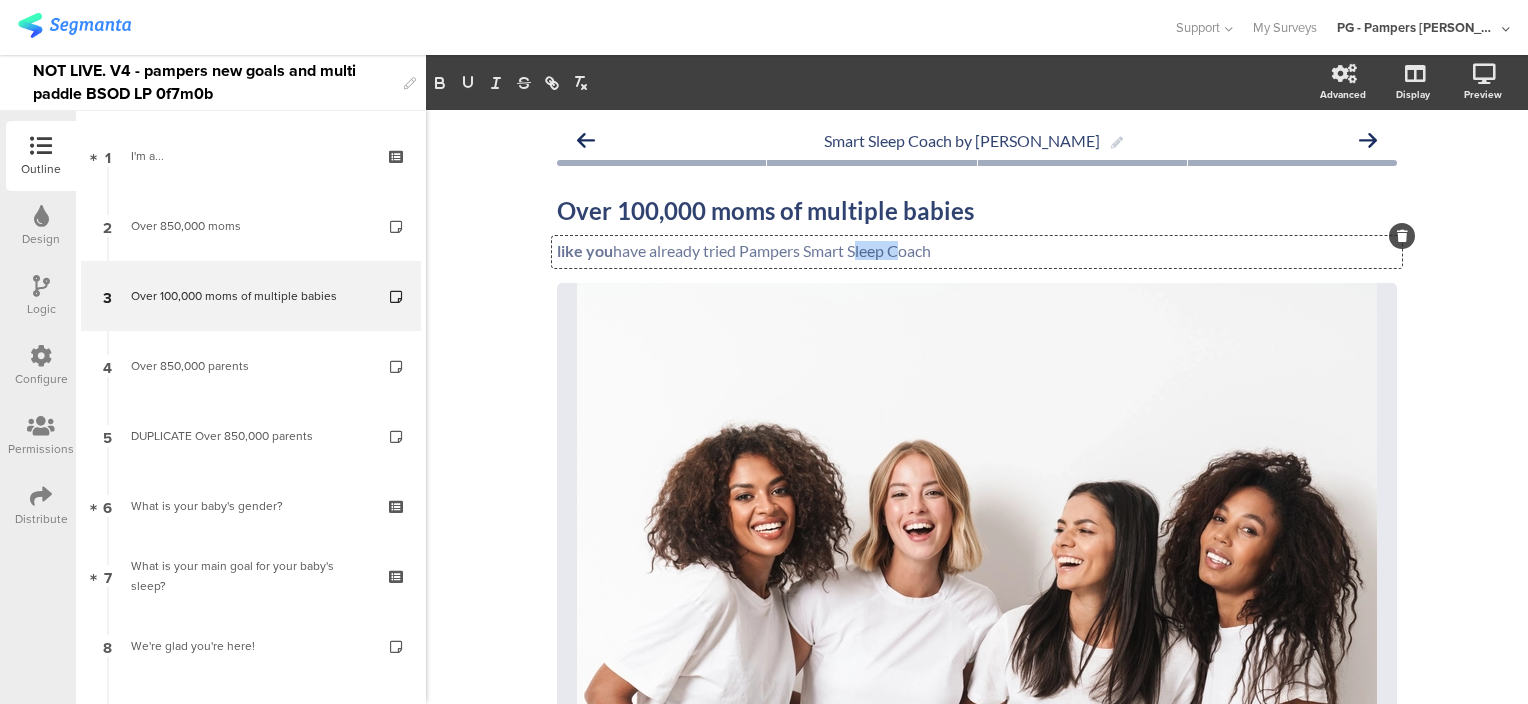 click on "like you  have already tried Pampers Smart Sleep Coach" 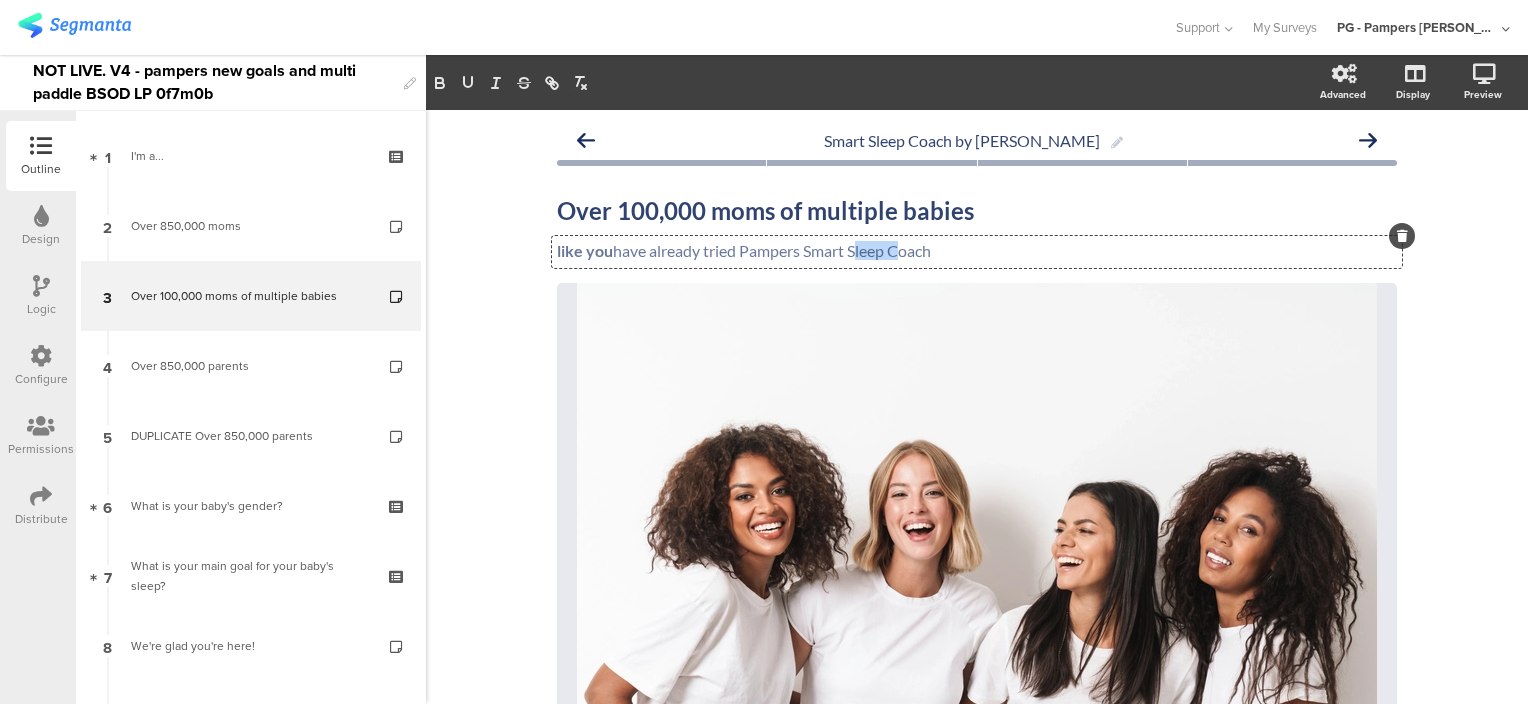 click on "like you  have already tried Pampers Smart Sleep Coach" 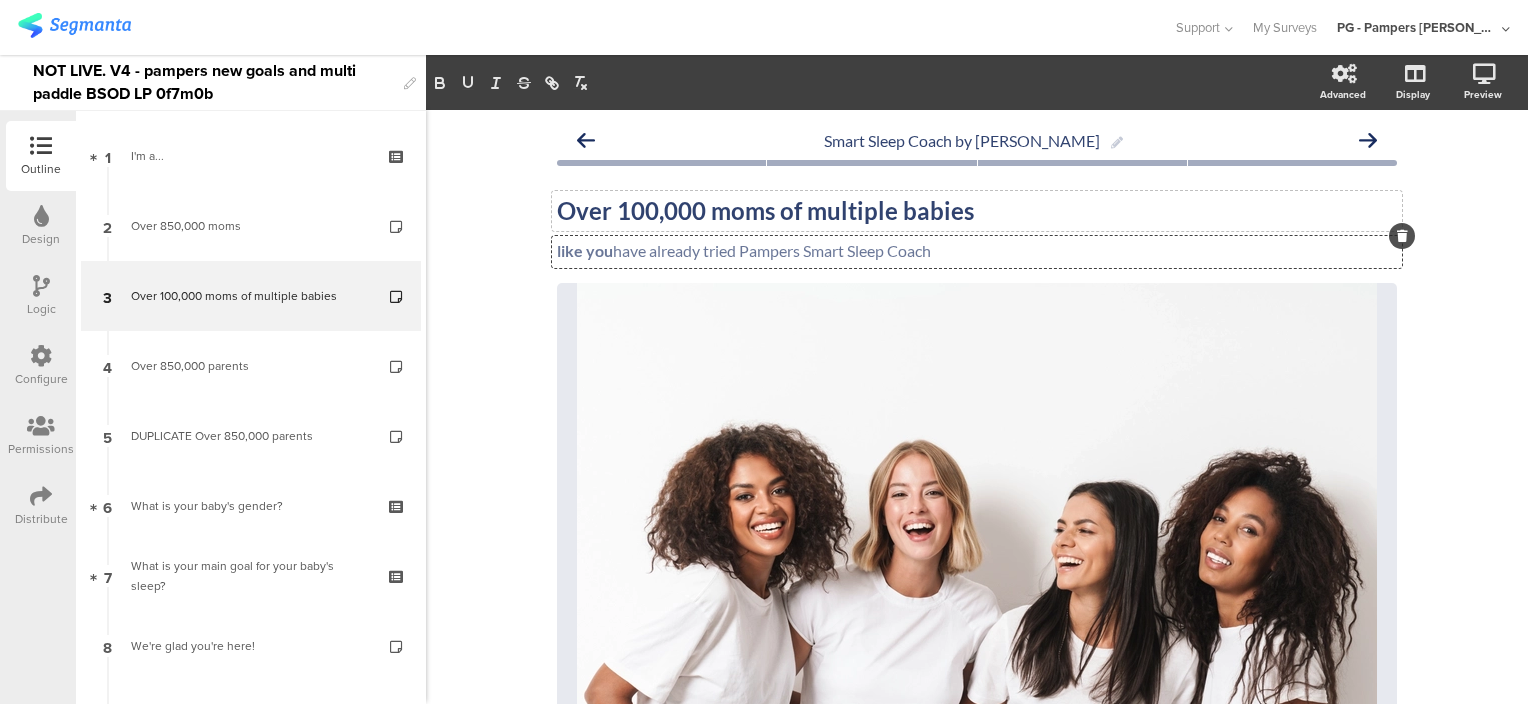 click on "Over 100,000 moms of multiple babies
Over 100,000 moms of multiple babies" 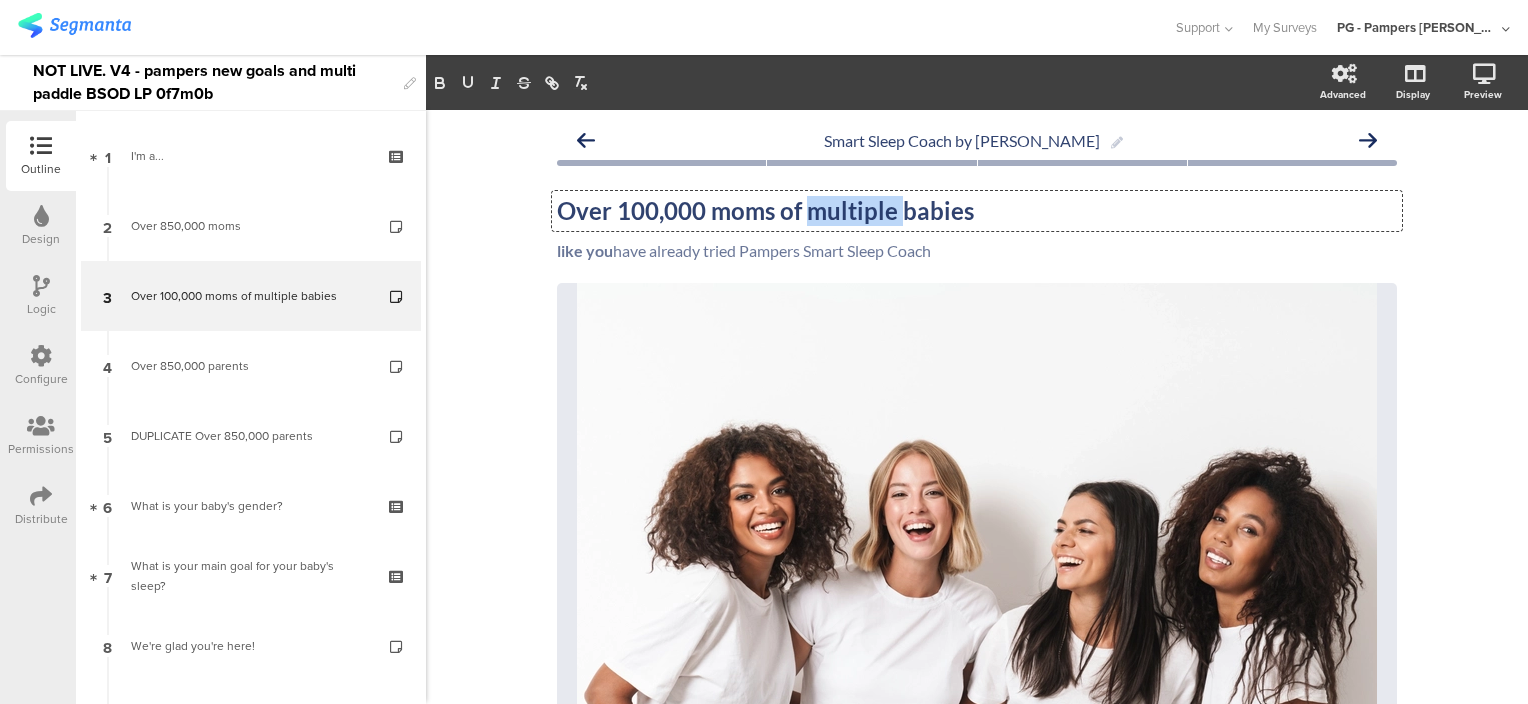 click on "Over 100,000 moms of multiple babies" 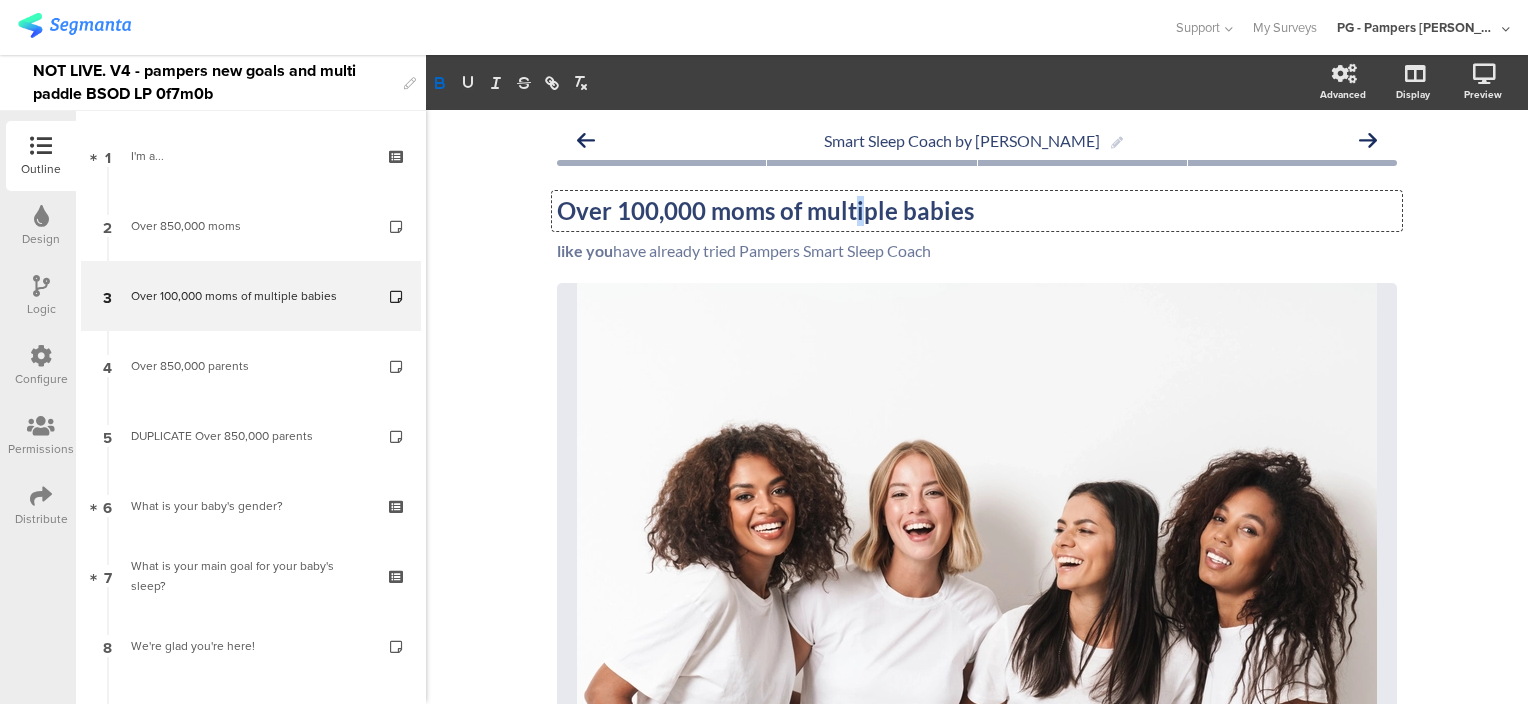 click on "Over 100,000 moms of multiple babies" 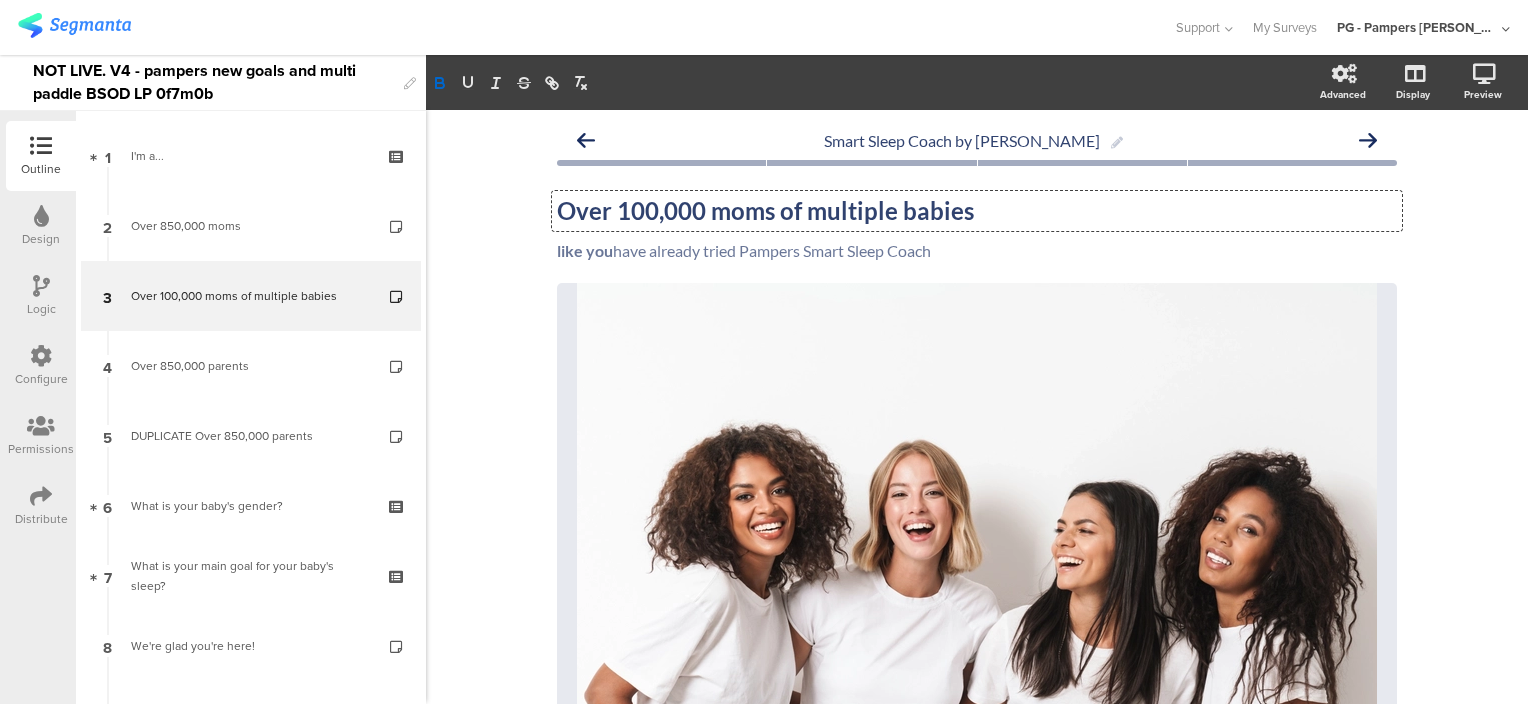 click on "Over 100,000 moms of multiple babies" 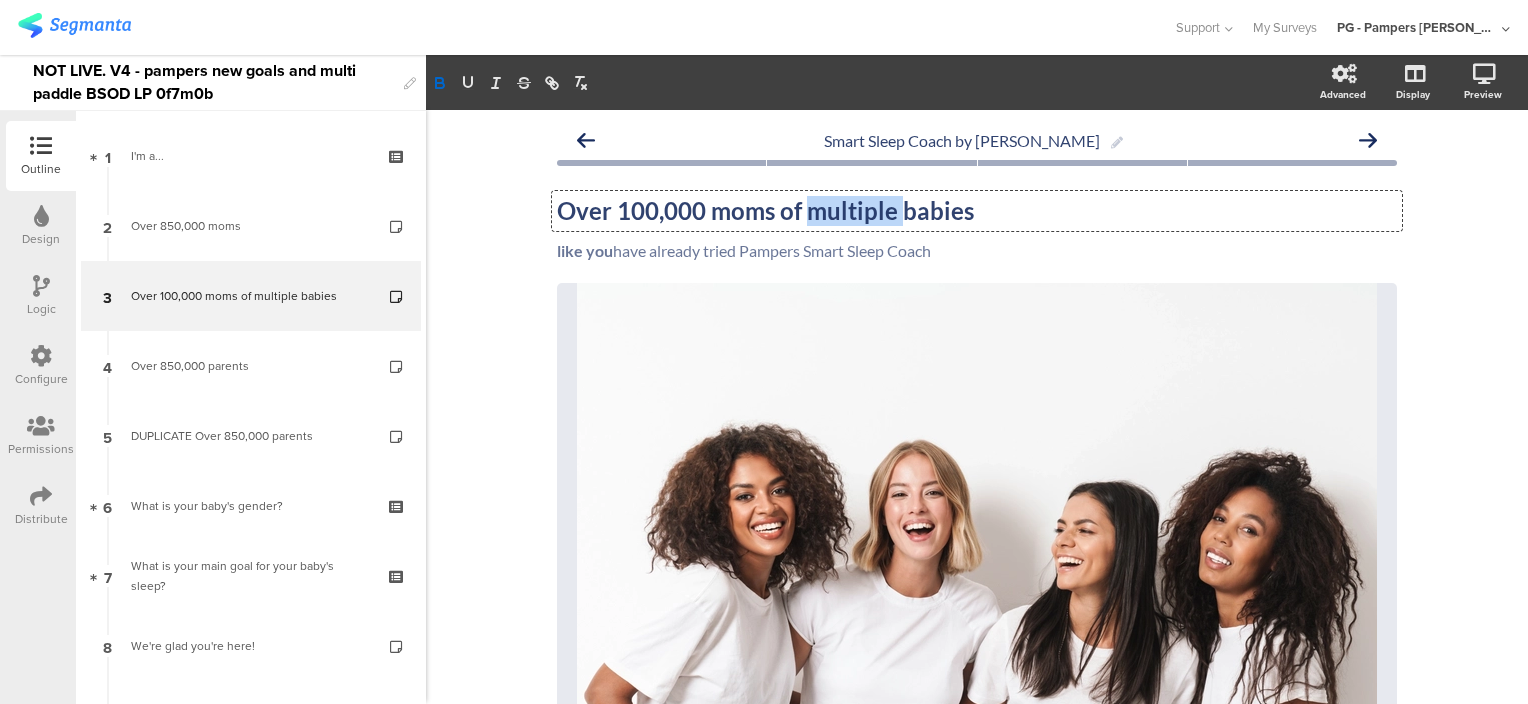 click on "Over 100,000 moms of multiple babies" 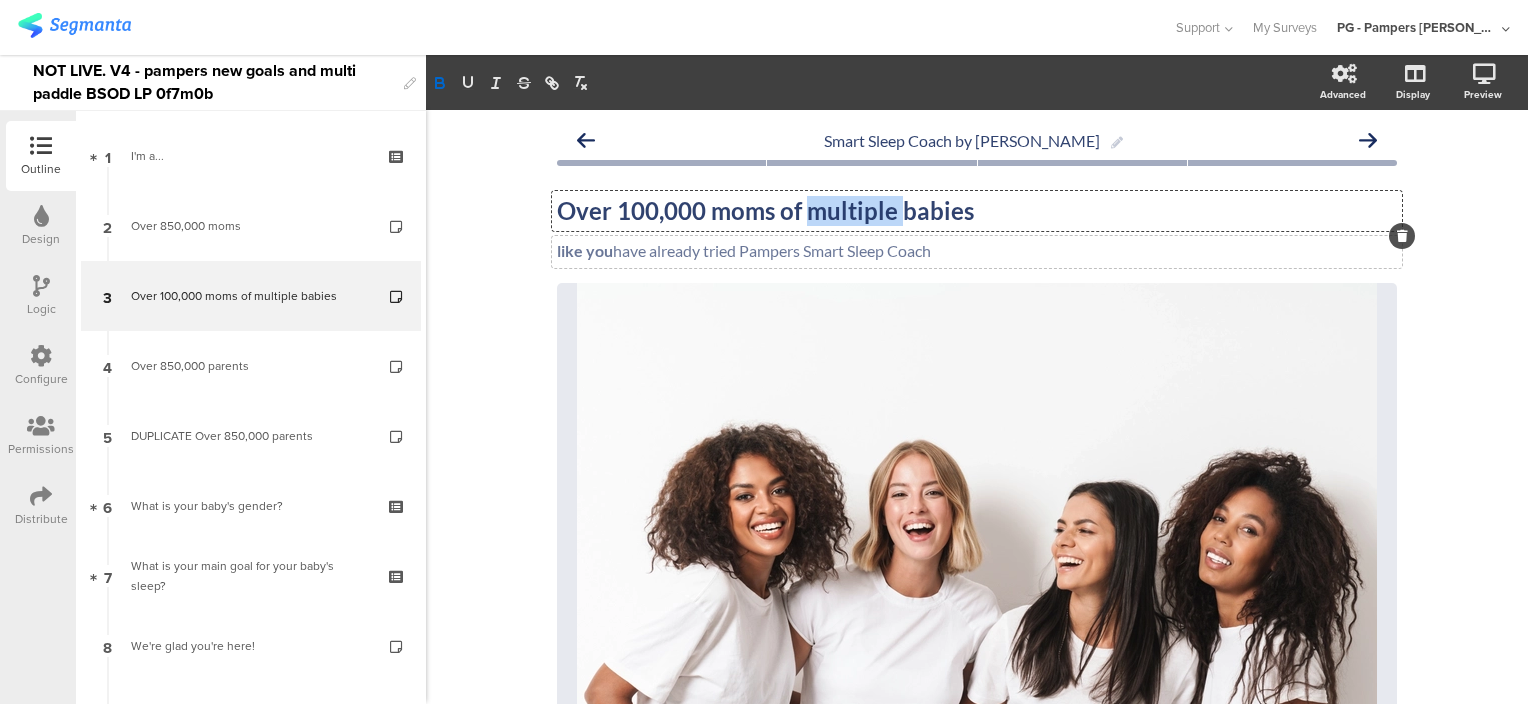type 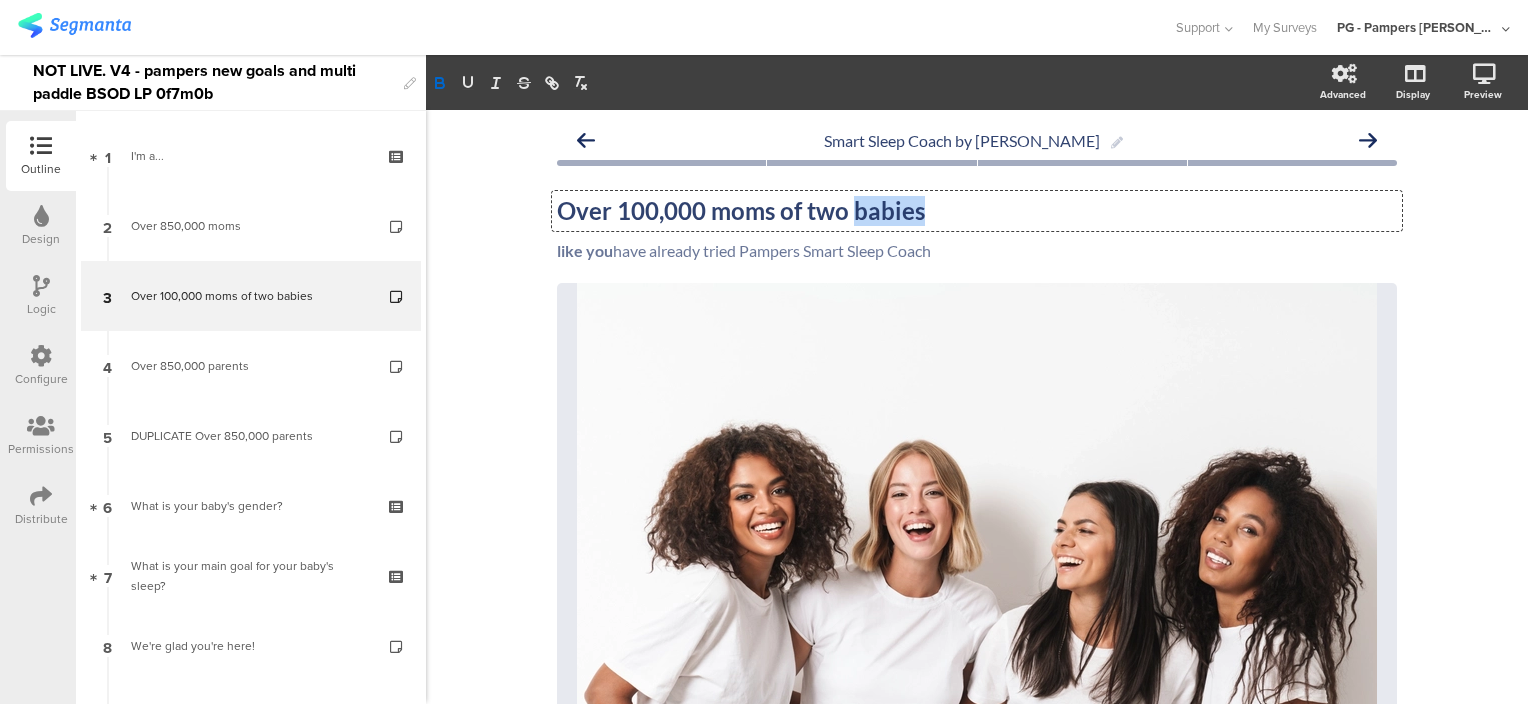 drag, startPoint x: 920, startPoint y: 209, endPoint x: 842, endPoint y: 207, distance: 78.025635 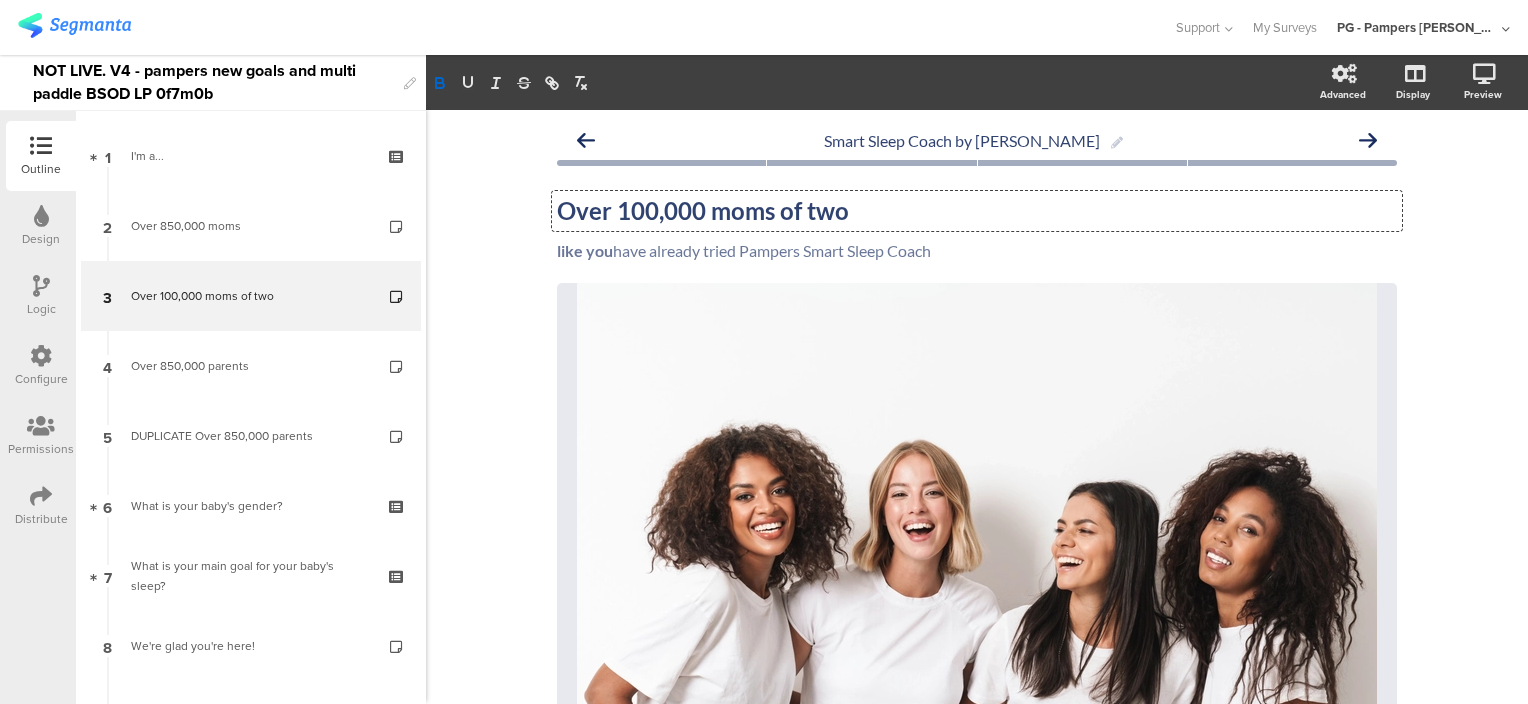 click on "Over 100,000 moms of two" 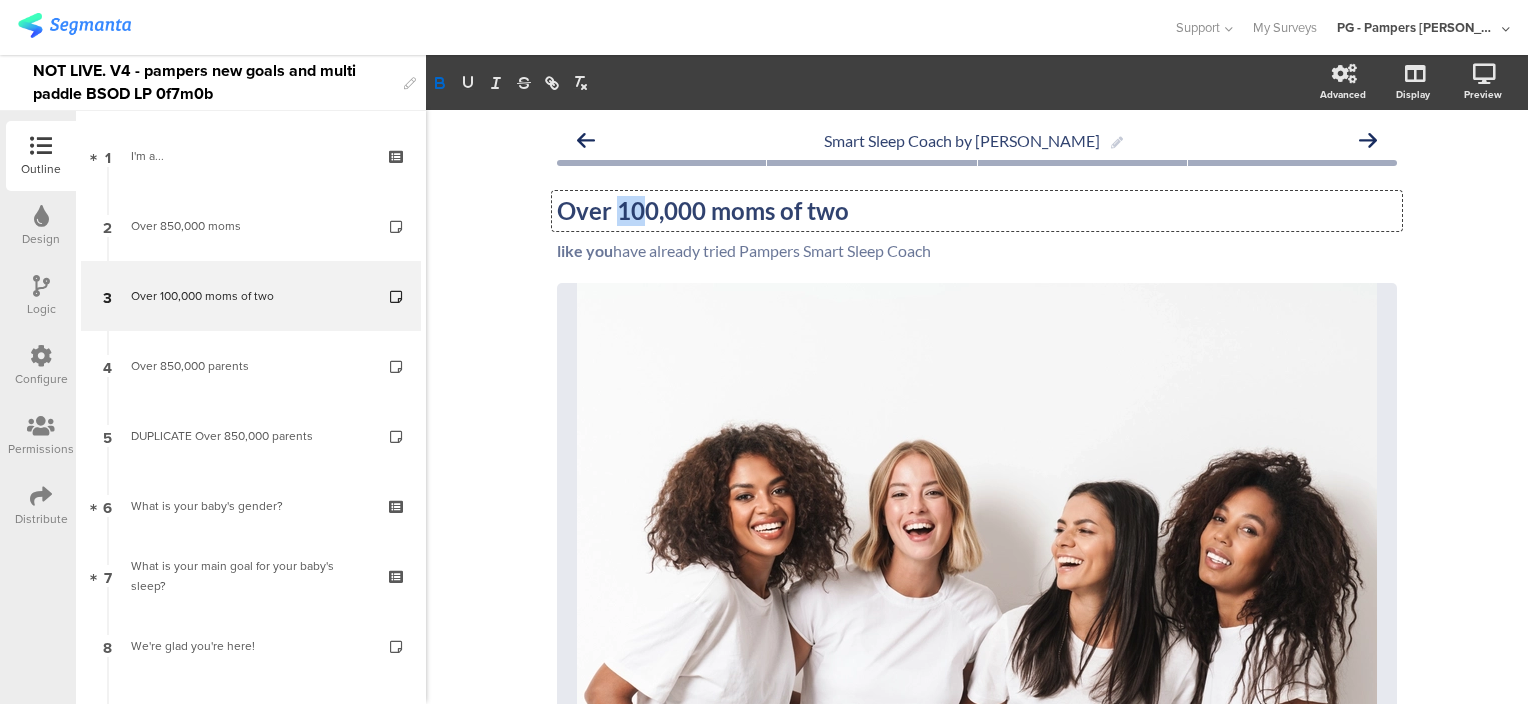 drag, startPoint x: 632, startPoint y: 216, endPoint x: 612, endPoint y: 209, distance: 21.189621 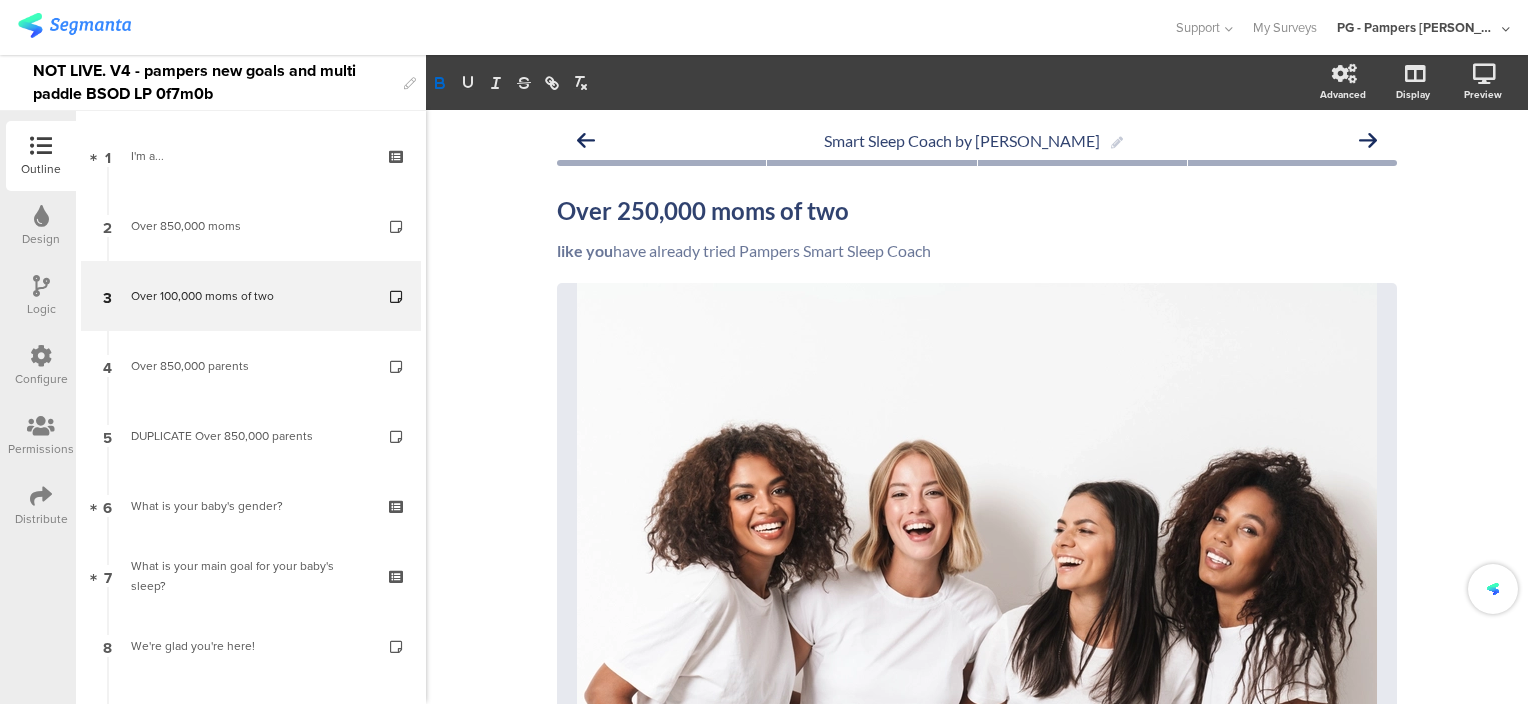 click on "Smart Sleep Coach by Pampers
Over 250,000 moms of two
Over 250,000 moms of two
like you  have already tried Pampers Smart Sleep Coach
like you  have already tried Pampers Smart Sleep Coach
/" 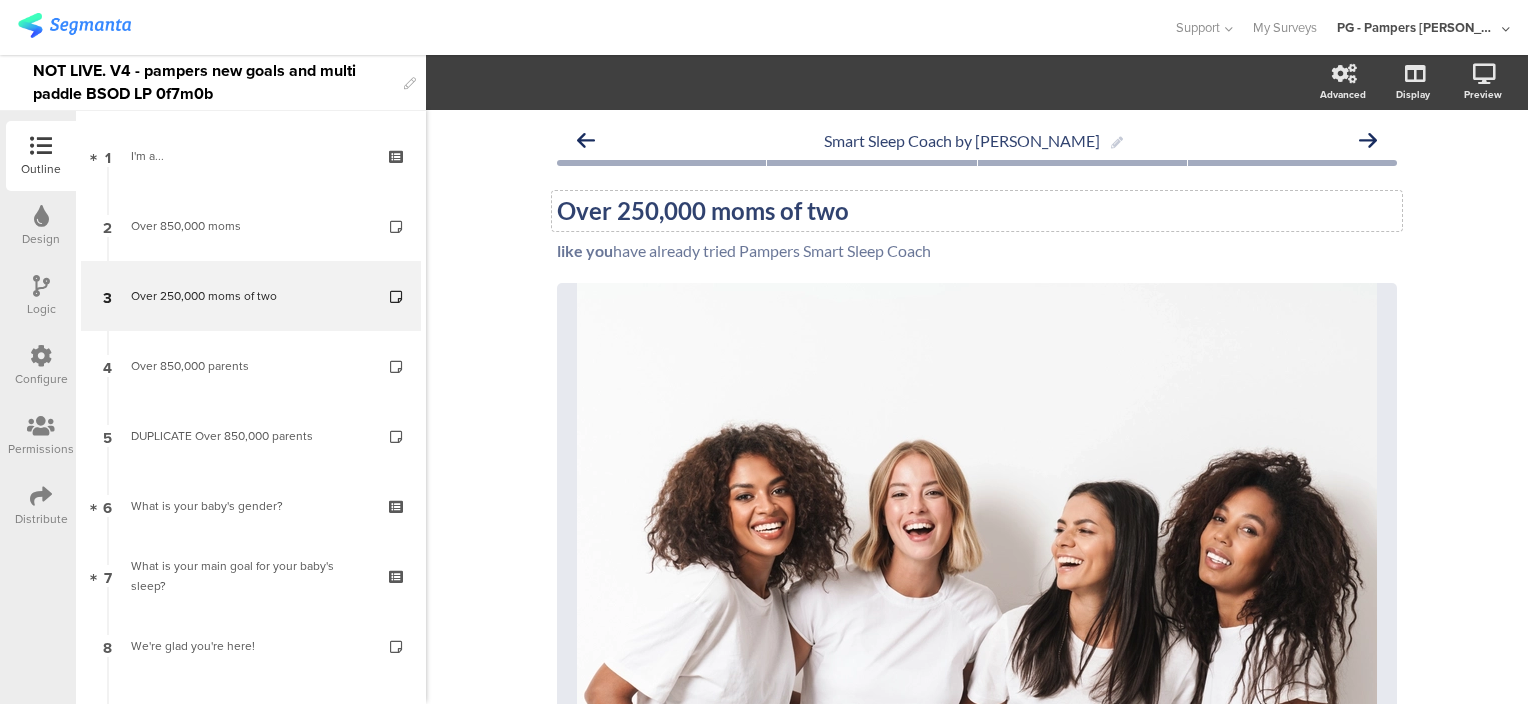 click on "Over 250,000 moms of two
Over 250,000 moms of two" 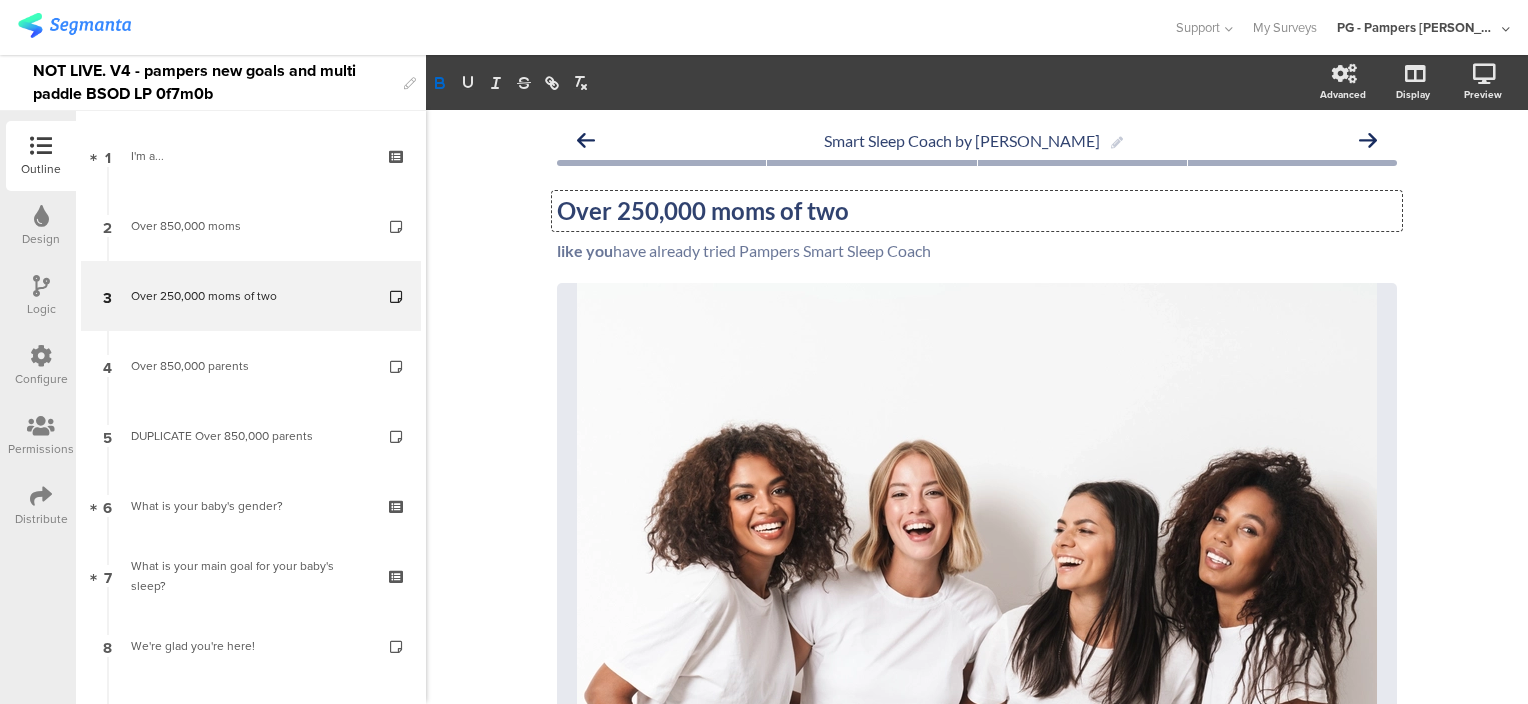 type 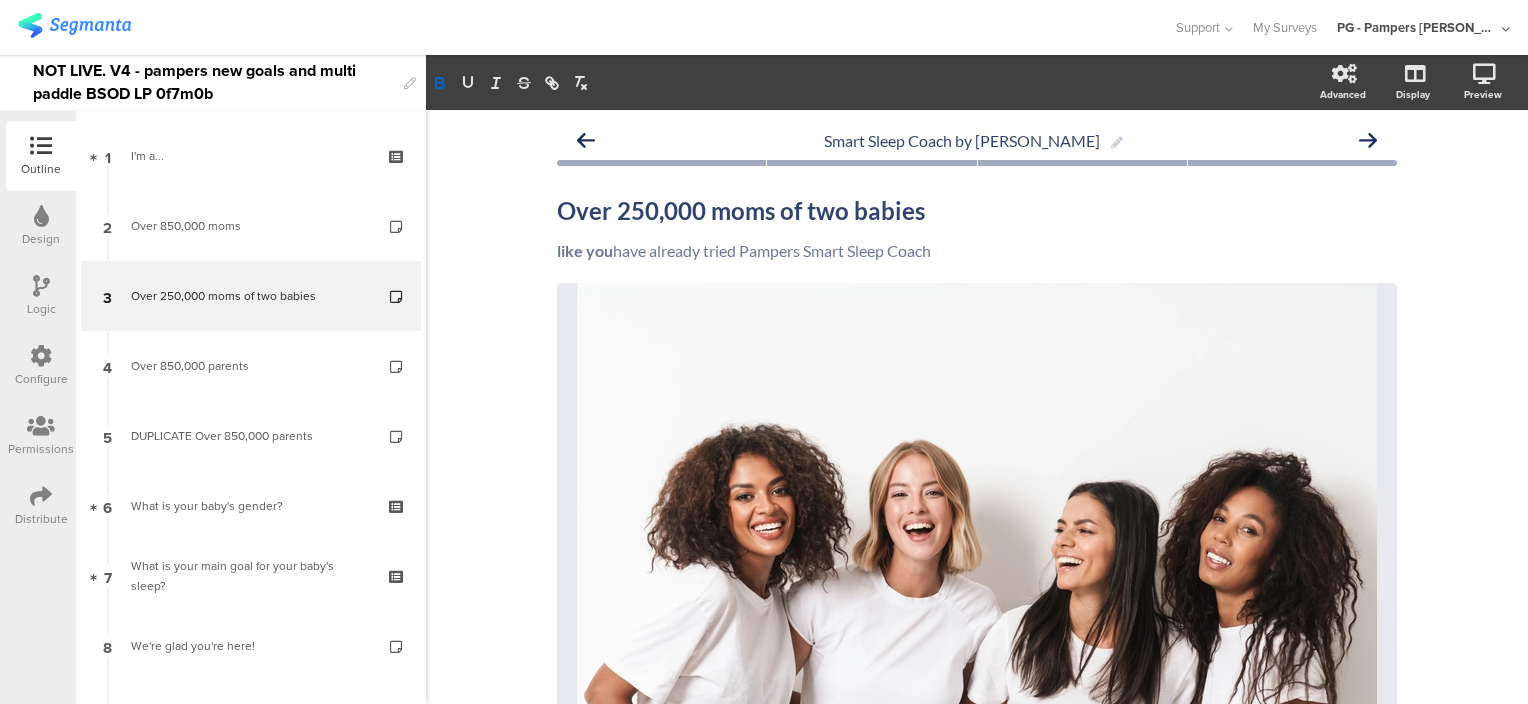 click on "Smart Sleep Coach by Pampers
Over 250,000 moms of two babies
Over 250,000 moms of two babies
like you  have already tried Pampers Smart Sleep Coach
like you  have already tried Pampers Smart Sleep Coach
/" 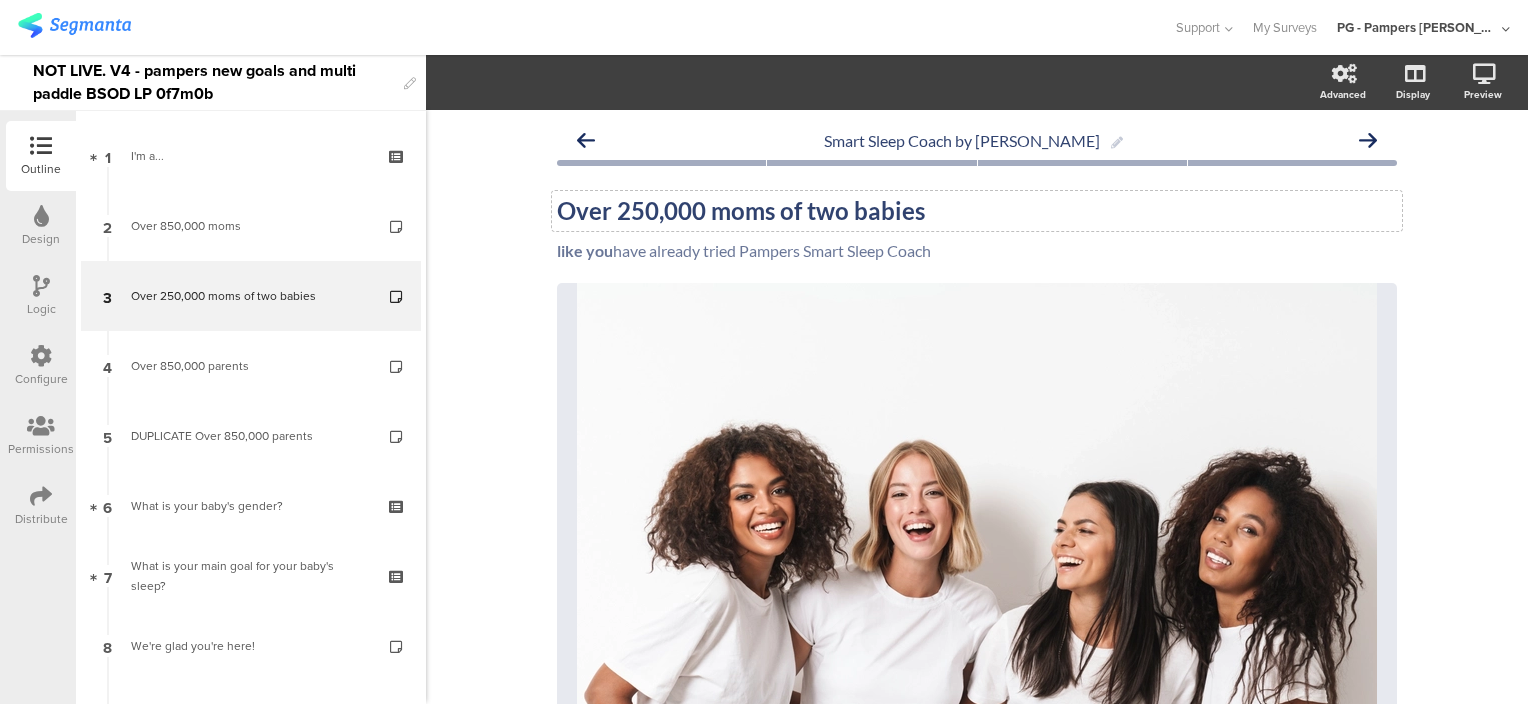 click on "Over 250,000 moms of two babies" 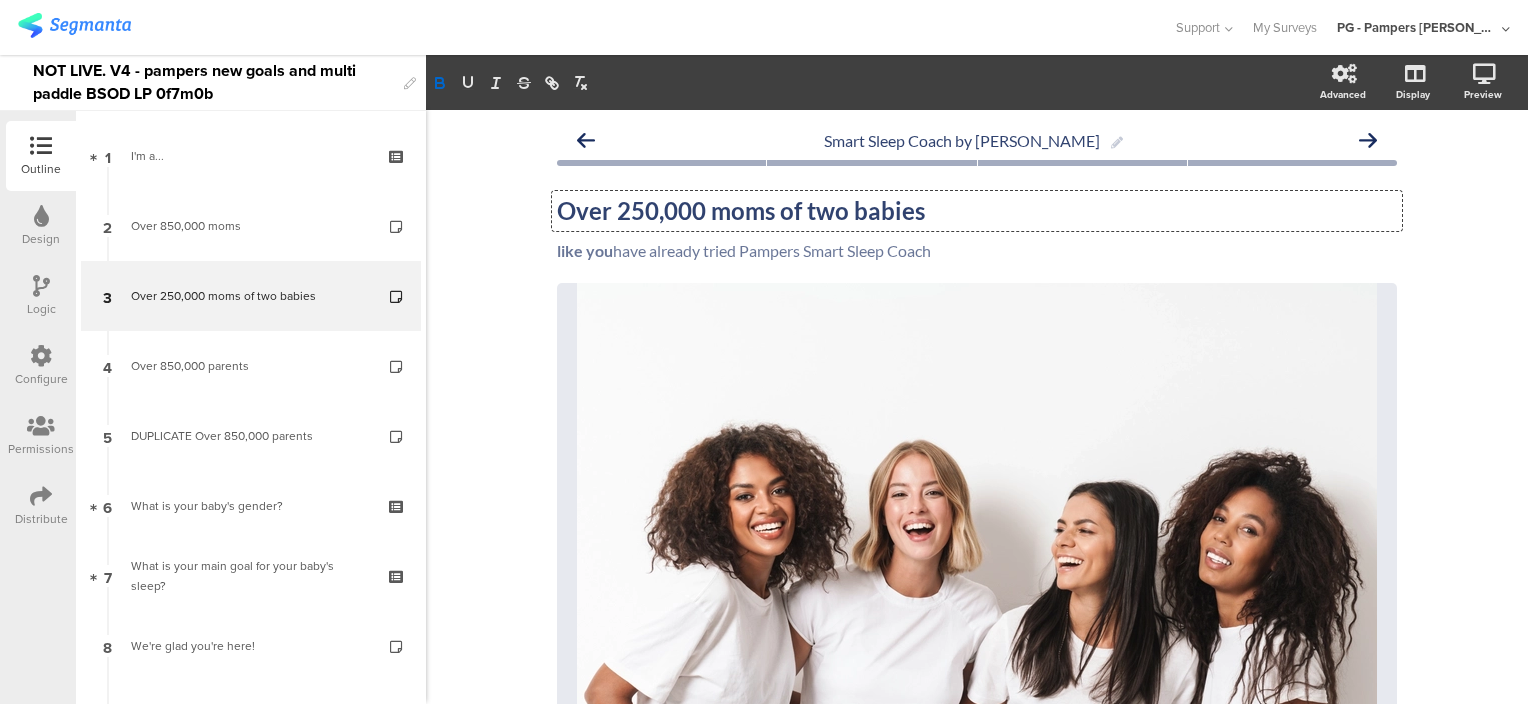 click on "Over 250,000 moms of two babies" 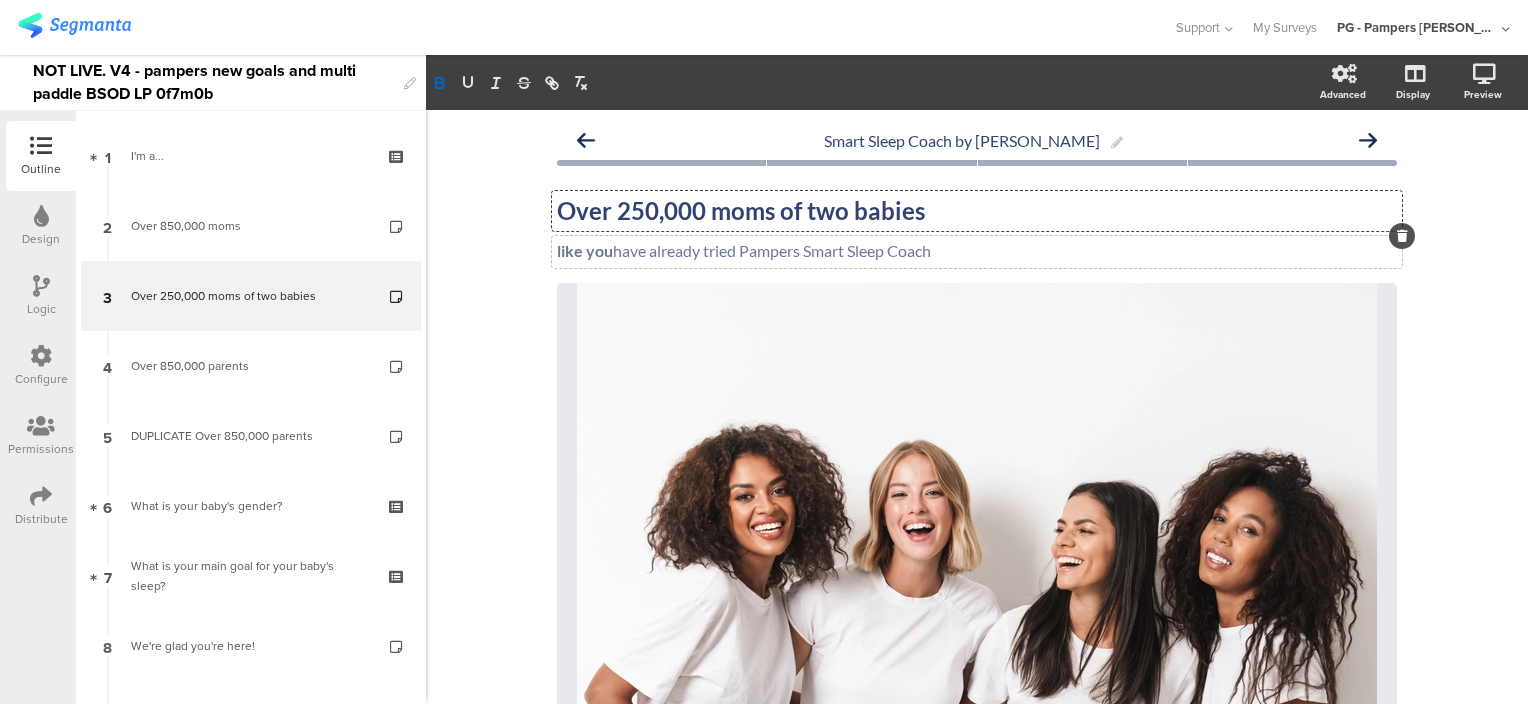 click on "like you  have already tried Pampers Smart Sleep Coach
like you  have already tried Pampers Smart Sleep Coach" 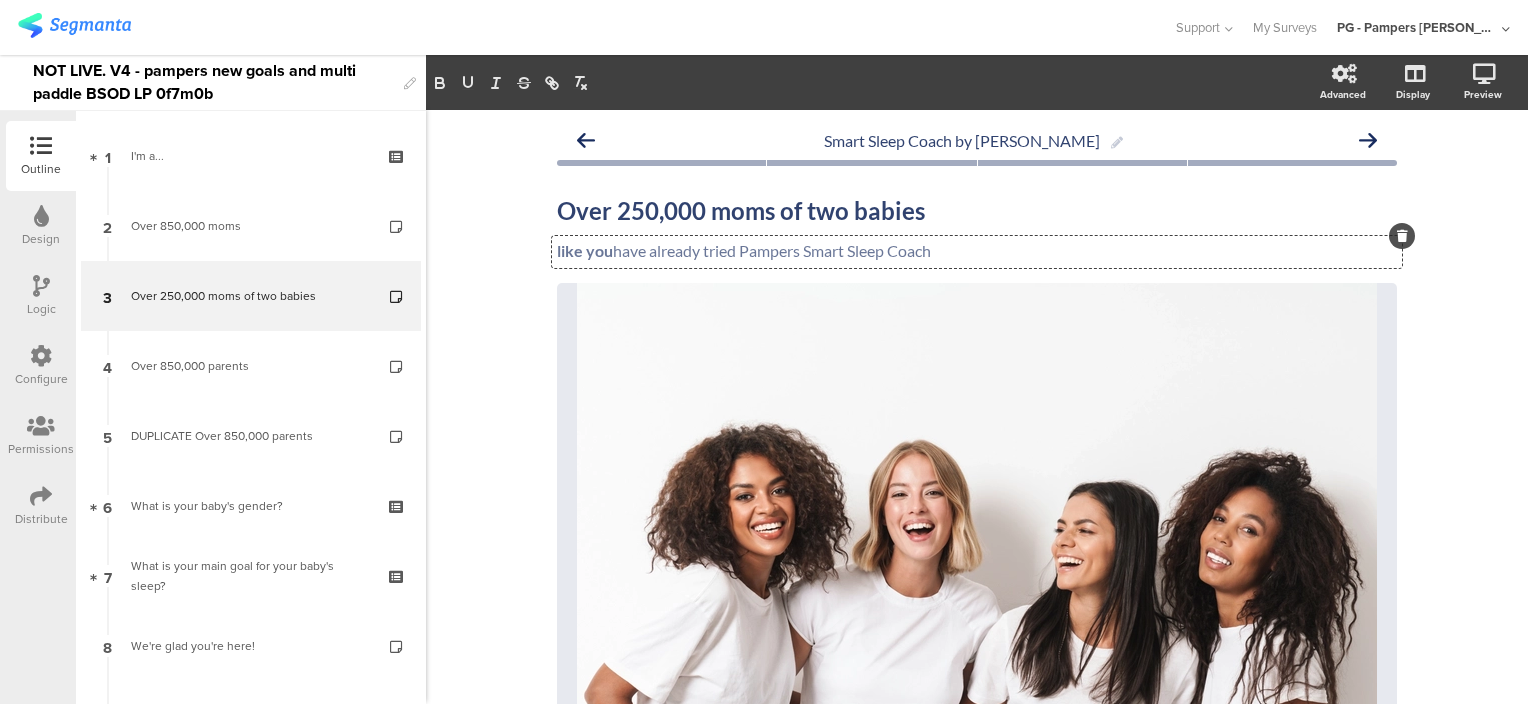 click on "like you  have already tried Pampers Smart Sleep Coach
like you  have already tried Pampers Smart Sleep Coach
like you  have already tried Pampers Smart Sleep Coach" 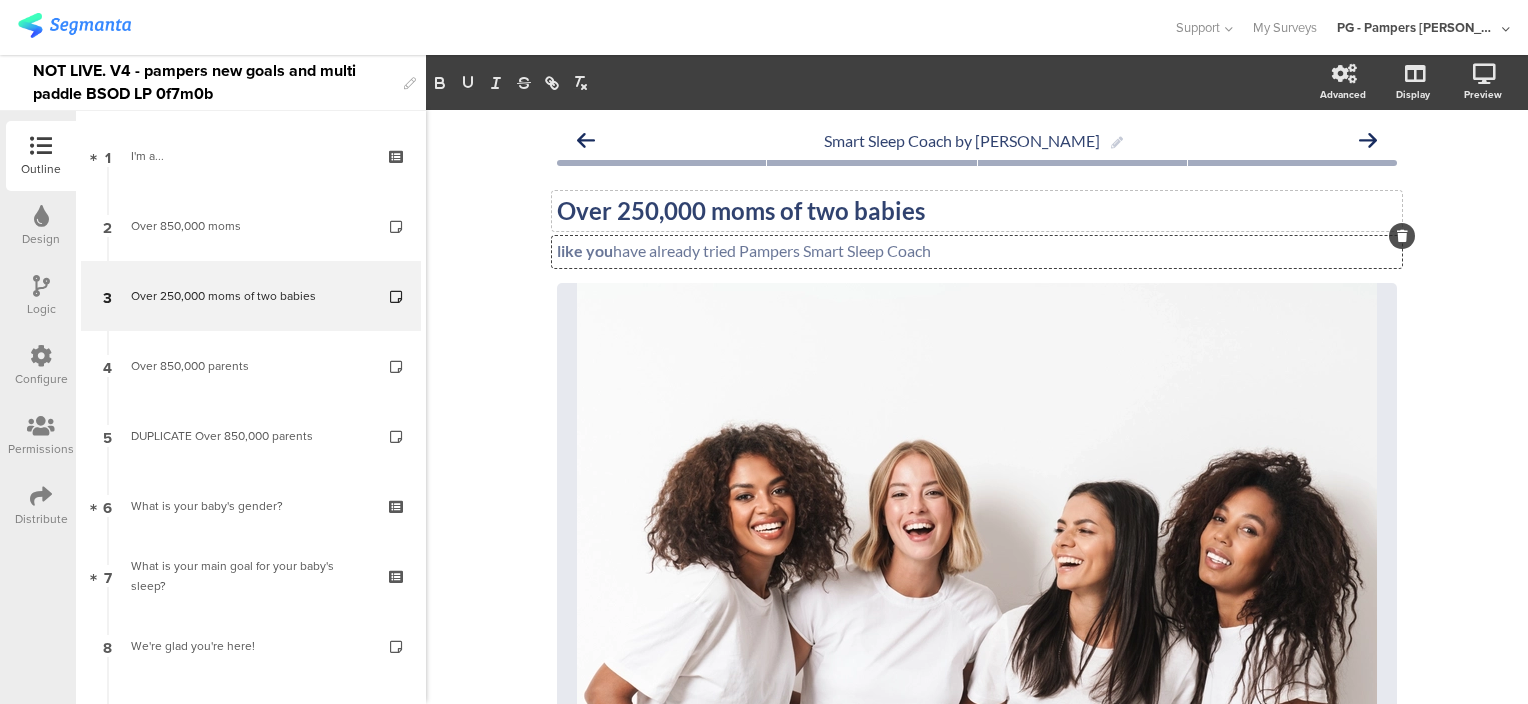 type 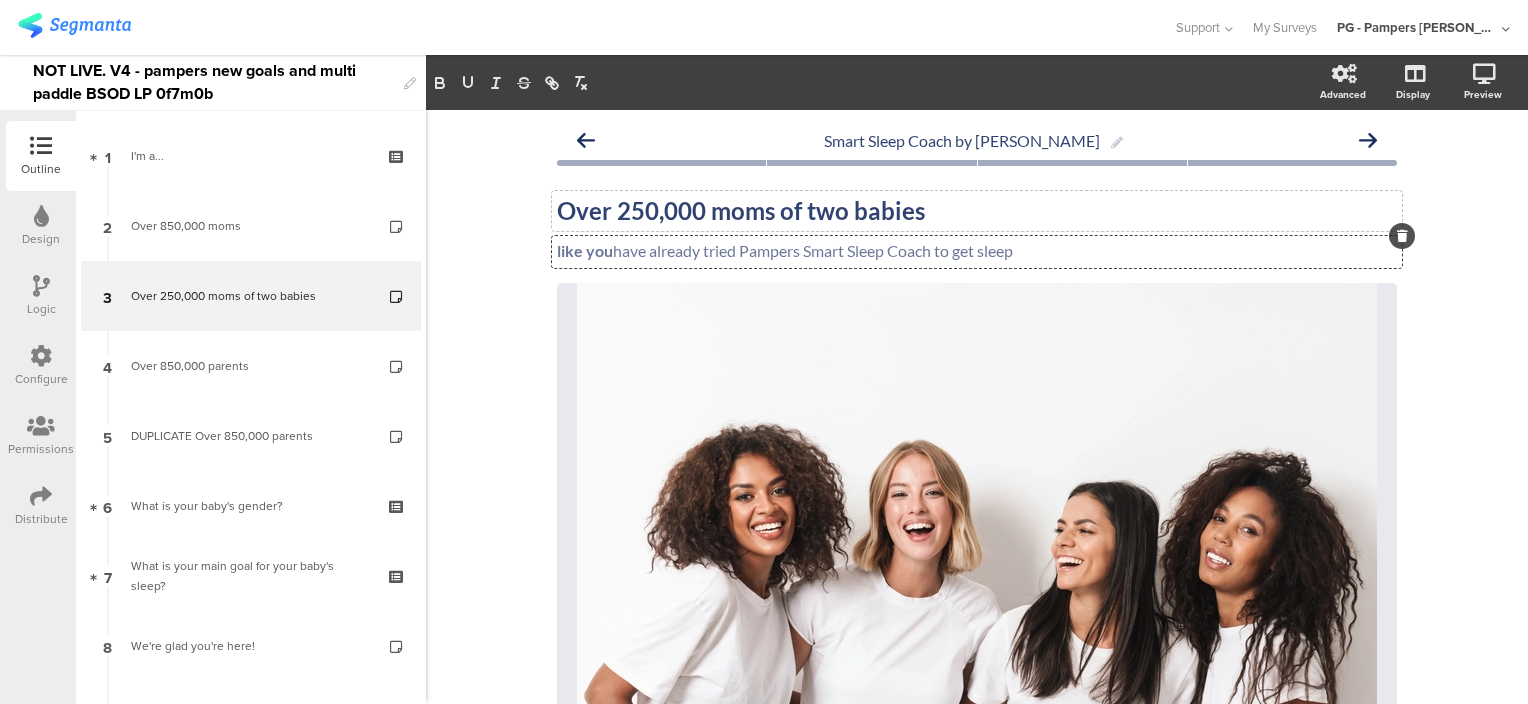 click on "Over 250,000 moms of two babies
Over 250,000 moms of two babies" 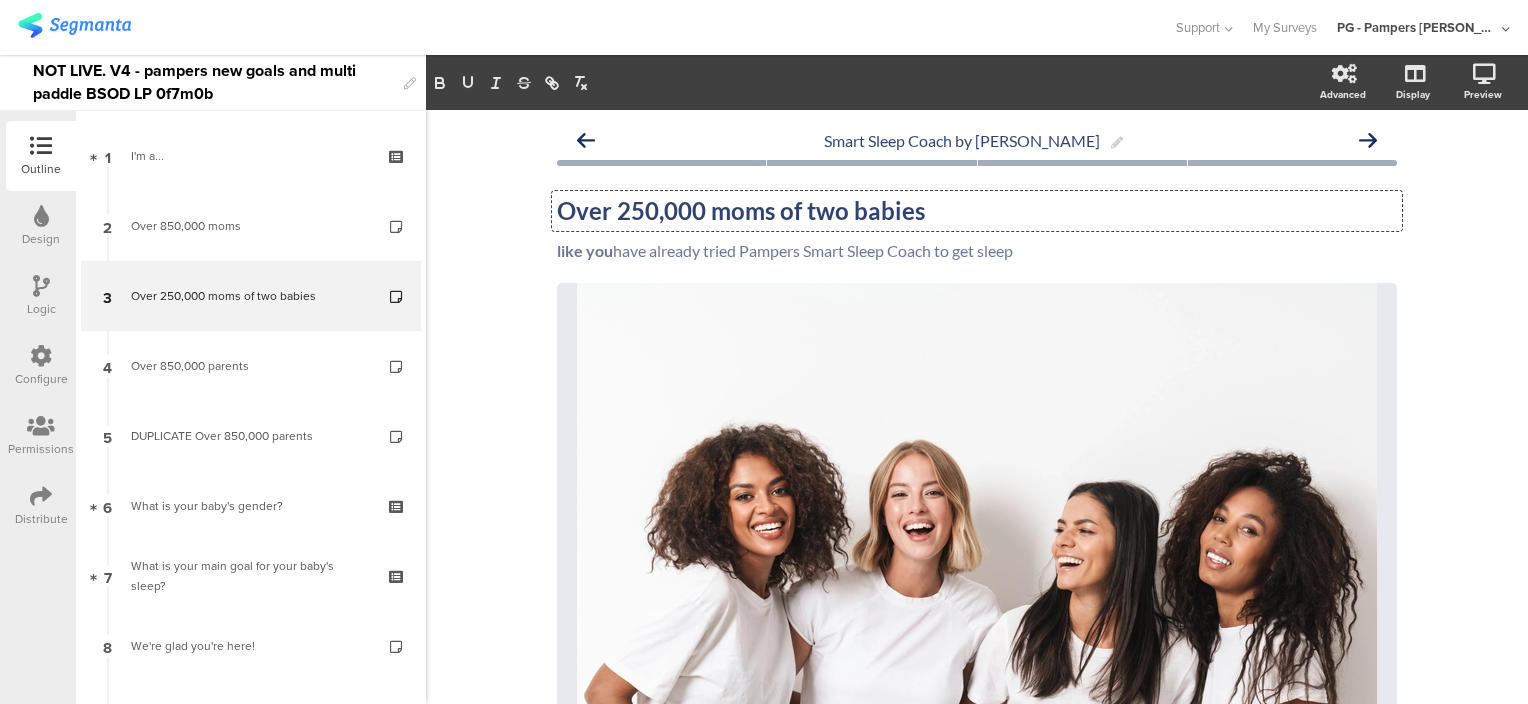 click on "Over 250,000 moms of two babies" 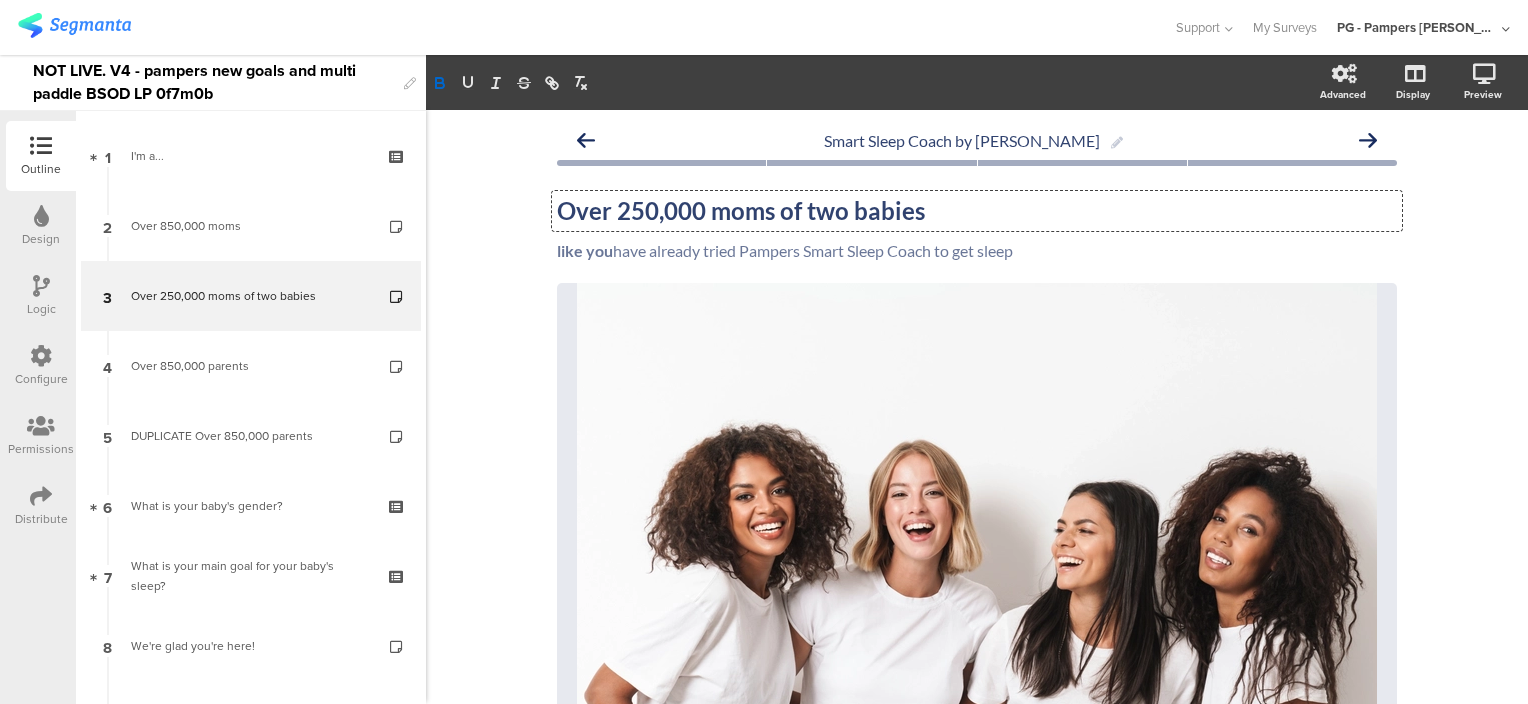 click on "Over 250,000 moms of two babies" 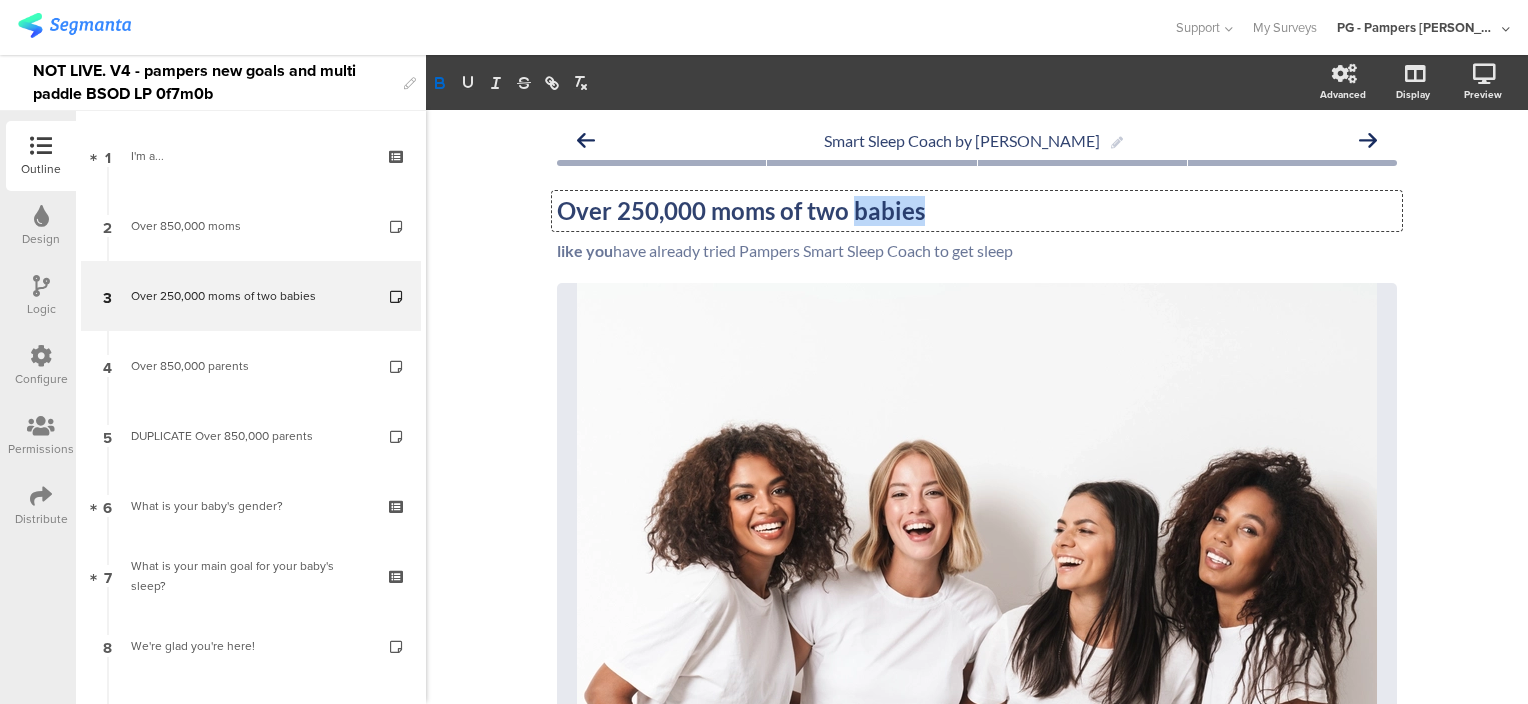 click on "Over 250,000 moms of two babies" 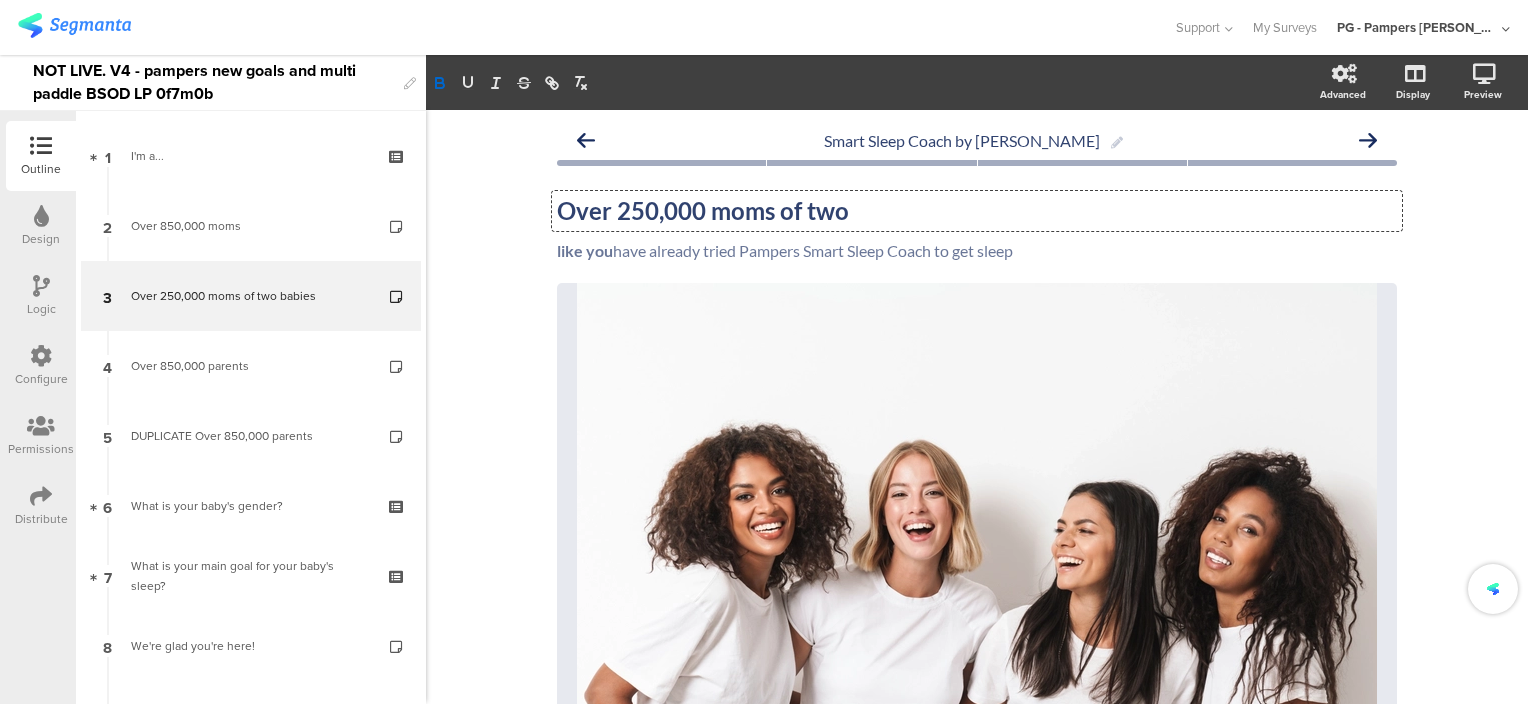 type 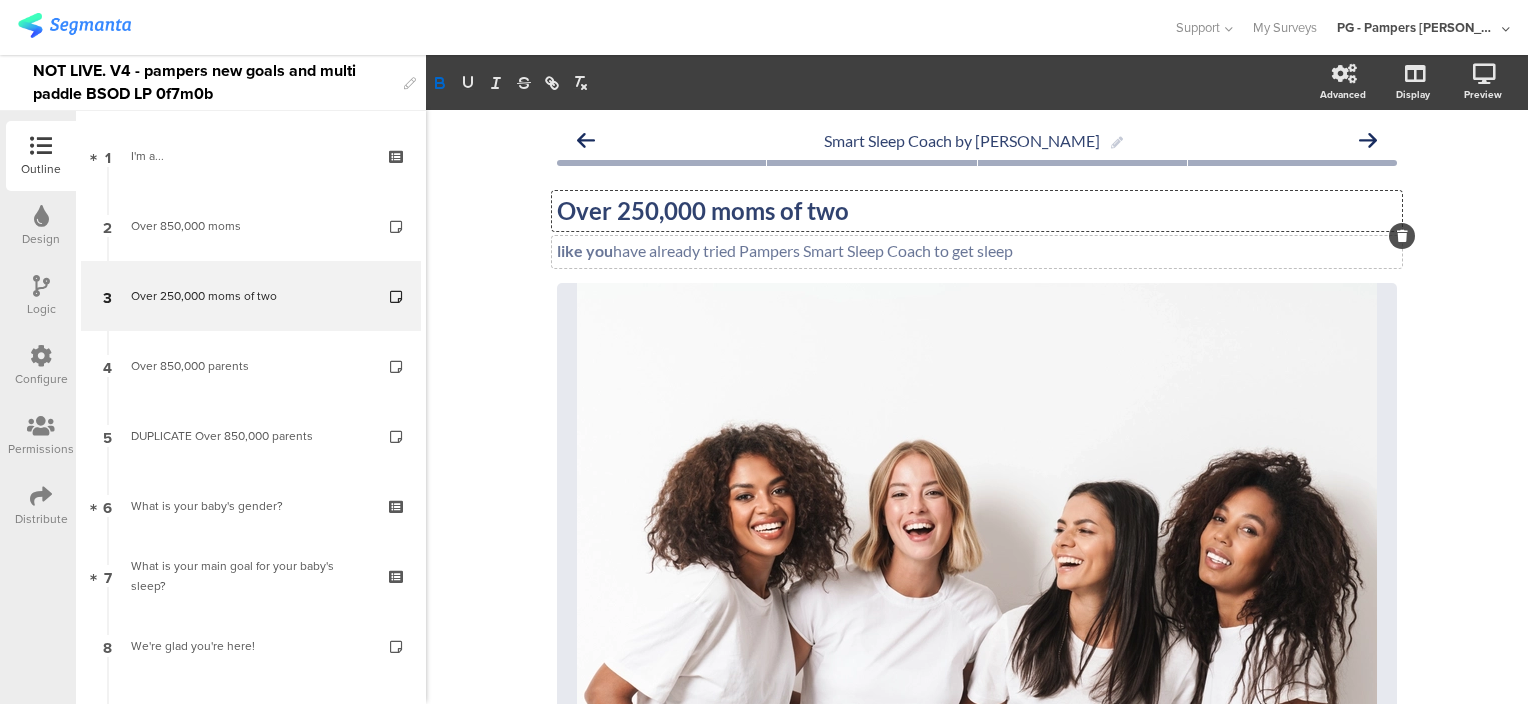 click on "like you  have already tried Pampers Smart Sleep Coach to get sleep
like you  have already tried Pampers Smart Sleep Coach to get sleep" 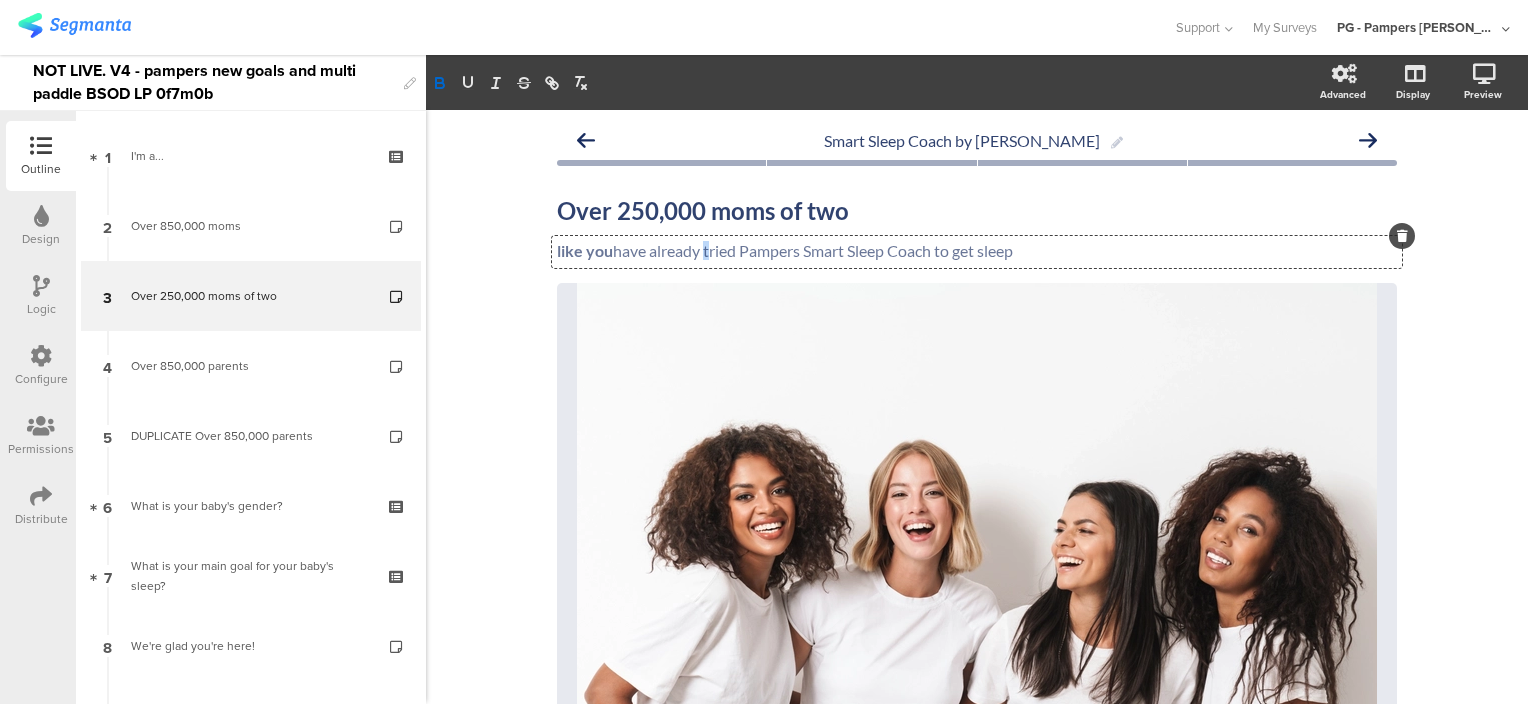click on "like you  have already tried Pampers Smart Sleep Coach to get sleep" 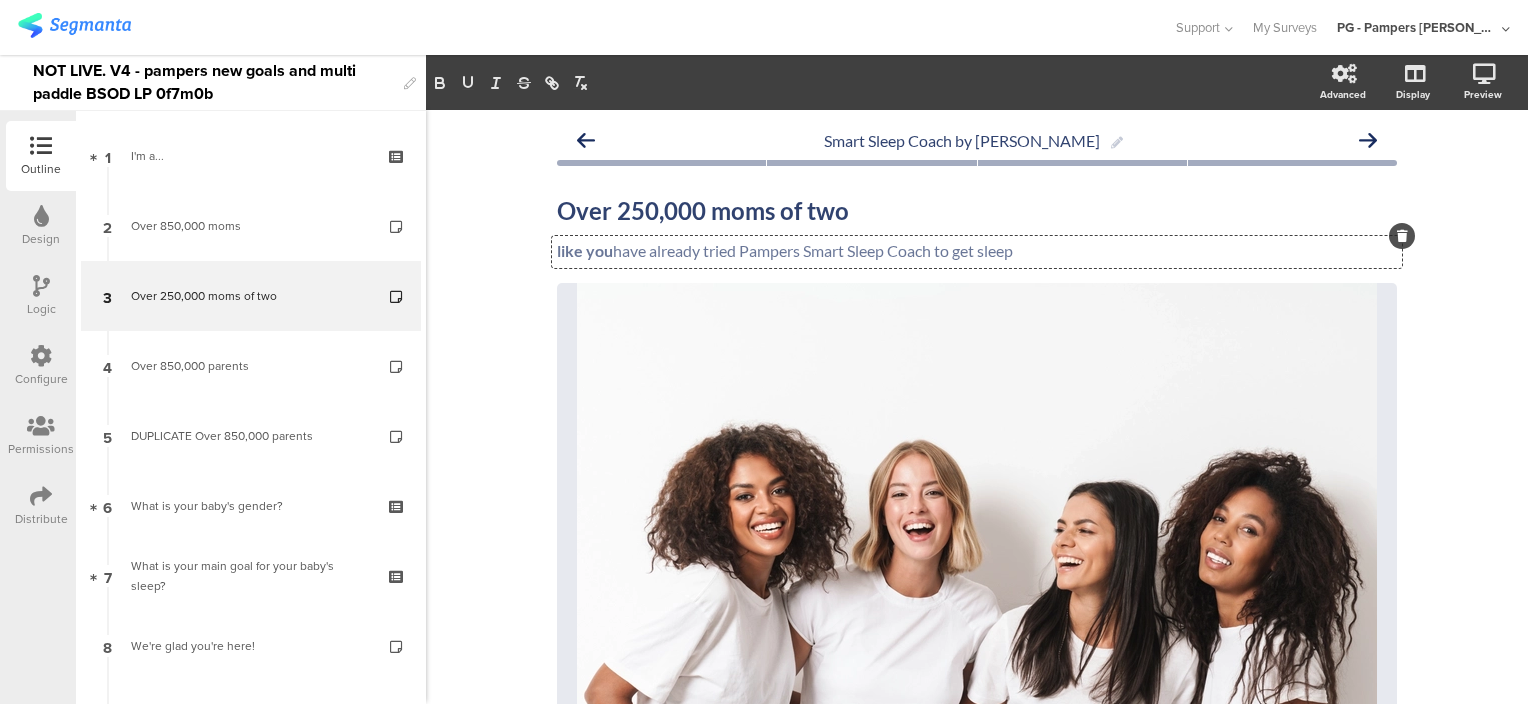 click on "like you  have already tried Pampers Smart Sleep Coach to get sleep" 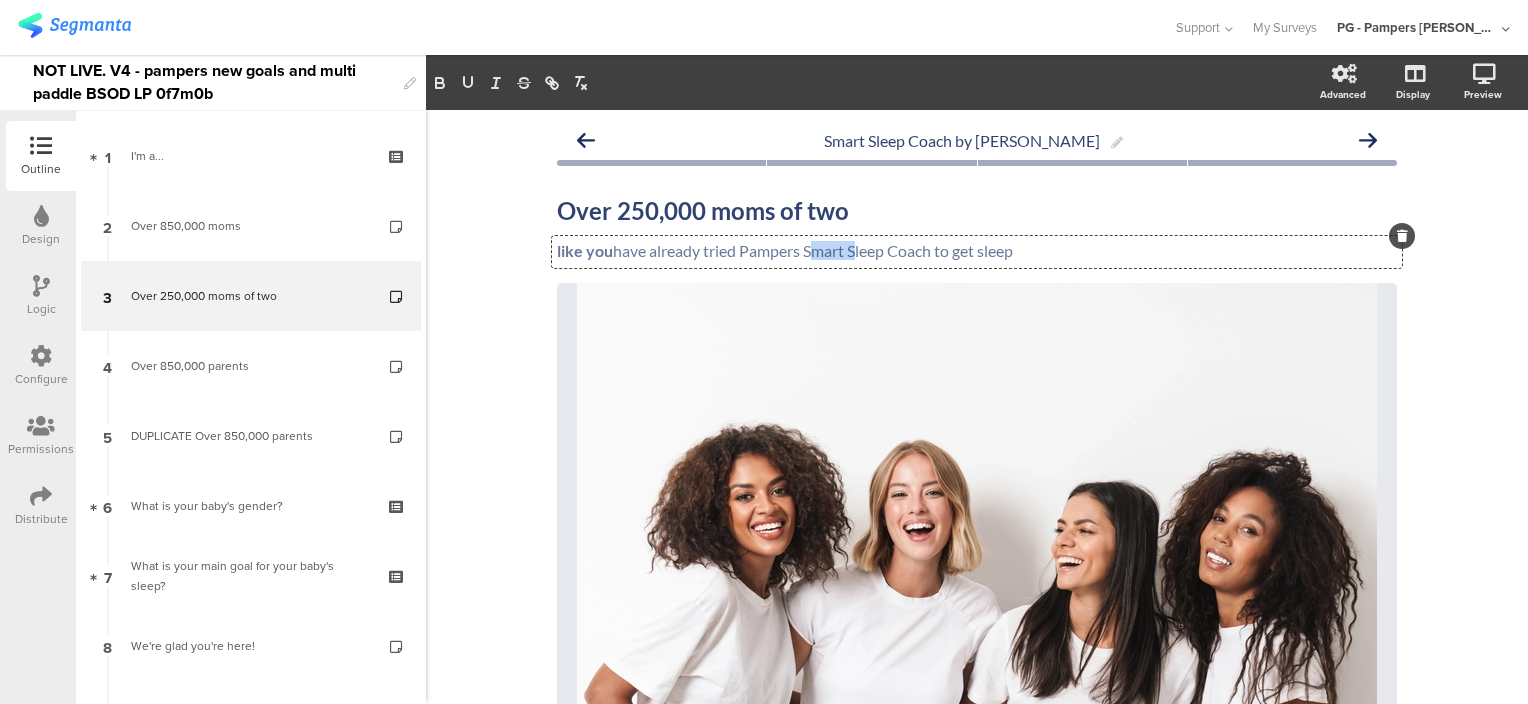 click on "like you  have already tried Pampers Smart Sleep Coach to get sleep" 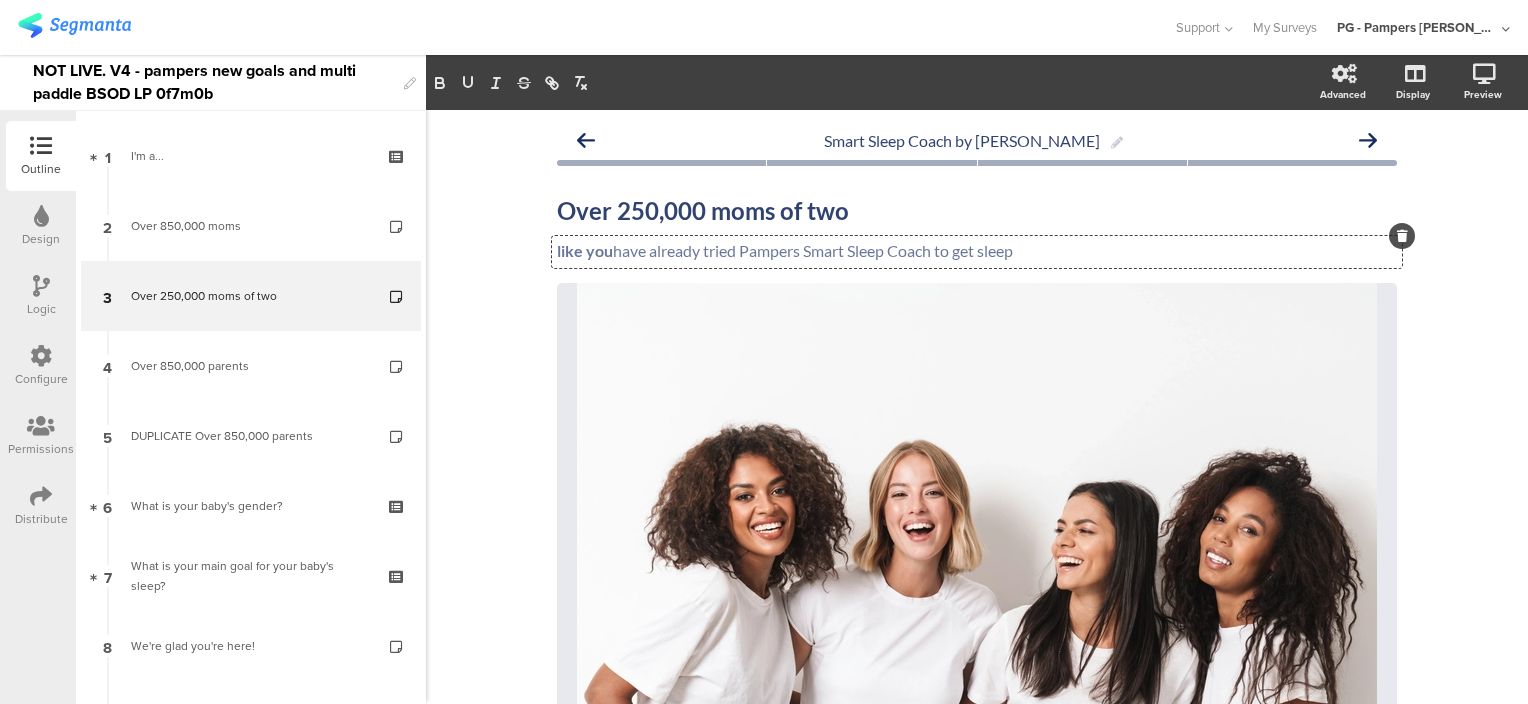 click on "like you  have already tried Pampers Smart Sleep Coach to get sleep" 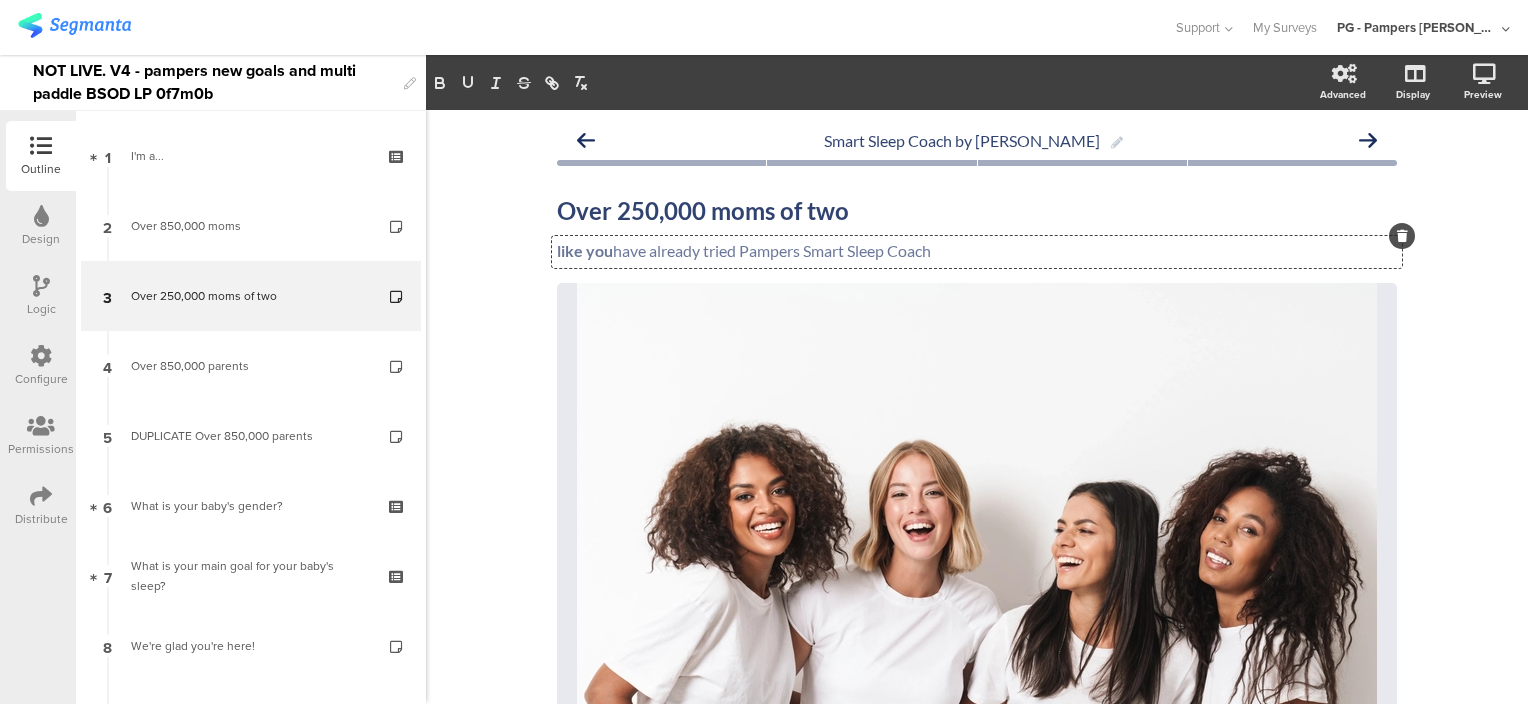 type 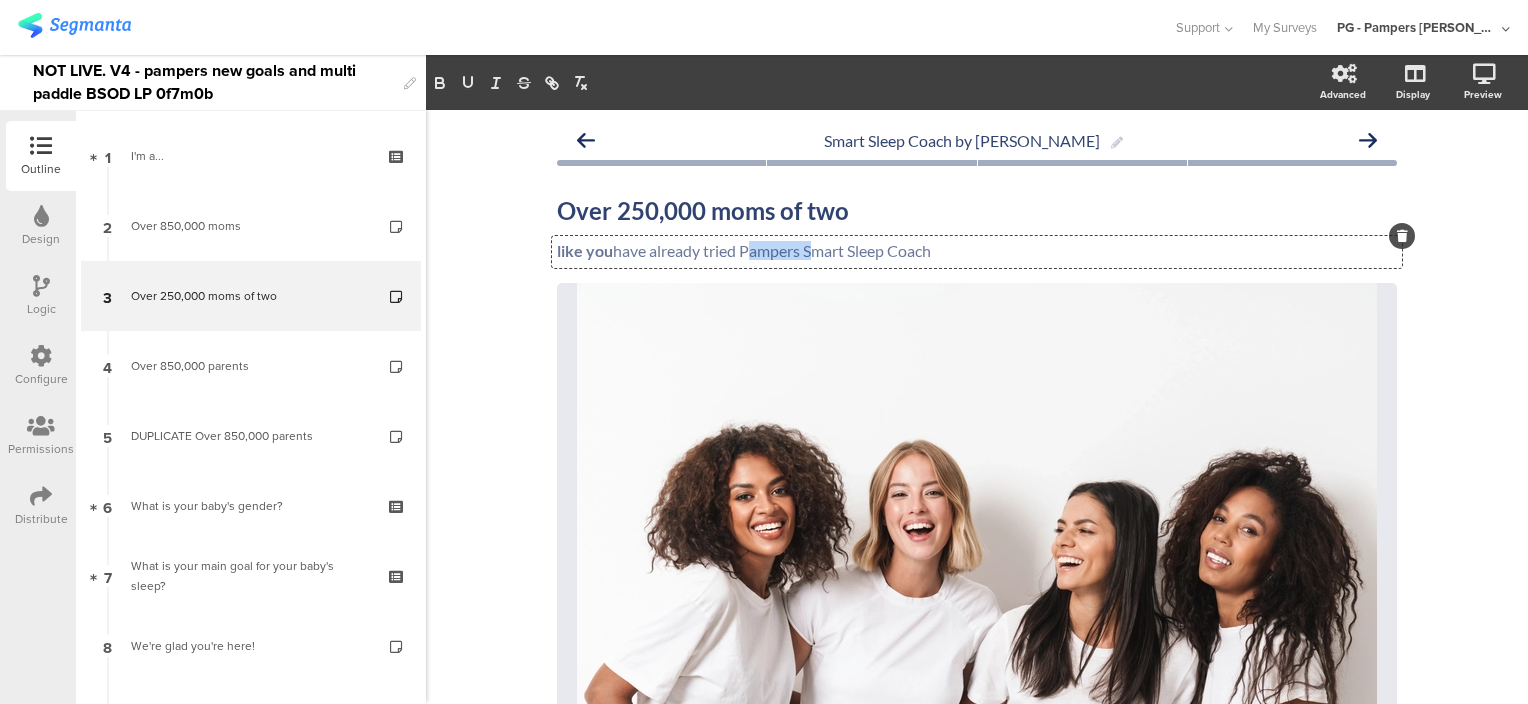 click on "like you  have already tried Pampers Smart Sleep Coach" 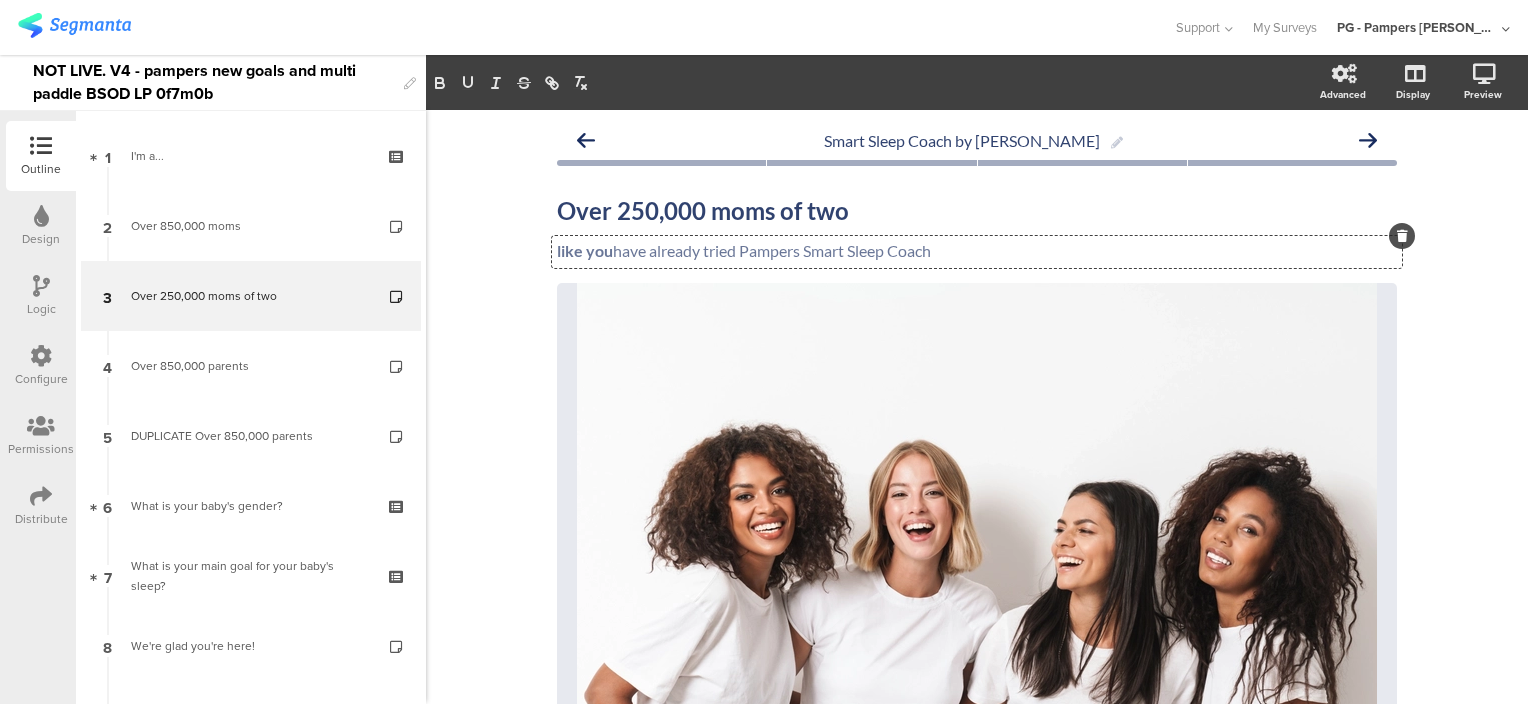 click on "like you  have already tried Pampers Smart Sleep Coach" 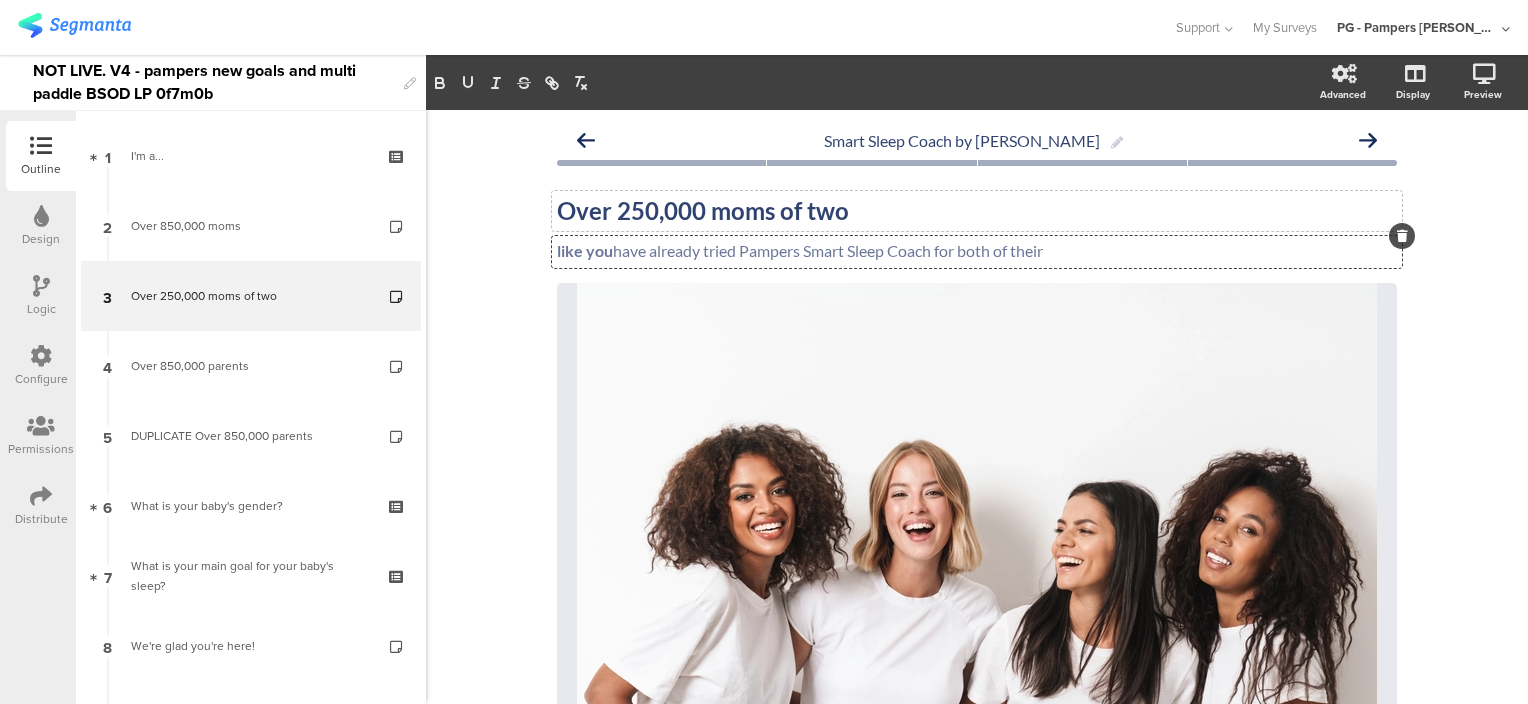 click on "Over 250,000 moms of two
Over 250,000 moms of two" 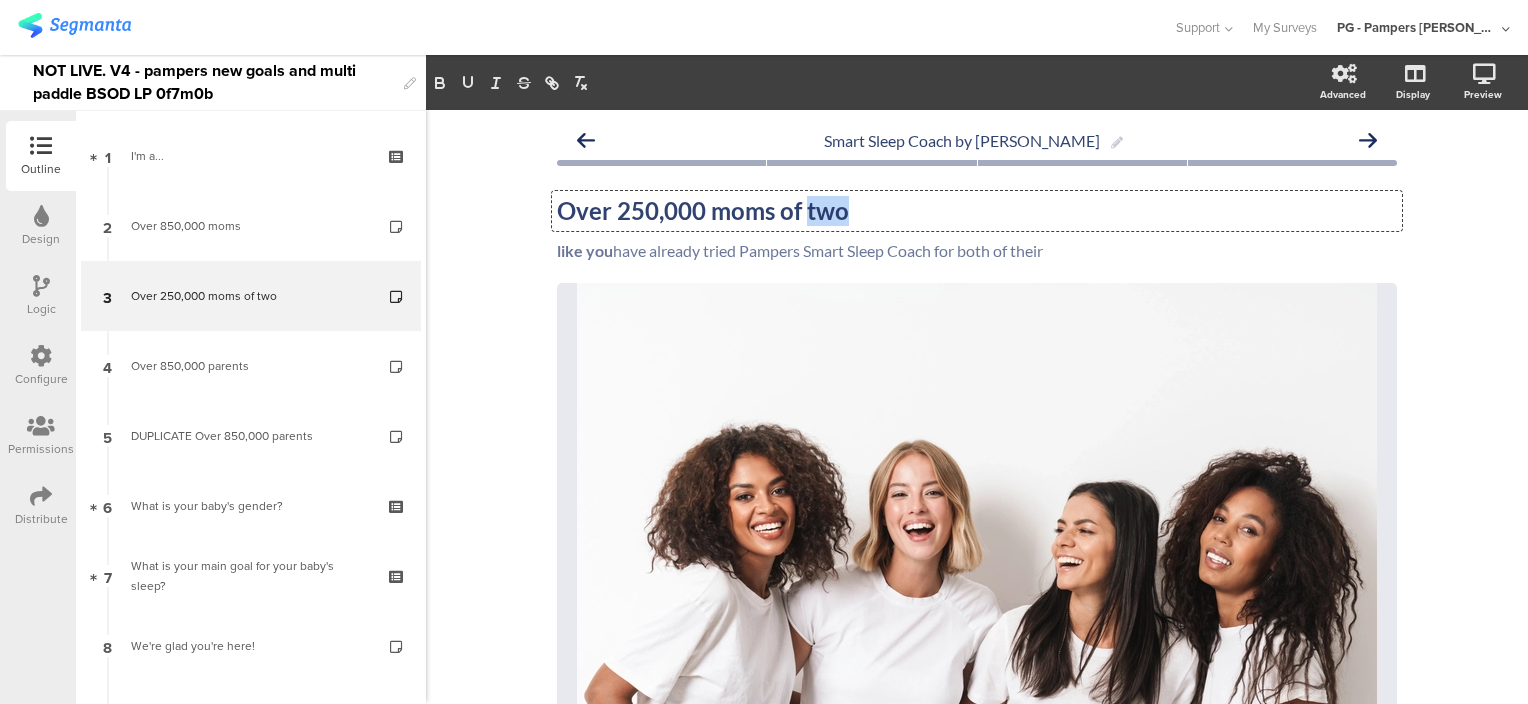click on "Over 250,000 moms of two" 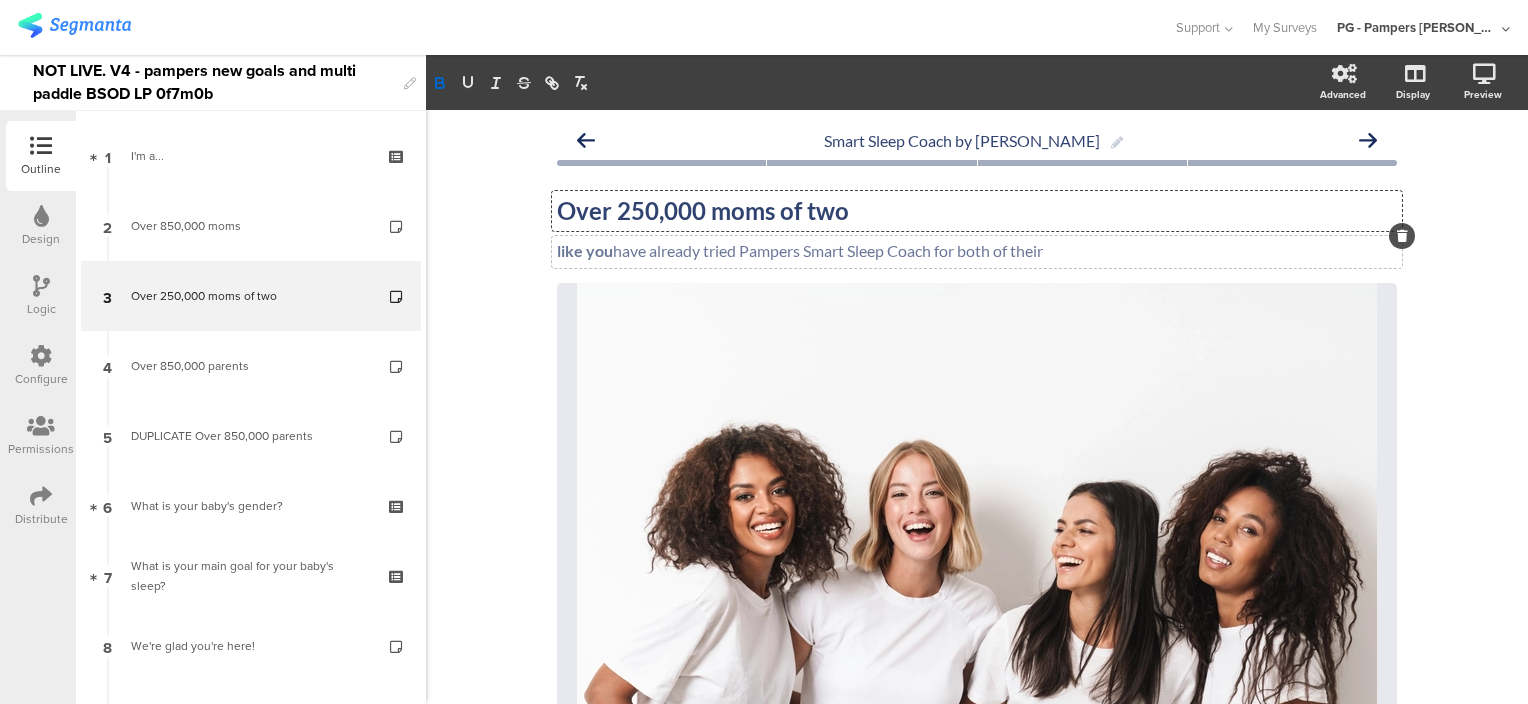 click on "like you  have already tried Pampers Smart Sleep Coach for both of their
like you  have already tried Pampers Smart Sleep Coach for both of their" 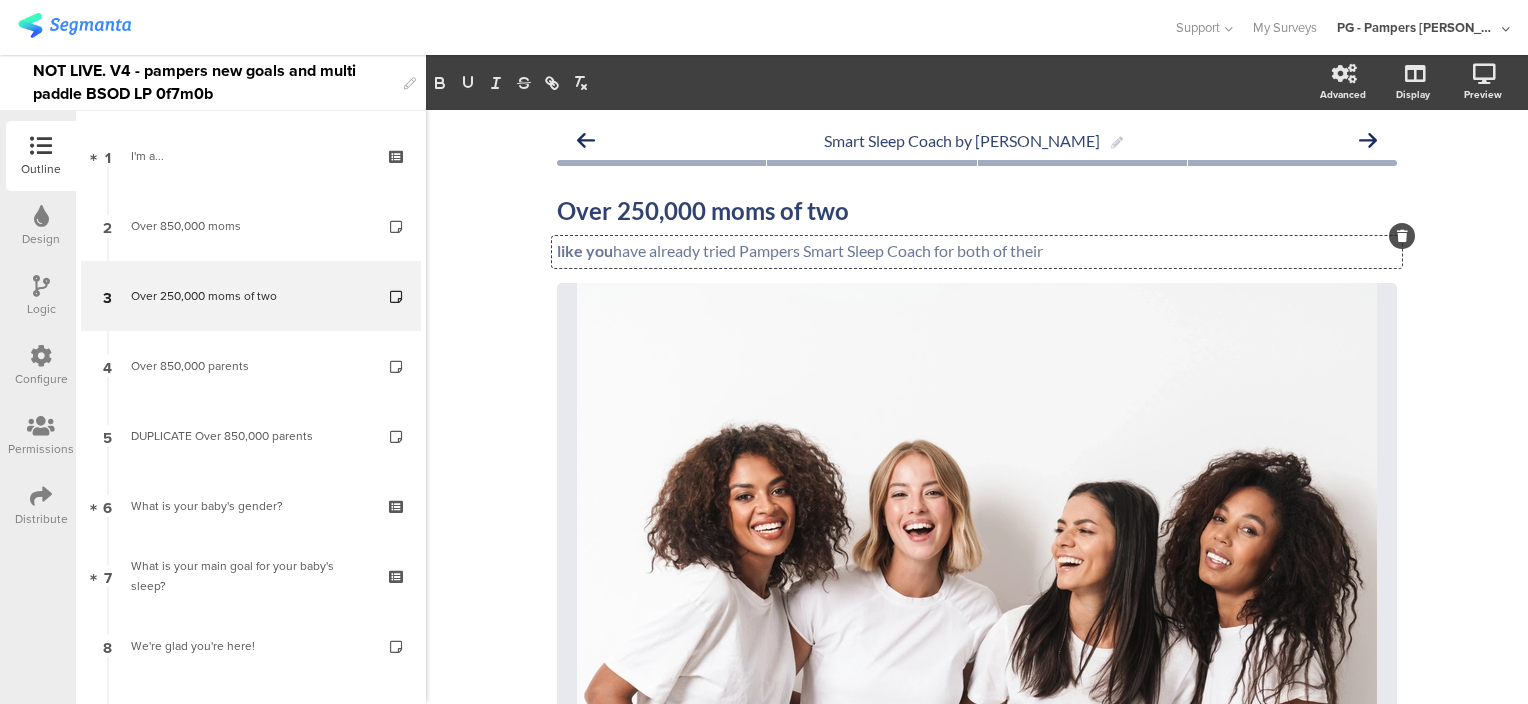 drag, startPoint x: 814, startPoint y: 215, endPoint x: 1066, endPoint y: 254, distance: 255 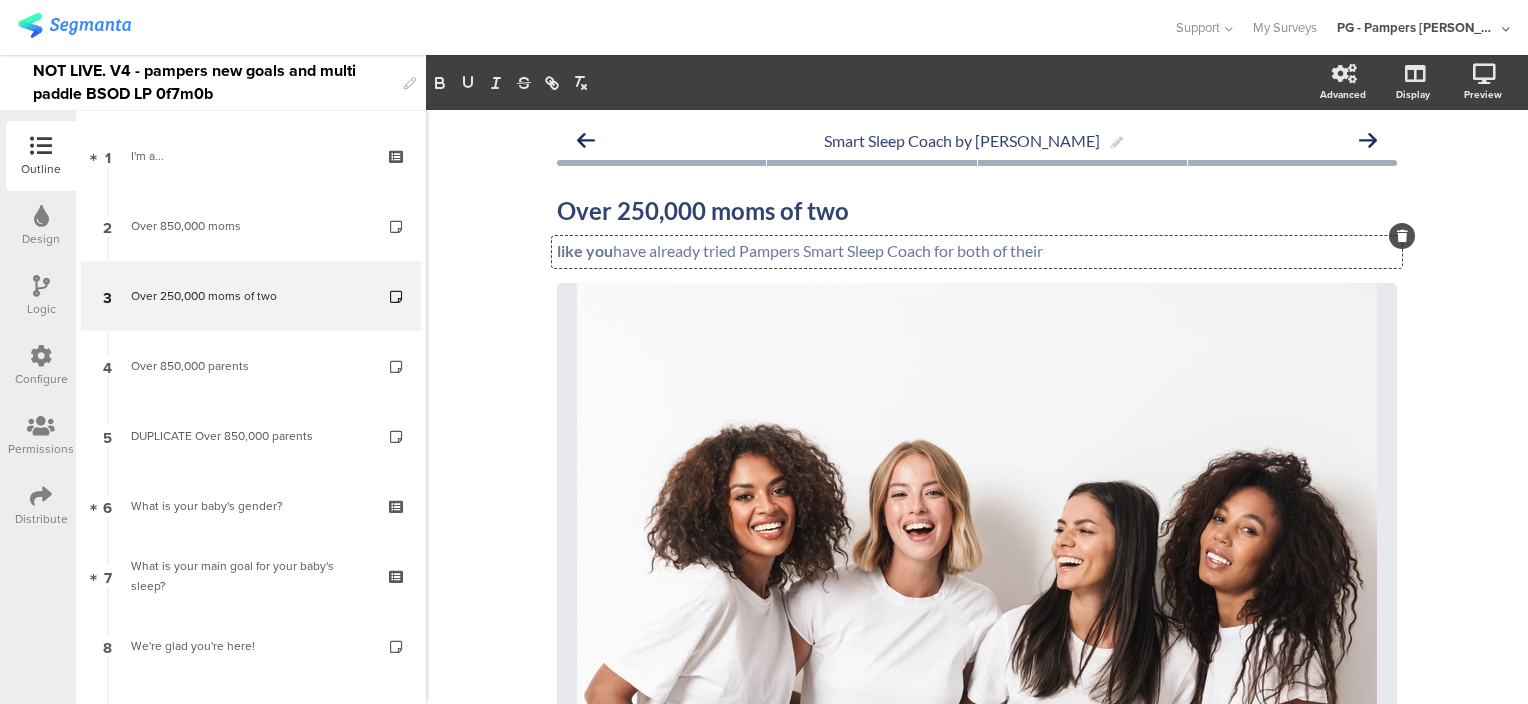 type 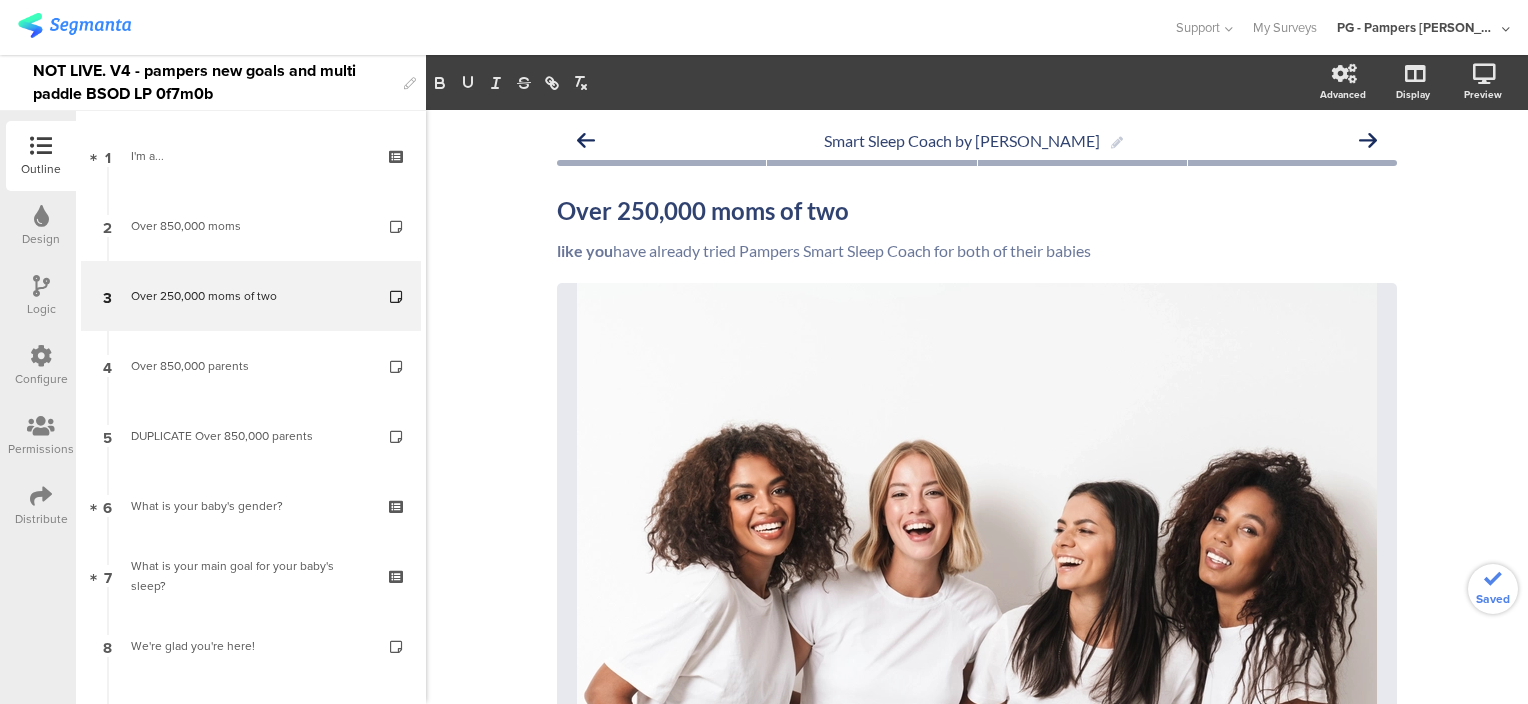 click on "Smart Sleep Coach by Pampers
Over 250,000 moms of two
Over 250,000 moms of two
like you  have already tried Pampers Smart Sleep Coach for both of their babies
like you  have already tried Pampers Smart Sleep Coach for both of their babies
/" 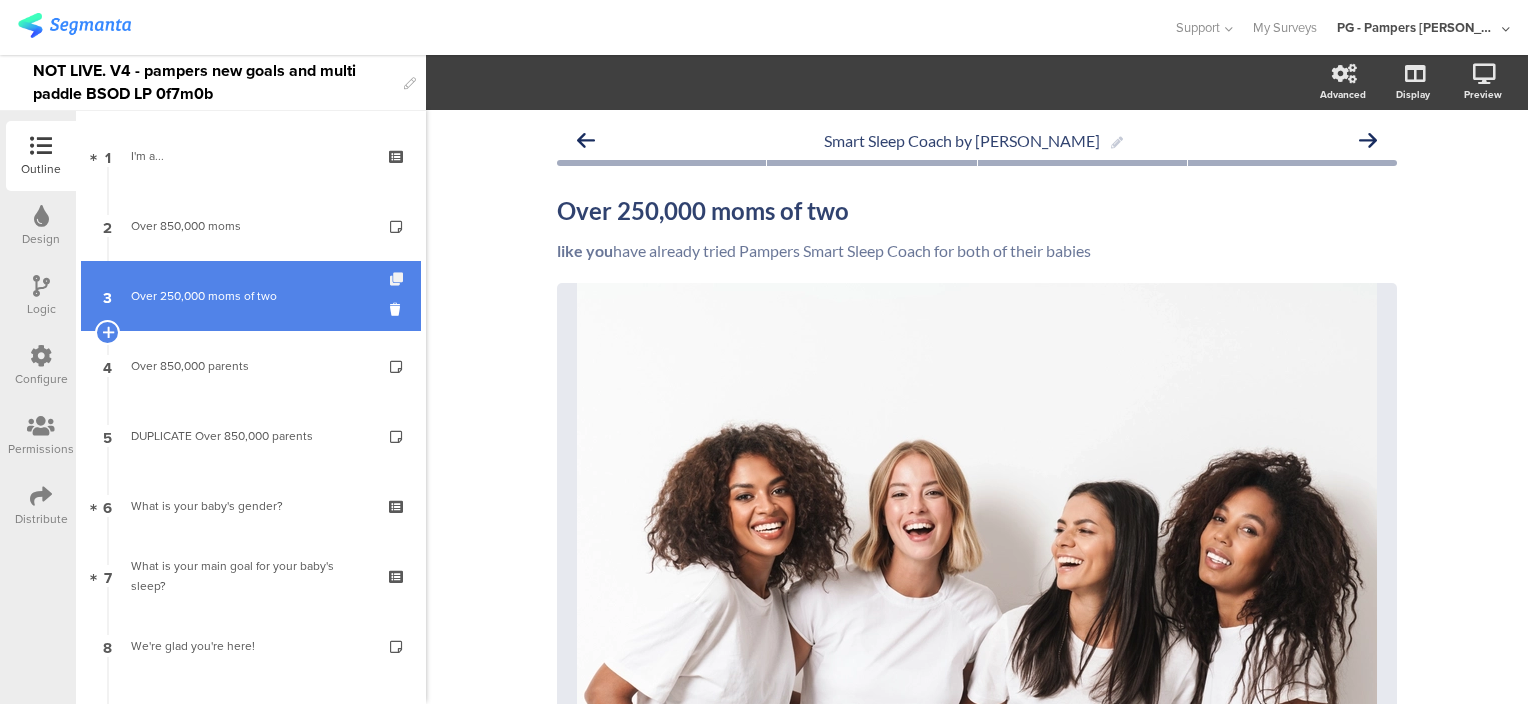 click at bounding box center [398, 279] 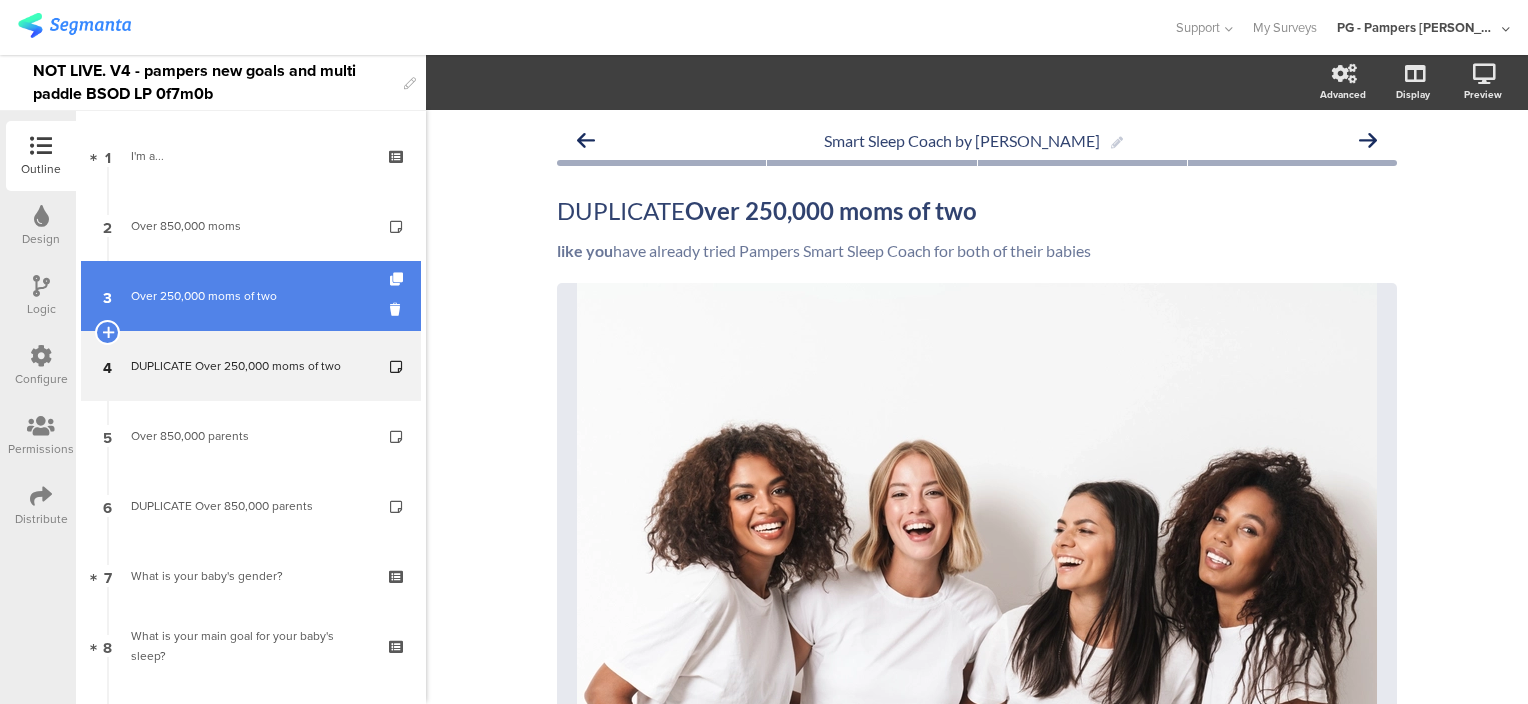click on "Over 250,000 moms of two" at bounding box center [250, 296] 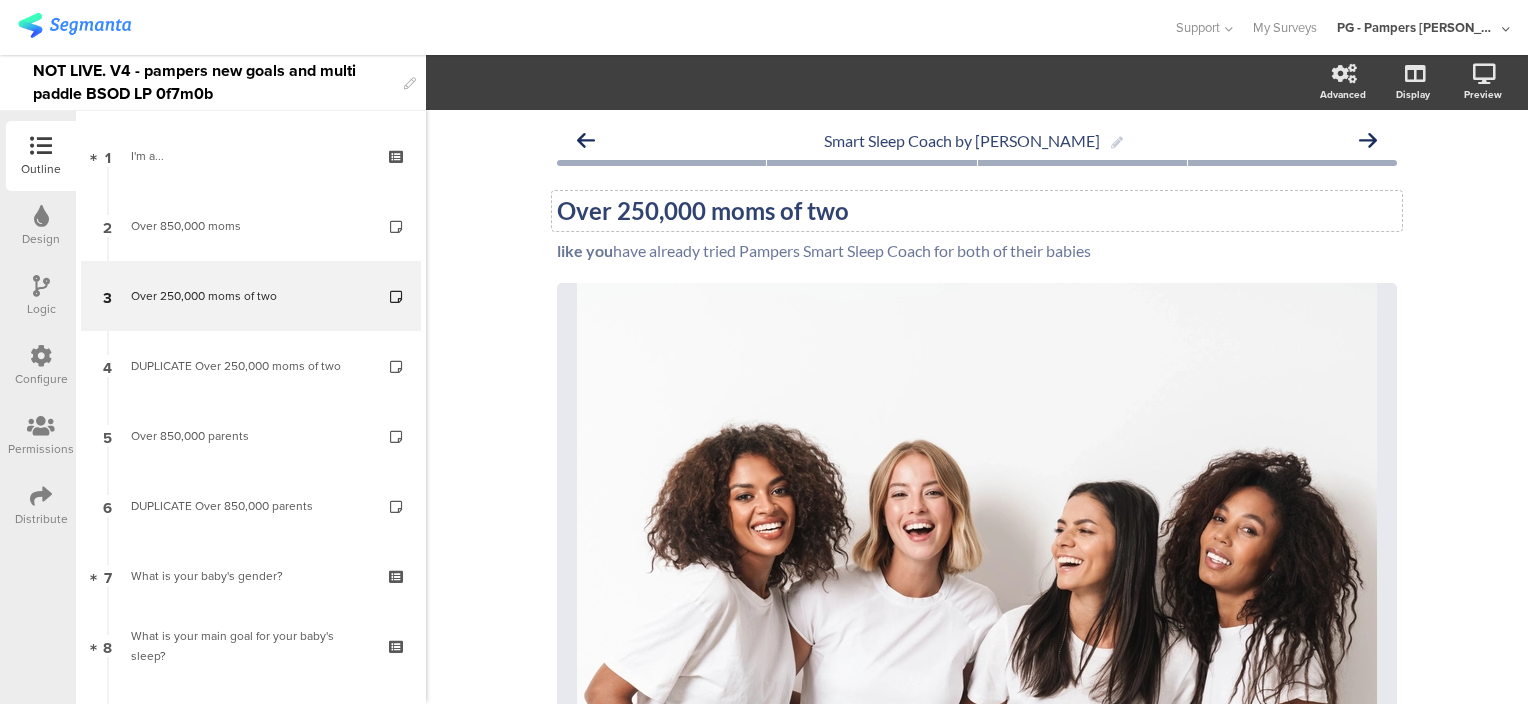 click on "Over 250,000 moms of two" 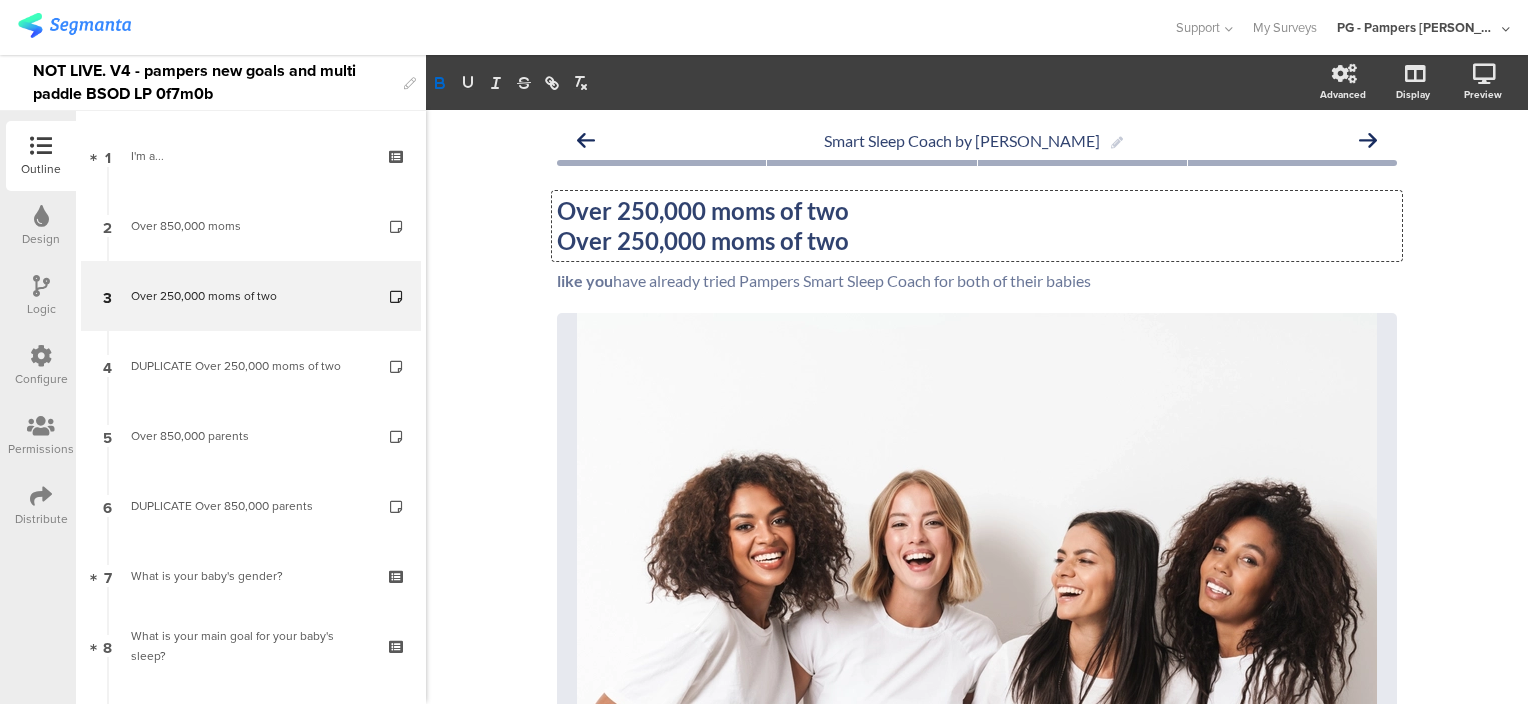 click on "Over 250,000 moms of two
Over 250,000 moms of two
Over 250,000 moms of two" 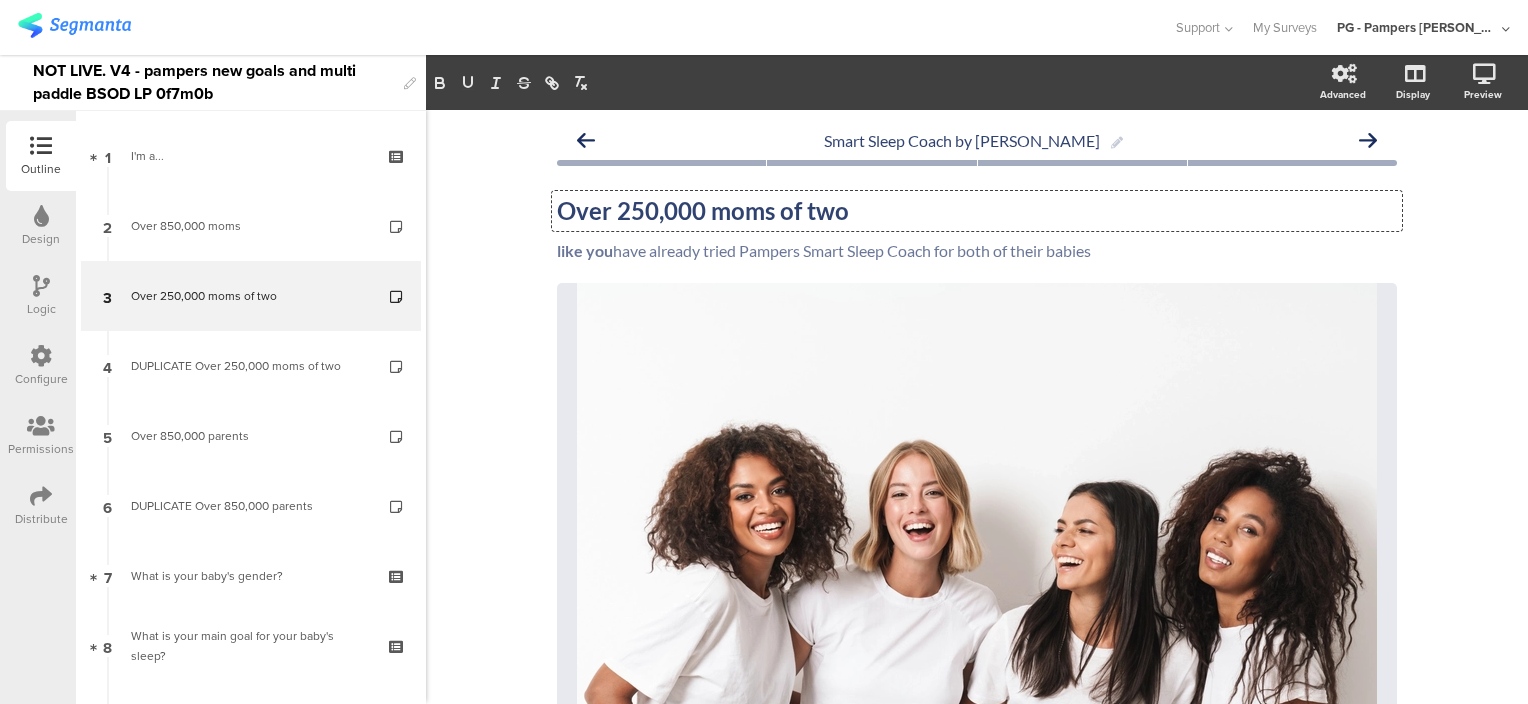 click on "Over 250,000 moms of two" 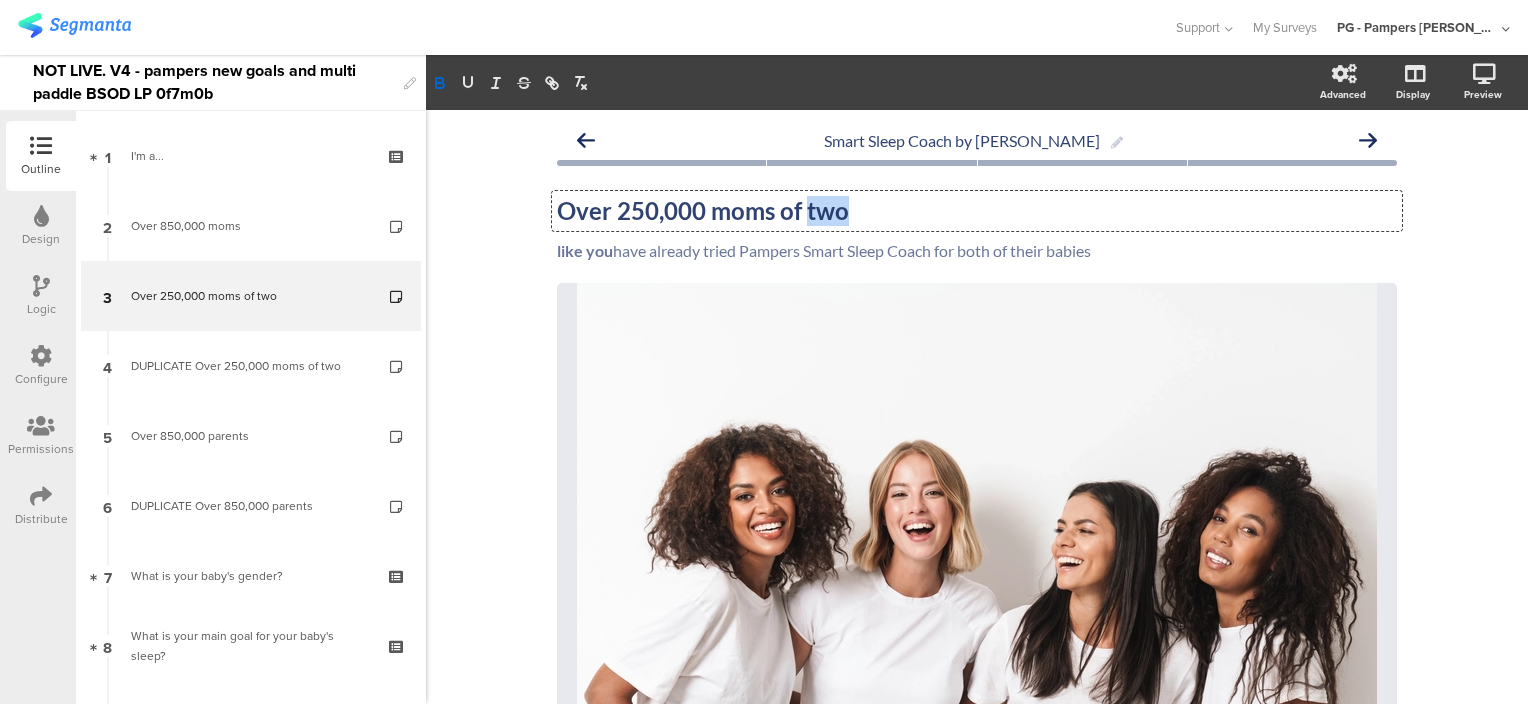 click on "Over 250,000 moms of two" 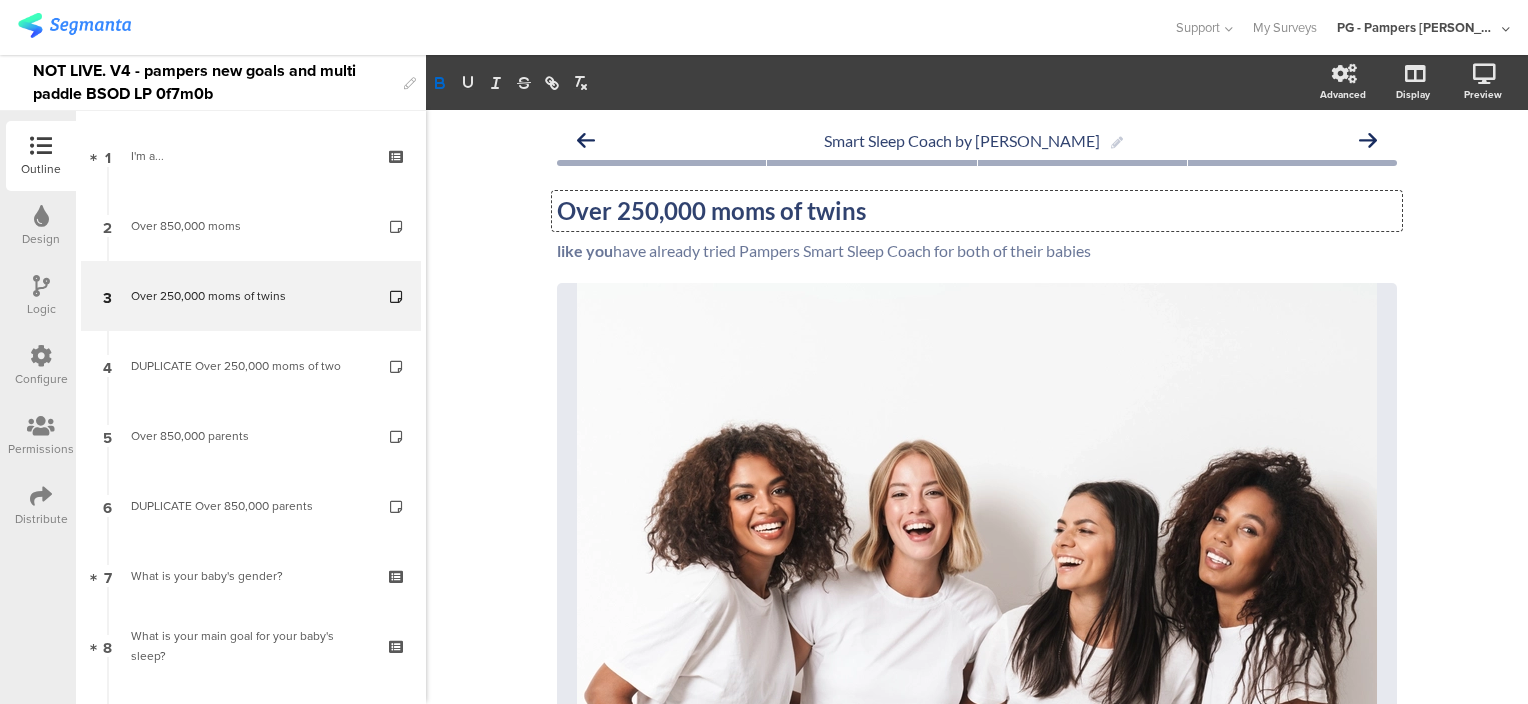 click on "Over 250,000 moms of twins" 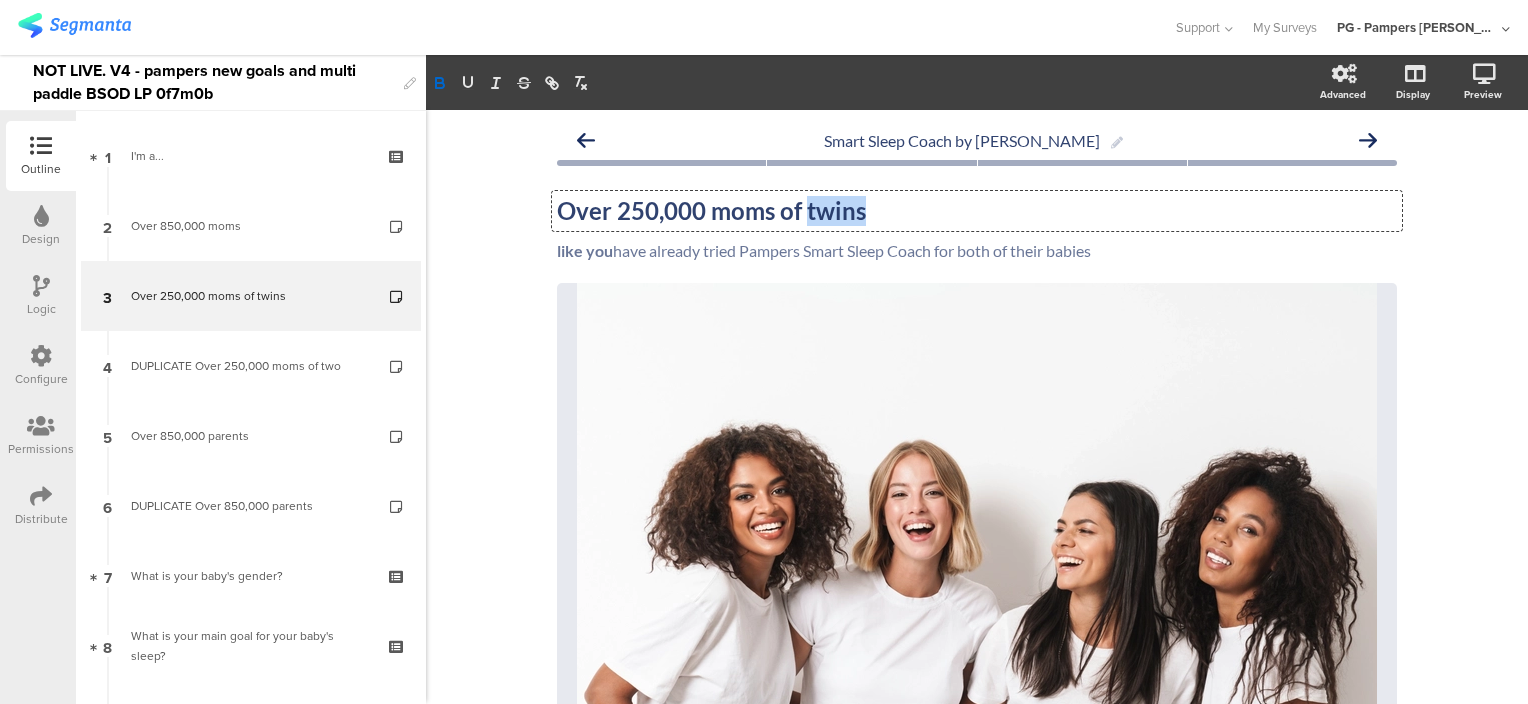 click on "Over 250,000 moms of twins" 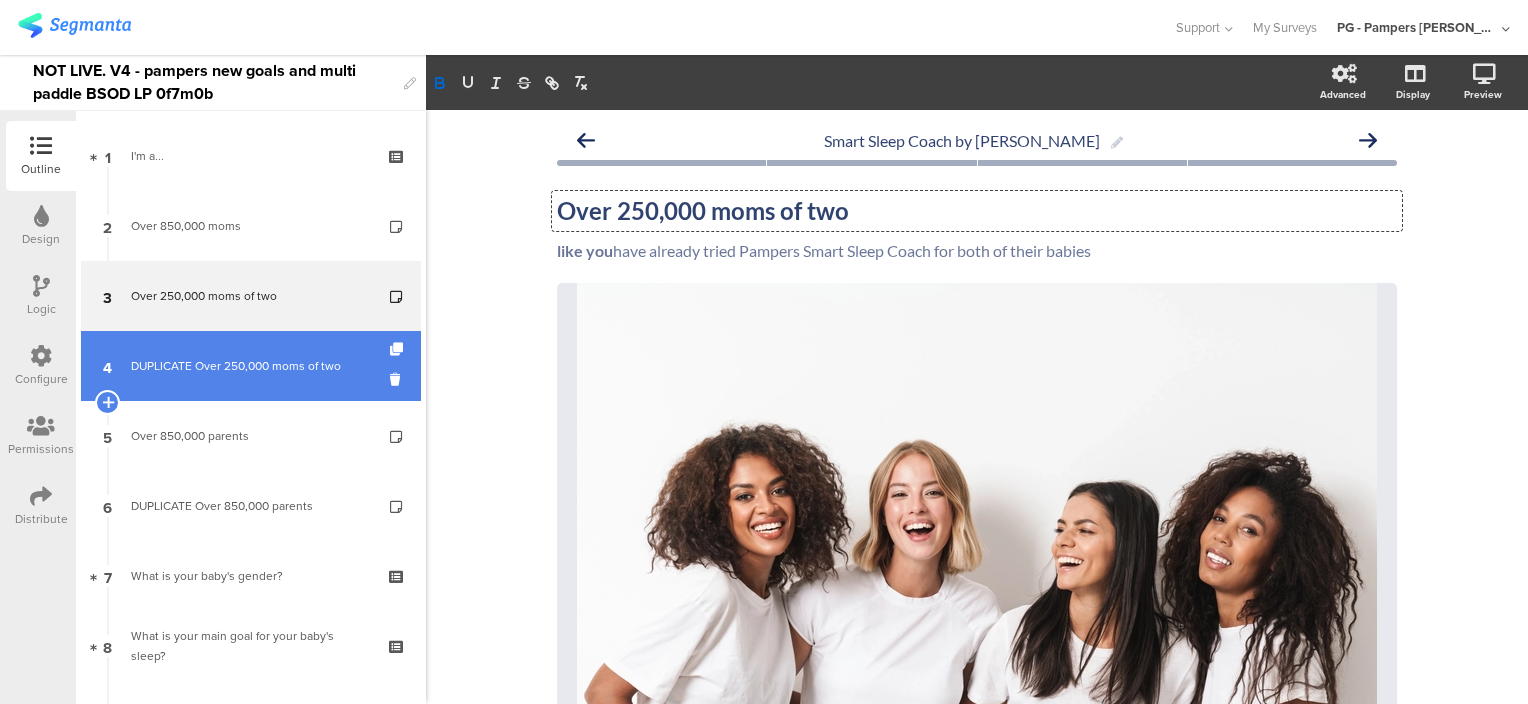 click on "4
DUPLICATE Over 250,000 moms of two" at bounding box center (251, 366) 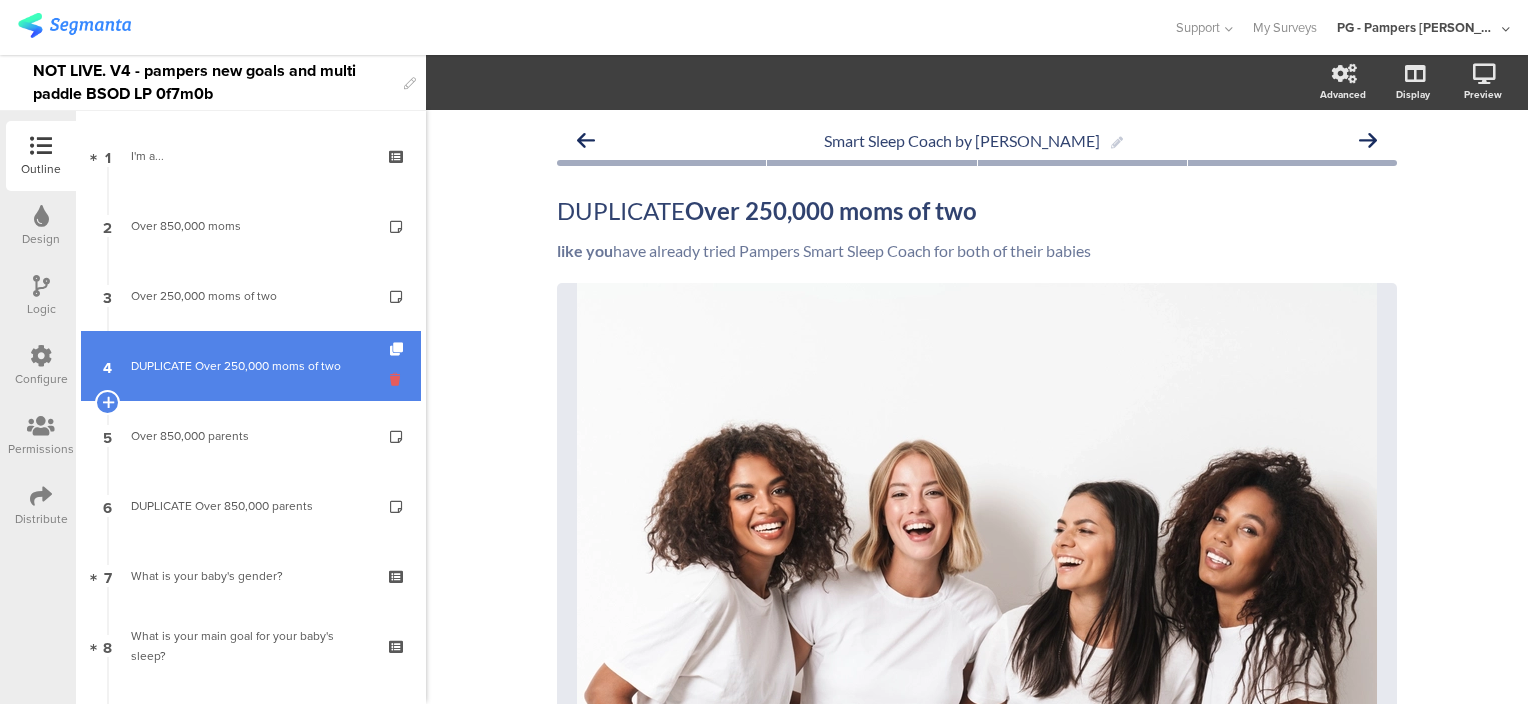 click at bounding box center [398, 379] 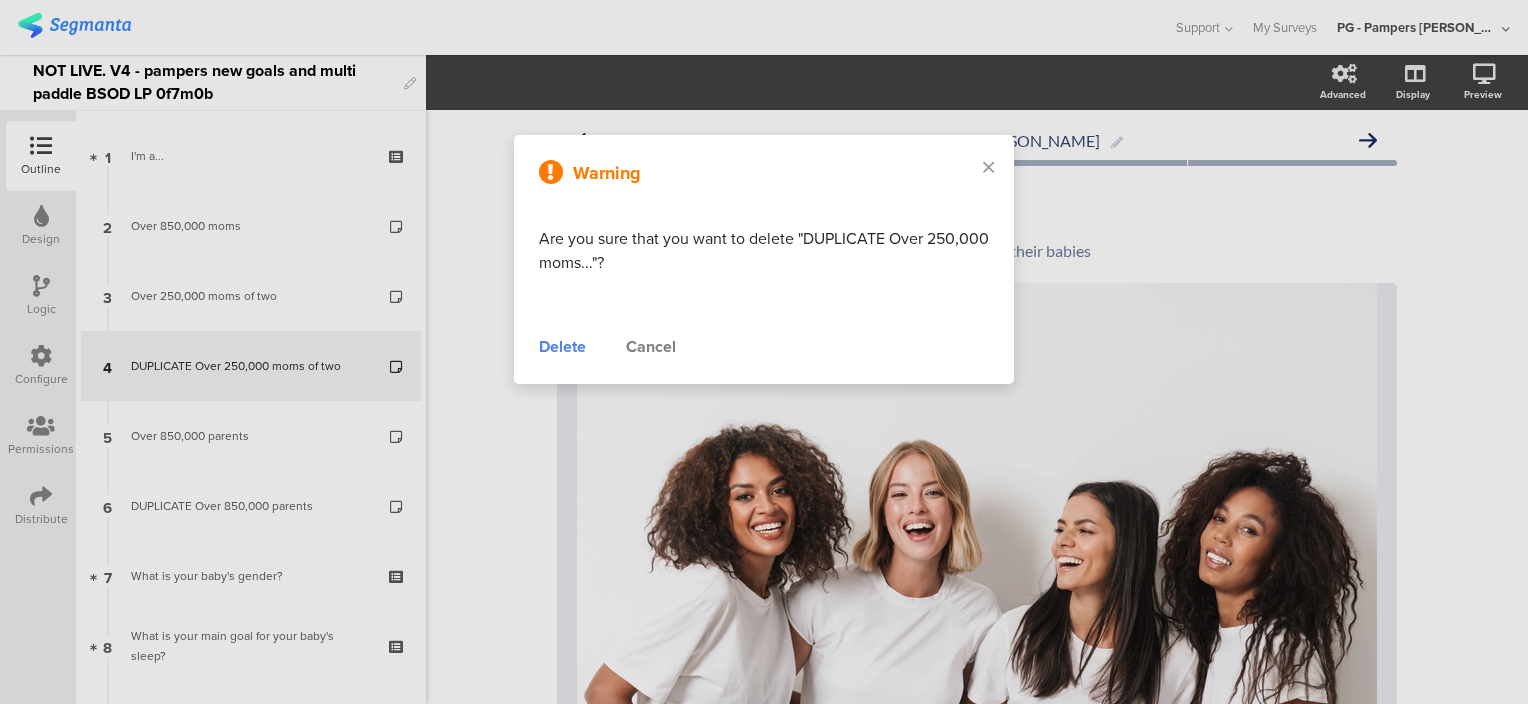 click on "Delete" at bounding box center (562, 347) 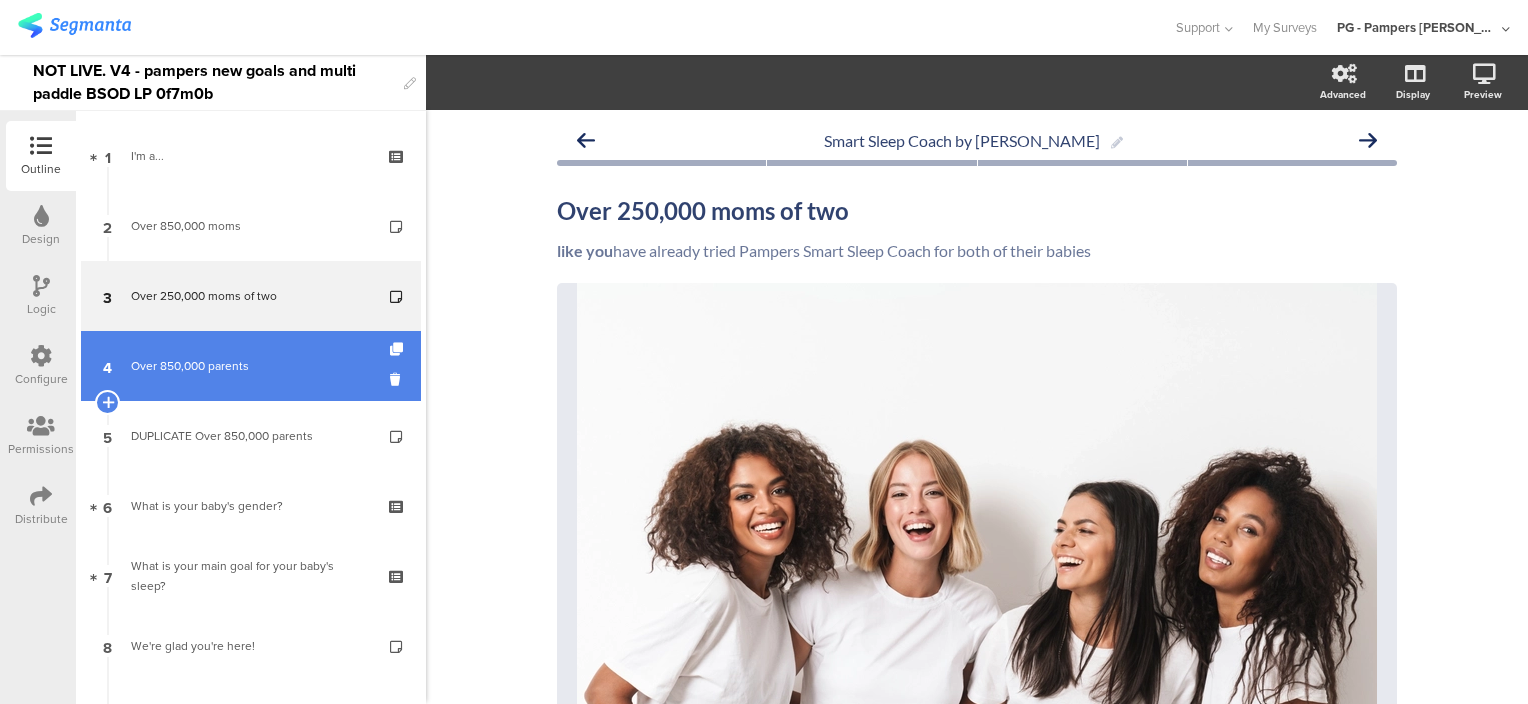 click on "Over 850,000 parents" at bounding box center (250, 366) 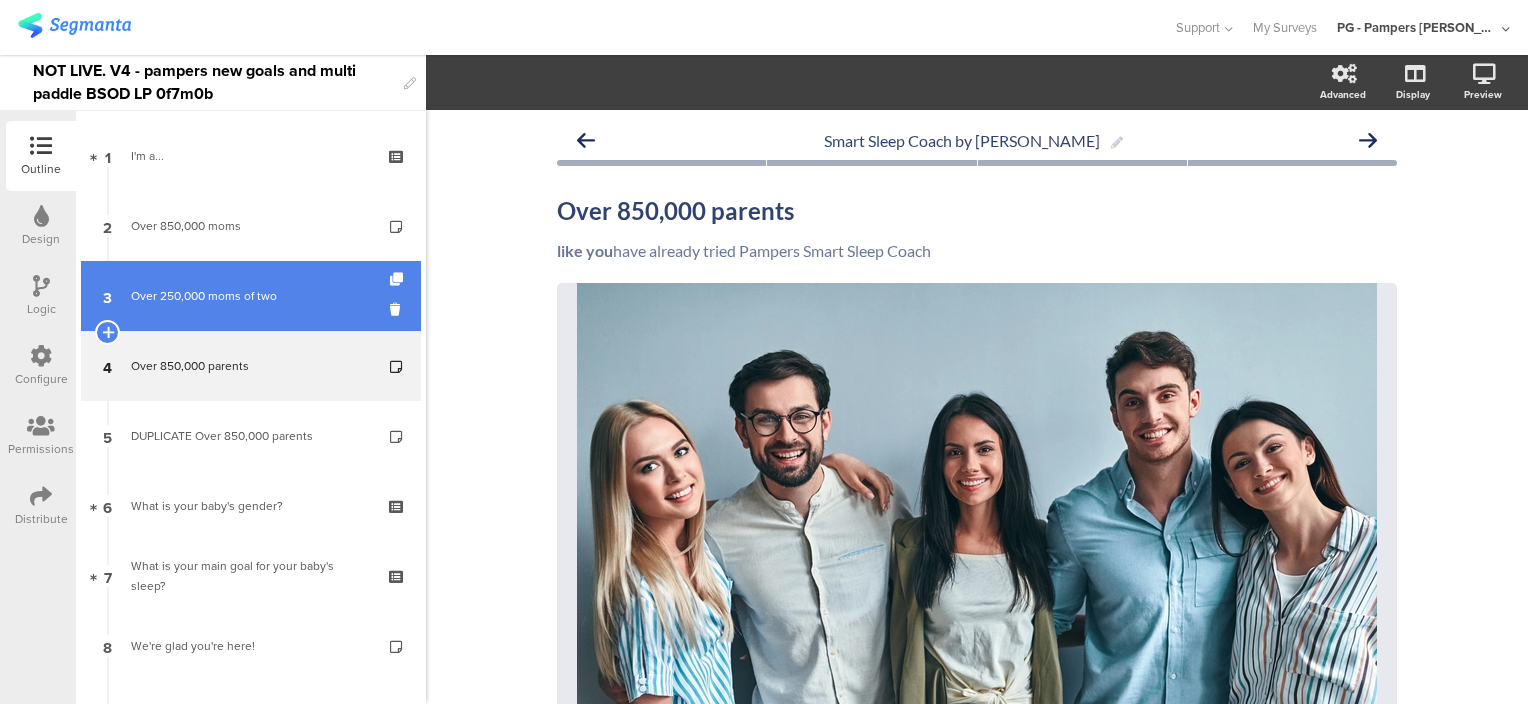 click on "Over 250,000 moms of two" at bounding box center [250, 296] 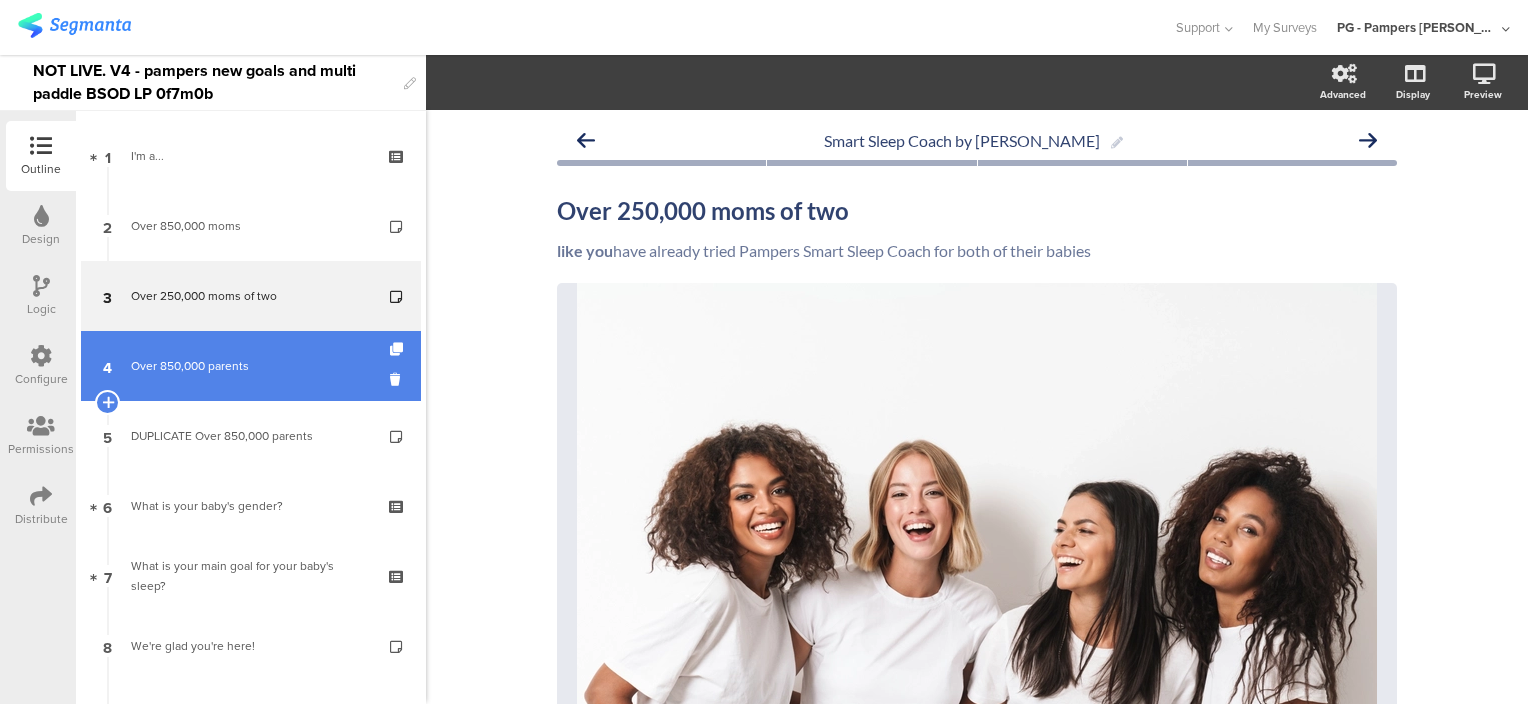 click on "Over 850,000 parents" at bounding box center (250, 366) 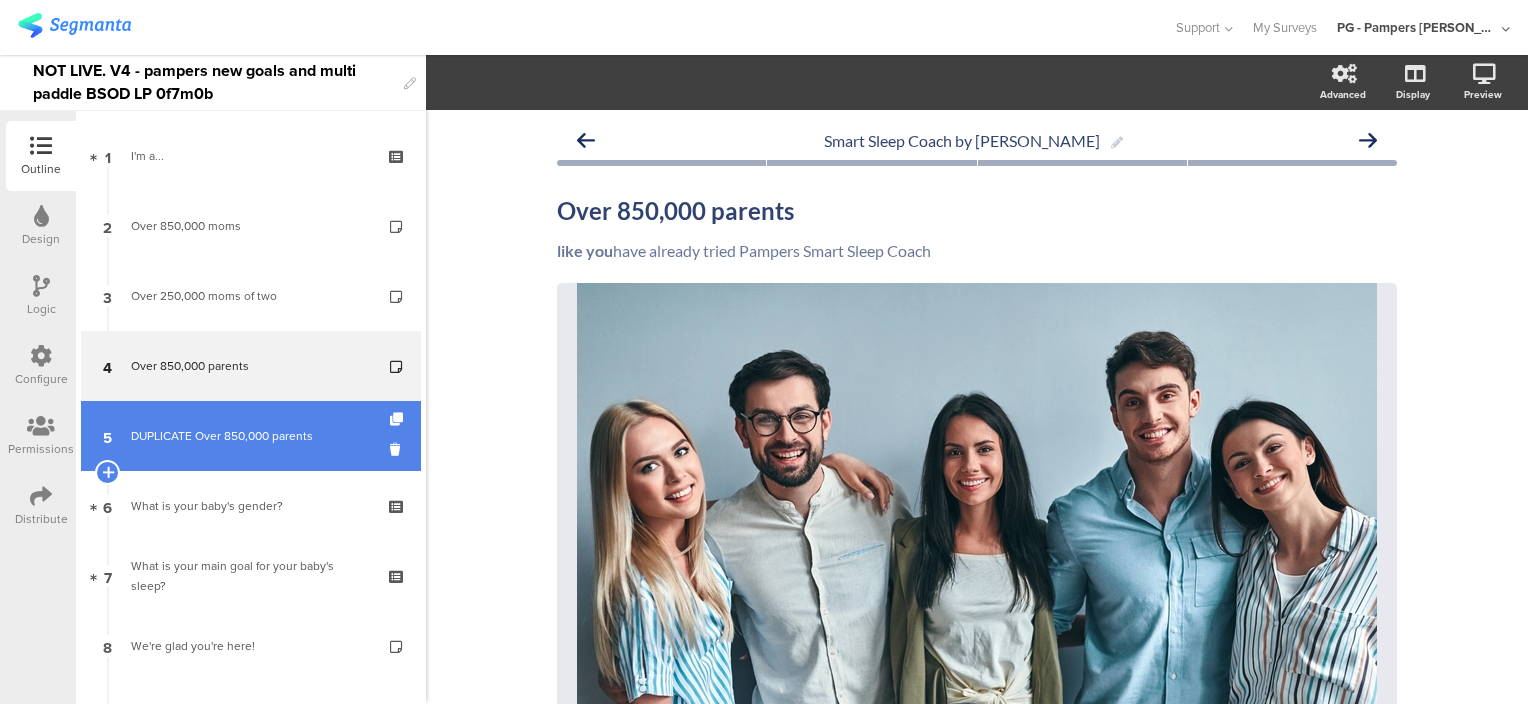 click on "DUPLICATE Over 850,000 parents" at bounding box center (250, 436) 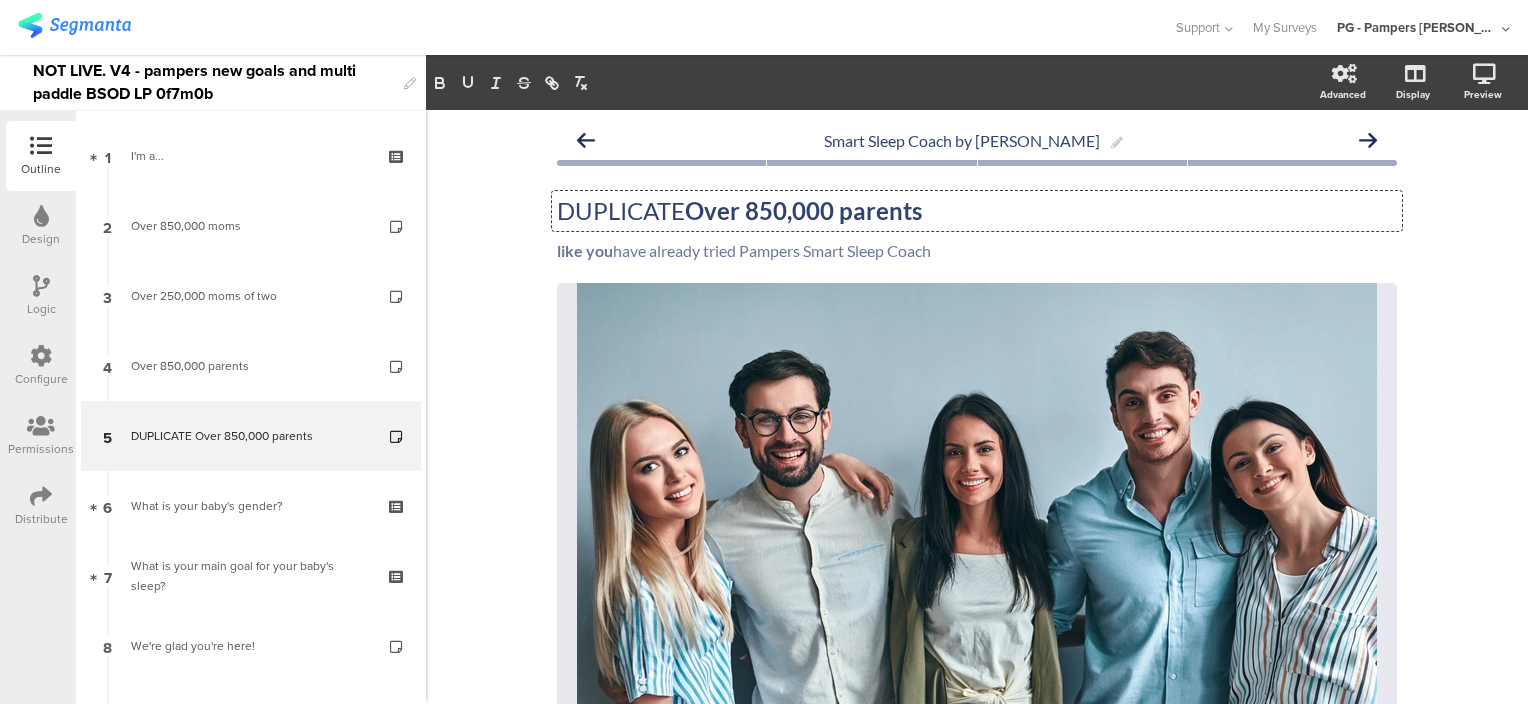 drag, startPoint x: 691, startPoint y: 208, endPoint x: 547, endPoint y: 212, distance: 144.05554 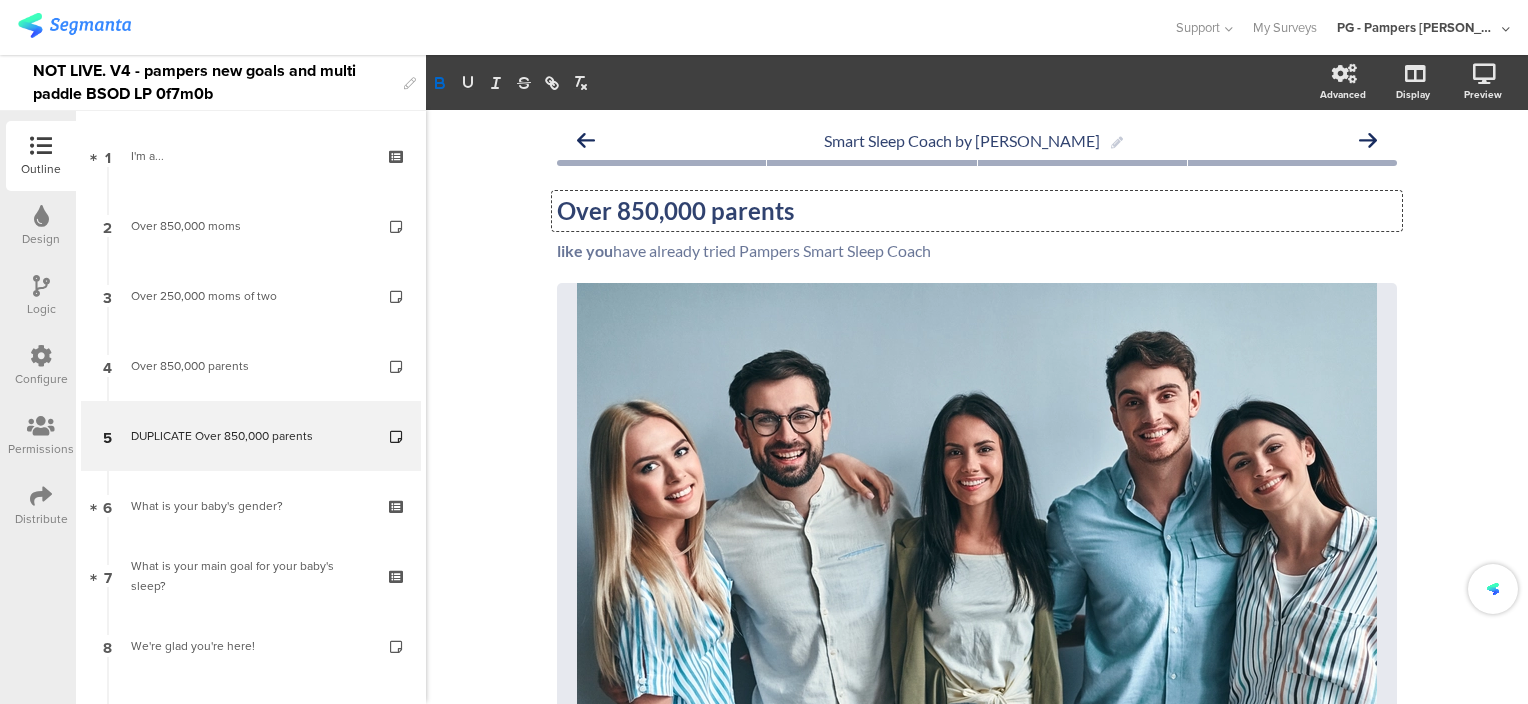 click on "Over 850,000 parents" 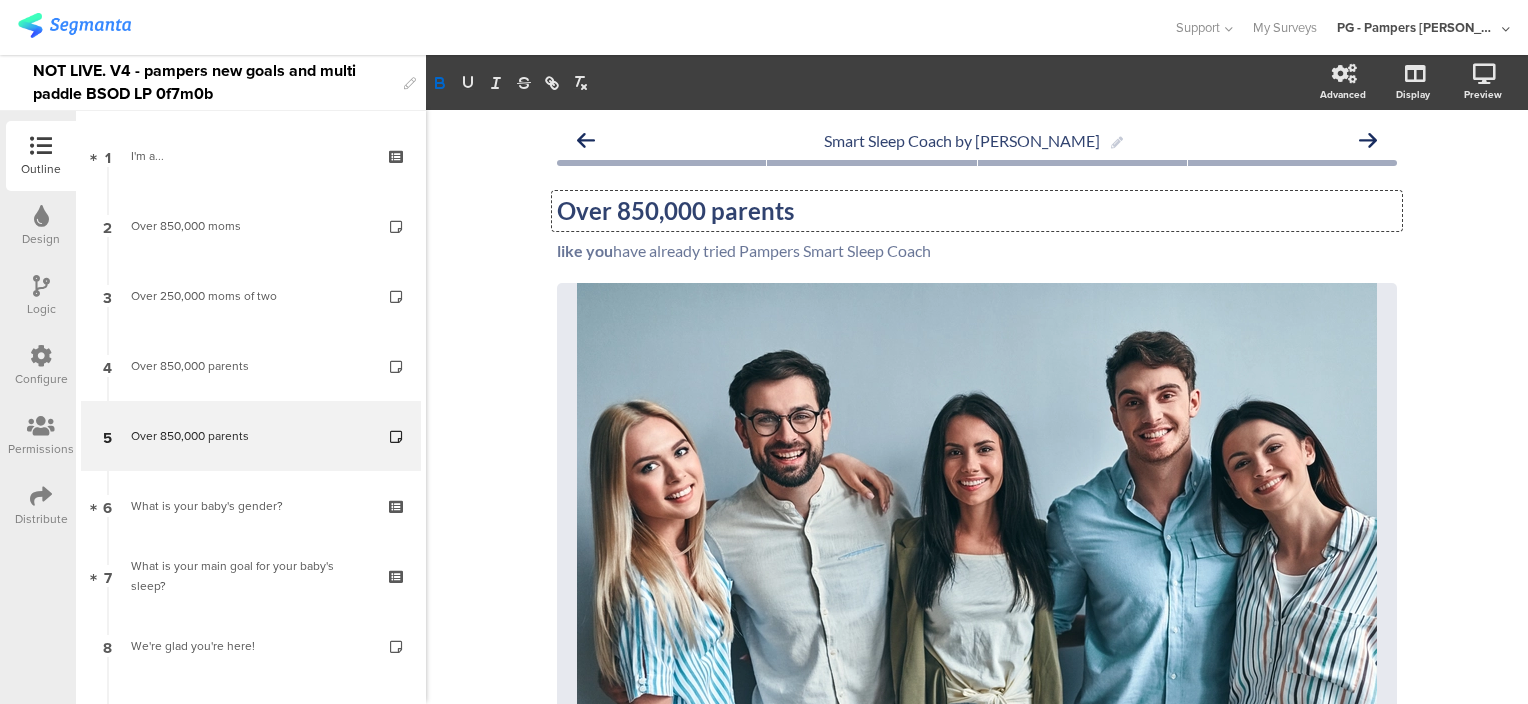 type 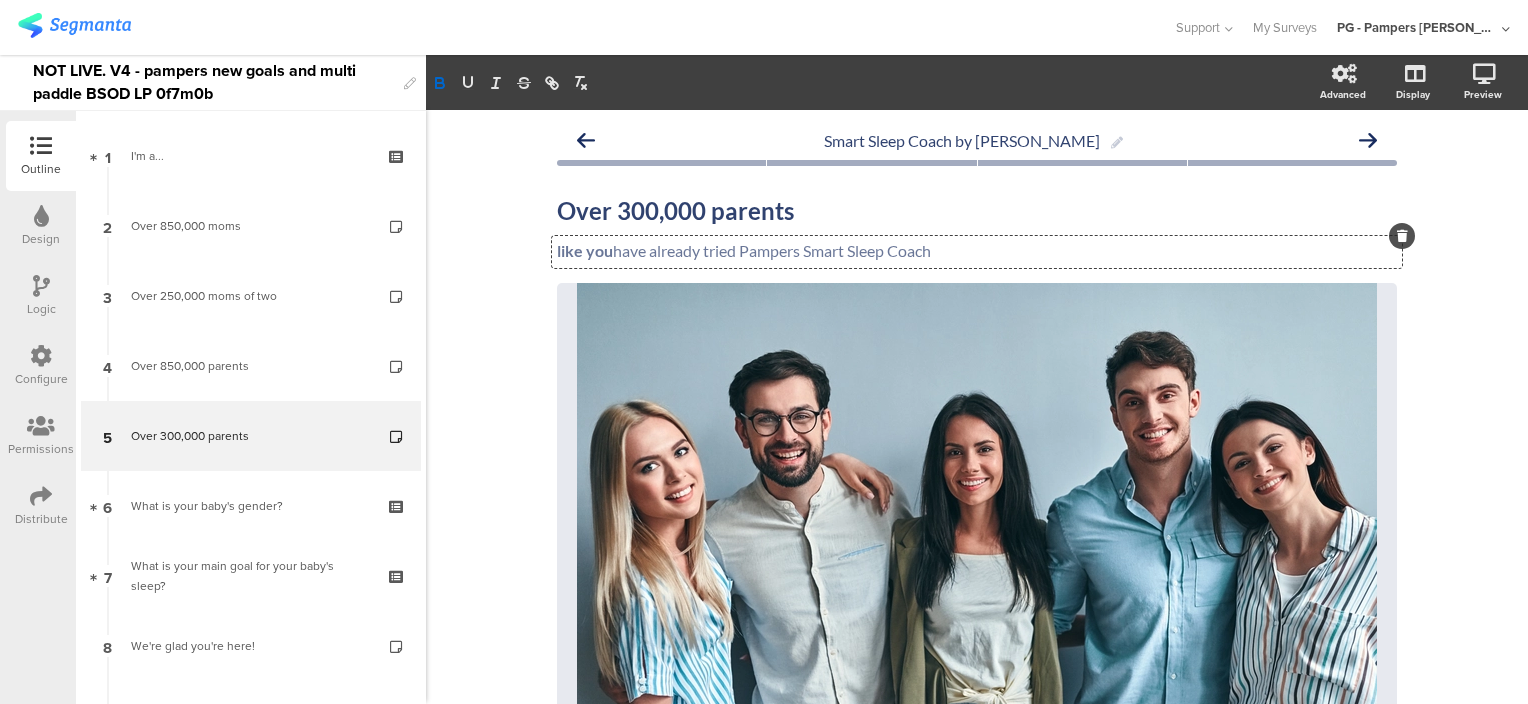 click on "like you  have already tried Pampers Smart Sleep Coach
like you  have already tried Pampers Smart Sleep Coach
like you  have already tried Pampers Smart Sleep Coach" 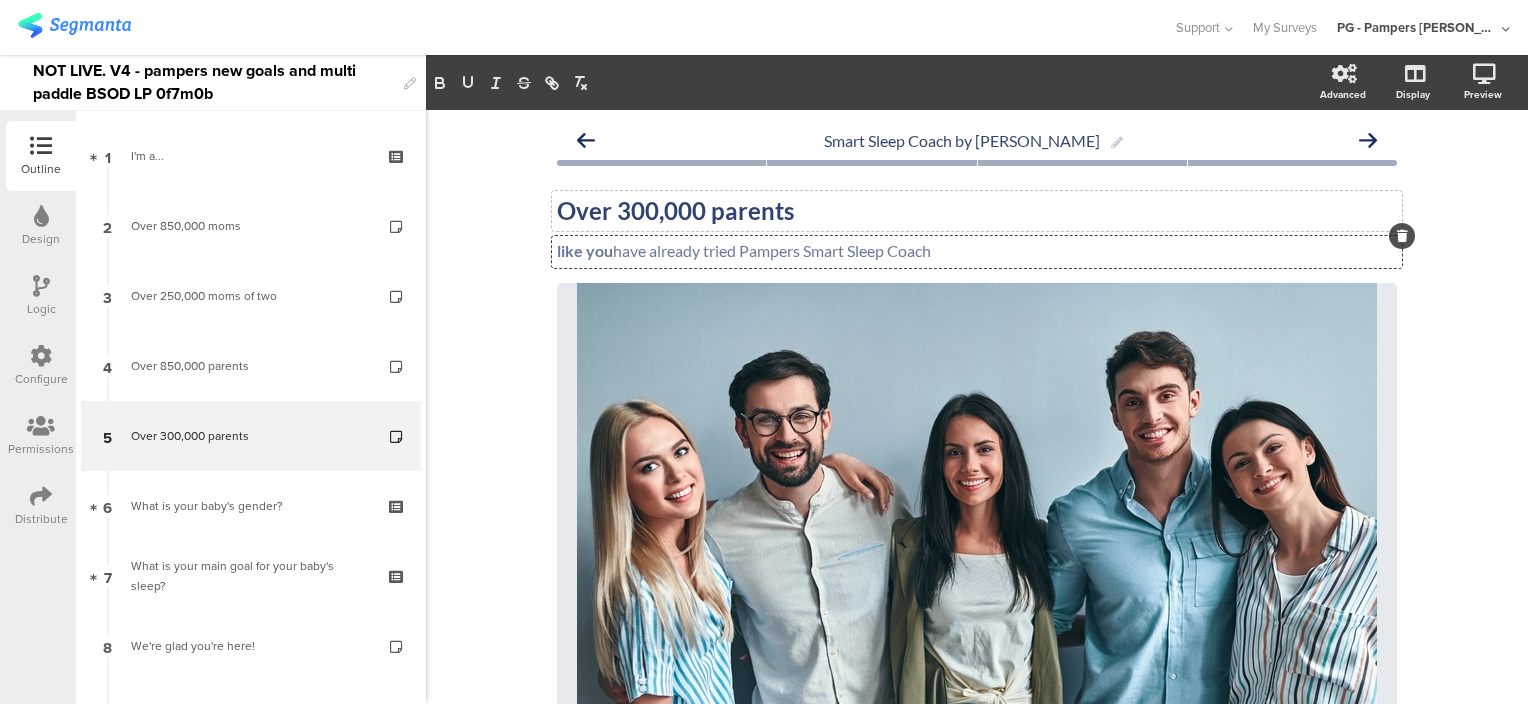 click on "Over 300,000 parents
Over 300,000 parents" 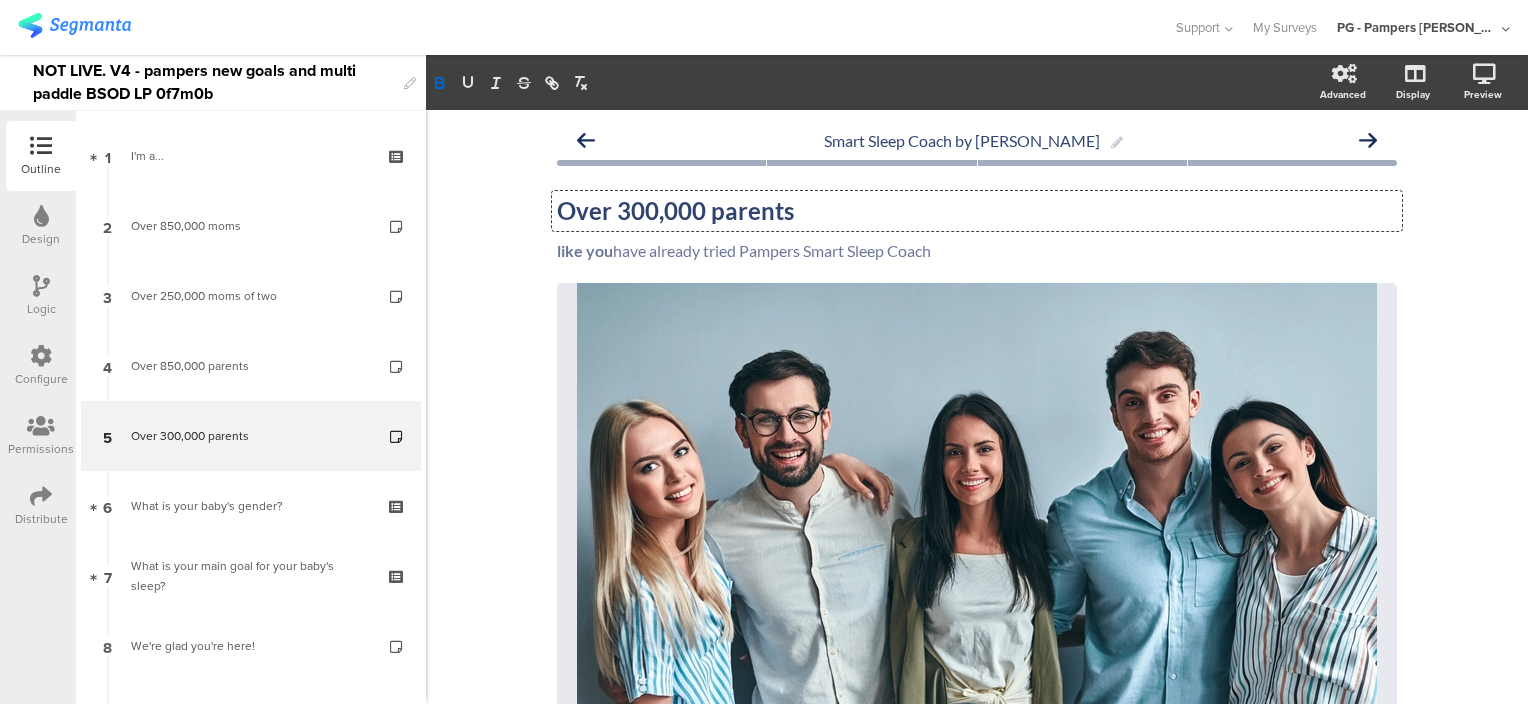 type 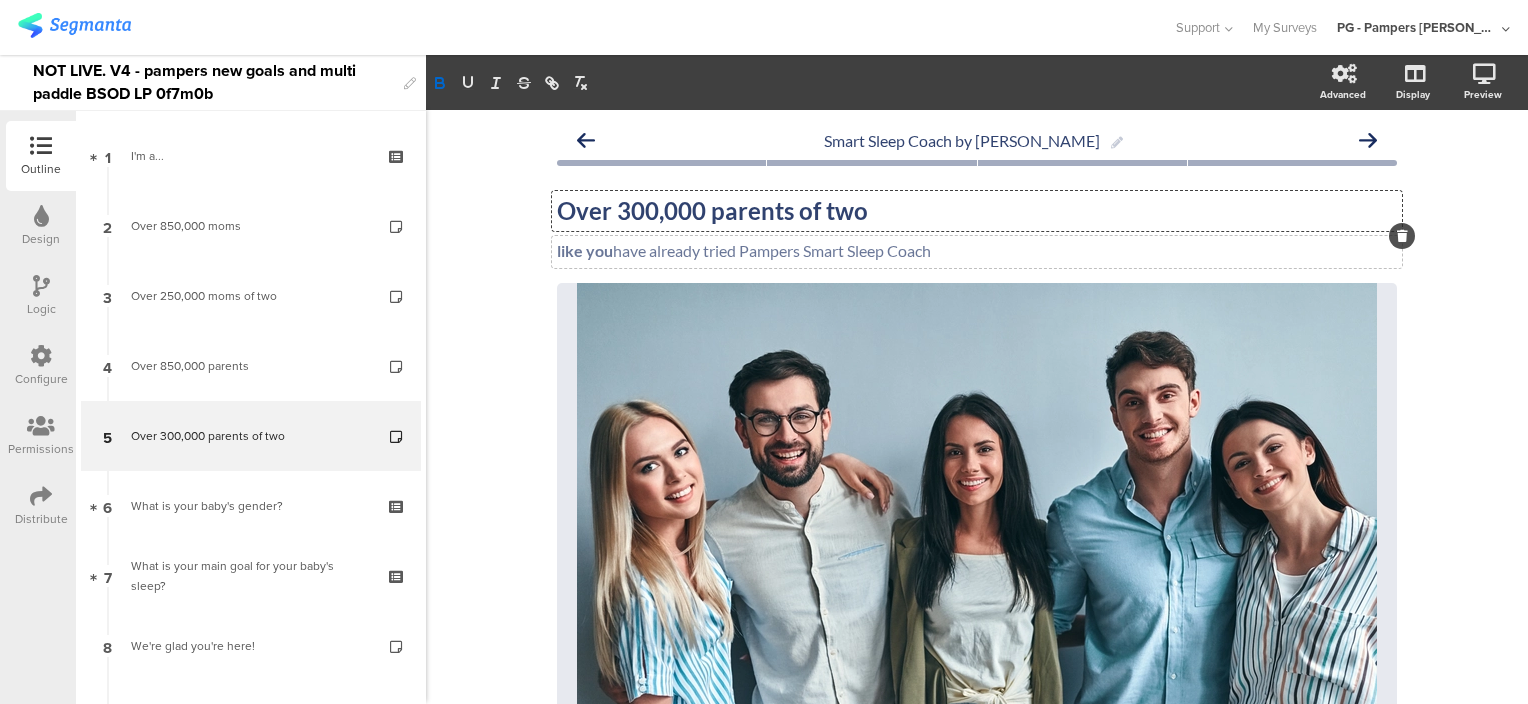 click on "like you  have already tried Pampers Smart Sleep Coach
like you  have already tried Pampers Smart Sleep Coach" 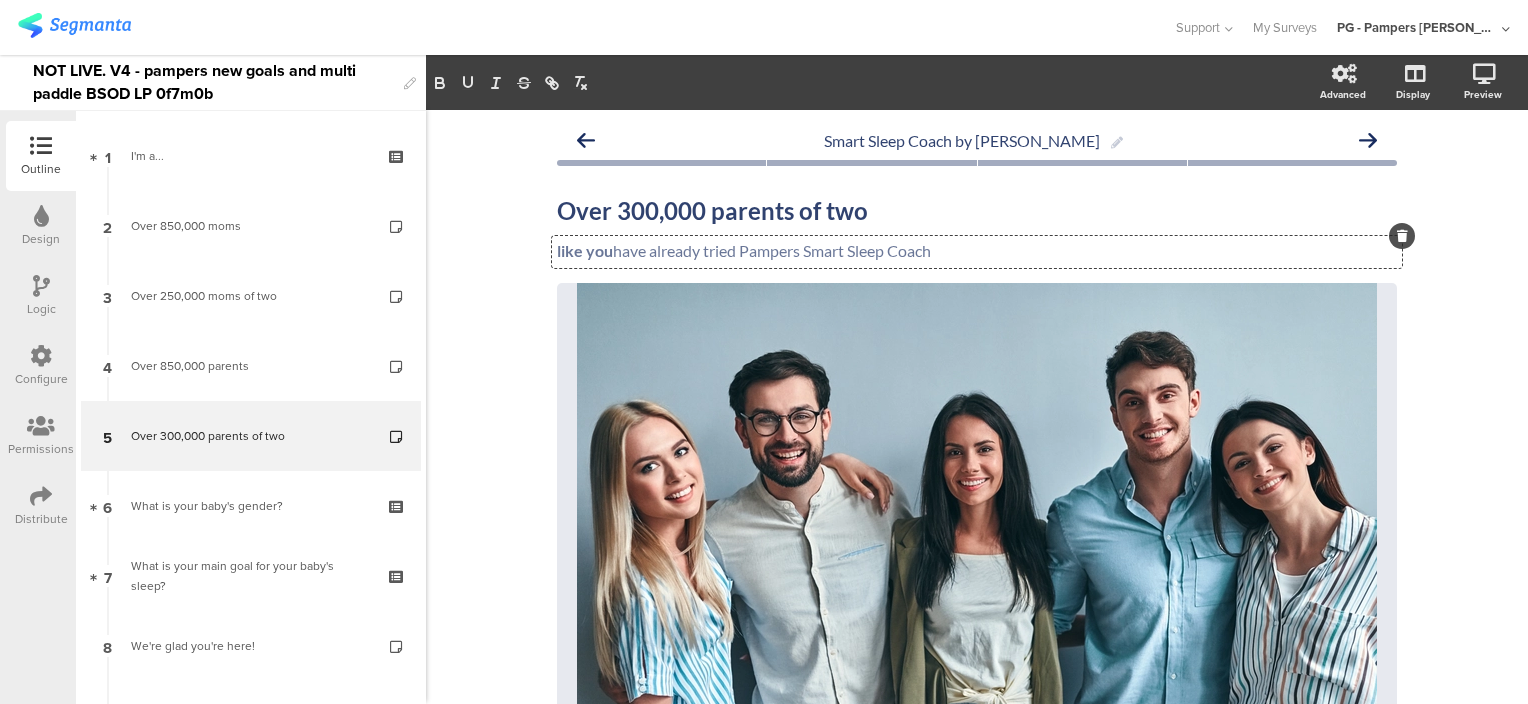 click on "like you  have already tried Pampers Smart Sleep Coach" 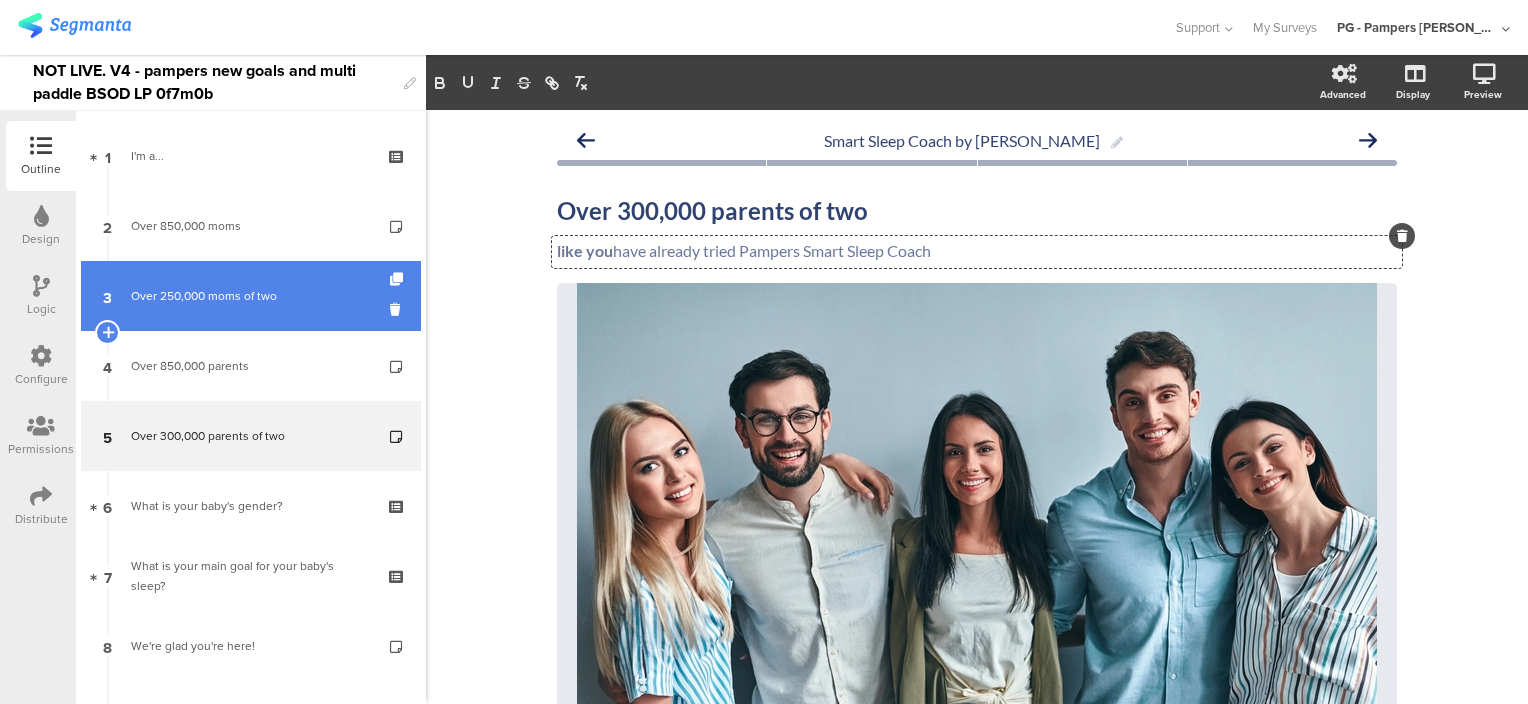click on "Over 250,000 moms of two" at bounding box center (250, 296) 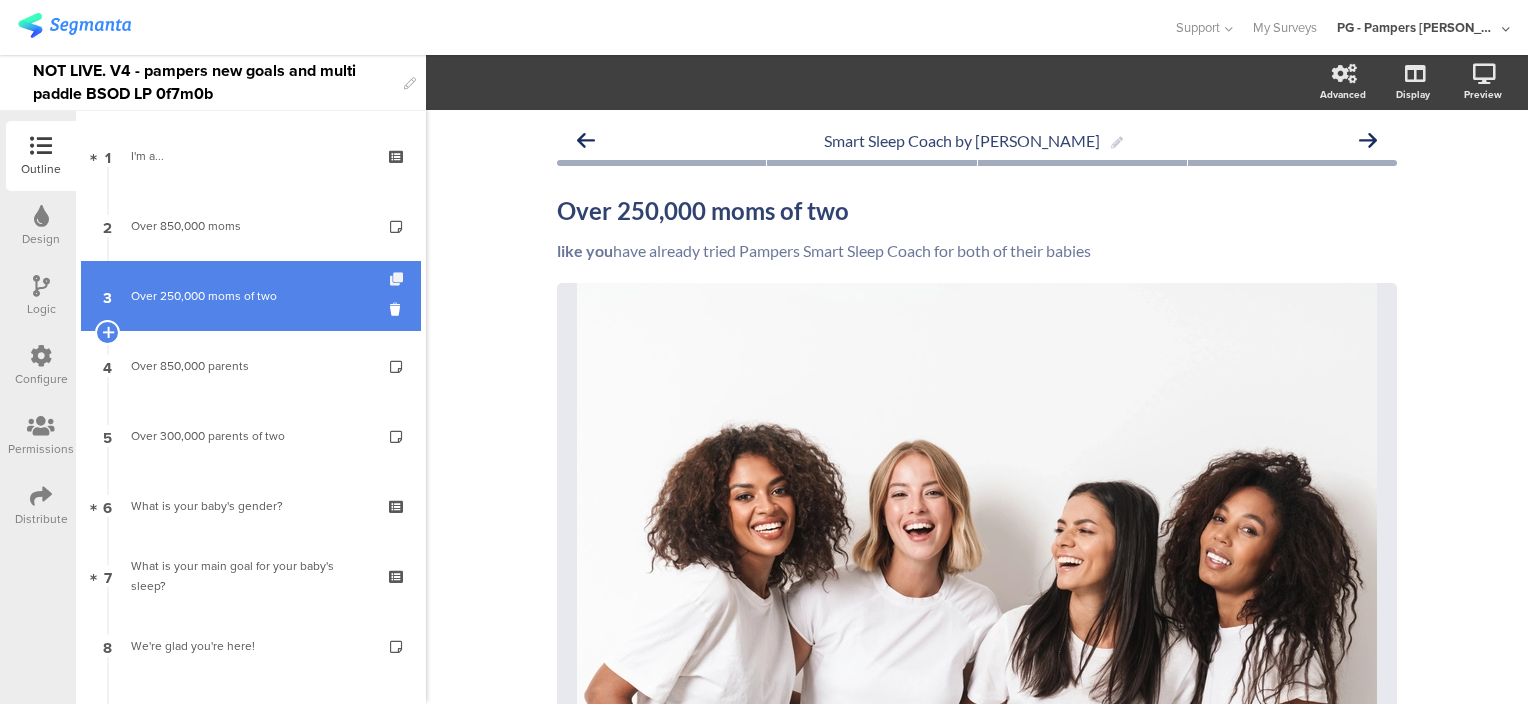 click at bounding box center (398, 279) 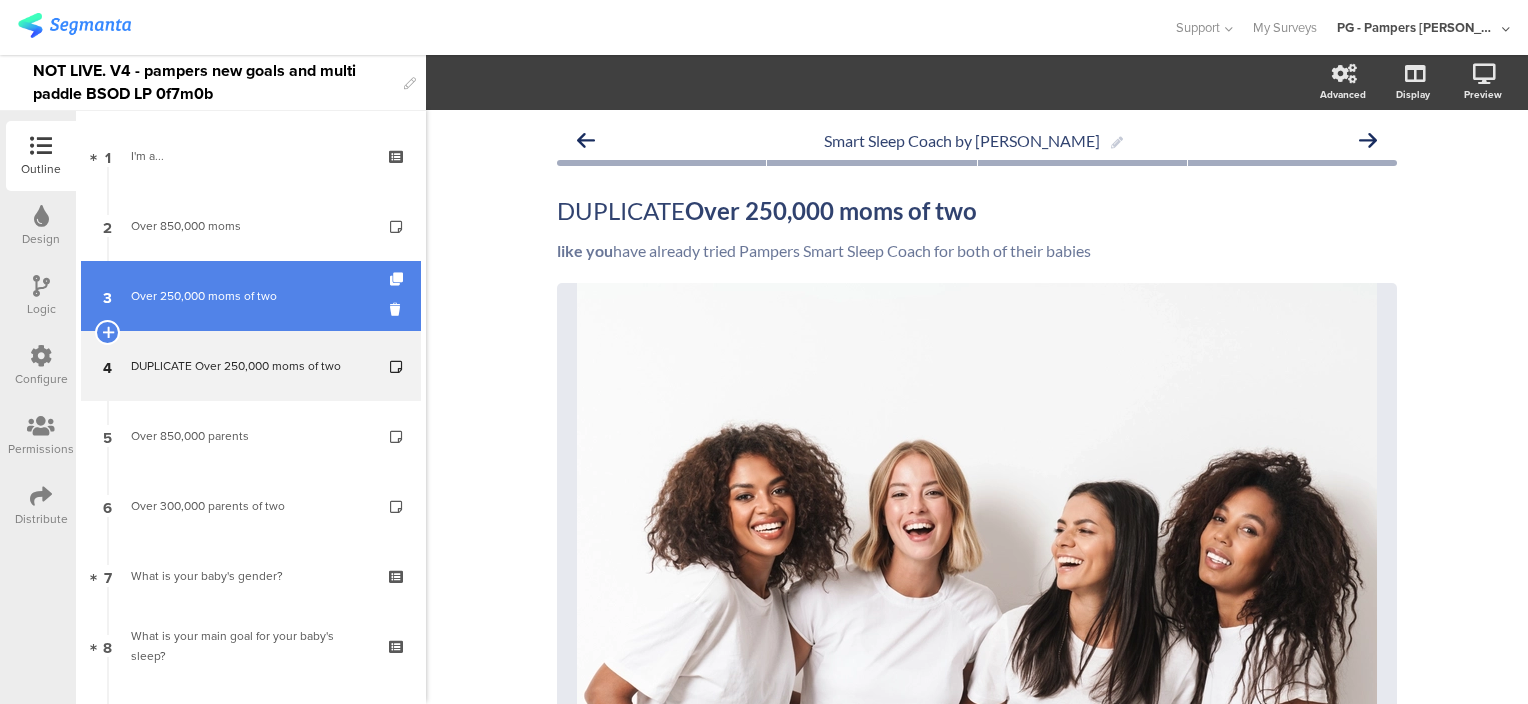 click on "3
Over 250,000 moms of two" at bounding box center (251, 296) 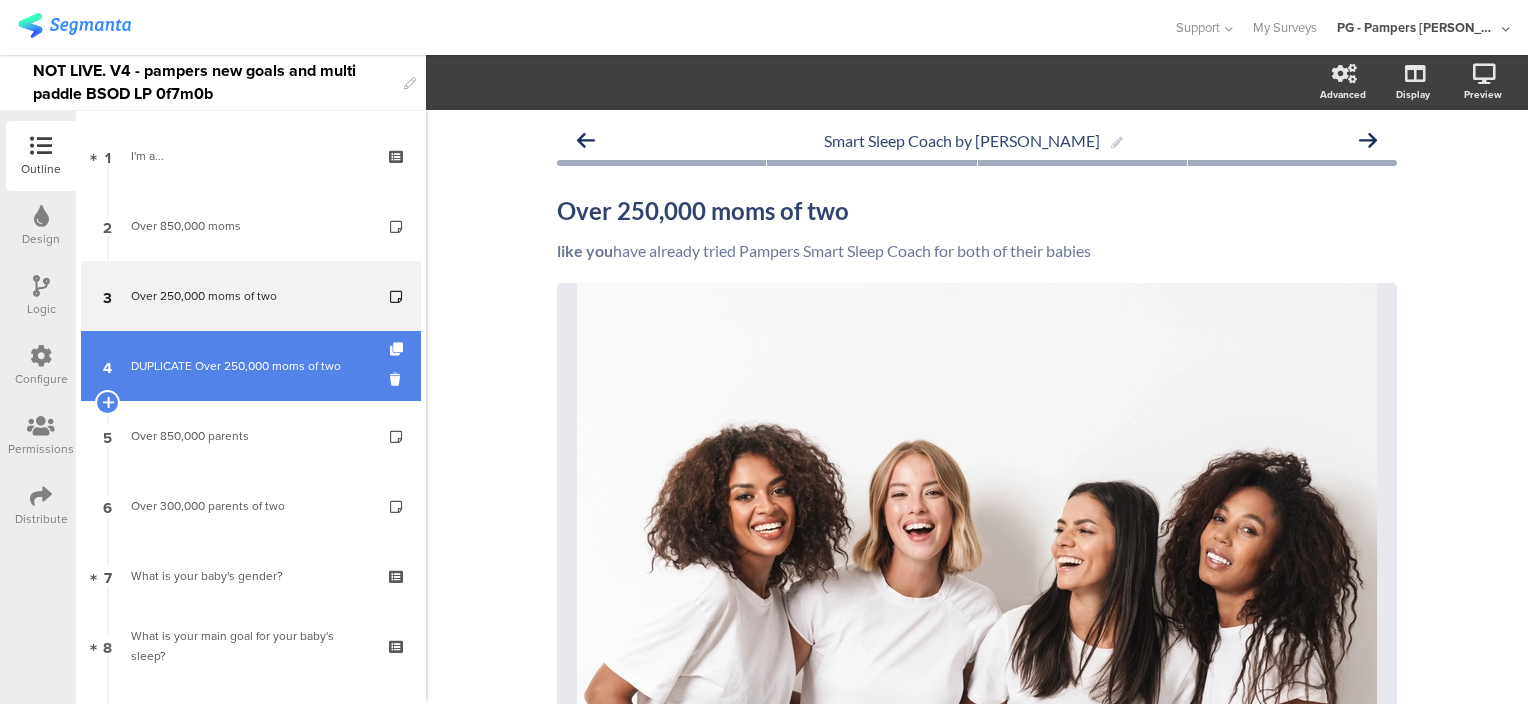 click on "DUPLICATE Over 250,000 moms of two" at bounding box center [250, 366] 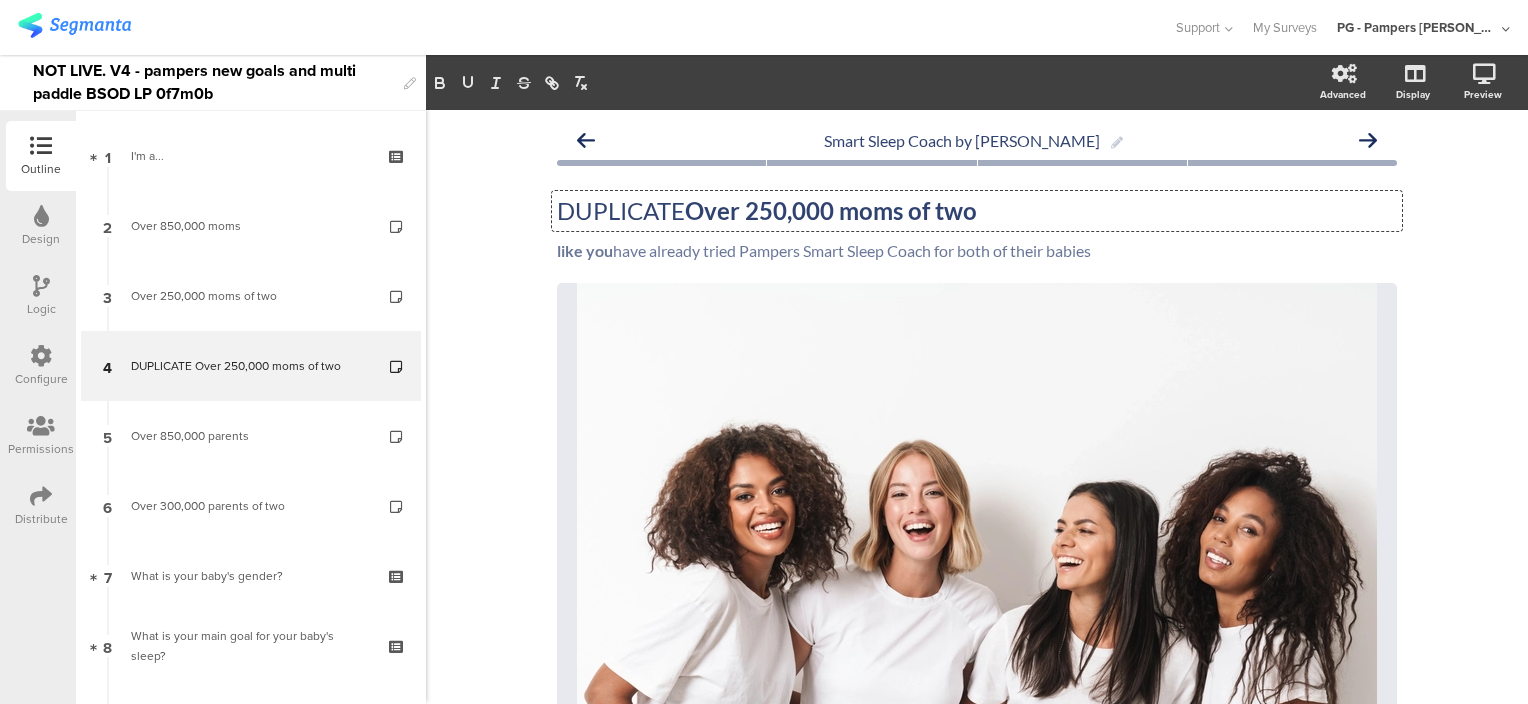drag, startPoint x: 685, startPoint y: 211, endPoint x: 550, endPoint y: 211, distance: 135 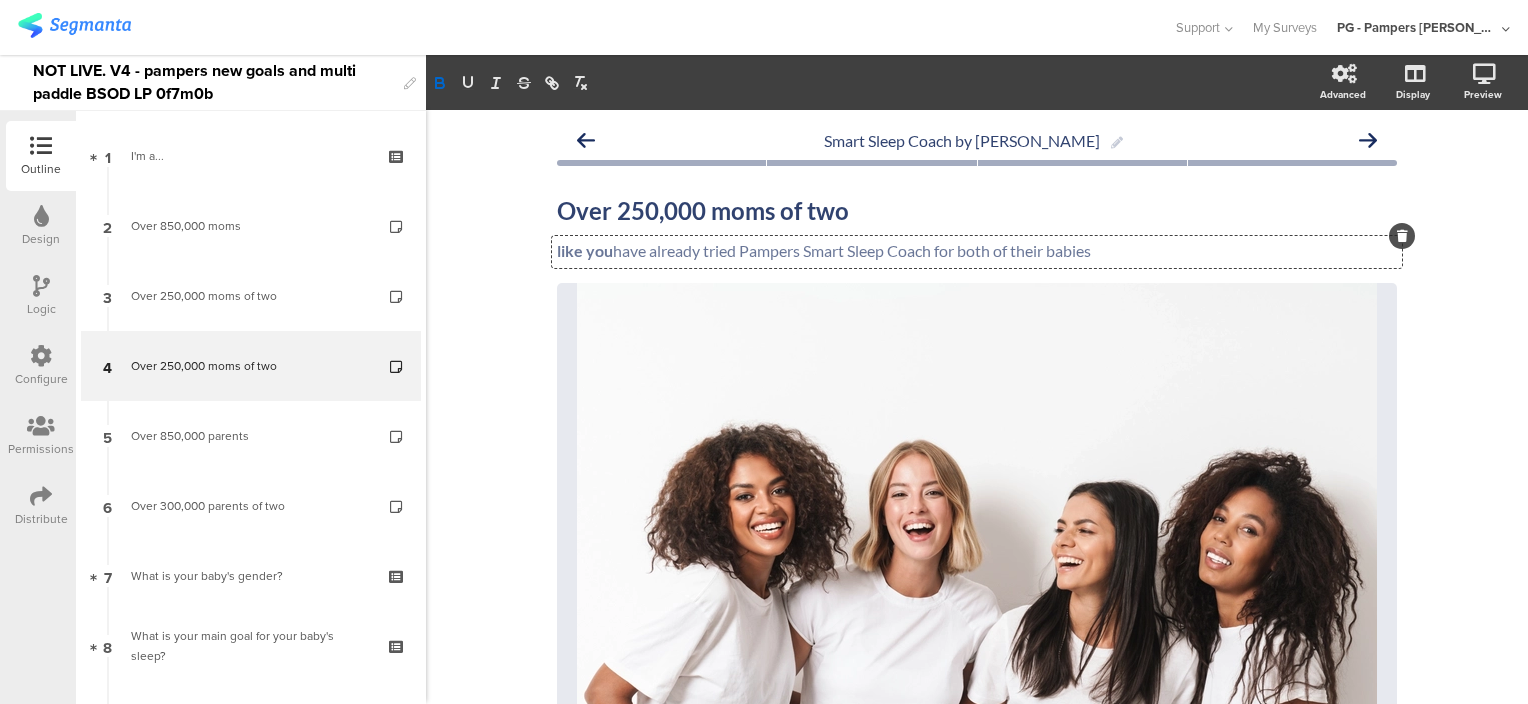 click on "like you  have already tried Pampers Smart Sleep Coach for both of their babies
like you  have already tried Pampers Smart Sleep Coach for both of their babies
like you  have already tried Pampers Smart Sleep Coach for both of their babies" 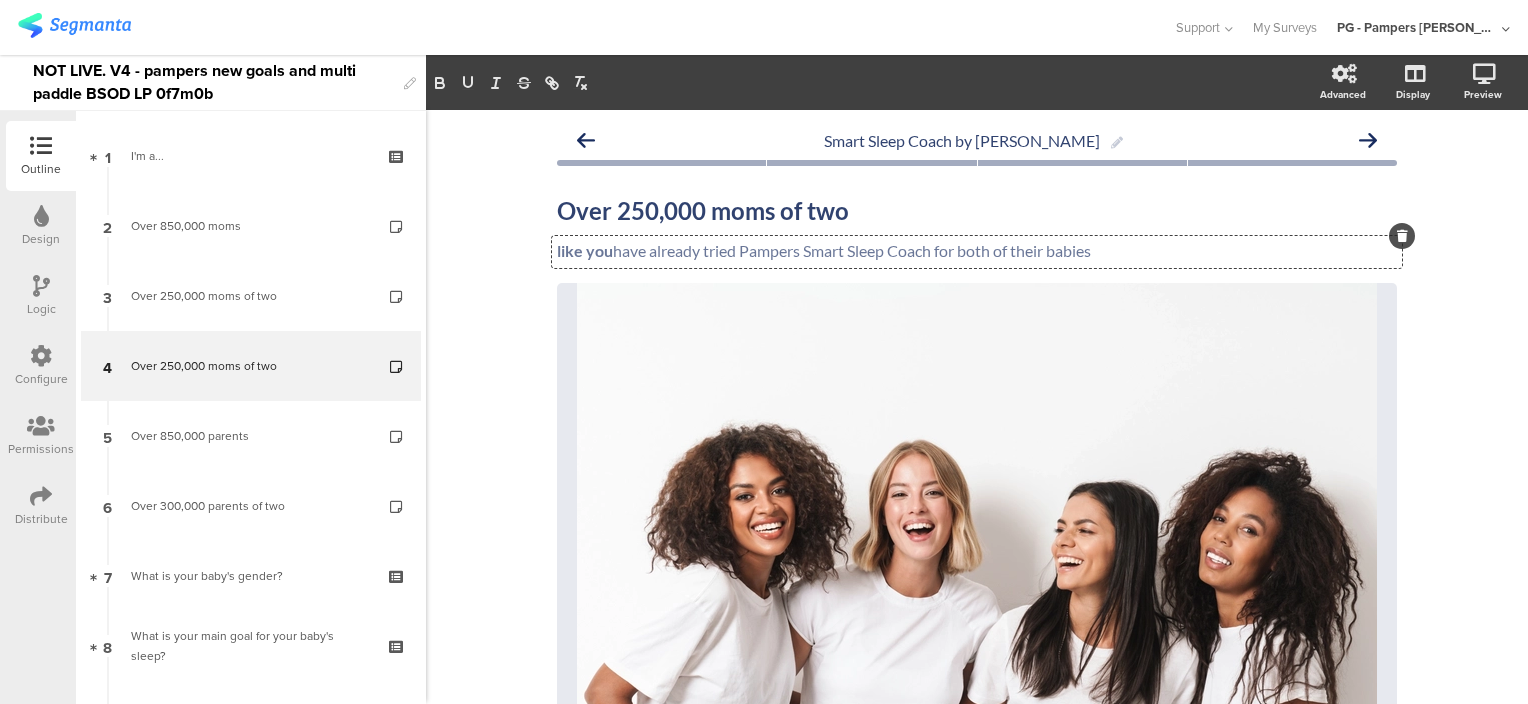 click on "like you  have already tried Pampers Smart Sleep Coach for both of their babies" 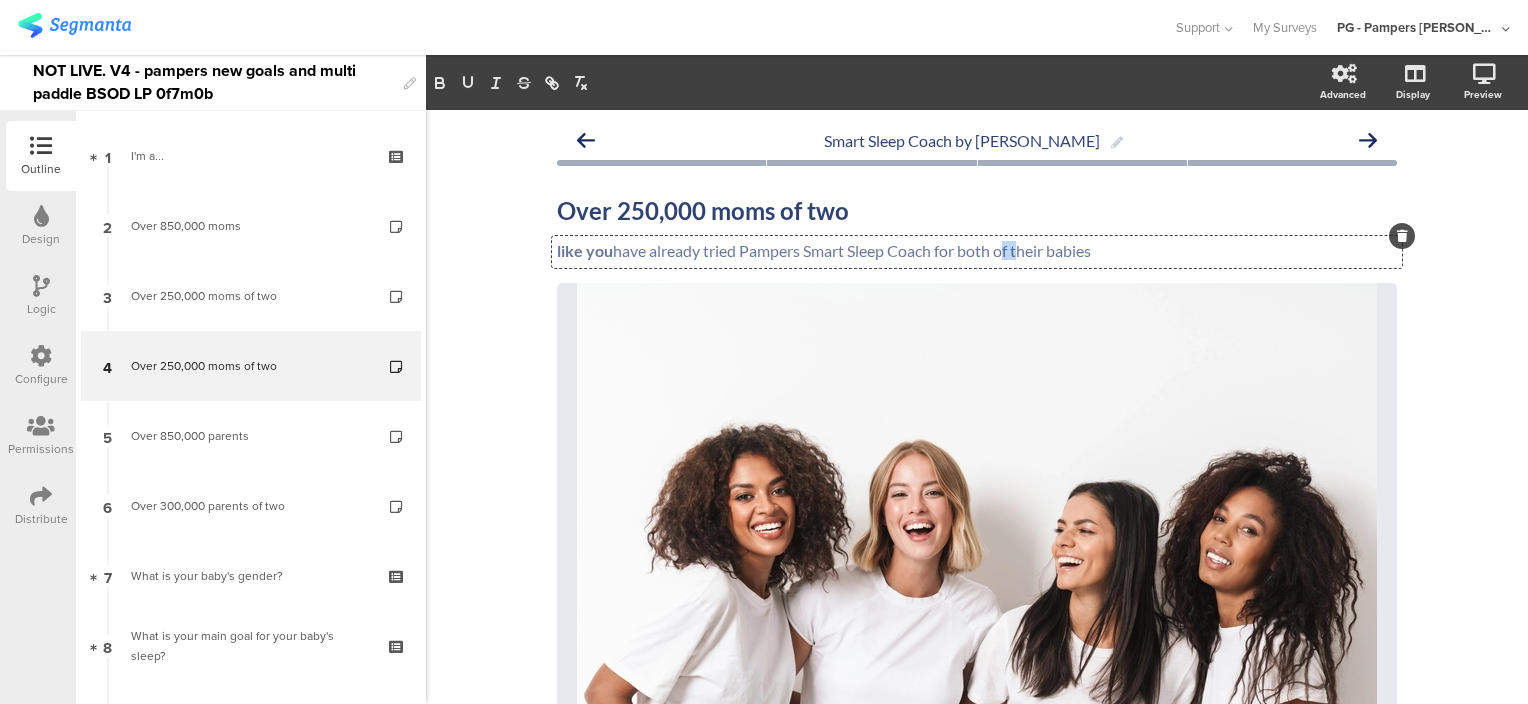 click on "like you  have already tried Pampers Smart Sleep Coach for both of their babies" 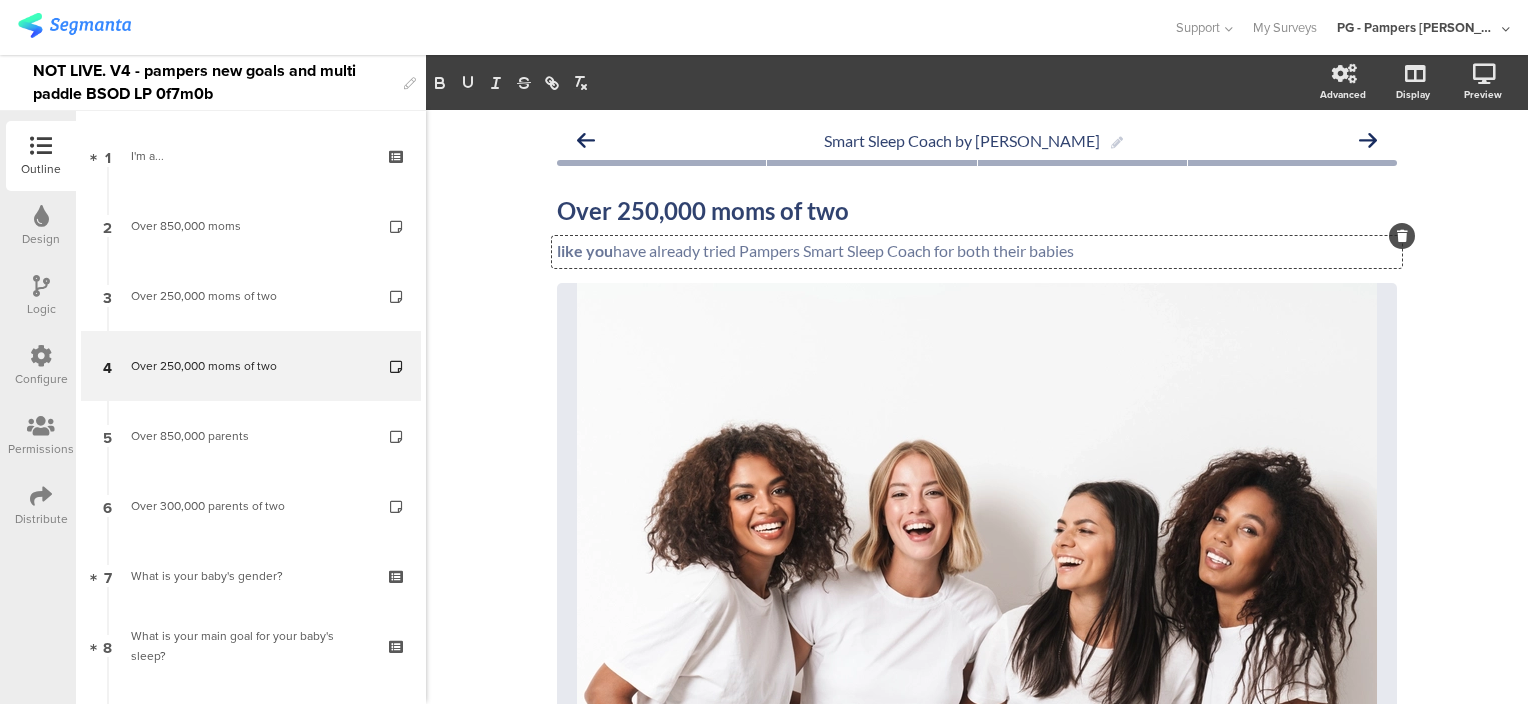 type 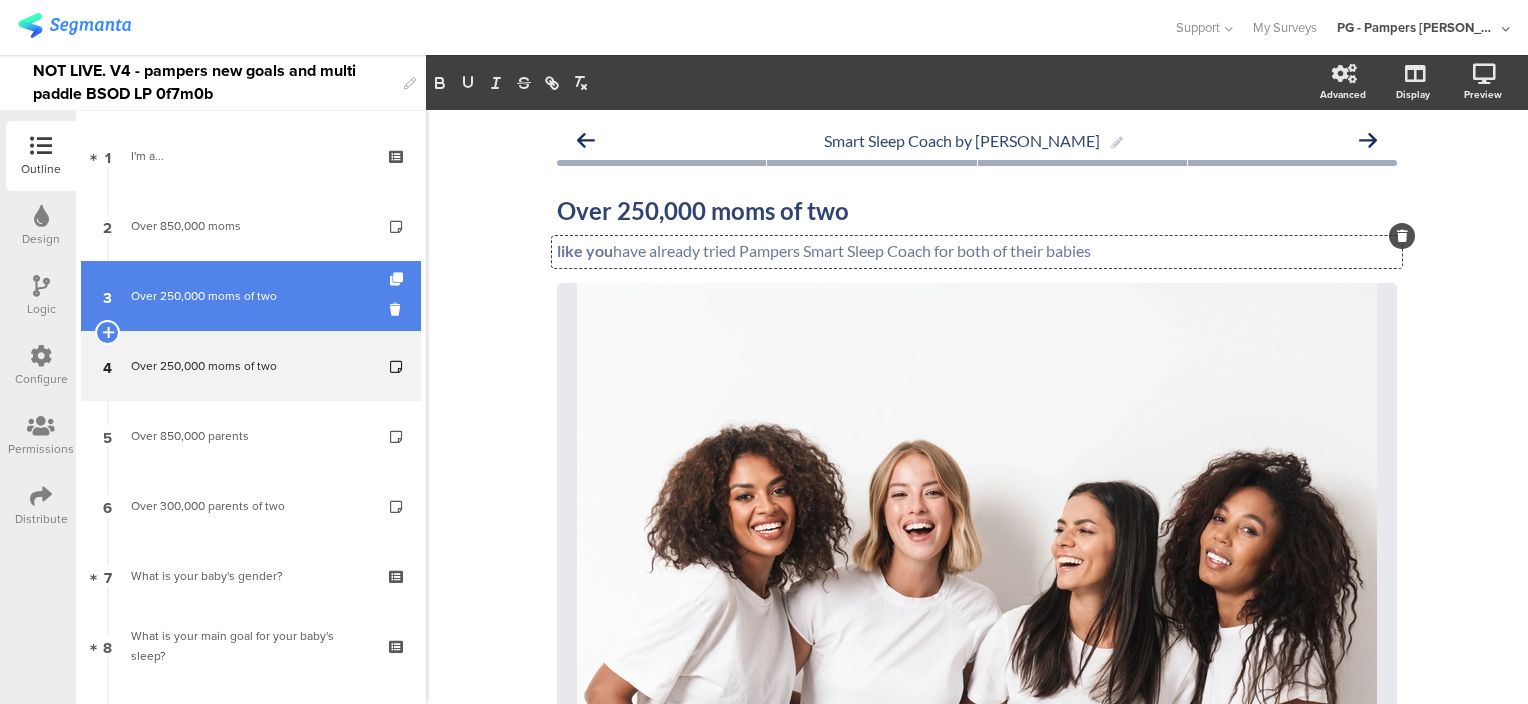 click on "Over 250,000 moms of two" at bounding box center (250, 296) 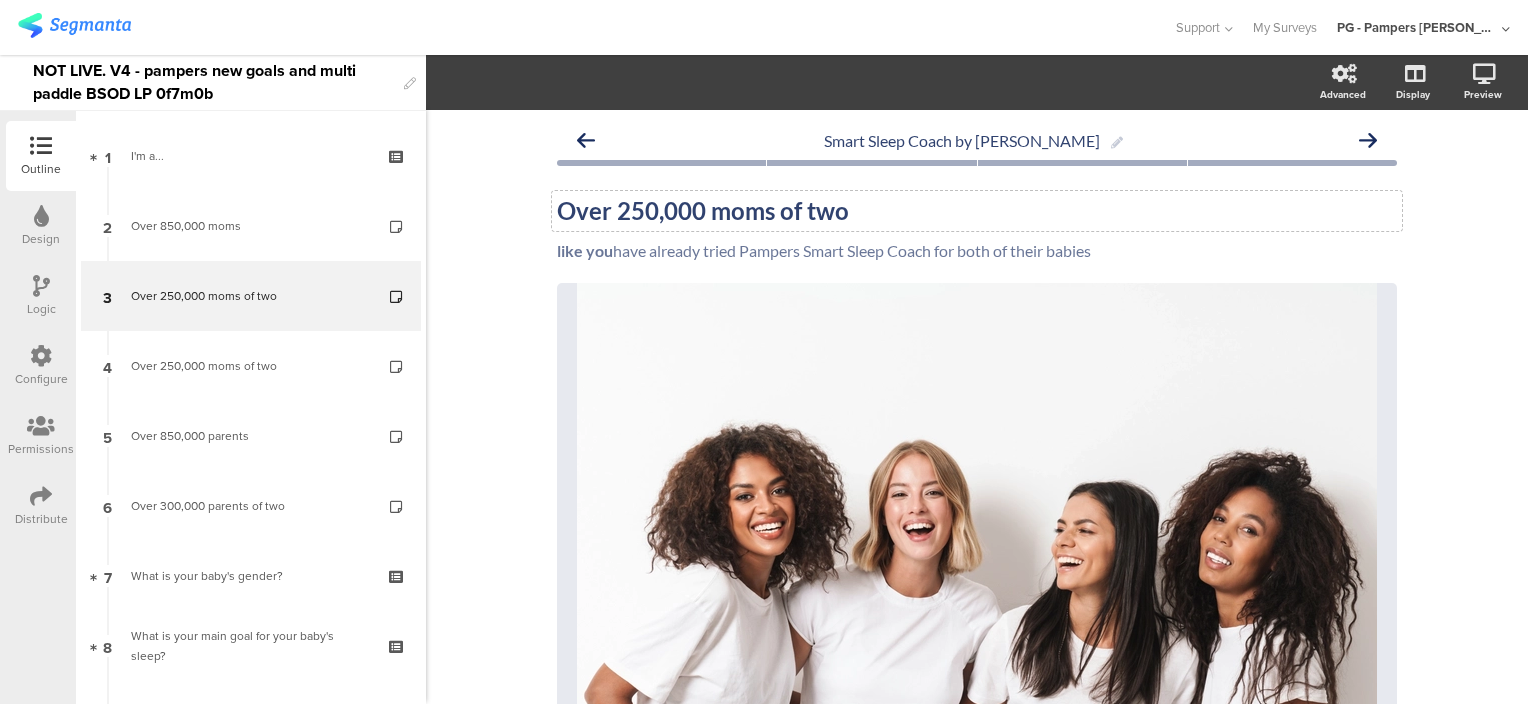click on "Over 250,000 moms of two
Over 250,000 moms of two" 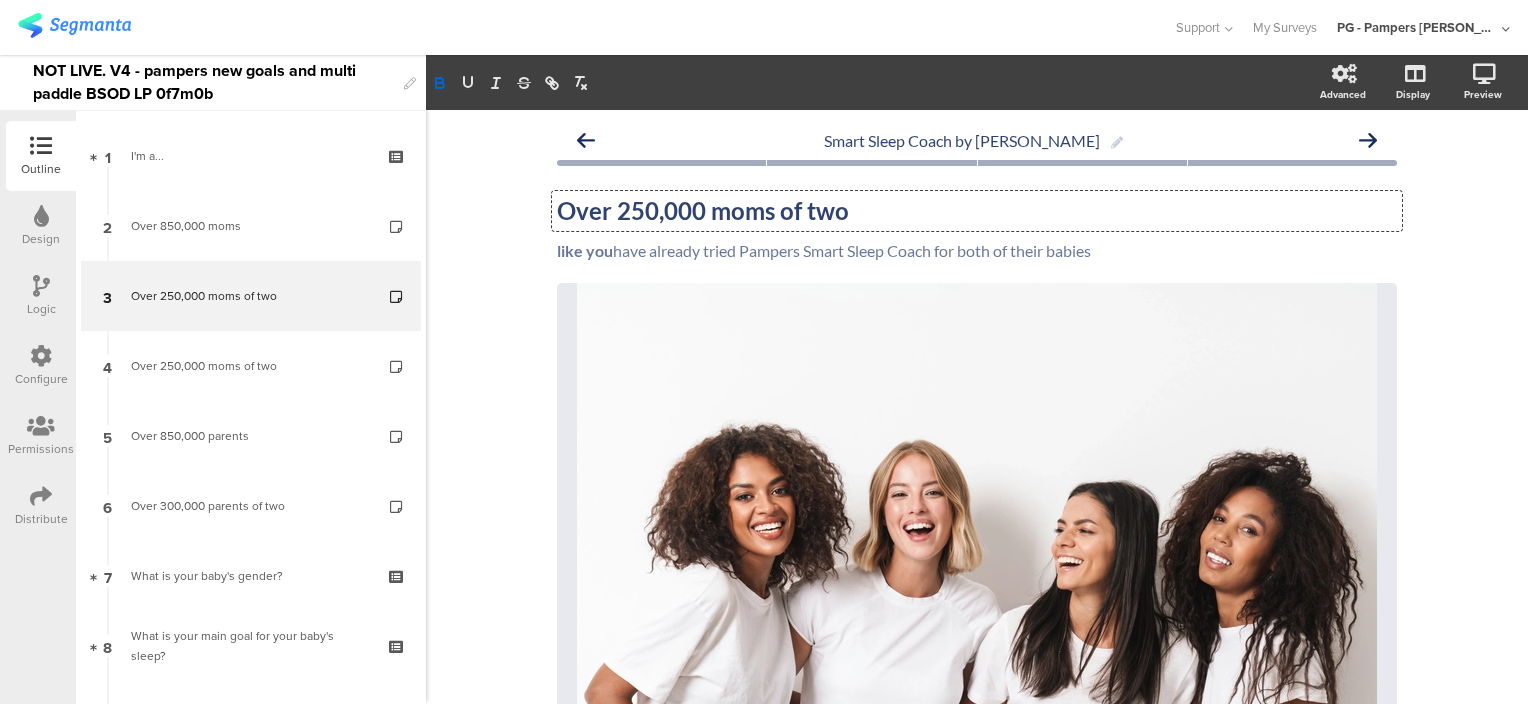 click on "Over 250,000 moms of two" 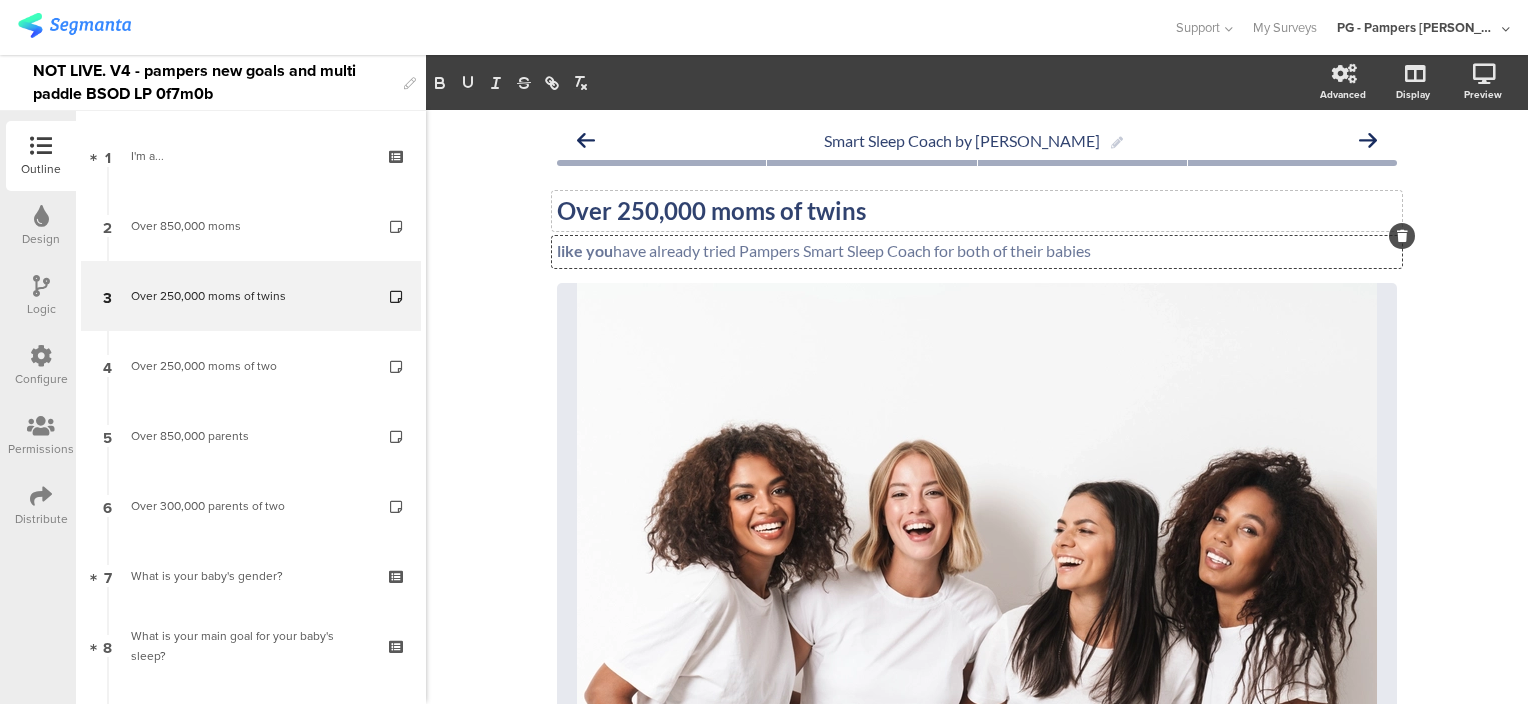 drag, startPoint x: 1107, startPoint y: 250, endPoint x: 956, endPoint y: 251, distance: 151.00331 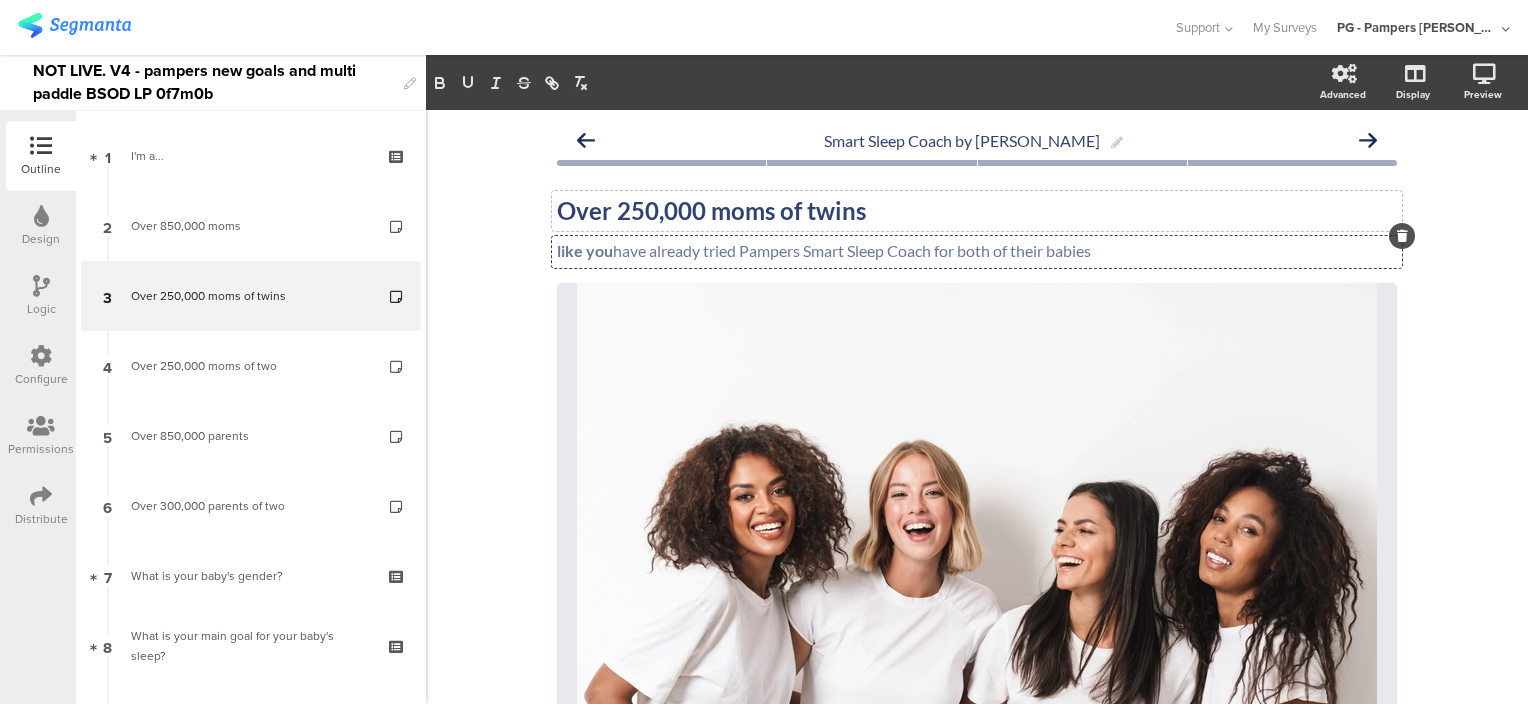 click on "Smart Sleep Coach by Pampers
Over 250,000 moms of twins
Over 250,000 moms of twins
like you  have already tried Pampers Smart Sleep Coach for both of their babies
like you  have already tried Pampers Smart Sleep Coach for both of their babies
like you  have already tried Pampers Smart Sleep Coach for both of their babies
/" 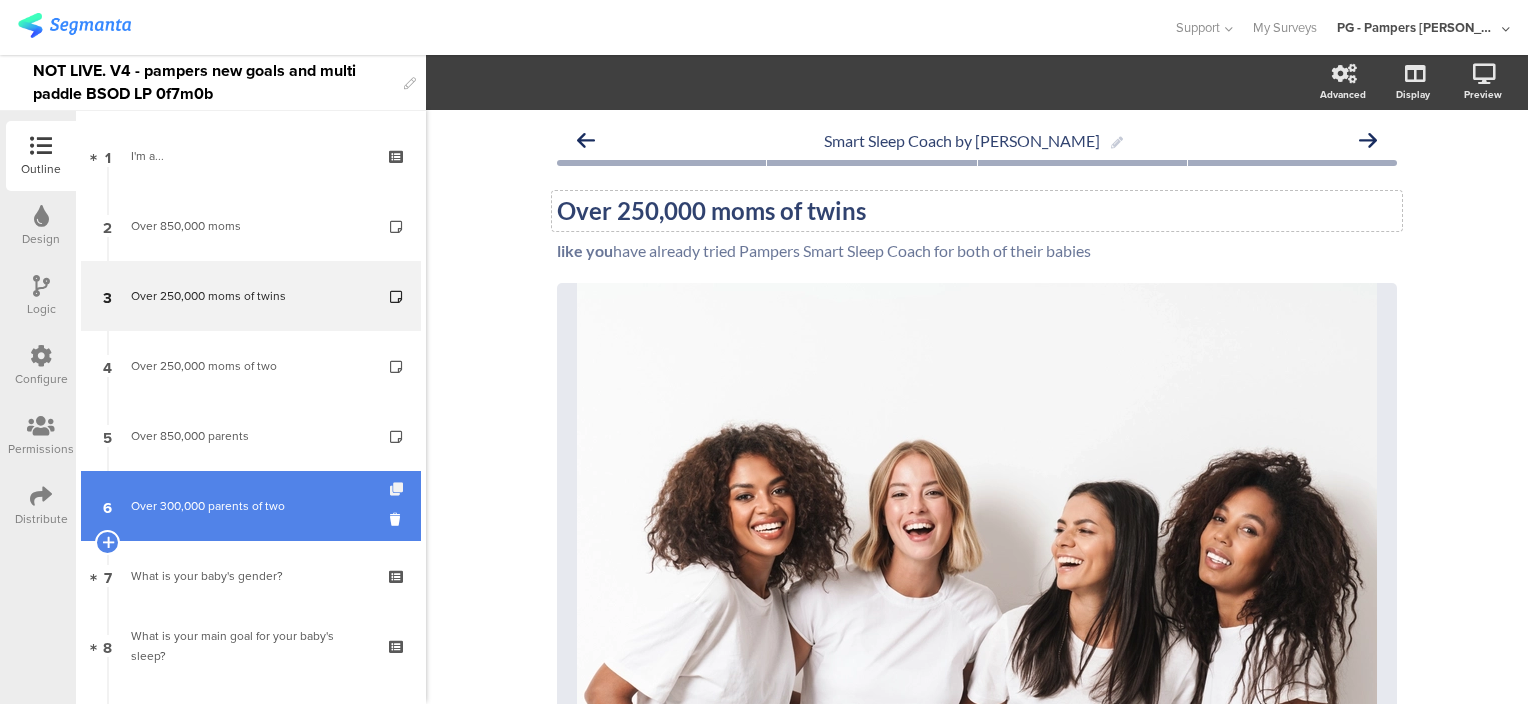 click at bounding box center (398, 489) 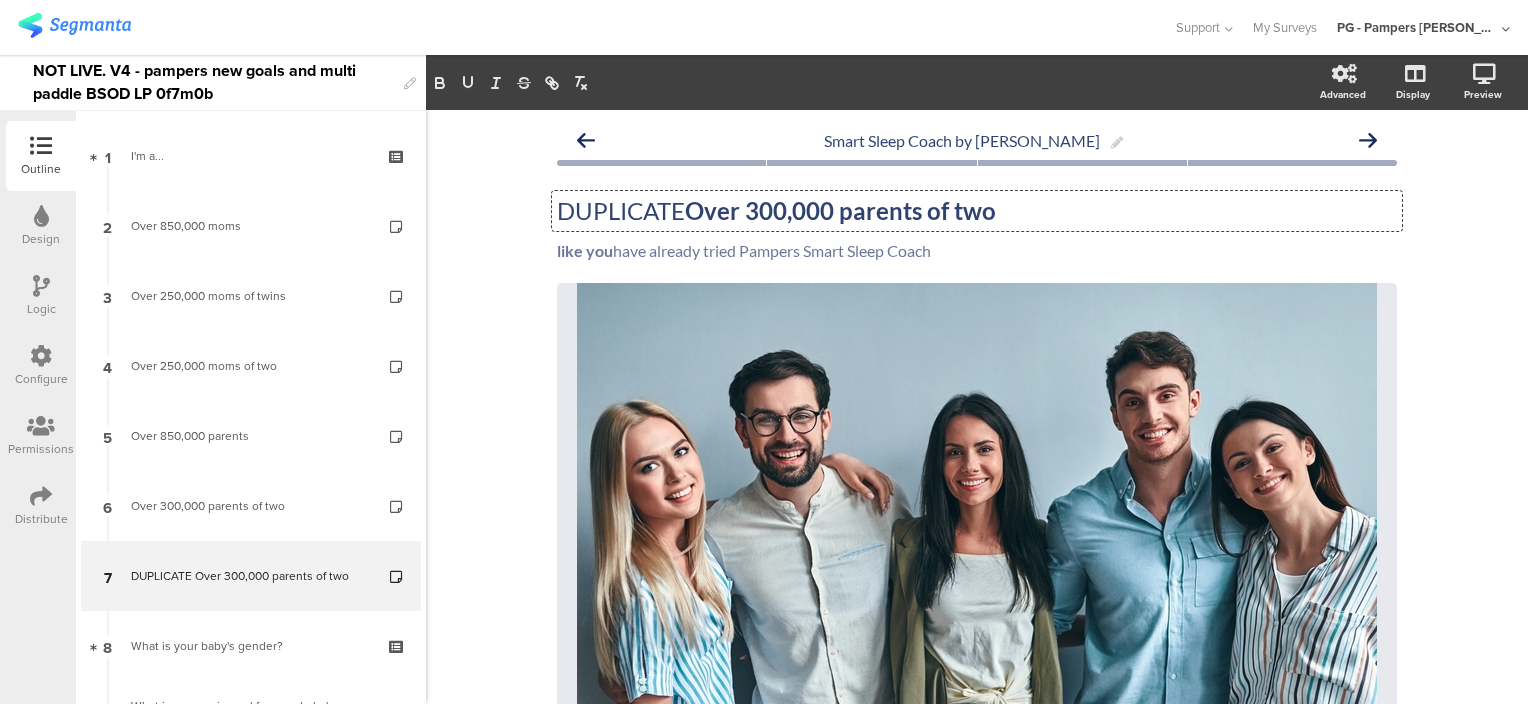 drag, startPoint x: 684, startPoint y: 215, endPoint x: 549, endPoint y: 205, distance: 135.36986 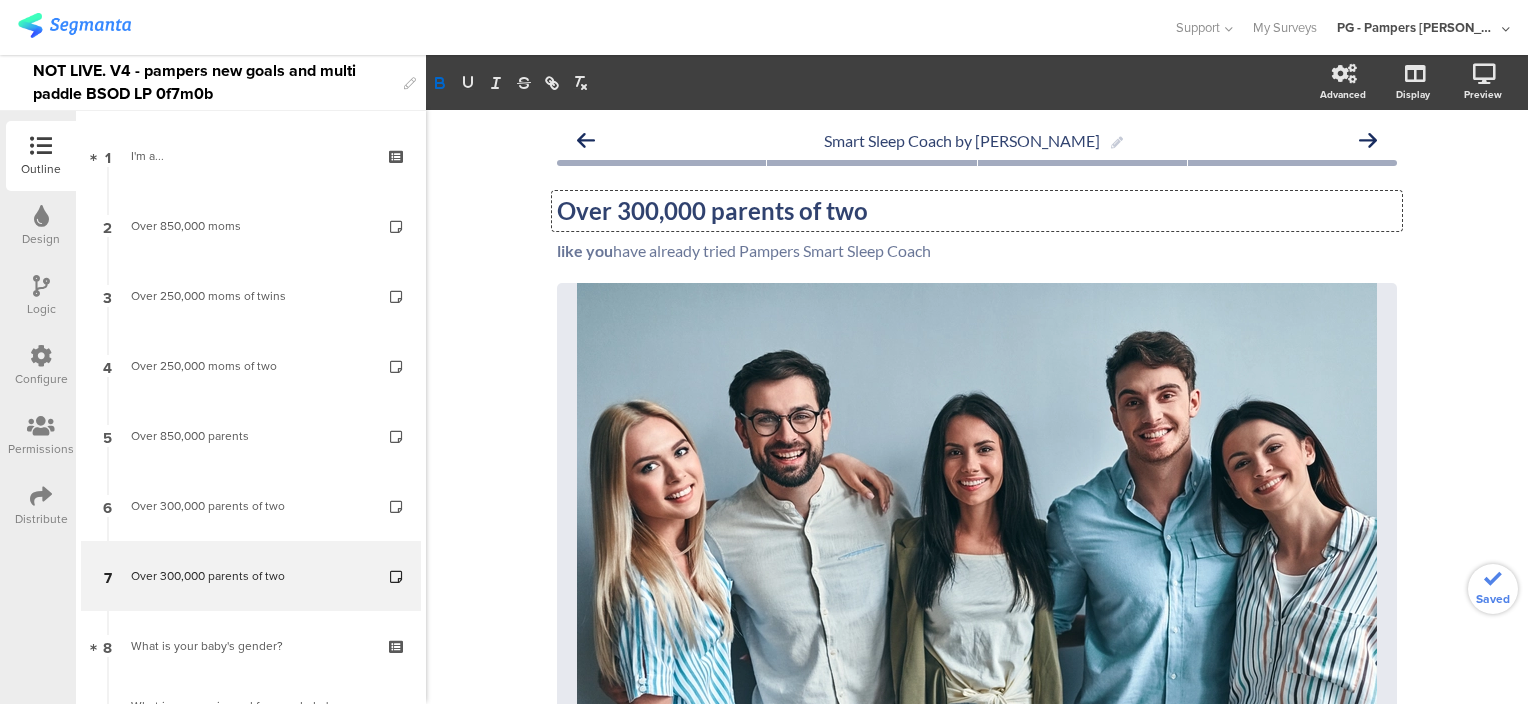 click on "Over 300,000 parents of two" 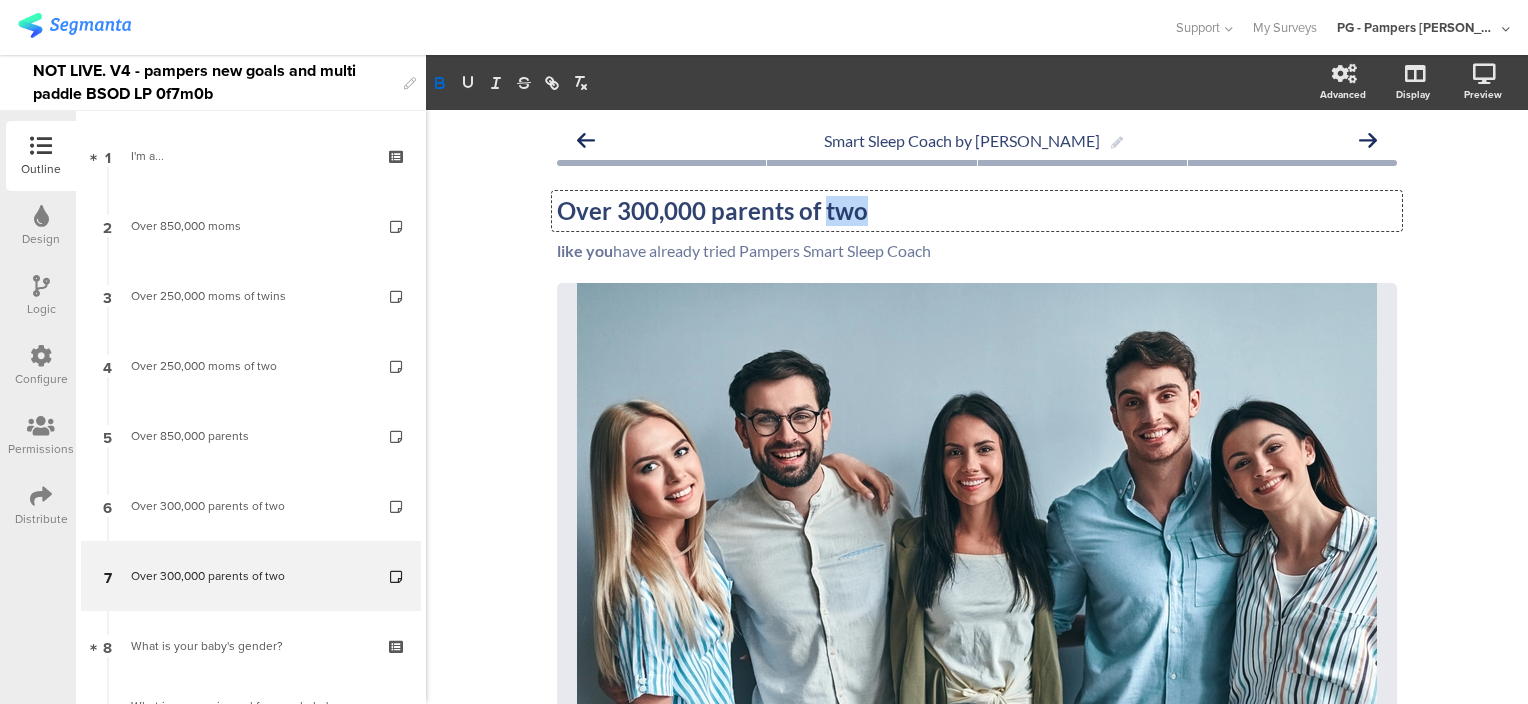 click on "Over 300,000 parents of two" 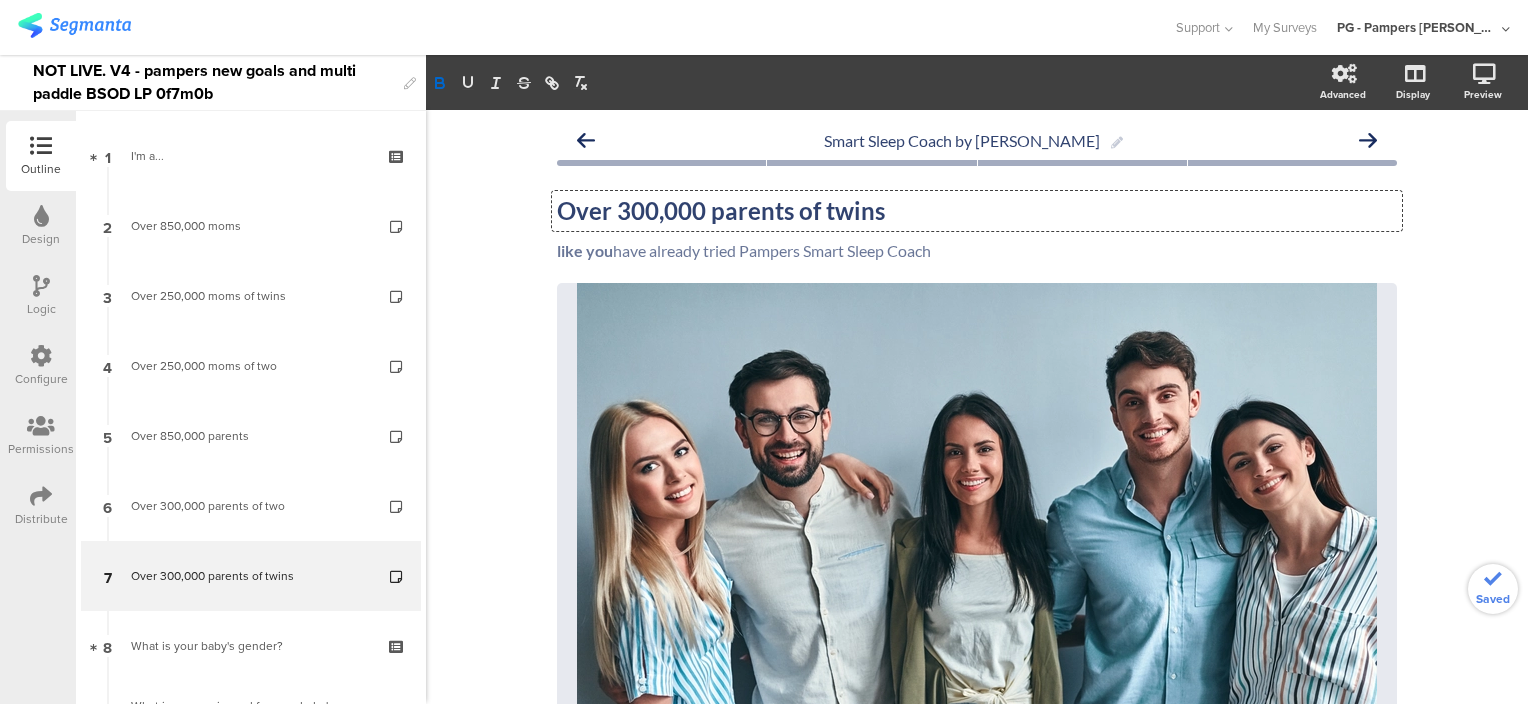 click on "Smart Sleep Coach by Pampers
Over 300,000 parents of twins
Over 300,000 parents of twins
Over 300,000 parents of twins
like you  have already tried Pampers Smart Sleep Coach
like you  have already tried Pampers Smart Sleep Coach" 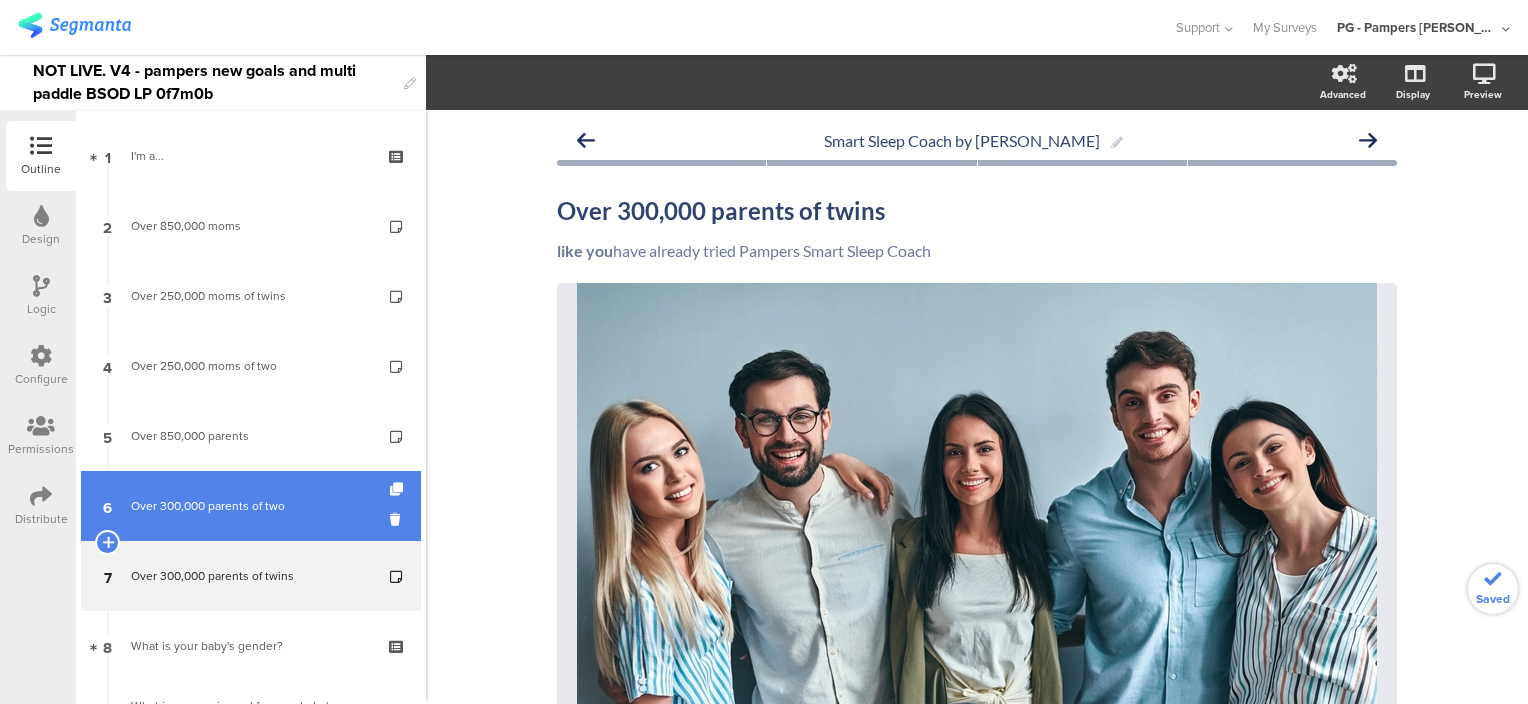 click on "Over 300,000 parents of two" at bounding box center (250, 506) 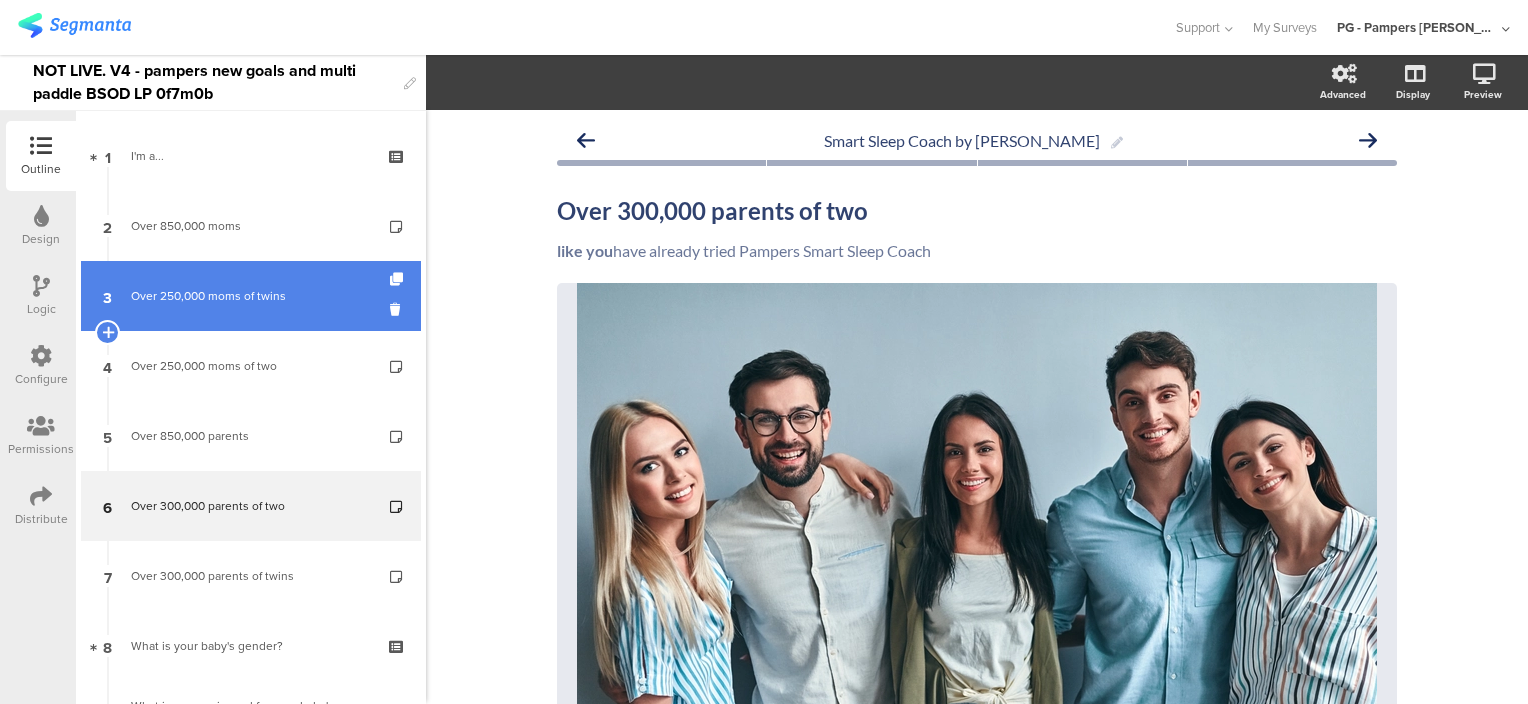 click on "Over 250,000 moms of twins" at bounding box center [250, 296] 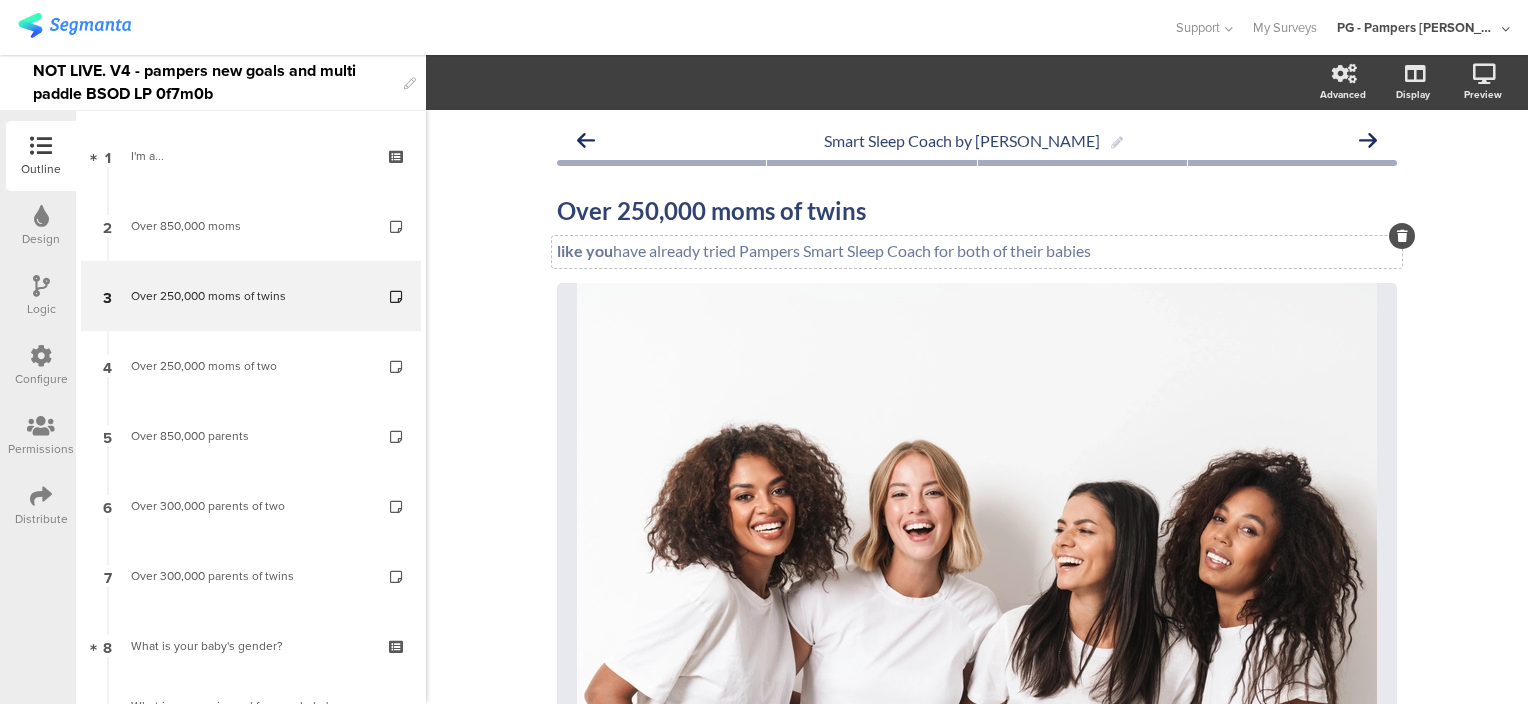 click on "like you  have already tried Pampers Smart Sleep Coach for both of their babies
like you  have already tried Pampers Smart Sleep Coach for both of their babies" 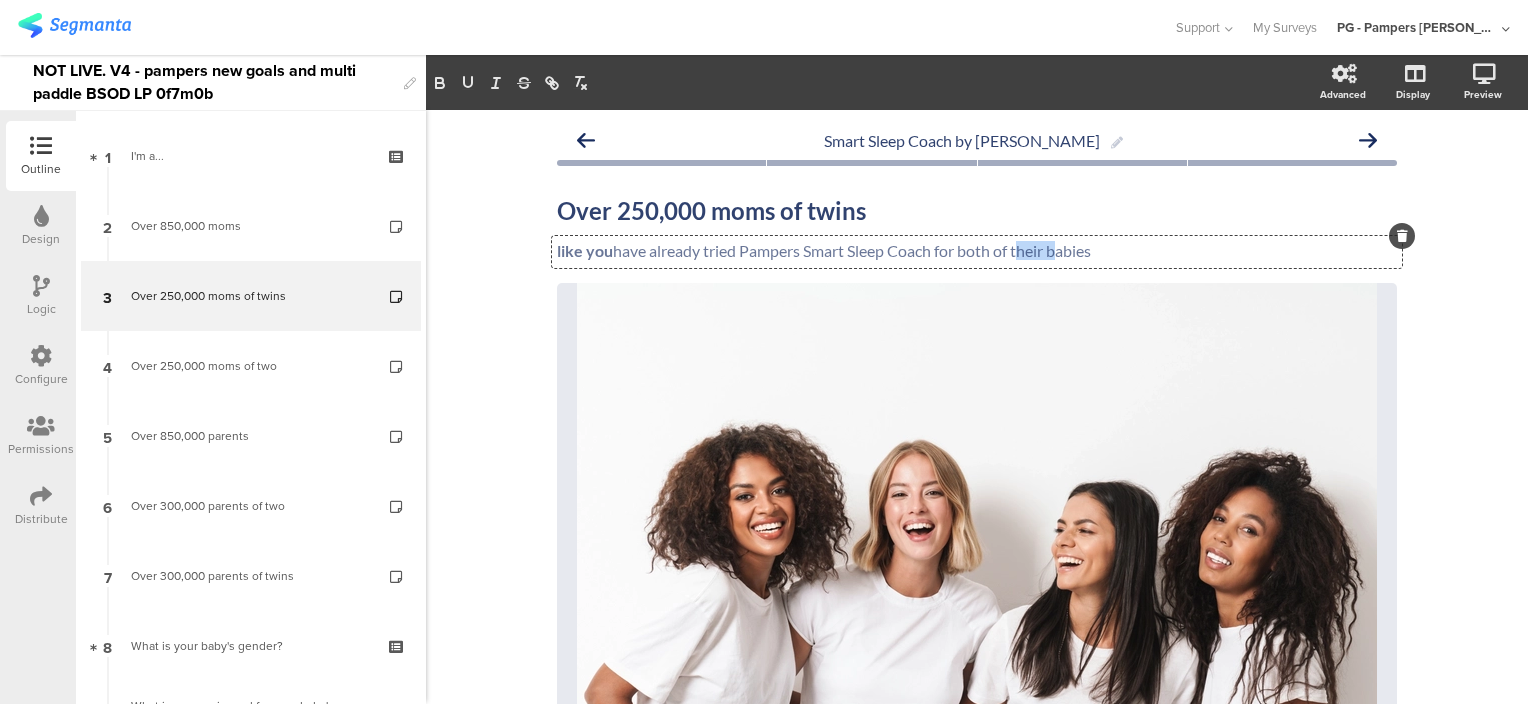 click on "like you  have already tried Pampers Smart Sleep Coach for both of their babies" 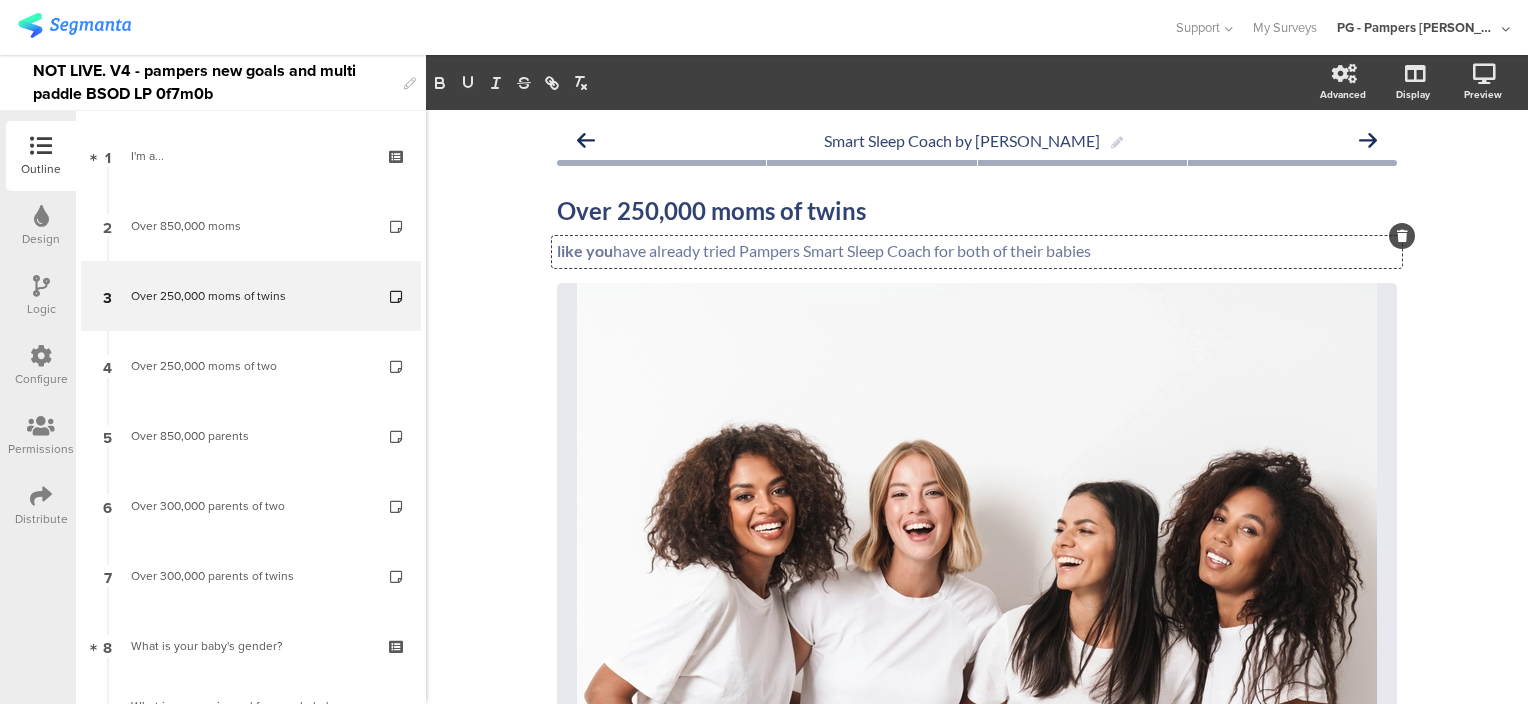 click on "like you  have already tried Pampers Smart Sleep Coach for both of their babies" 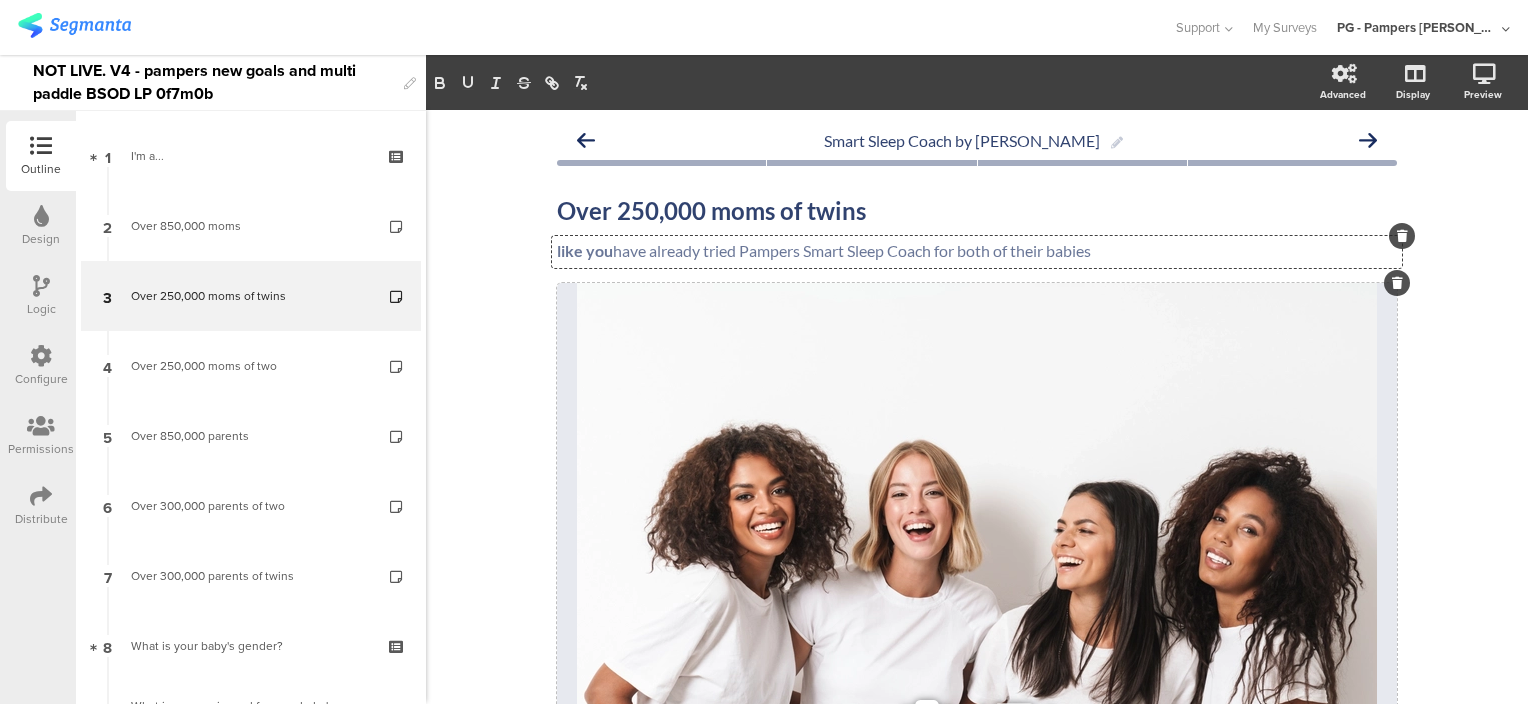 copy on "for both of their babies" 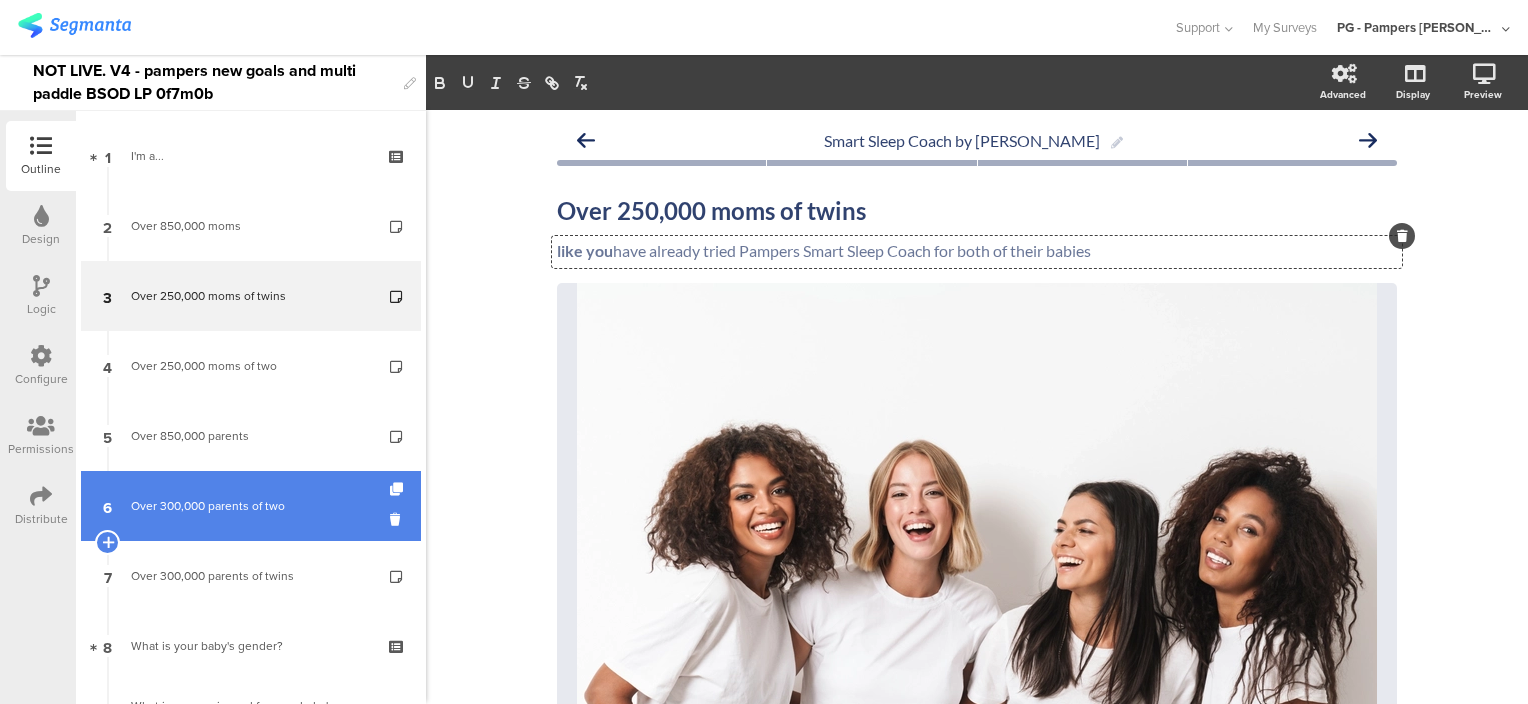 click on "Over 300,000 parents of two" at bounding box center [250, 506] 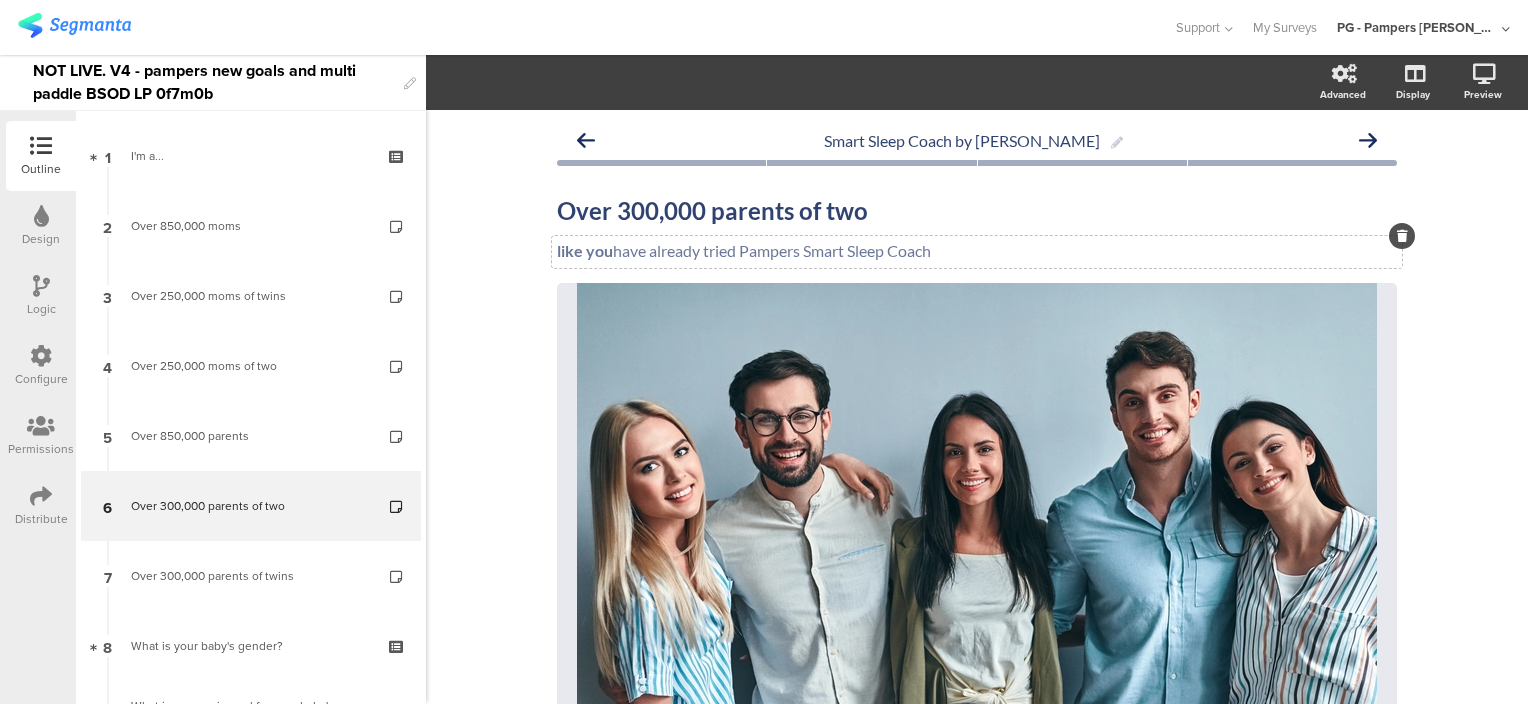 click on "like you  have already tried Pampers Smart Sleep Coach
like you  have already tried Pampers Smart Sleep Coach" 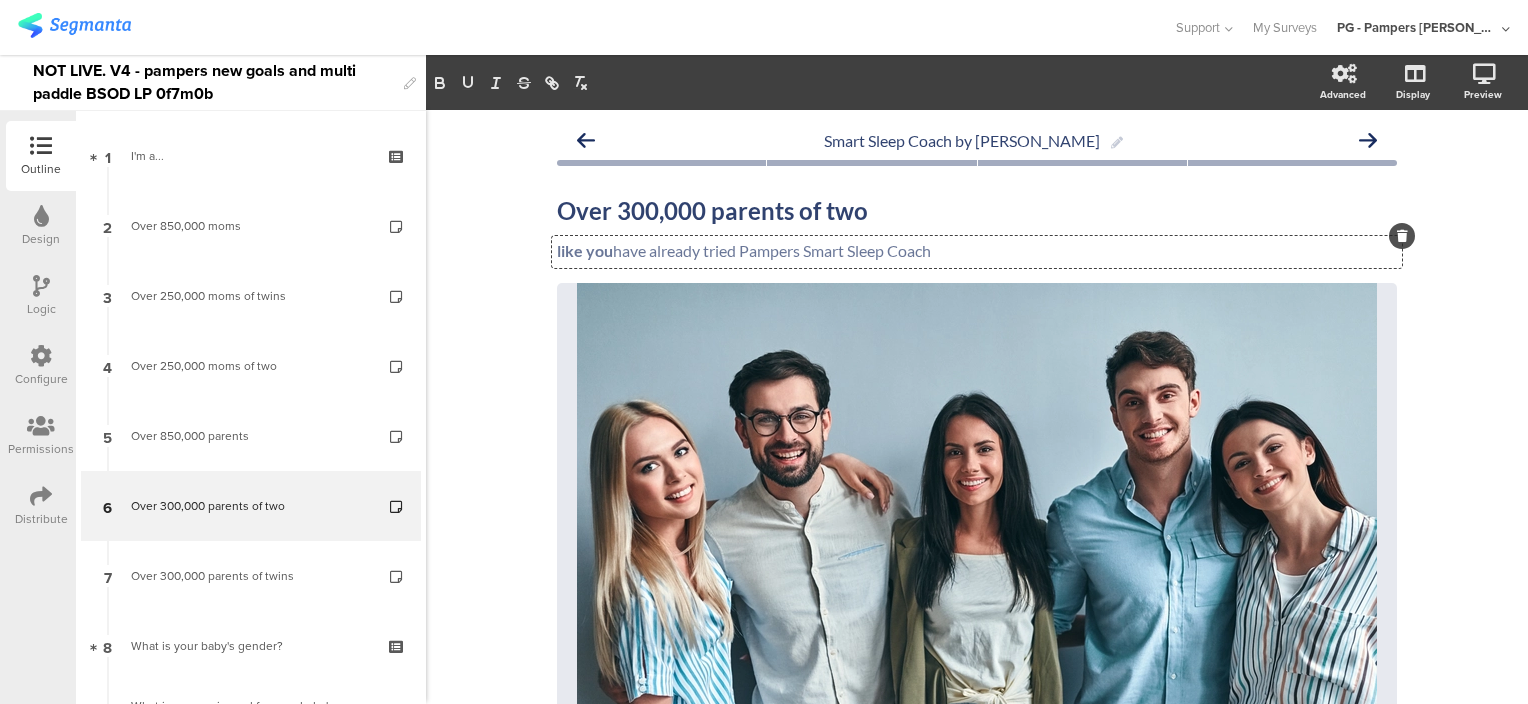 type 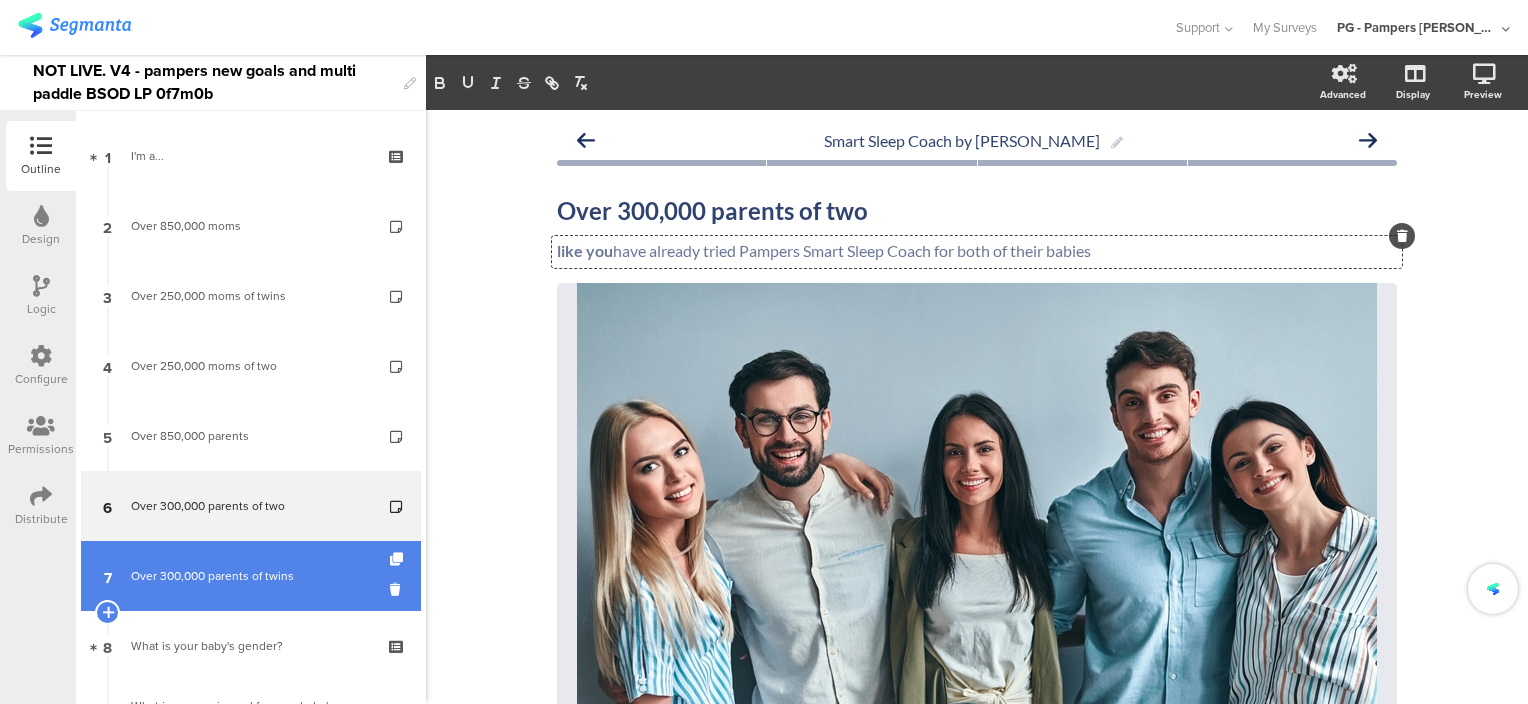 click on "Over 300,000 parents of twins" at bounding box center (250, 576) 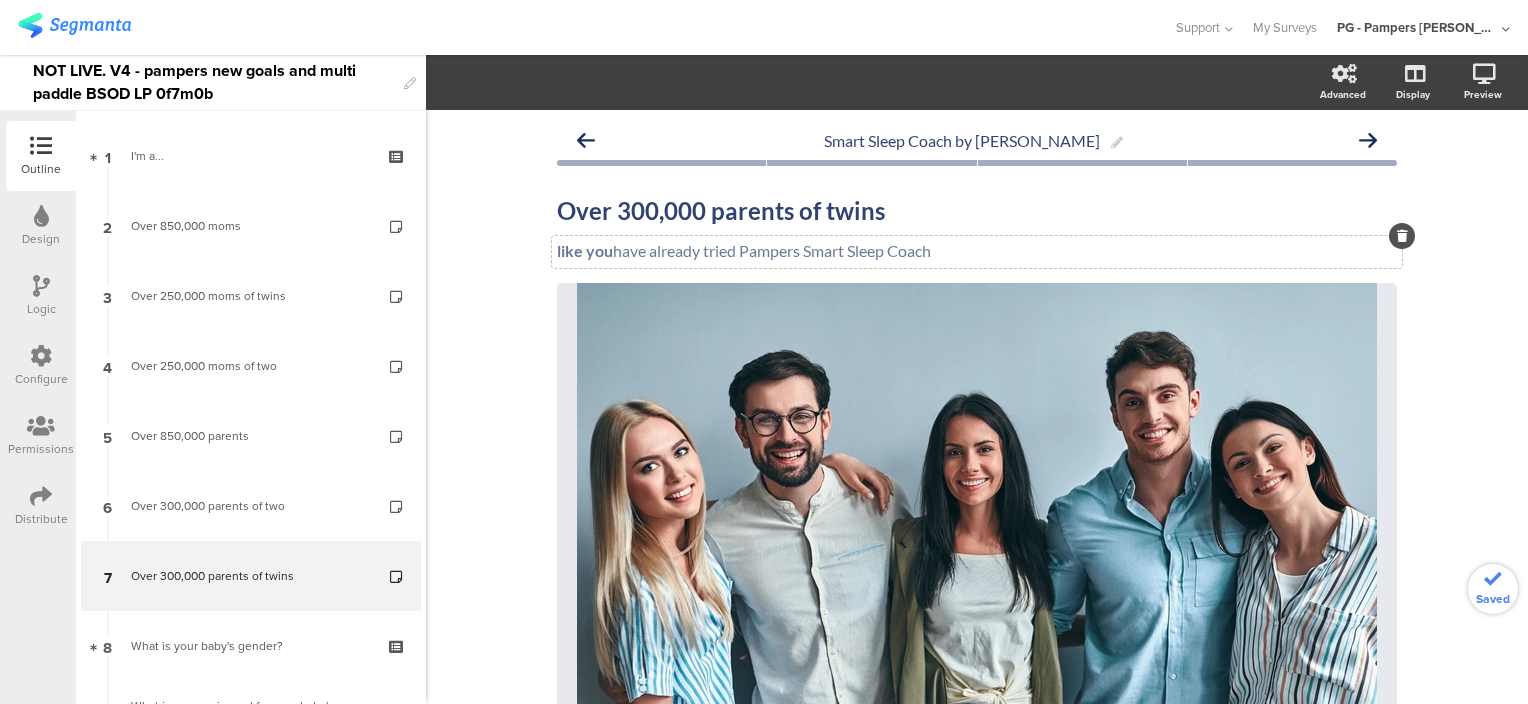 click on "like you  have already tried Pampers Smart Sleep Coach" 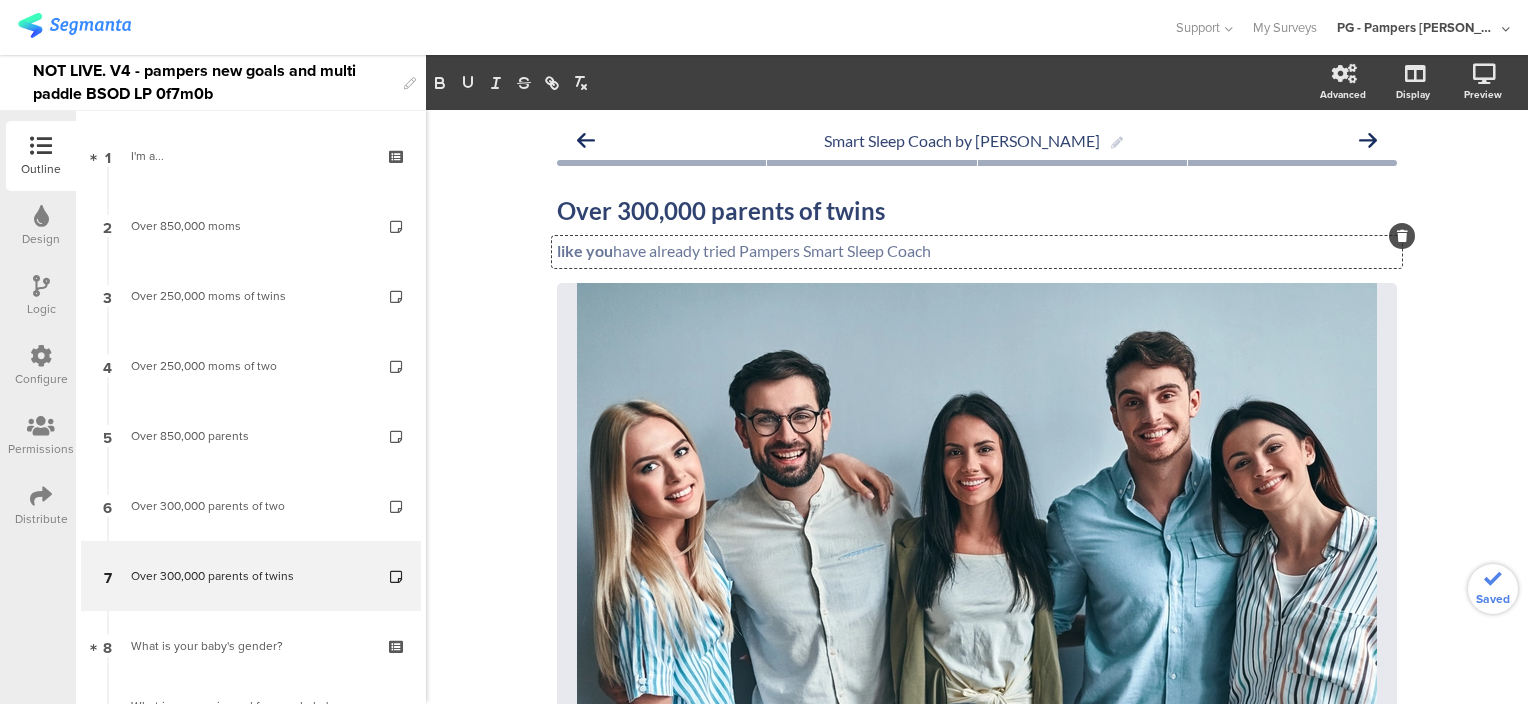 type 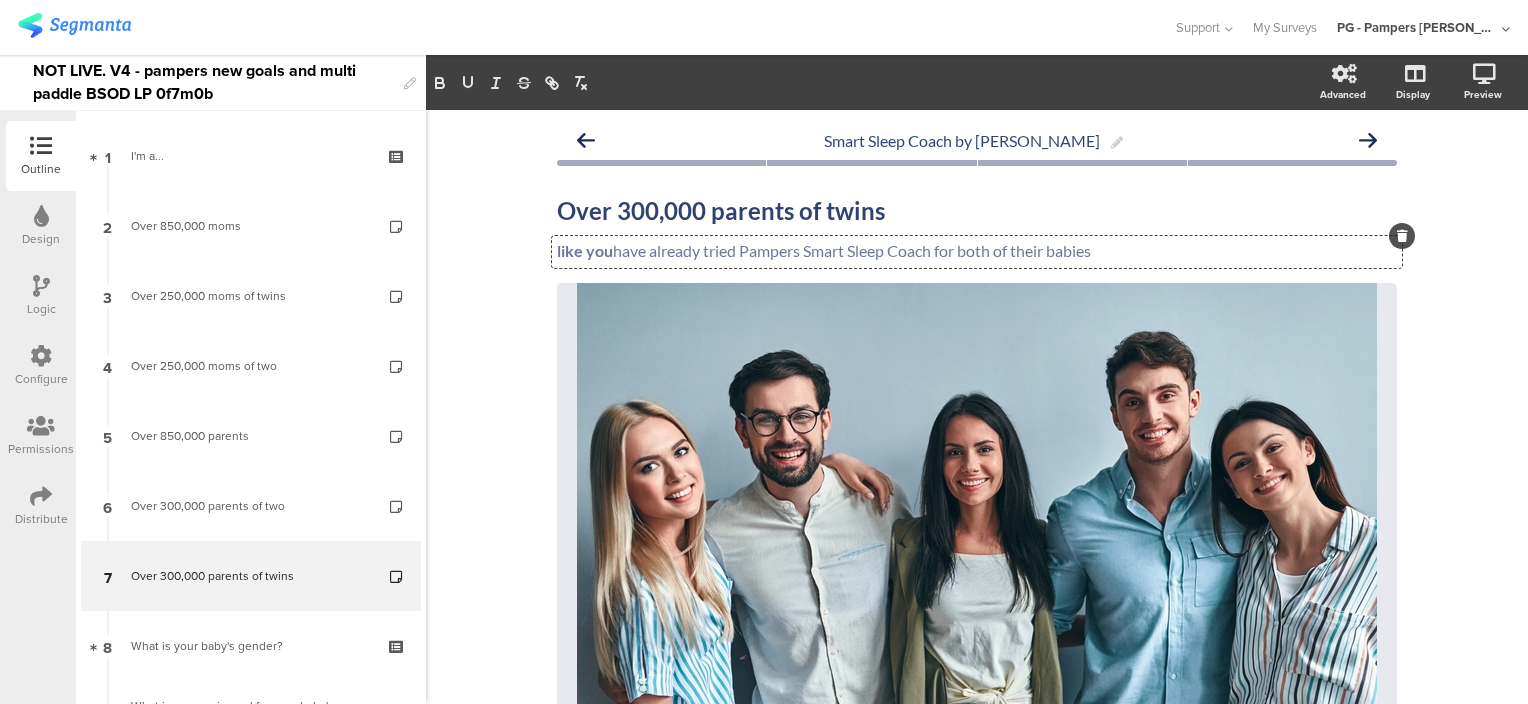 click on "Smart Sleep Coach by Pampers
Over 300,000 parents of twins
Over 300,000 parents of twins
like you  have already tried Pampers Smart Sleep Coach
like you  have already tried Pampers Smart Sleep Coach
like you  have already tried Pampers Smart Sleep Coach for both of their babies
/" 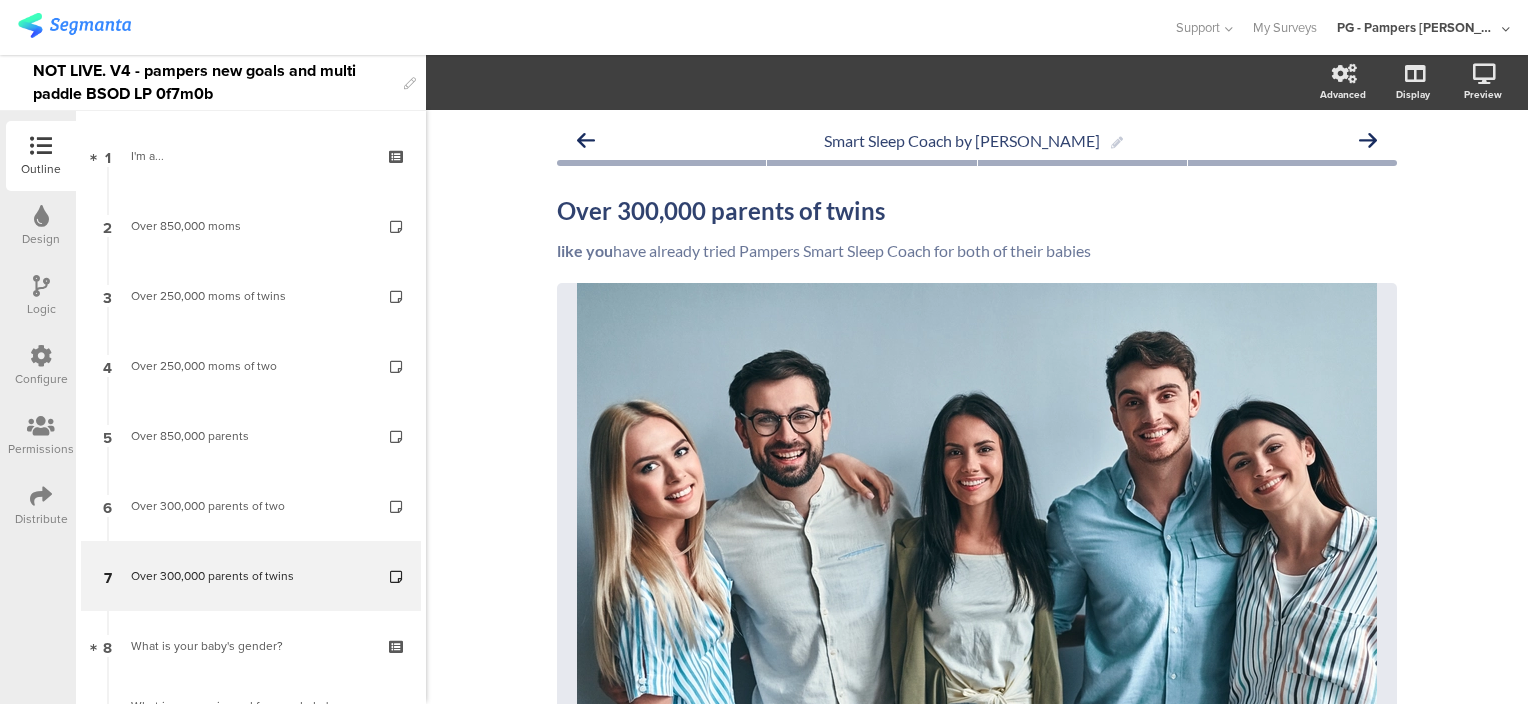 click on "Logic" at bounding box center [41, 296] 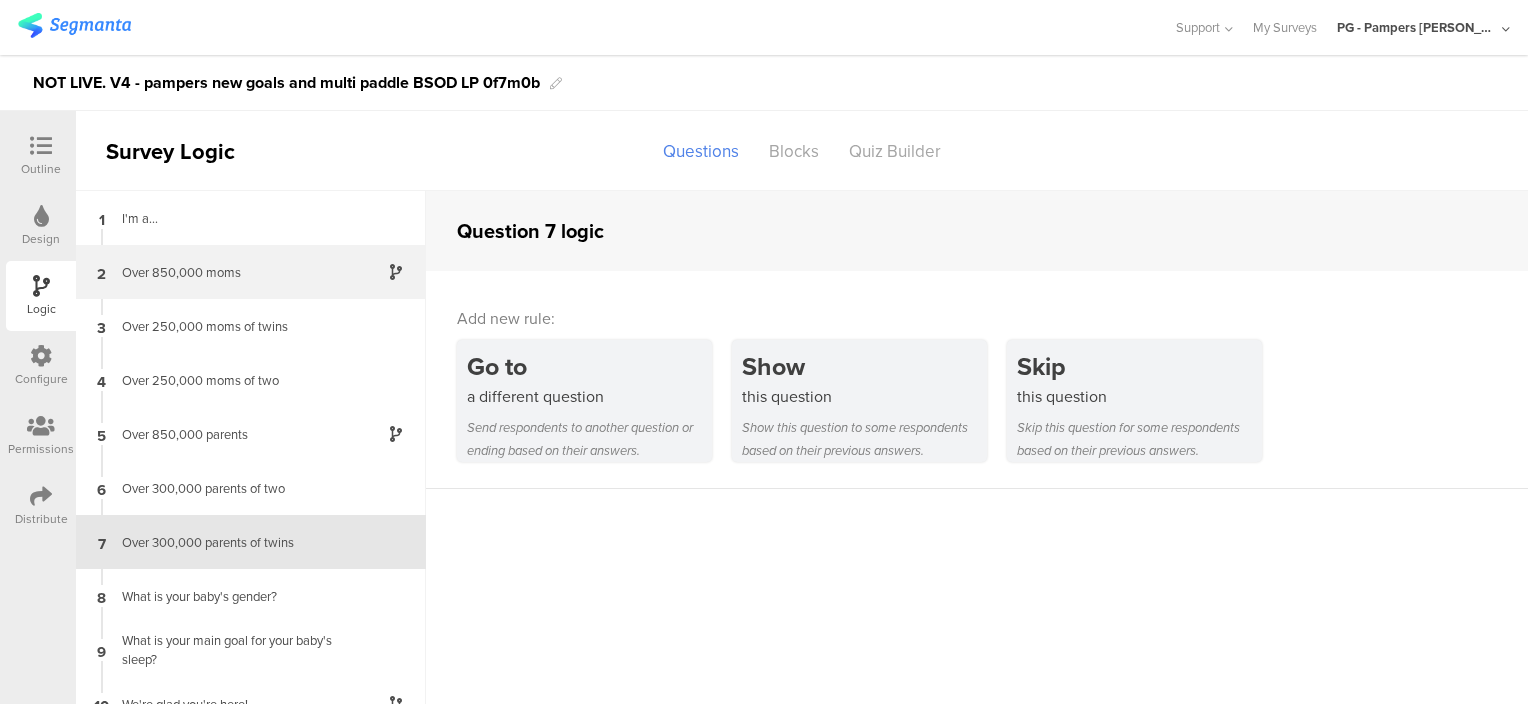 scroll, scrollTop: 54, scrollLeft: 0, axis: vertical 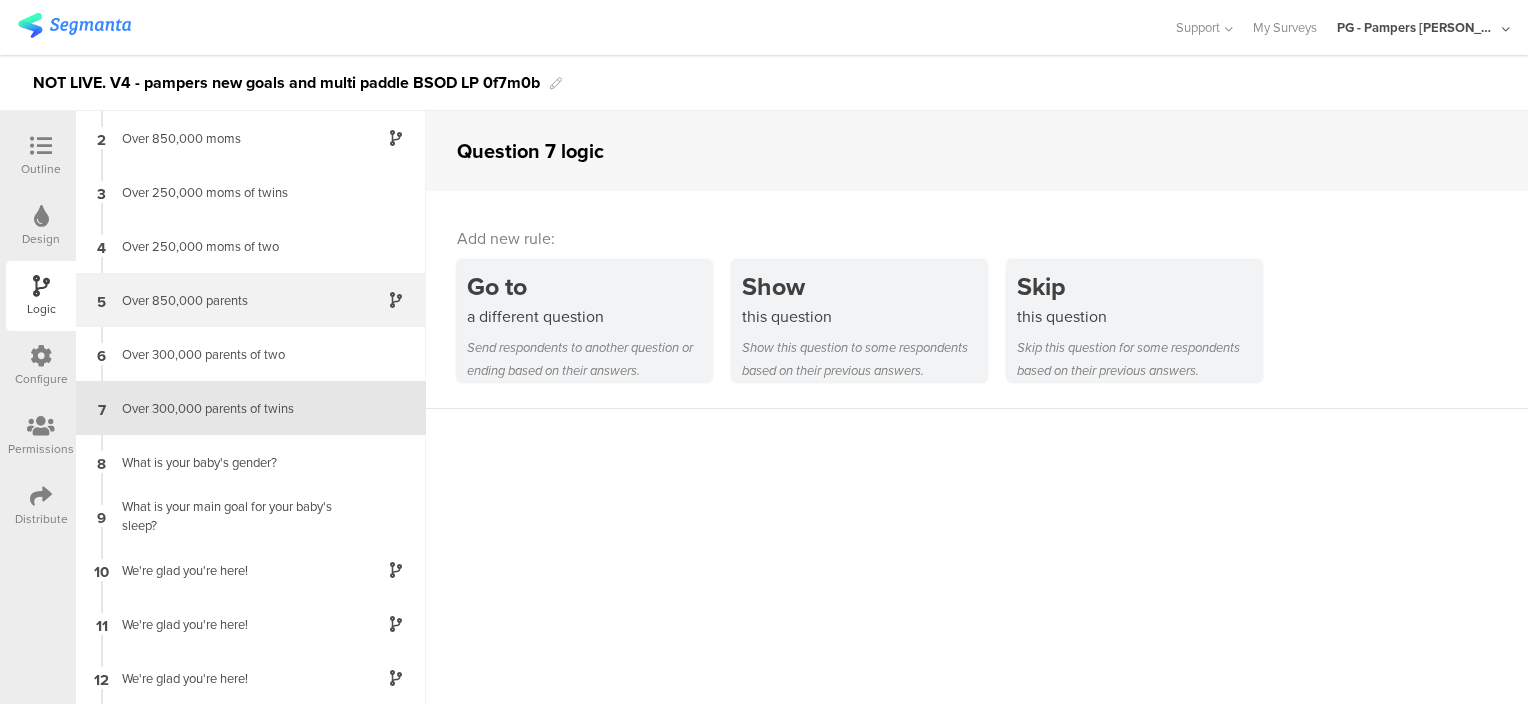 click on "5
Over 850,000 parents" at bounding box center [251, 300] 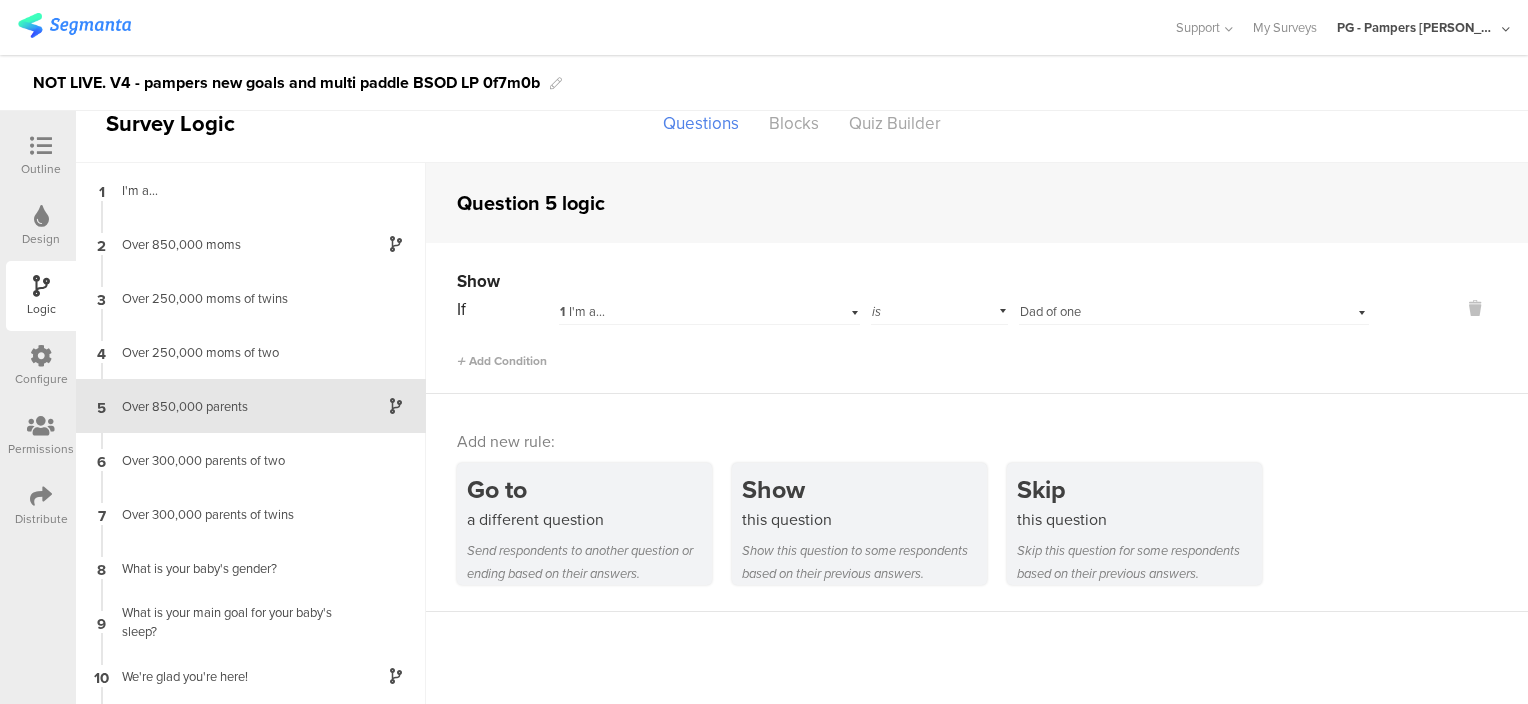 scroll, scrollTop: 26, scrollLeft: 0, axis: vertical 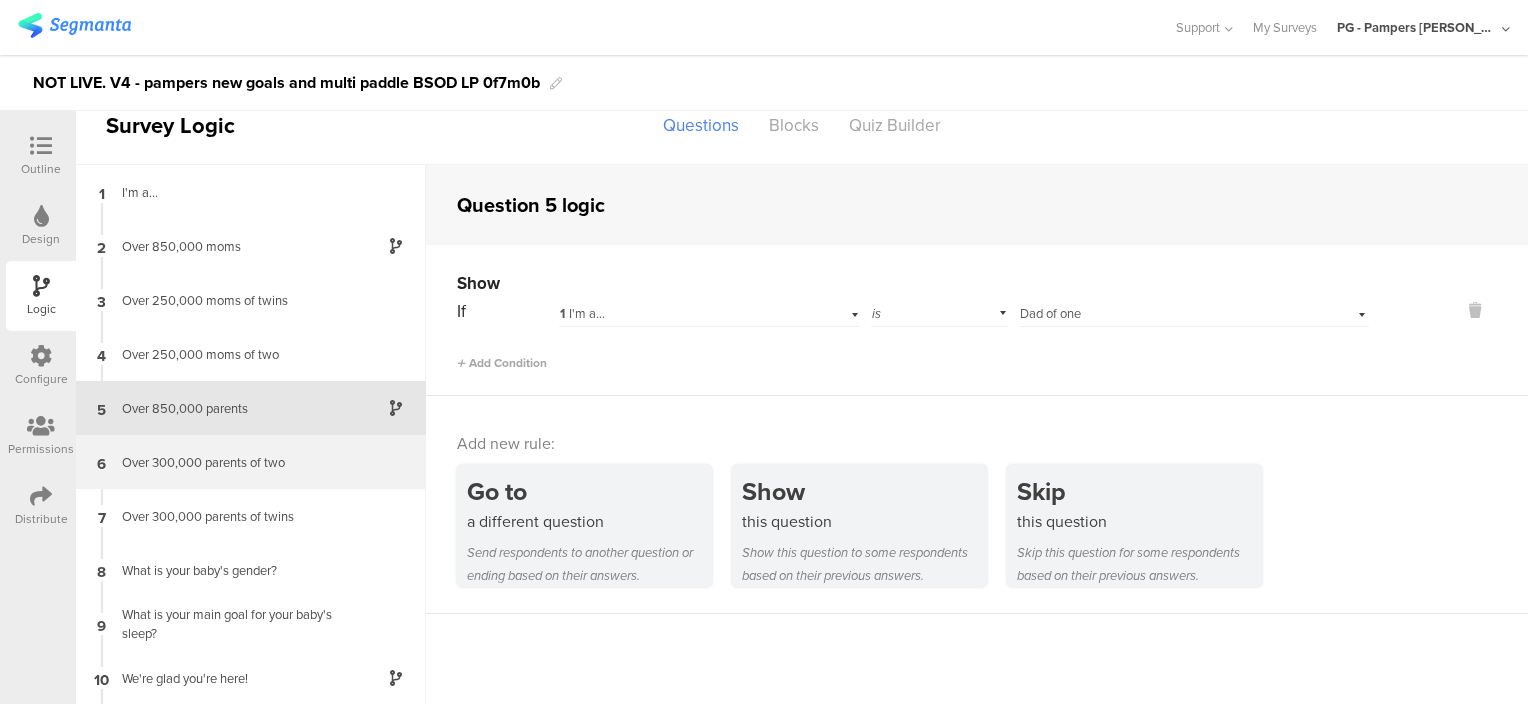 click on "6
Over 300,000 parents of two" at bounding box center [251, 462] 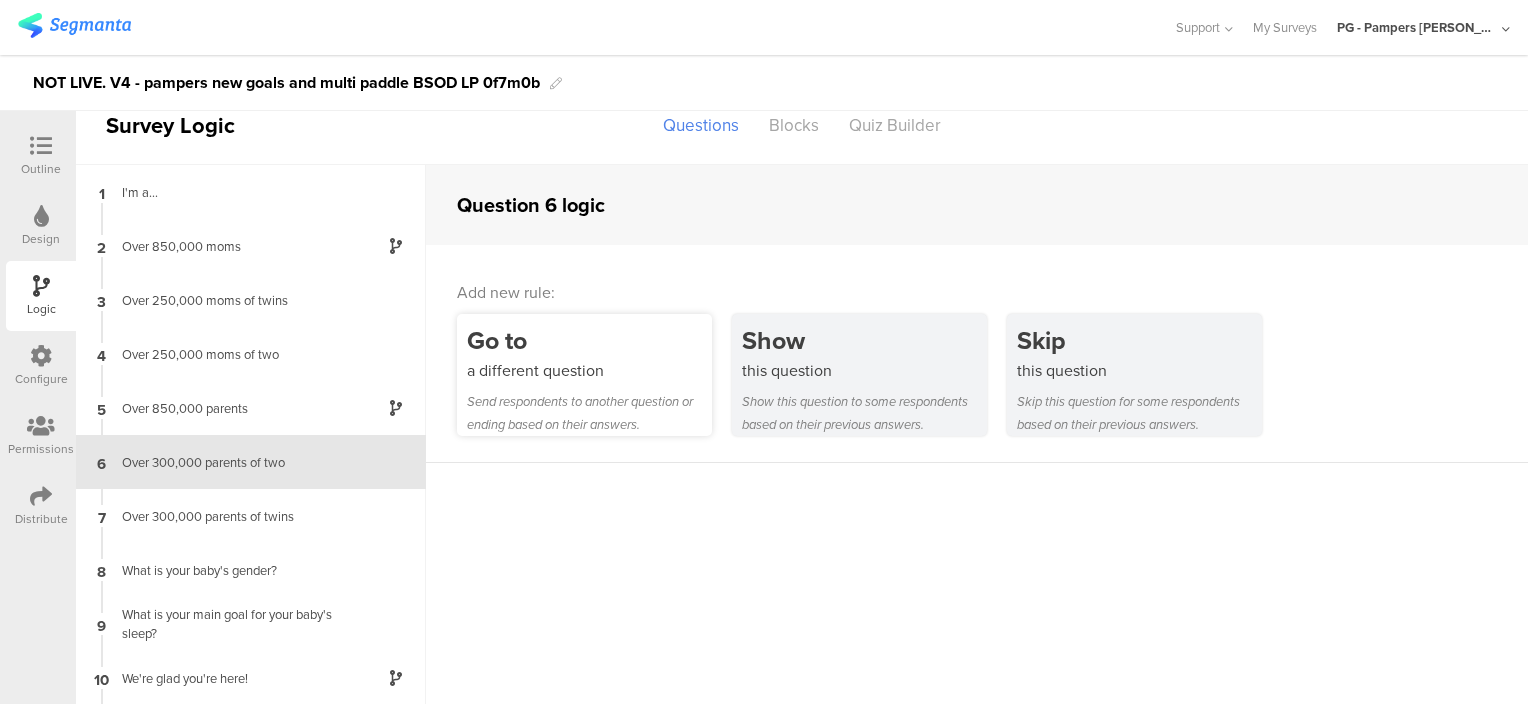 scroll, scrollTop: 80, scrollLeft: 0, axis: vertical 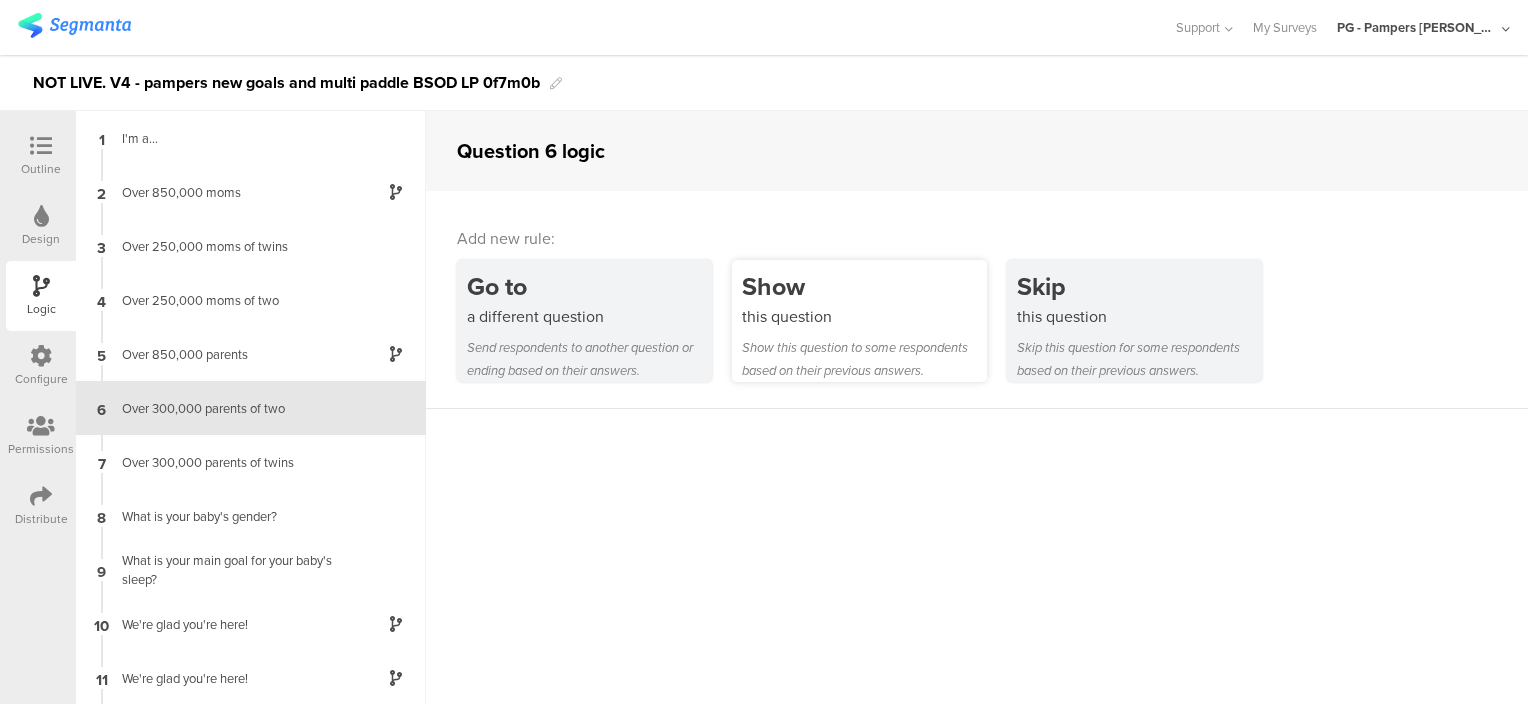 click on "Show this question to some respondents based on their previous answers." at bounding box center [864, 359] 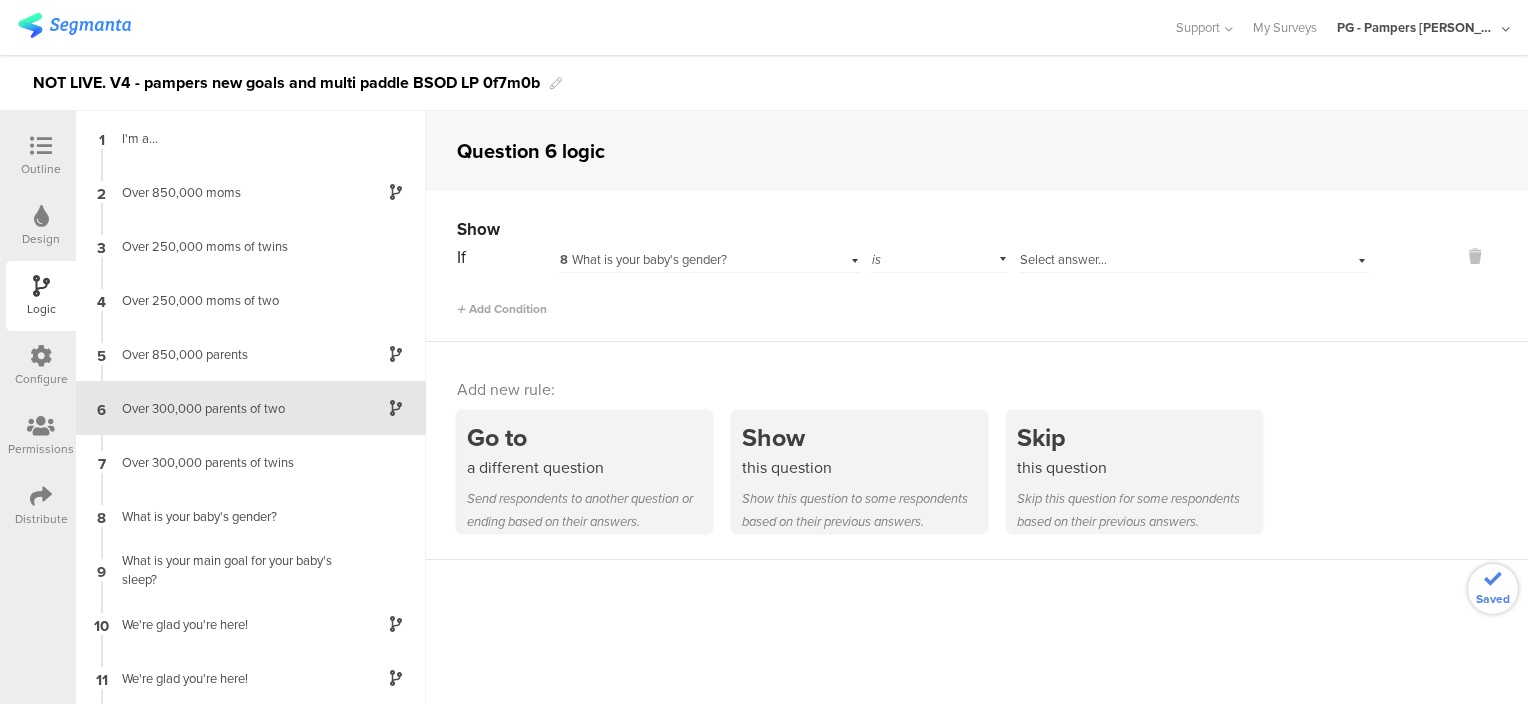 click on "8  What is your baby's gender?" at bounding box center (683, 260) 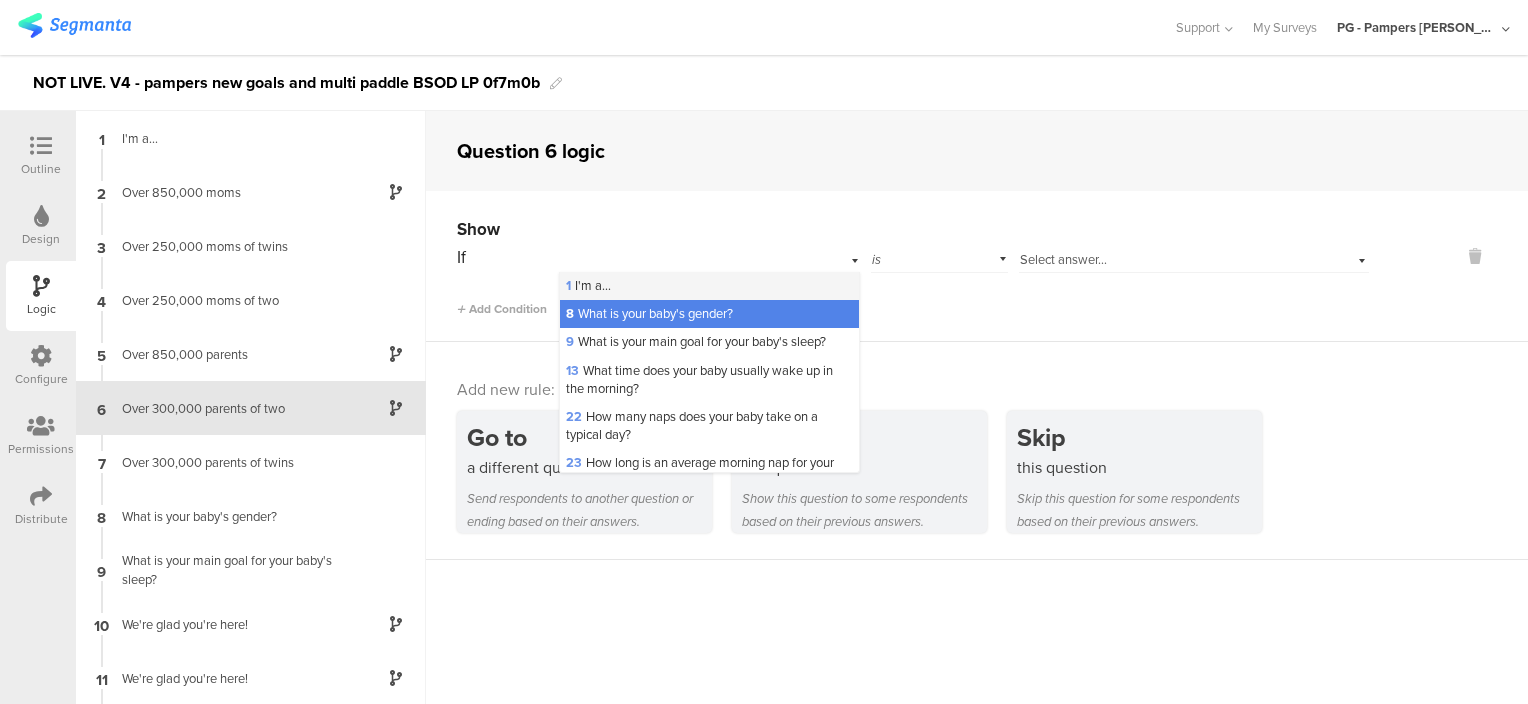 click on "1  I'm a..." at bounding box center (709, 286) 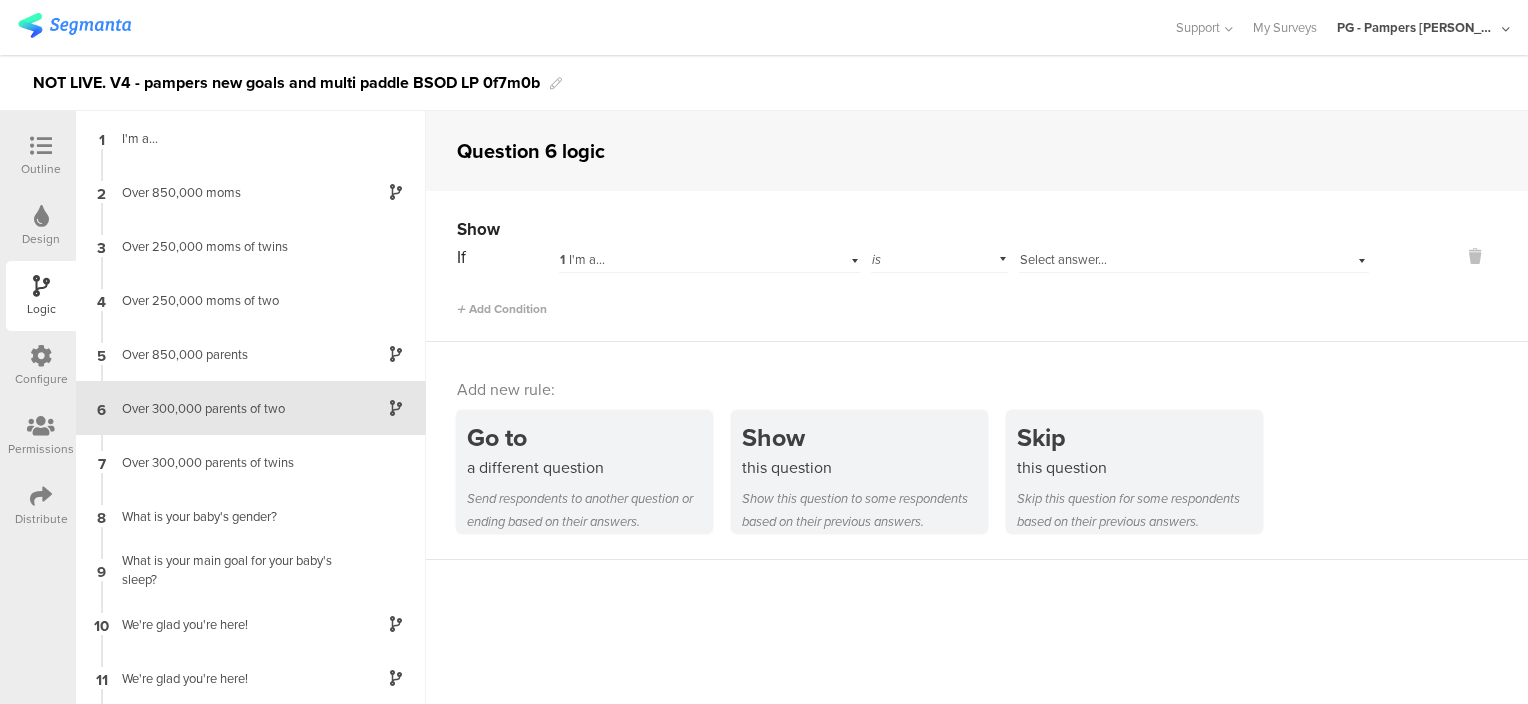 click on "Select answer..." at bounding box center [1063, 259] 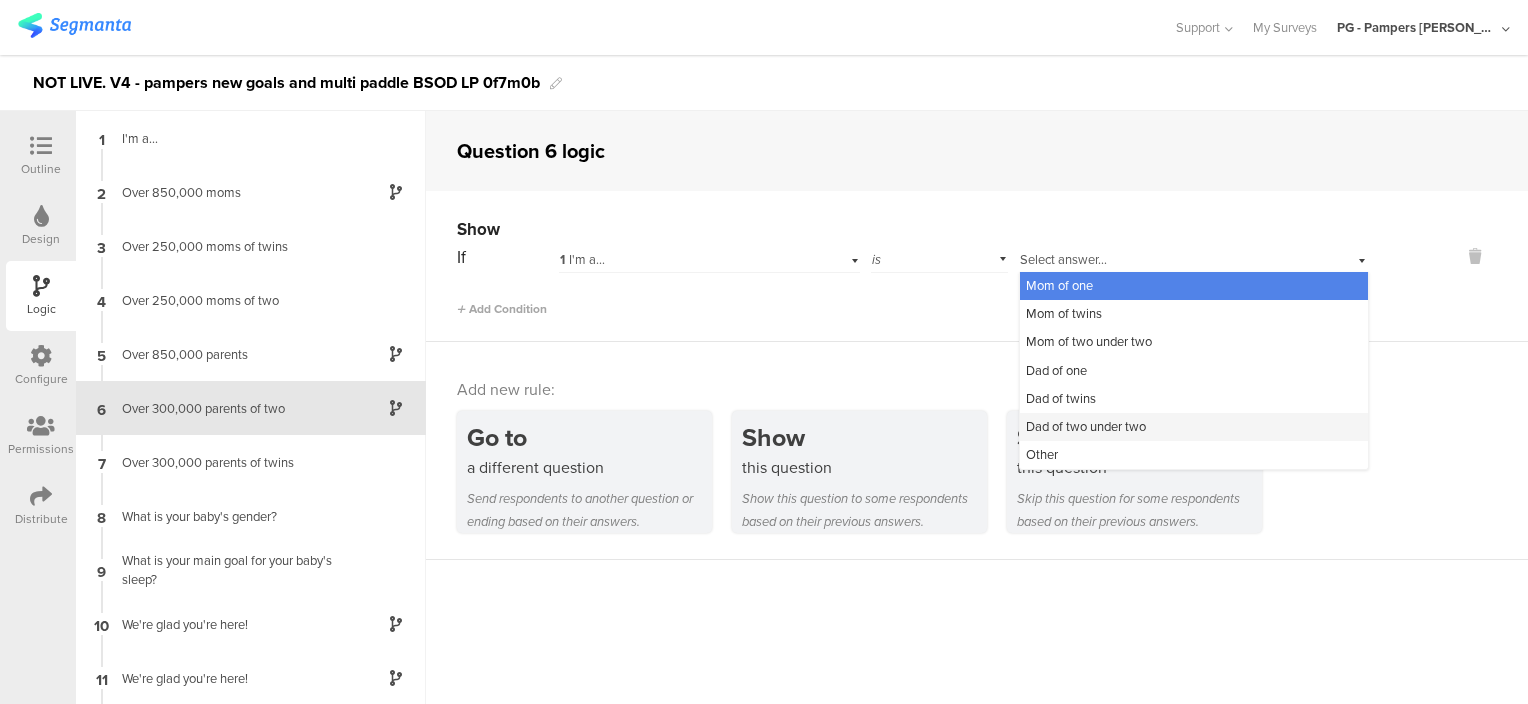 click on "Dad of two under two" at bounding box center [1194, 427] 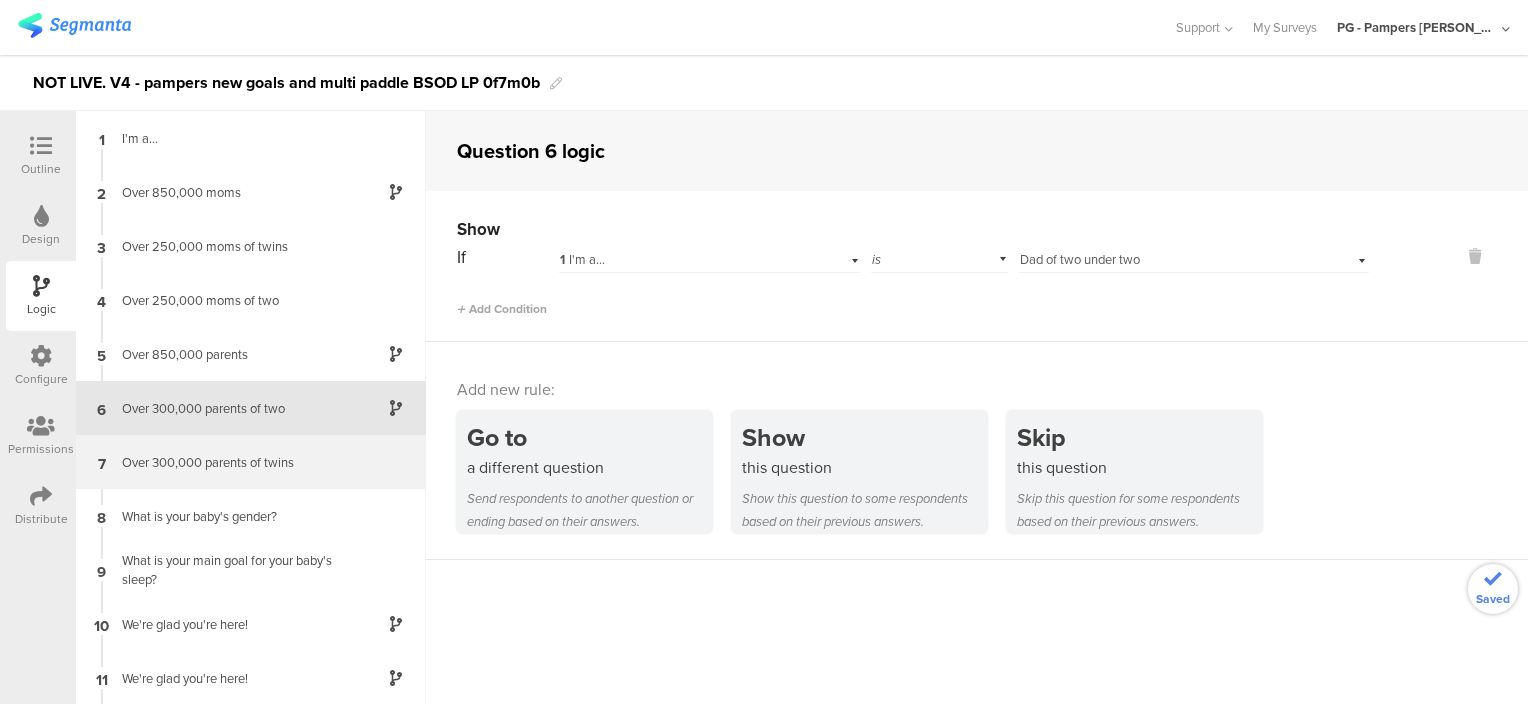 click on "Over 300,000 parents of twins" at bounding box center (235, 462) 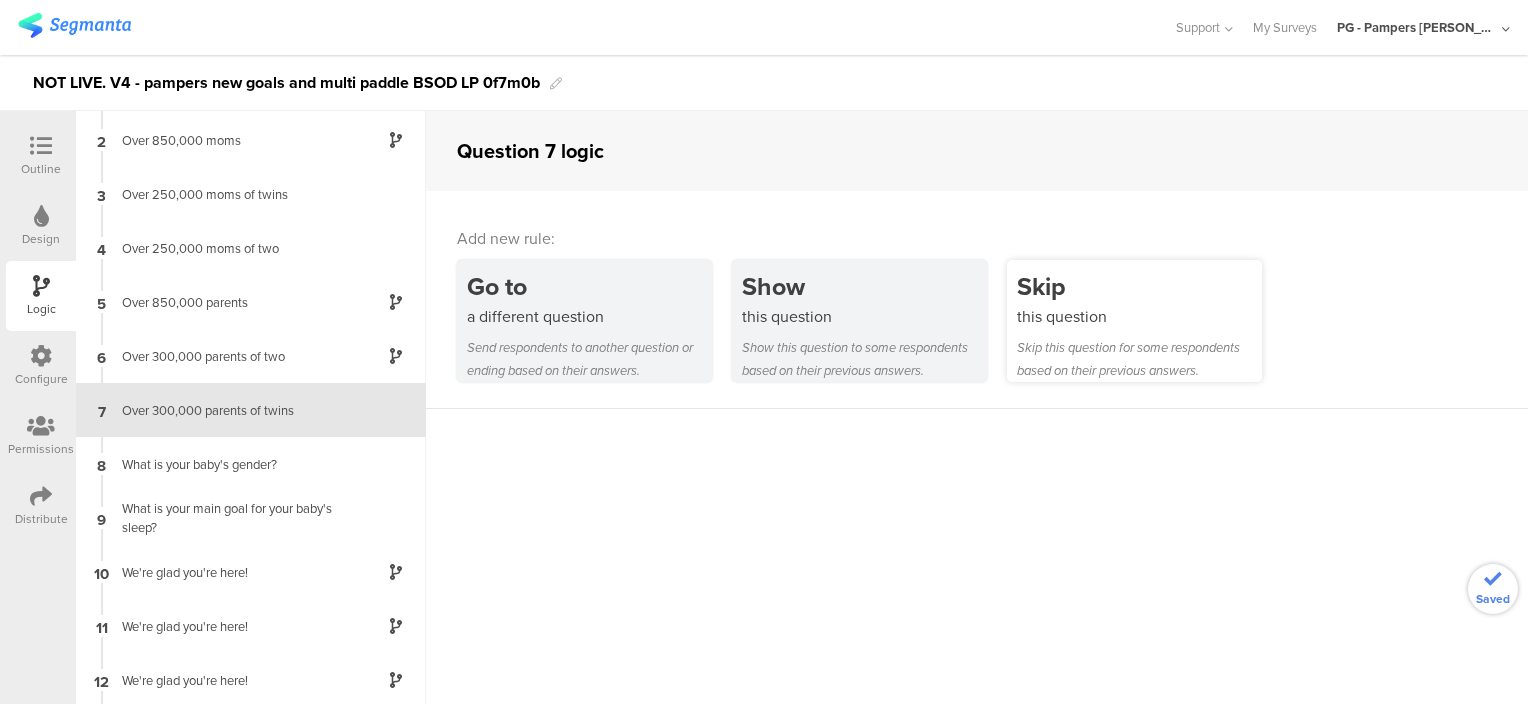 scroll, scrollTop: 54, scrollLeft: 0, axis: vertical 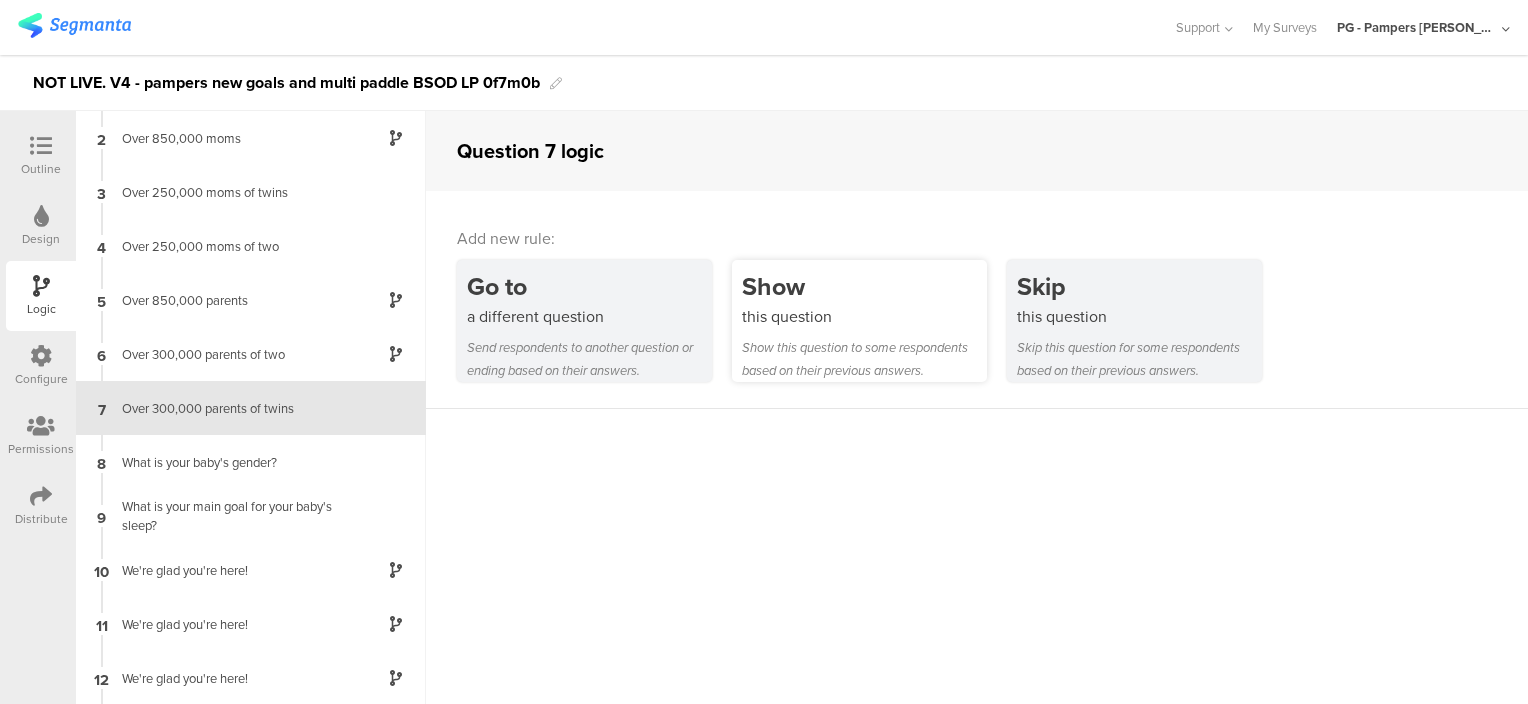 click on "this question" at bounding box center (864, 316) 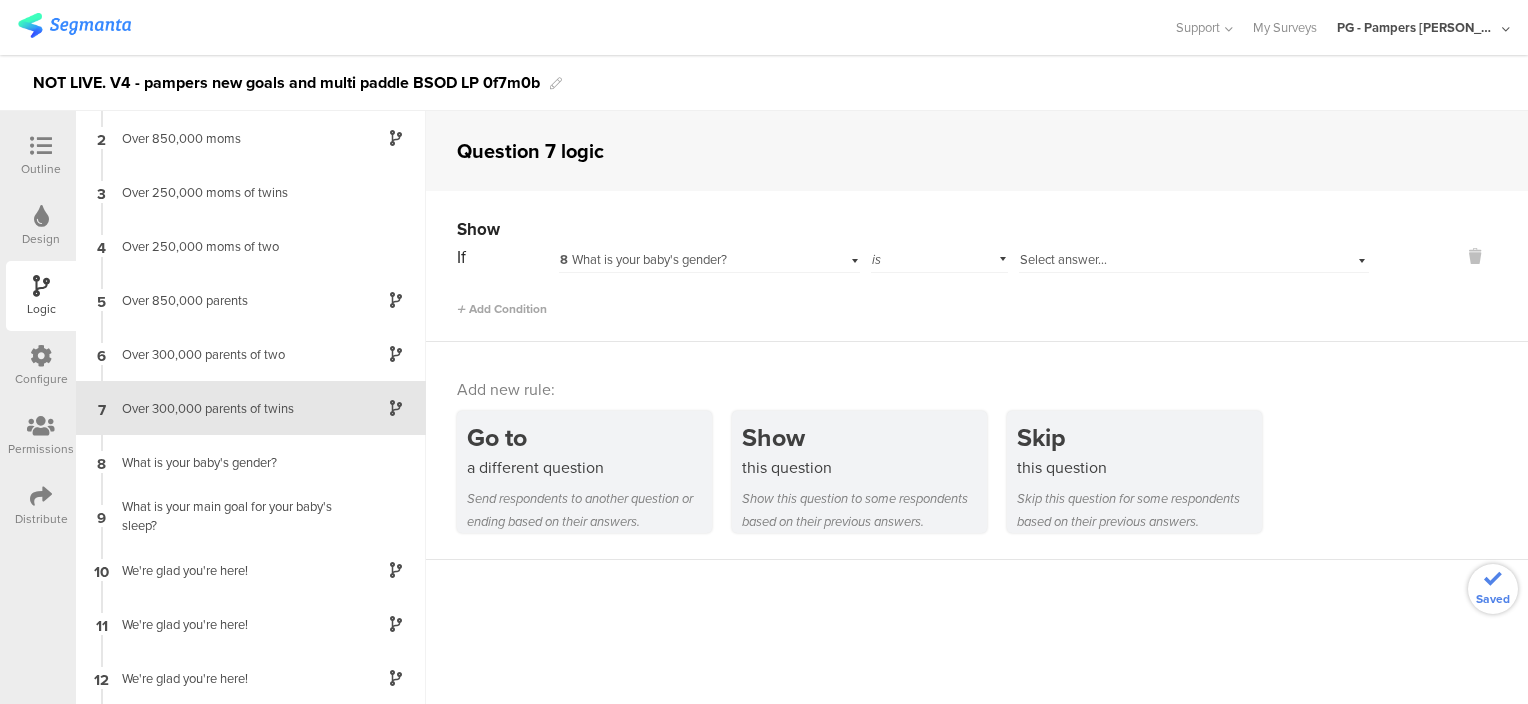 click on "8  What is your baby's gender?" at bounding box center (683, 260) 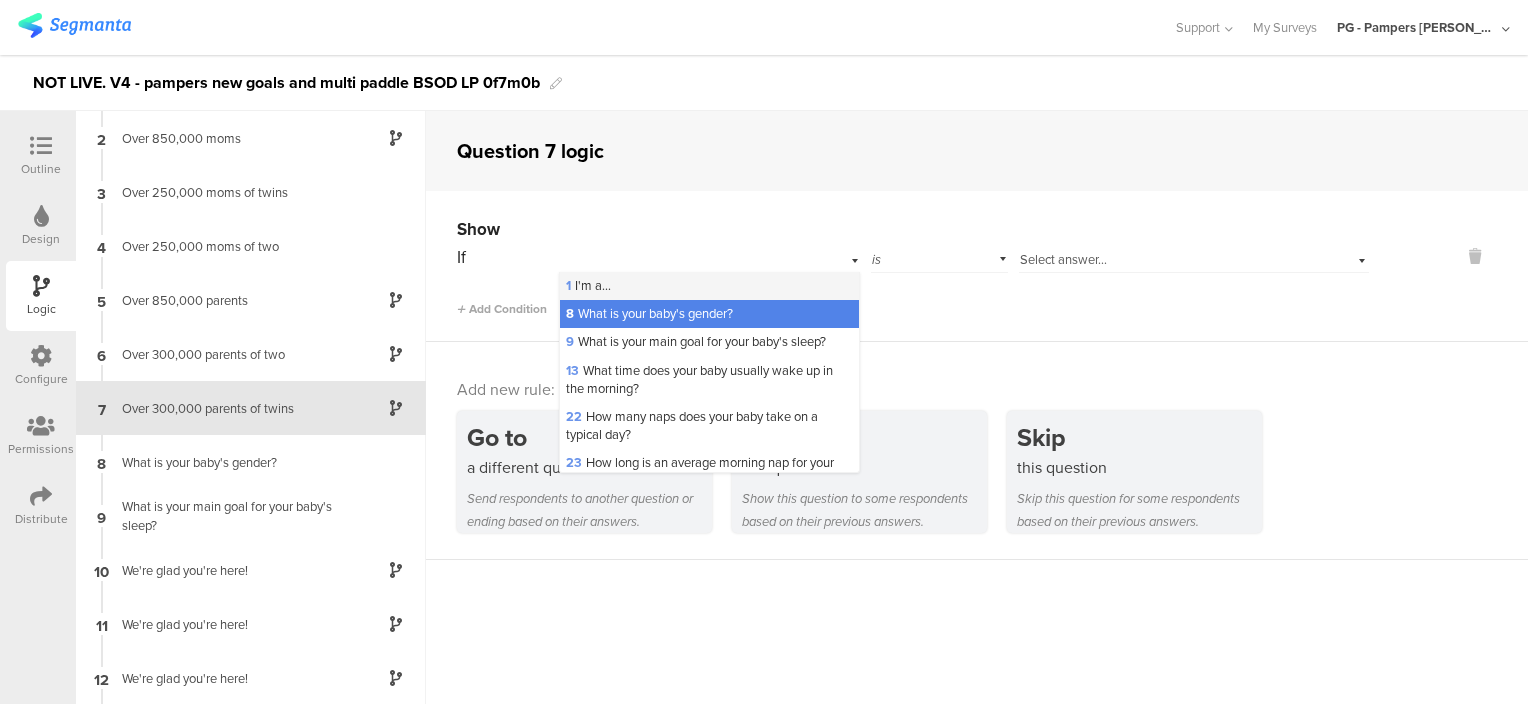 click on "1  I'm a..." at bounding box center (709, 286) 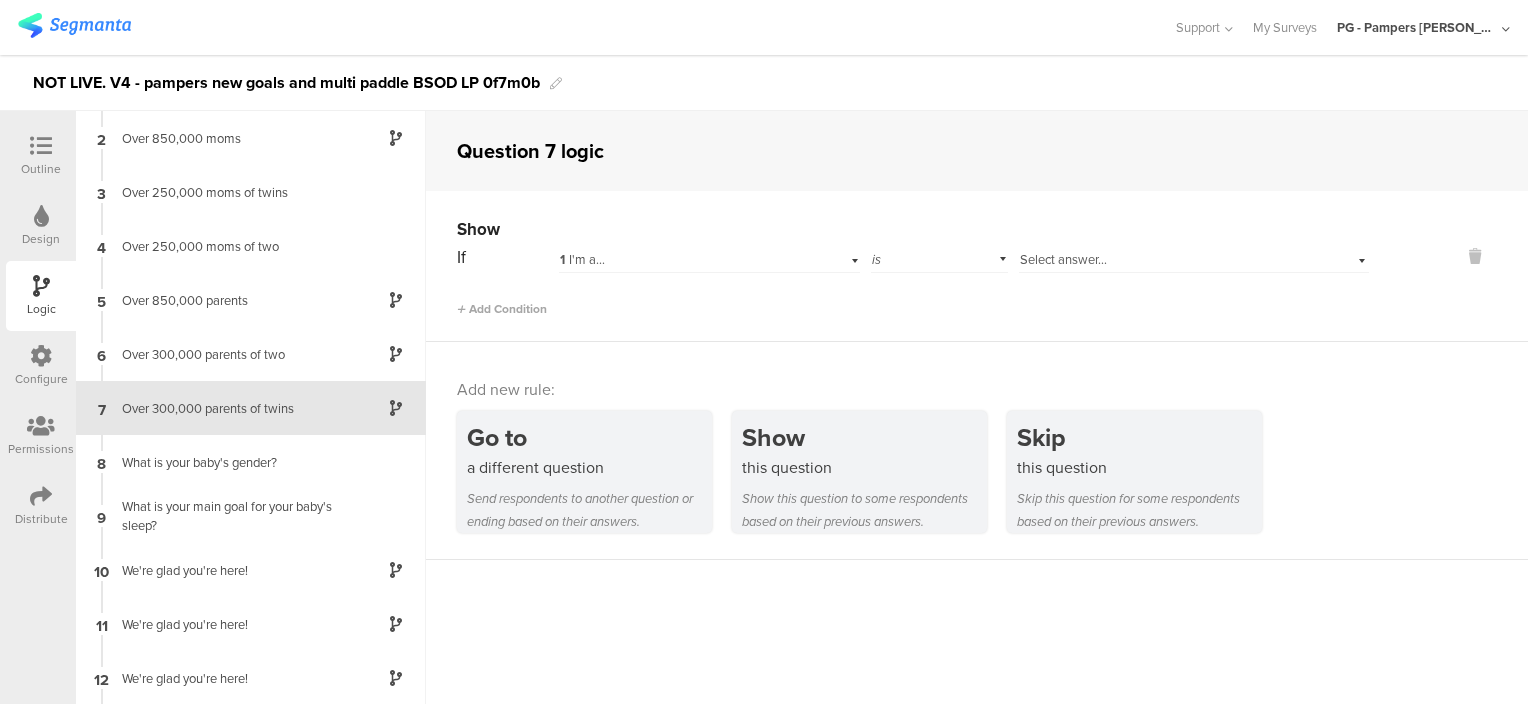 click on "is" at bounding box center [939, 257] 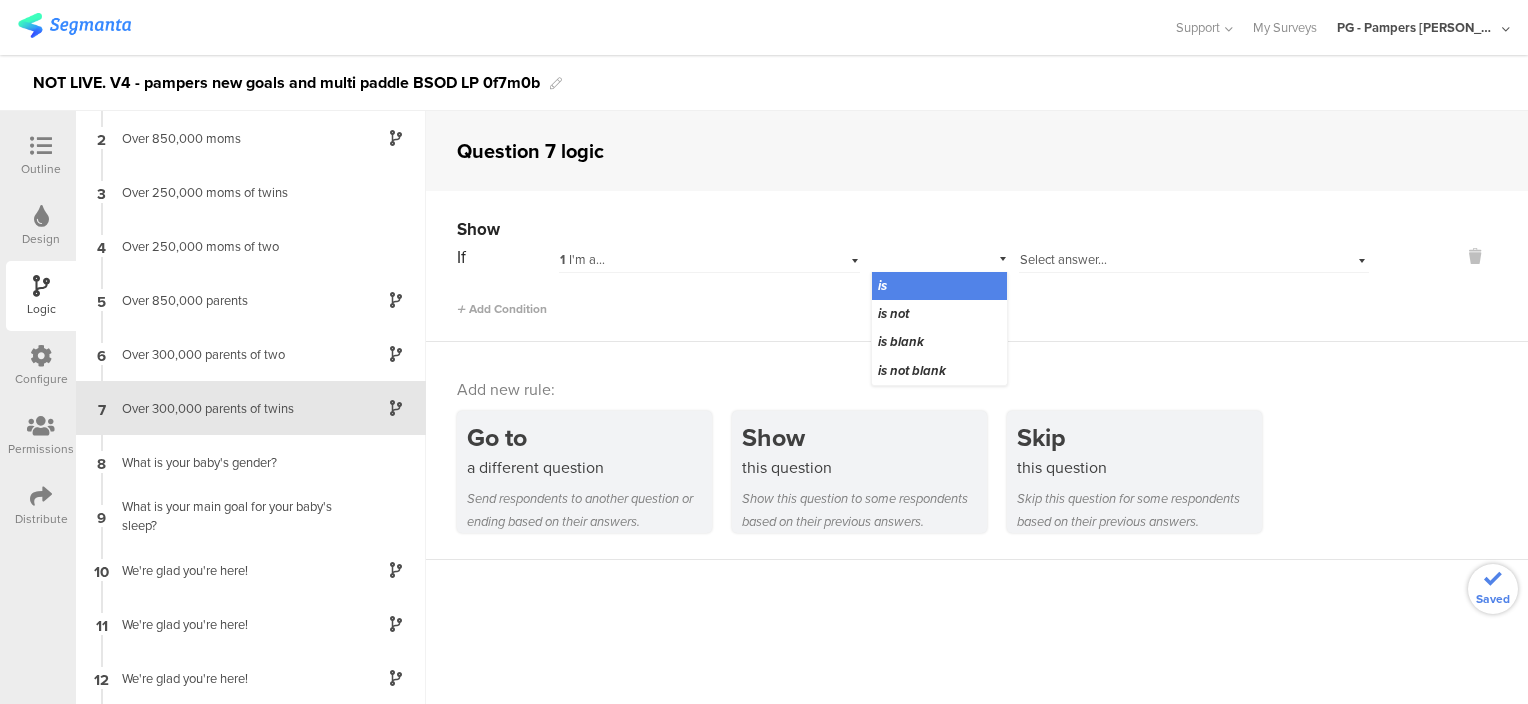 click on "Show
If   1  I'm a...
is
is
is not
is blank
is not blank
Select answer...
Add Condition" at bounding box center (977, 266) 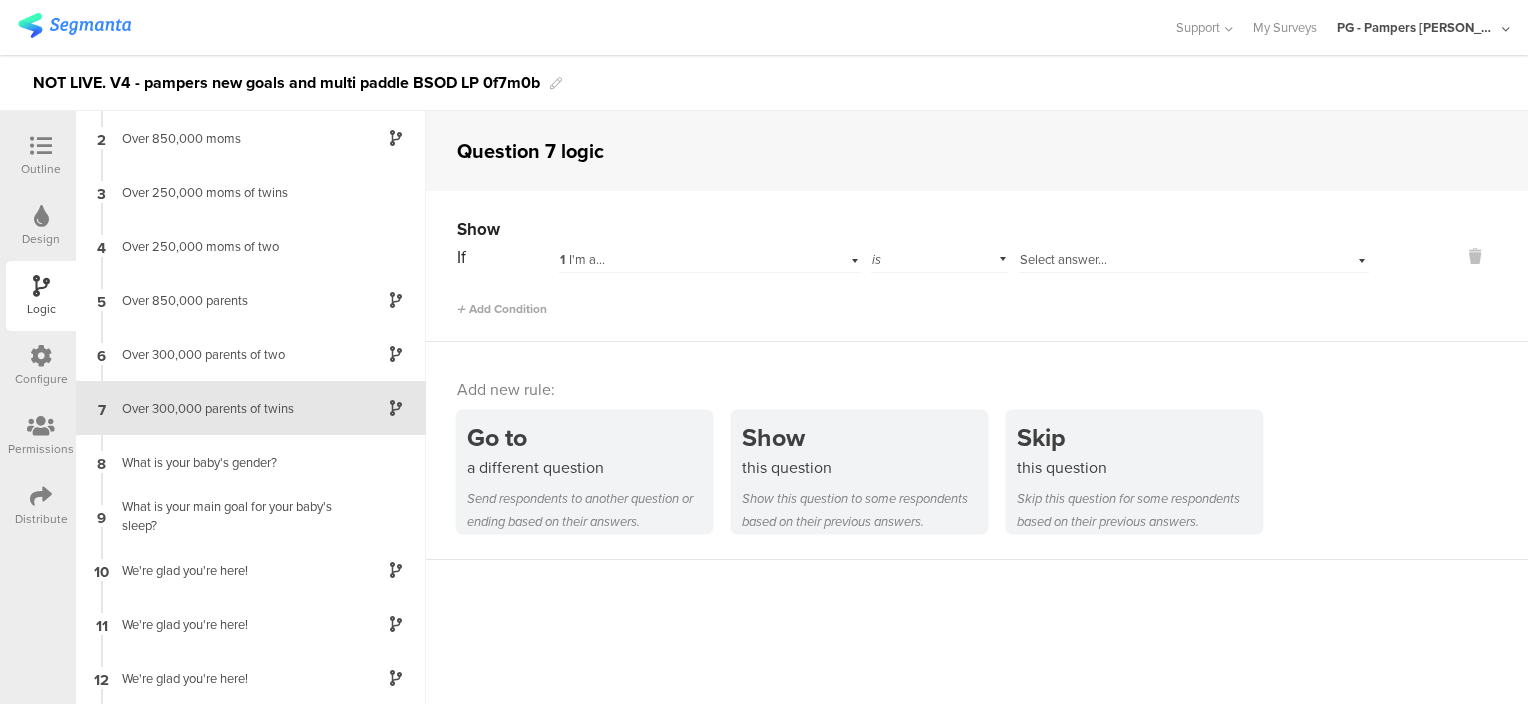 click on "1  I'm a..." at bounding box center [709, 257] 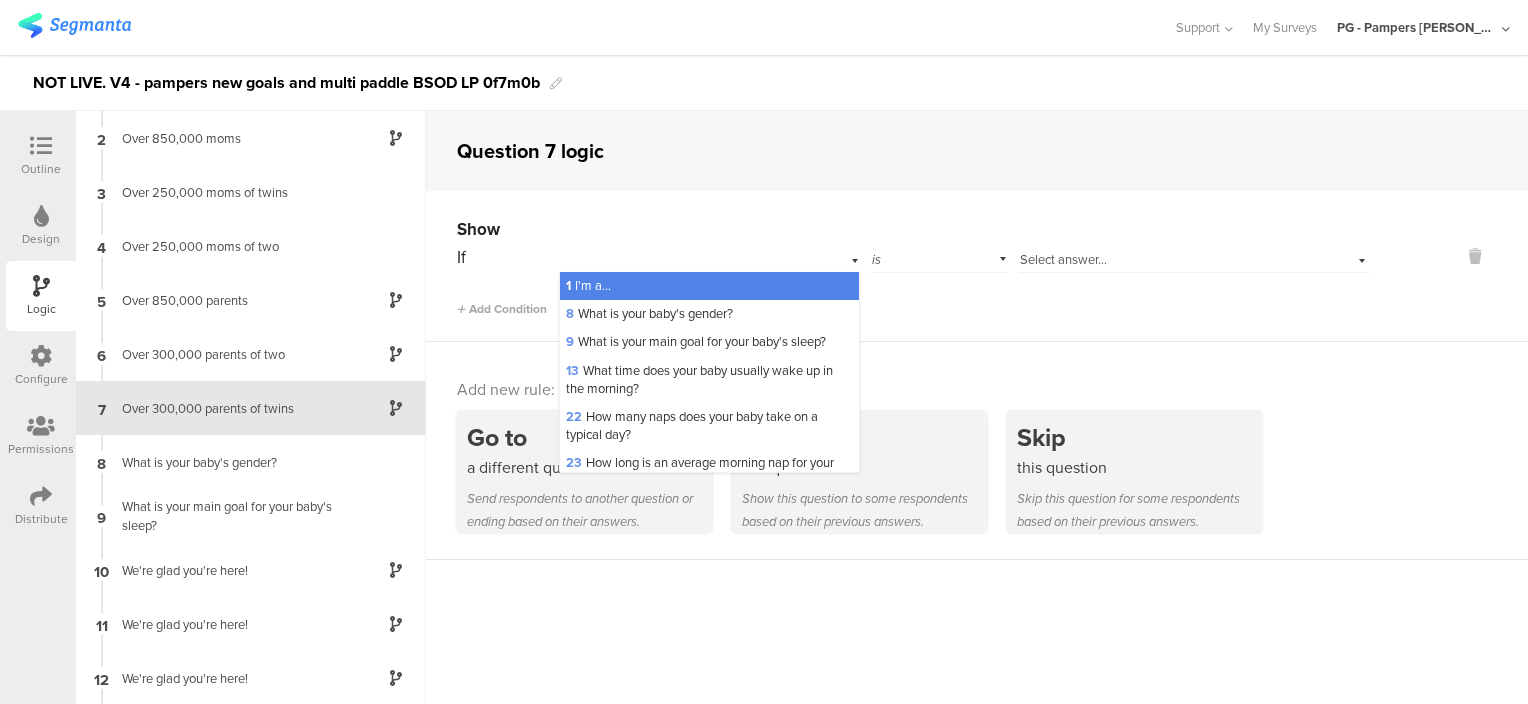click on "is" at bounding box center [939, 257] 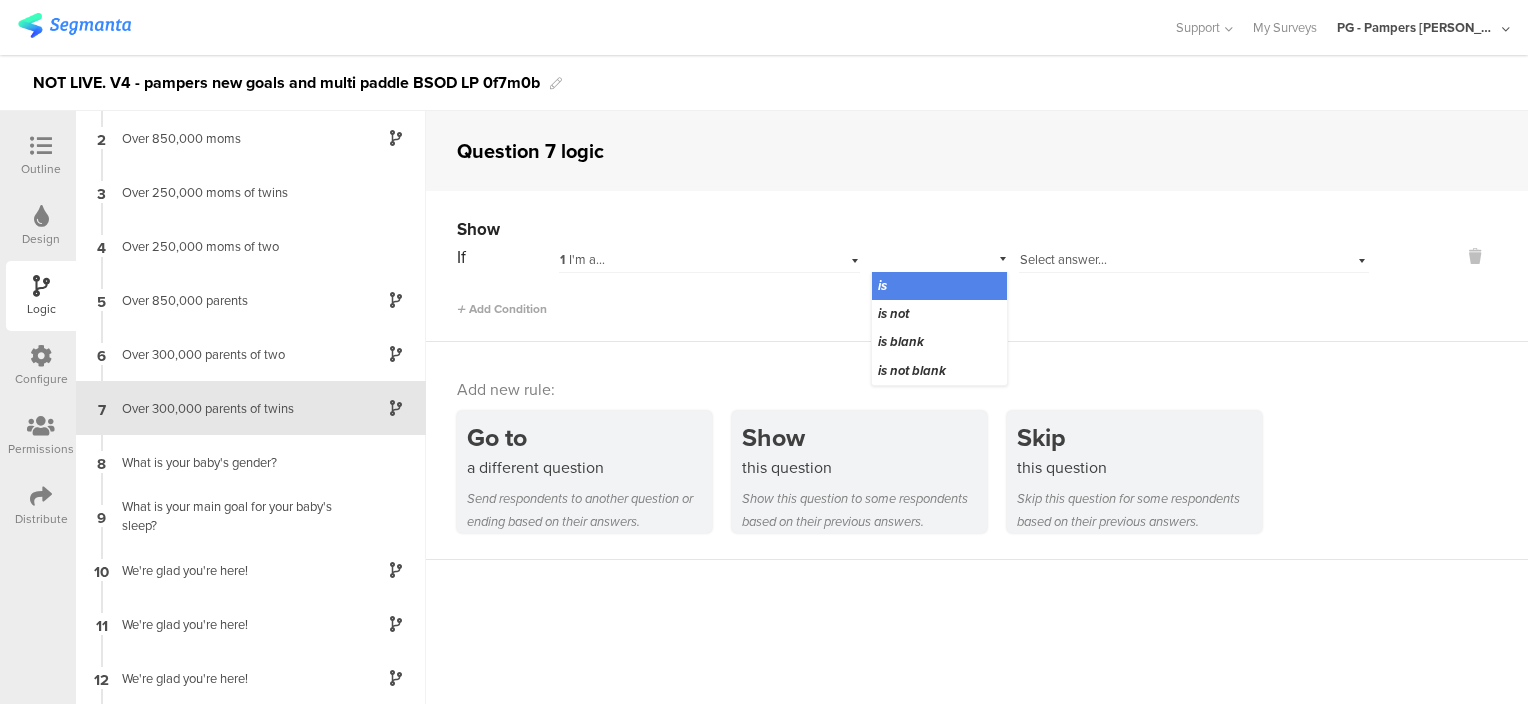 click on "Select answer..." at bounding box center [1063, 259] 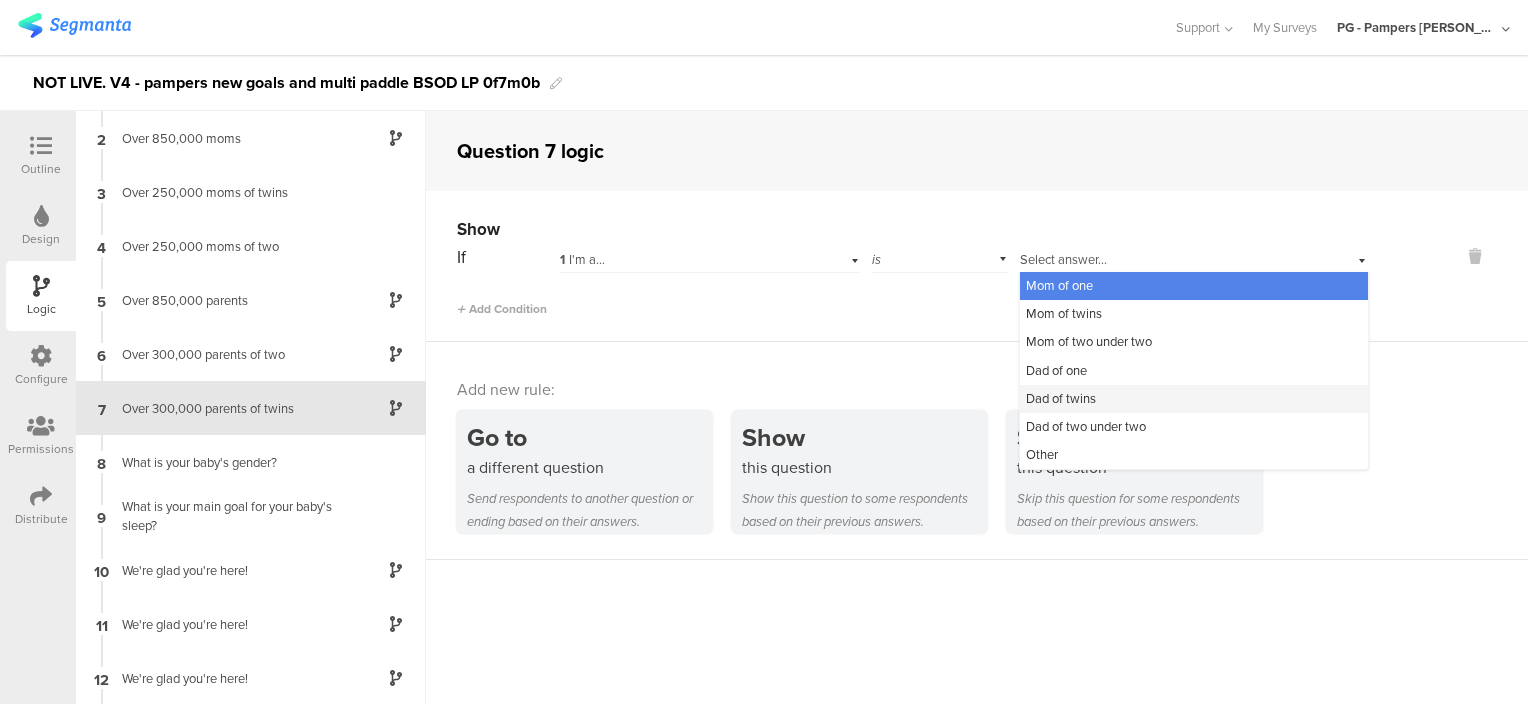 click on "Dad of twins" at bounding box center [1194, 399] 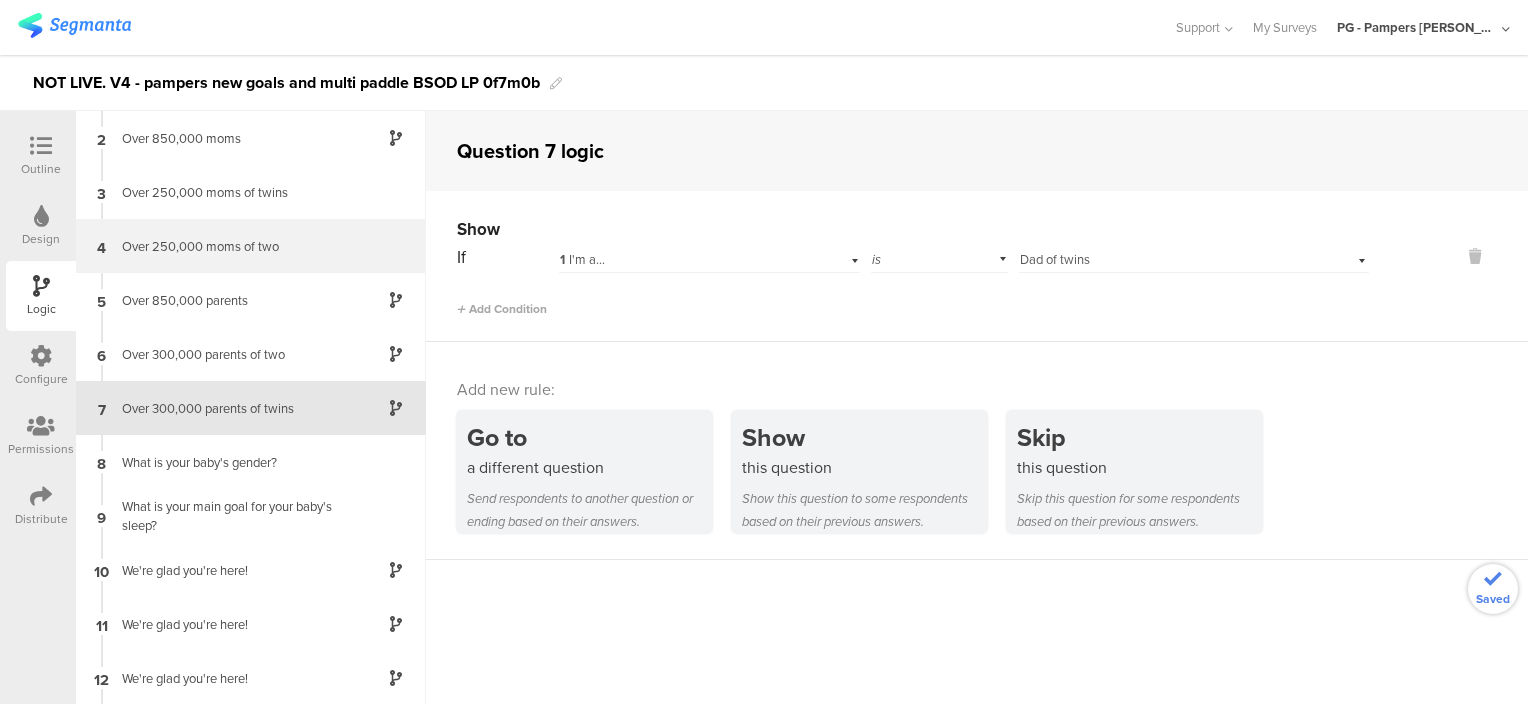 click on "Over 250,000 moms of two" at bounding box center (235, 246) 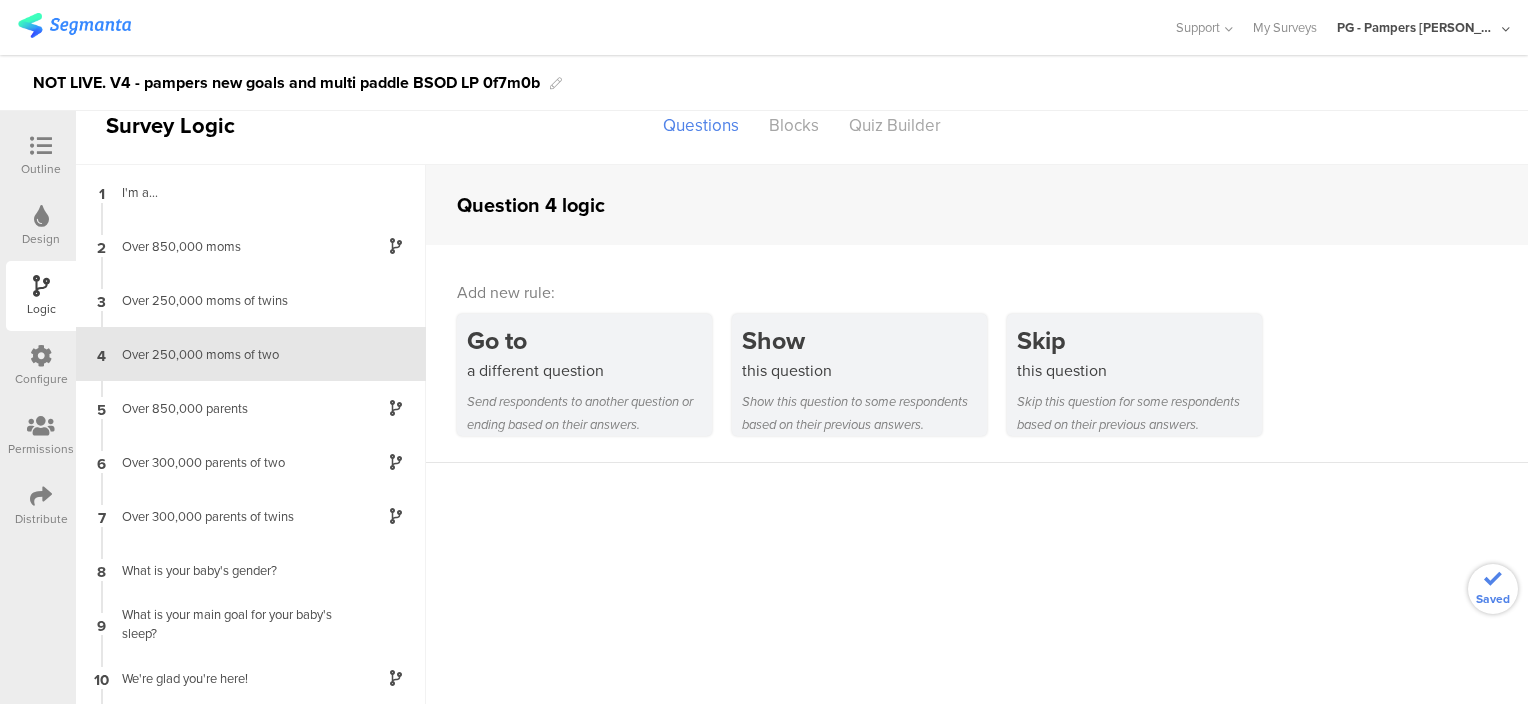 scroll, scrollTop: 0, scrollLeft: 0, axis: both 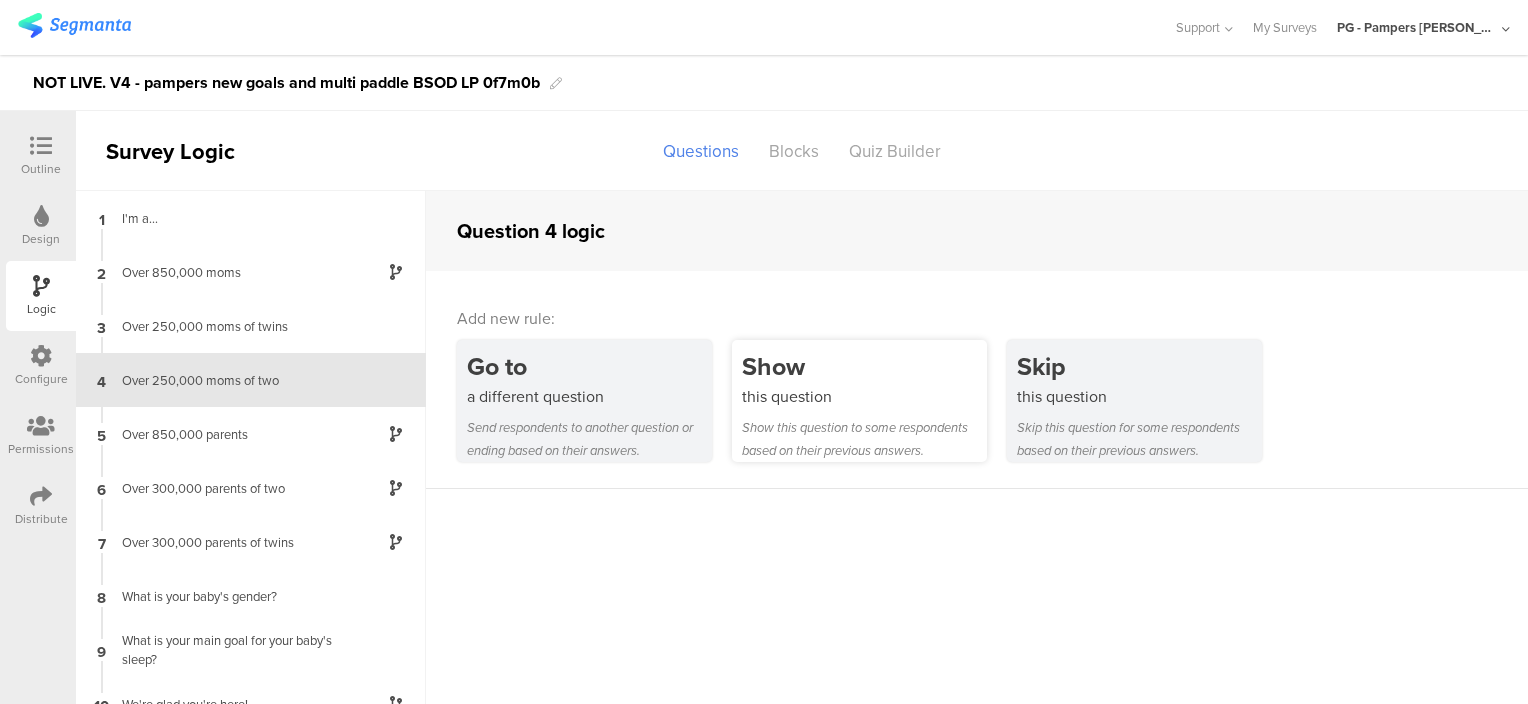 click on "this question" at bounding box center [864, 396] 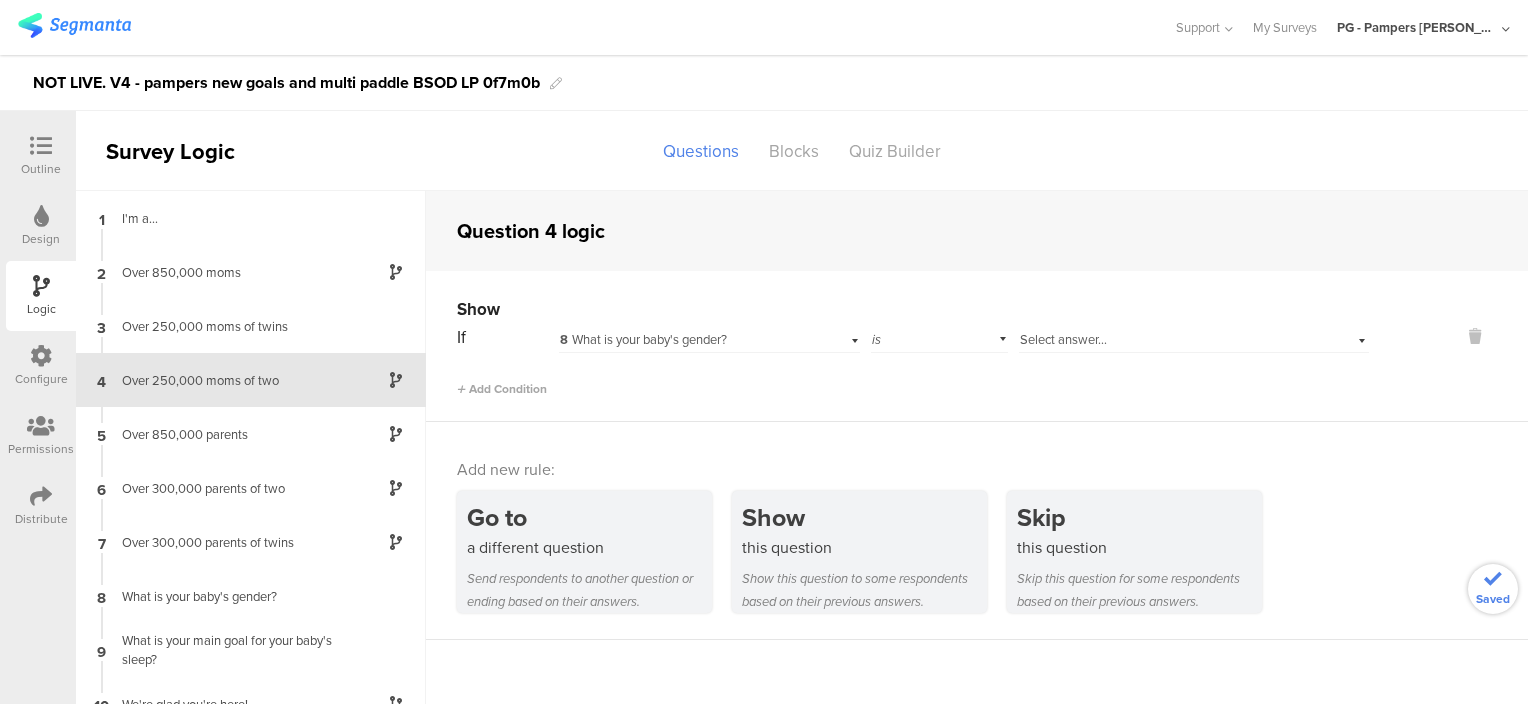 click on "8  What is your baby's gender?" at bounding box center (643, 339) 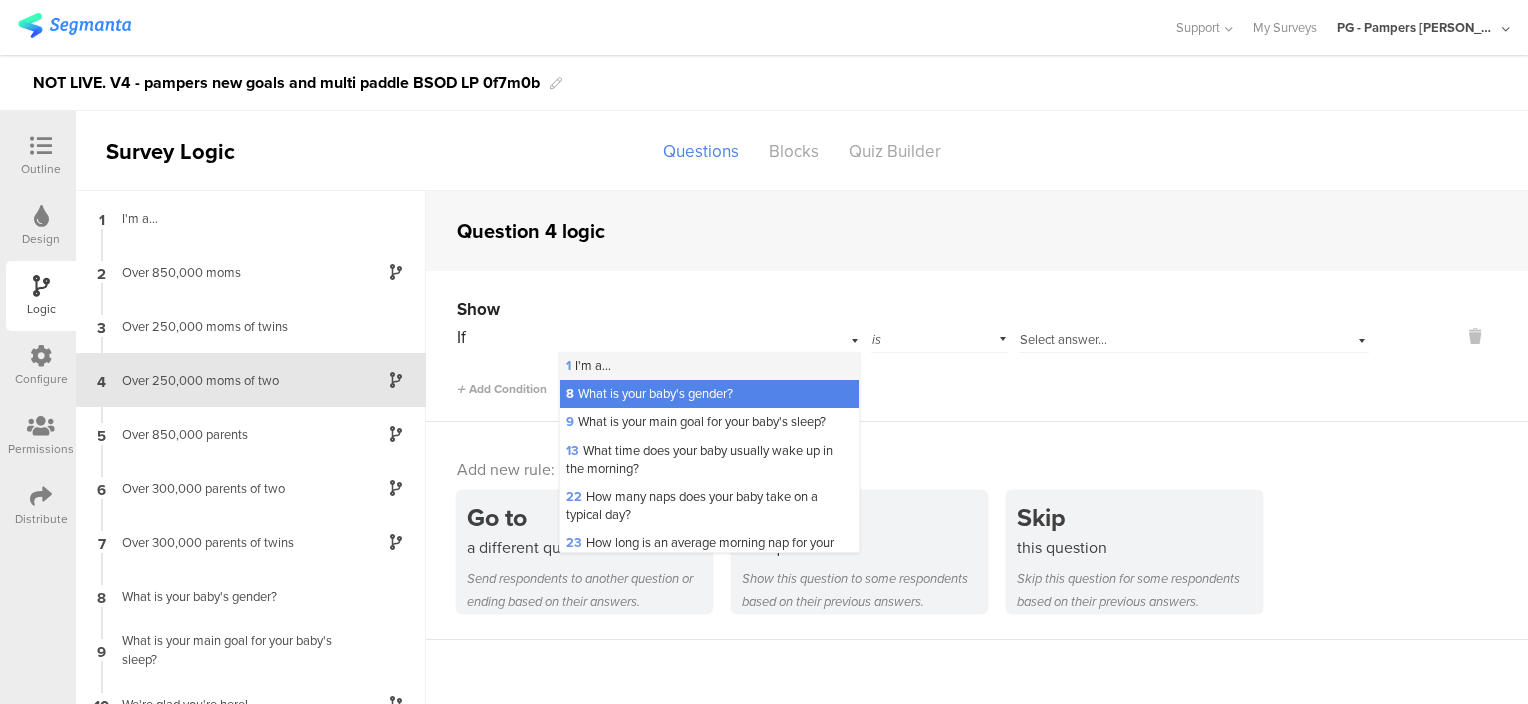 click on "1  I'm a..." at bounding box center [709, 366] 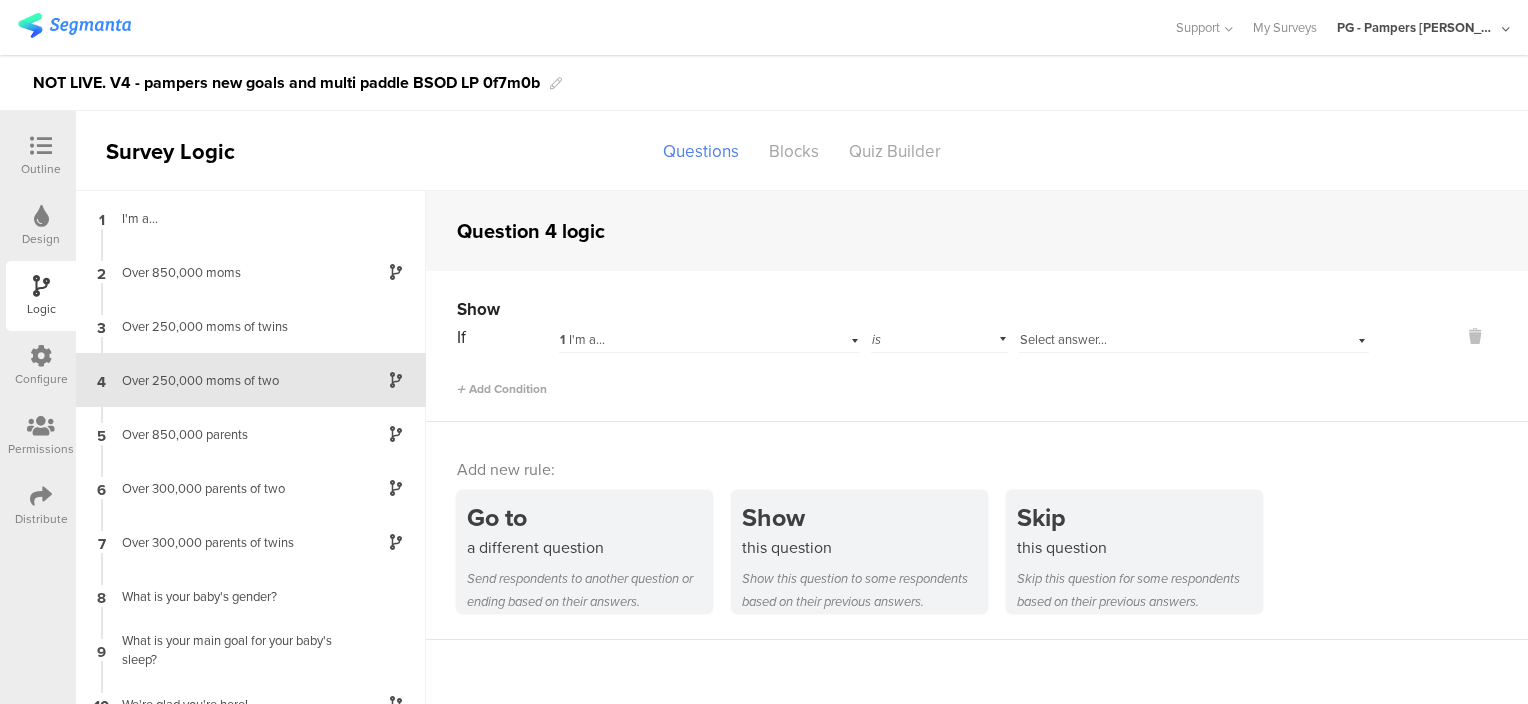 click on "is" at bounding box center (939, 337) 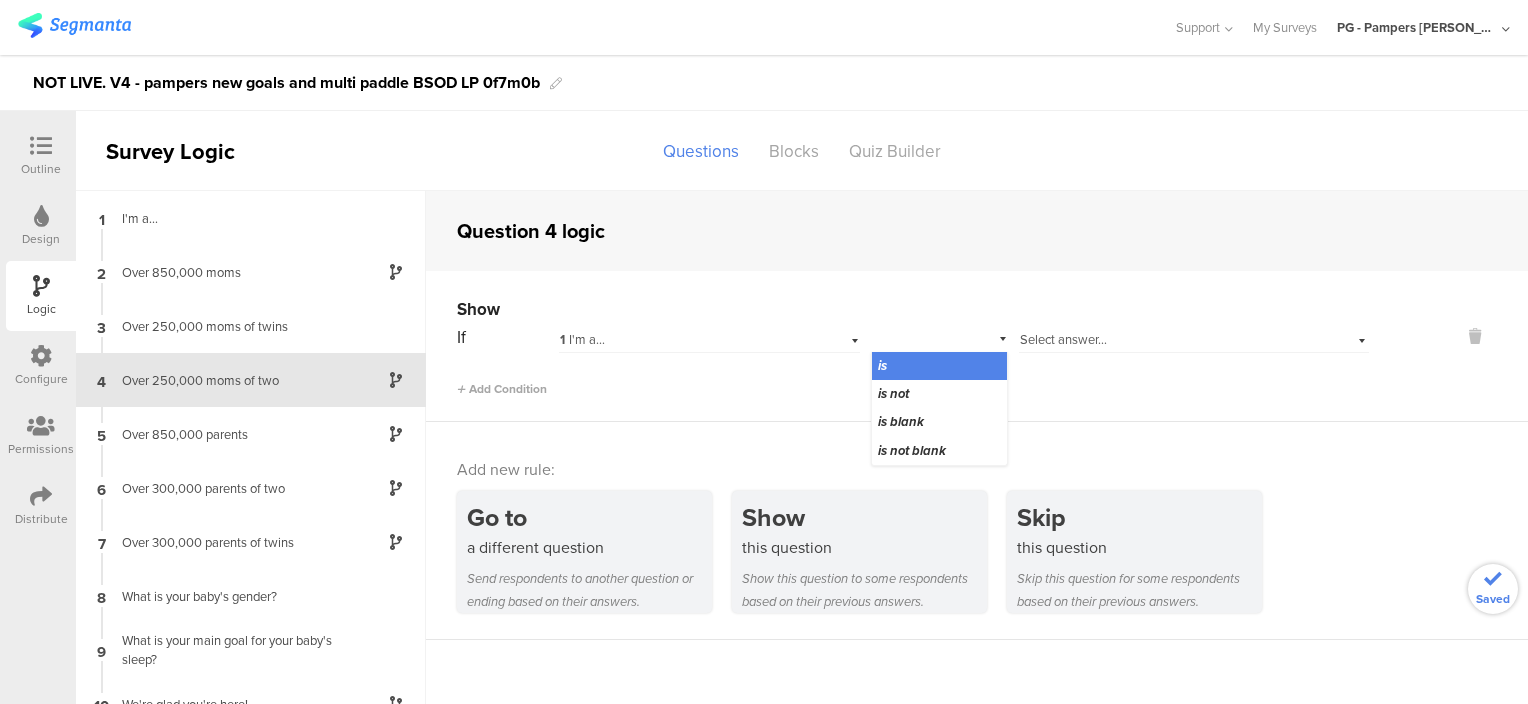 click on "Select answer..." at bounding box center [1063, 339] 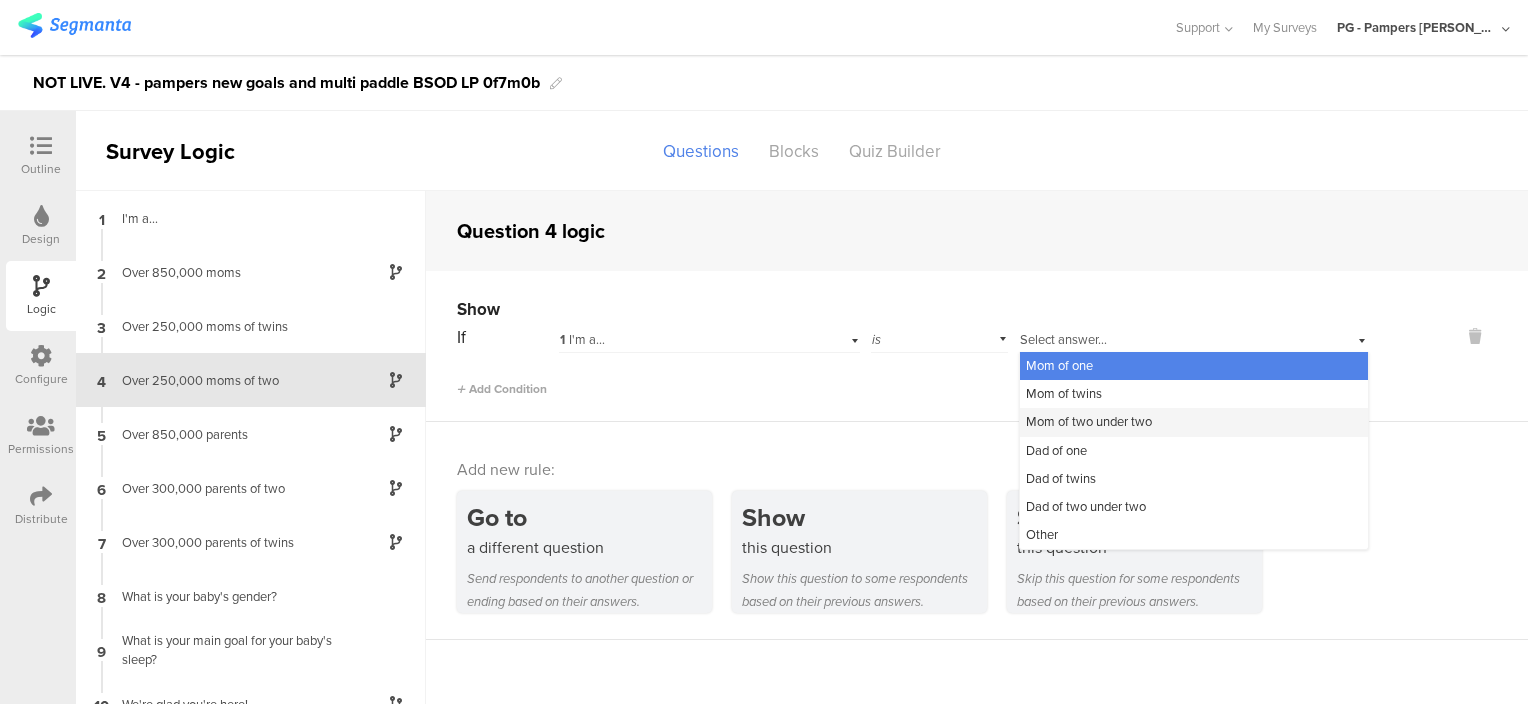 click on "Mom of two under two" at bounding box center (1089, 421) 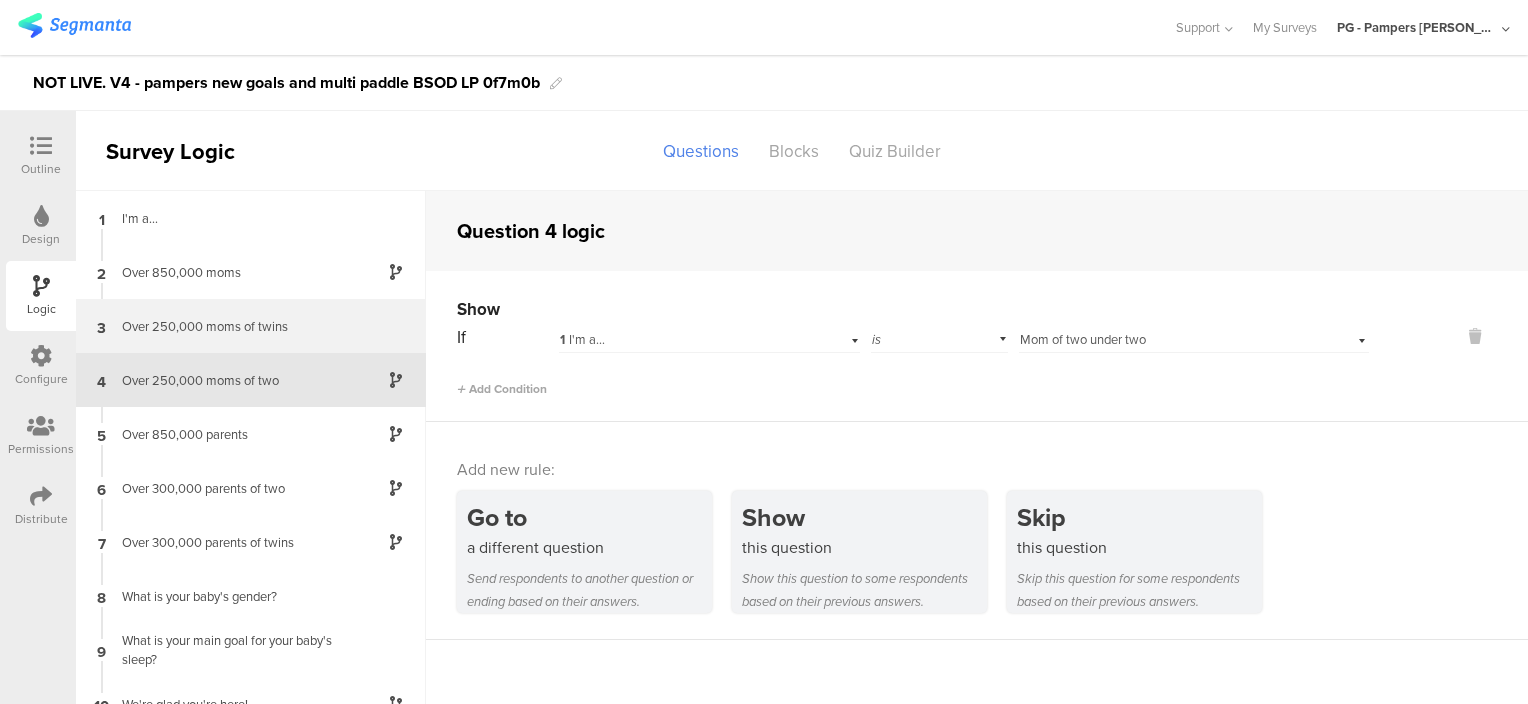 click on "Over 250,000 moms of twins" at bounding box center (235, 326) 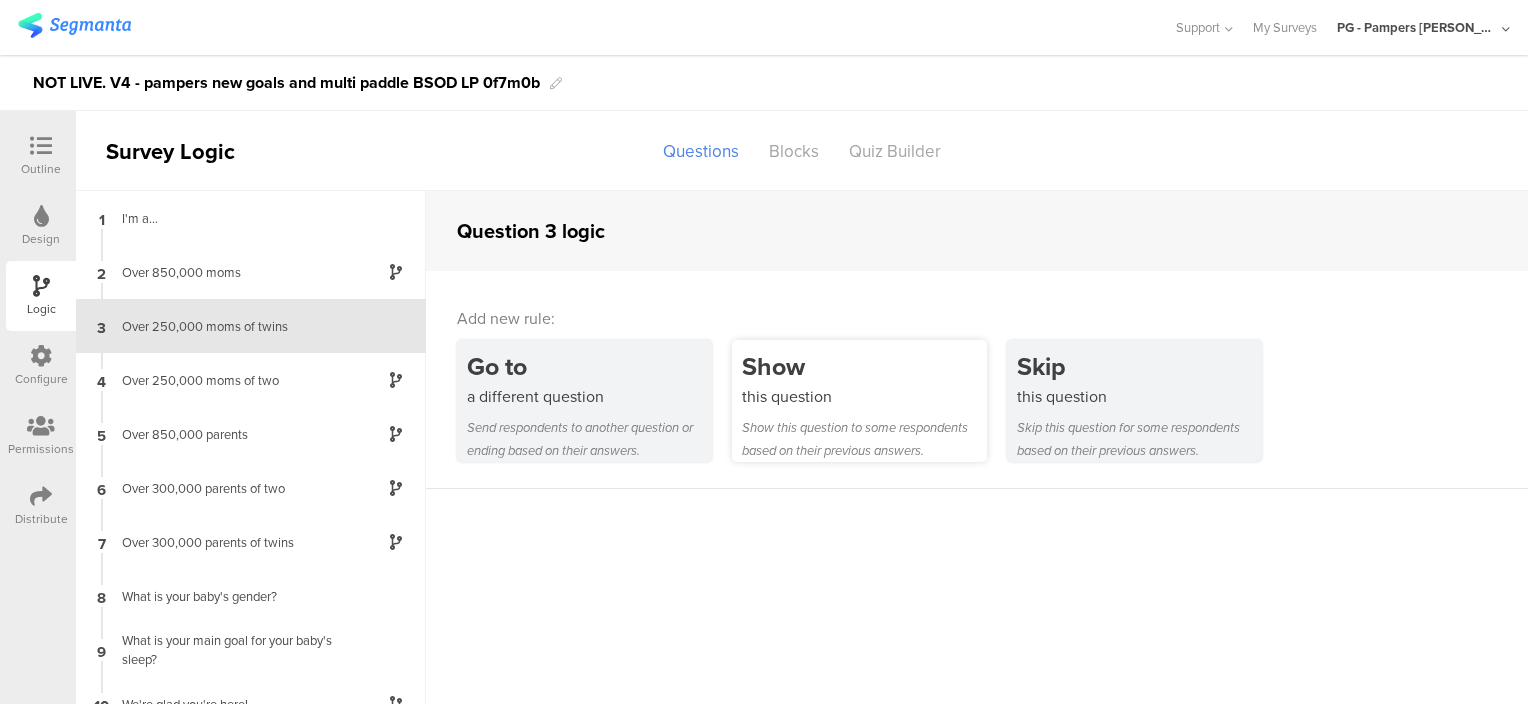 click on "Show" at bounding box center (864, 366) 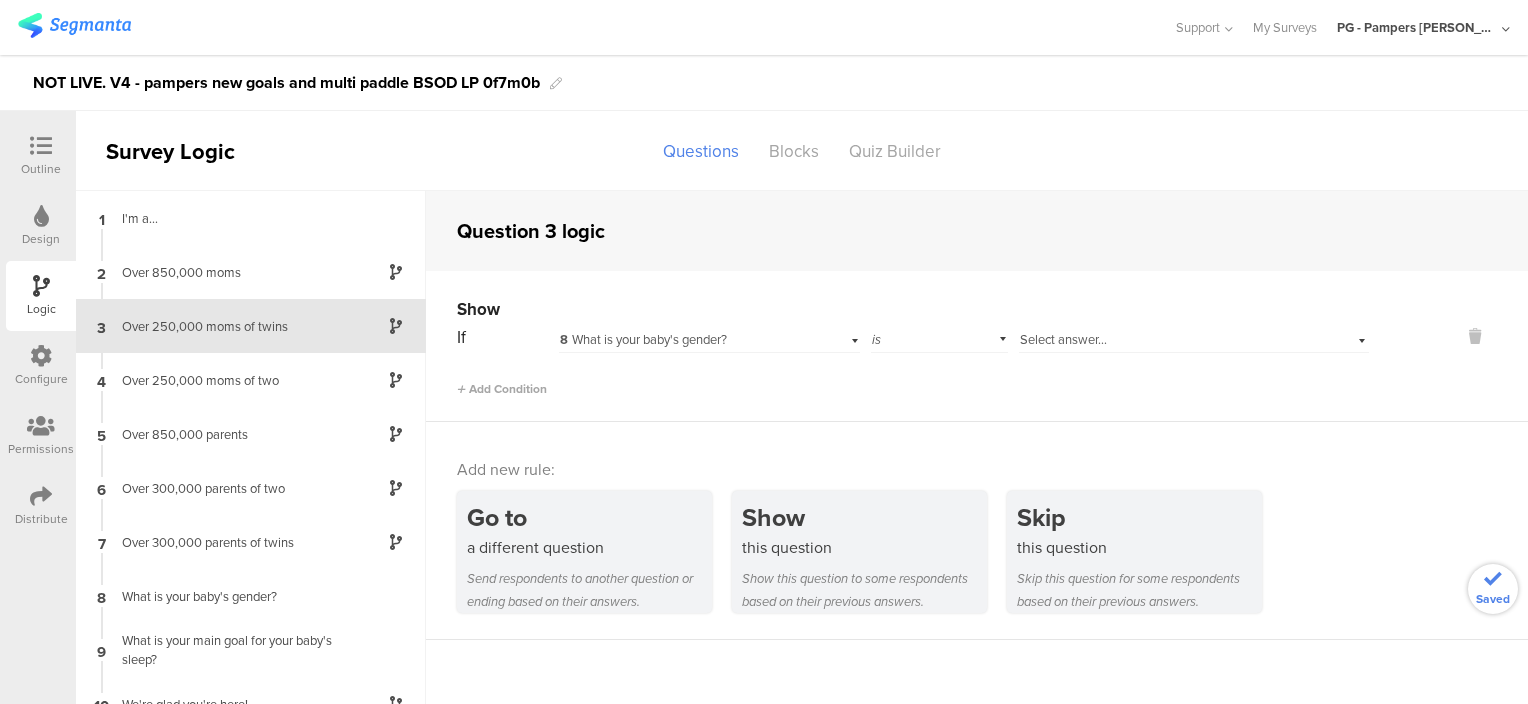 click on "8  What is your baby's gender?" at bounding box center (683, 340) 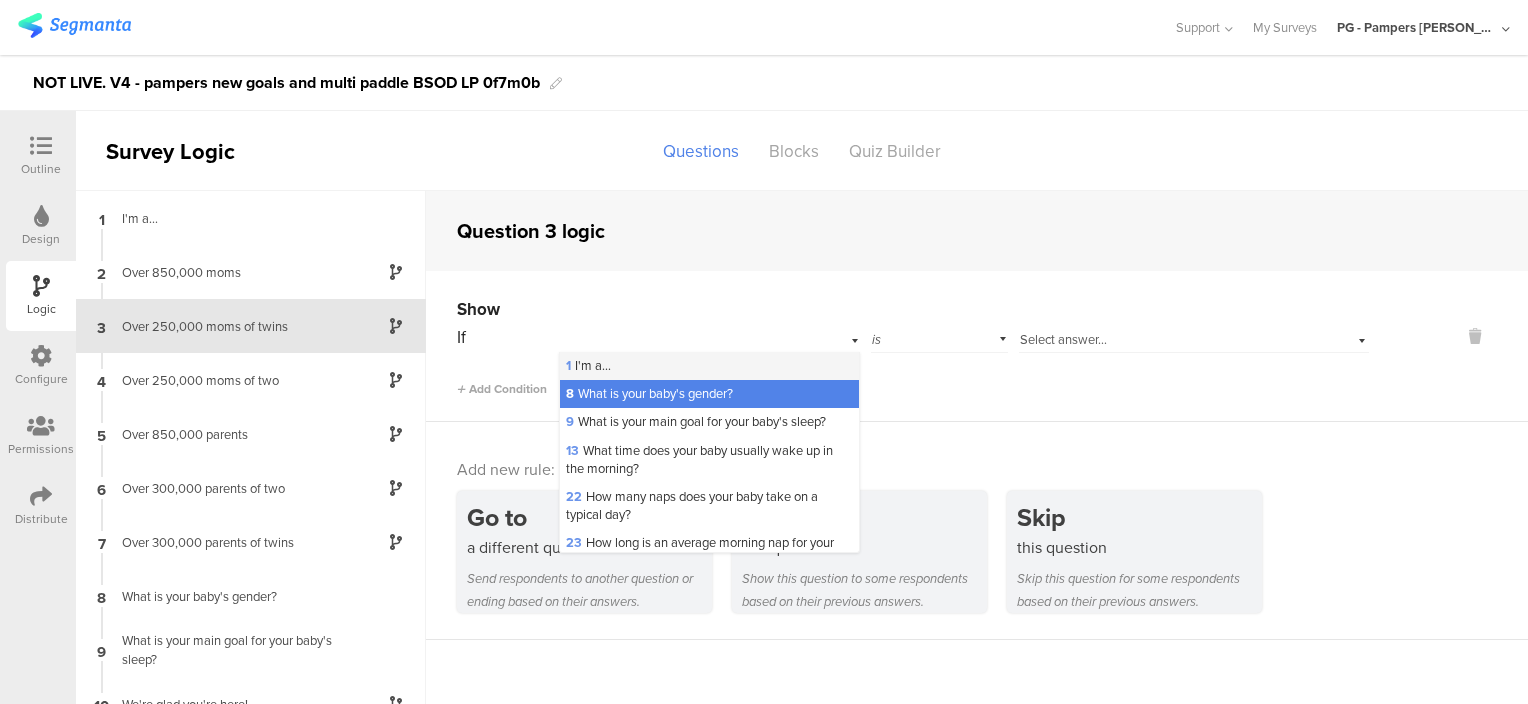 click on "1  I'm a..." at bounding box center [709, 366] 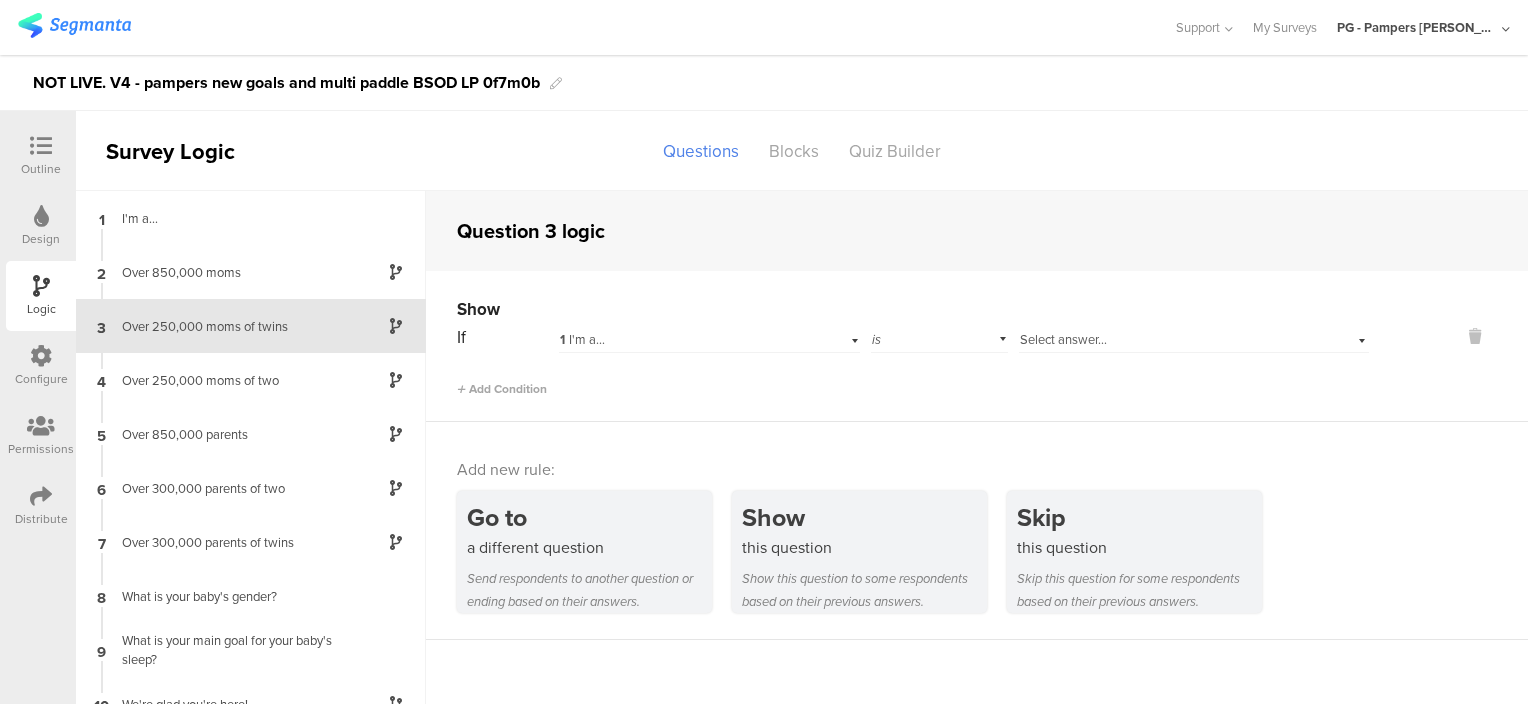 click on "If   1  I'm a...
is Select answer...
Add Condition" at bounding box center [913, 360] 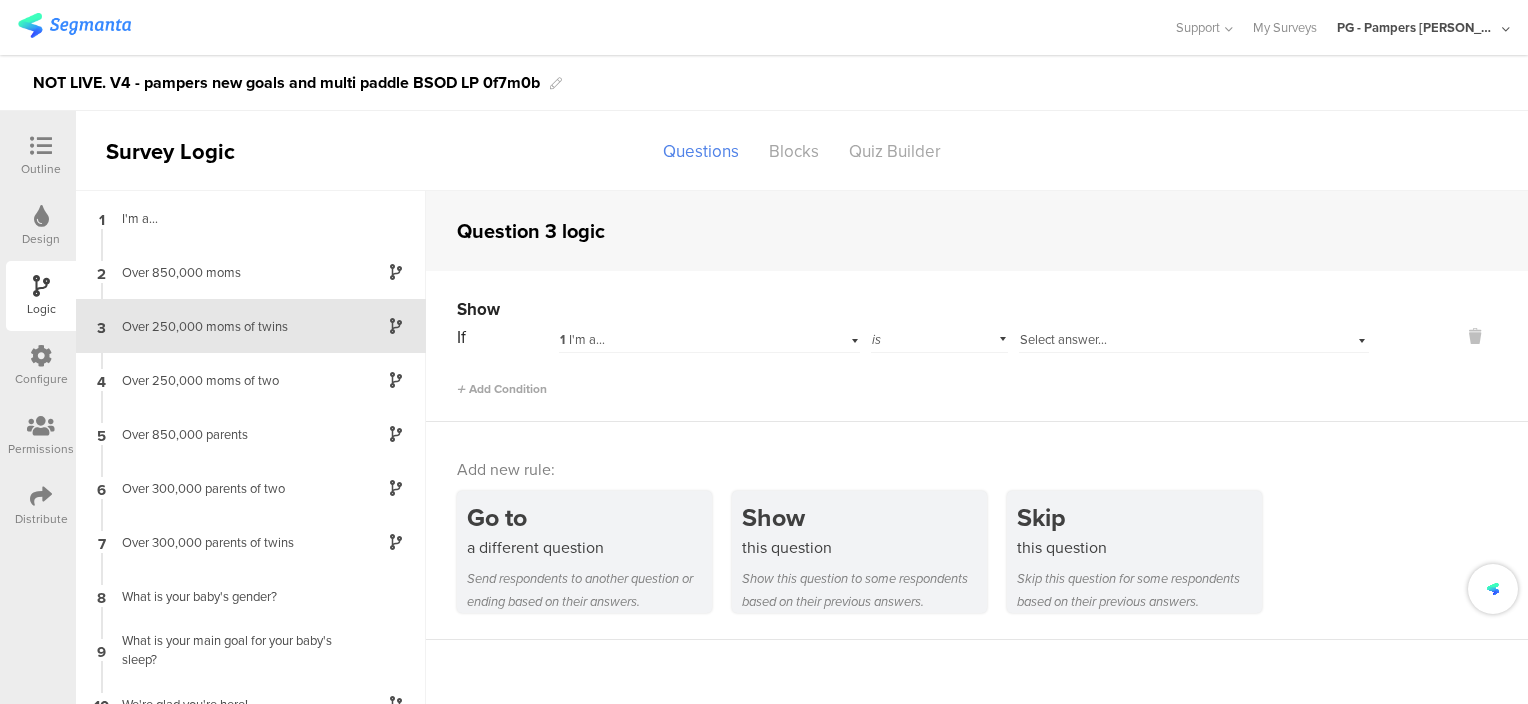 click on "Select answer..." at bounding box center [1194, 337] 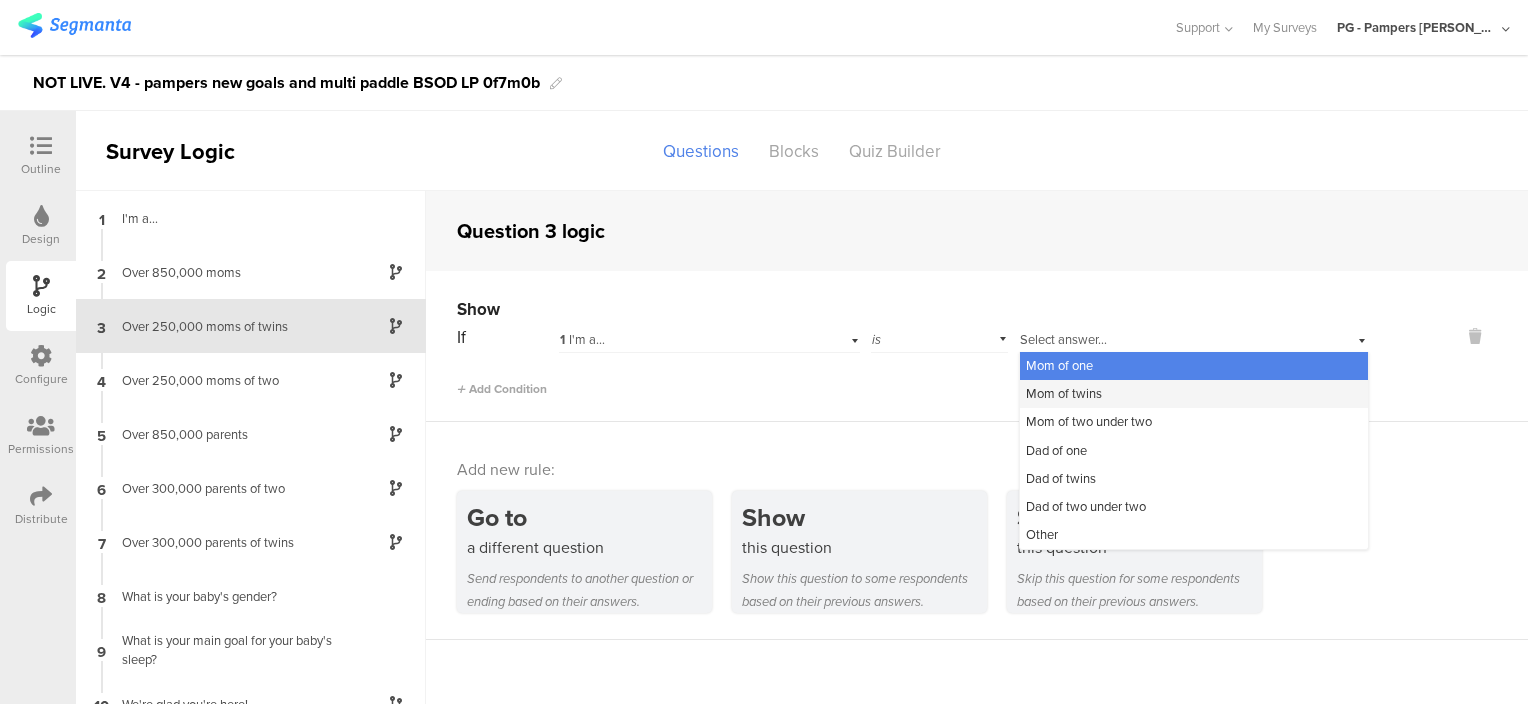 click on "Mom of twins" at bounding box center (1194, 394) 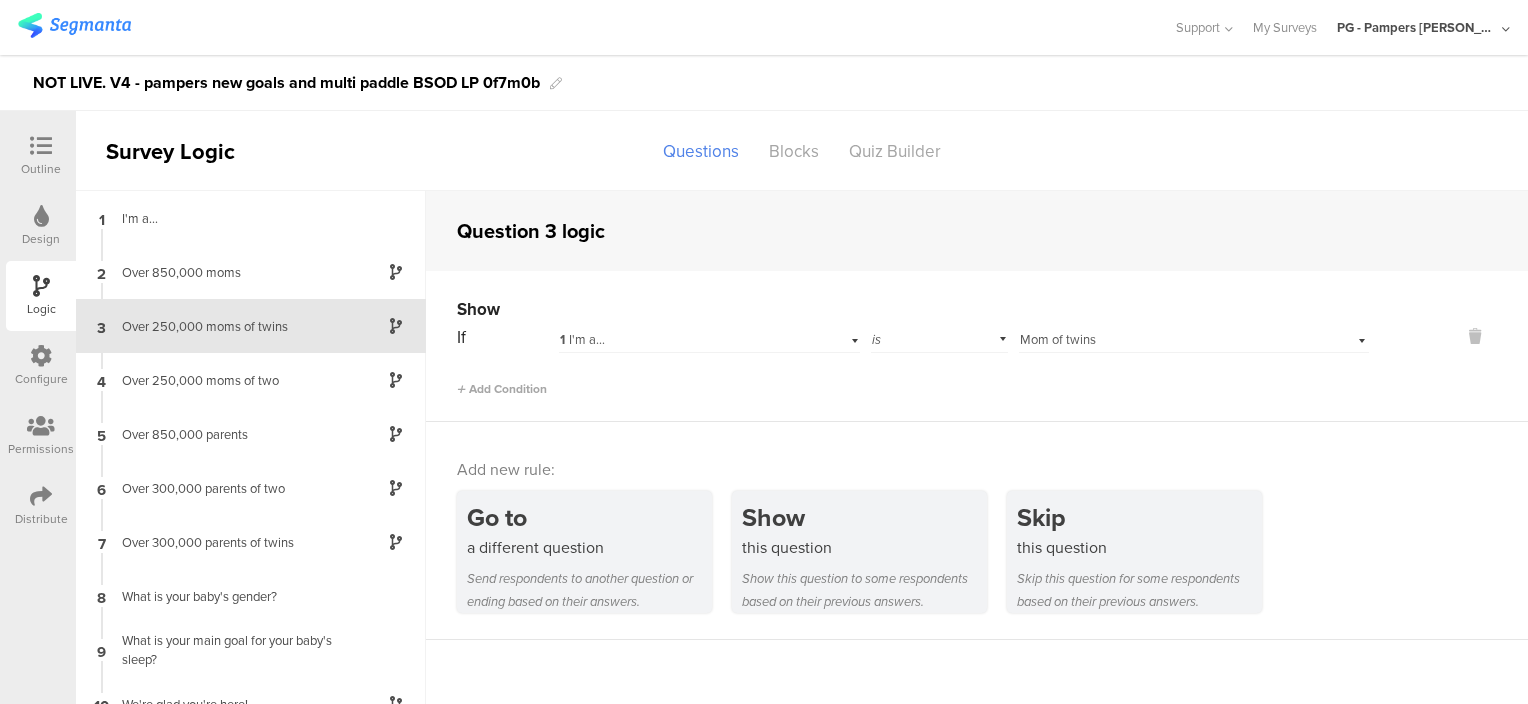 click on "Add Condition" at bounding box center [913, 380] 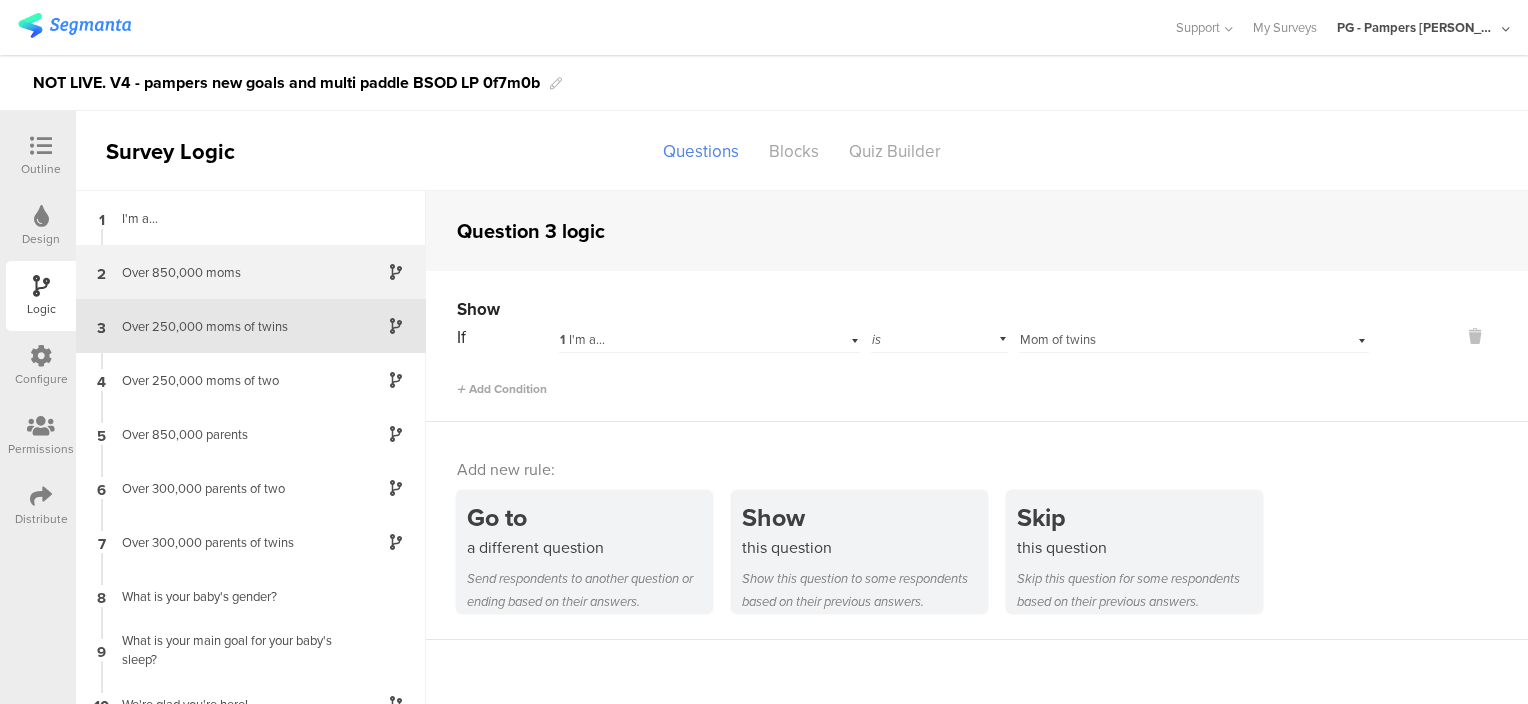 click on "Over 850,000 moms" at bounding box center (235, 272) 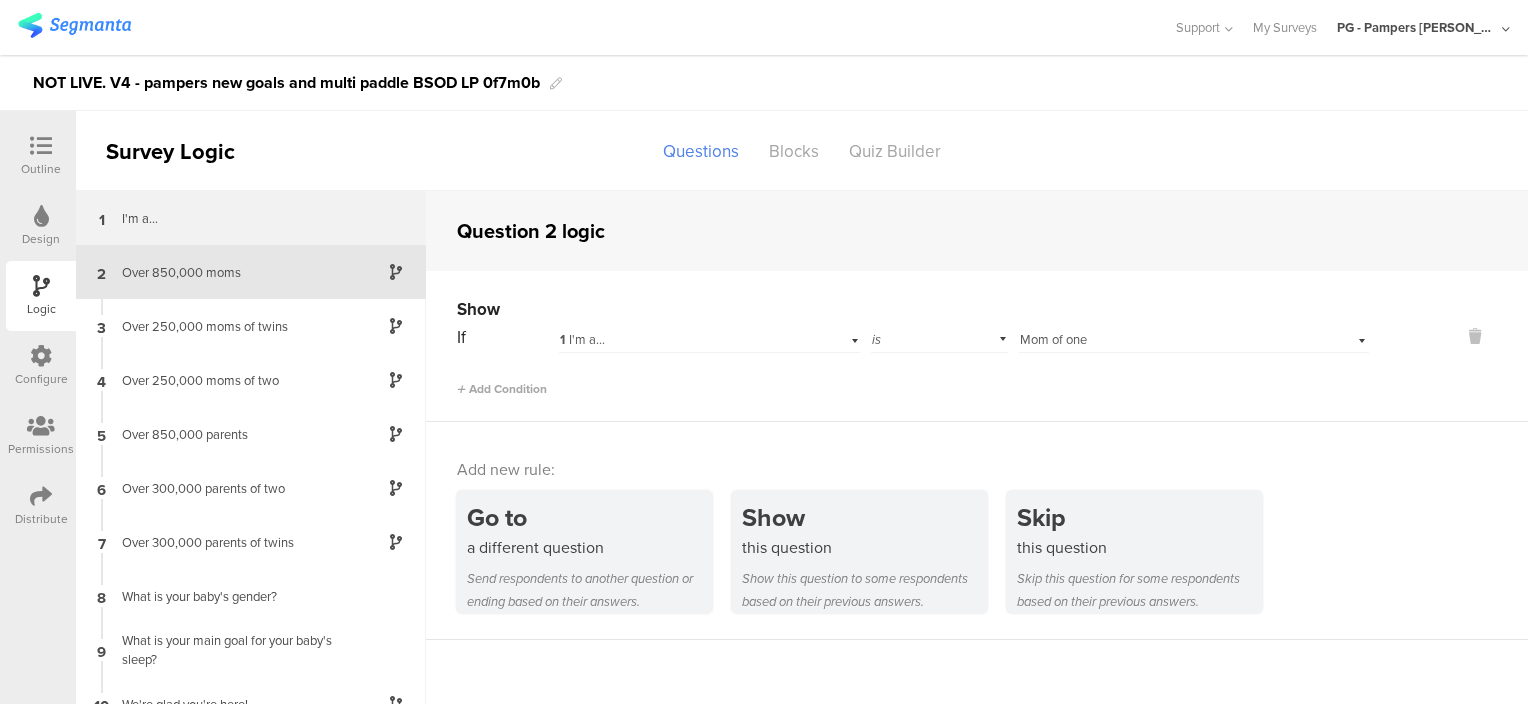 click on "I'm a..." at bounding box center (235, 218) 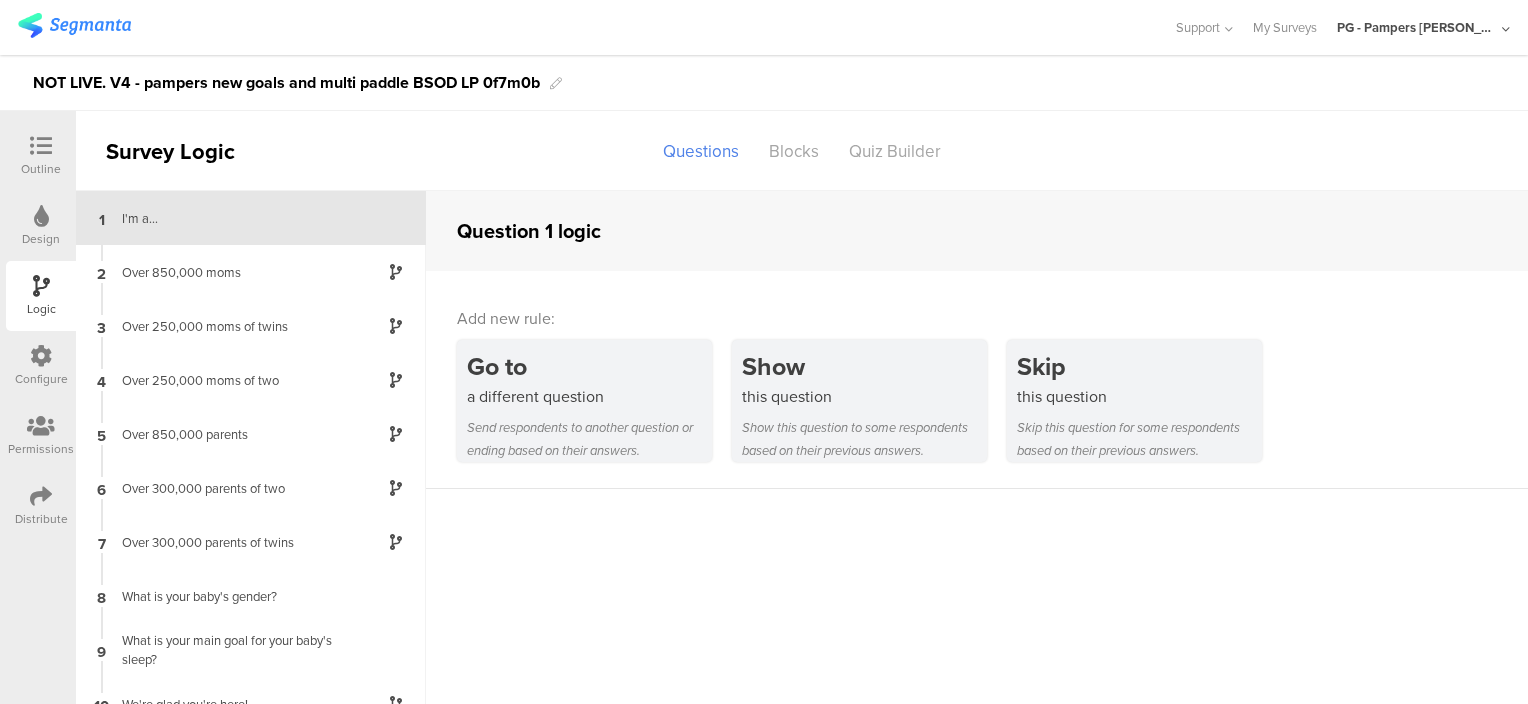 click at bounding box center [41, 147] 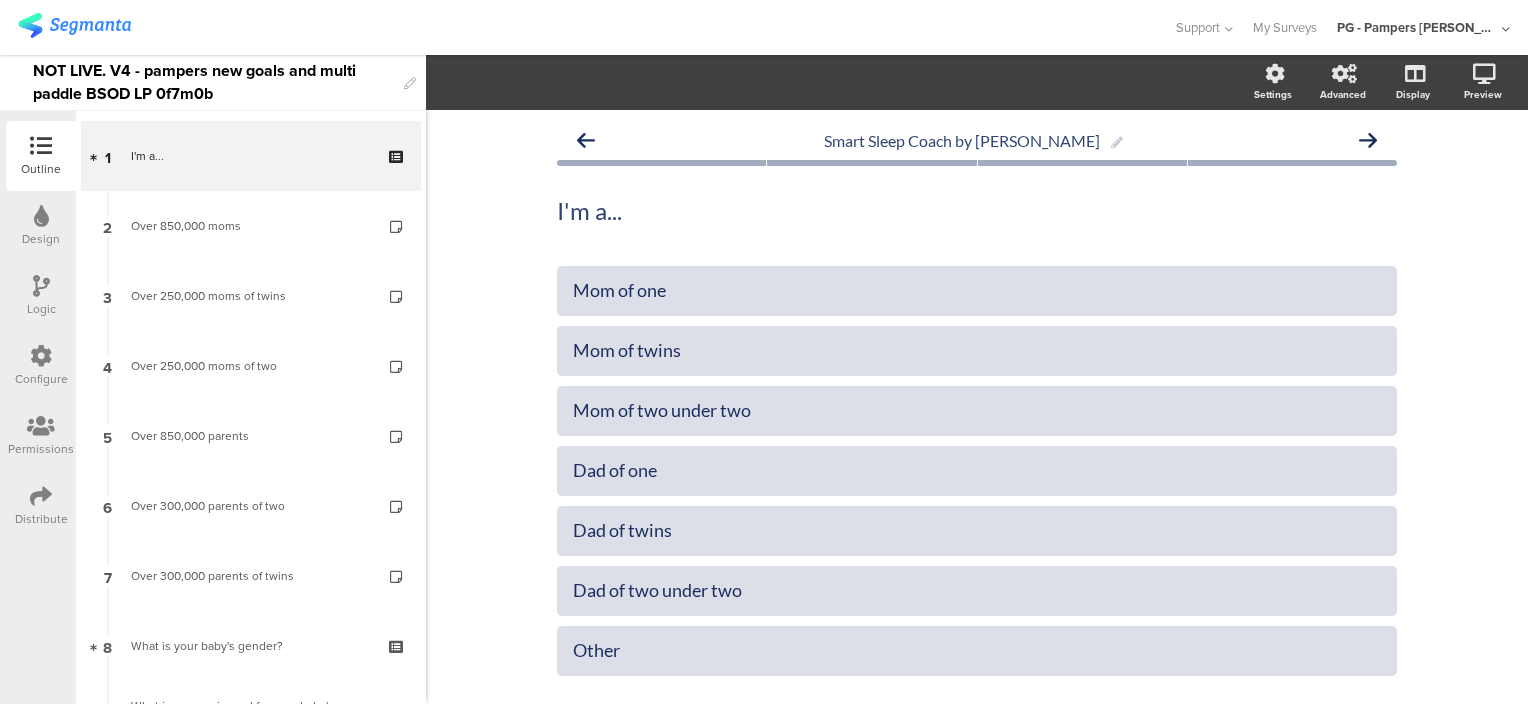 click on "Smart Sleep Coach by Pampers
I'm a...
I'm a...
Mom of one" 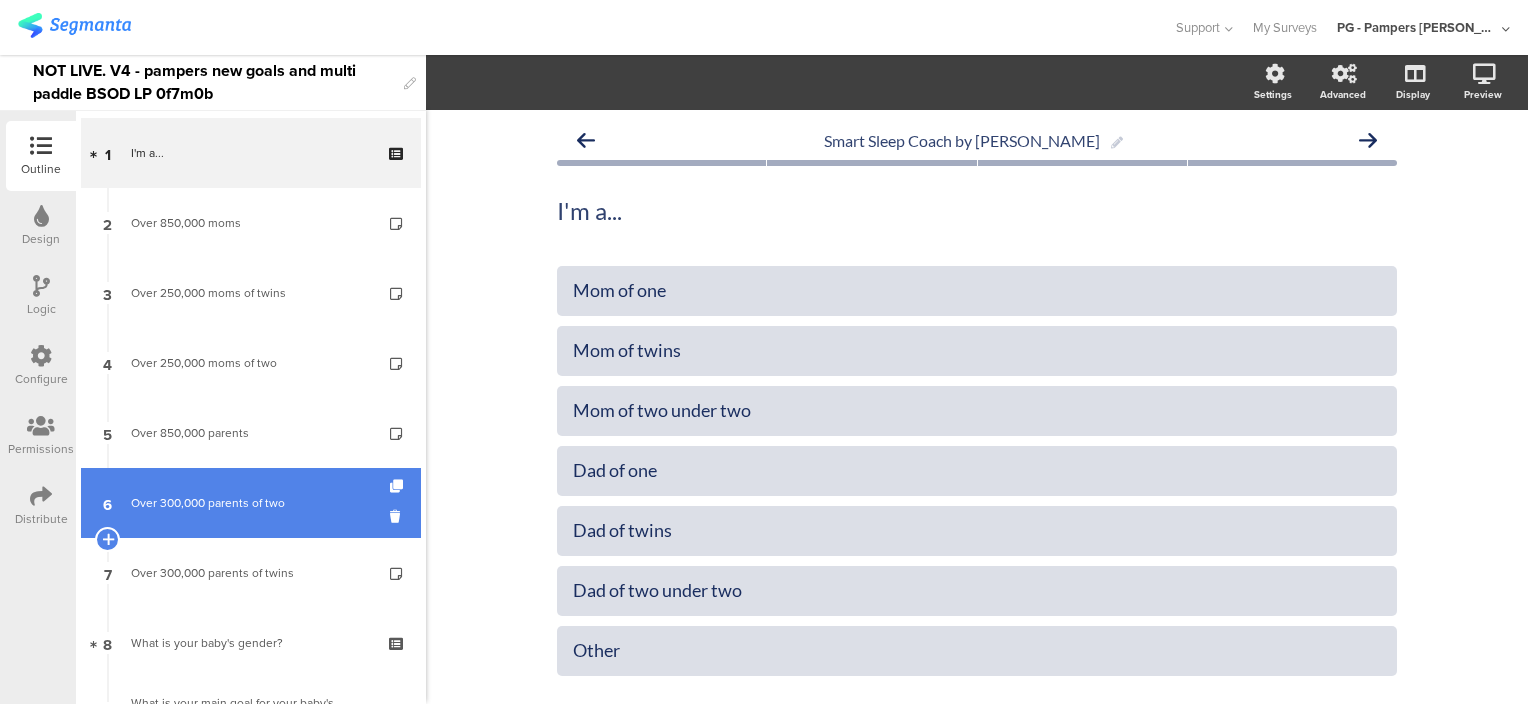 scroll, scrollTop: 0, scrollLeft: 0, axis: both 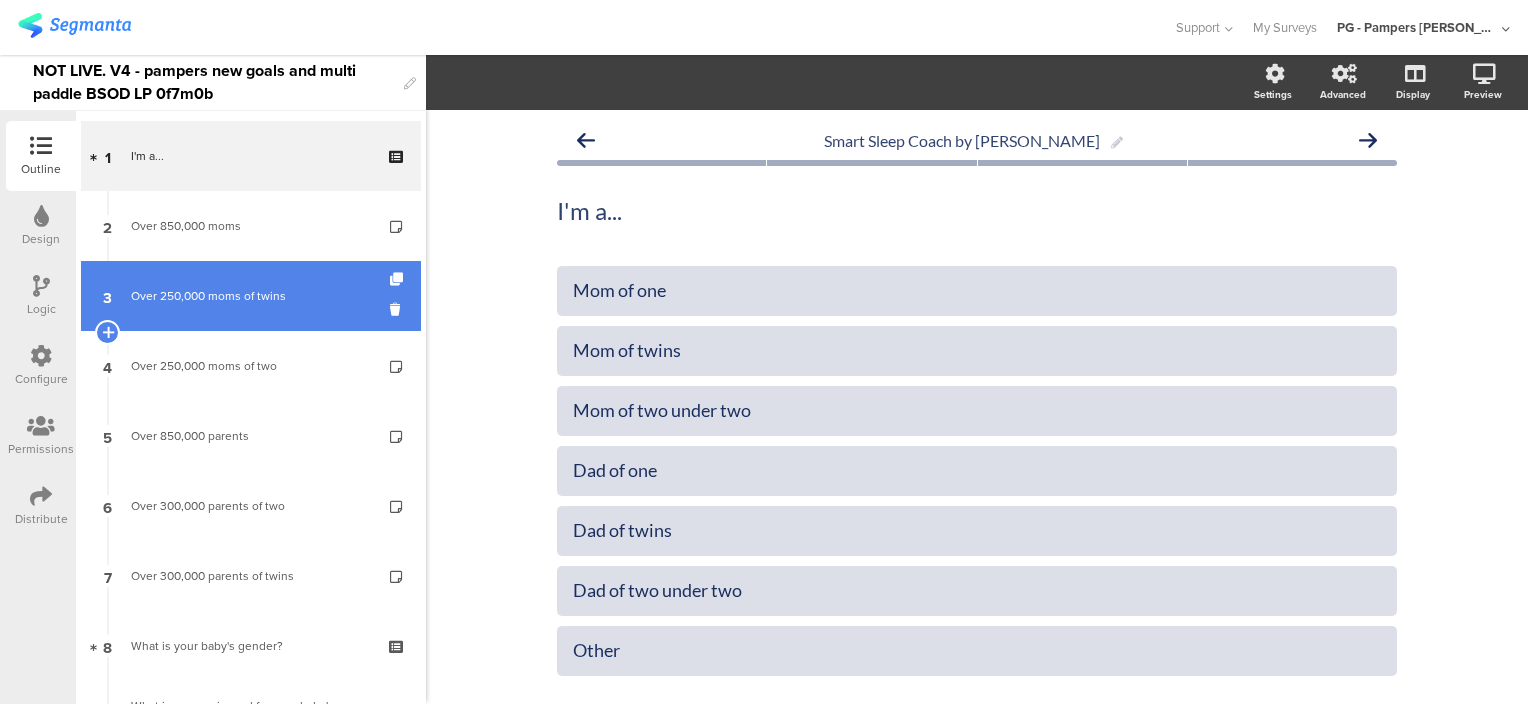 drag, startPoint x: 218, startPoint y: 282, endPoint x: 244, endPoint y: 300, distance: 31.622776 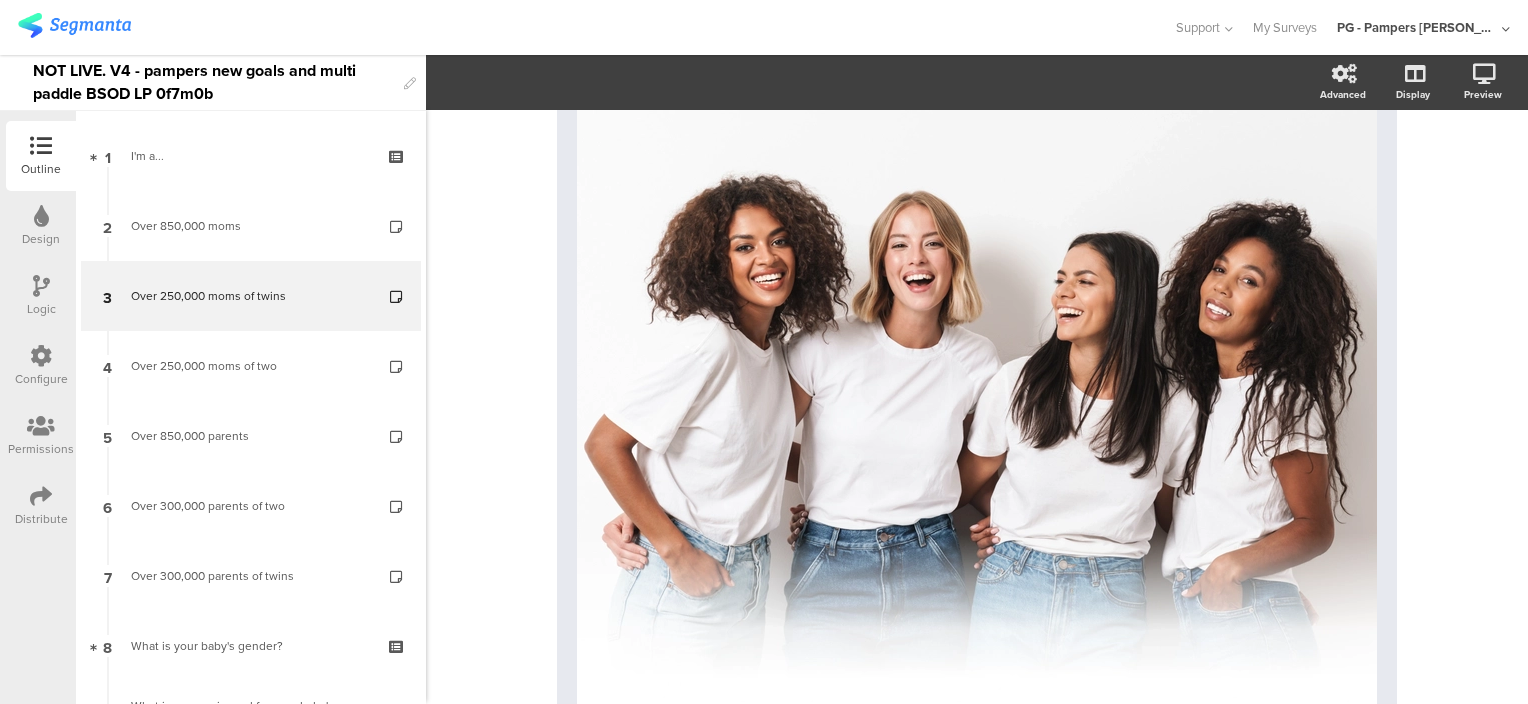 scroll, scrollTop: 0, scrollLeft: 0, axis: both 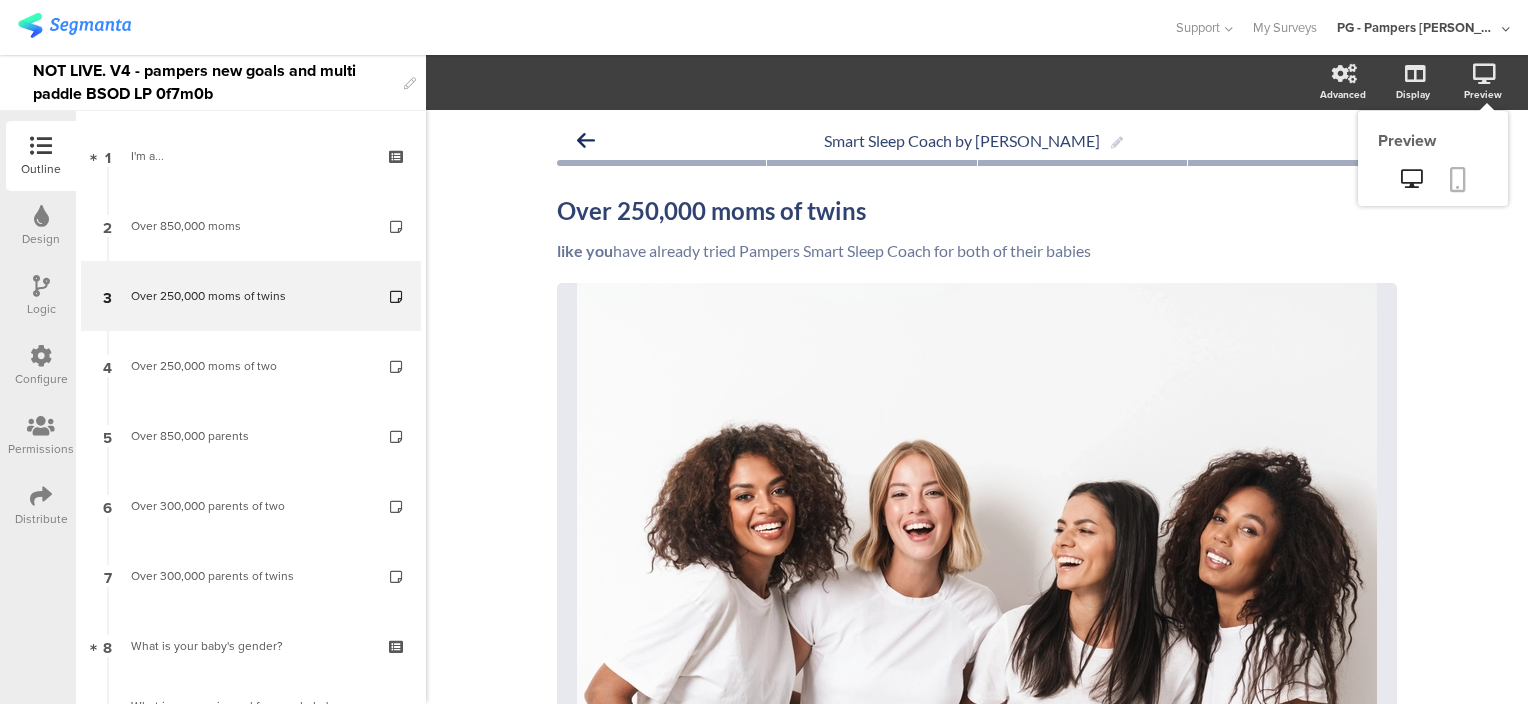 click 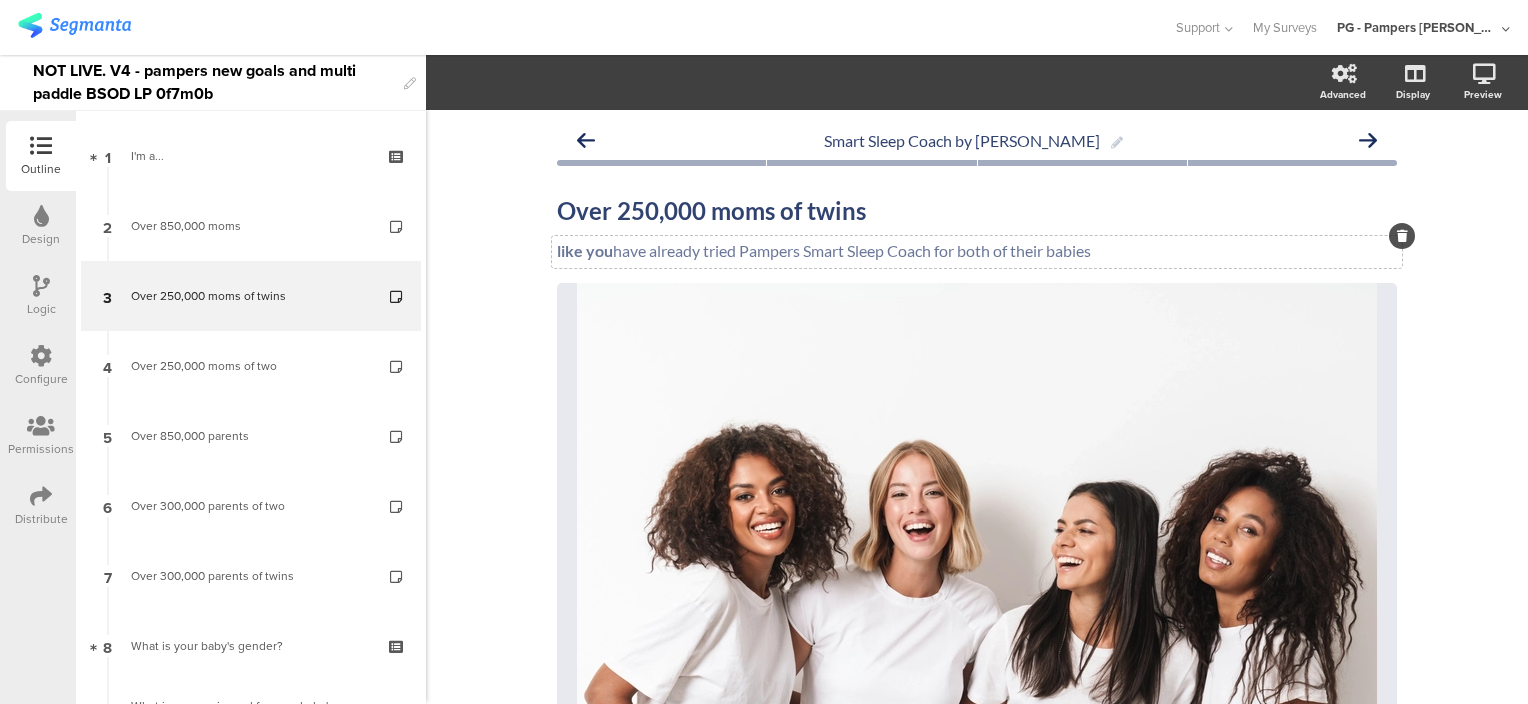 click on "like you  have already tried Pampers Smart Sleep Coach for both of their babies
like you  have already tried Pampers Smart Sleep Coach for both of their babies" 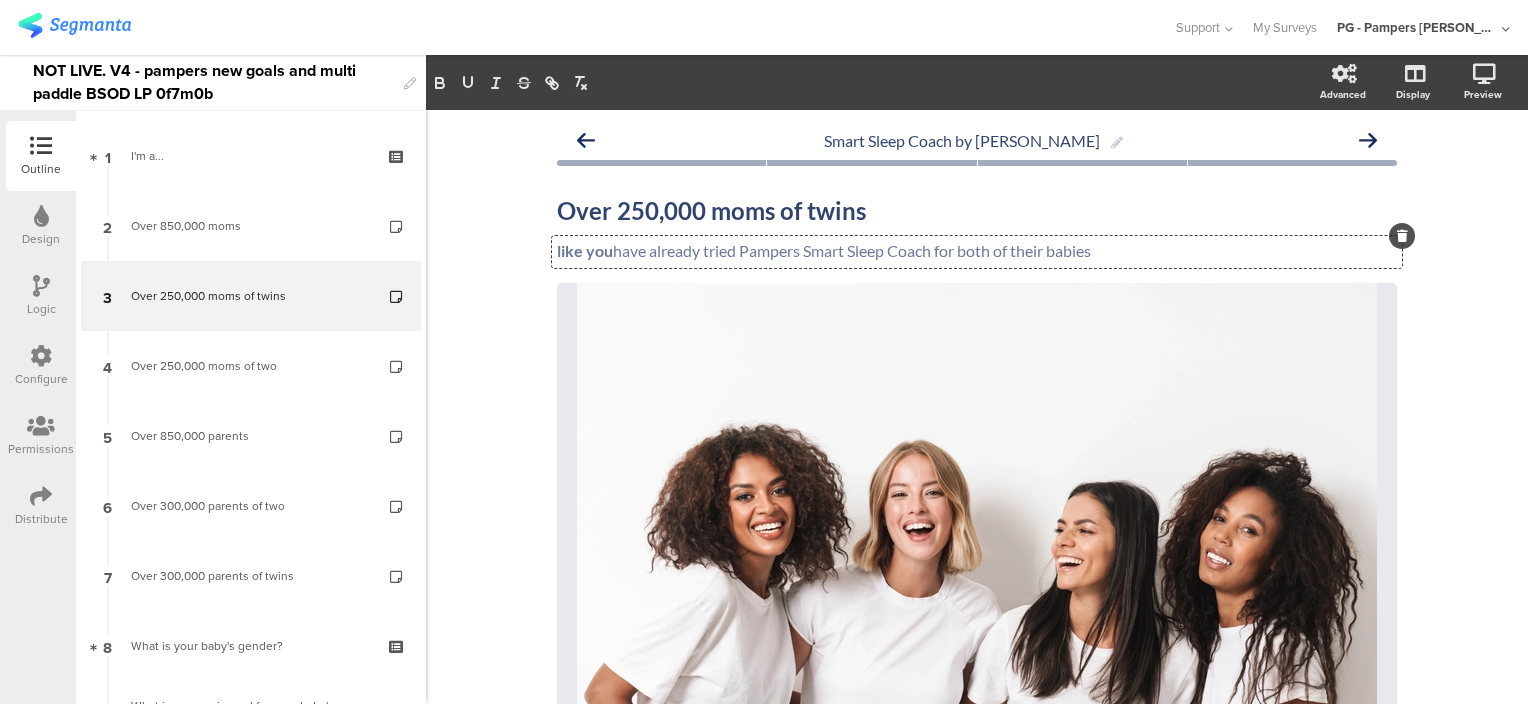 click on "like you  have already tried Pampers Smart Sleep Coach for both of their babies" 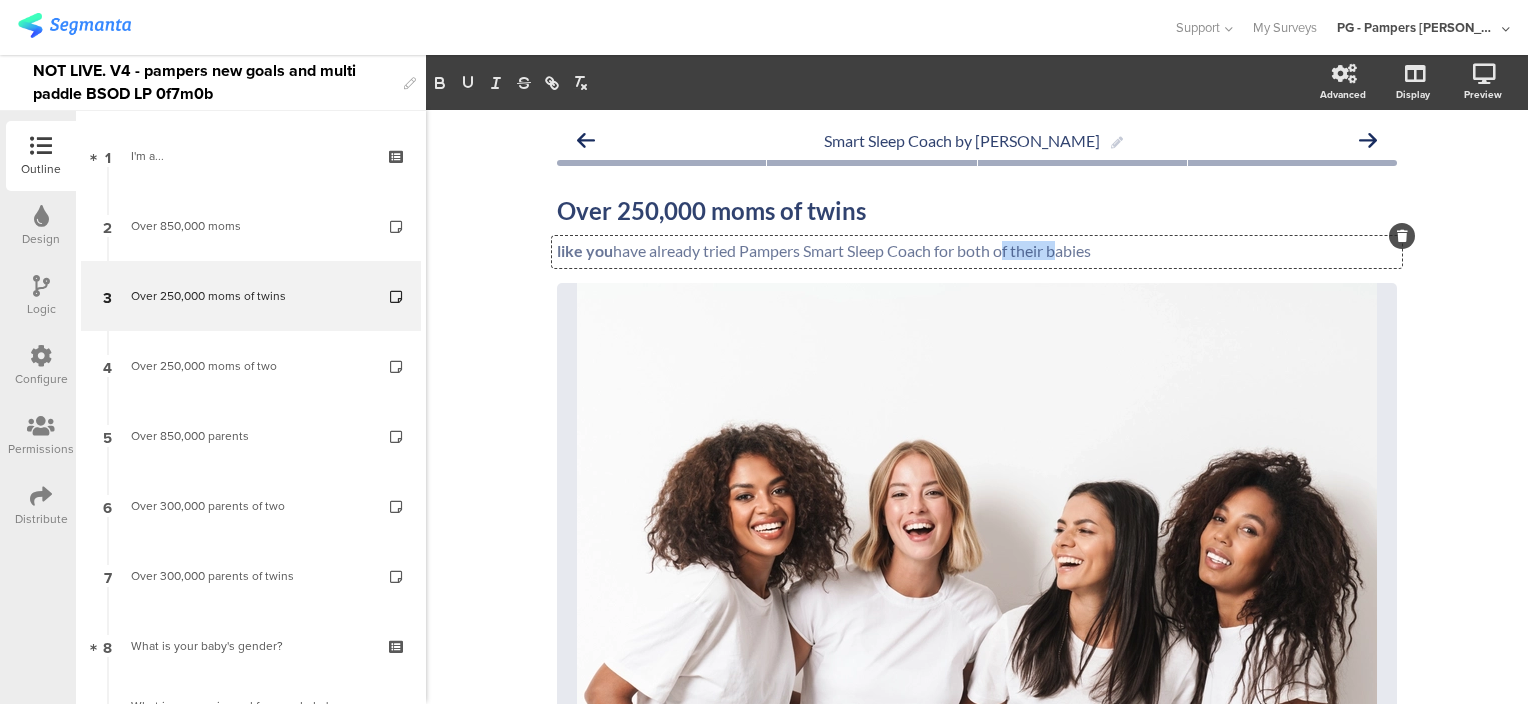 drag, startPoint x: 1048, startPoint y: 253, endPoint x: 996, endPoint y: 255, distance: 52.03845 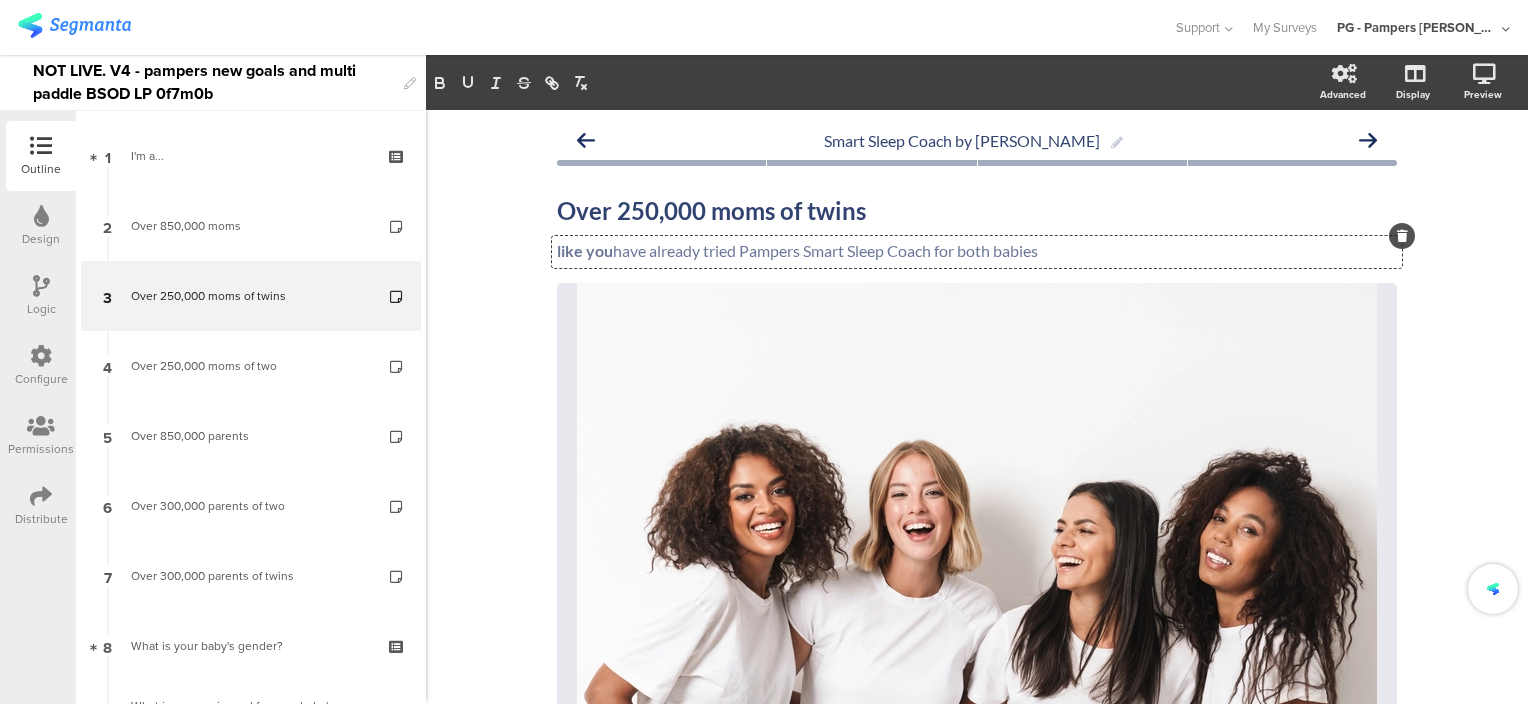click on "Smart Sleep Coach by Pampers
Over 250,000 moms of twins
Over 250,000 moms of twins
like you  have already tried Pampers Smart Sleep Coach for both babies
like you  have already tried Pampers Smart Sleep Coach for both babies
like you  have already tried Pampers Smart Sleep Coach for both babies
/" 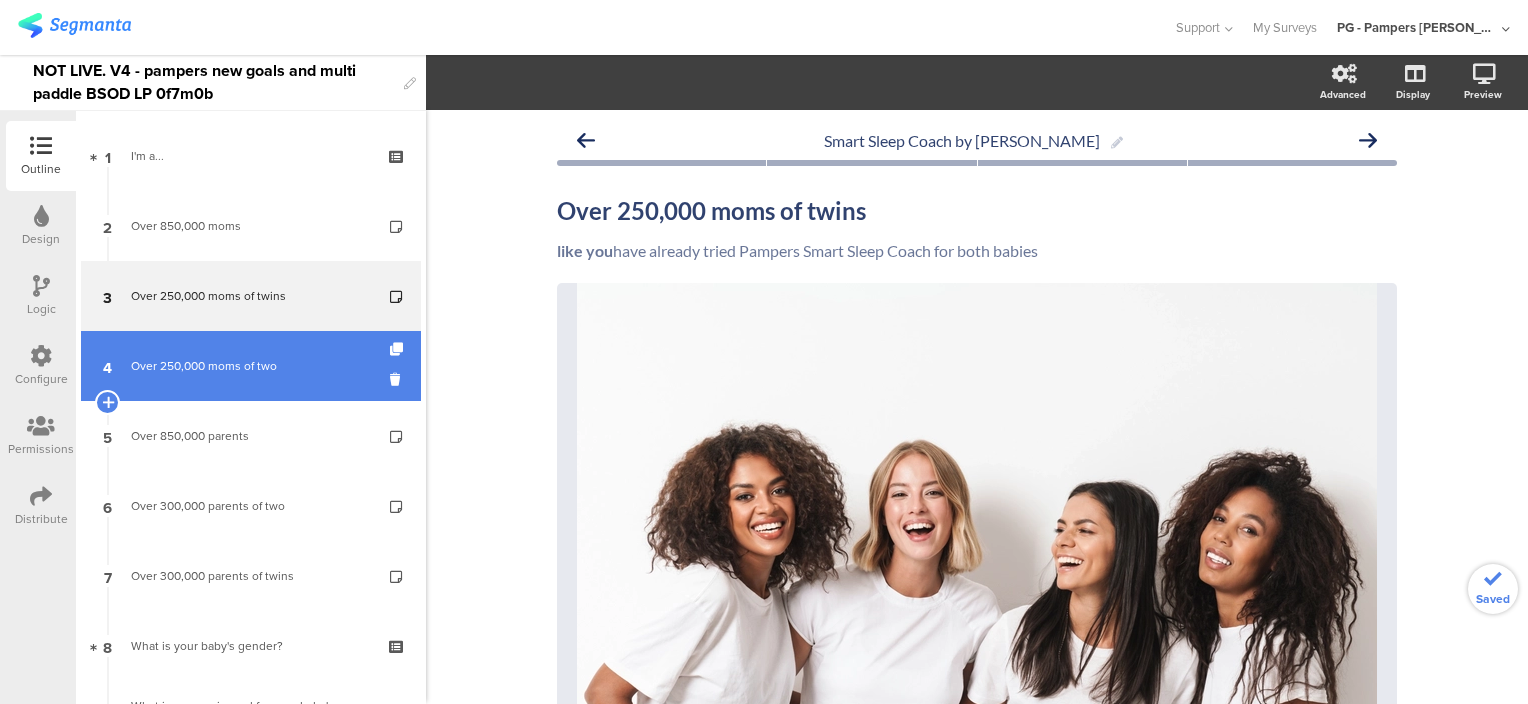 click on "Over 250,000 moms of two" at bounding box center (250, 366) 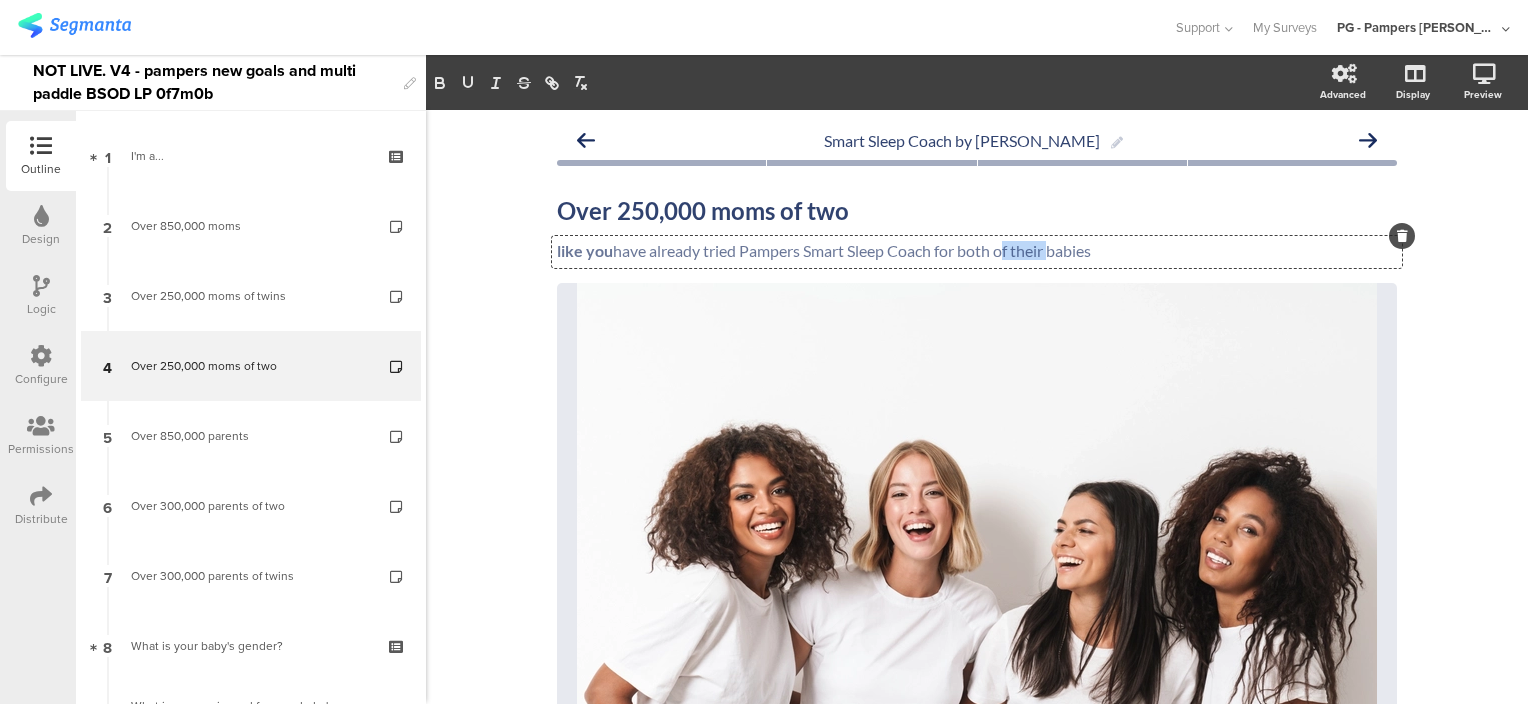 drag, startPoint x: 1046, startPoint y: 249, endPoint x: 994, endPoint y: 245, distance: 52.153618 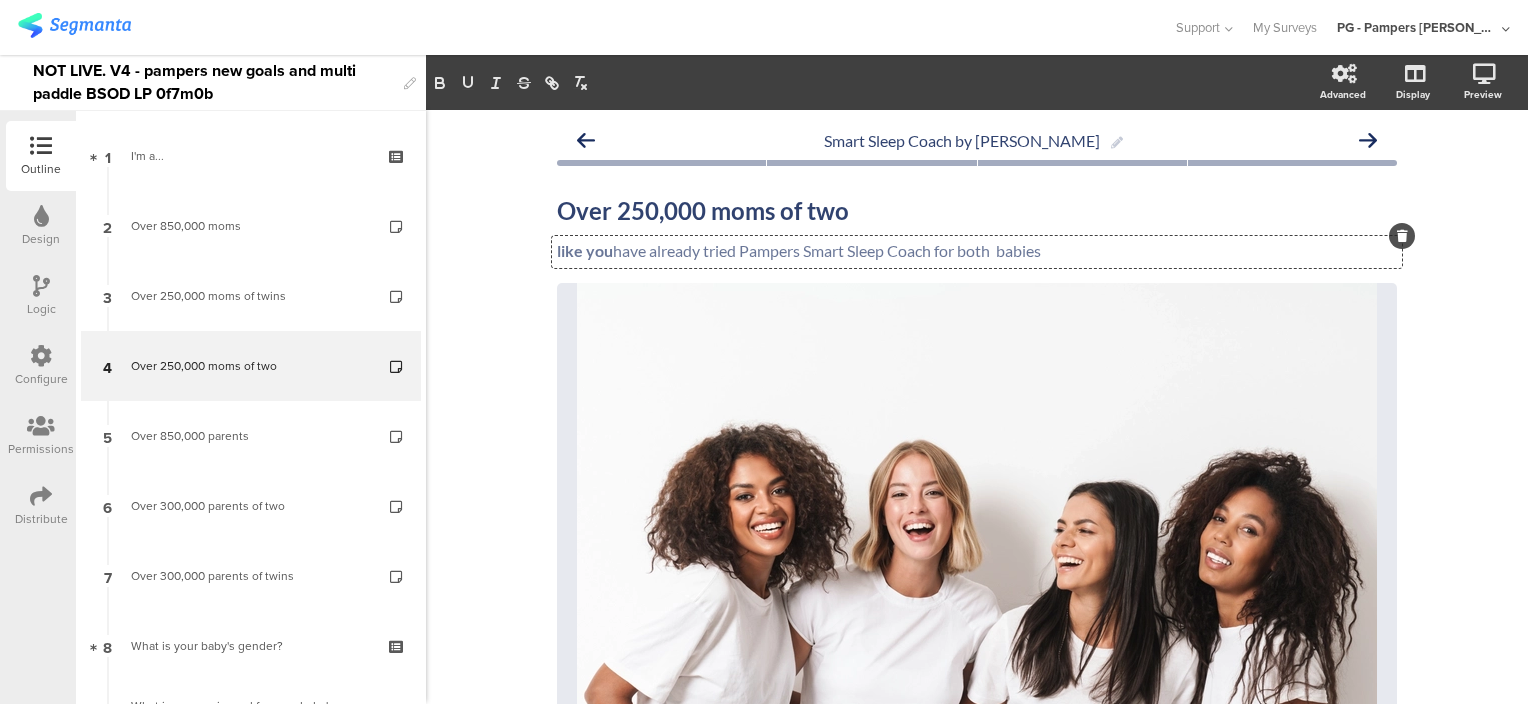 type 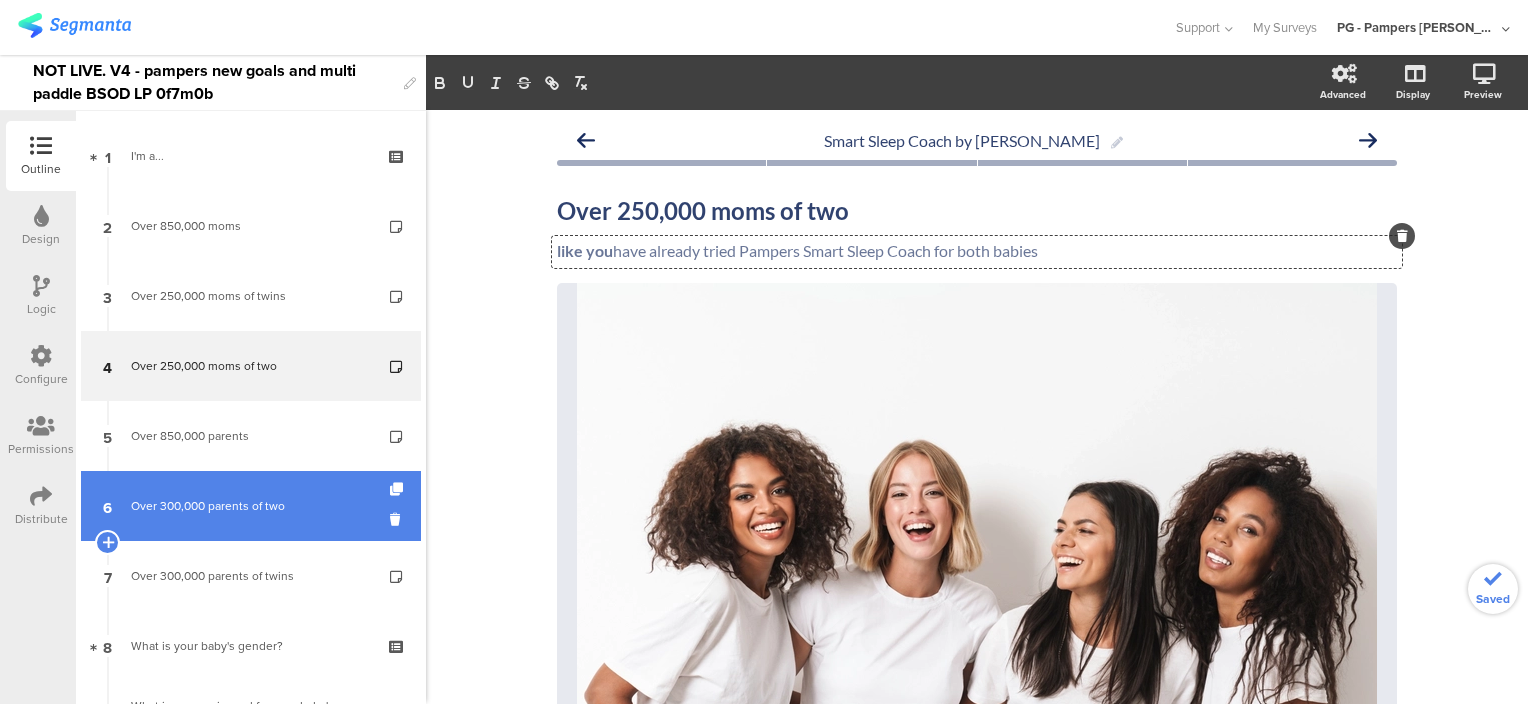click on "Over 300,000 parents of two" at bounding box center [250, 506] 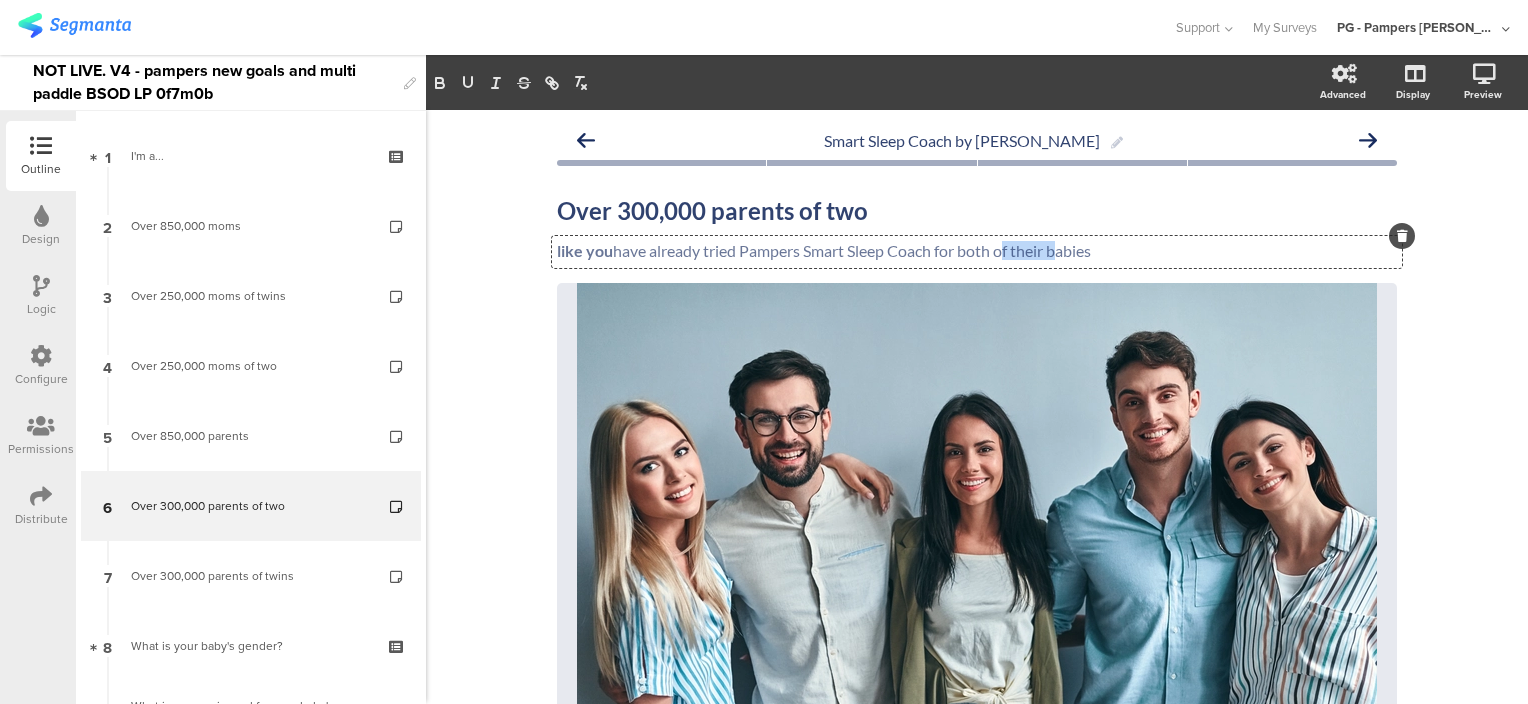 drag, startPoint x: 1048, startPoint y: 252, endPoint x: 994, endPoint y: 251, distance: 54.00926 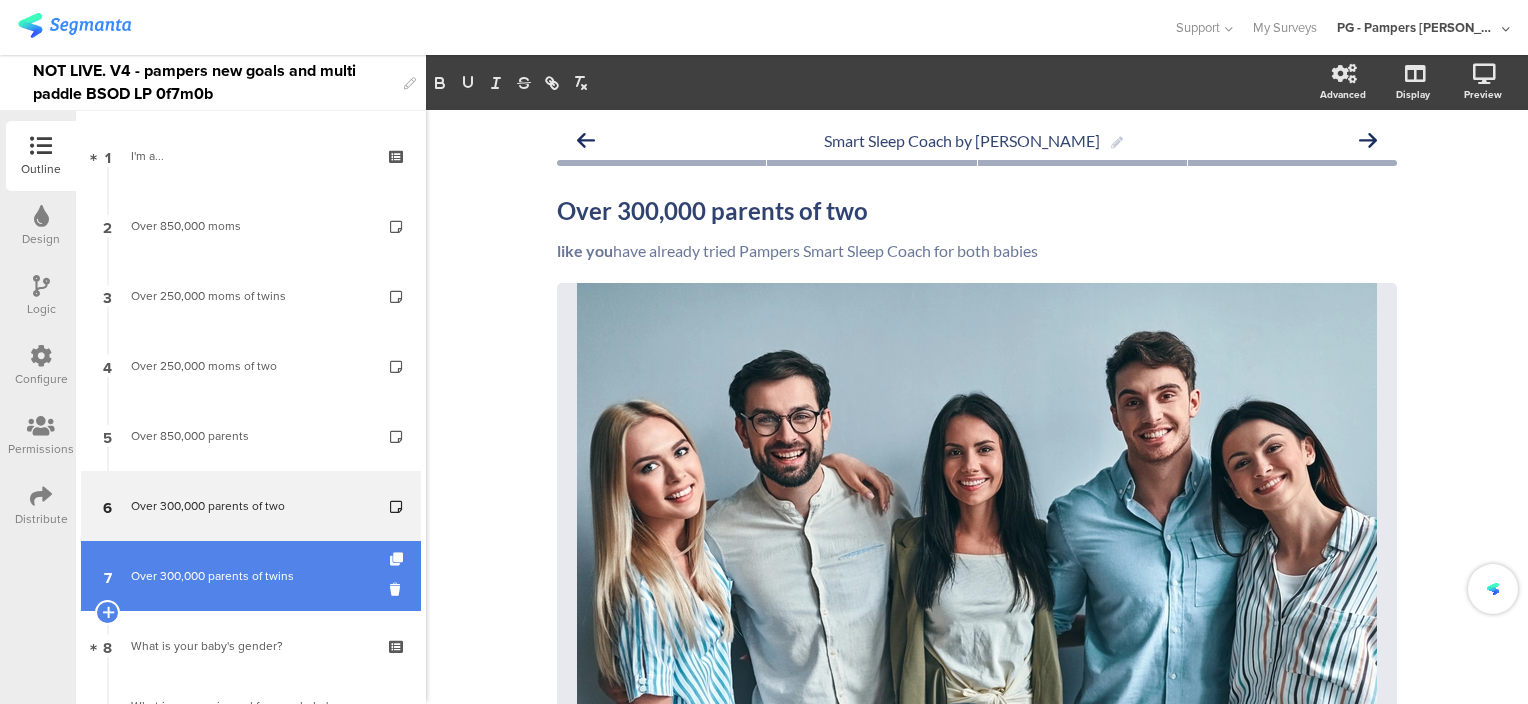 click on "Over 300,000 parents of twins" at bounding box center (250, 576) 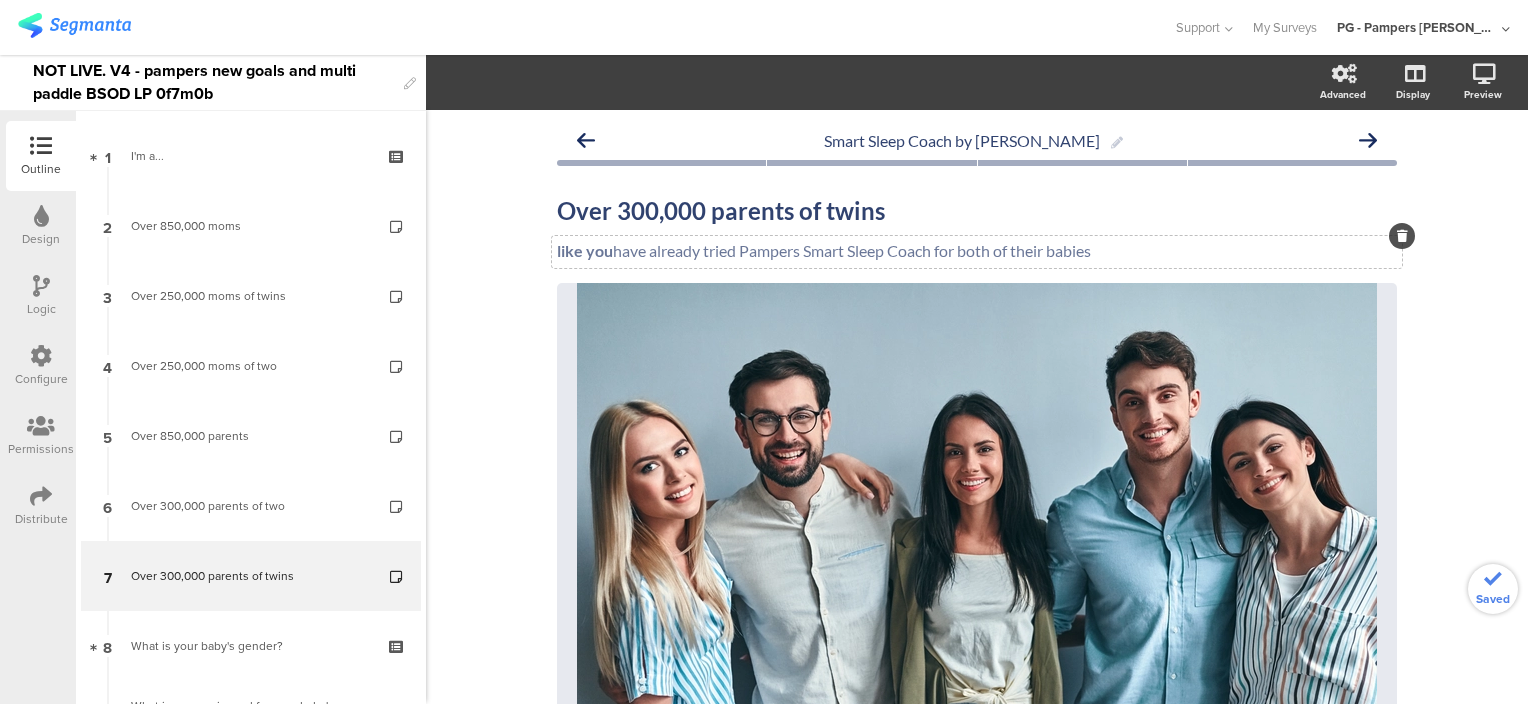 click on "like you  have already tried Pampers Smart Sleep Coach for both of their babies" 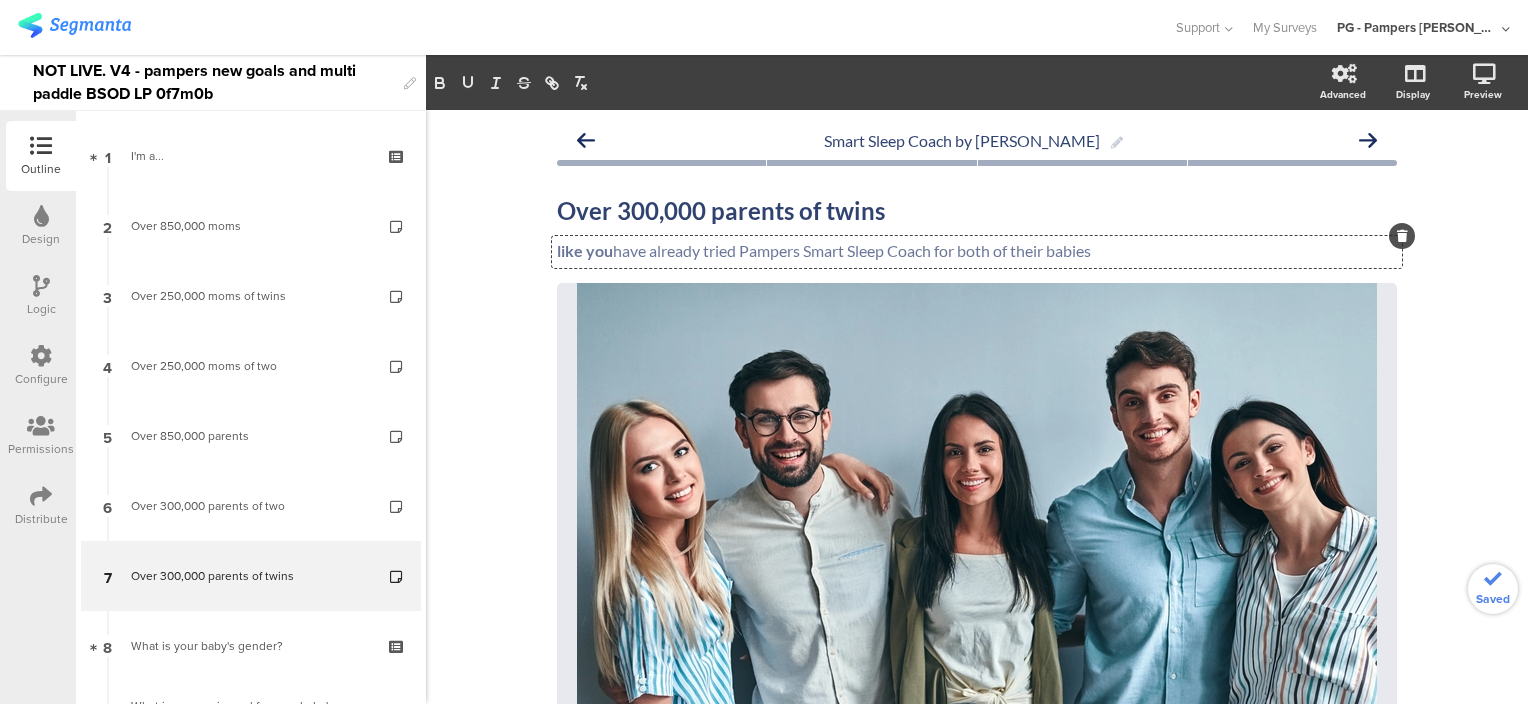 click on "like you  have already tried Pampers Smart Sleep Coach for both of their babies" 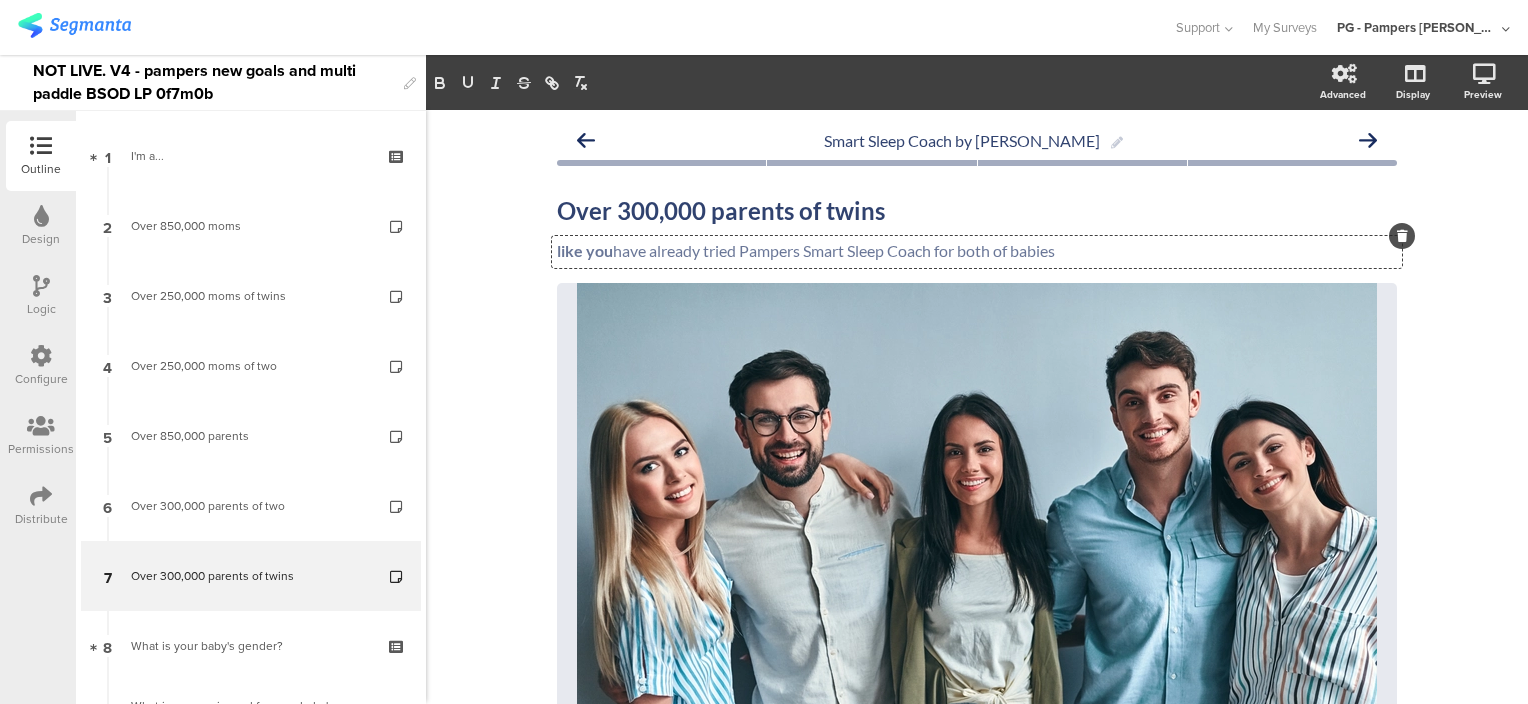 type 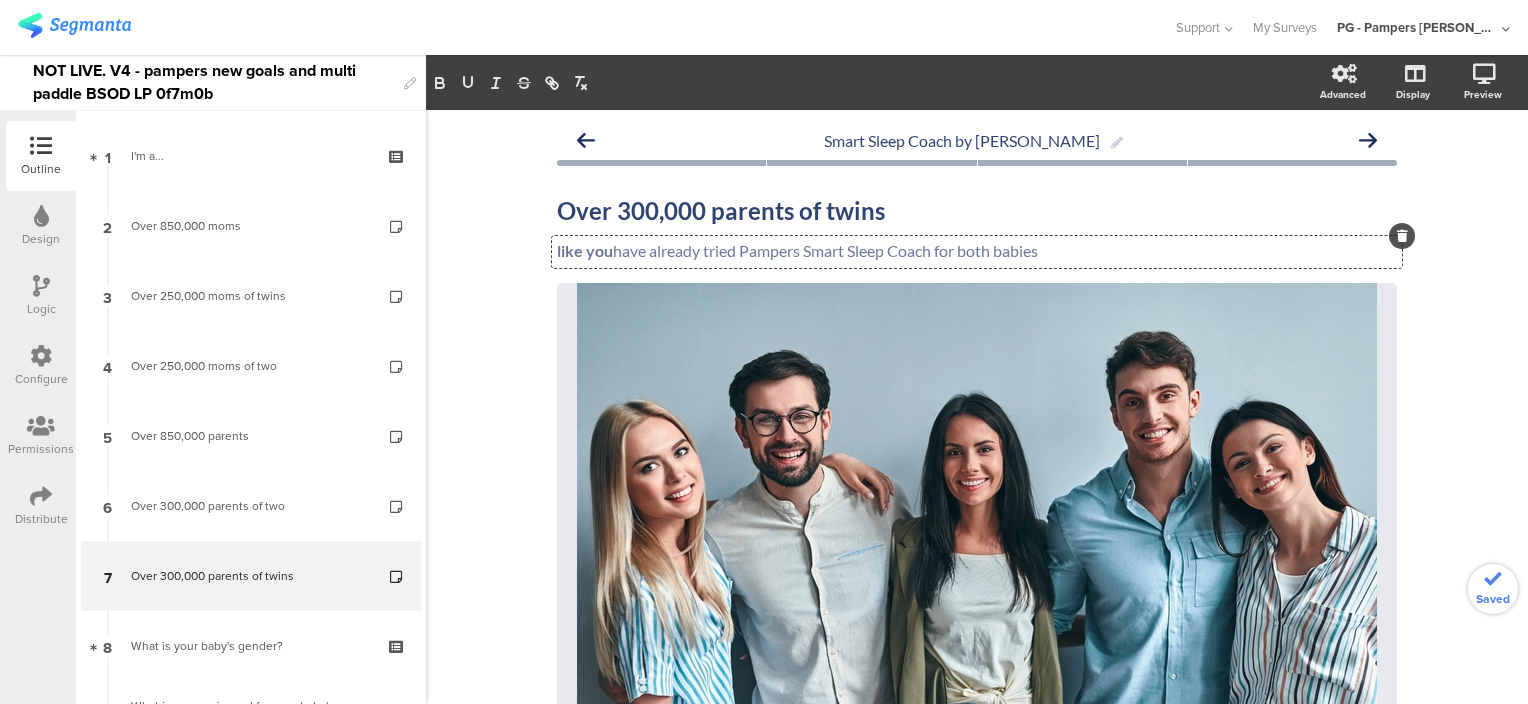 click on "Smart Sleep Coach by Pampers
Over 300,000 parents of twins
Over 300,000 parents of twins
like you  have already tried Pampers Smart Sleep Coach for both babies
like you  have already tried Pampers Smart Sleep Coach for both babies
like you  have already tried Pampers Smart Sleep Coach for both babies
/" 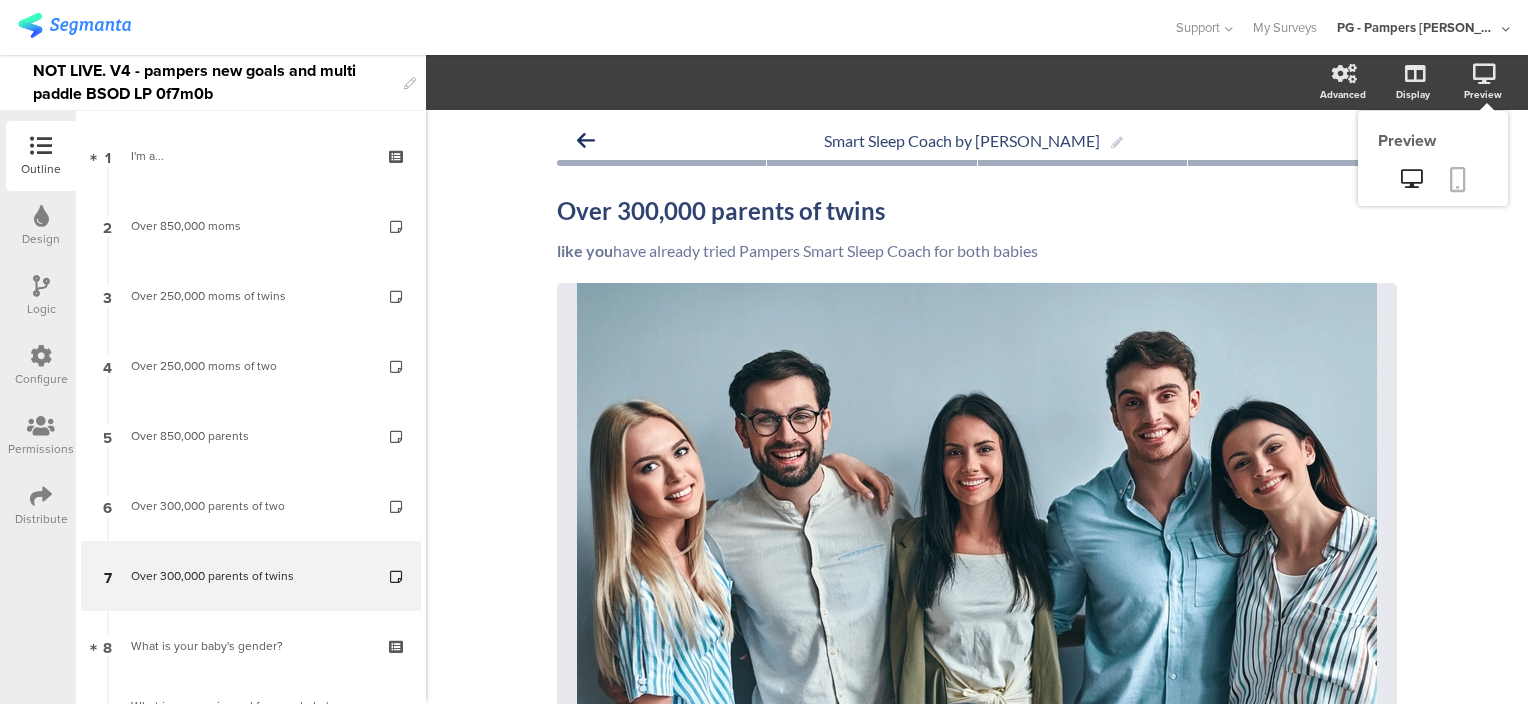 click 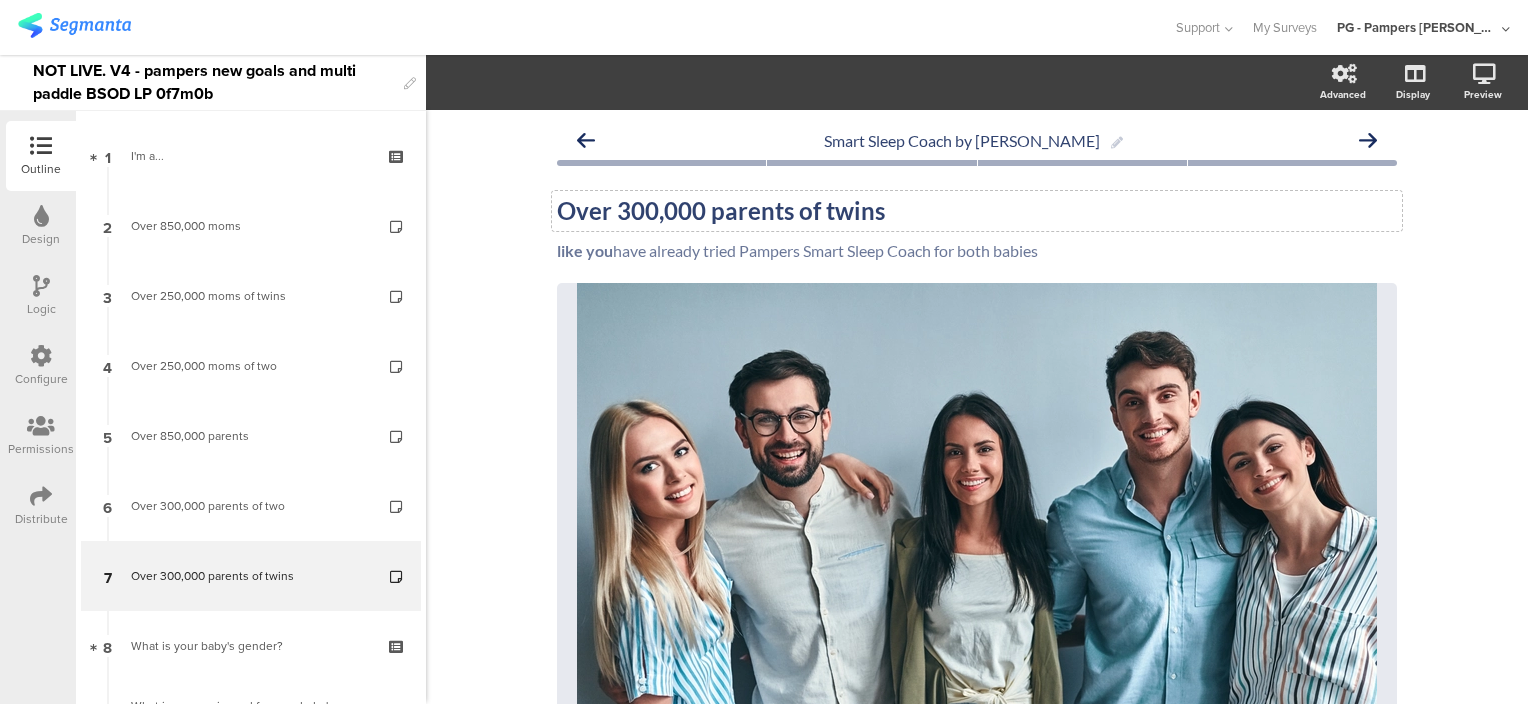 click on "Over 300,000 parents of twins" 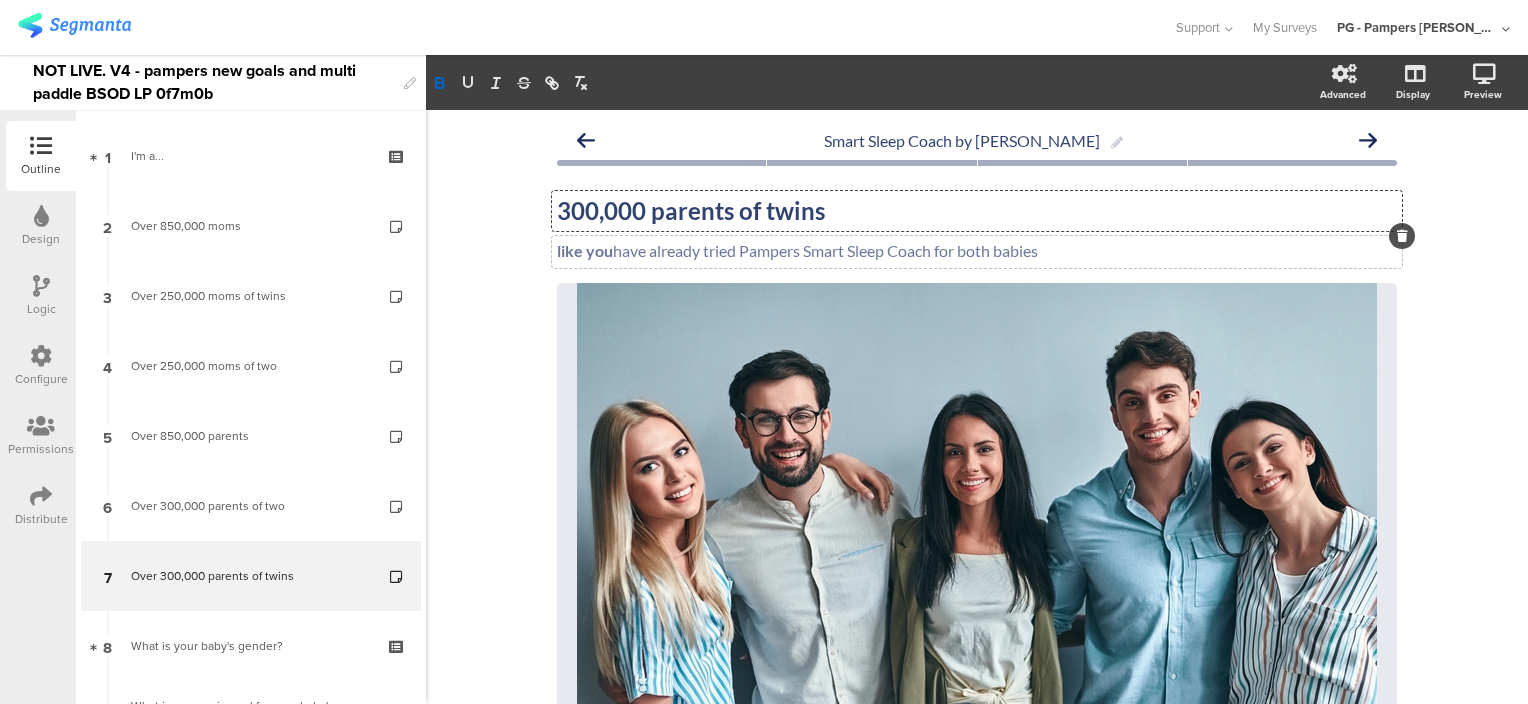 type 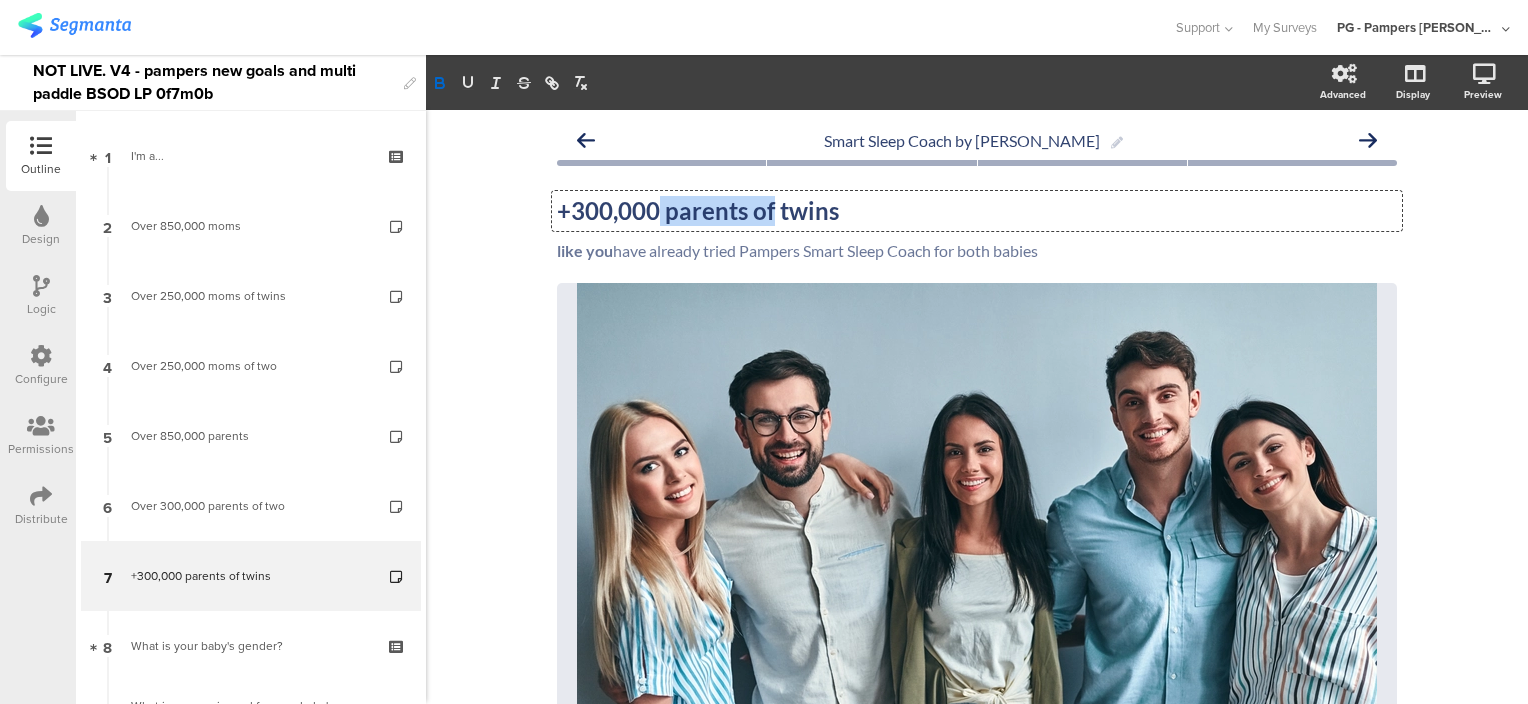 drag, startPoint x: 768, startPoint y: 211, endPoint x: 653, endPoint y: 198, distance: 115.73245 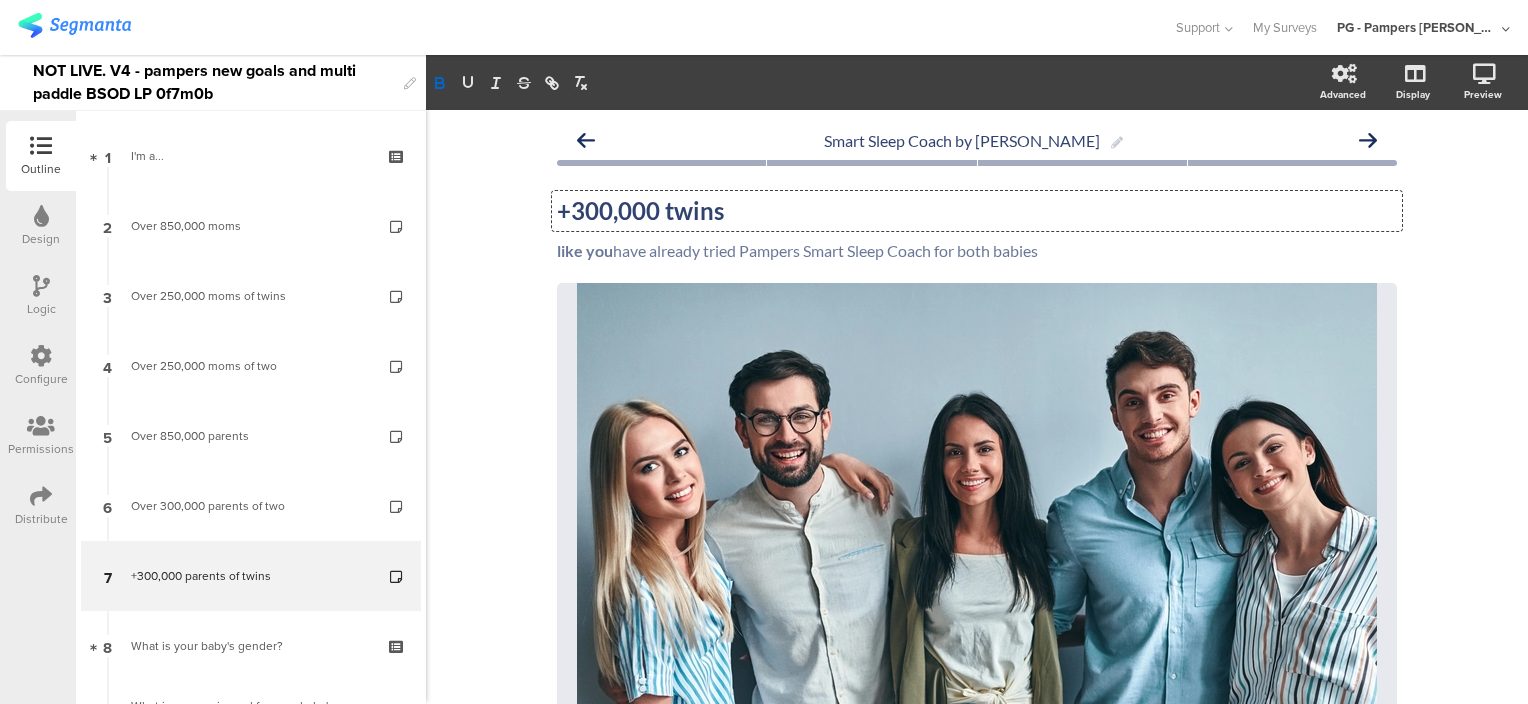 click on "+300,000 twins" 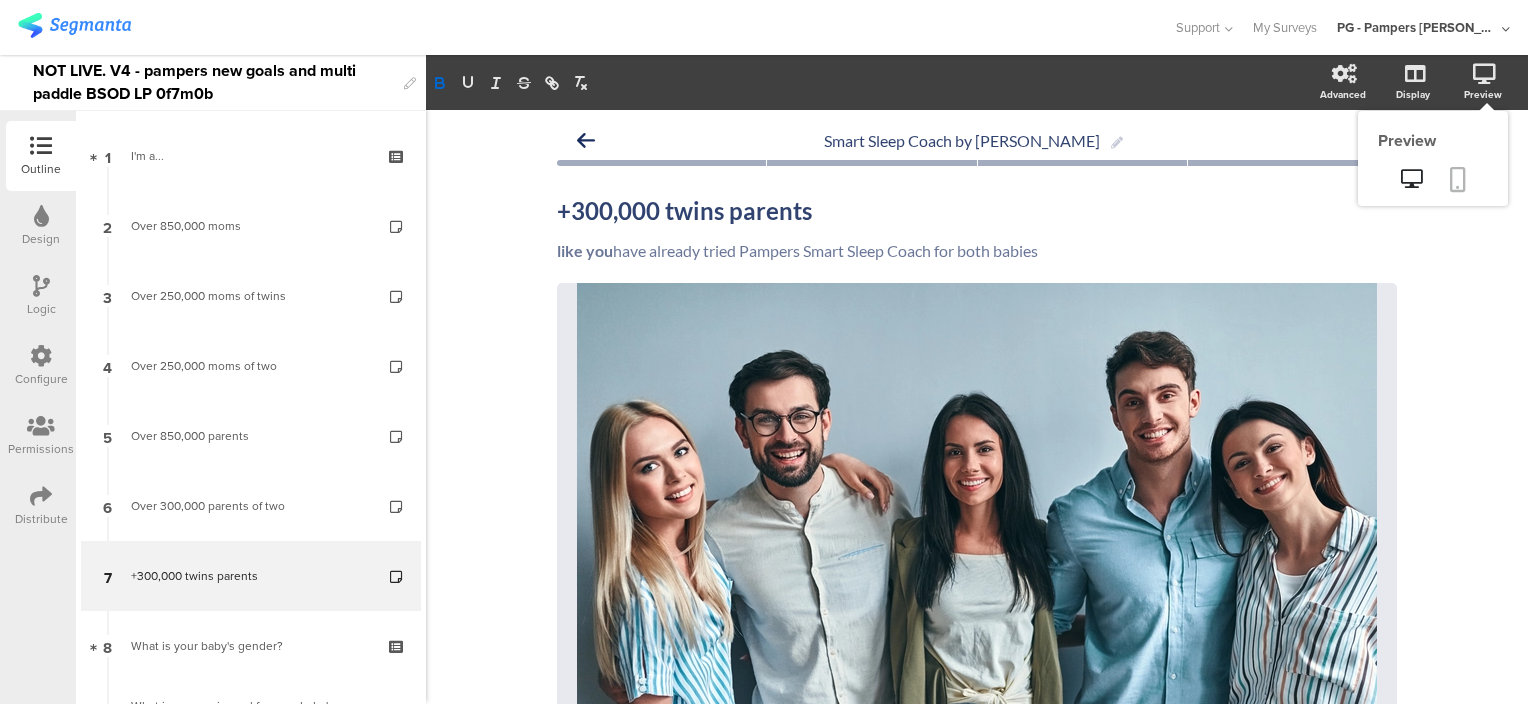 click 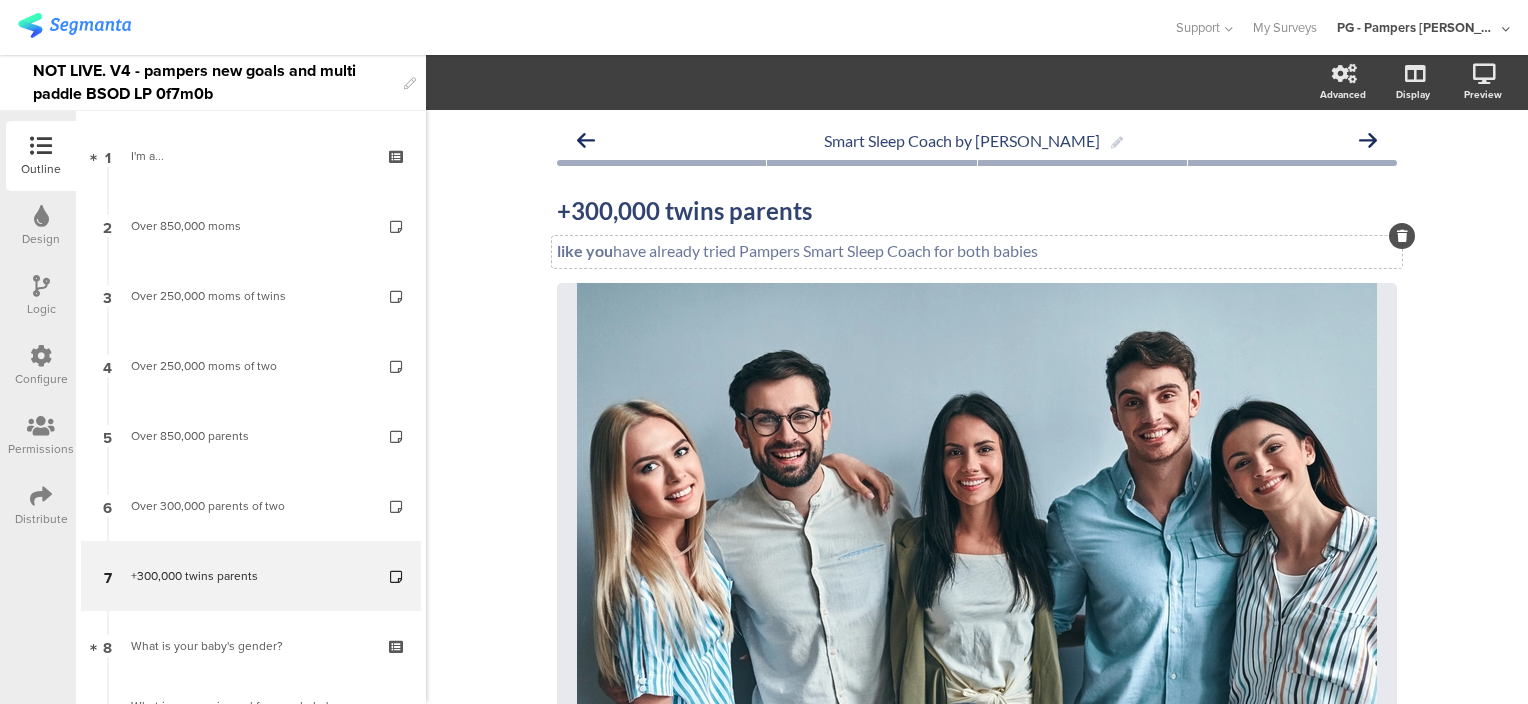 click on "like you  have already tried Pampers Smart Sleep Coach for both babies
like you  have already tried Pampers Smart Sleep Coach for both babies" 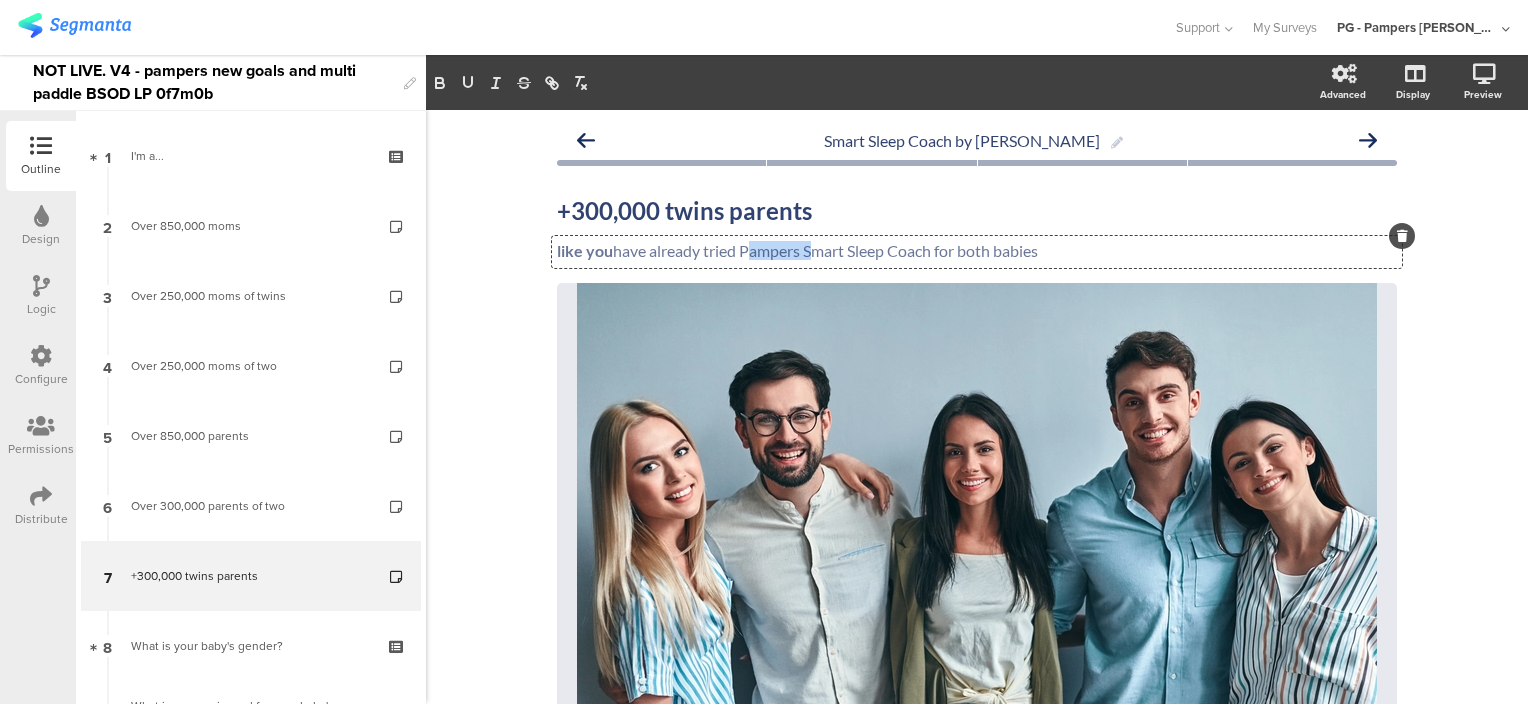 click on "like you  have already tried Pampers Smart Sleep Coach for both babies" 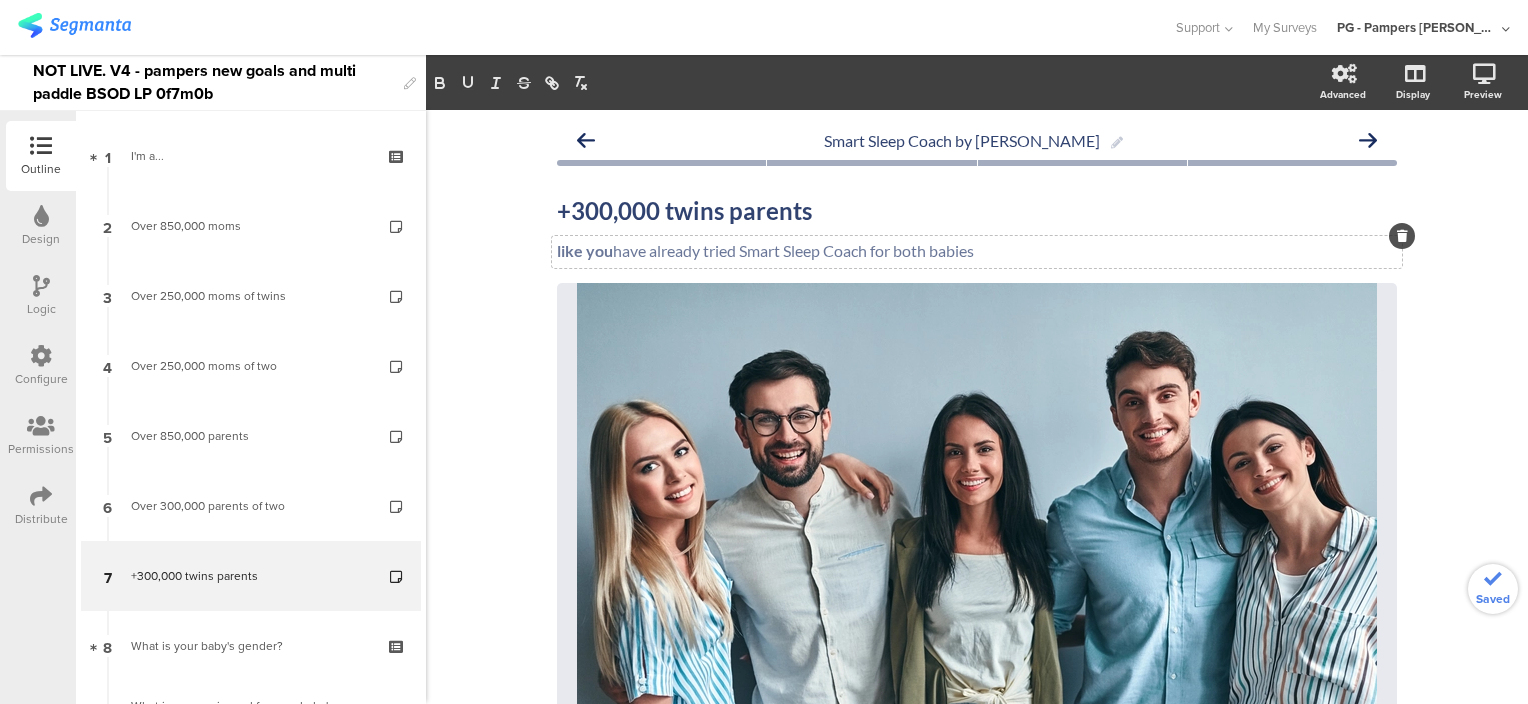 click on "Smart Sleep Coach by Pampers
+300,000 twins parents
+300,000 twins parents
like you  have already tried Smart Sleep Coach for both babies
like you  have already tried Smart Sleep Coach for both babies" 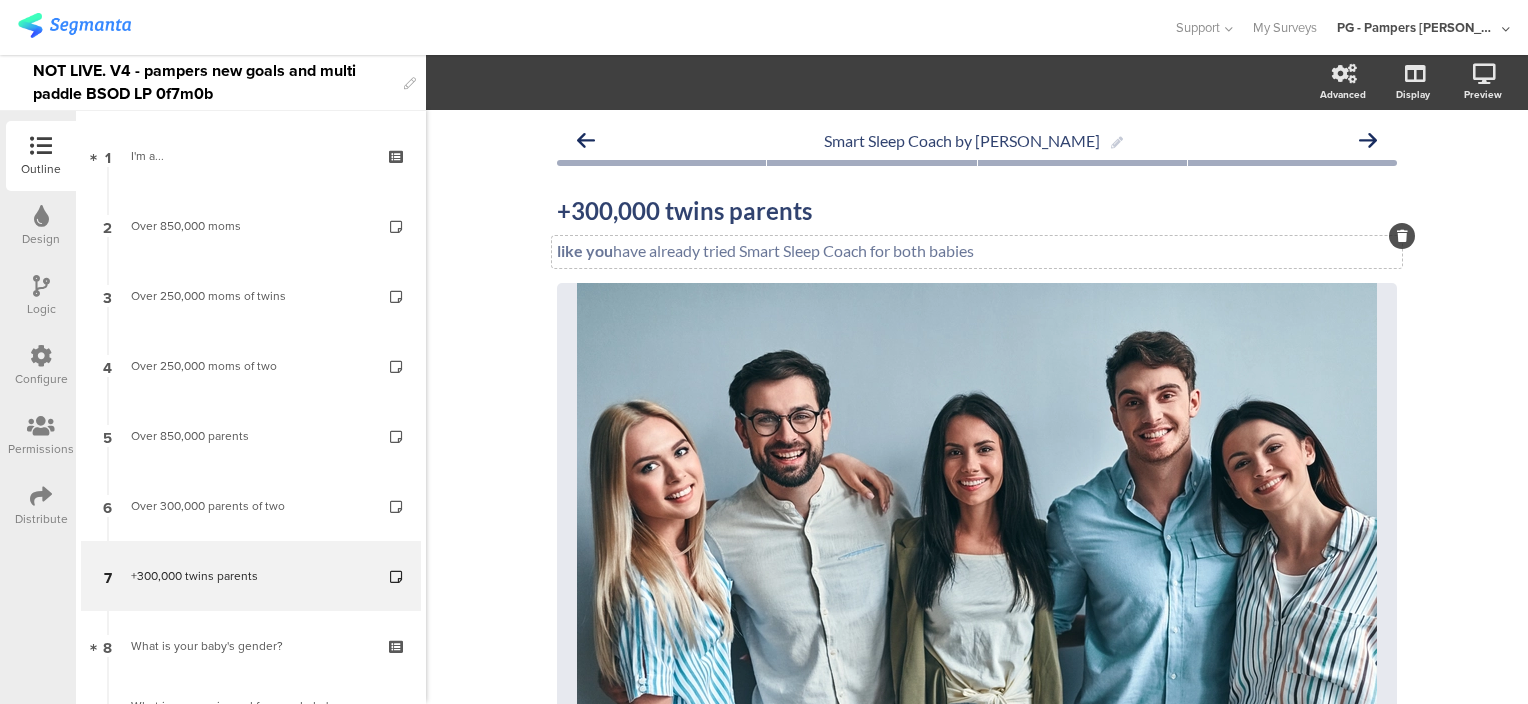 click on "like you  have already tried Smart Sleep Coach for both babies" 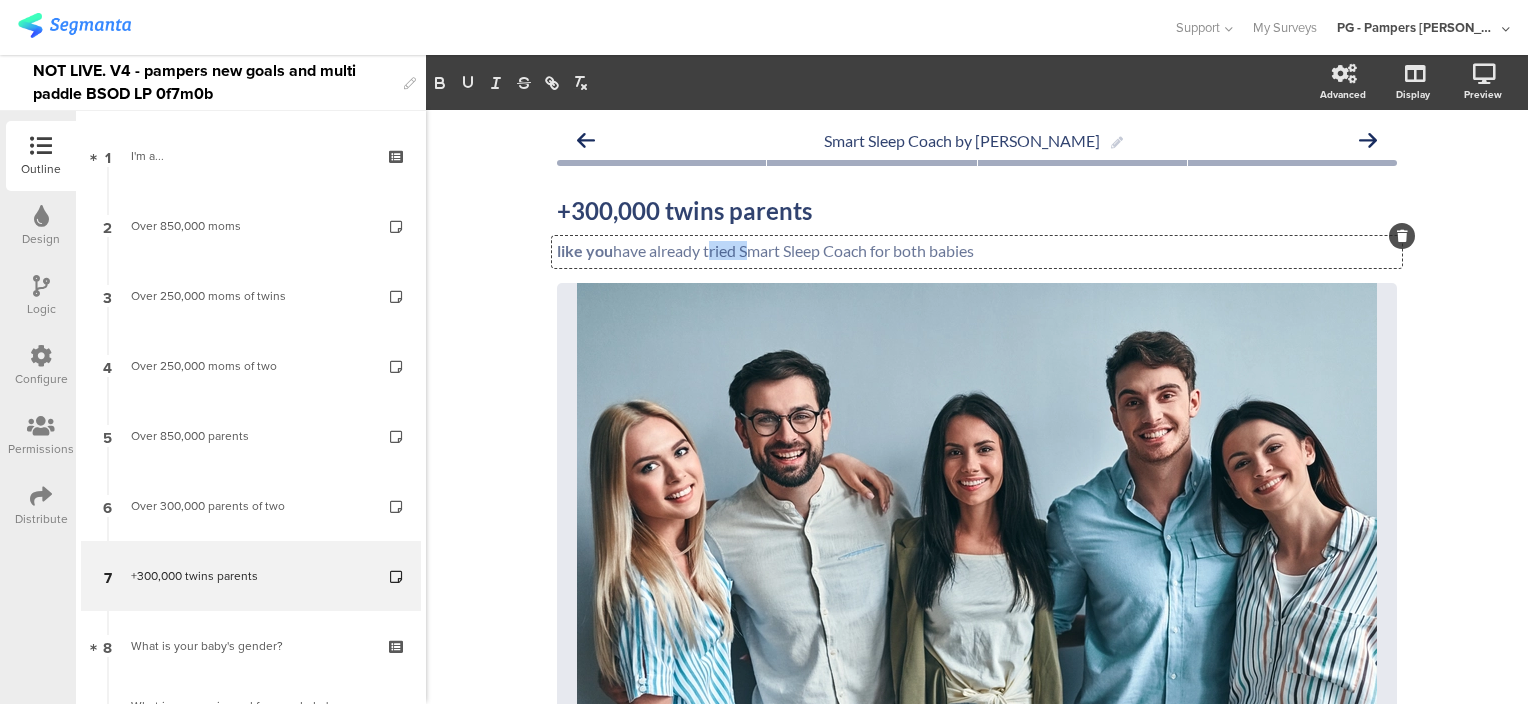 click on "like you  have already tried Smart Sleep Coach for both babies" 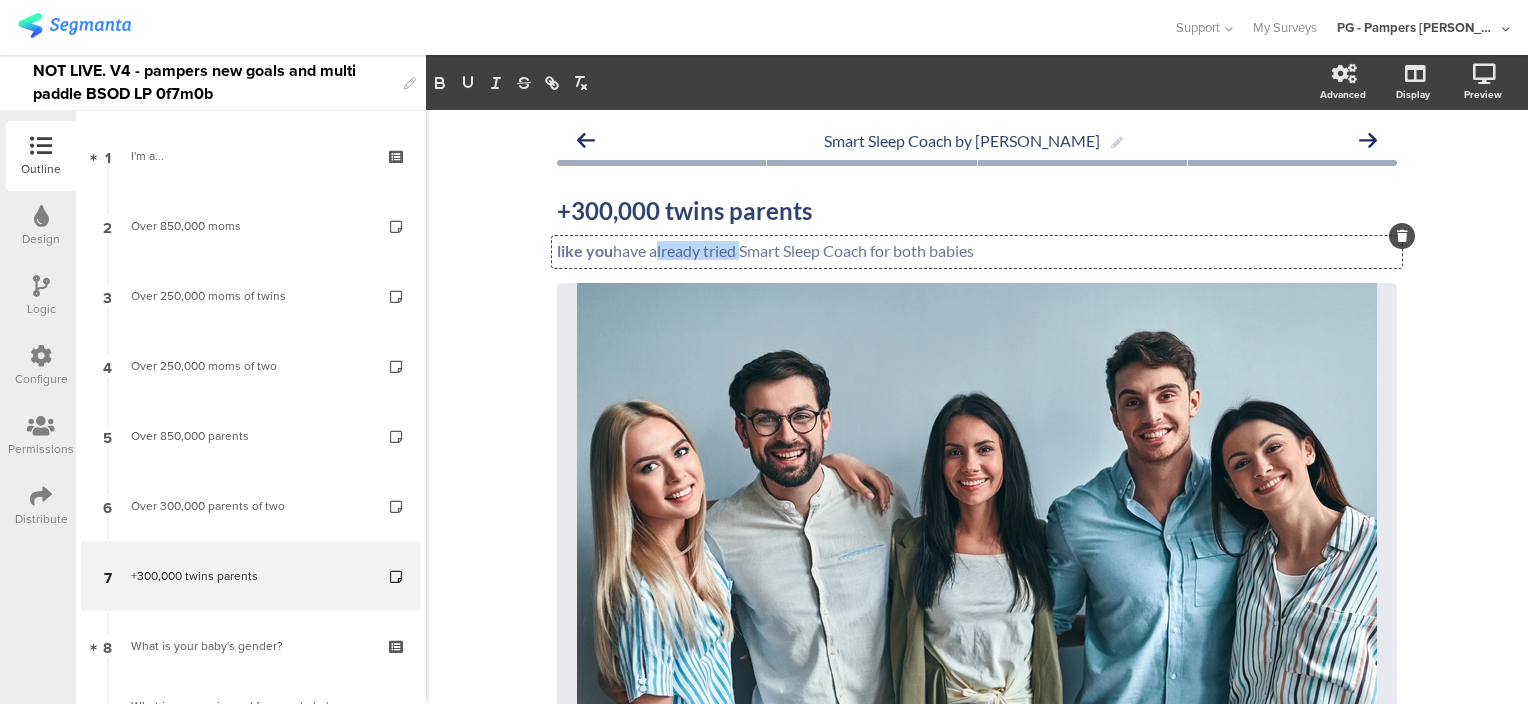 drag, startPoint x: 644, startPoint y: 252, endPoint x: 732, endPoint y: 254, distance: 88.02273 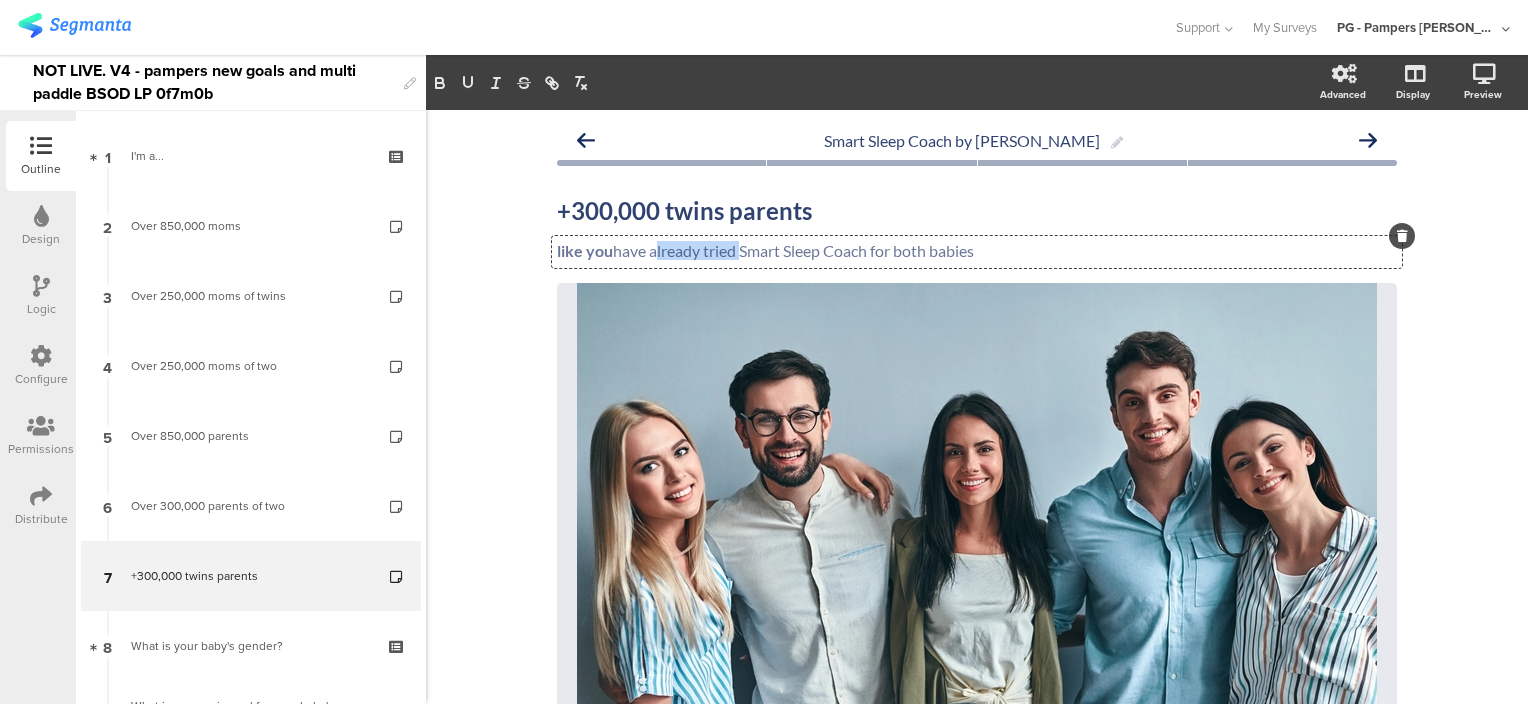 type 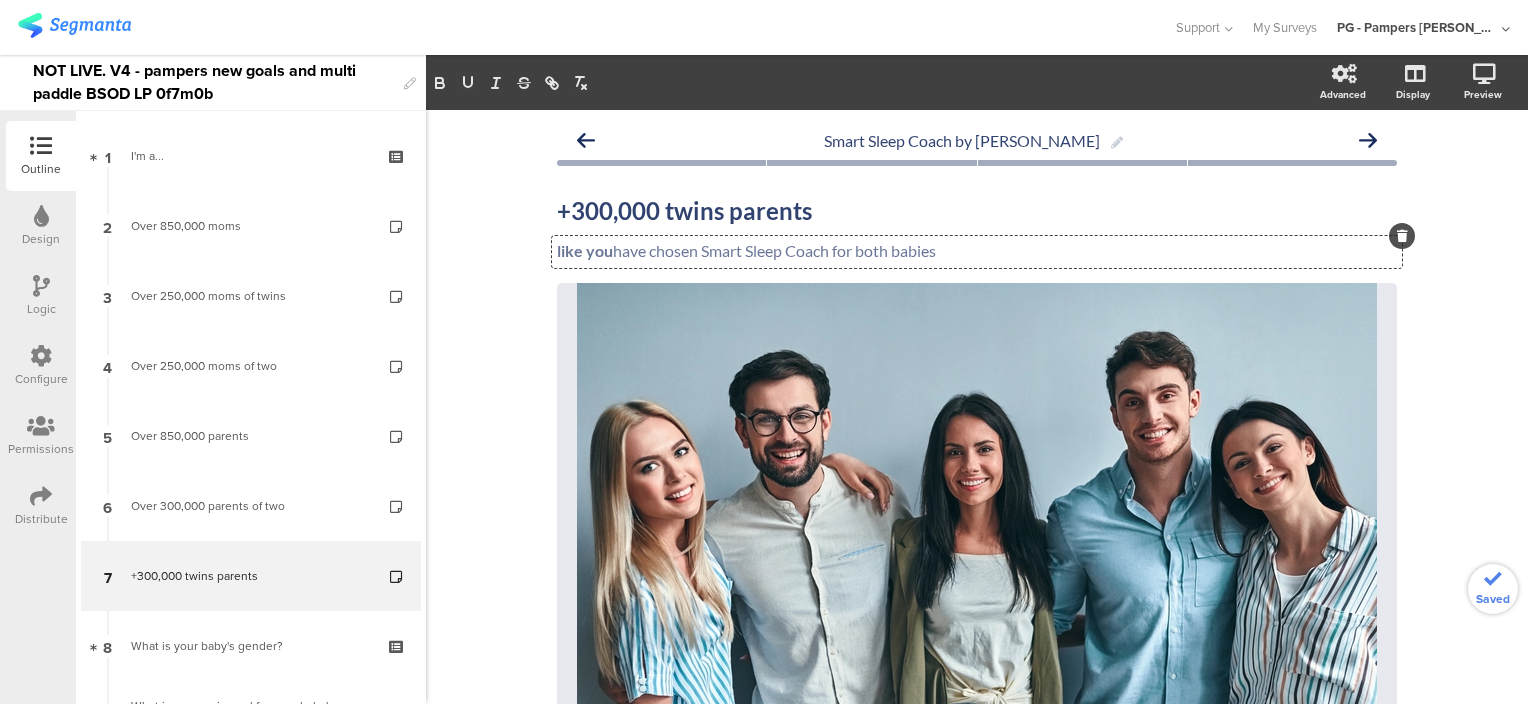 click on "like you  have chosen Smart Sleep Coach for both babies" 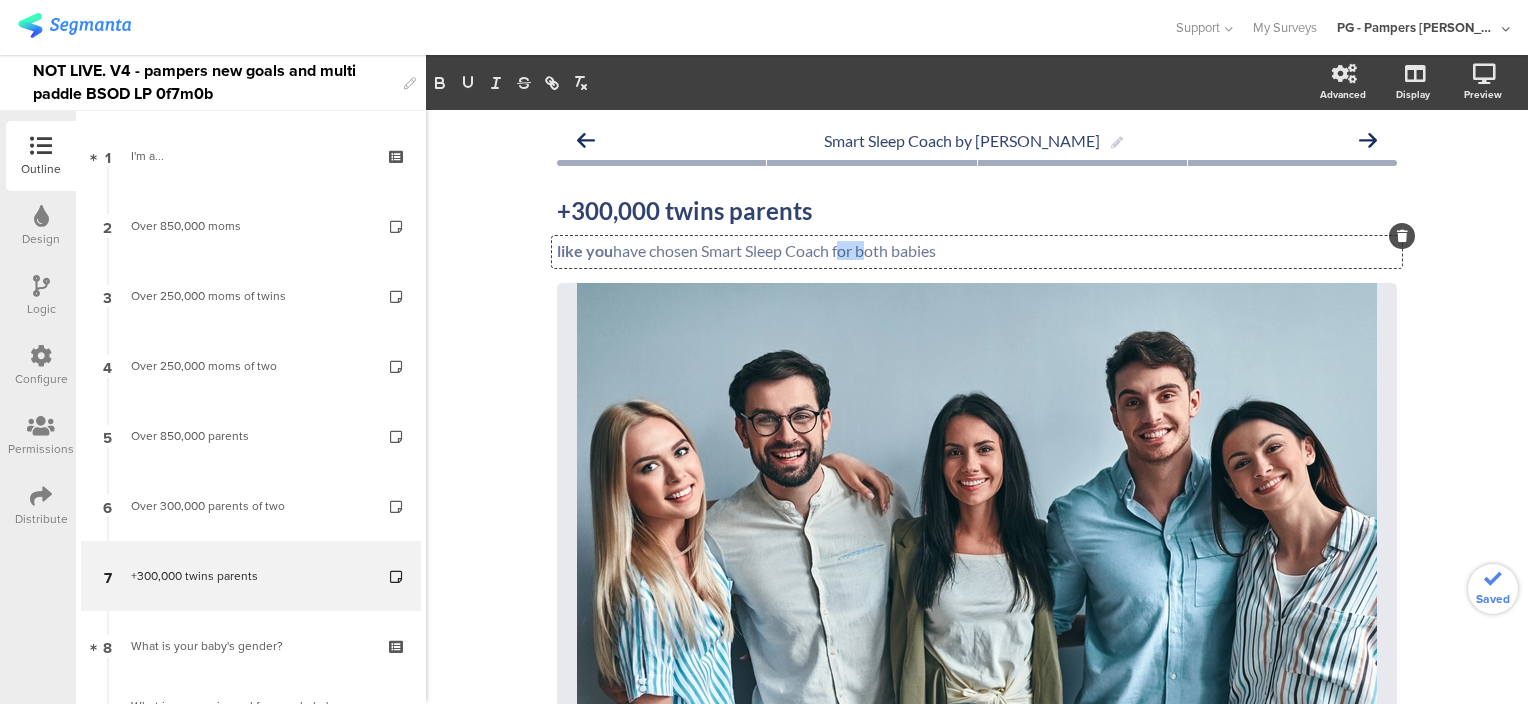 click on "like you  have chosen Smart Sleep Coach for both babies" 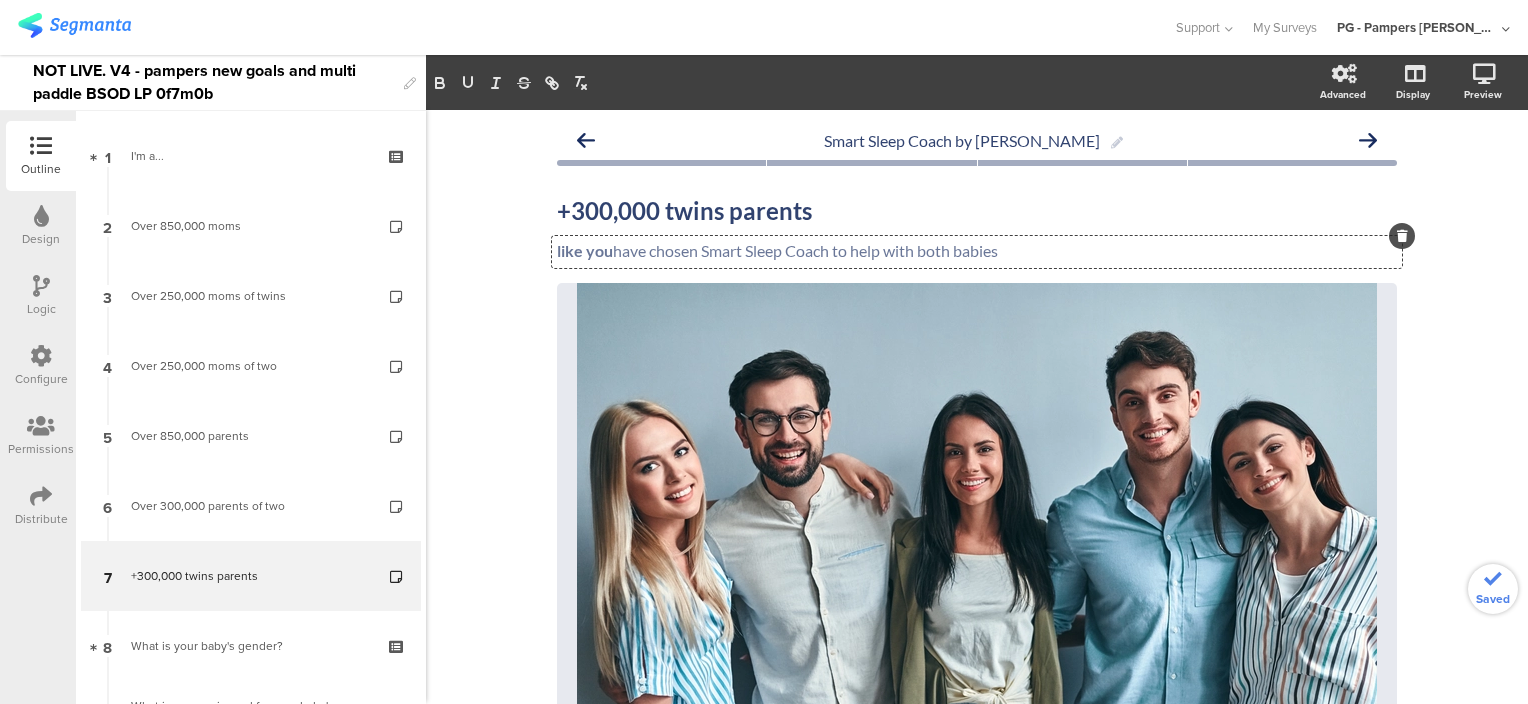 click on "Smart Sleep Coach by Pampers
+300,000 twins parents
+300,000 twins parents
like you  have chosen Smart Sleep Coach to help with both babies
like you  have chosen Smart Sleep Coach to help with both babies
like you  have chosen Smart Sleep Coach to help with both babies
/" 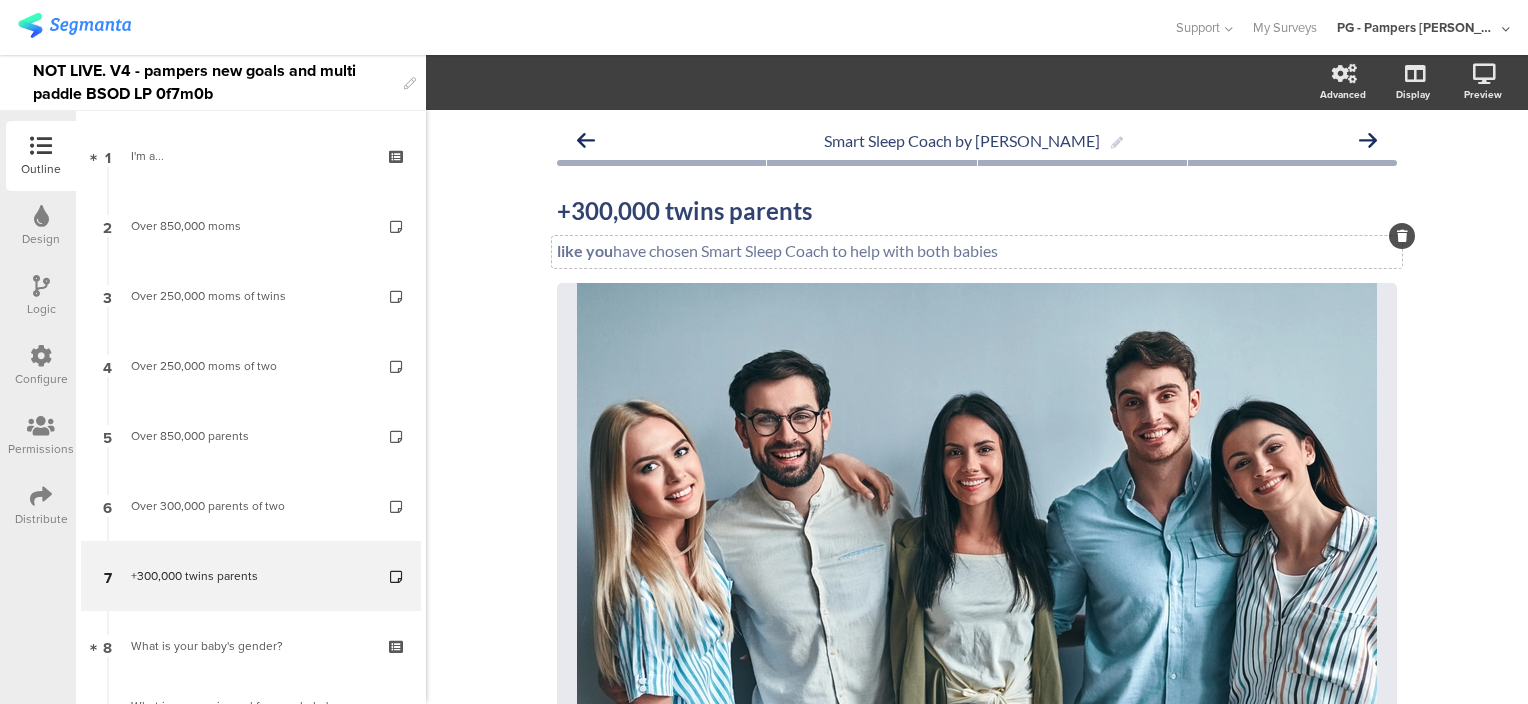 click on "like you  have chosen Smart Sleep Coach to help with both babies" 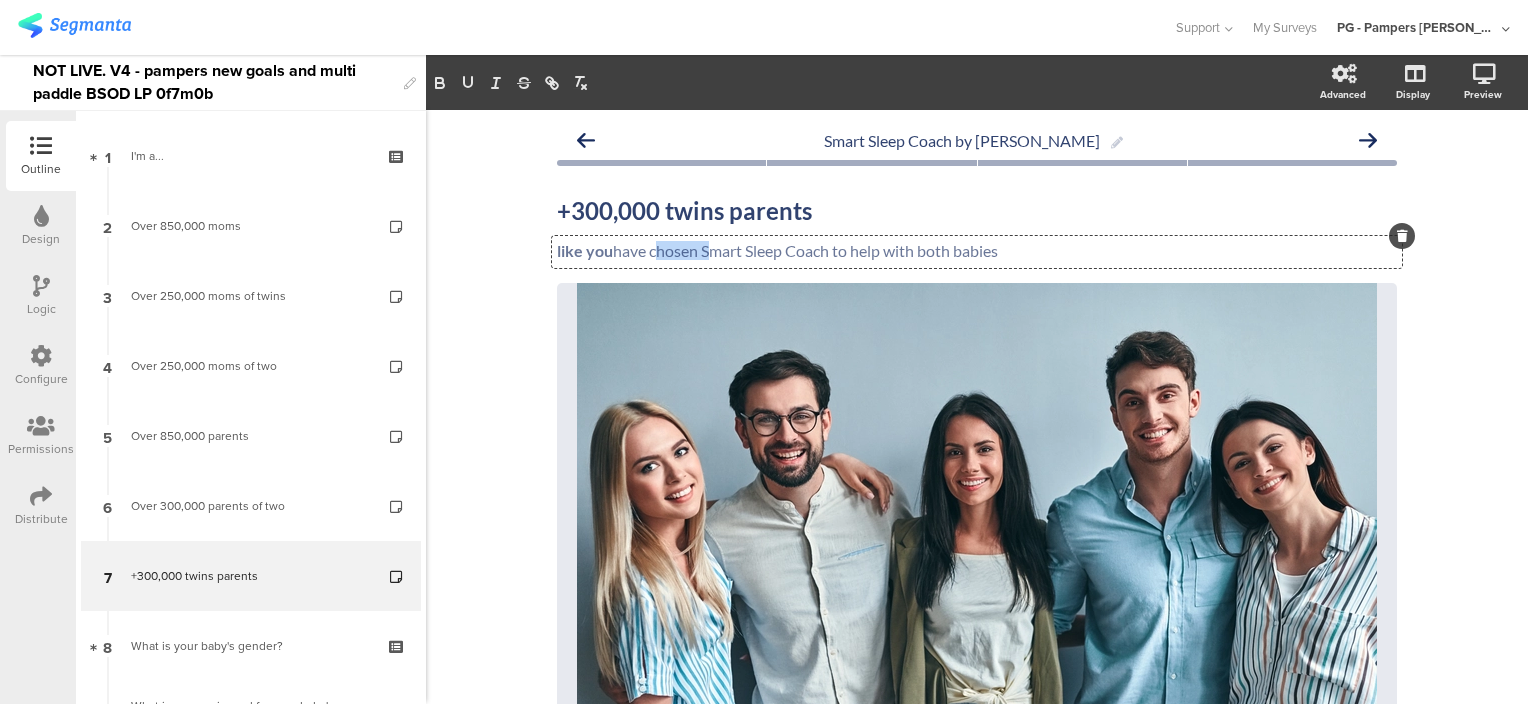 click on "like you  have chosen Smart Sleep Coach to help with both babies" 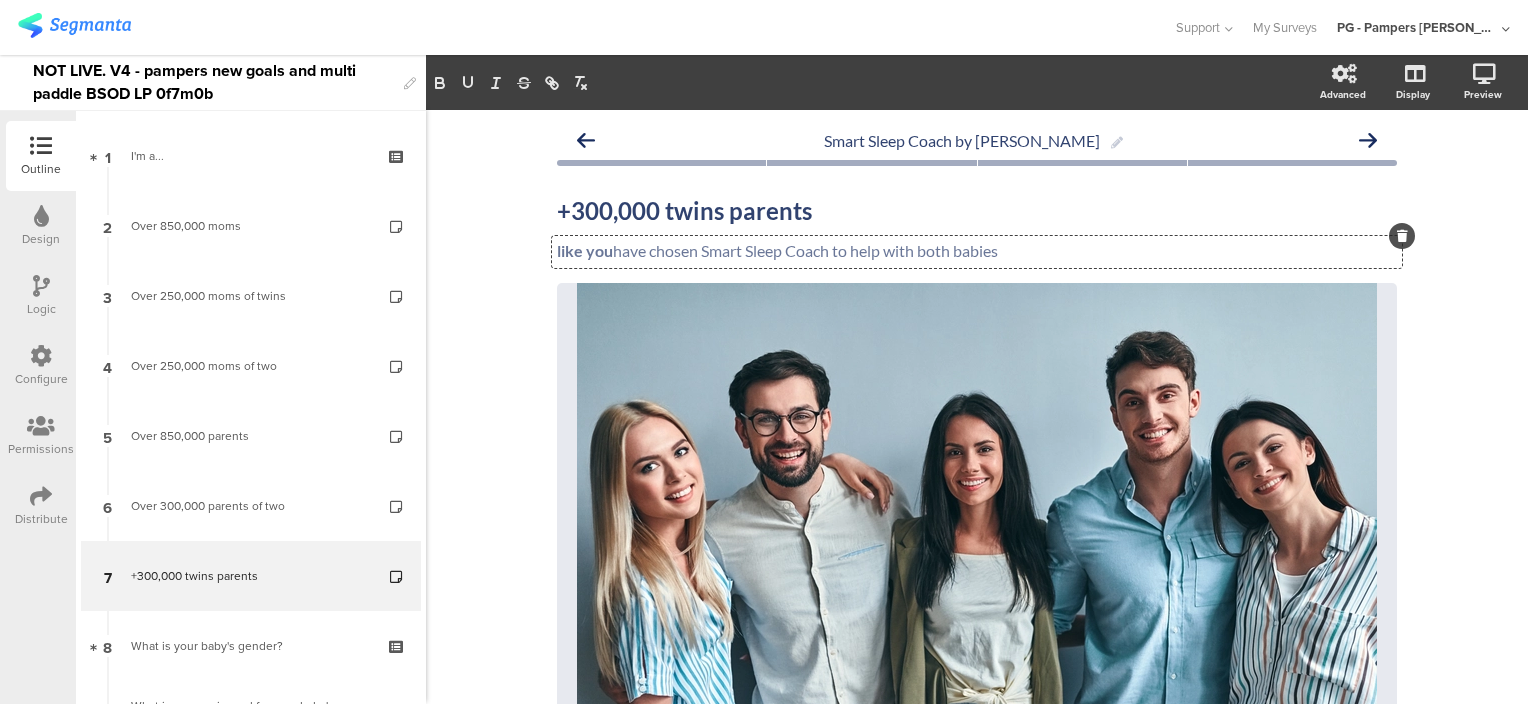 click on "like you  have chosen Smart Sleep Coach to help with both babies" 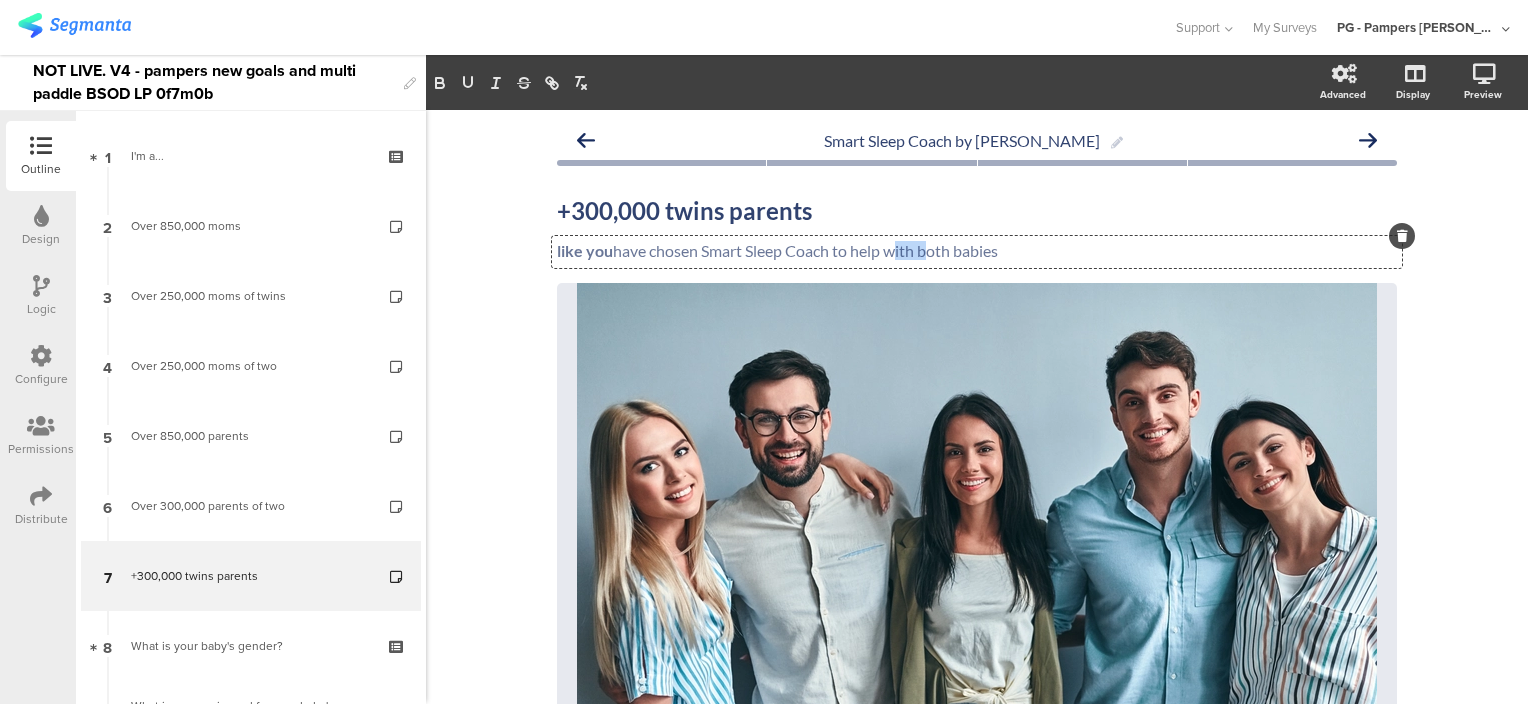 click on "like you  have chosen Smart Sleep Coach to help with both babies" 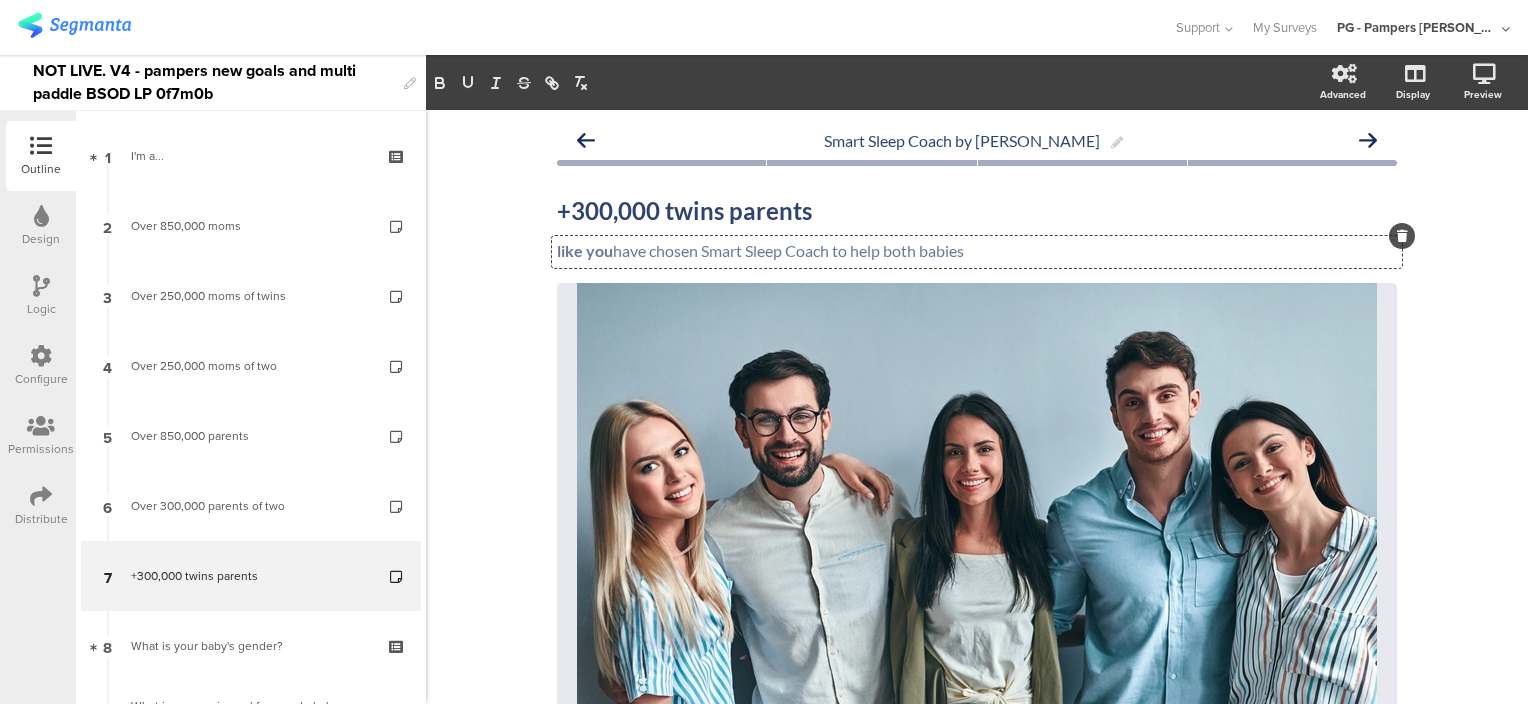 click on "like you  have chosen Smart Sleep Coach to help both babies" 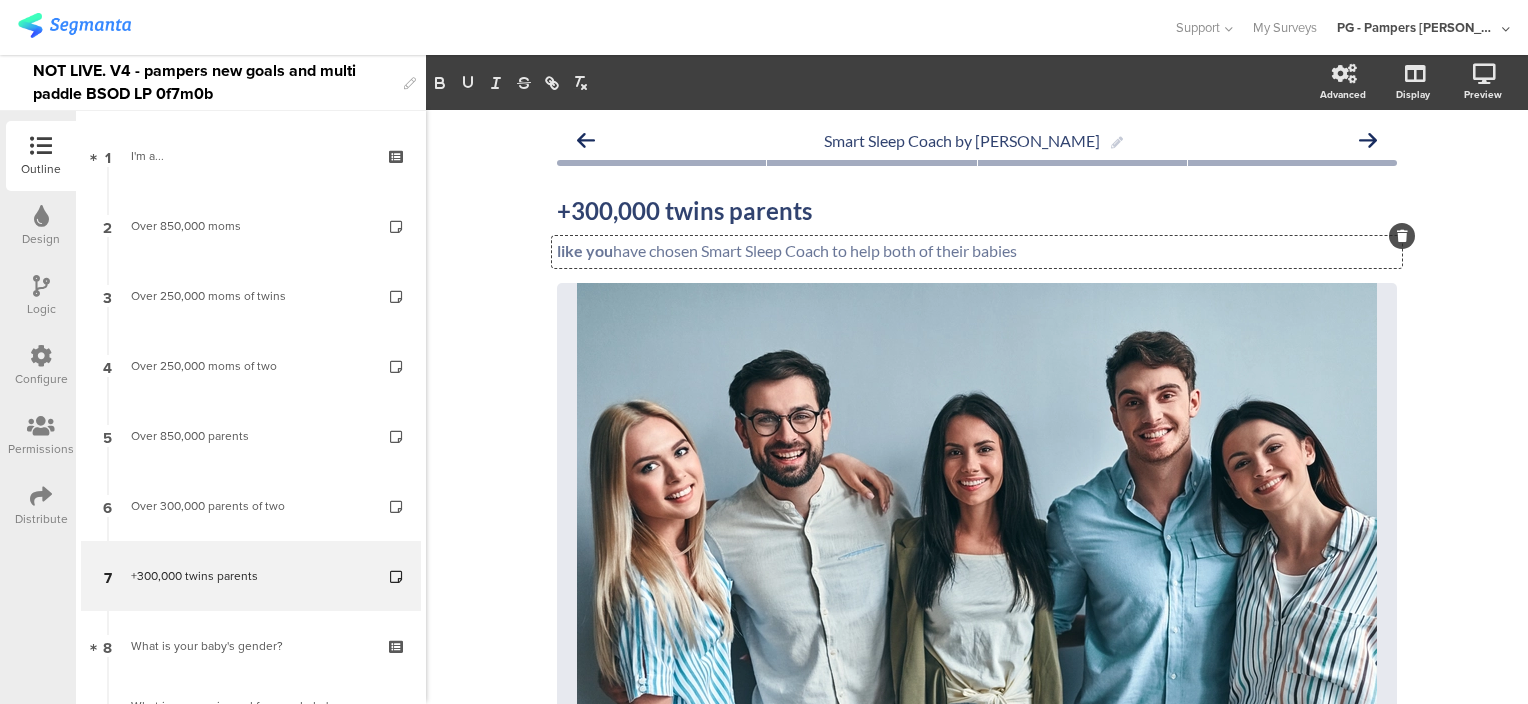 drag, startPoint x: 1041, startPoint y: 250, endPoint x: 829, endPoint y: 252, distance: 212.00943 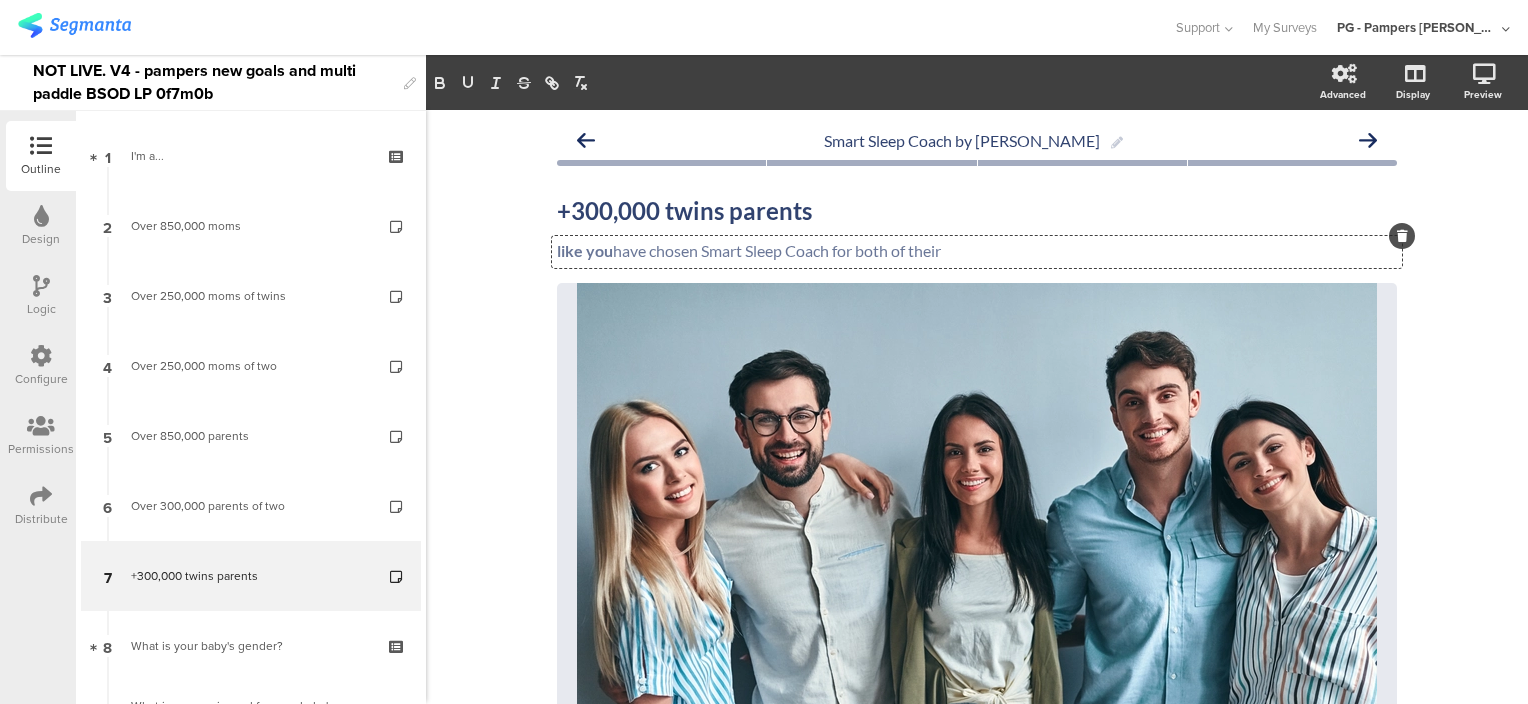 drag, startPoint x: 993, startPoint y: 253, endPoint x: 830, endPoint y: 251, distance: 163.01227 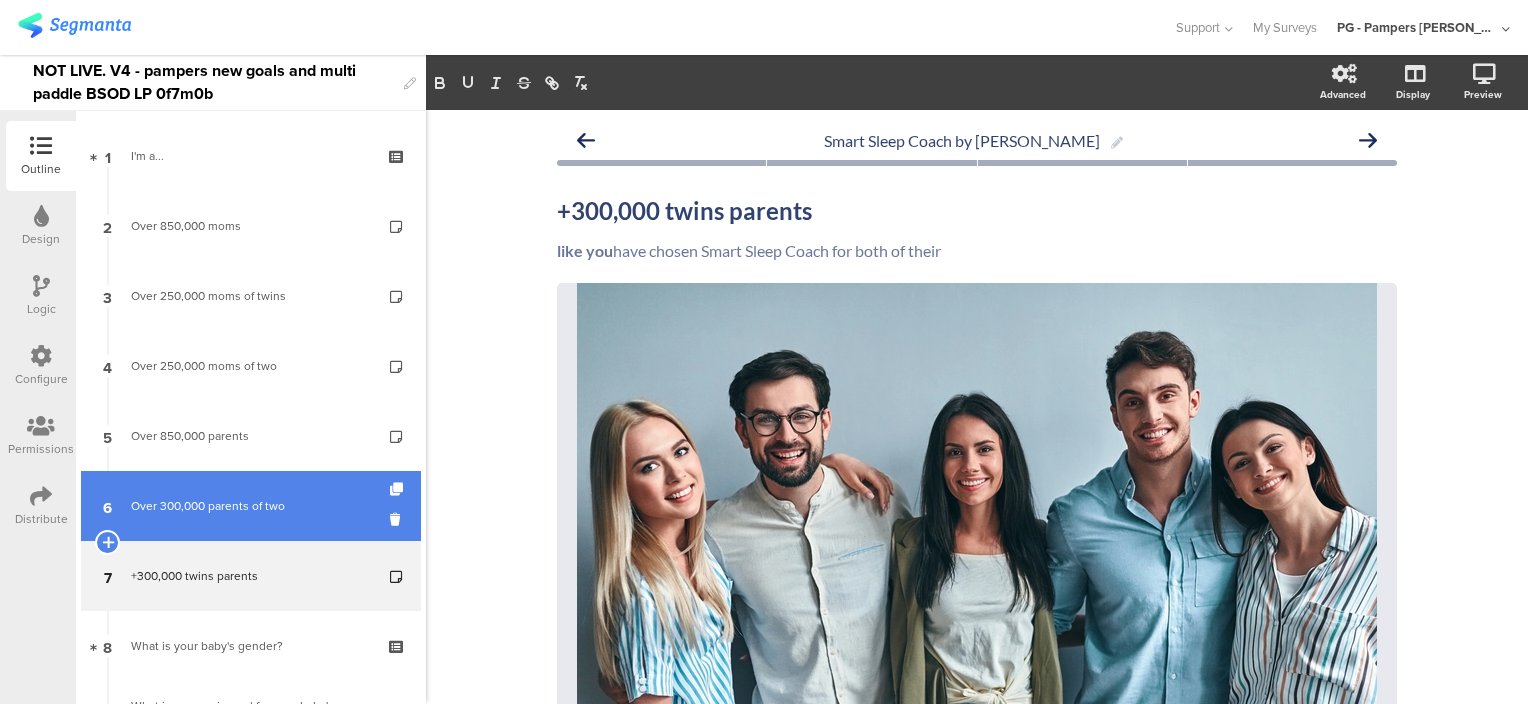 click on "6
Over 300,000 parents of two" at bounding box center [251, 506] 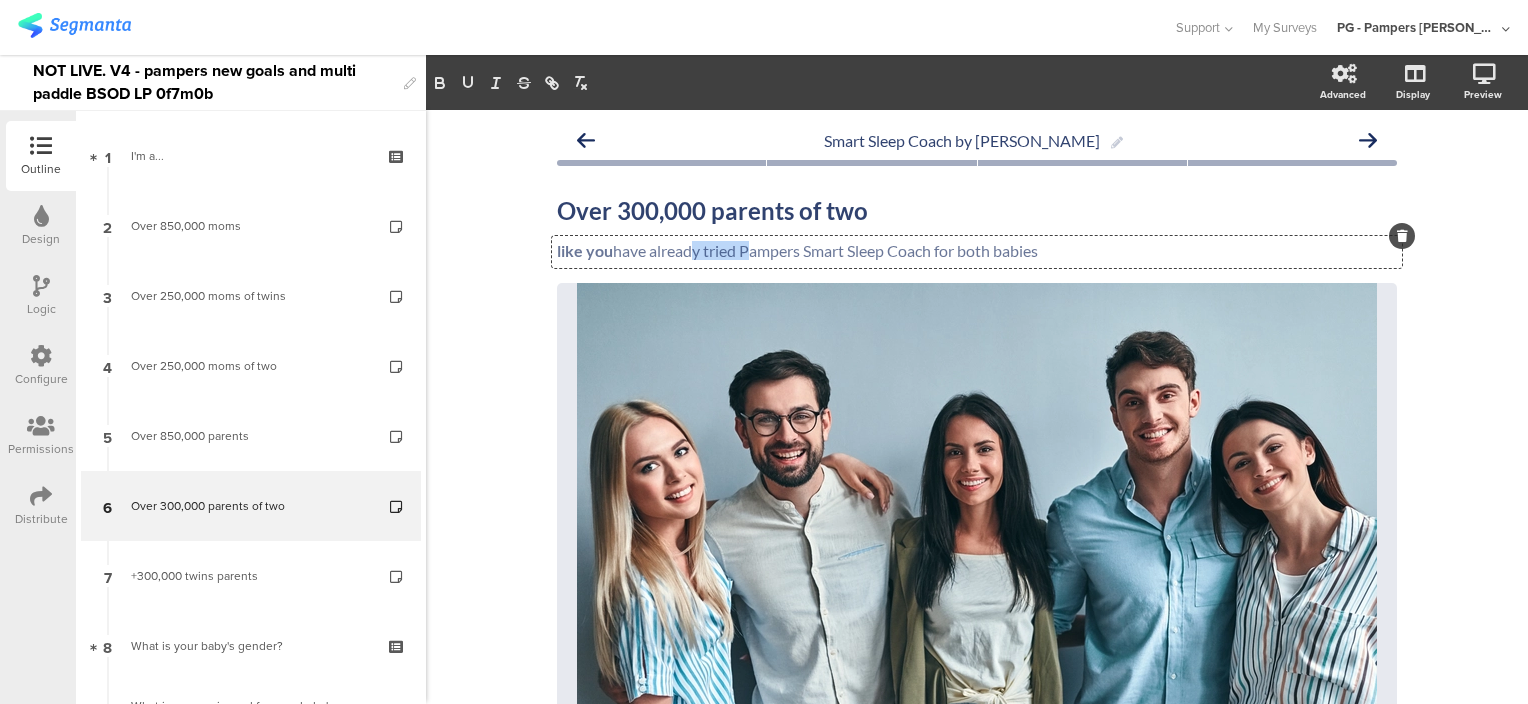 drag, startPoint x: 740, startPoint y: 249, endPoint x: 649, endPoint y: 251, distance: 91.02197 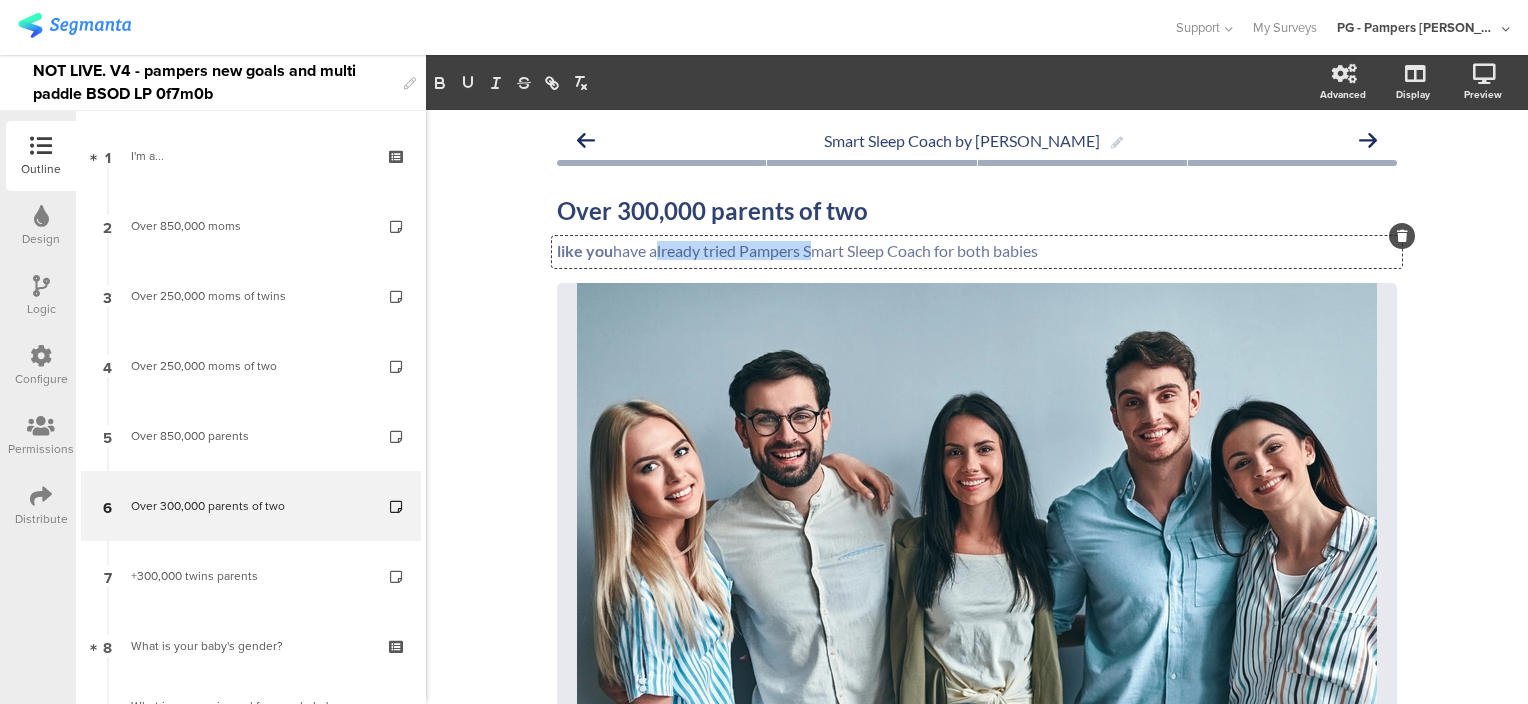 drag, startPoint x: 644, startPoint y: 251, endPoint x: 800, endPoint y: 252, distance: 156.0032 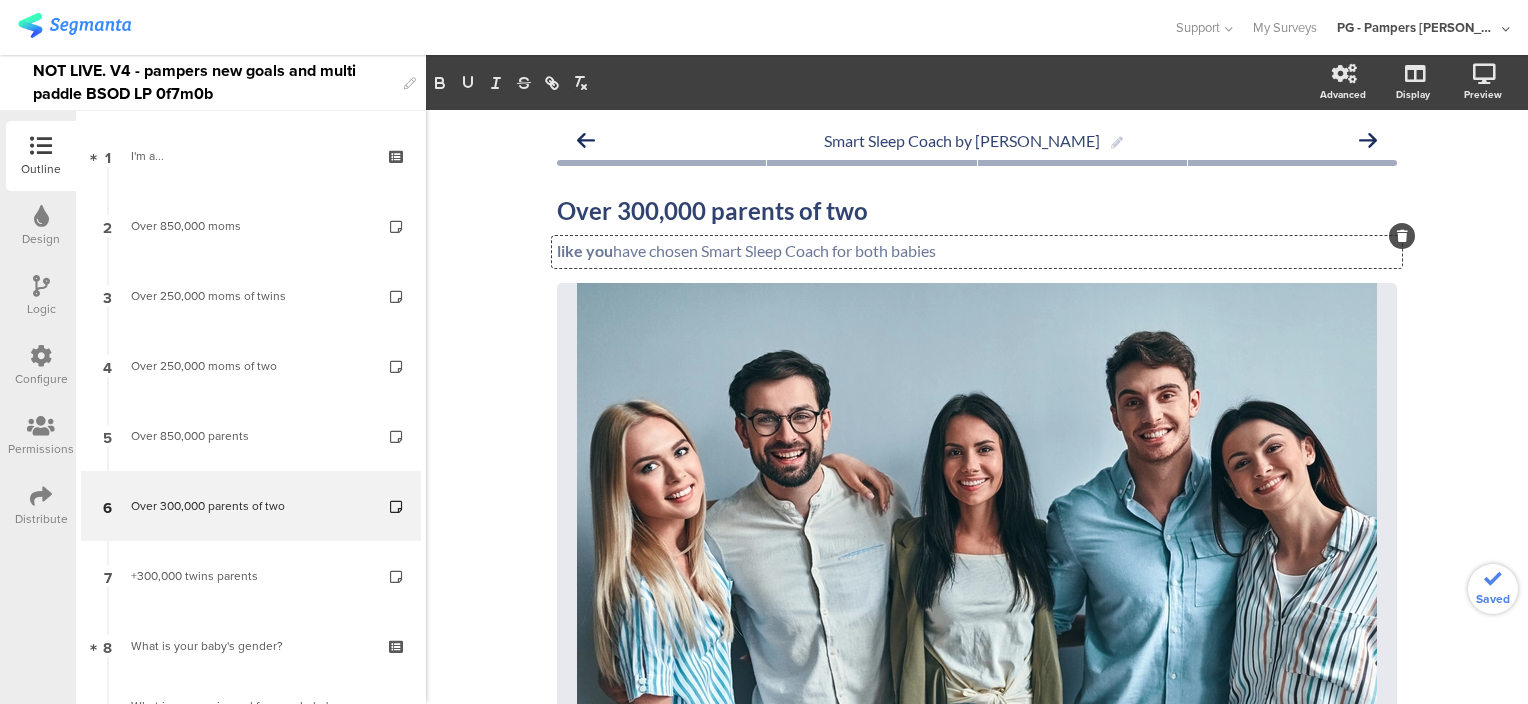 click on "like you  have chosen Smart Sleep Coach for both babies" 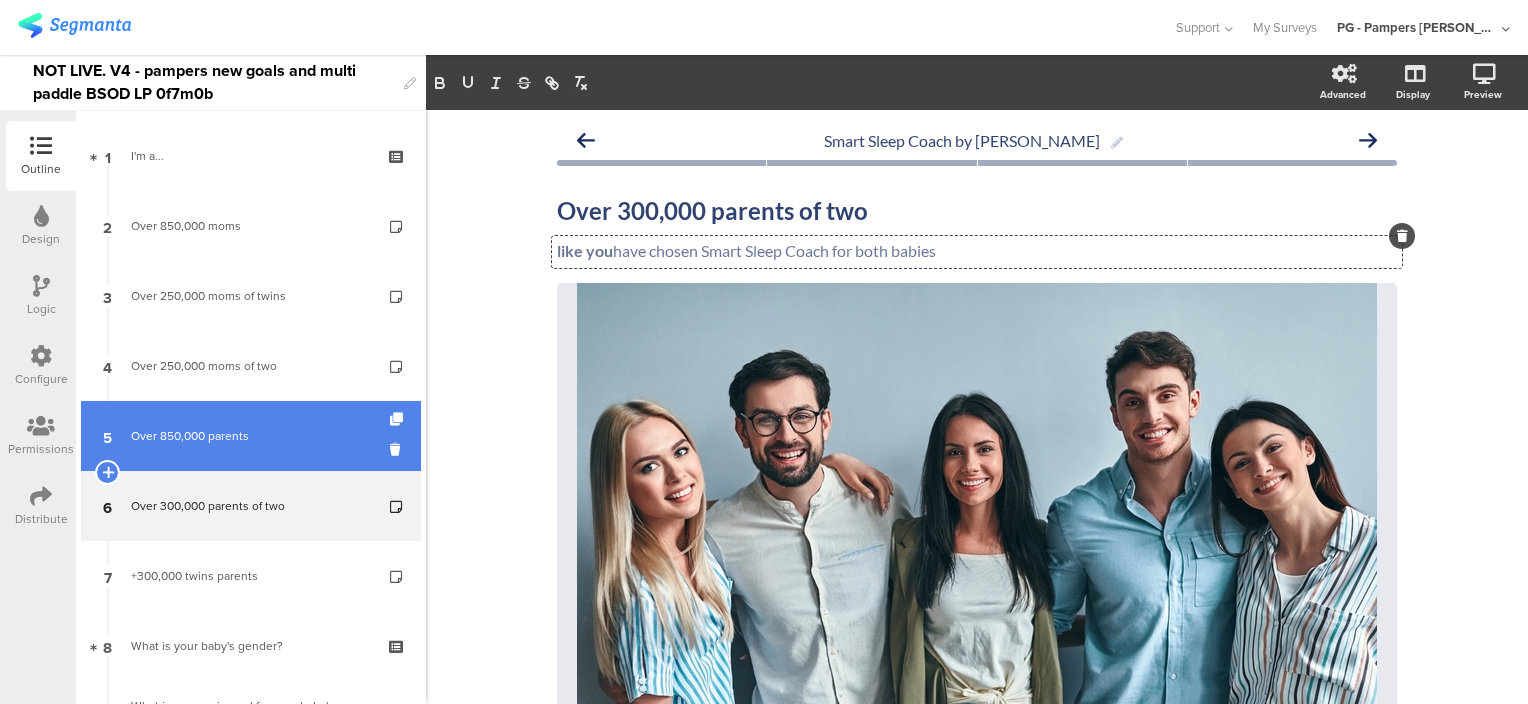 click on "5
Over 850,000 parents" at bounding box center (251, 436) 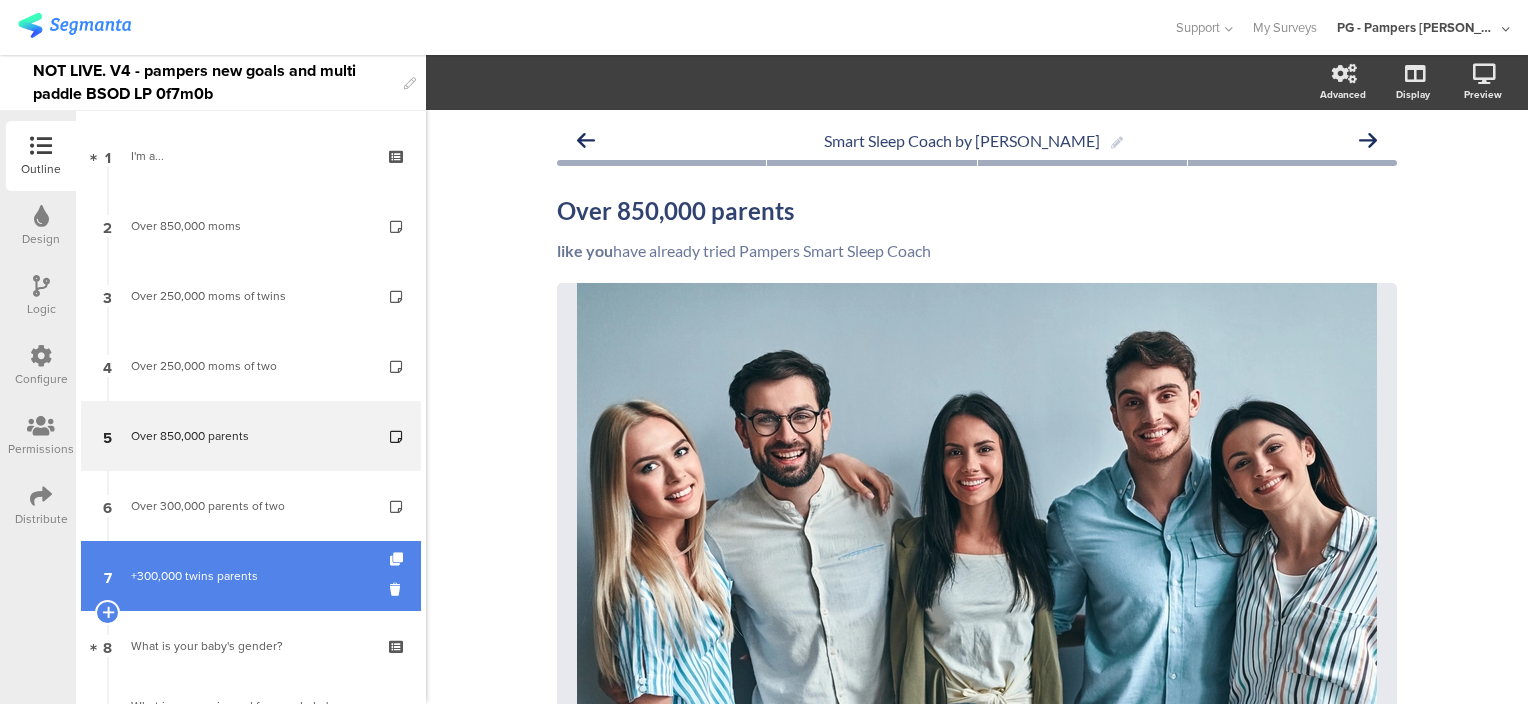 click on "7
+300,000 twins parents" at bounding box center (251, 576) 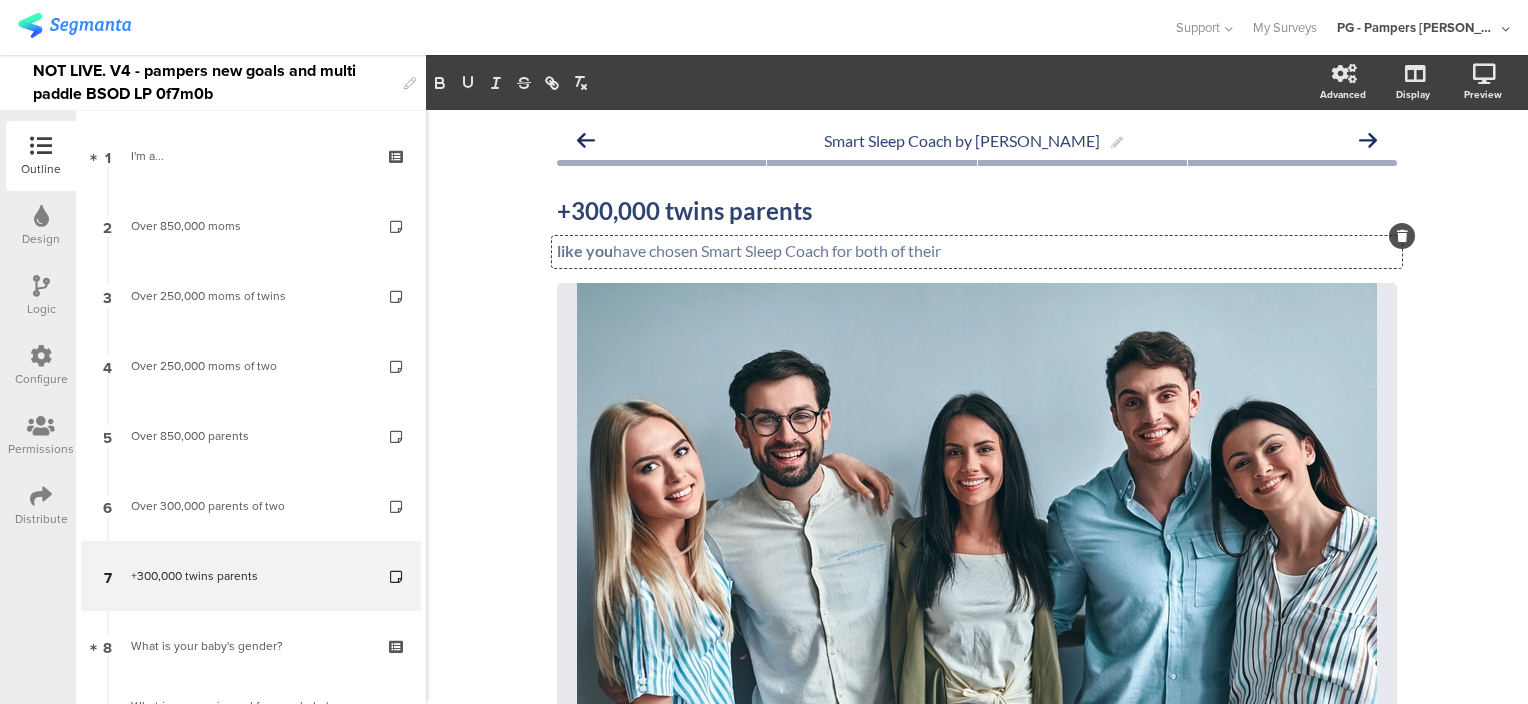 drag, startPoint x: 829, startPoint y: 252, endPoint x: 984, endPoint y: 251, distance: 155.00322 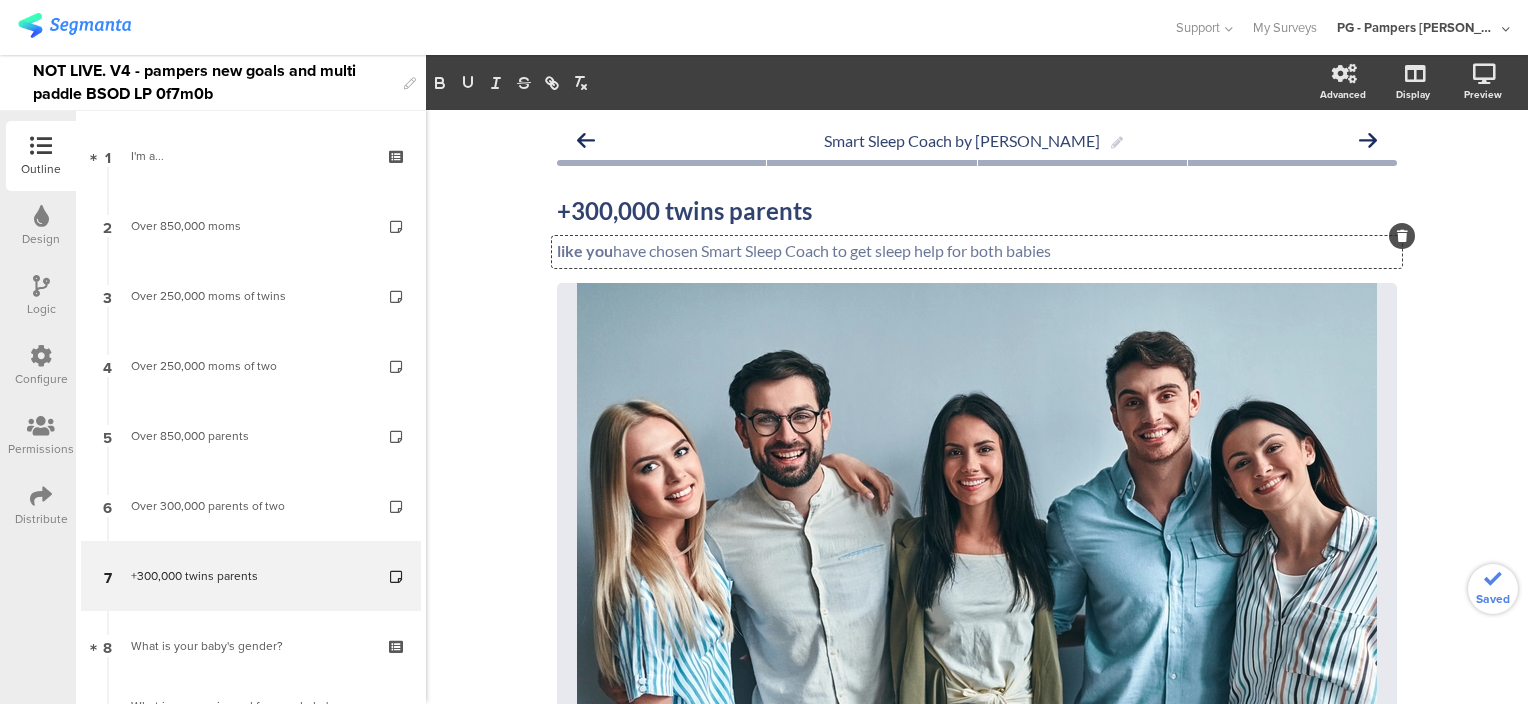 click on "Smart Sleep Coach by Pampers
+300,000 twins parents
+300,000 twins parents
like you  have chosen Smart Sleep Coach to get sleep help for both babies
like you  have chosen Smart Sleep Coach to get sleep help for both babies
like you  have chosen Smart Sleep Coach to get sleep help for both babies
/" 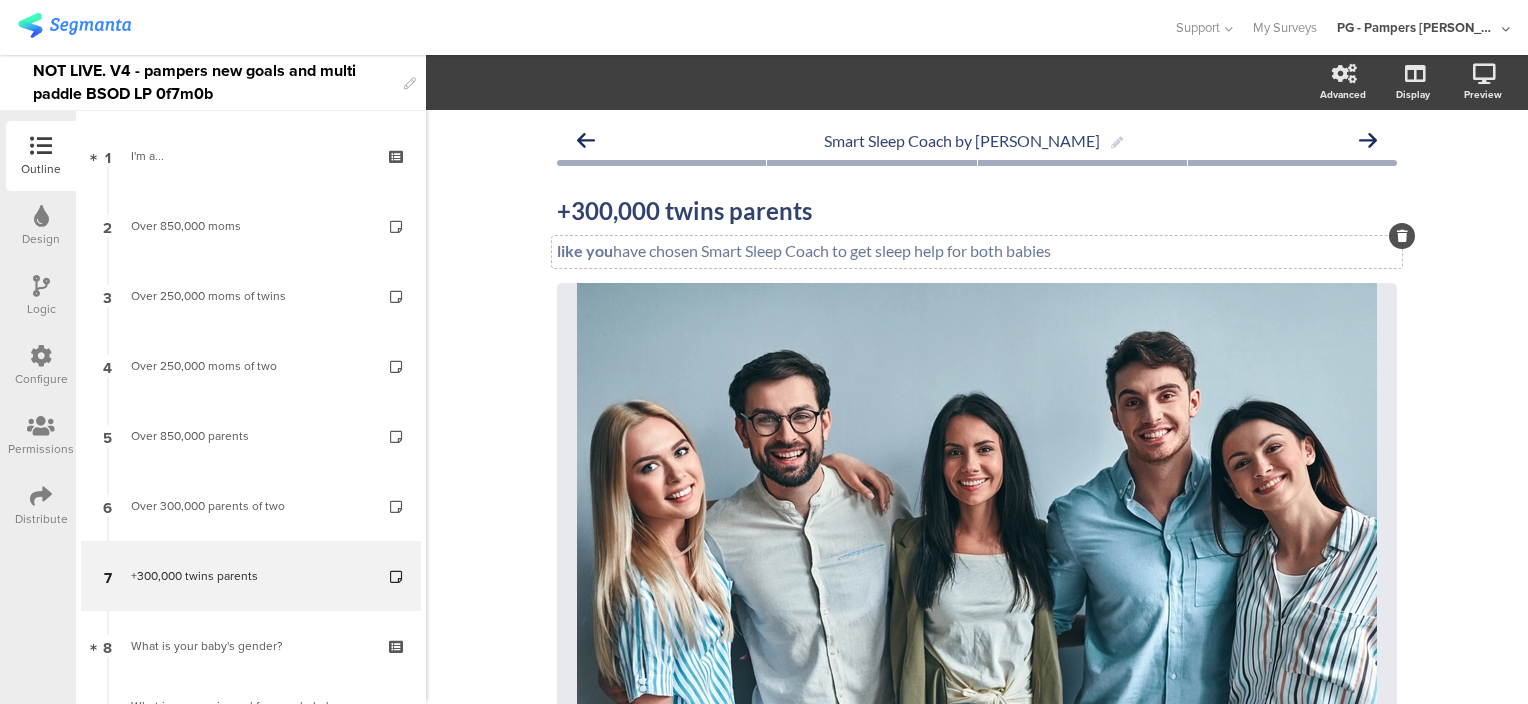 click on "like you  have chosen Smart Sleep Coach to get sleep help for both babies" 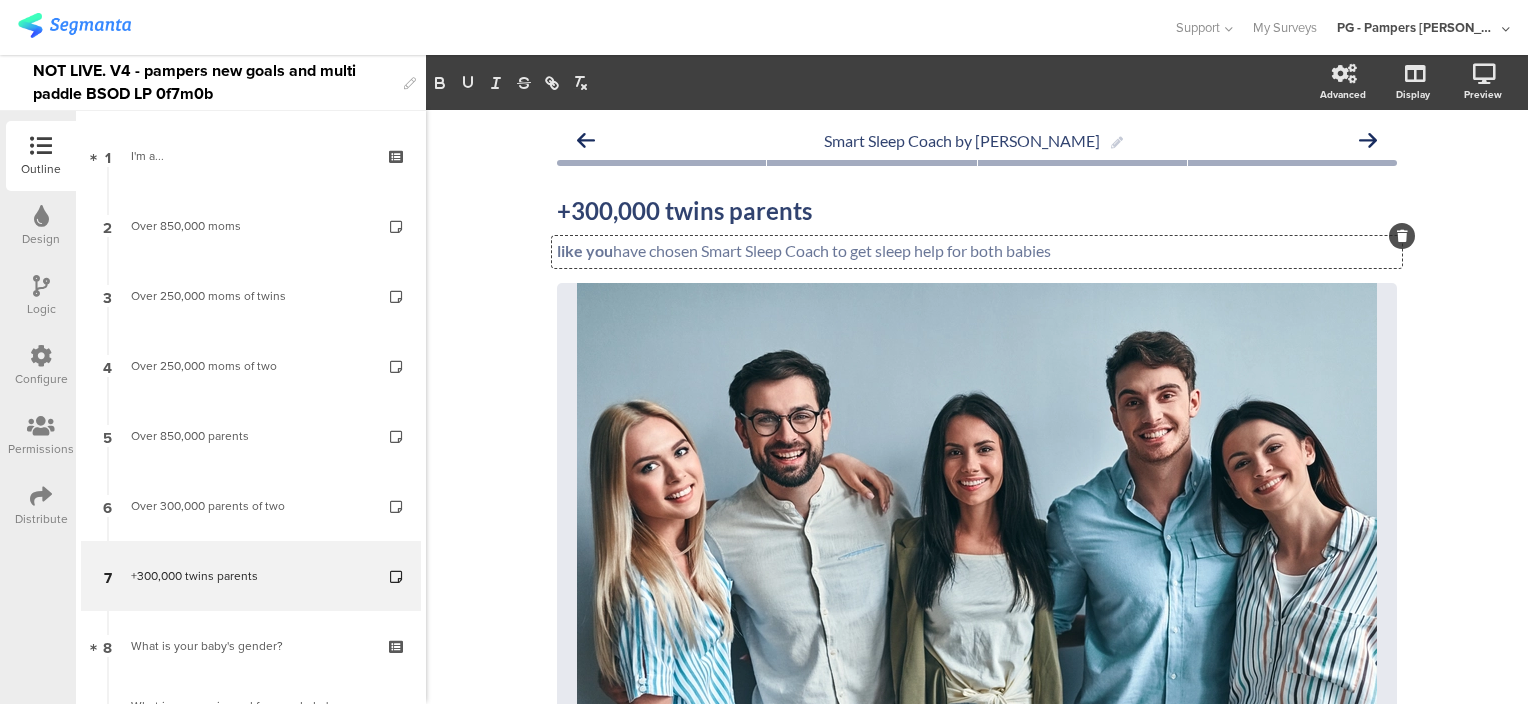 type 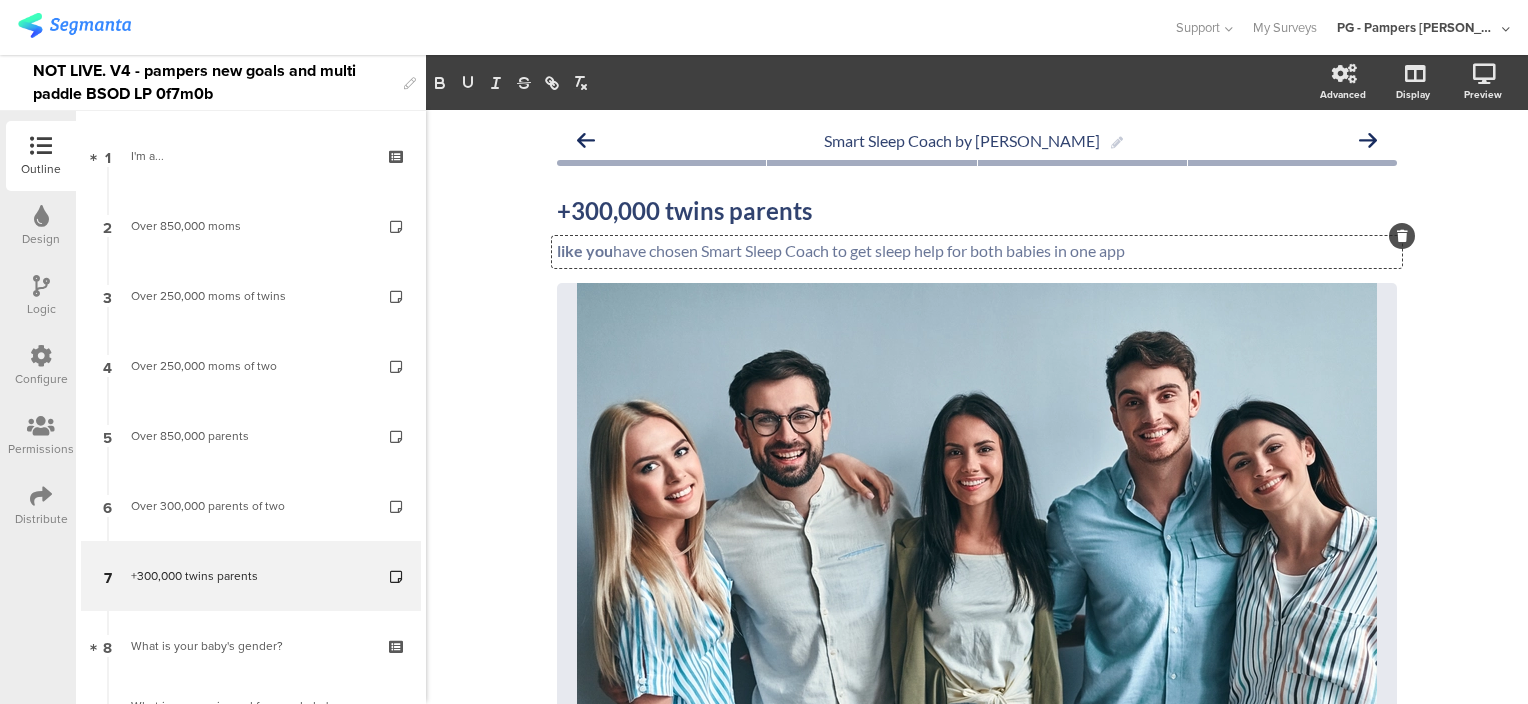 click on "like you  have chosen Smart Sleep Coach to get sleep help for both babies in one app" 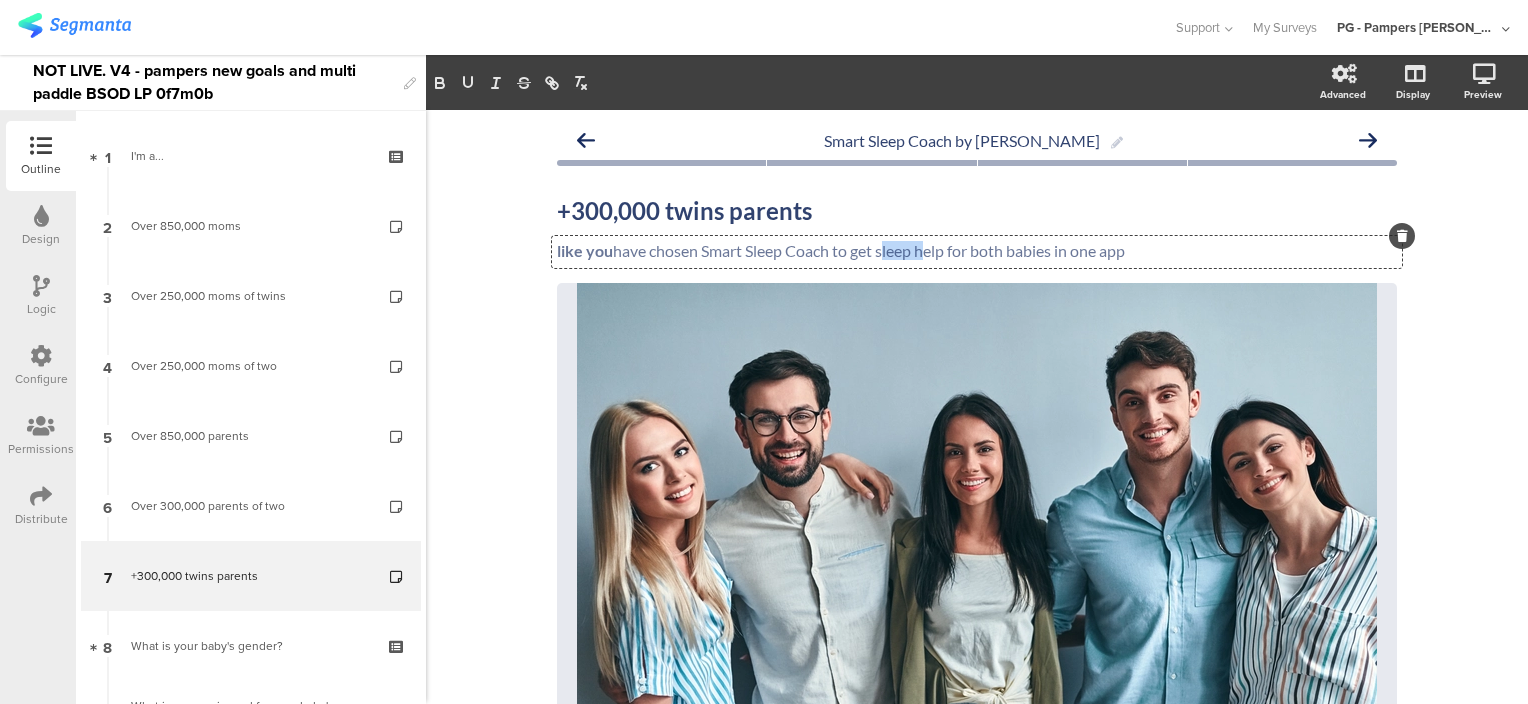 click on "like you  have chosen Smart Sleep Coach to get sleep help for both babies in one app" 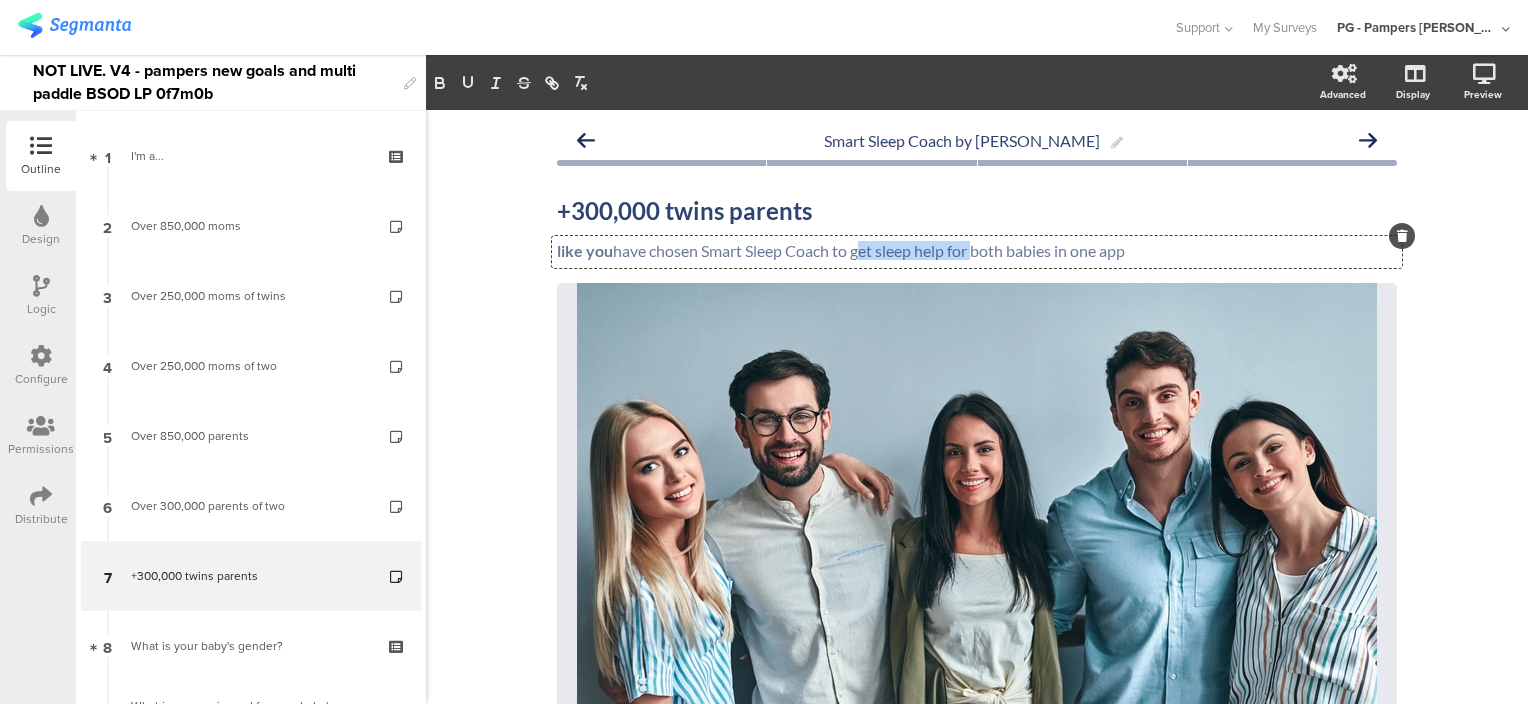 drag, startPoint x: 848, startPoint y: 255, endPoint x: 966, endPoint y: 251, distance: 118.06778 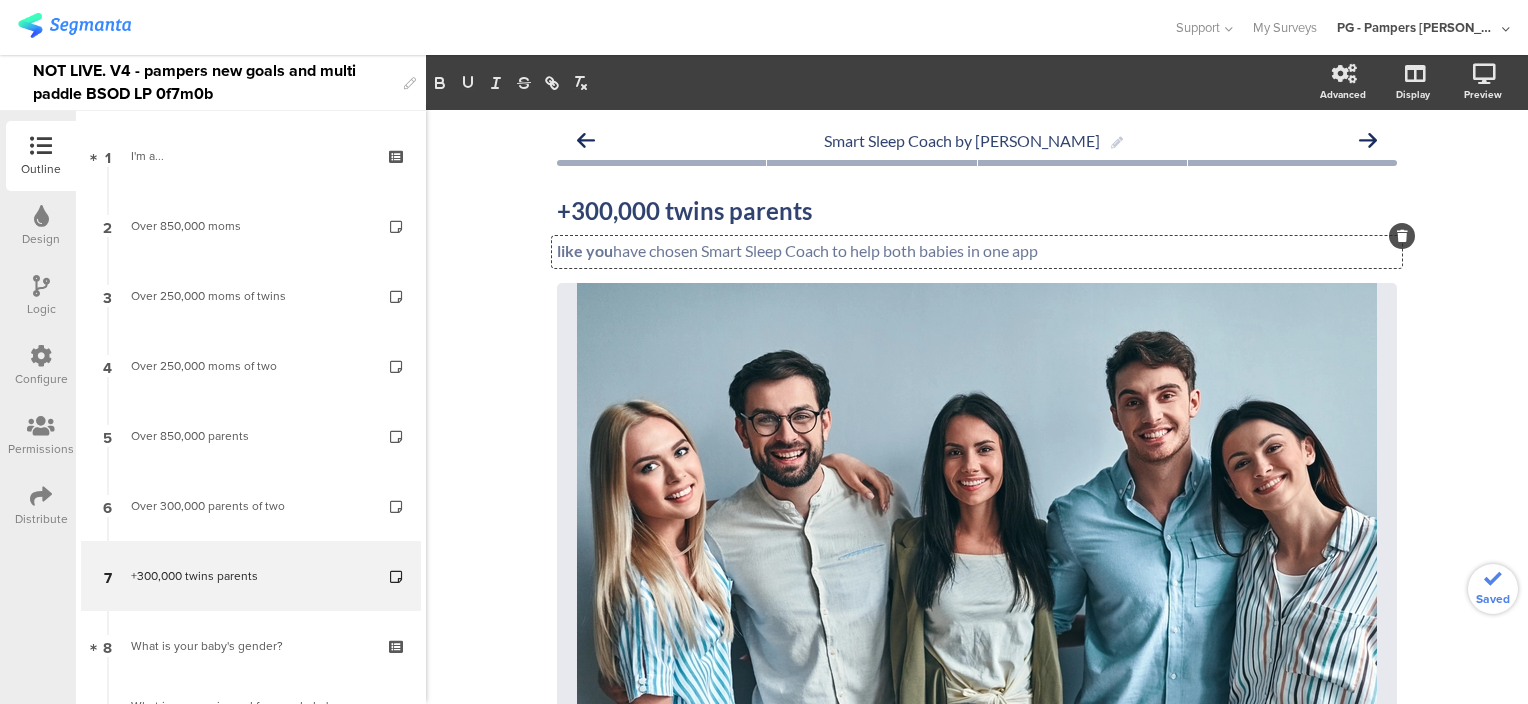 click on "like you  have chosen Smart Sleep Coach to help both babies in one app" 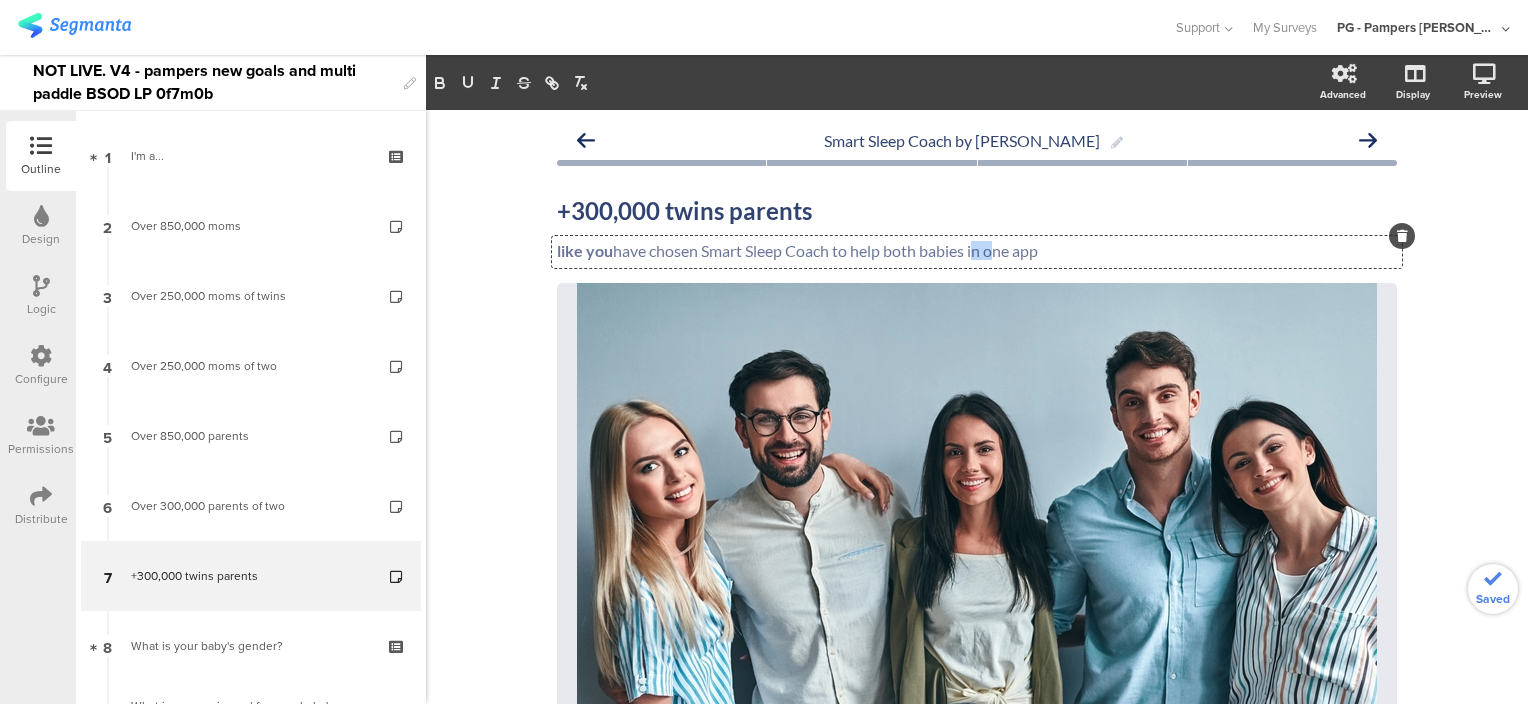 click on "like you  have chosen Smart Sleep Coach to help both babies in one app" 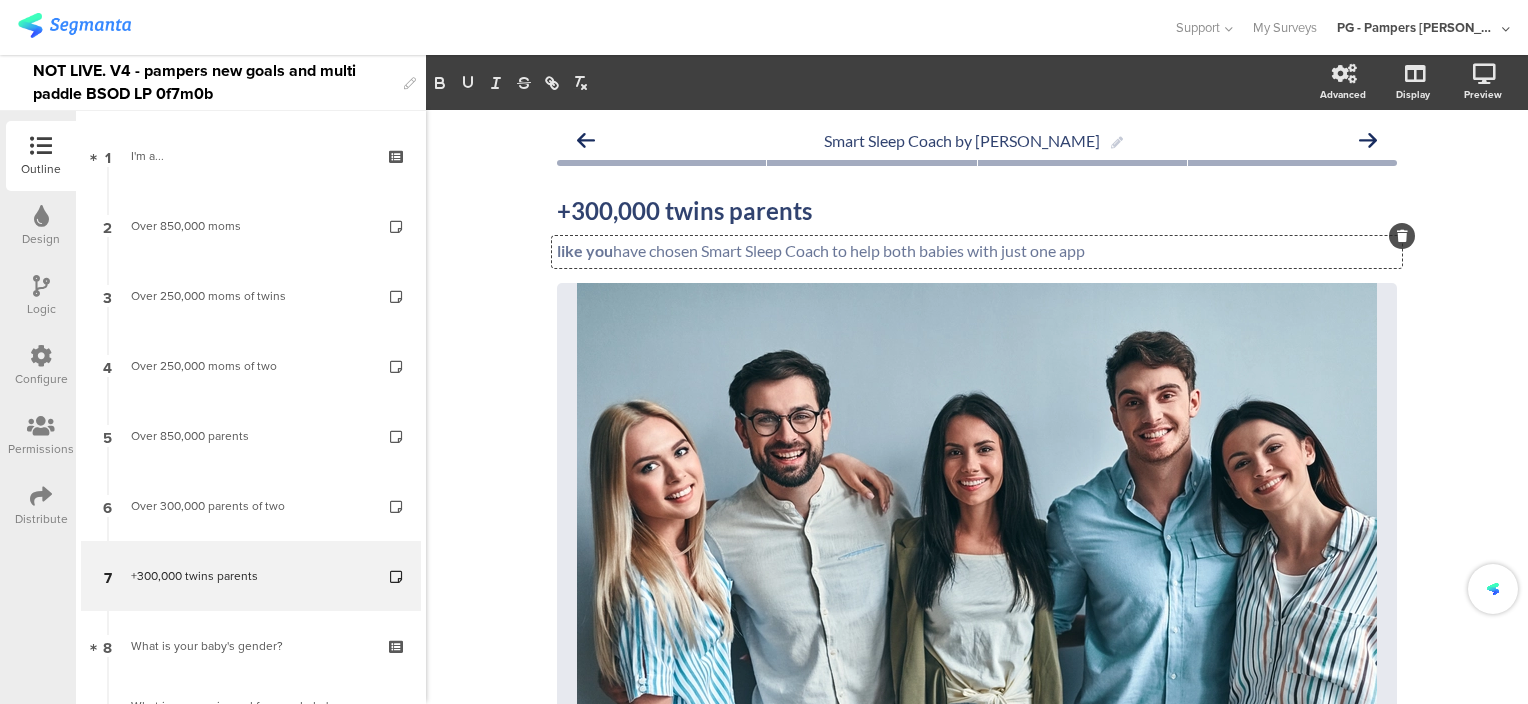 click on "Smart Sleep Coach by Pampers
+300,000 twins parents
+300,000 twins parents
like you  have chosen Smart Sleep Coach to help both babies with just one app
like you  have chosen Smart Sleep Coach to help both babies with just one app
like you  have chosen Smart Sleep Coach to help both babies with just one app
/" 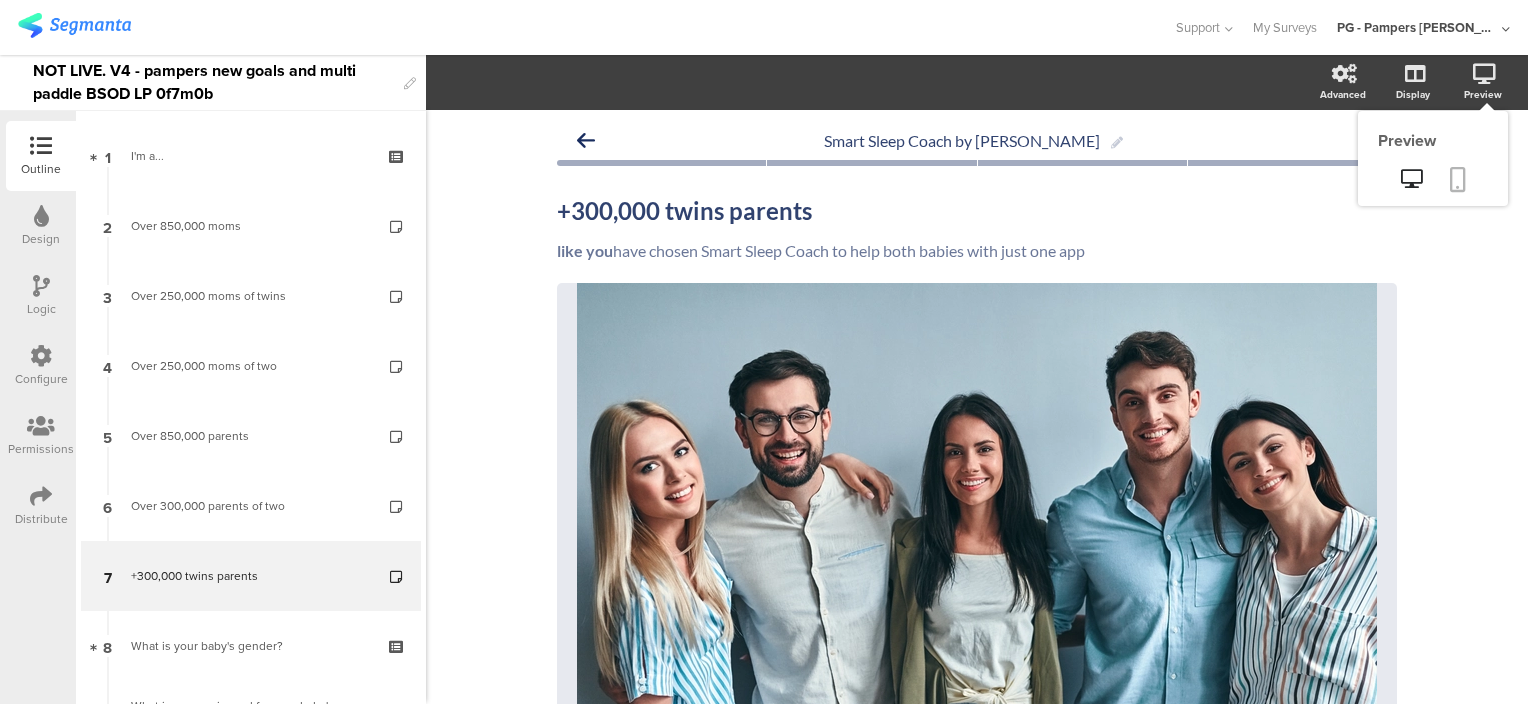 click 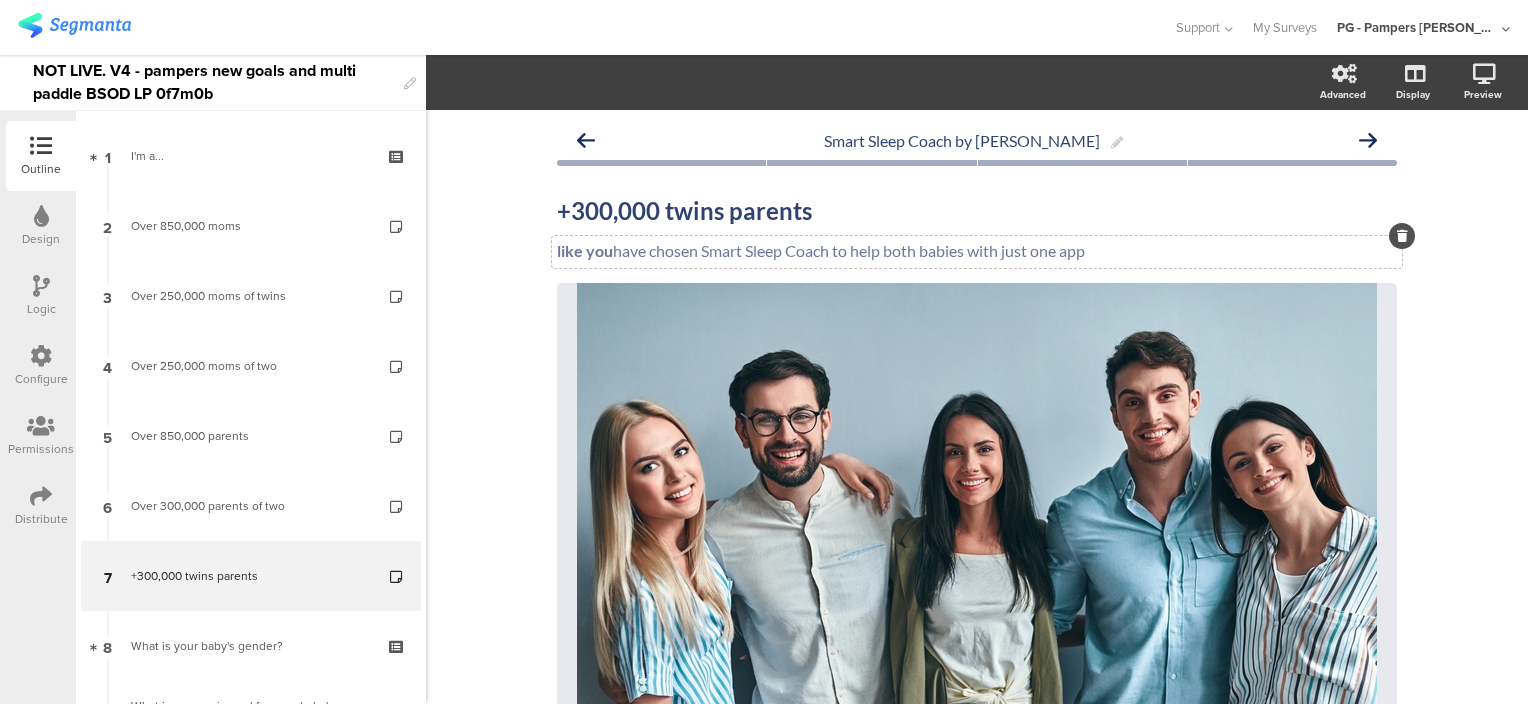 click on "like you  have chosen Smart Sleep Coach to help both babies with just one app" 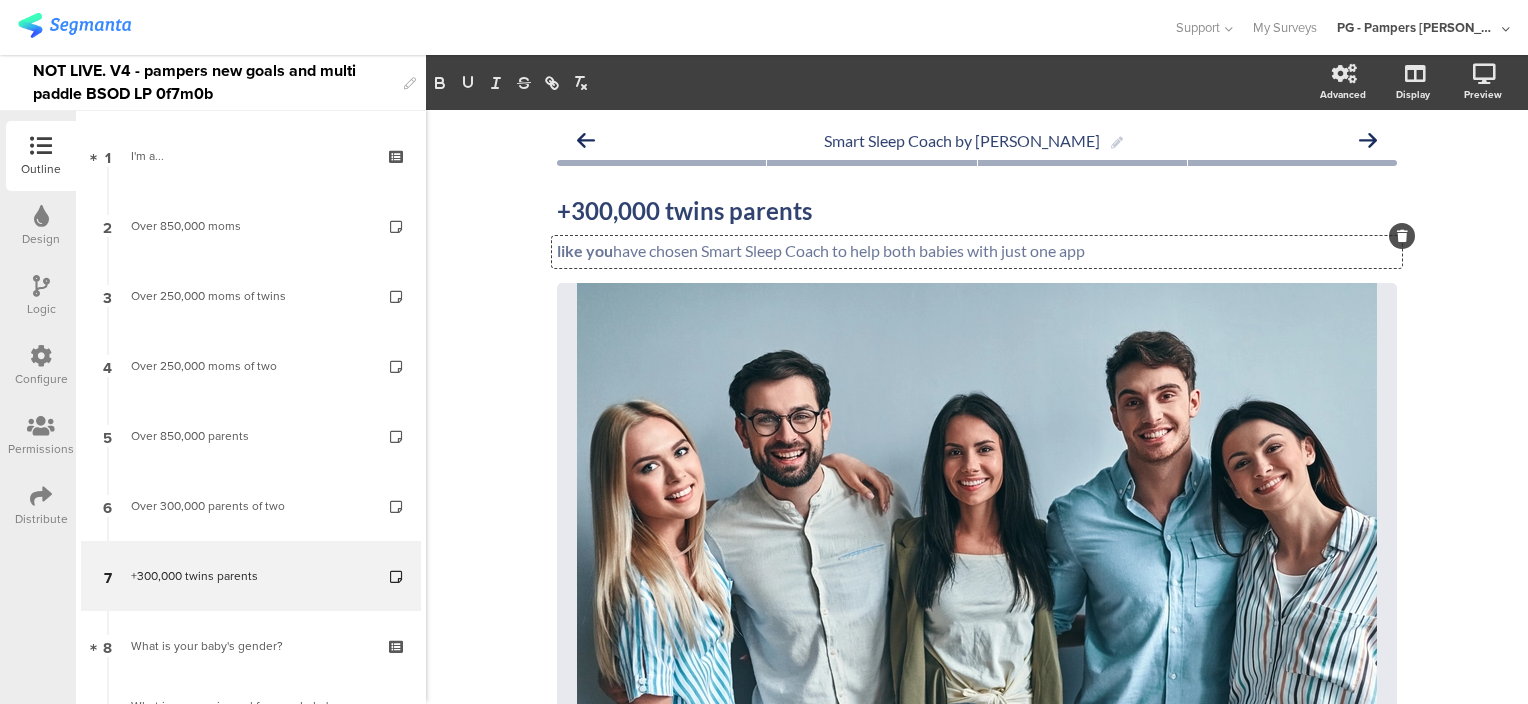 click on "like you  have chosen Smart Sleep Coach to help both babies with just one app" 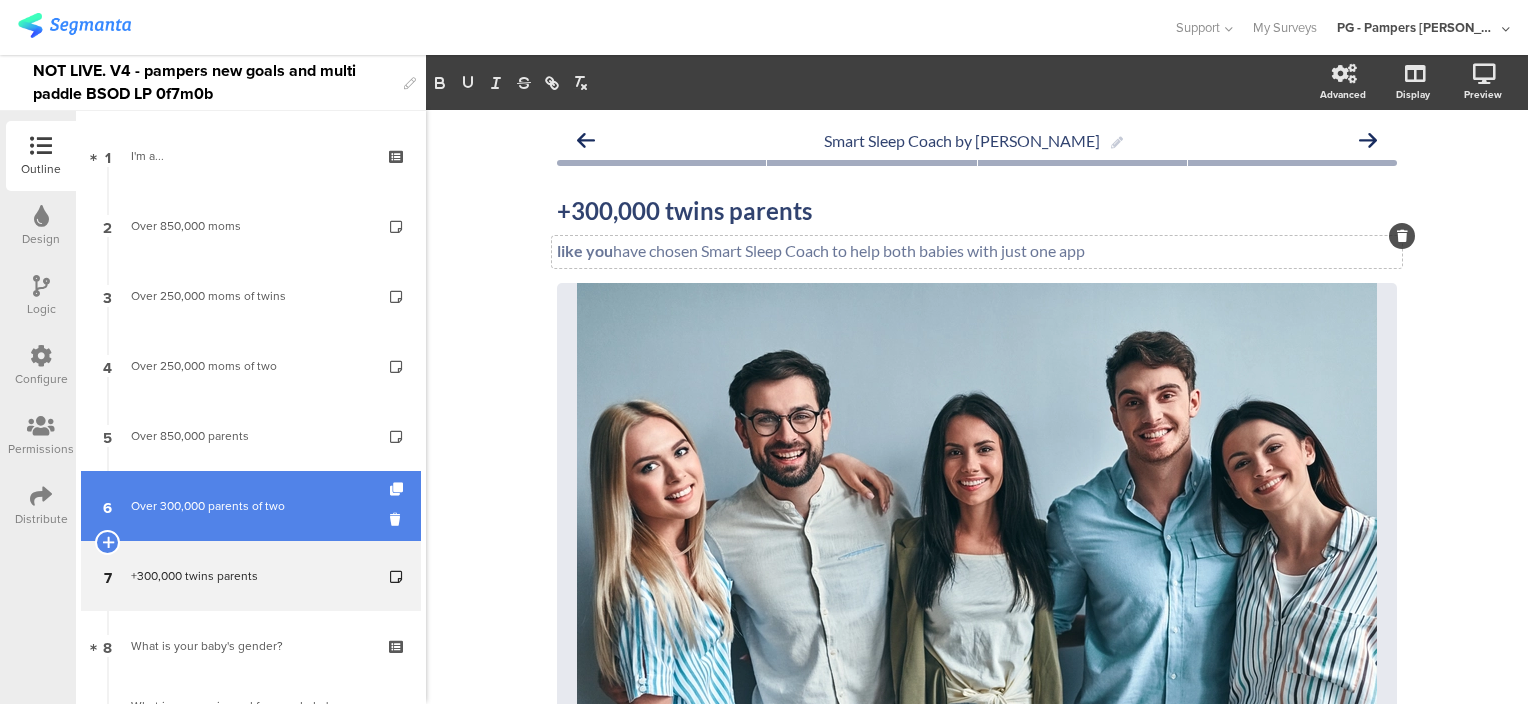 click on "6
Over 300,000 parents of two" at bounding box center (251, 506) 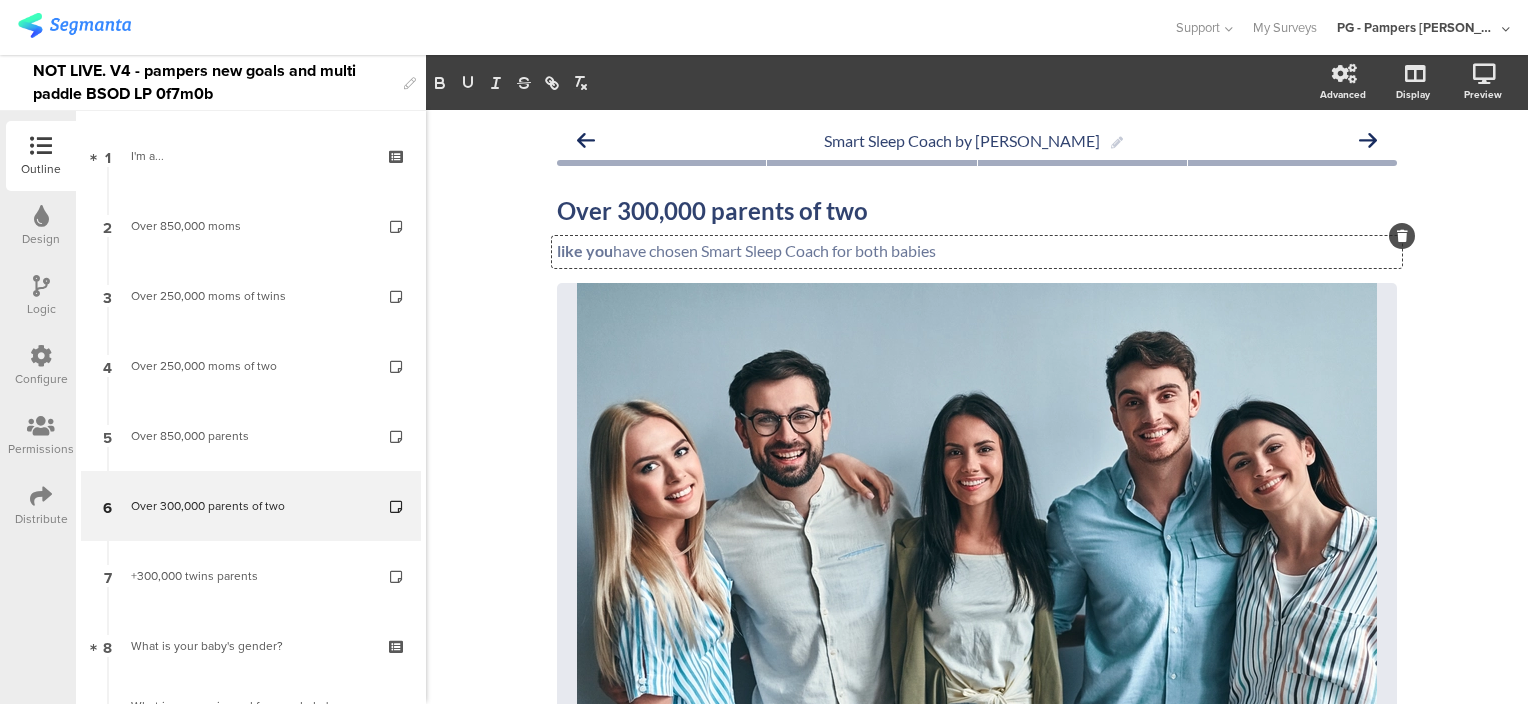 drag, startPoint x: 960, startPoint y: 256, endPoint x: 610, endPoint y: 250, distance: 350.05142 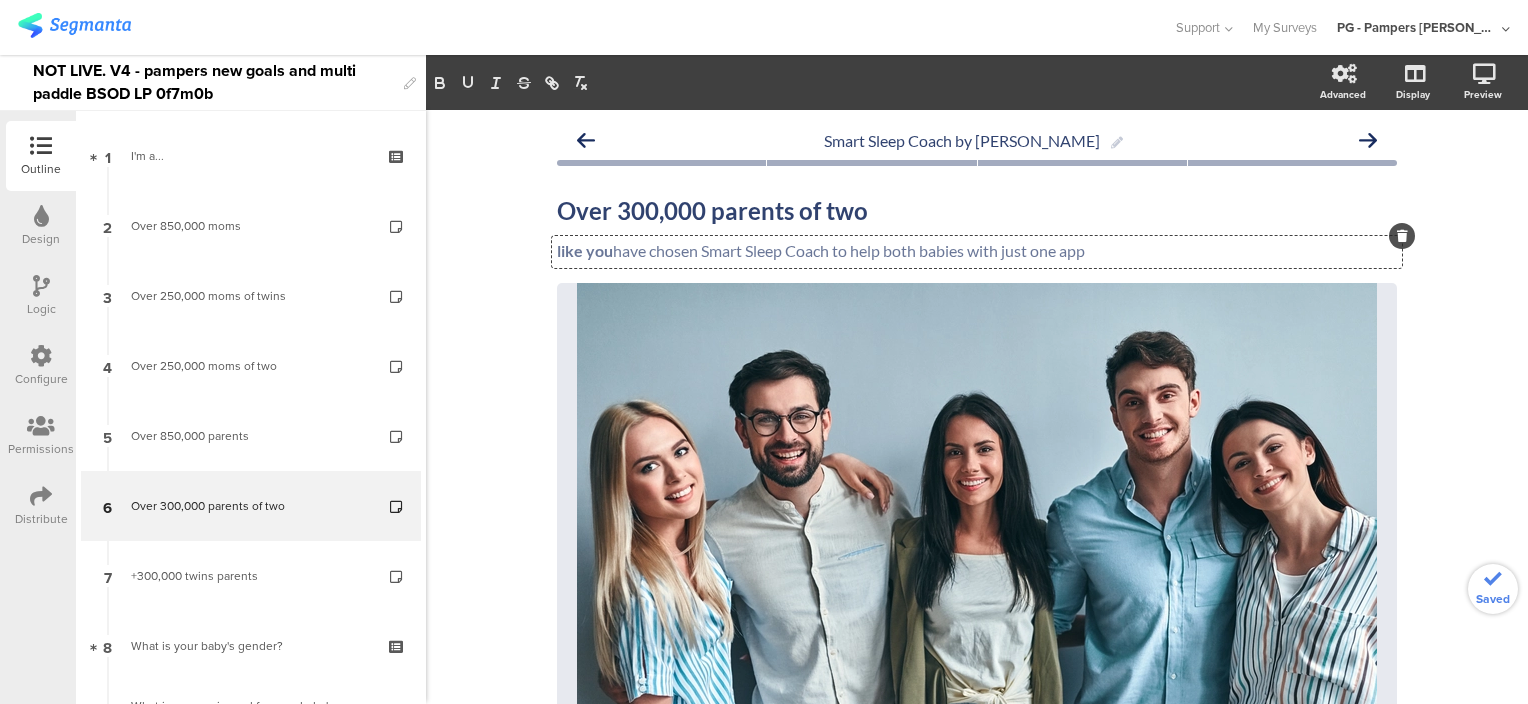 click on "Smart Sleep Coach by Pampers
Over 300,000 parents of two
Over 300,000 parents of two
like you  have chosen Smart Sleep Coach to help both babies with just one app
like you  have chosen Smart Sleep Coach to help both babies with just one app
like you  have chosen Smart Sleep Coach to help both babies with just one app
/" 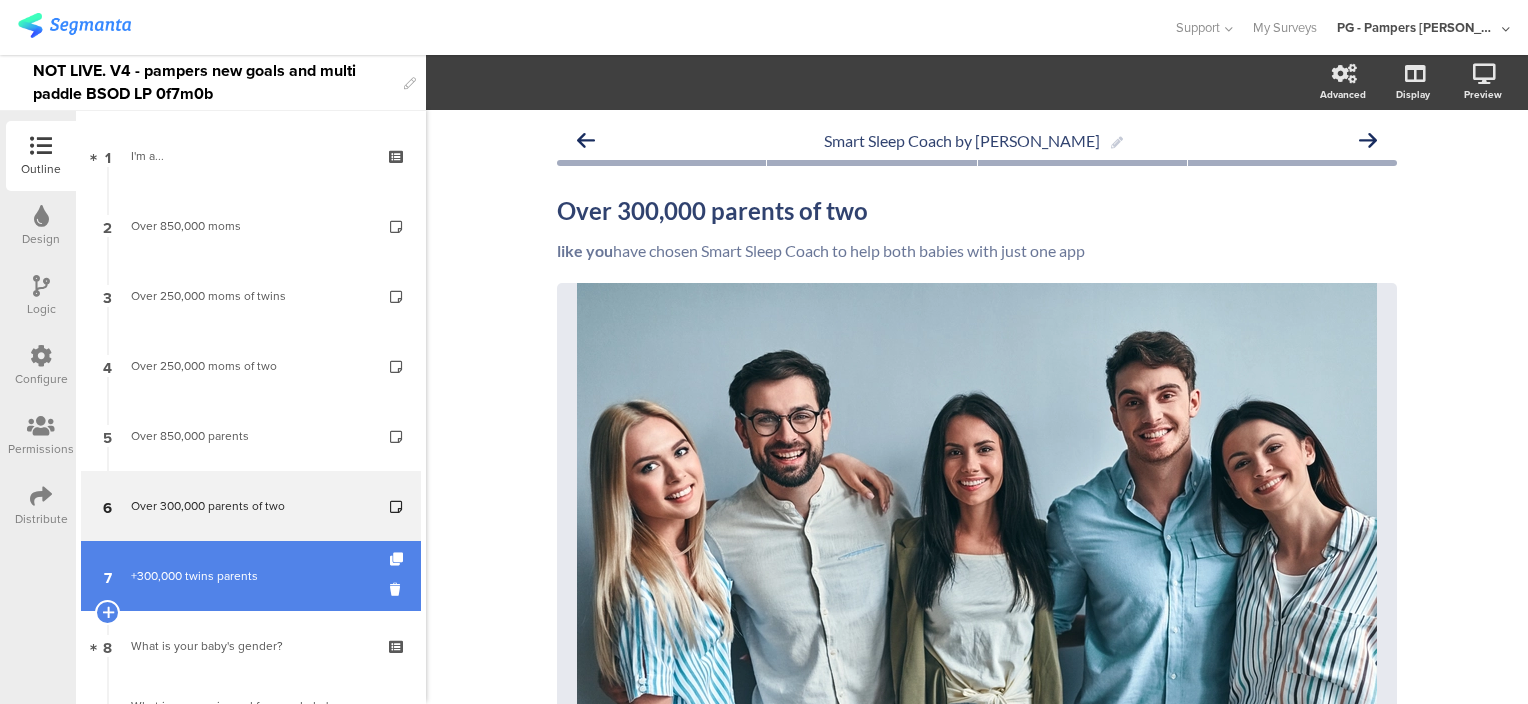 click on "7
+300,000 twins parents" at bounding box center [251, 576] 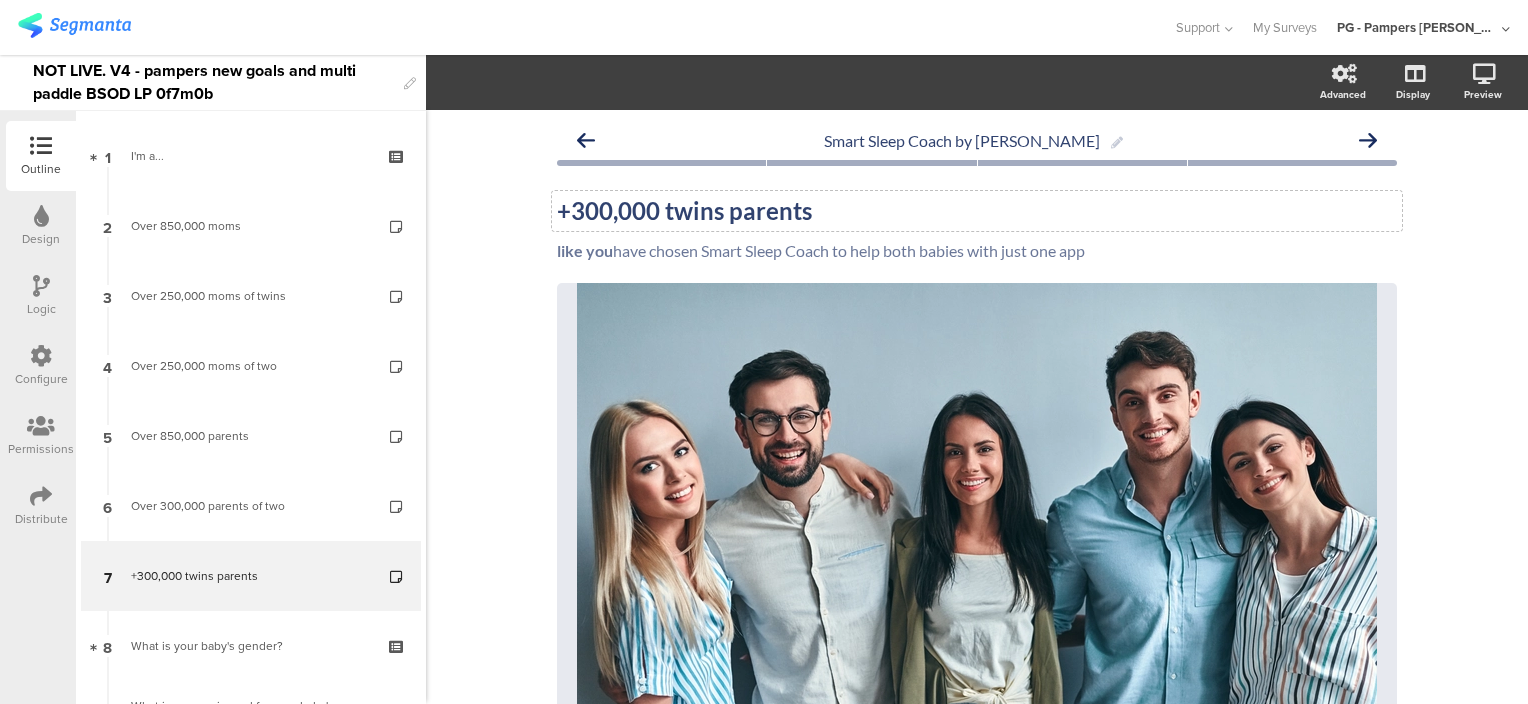 click on "+300,000 twins parents" 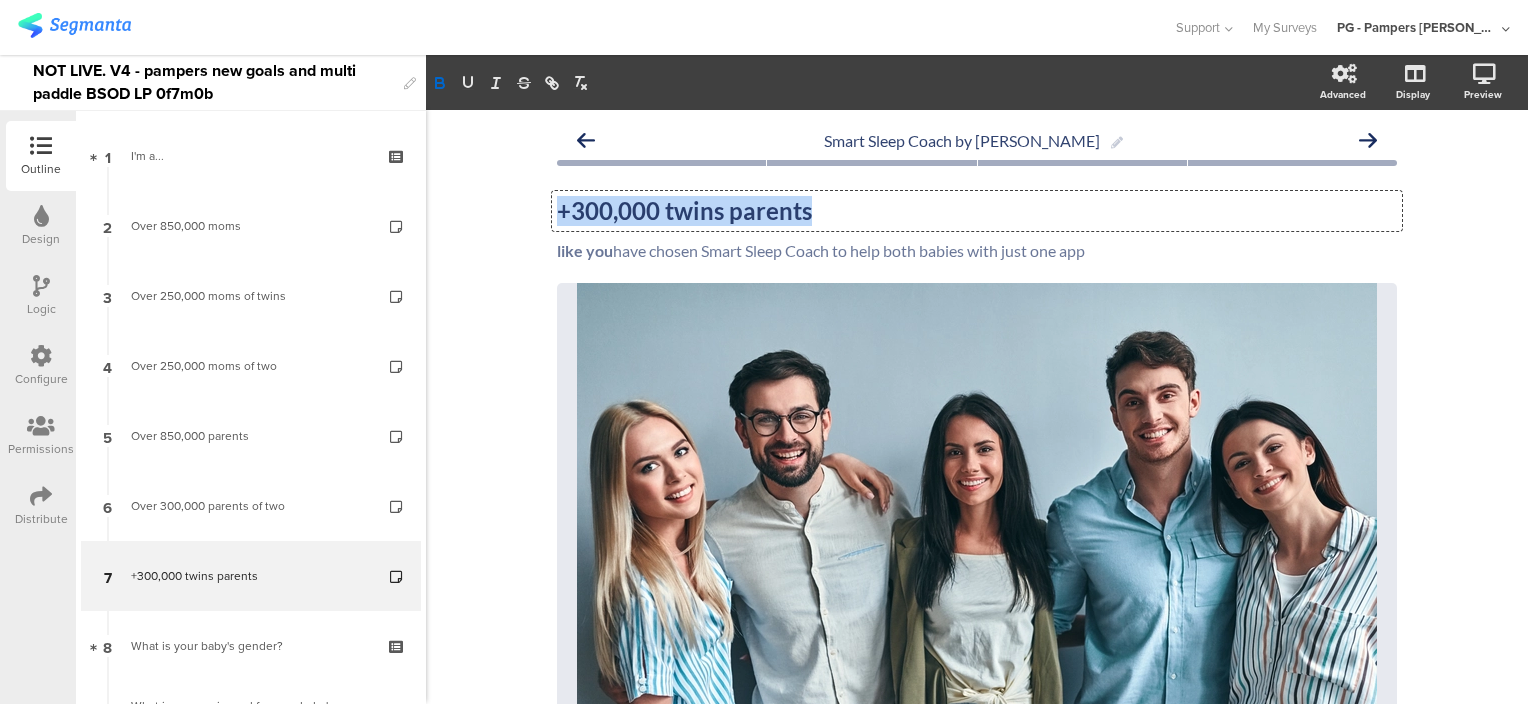 click on "+300,000 twins parents" 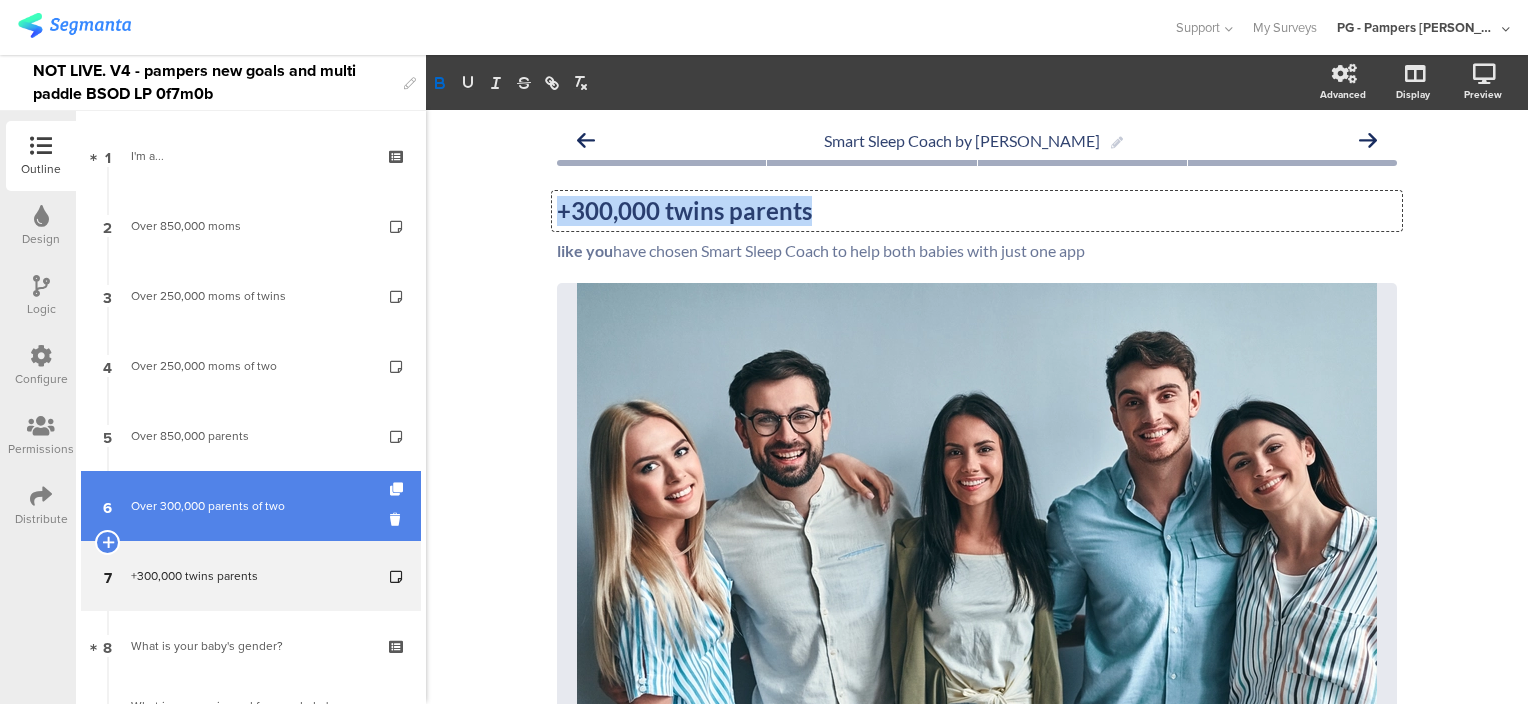 click on "6
Over 300,000 parents of two" at bounding box center [251, 506] 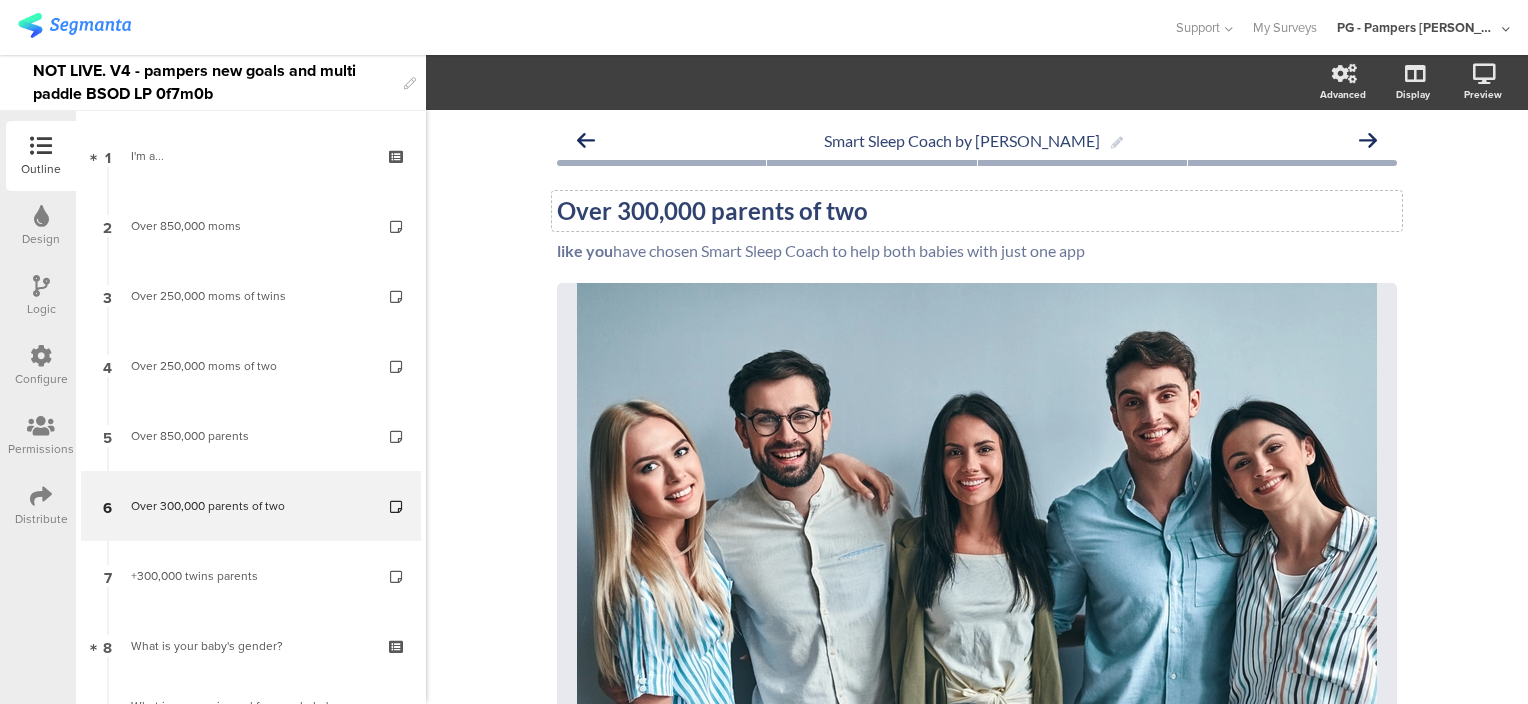click on "Over 300,000 parents of two" 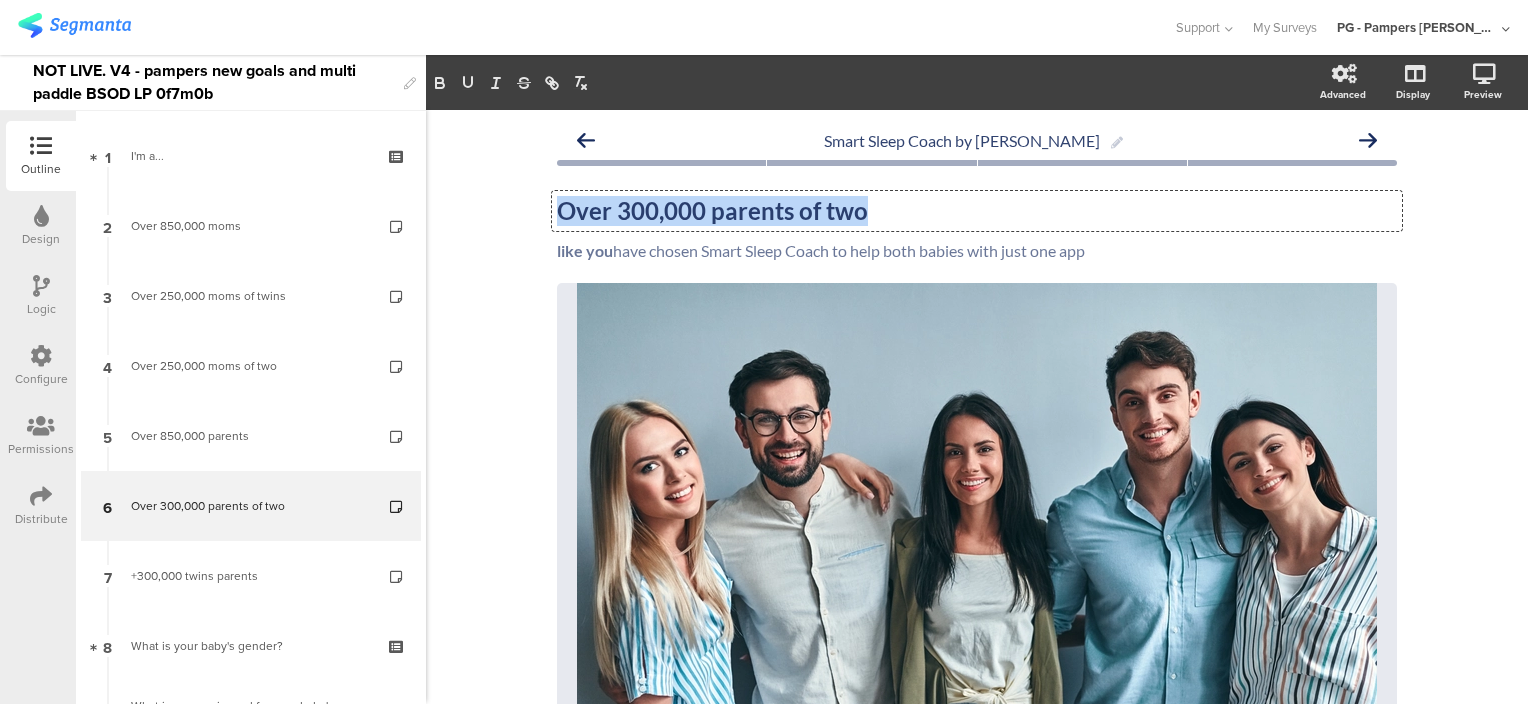 click on "Over 300,000 parents of two" 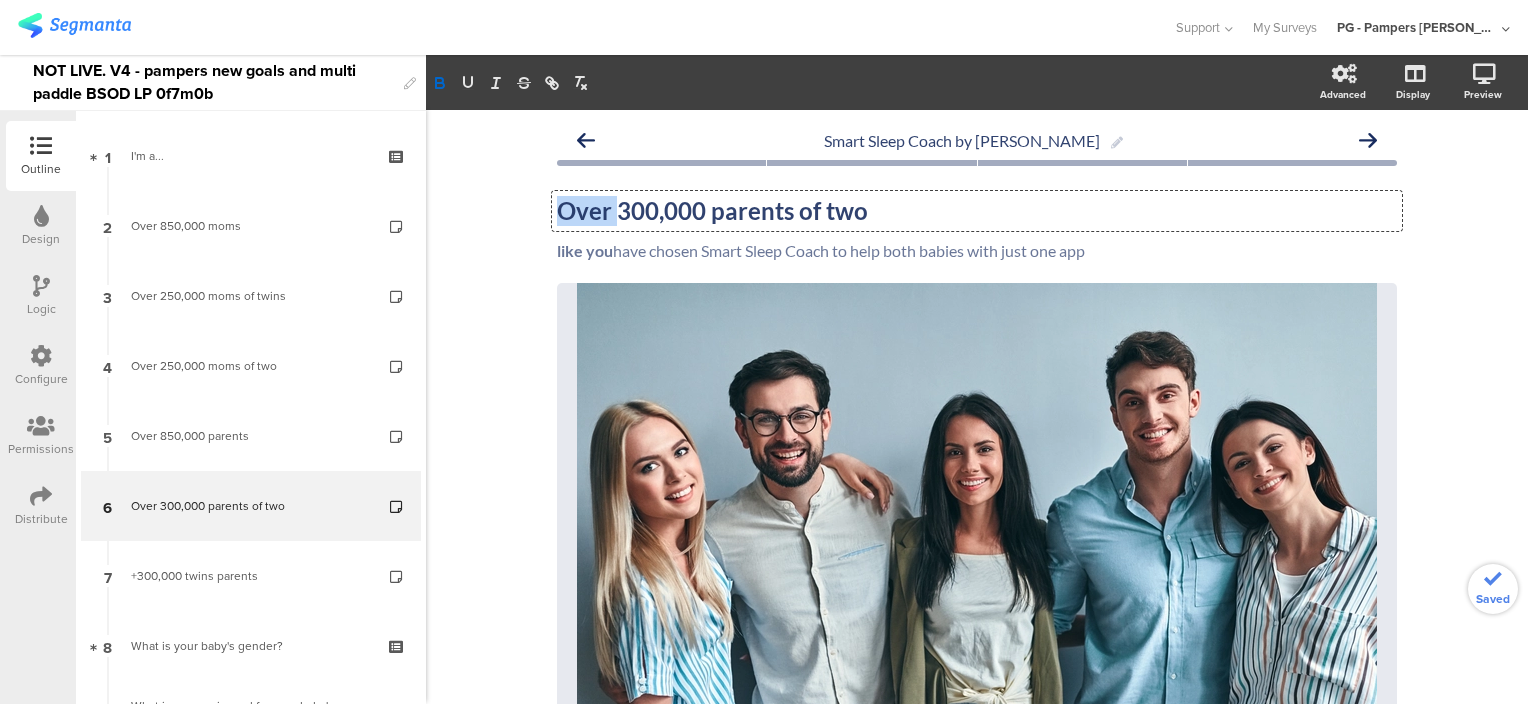 drag, startPoint x: 611, startPoint y: 211, endPoint x: 547, endPoint y: 212, distance: 64.00781 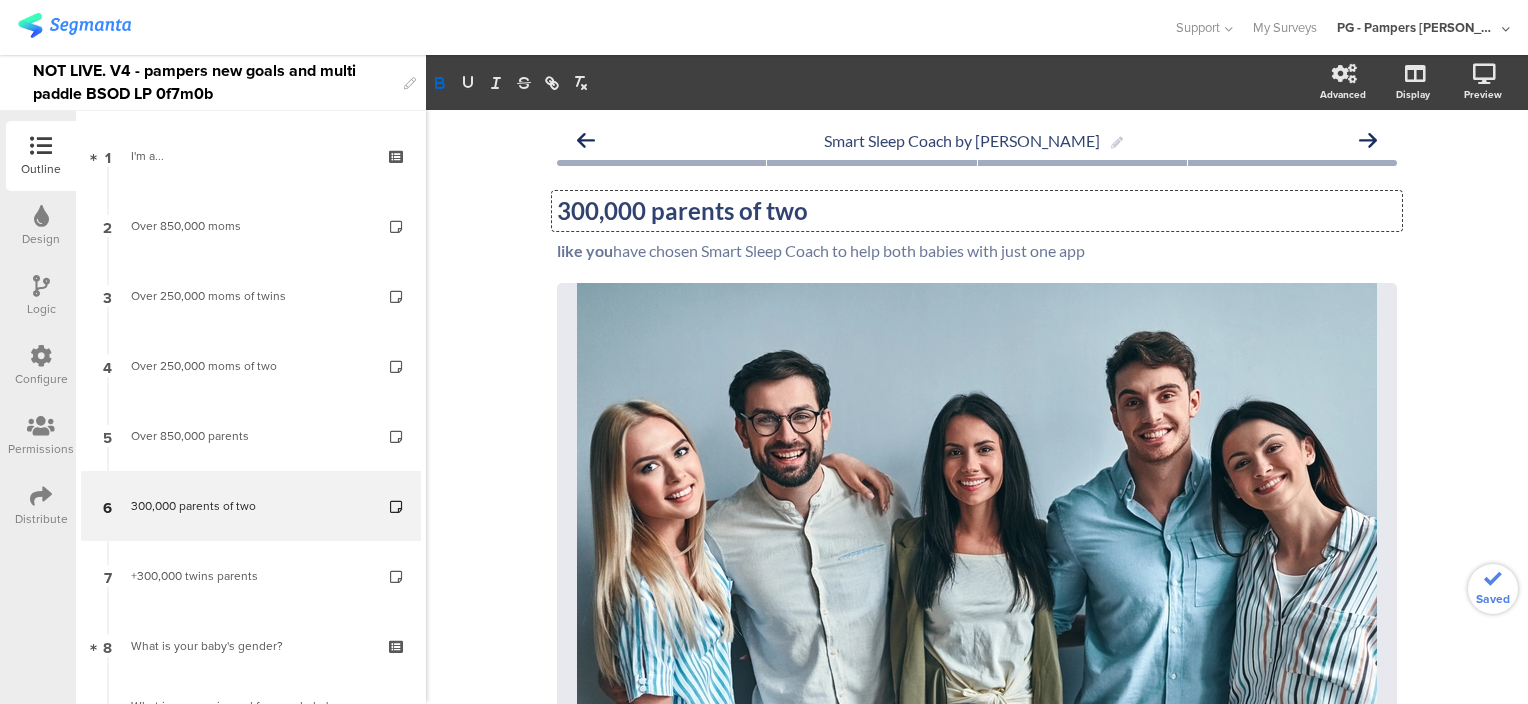 type 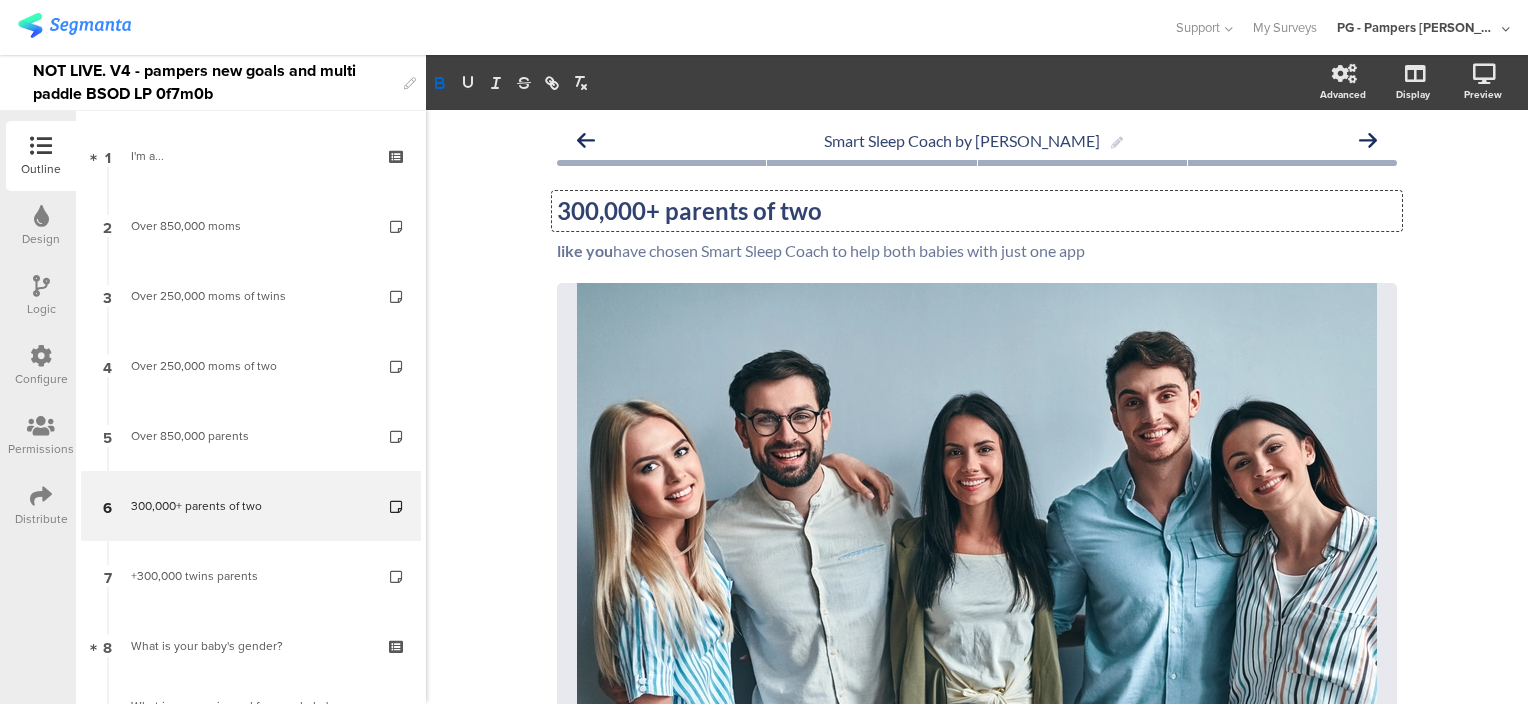 click on "Smart Sleep Coach by Pampers
300,000+ parents of two
300,000+ parents of two
300,000+ parents of two
like you  have chosen Smart Sleep Coach to help both babies with just one app
like you  have chosen Smart Sleep Coach to help both babies with just one app
/" 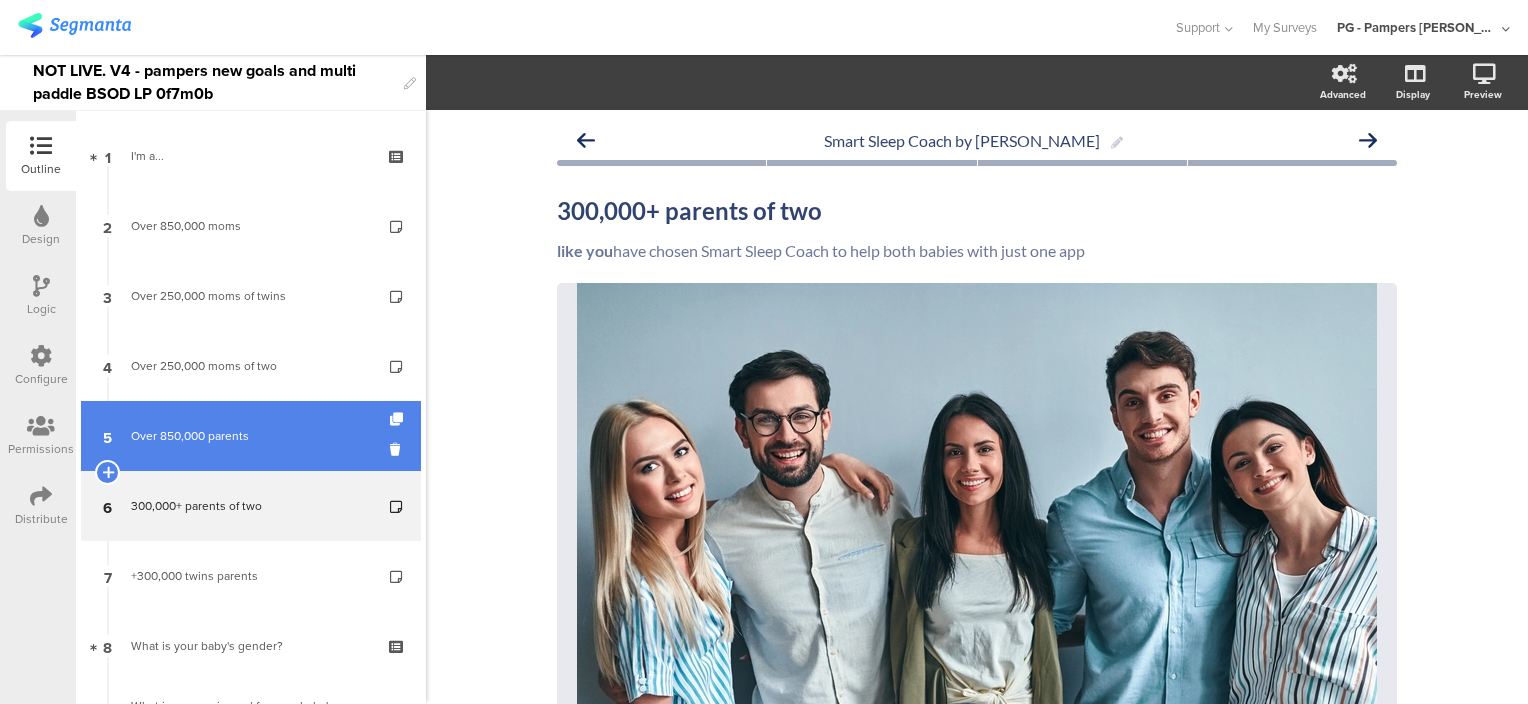 click on "Over 850,000 parents" at bounding box center (250, 436) 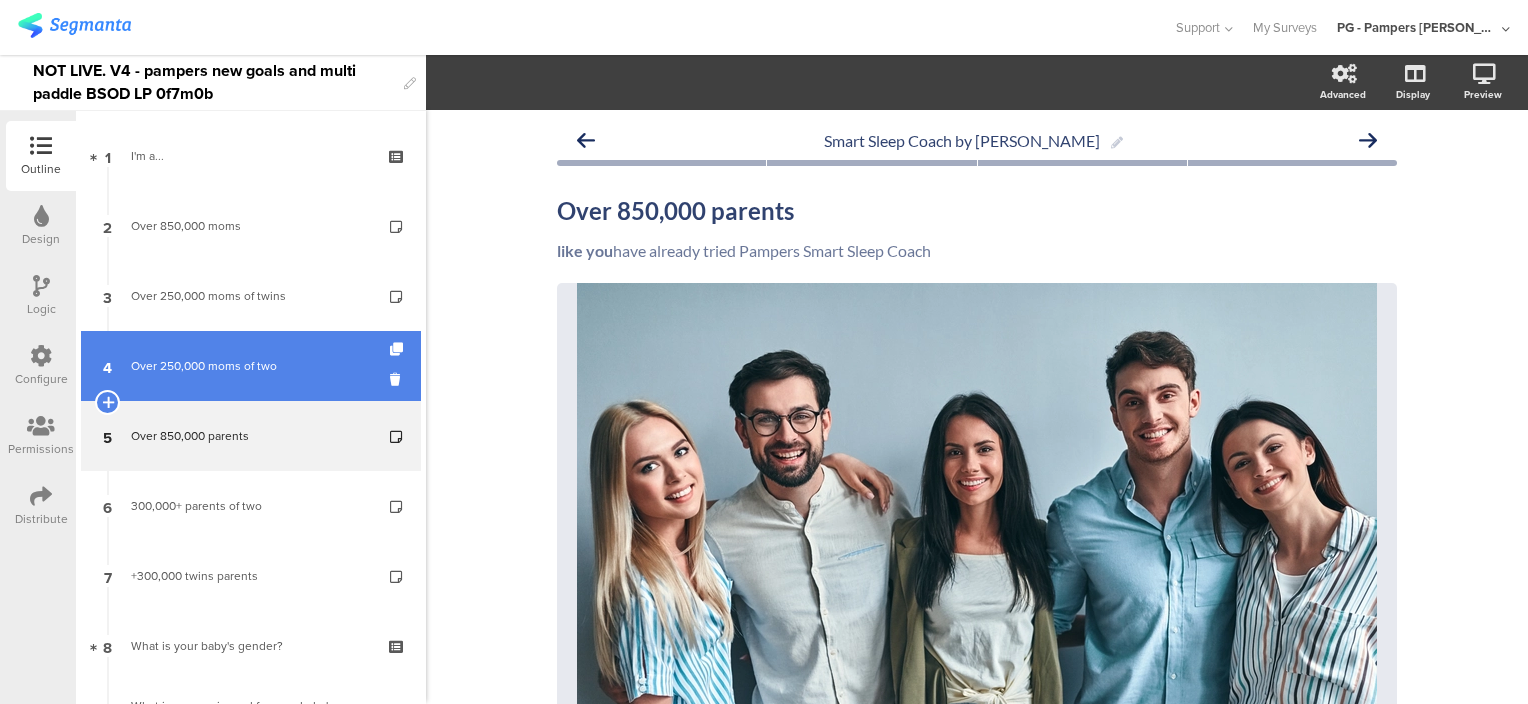 click on "Over 250,000 moms of two" at bounding box center [250, 366] 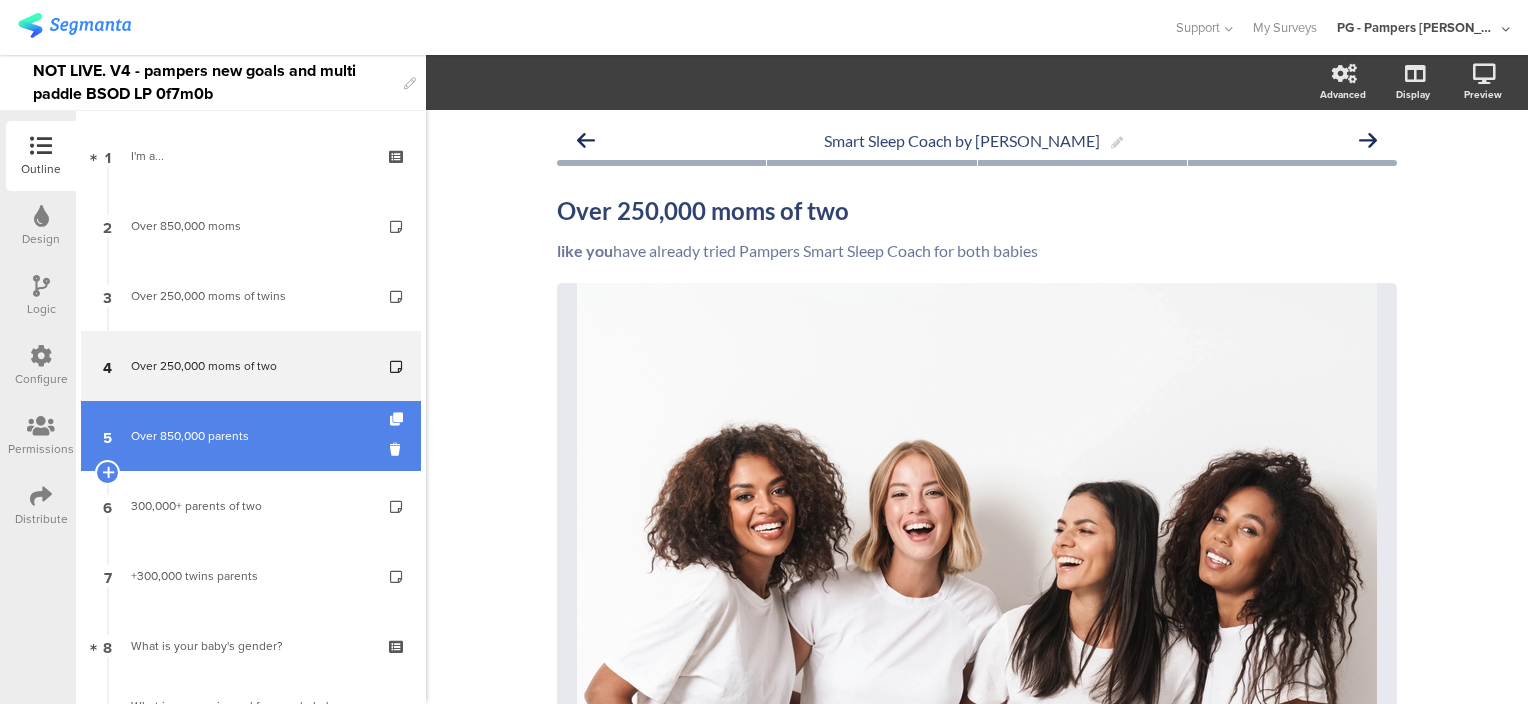 click on "Over 850,000 parents" at bounding box center [250, 436] 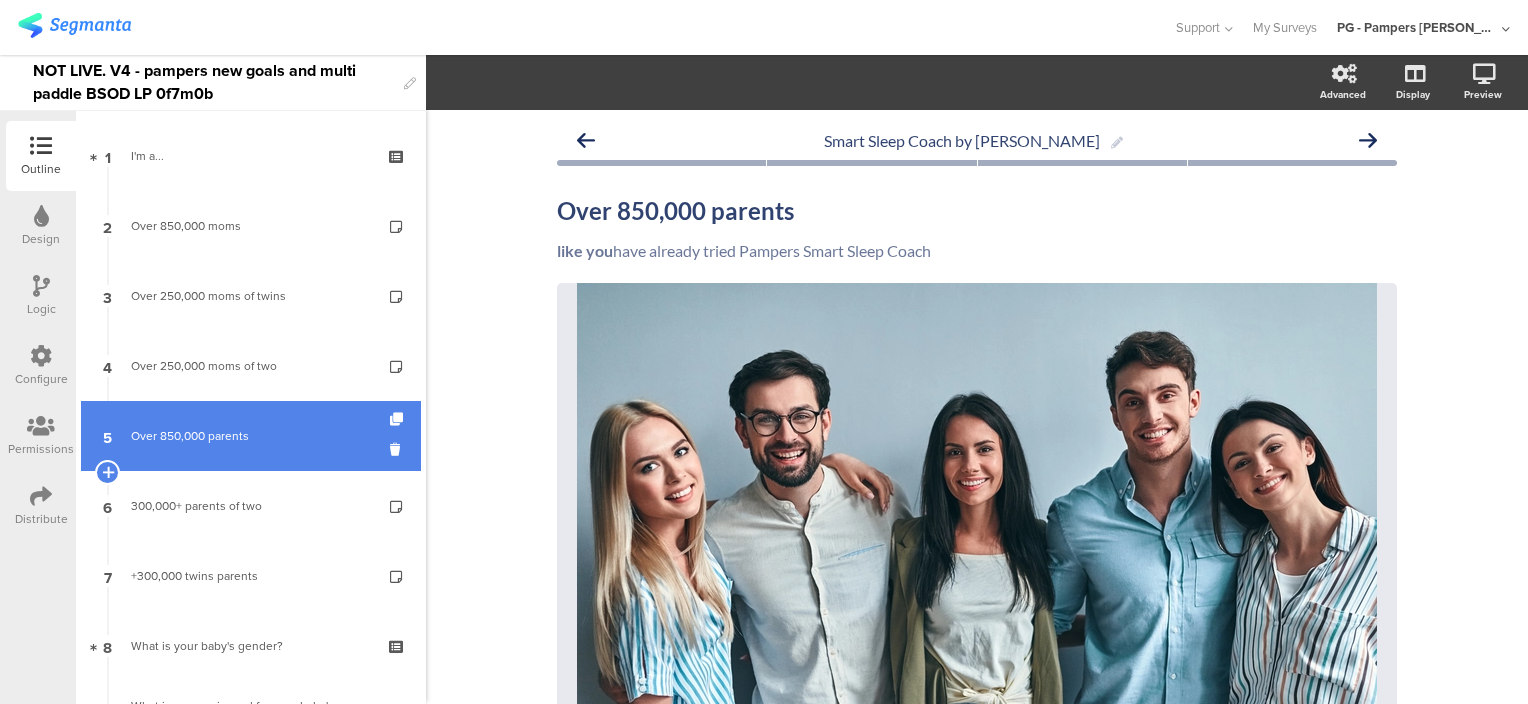 click on "Over 850,000 parents" at bounding box center [250, 436] 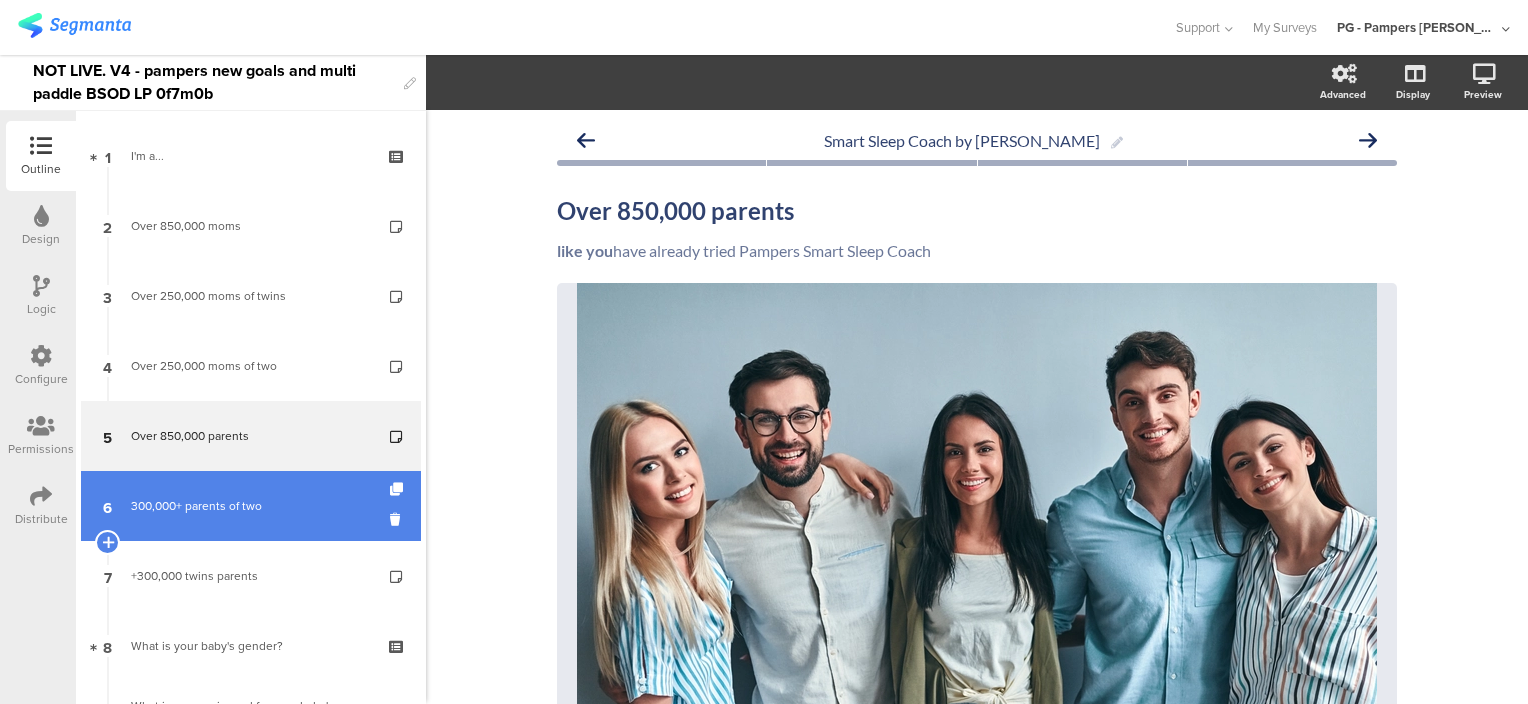 click on "6
300,000+ parents of two" at bounding box center (251, 506) 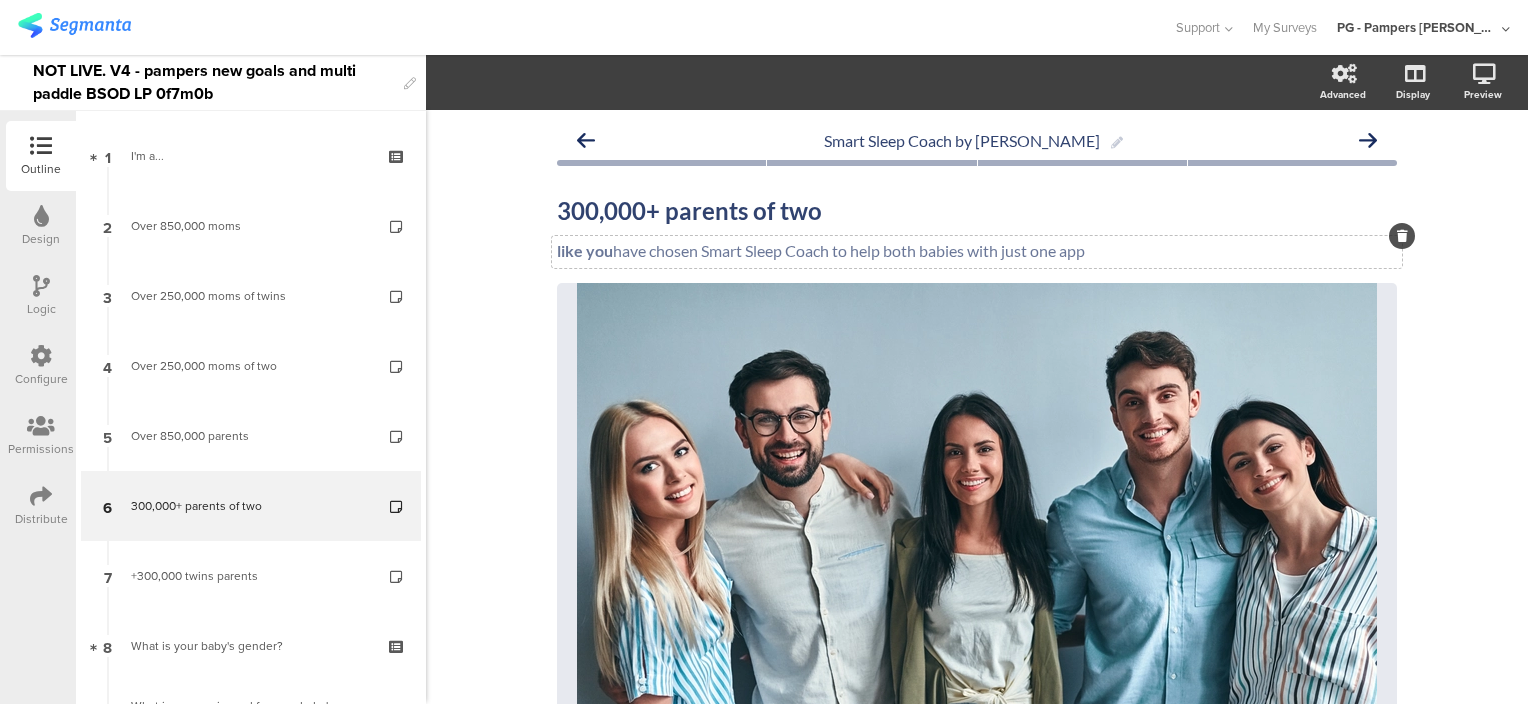 click on "like you  have chosen Smart Sleep Coach to help both babies with just one app
like you  have chosen Smart Sleep Coach to help both babies with just one app" 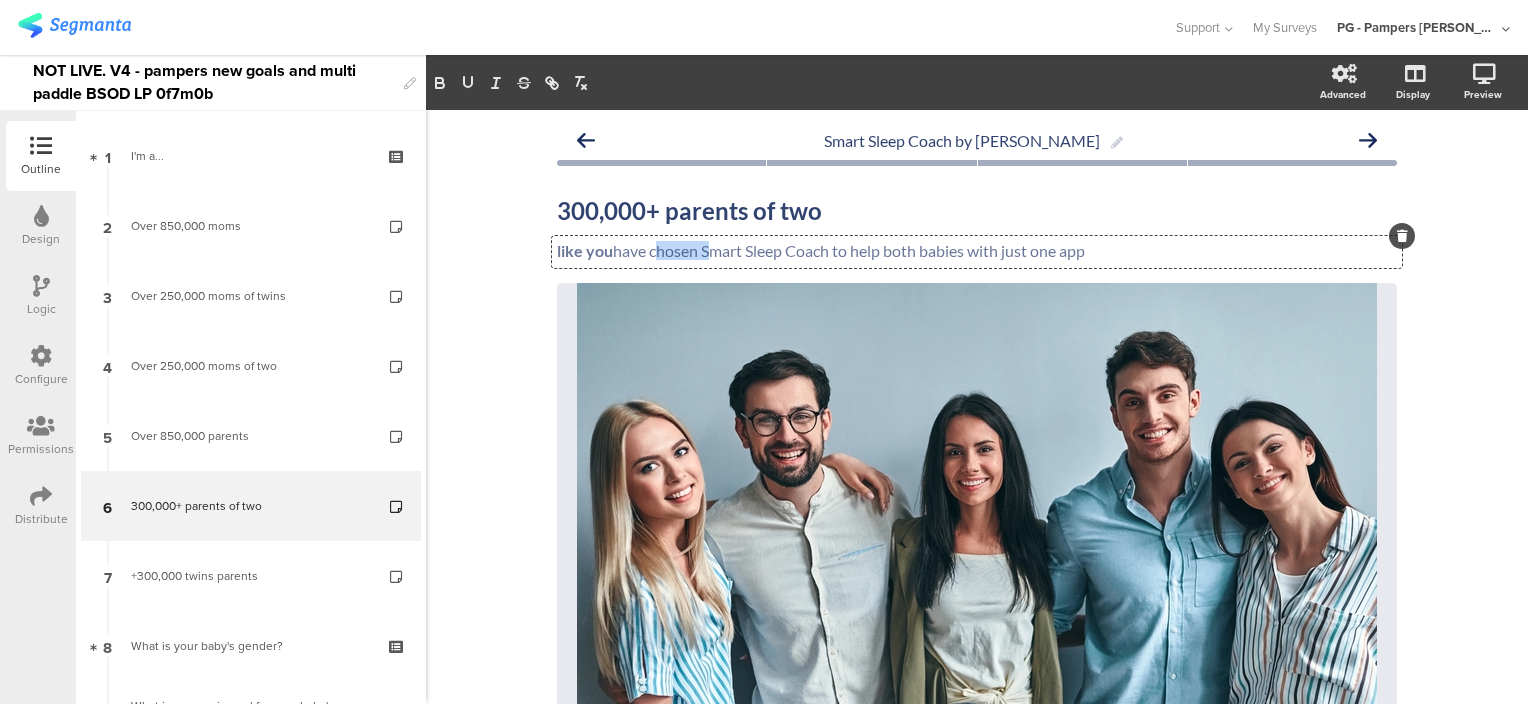 click on "like you  have chosen Smart Sleep Coach to help both babies with just one app" 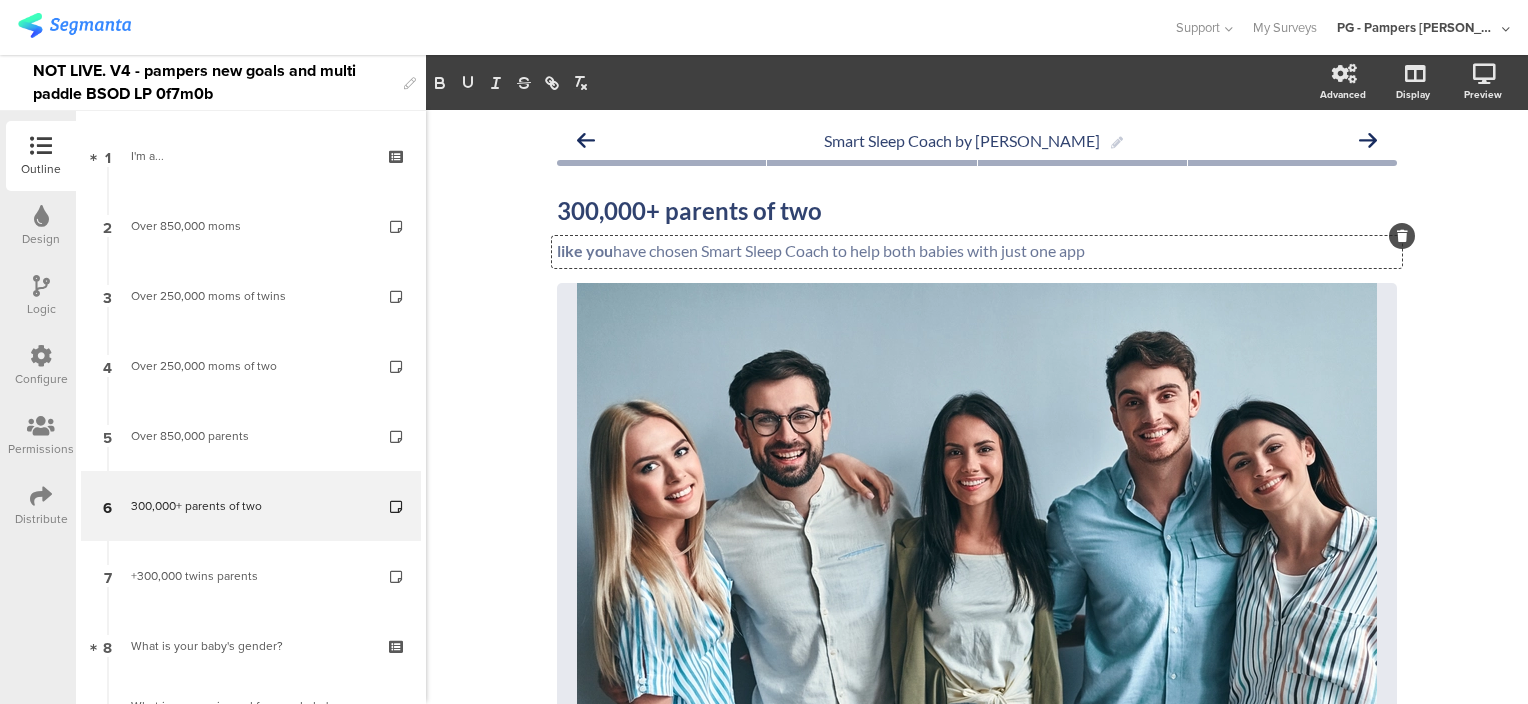click on "Smart Sleep Coach by Pampers
300,000+ parents of two
300,000+ parents of two
like you  have chosen Smart Sleep Coach to help both babies with just one app
like you  have chosen Smart Sleep Coach to help both babies with just one app
like you  have chosen Smart Sleep Coach to help both babies with just one app
/" 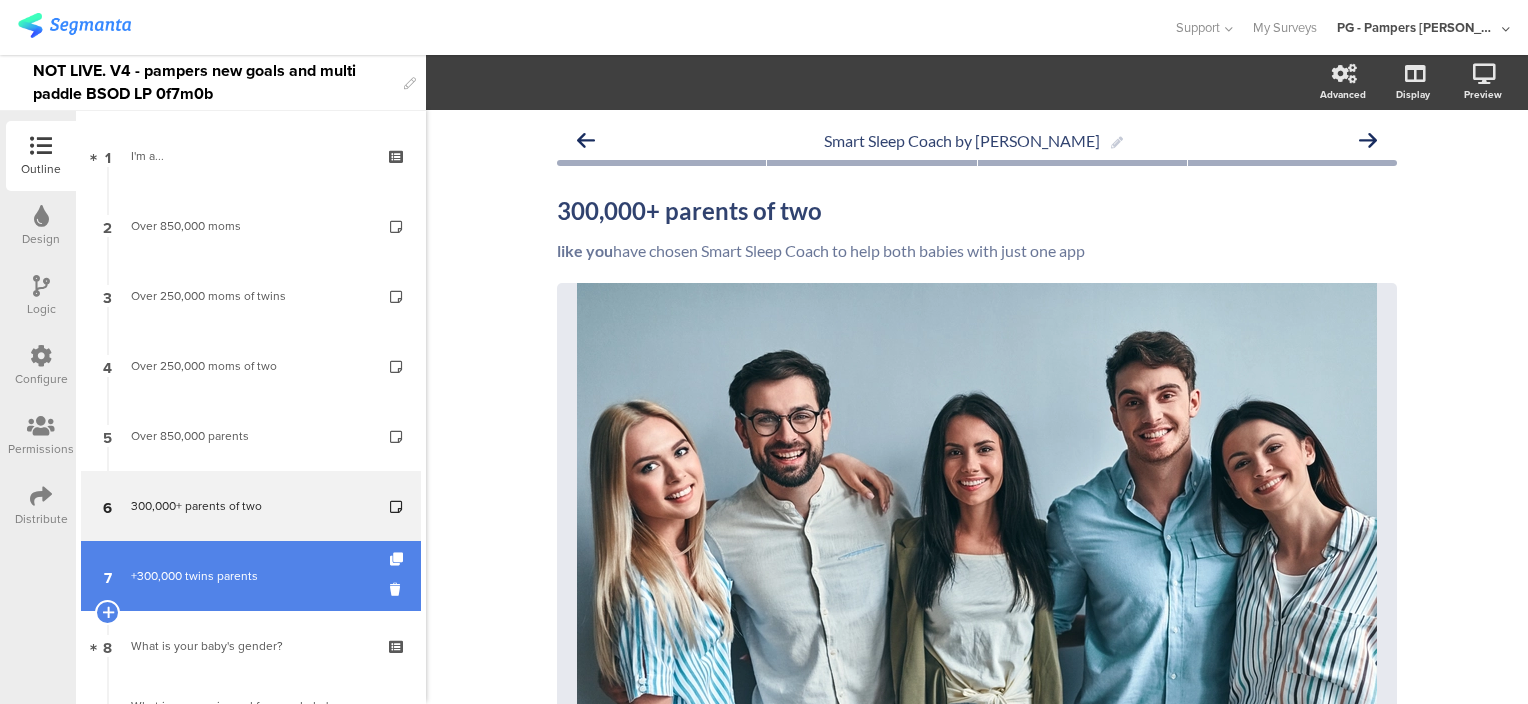 click on "+300,000 twins parents" at bounding box center [250, 576] 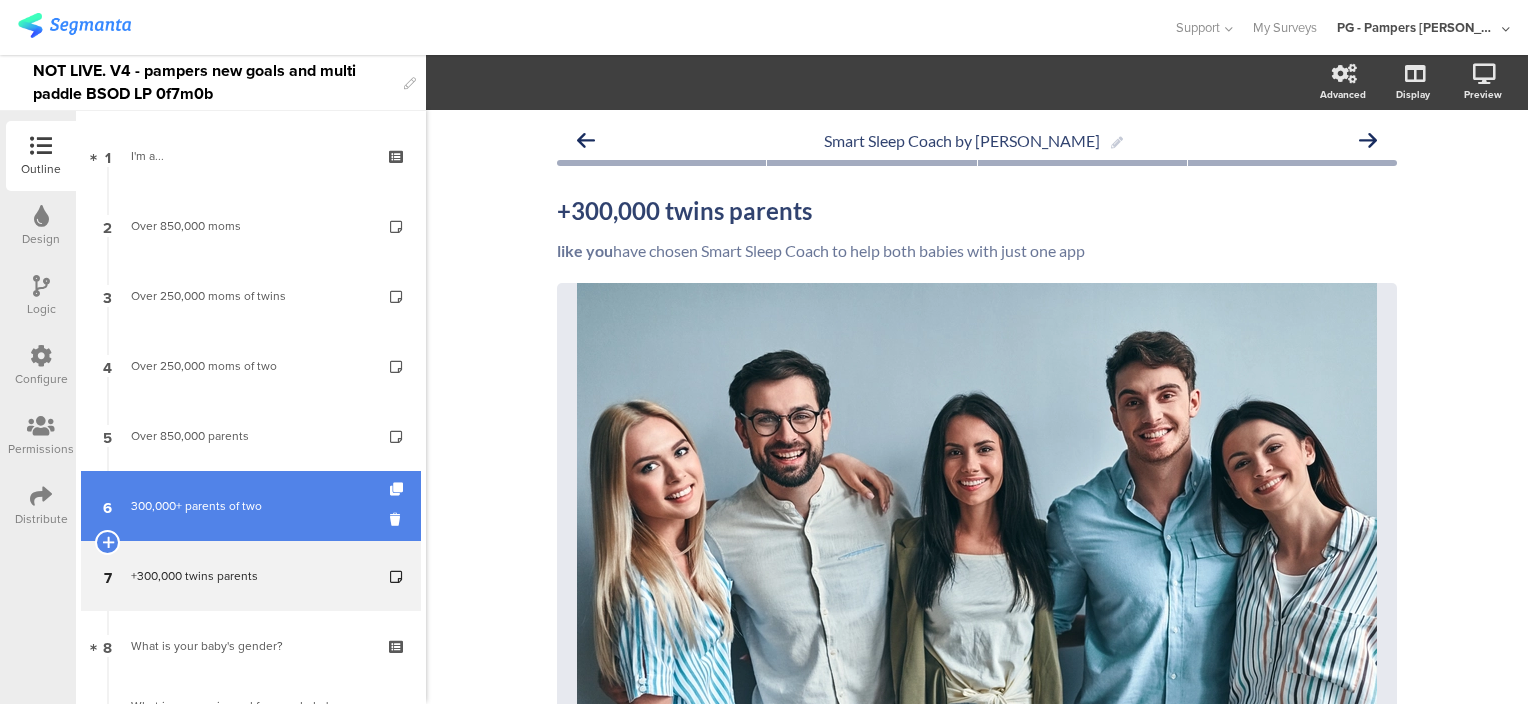 click on "6
300,000+ parents of two" at bounding box center (251, 506) 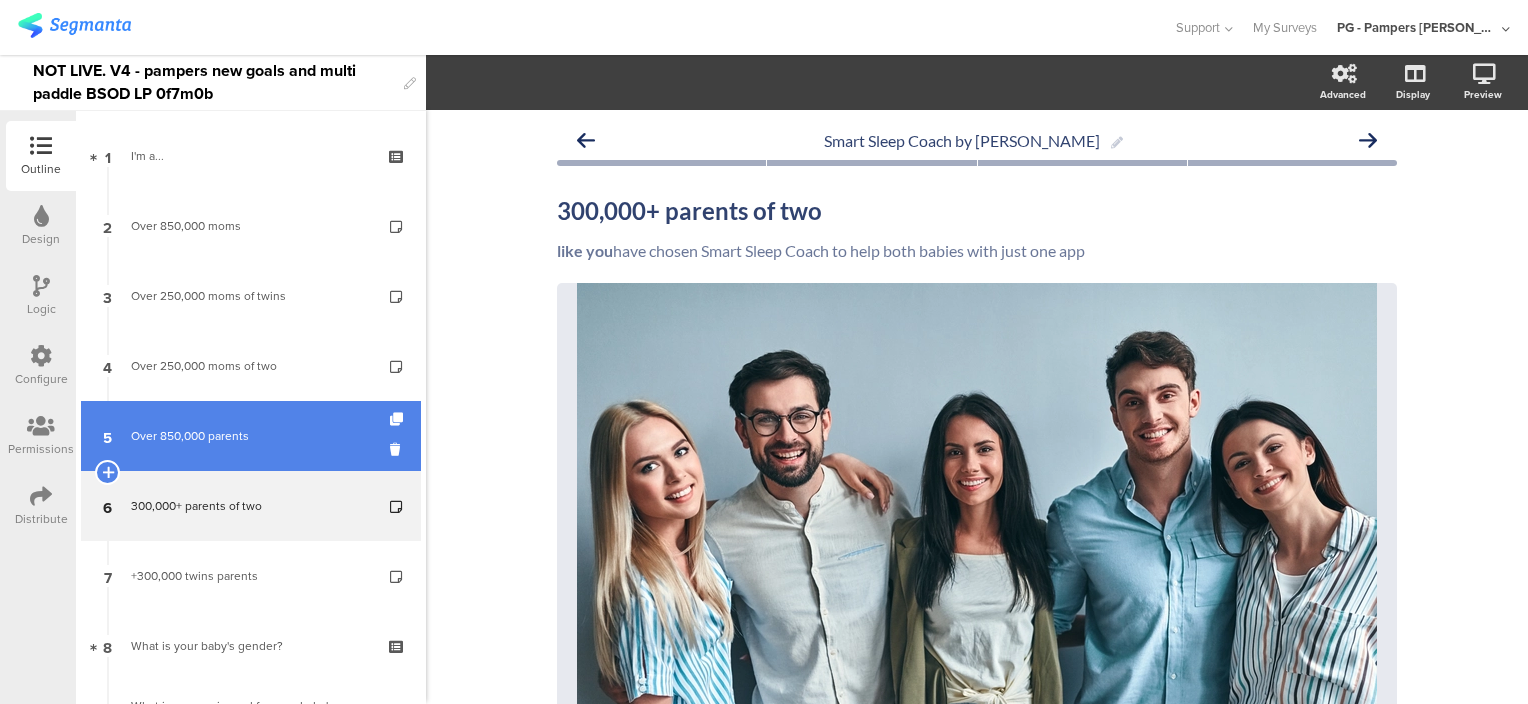 click on "Over 850,000 parents" at bounding box center (250, 436) 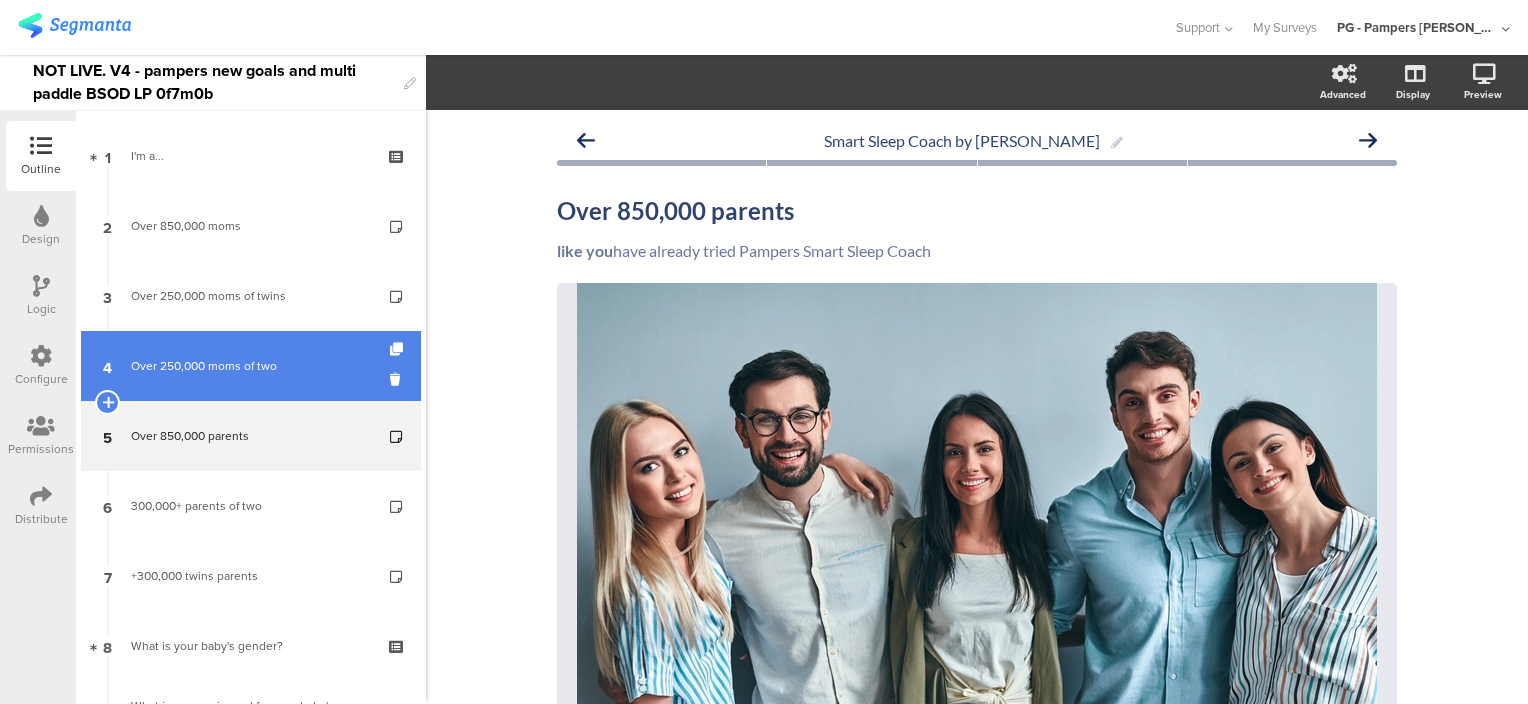 click on "Over 250,000 moms of two" at bounding box center (250, 366) 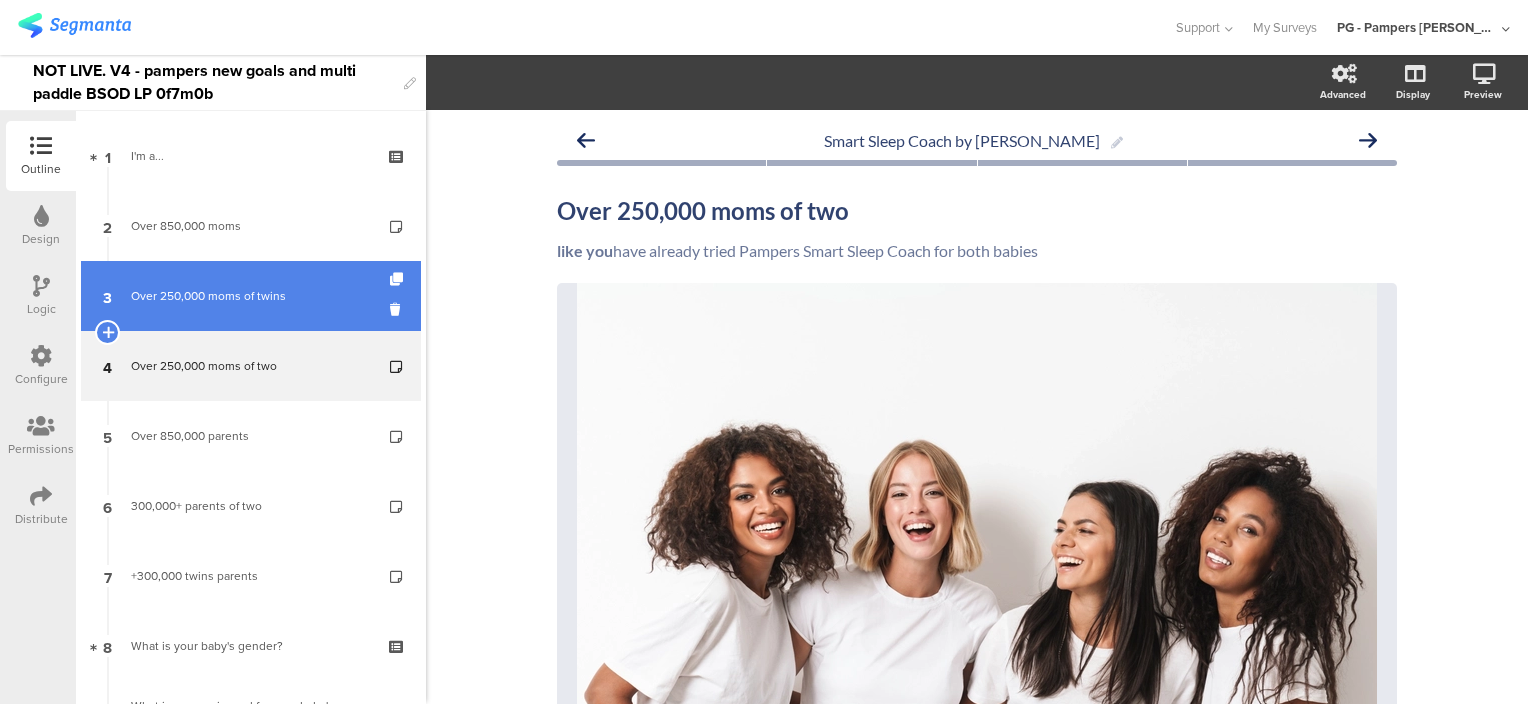 click on "Over 250,000 moms of twins" at bounding box center (250, 296) 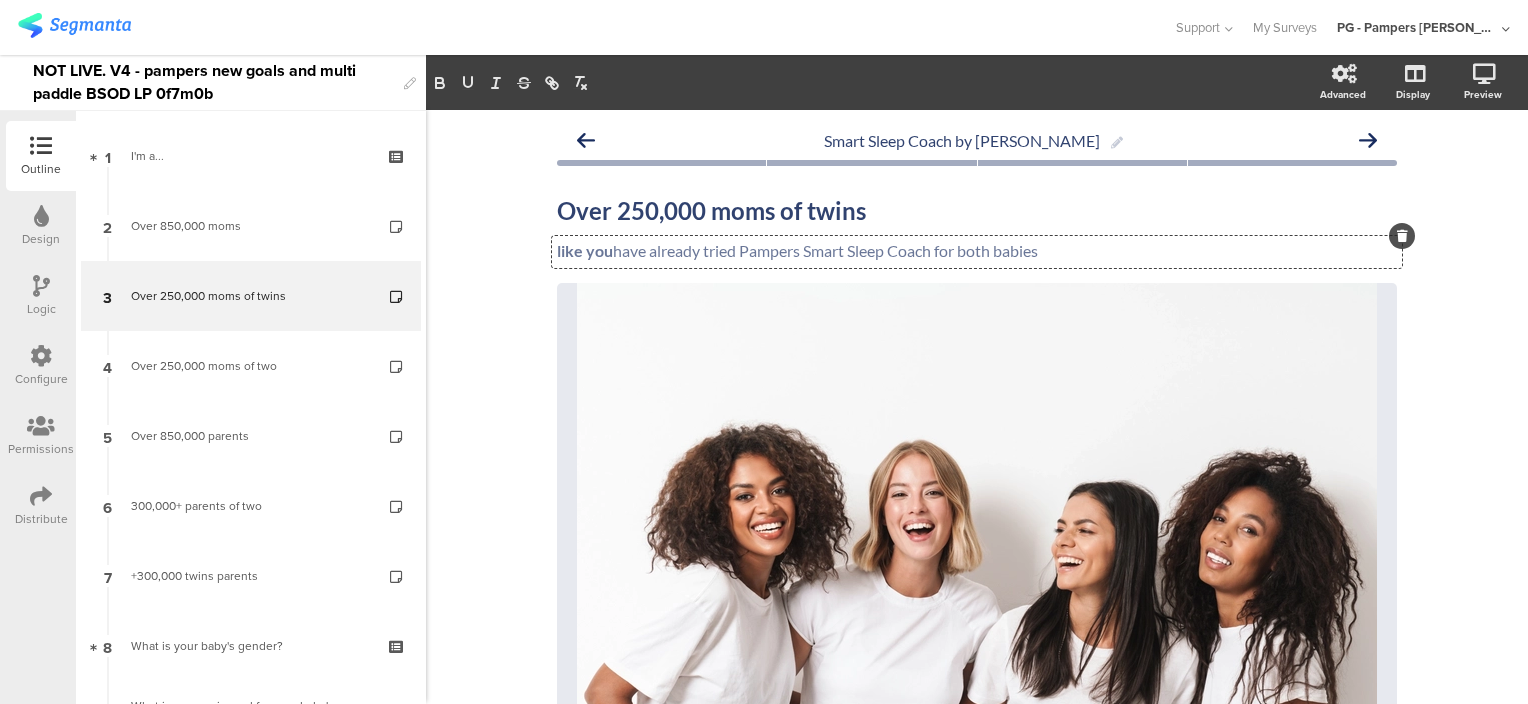 drag, startPoint x: 1056, startPoint y: 251, endPoint x: 610, endPoint y: 252, distance: 446.00113 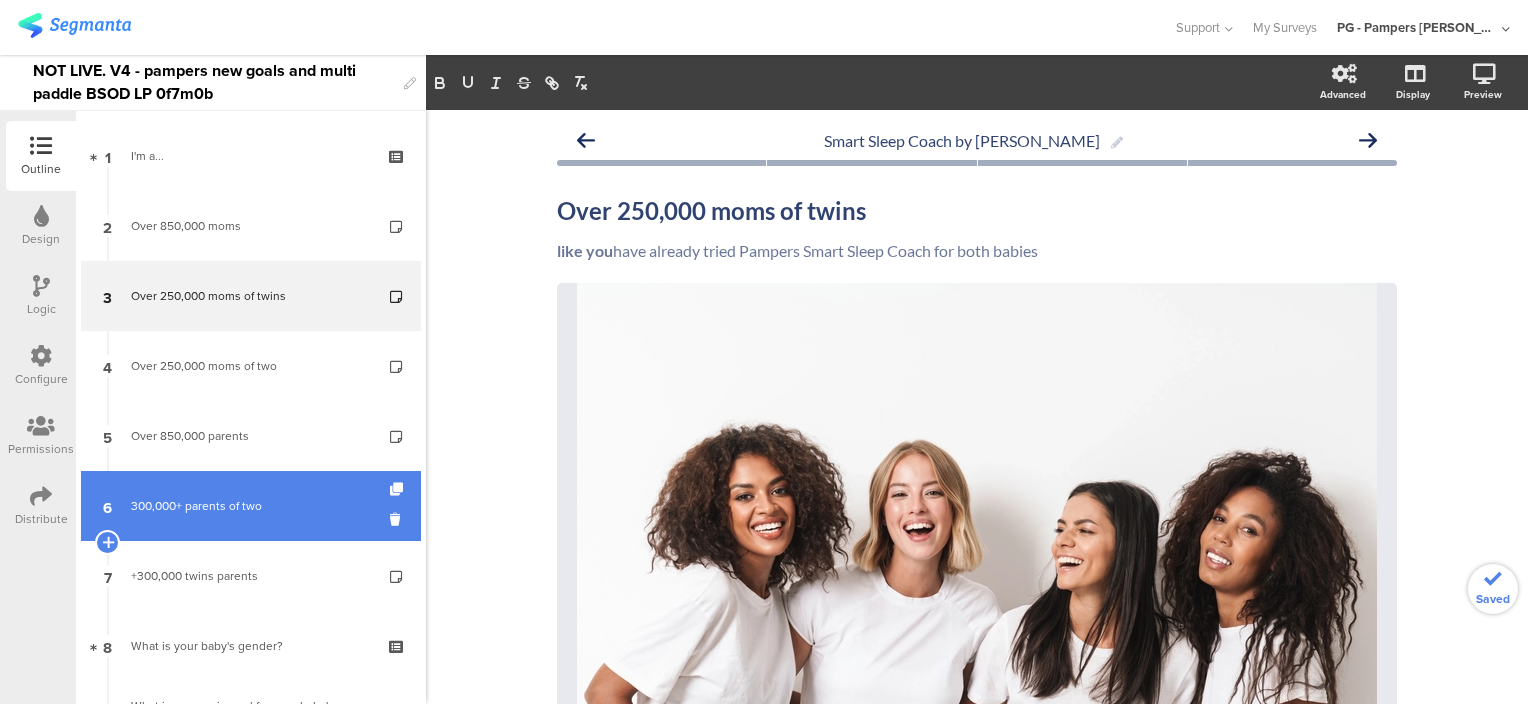 click on "300,000+ parents of two" at bounding box center (250, 506) 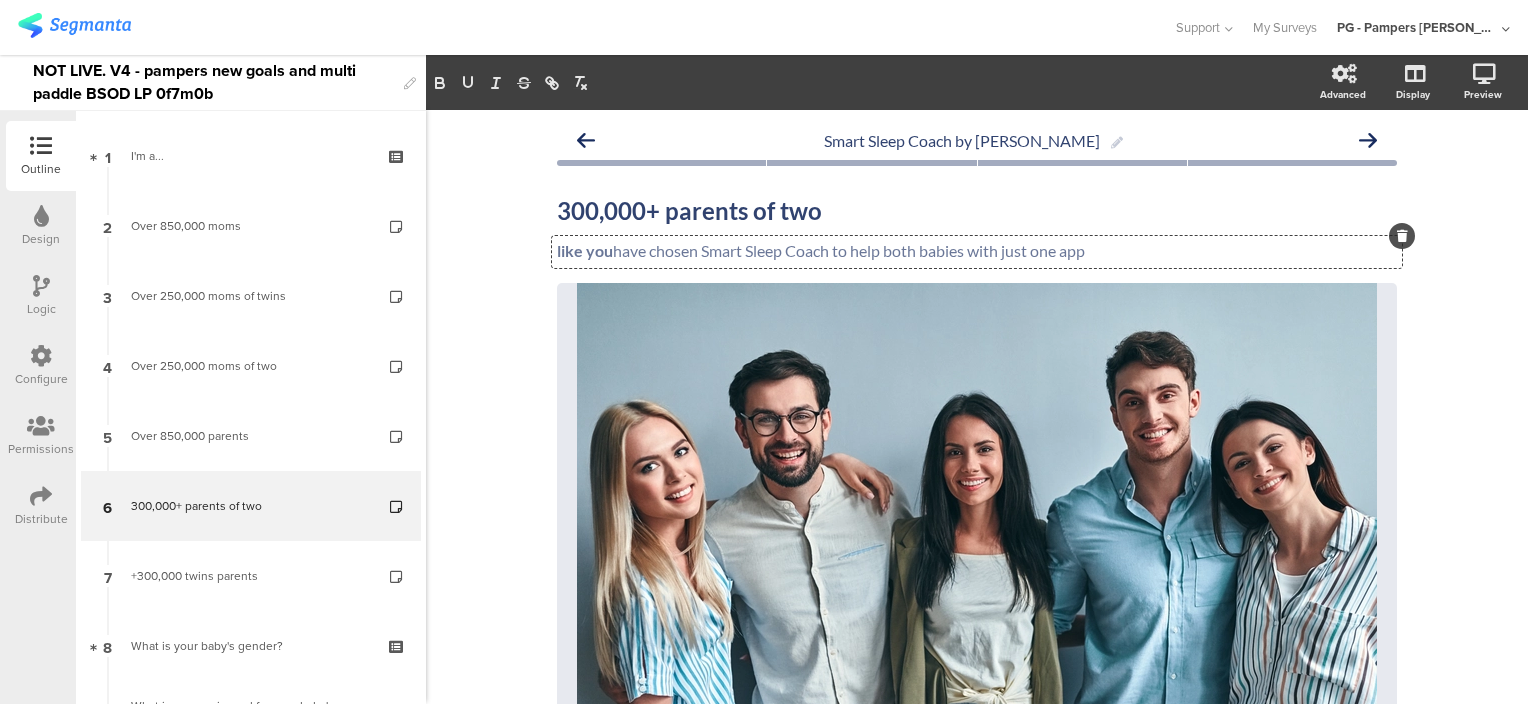 drag, startPoint x: 611, startPoint y: 252, endPoint x: 1099, endPoint y: 245, distance: 488.0502 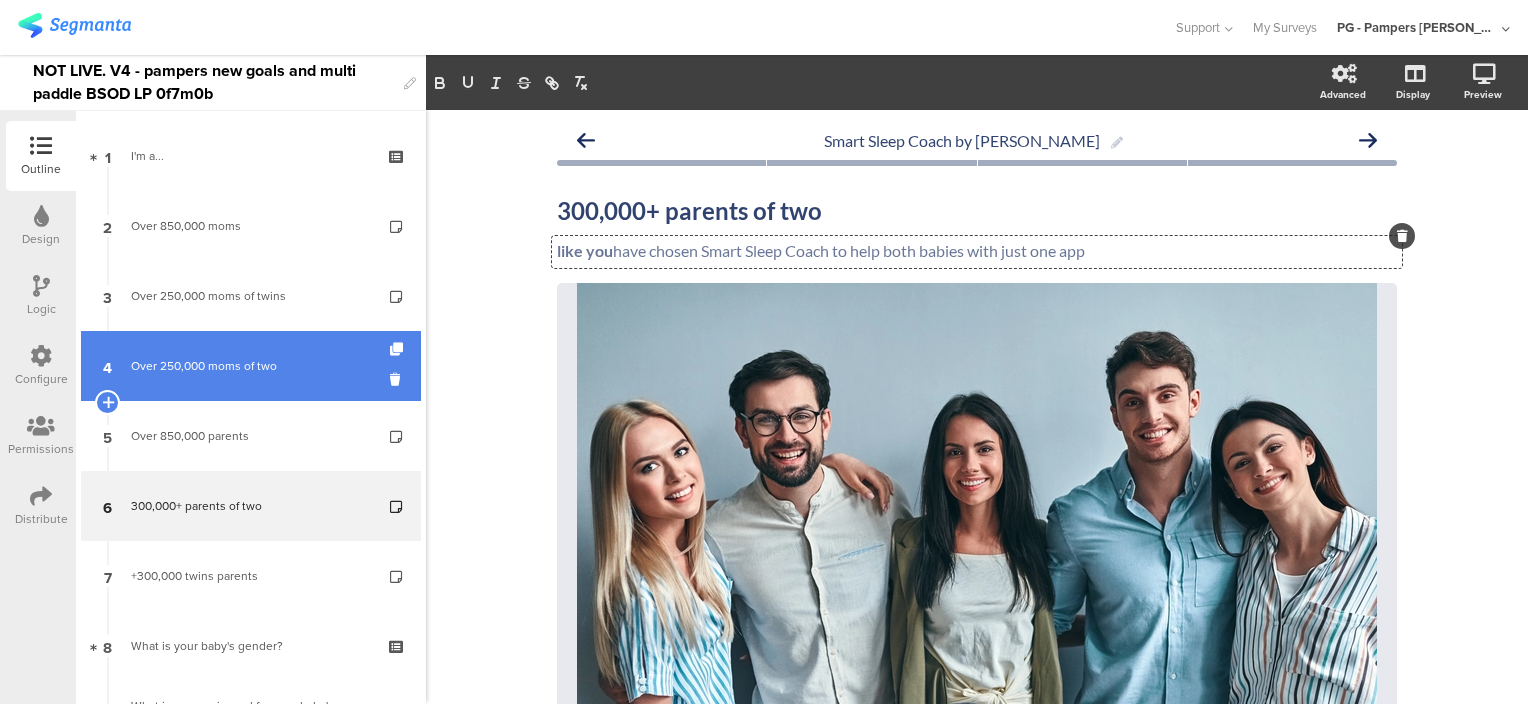 click on "Over 250,000 moms of two" at bounding box center [250, 366] 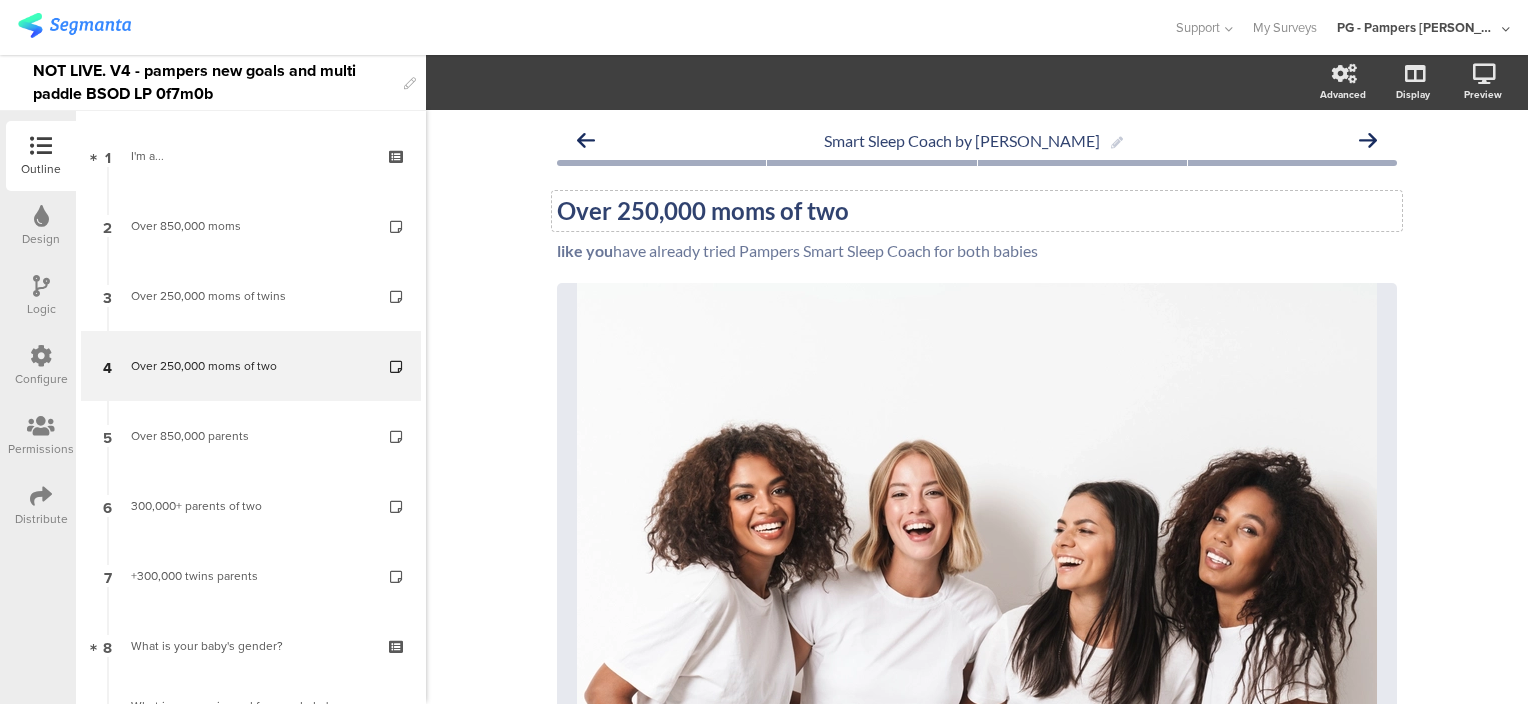 click on "Over 250,000 moms of two" 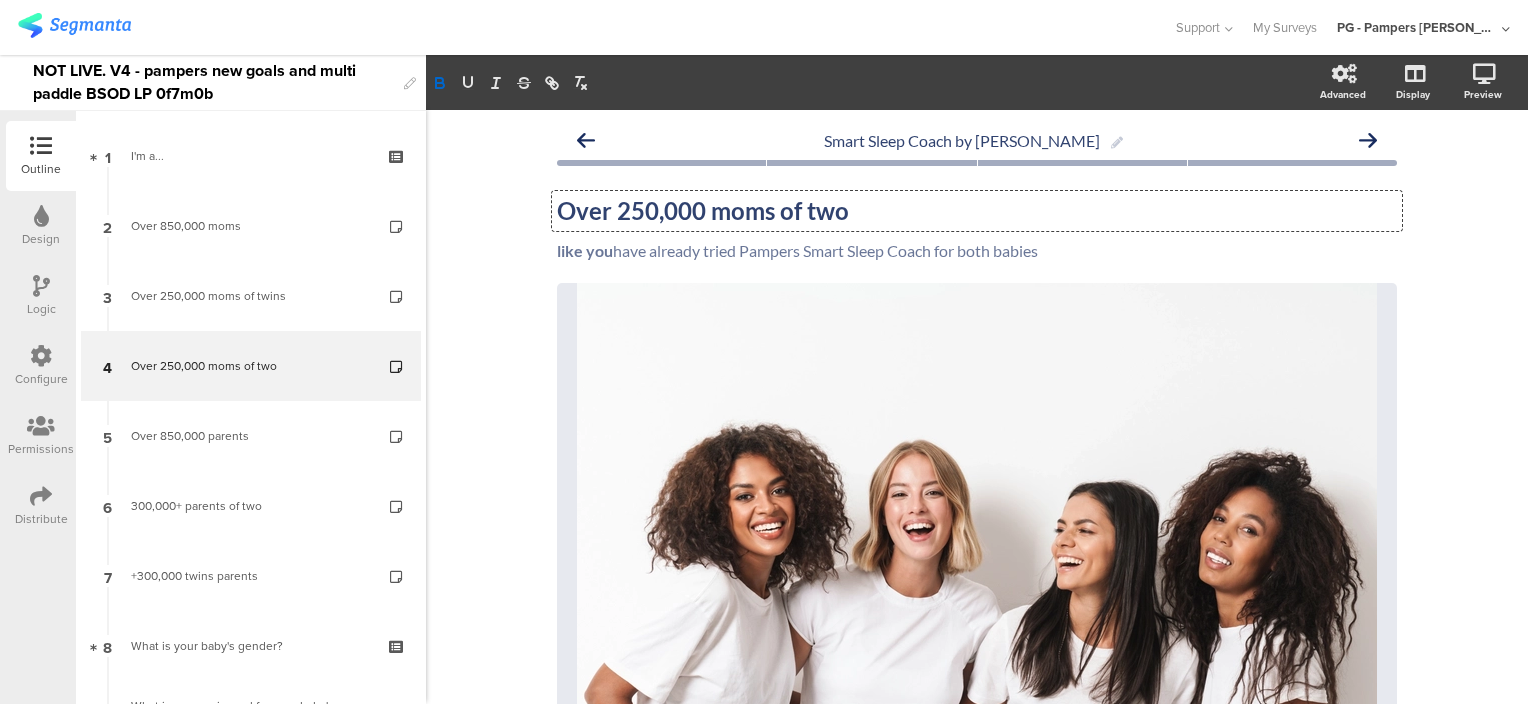 type 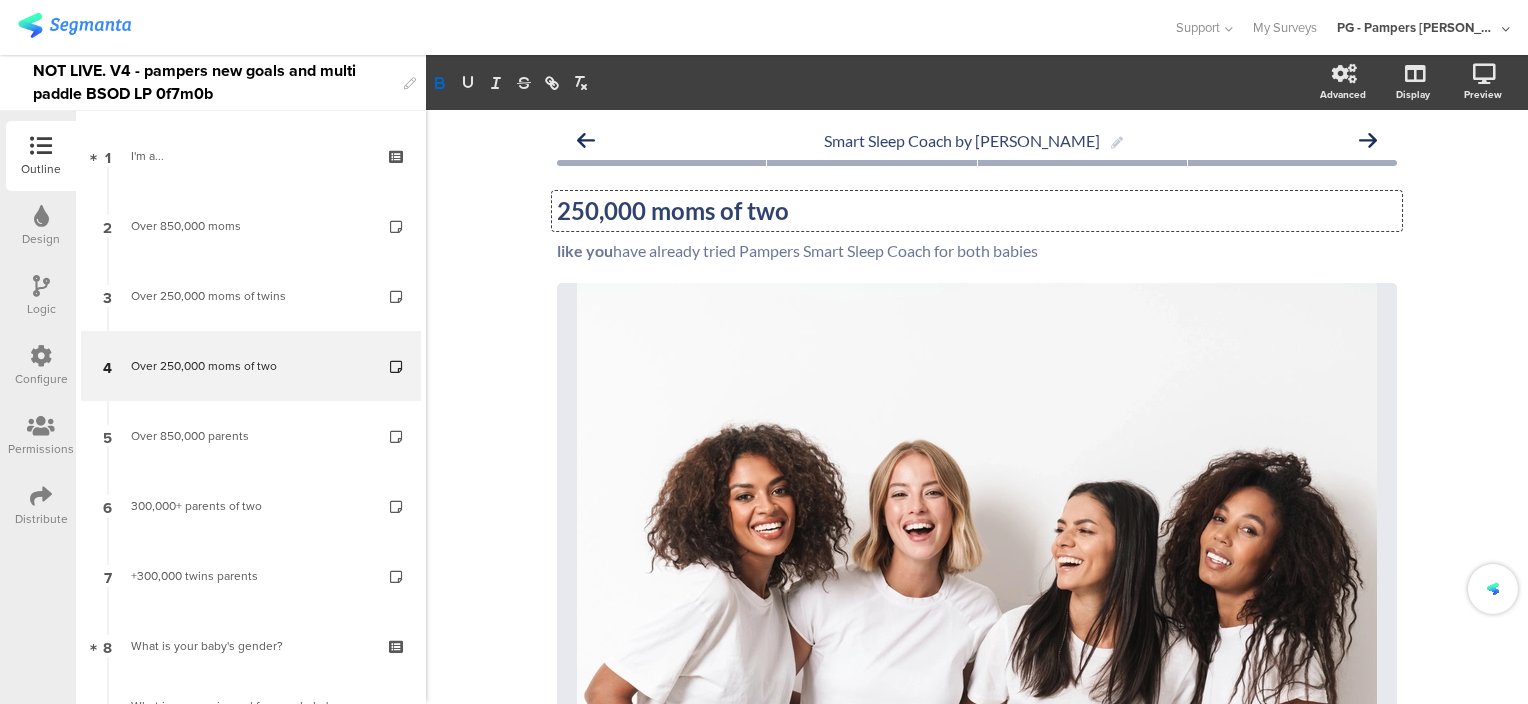 click on "250,000 moms of two" 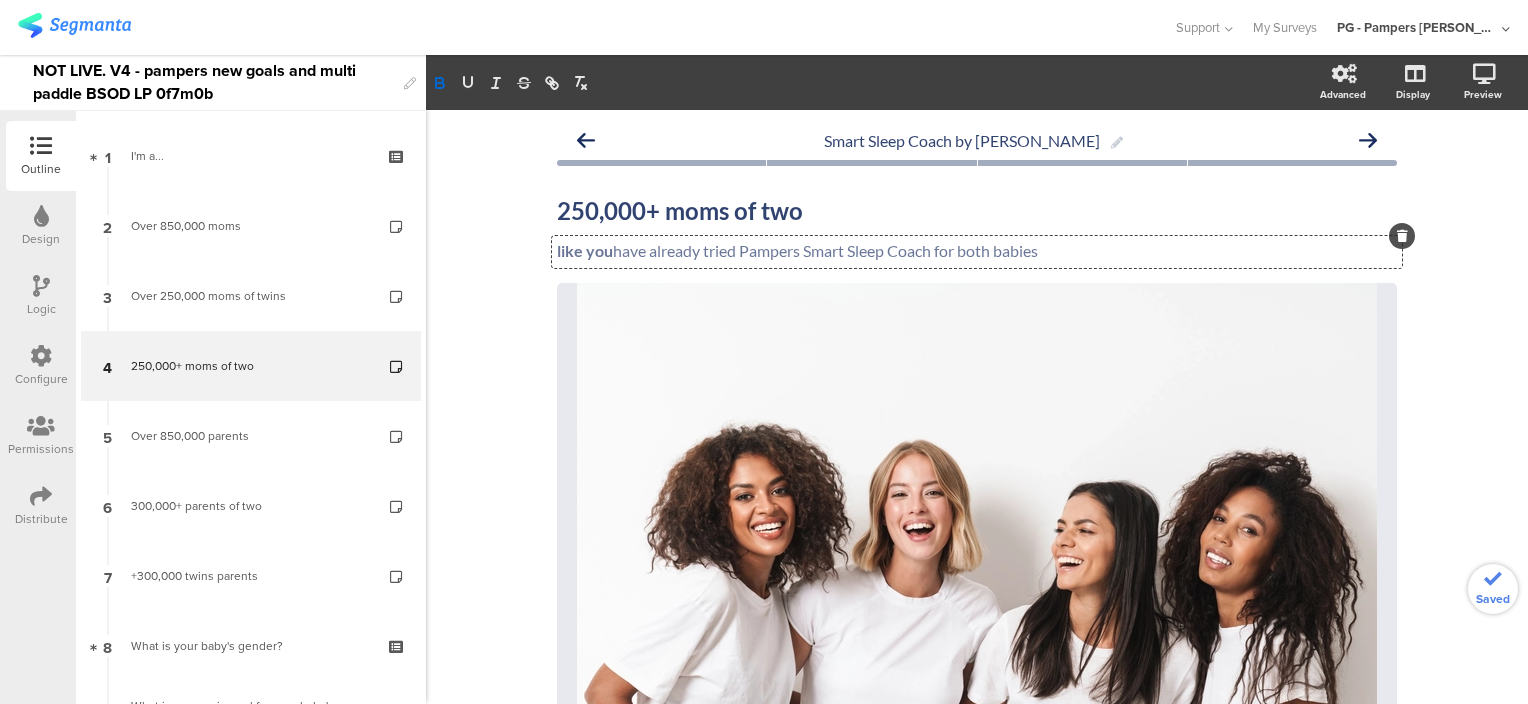 click on "like you  have already tried Pampers Smart Sleep Coach for both babies
like you  have already tried Pampers Smart Sleep Coach for both babies
like you  have already tried Pampers Smart Sleep Coach for both babies" 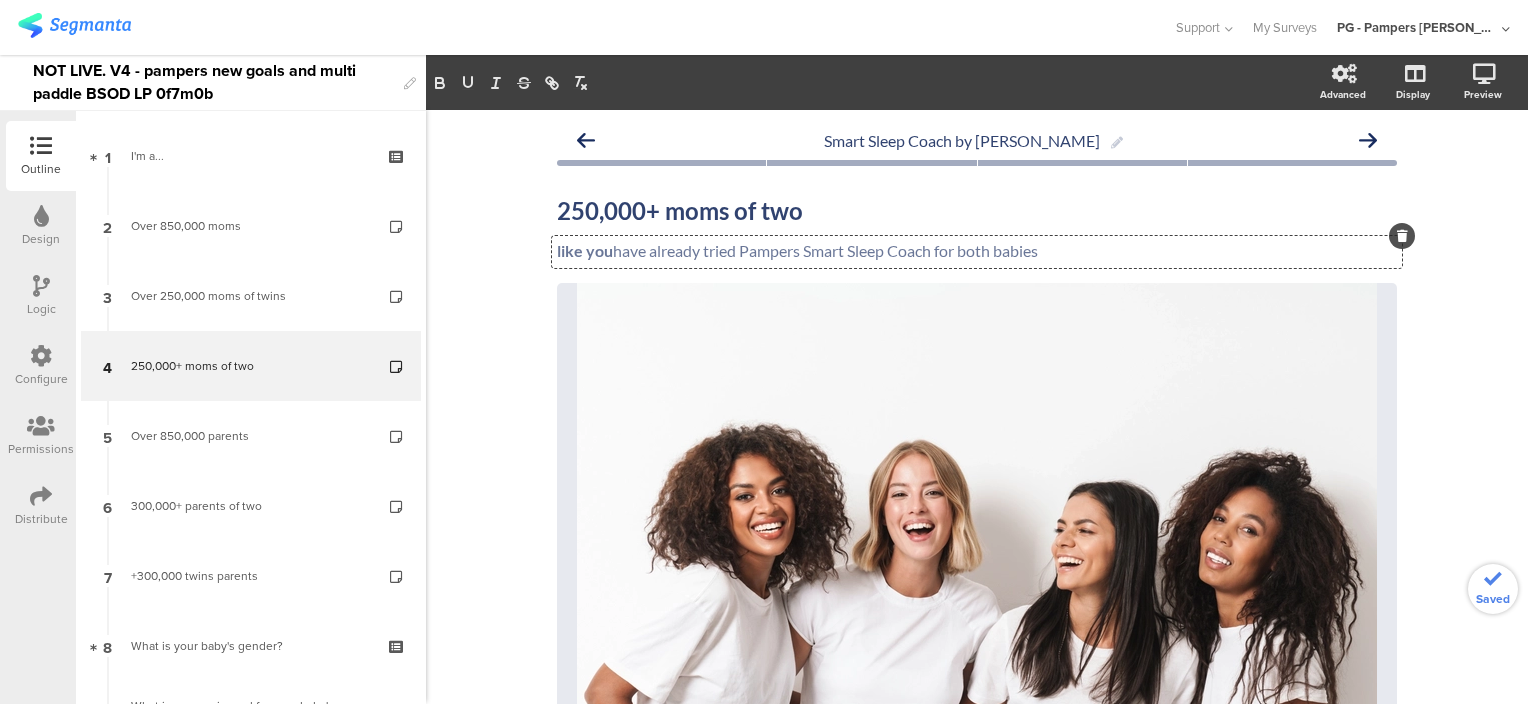 click on "like you  have already tried Pampers Smart Sleep Coach for both babies" 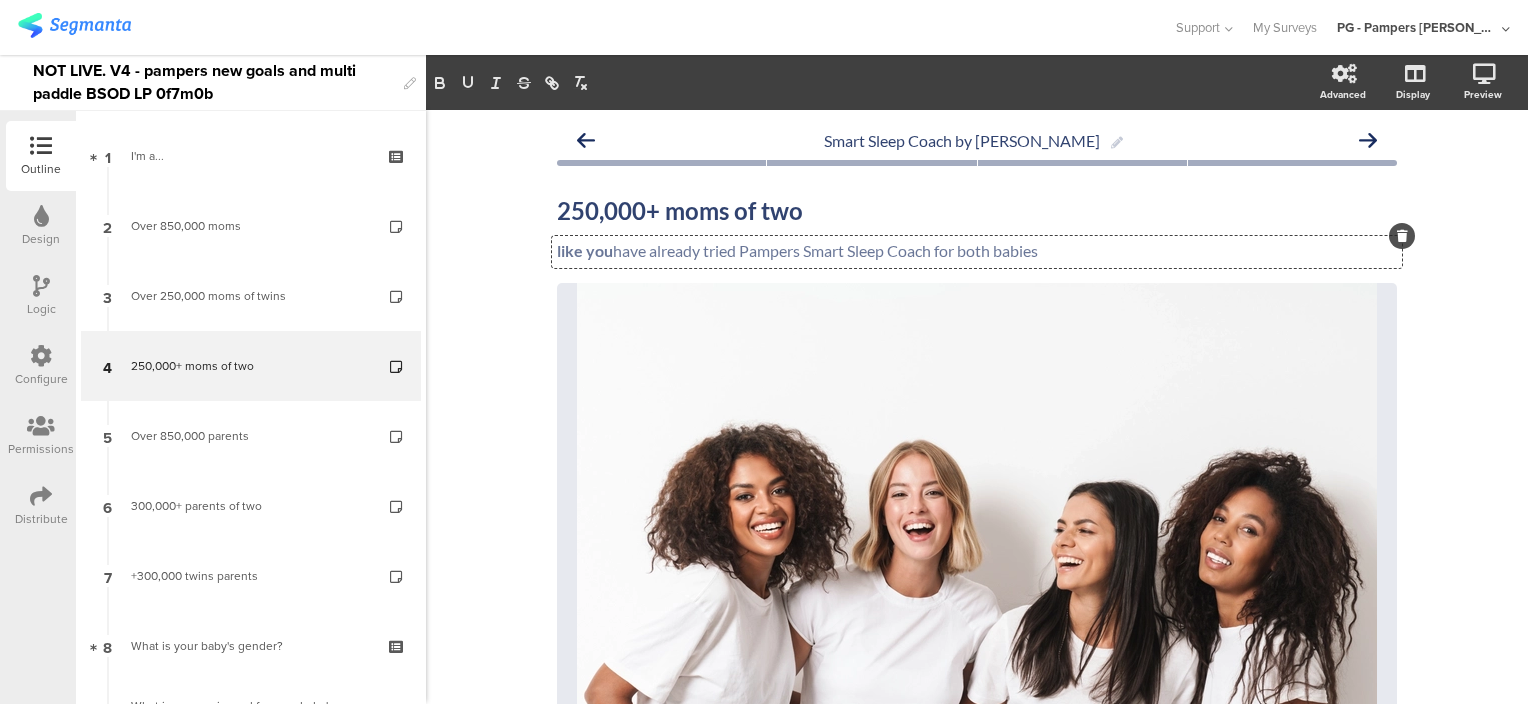 drag, startPoint x: 1047, startPoint y: 256, endPoint x: 611, endPoint y: 257, distance: 436.00116 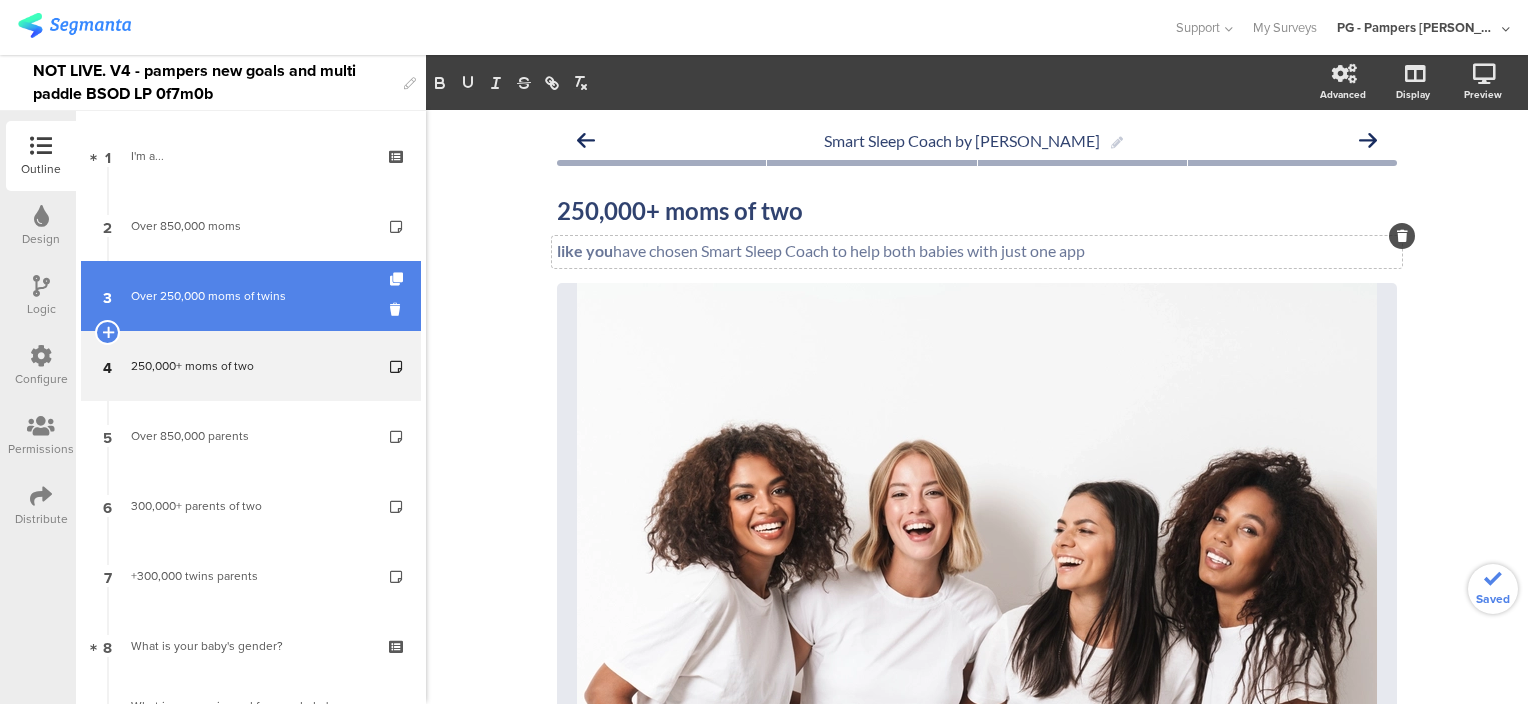 click on "Over 250,000 moms of twins" at bounding box center [250, 296] 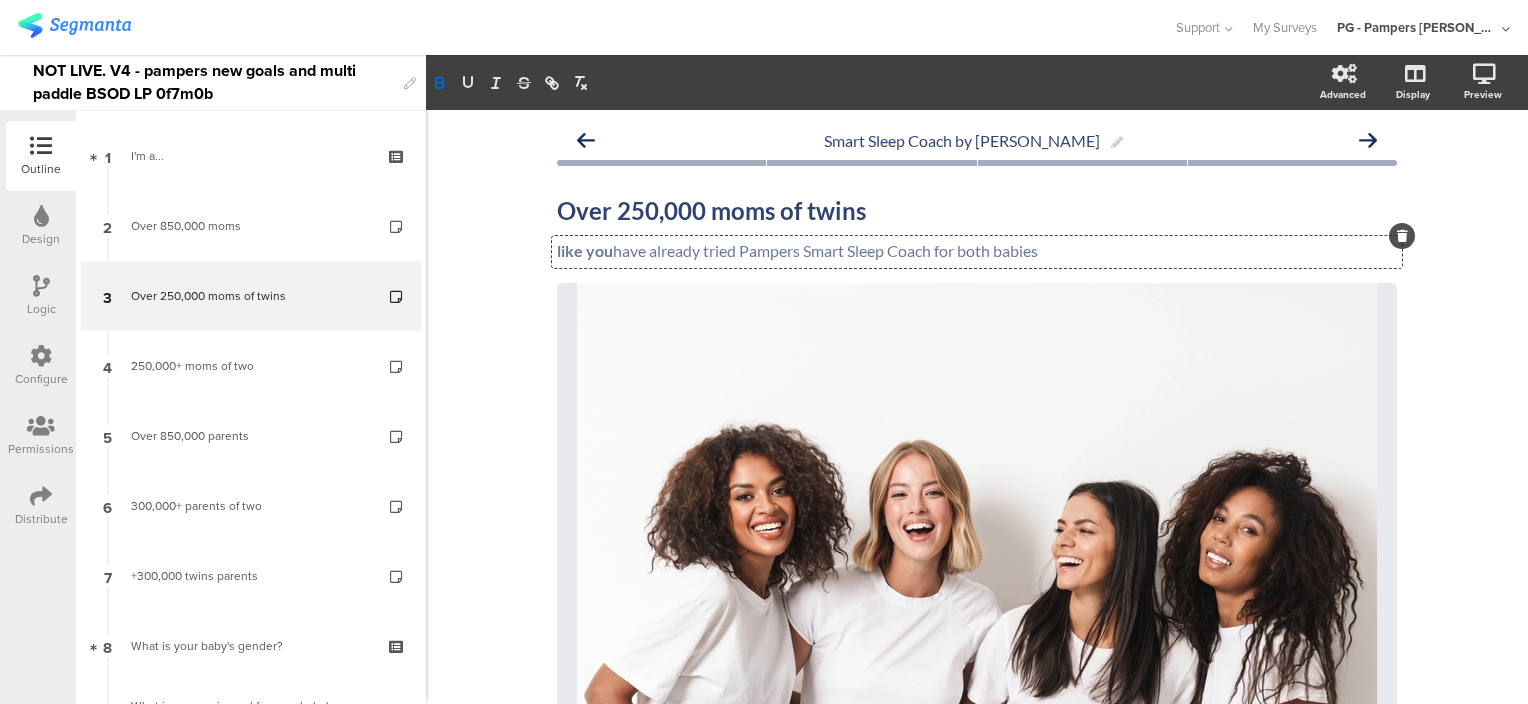 click on "like you  have already tried Pampers Smart Sleep Coach for both babies
like you  have already tried Pampers Smart Sleep Coach for both babies
like you  have already tried Pampers Smart Sleep Coach for both babies" 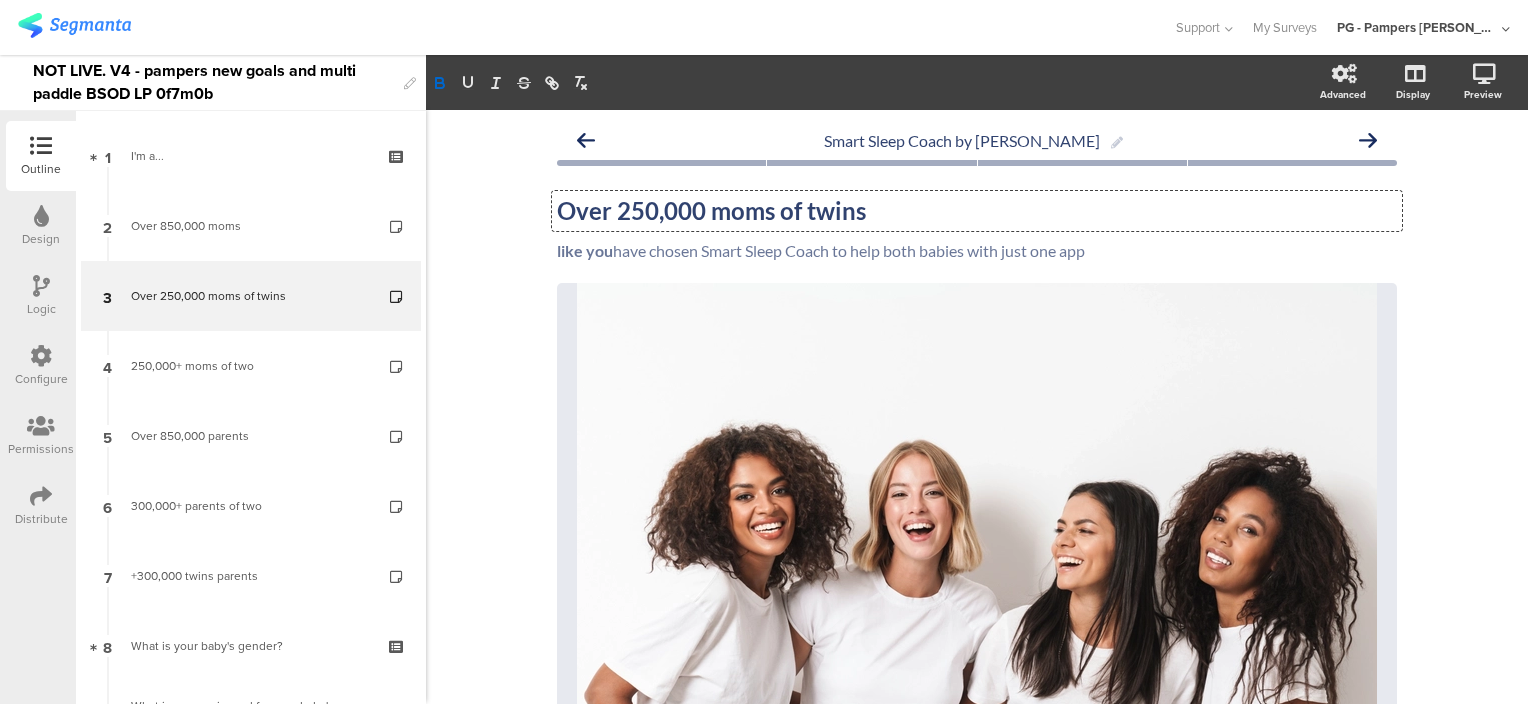 drag, startPoint x: 616, startPoint y: 210, endPoint x: 552, endPoint y: 208, distance: 64.03124 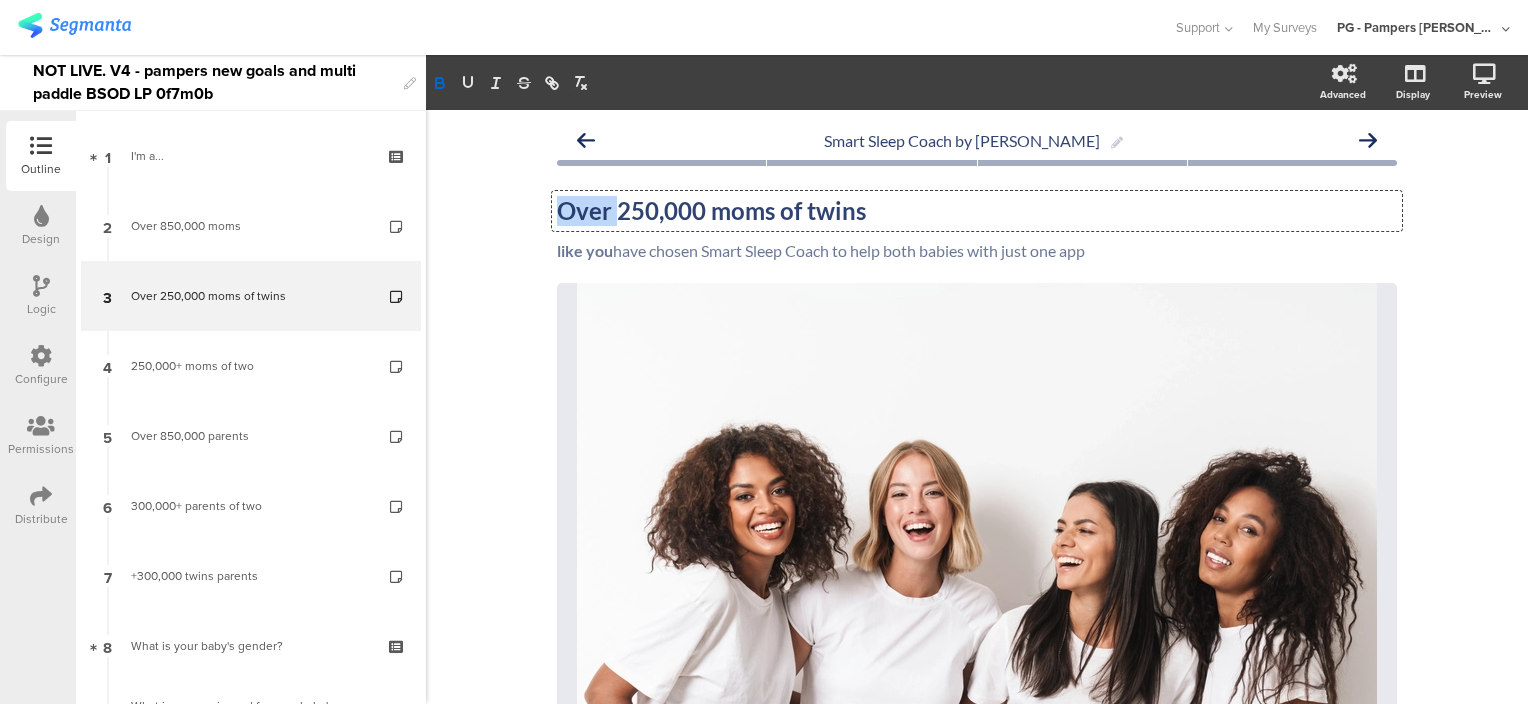 drag, startPoint x: 607, startPoint y: 208, endPoint x: 547, endPoint y: 208, distance: 60 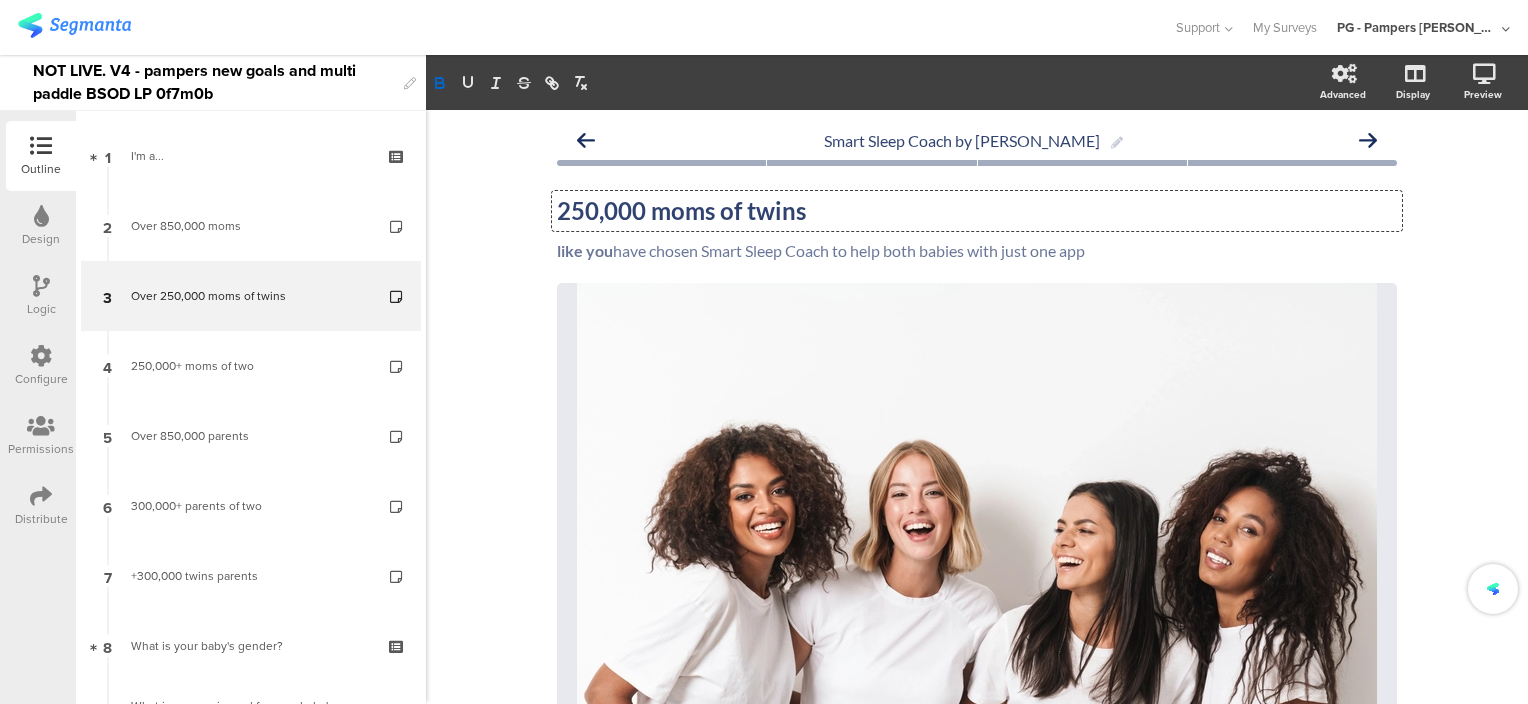 type 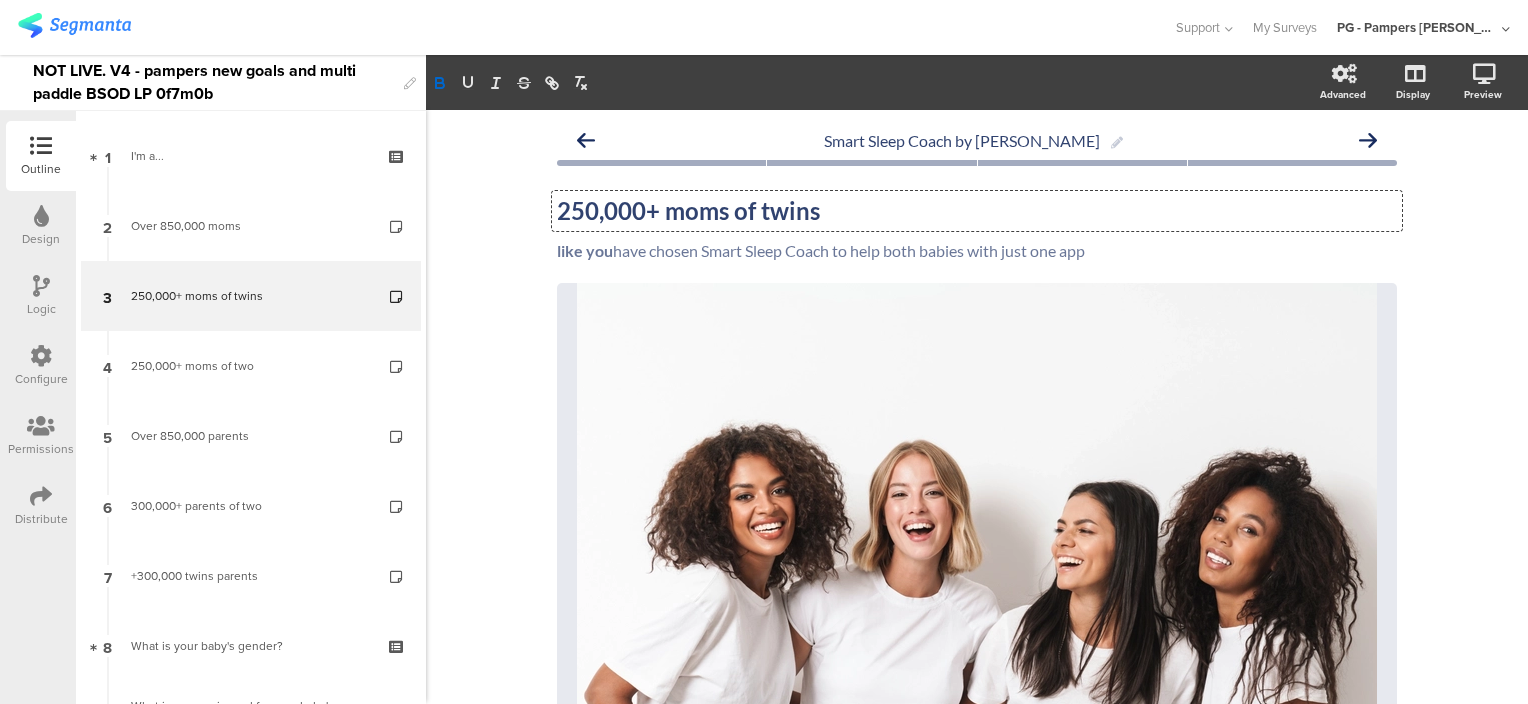 click on "250,000+ moms of twins" 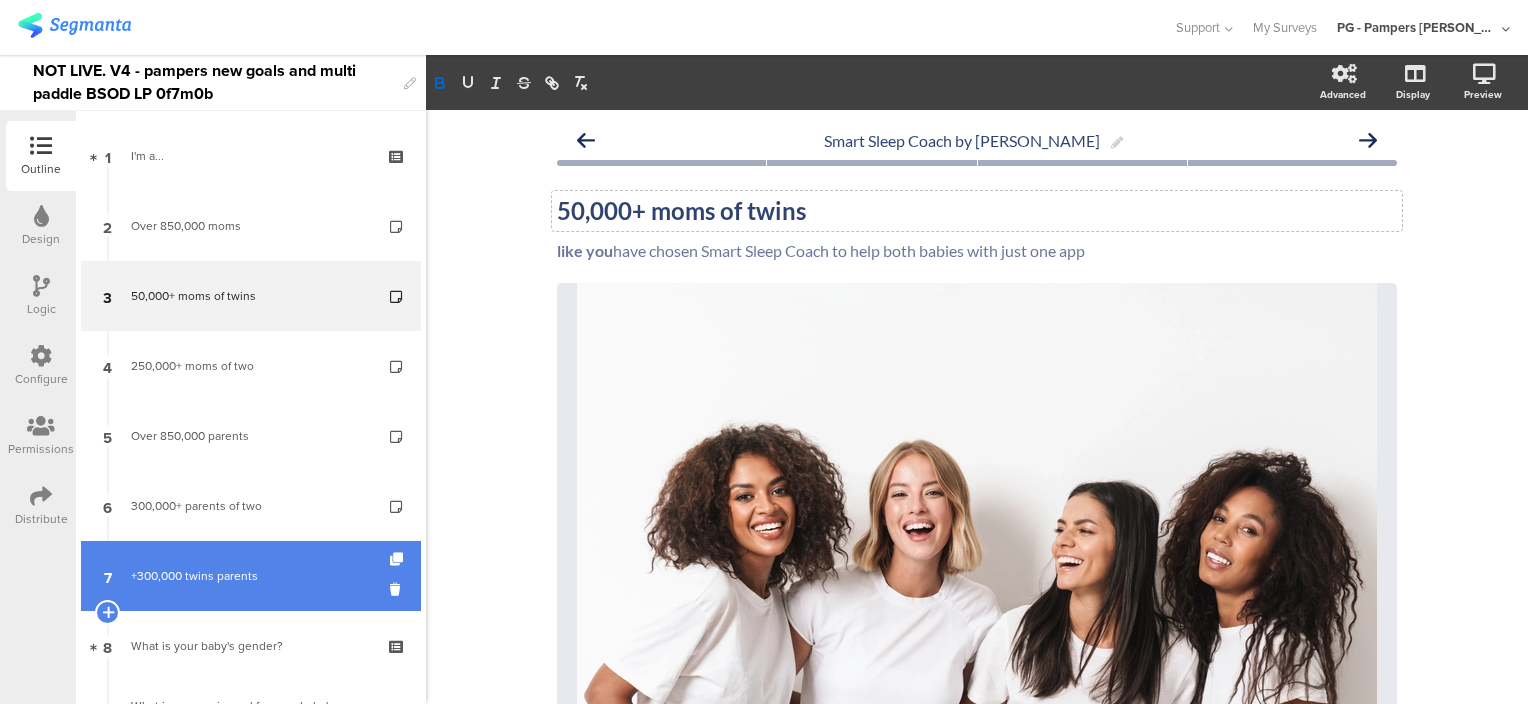 click on "+300,000 twins parents" at bounding box center (250, 576) 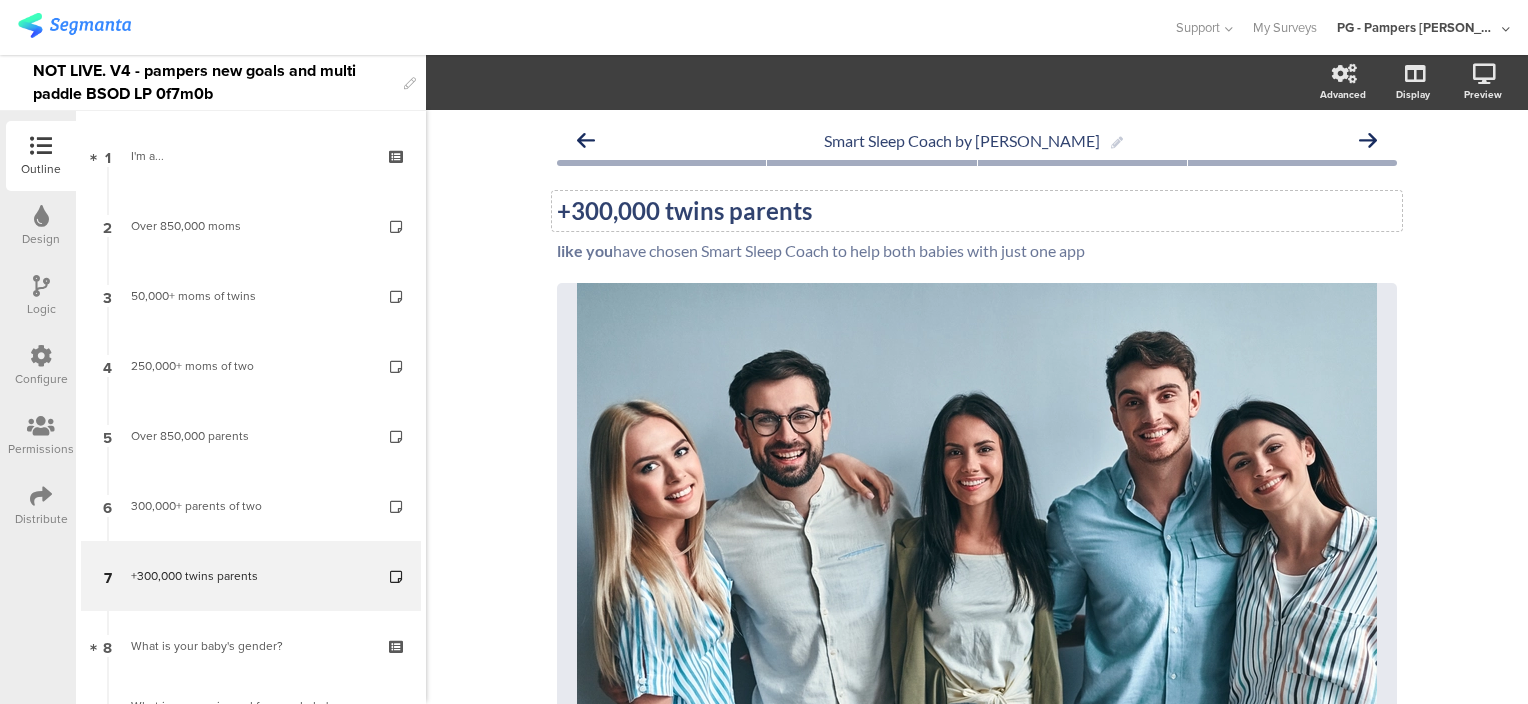 click on "+300,000 twins parents
+300,000 twins parents" 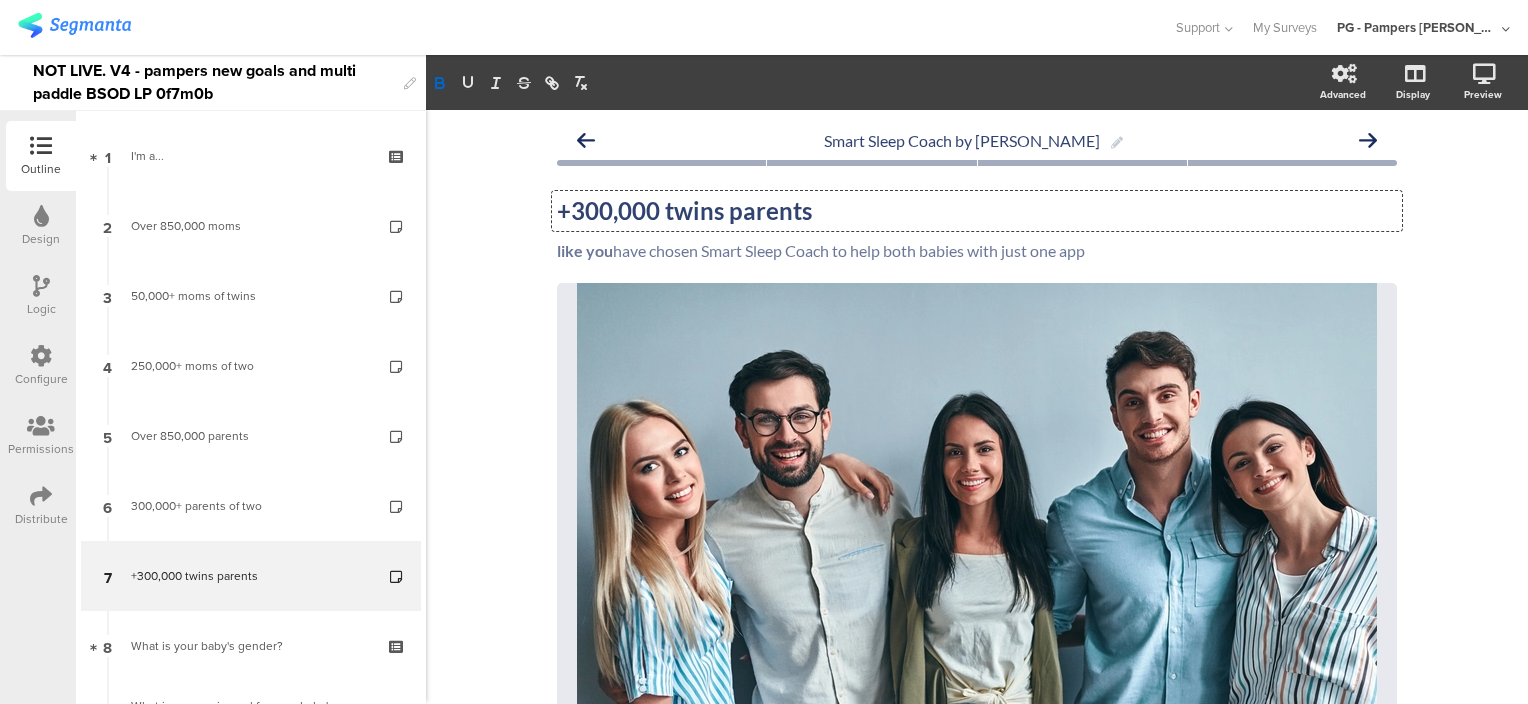type 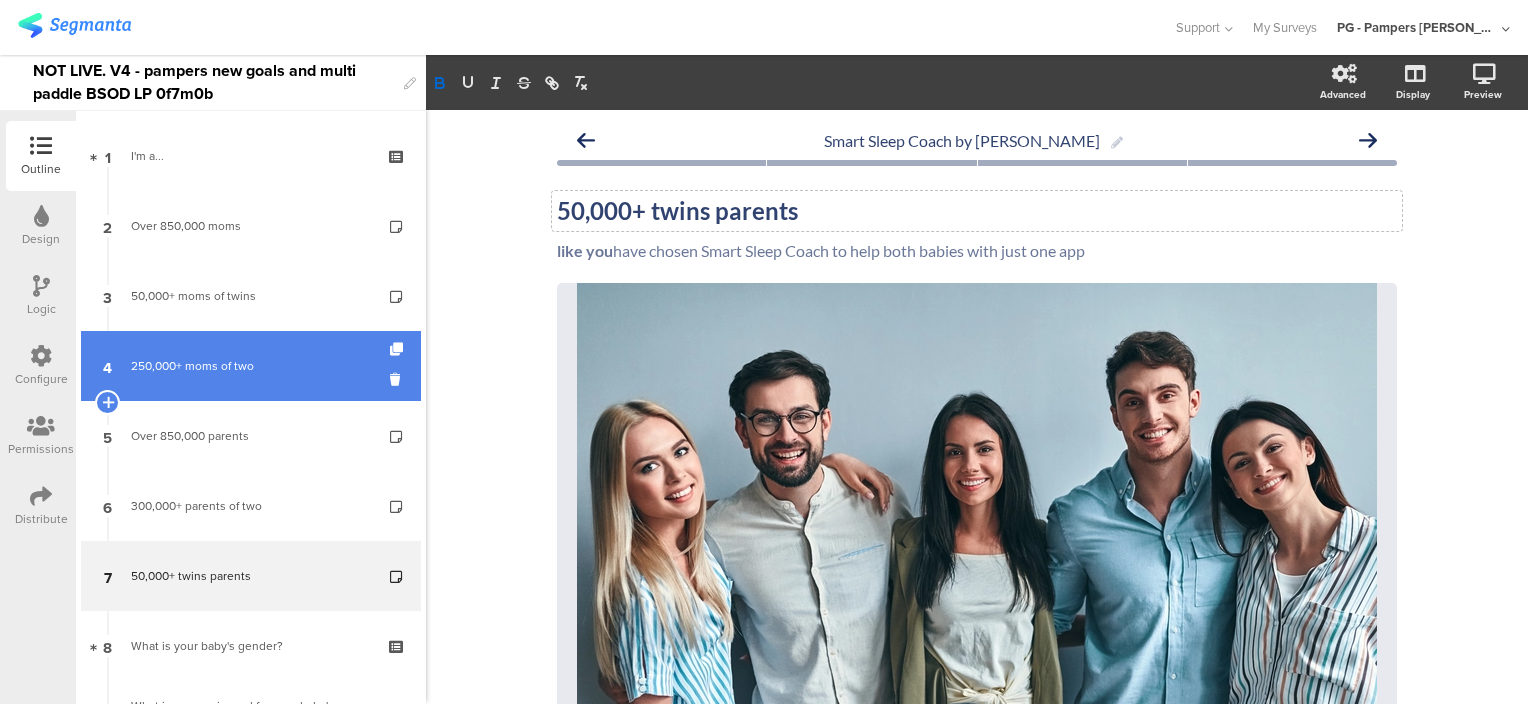 click on "250,000+ moms of two" at bounding box center [250, 366] 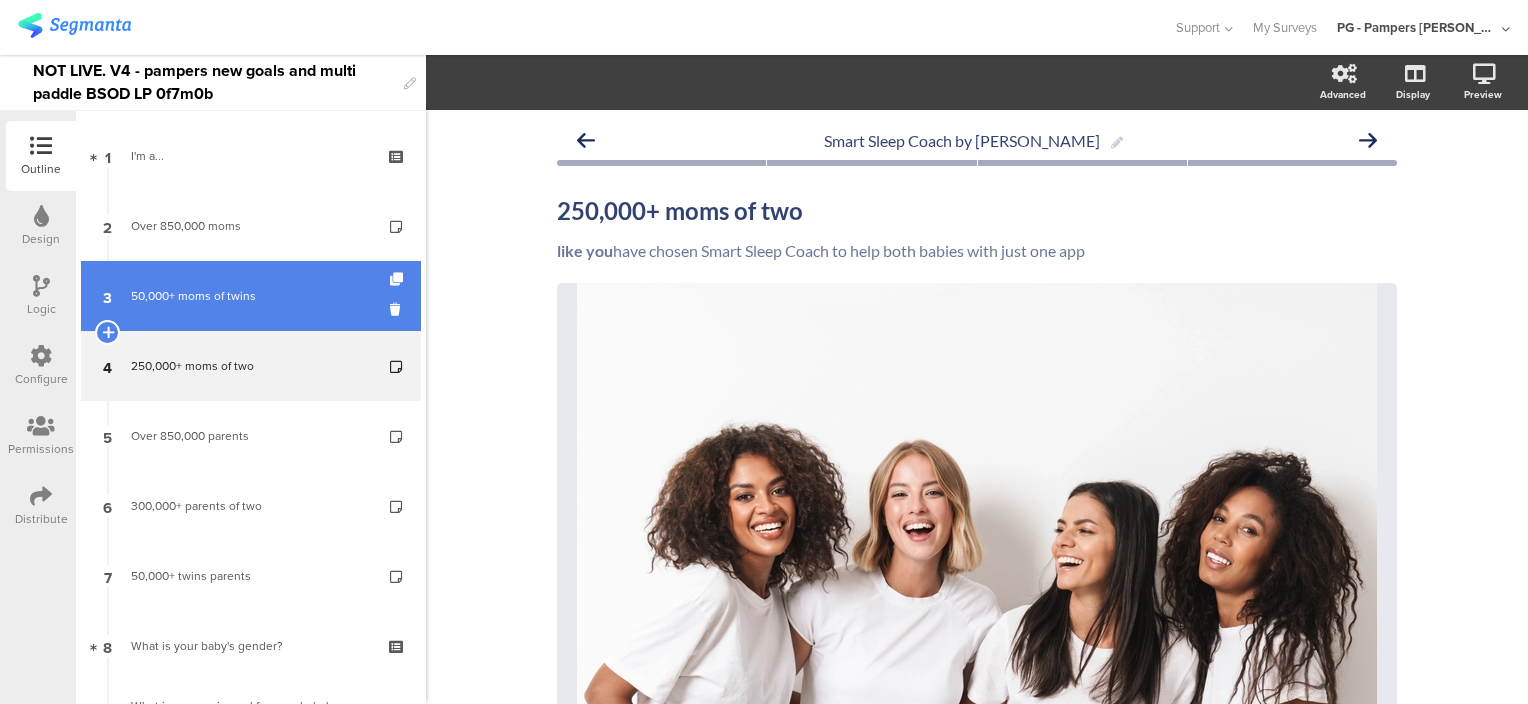 click on "50,000+ moms of twins" at bounding box center (250, 296) 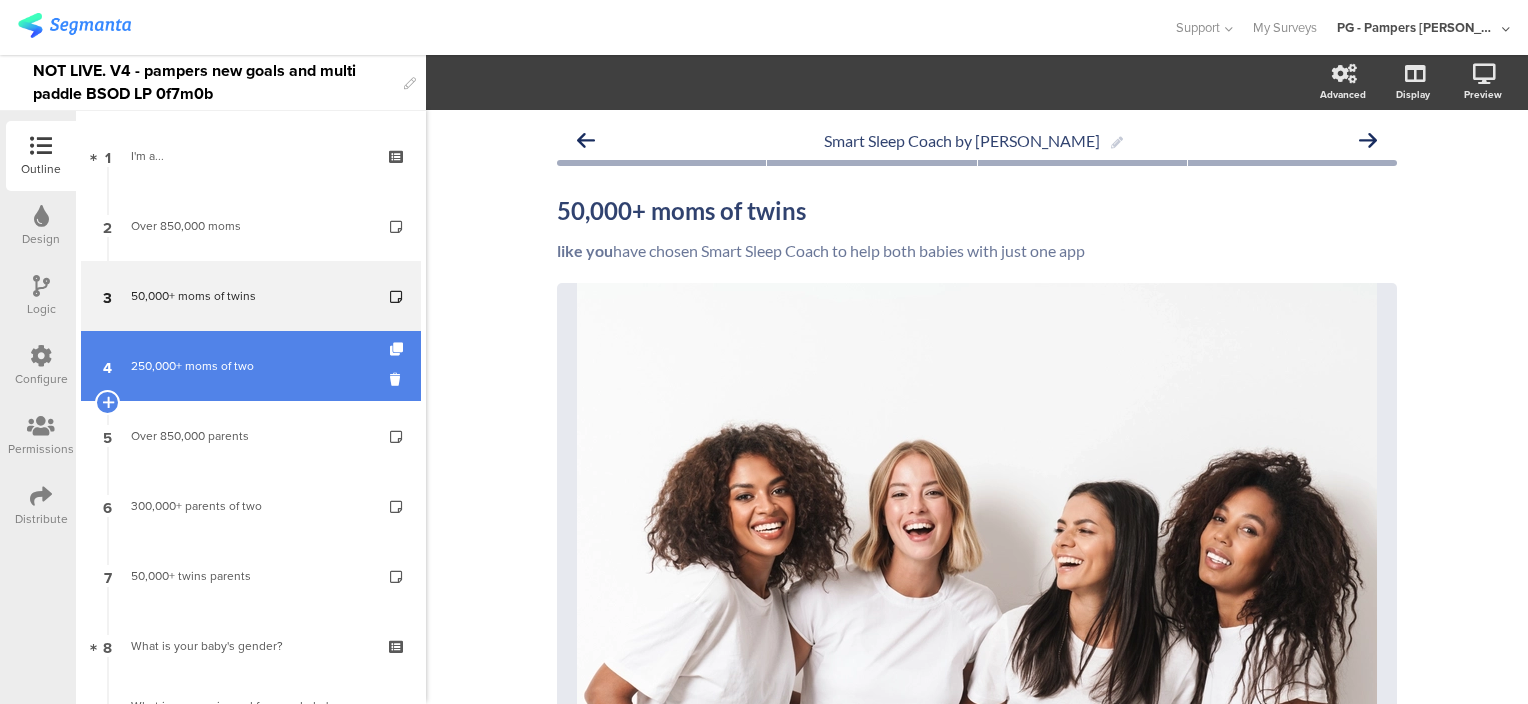 click on "250,000+ moms of two" at bounding box center (250, 366) 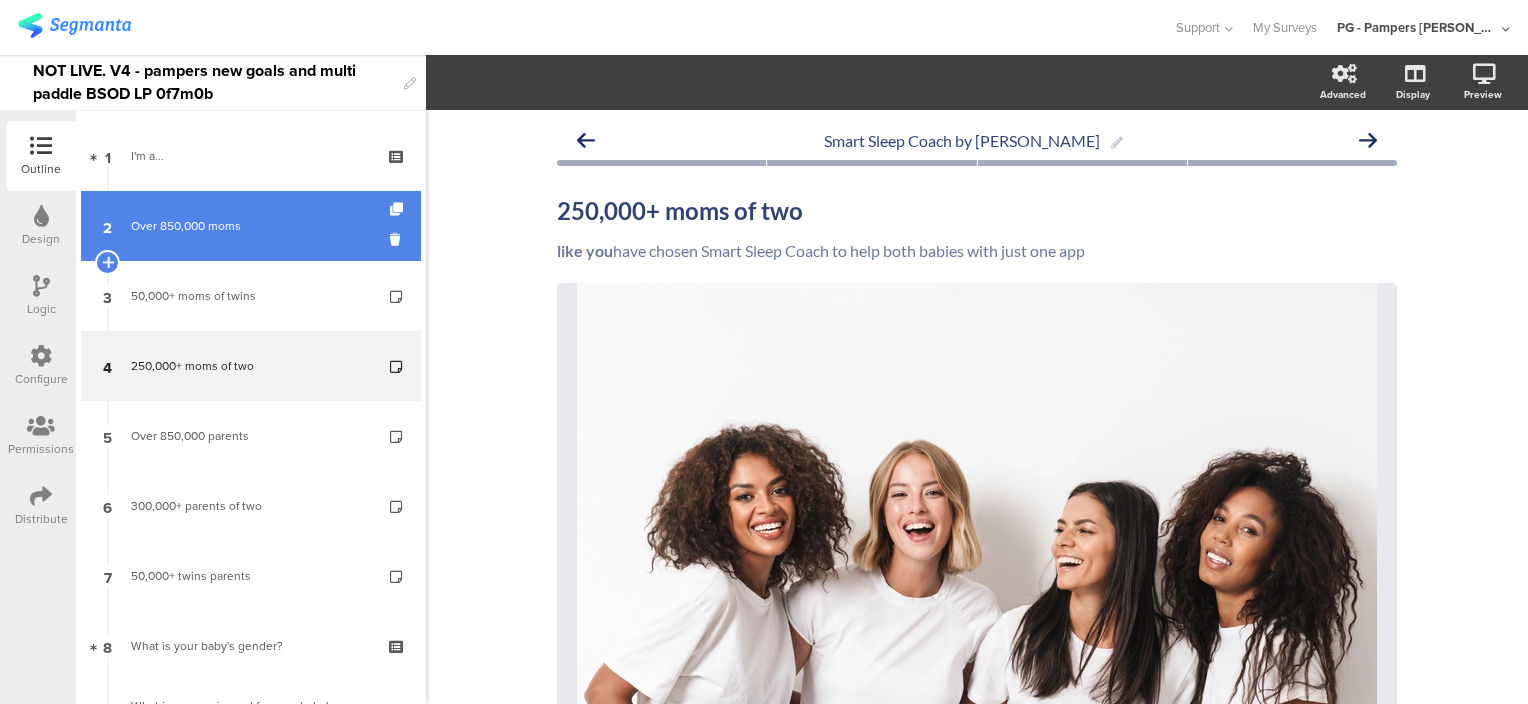 click on "2
Over 850,000 moms" at bounding box center (251, 226) 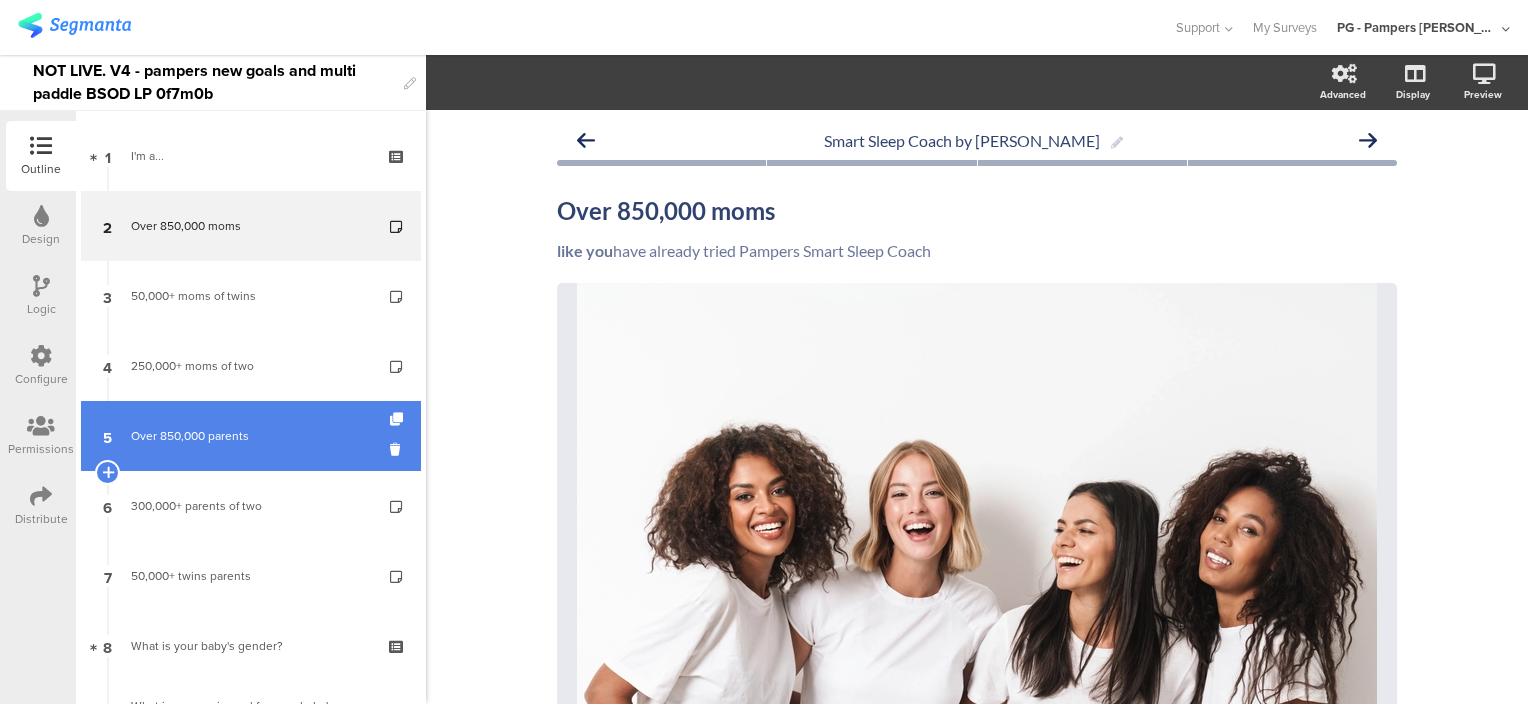 click on "Over 850,000 parents" at bounding box center [250, 436] 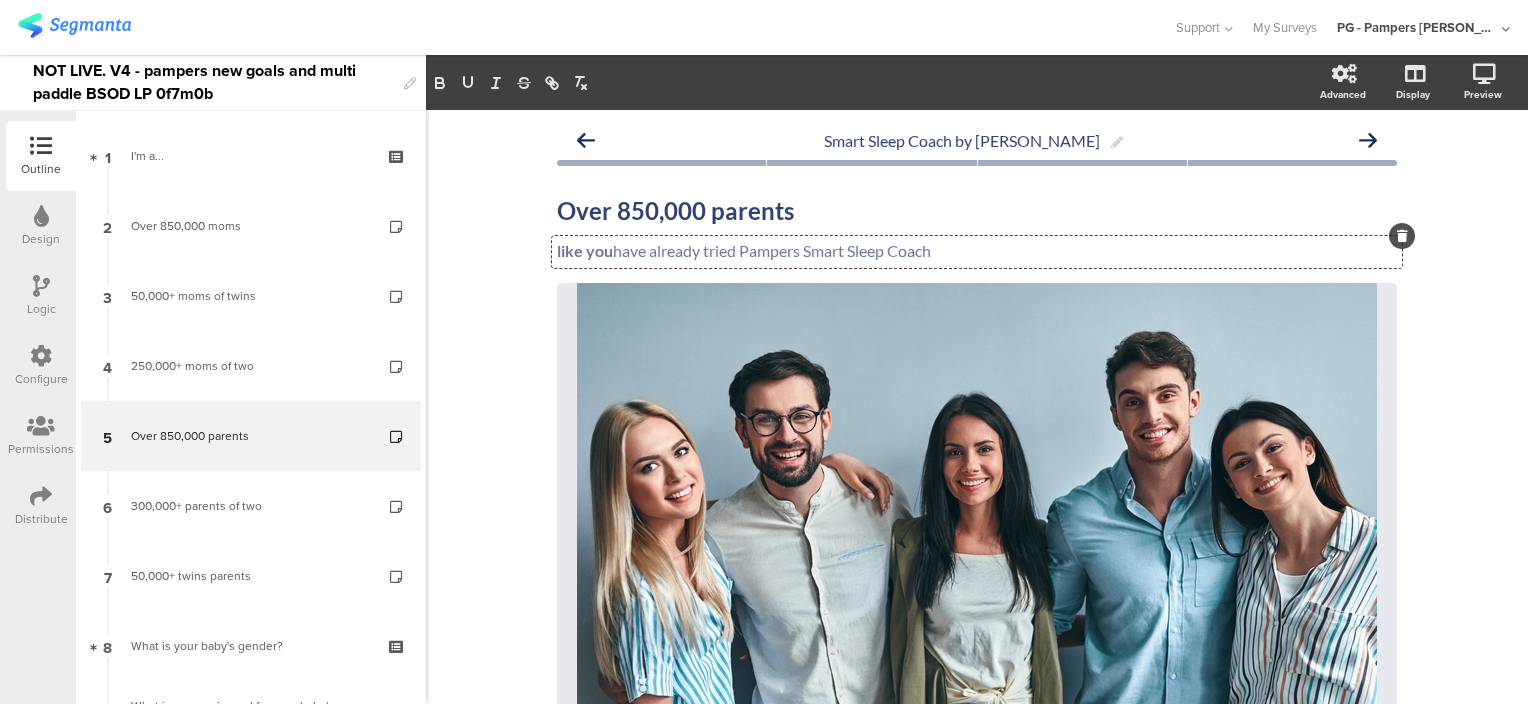drag, startPoint x: 648, startPoint y: 248, endPoint x: 962, endPoint y: 253, distance: 314.0398 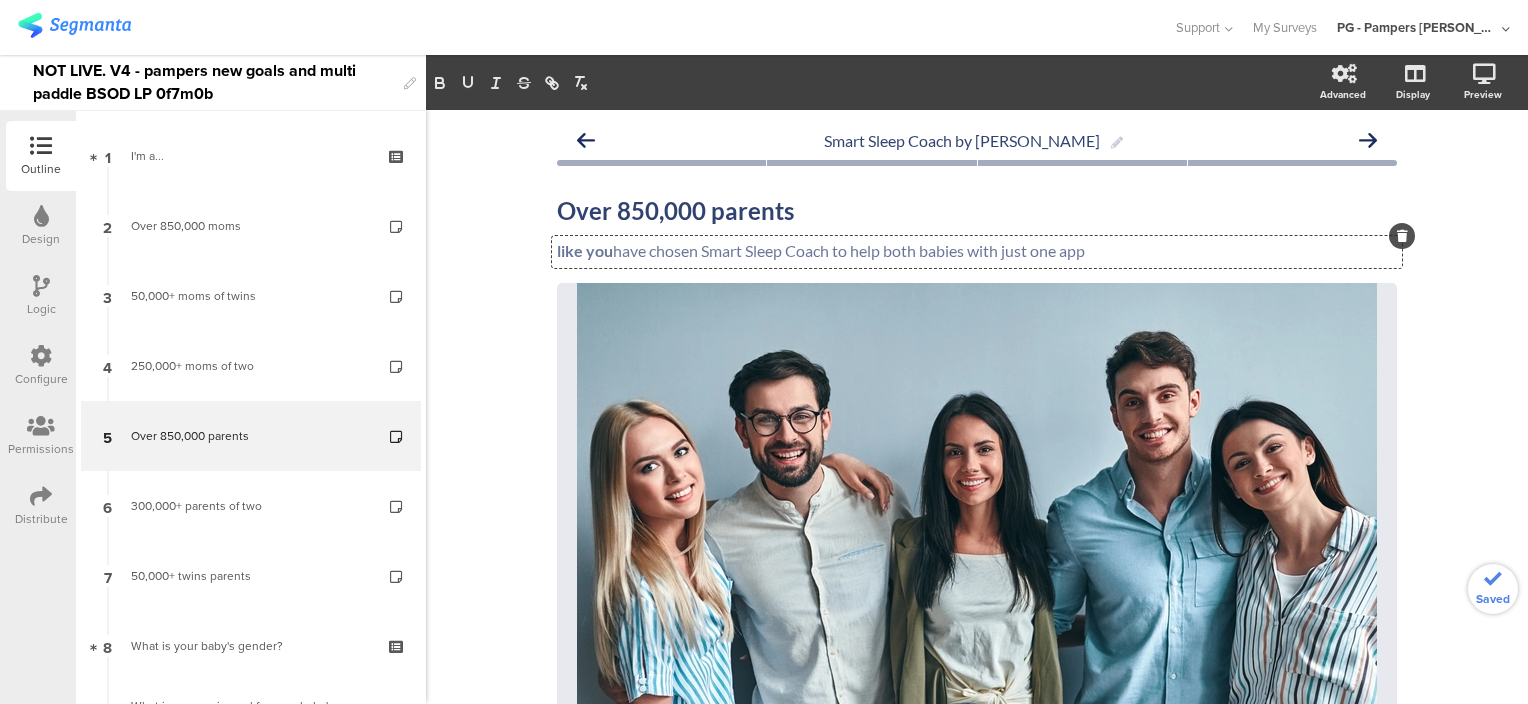drag, startPoint x: 1145, startPoint y: 250, endPoint x: 830, endPoint y: 254, distance: 315.0254 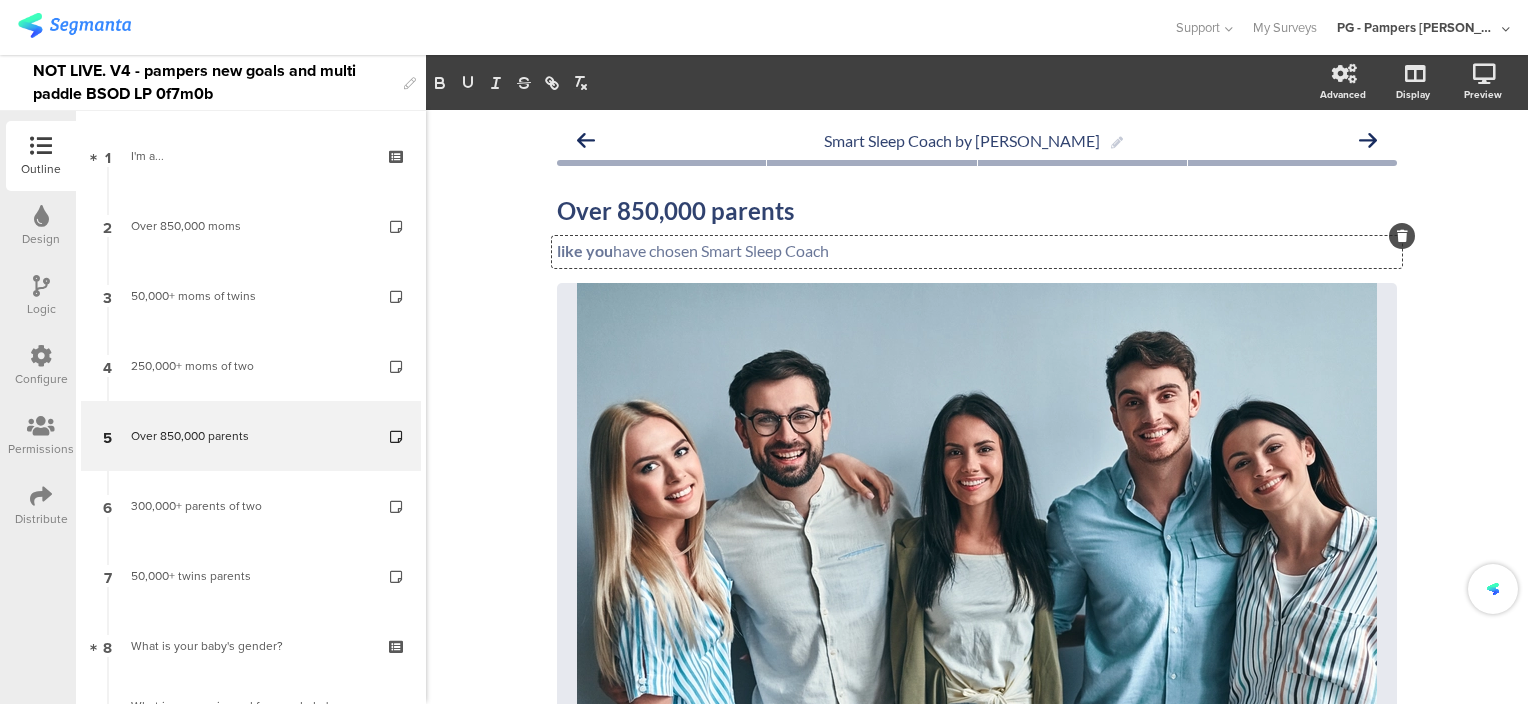type 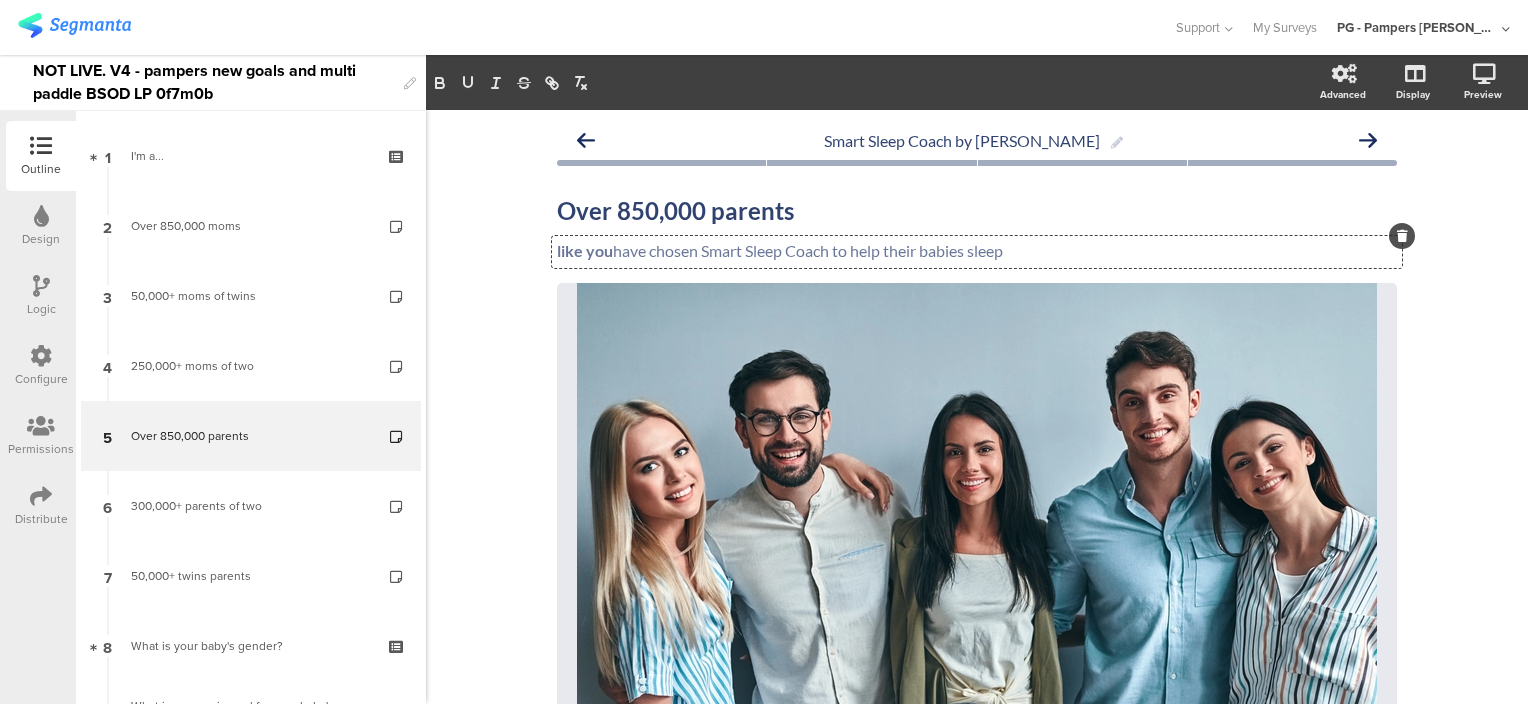 drag, startPoint x: 606, startPoint y: 252, endPoint x: 1039, endPoint y: 251, distance: 433.00116 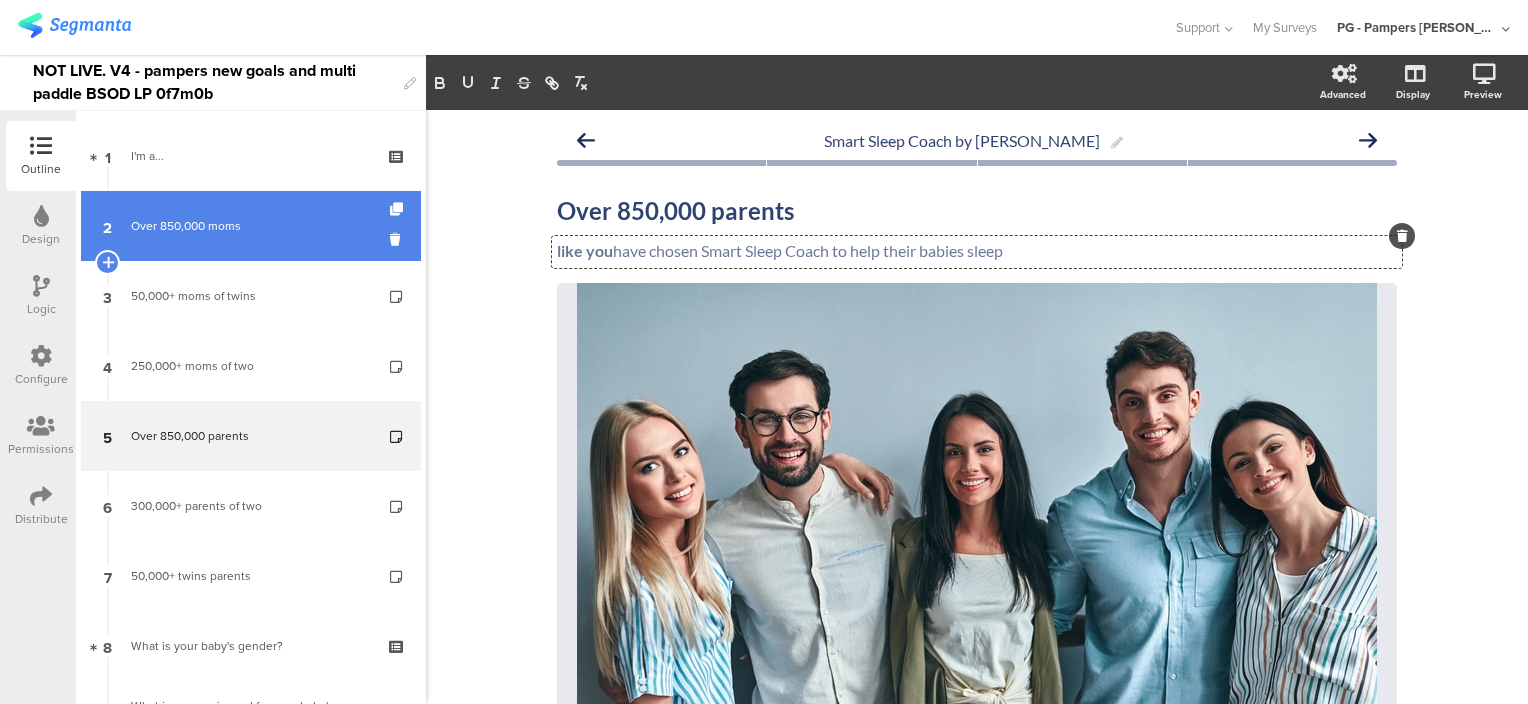 click on "2
Over 850,000 moms" at bounding box center (251, 226) 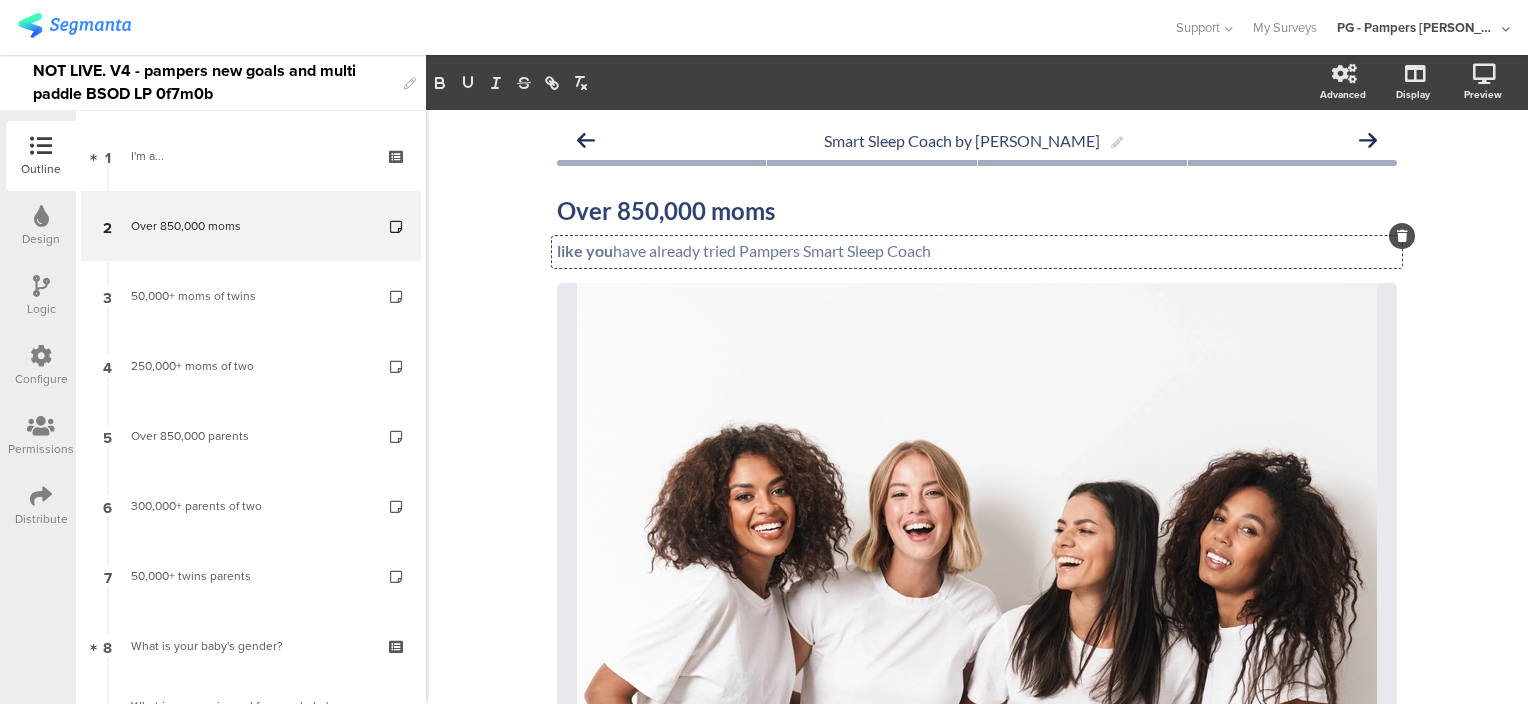drag, startPoint x: 608, startPoint y: 249, endPoint x: 959, endPoint y: 248, distance: 351.00143 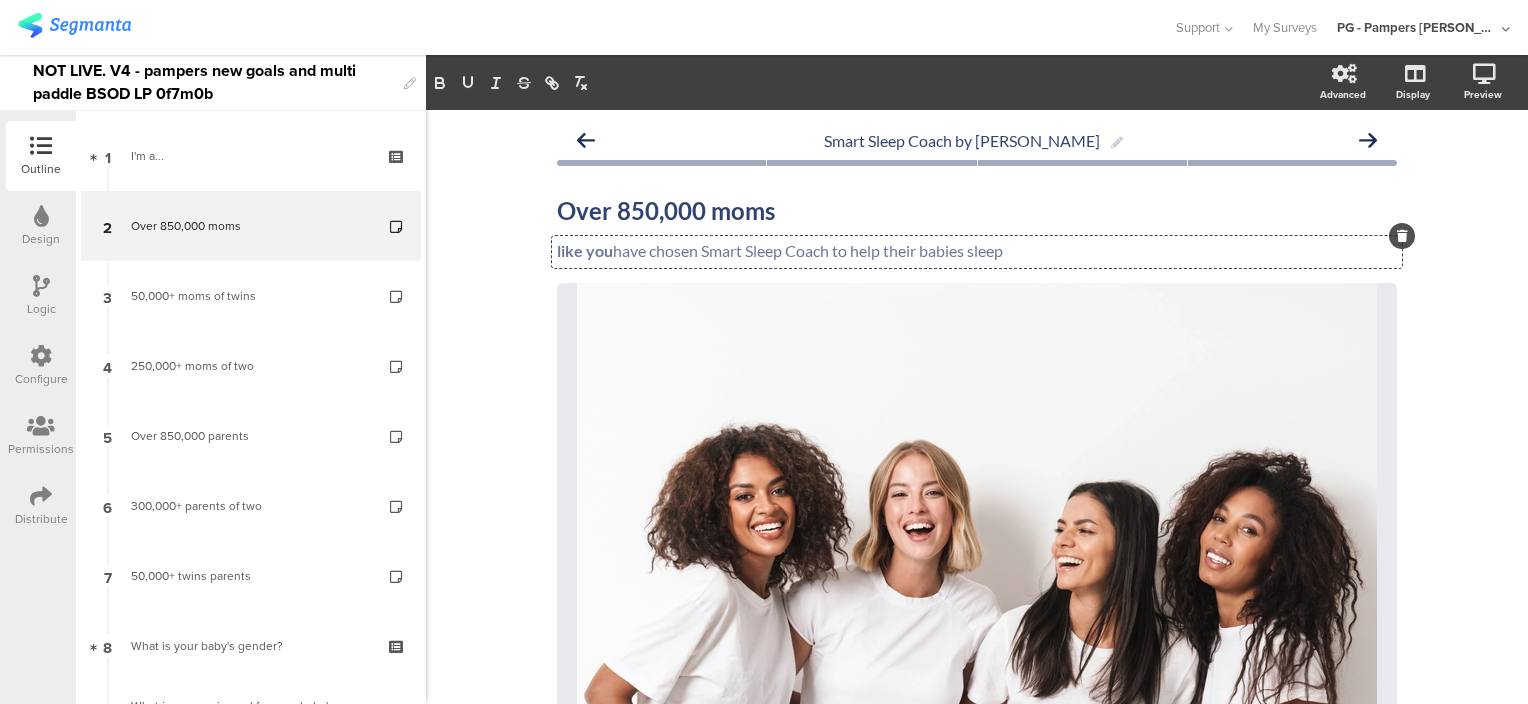 click on "Smart Sleep Coach by Pampers
Over 850,000 moms
Over 850,000 moms
like you  have already tried Pampers Smart Sleep Coach
like you  have already tried Pampers Smart Sleep Coach
like you  have chosen Smart Sleep Coach to help their babies sleep
/" 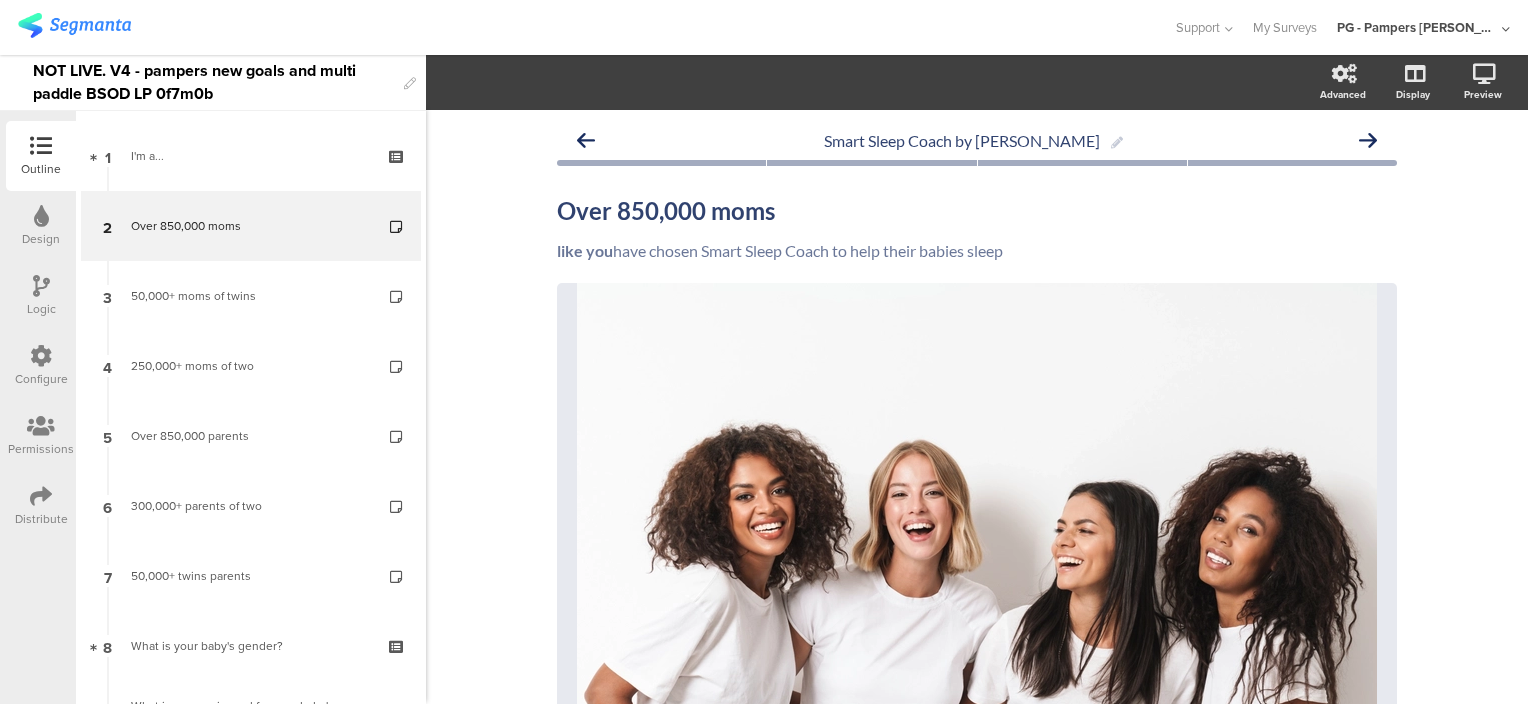 click on "Smart Sleep Coach by Pampers
Over 850,000 moms
Over 850,000 moms
like you  have chosen Smart Sleep Coach to help their babies sleep
like you  have chosen Smart Sleep Coach to help their babies sleep
/" 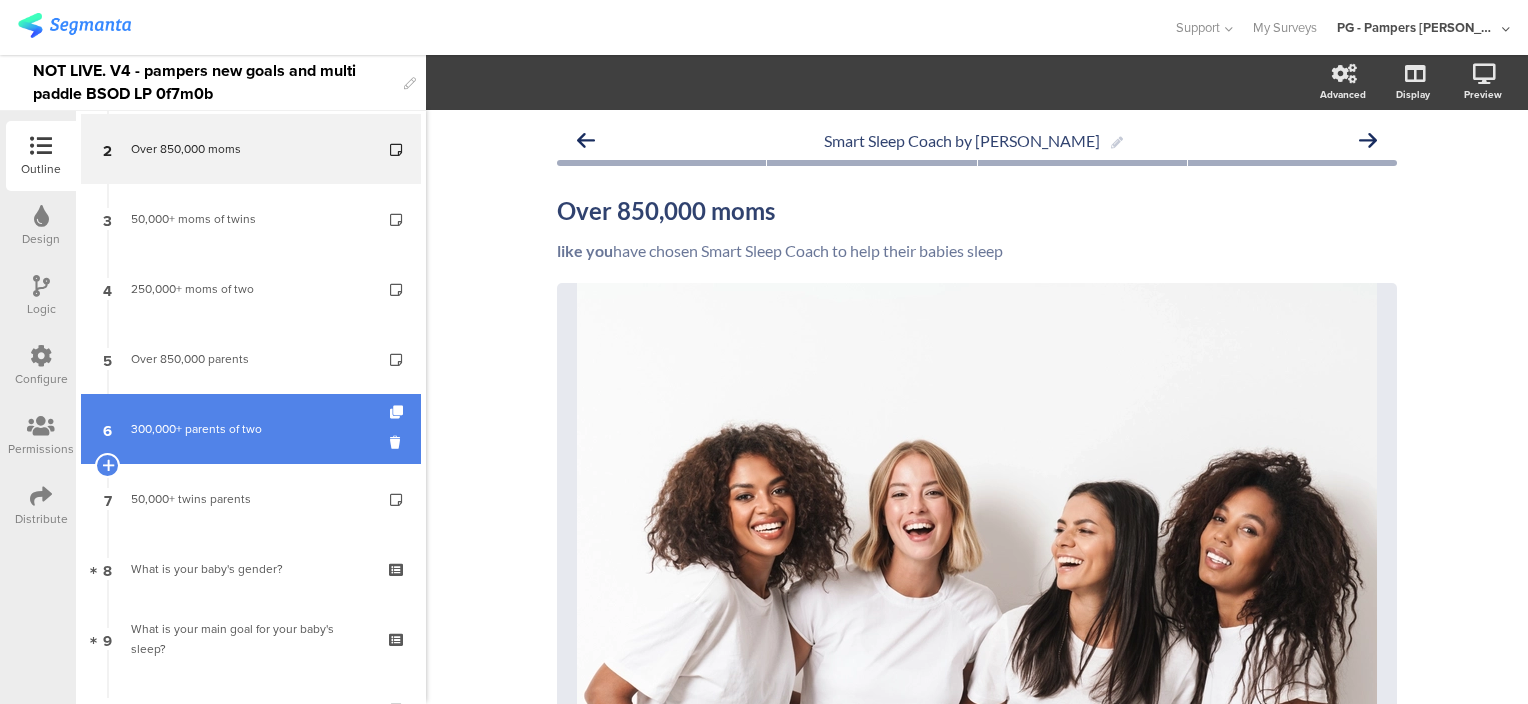 scroll, scrollTop: 100, scrollLeft: 0, axis: vertical 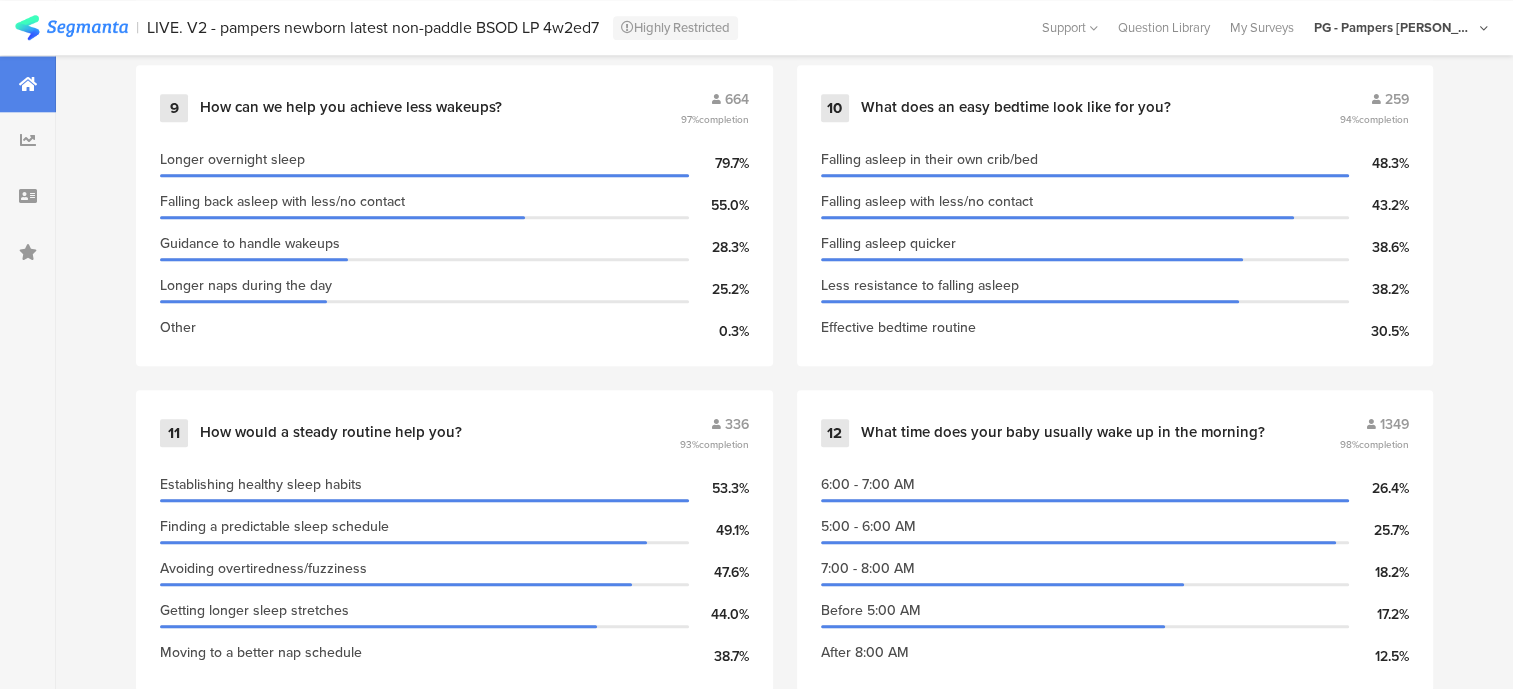 click on "1   I'm the...     1519   96%  completion       Mom
[DEMOGRAPHIC_DATA].7%
Dad
[DEMOGRAPHIC_DATA].3%
2   Info Page     1319   98%  completion
Over 850,000 moms
3   Info Page     170   93%  completion
Over 850,000 parents
4   What is your baby's gender?     1480   99%  completion       [DEMOGRAPHIC_DATA]
52.5%
[DEMOGRAPHIC_DATA]
45.7%
Prefer not to say
1.8%
5   What is your main goal for your baby's sleep?     1443   98%  completion       Reduce Wakeups
47.5%
Create a Steady Routine
25.1%
Make Bedtime Easier
19.2%
Fix Early Wakings
8.2%
6   Info Page     440   98%  completion
We're glad you're here!
7   Info Page     377   99%  completion
We're glad you're here!
8   Info Page     607   99%  completion
We're glad you're here!
9   How can we help you achieve less wakeups?     664   97%  completion" at bounding box center (784, 4129) 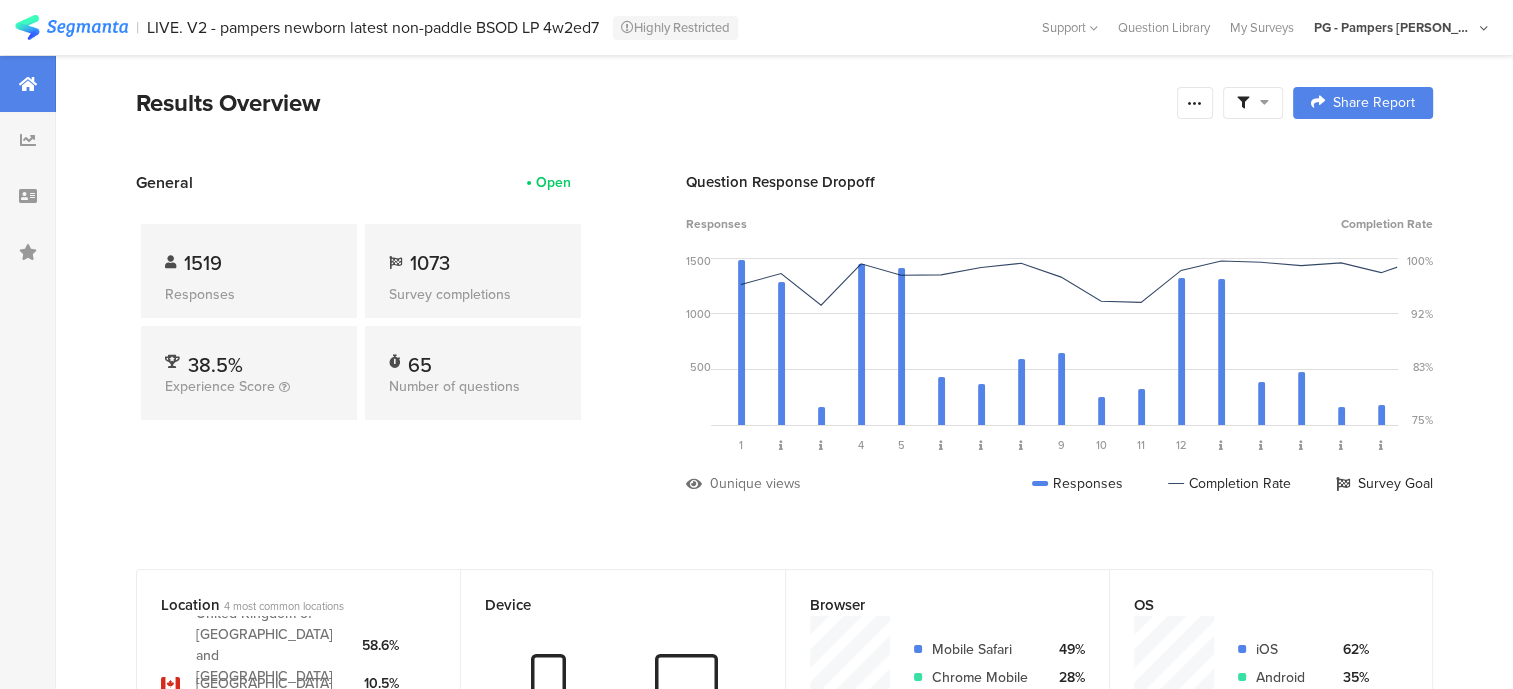 scroll, scrollTop: 600, scrollLeft: 0, axis: vertical 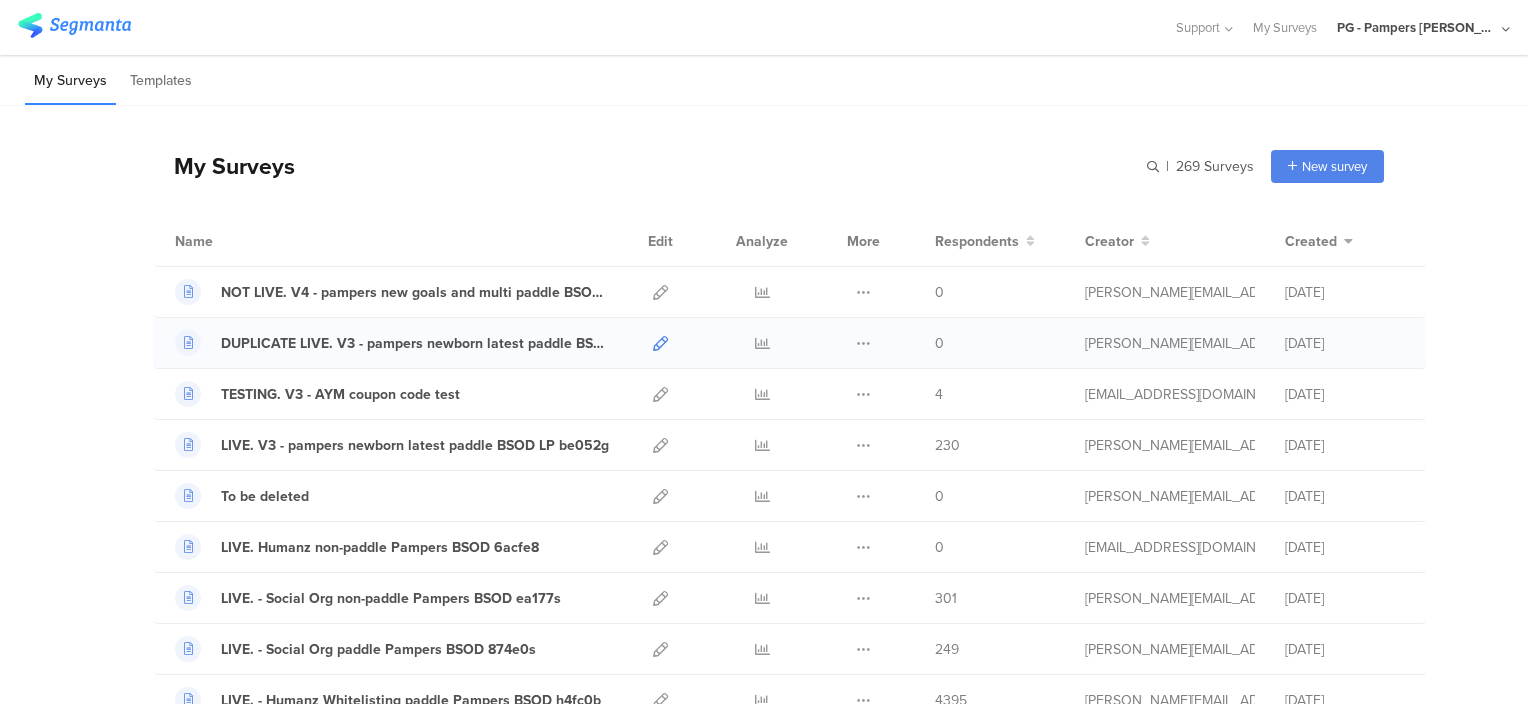 click at bounding box center [660, 343] 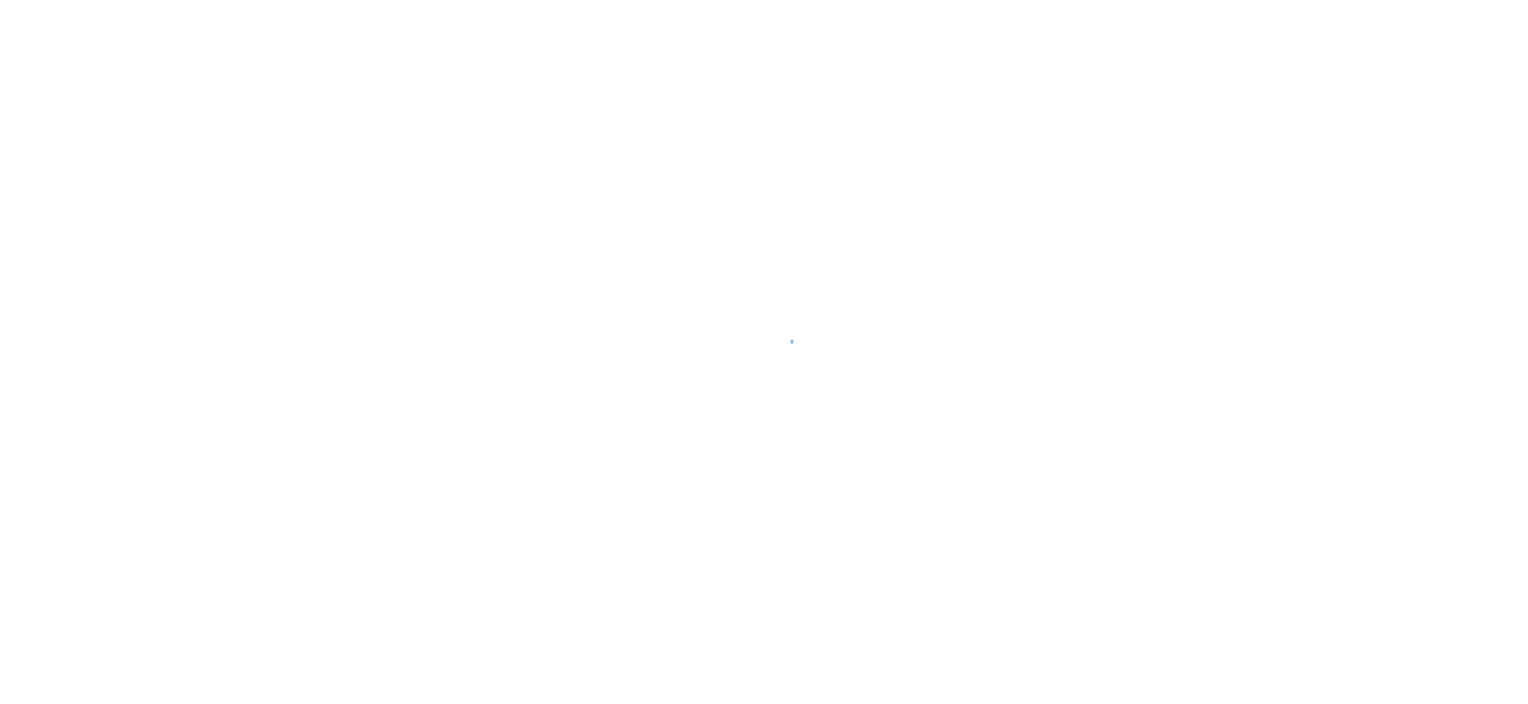 scroll, scrollTop: 0, scrollLeft: 0, axis: both 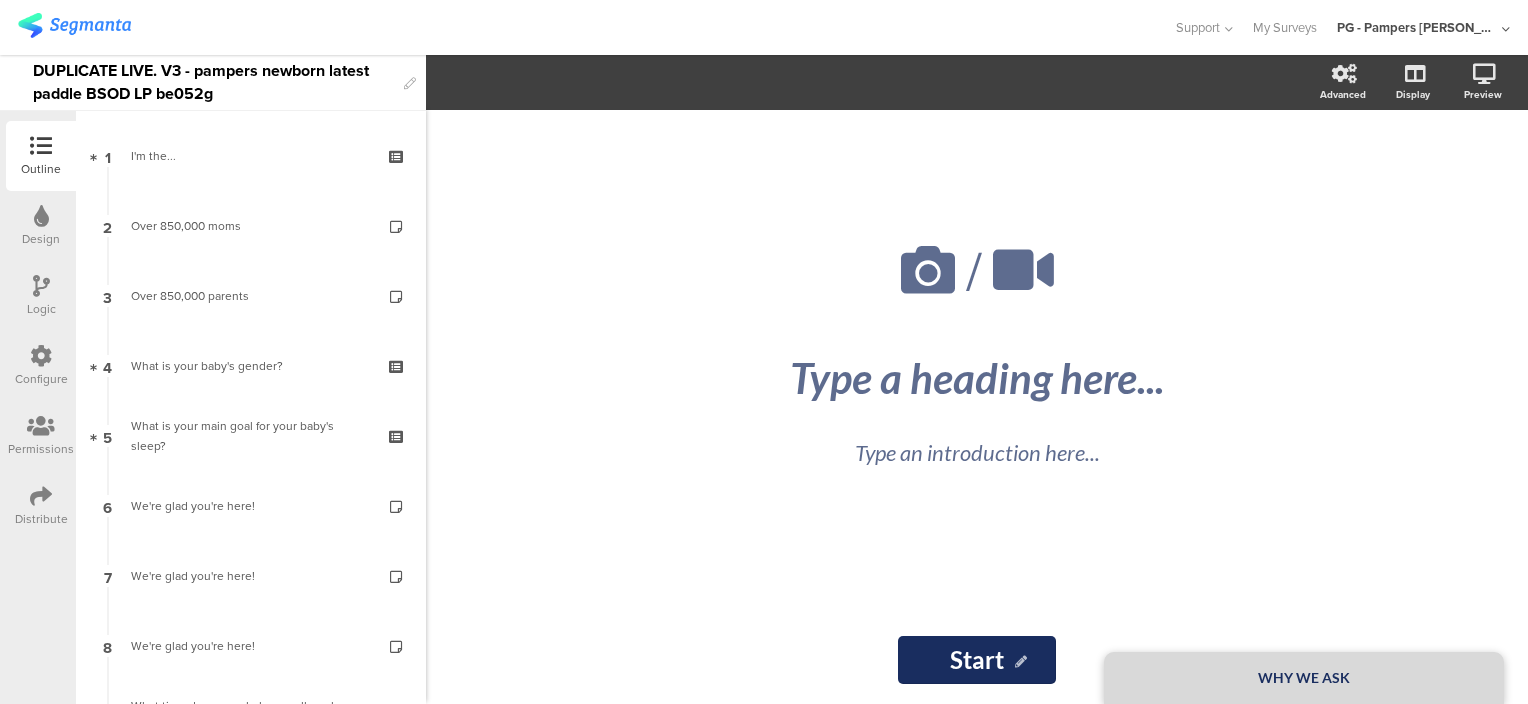 click on "/
WHY WE ASK
Type a heading here...
Type an introduction here...
Start
Start" 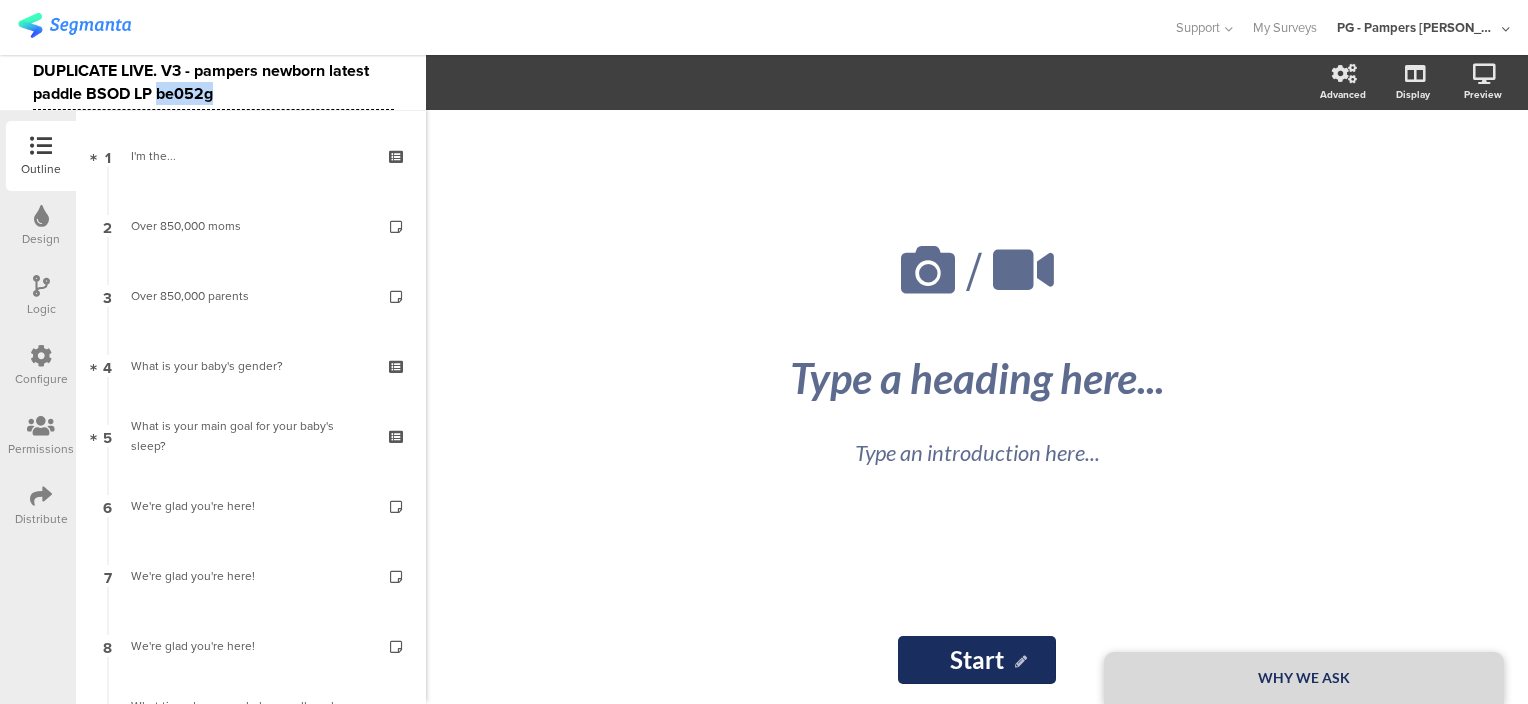 paste 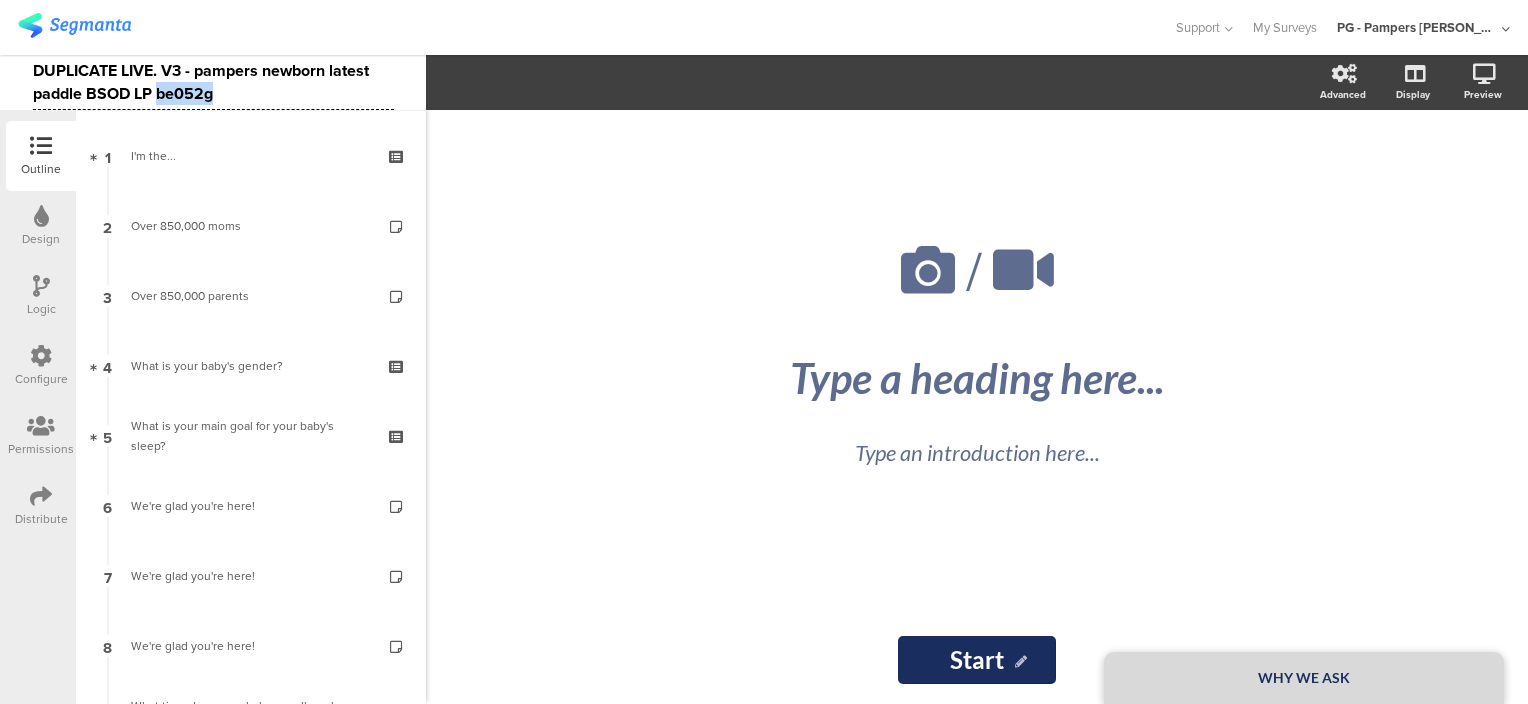 type 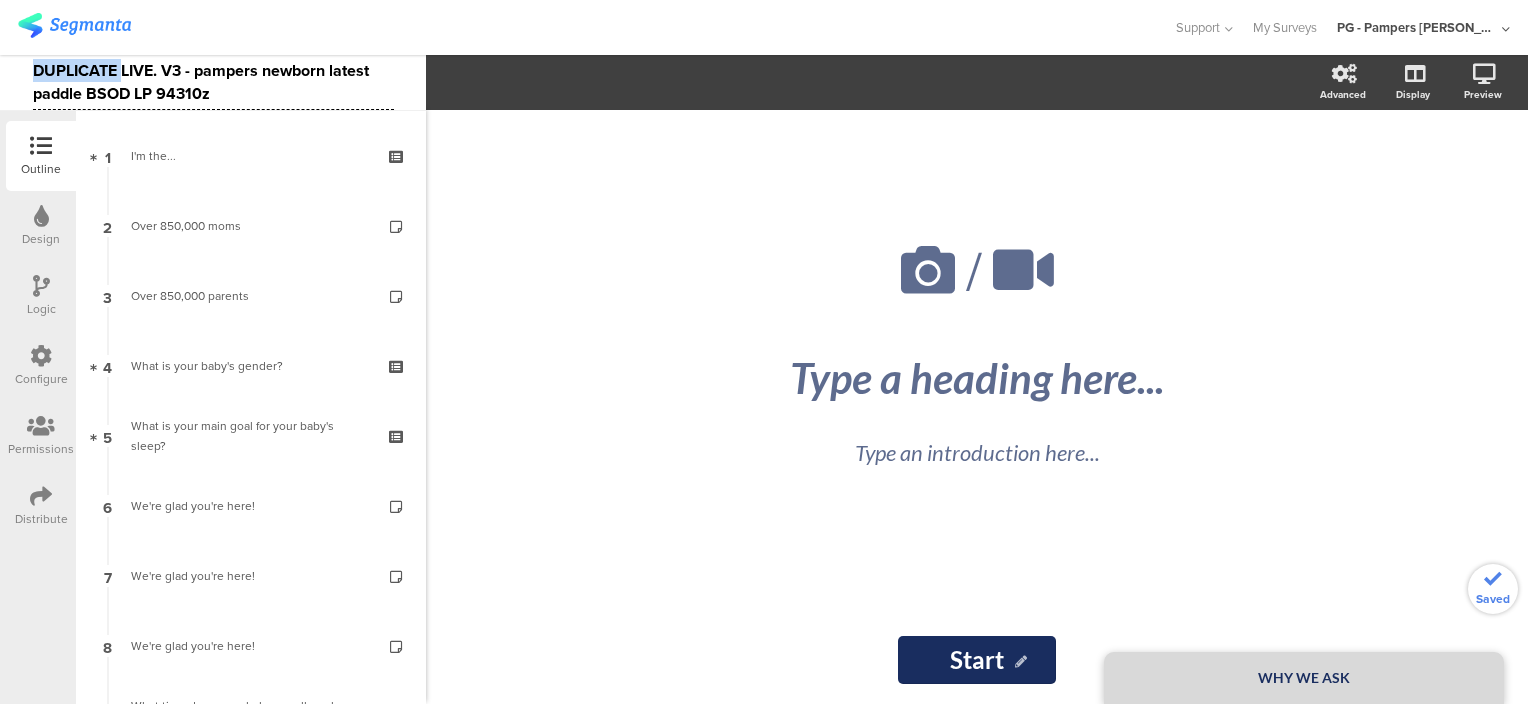 drag, startPoint x: 123, startPoint y: 74, endPoint x: 31, endPoint y: 68, distance: 92.19544 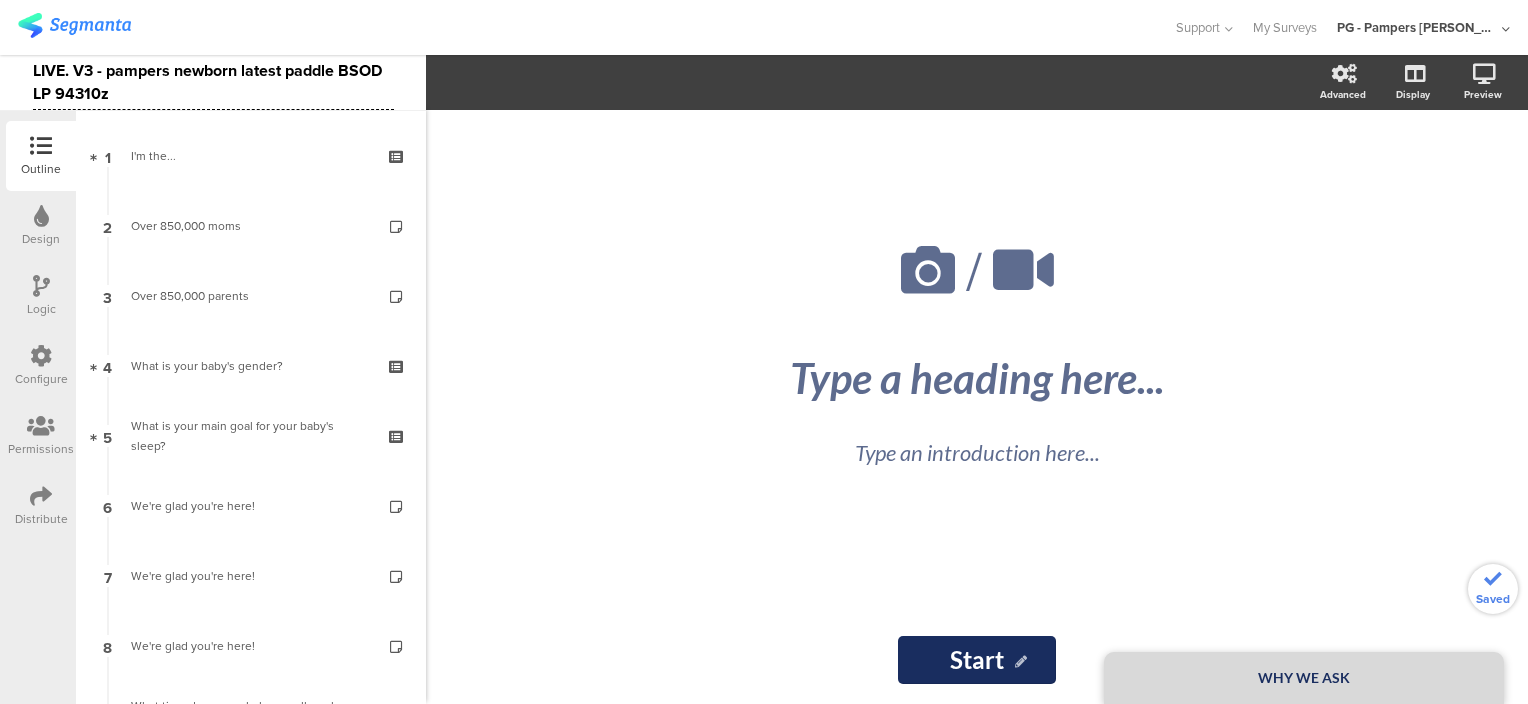 click on "LIVE. V3 - pampers newborn latest paddle BSOD LP 94310z" at bounding box center [213, 82] 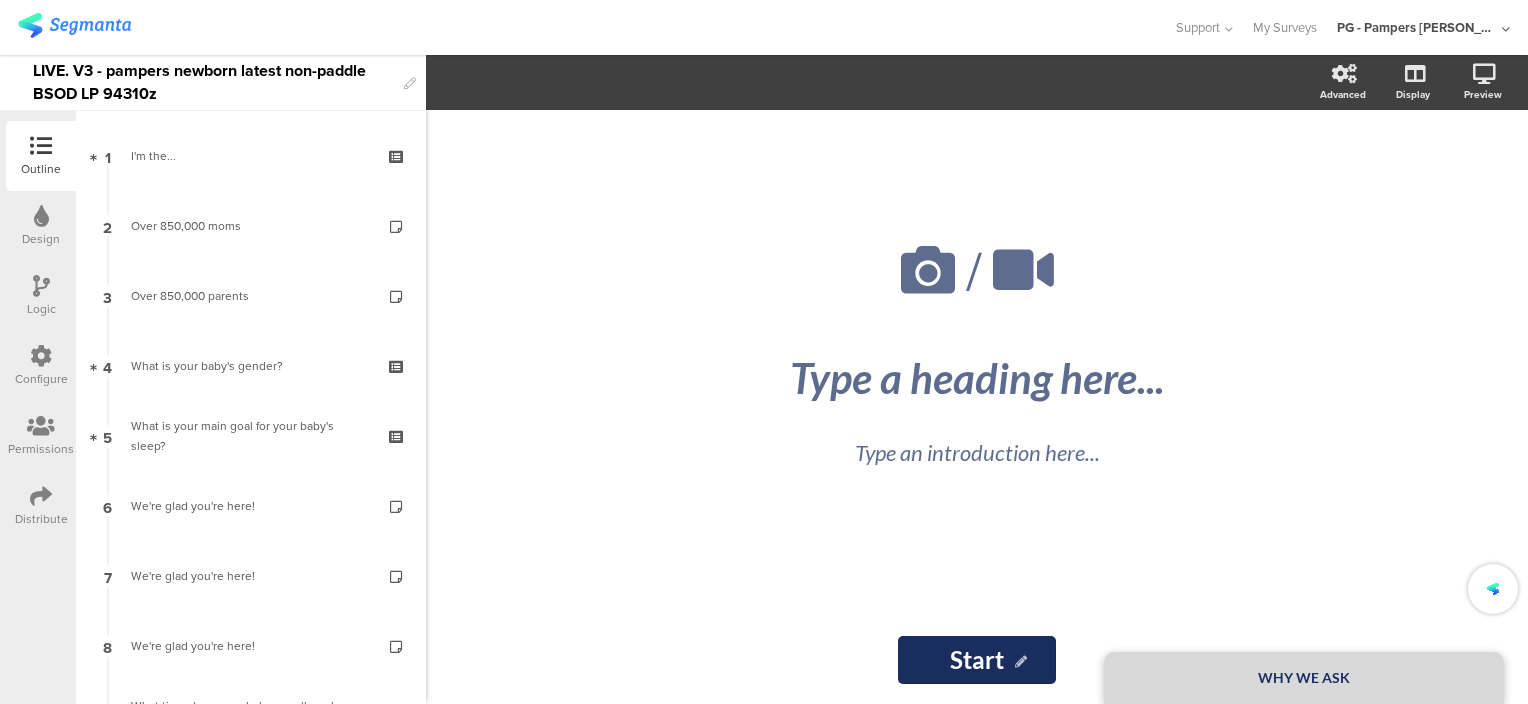 click at bounding box center [586, 27] 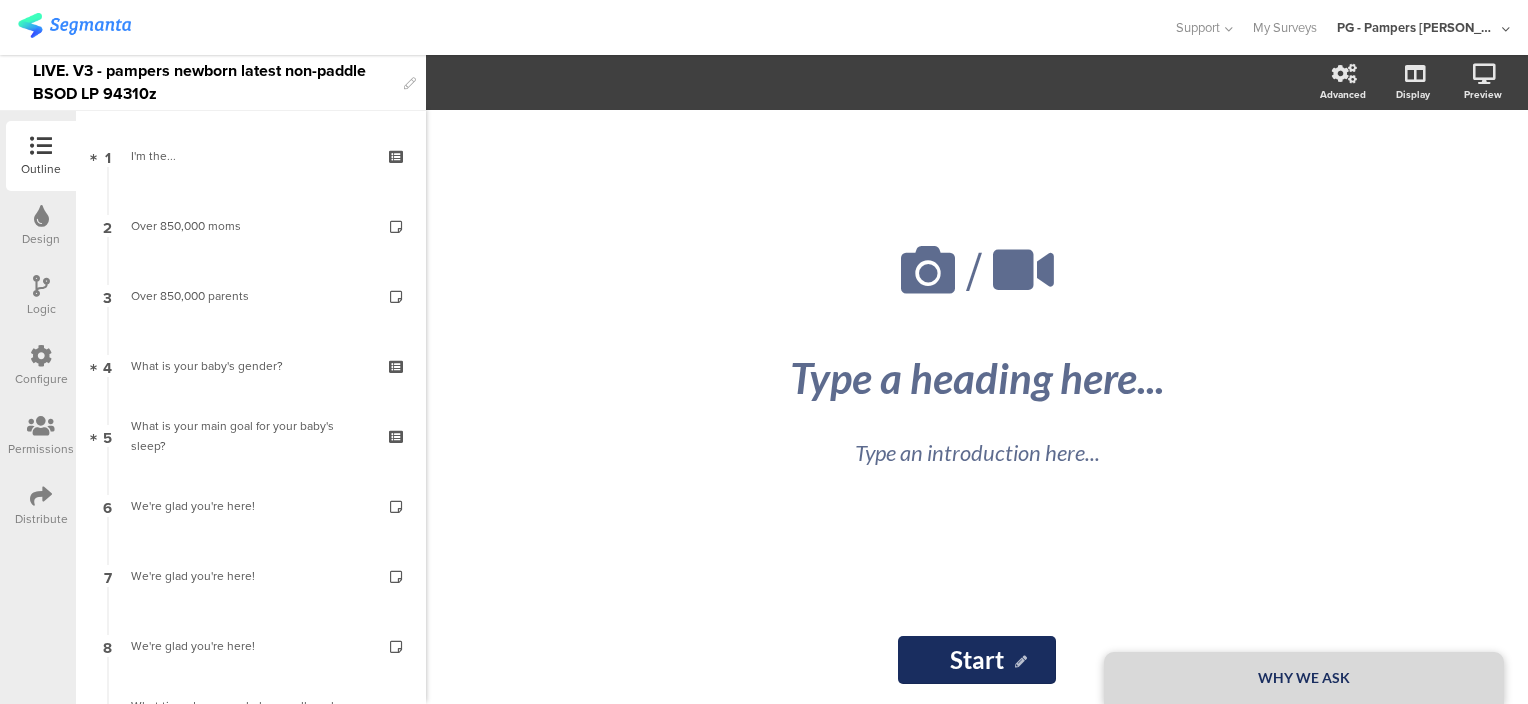 click at bounding box center (586, 27) 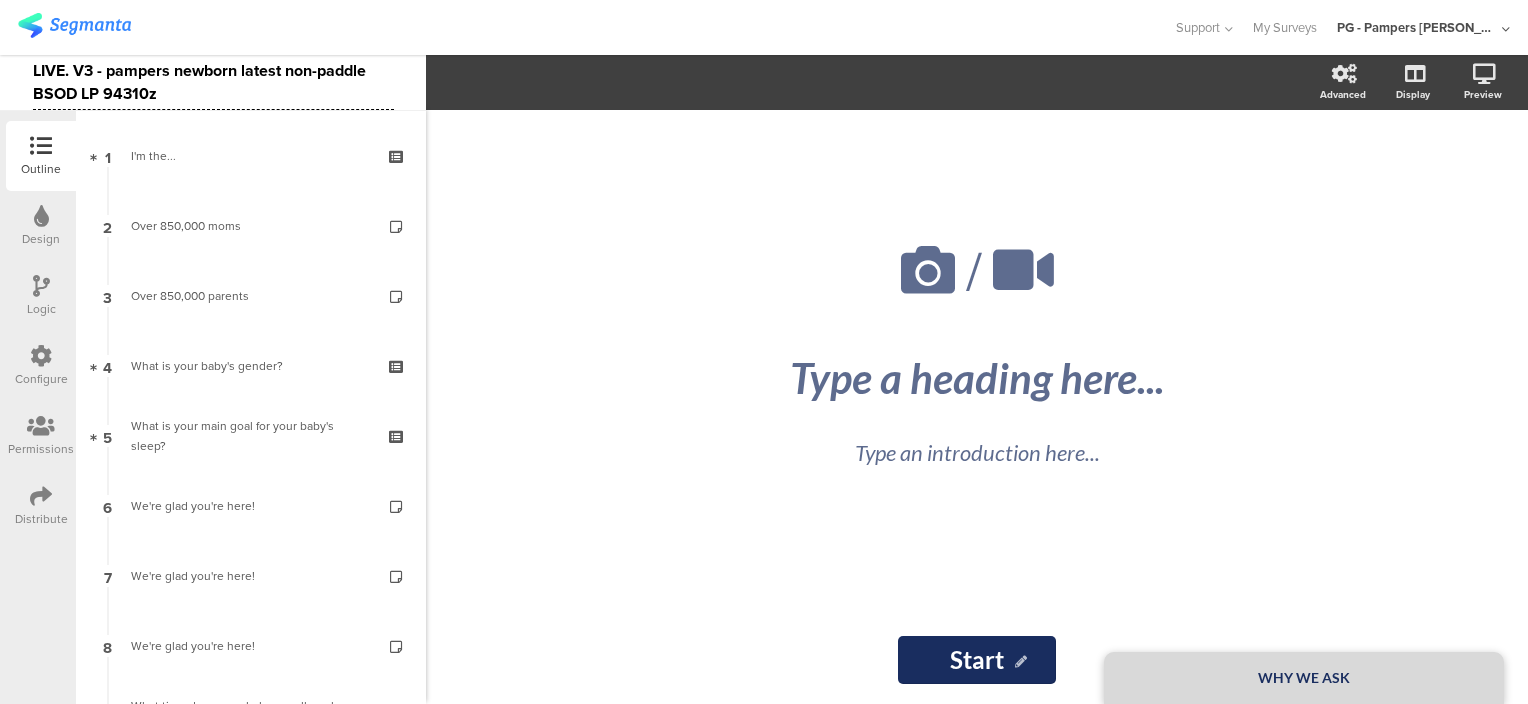 click on "LIVE. V3 - pampers newborn latest non-paddle BSOD LP 94310z" at bounding box center (213, 82) 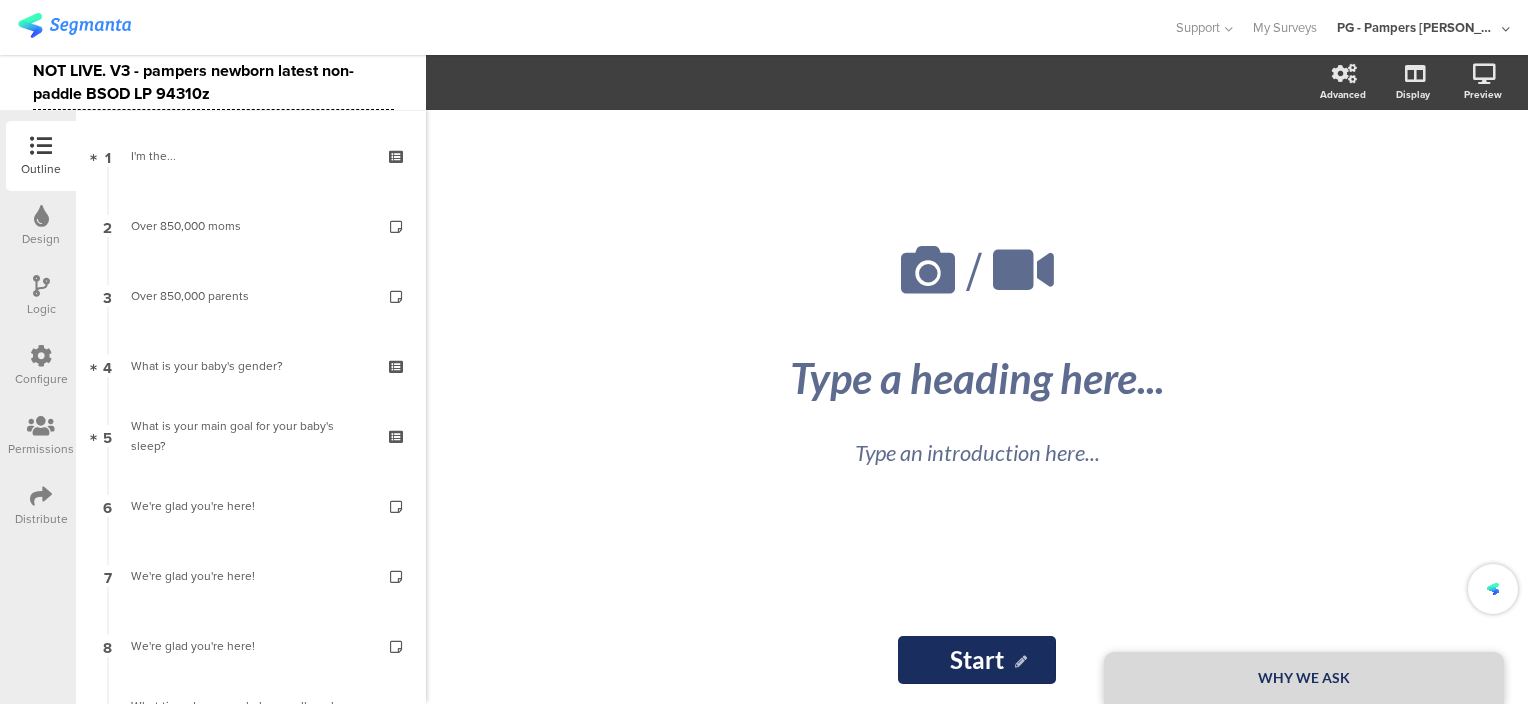 click at bounding box center [586, 27] 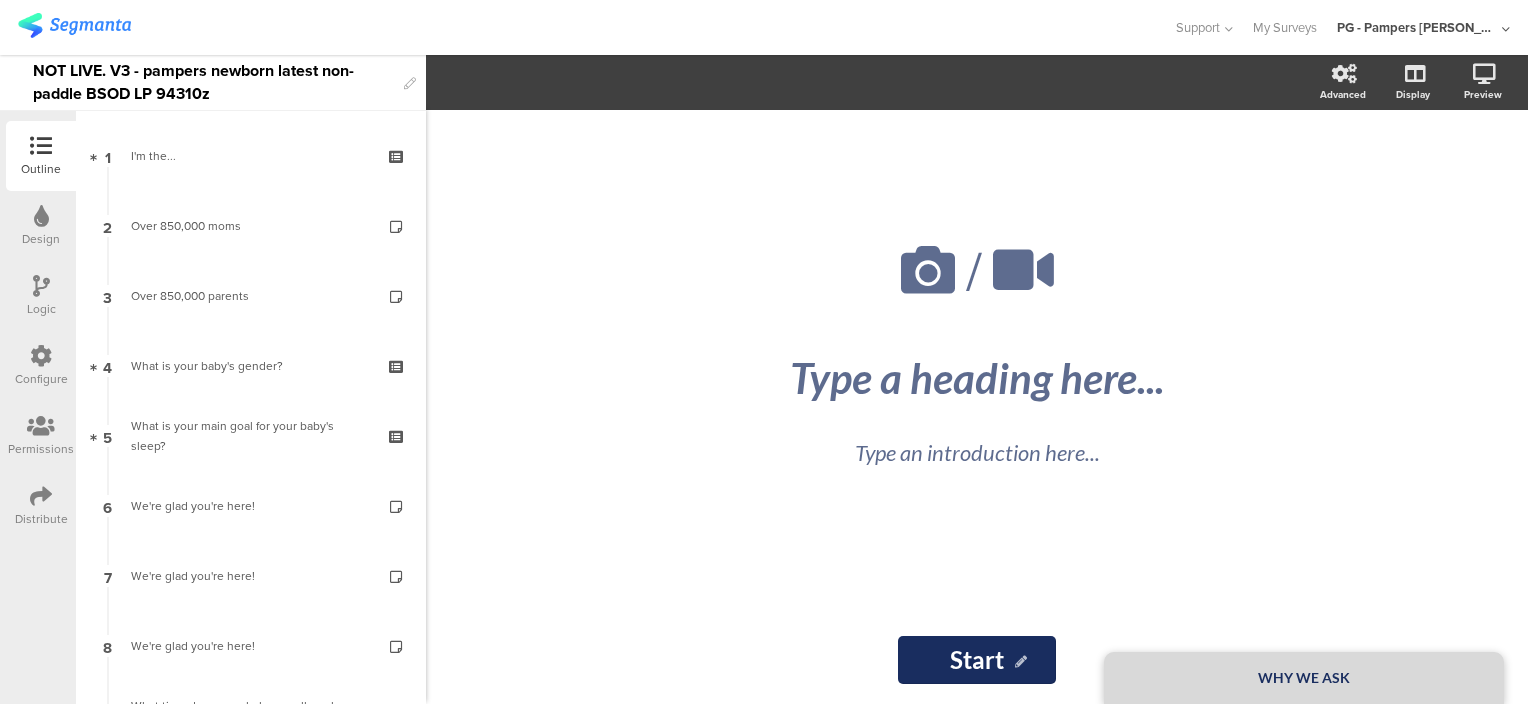 click on "/
WHY WE ASK
Type a heading here...
Type an introduction here...
Start
Start" 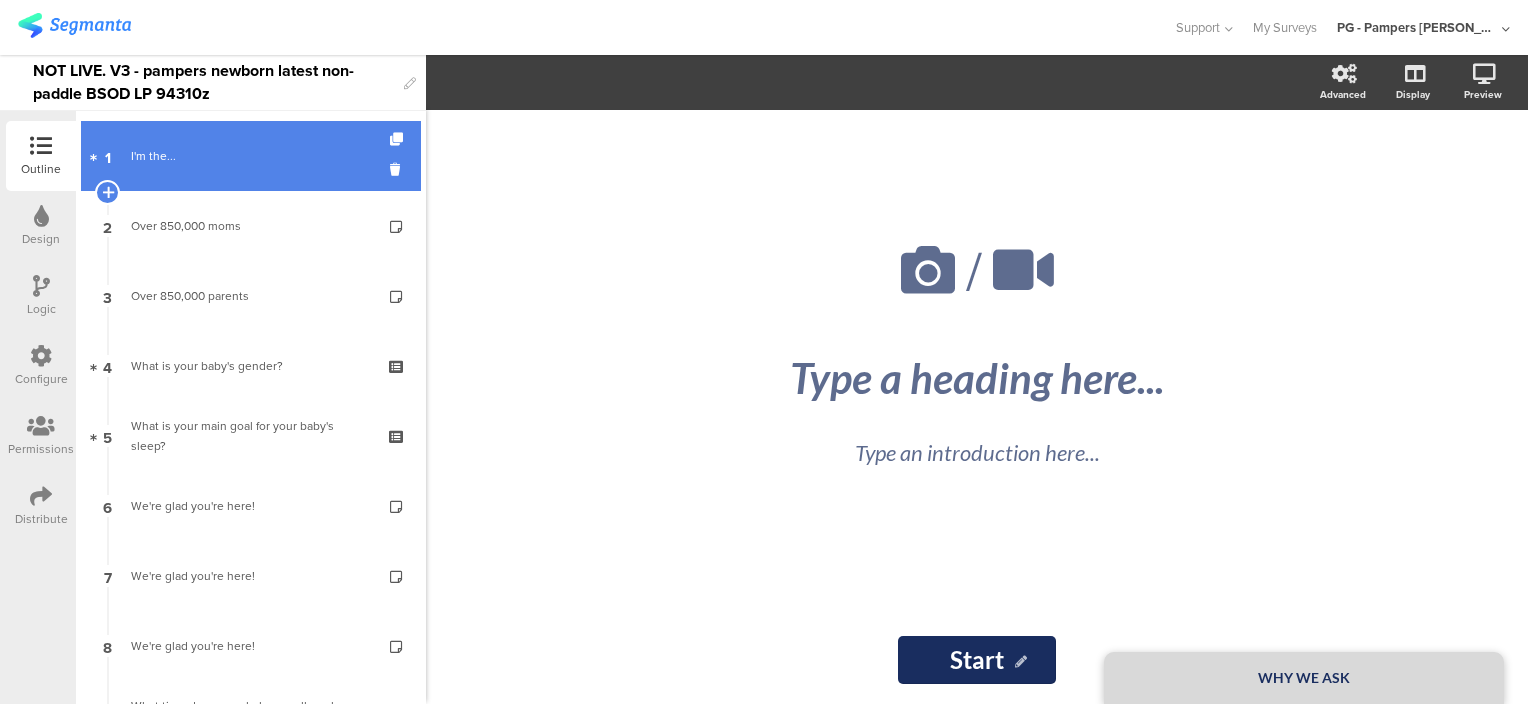 click on "1
I'm the..." at bounding box center [251, 156] 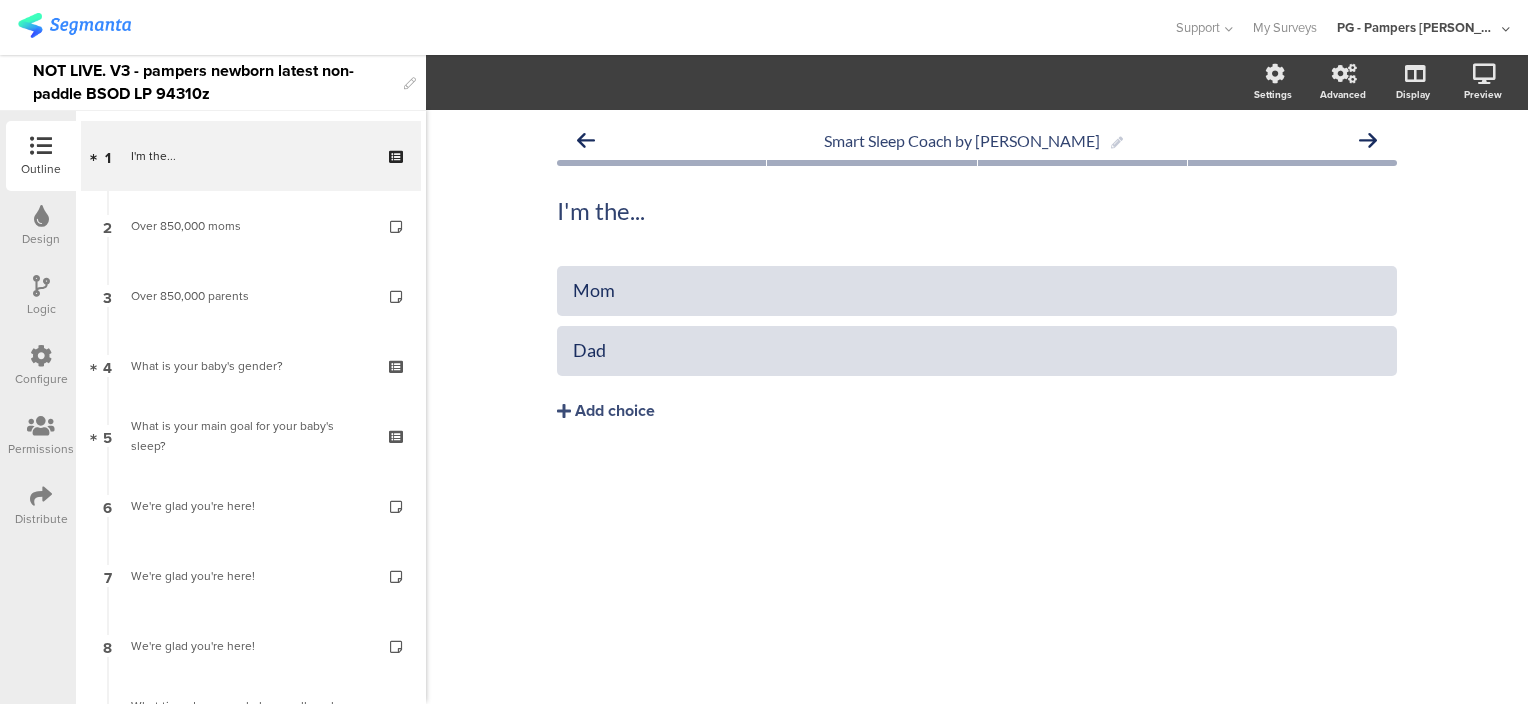 click on "Smart Sleep Coach by Pampers
I'm the...
I'm the...
Mom" 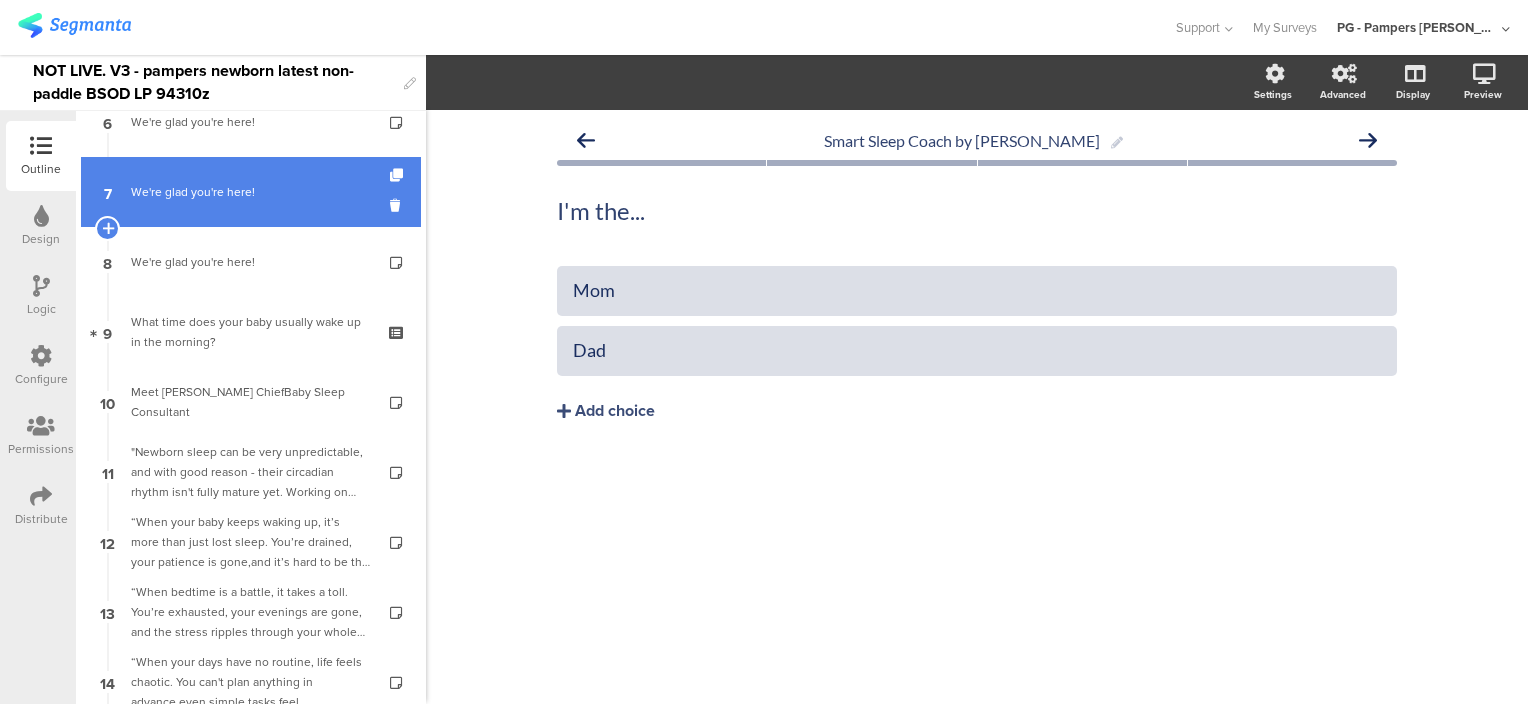 scroll, scrollTop: 400, scrollLeft: 0, axis: vertical 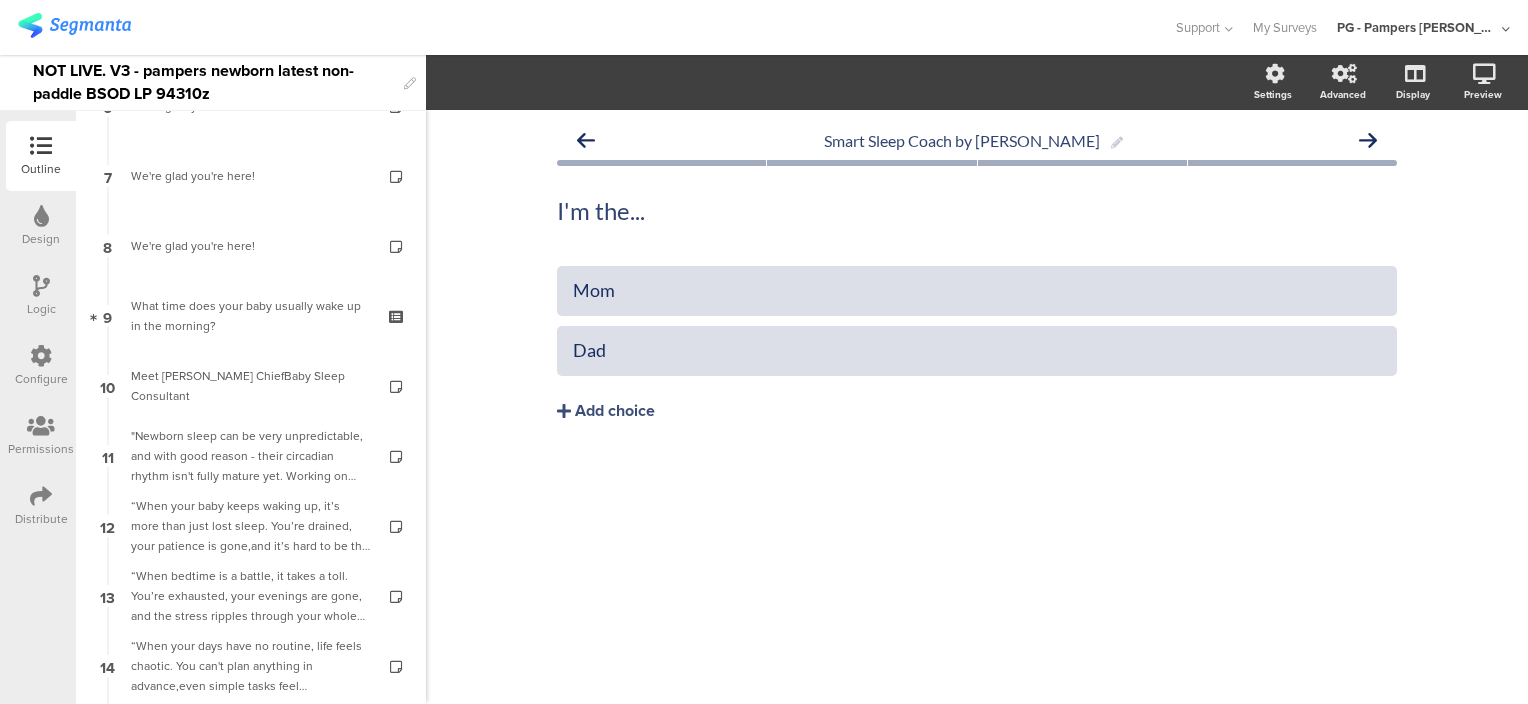 click at bounding box center [41, 286] 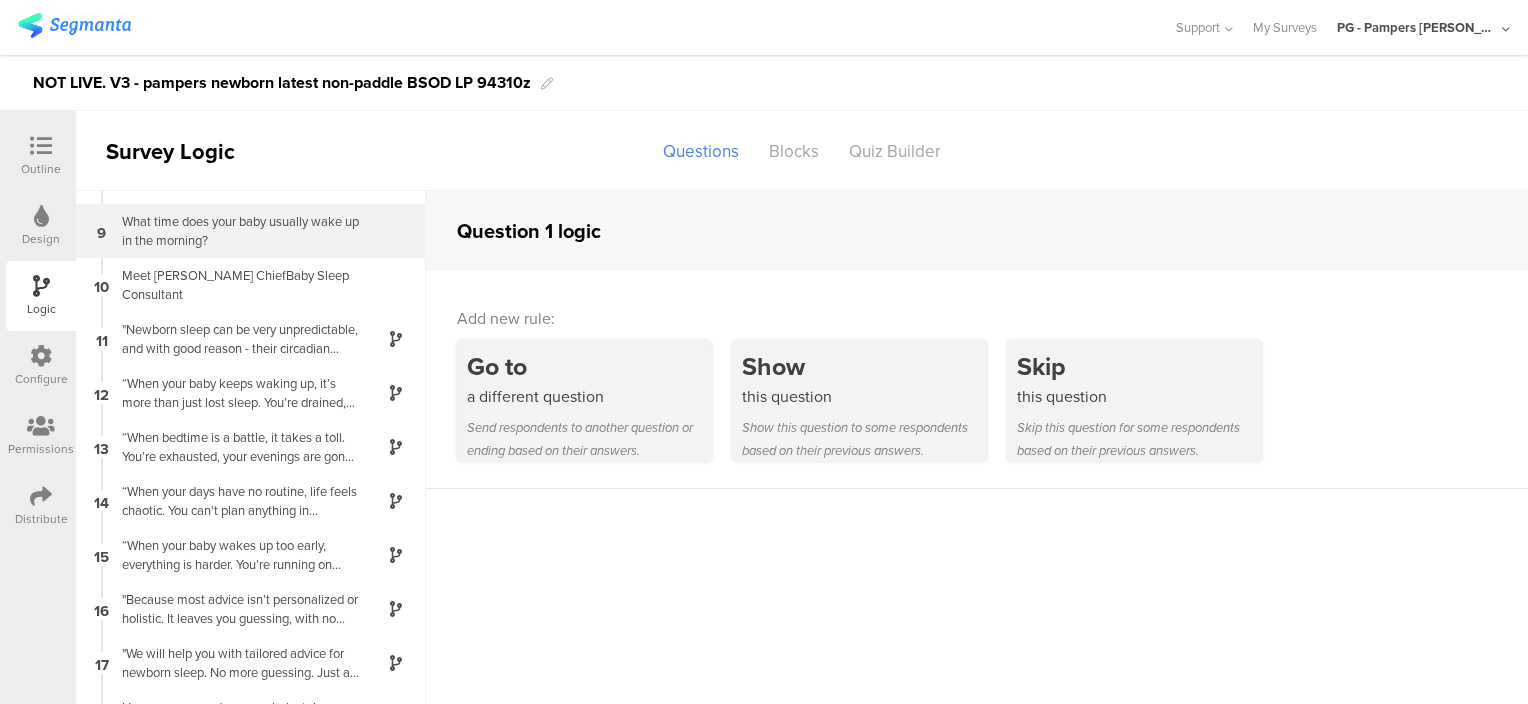scroll, scrollTop: 500, scrollLeft: 0, axis: vertical 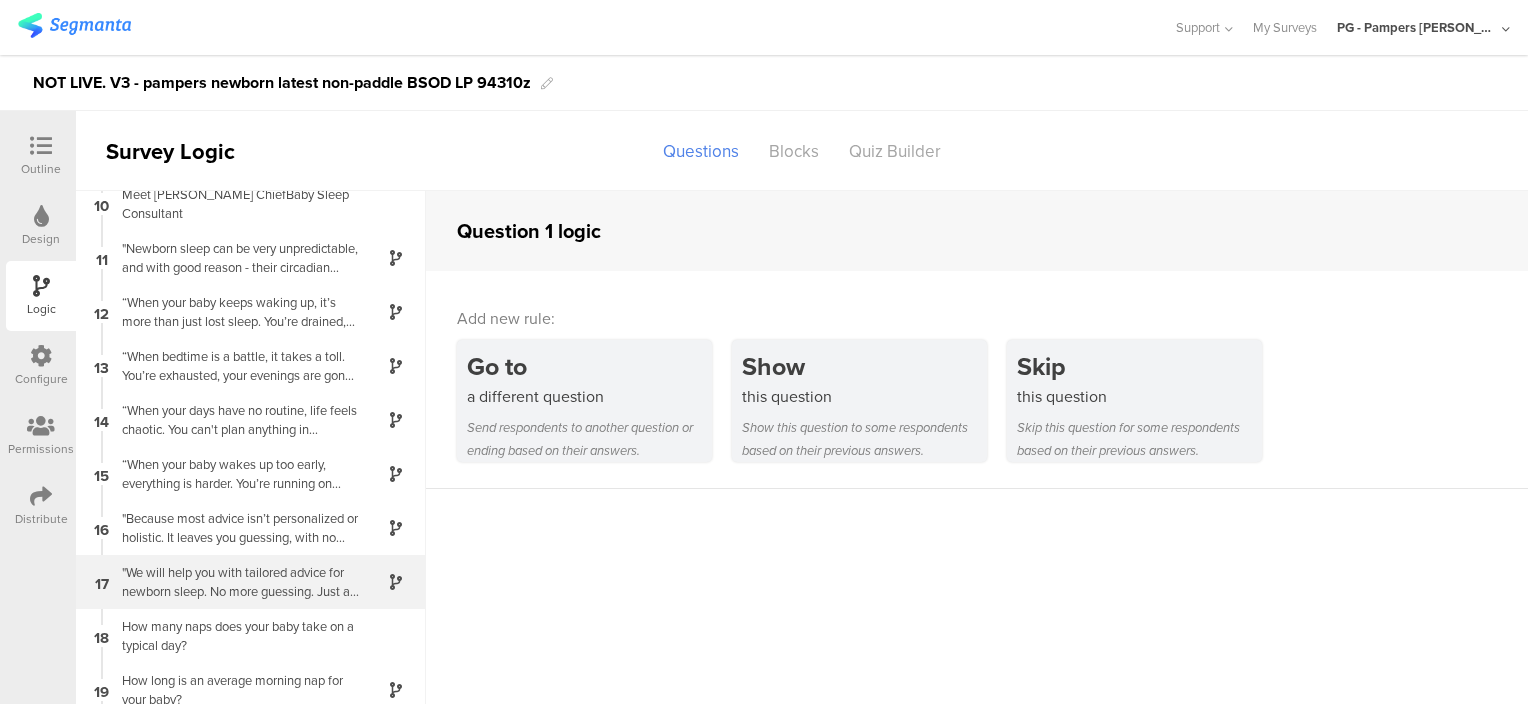 click on ""We will help you with tailored advice for newborn sleep. No more guessing. Just a clear way to start for long-term success."" at bounding box center (235, 582) 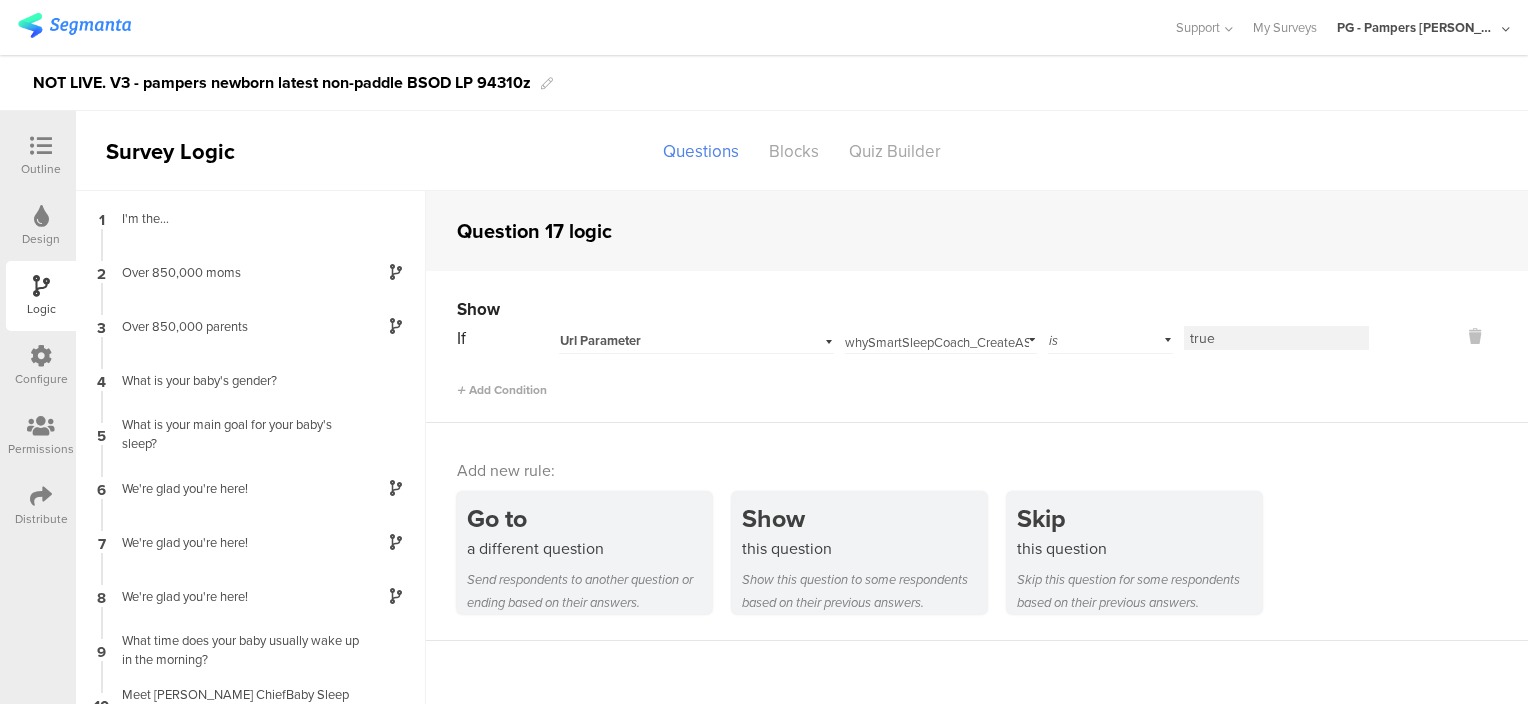 scroll, scrollTop: 64, scrollLeft: 0, axis: vertical 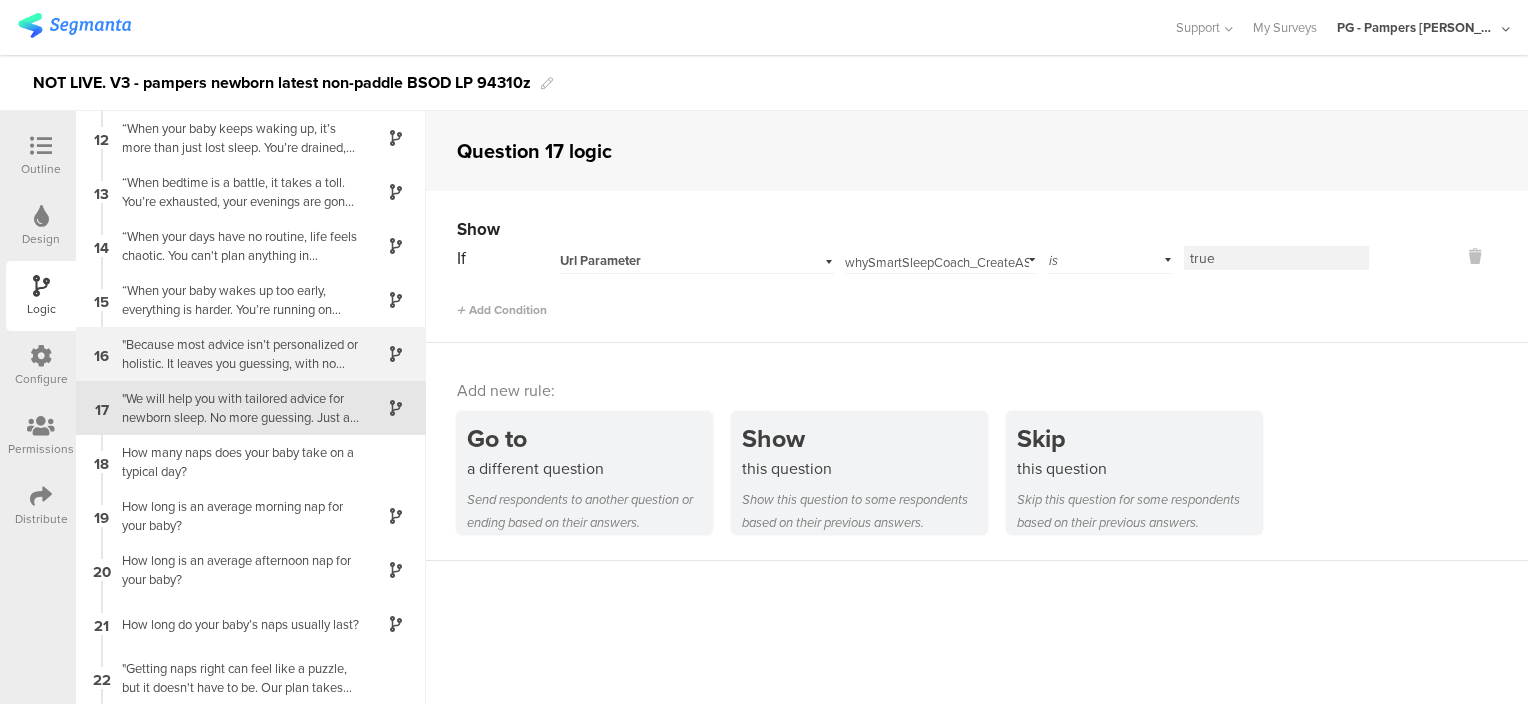 click on ""Because most advice isn’t personalized or holistic. It leaves you guessing, with no clear way to start or see real results."" at bounding box center [235, 354] 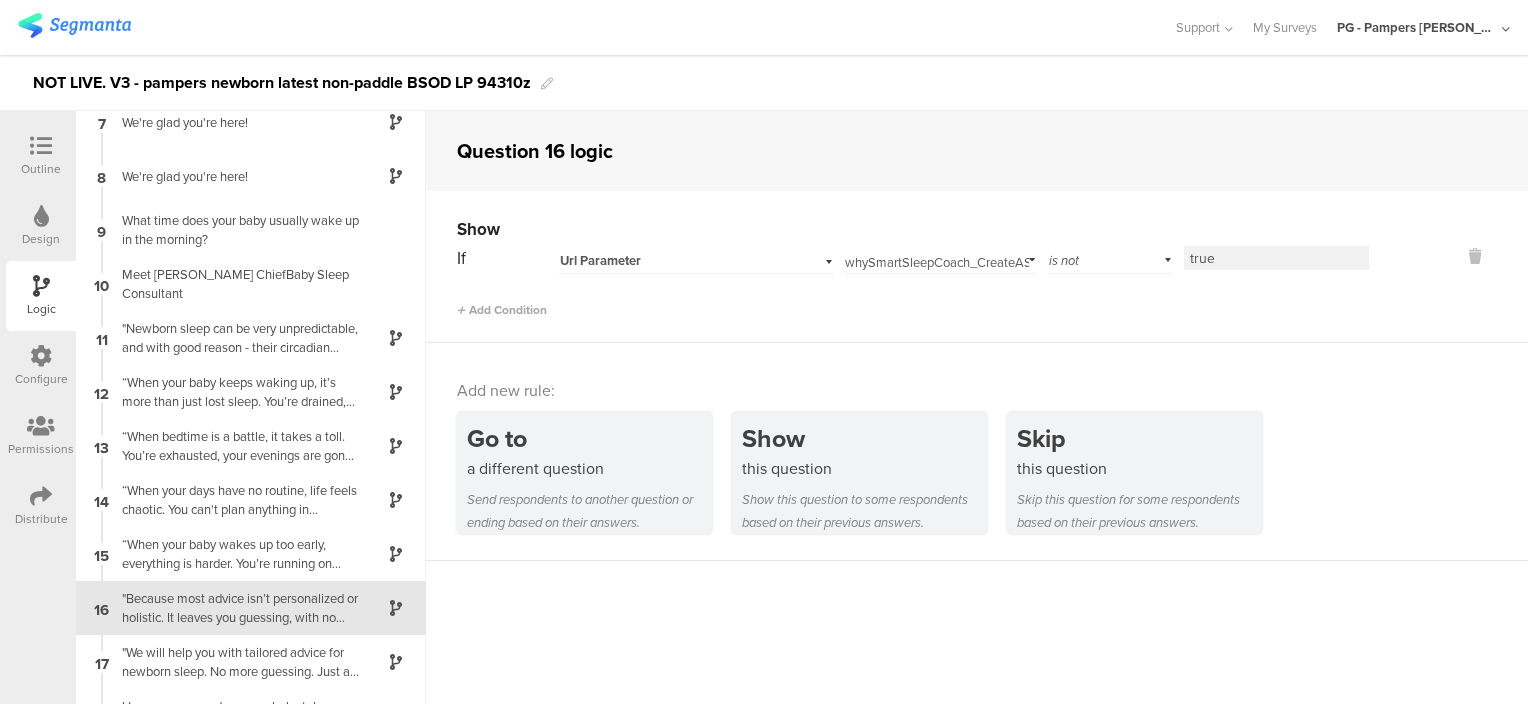 scroll, scrollTop: 540, scrollLeft: 0, axis: vertical 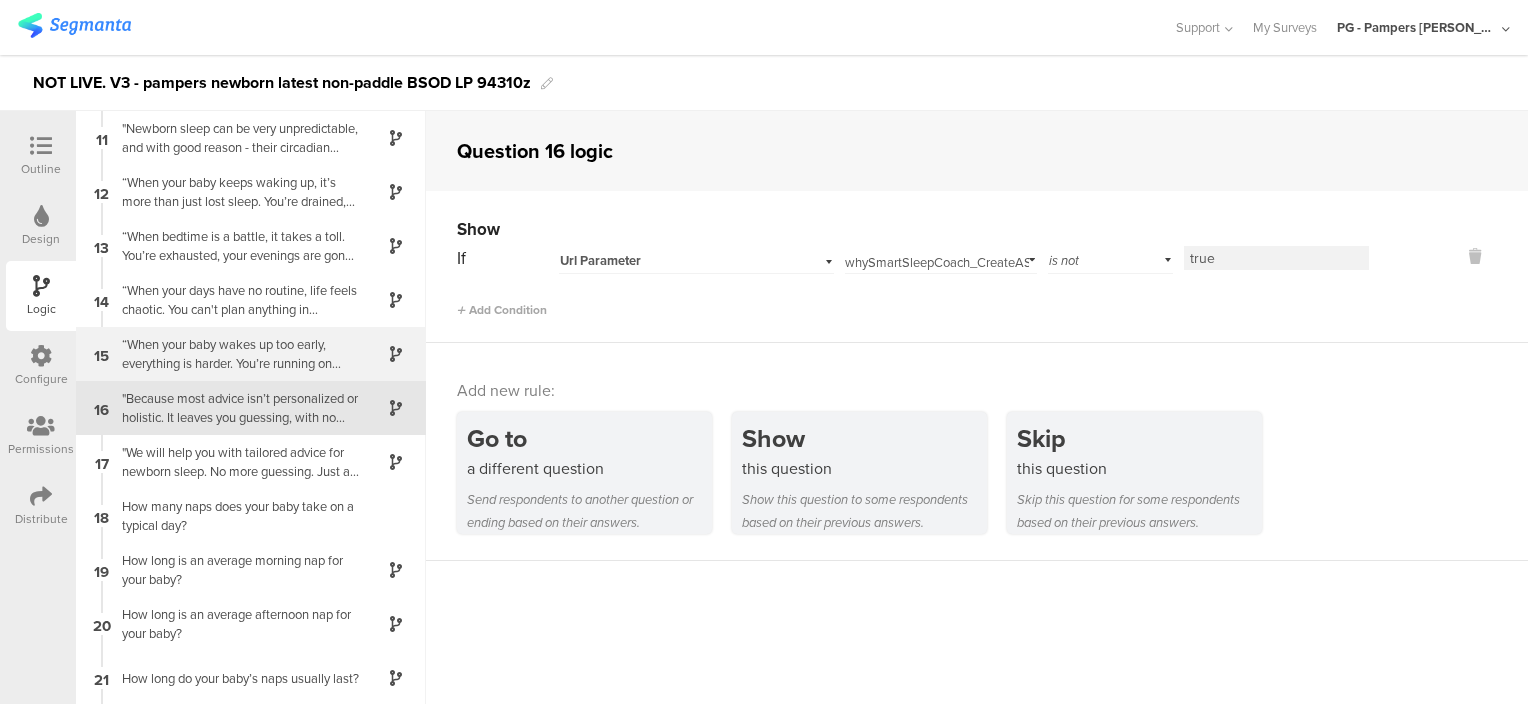 click on "“When your baby wakes up too early, everything is harder. You’re running on fumes,your patience is gone,and it’s hard to be the parent and partner you want to be. Why doesn't it improve?"" at bounding box center [235, 354] 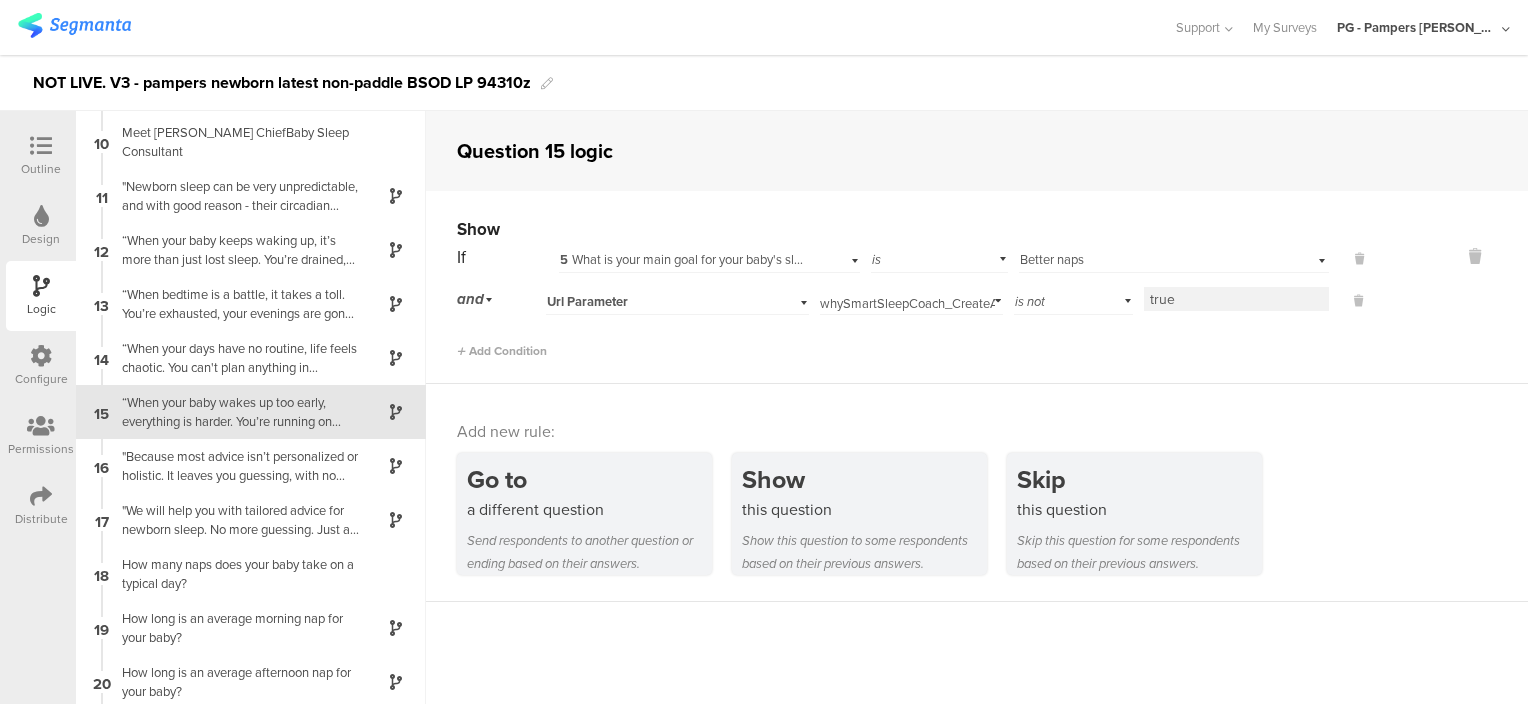 scroll, scrollTop: 486, scrollLeft: 0, axis: vertical 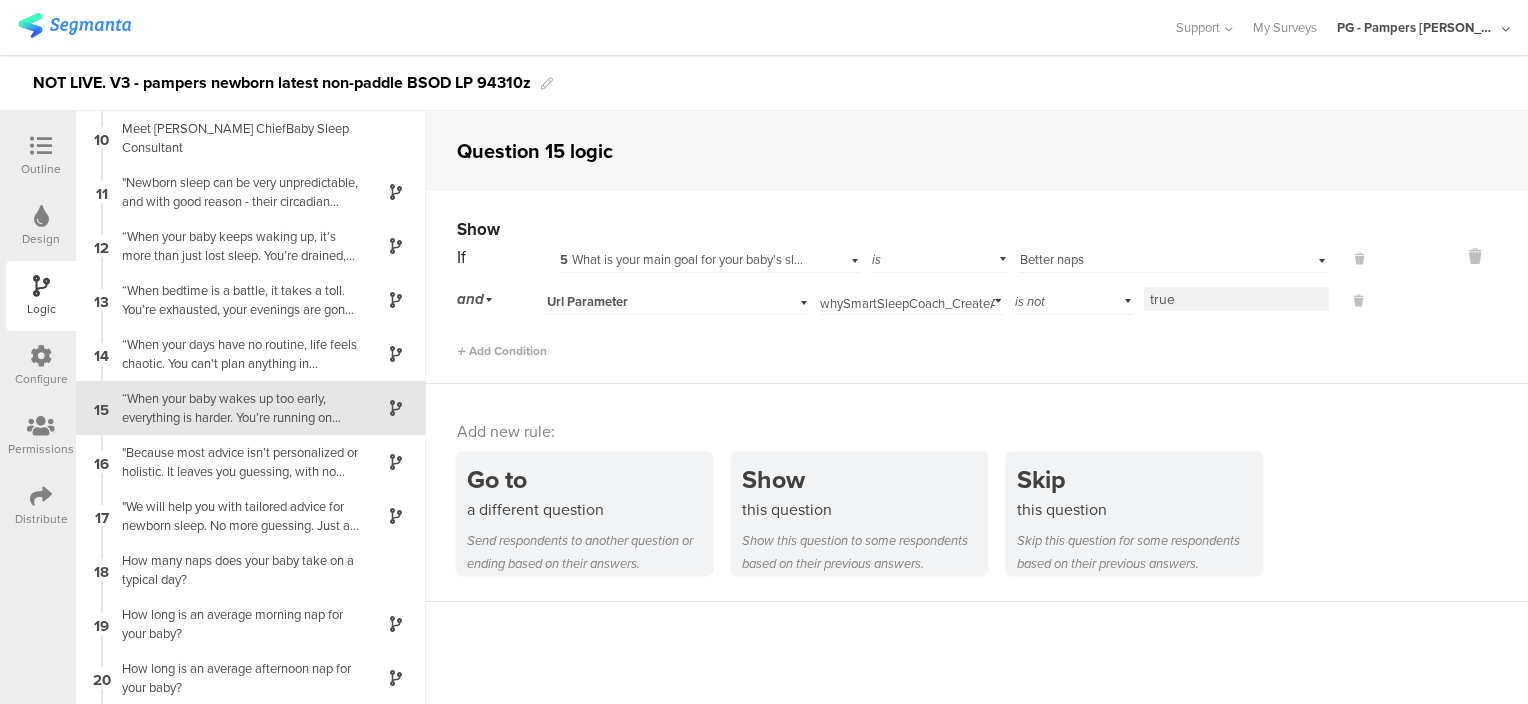 click at bounding box center (41, 146) 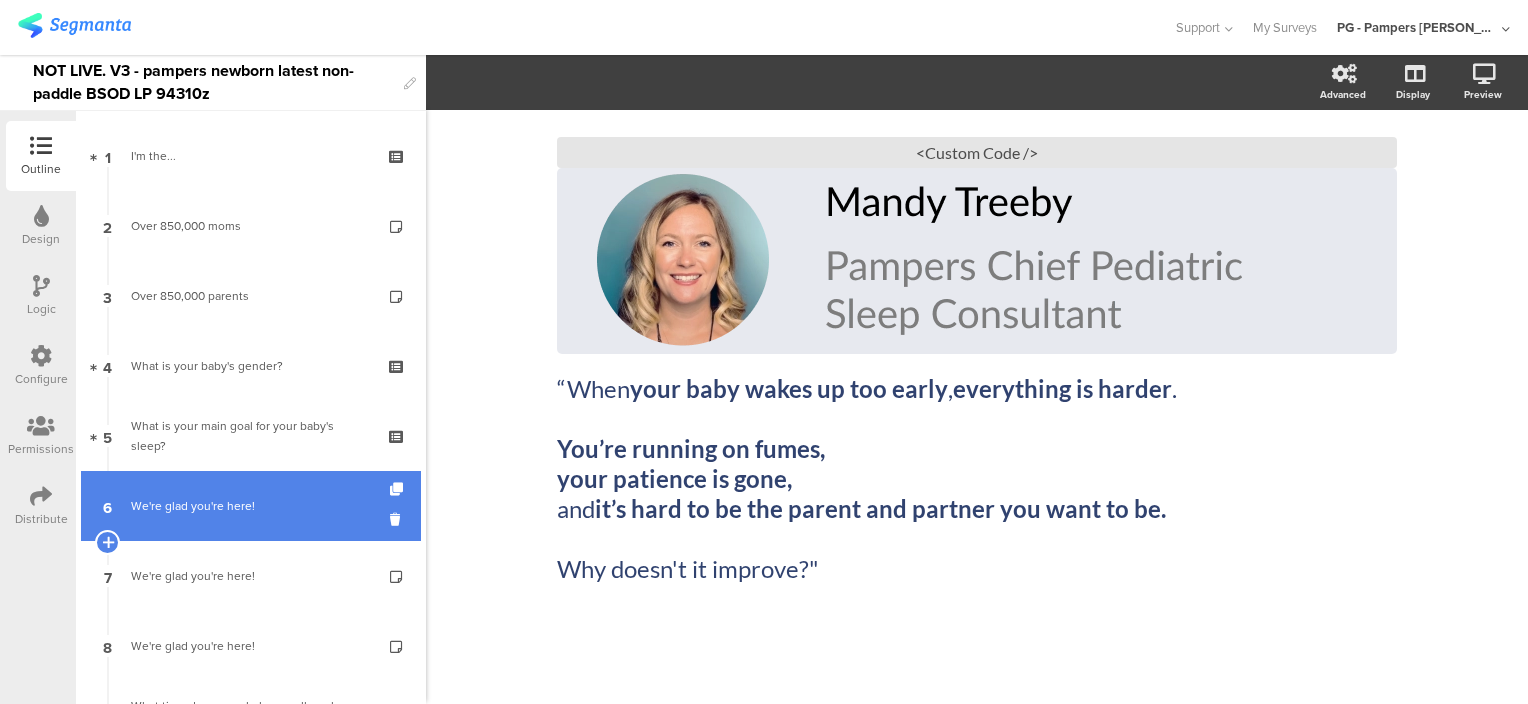 scroll, scrollTop: 0, scrollLeft: 0, axis: both 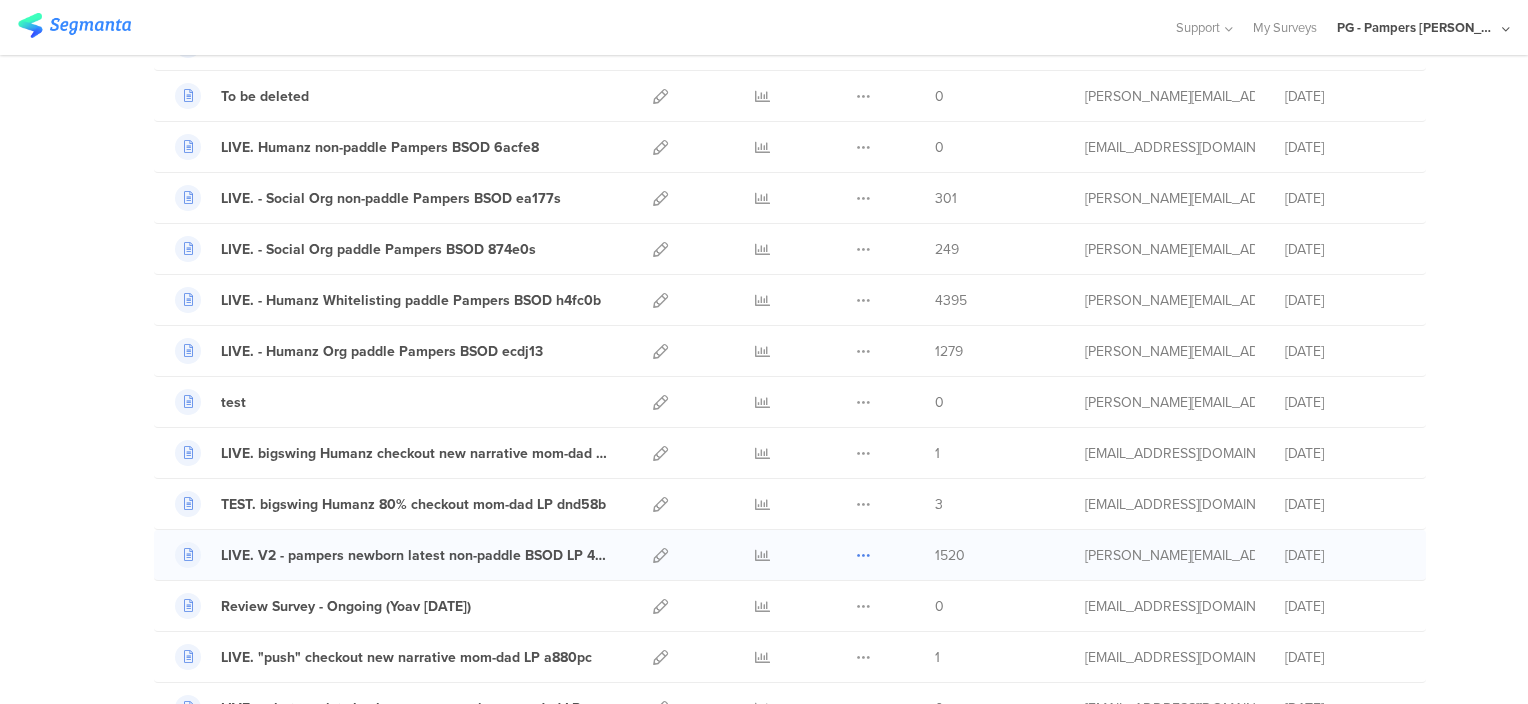 click at bounding box center (863, 555) 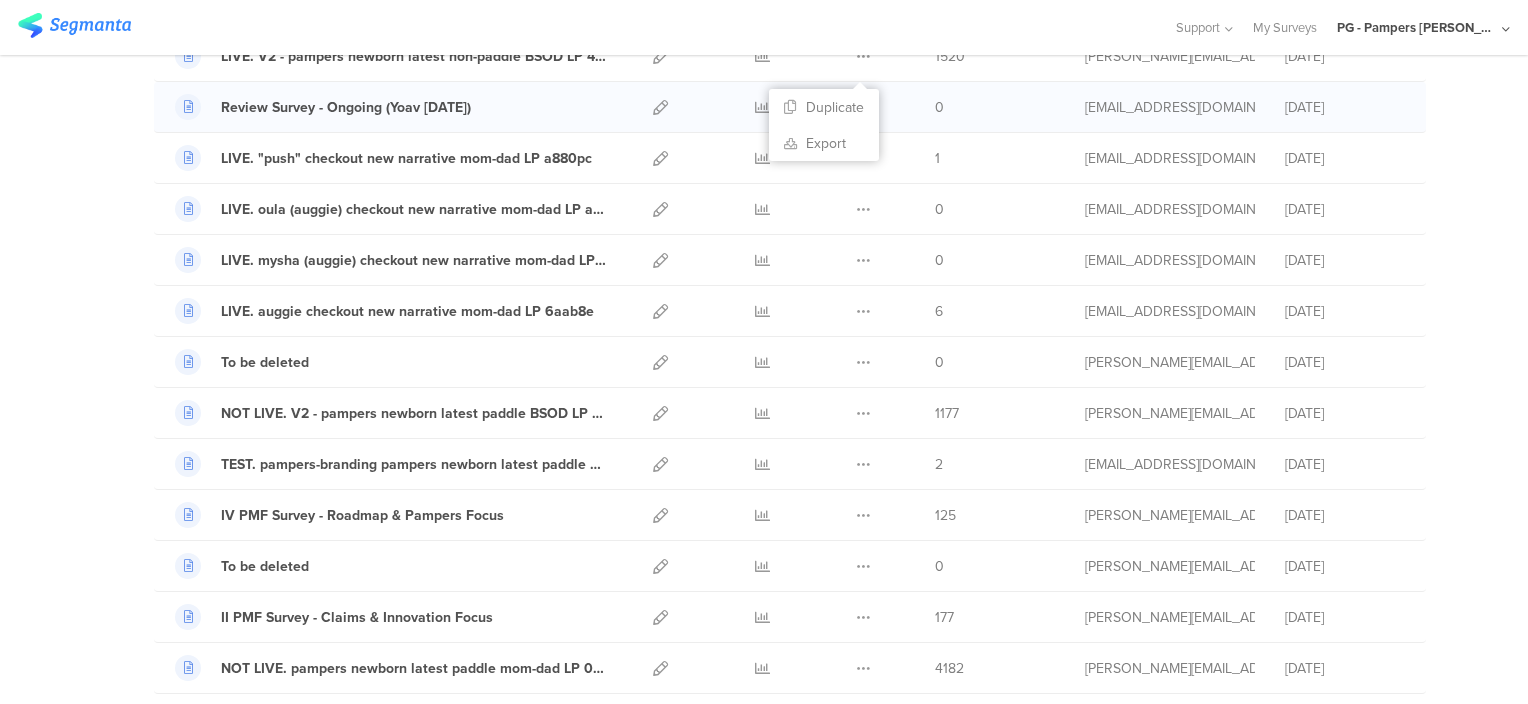 scroll, scrollTop: 900, scrollLeft: 0, axis: vertical 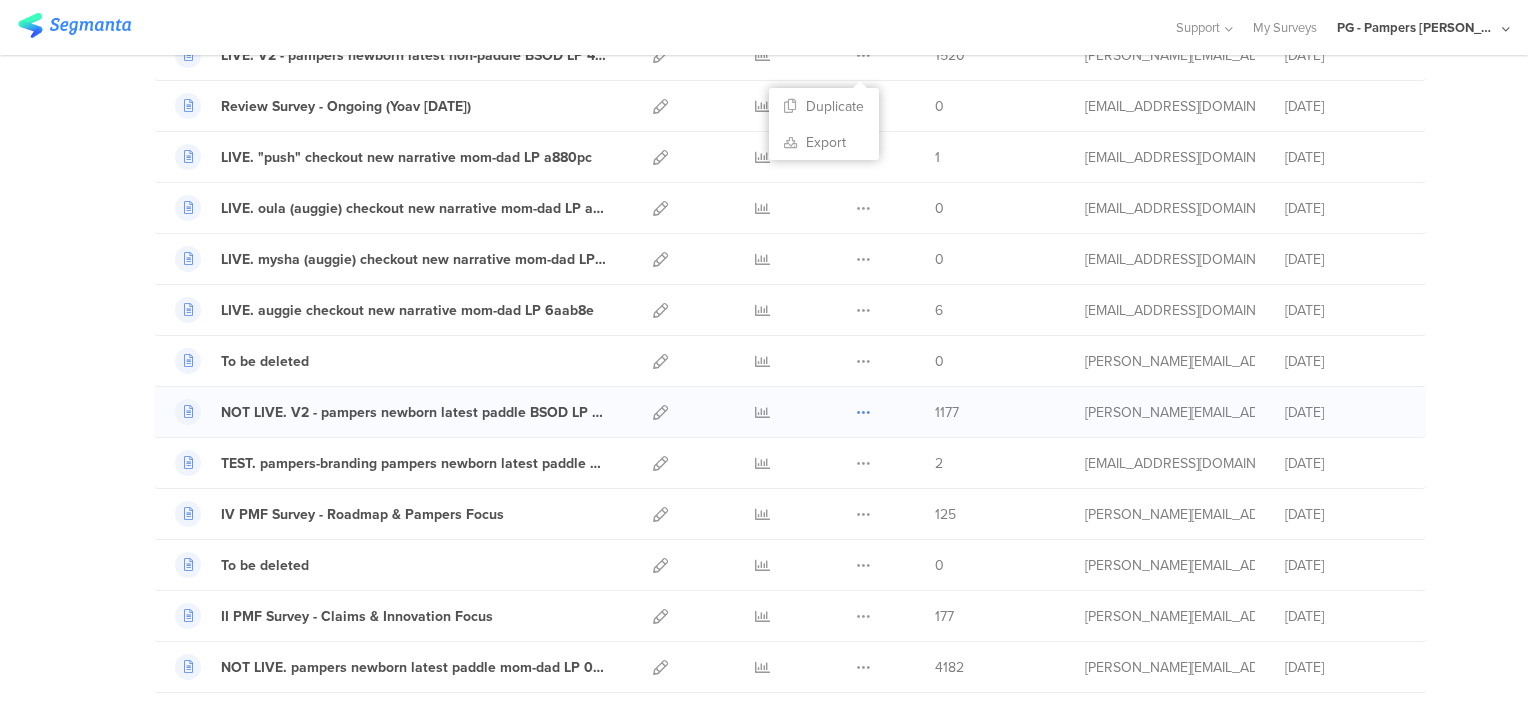 click at bounding box center [863, 412] 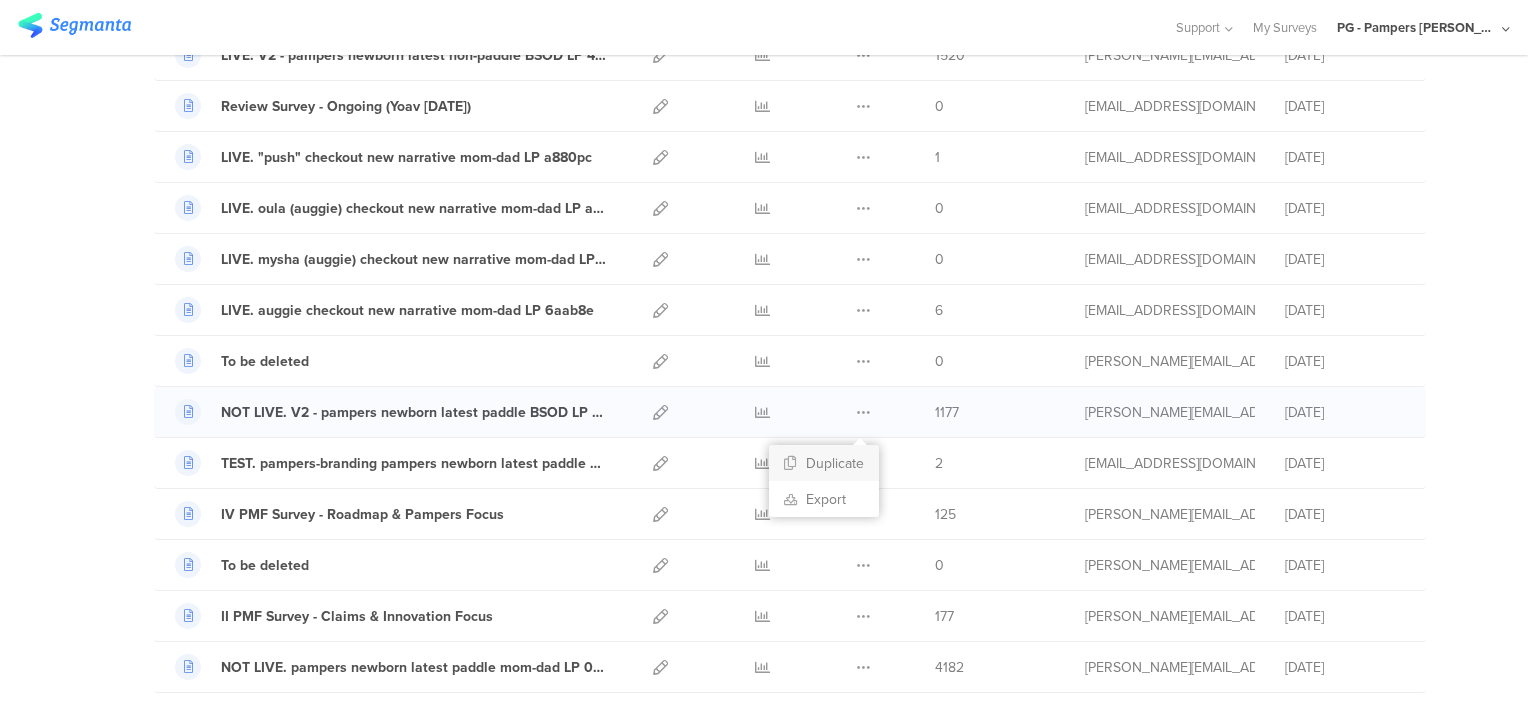 click on "Duplicate" at bounding box center [824, 463] 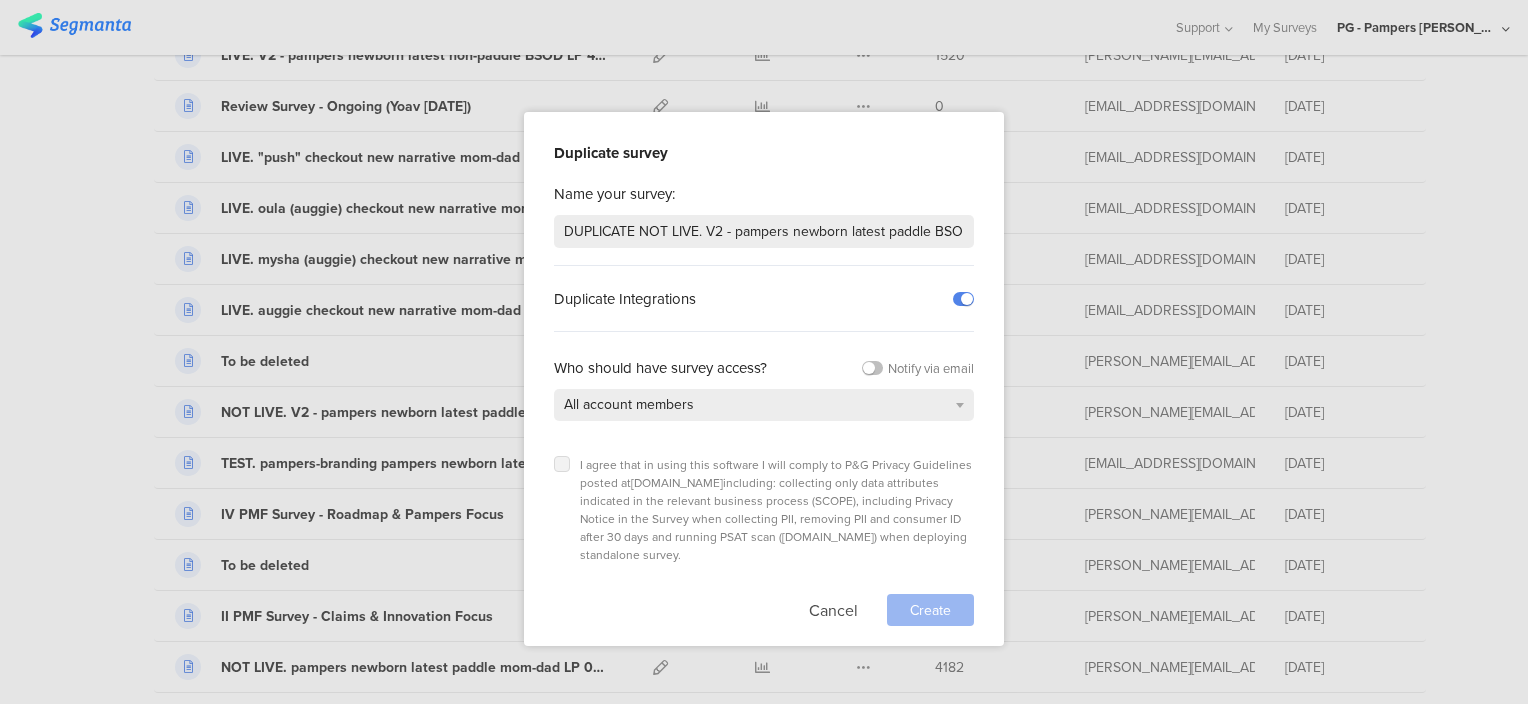 click at bounding box center (562, 464) 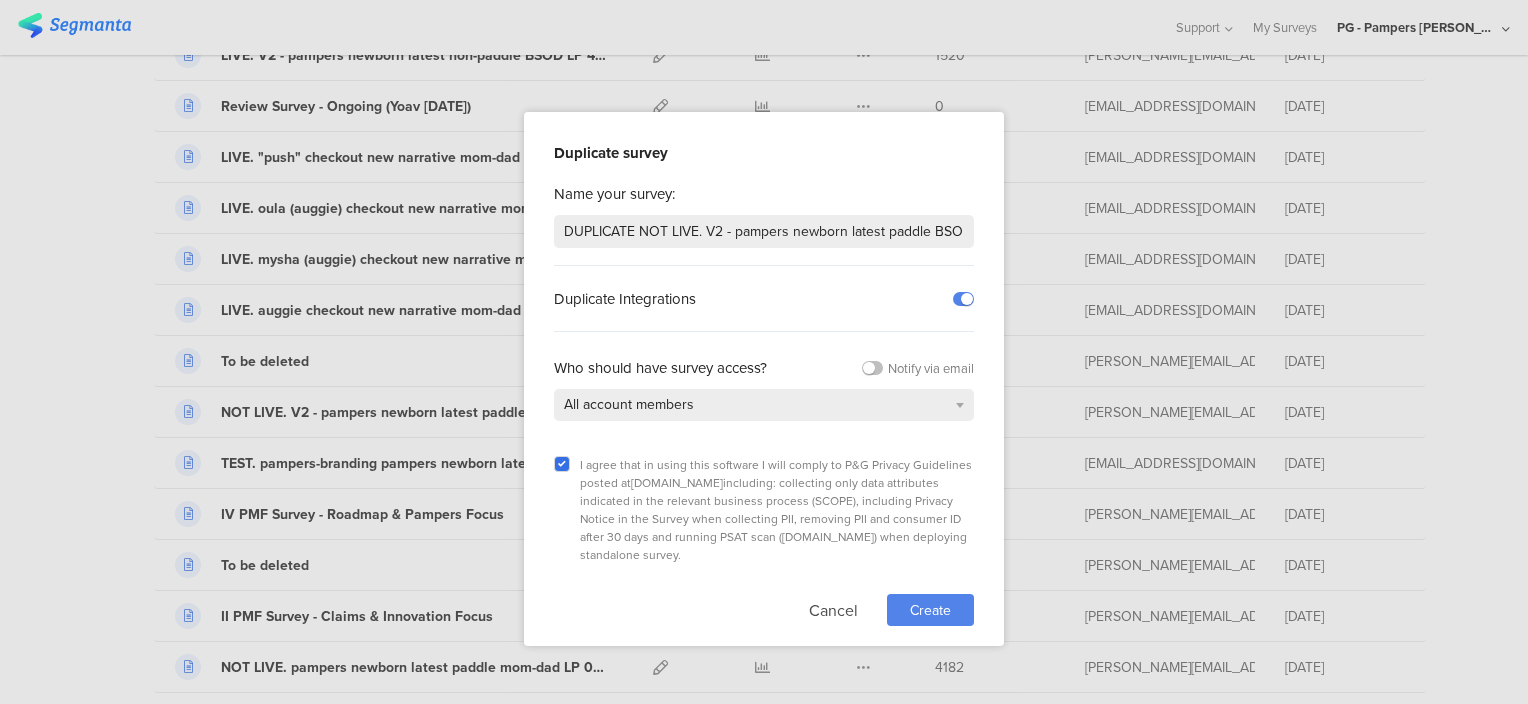 click on "Create" at bounding box center [930, 610] 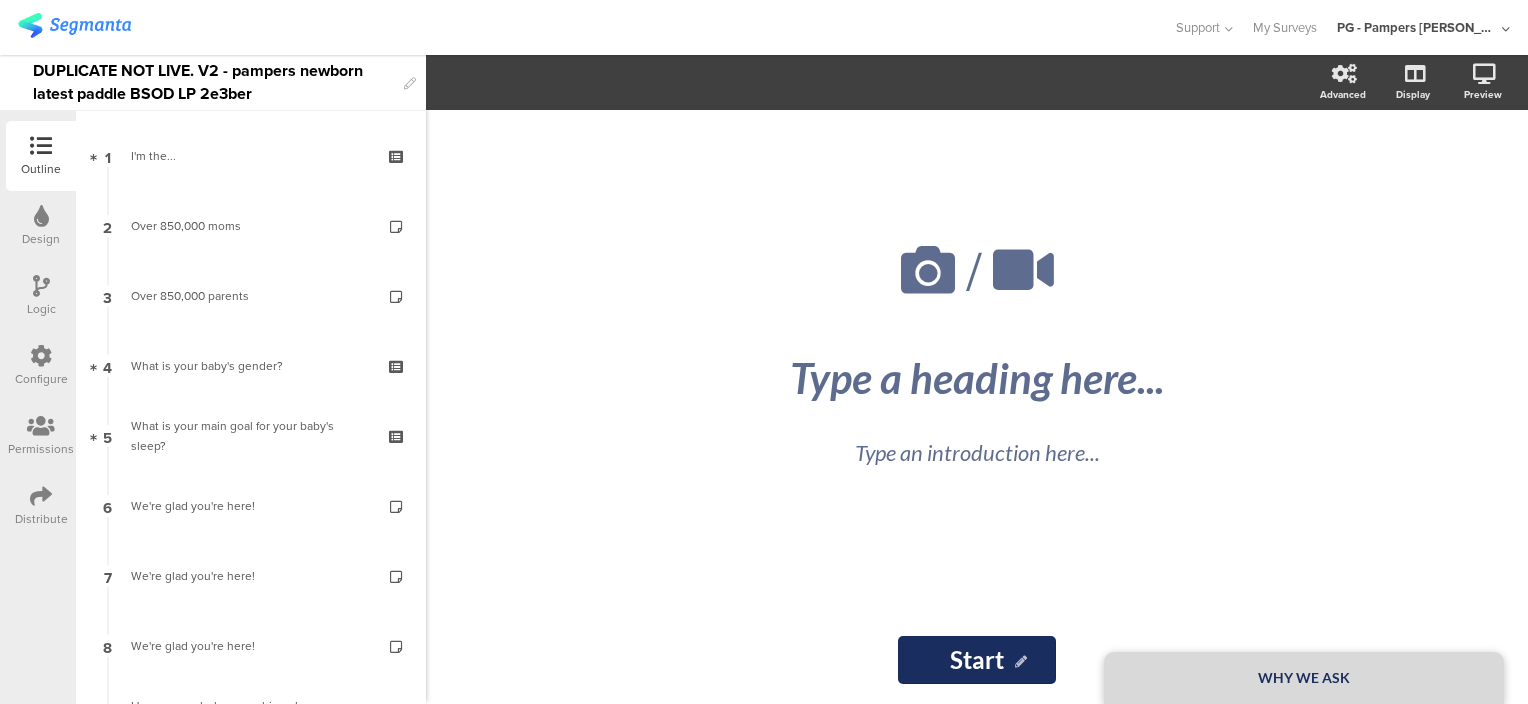 click at bounding box center [74, 25] 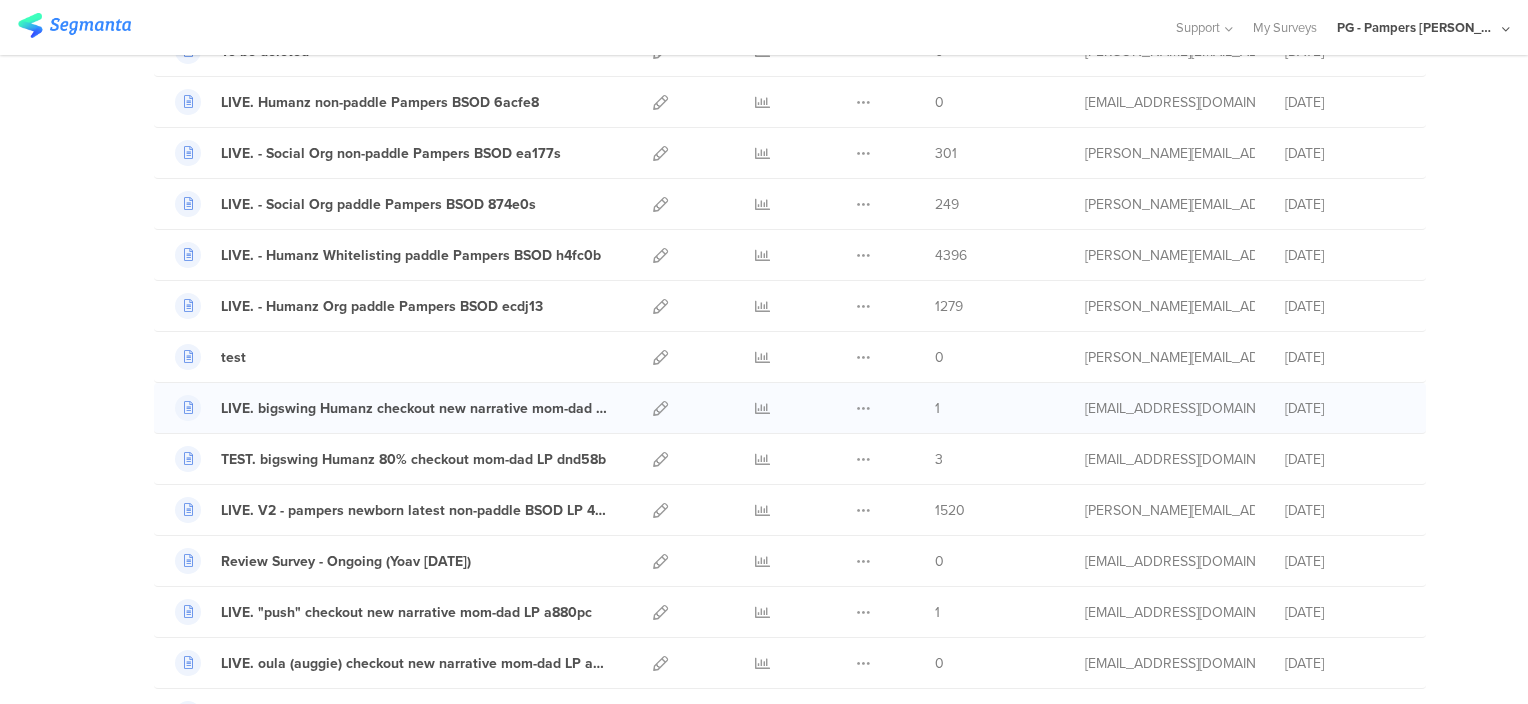 scroll, scrollTop: 500, scrollLeft: 0, axis: vertical 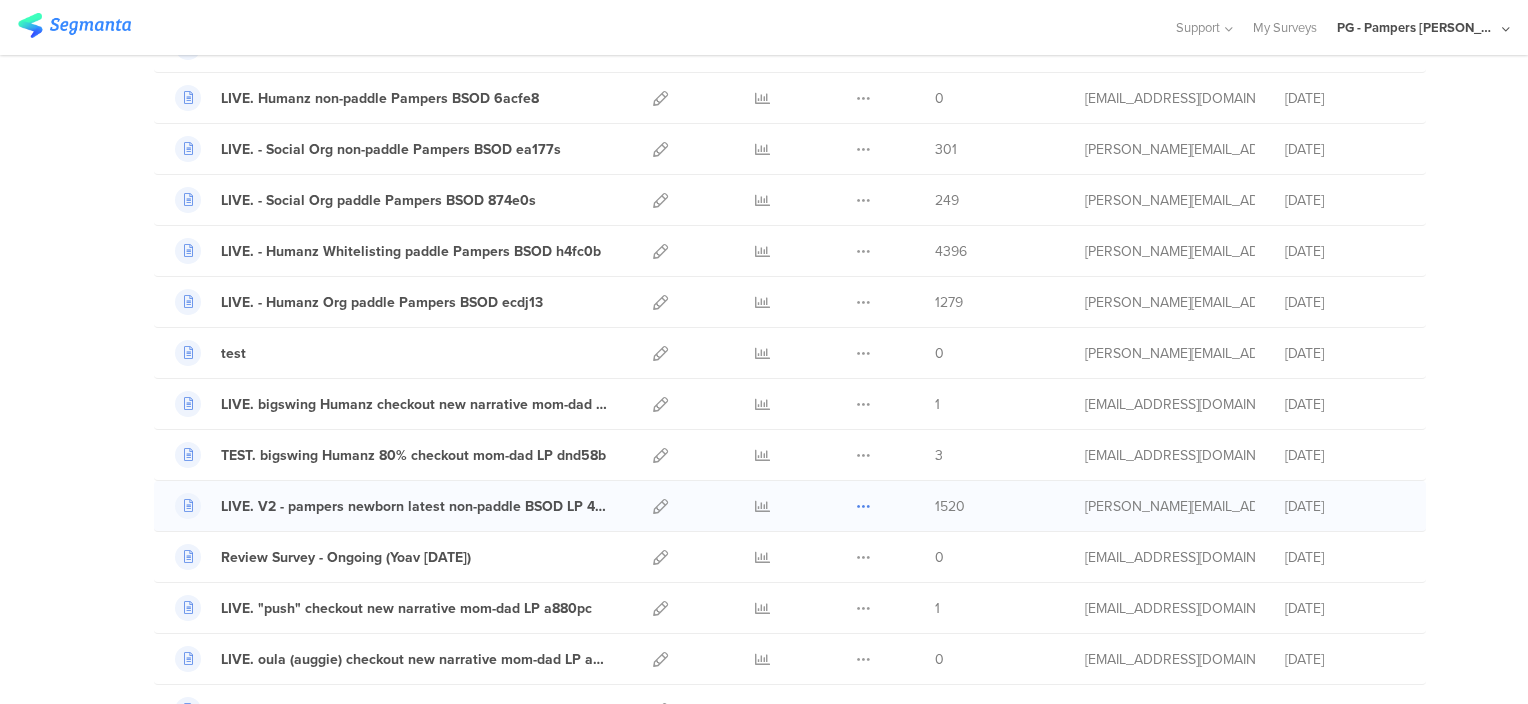 click at bounding box center (863, 506) 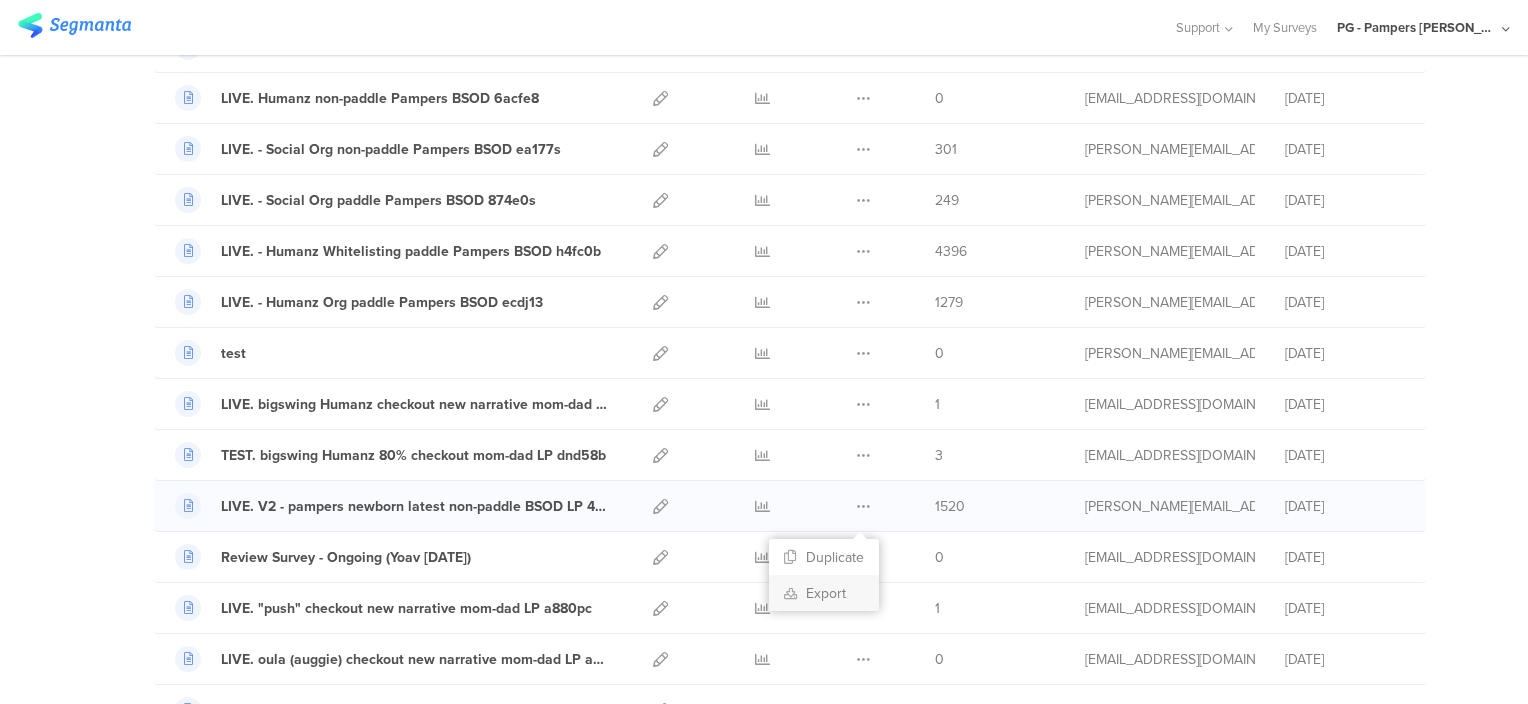 click on "Export" at bounding box center (824, 593) 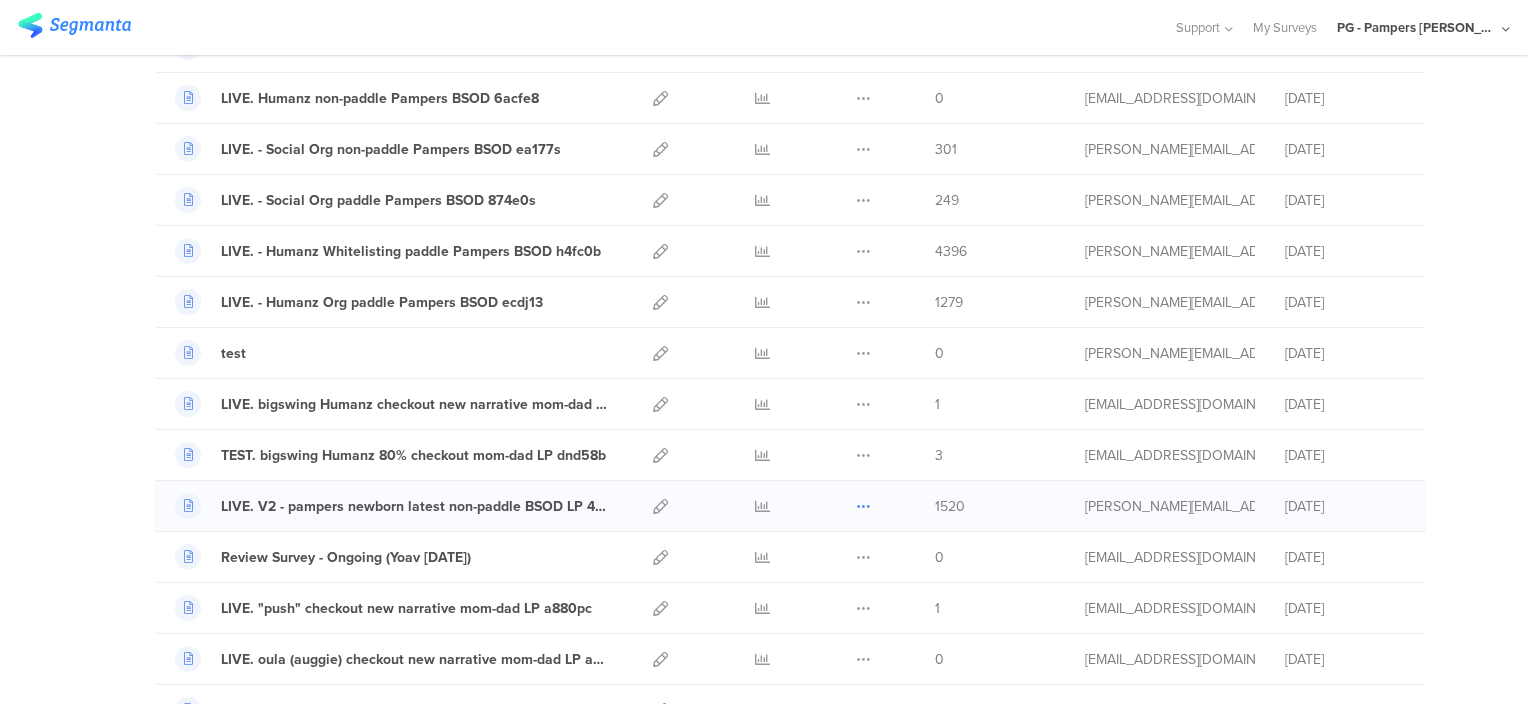 click at bounding box center [863, 506] 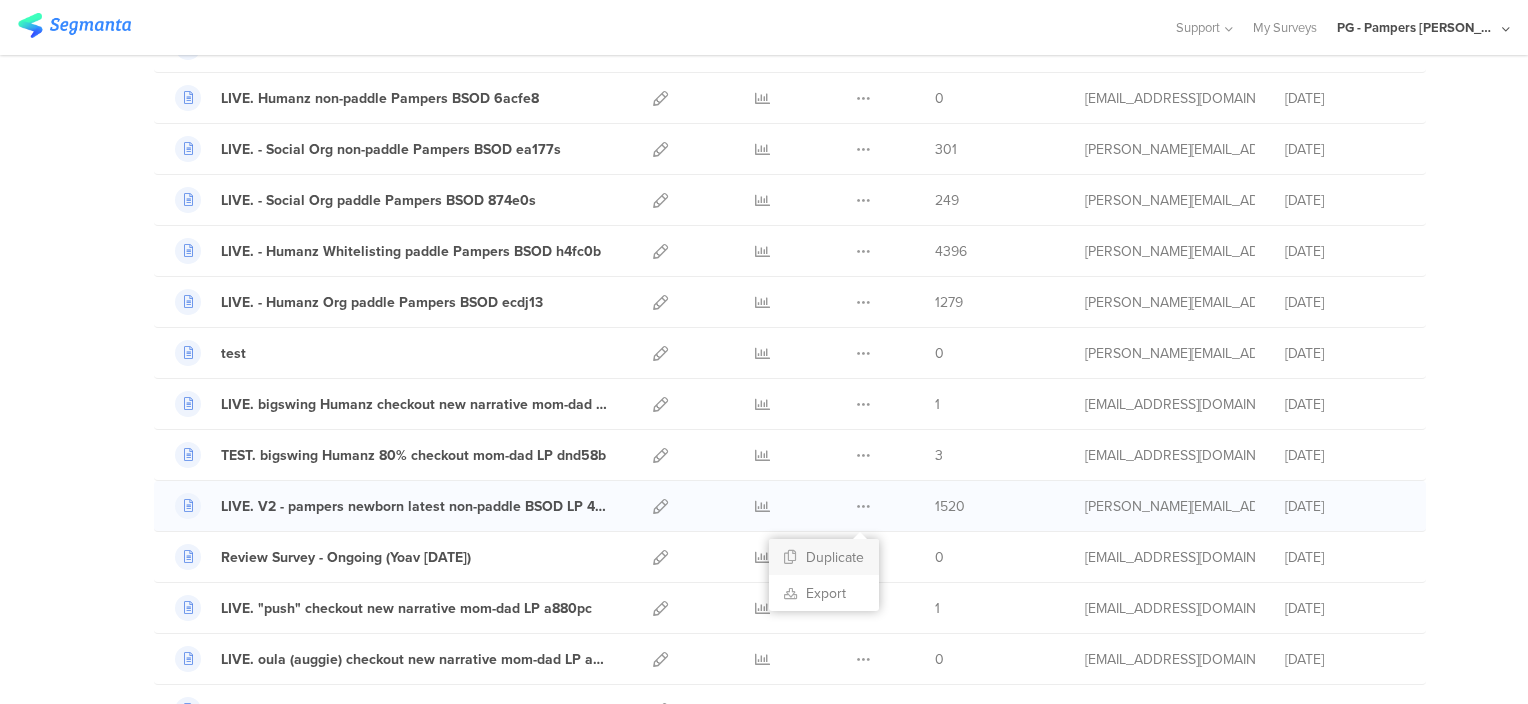 click on "Duplicate" at bounding box center [824, 557] 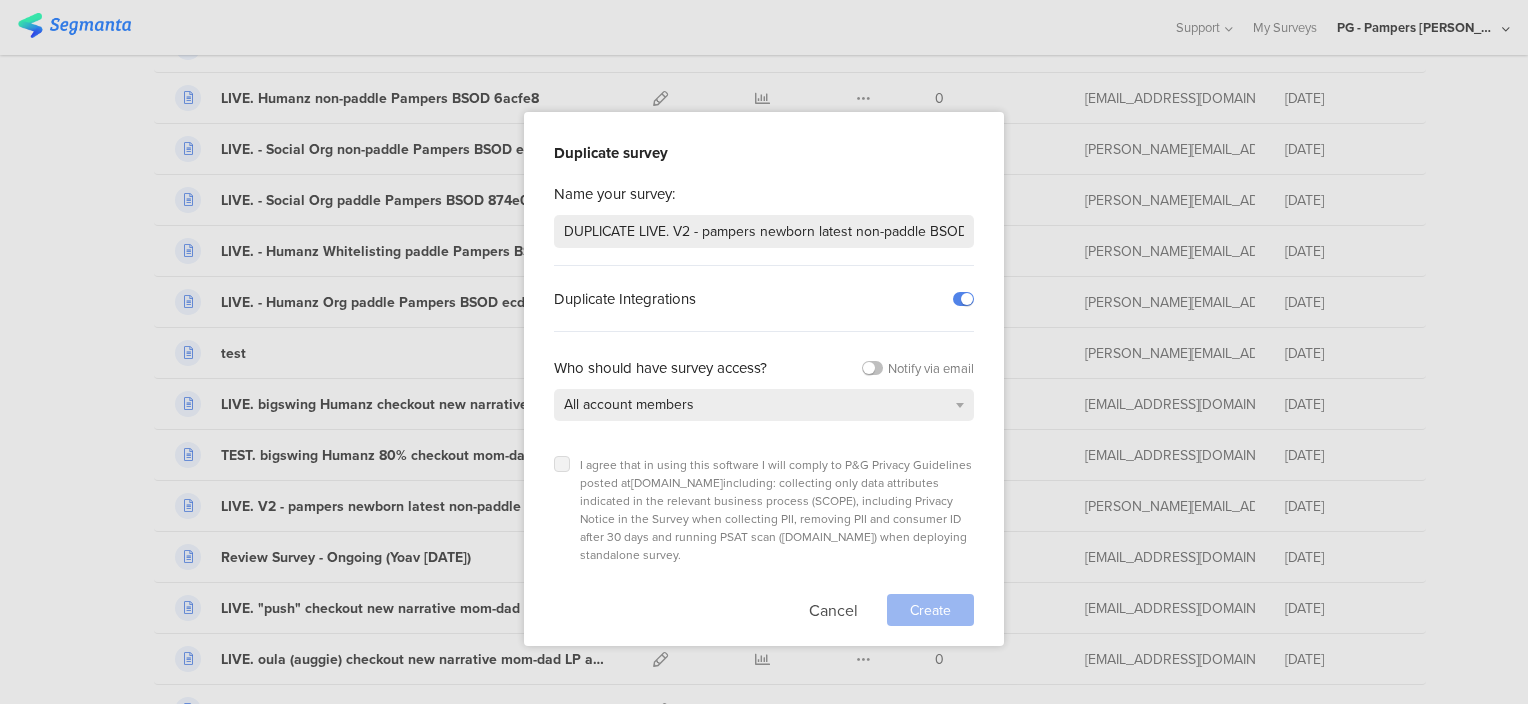 click at bounding box center (562, 464) 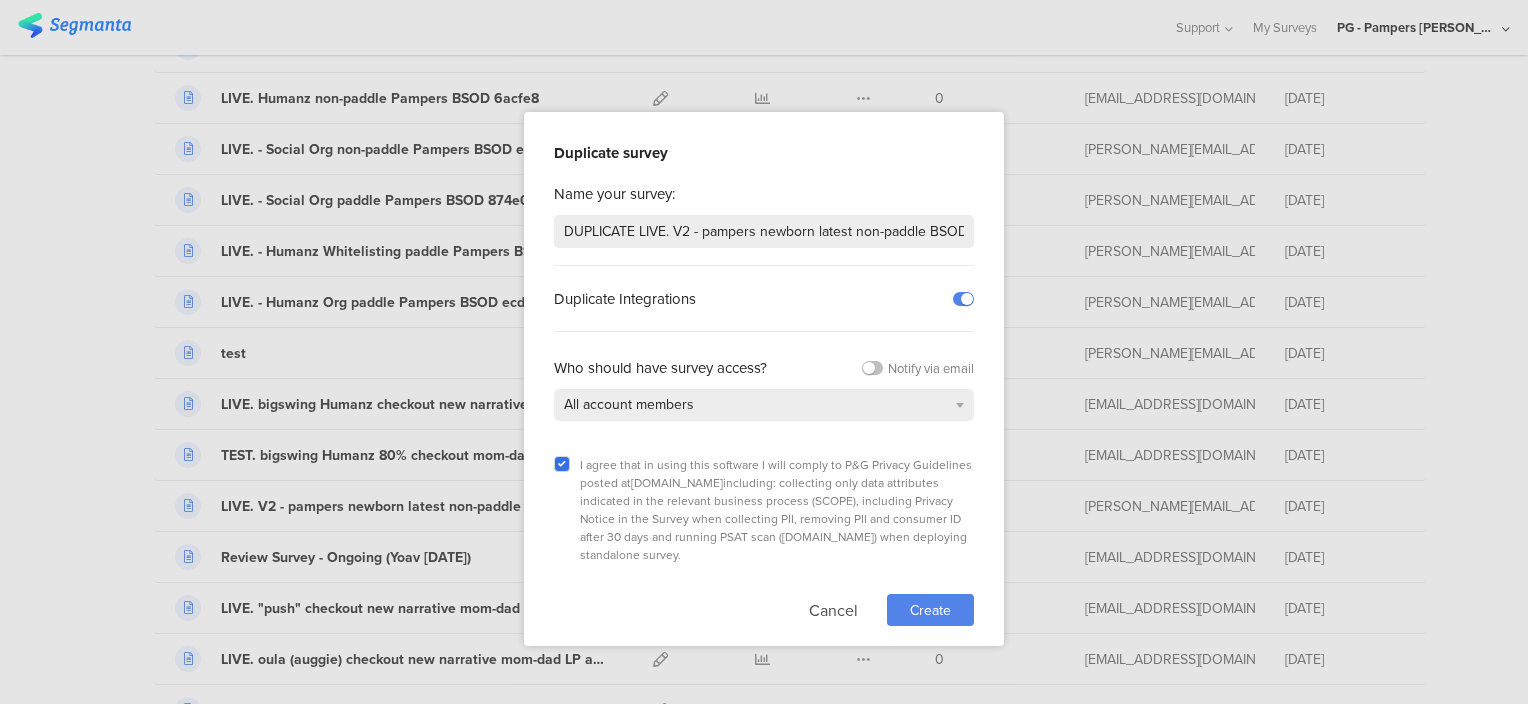 click on "Create" at bounding box center (930, 610) 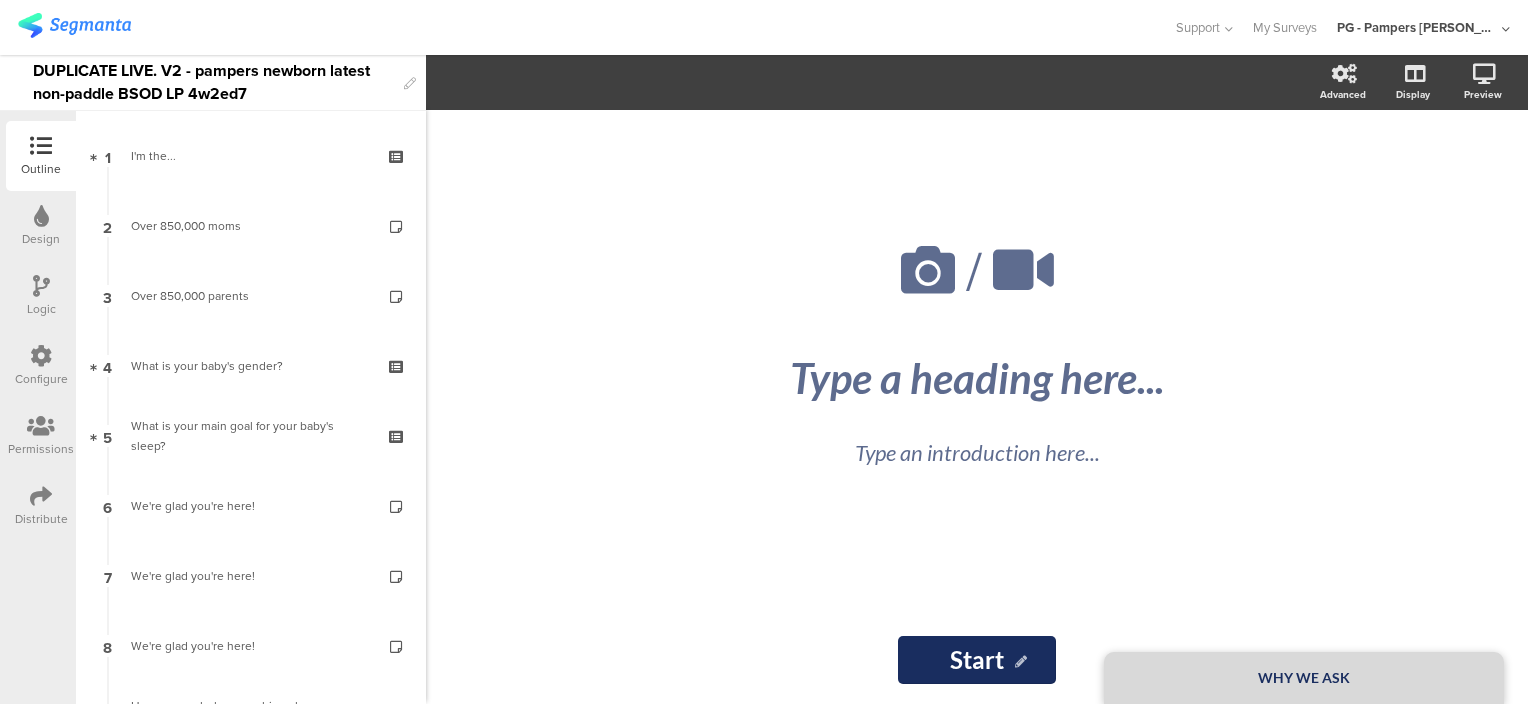 click at bounding box center (74, 25) 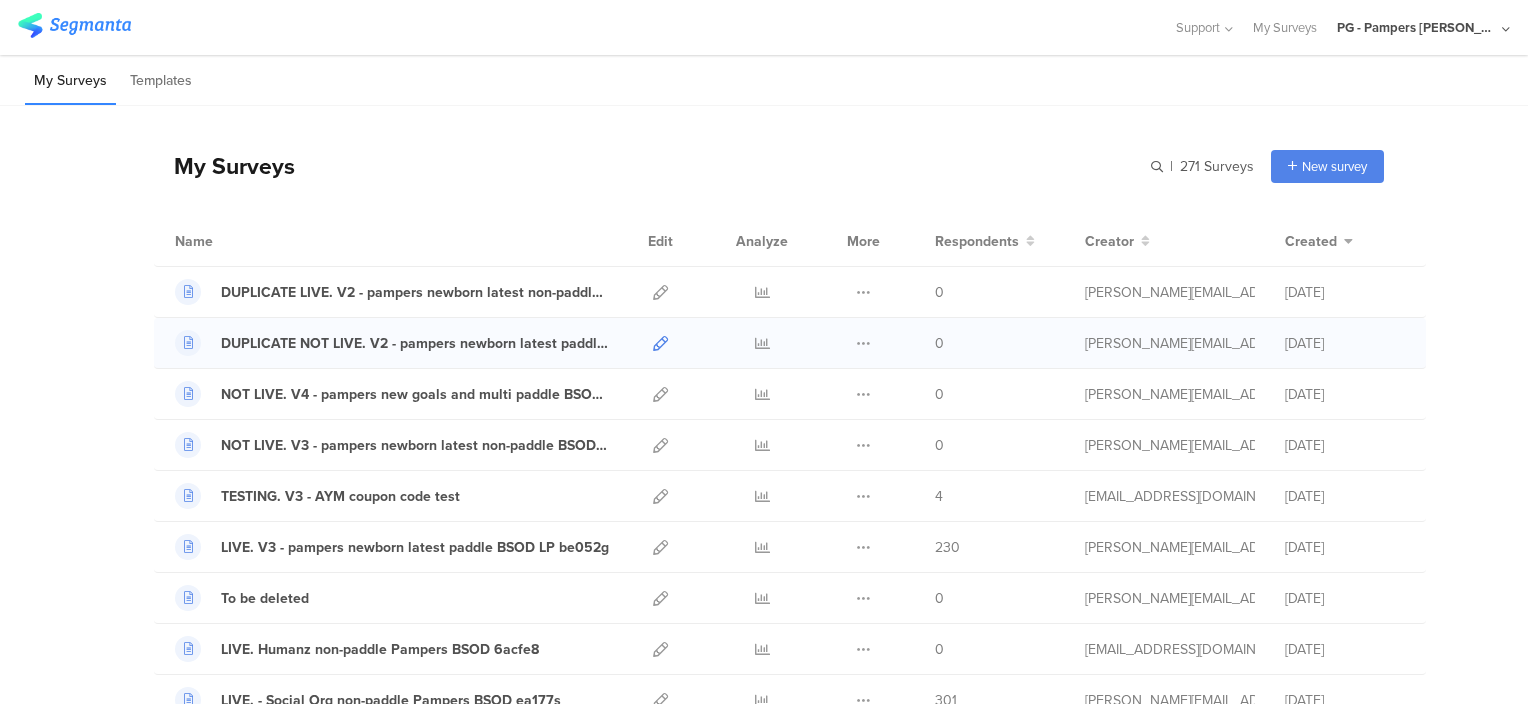 click at bounding box center [660, 343] 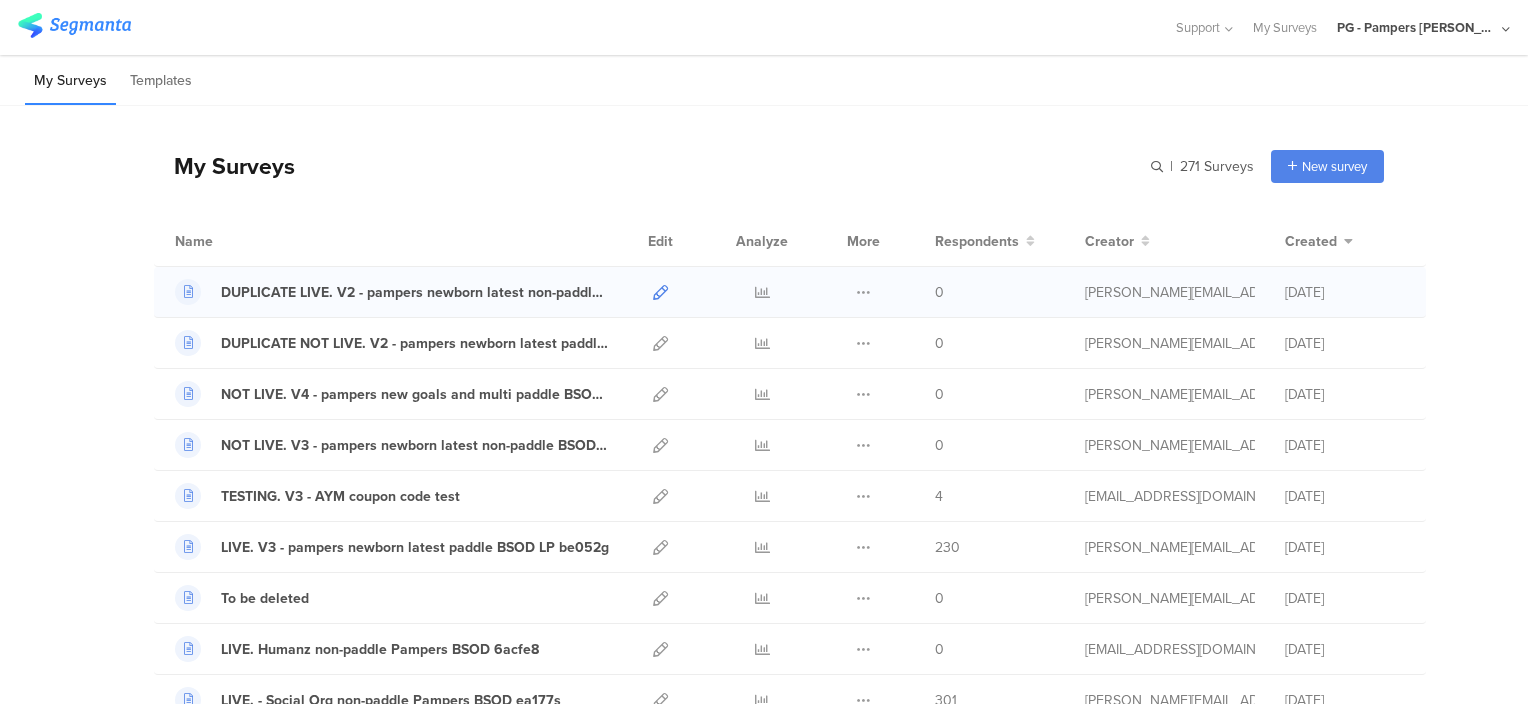 click at bounding box center (660, 292) 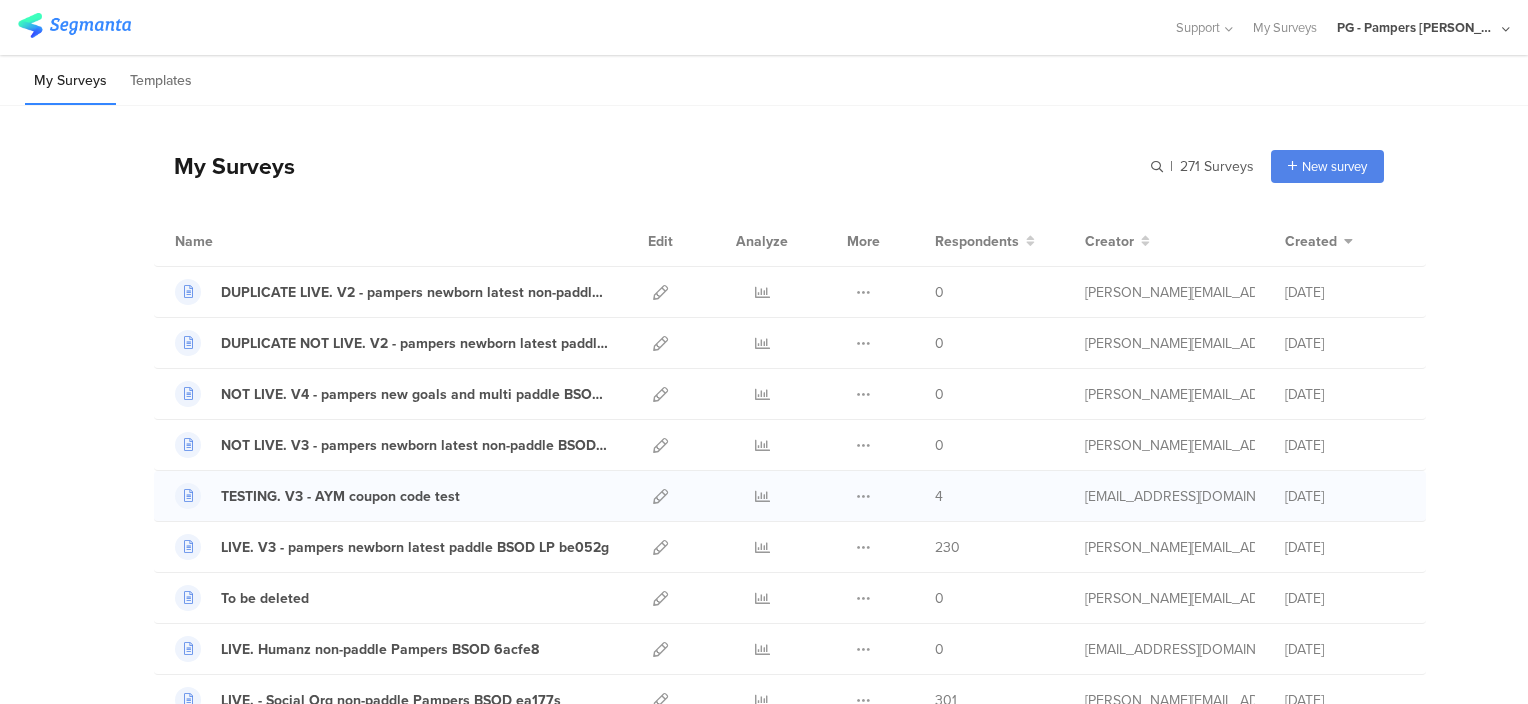 scroll, scrollTop: 200, scrollLeft: 0, axis: vertical 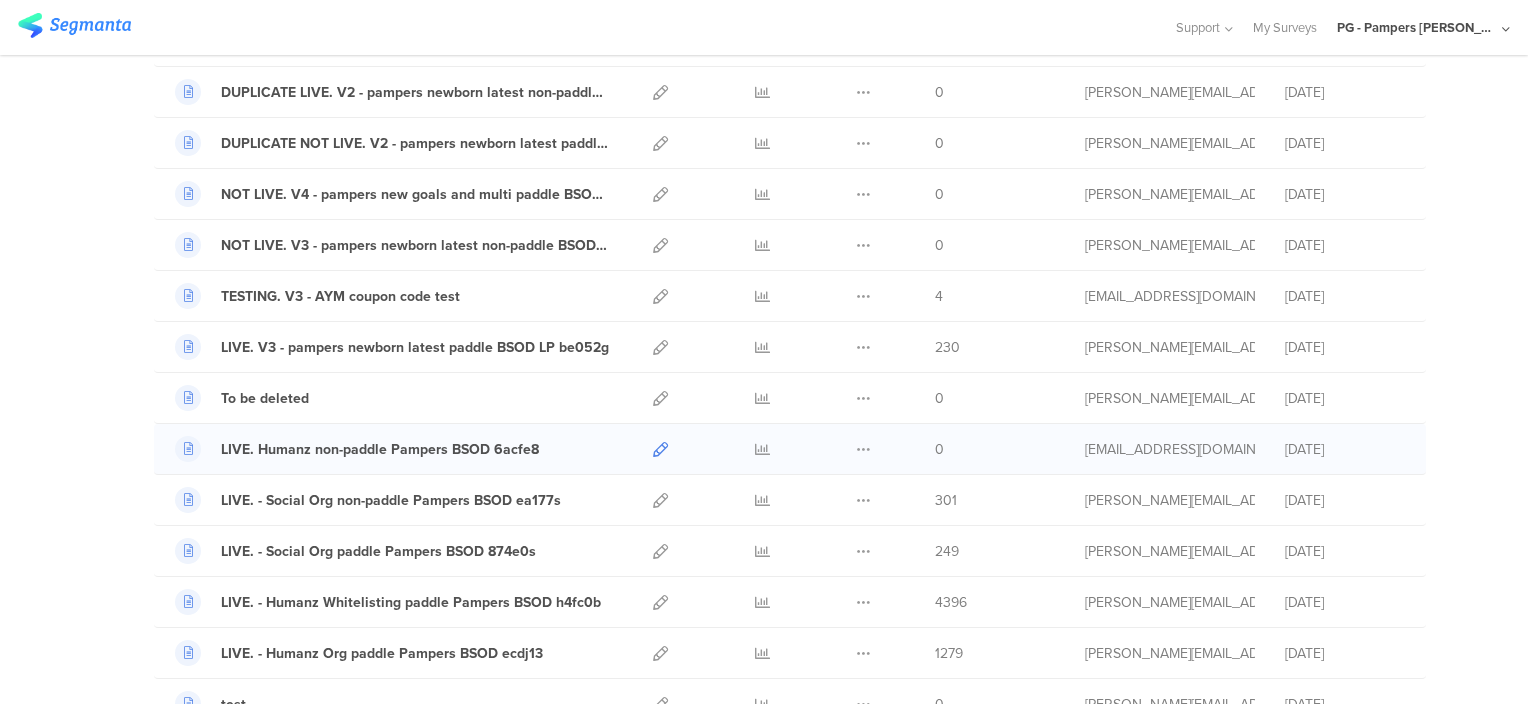 click at bounding box center (660, 449) 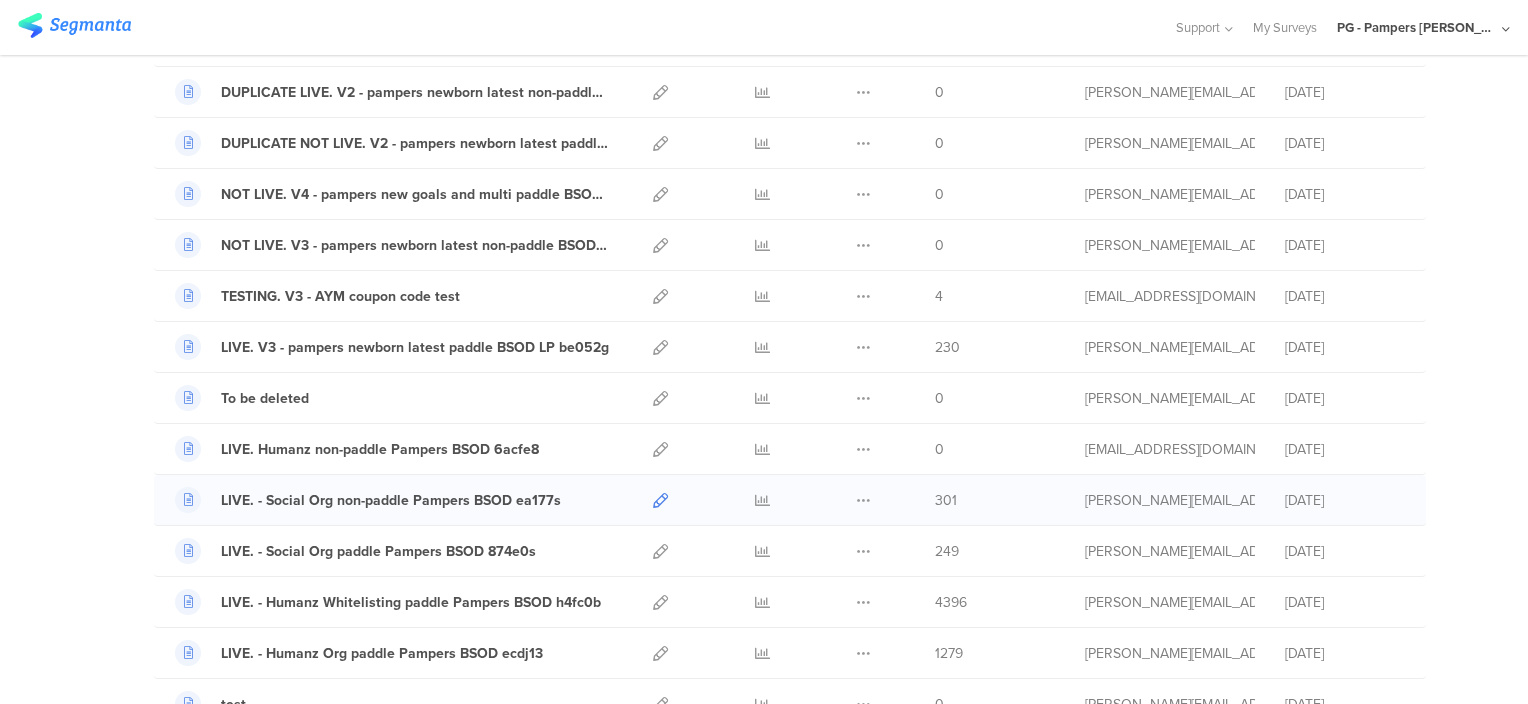 click at bounding box center [660, 500] 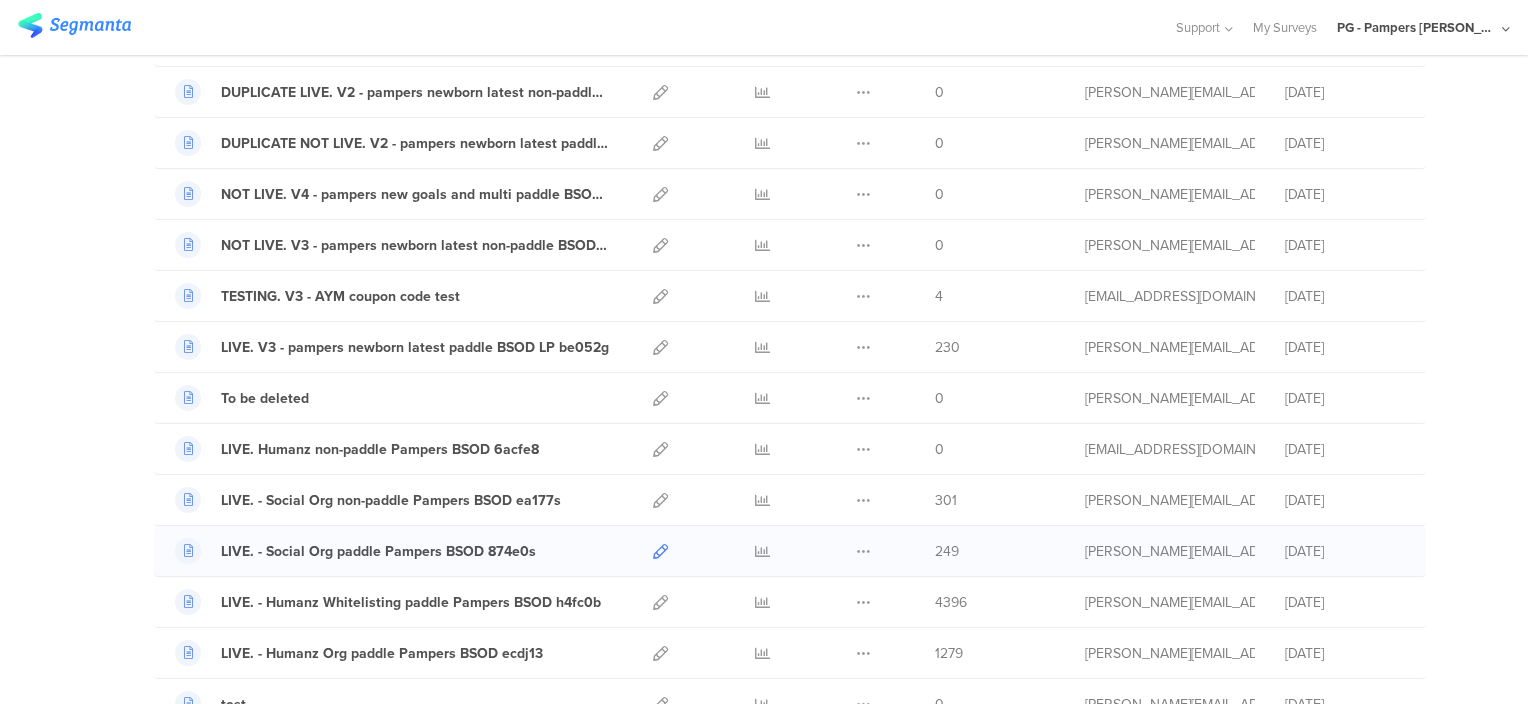click at bounding box center (660, 551) 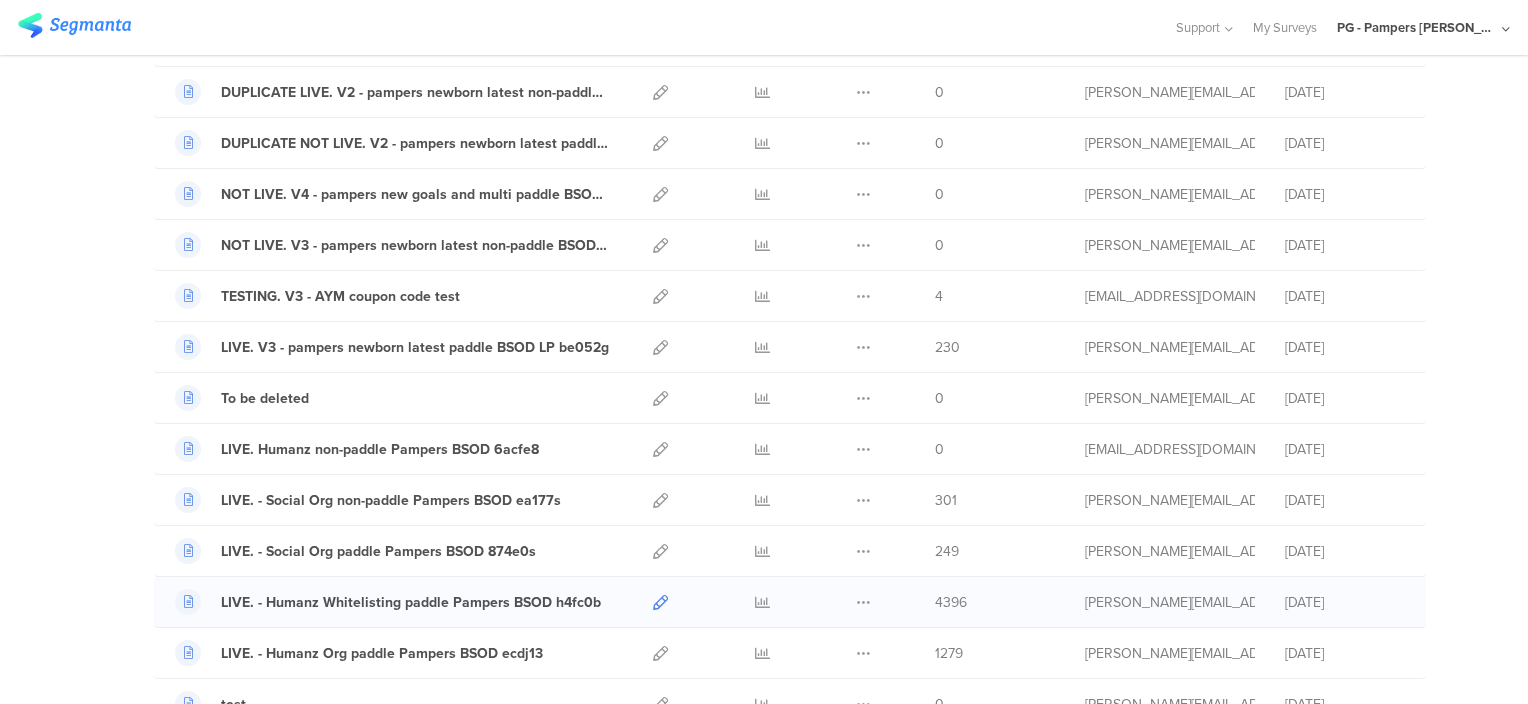 click at bounding box center [660, 602] 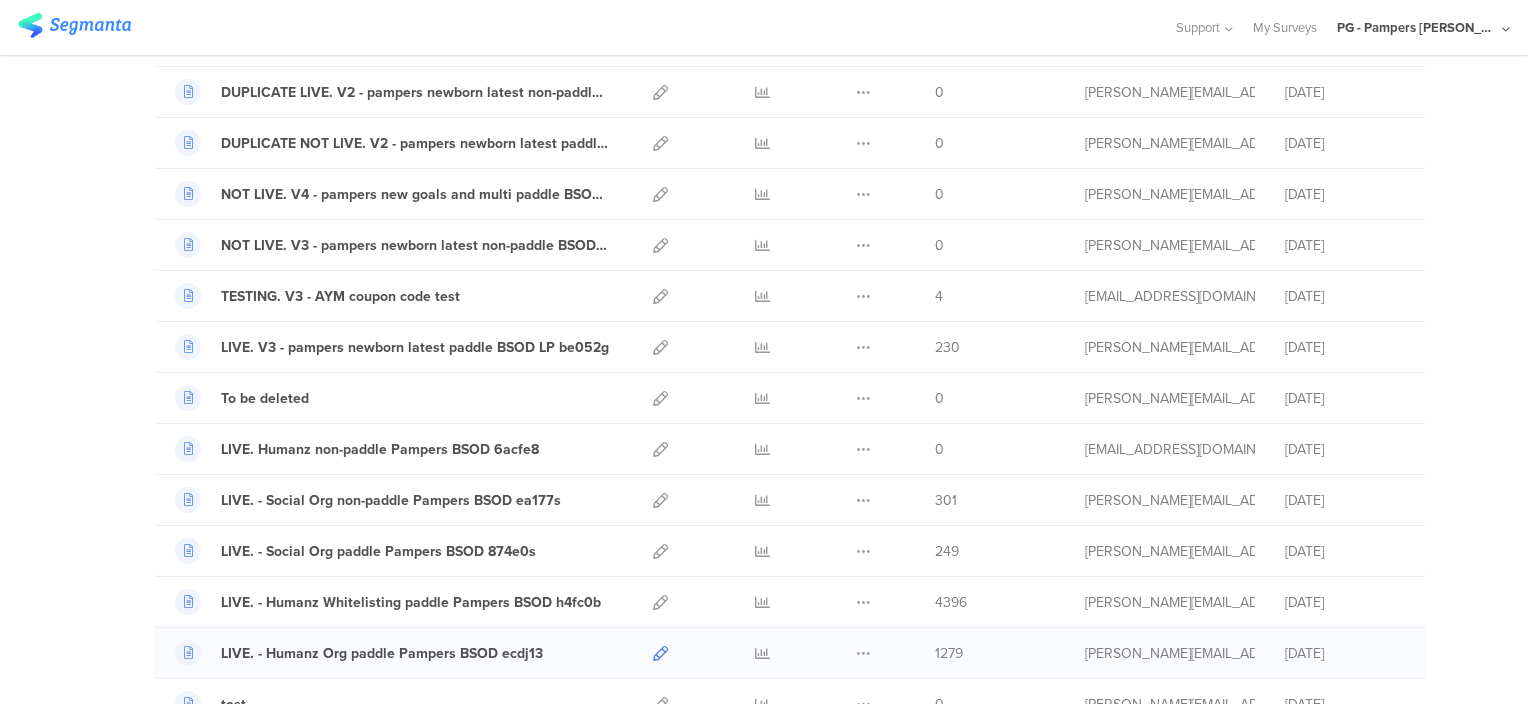 click at bounding box center (660, 653) 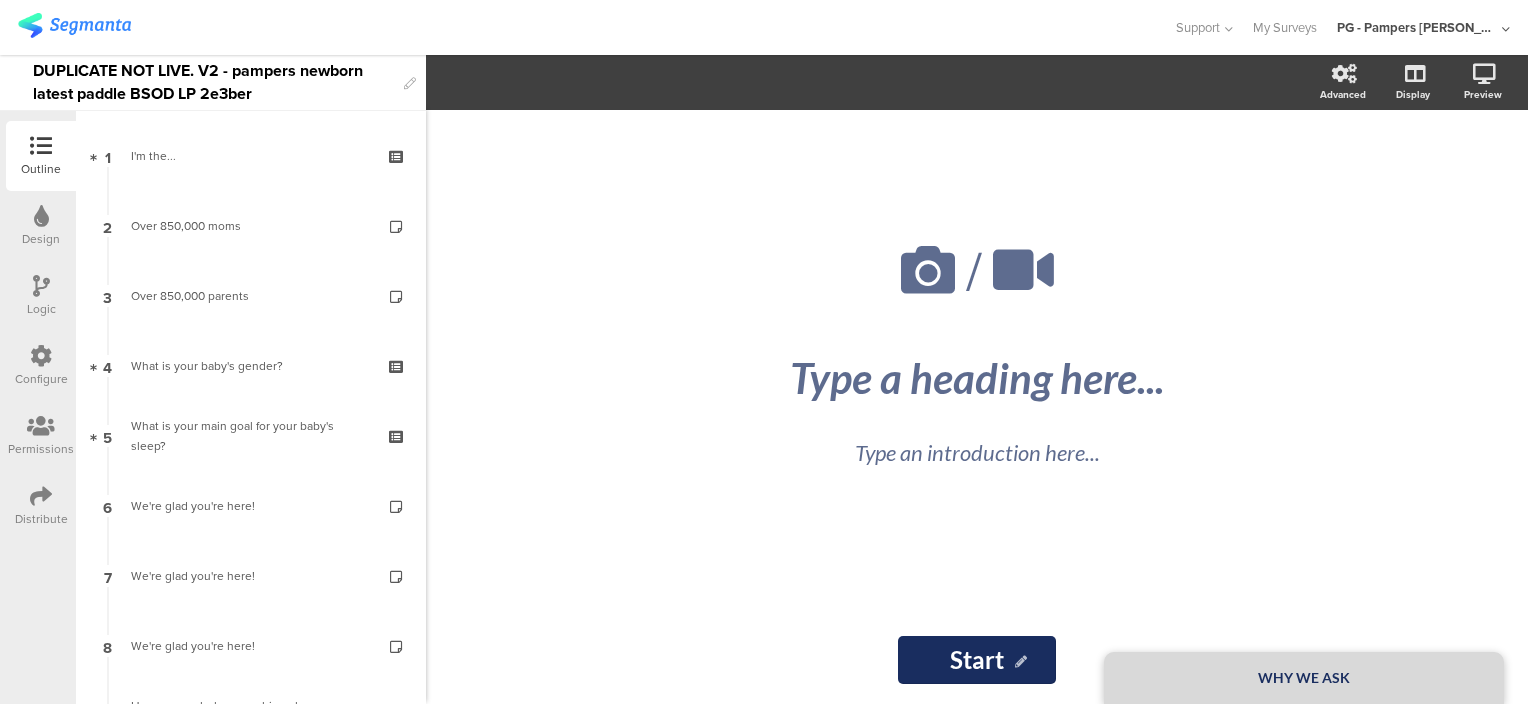 scroll, scrollTop: 0, scrollLeft: 0, axis: both 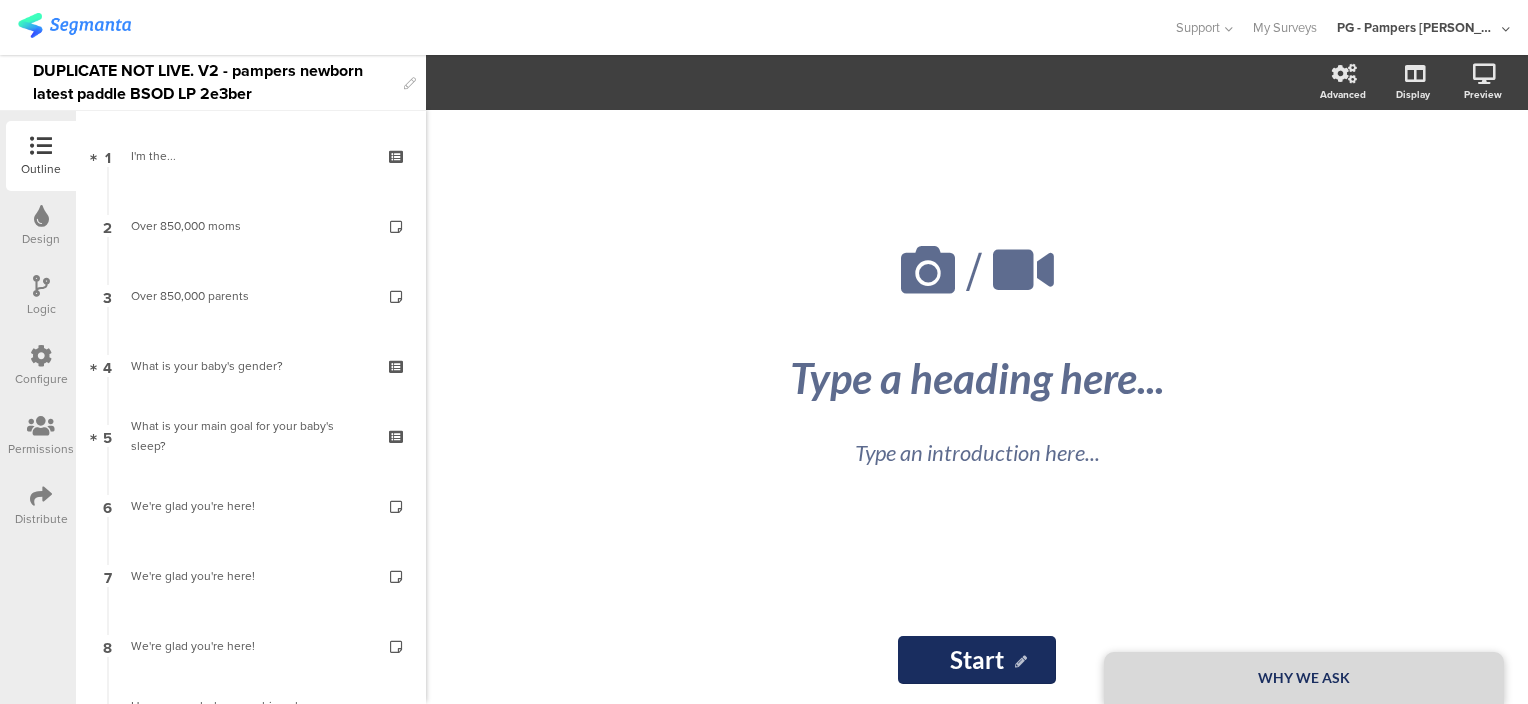 click on "DUPLICATE NOT LIVE. V2 - pampers newborn latest paddle BSOD LP 2e3ber" at bounding box center (213, 82) 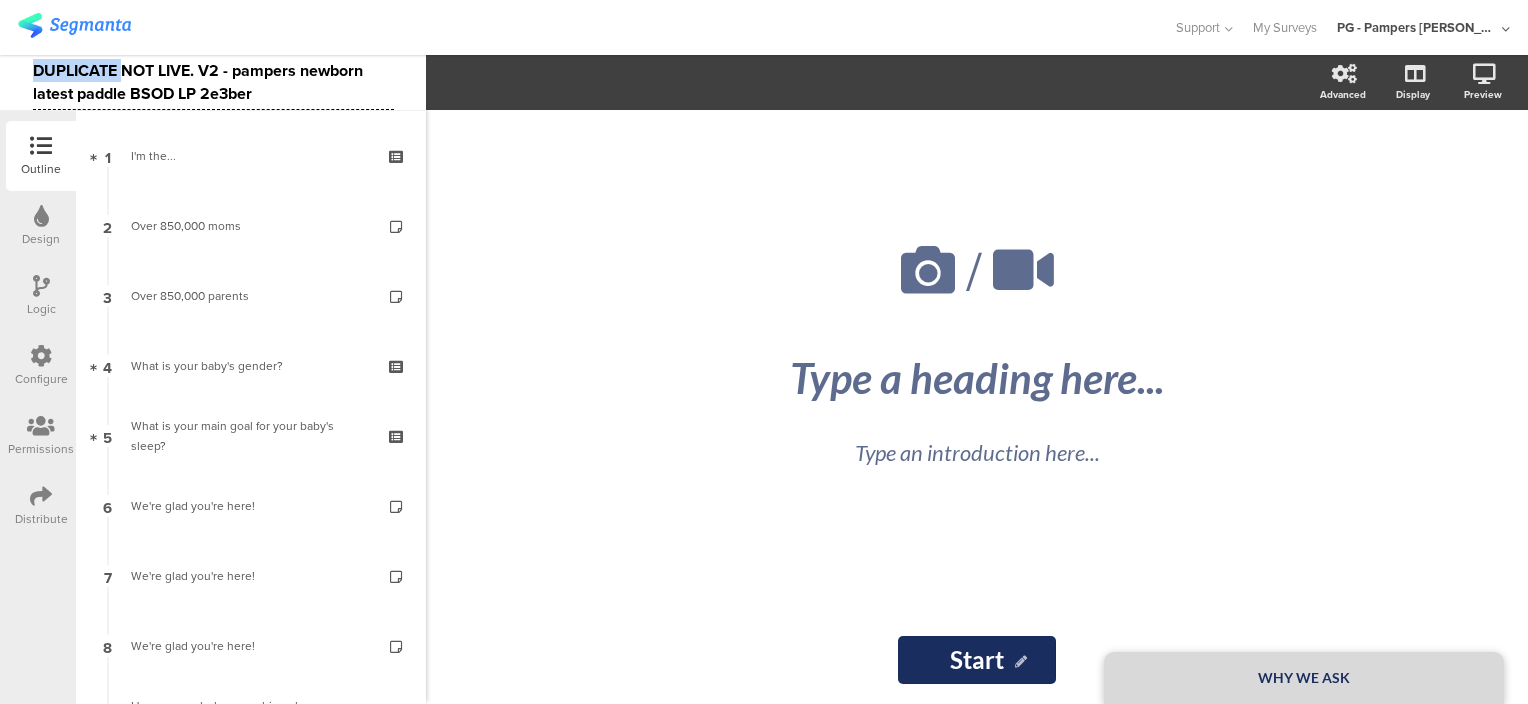 drag, startPoint x: 124, startPoint y: 74, endPoint x: 26, endPoint y: 70, distance: 98.0816 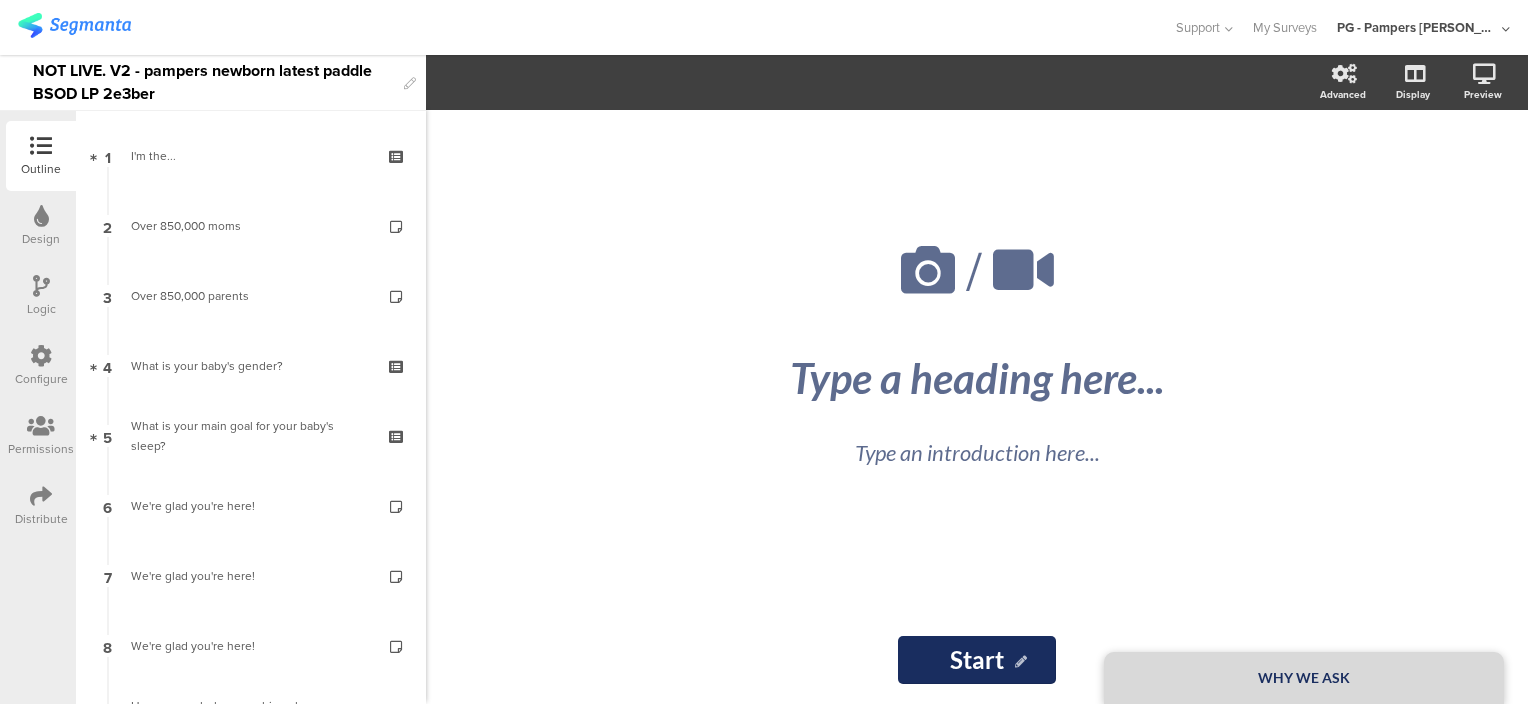 click on "/
WHY WE ASK
Type a heading here...
Type an introduction here...
Start
Start" 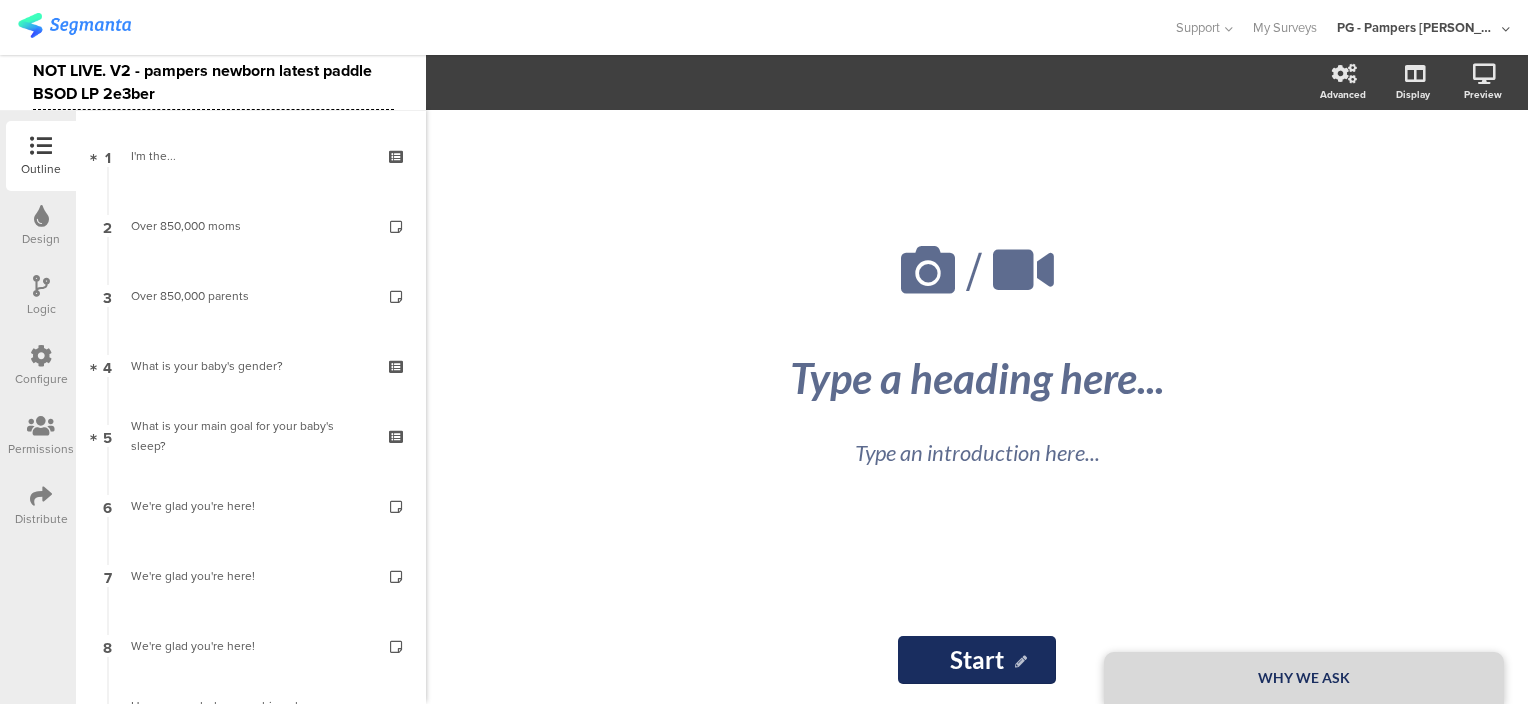 click on "NOT LIVE. V2 - pampers newborn latest paddle BSOD LP 2e3ber" at bounding box center [213, 82] 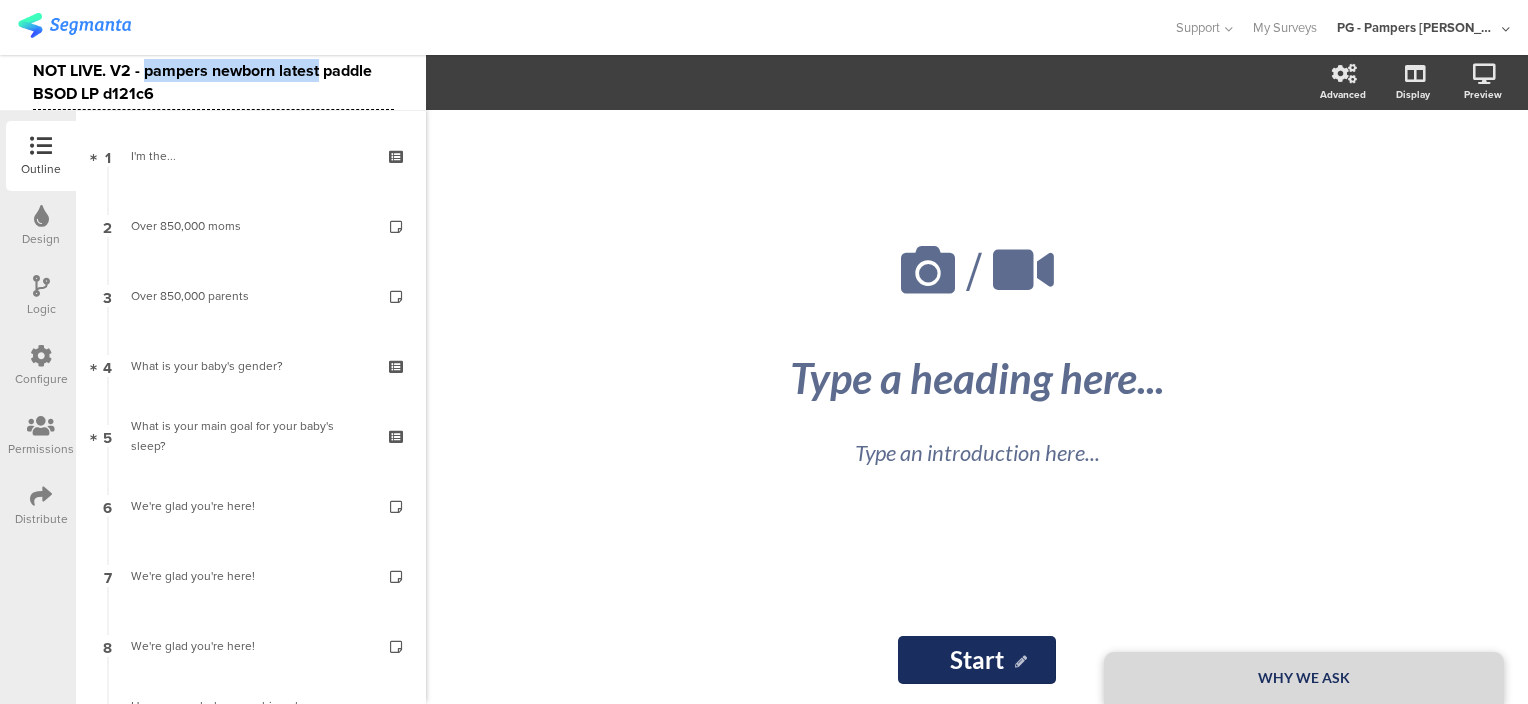 drag, startPoint x: 319, startPoint y: 72, endPoint x: 148, endPoint y: 72, distance: 171 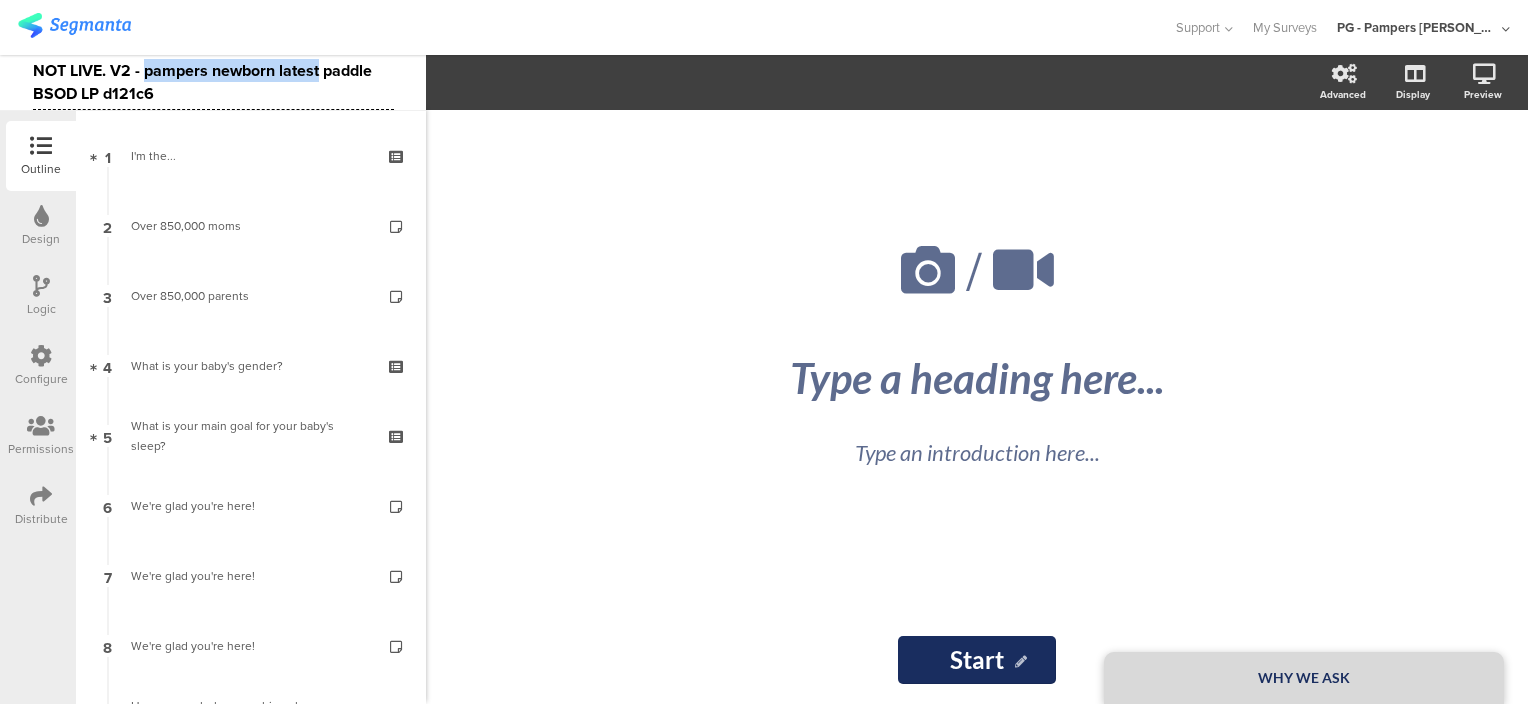 click on "NOT LIVE. V2 - pampers newborn latest paddle BSOD LP d121c6" at bounding box center (213, 82) 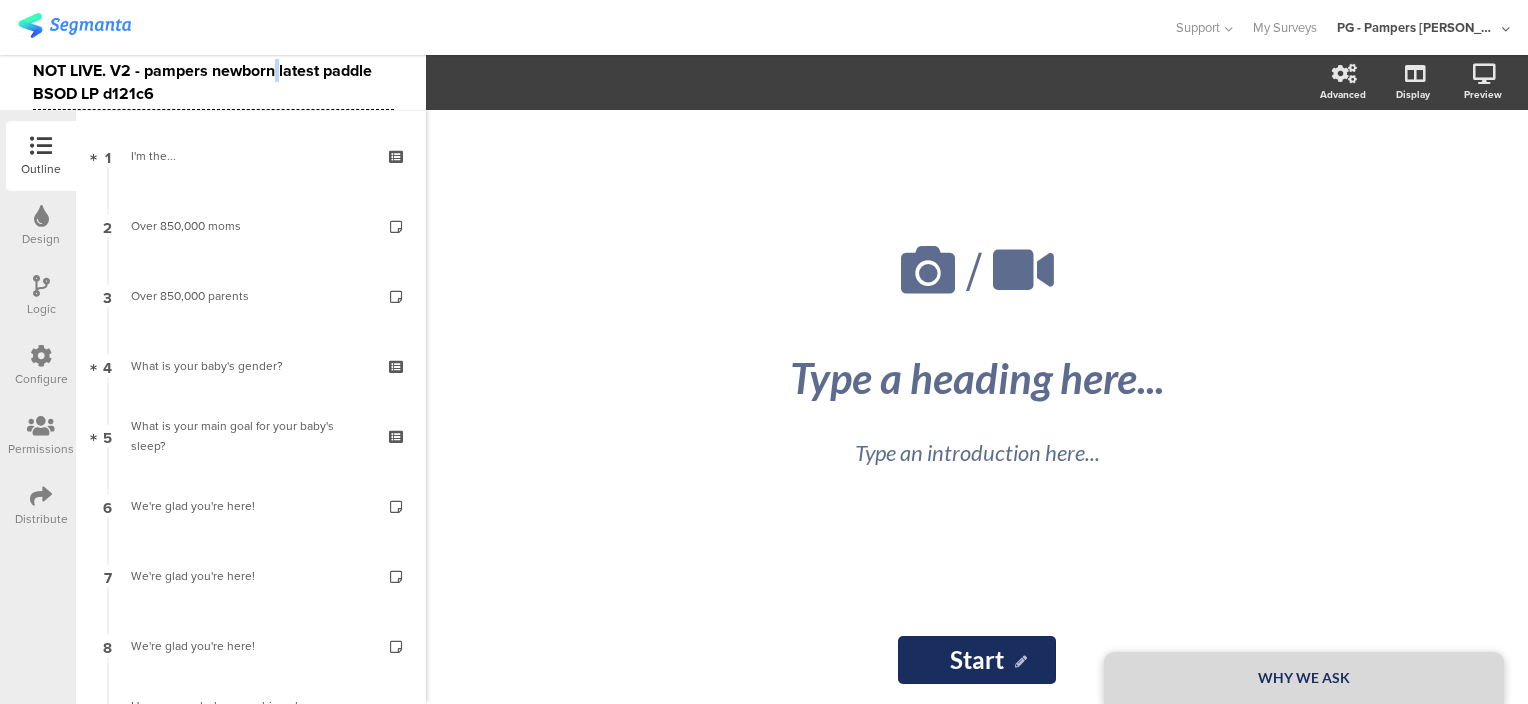 click on "NOT LIVE. V2 - pampers newborn latest paddle BSOD LP d121c6" at bounding box center (213, 82) 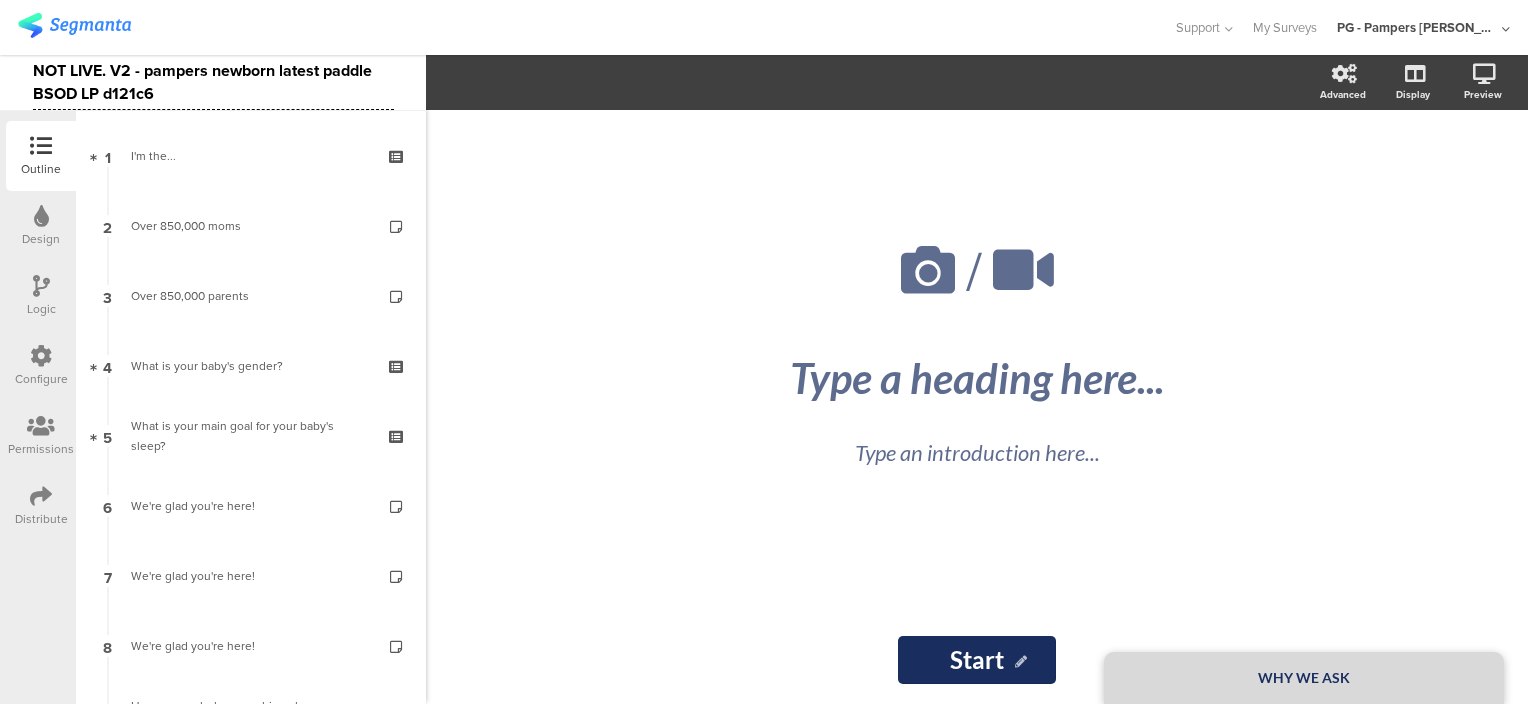 click on "NOT LIVE. V2 - pampers newborn latest paddle BSOD LP d121c6" at bounding box center [213, 82] 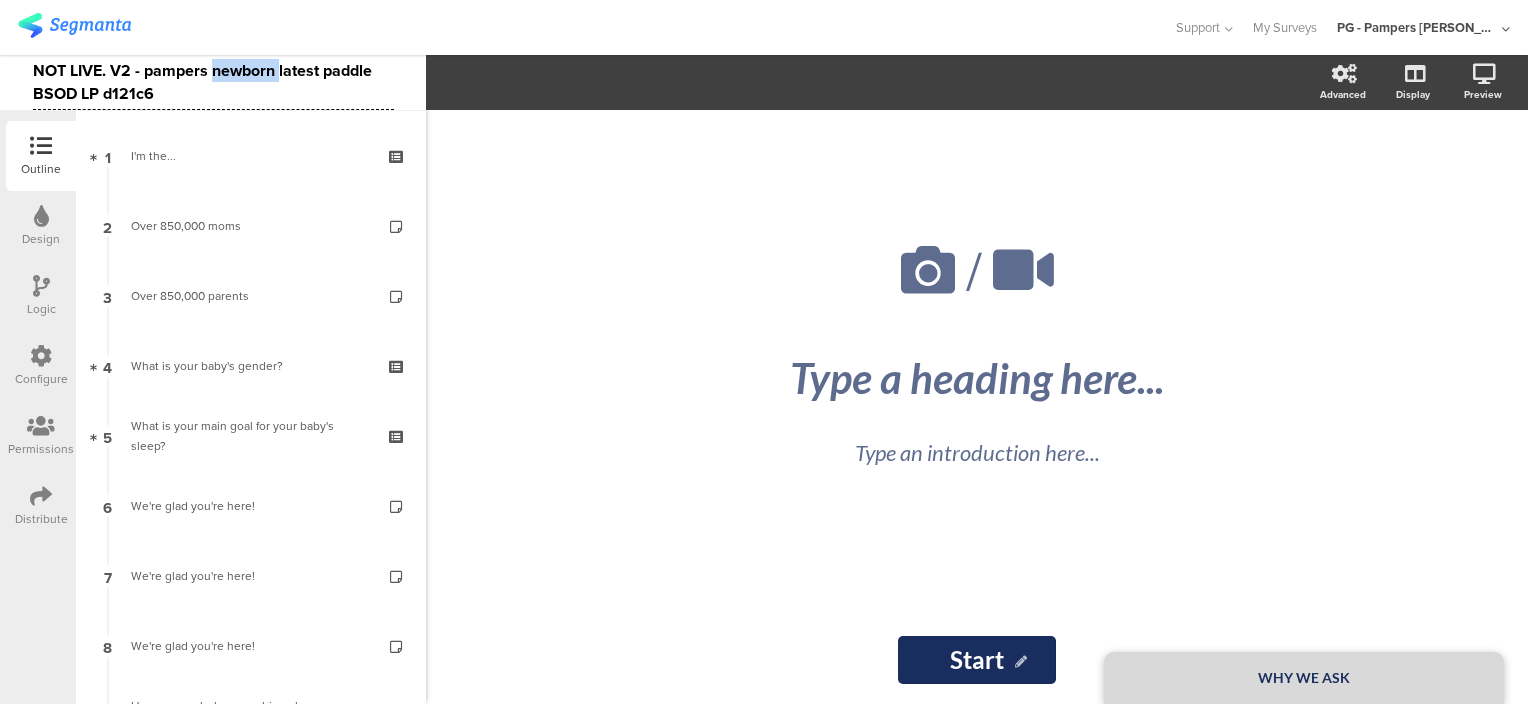 click on "NOT LIVE. V2 - pampers newborn latest paddle BSOD LP d121c6" at bounding box center (213, 82) 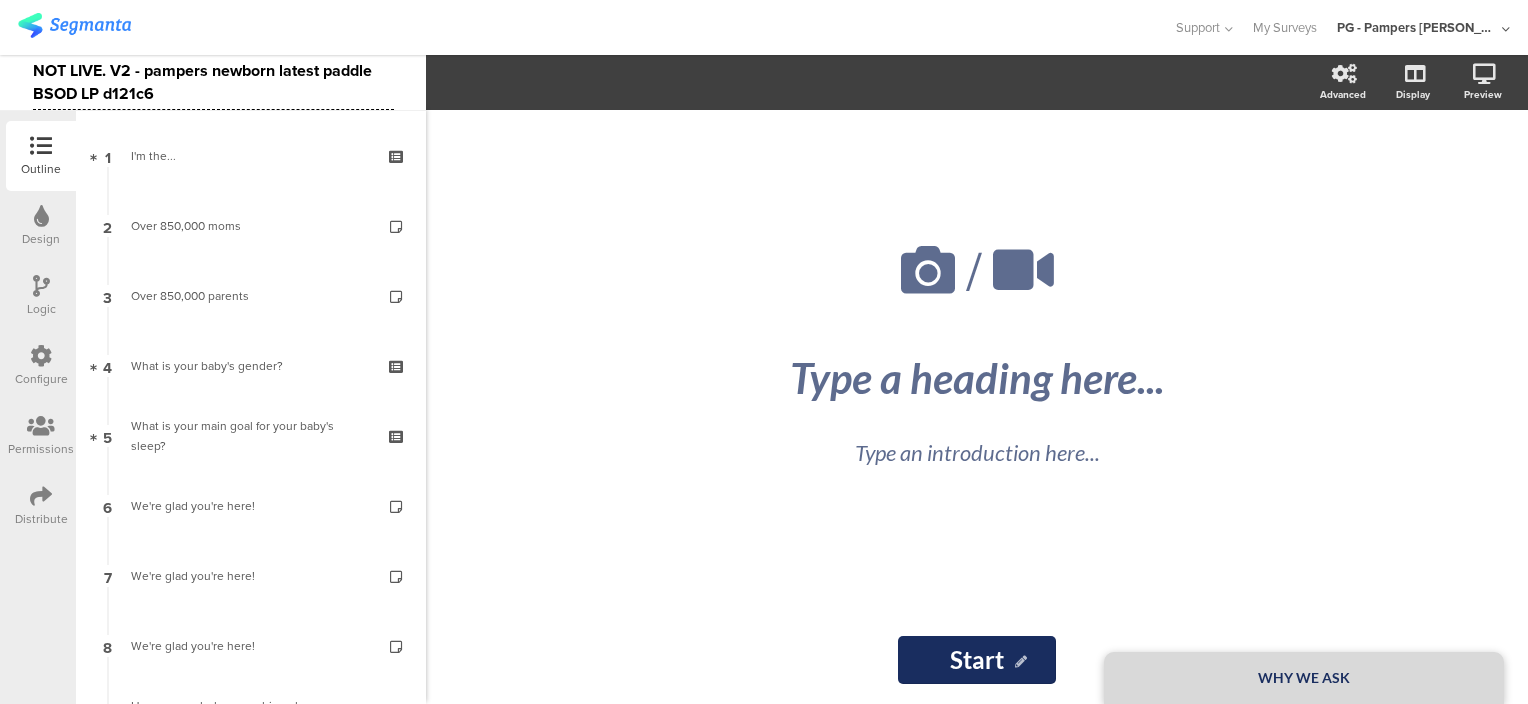 click on "NOT LIVE. V2 - pampers newborn latest paddle BSOD LP d121c6" at bounding box center [213, 82] 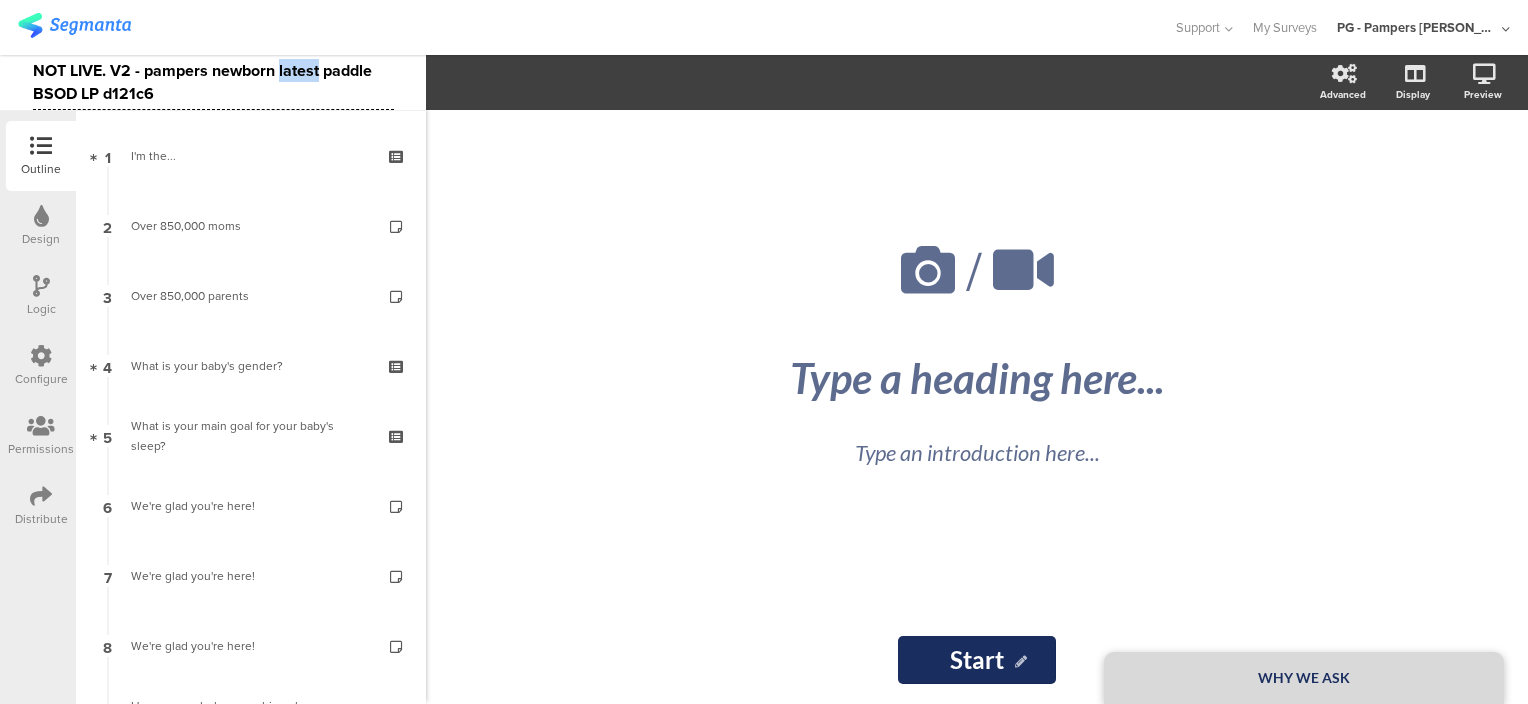 click on "NOT LIVE. V2 - pampers newborn latest paddle BSOD LP d121c6" at bounding box center (213, 82) 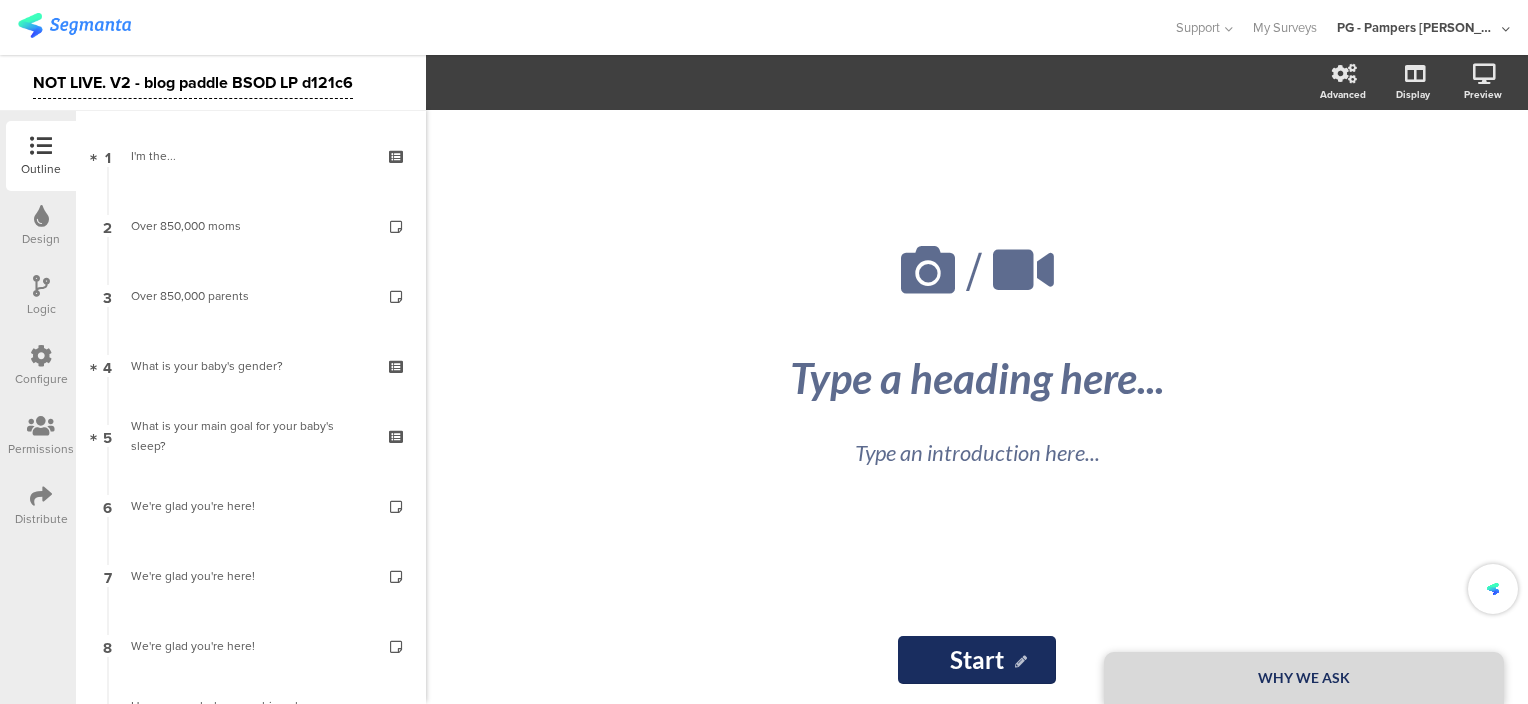 click at bounding box center [586, 27] 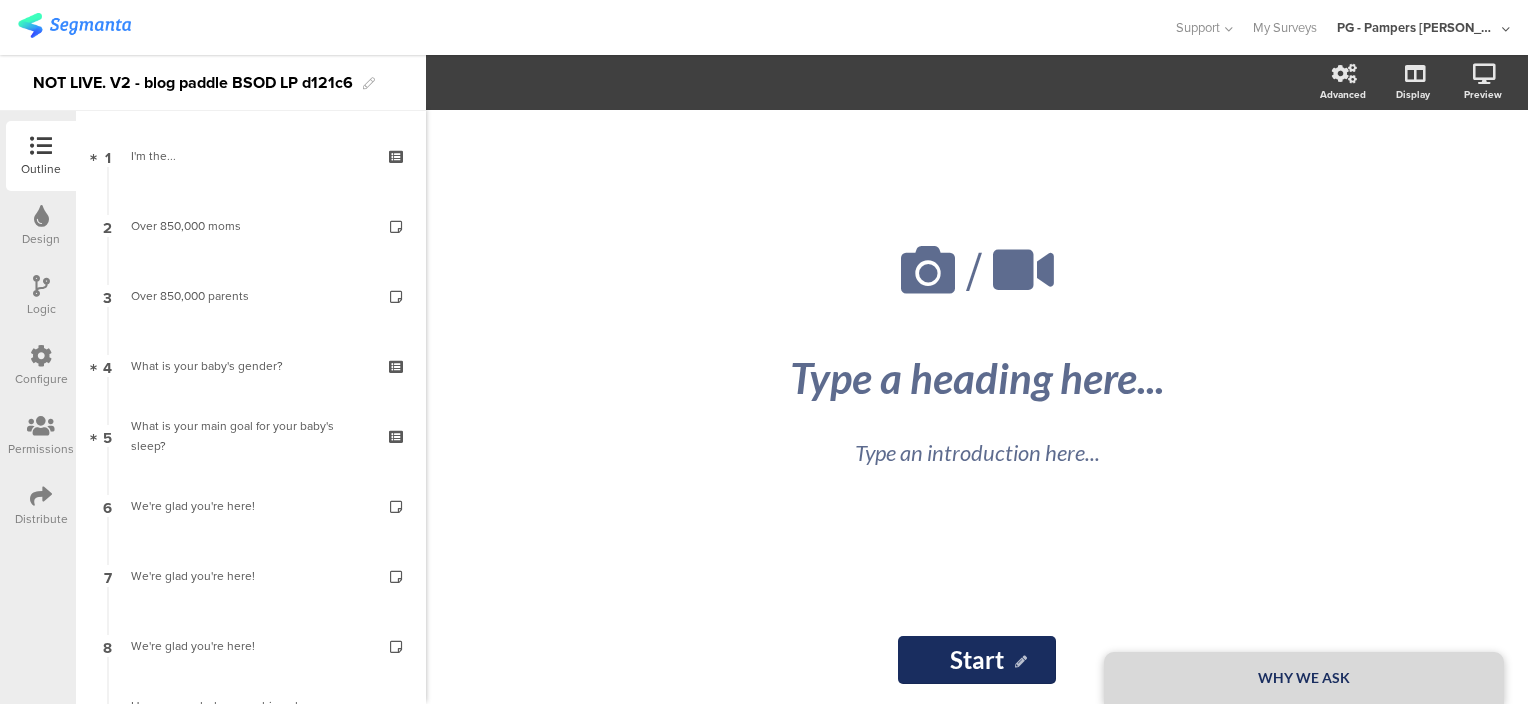 click on "/
WHY WE ASK
Type a heading here...
Type an introduction here...
Start
Start" 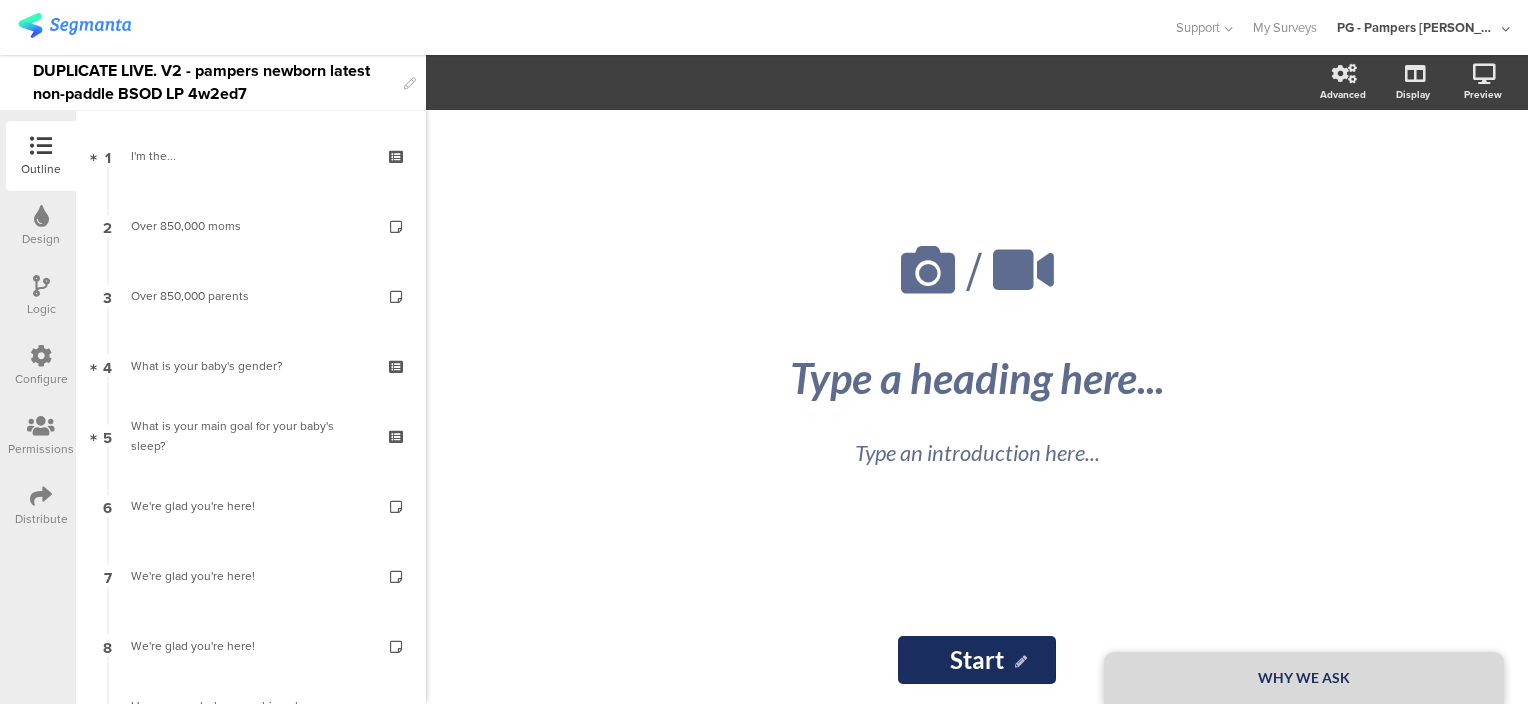 scroll, scrollTop: 0, scrollLeft: 0, axis: both 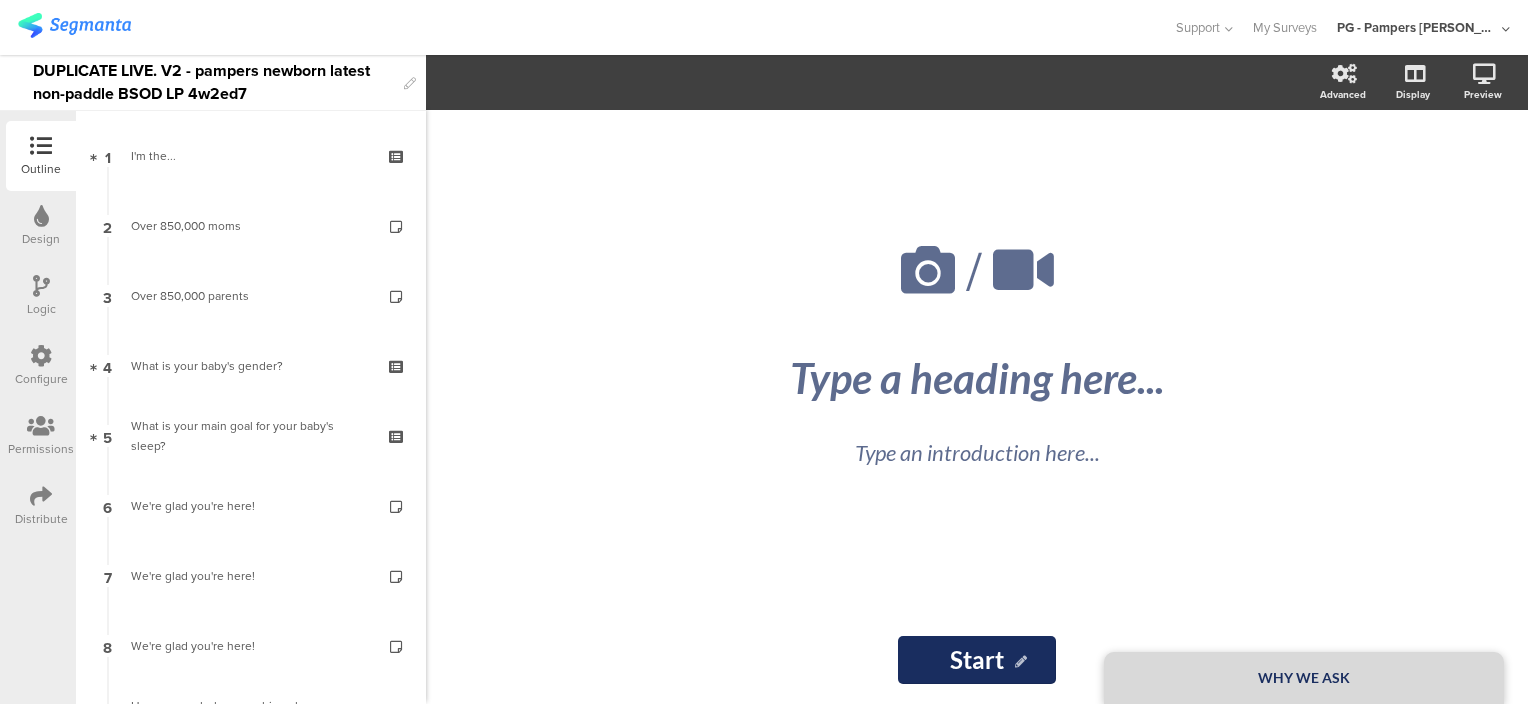 click on "DUPLICATE LIVE. V2 - pampers newborn latest non-paddle BSOD LP 4w2ed7" at bounding box center [213, 82] 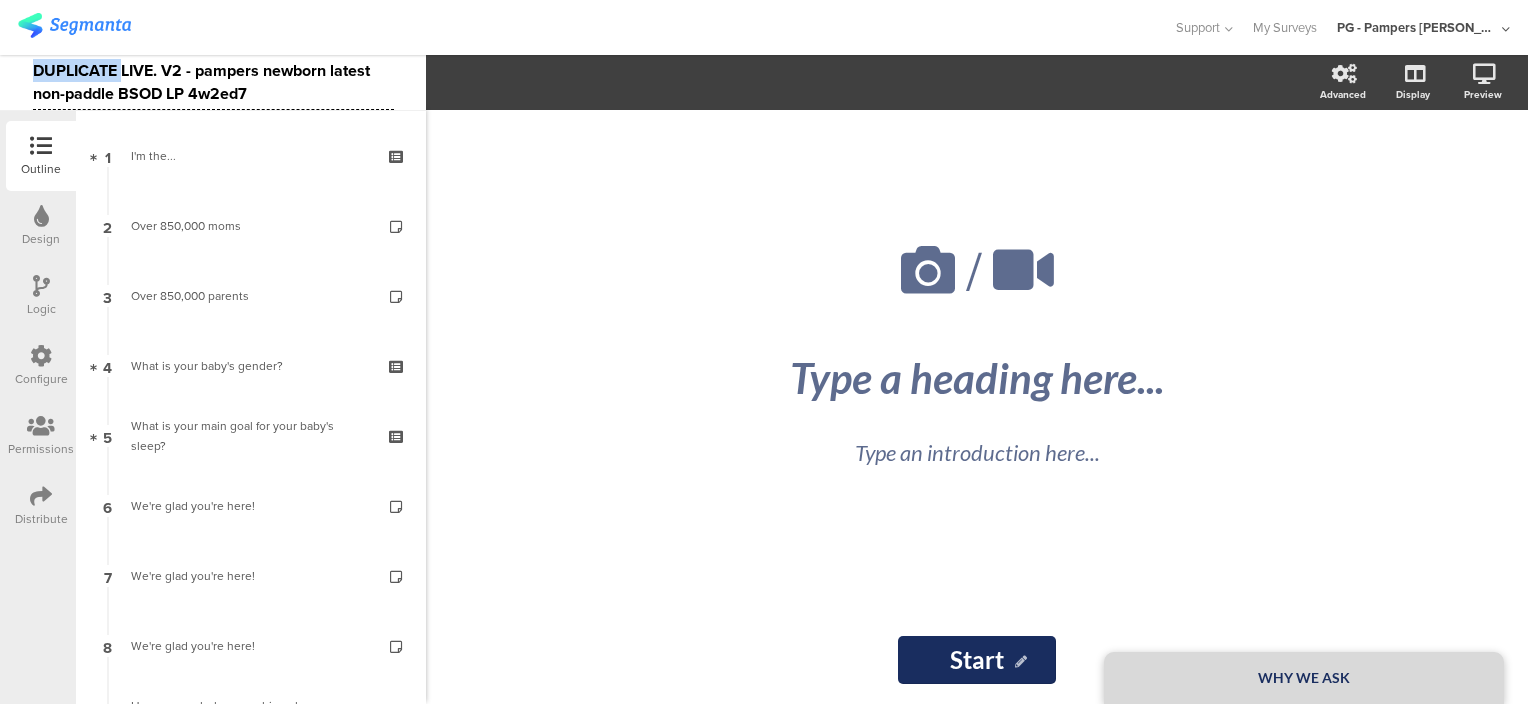 type 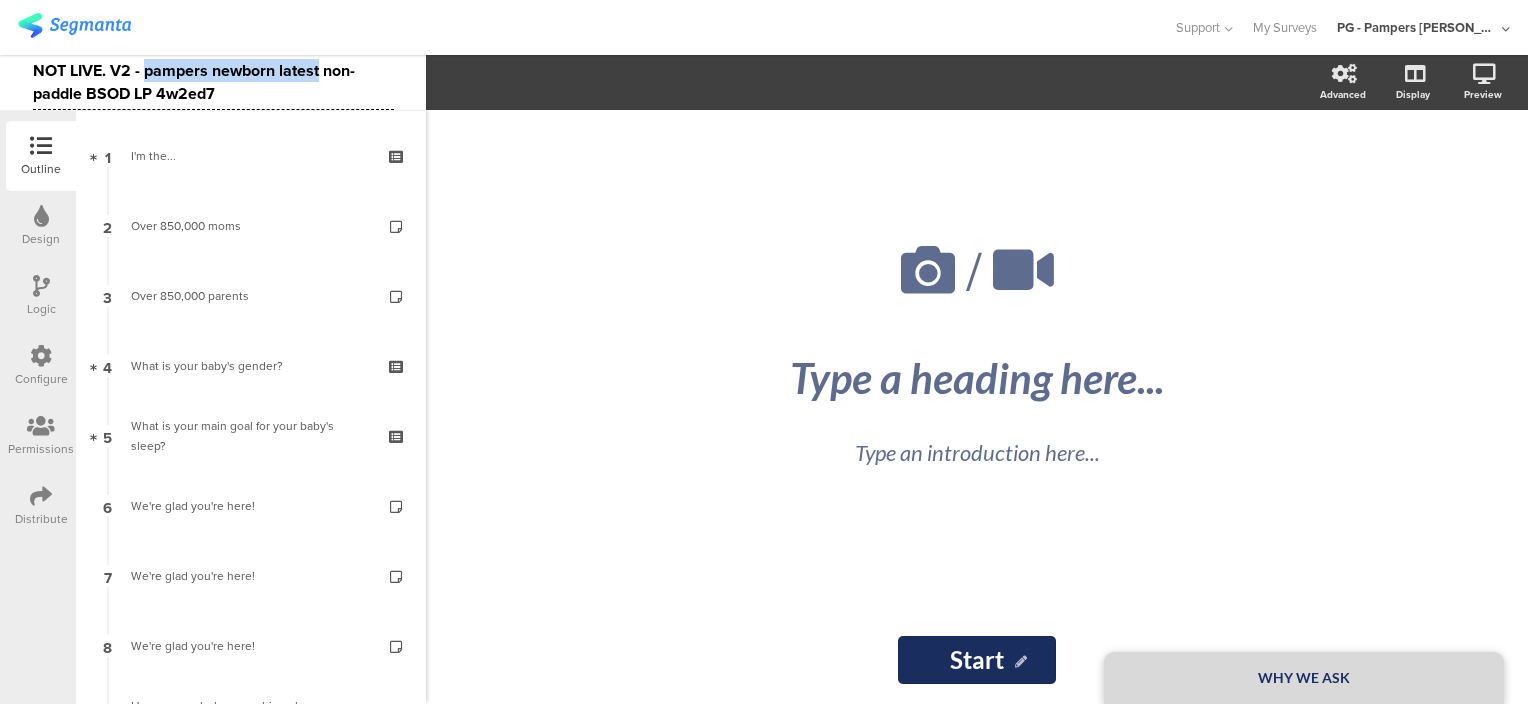drag, startPoint x: 144, startPoint y: 72, endPoint x: 320, endPoint y: 67, distance: 176.07101 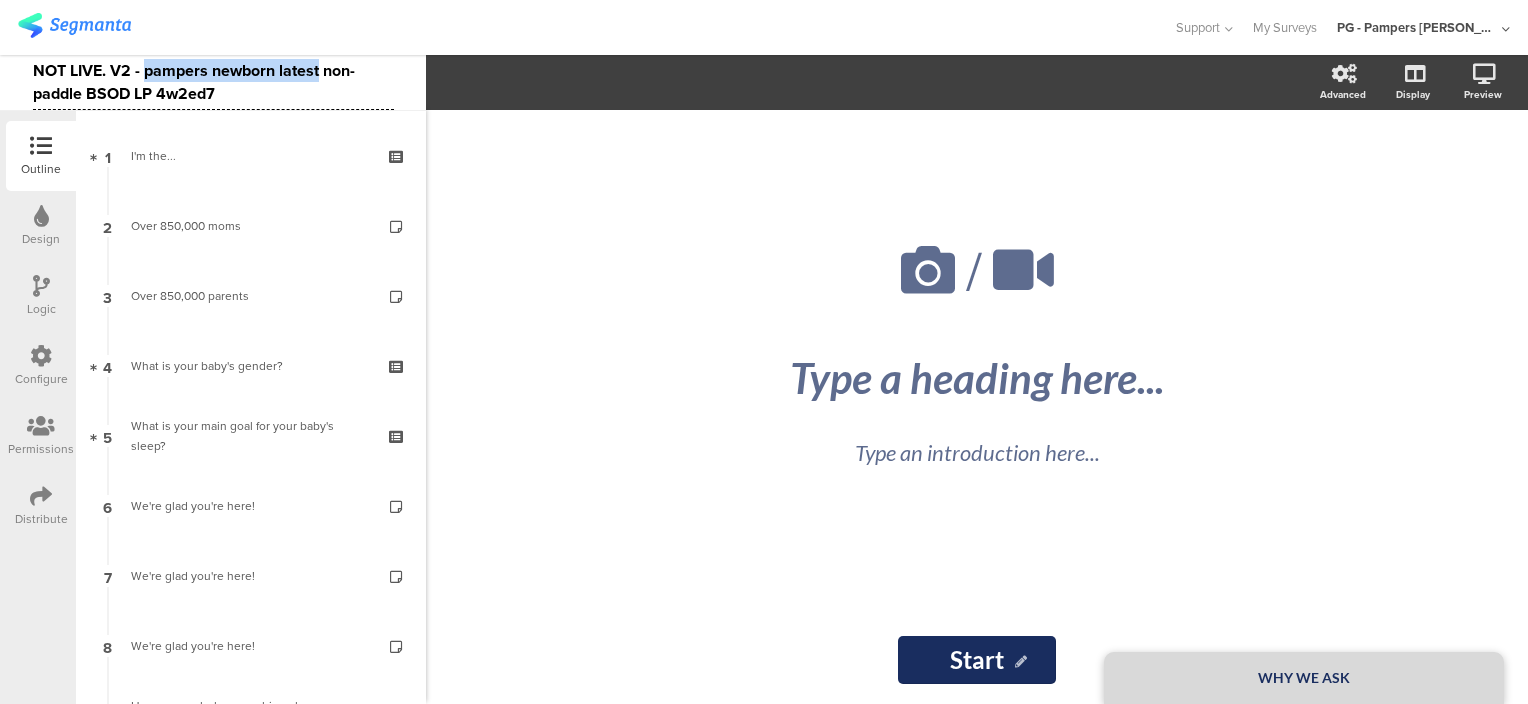 click on "NOT LIVE. V2 - pampers newborn latest non-paddle BSOD LP 4w2ed7" at bounding box center (213, 82) 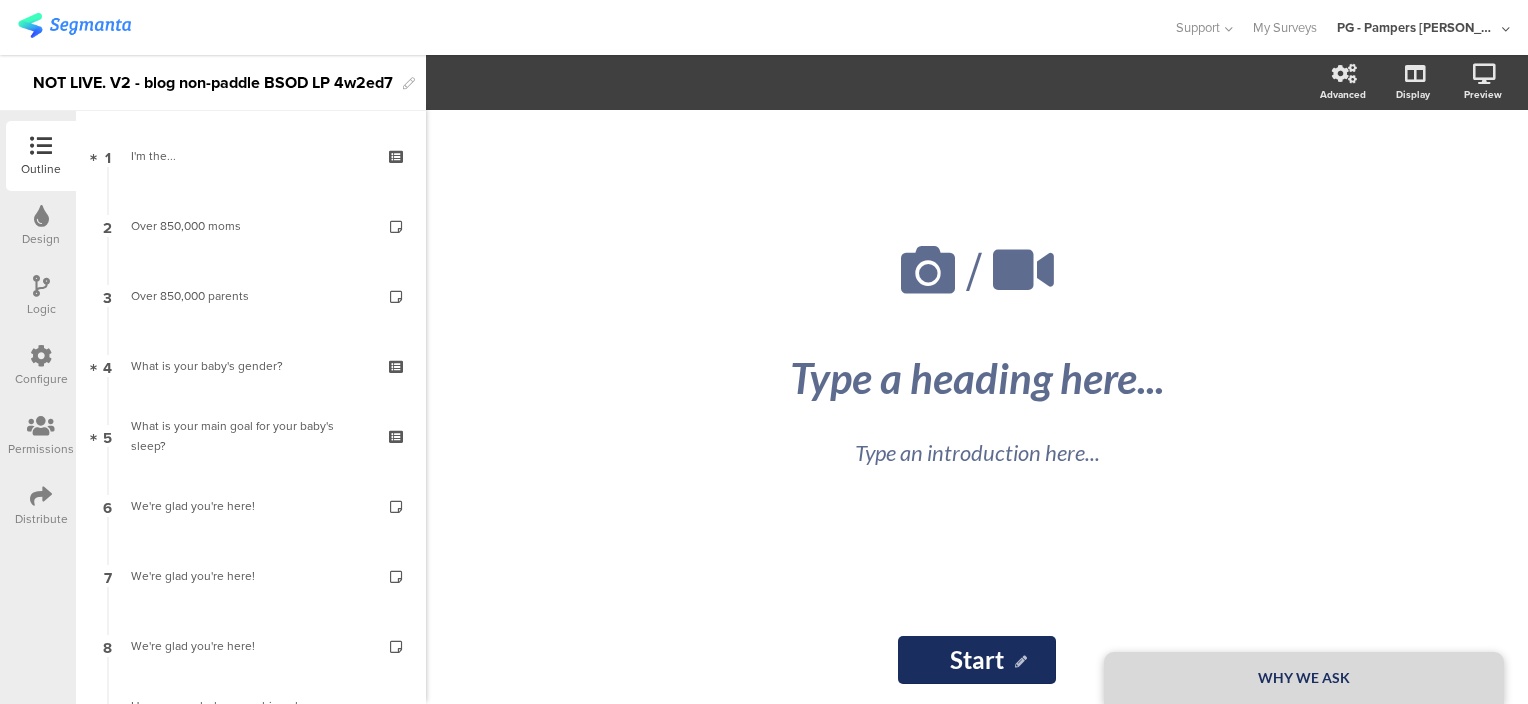 click on "NOT LIVE. V2 - blog non-paddle BSOD LP 4w2ed7" at bounding box center (213, 83) 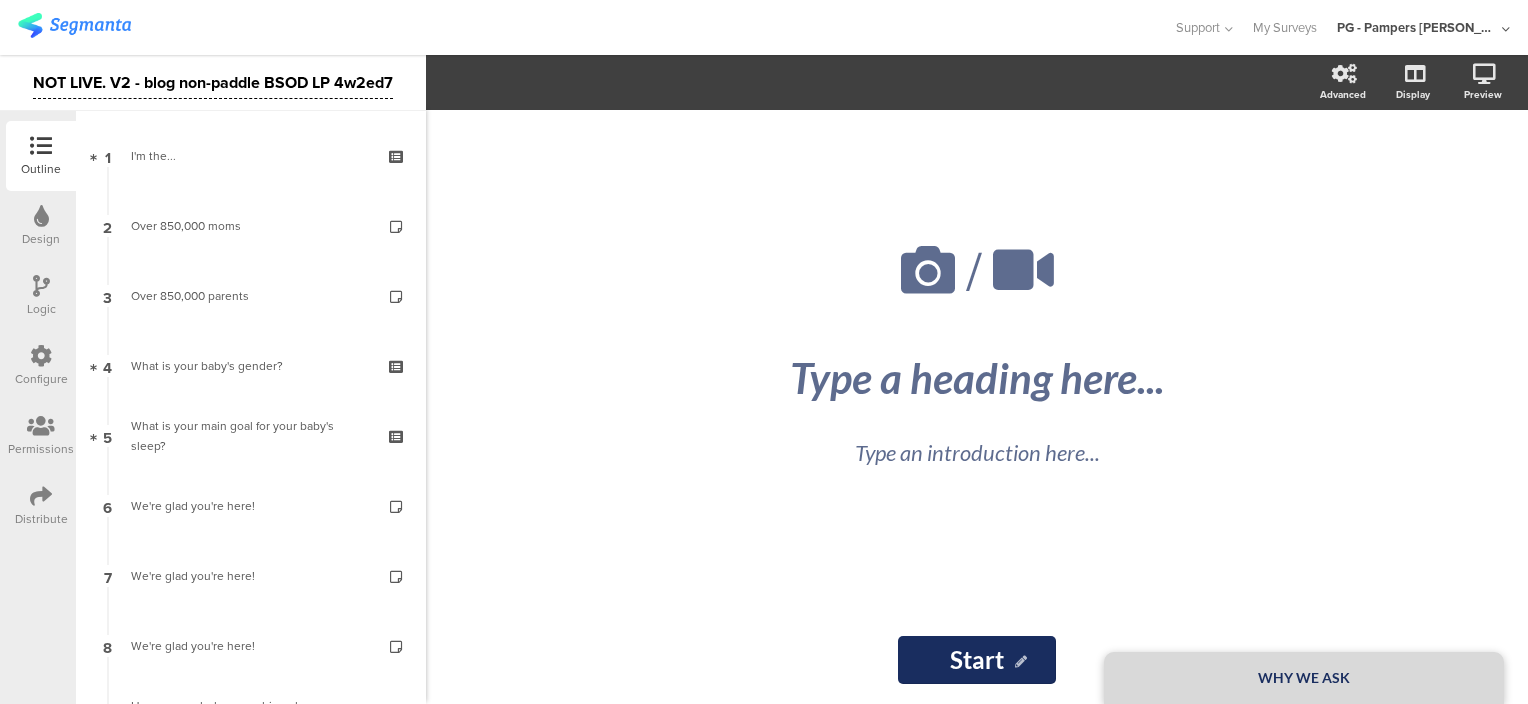 click on "NOT LIVE. V2 - blog non-paddle BSOD LP 4w2ed7" at bounding box center [213, 83] 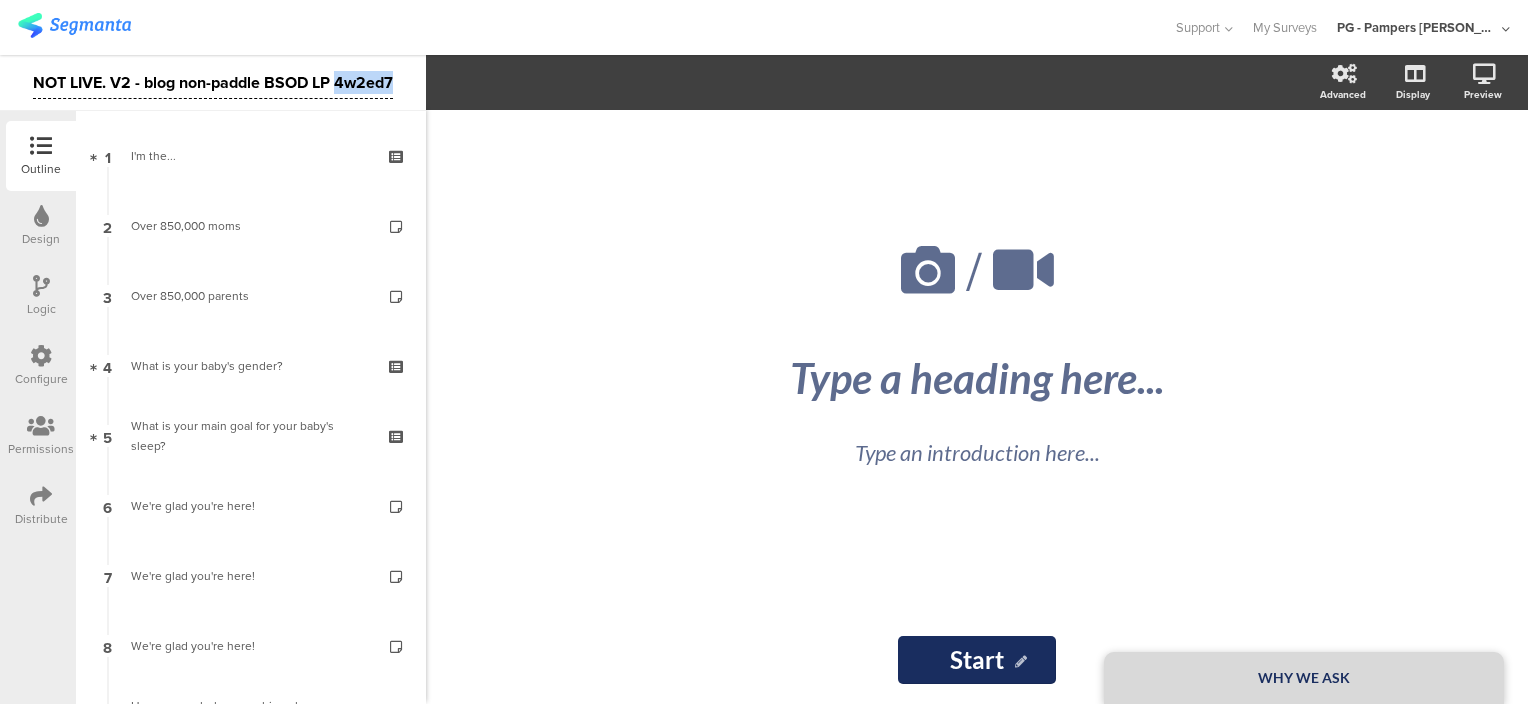 click on "NOT LIVE. V2 - blog non-paddle BSOD LP 4w2ed7" at bounding box center (213, 83) 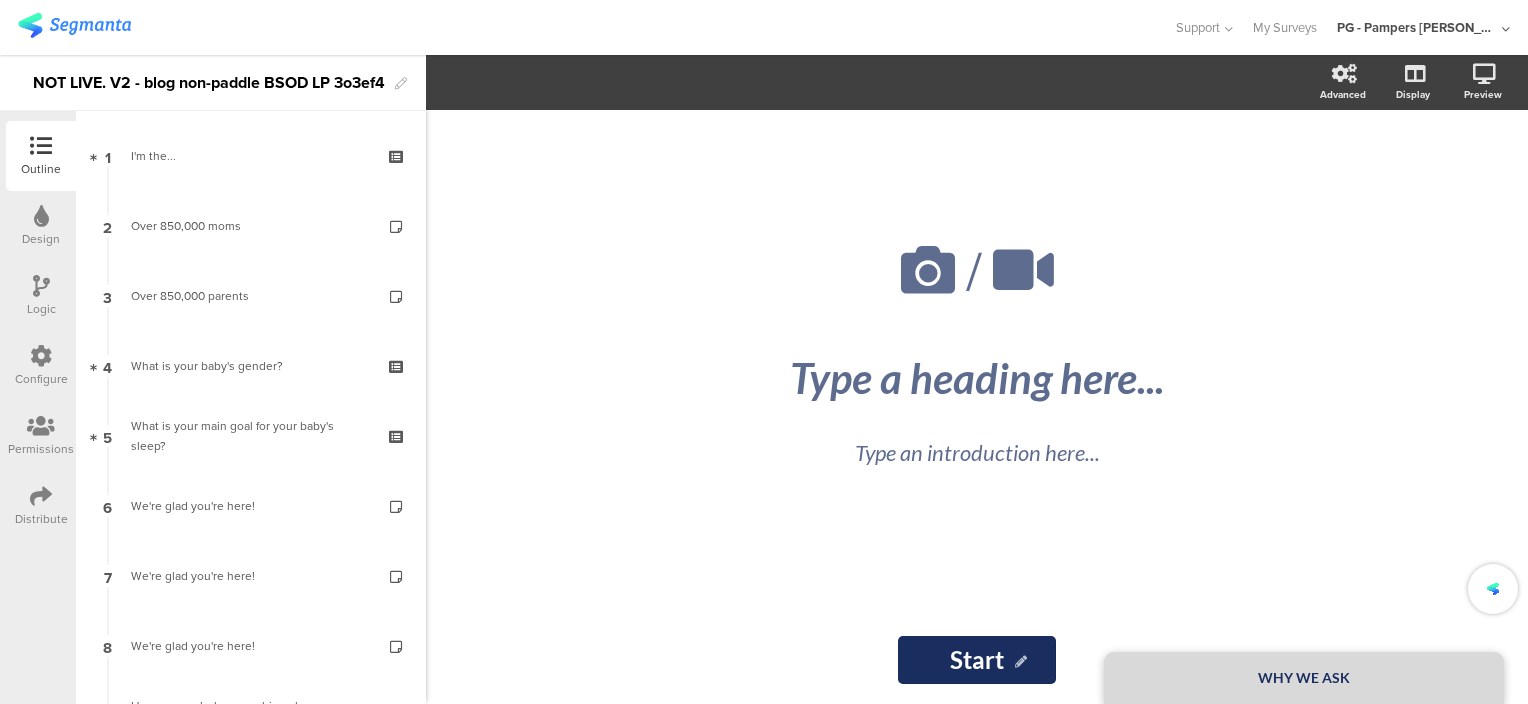 click at bounding box center [586, 27] 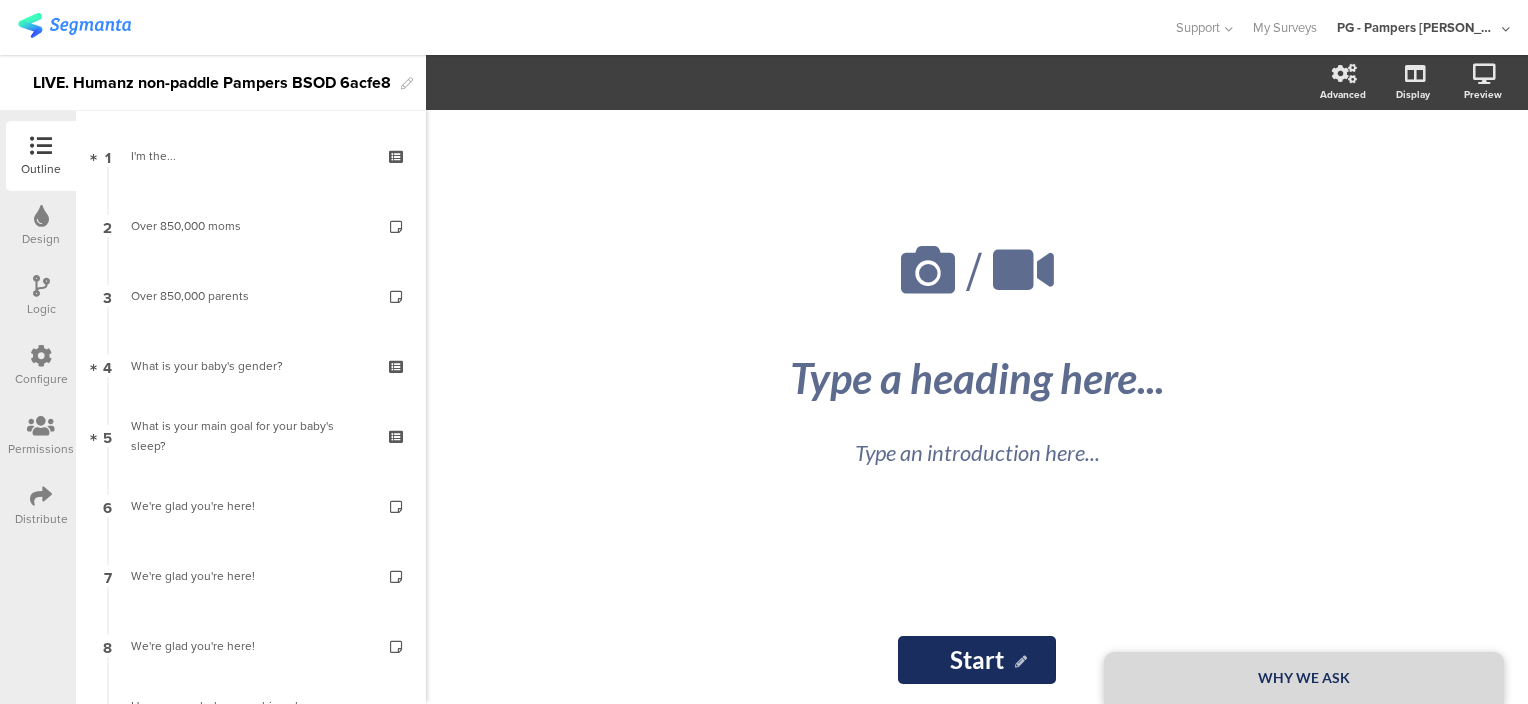 scroll, scrollTop: 0, scrollLeft: 0, axis: both 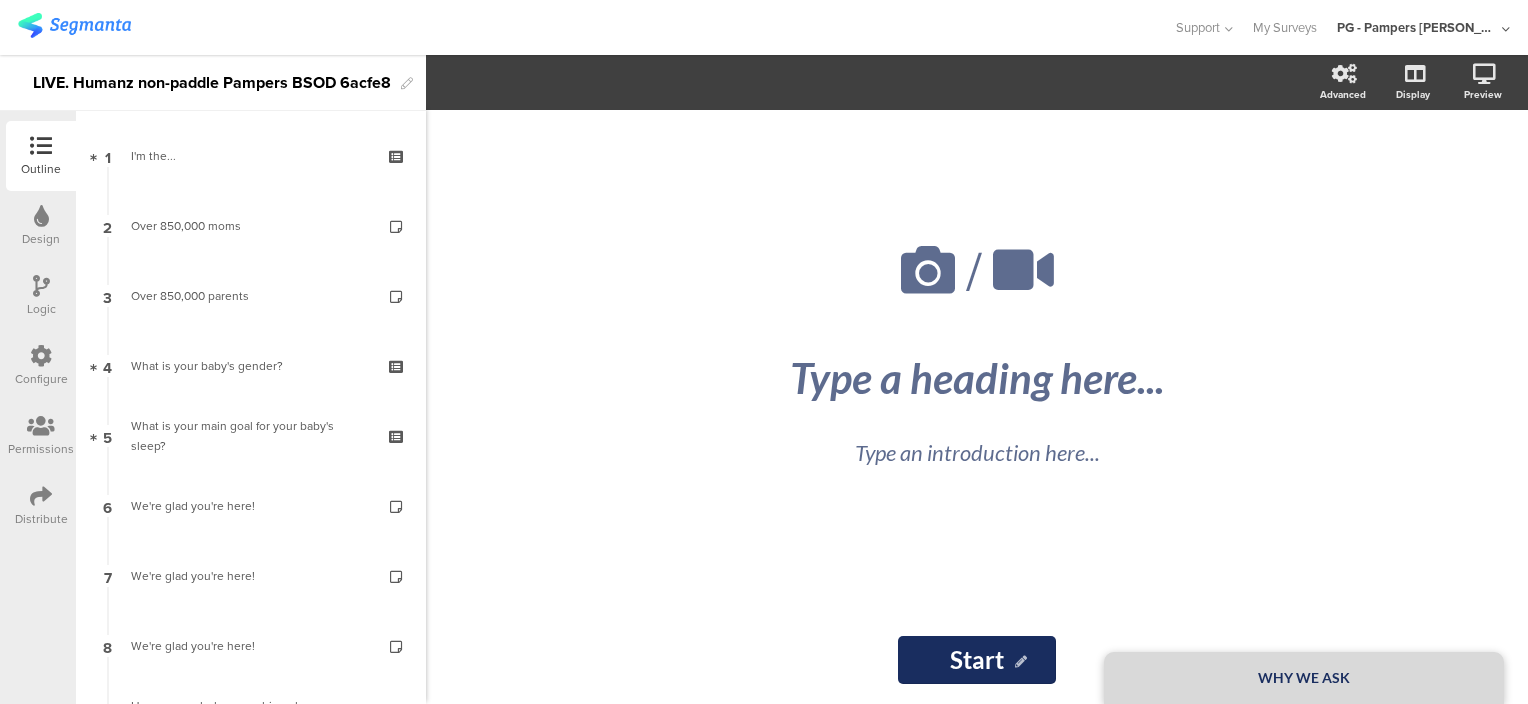 click on "LIVE. Humanz non-paddle Pampers BSOD 6acfe8" at bounding box center (212, 83) 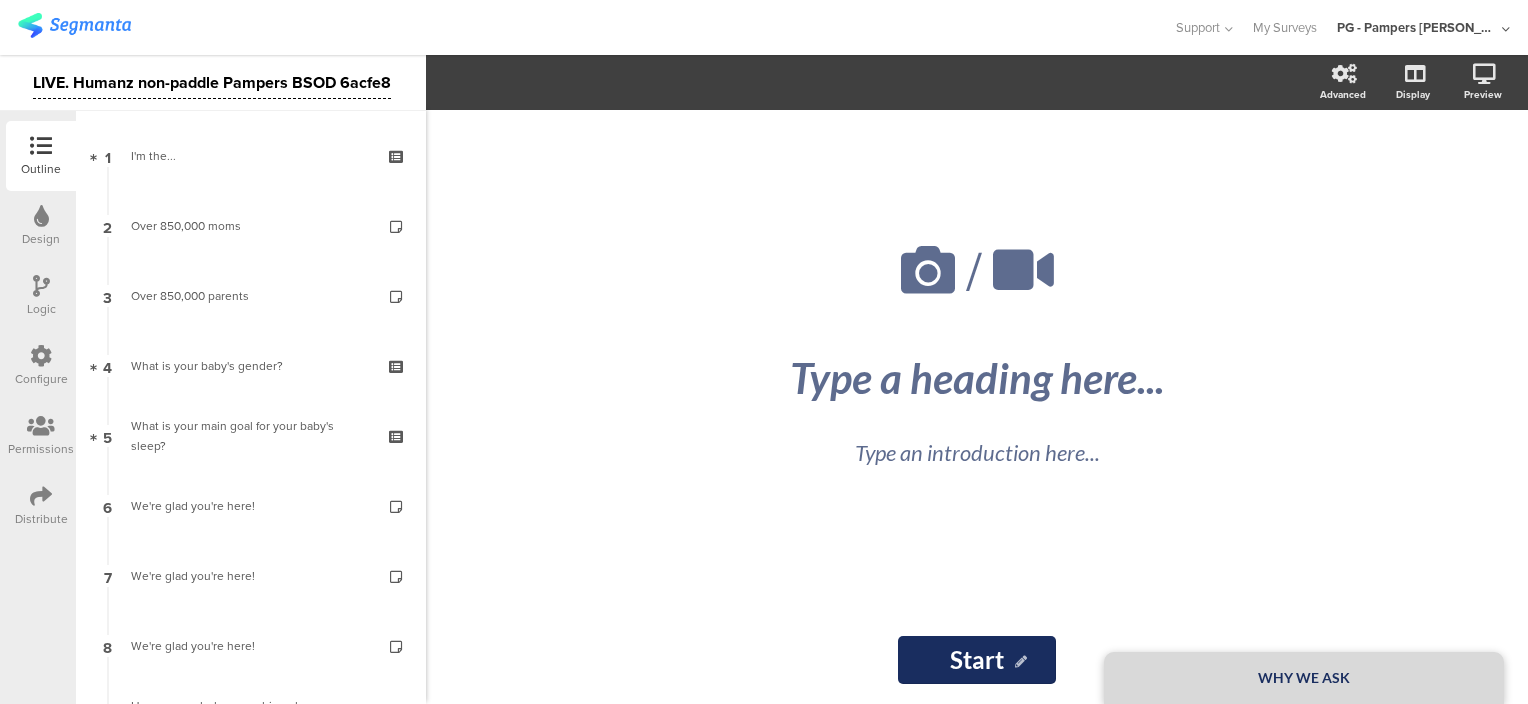 type 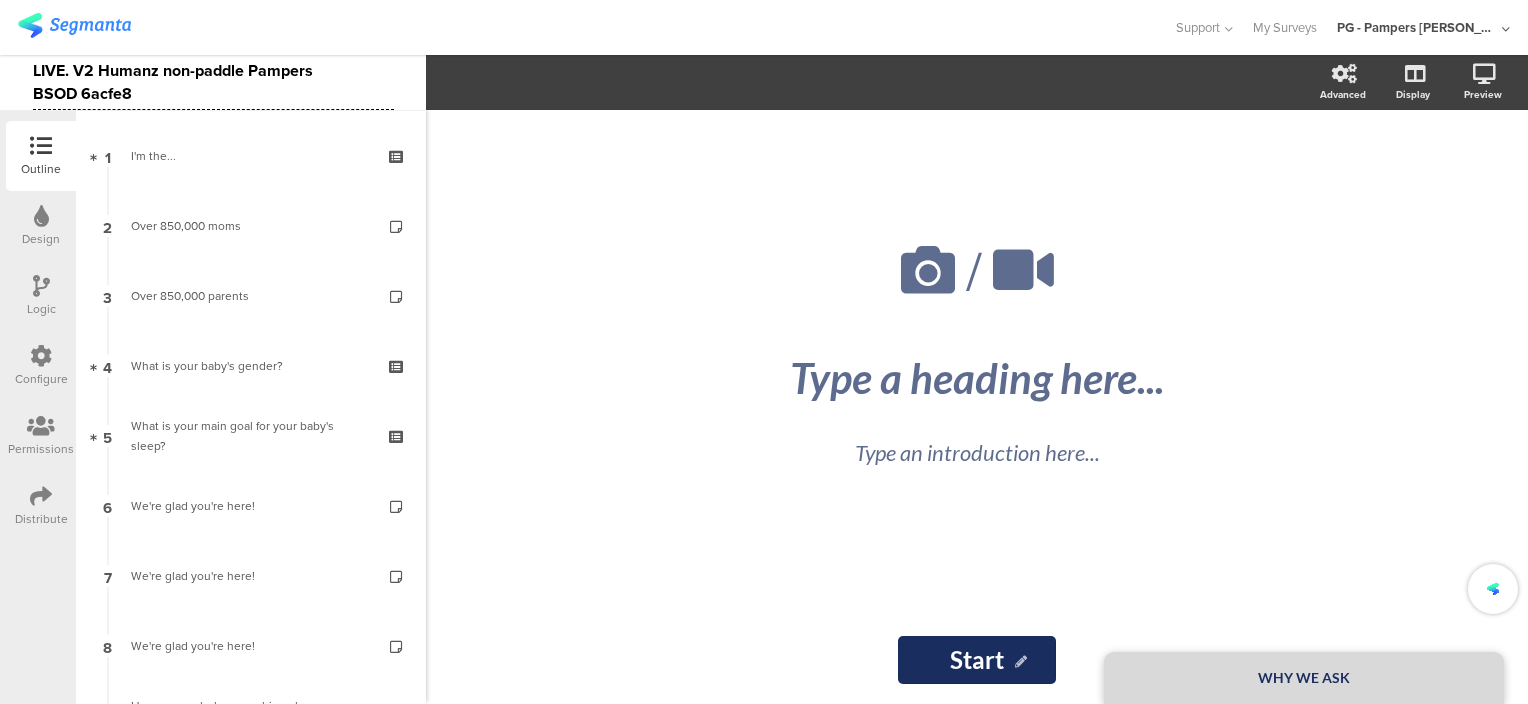 click at bounding box center [586, 27] 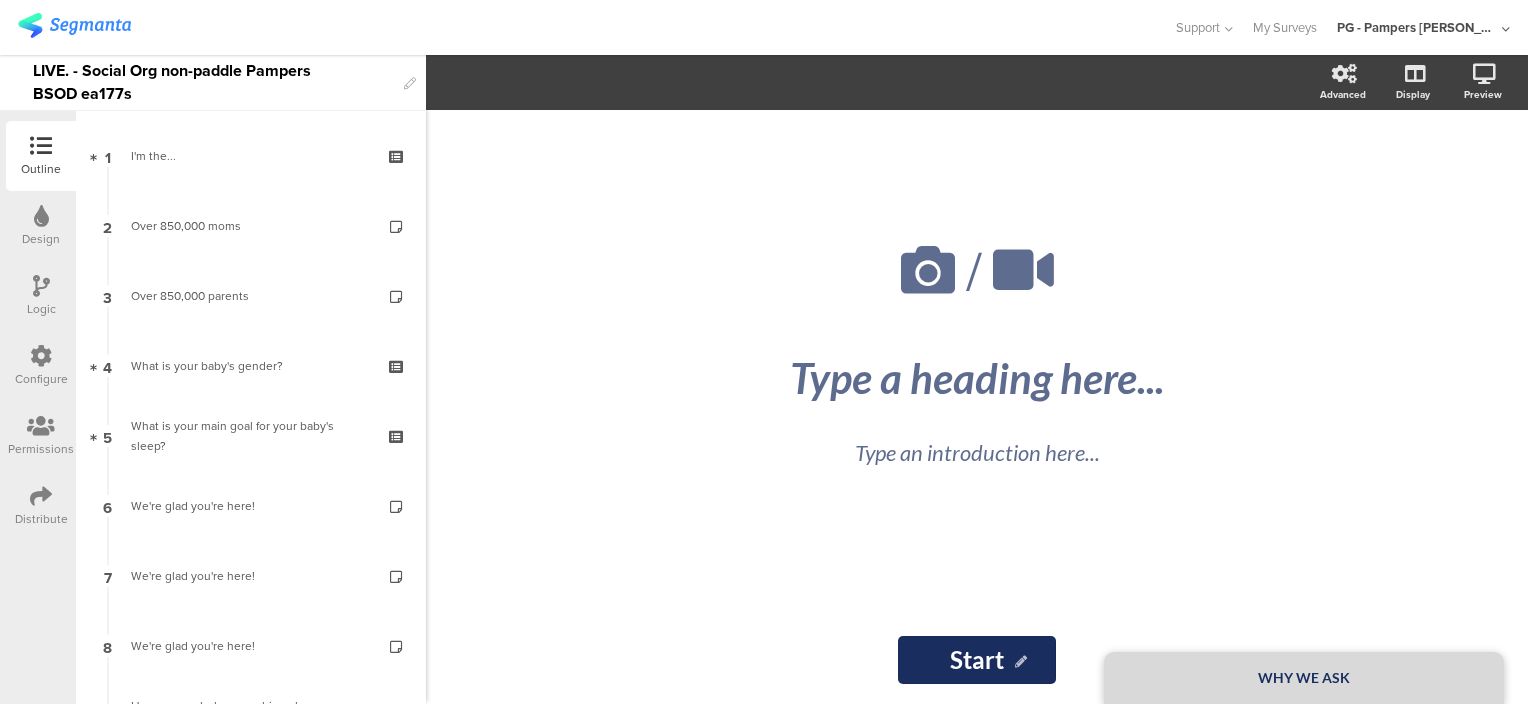 scroll, scrollTop: 0, scrollLeft: 0, axis: both 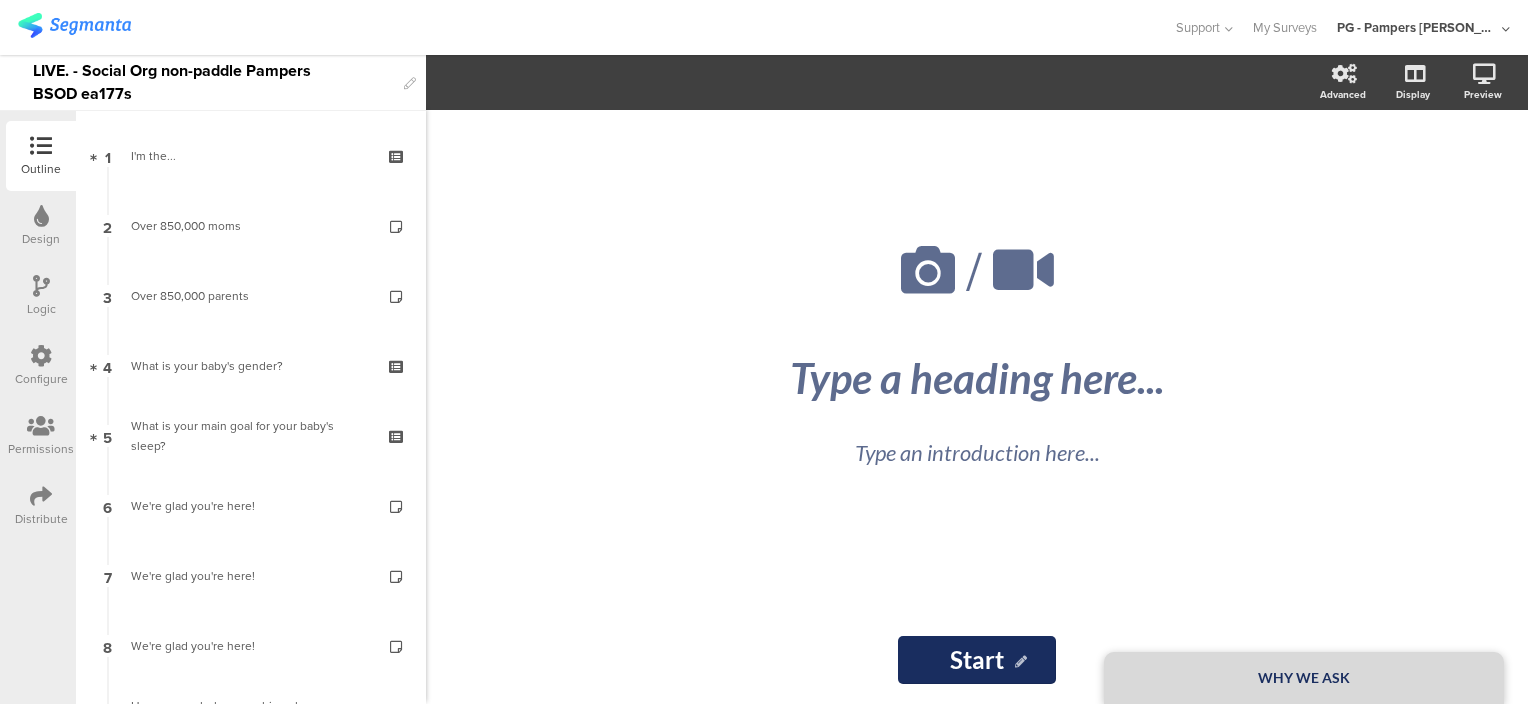 click on "LIVE. - Social Org non-paddle Pampers BSOD ea177s" at bounding box center (213, 82) 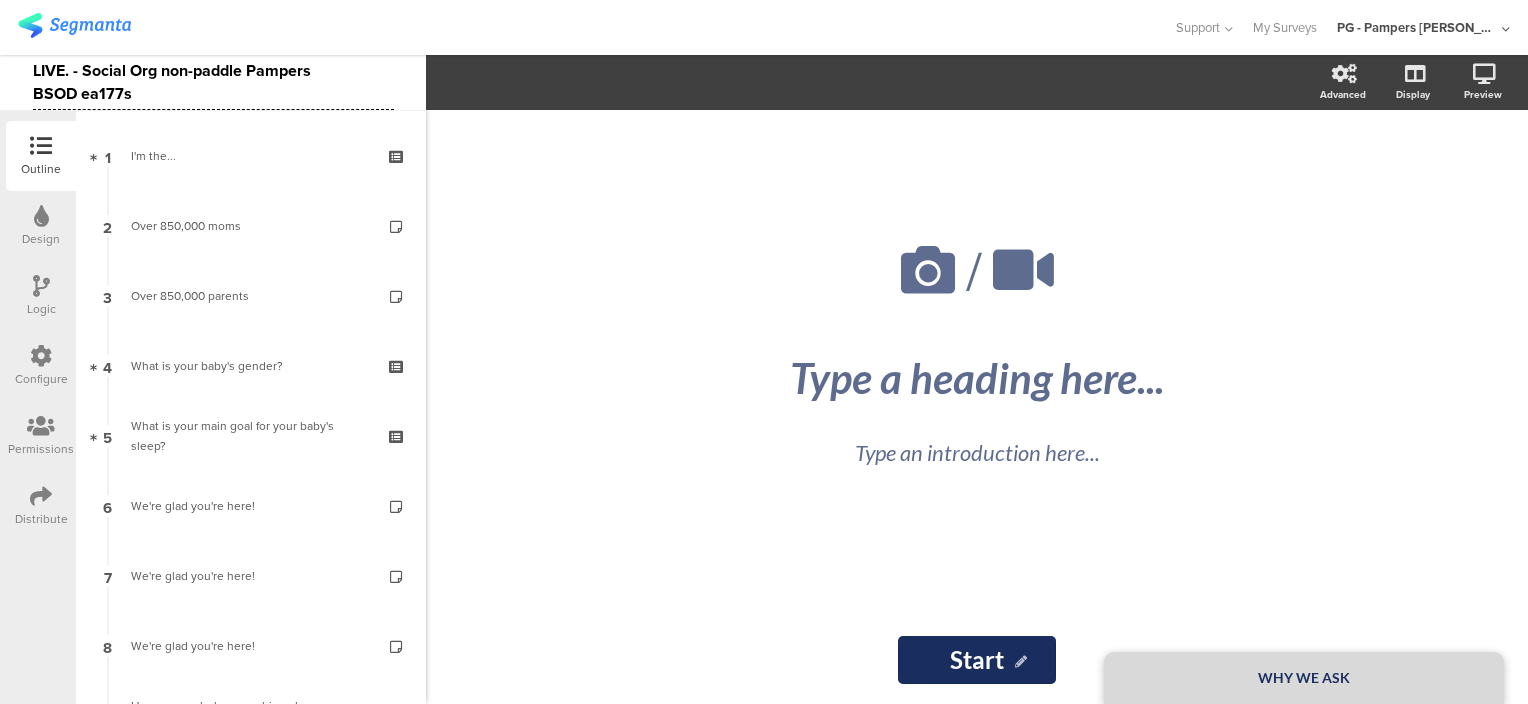 type 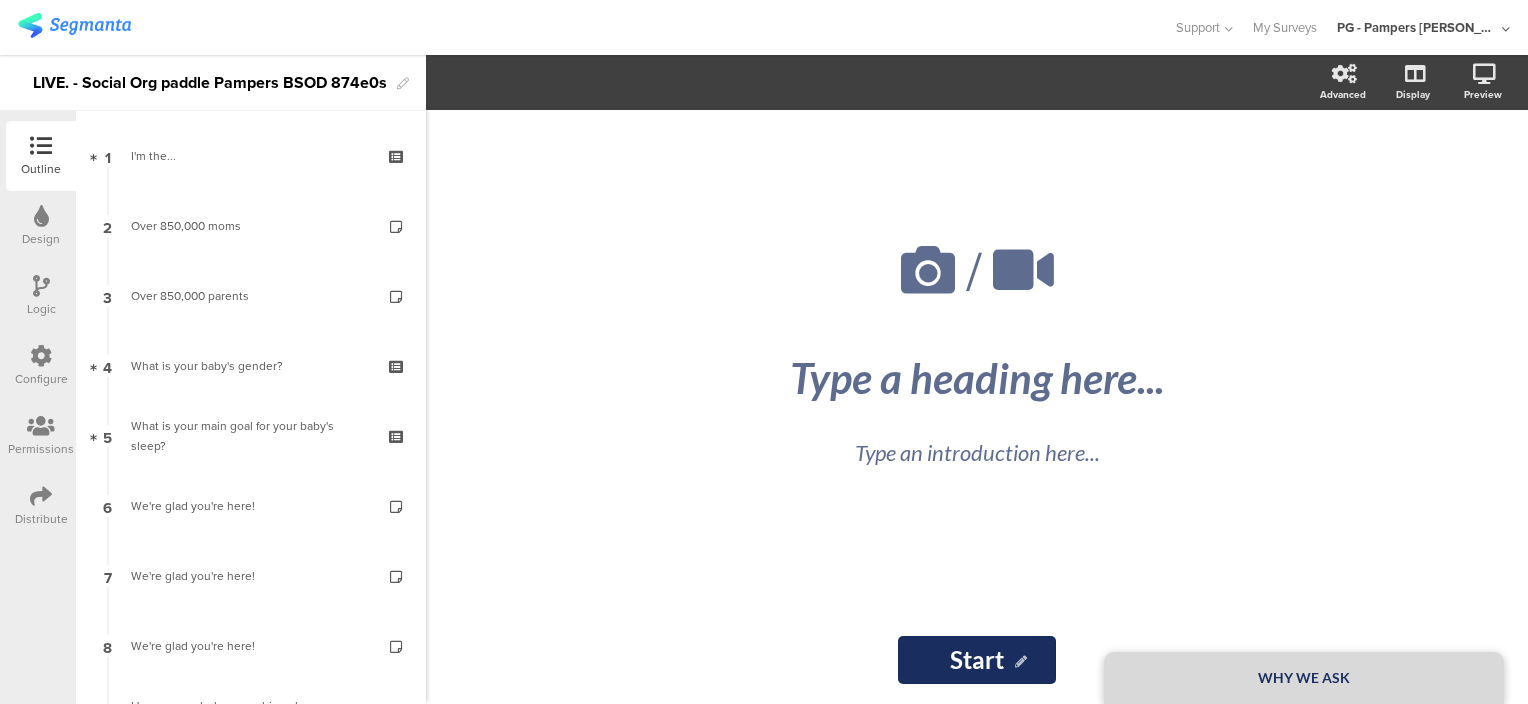 scroll, scrollTop: 0, scrollLeft: 0, axis: both 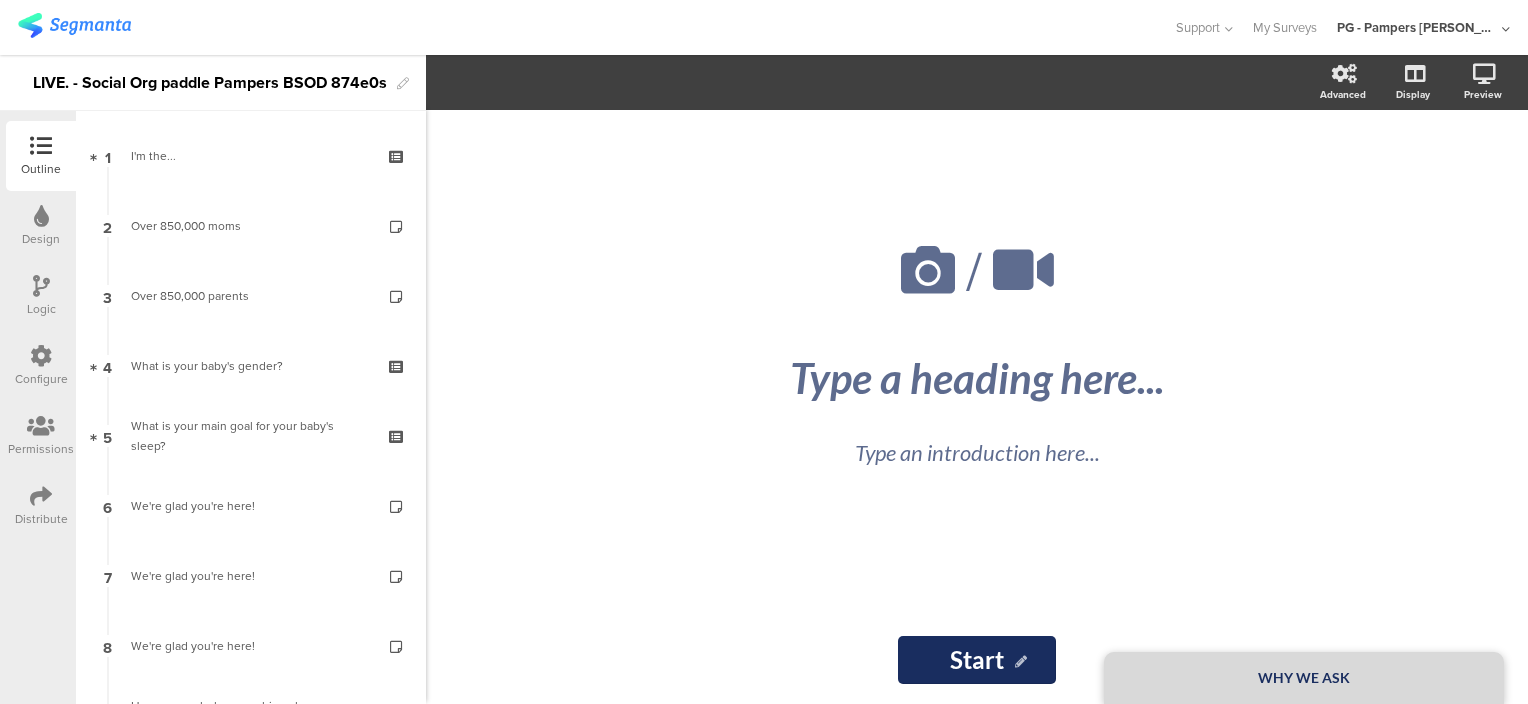 click on "LIVE. - Social Org paddle Pampers BSOD 874e0s" at bounding box center [210, 83] 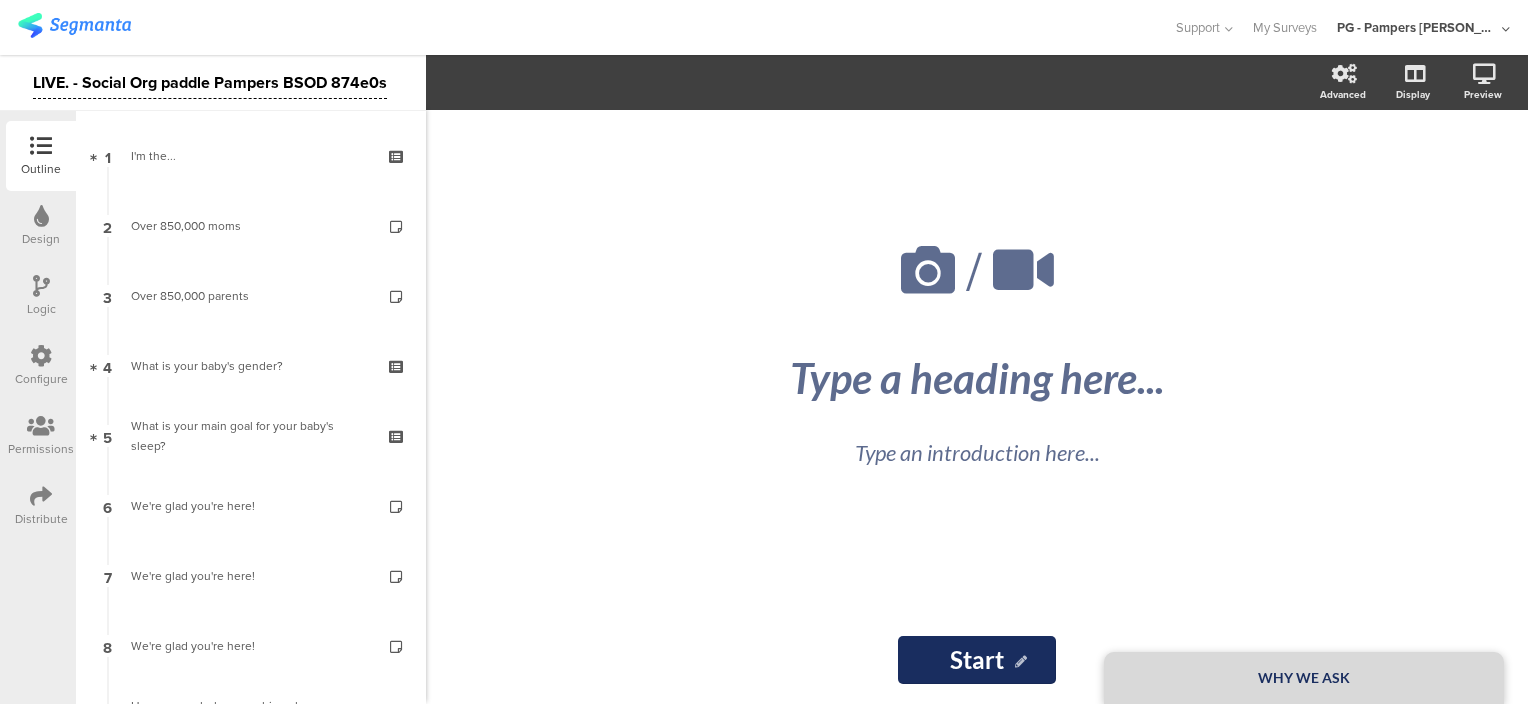 type 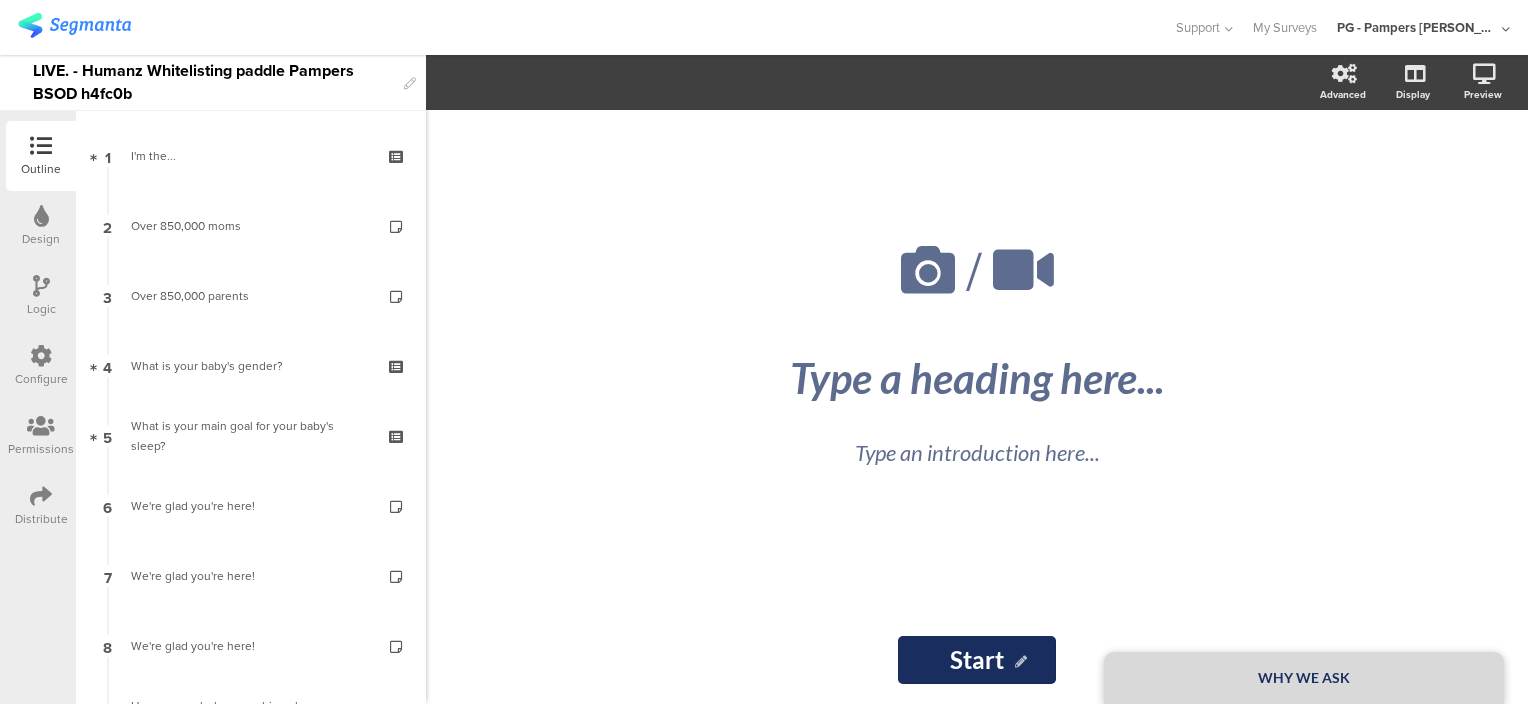 scroll, scrollTop: 0, scrollLeft: 0, axis: both 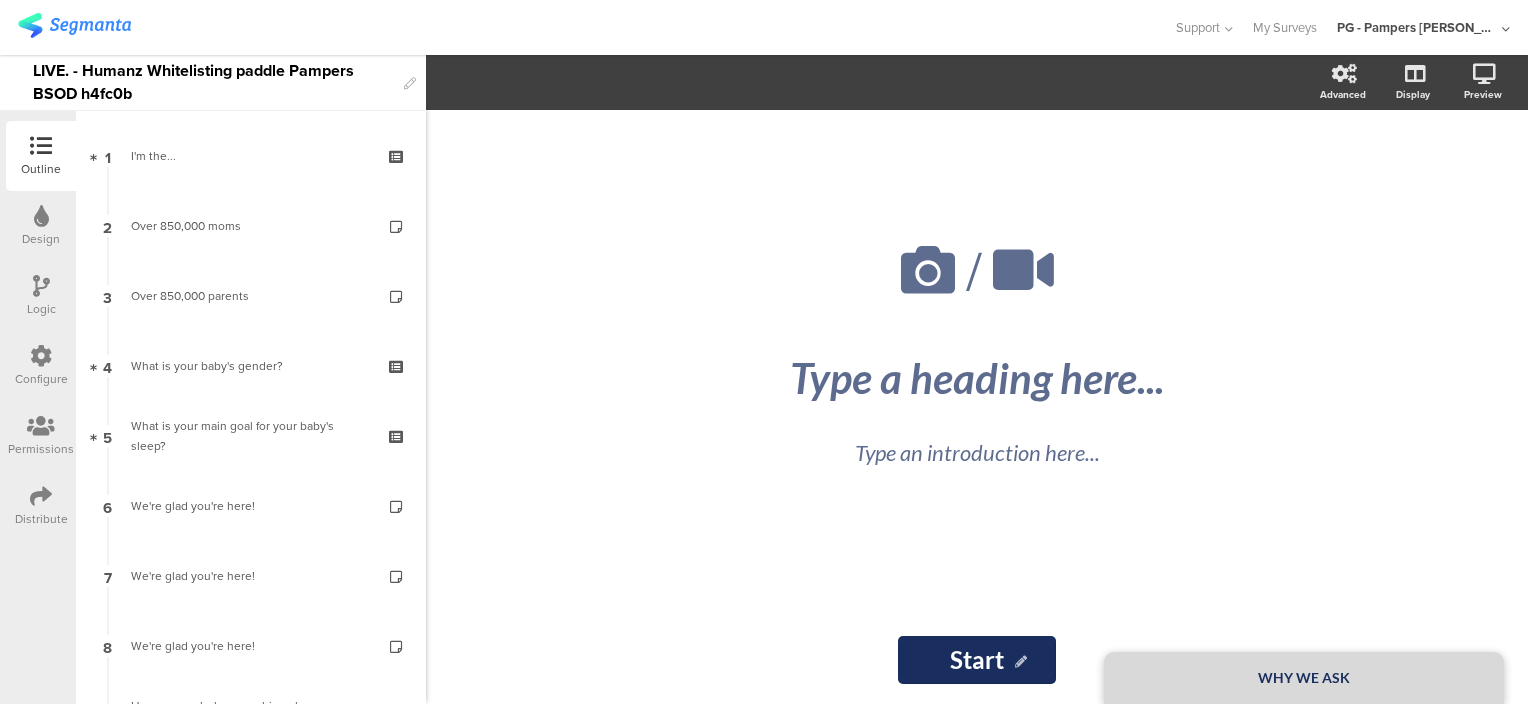 click on "LIVE. - Humanz Whitelisting paddle Pampers BSOD h4fc0b" at bounding box center [213, 82] 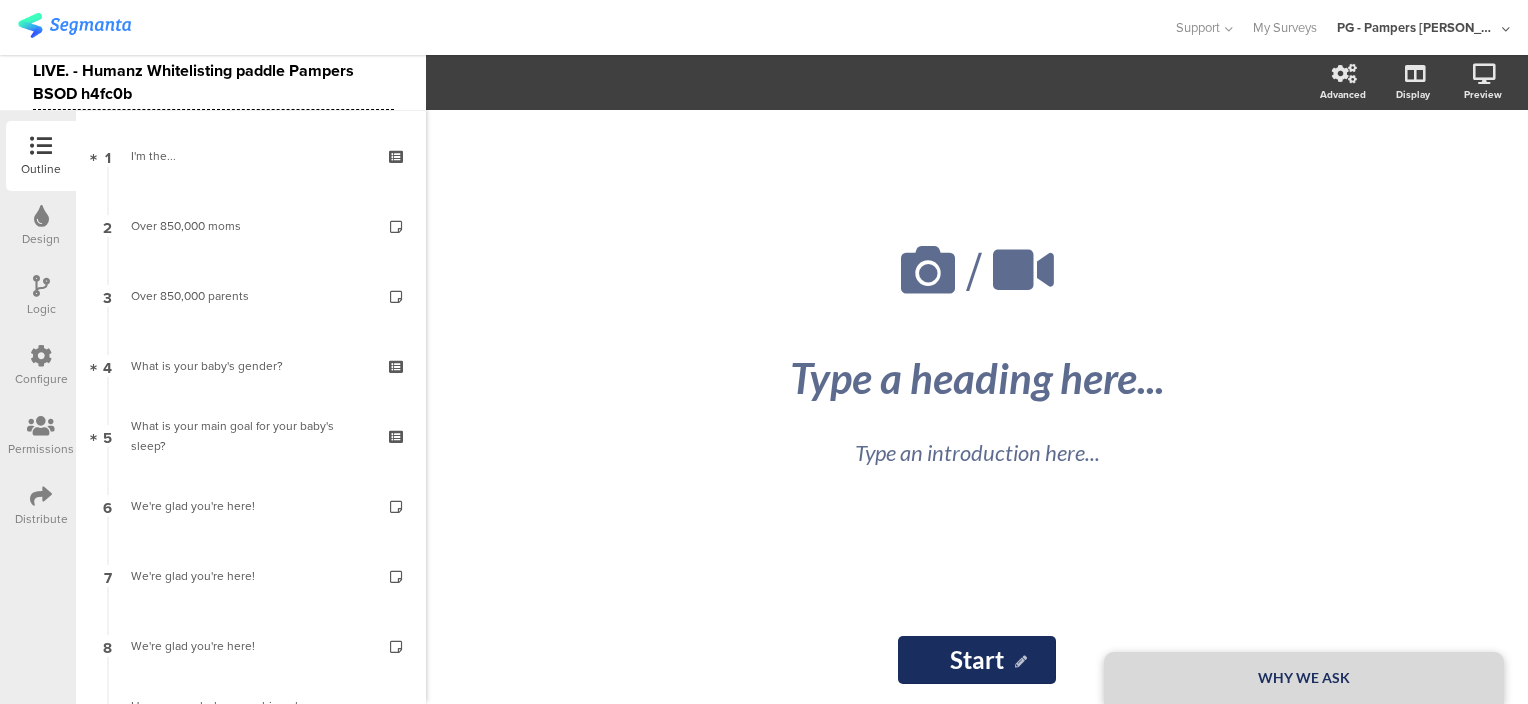 type 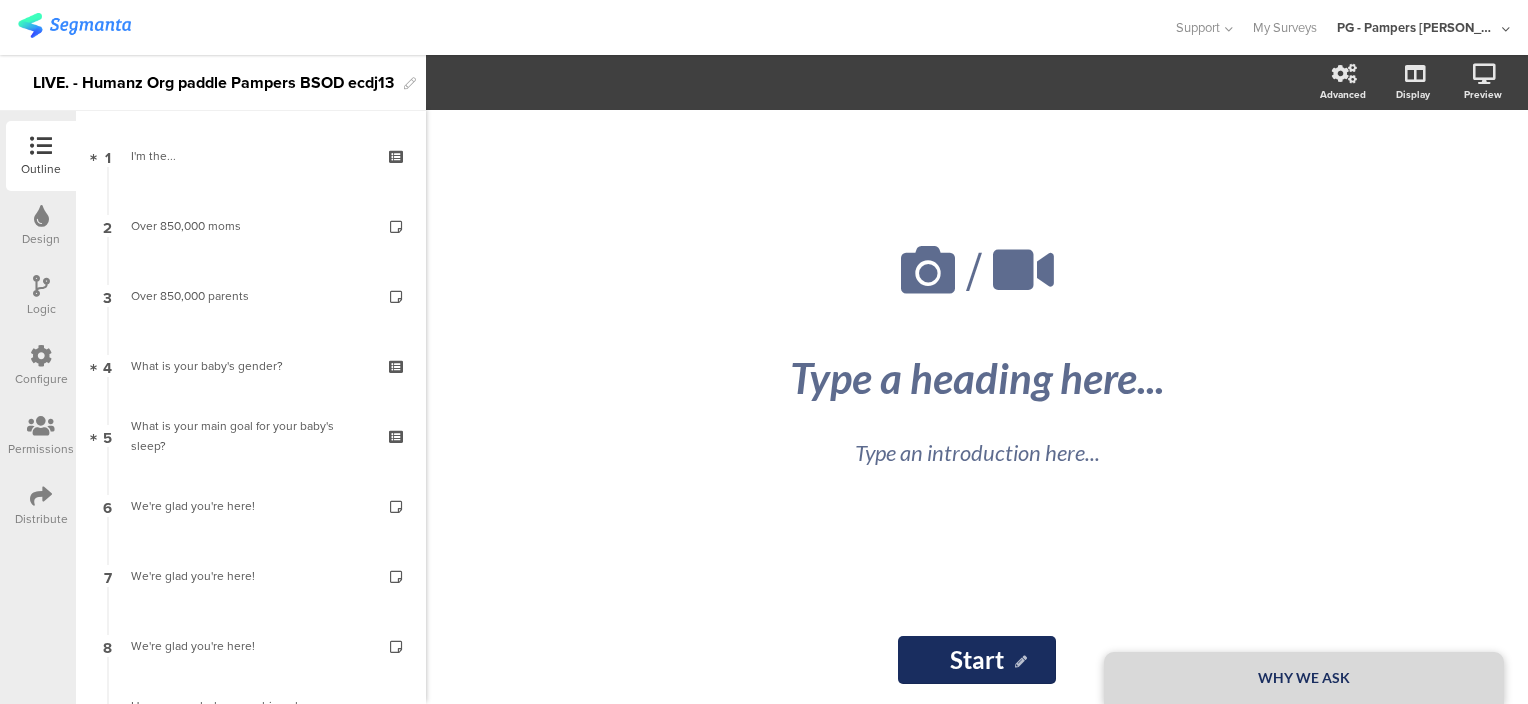 scroll, scrollTop: 0, scrollLeft: 0, axis: both 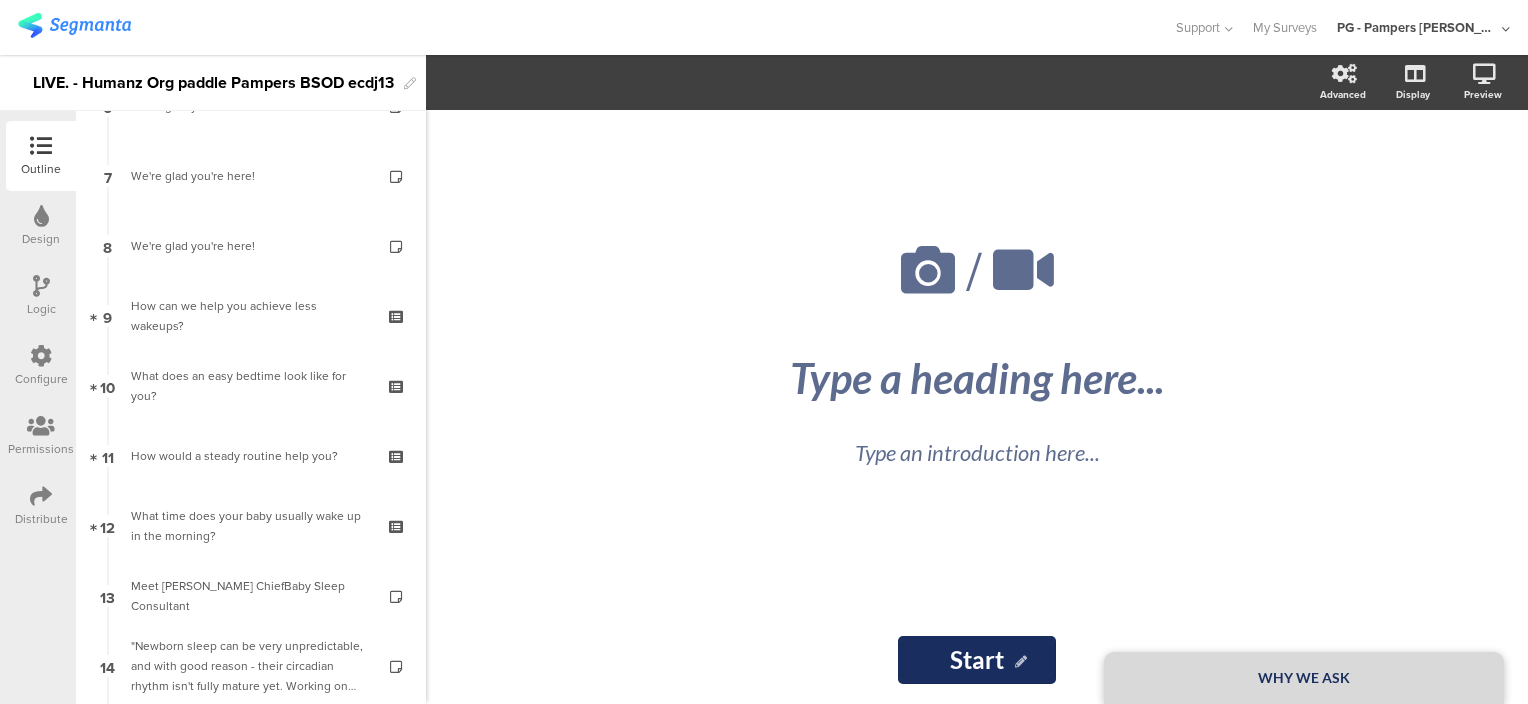 click on "LIVE. - Humanz Org paddle Pampers BSOD ecdj13" at bounding box center (213, 83) 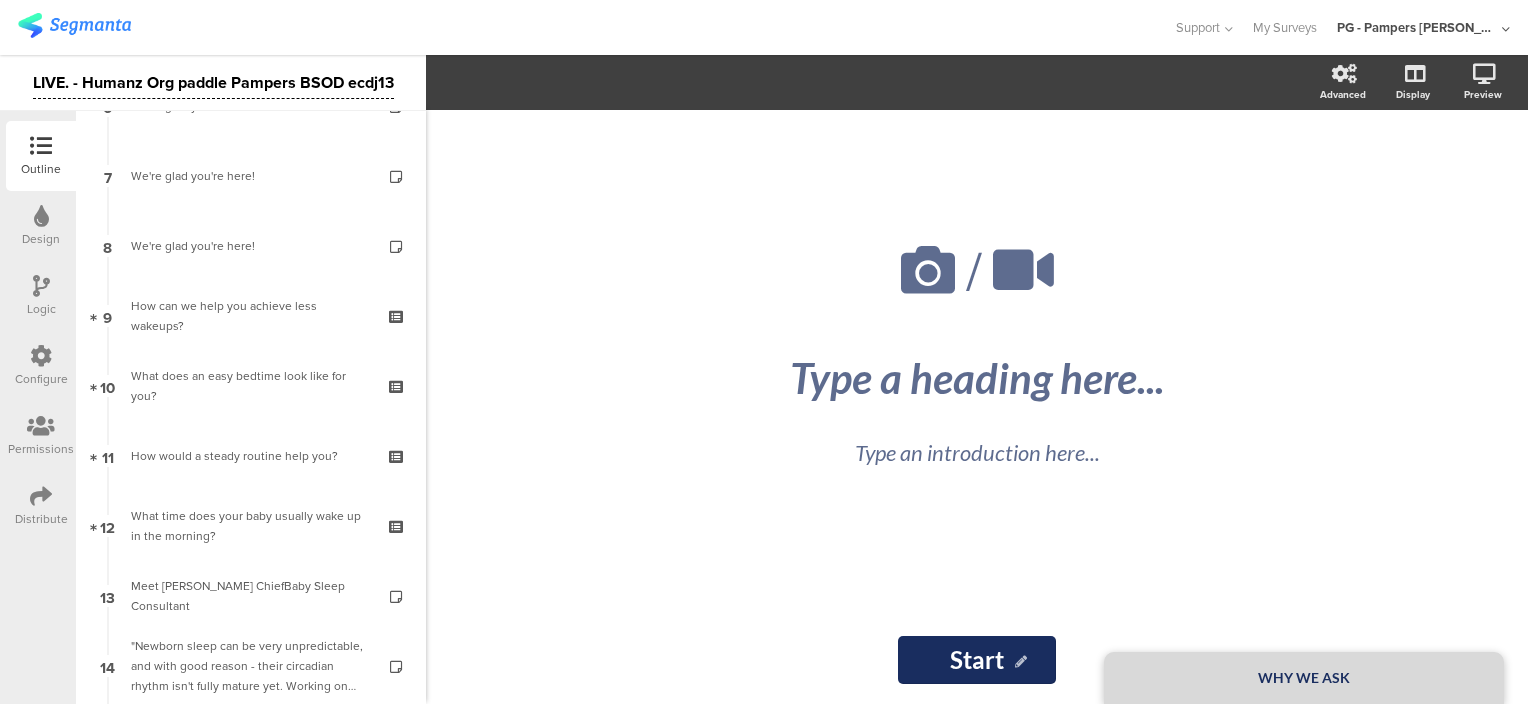 click on "LIVE. - Humanz Org paddle Pampers BSOD ecdj13" at bounding box center (213, 83) 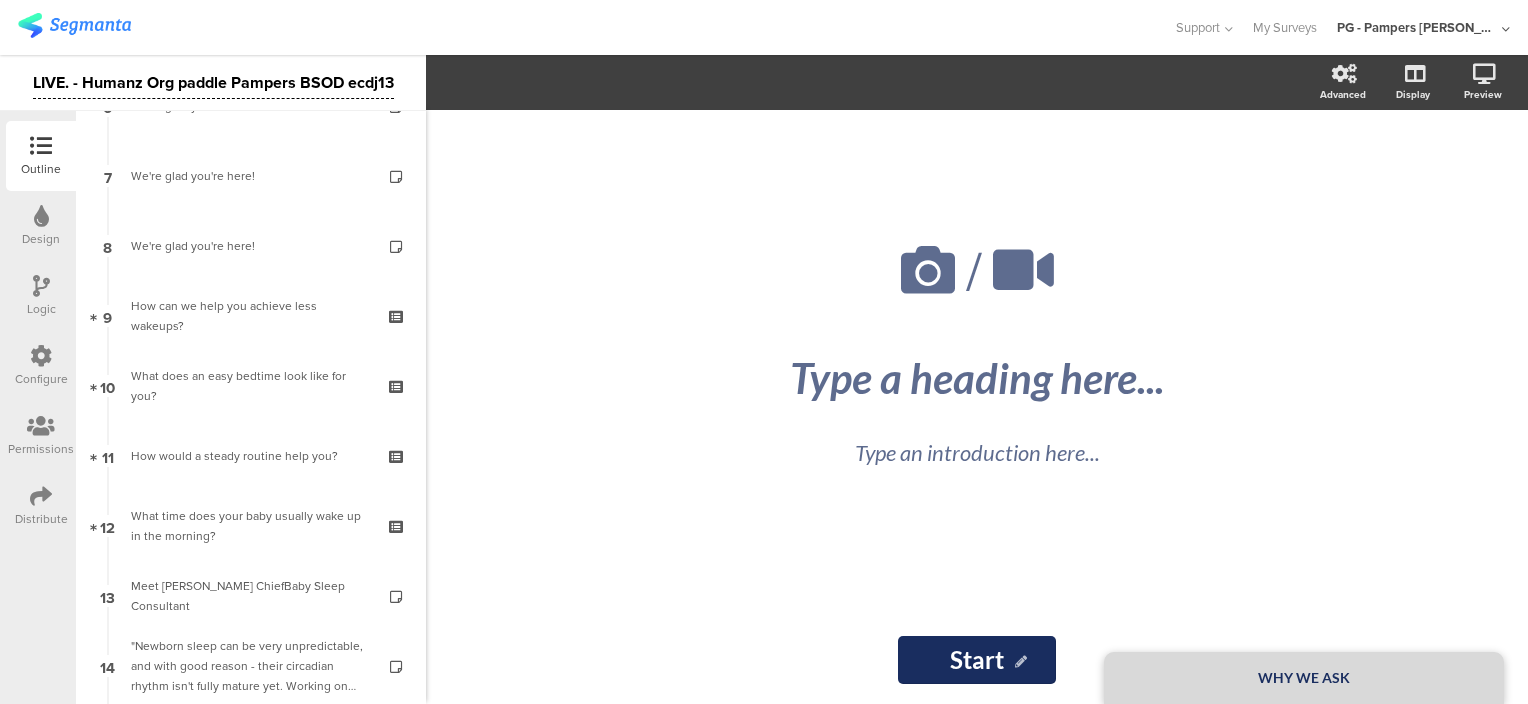 type 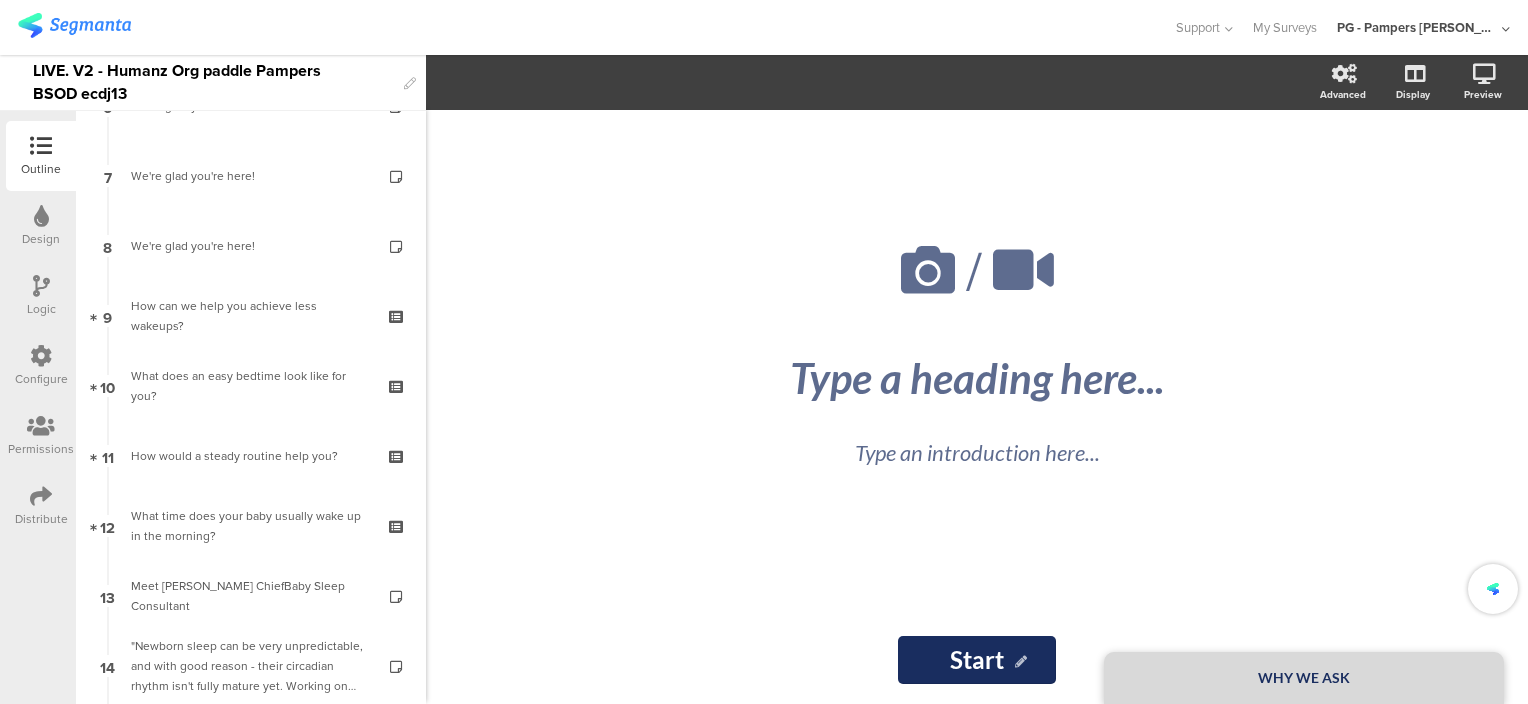 click at bounding box center [586, 27] 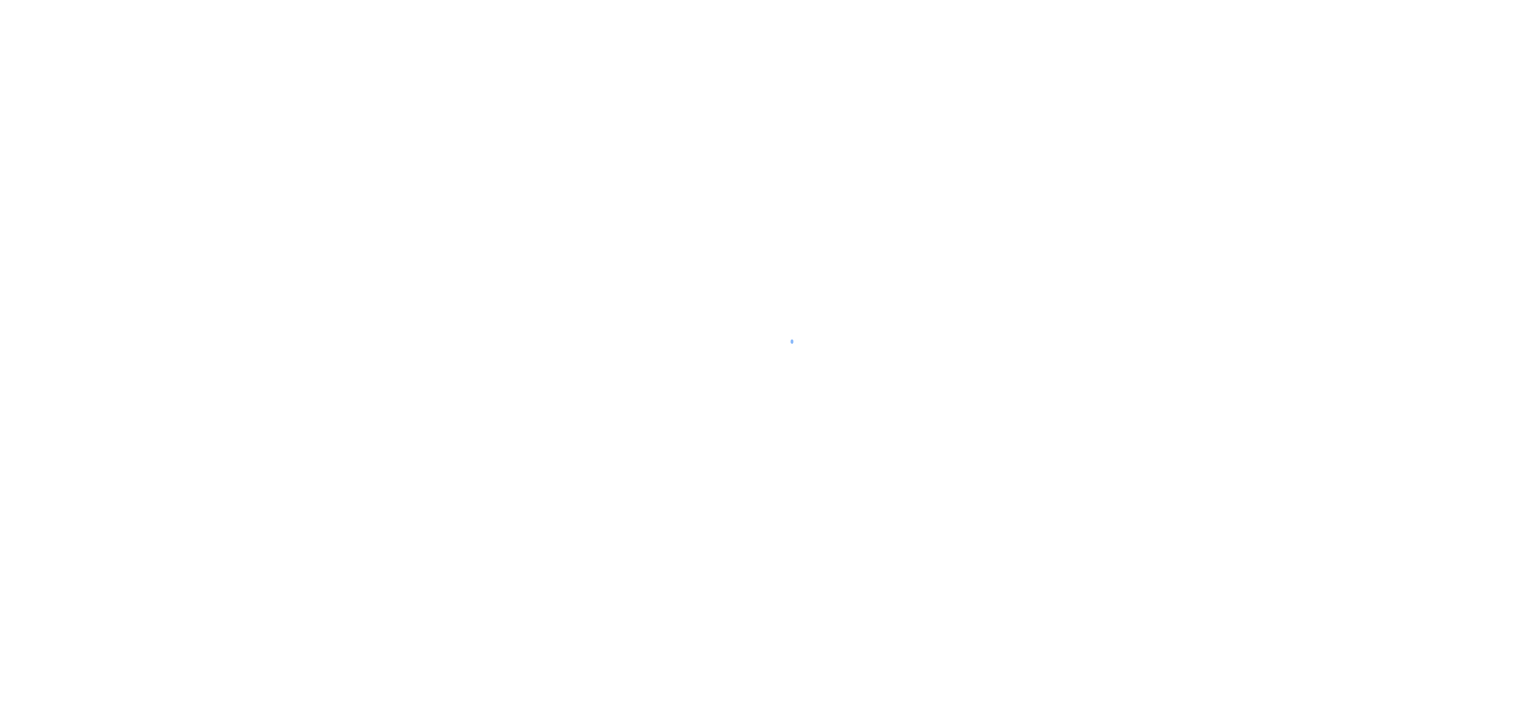 scroll, scrollTop: 0, scrollLeft: 0, axis: both 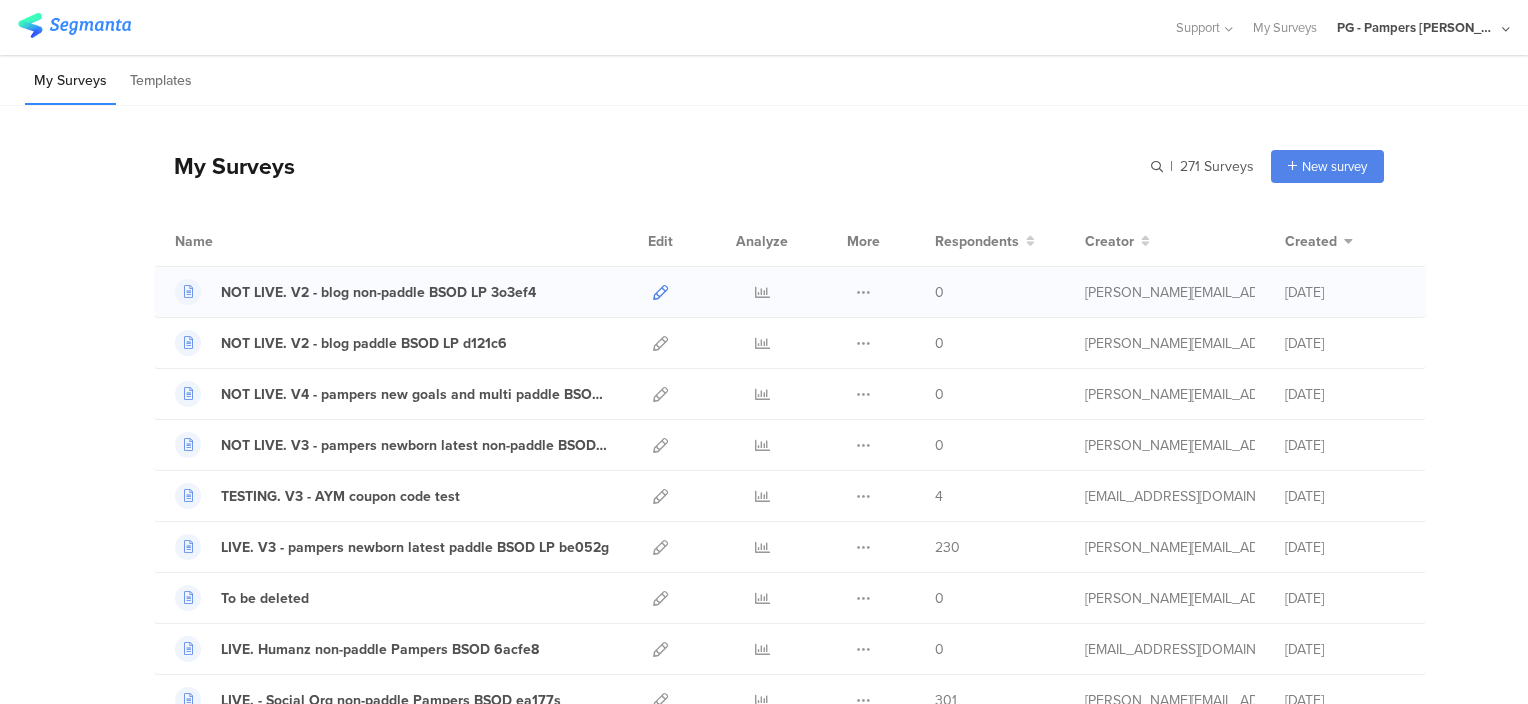 click at bounding box center [660, 292] 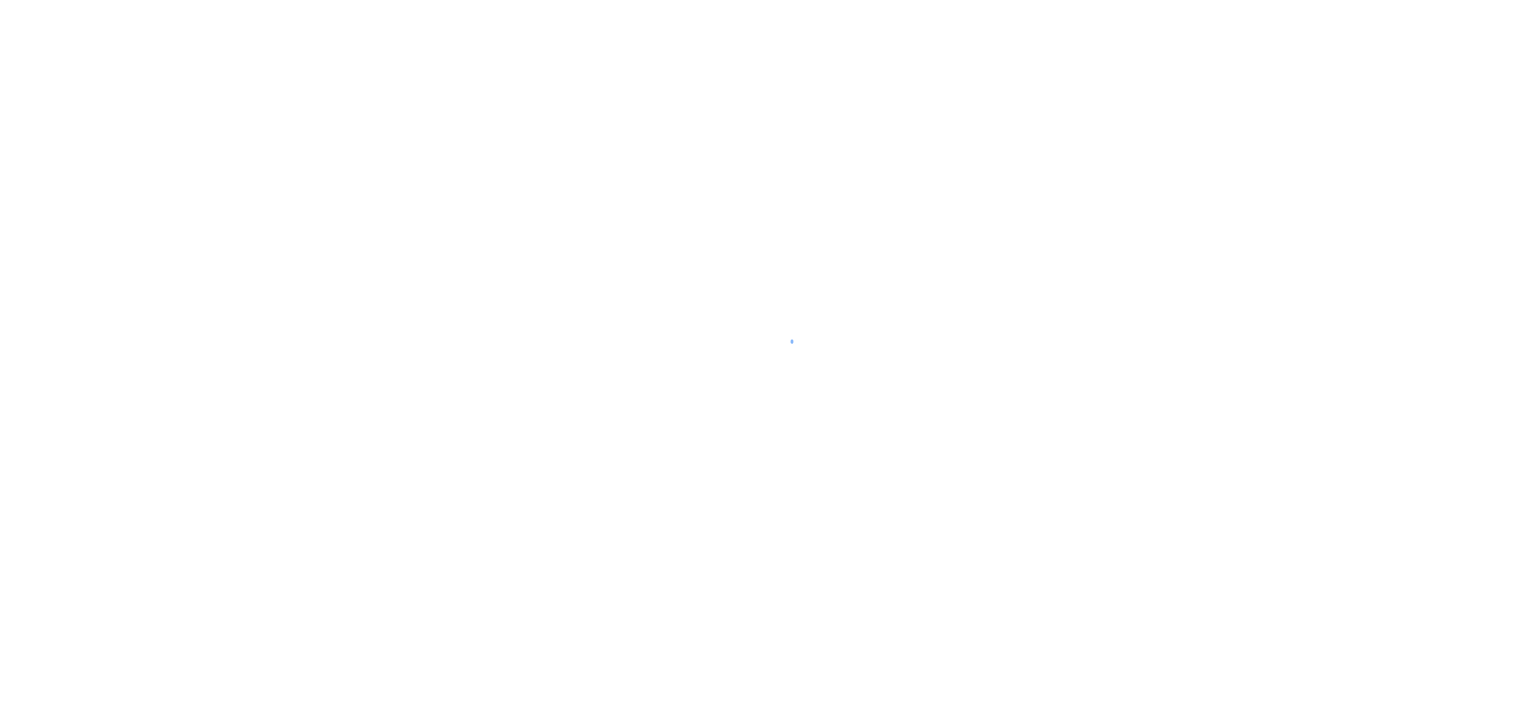 scroll, scrollTop: 0, scrollLeft: 0, axis: both 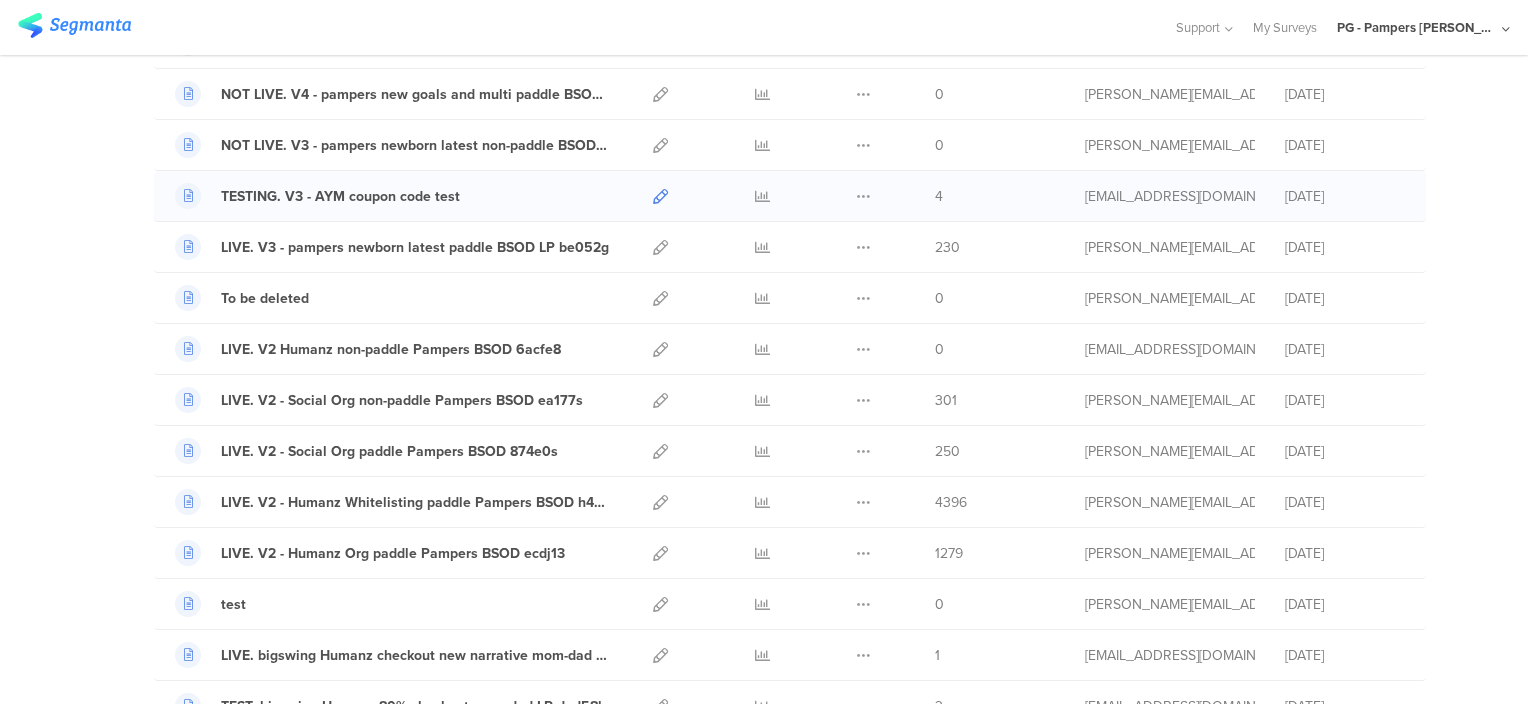 click at bounding box center (660, 196) 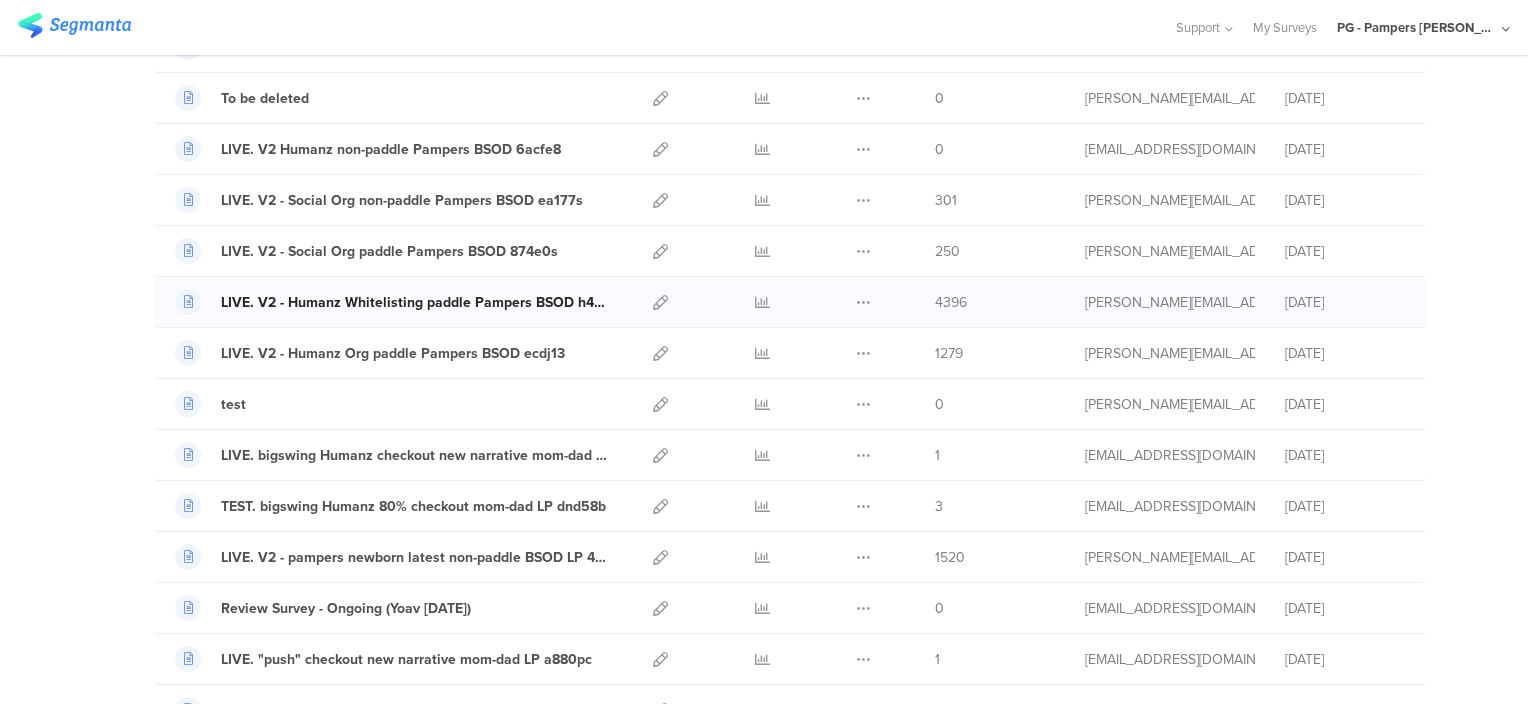 scroll, scrollTop: 100, scrollLeft: 0, axis: vertical 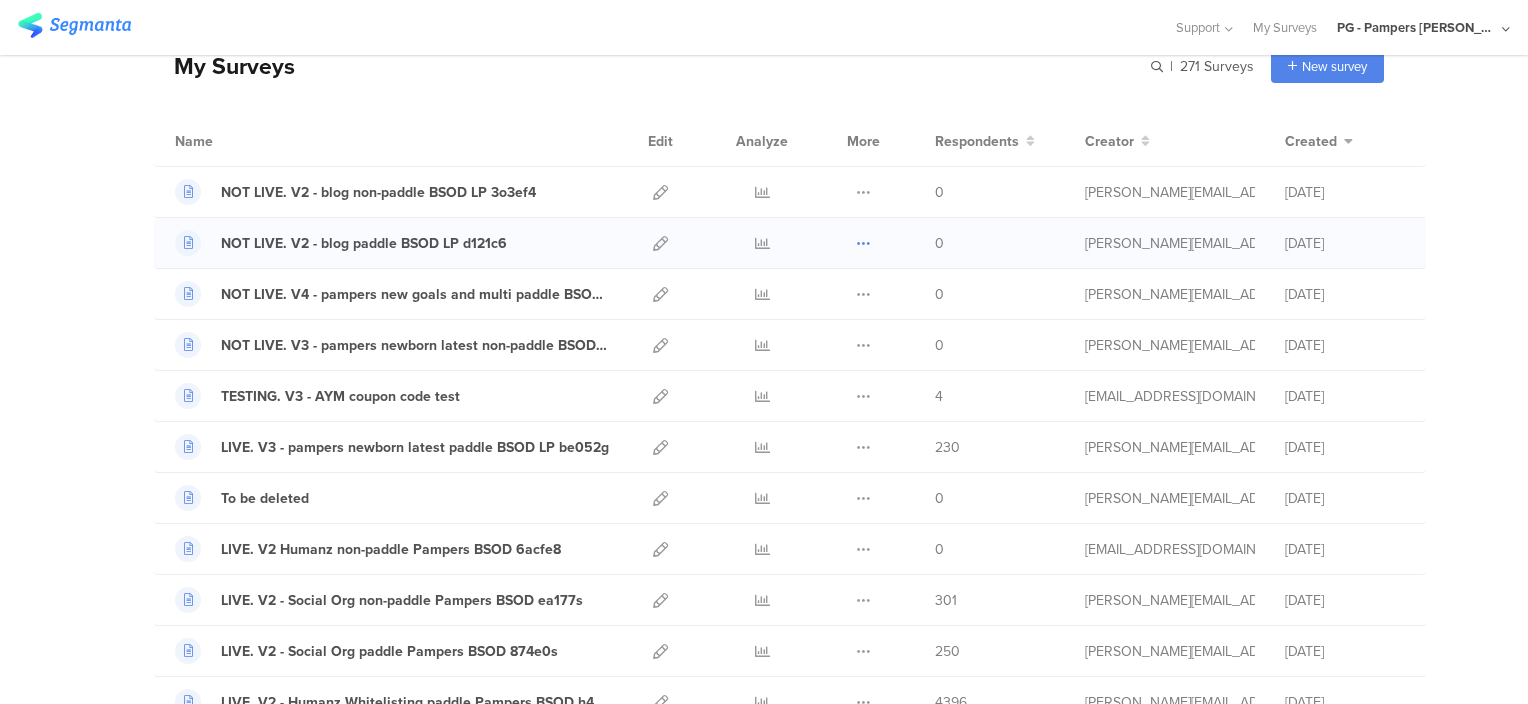 click at bounding box center [863, 243] 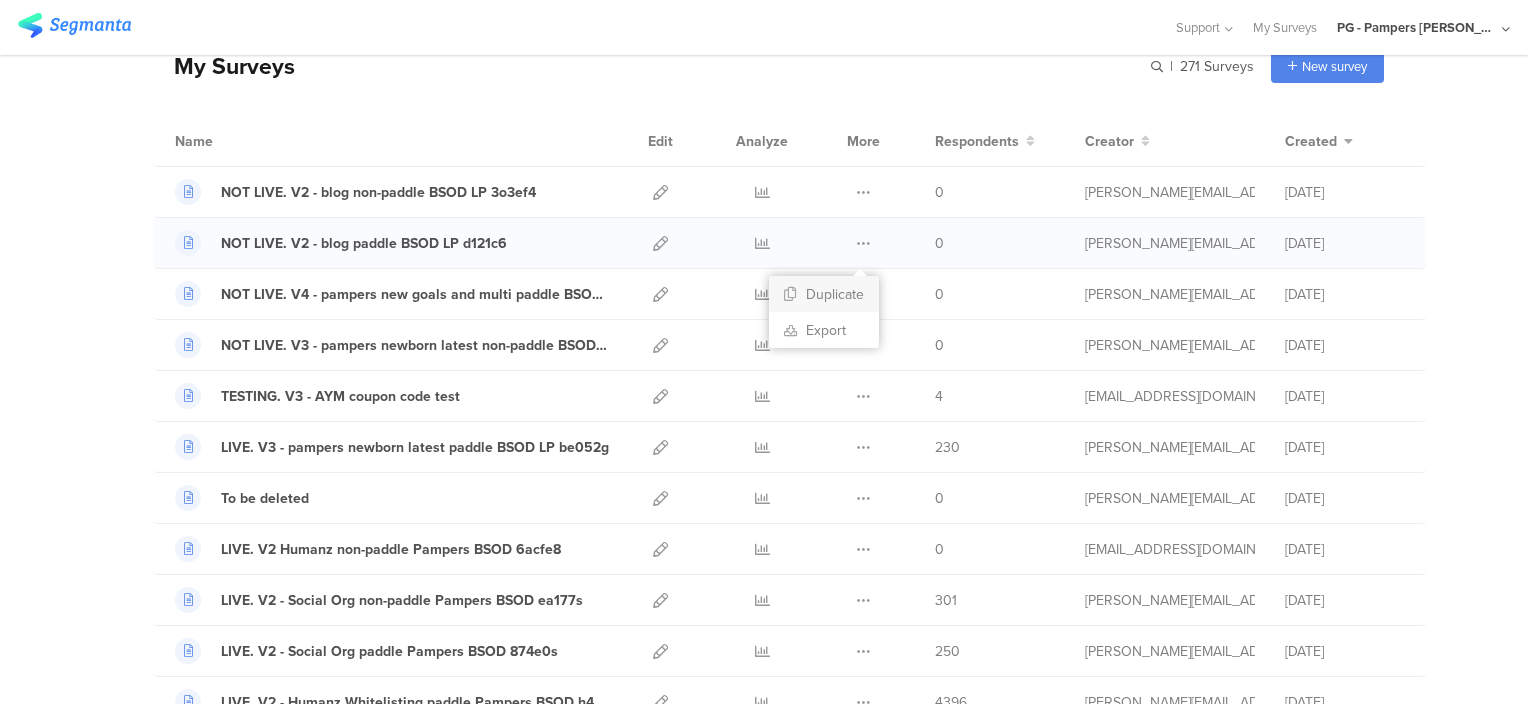 click on "Duplicate" at bounding box center [824, 294] 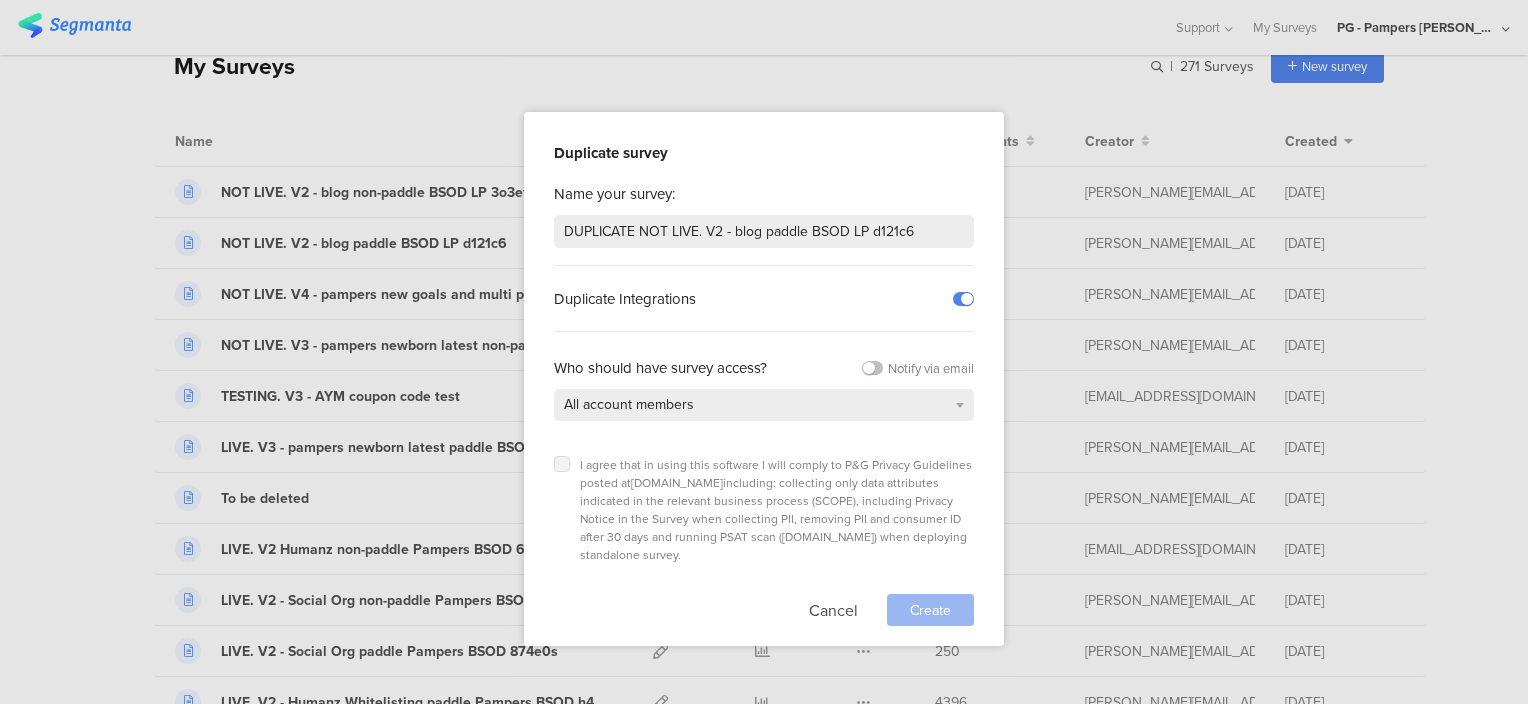 click at bounding box center [562, 464] 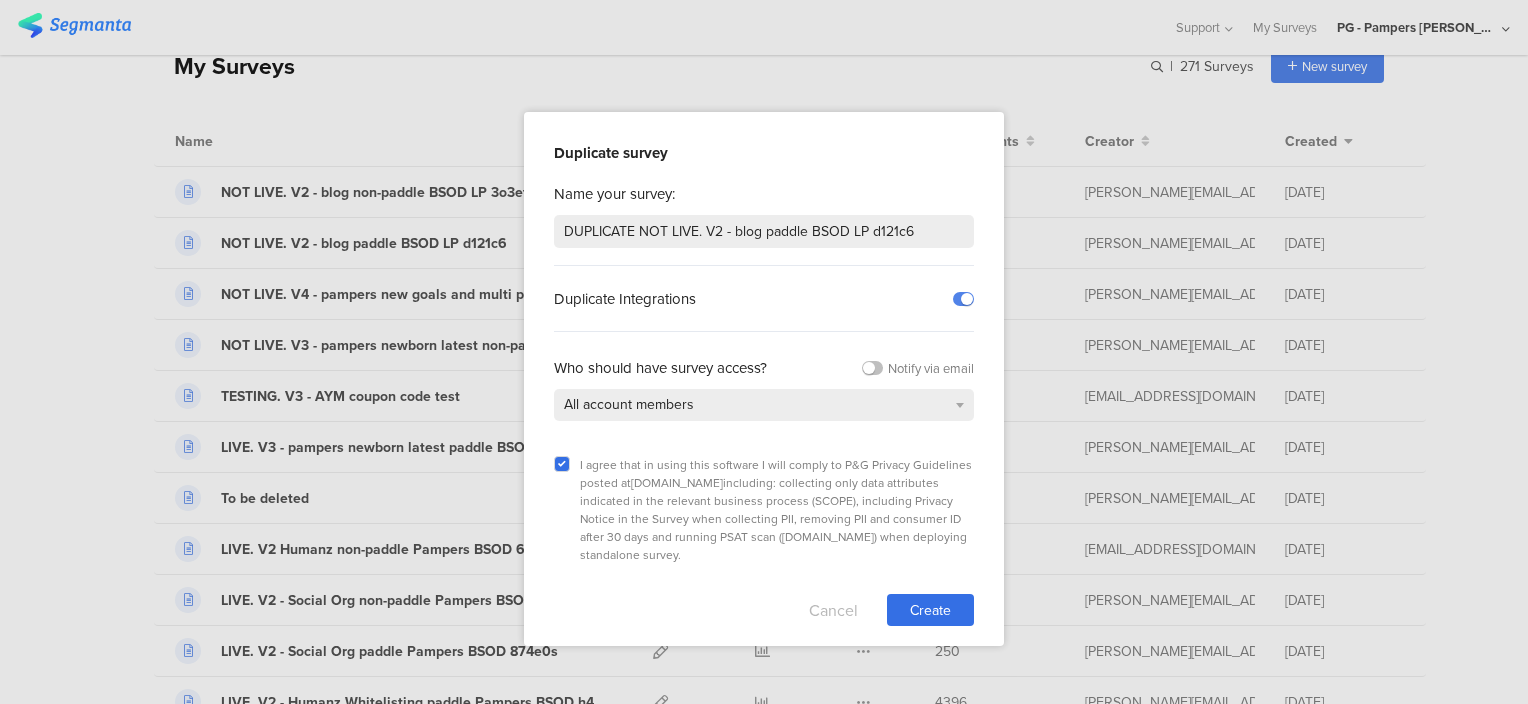 click on "Cancel" at bounding box center (833, 610) 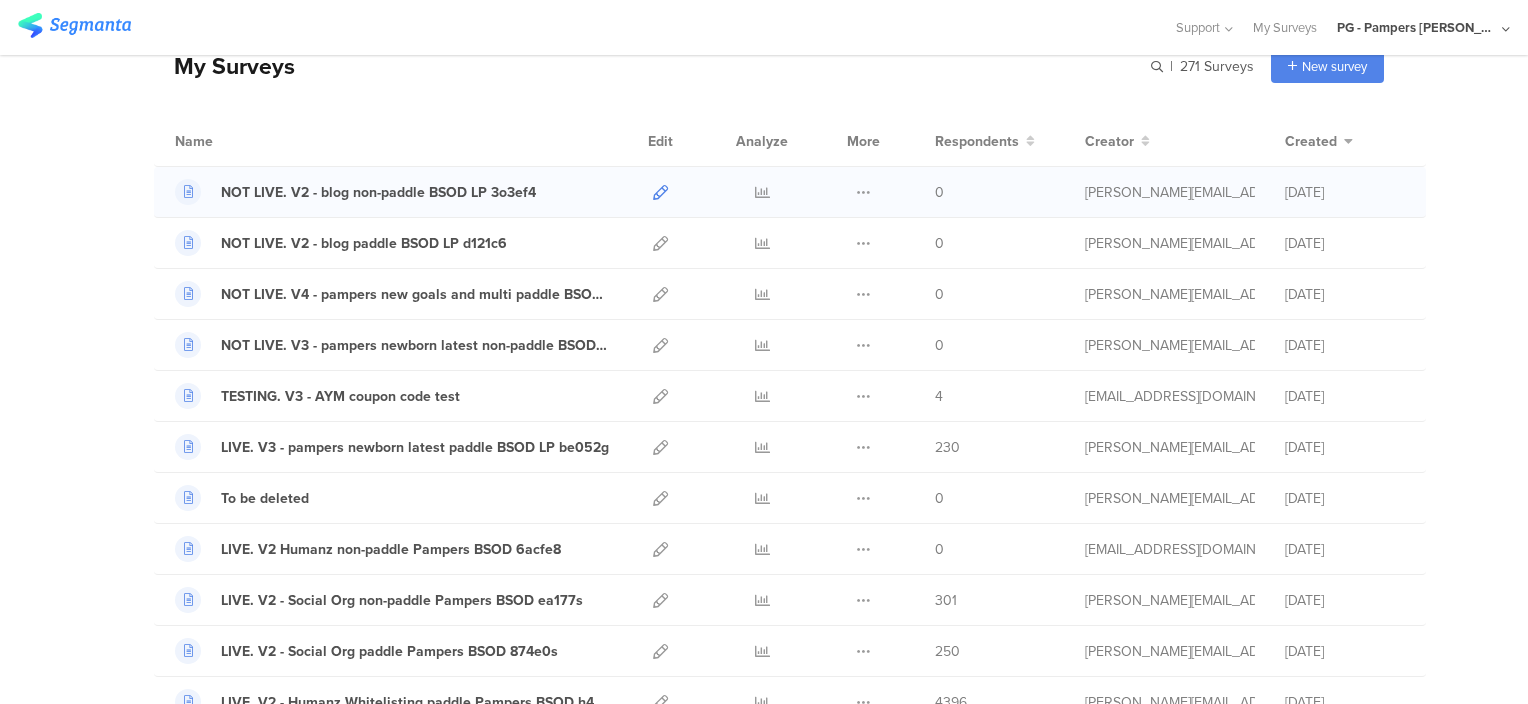 click at bounding box center [660, 192] 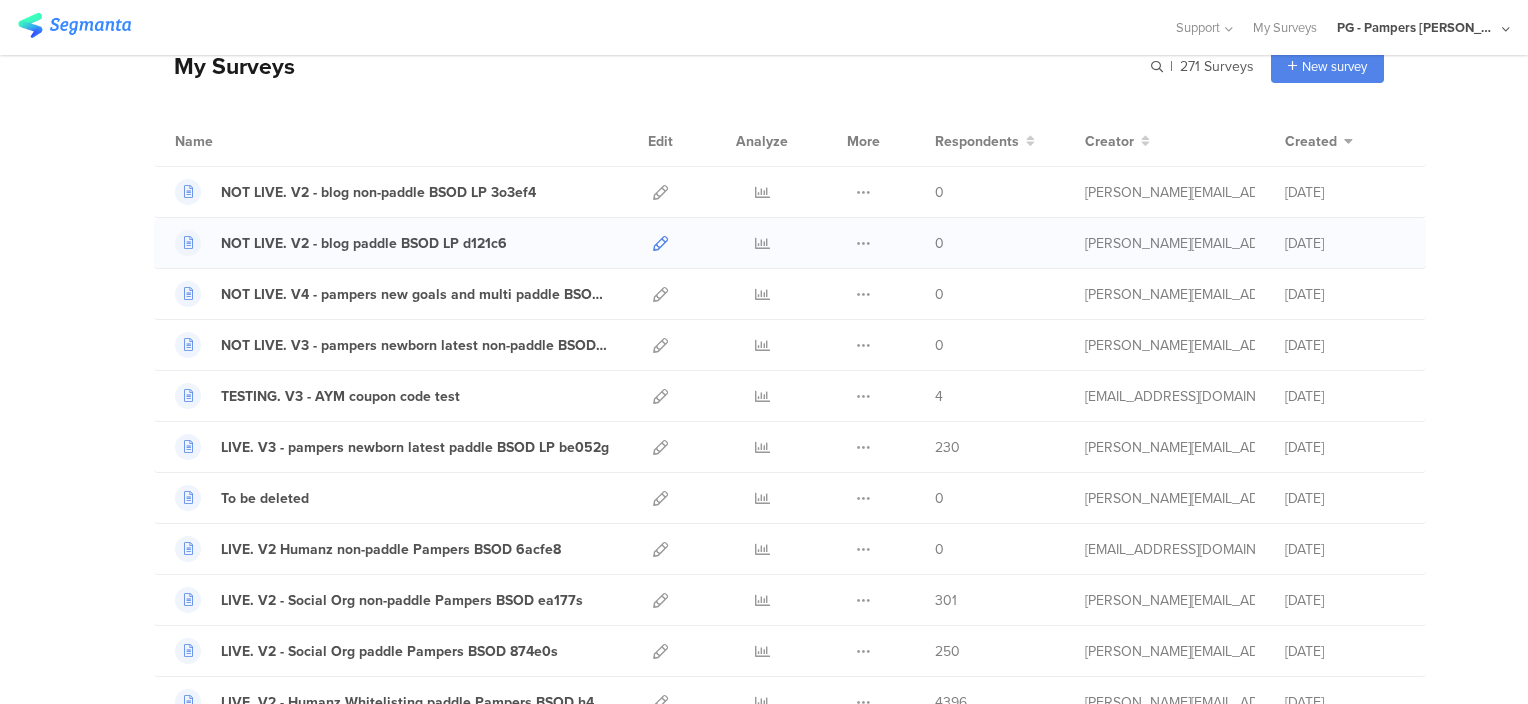 click at bounding box center (660, 243) 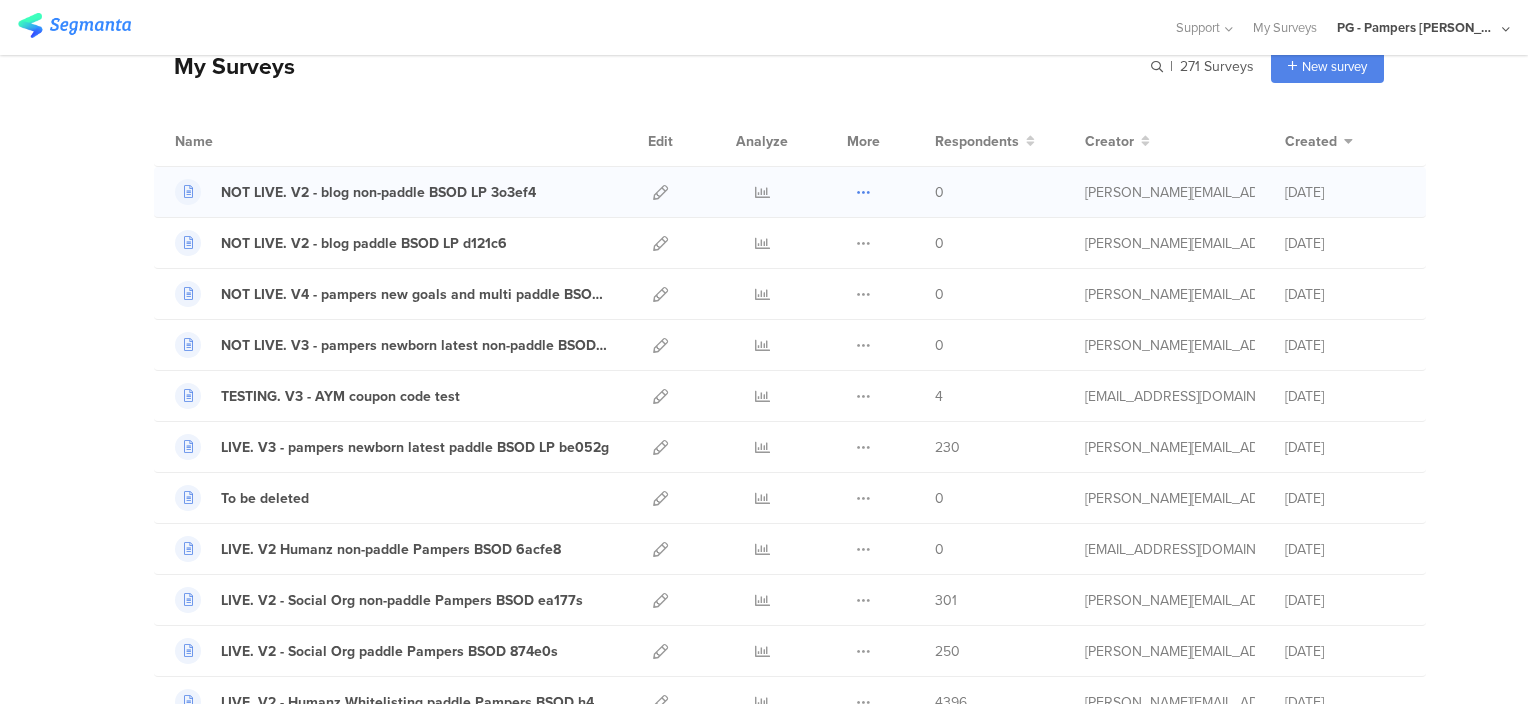 click at bounding box center [863, 192] 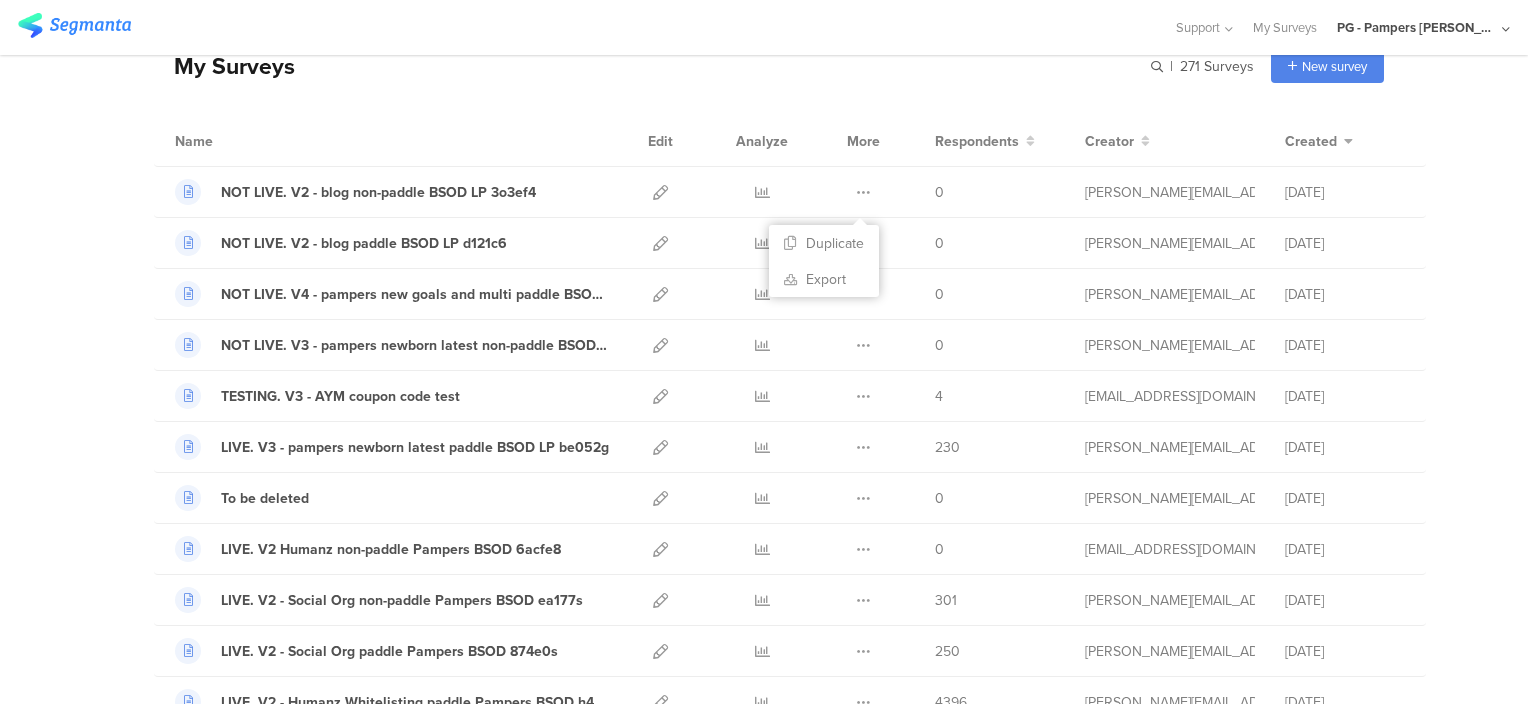 click on "Name
Edit
Analyze
More
Respondents
Creator
Created" at bounding box center [790, 141] 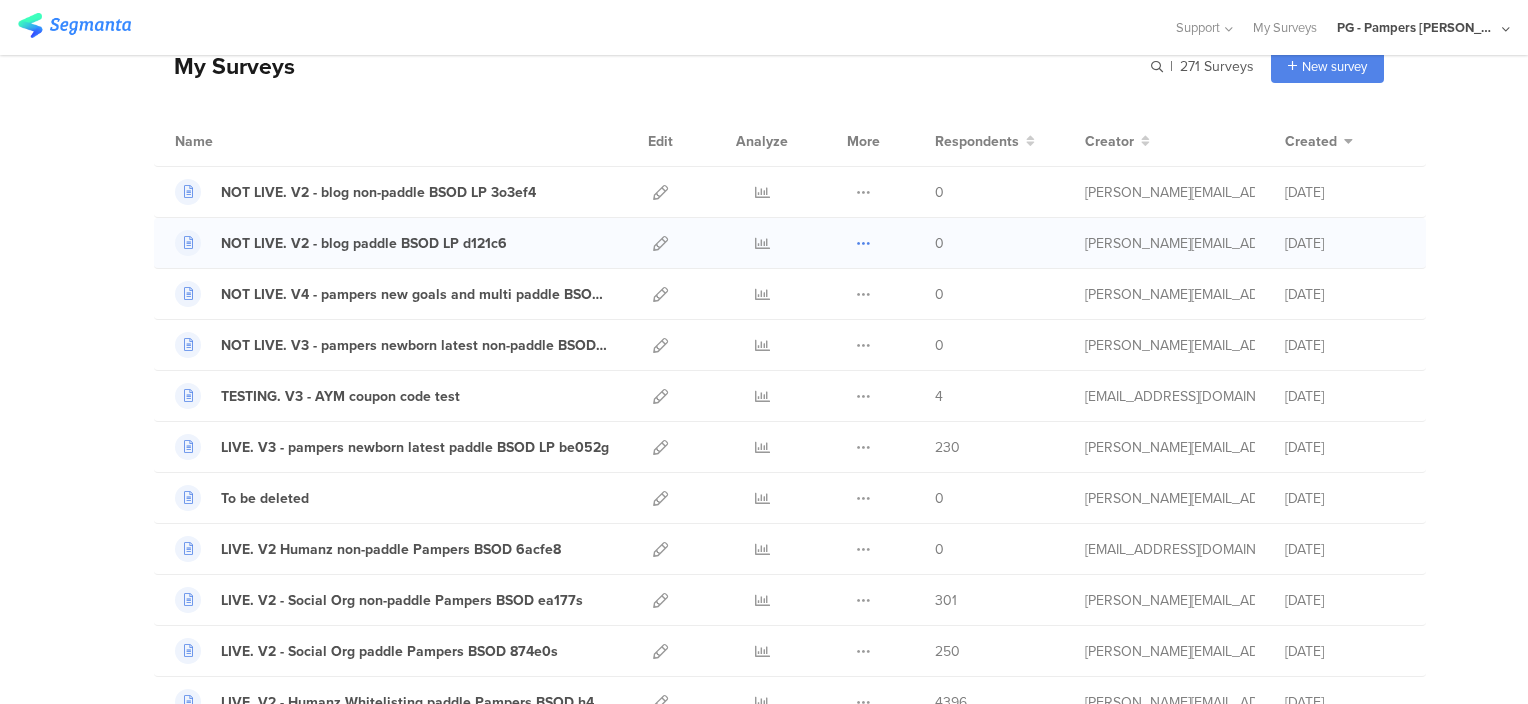 click at bounding box center [863, 243] 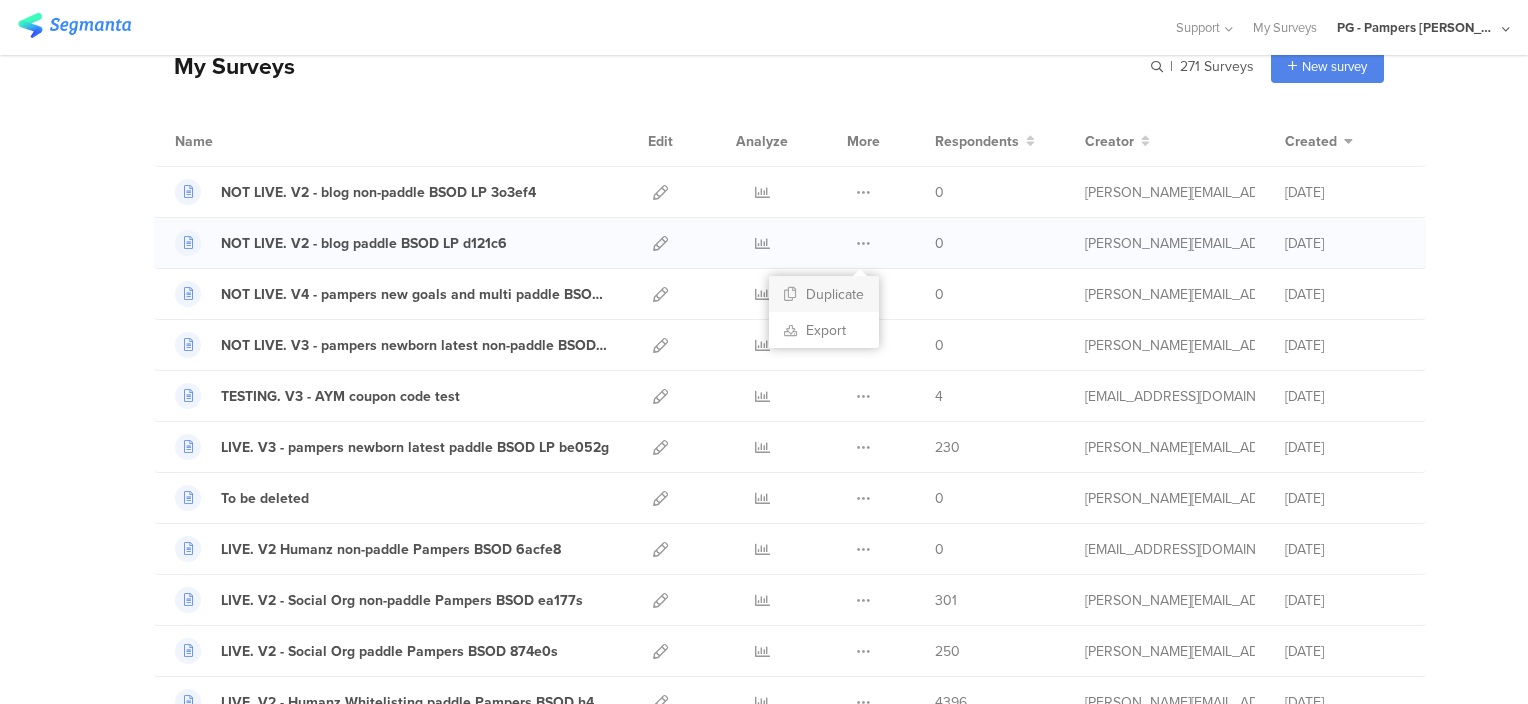 click on "Duplicate" at bounding box center (824, 294) 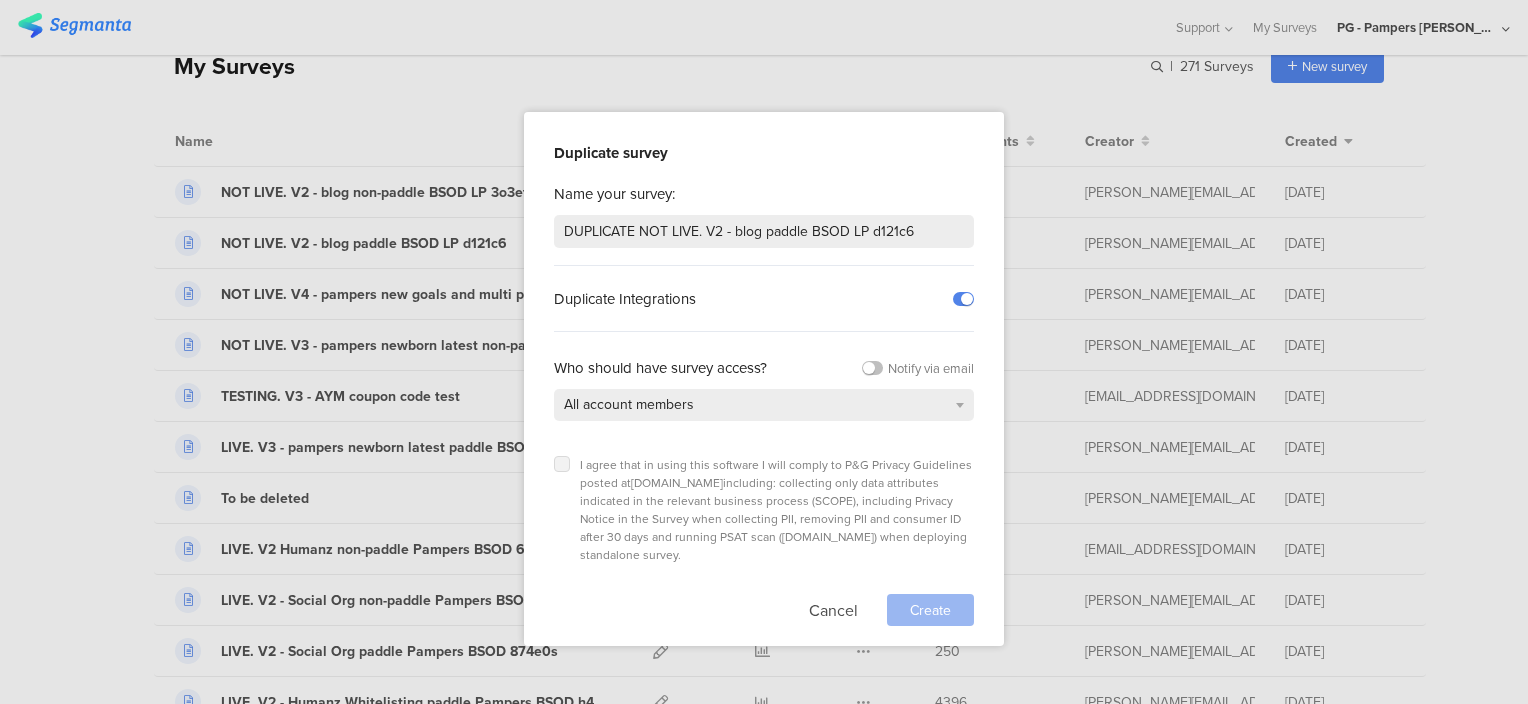 click at bounding box center (562, 464) 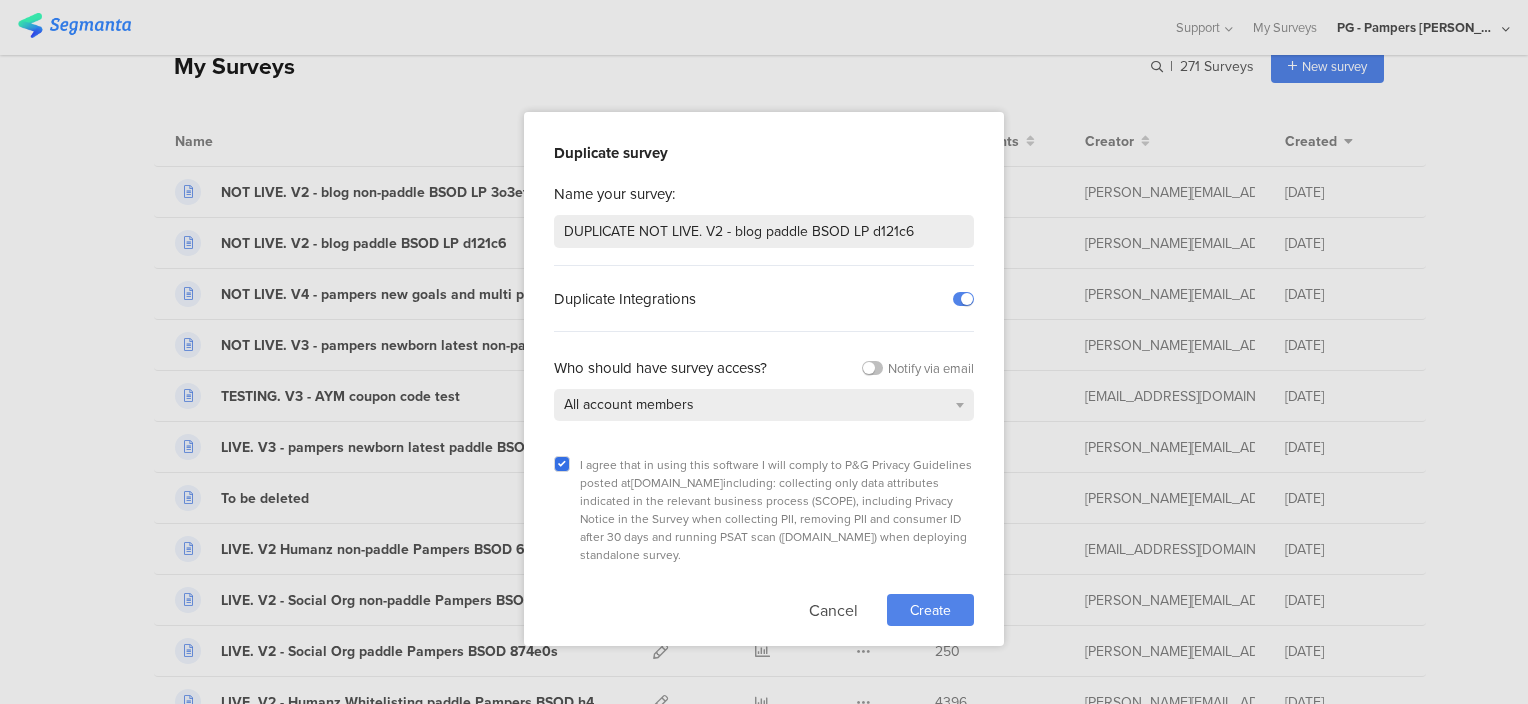 click on "Create" at bounding box center [930, 610] 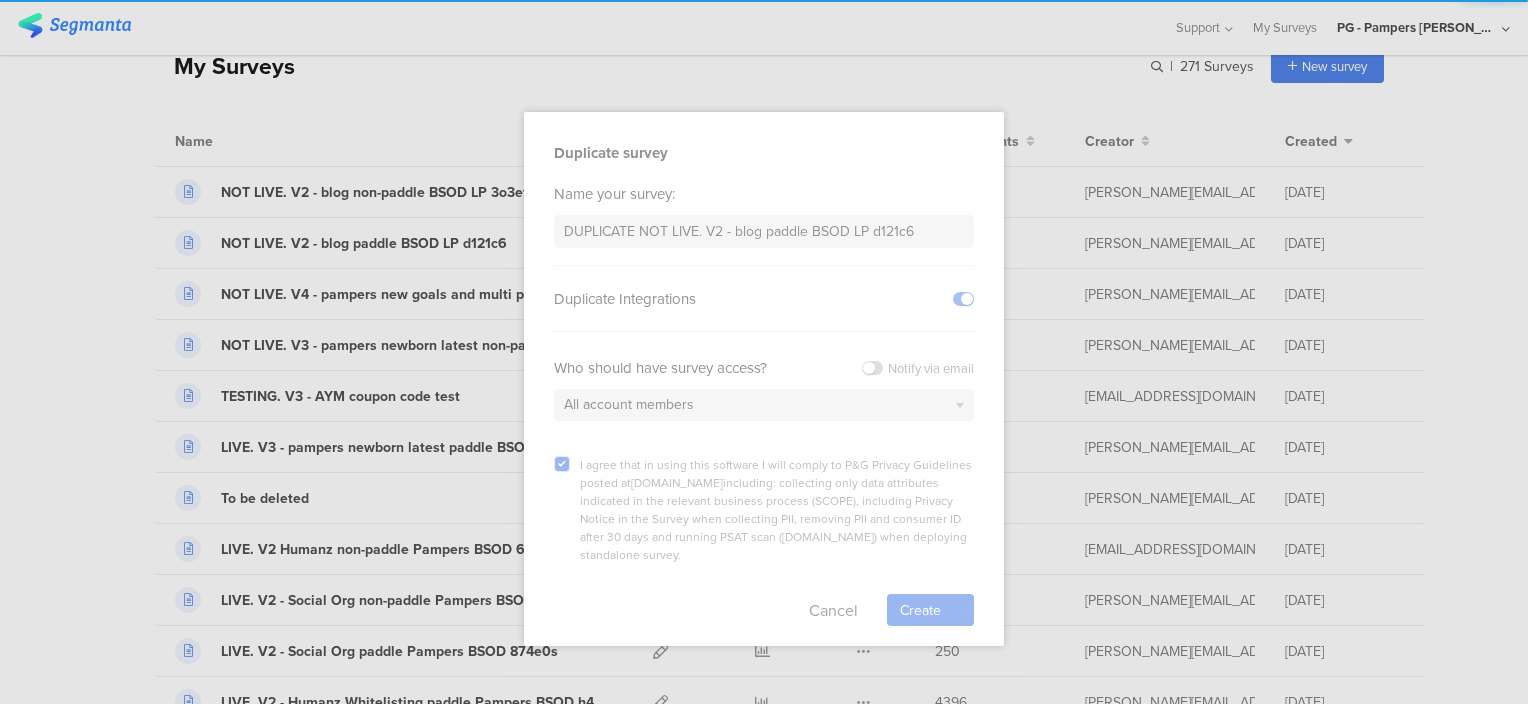 click at bounding box center [764, 379] 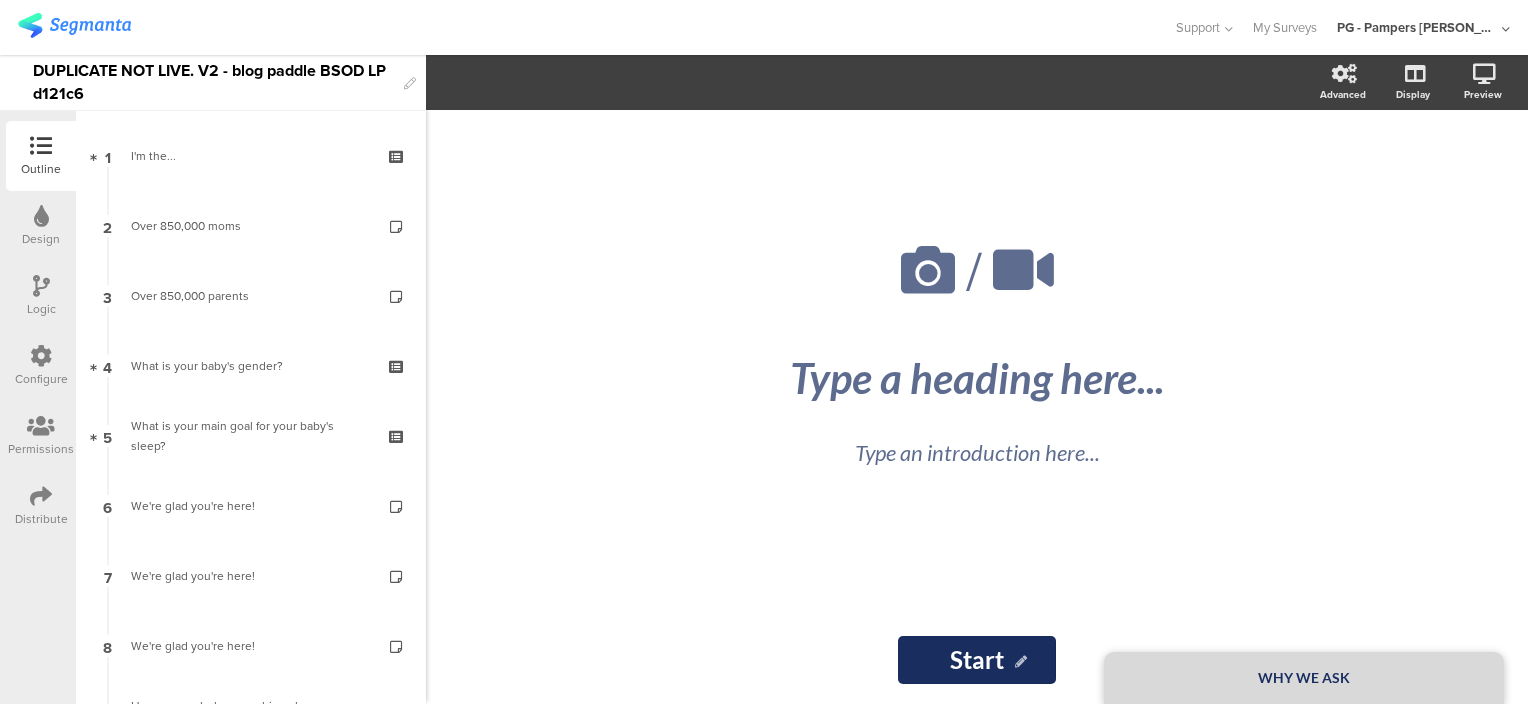 click on "/
WHY WE ASK
Type a heading here...
Type an introduction here..." 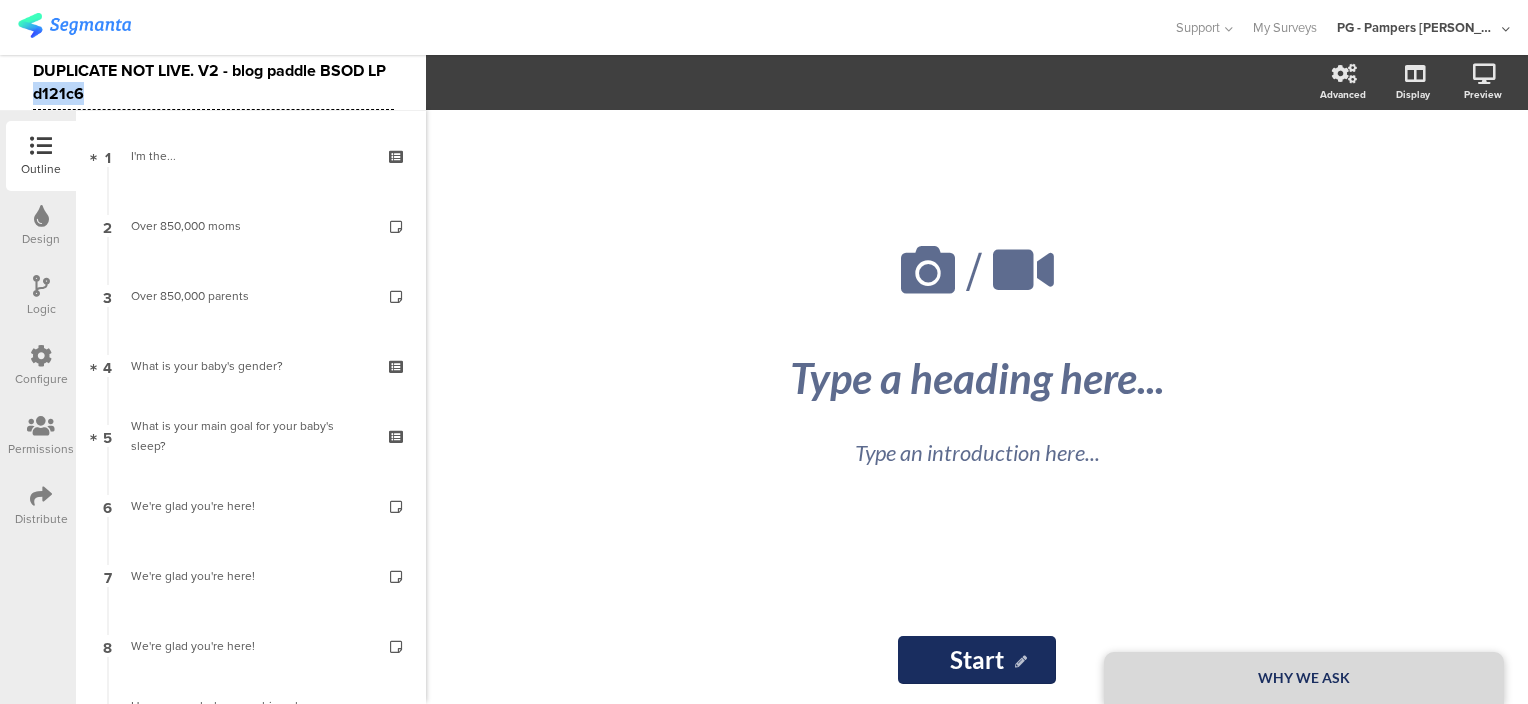 paste 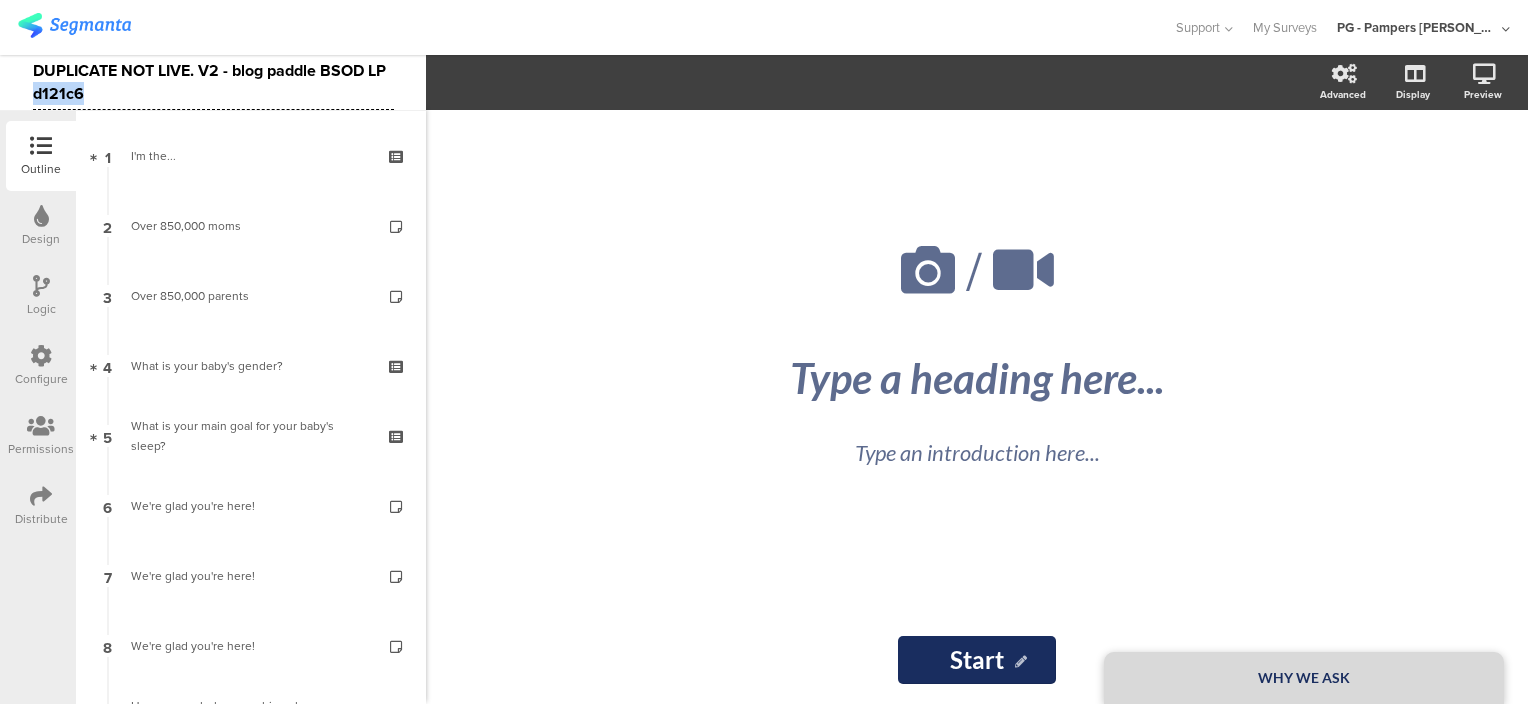 type 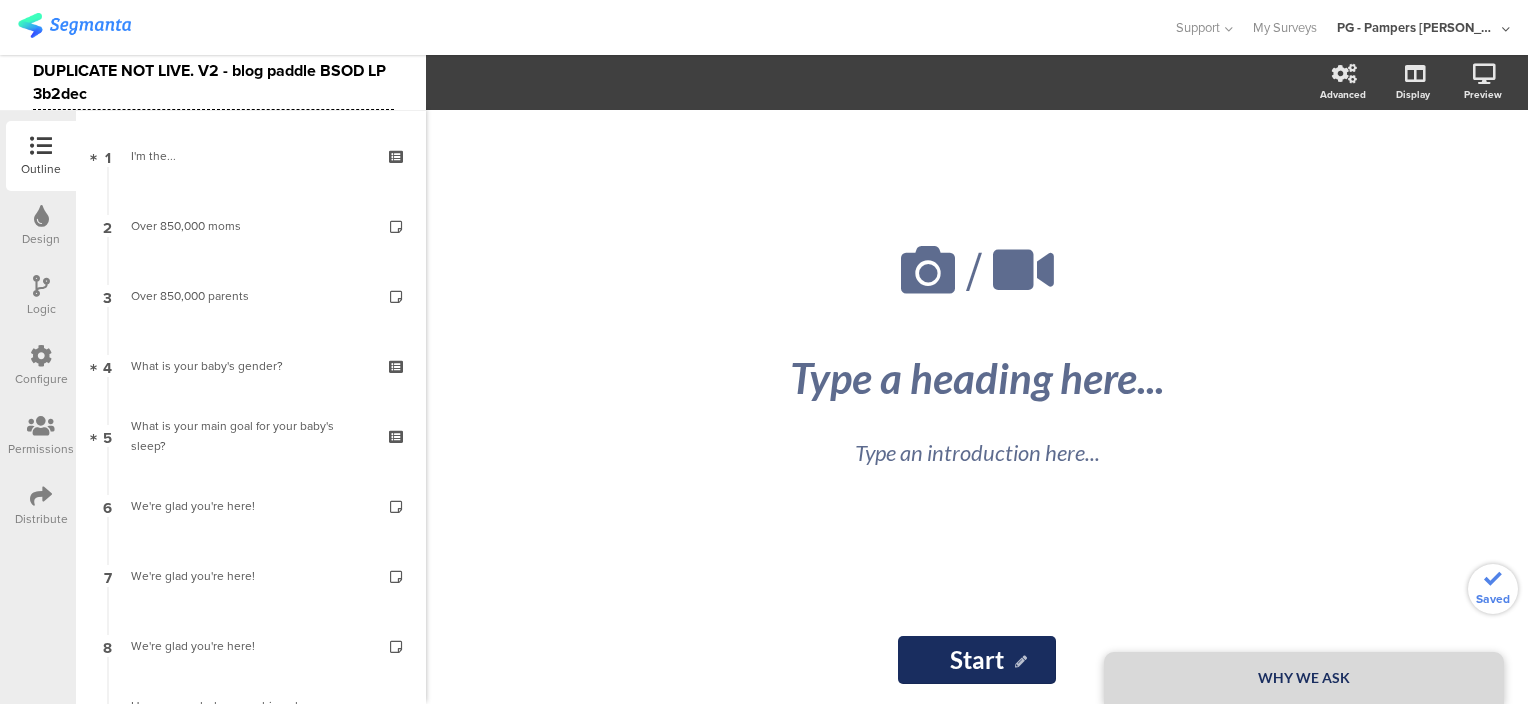click on "DUPLICATE NOT LIVE. V2 - blog paddle BSOD LP 3b2dec" at bounding box center [213, 82] 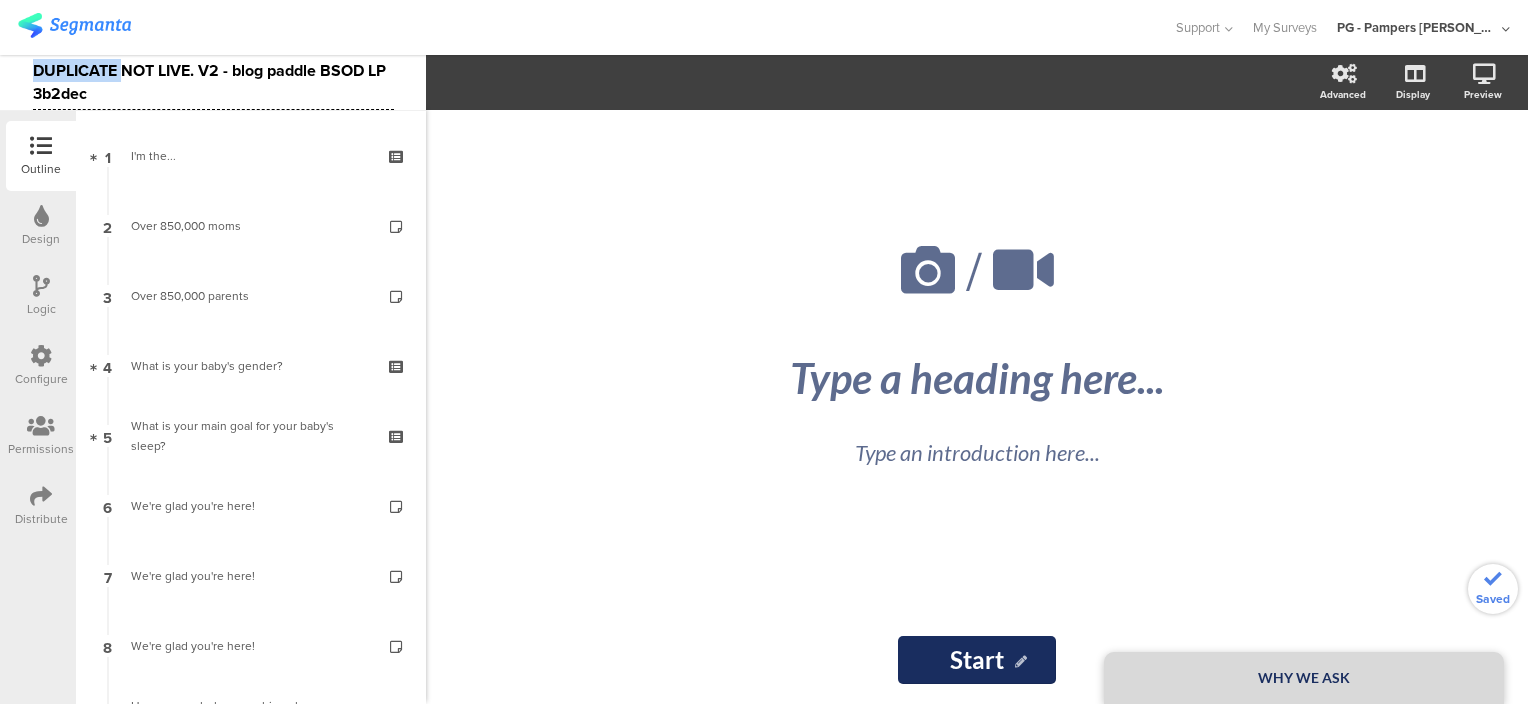 click on "DUPLICATE NOT LIVE. V2 - blog paddle BSOD LP 3b2dec" at bounding box center [213, 82] 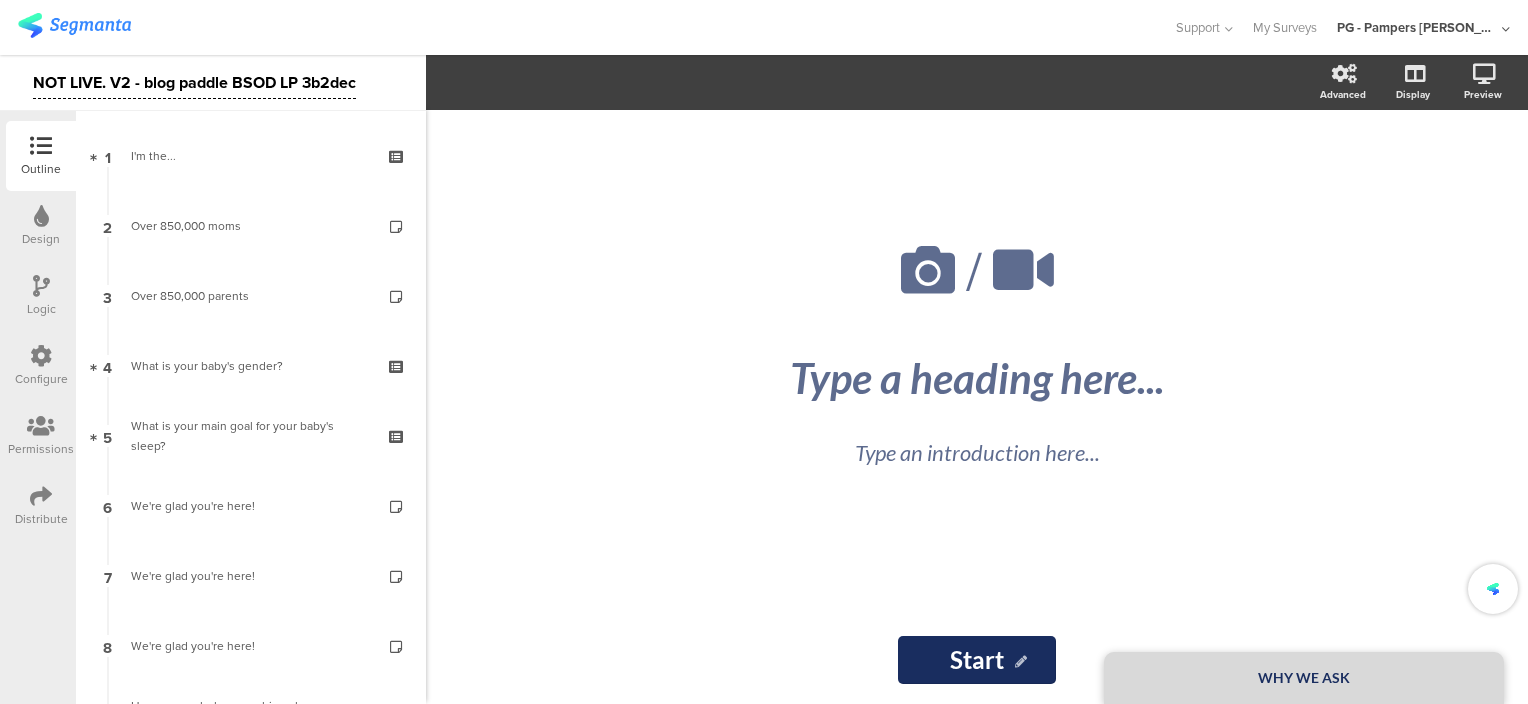 click on "NOT LIVE. V2 - blog paddle BSOD LP 3b2dec" at bounding box center (194, 83) 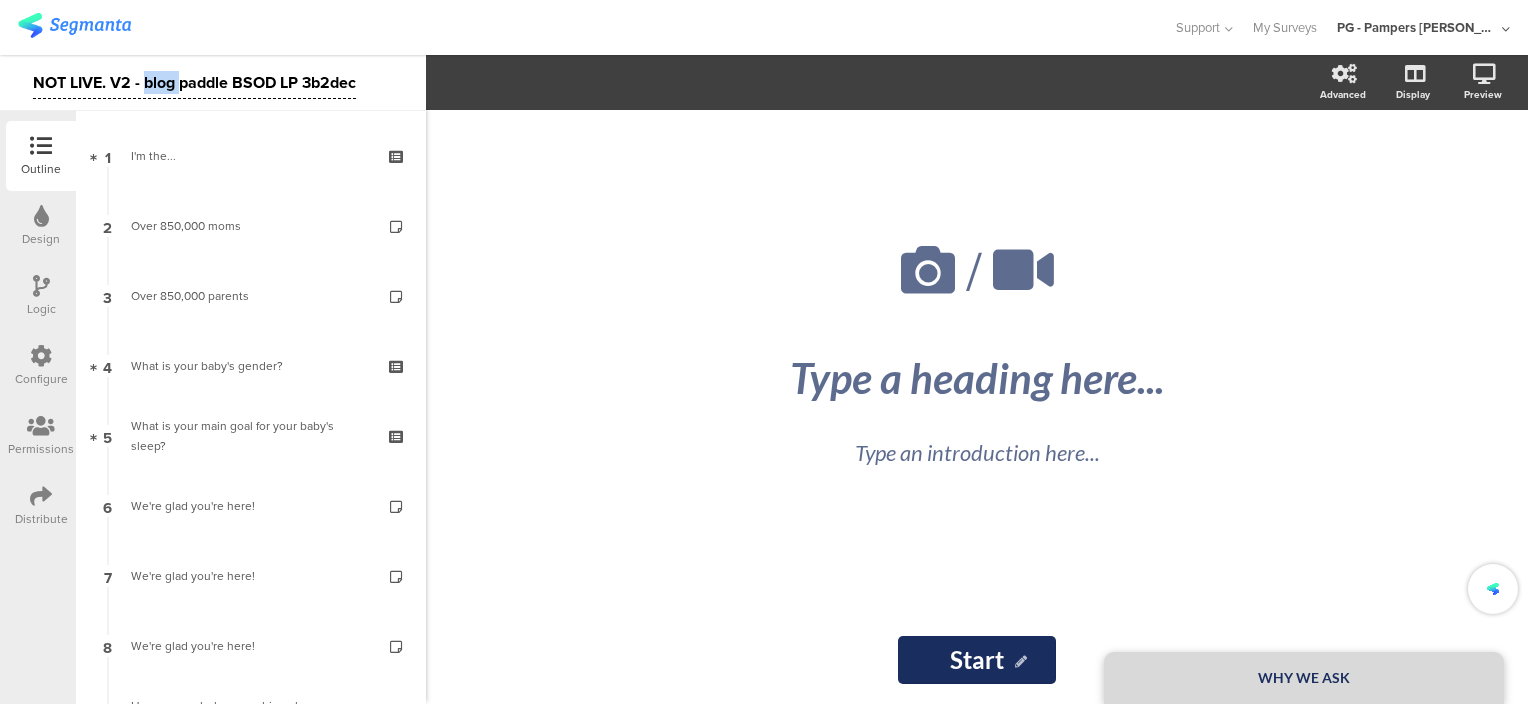 click on "NOT LIVE. V2 - blog paddle BSOD LP 3b2dec" at bounding box center (194, 83) 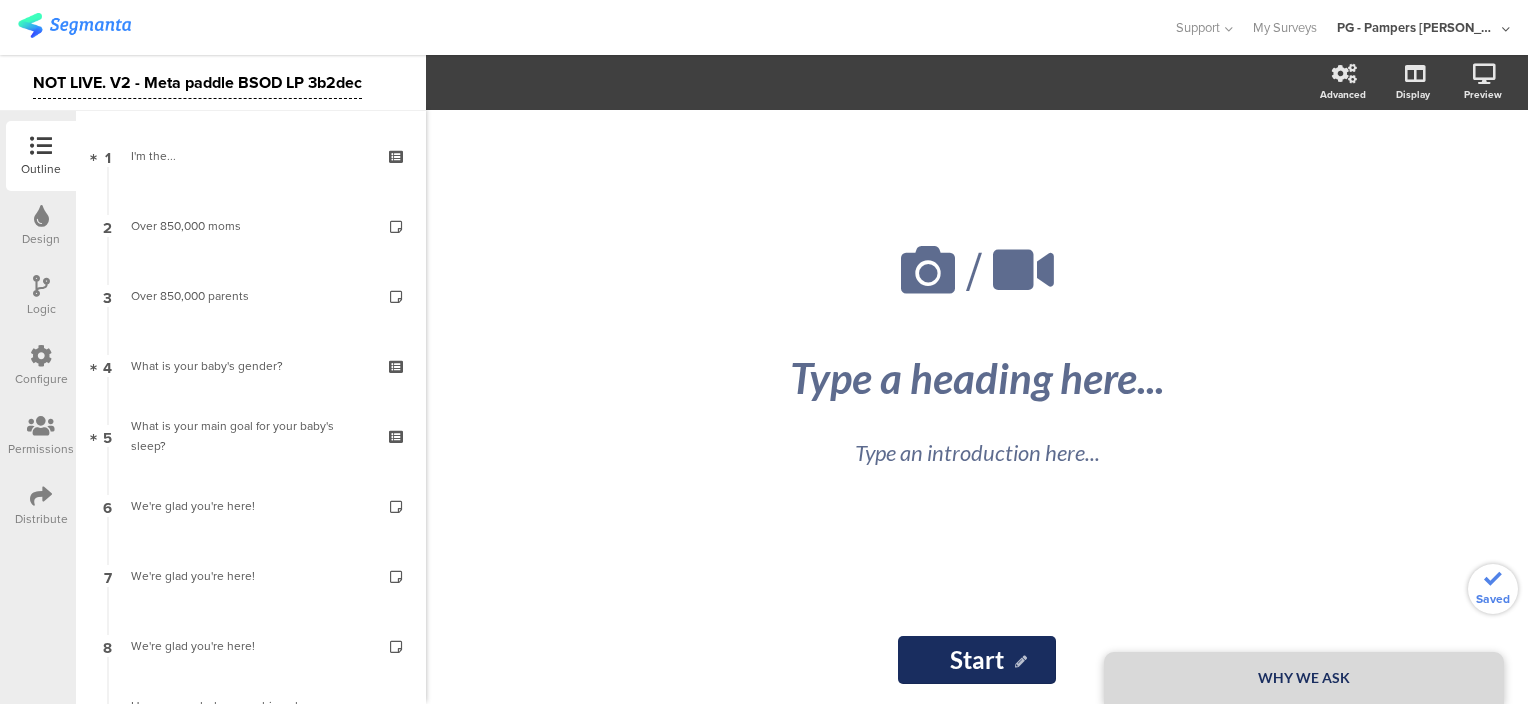 click on "NOT LIVE. V2 - Meta paddle BSOD LP 3b2dec" at bounding box center (213, 83) 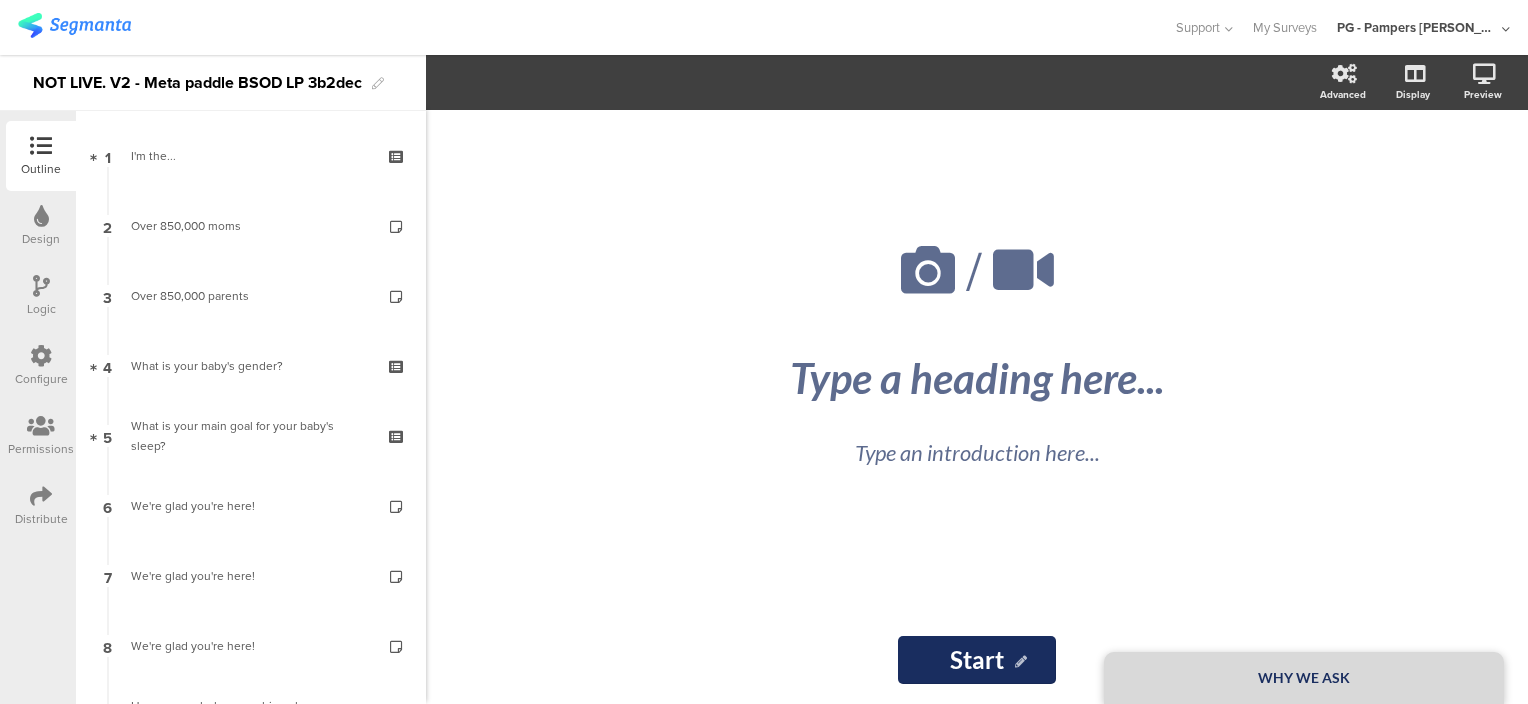 click at bounding box center (586, 27) 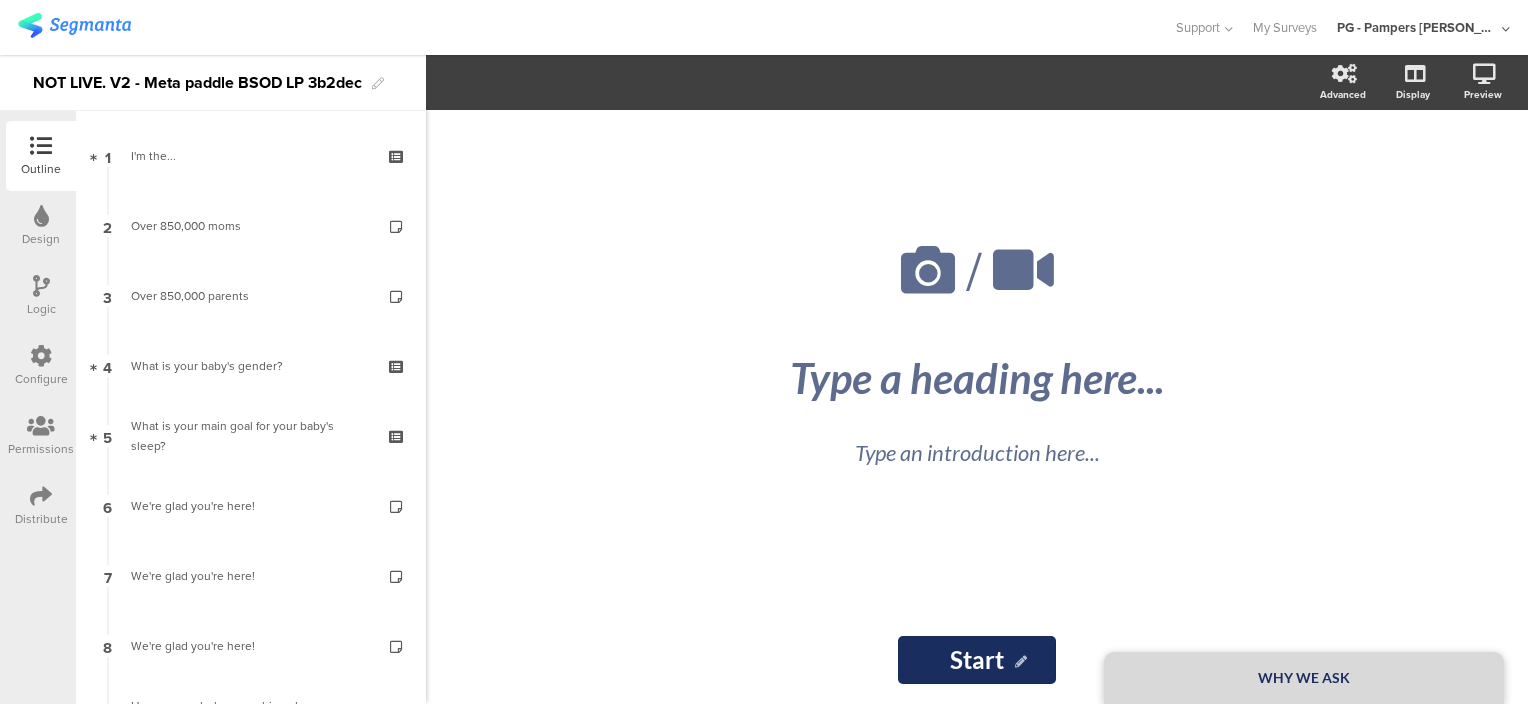 click at bounding box center [586, 27] 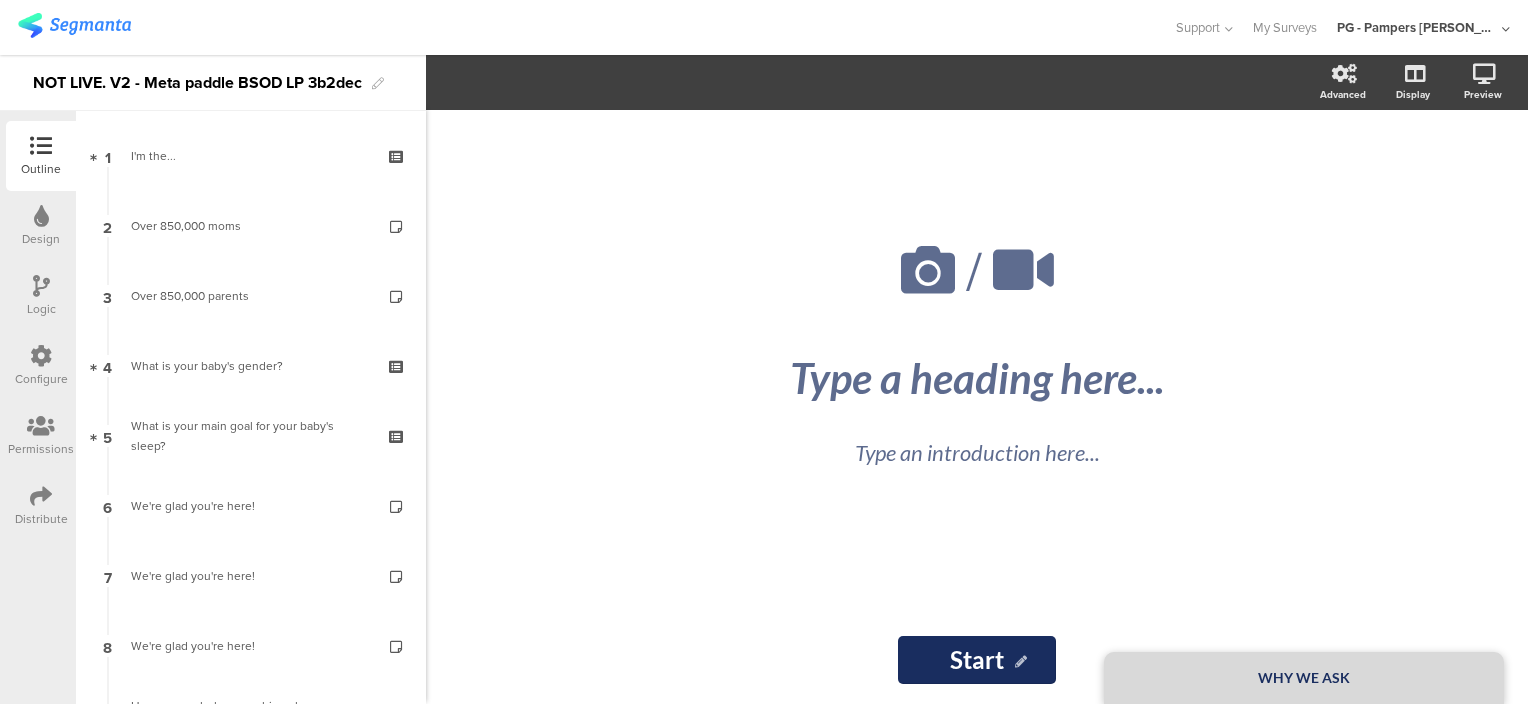 click at bounding box center [74, 25] 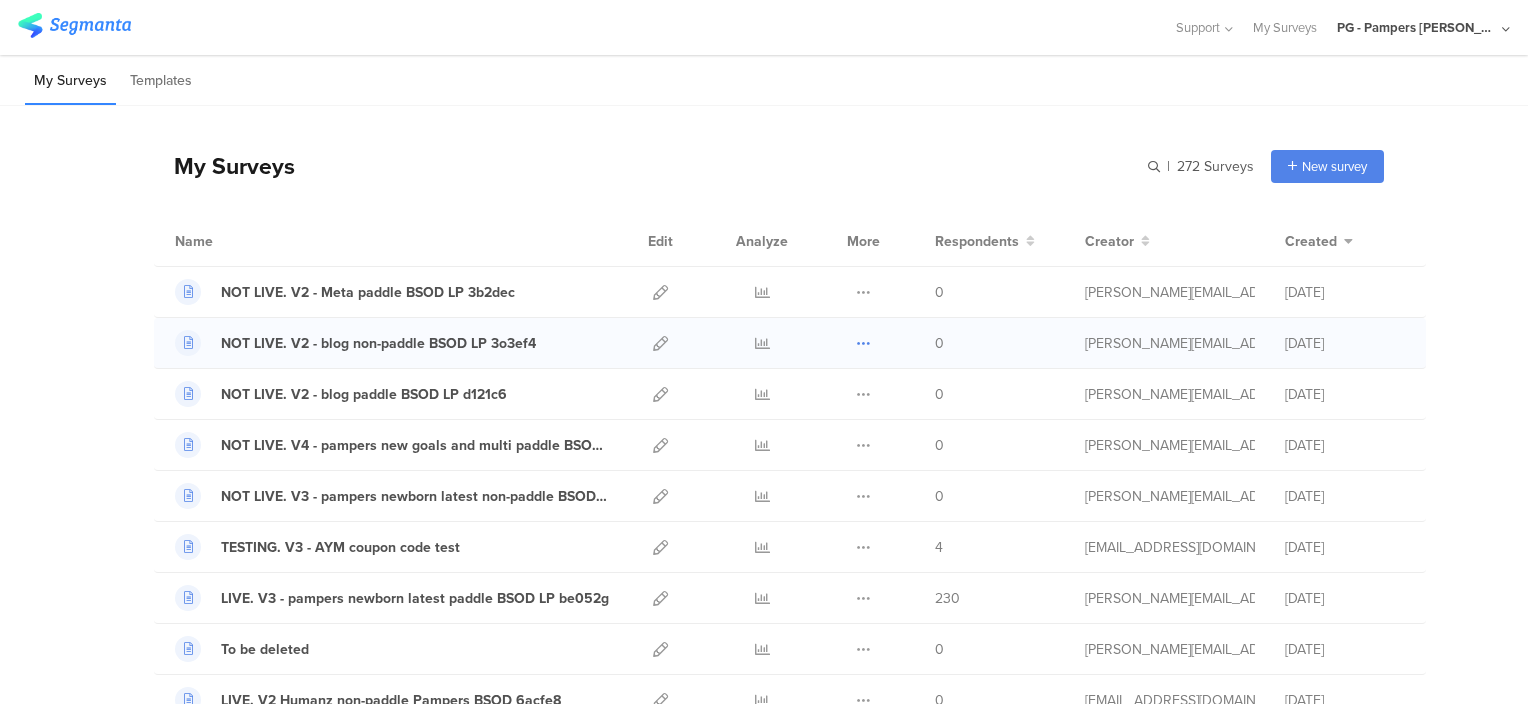 click at bounding box center [863, 343] 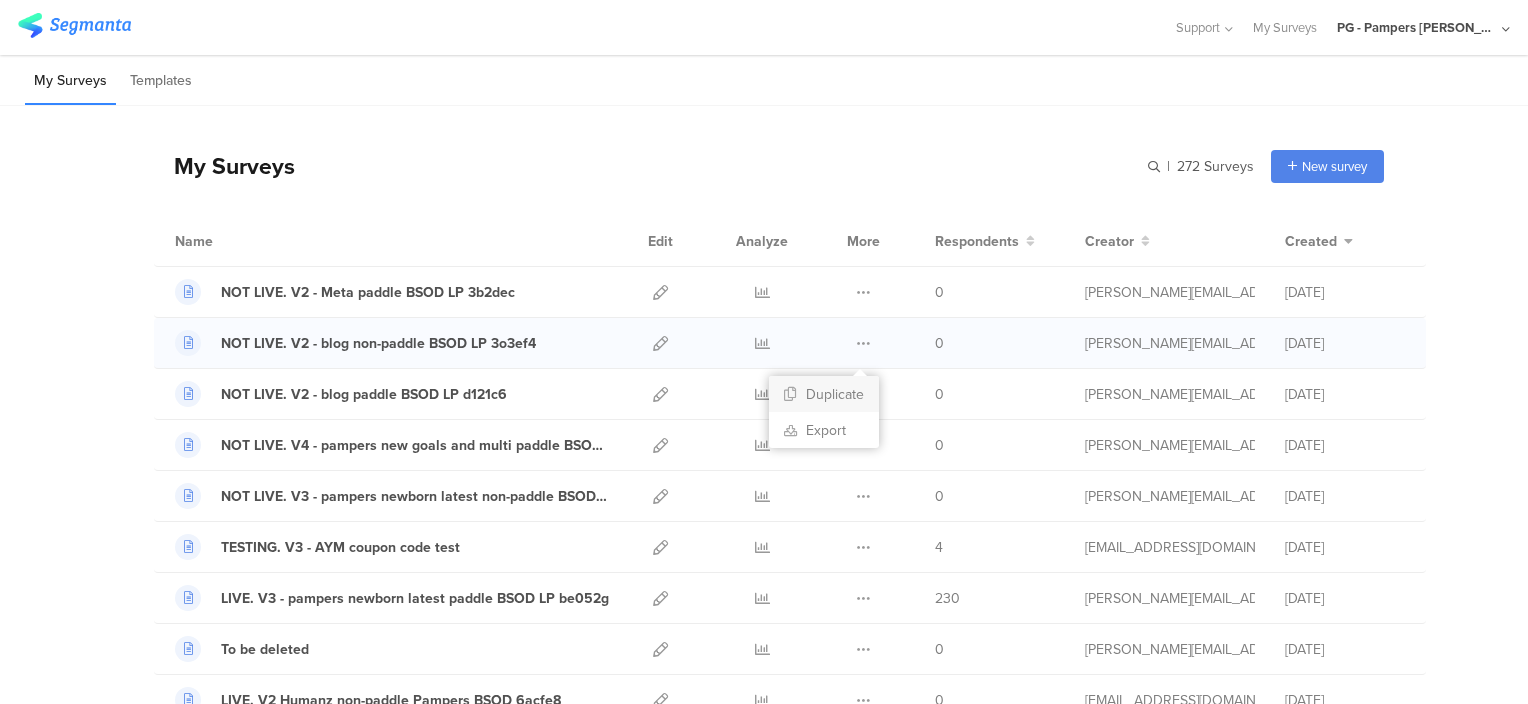 click on "Duplicate" at bounding box center [824, 394] 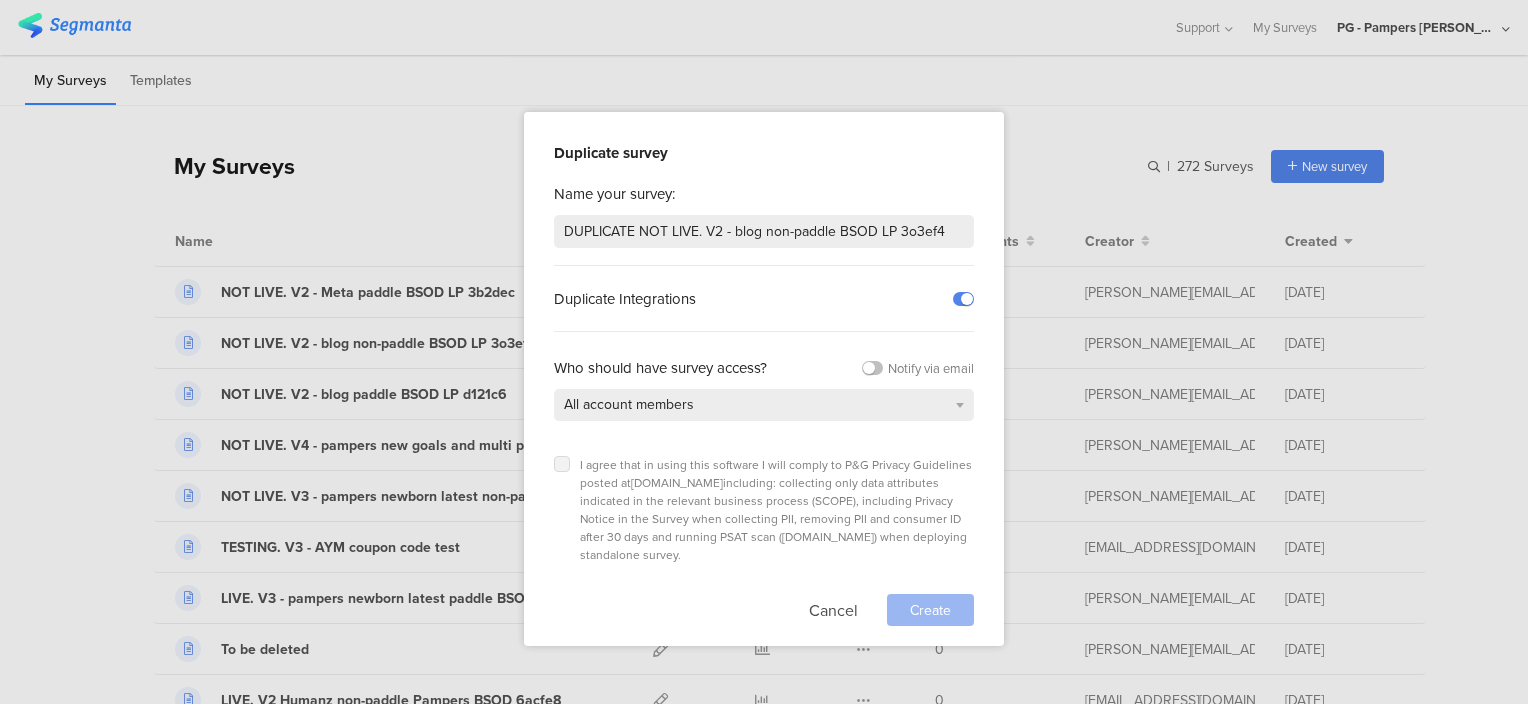 click at bounding box center (562, 464) 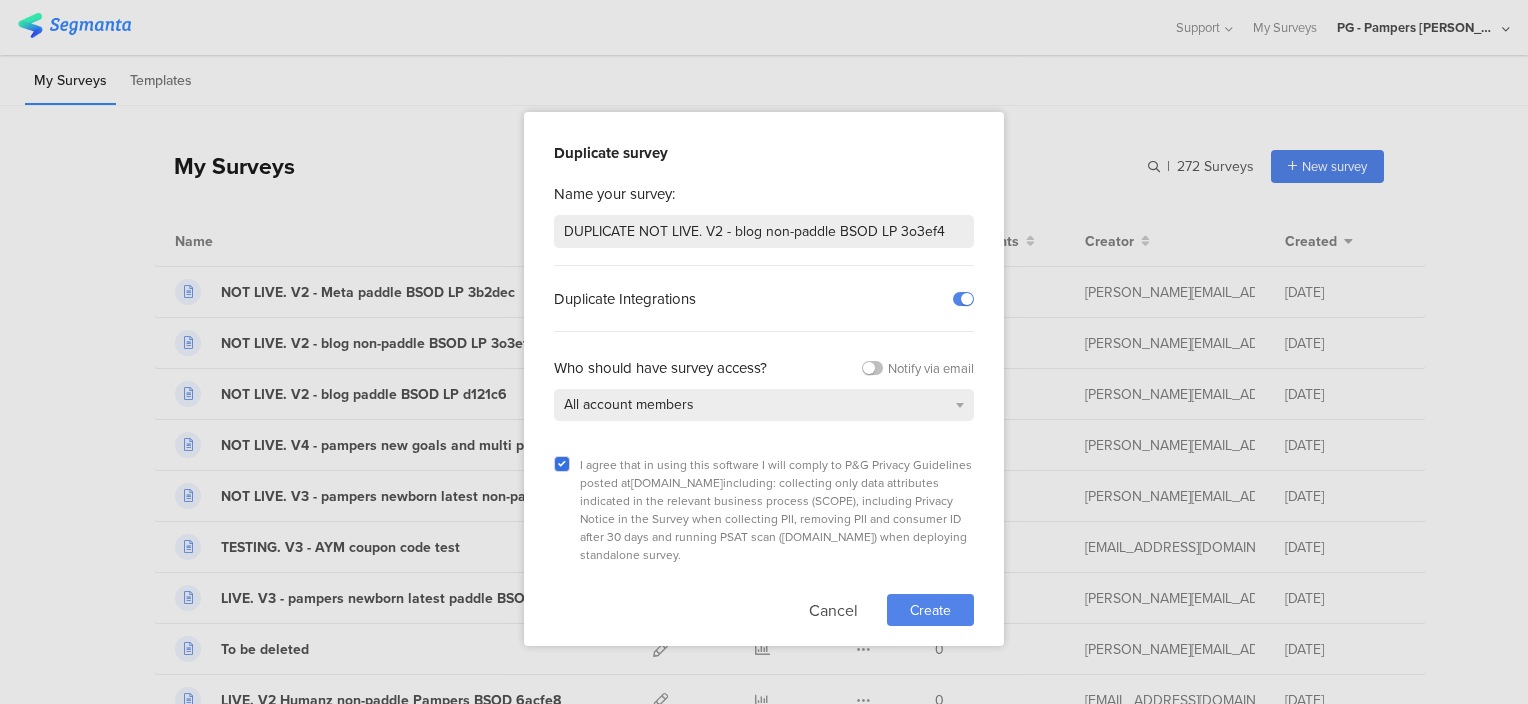 click on "Create" at bounding box center [930, 610] 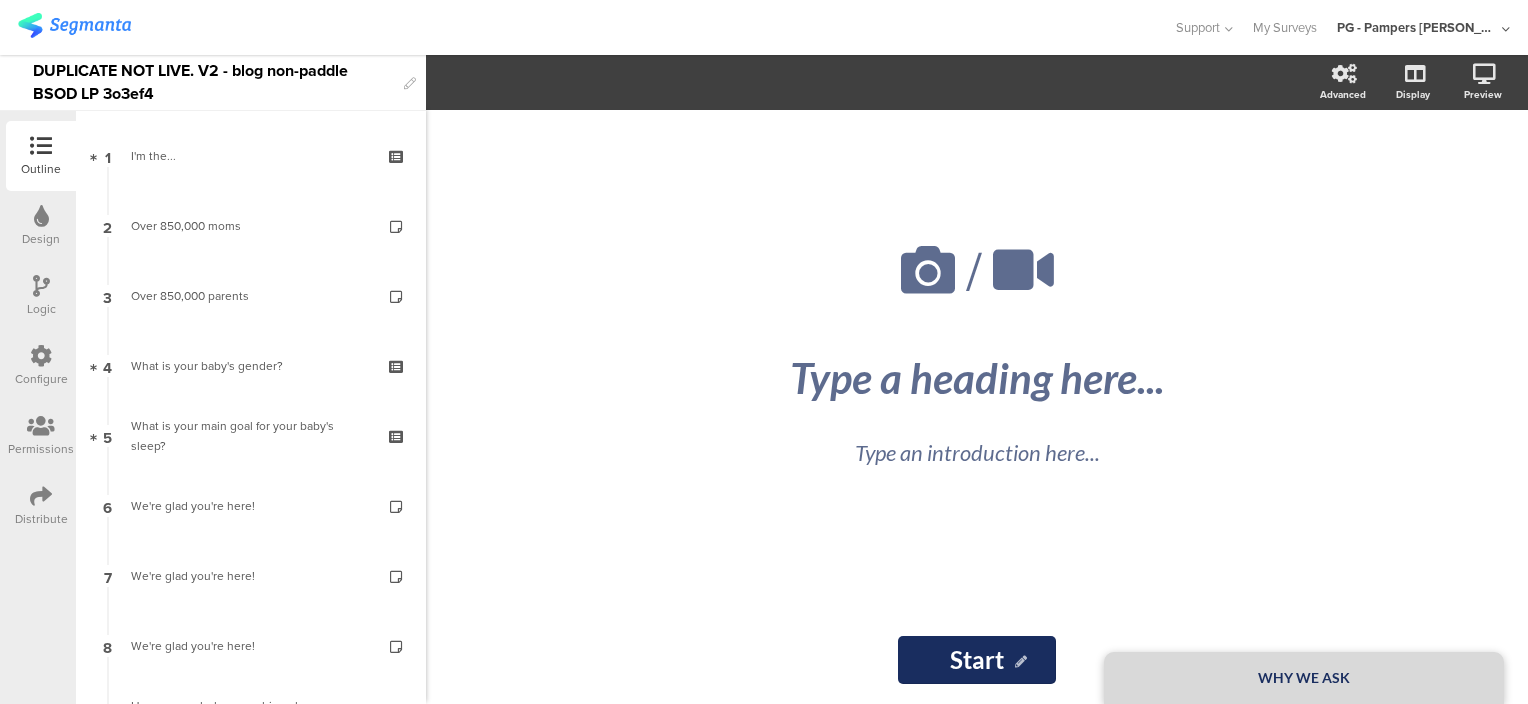 click on "DUPLICATE NOT LIVE. V2 - blog non-paddle BSOD LP 3o3ef4" at bounding box center (213, 82) 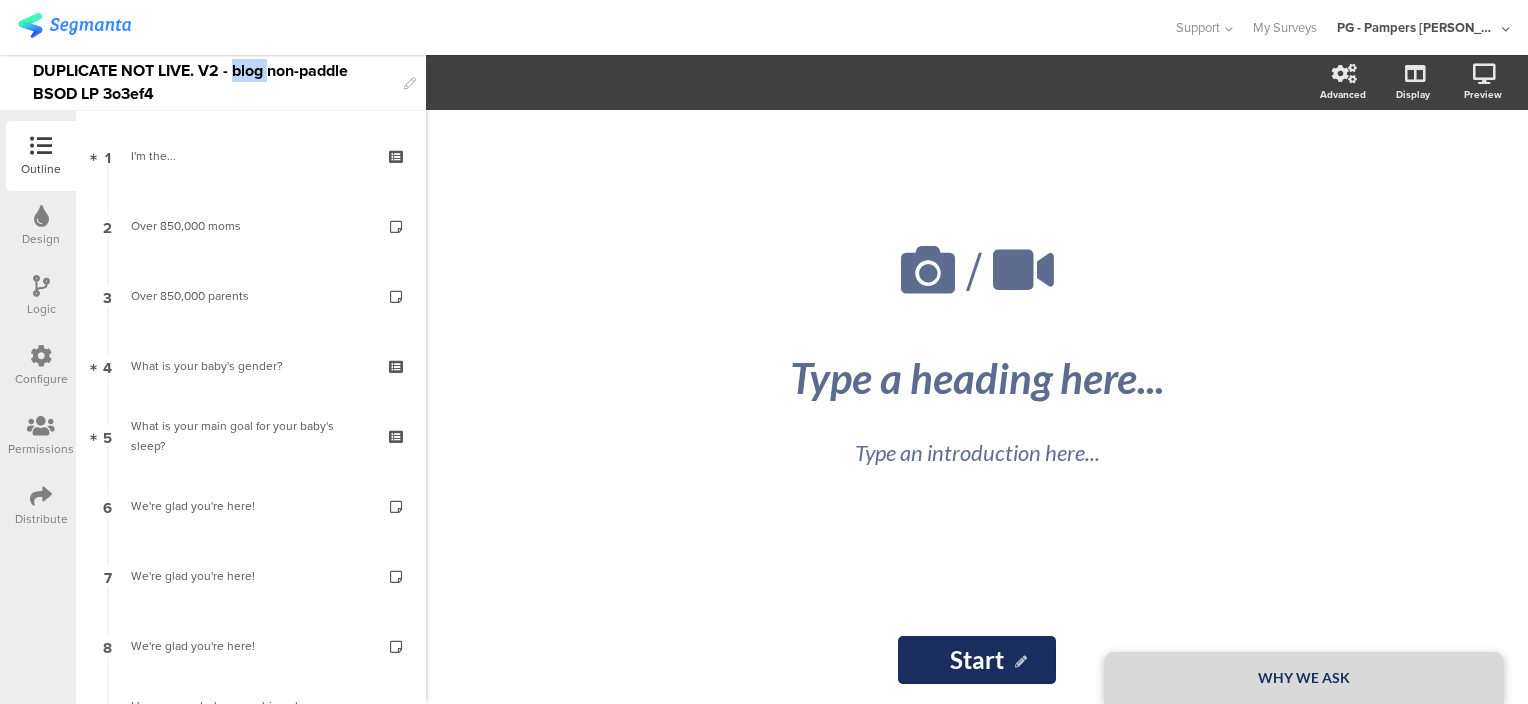 click on "DUPLICATE NOT LIVE. V2 - blog non-paddle BSOD LP 3o3ef4" at bounding box center (213, 82) 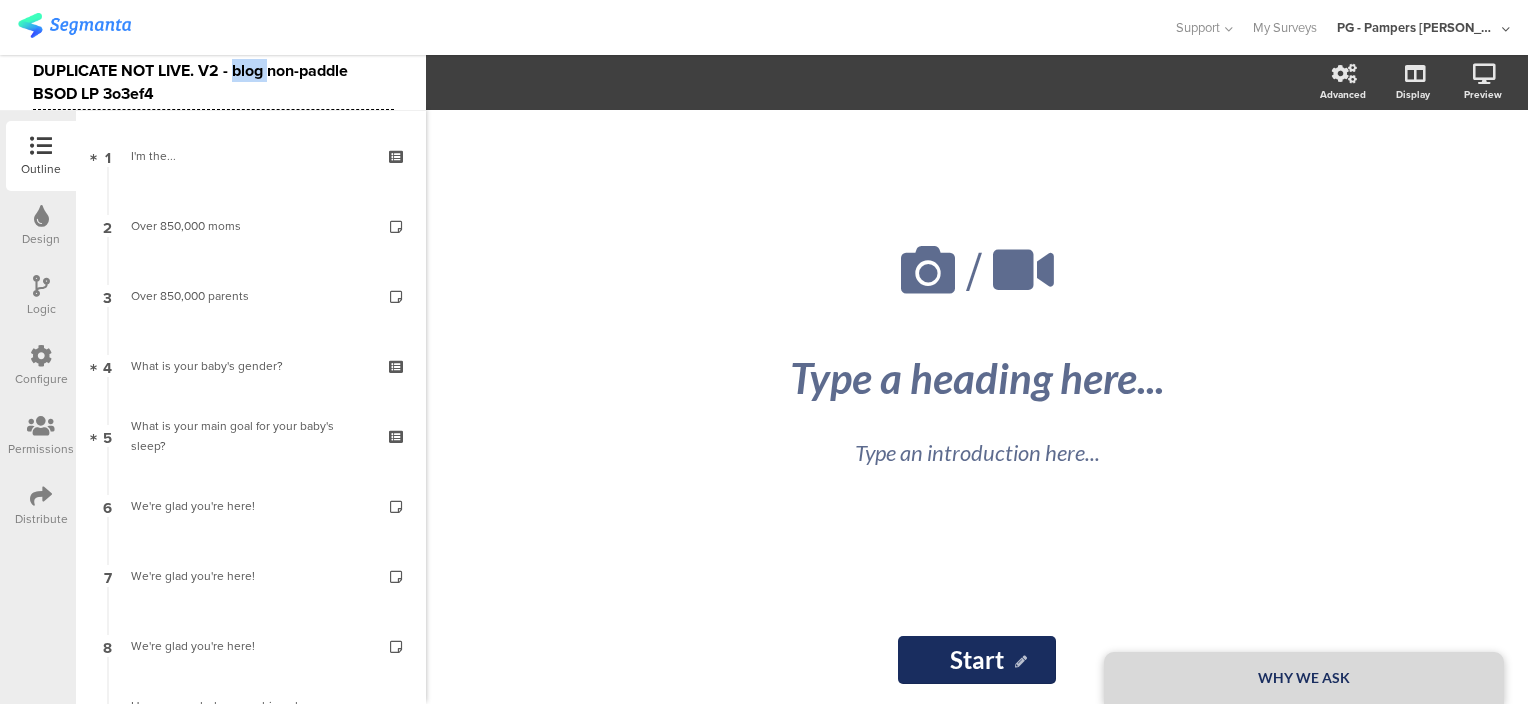 type 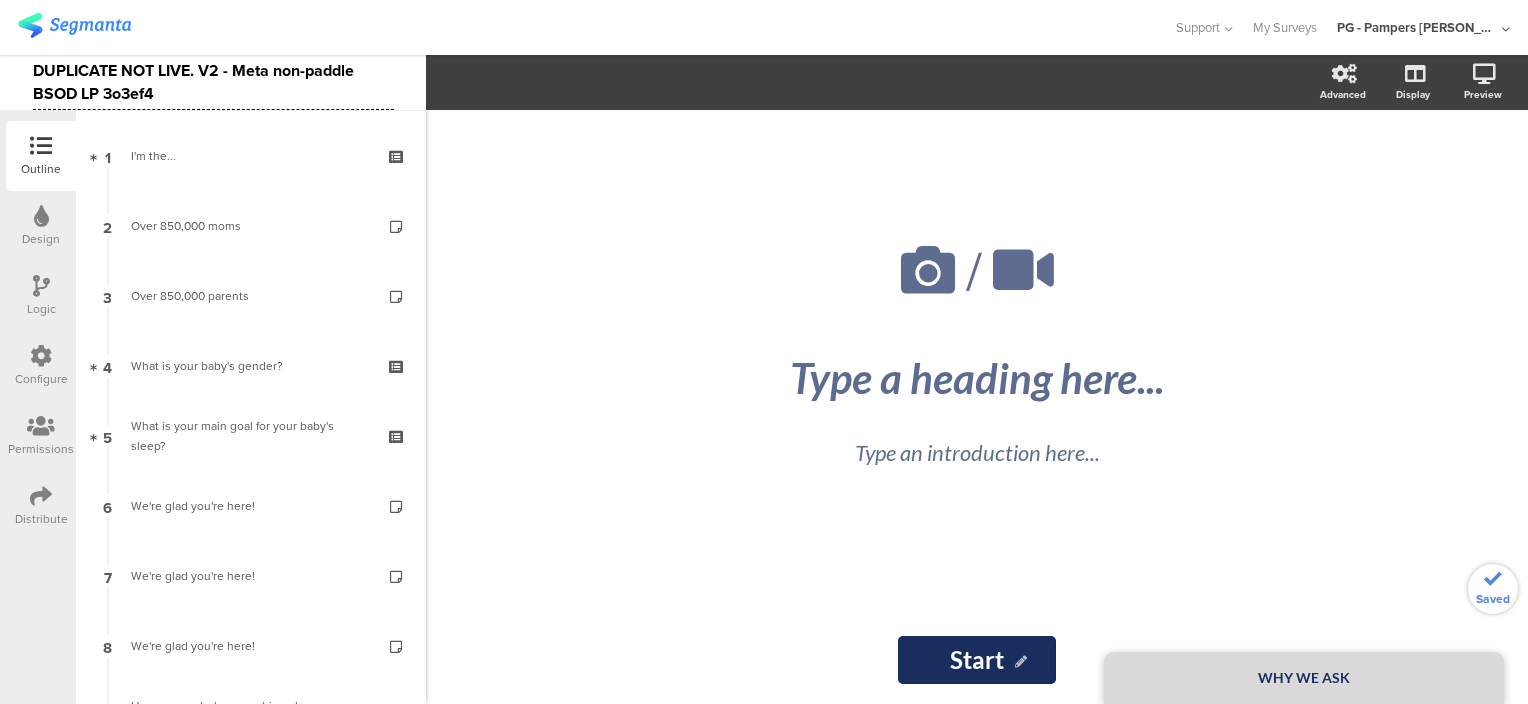 click on "DUPLICATE NOT LIVE. V2 - Meta non-paddle BSOD LP 3o3ef4" at bounding box center [213, 82] 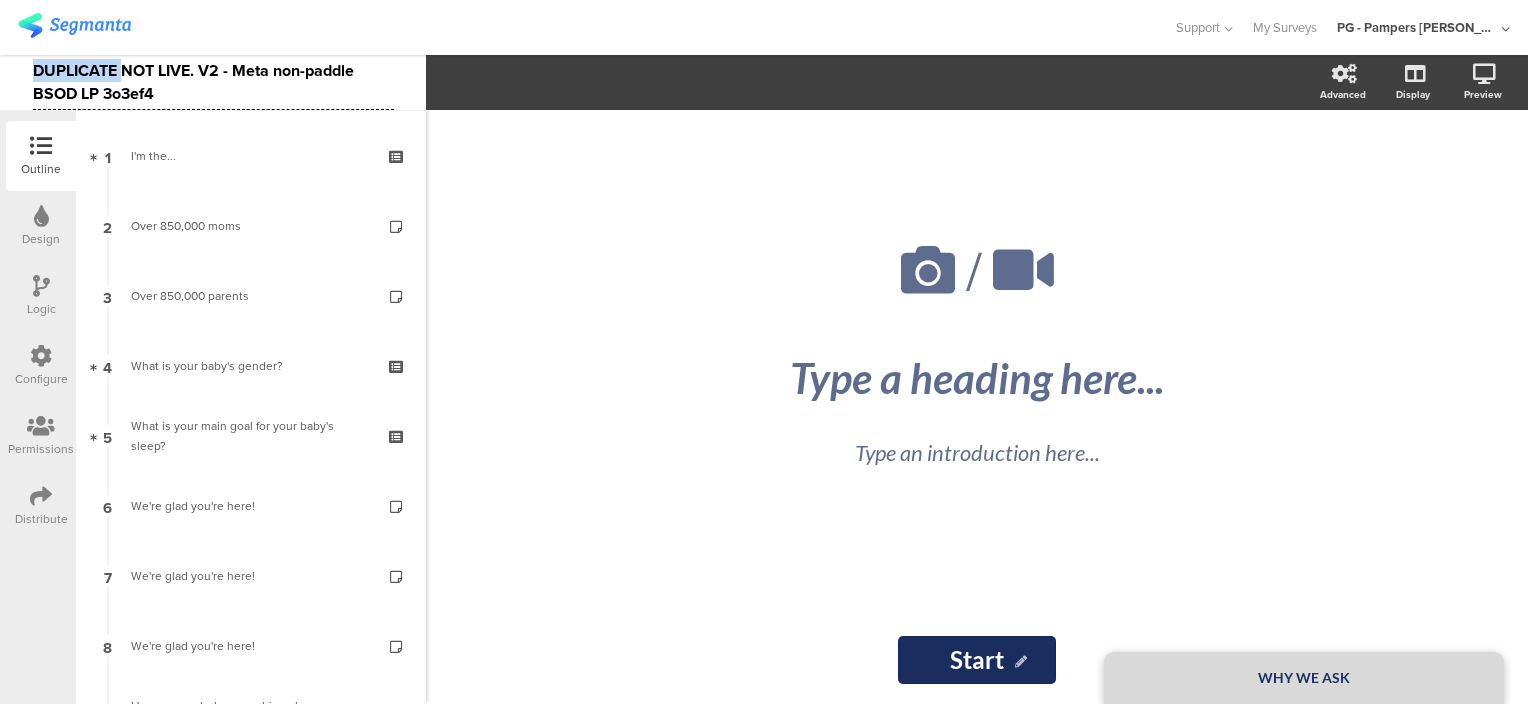 click on "DUPLICATE NOT LIVE. V2 - Meta non-paddle BSOD LP 3o3ef4" at bounding box center [213, 82] 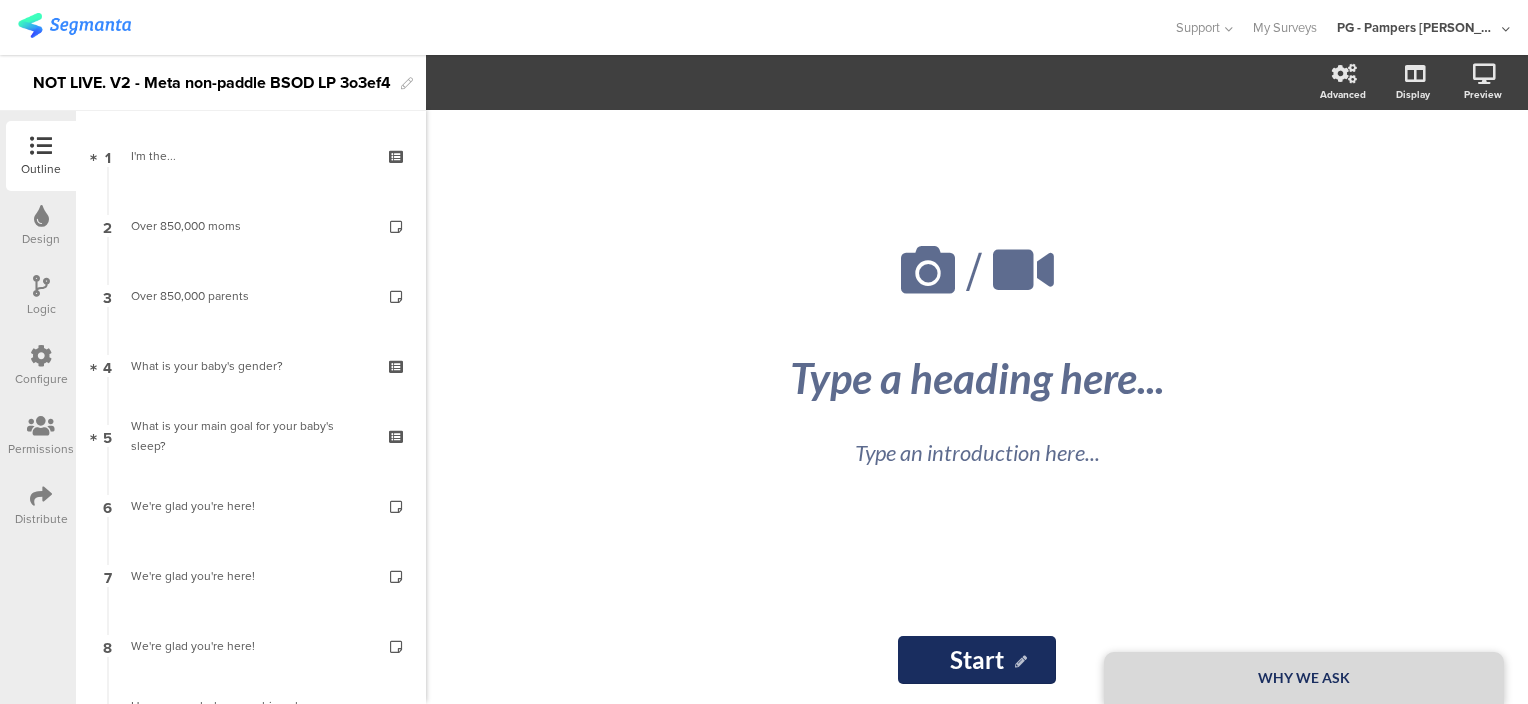 click on "/
WHY WE ASK
Type a heading here...
Type an introduction here...
Start
Start" 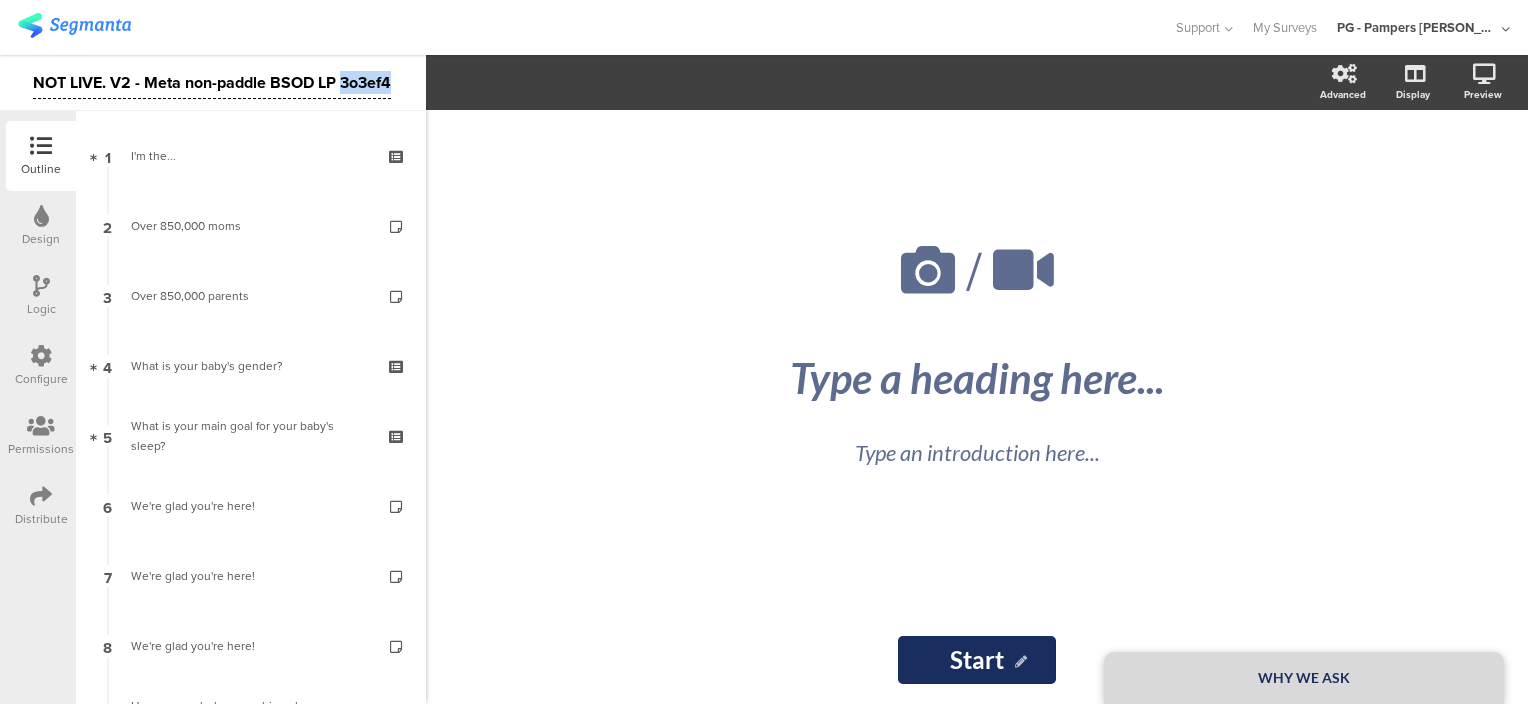 click on "NOT LIVE. V2 - Meta non-paddle BSOD LP 3o3ef4" at bounding box center (212, 83) 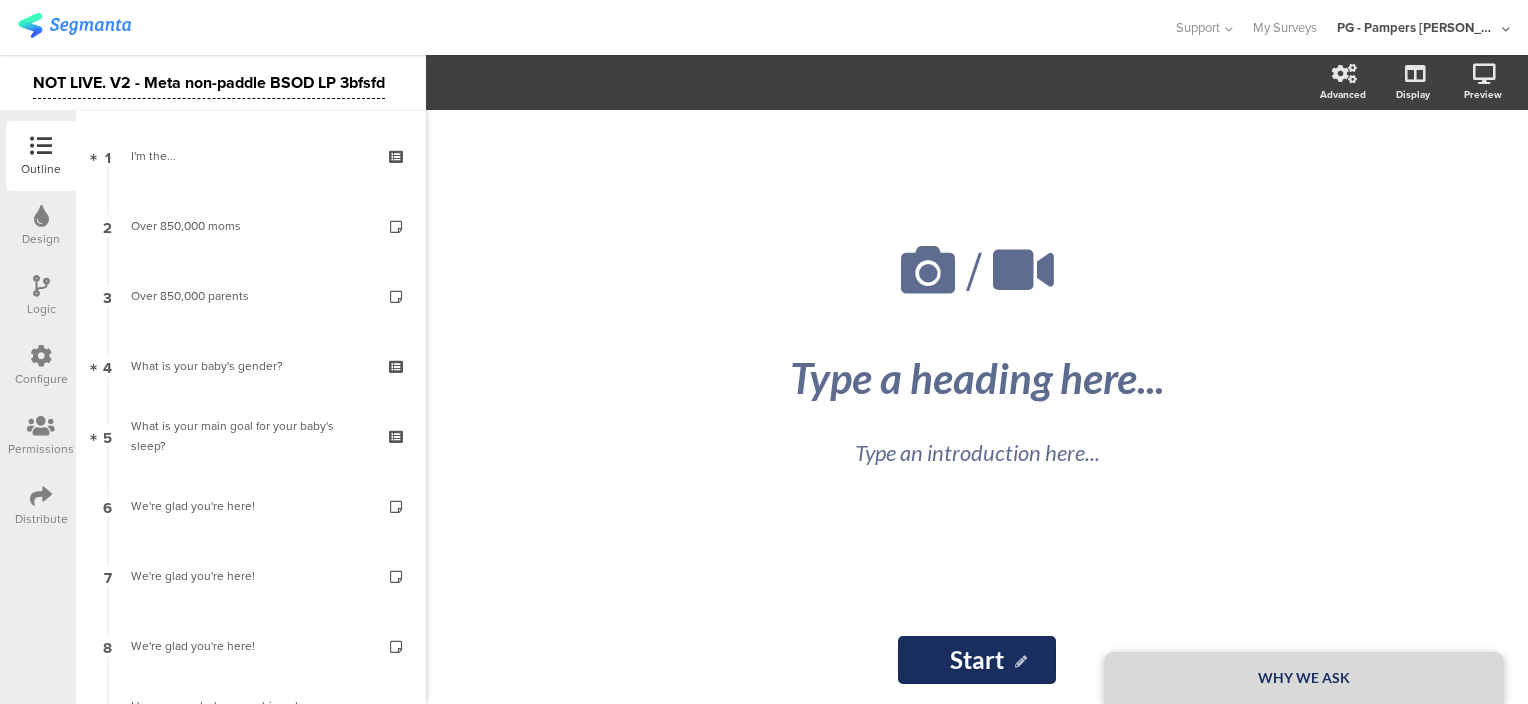 click at bounding box center [586, 27] 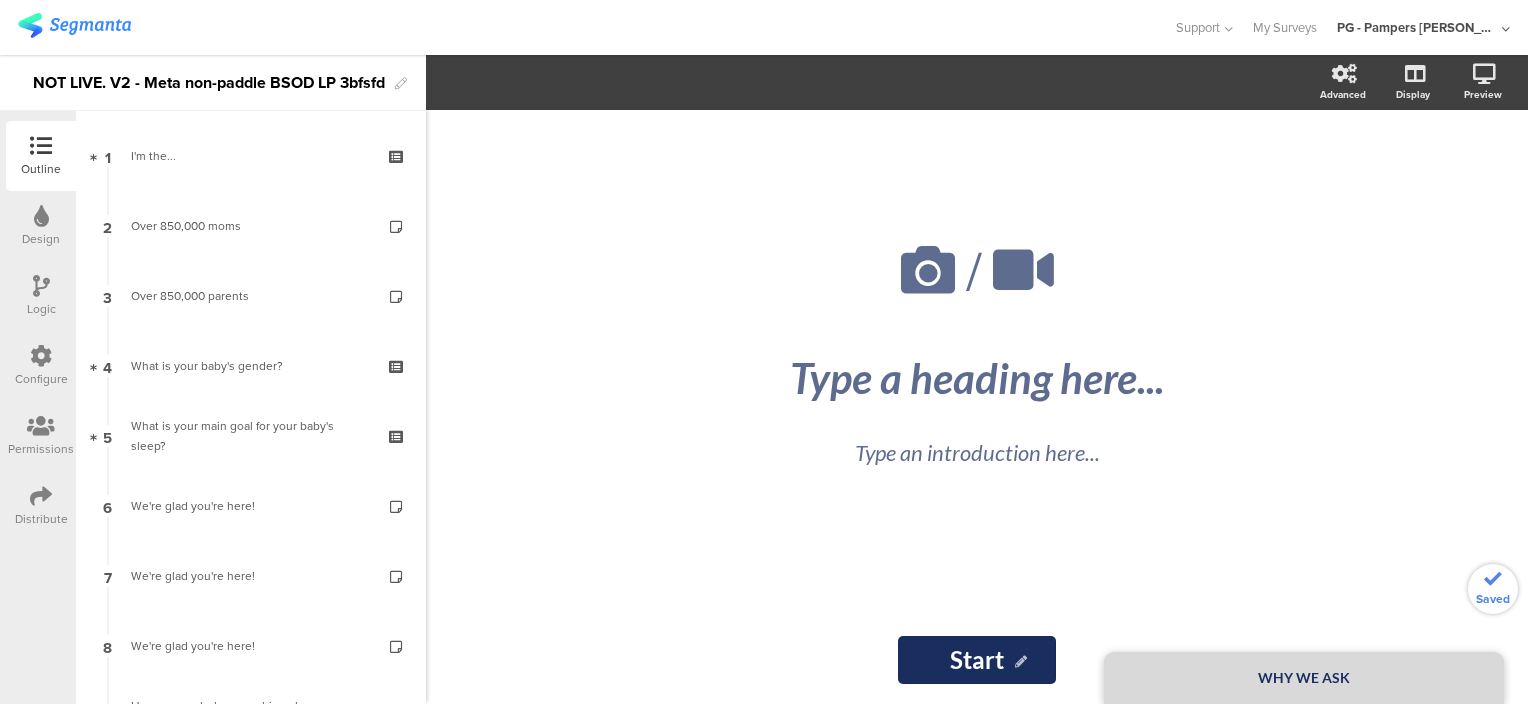 click at bounding box center (586, 27) 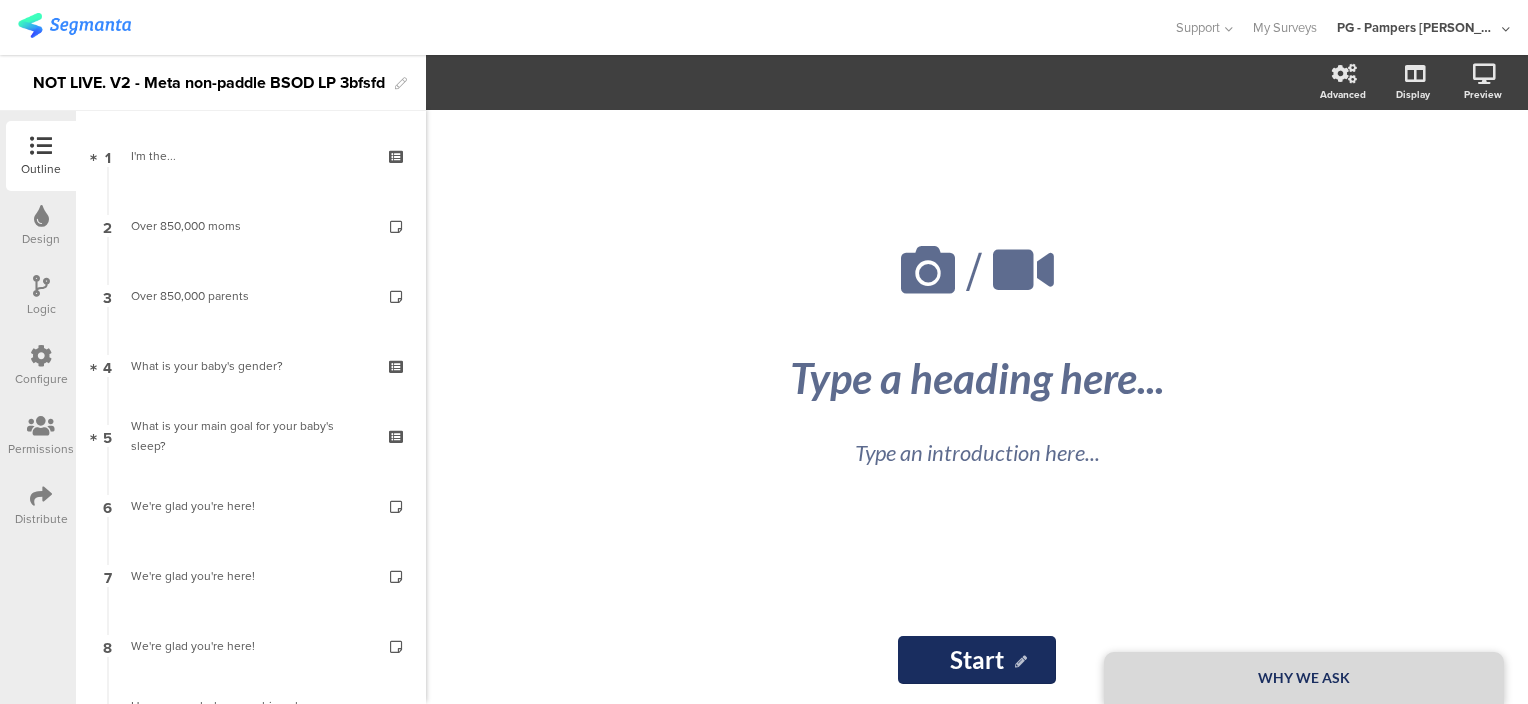 click at bounding box center (74, 25) 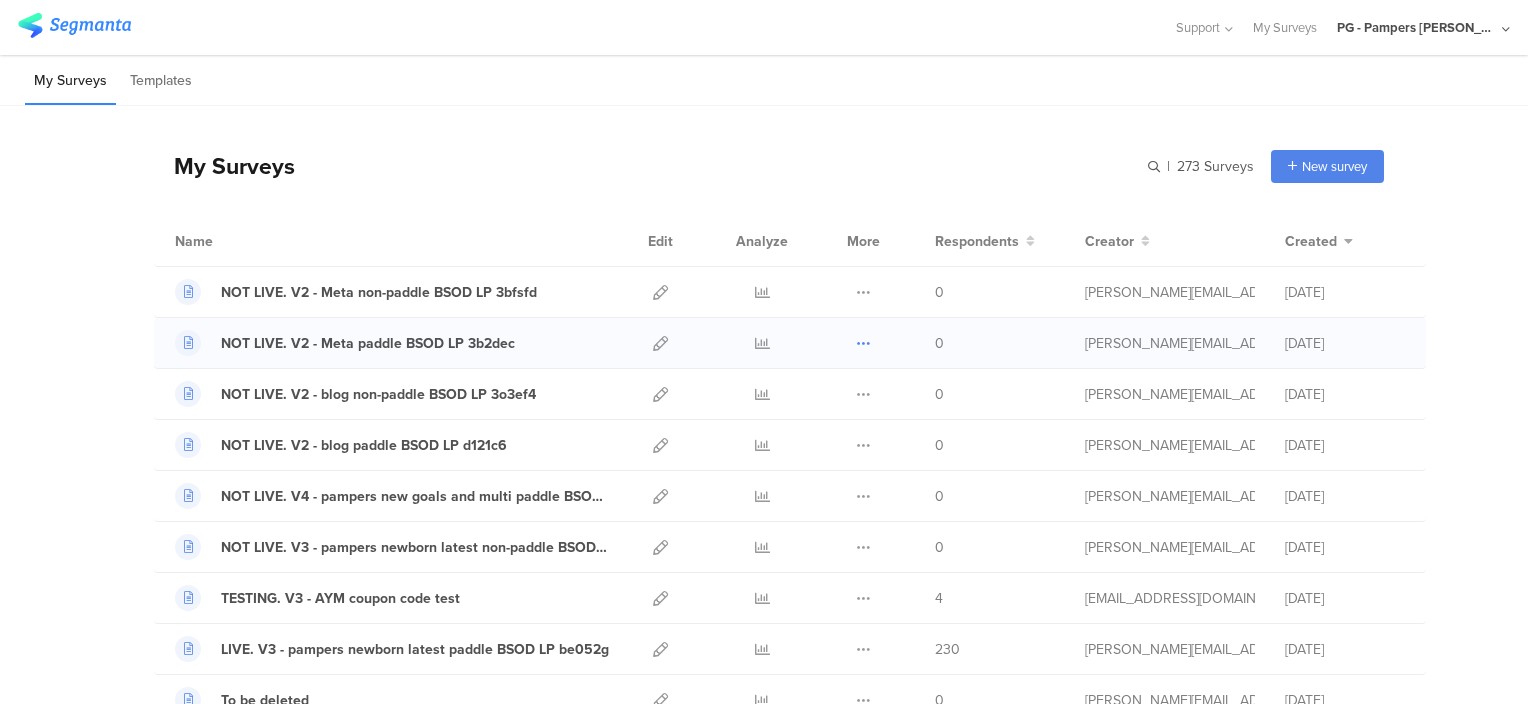 click at bounding box center (863, 343) 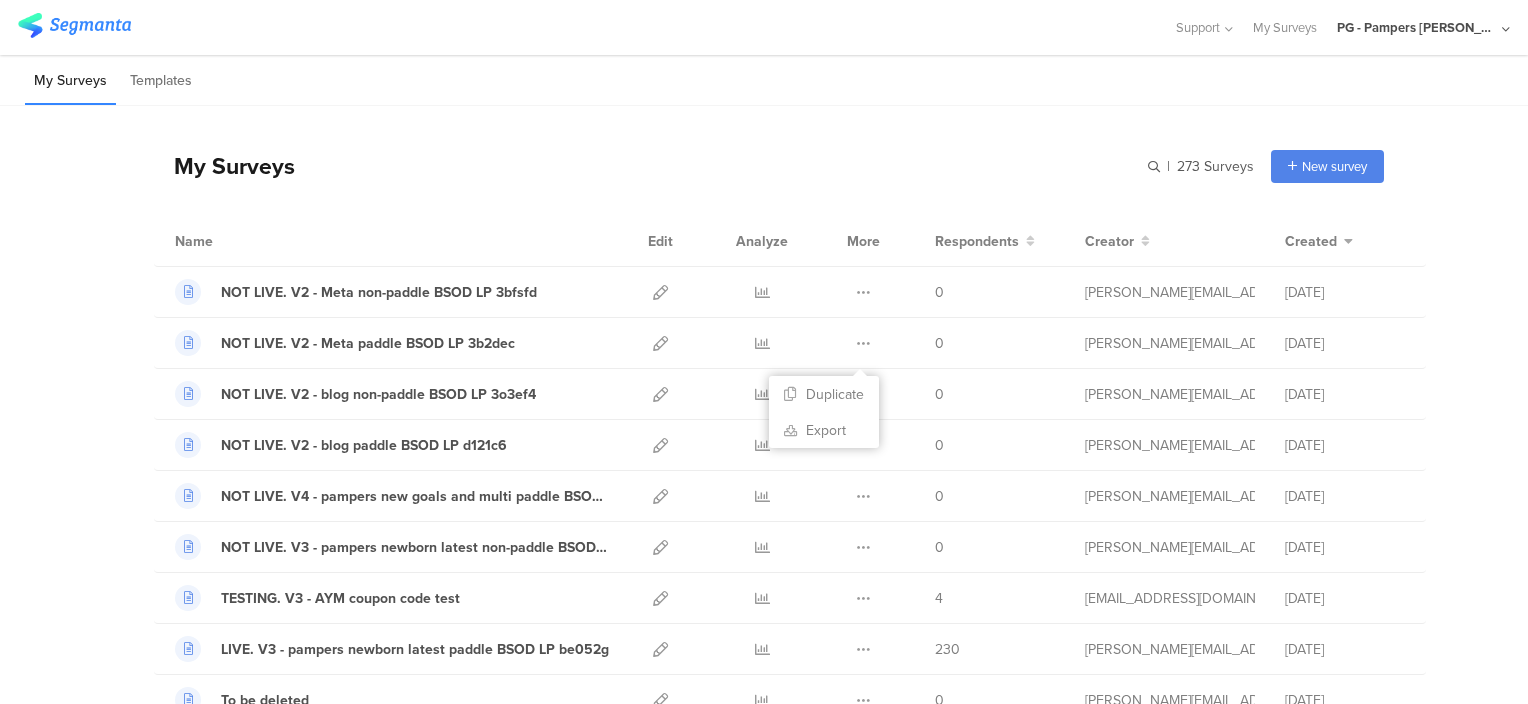 click on "My Surveys
|
273 Surveys
New survey
Start from scratch
Choose from templates" at bounding box center [769, 166] 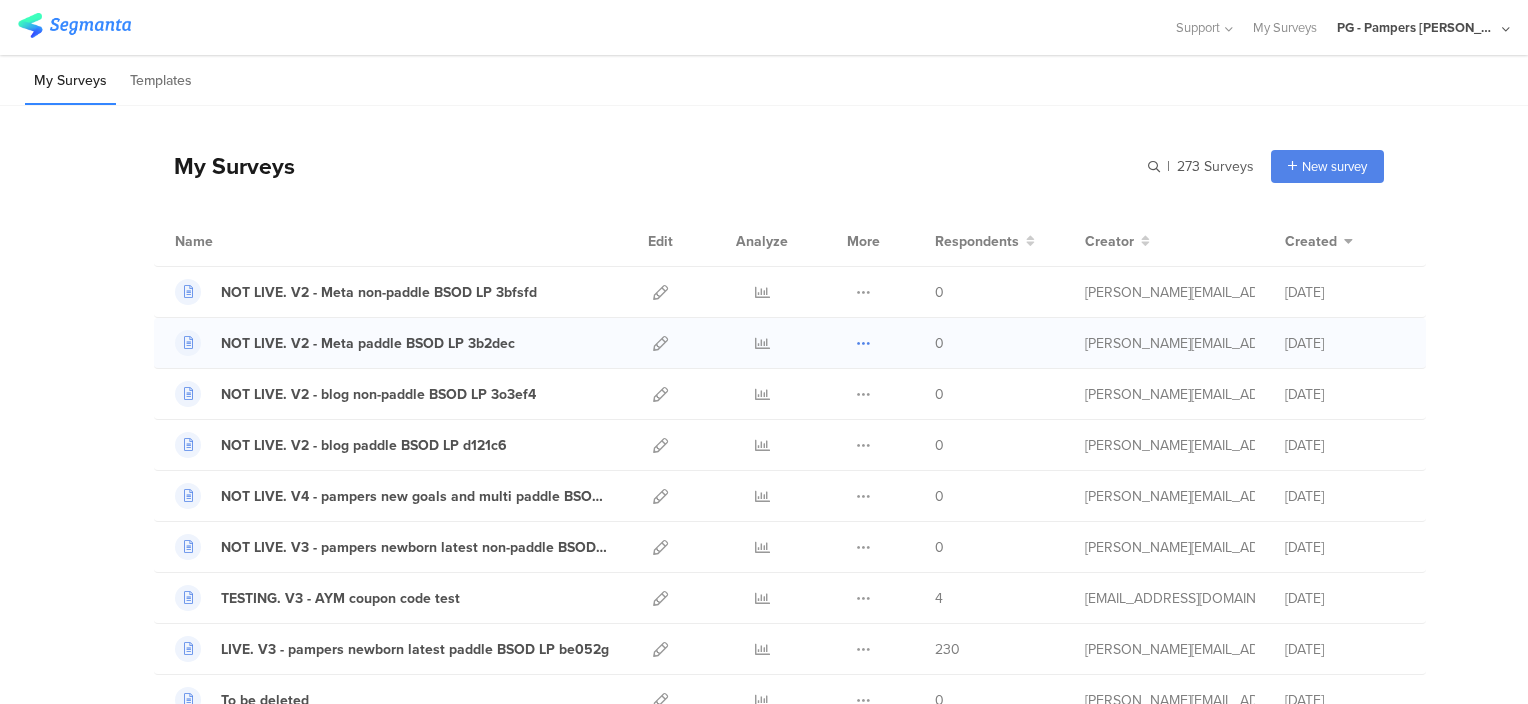 click at bounding box center [863, 343] 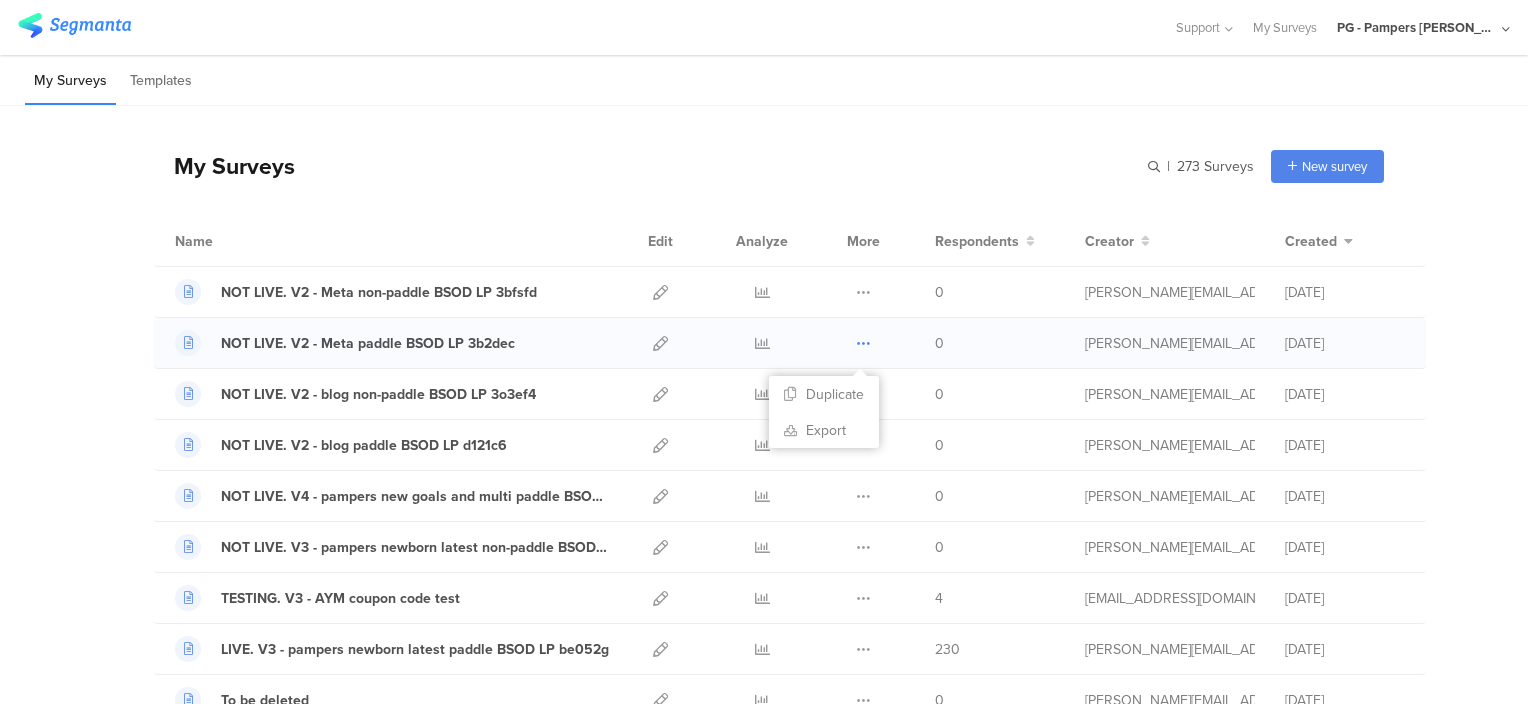 click at bounding box center [863, 343] 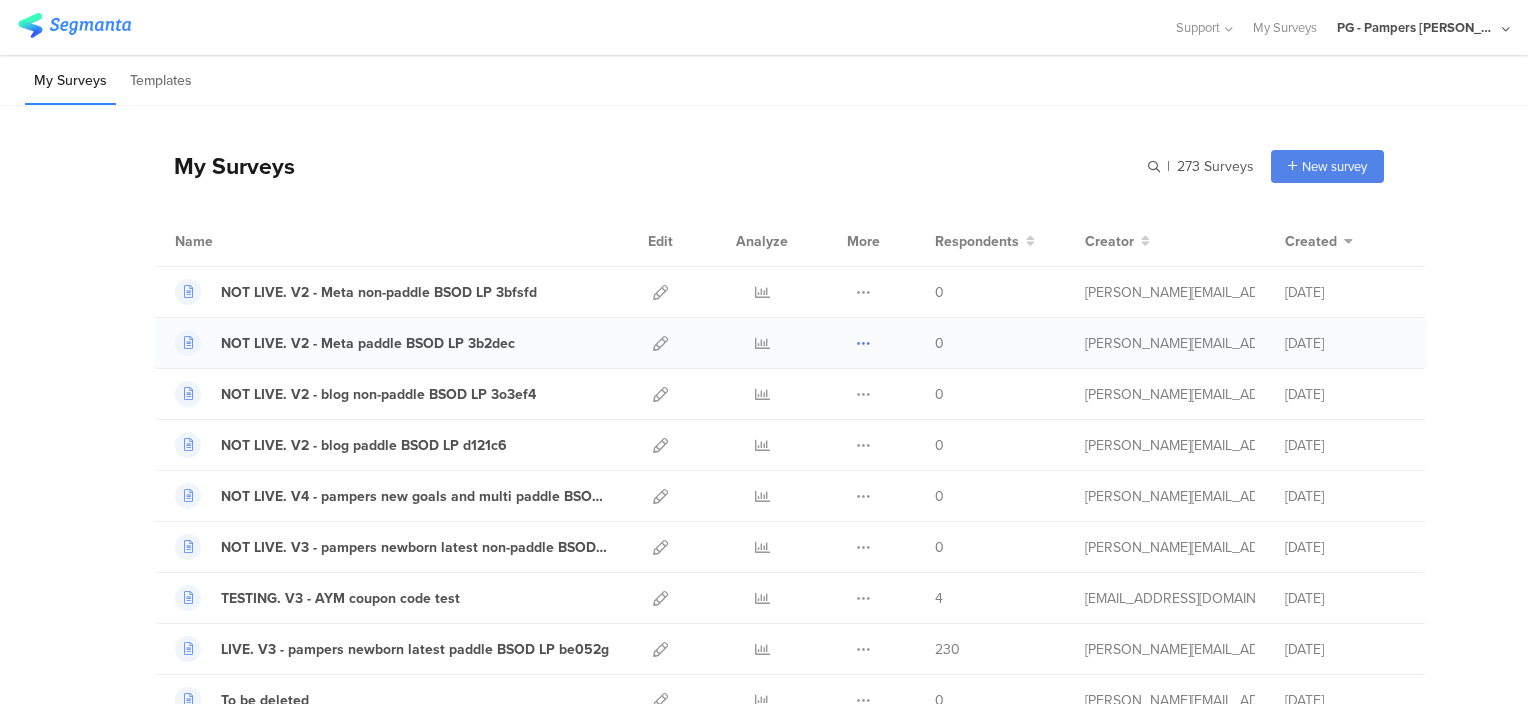 click at bounding box center [863, 343] 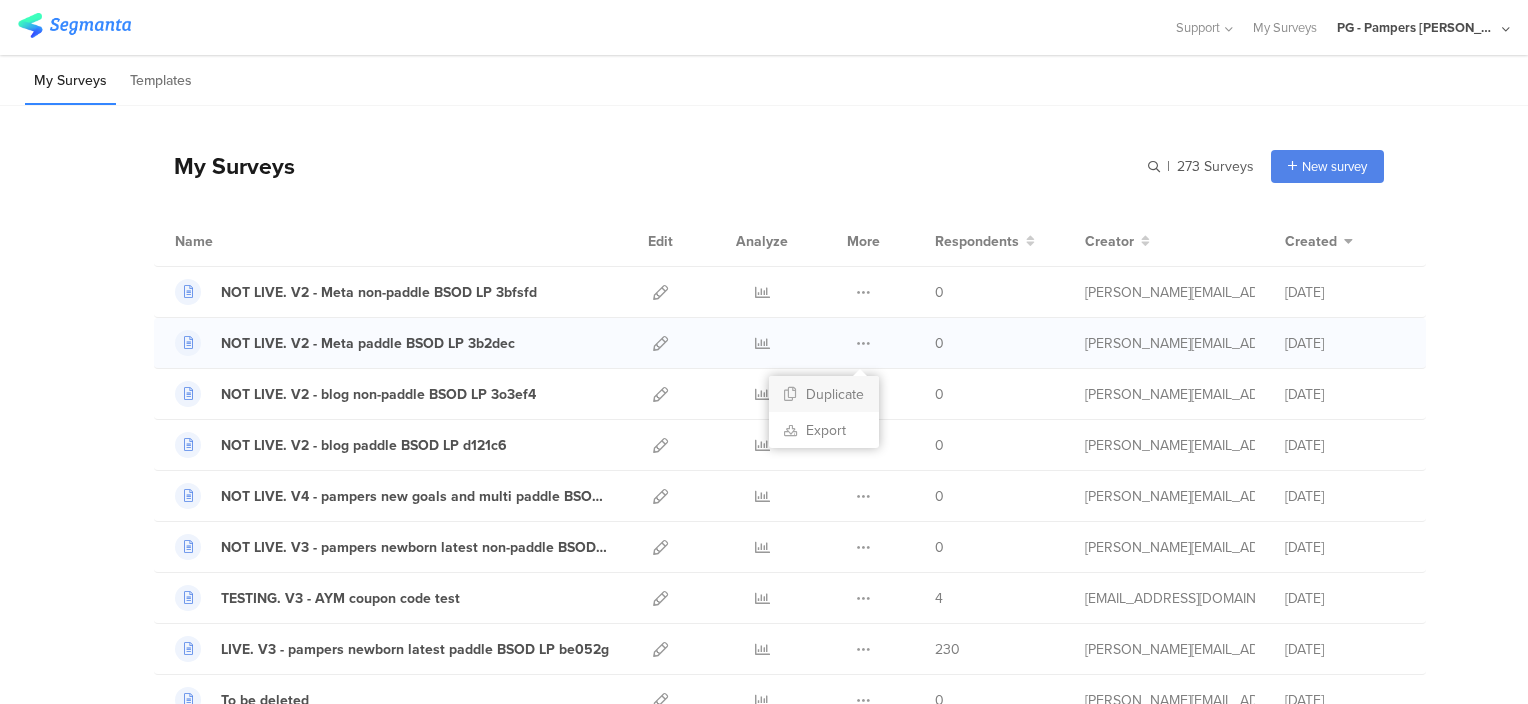 click on "Duplicate" at bounding box center [824, 394] 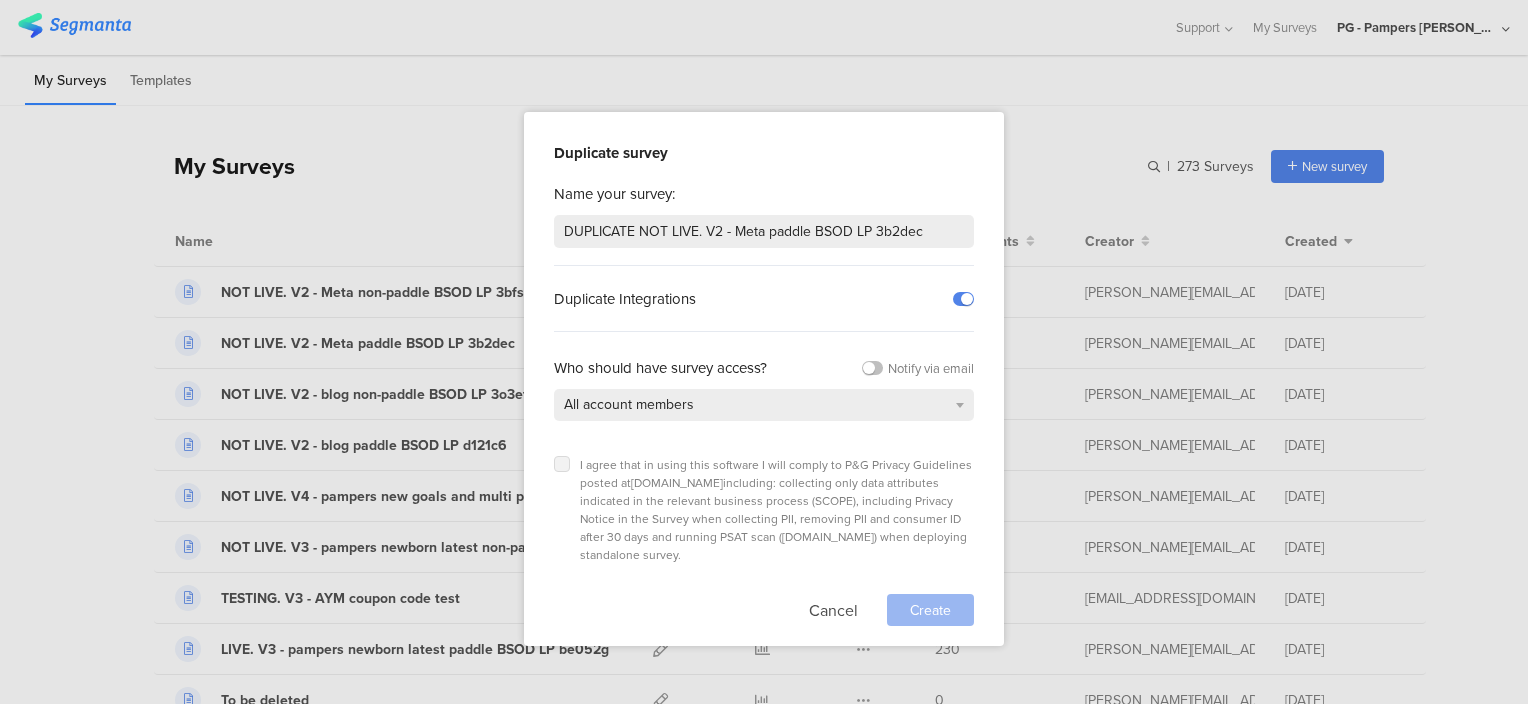 click at bounding box center [562, 464] 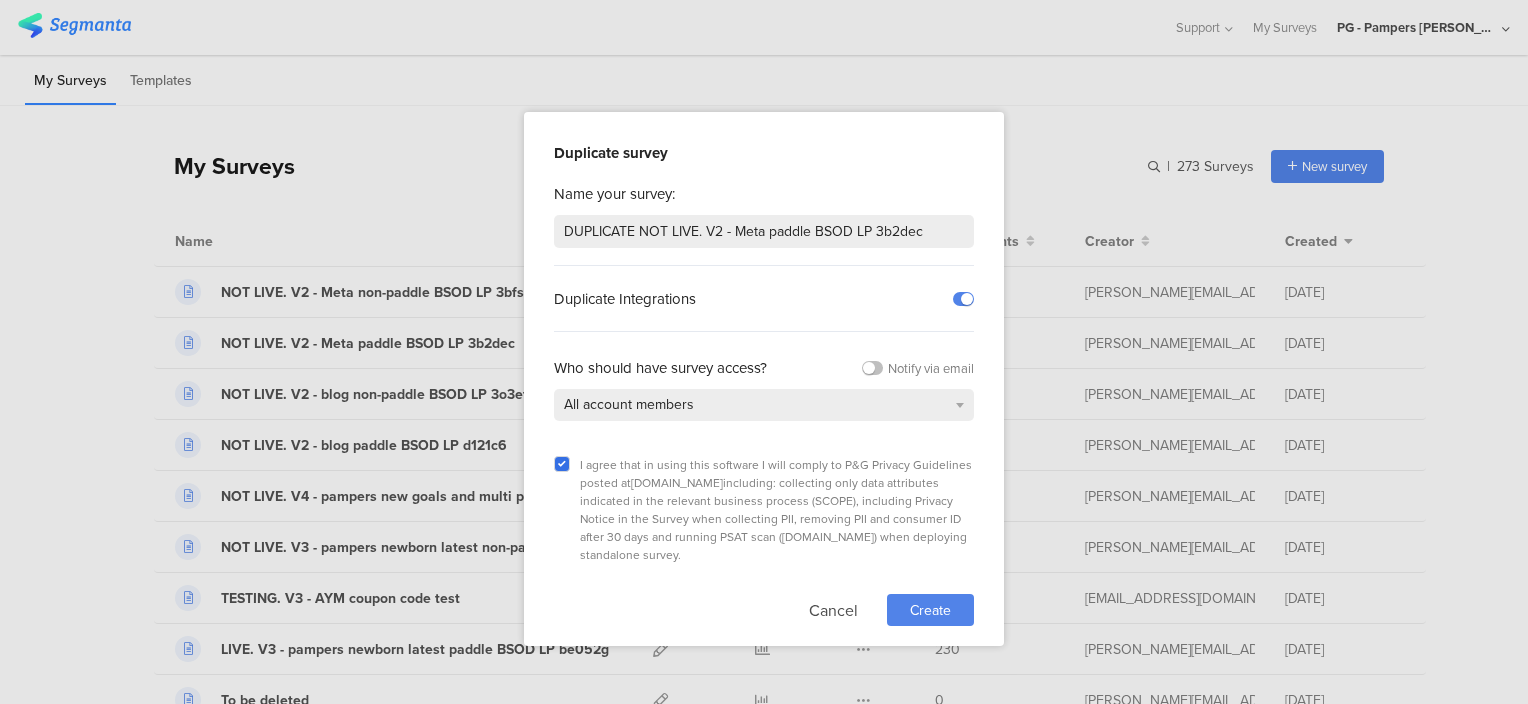 click on "Create" at bounding box center [930, 610] 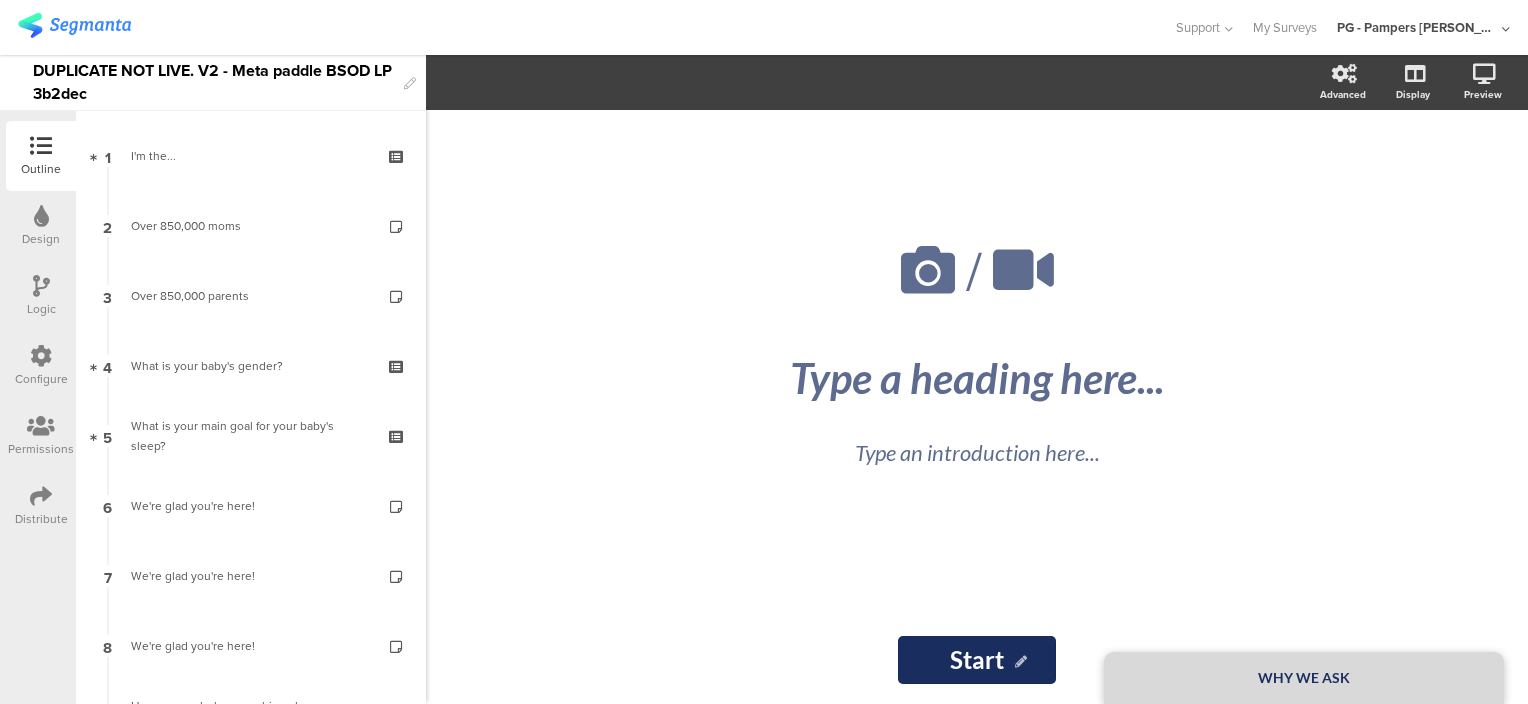 click on "/
WHY WE ASK
Type a heading here...
Type an introduction here...
Start
Start" 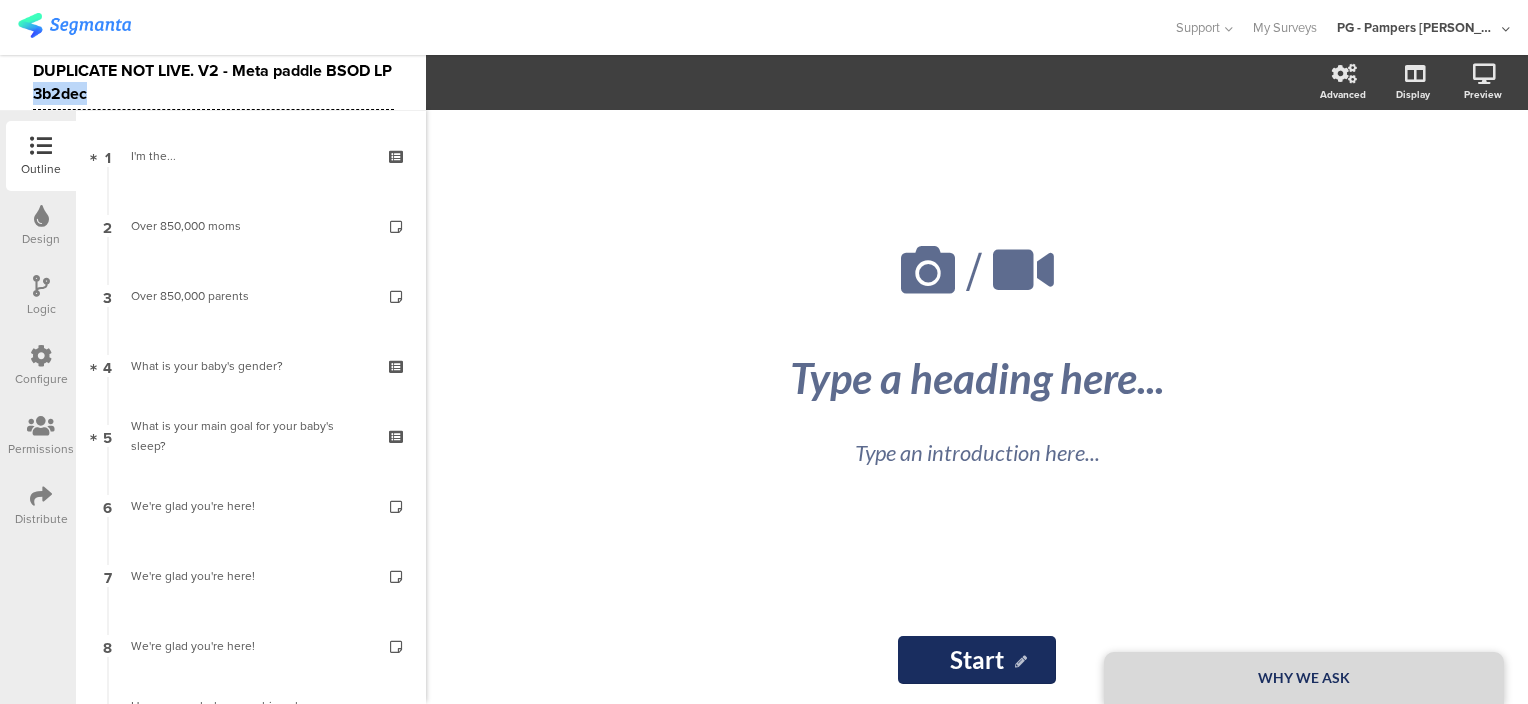 click on "DUPLICATE NOT LIVE. V2 - Meta paddle BSOD LP 3b2dec" at bounding box center [213, 82] 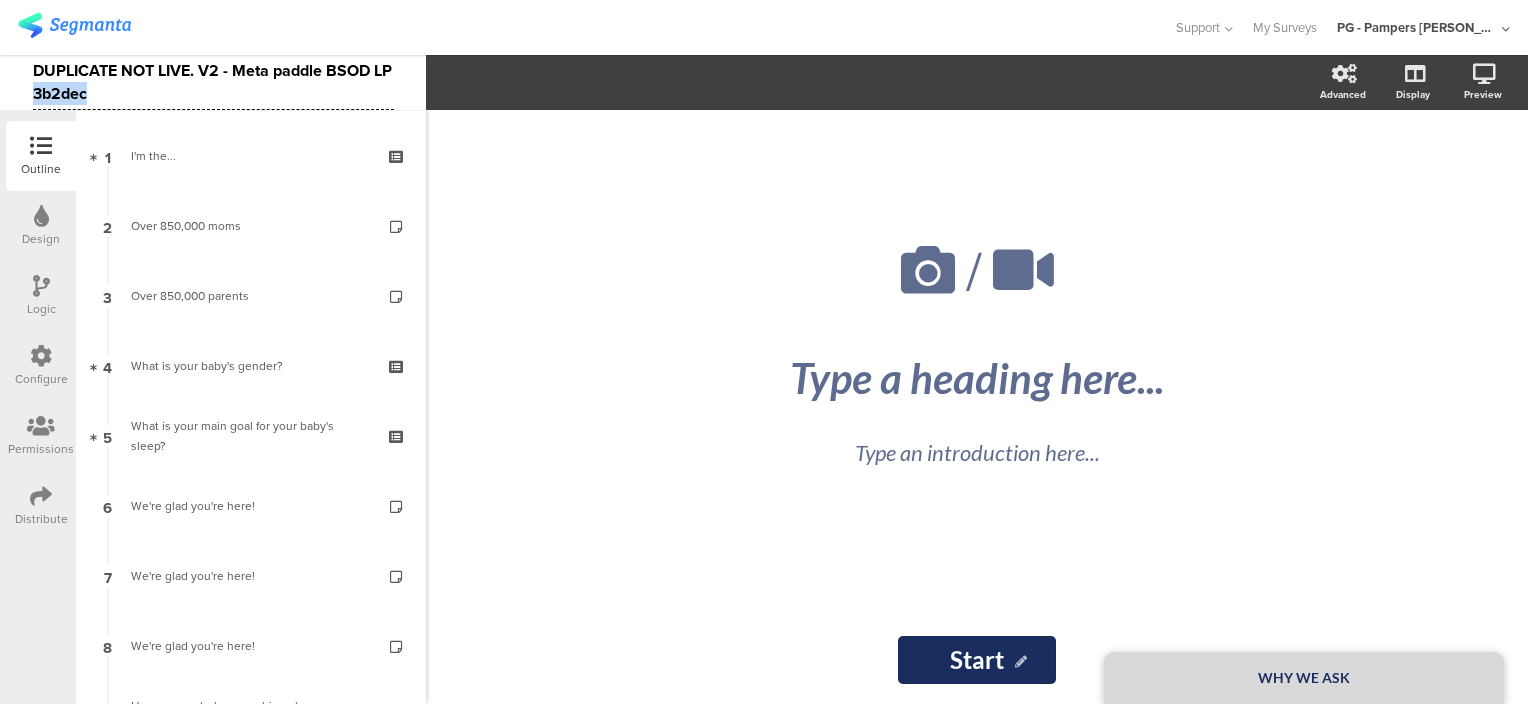 paste 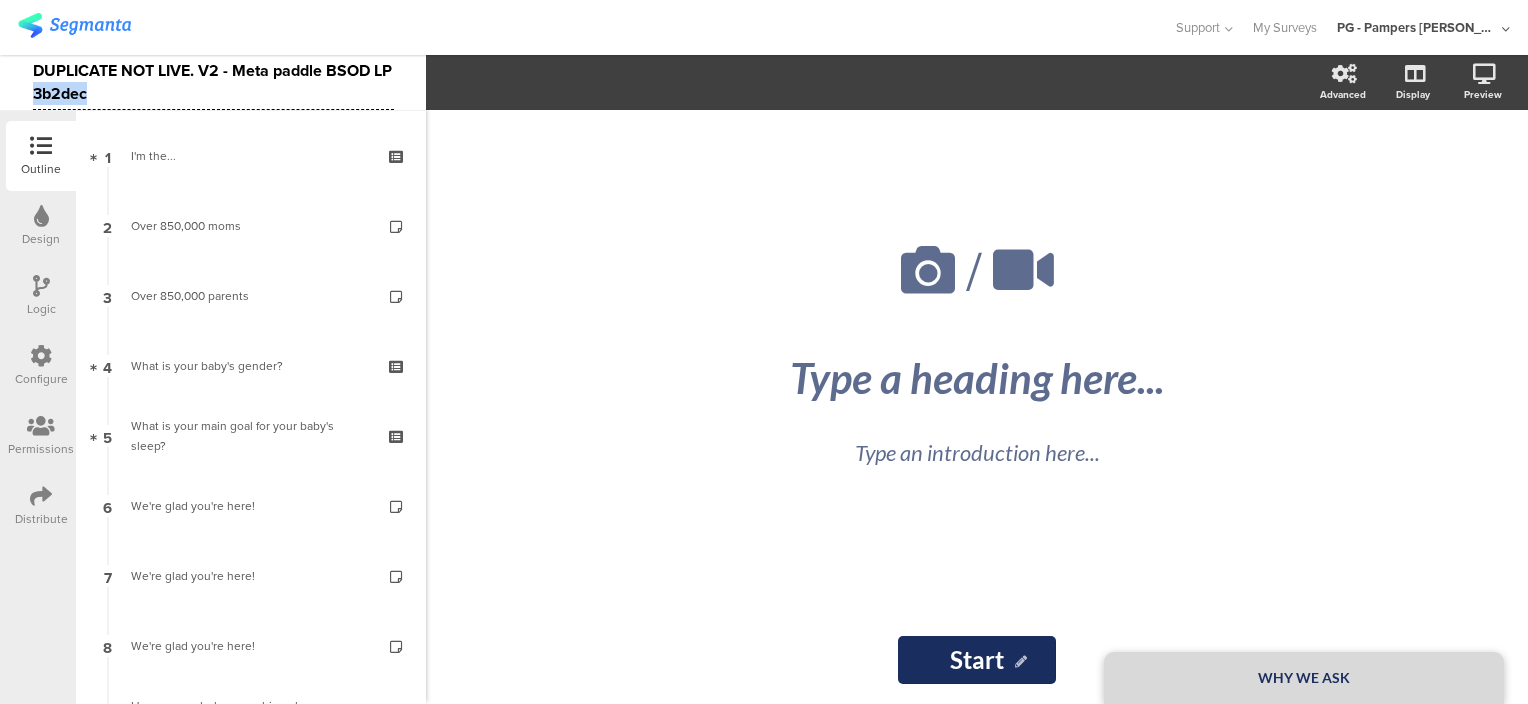 type 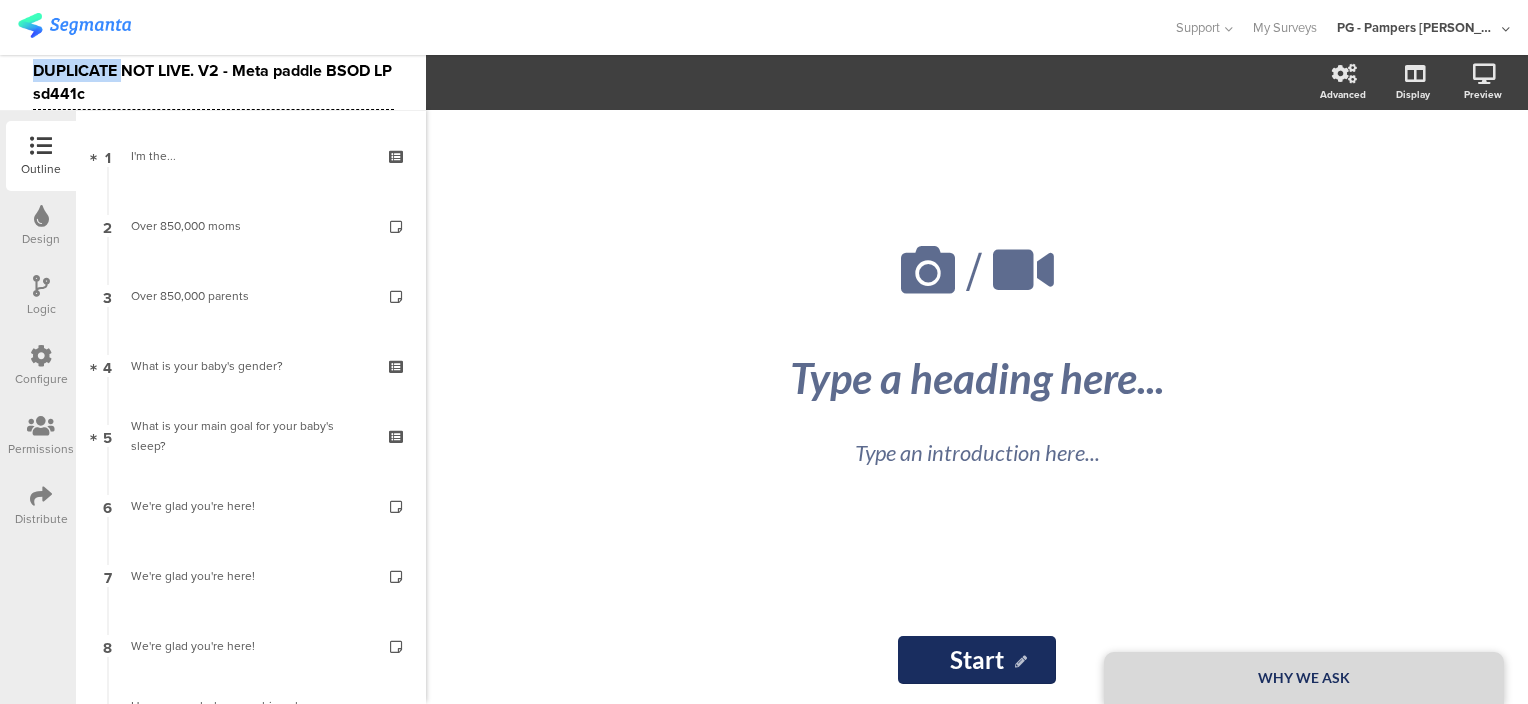 drag, startPoint x: 122, startPoint y: 67, endPoint x: 29, endPoint y: 65, distance: 93.0215 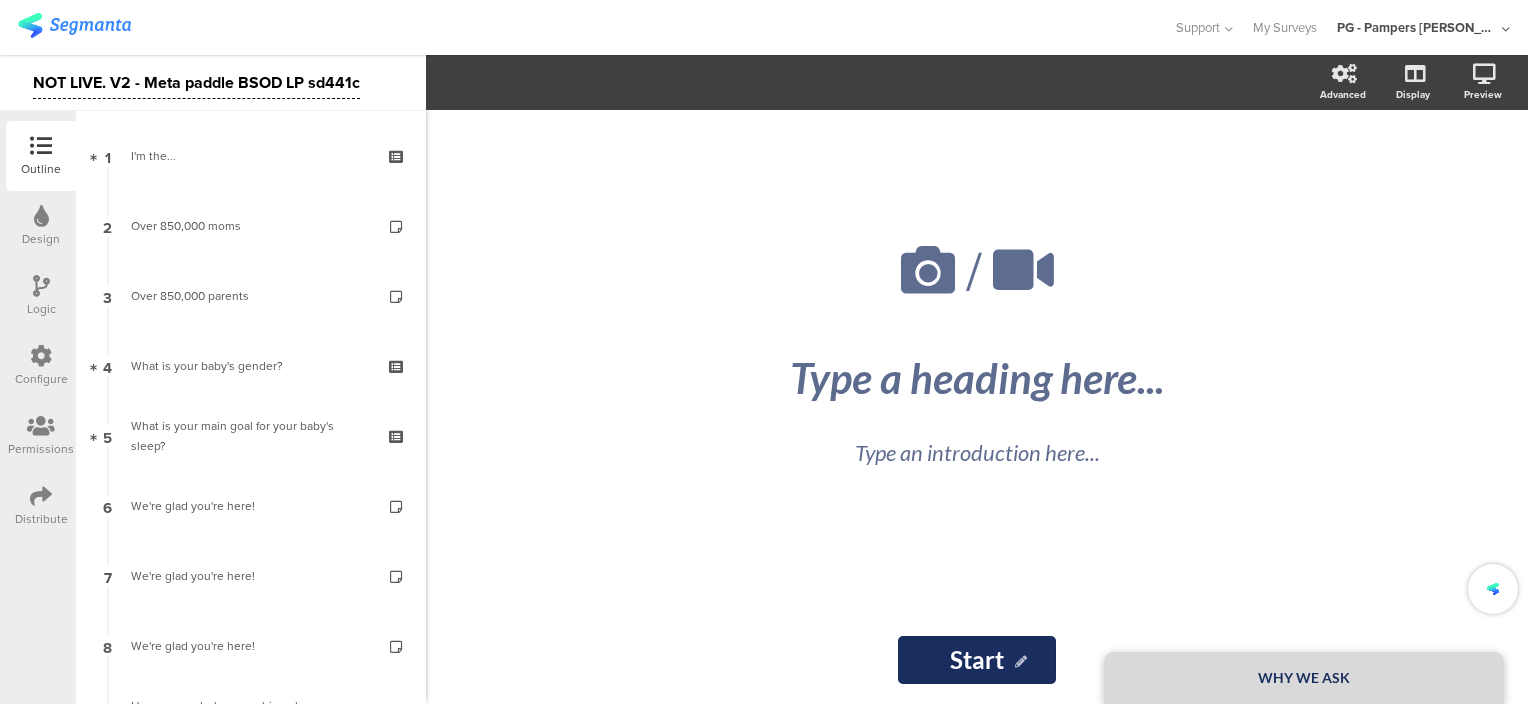 click on "NOT LIVE. V2 - Meta paddle BSOD LP sd441c" at bounding box center (196, 83) 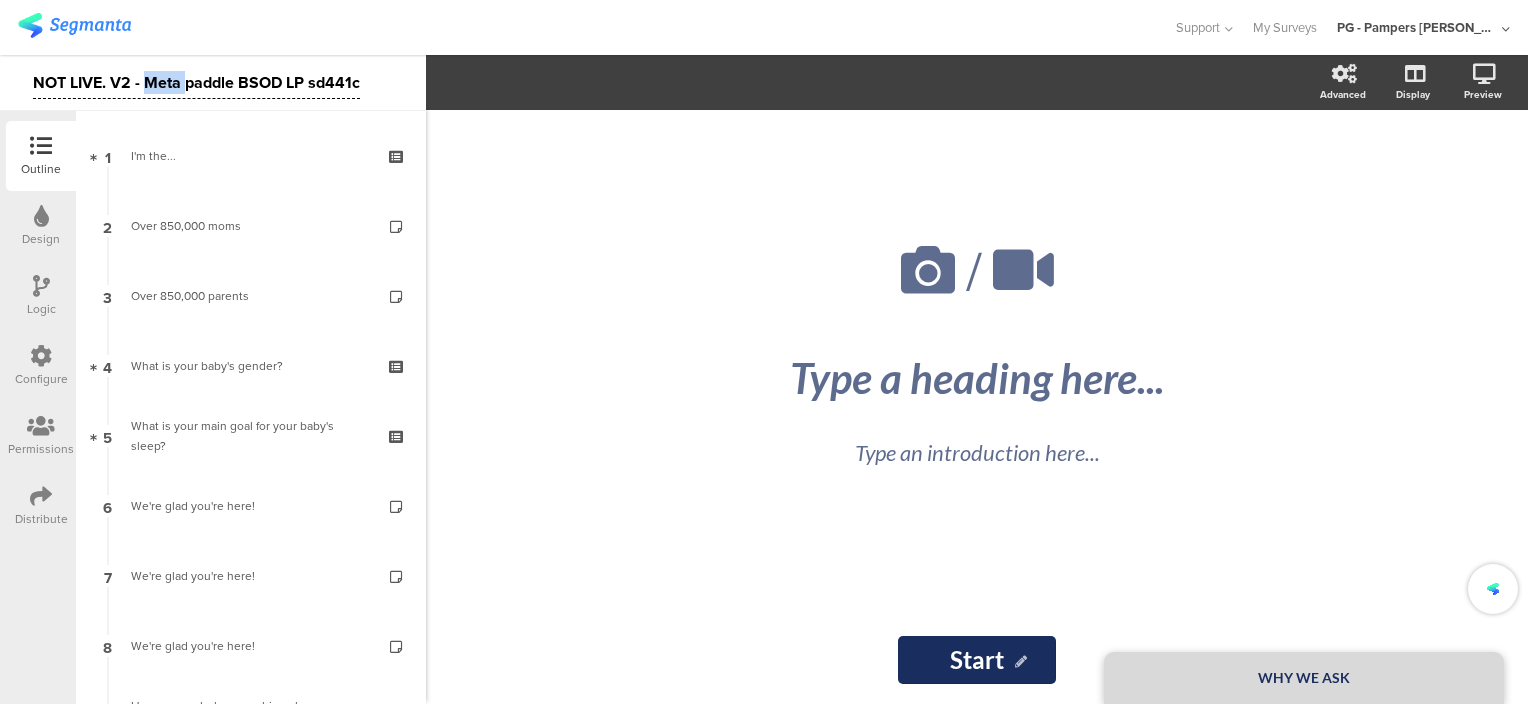 click on "NOT LIVE. V2 - Meta paddle BSOD LP sd441c" at bounding box center [196, 83] 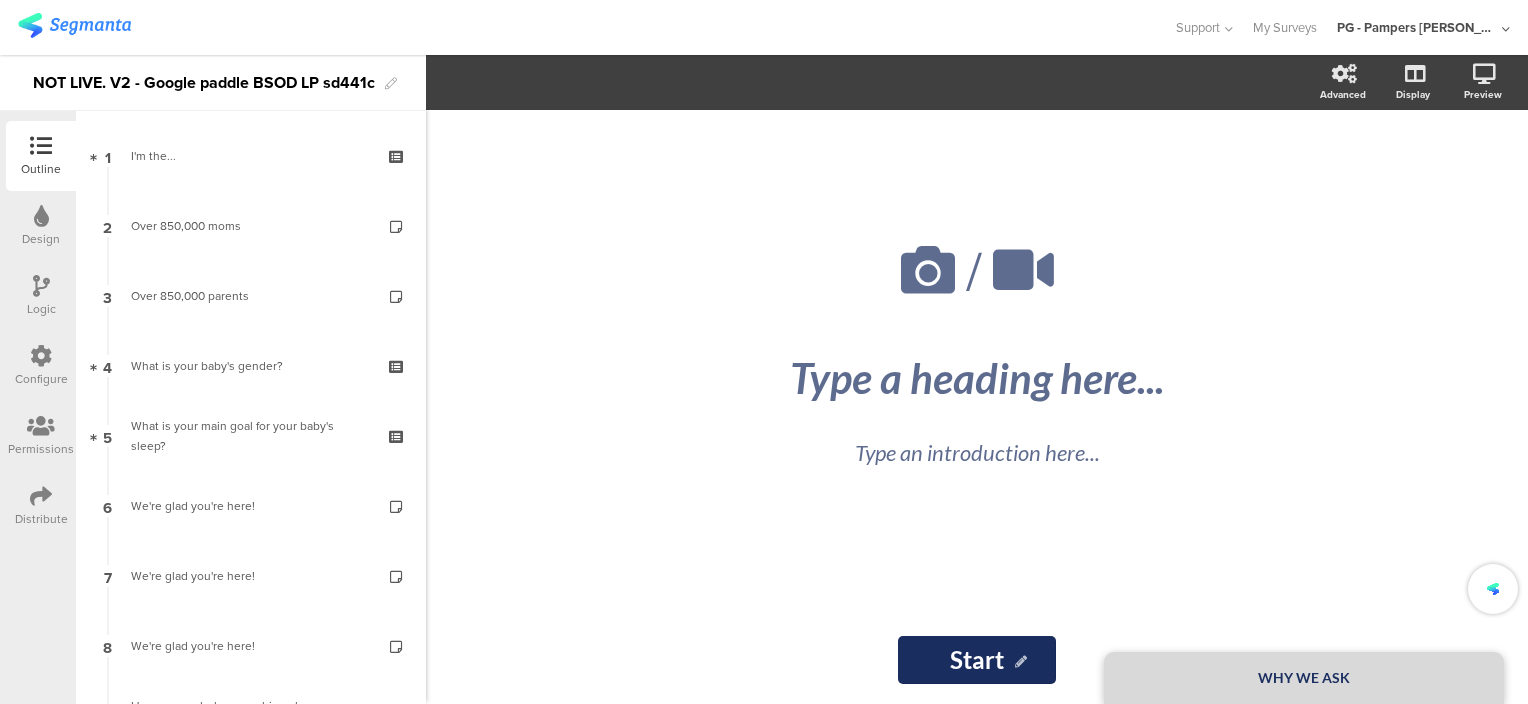 click at bounding box center (586, 27) 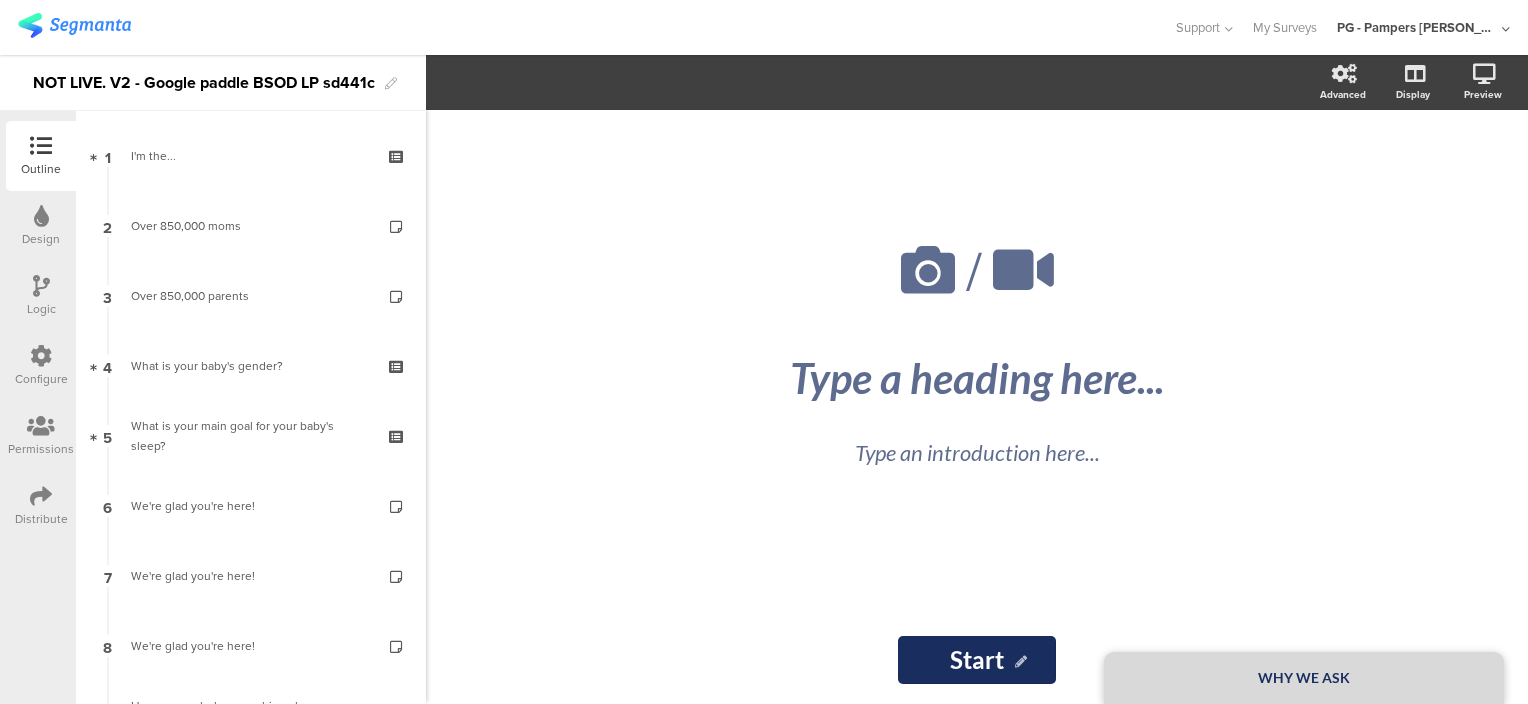 click at bounding box center [74, 25] 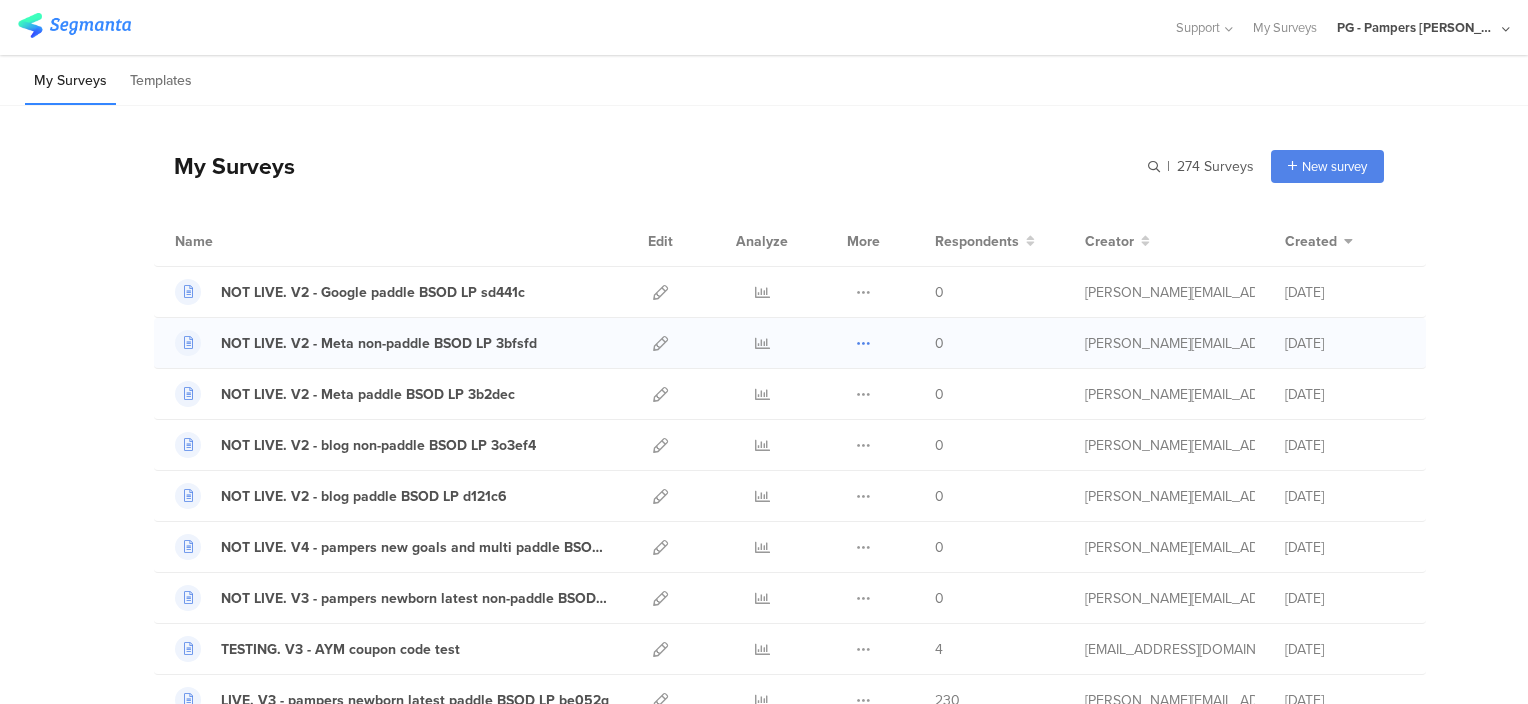 click at bounding box center (863, 343) 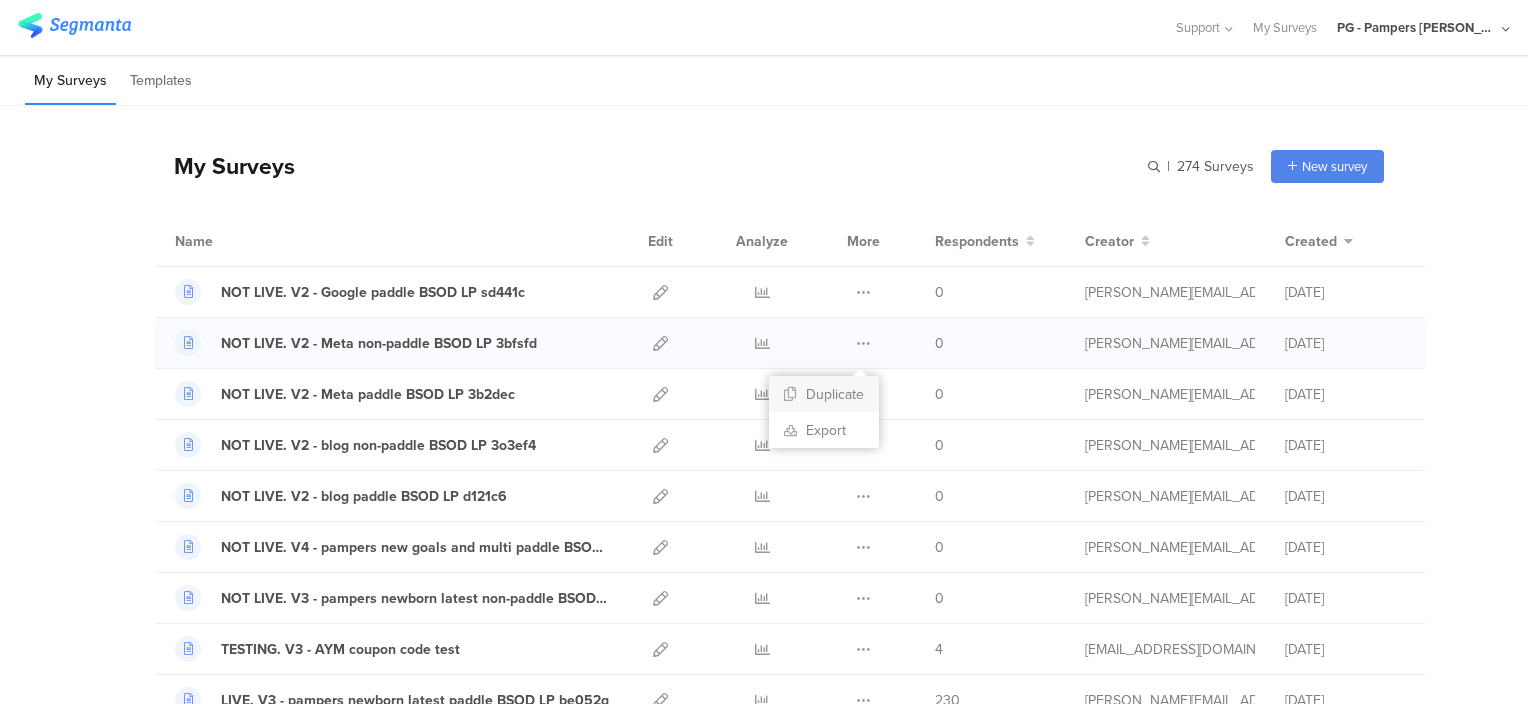 click on "Duplicate" at bounding box center [824, 394] 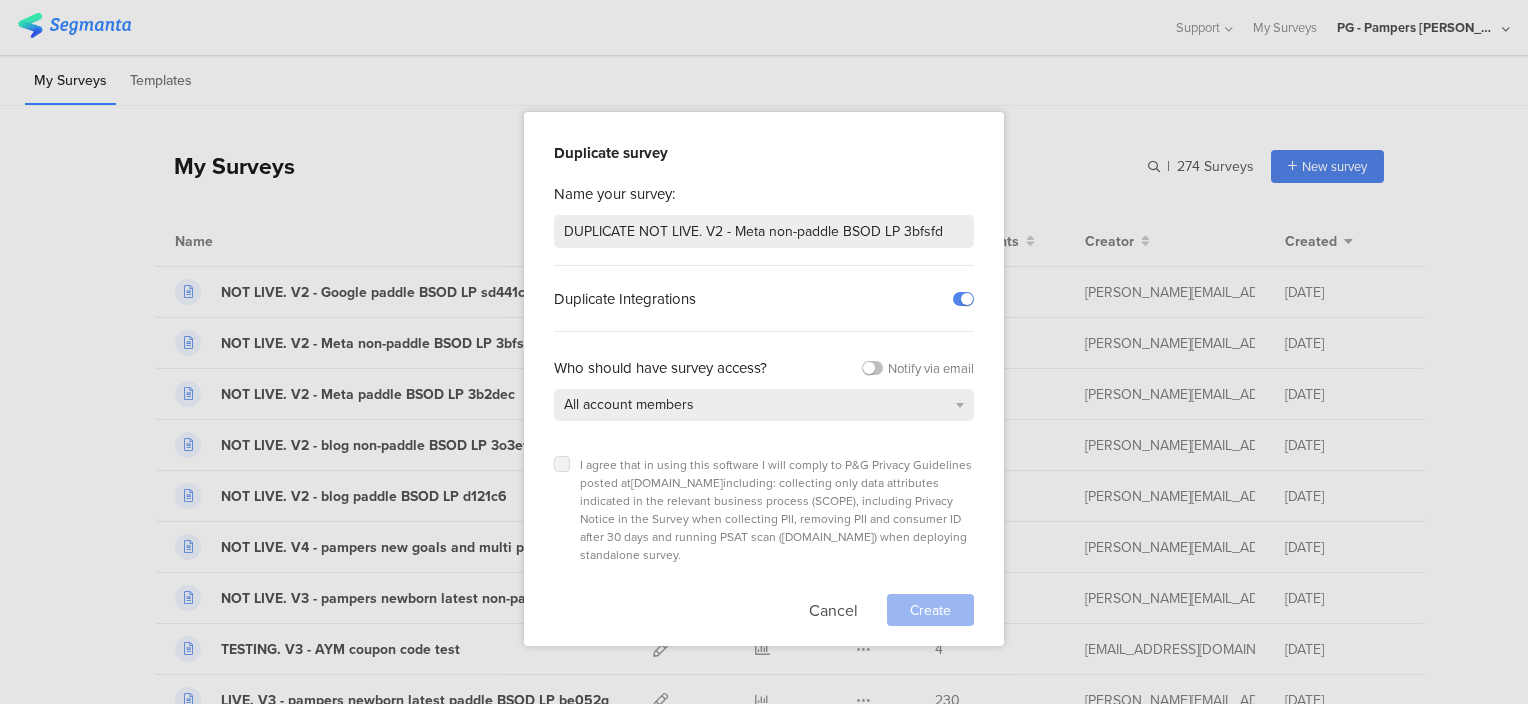 click at bounding box center [562, 464] 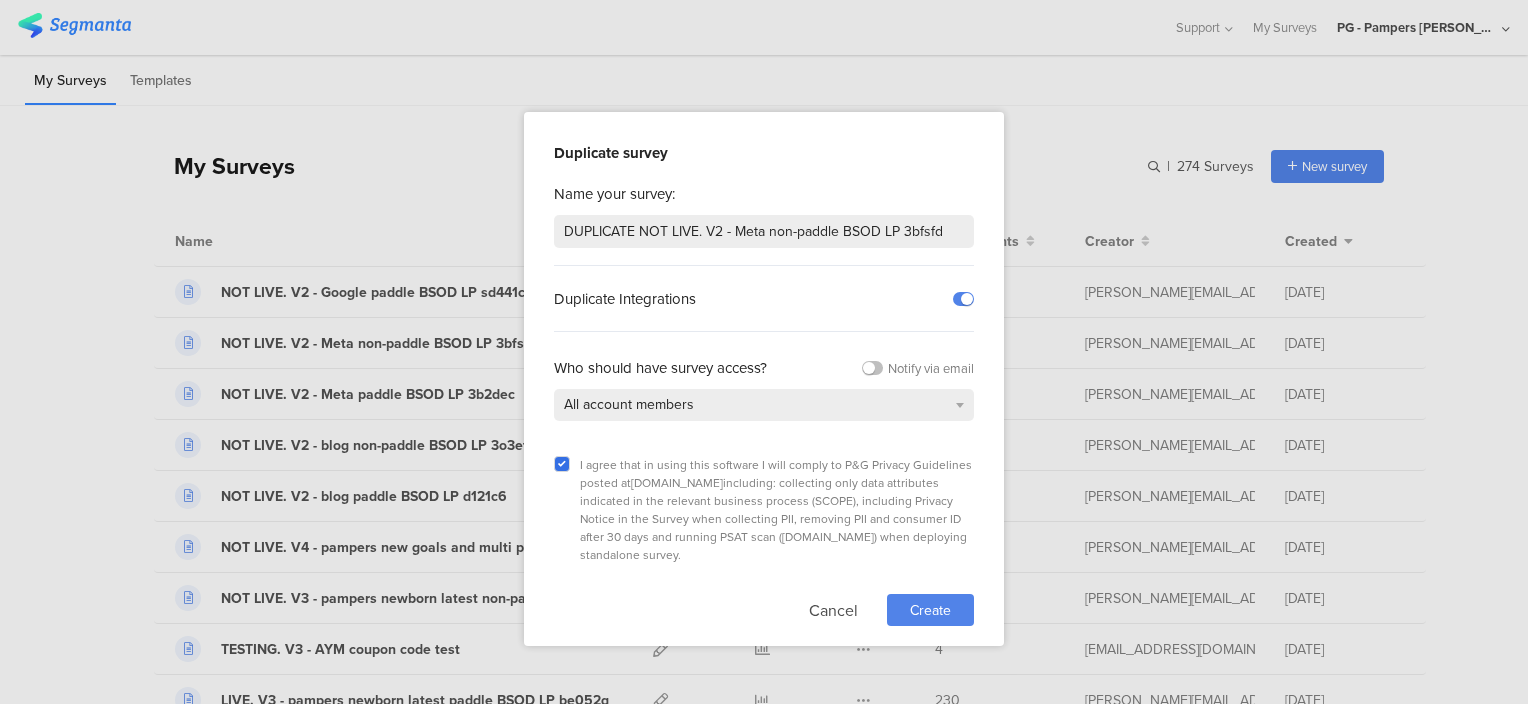 click on "Create" at bounding box center (930, 610) 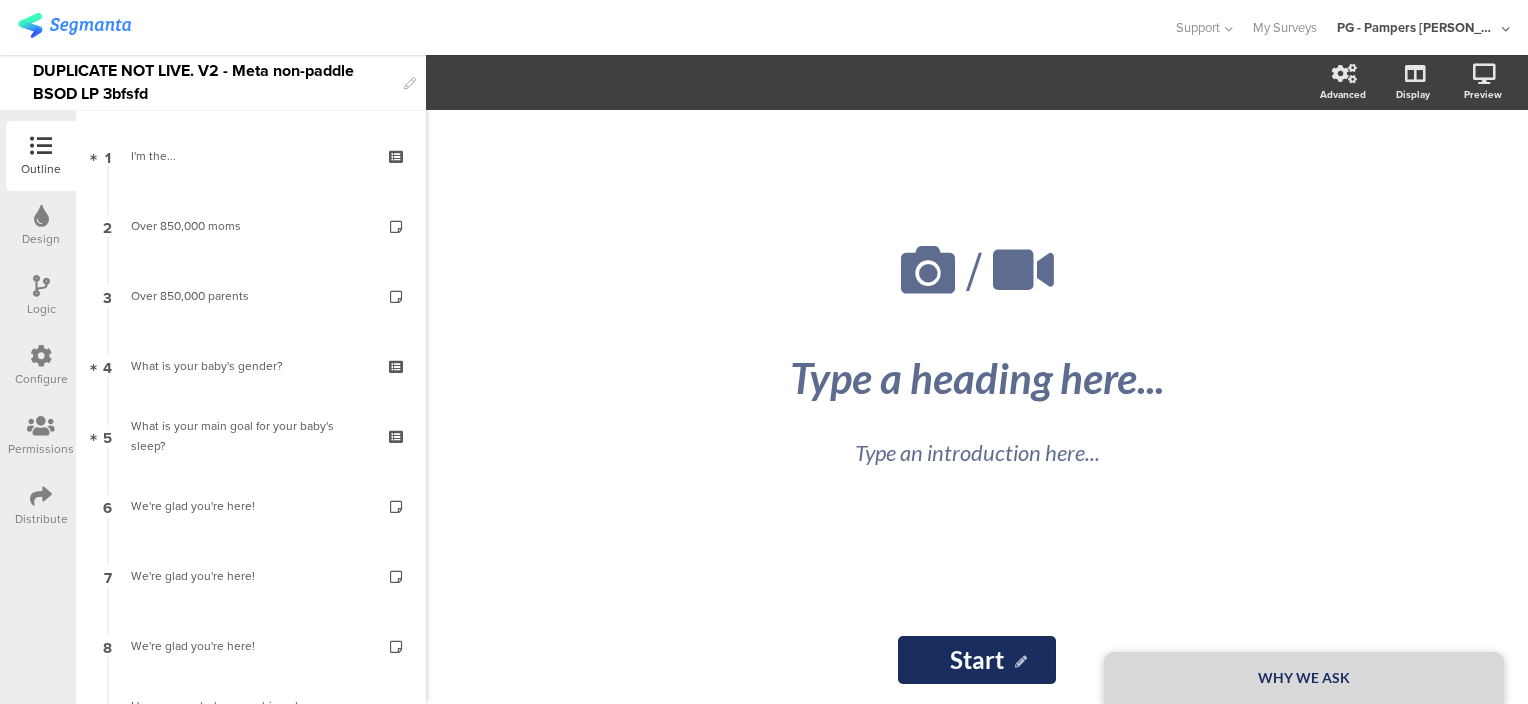 click on "/
WHY WE ASK
Type a heading here...
Type an introduction here..." 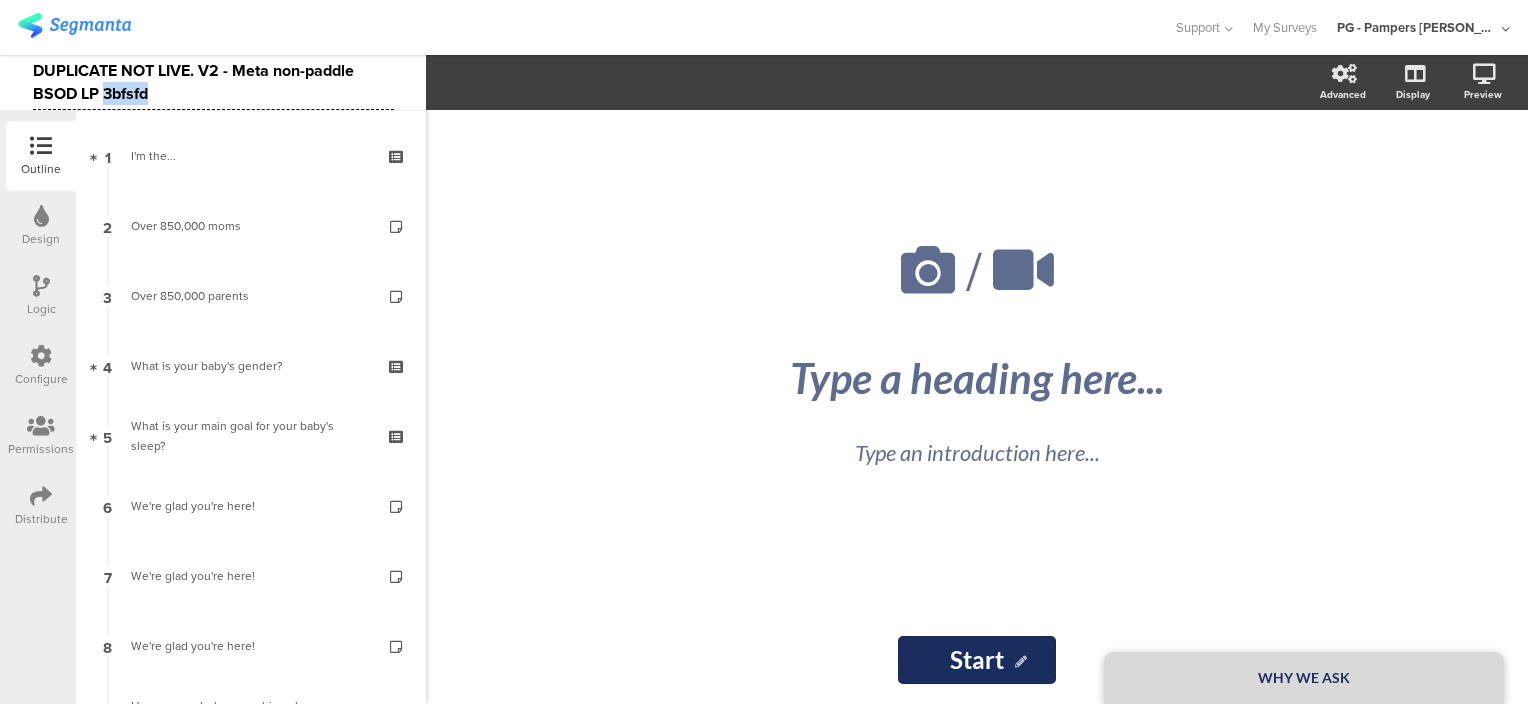 click on "DUPLICATE NOT LIVE. V2 - Meta non-paddle BSOD LP 3bfsfd" at bounding box center [213, 82] 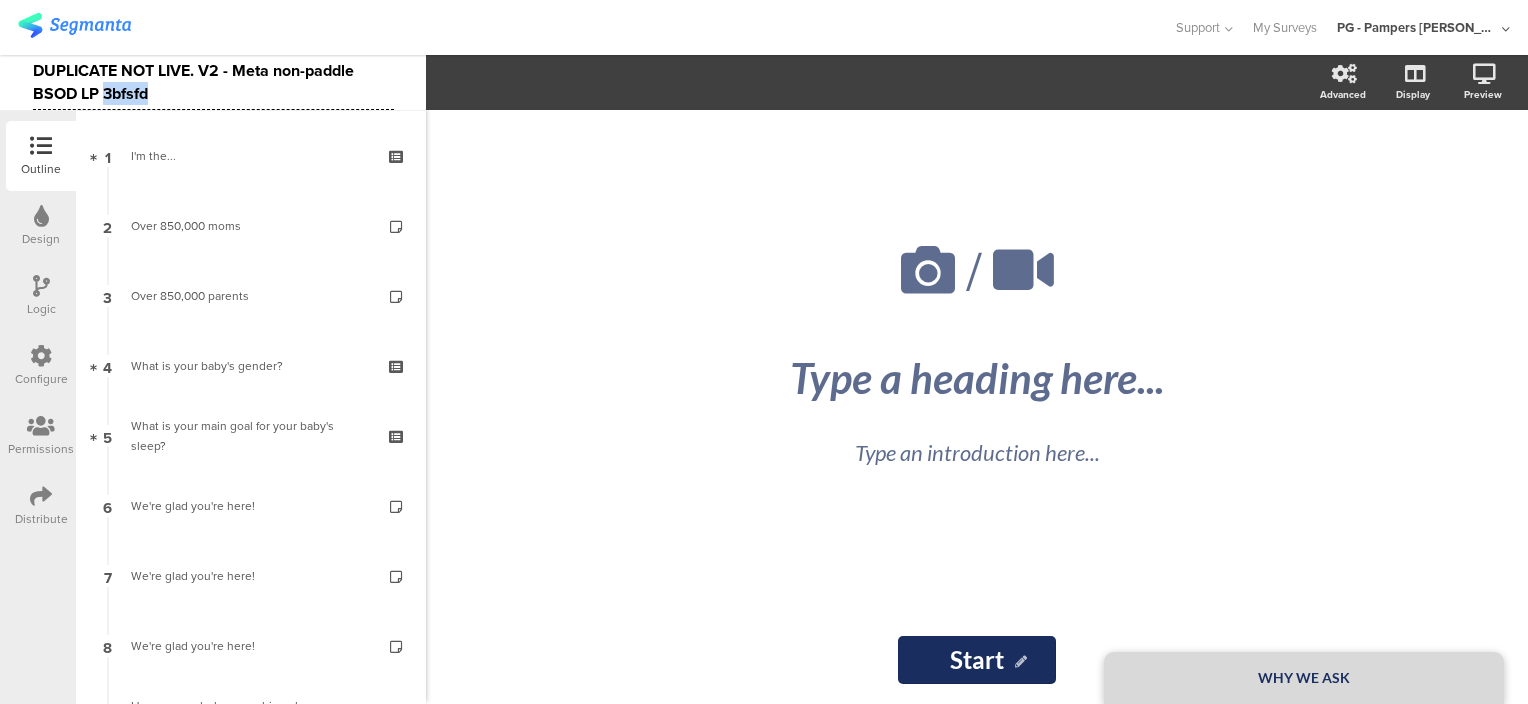 paste 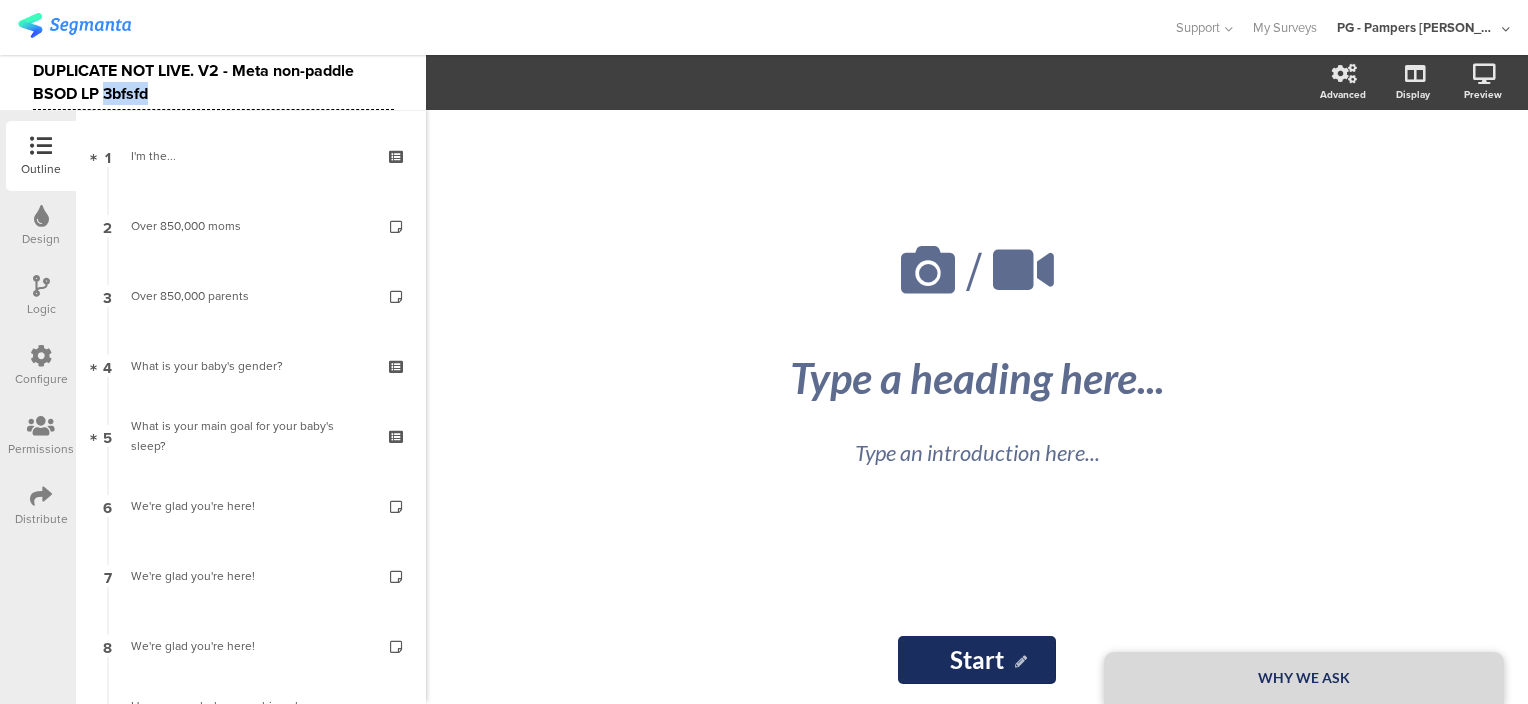 type 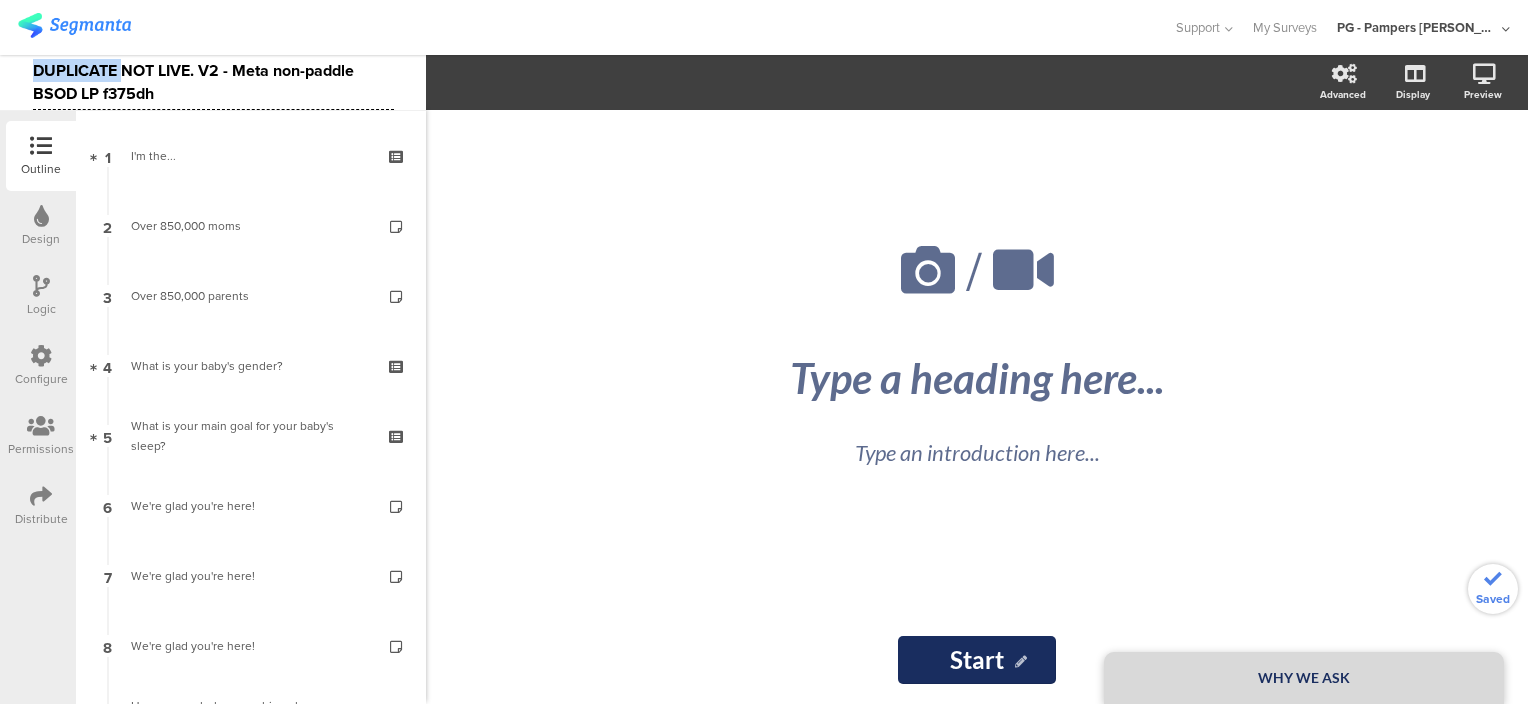 drag, startPoint x: 125, startPoint y: 71, endPoint x: 22, endPoint y: 72, distance: 103.00485 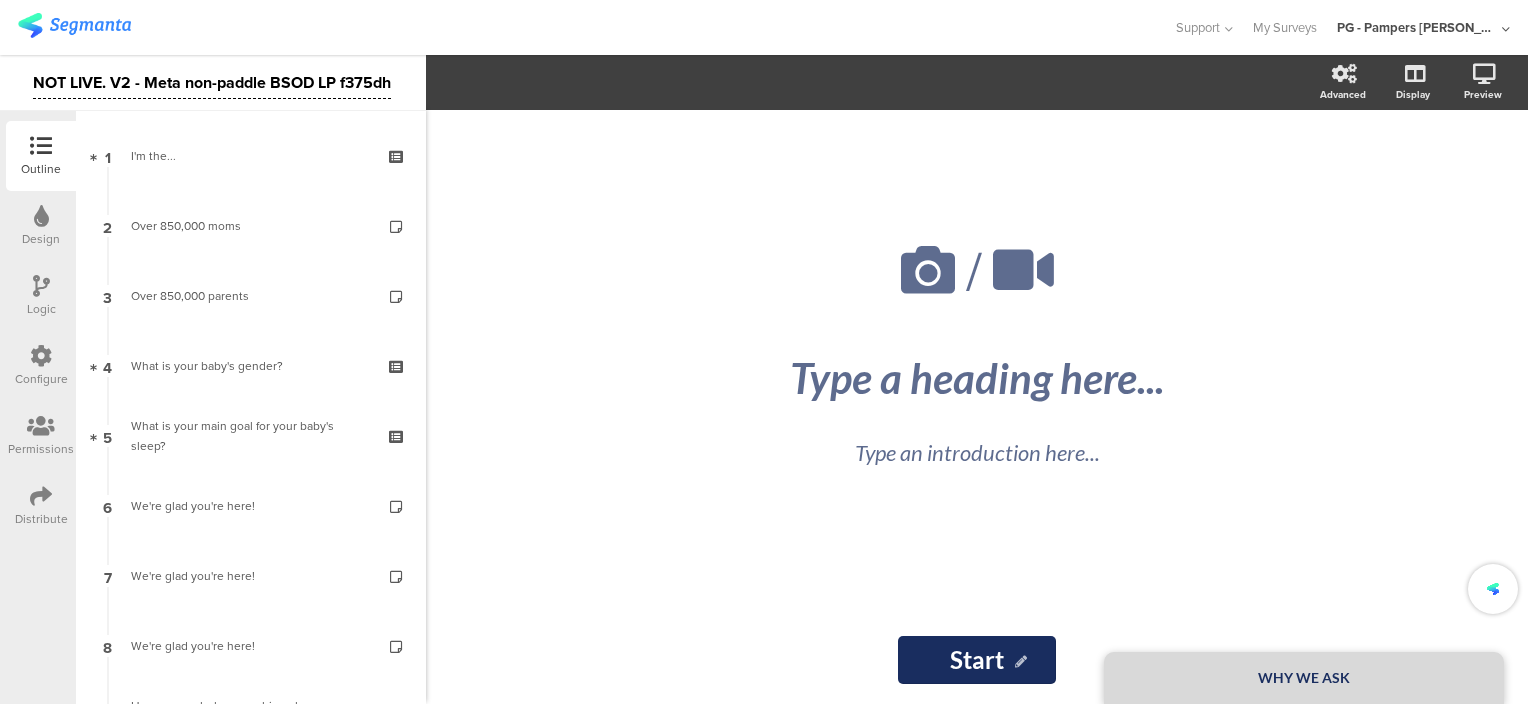 click on "NOT LIVE. V2 - Meta non-paddle BSOD LP f375dh" at bounding box center [212, 83] 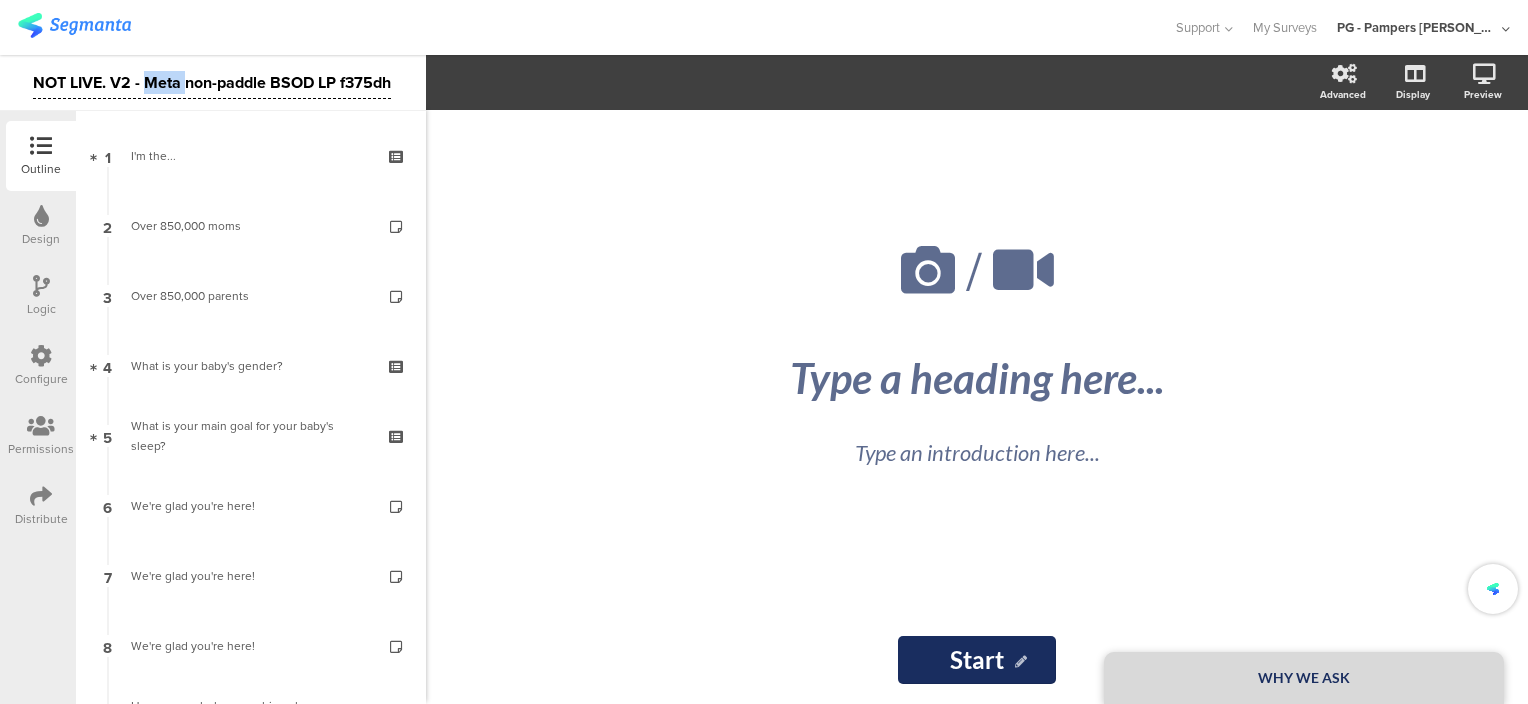 click on "NOT LIVE. V2 - Meta non-paddle BSOD LP f375dh" at bounding box center (212, 83) 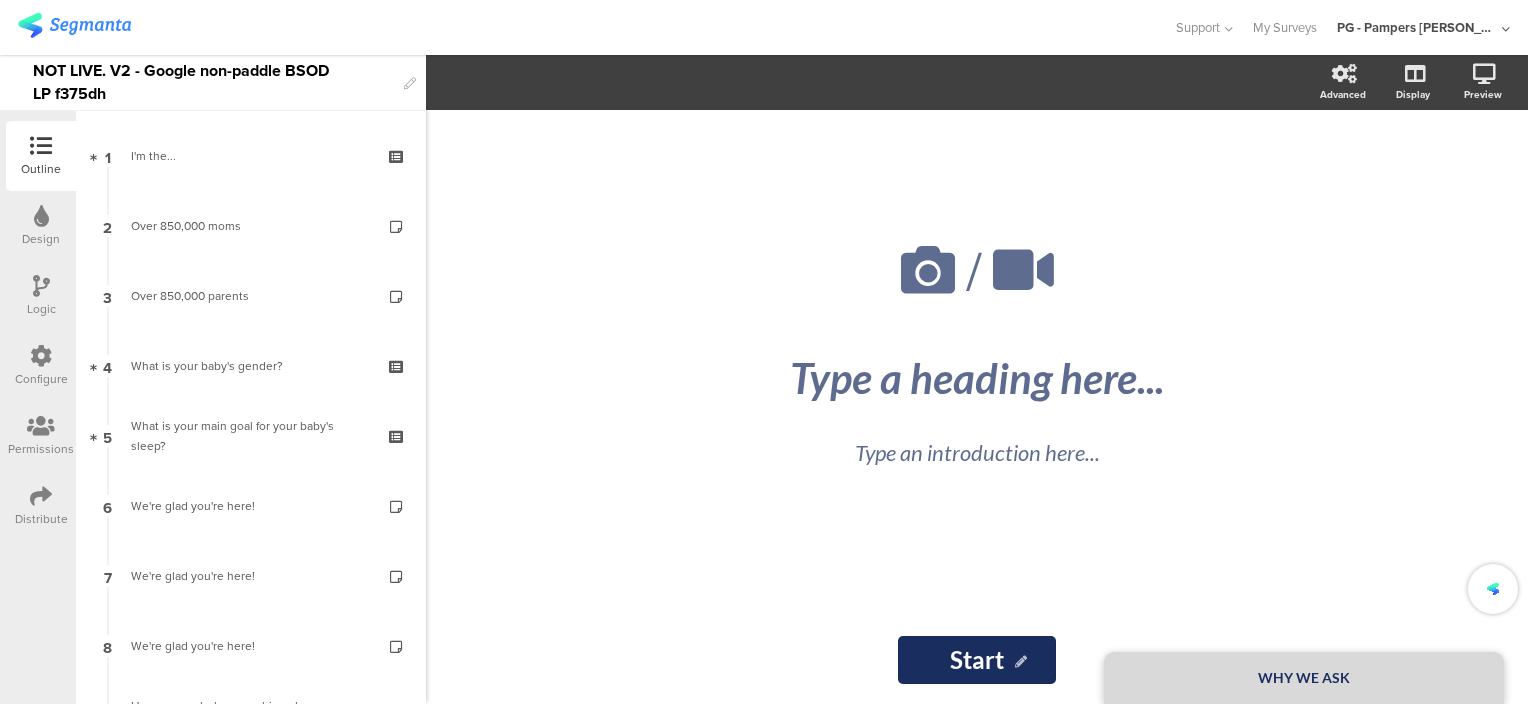 click at bounding box center [586, 27] 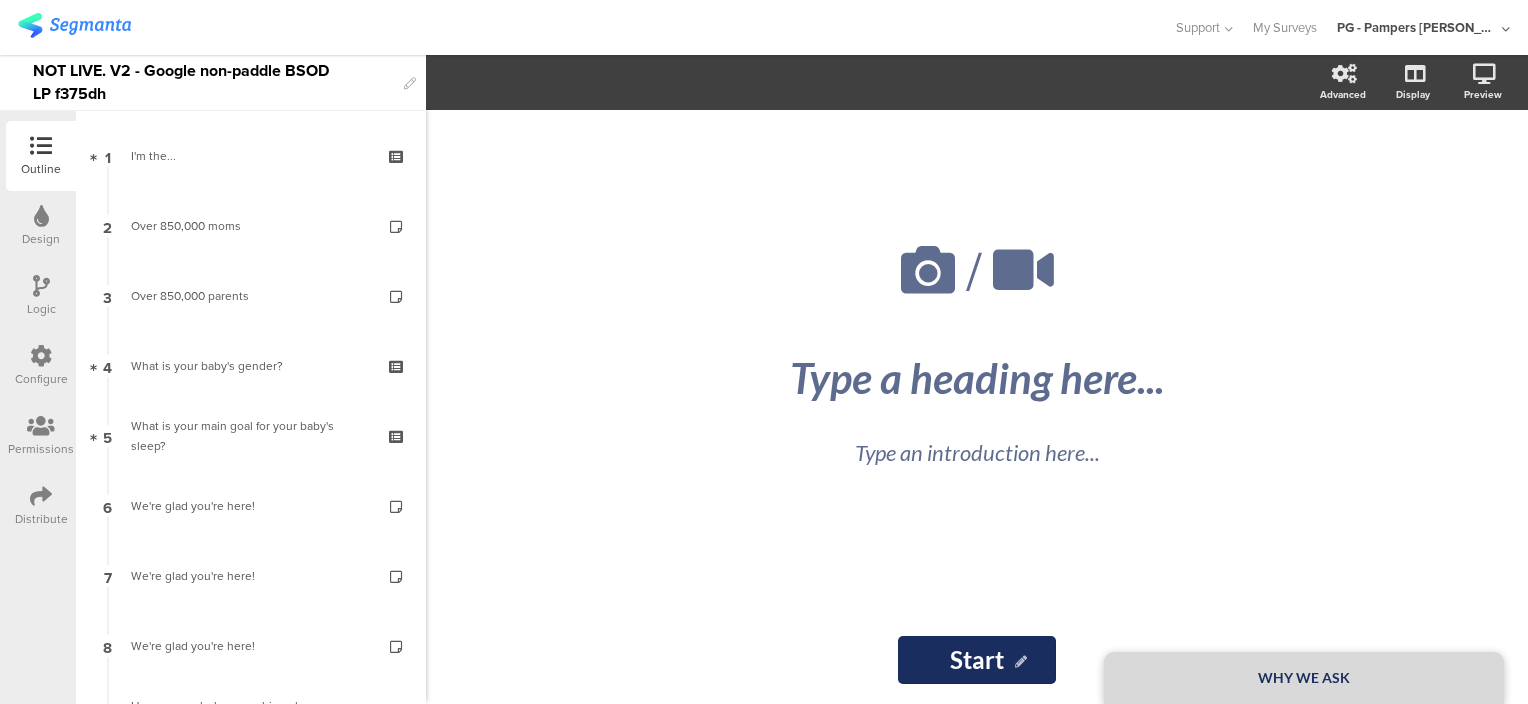 click at bounding box center [586, 27] 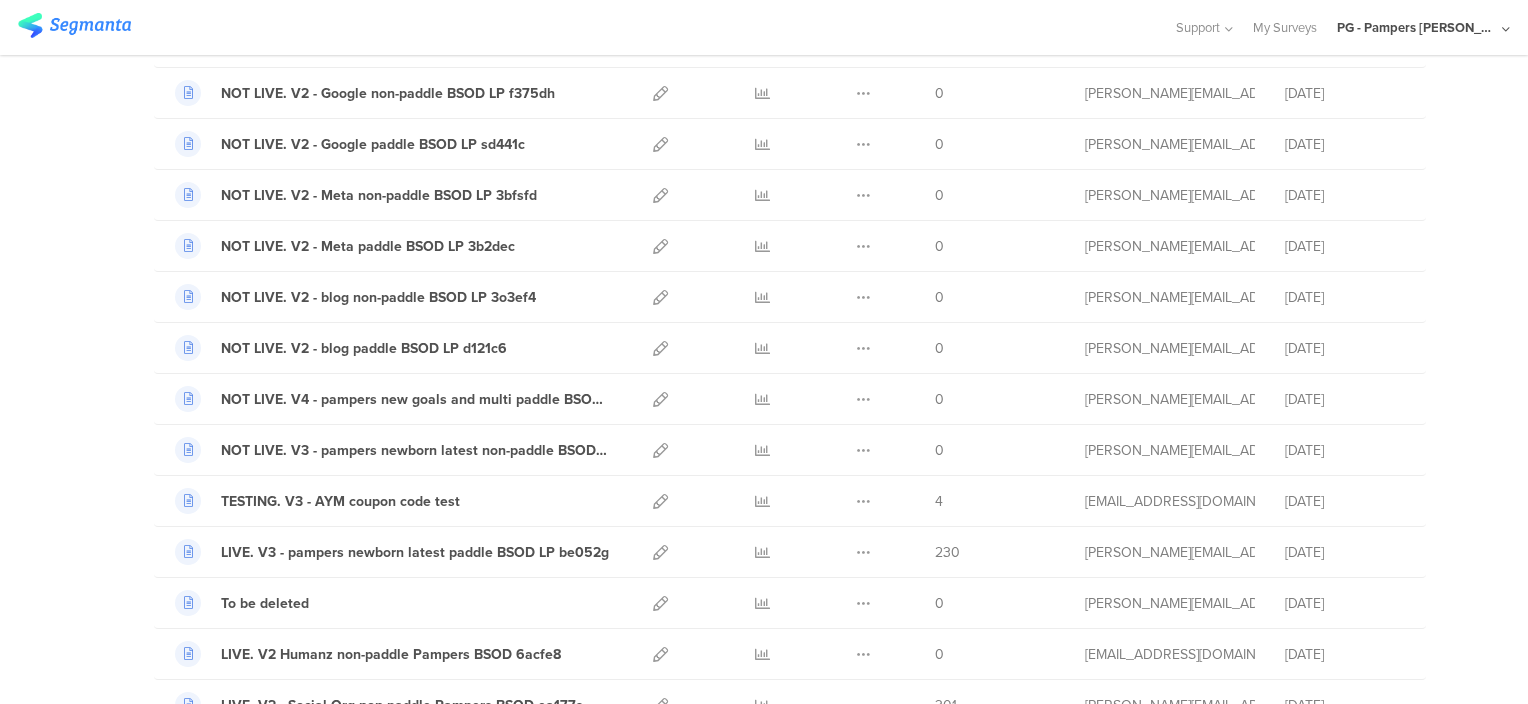 scroll, scrollTop: 0, scrollLeft: 0, axis: both 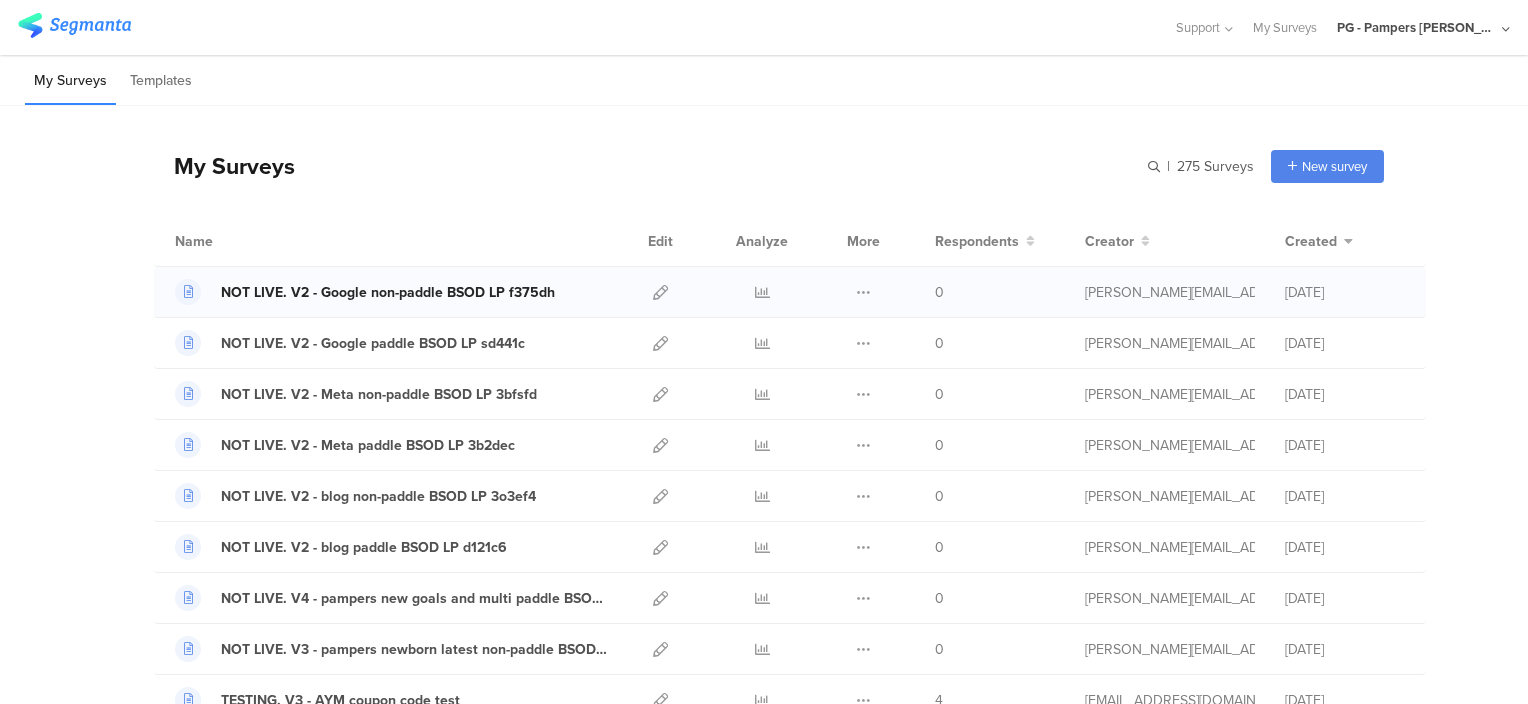 click on "NOT LIVE. V2 - Google non-paddle BSOD LP f375dh" at bounding box center (388, 292) 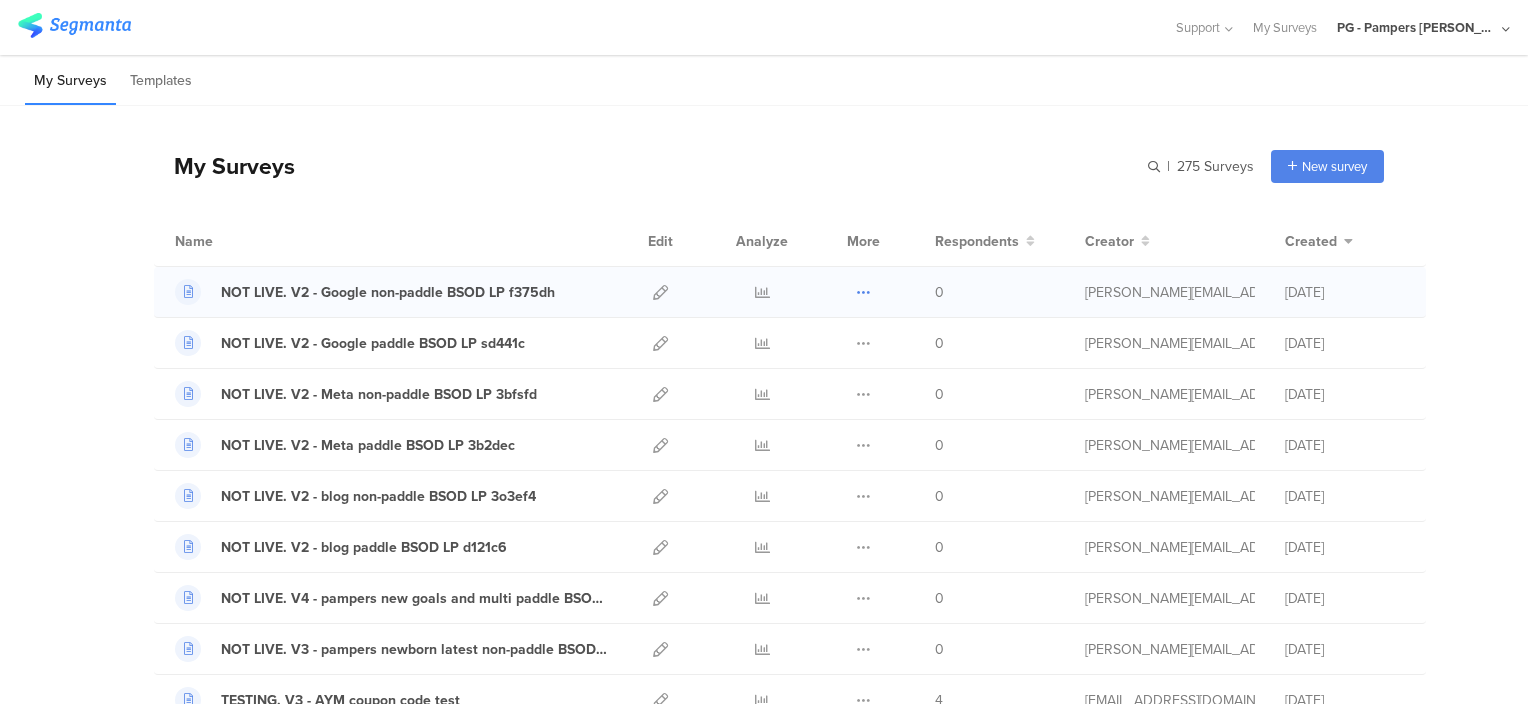 click at bounding box center [863, 292] 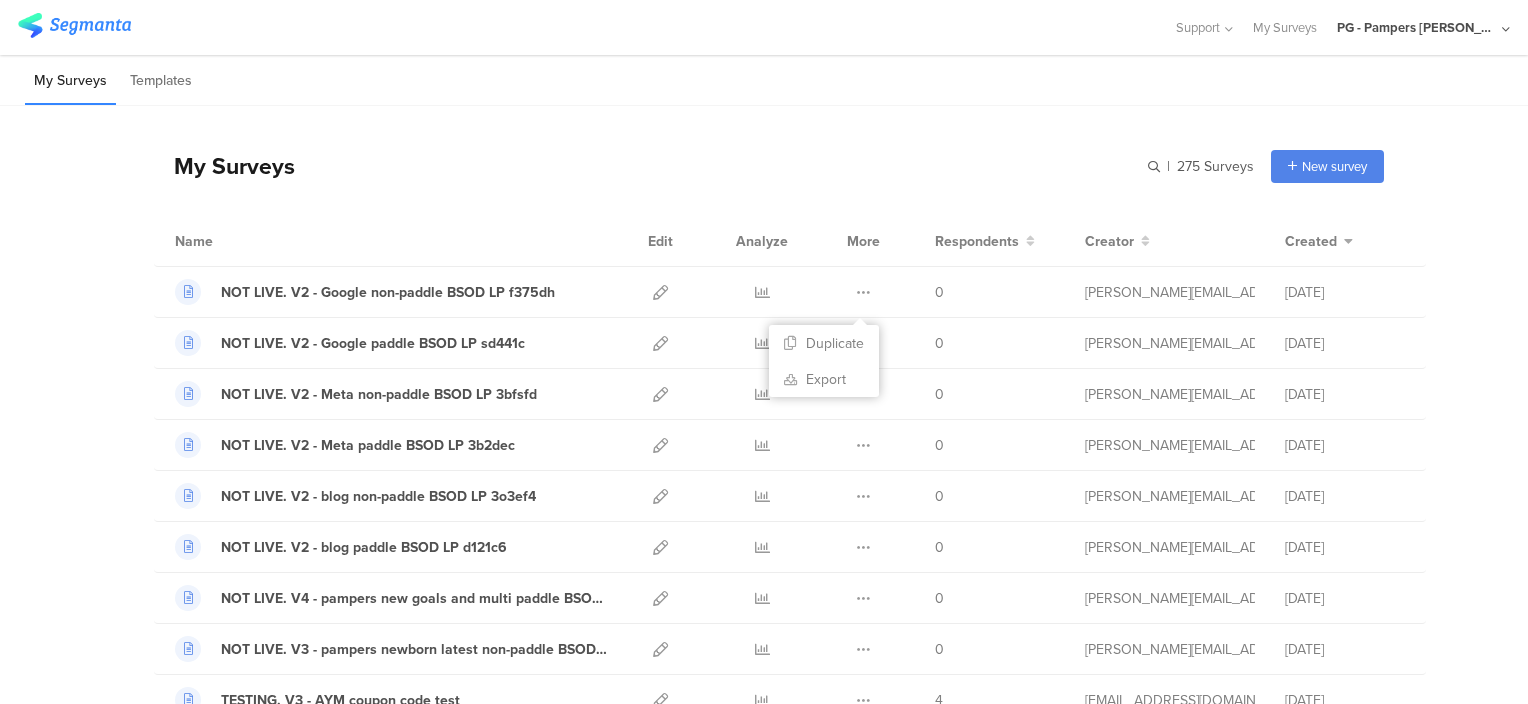 click on "My Surveys
|
275 Surveys
New survey
Start from scratch
Choose from templates" at bounding box center [769, 166] 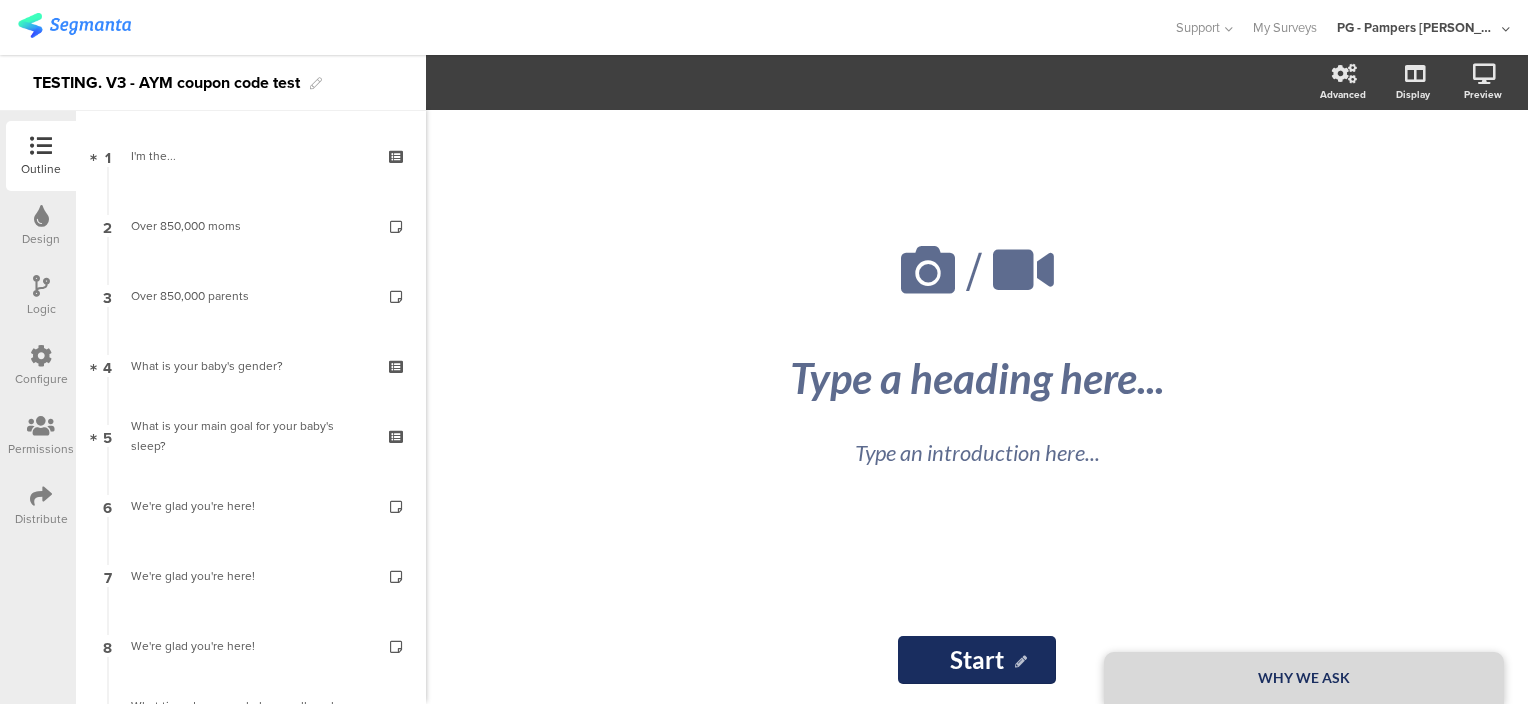 scroll, scrollTop: 0, scrollLeft: 0, axis: both 